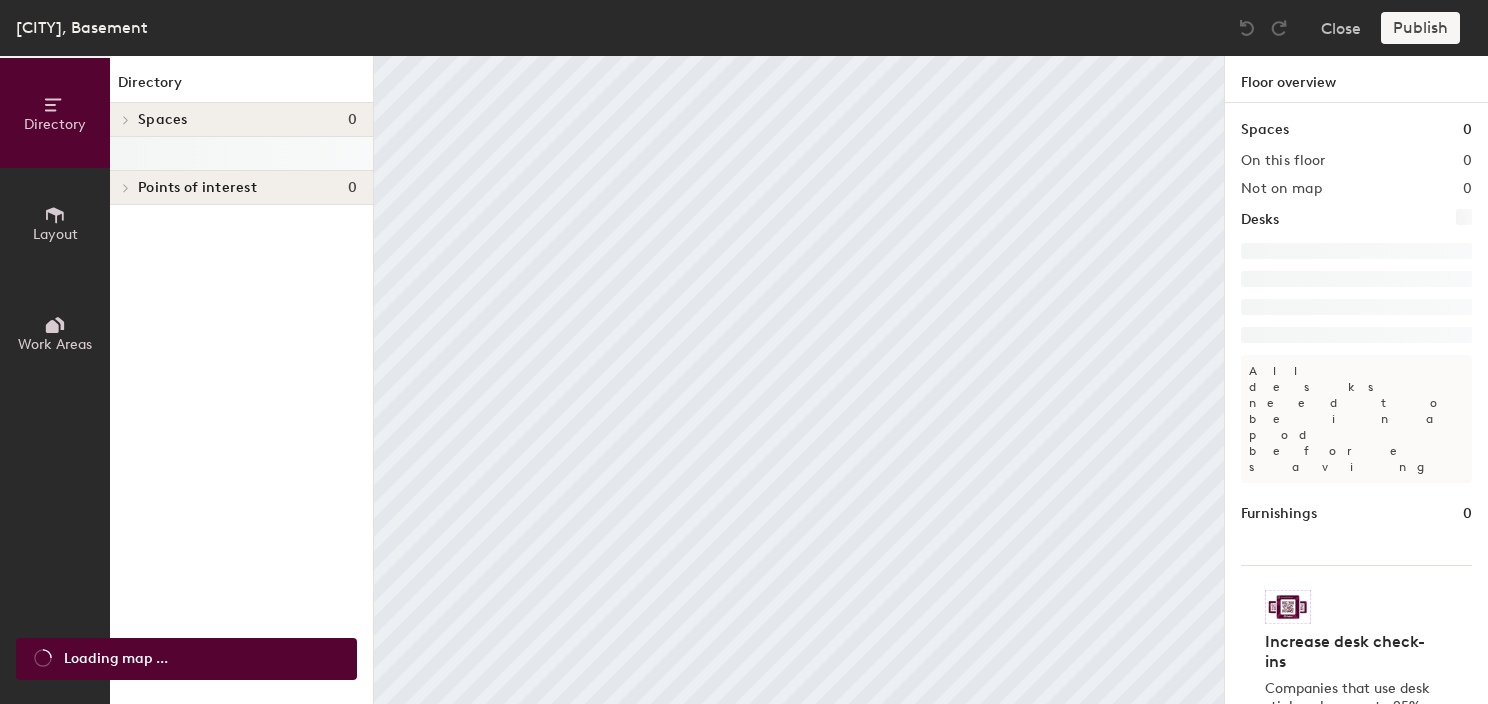 scroll, scrollTop: 0, scrollLeft: 0, axis: both 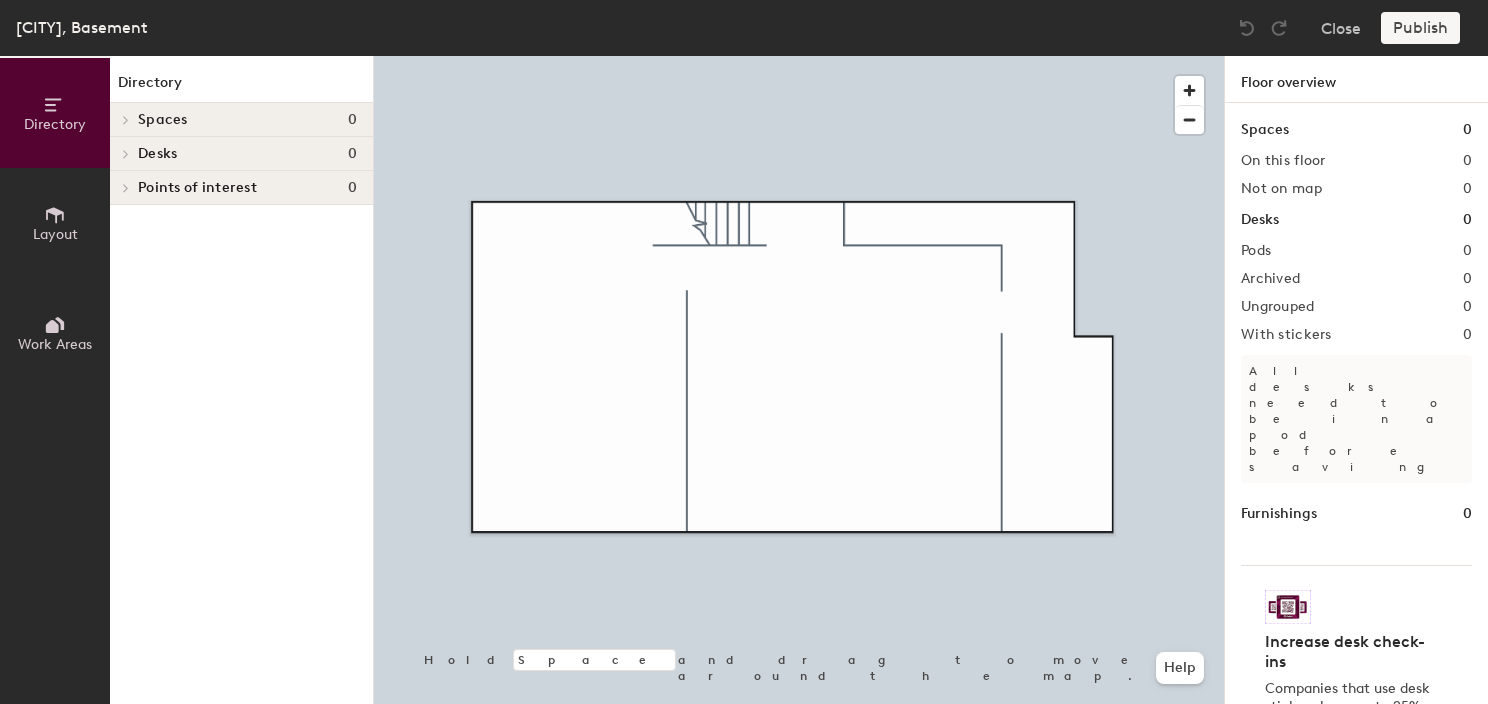 drag, startPoint x: 30, startPoint y: 226, endPoint x: 88, endPoint y: 245, distance: 61.03278 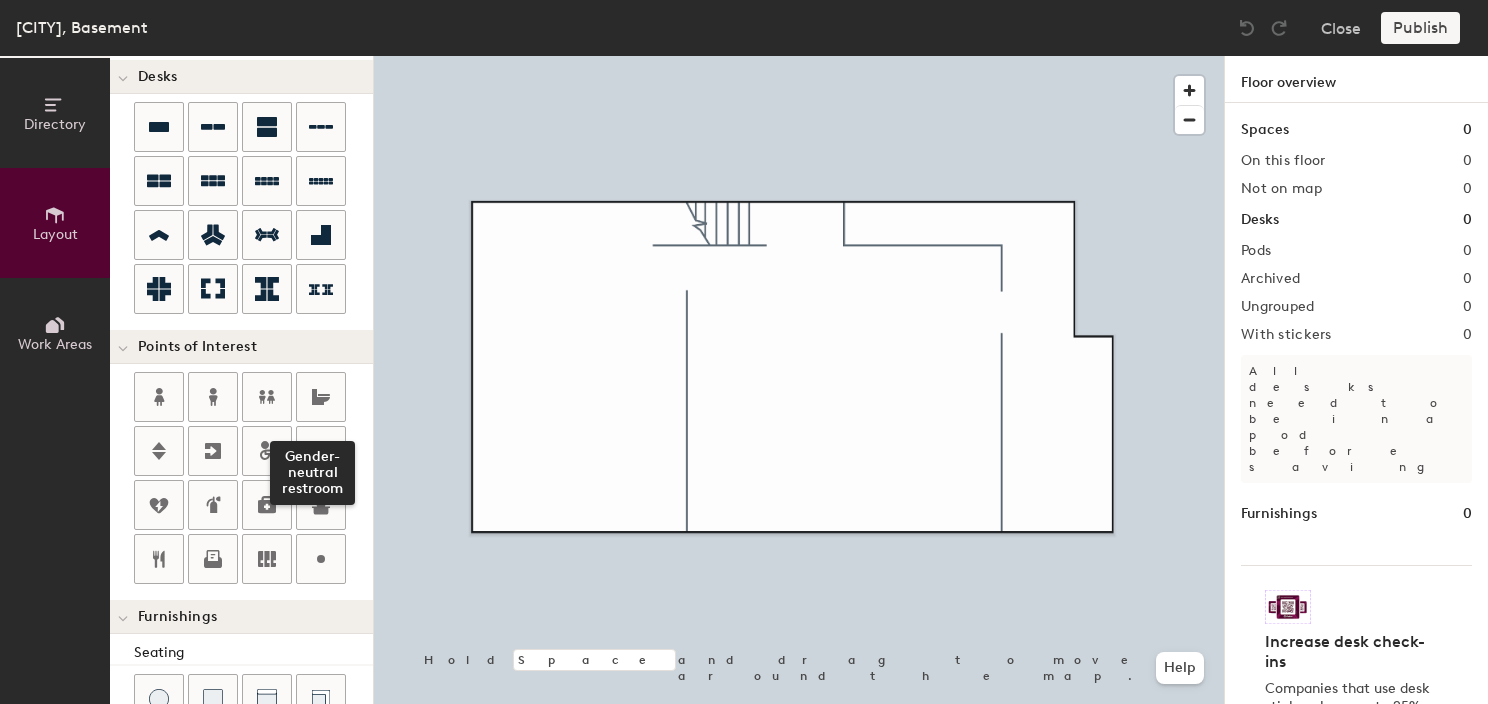 scroll, scrollTop: 300, scrollLeft: 0, axis: vertical 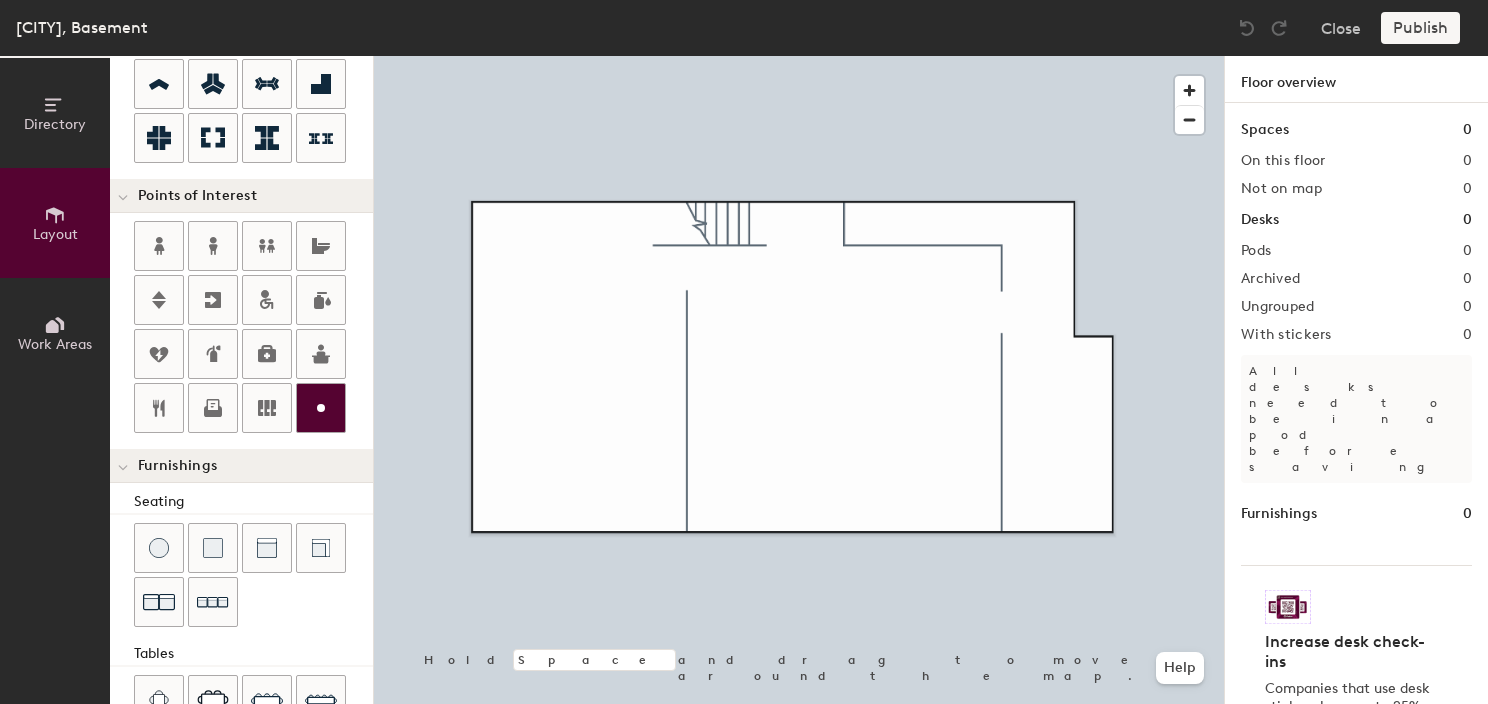 drag, startPoint x: 324, startPoint y: 445, endPoint x: 324, endPoint y: 422, distance: 23 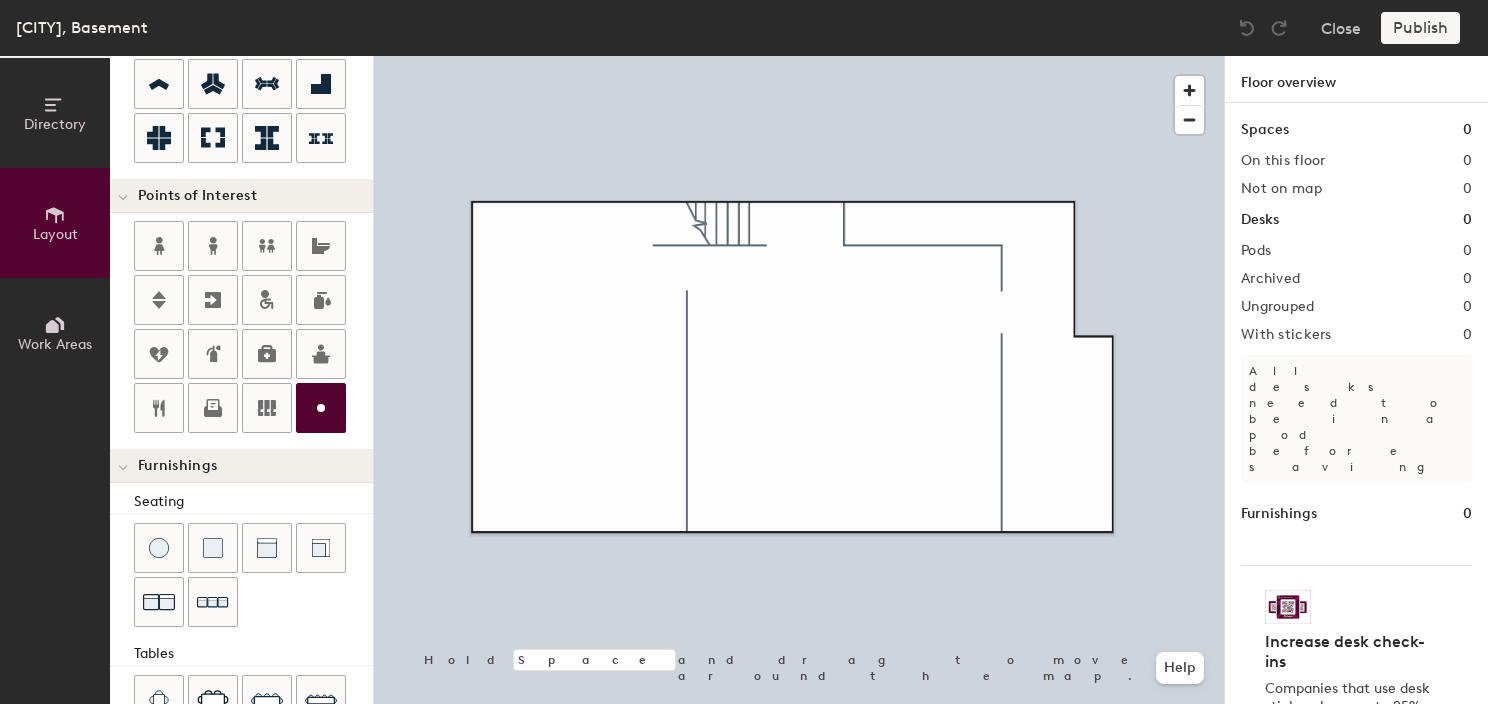 type on "20" 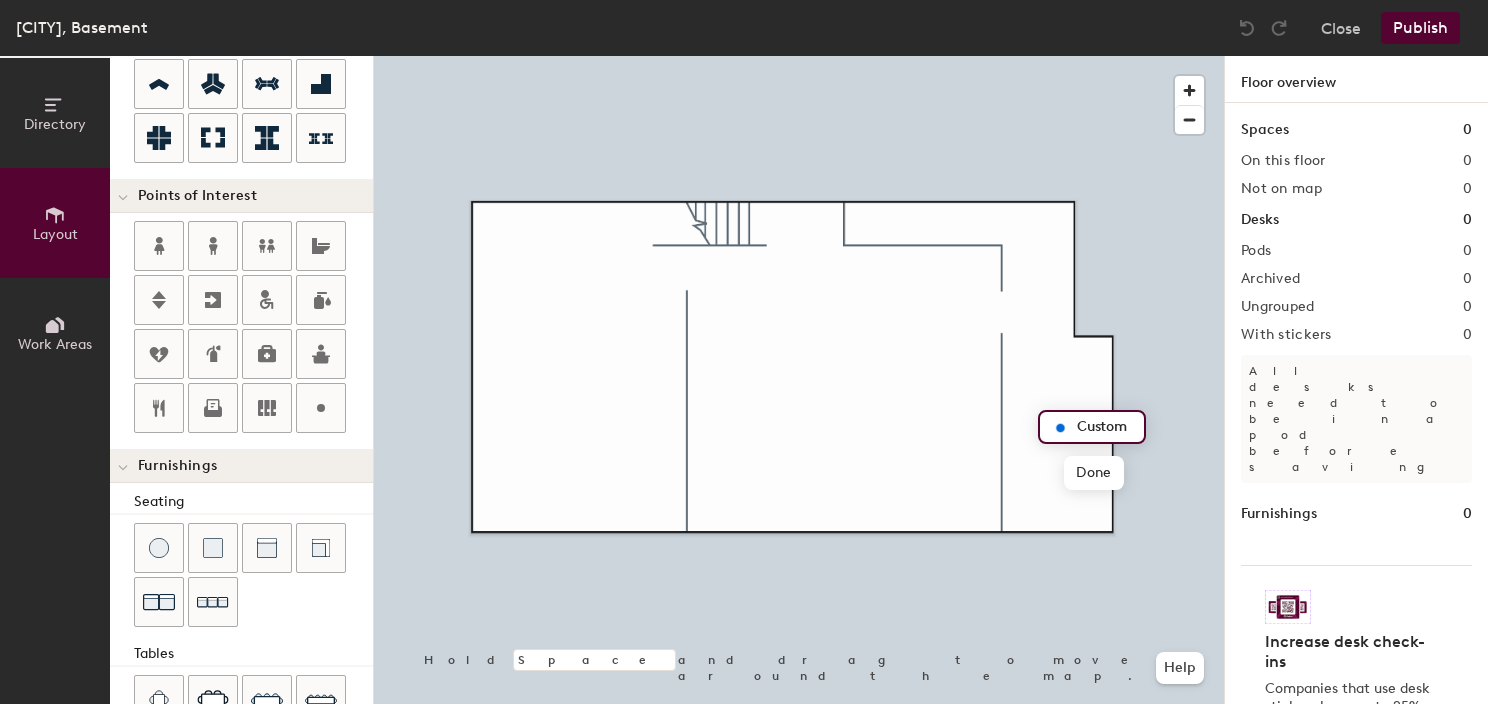 type on "M" 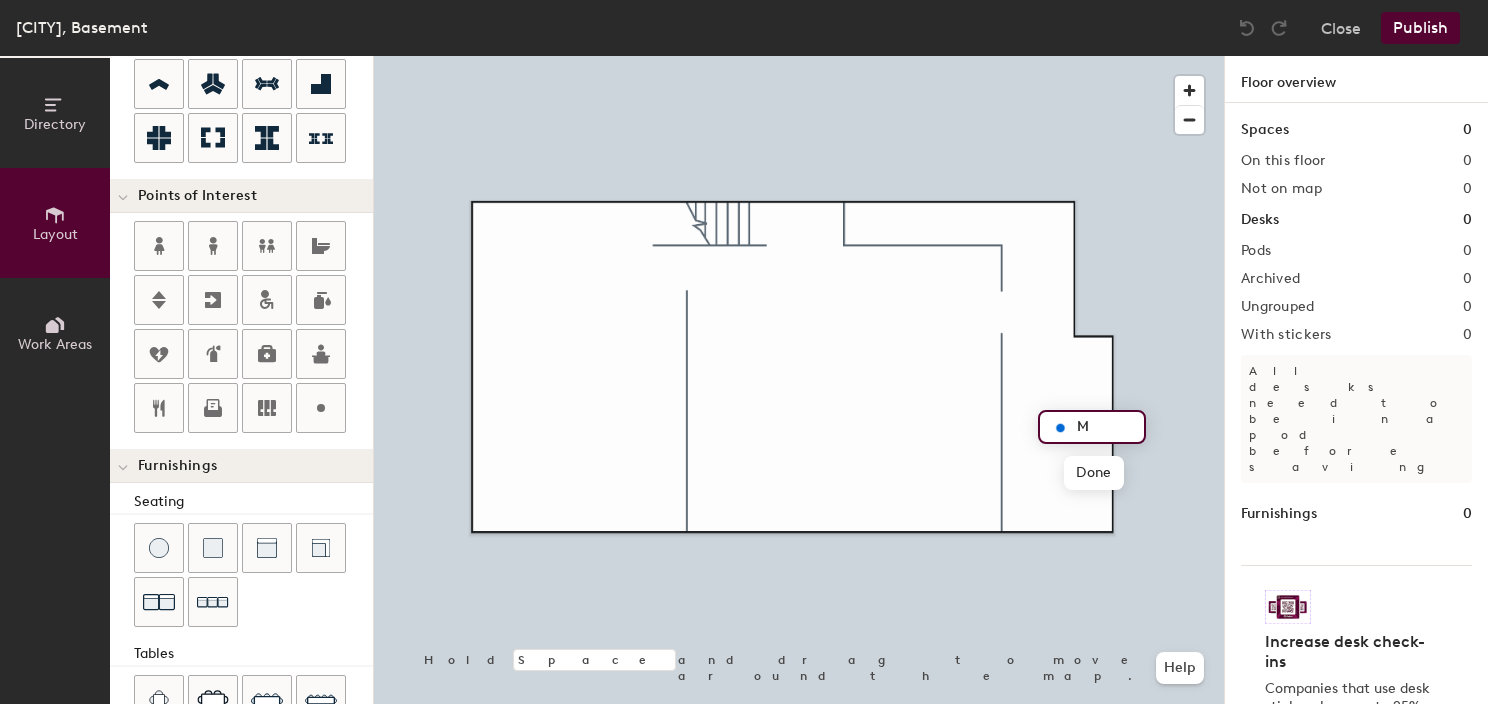 type on "20" 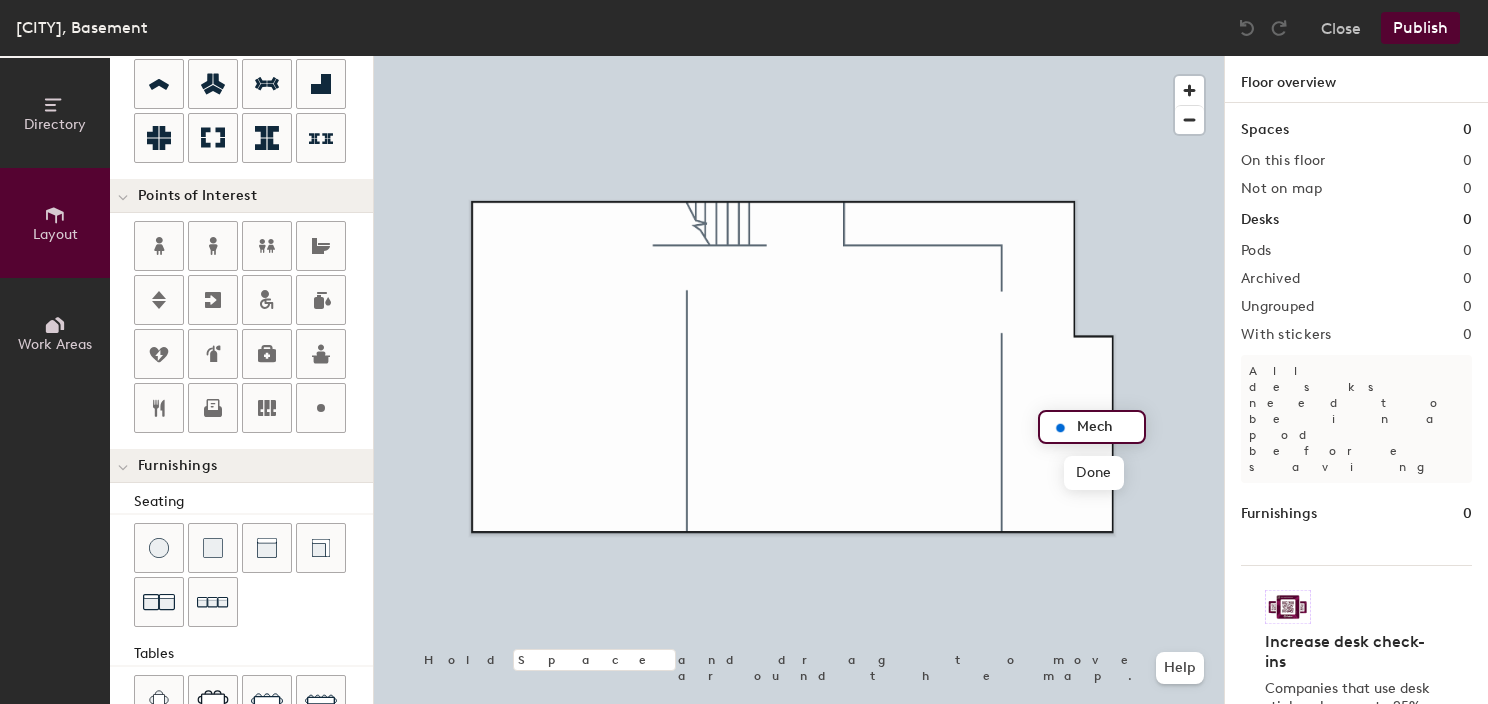 type on "Mecha" 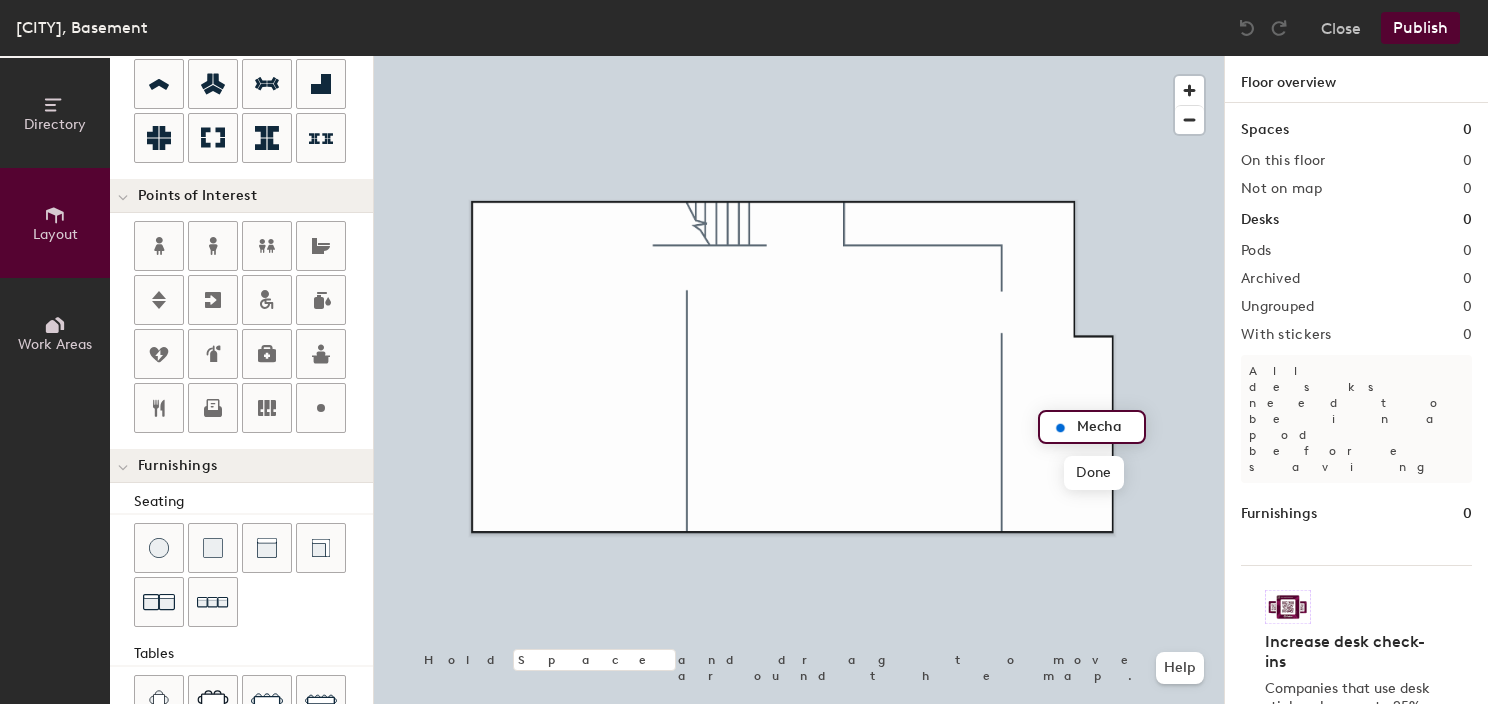 type on "20" 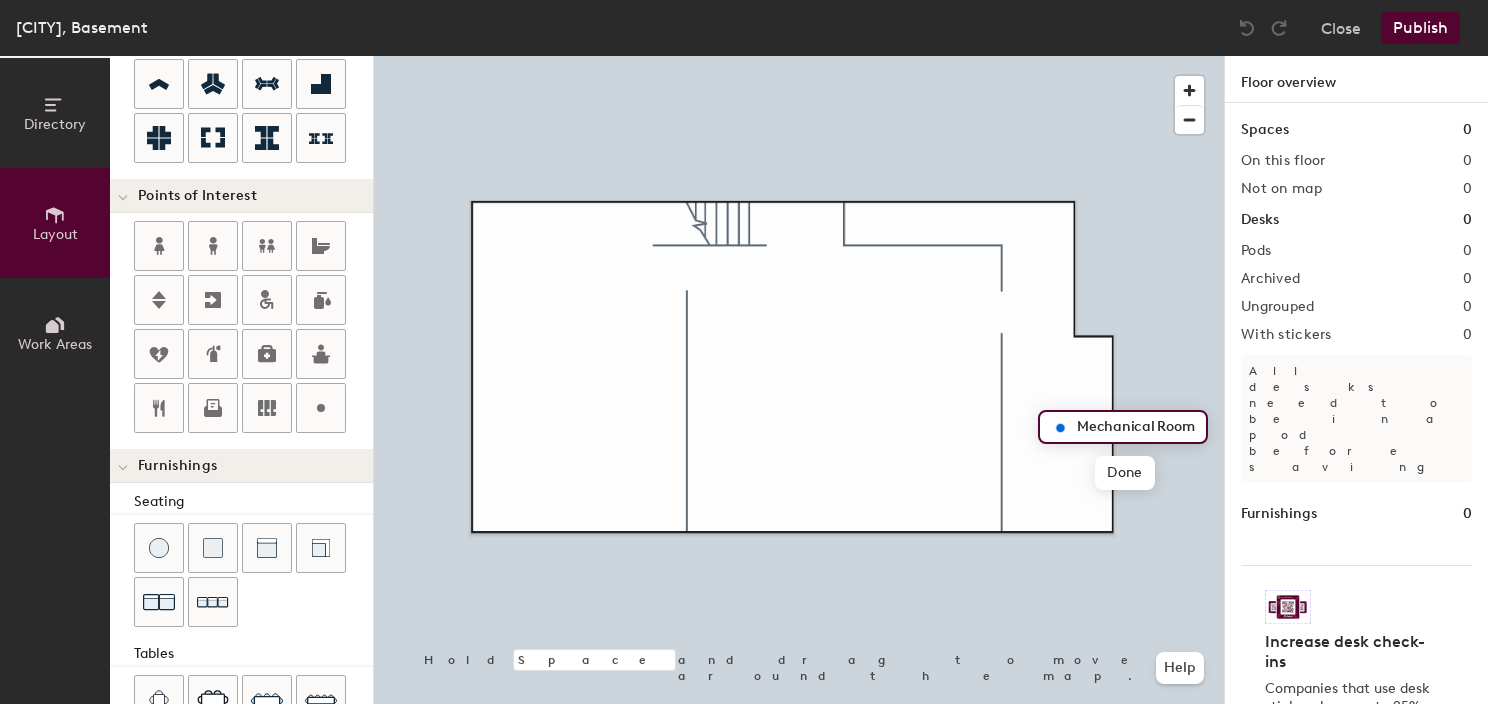 scroll, scrollTop: 0, scrollLeft: 0, axis: both 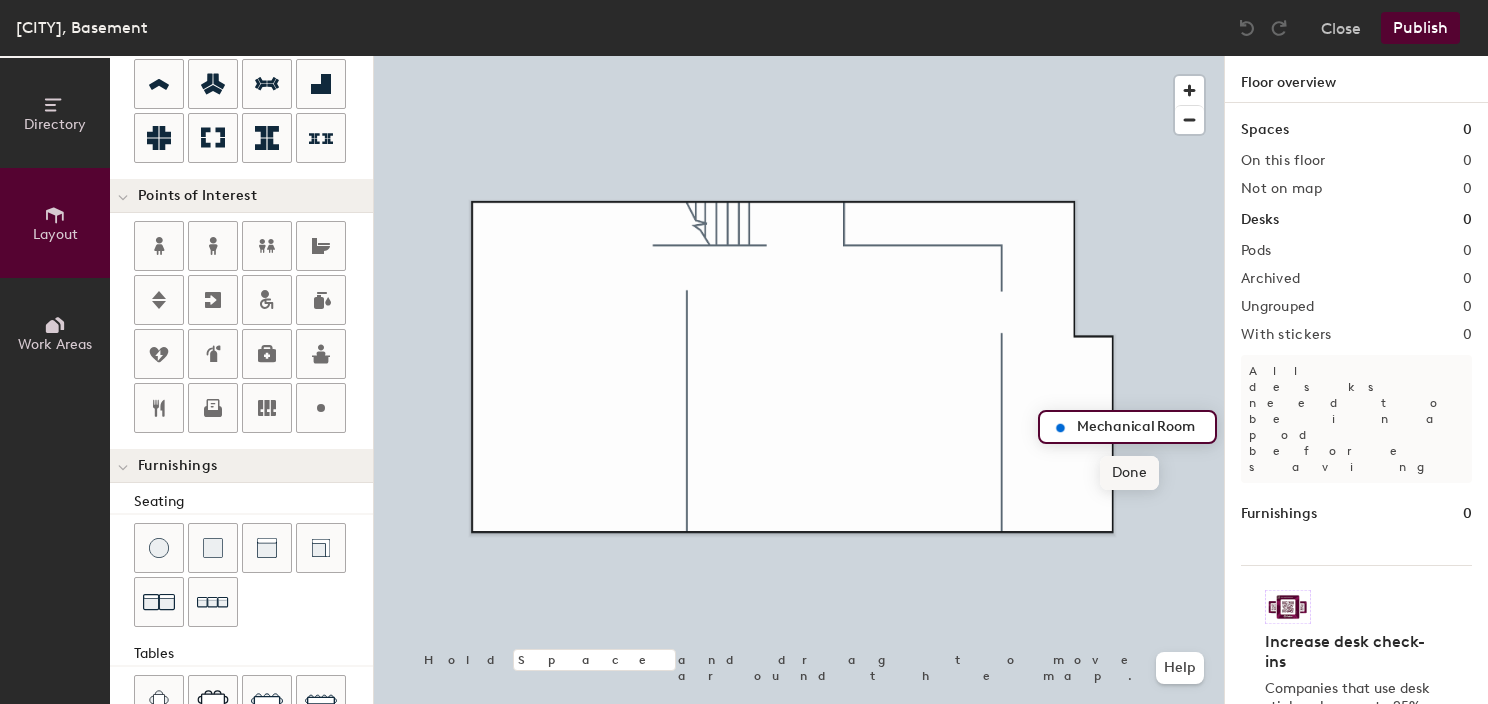 type on "Mechanical Room" 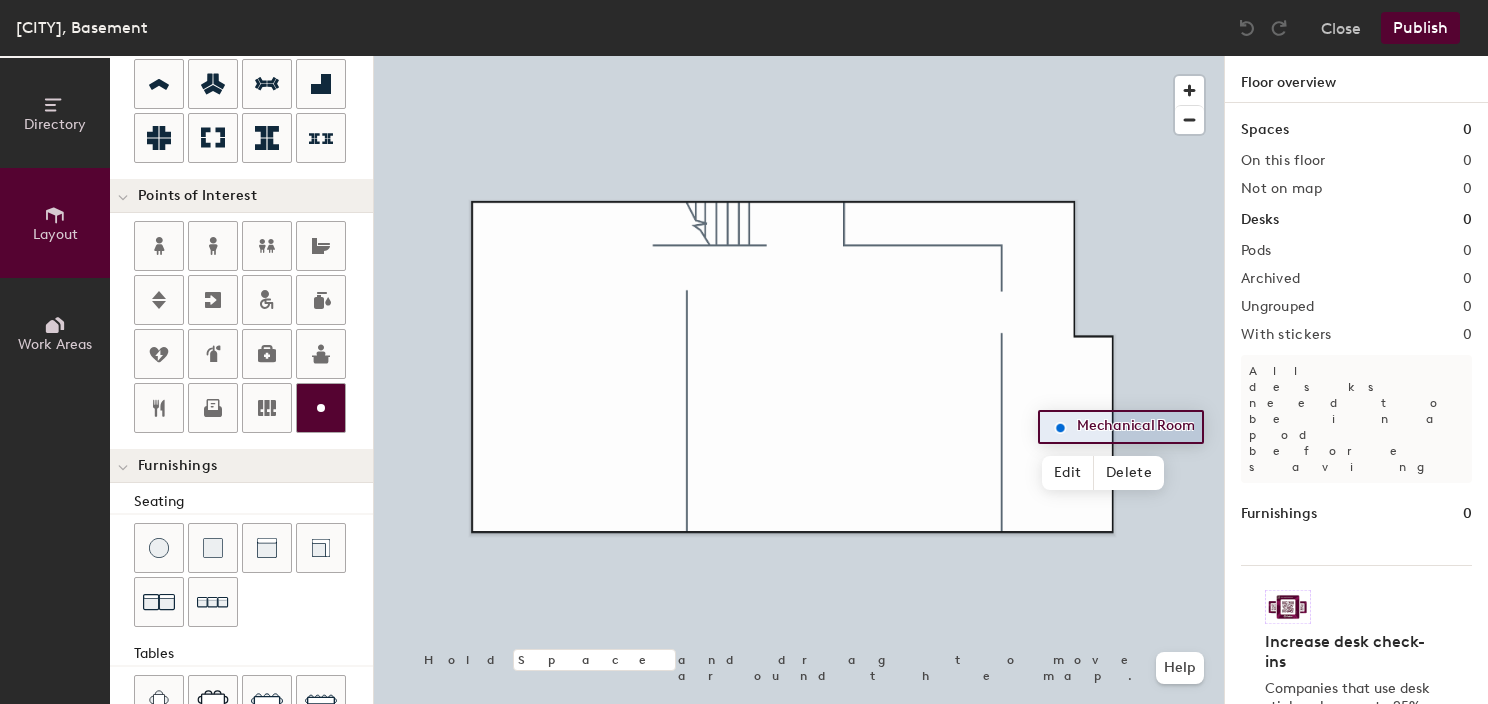 click 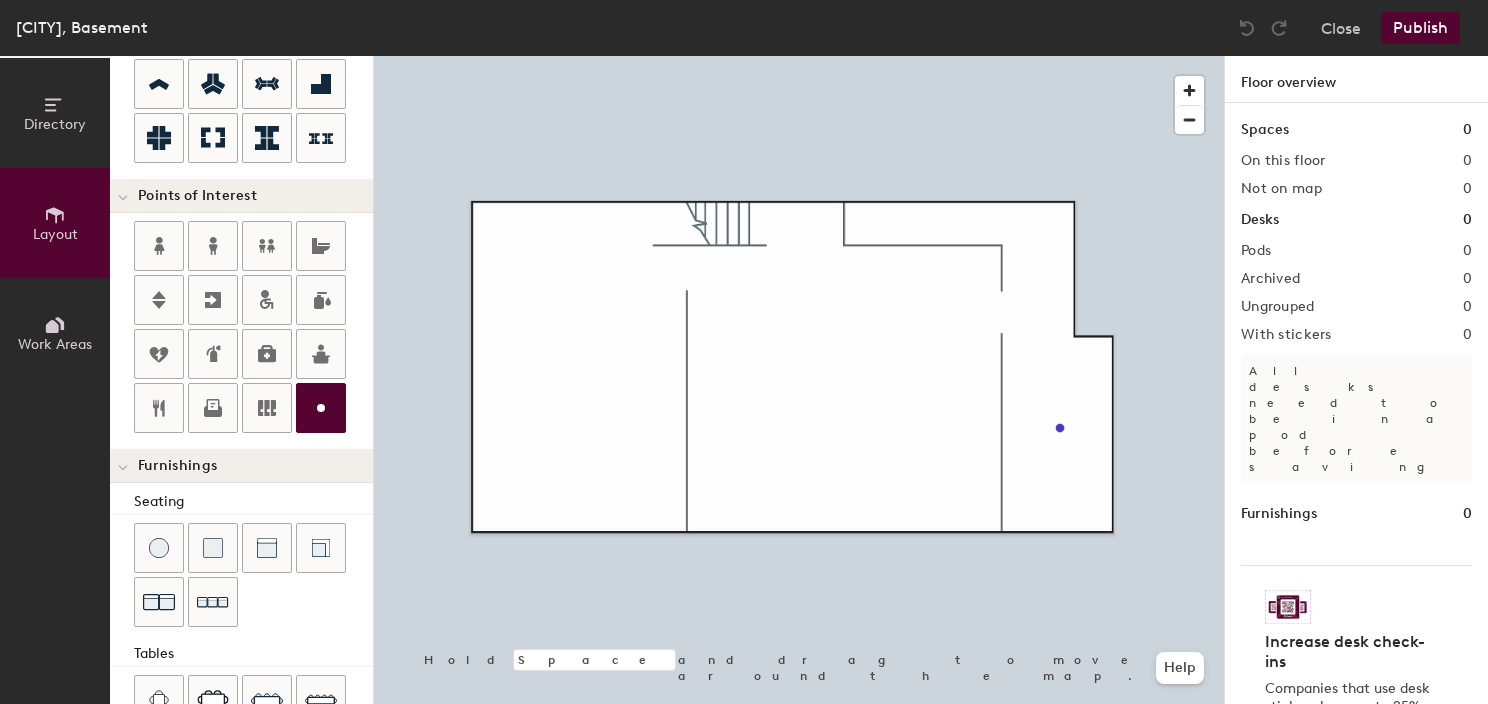 type on "20" 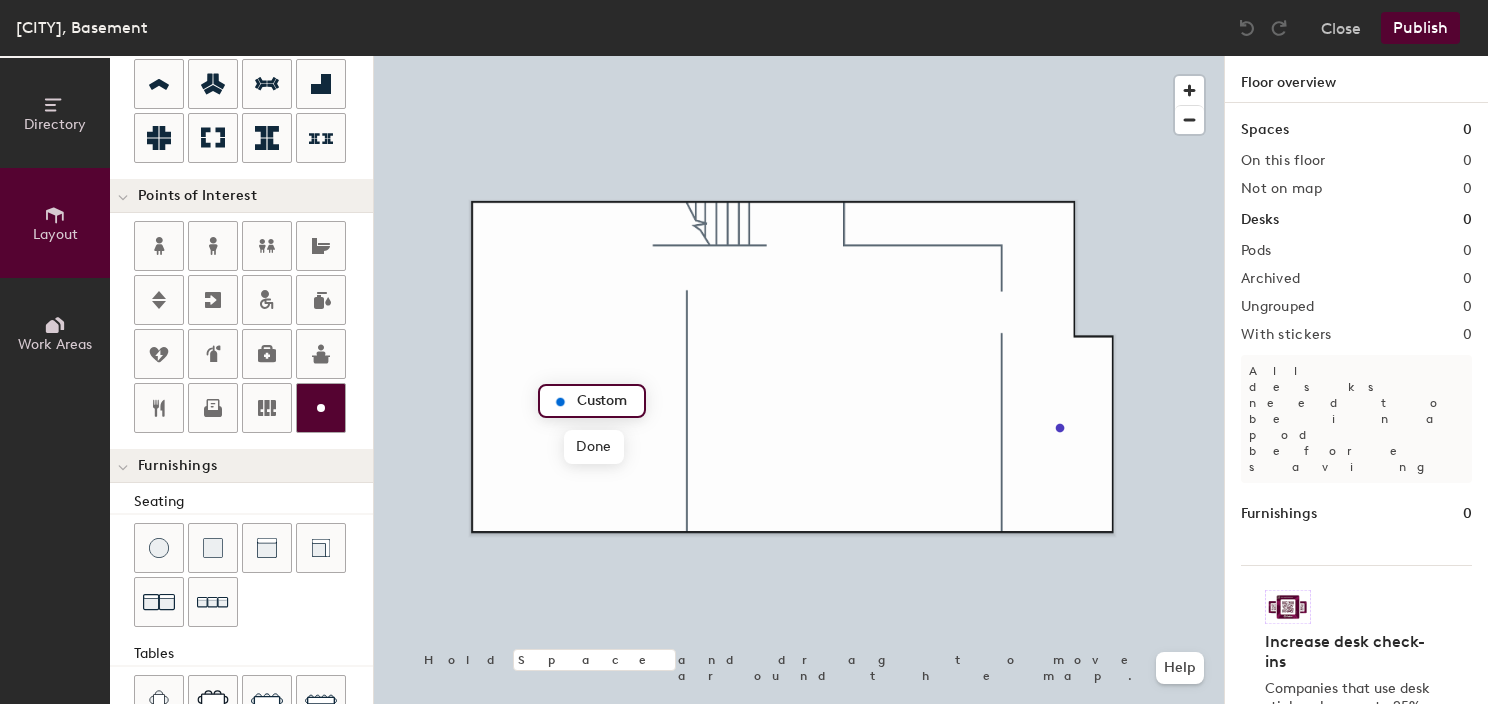 type on "S" 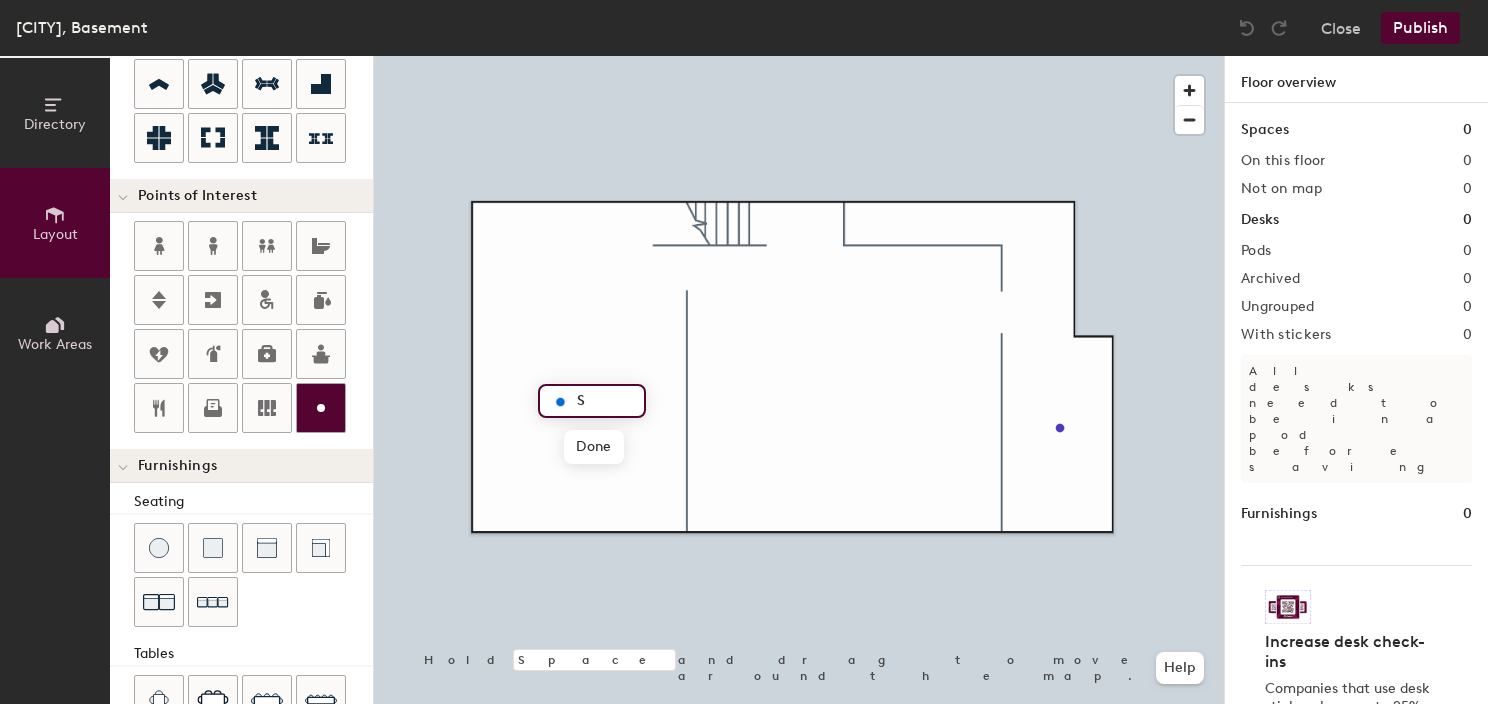 type on "20" 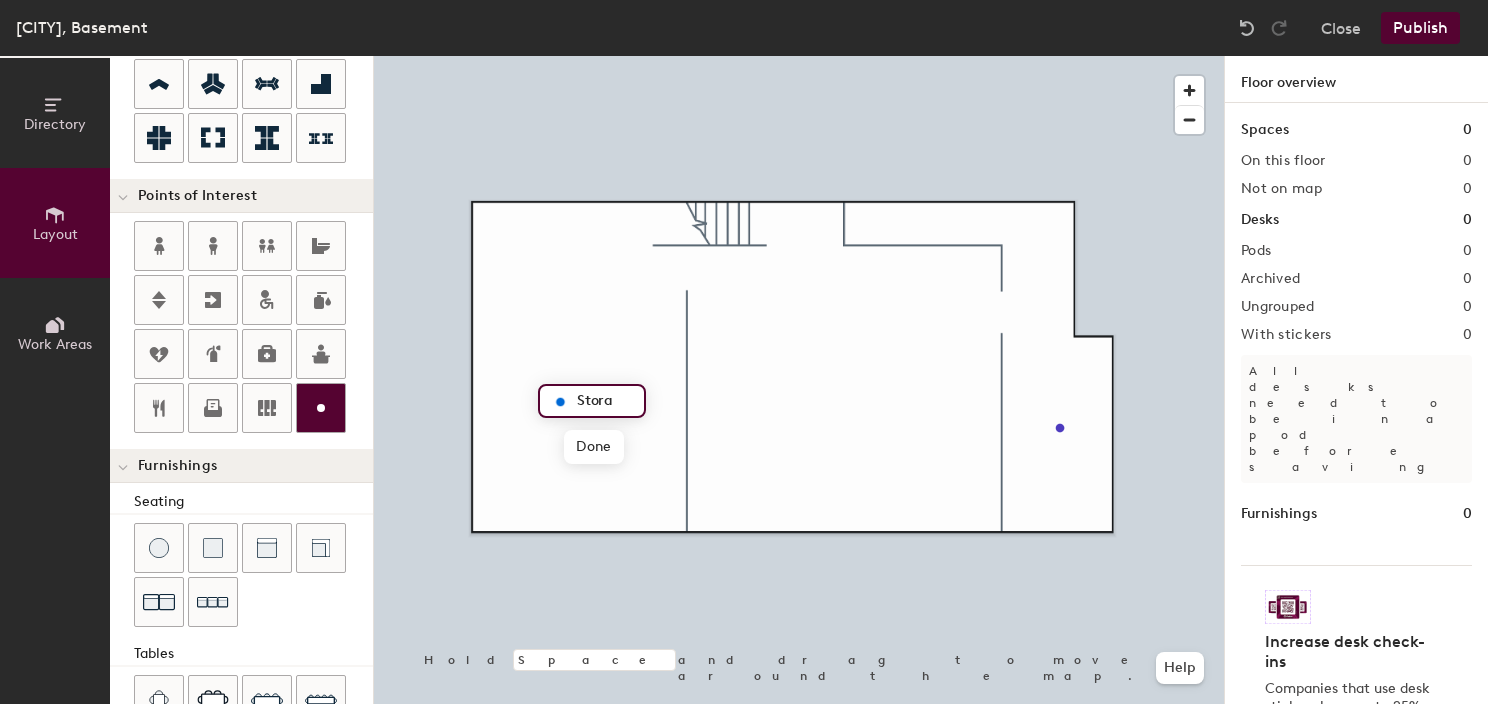 type on "Storag" 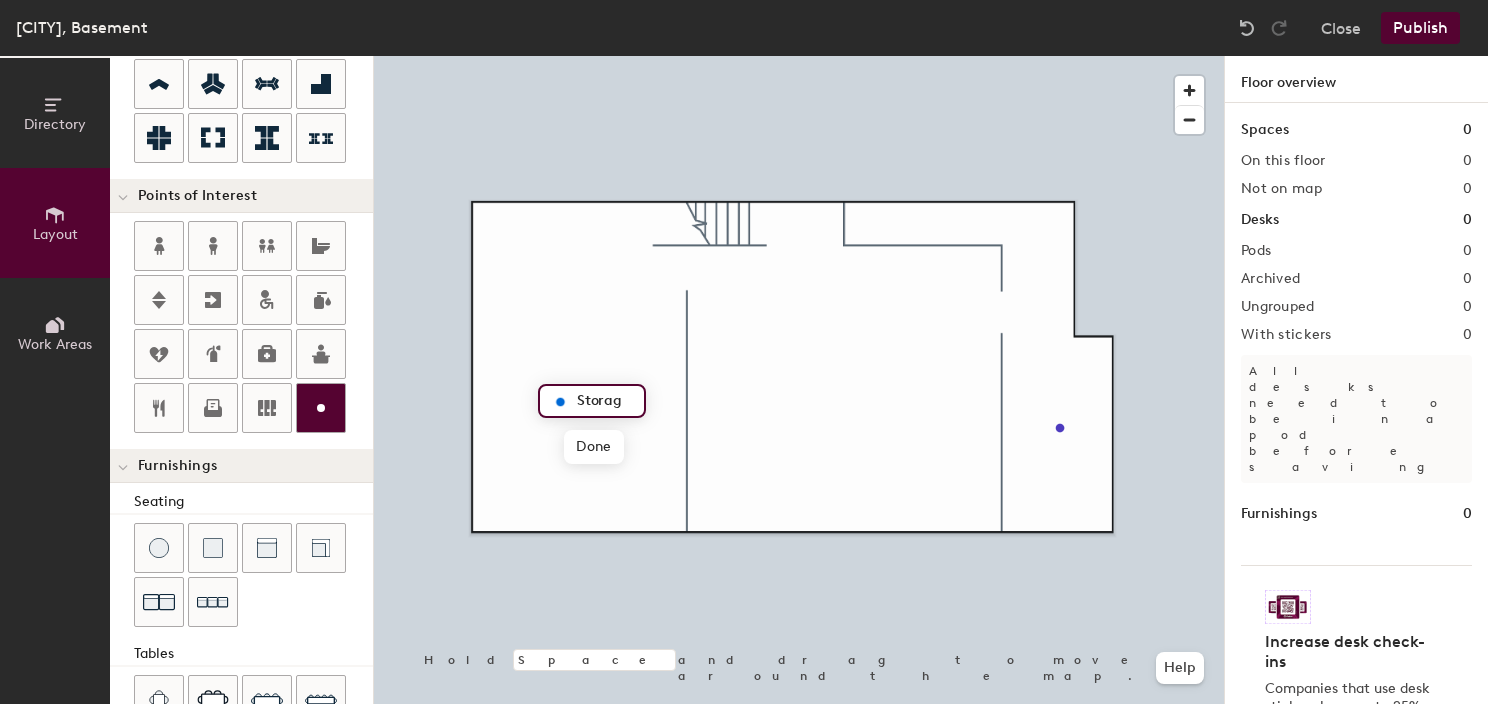 type on "20" 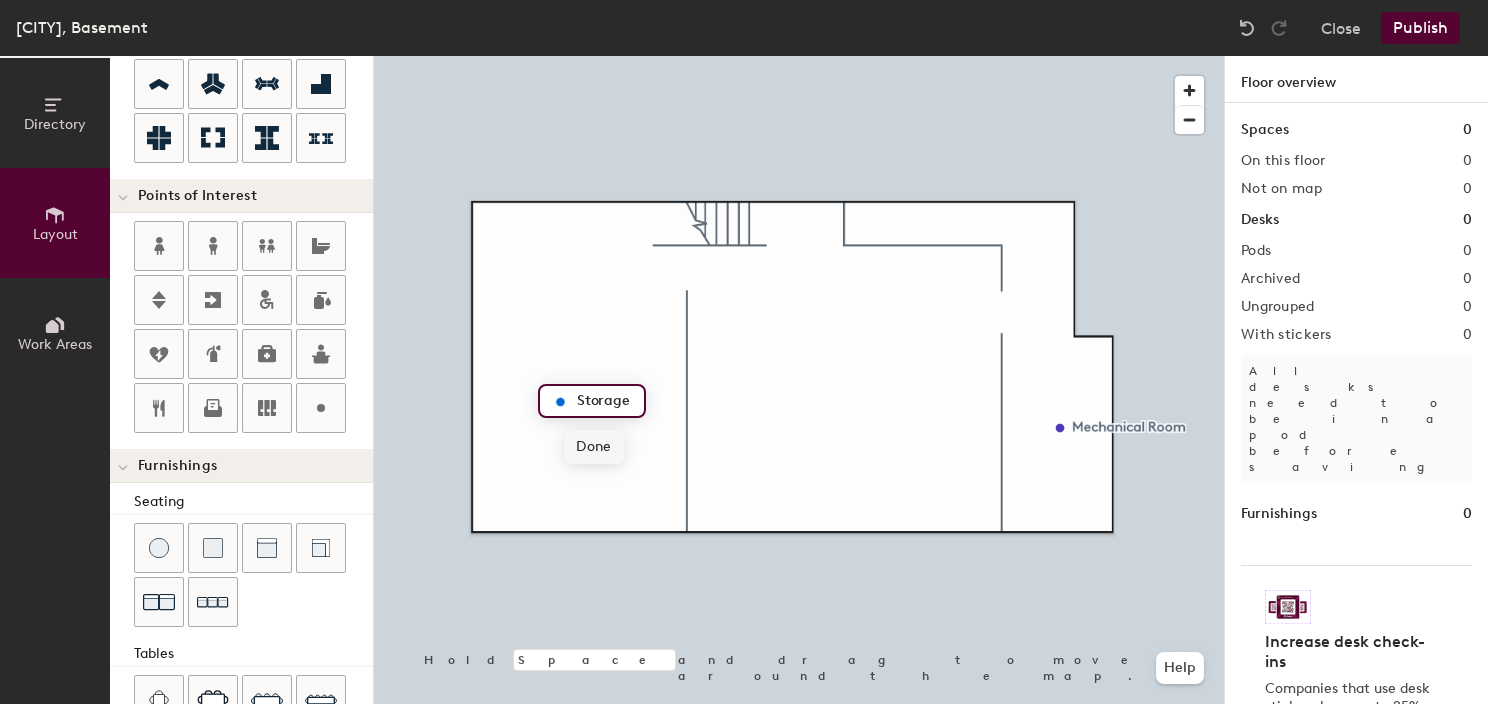 type on "Storage" 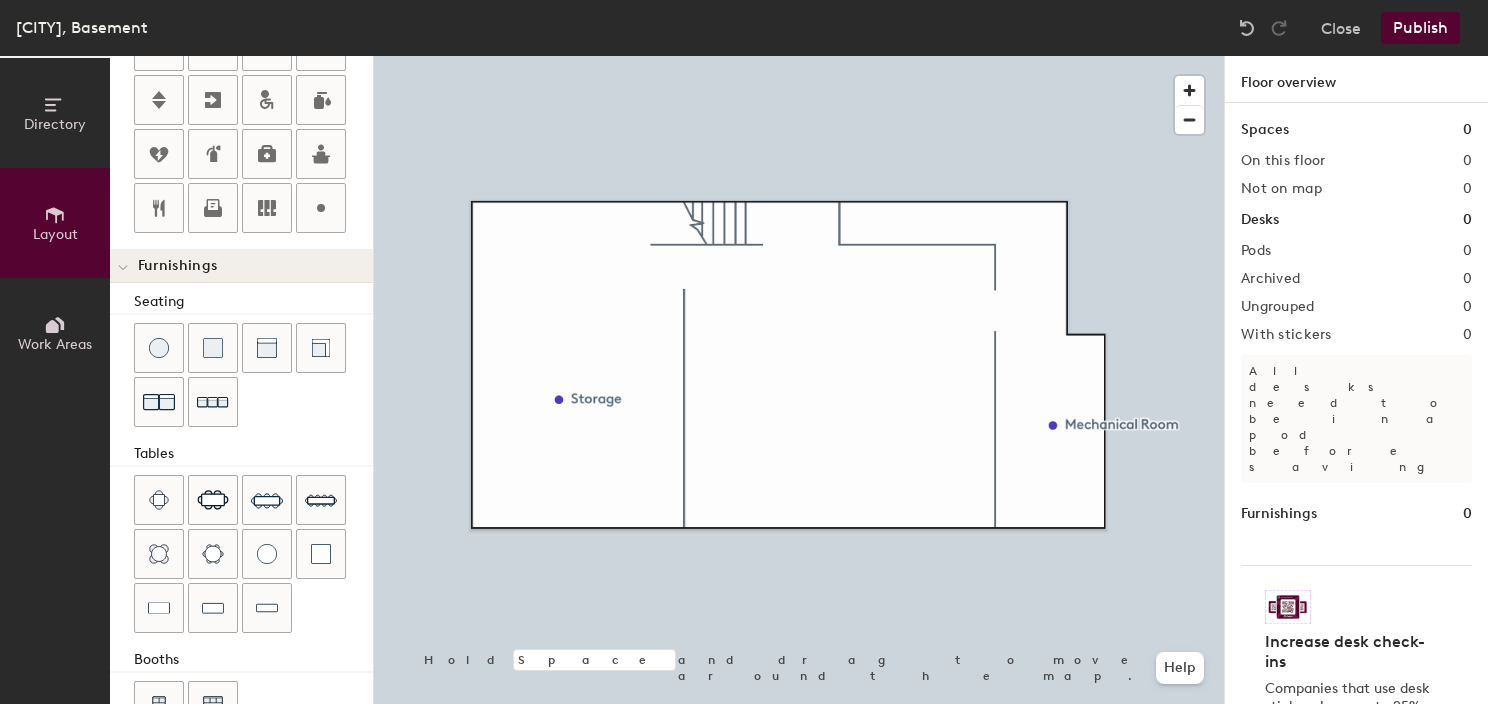 scroll, scrollTop: 552, scrollLeft: 0, axis: vertical 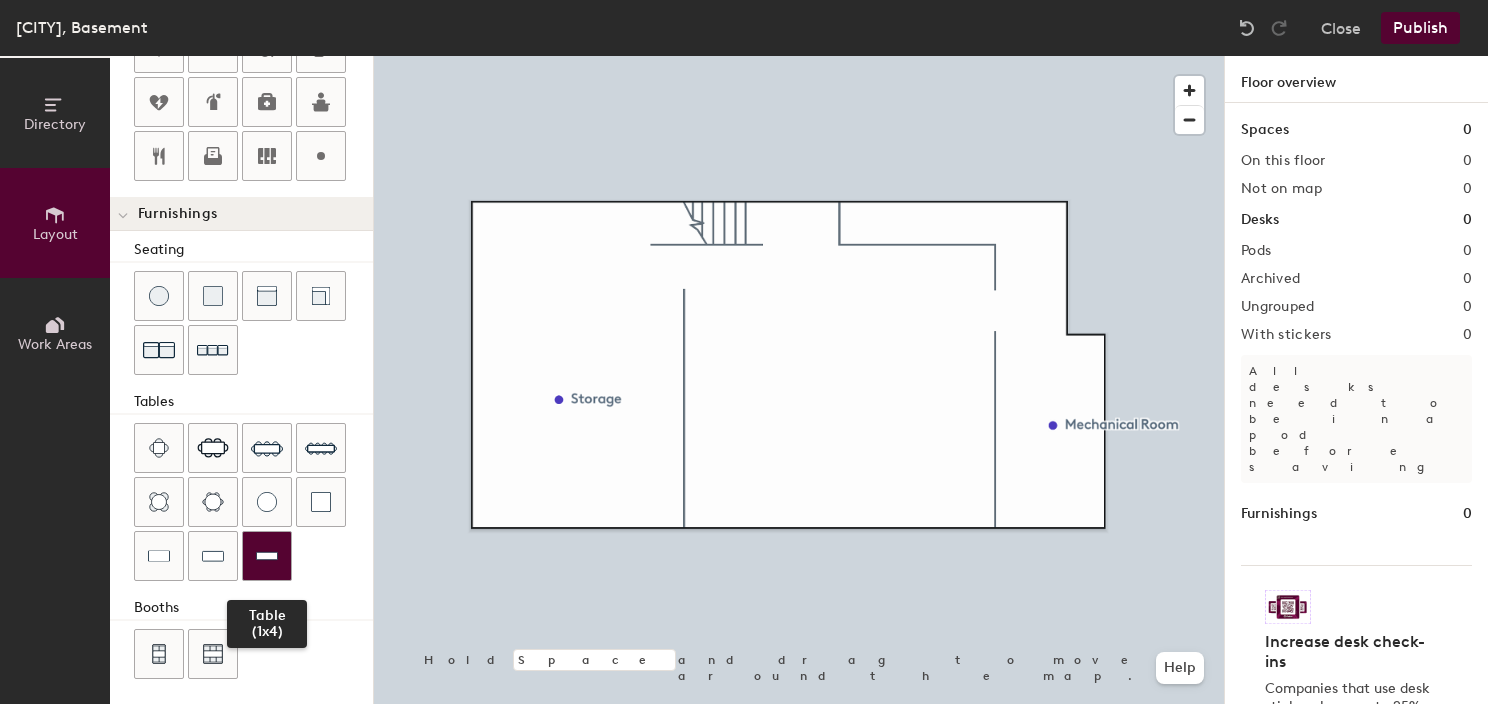 drag, startPoint x: 262, startPoint y: 544, endPoint x: 290, endPoint y: 534, distance: 29.732138 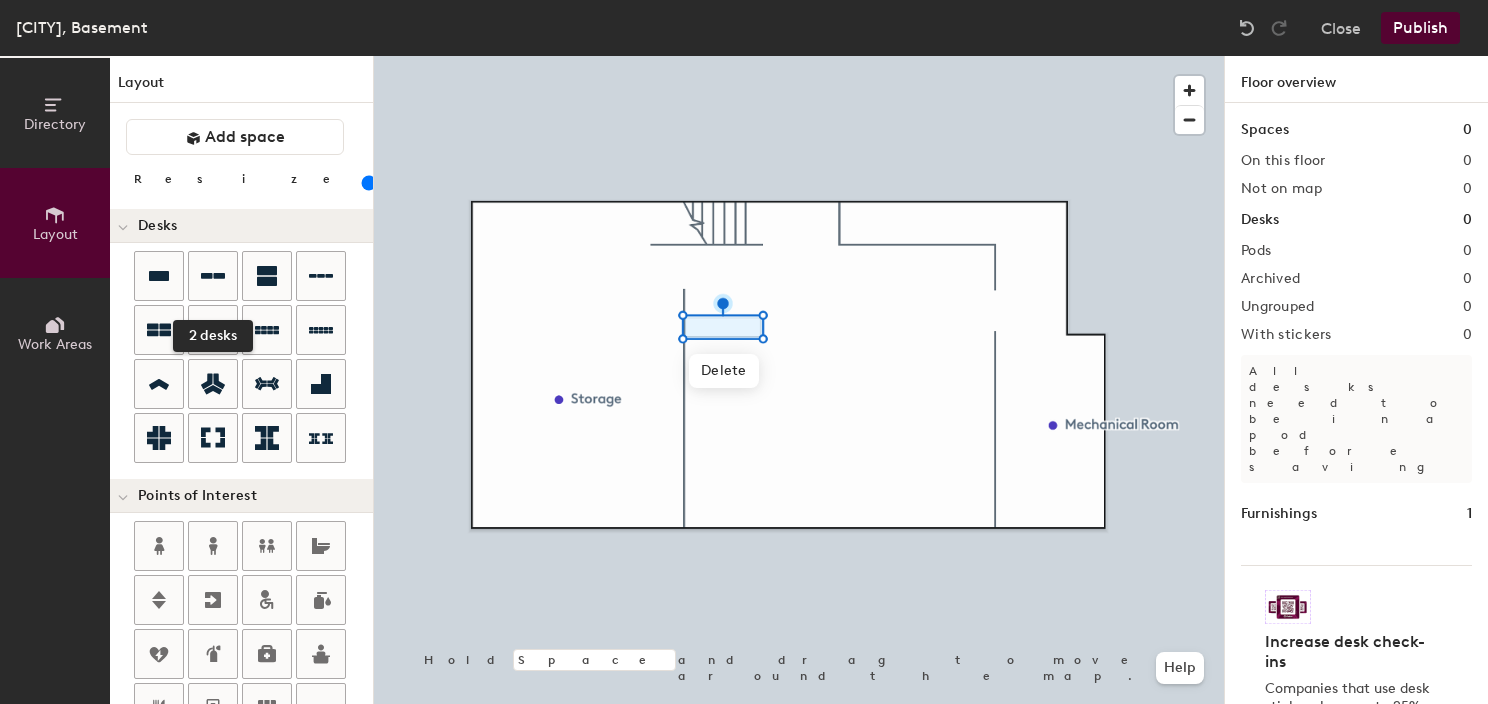 scroll, scrollTop: 0, scrollLeft: 0, axis: both 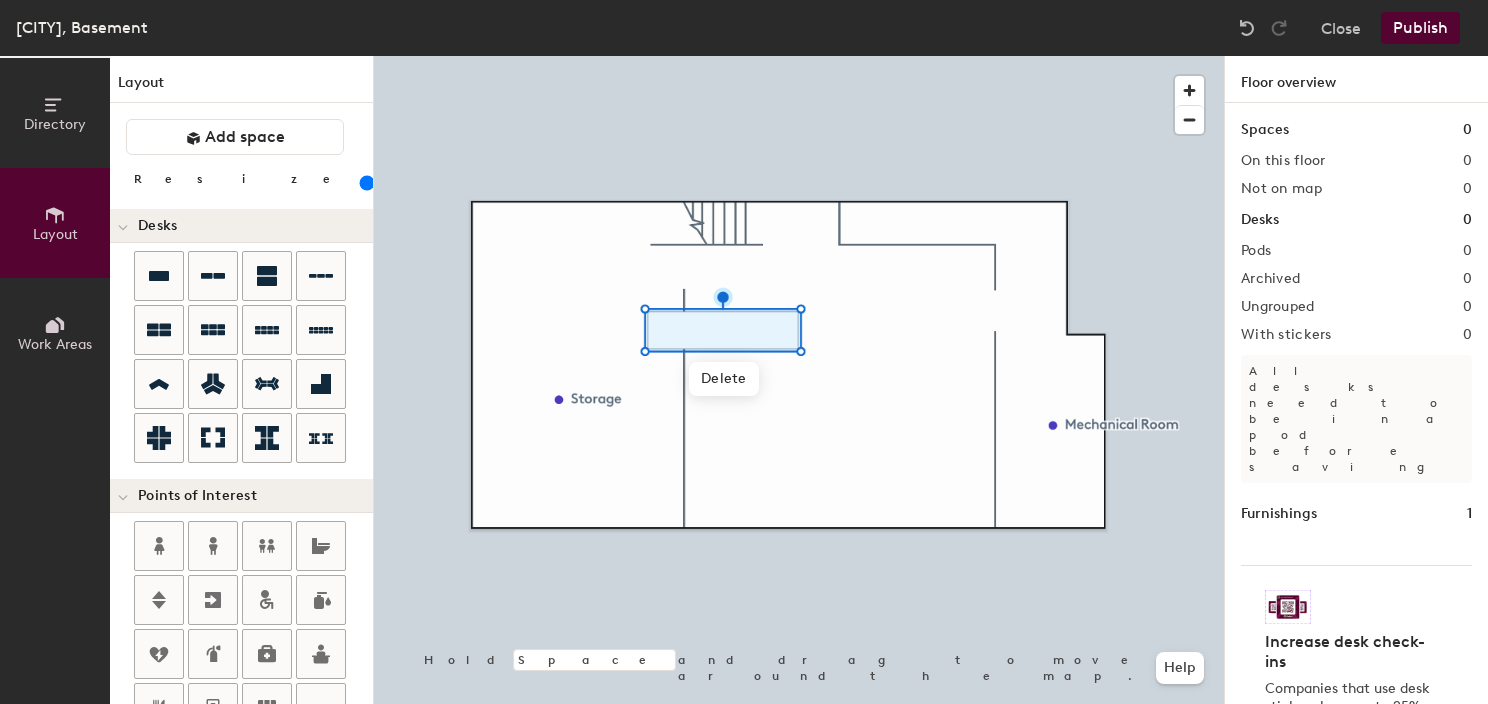 drag, startPoint x: 212, startPoint y: 178, endPoint x: 222, endPoint y: 181, distance: 10.440307 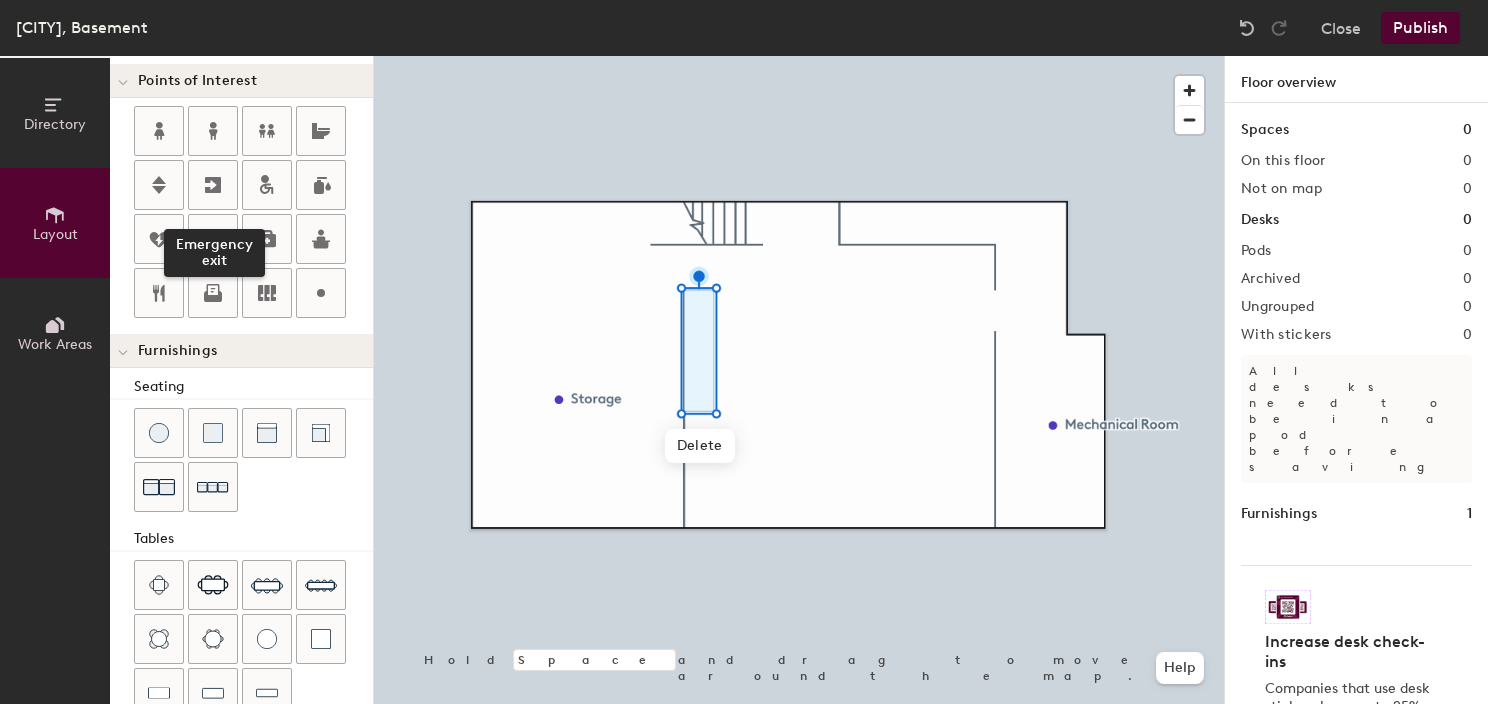 scroll, scrollTop: 500, scrollLeft: 0, axis: vertical 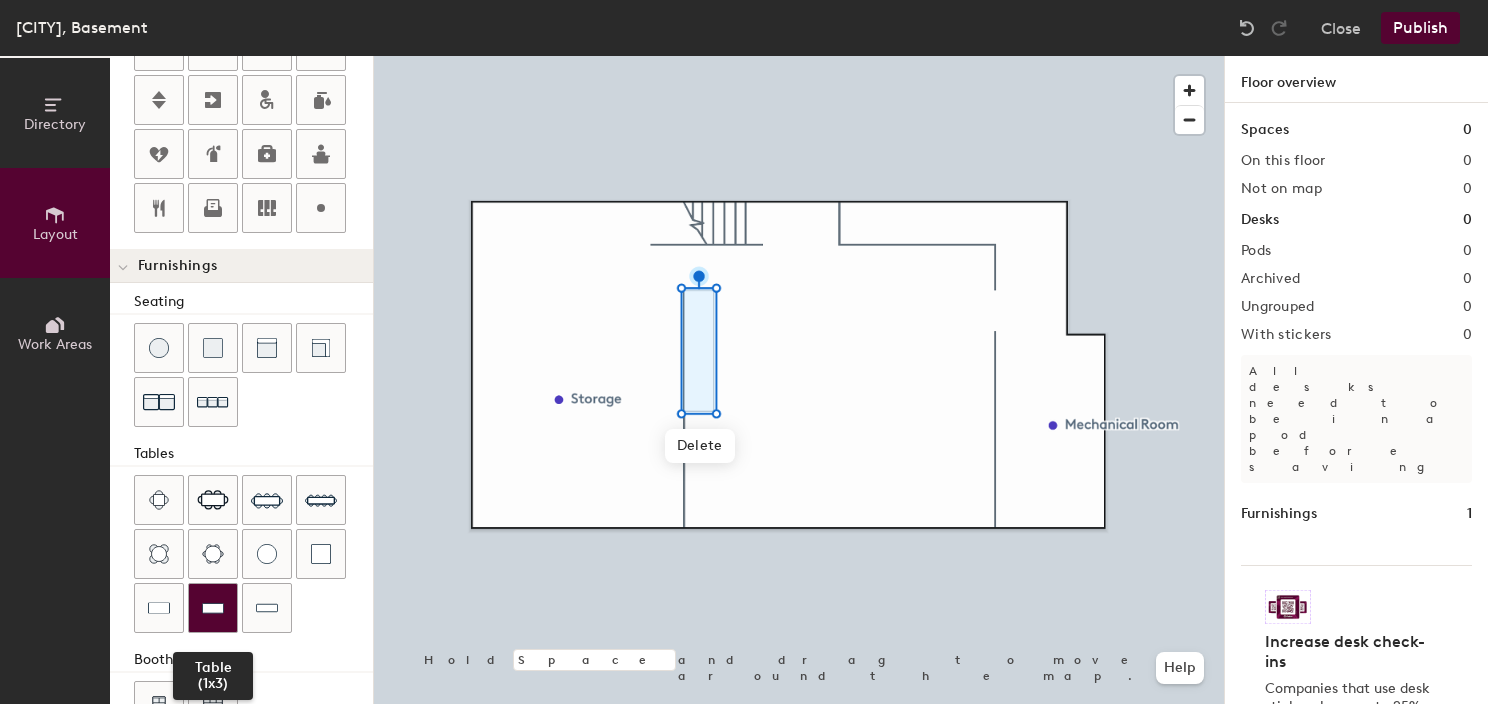 click 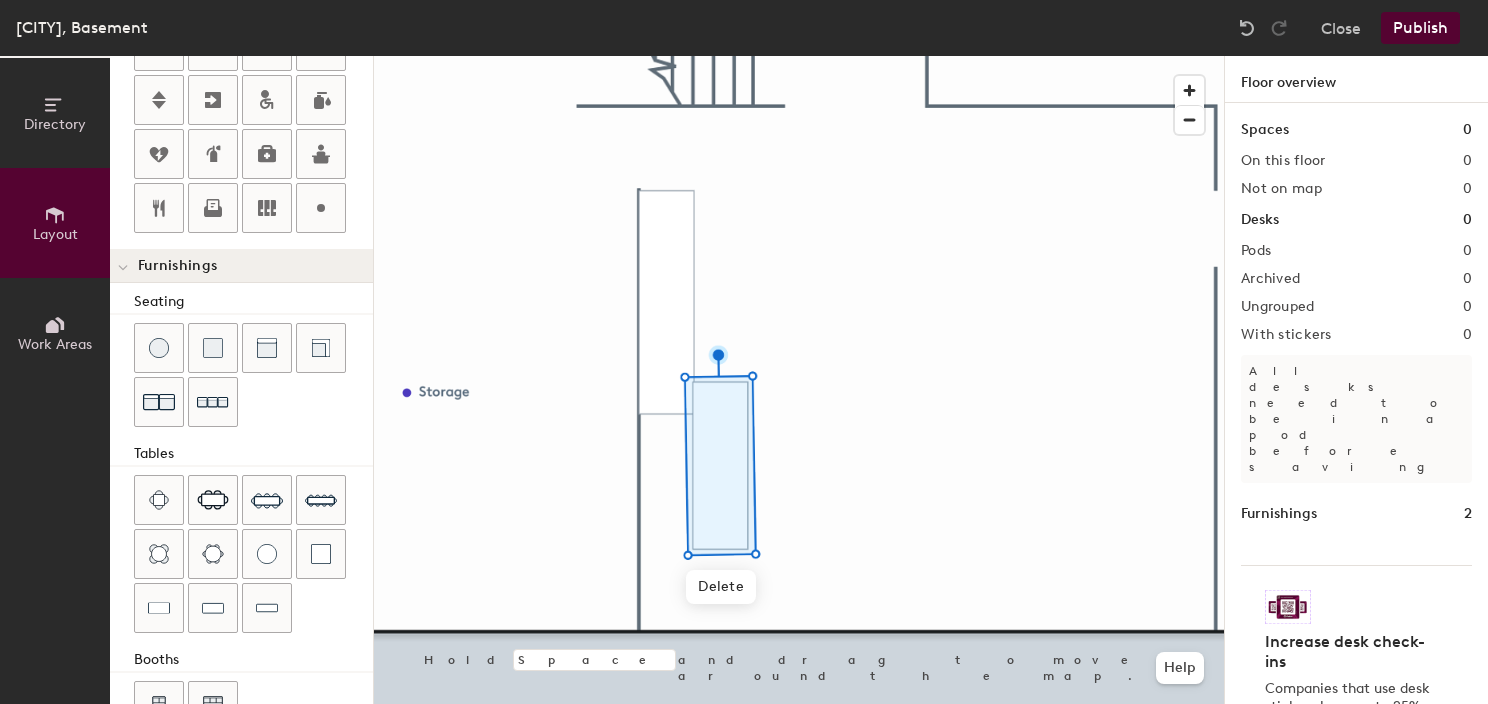 click 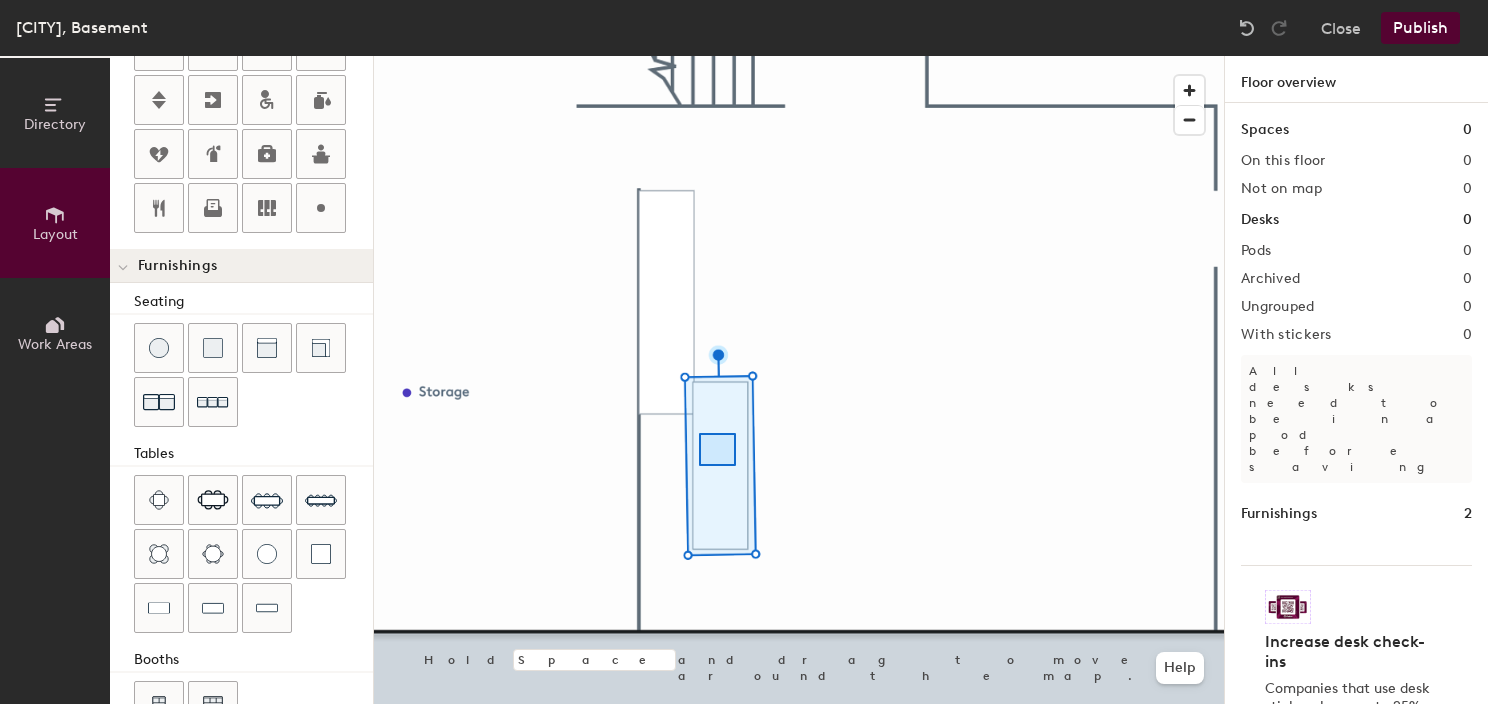 click 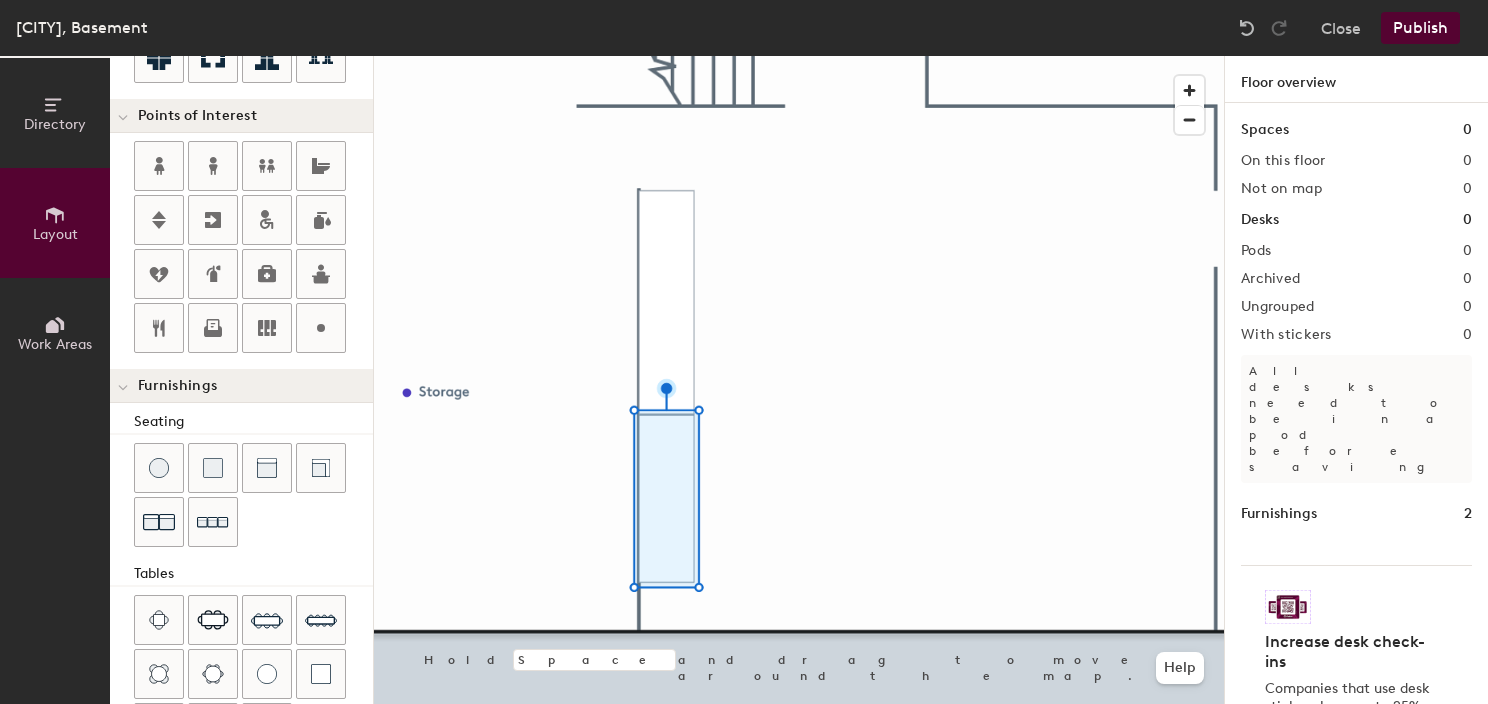 scroll, scrollTop: 300, scrollLeft: 0, axis: vertical 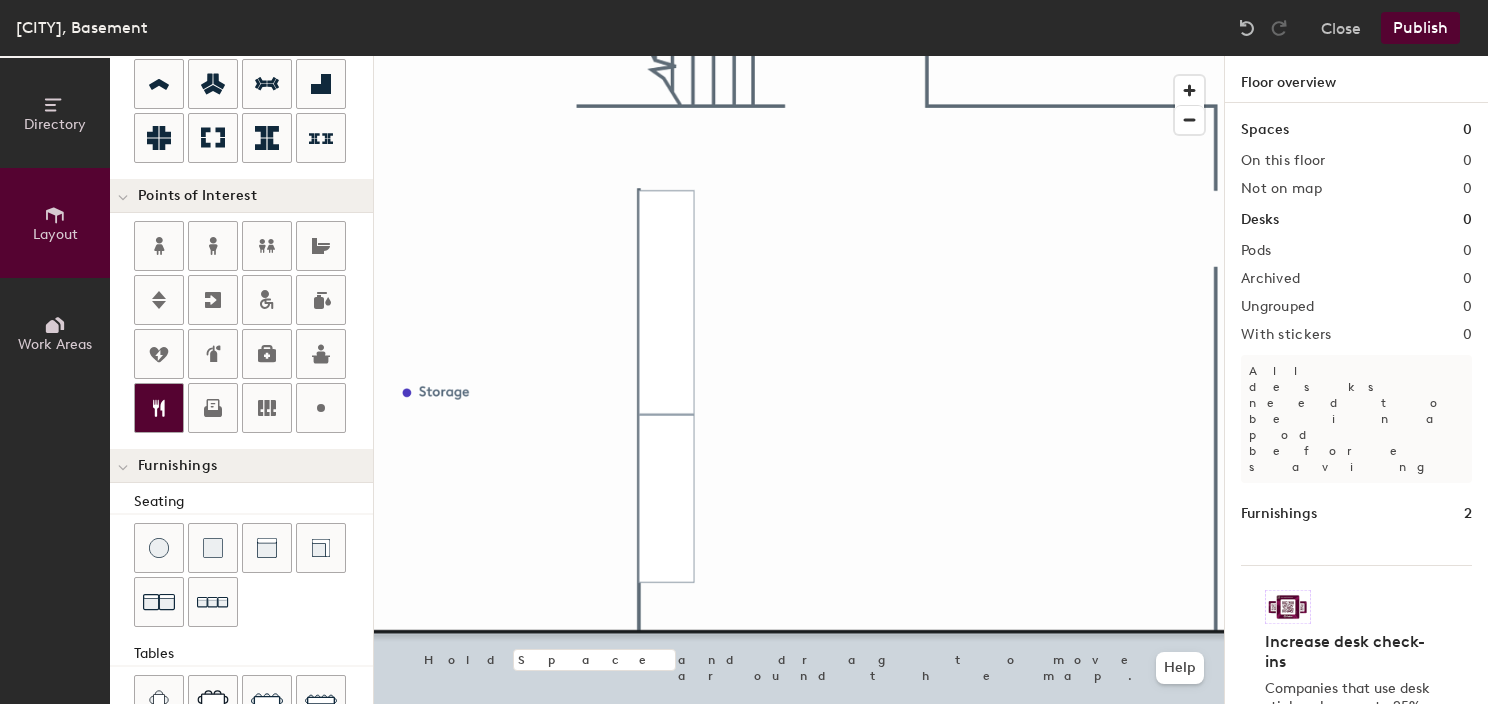 click 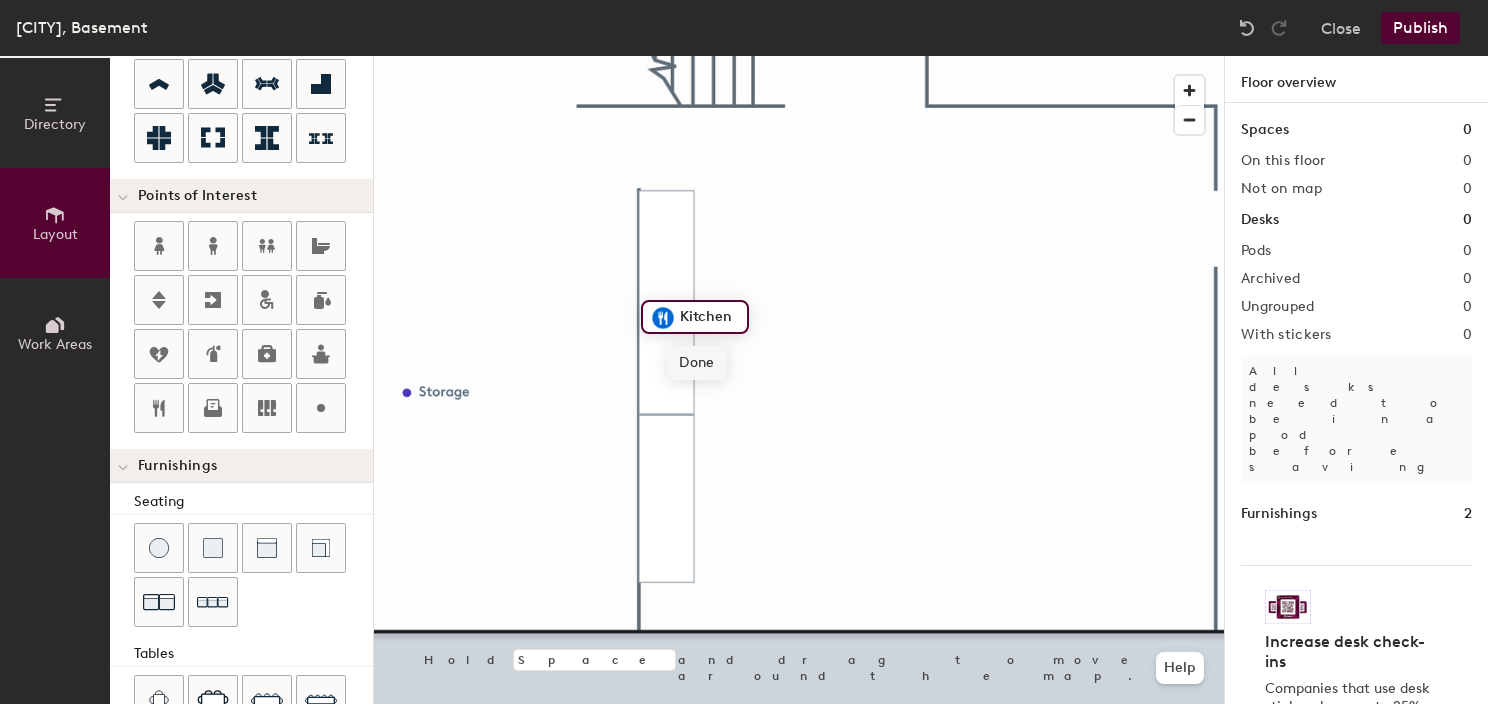 click on "Done" 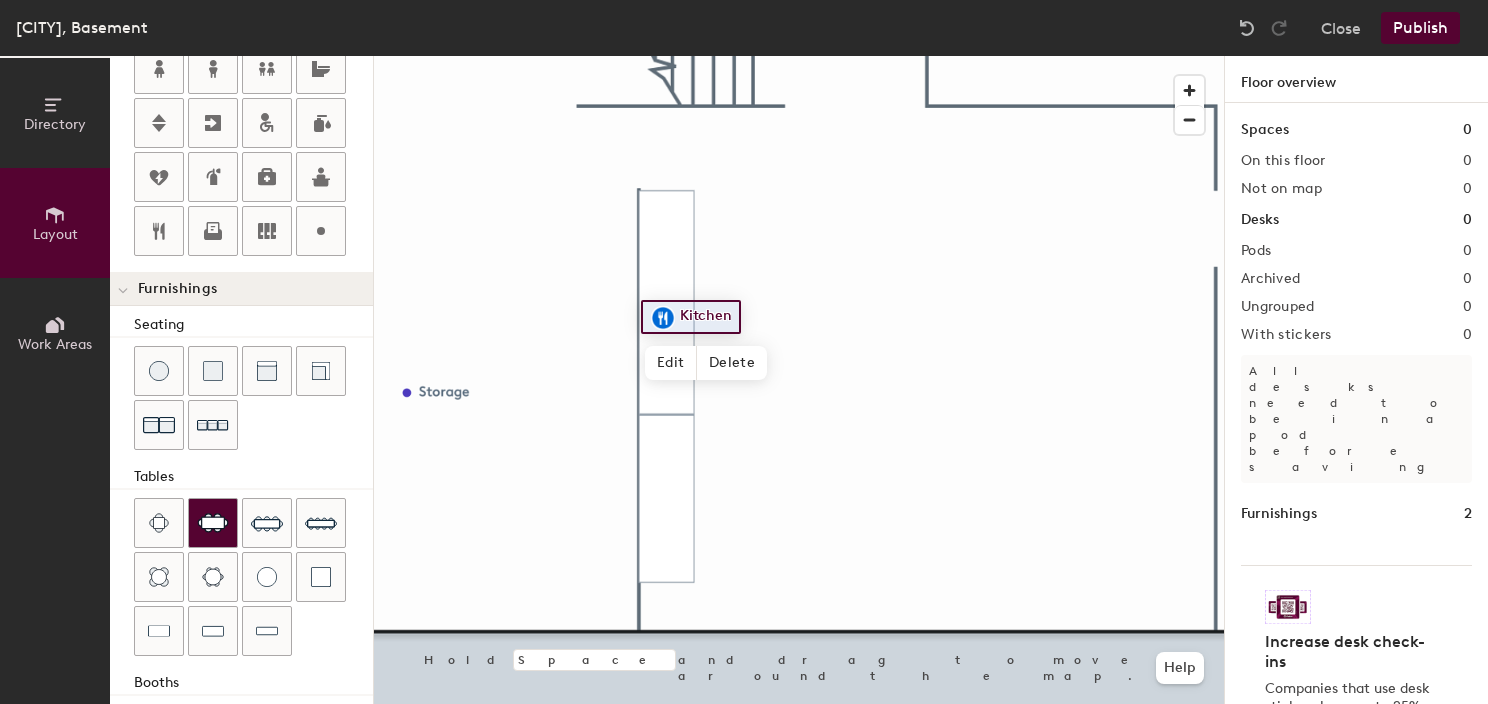 scroll, scrollTop: 552, scrollLeft: 0, axis: vertical 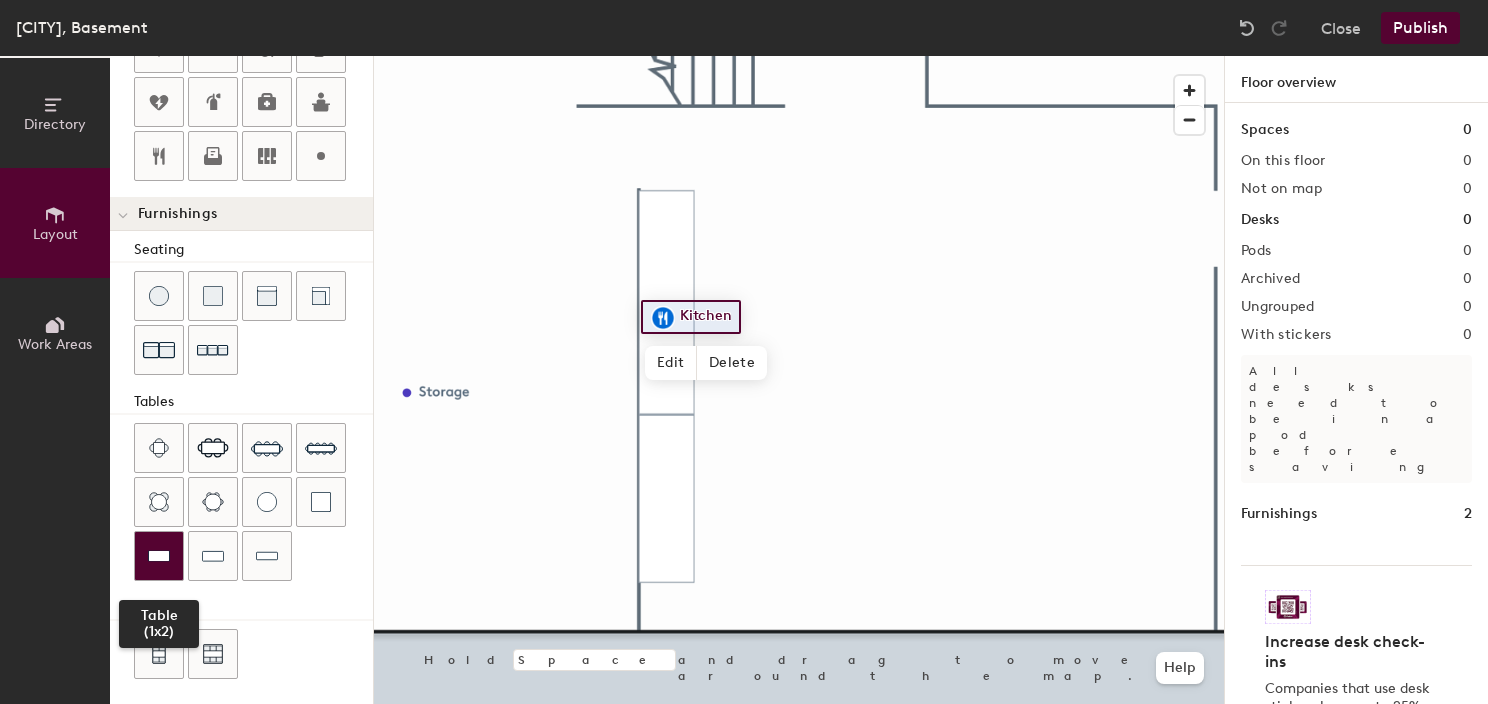 click 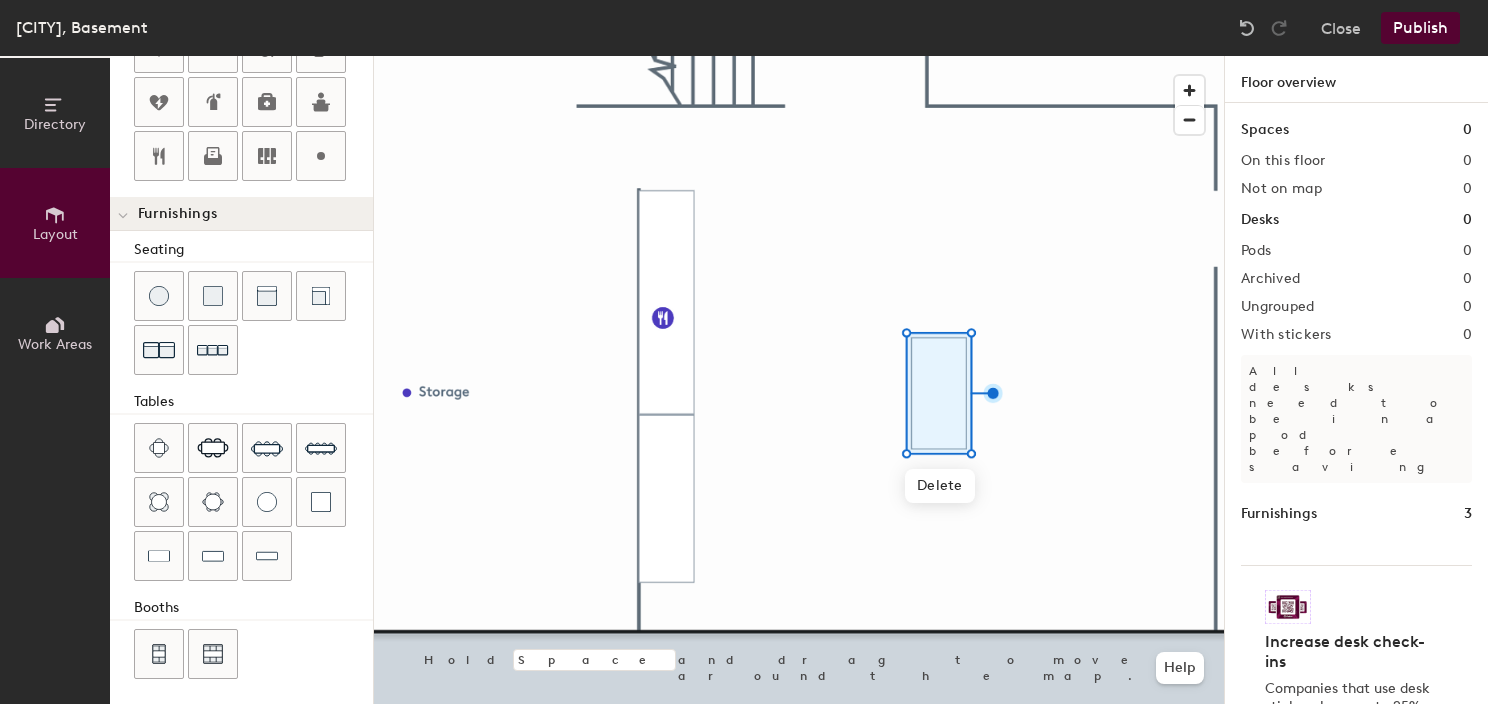 click 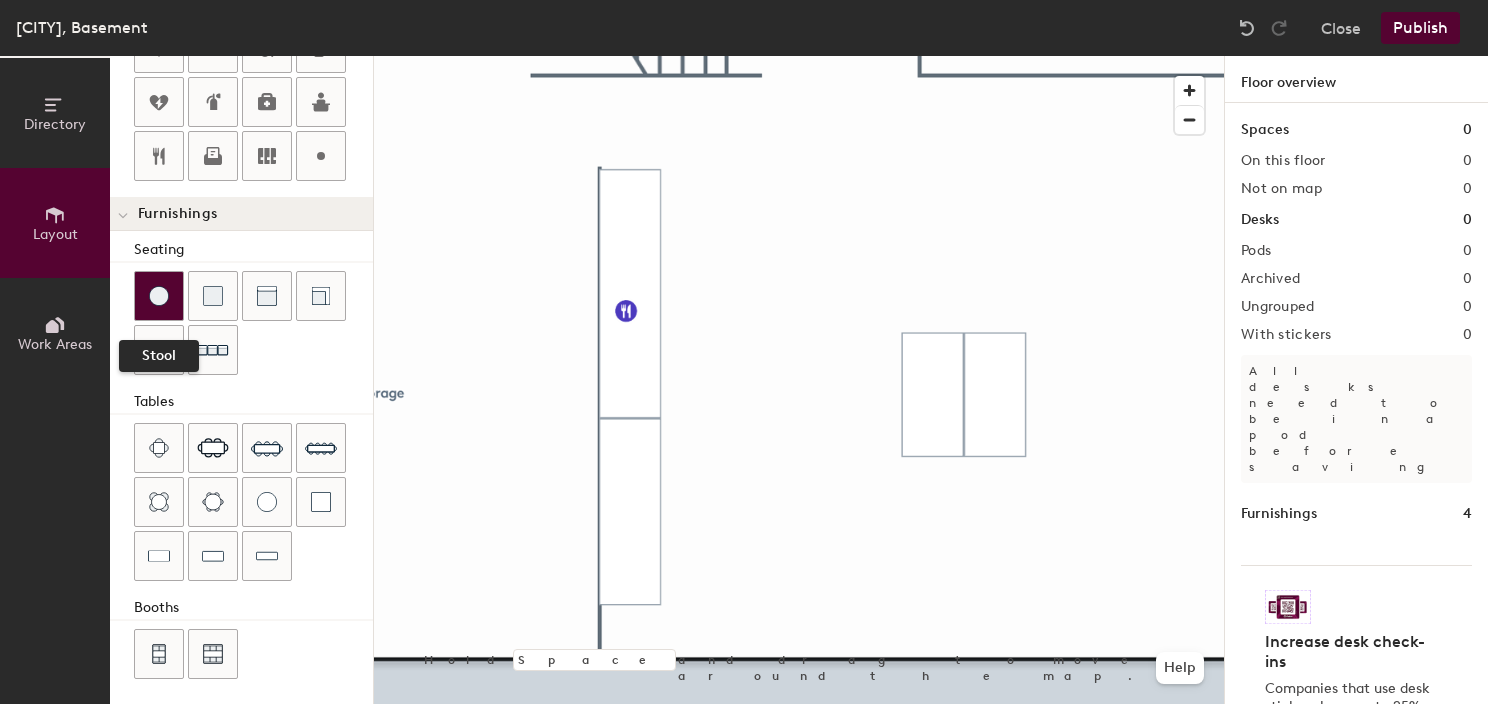 click 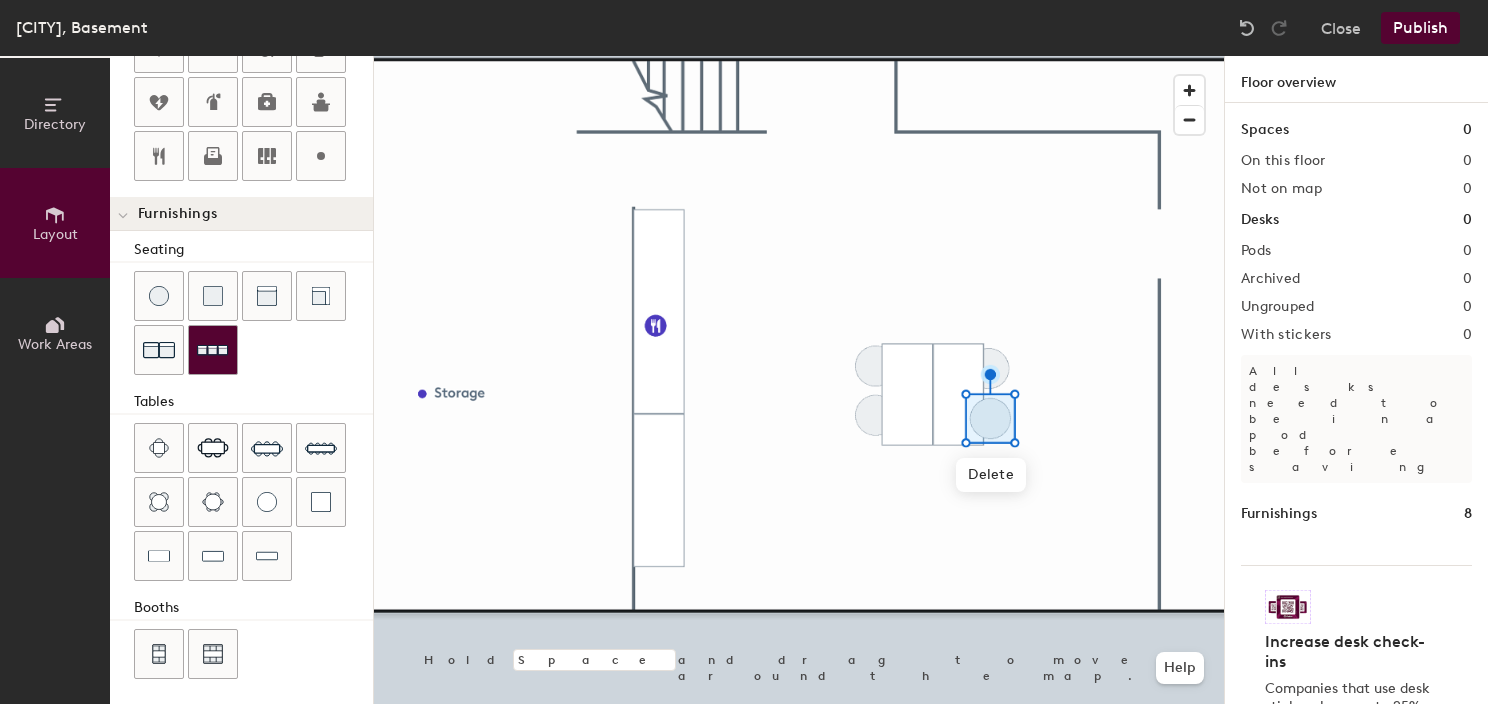 click 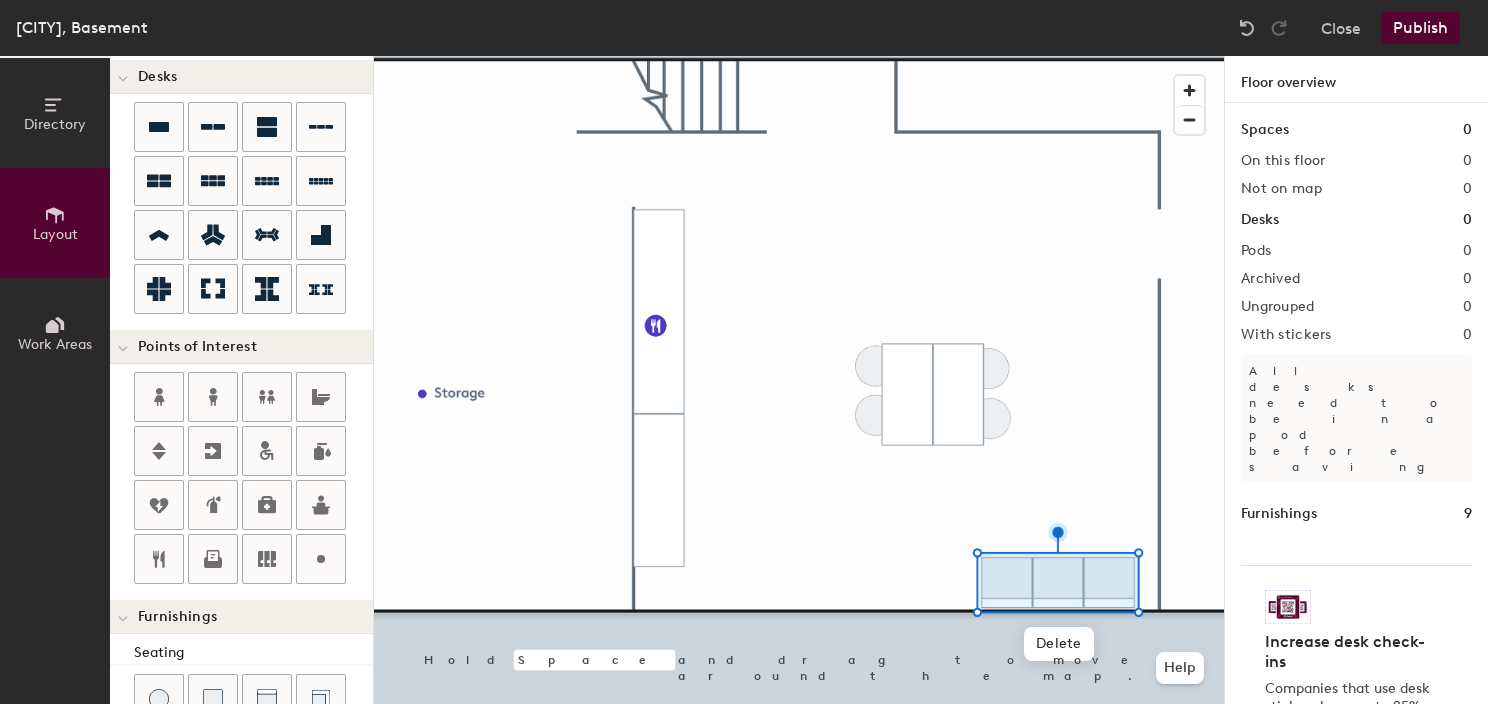 scroll, scrollTop: 0, scrollLeft: 0, axis: both 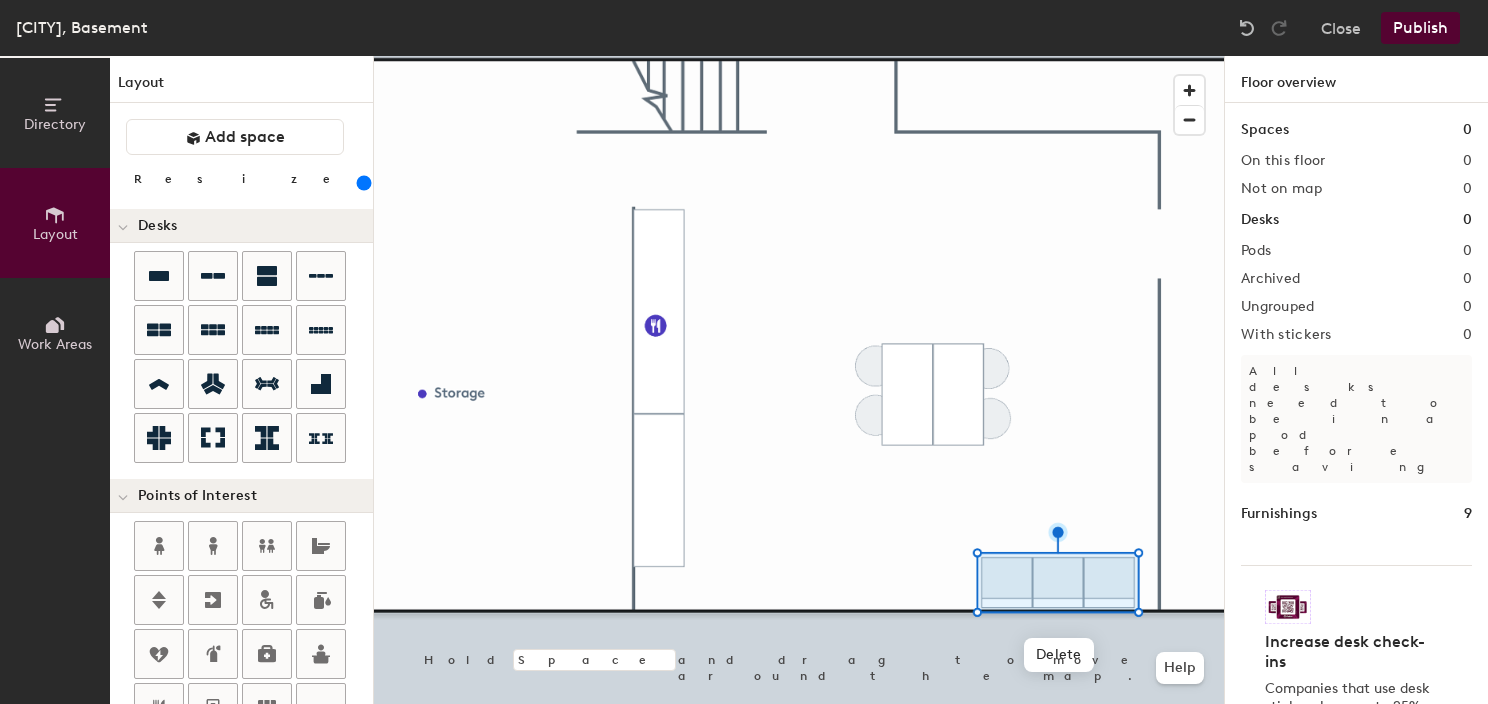 drag, startPoint x: 215, startPoint y: 181, endPoint x: 248, endPoint y: 182, distance: 33.01515 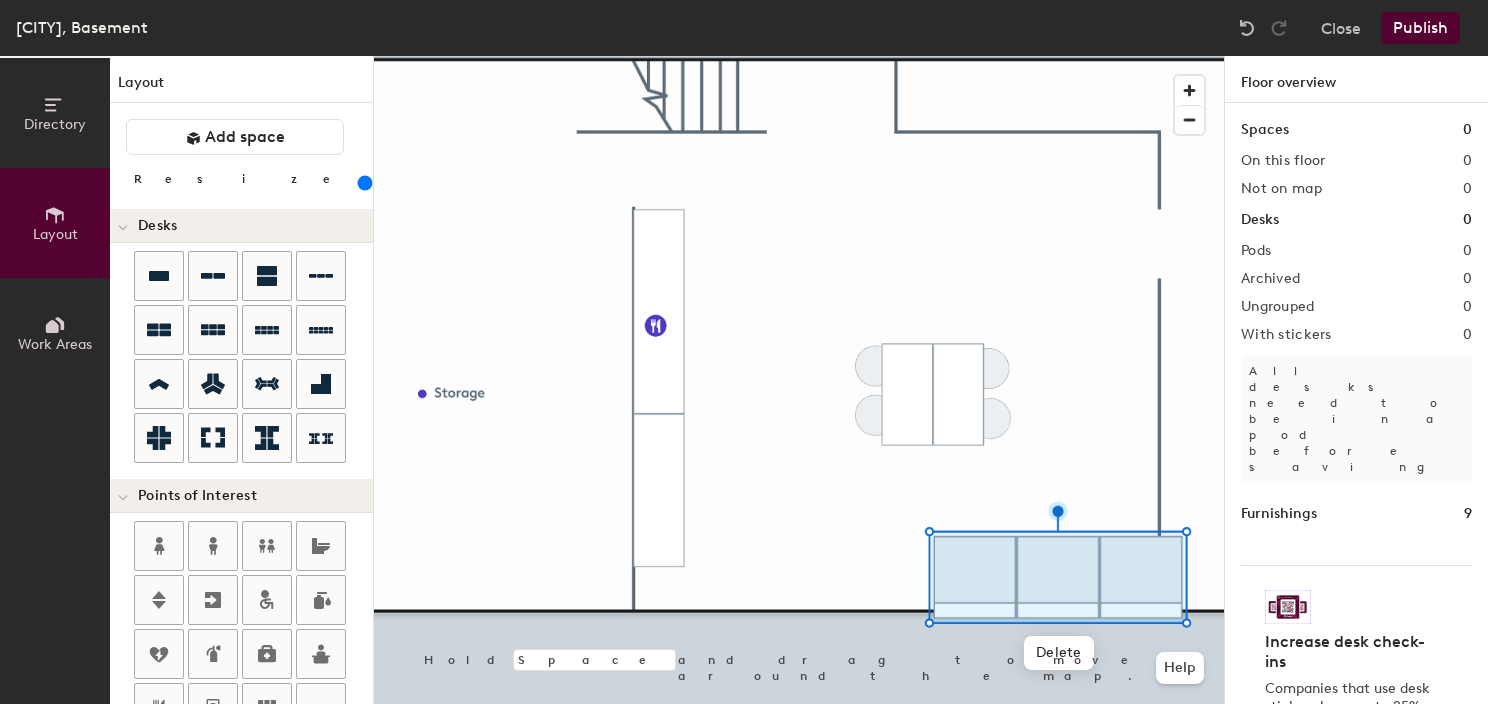 click 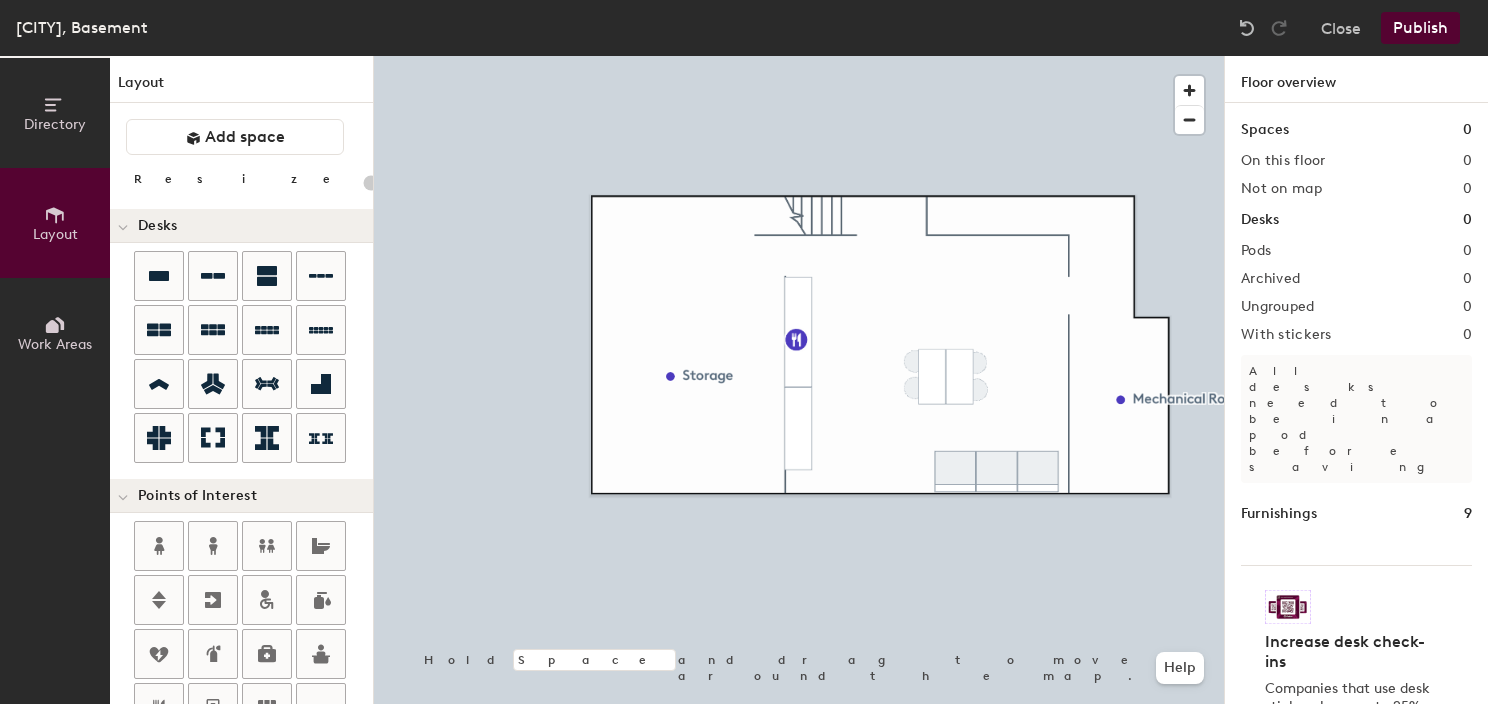 click on "Publish" 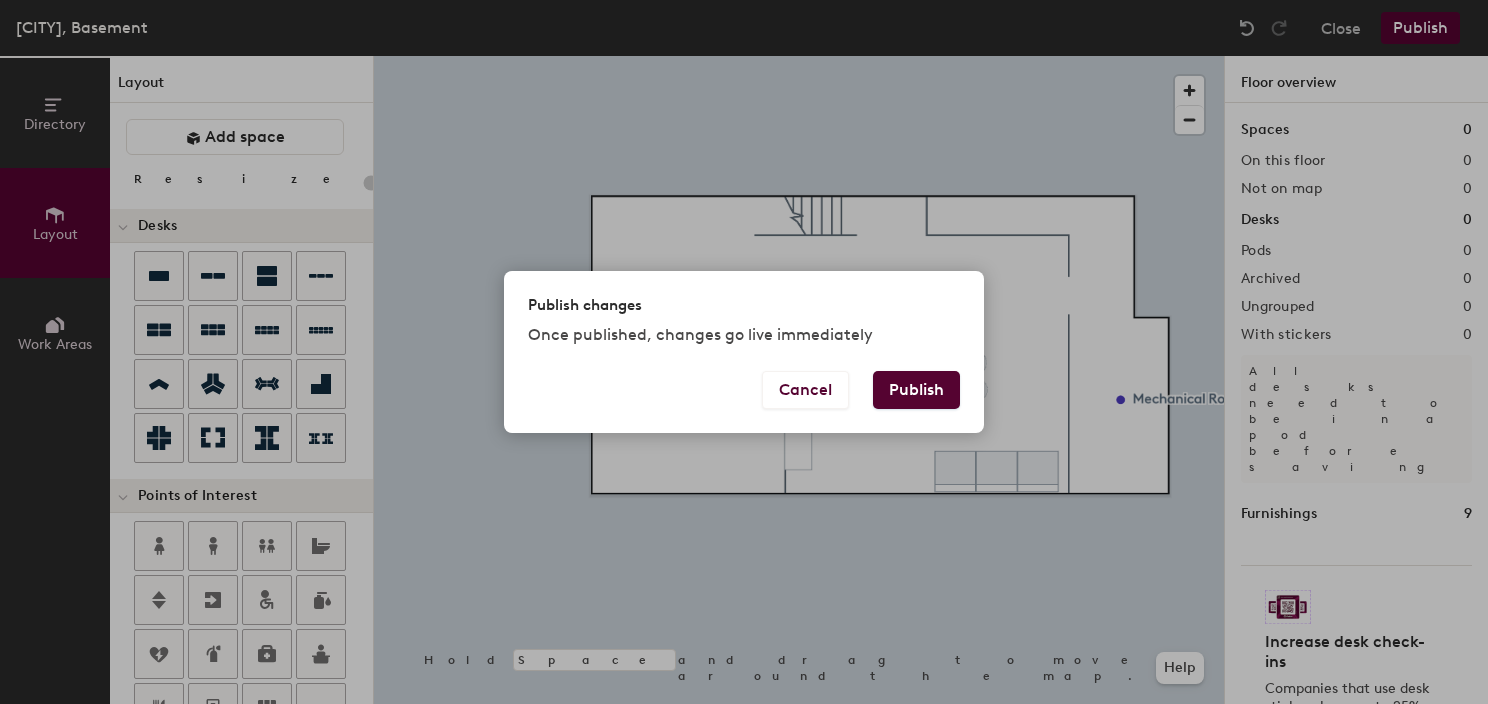 click on "Publish" at bounding box center (916, 390) 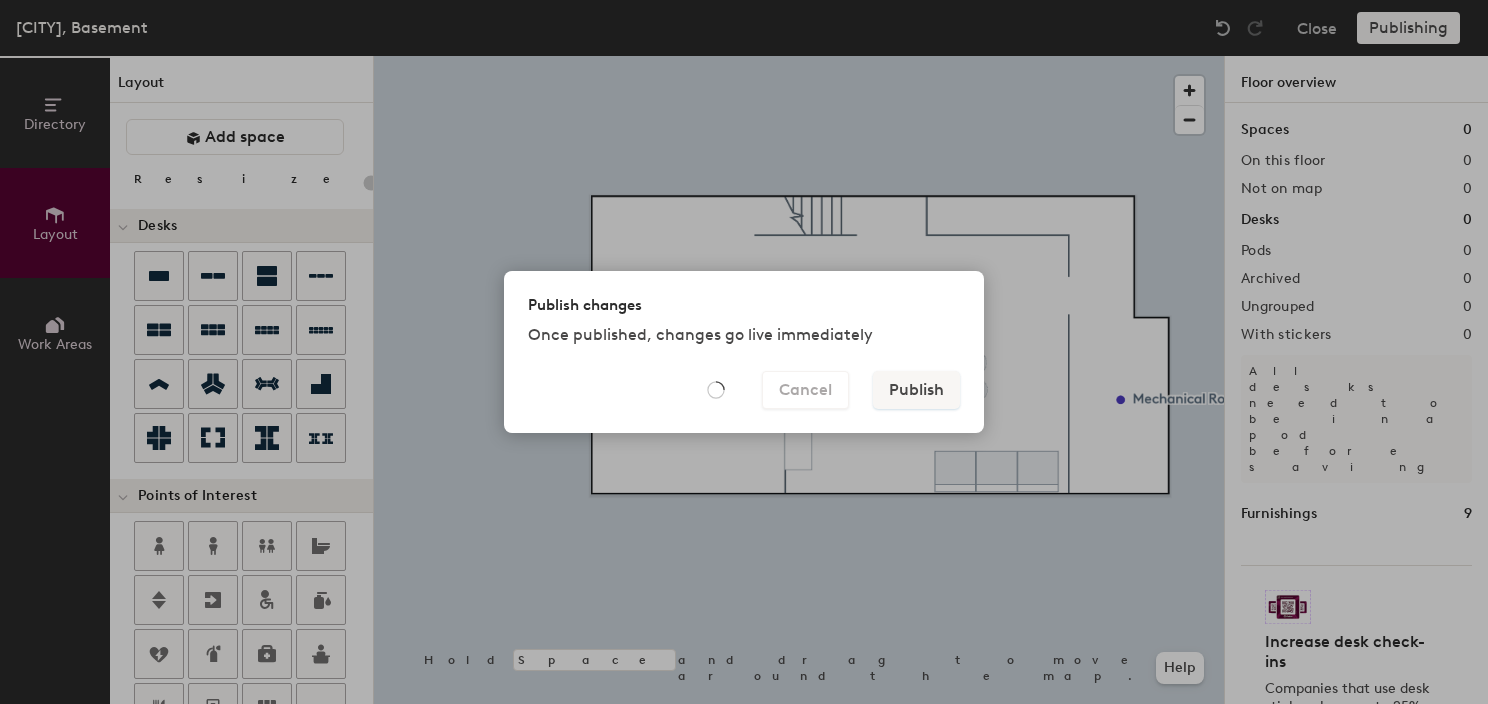 type on "20" 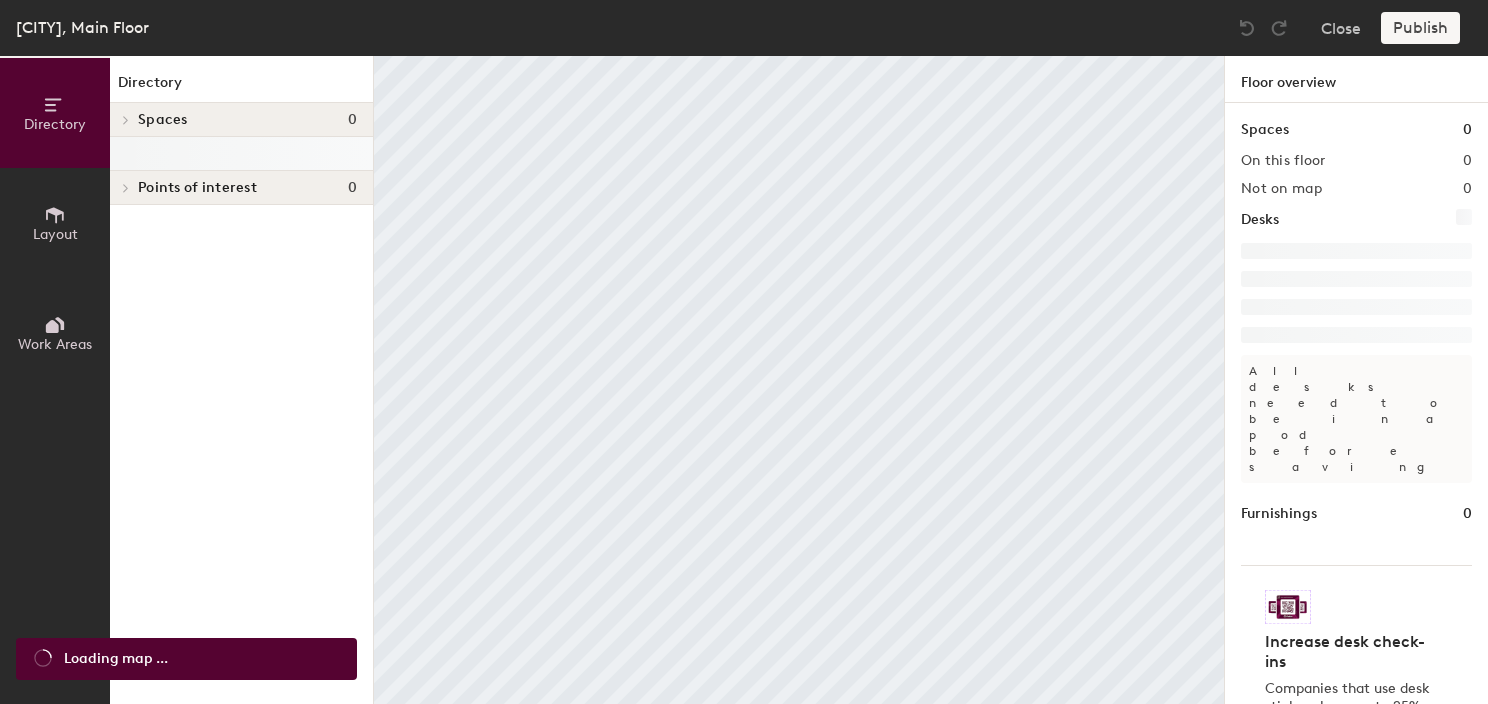 scroll, scrollTop: 0, scrollLeft: 0, axis: both 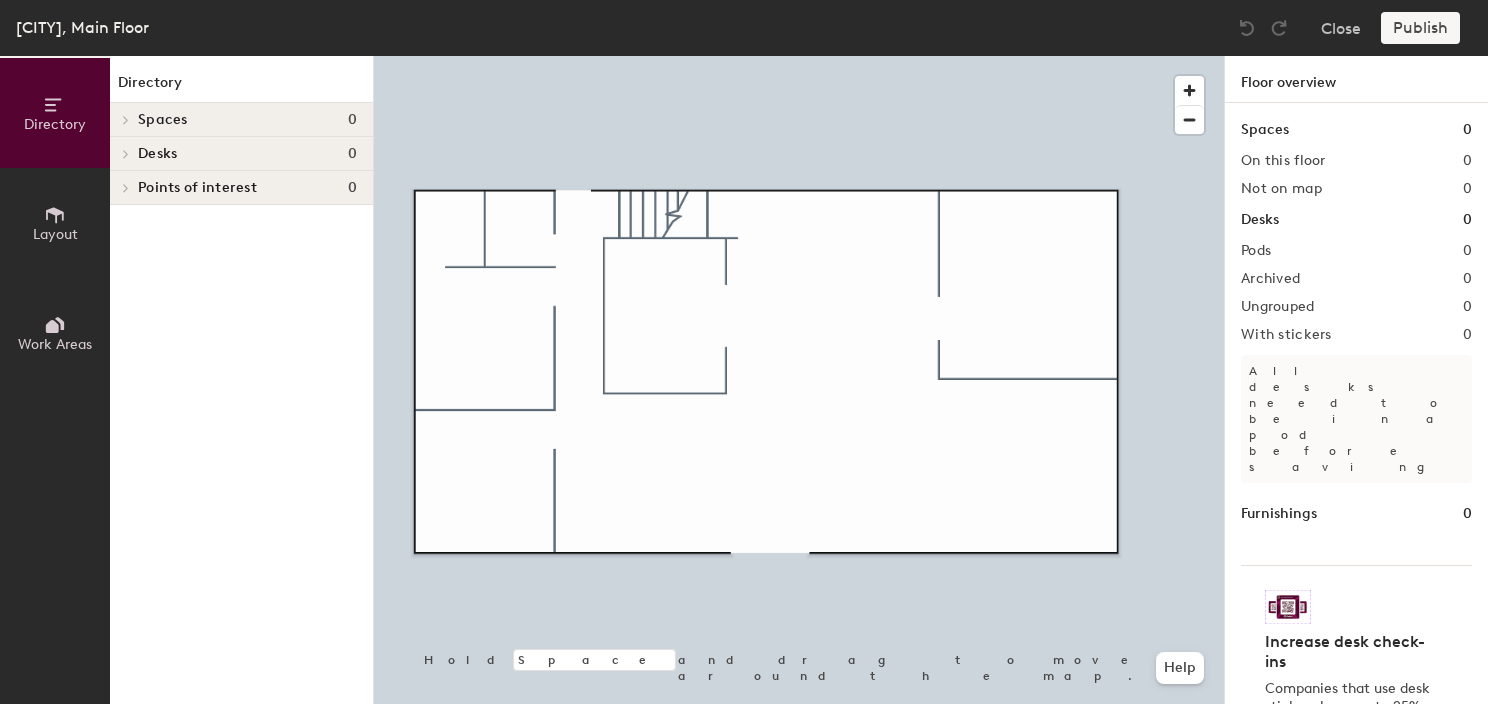 click on "Layout" 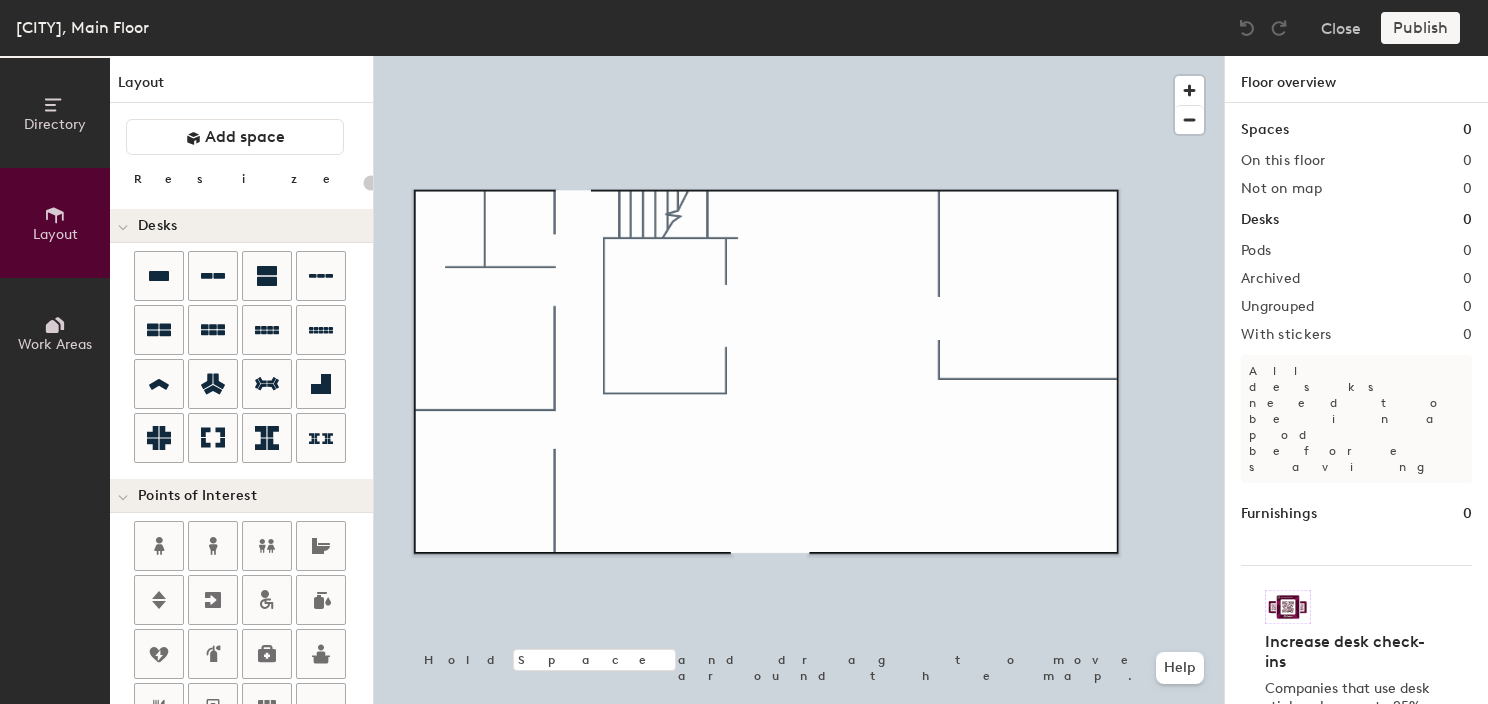 scroll, scrollTop: 400, scrollLeft: 0, axis: vertical 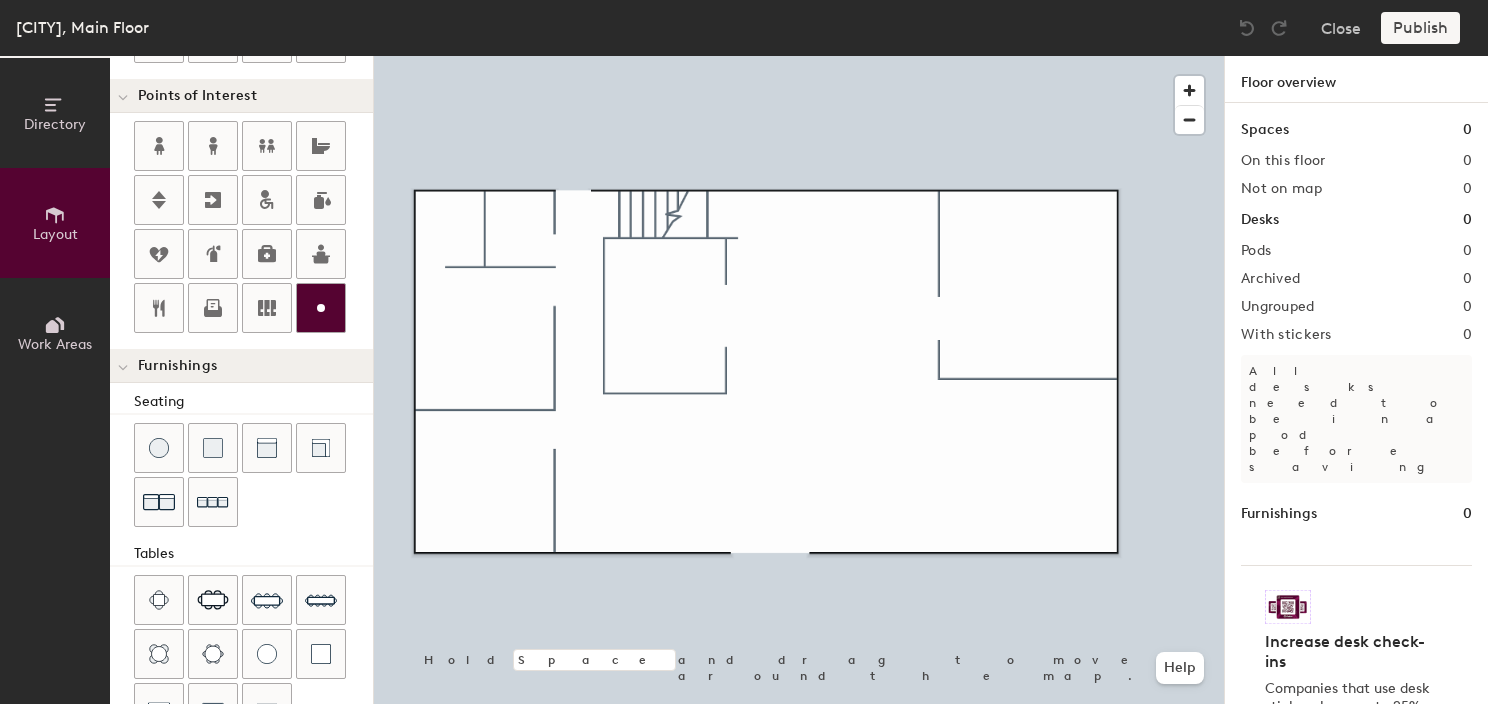 drag, startPoint x: 310, startPoint y: 337, endPoint x: 322, endPoint y: 309, distance: 30.463093 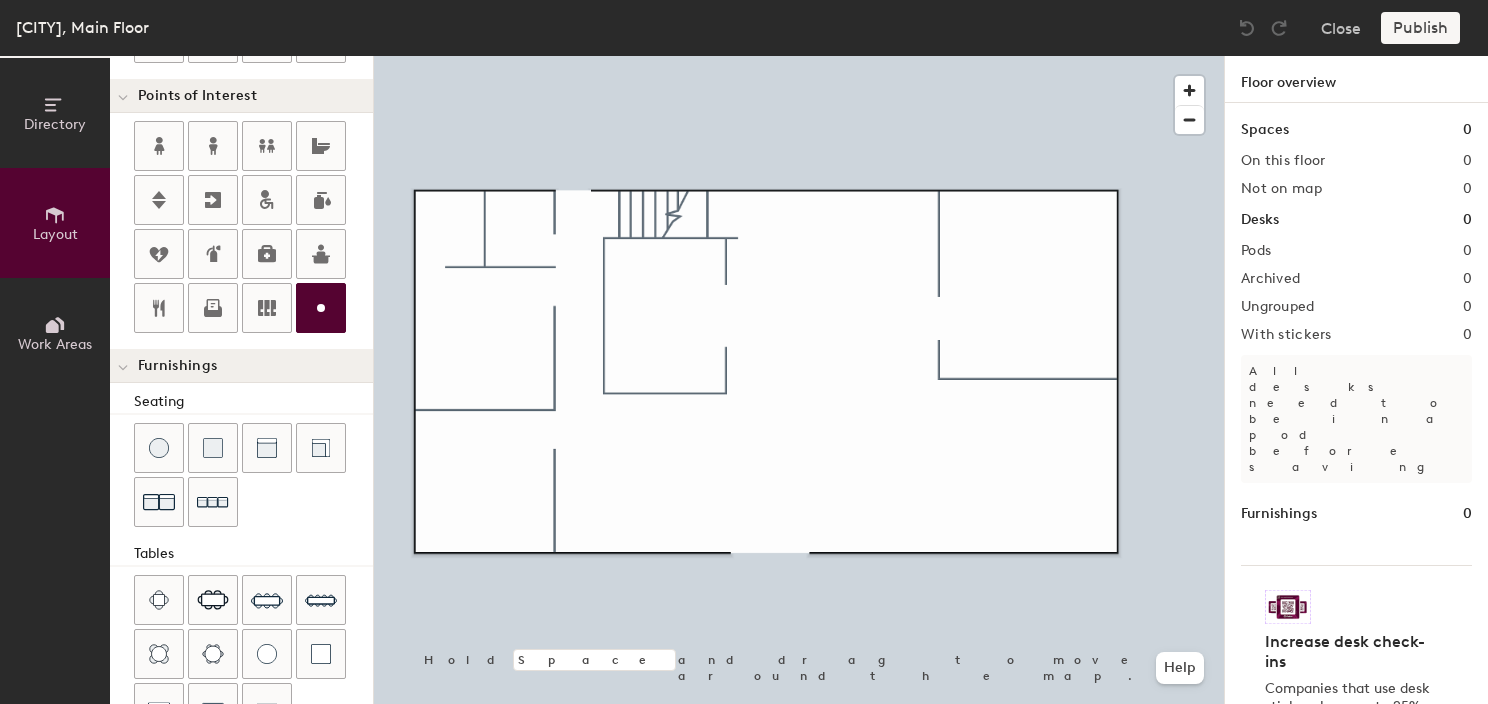 type on "20" 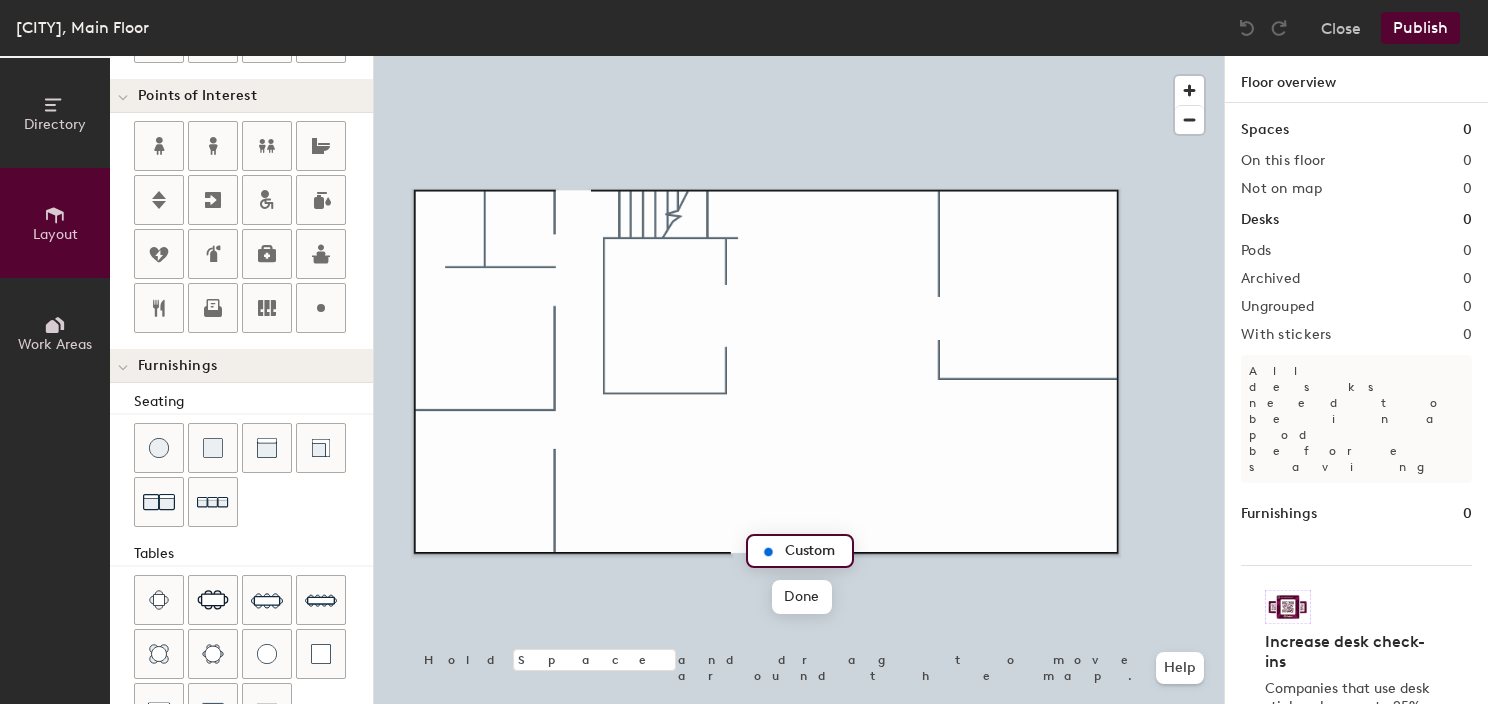 type on "E" 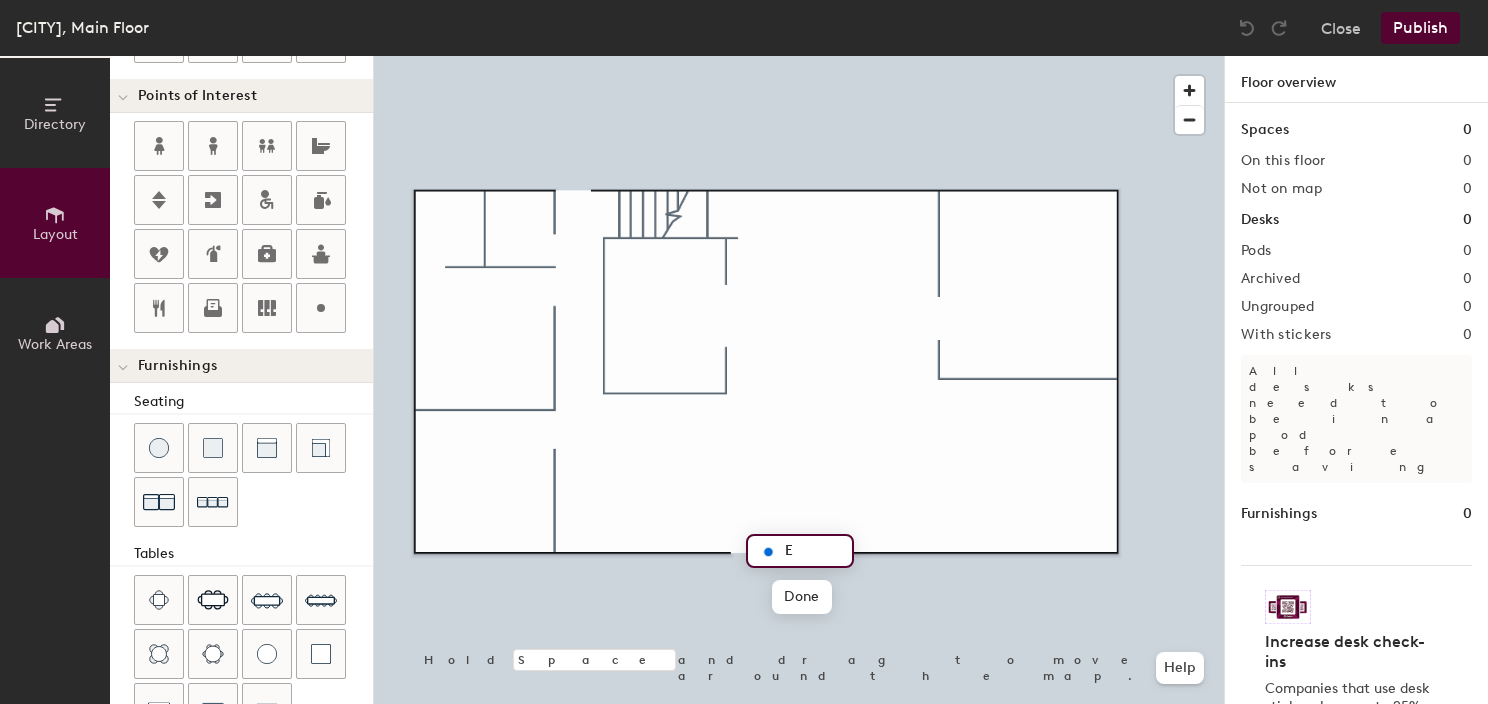 type on "20" 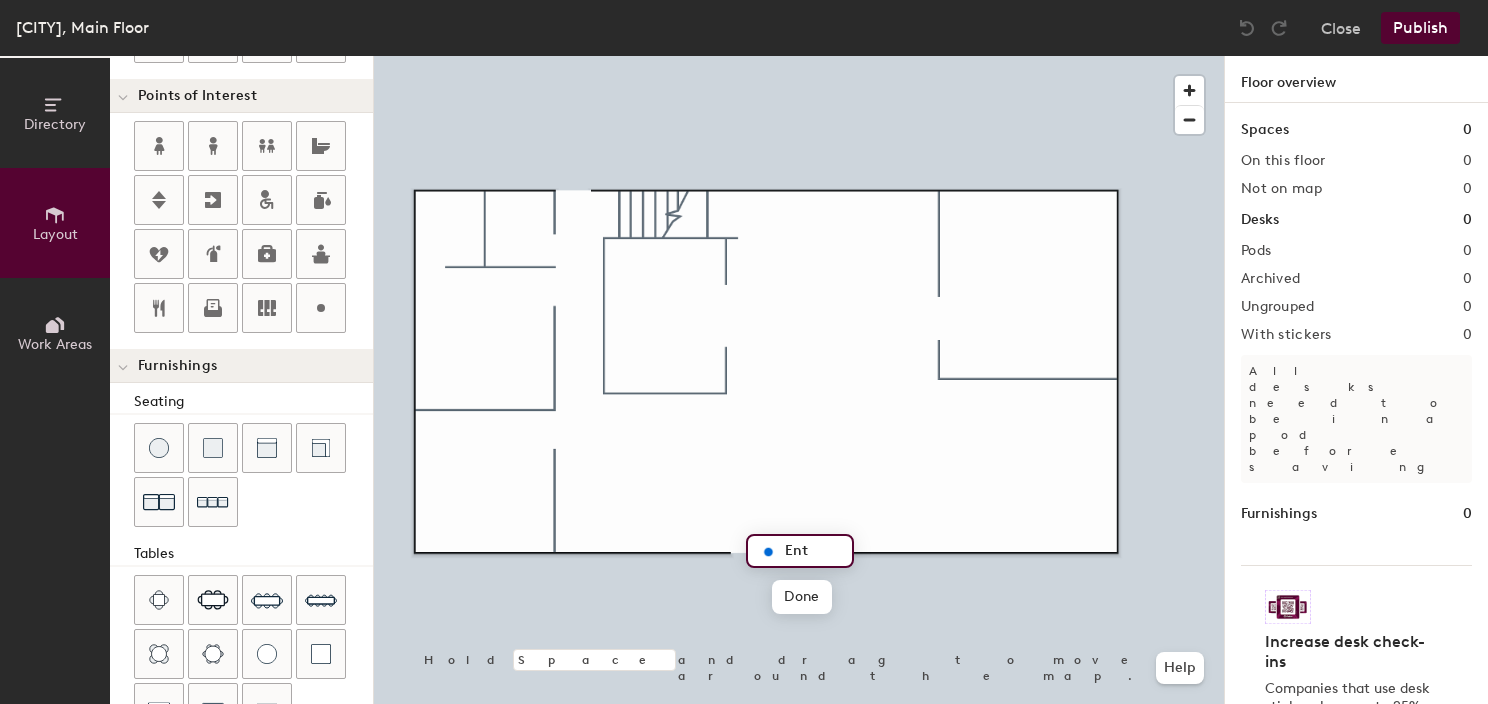 type on "Entr" 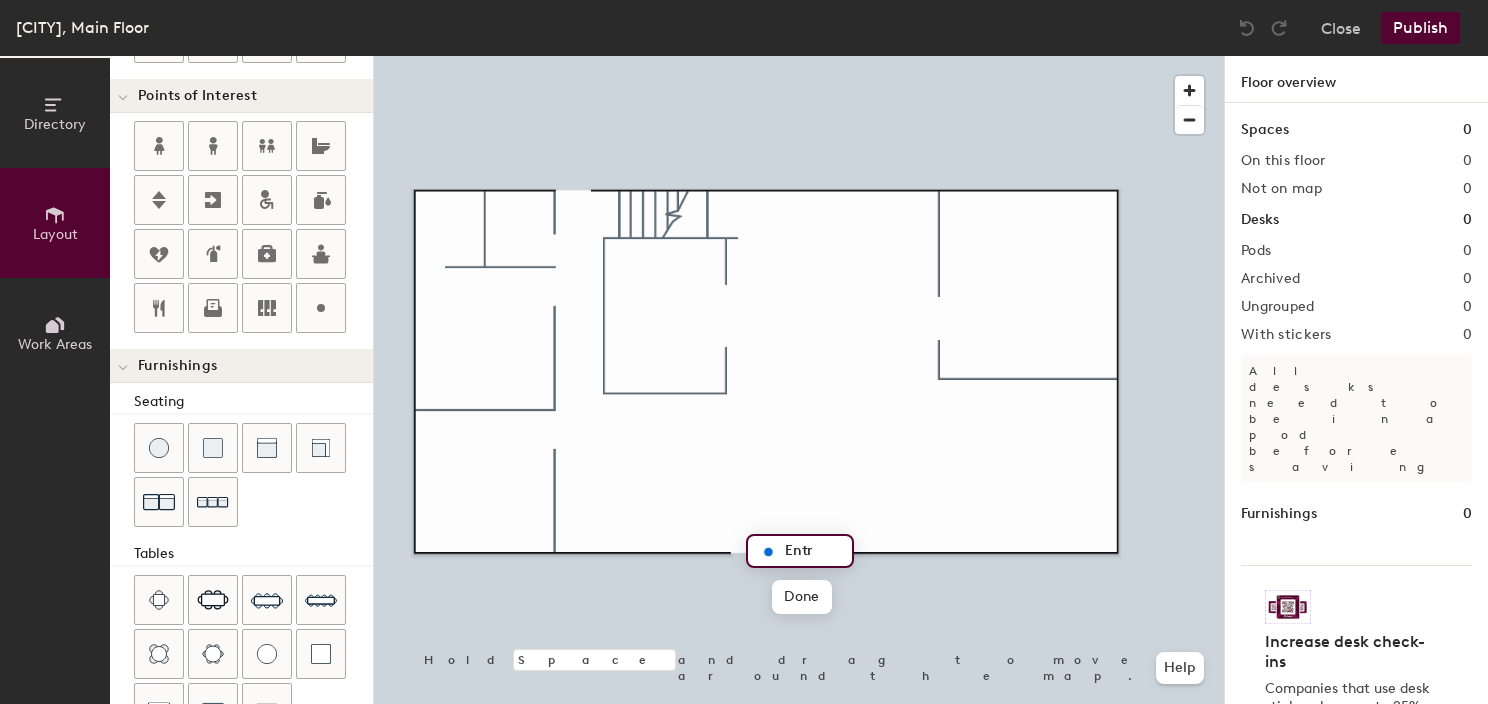 type on "20" 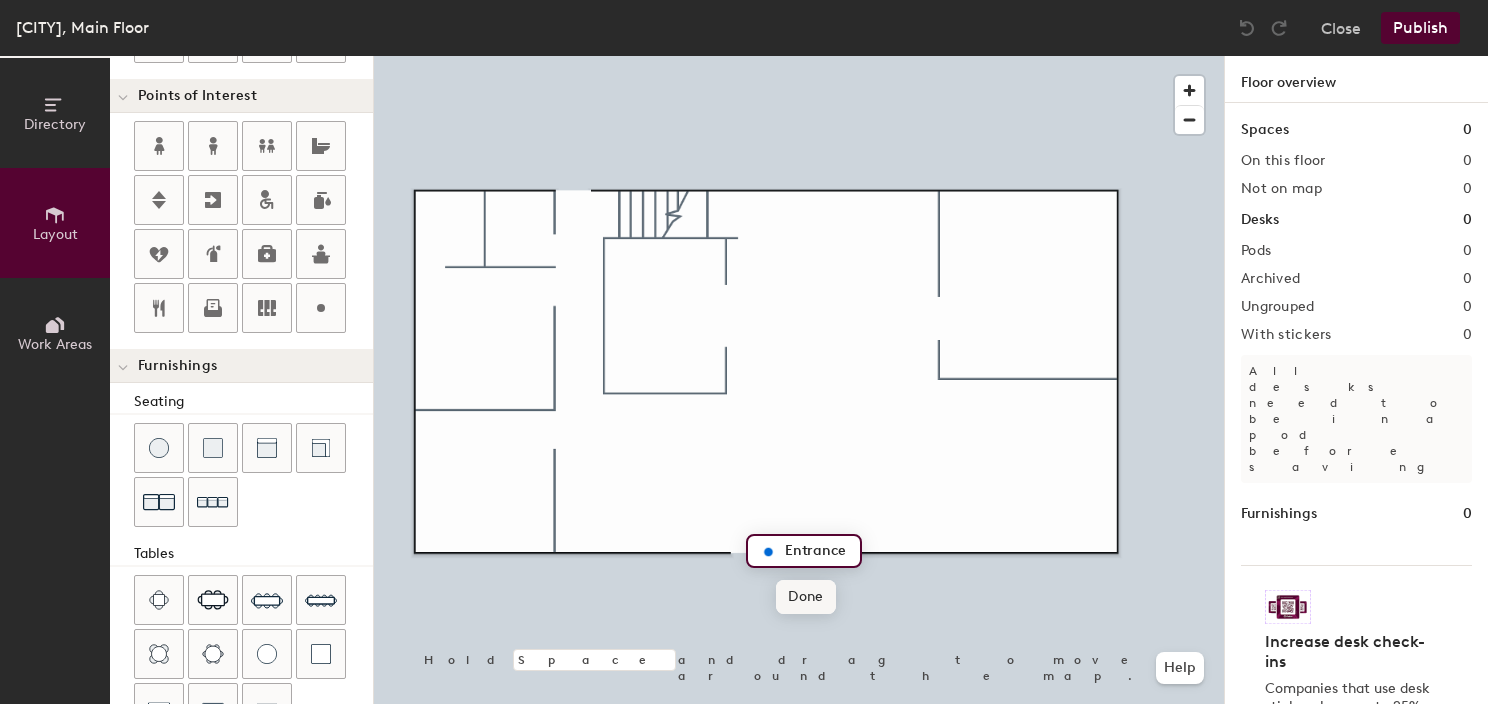 type on "Entrance" 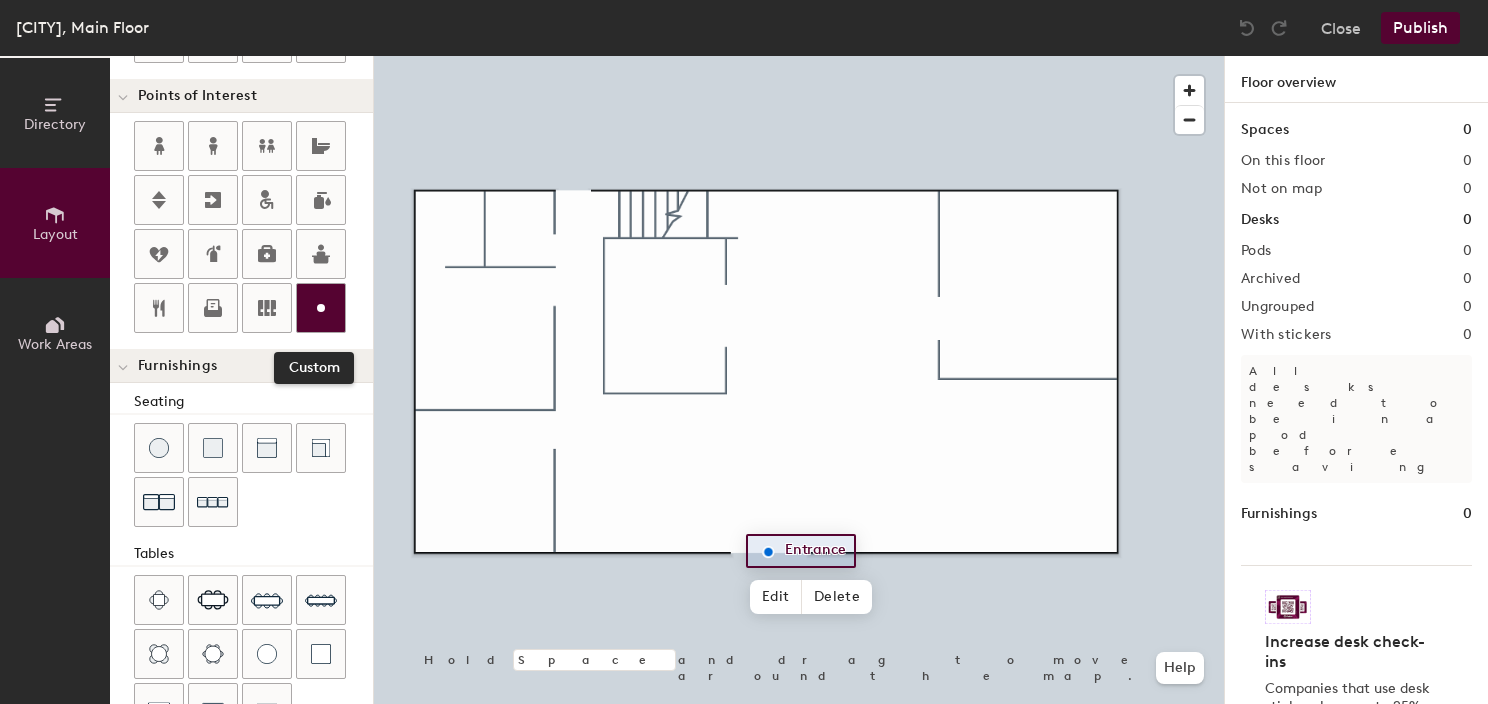 click 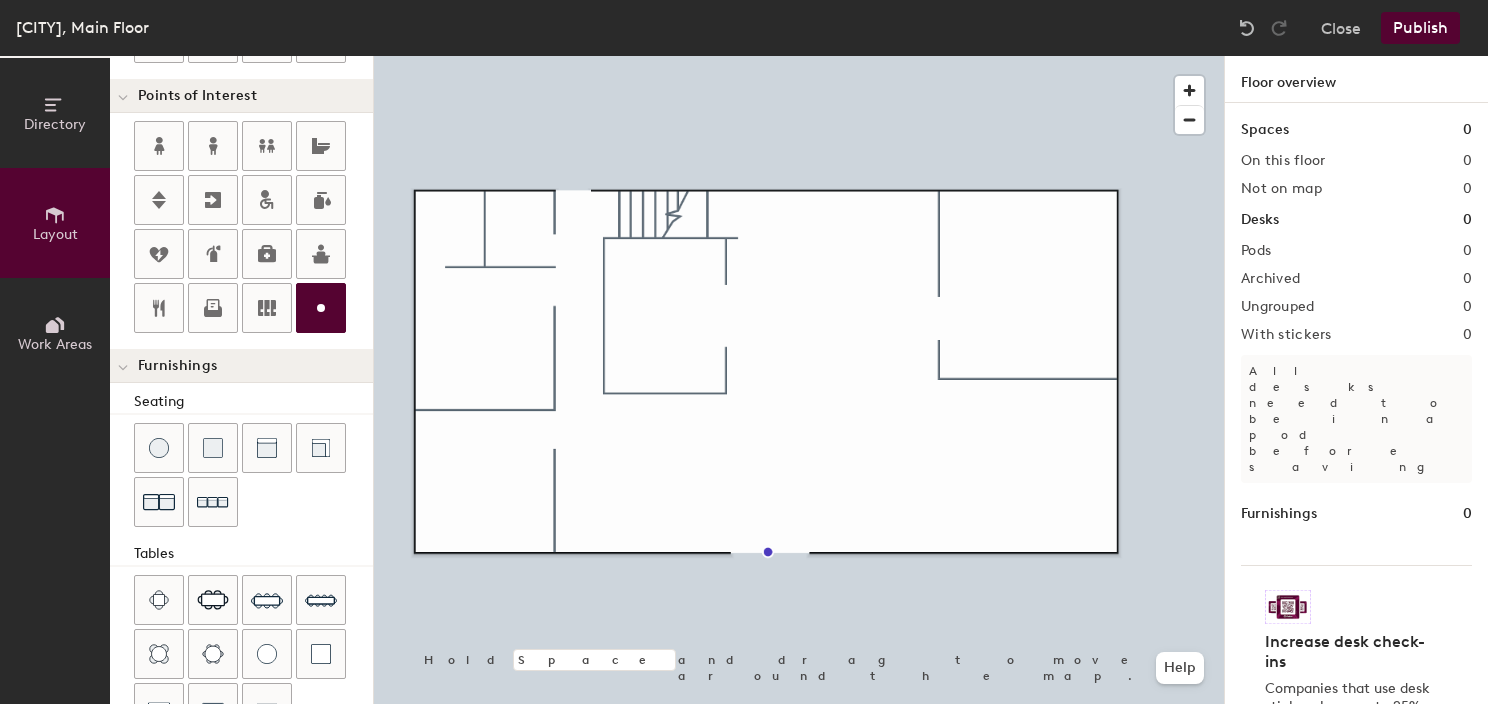 type on "20" 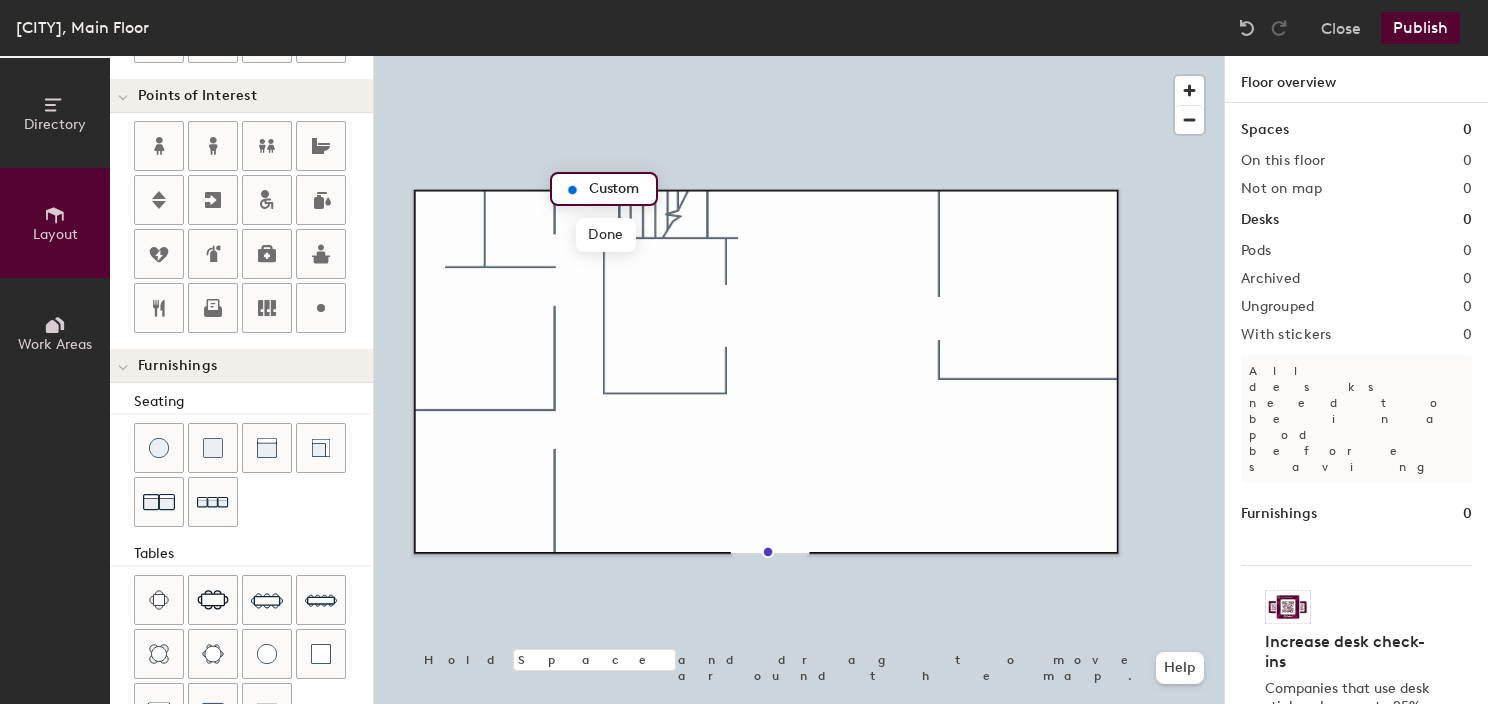 type on "E" 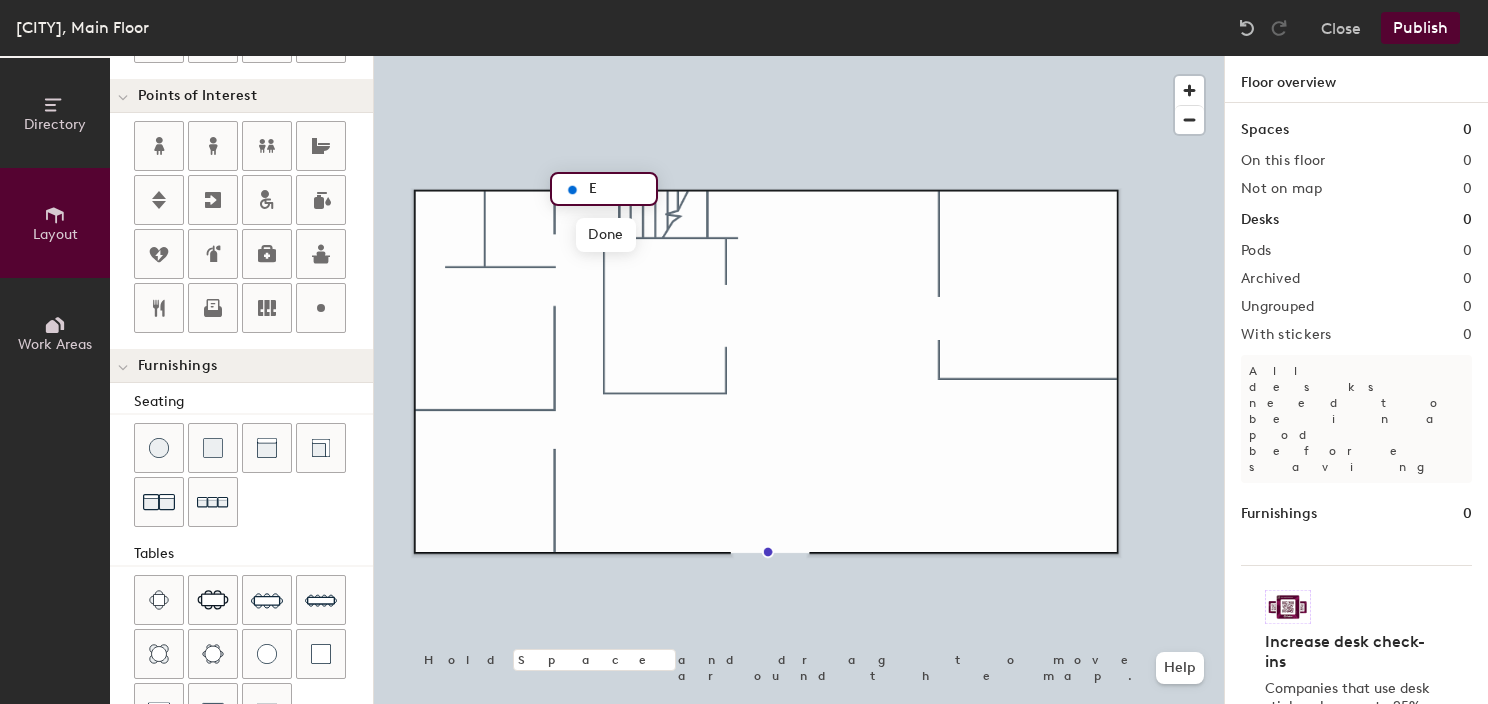 type on "20" 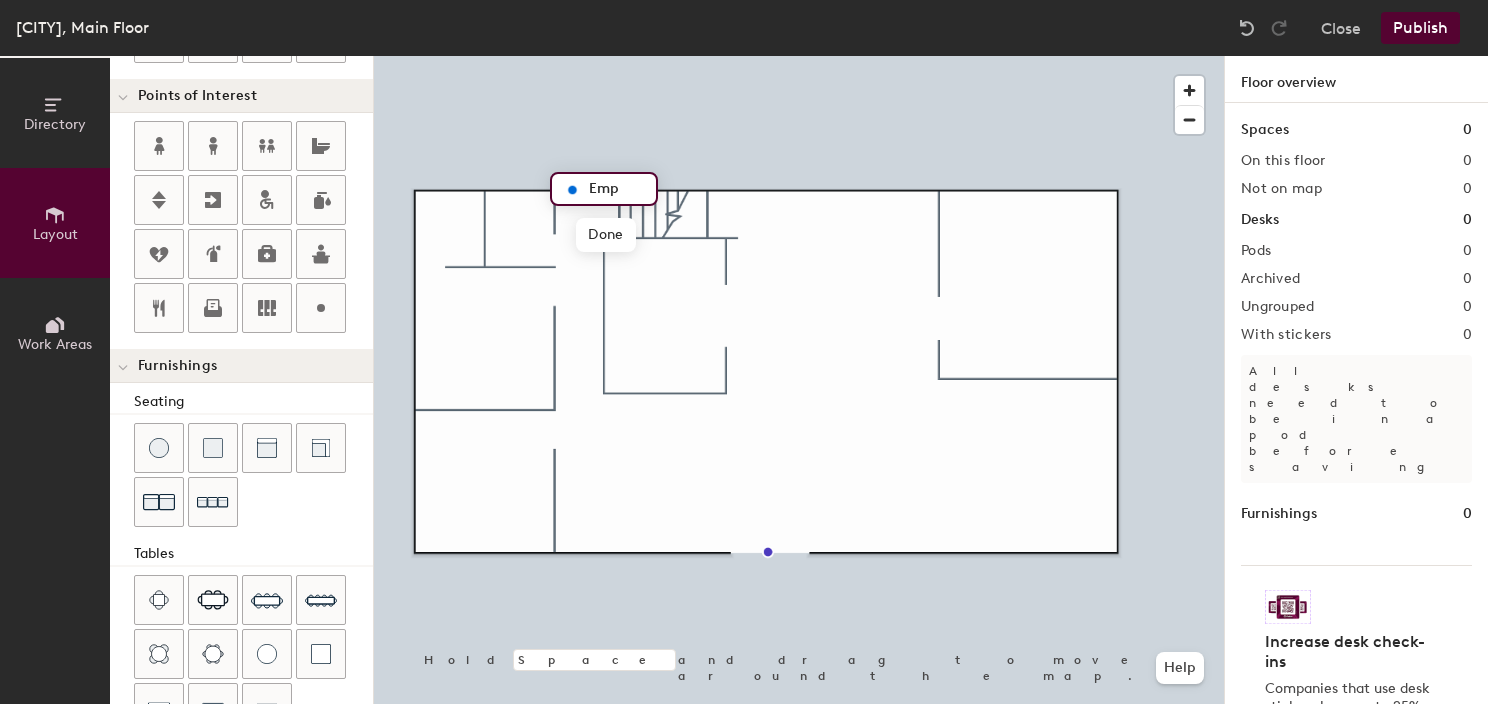 type on "Empl" 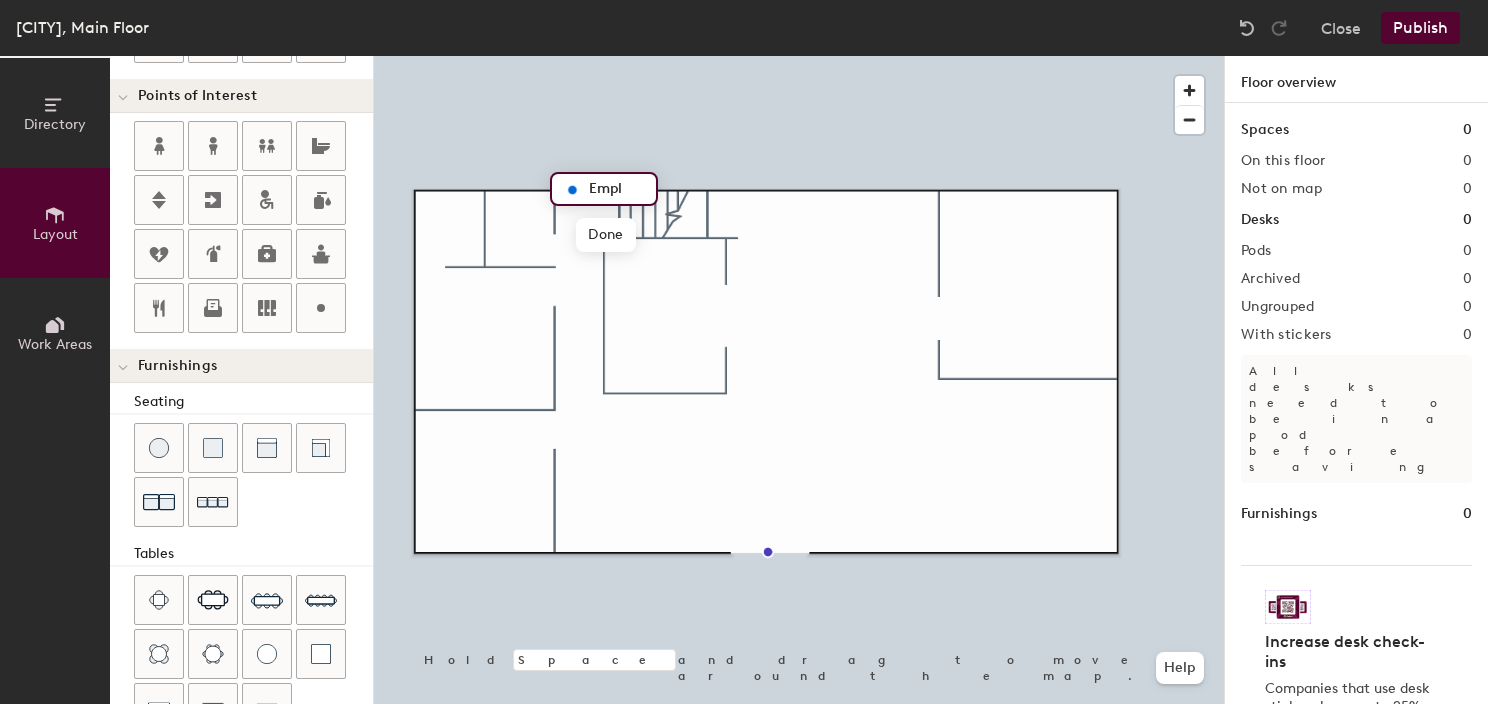type on "20" 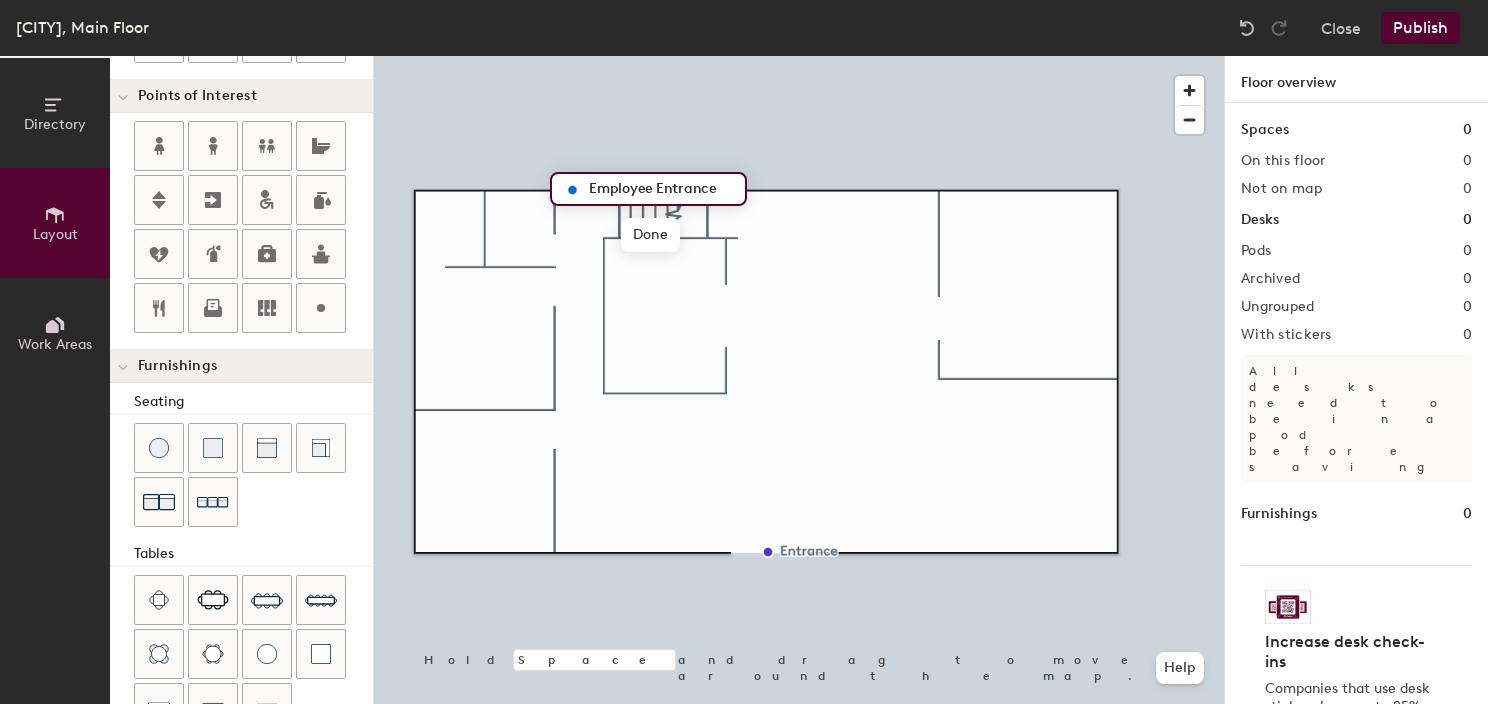 scroll, scrollTop: 0, scrollLeft: 0, axis: both 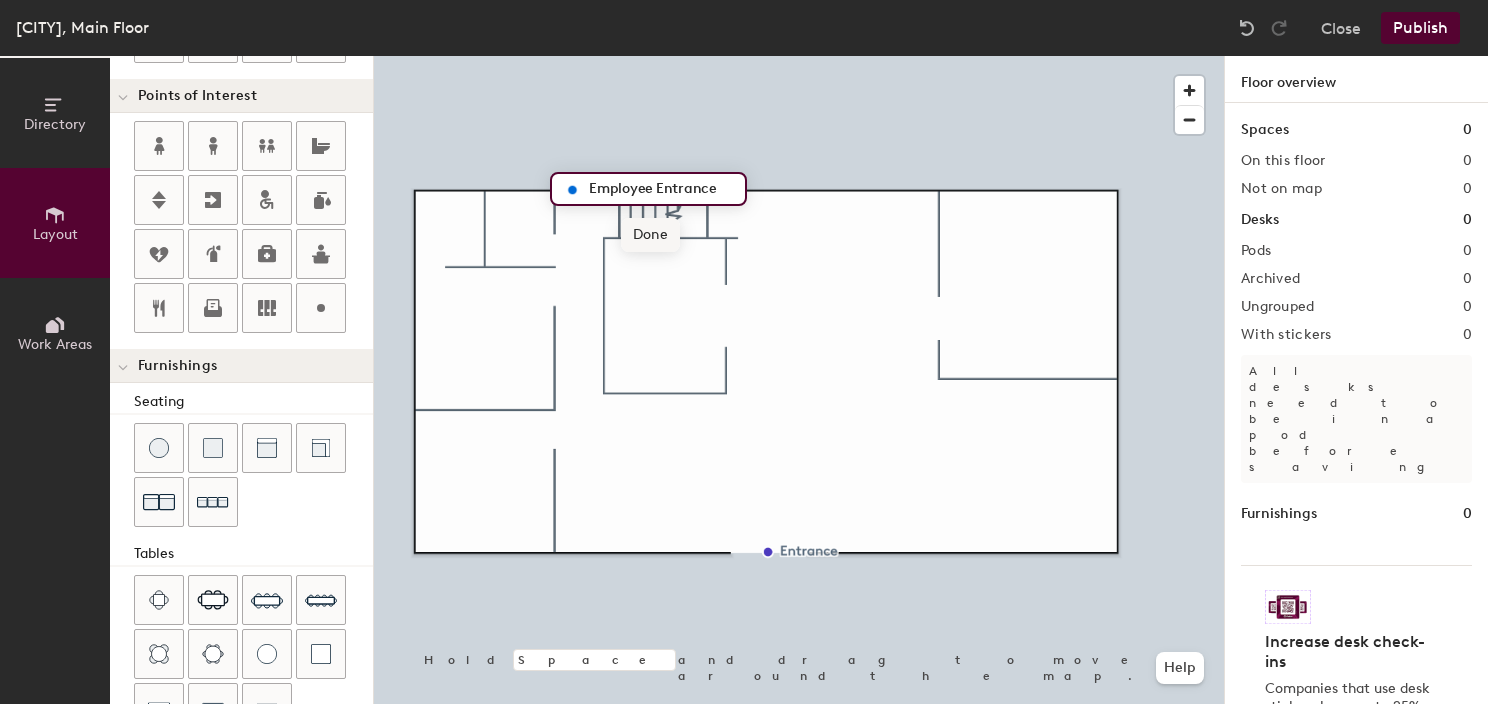 type on "Employee Entrance" 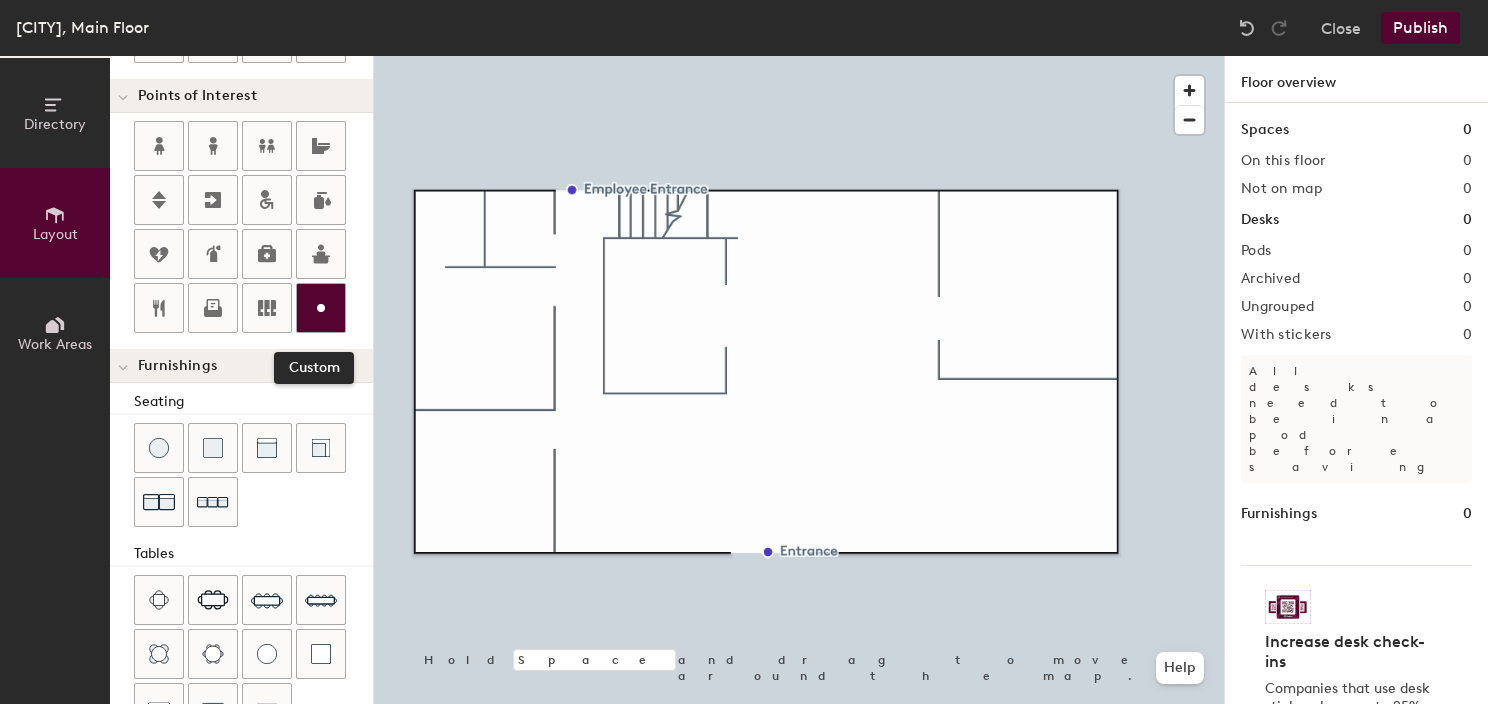 drag, startPoint x: 304, startPoint y: 295, endPoint x: 330, endPoint y: 287, distance: 27.202942 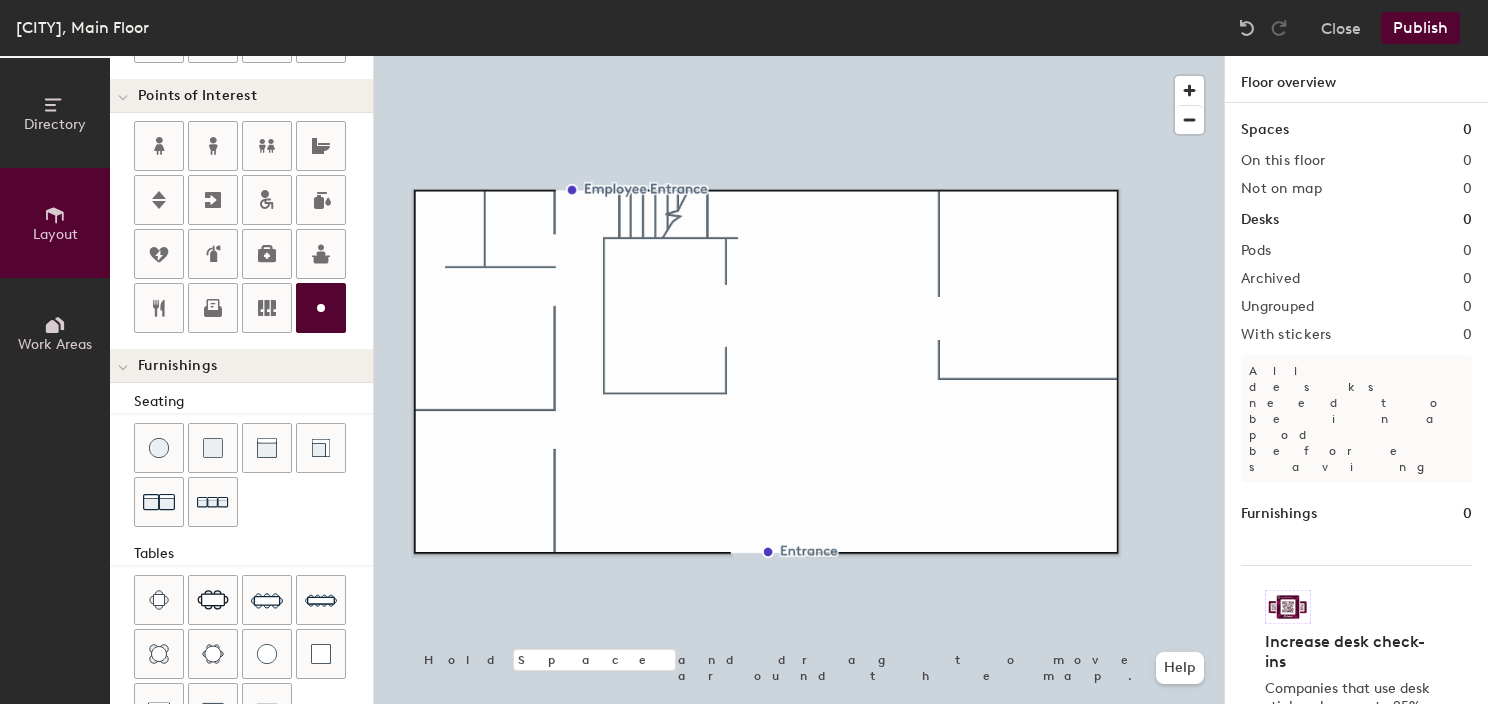 type on "20" 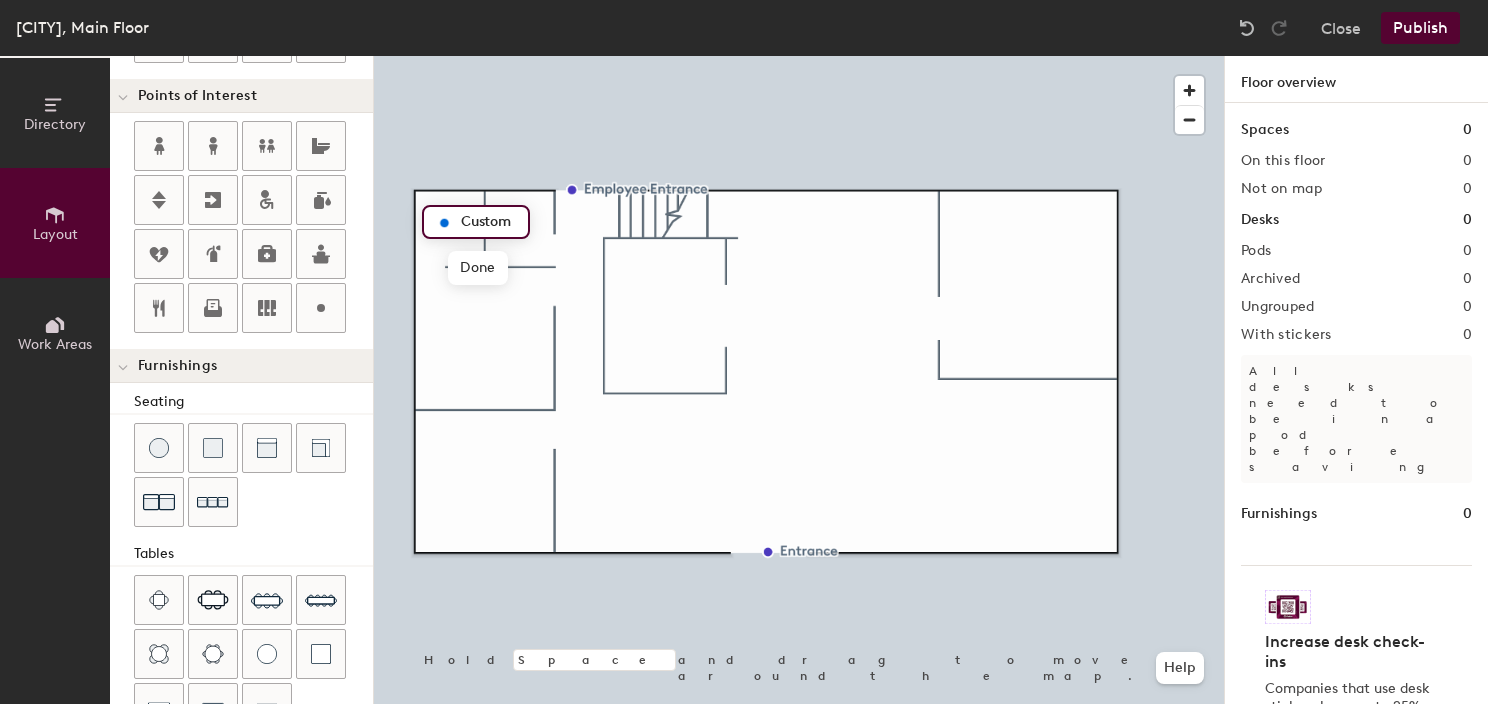 type on "S" 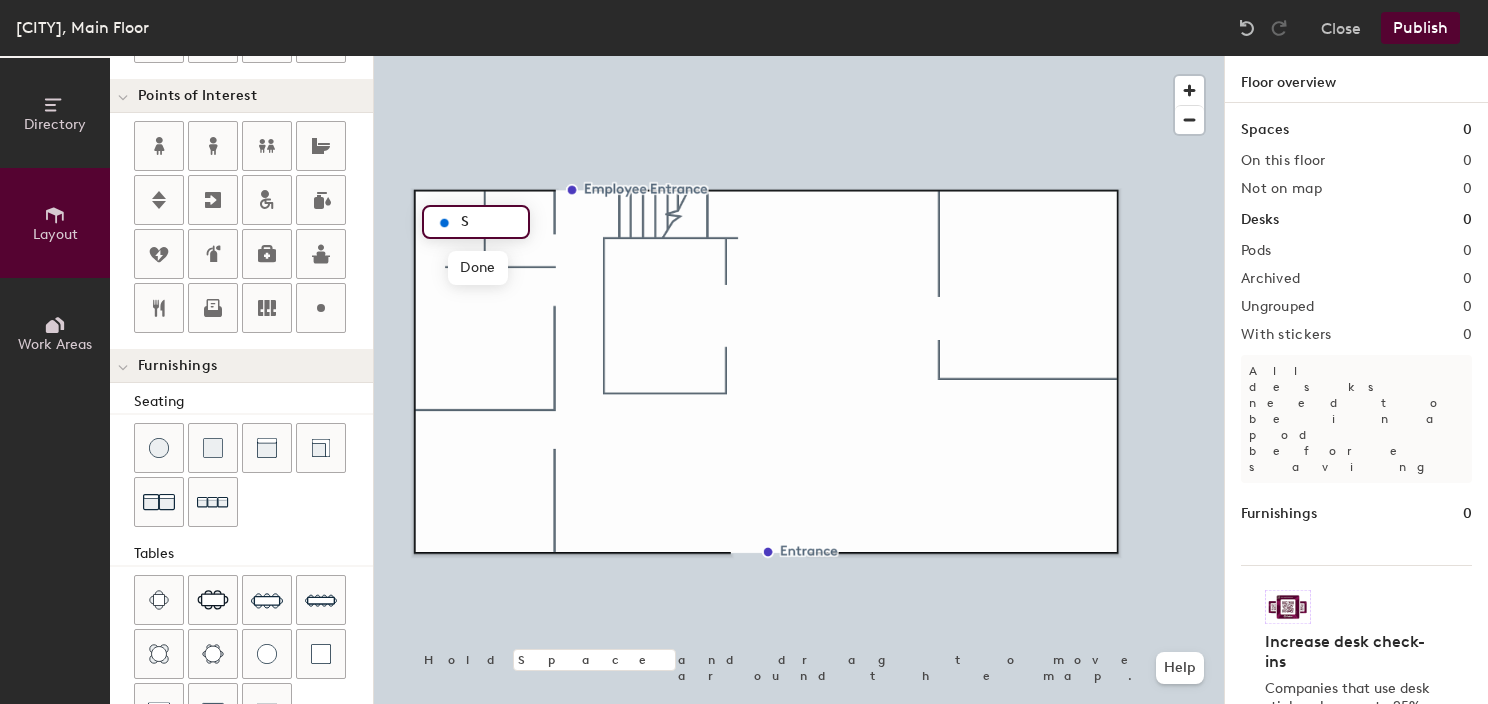 type on "20" 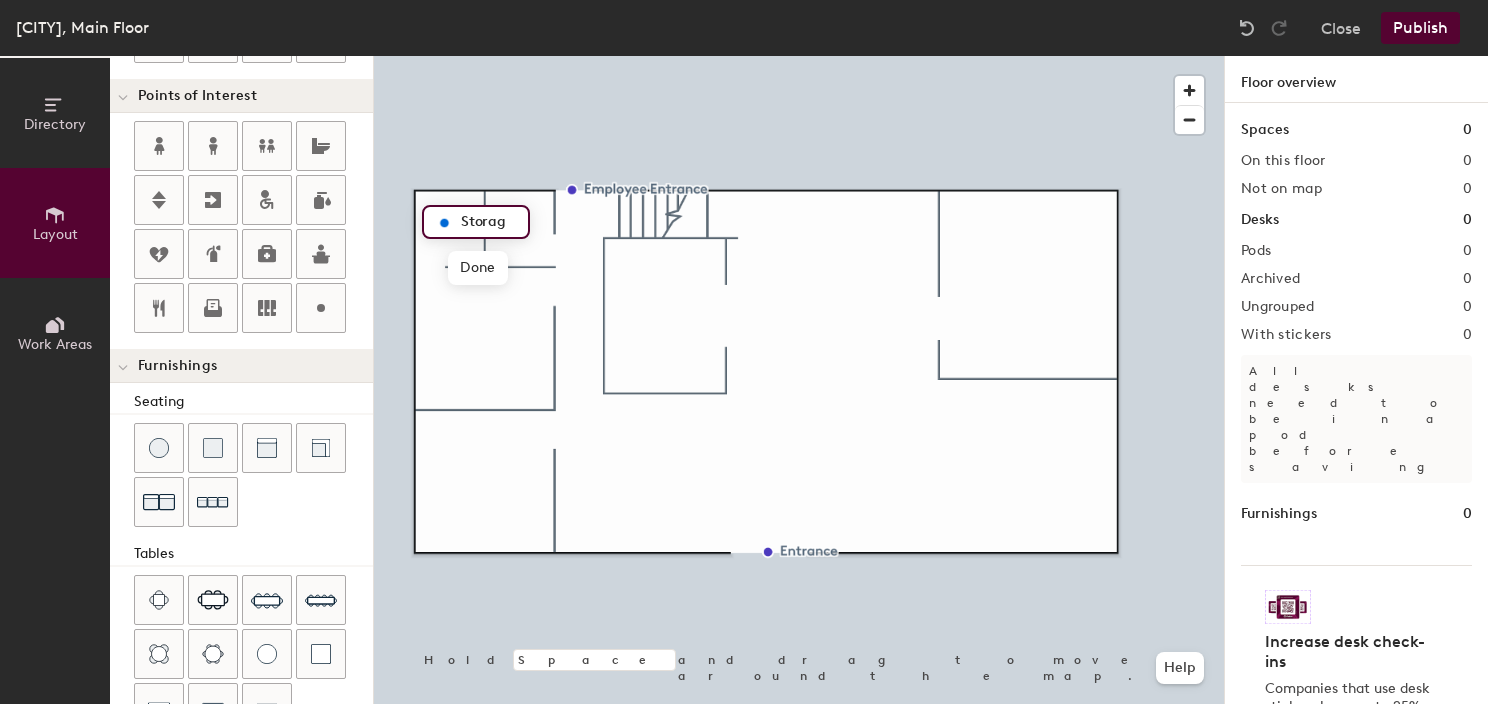 type on "Storage" 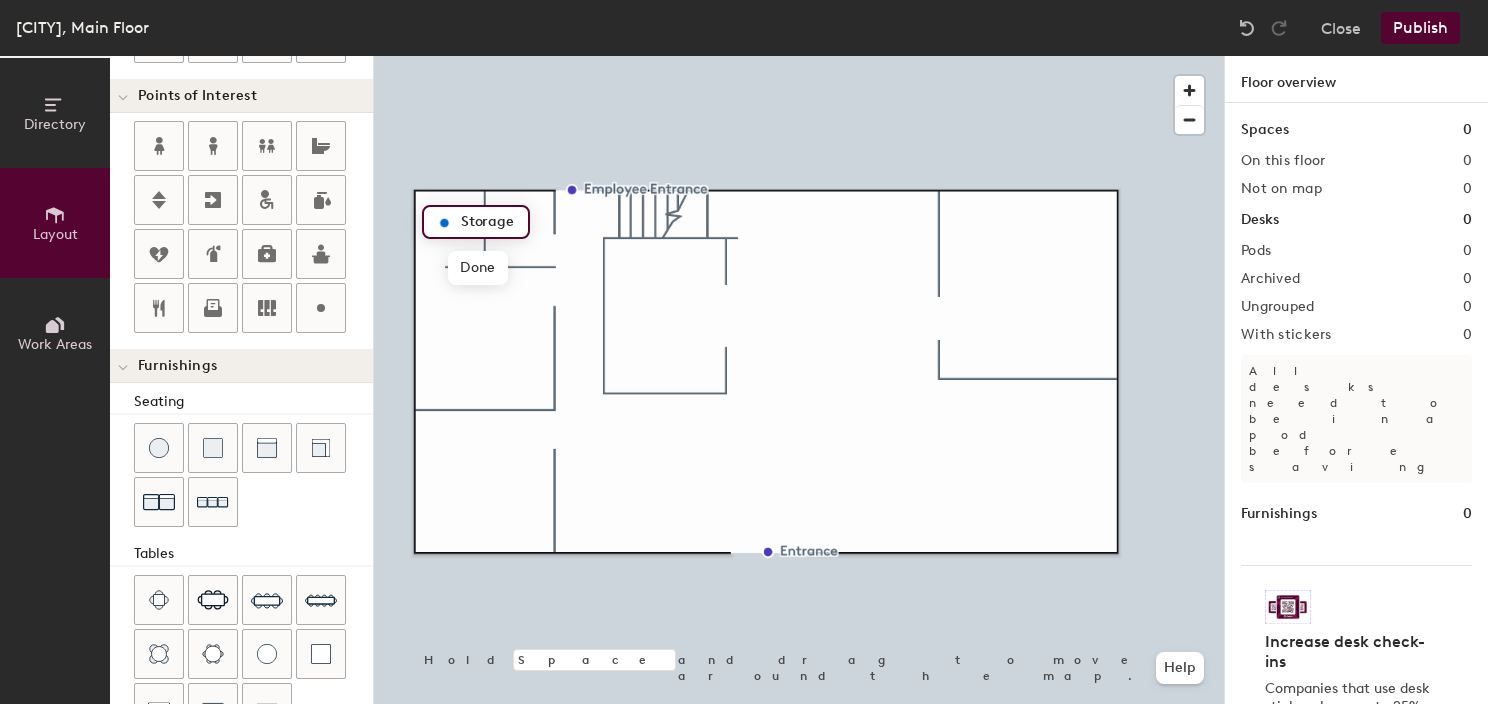 type on "20" 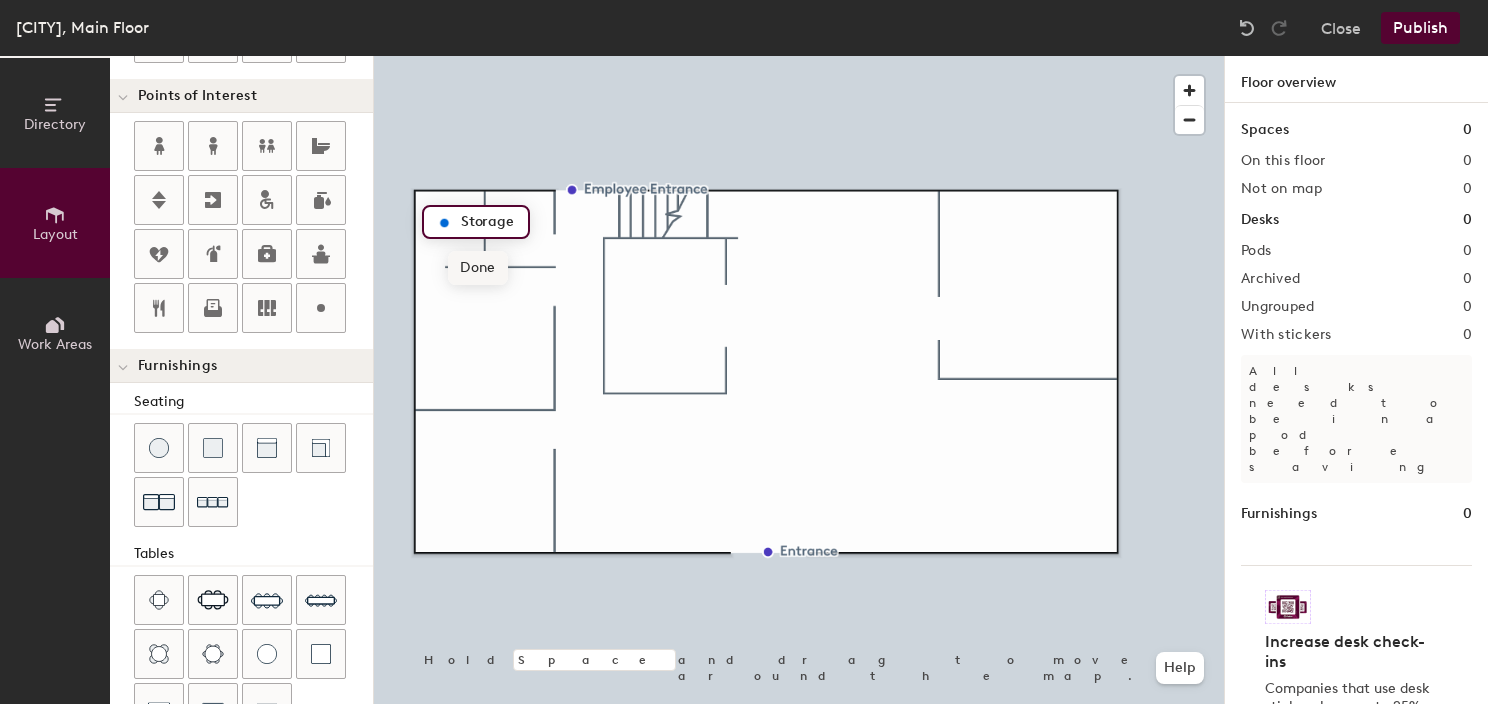 type on "Storage" 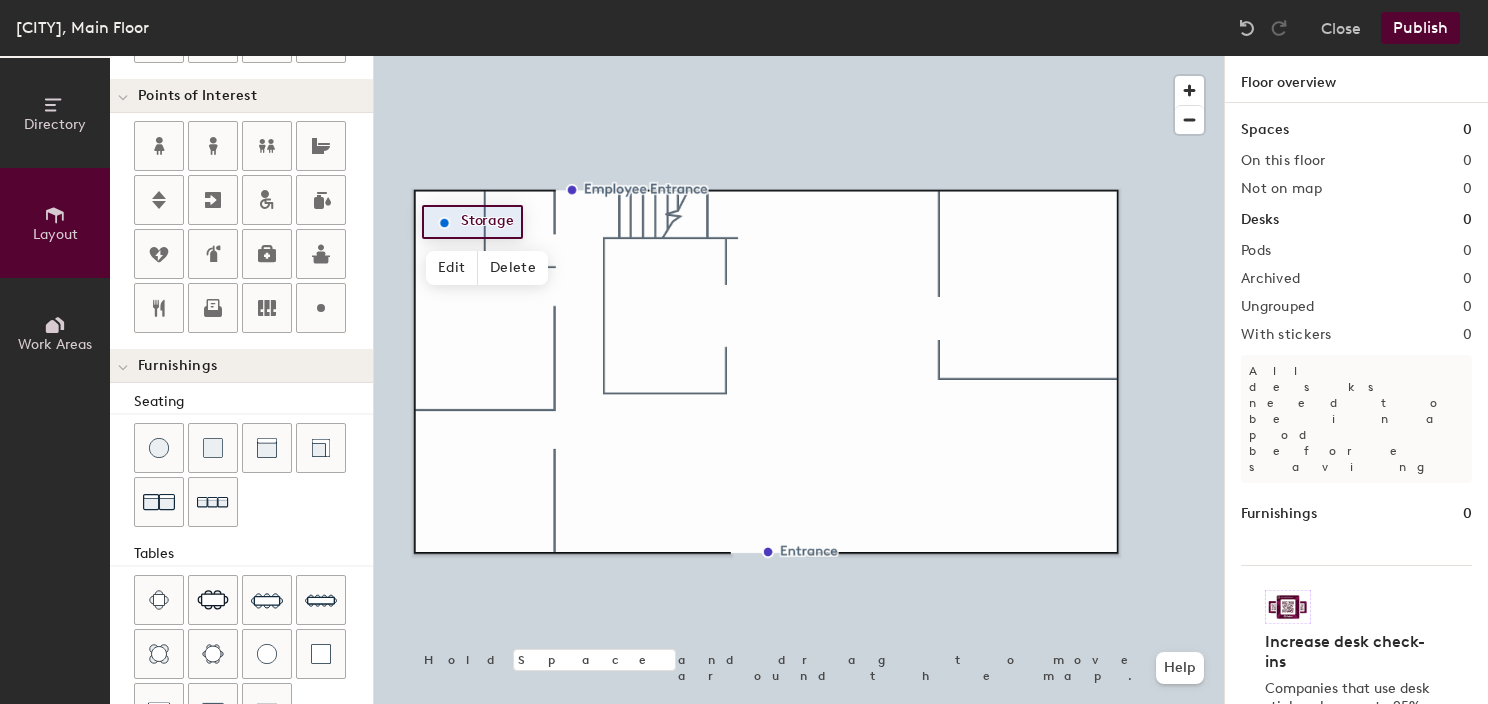 drag, startPoint x: 265, startPoint y: 136, endPoint x: 354, endPoint y: 175, distance: 97.16995 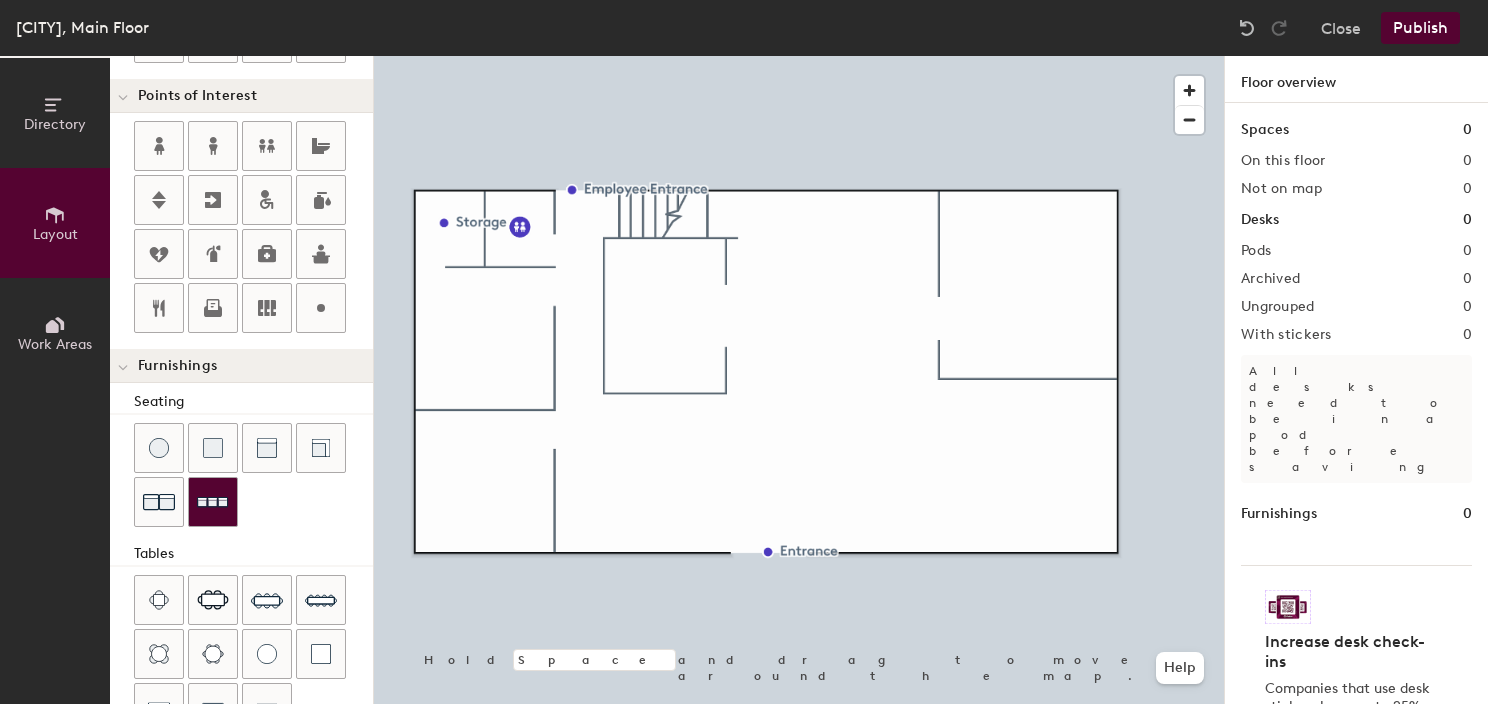 scroll, scrollTop: 100, scrollLeft: 0, axis: vertical 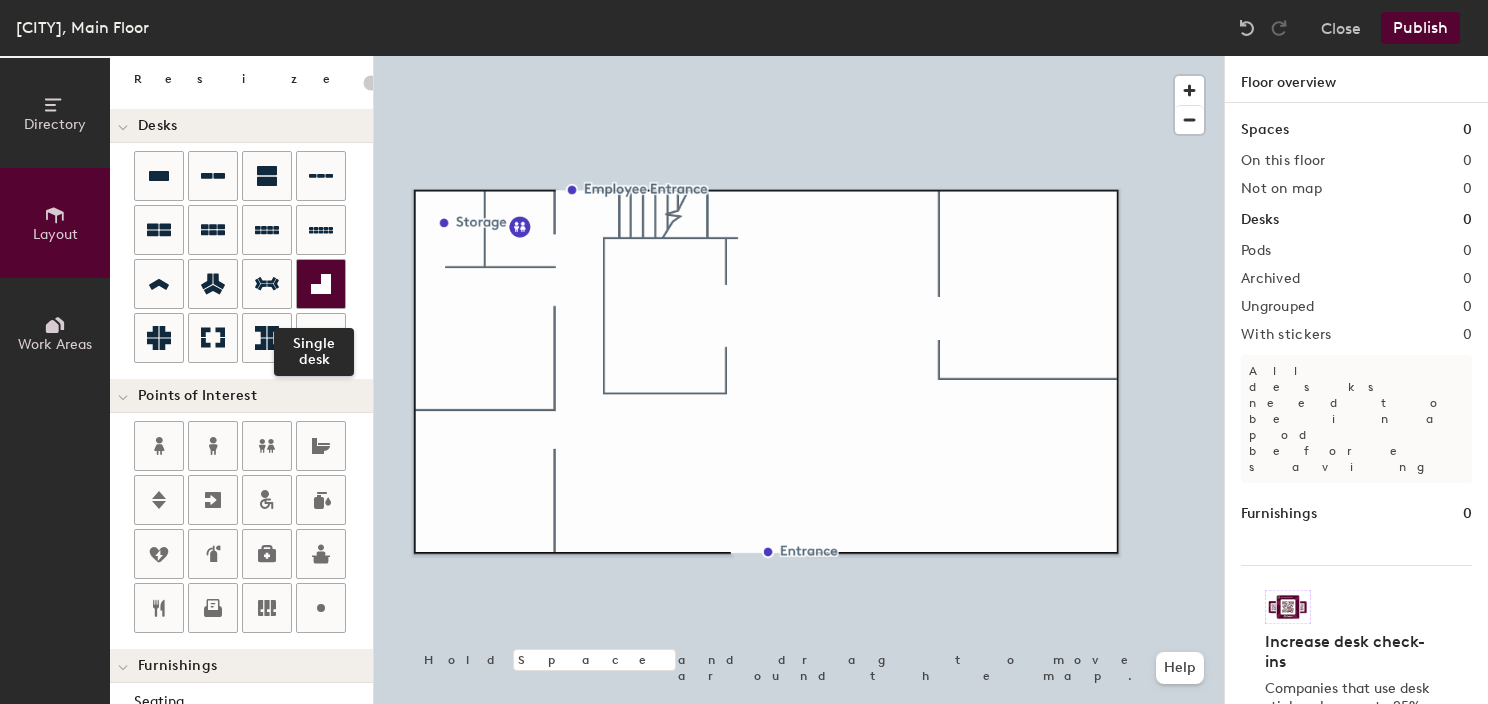 click 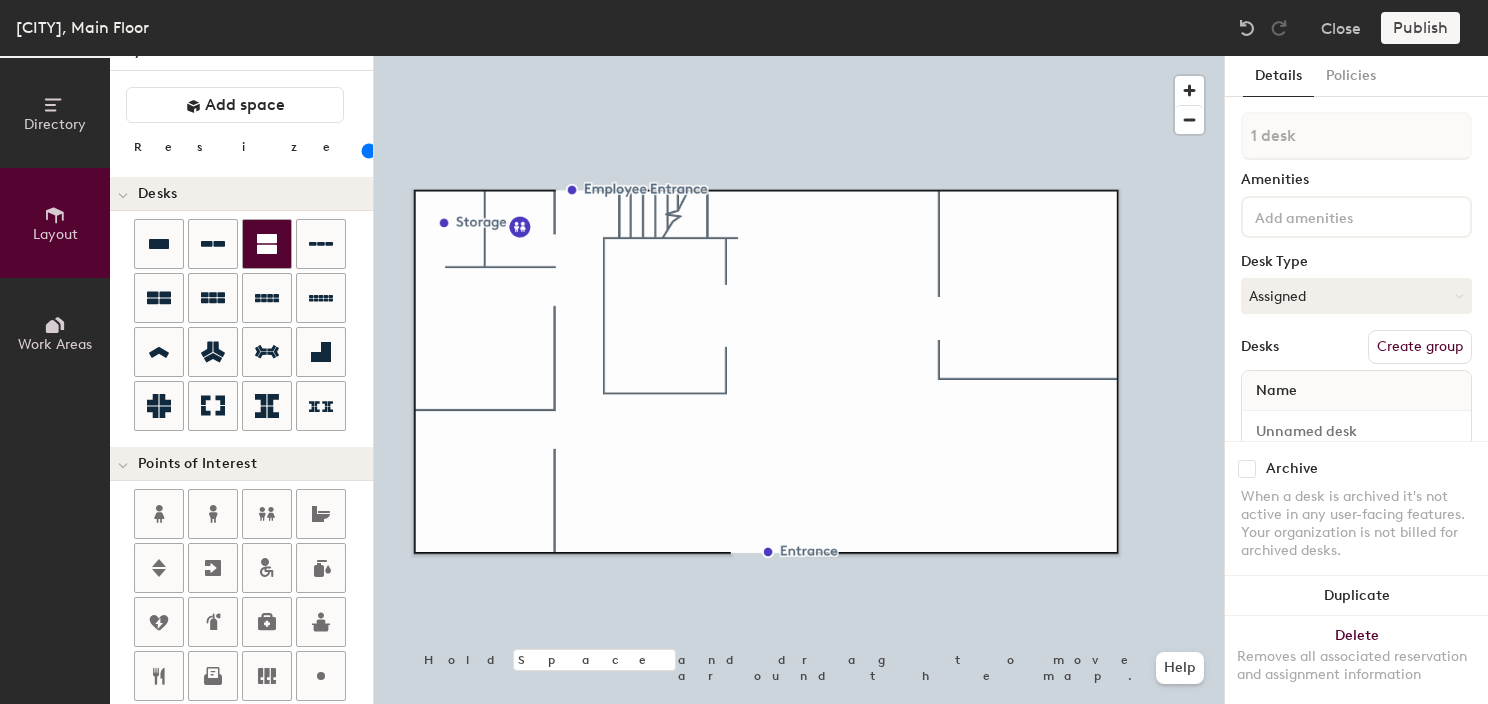 scroll, scrollTop: 0, scrollLeft: 0, axis: both 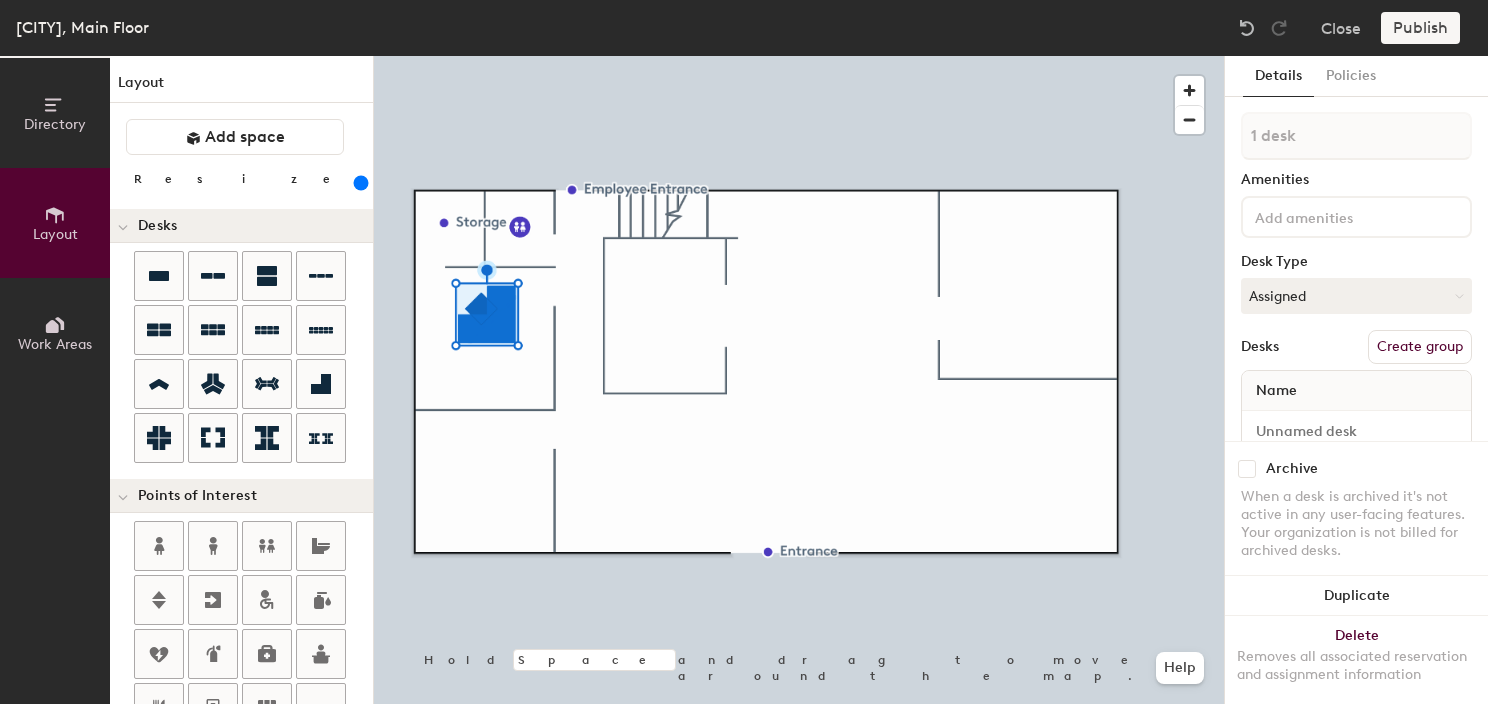 drag, startPoint x: 210, startPoint y: 183, endPoint x: 276, endPoint y: 188, distance: 66.189125 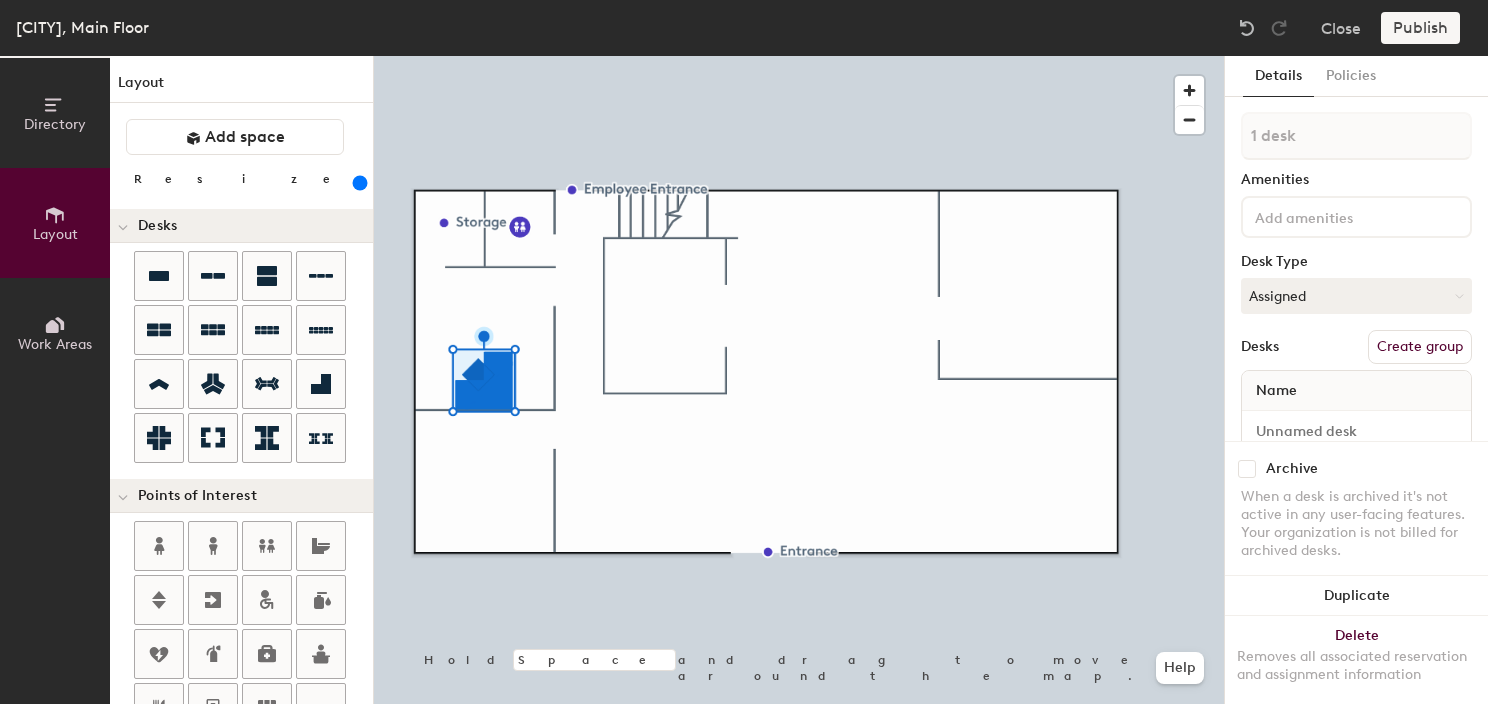 drag, startPoint x: 274, startPoint y: 182, endPoint x: 286, endPoint y: 184, distance: 12.165525 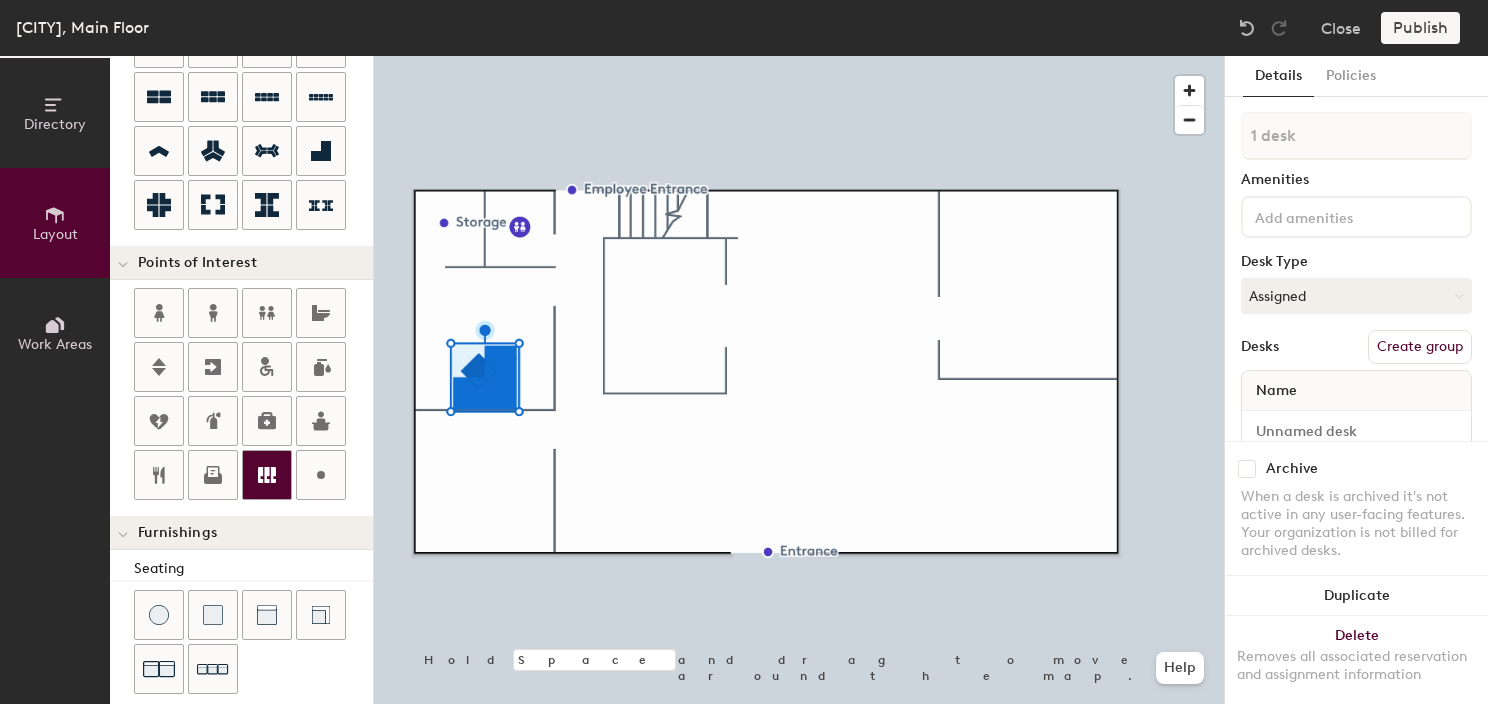 scroll, scrollTop: 400, scrollLeft: 0, axis: vertical 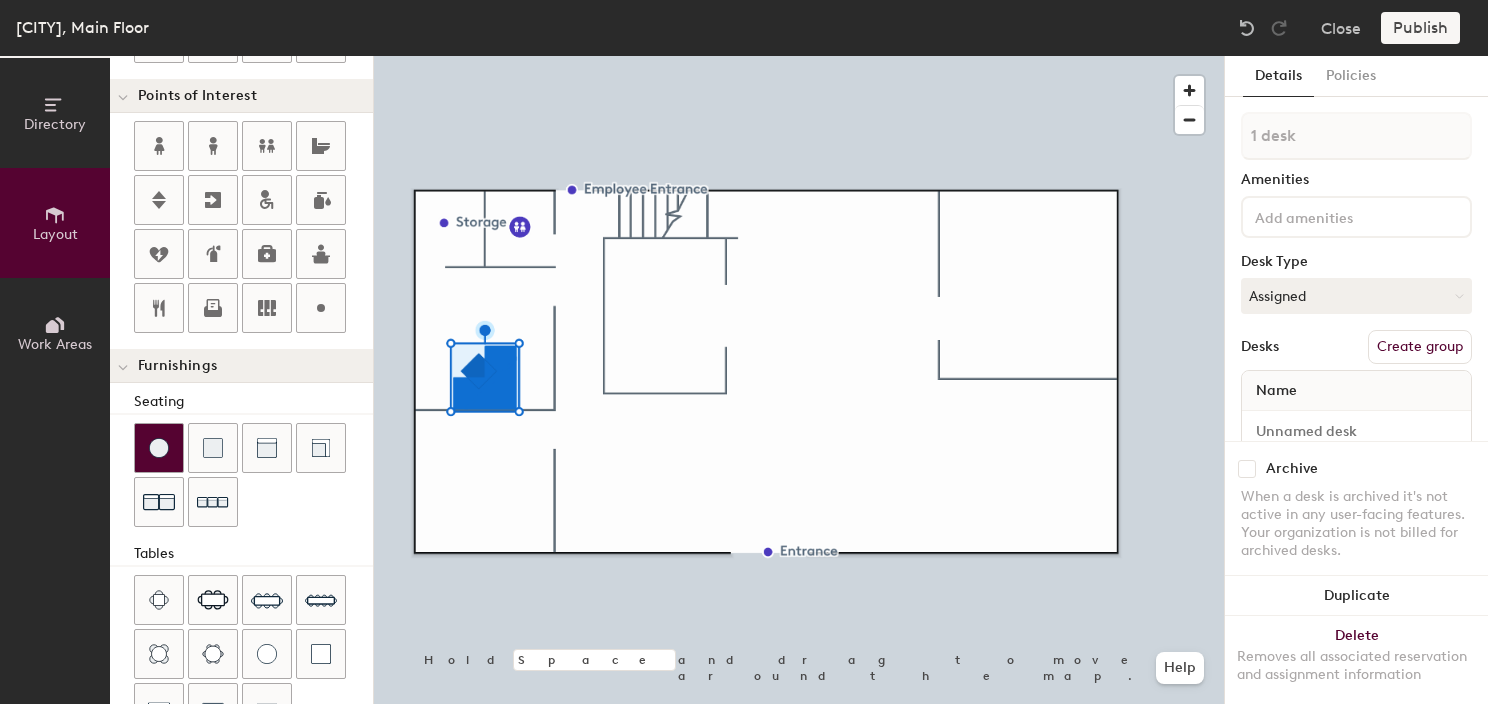 click 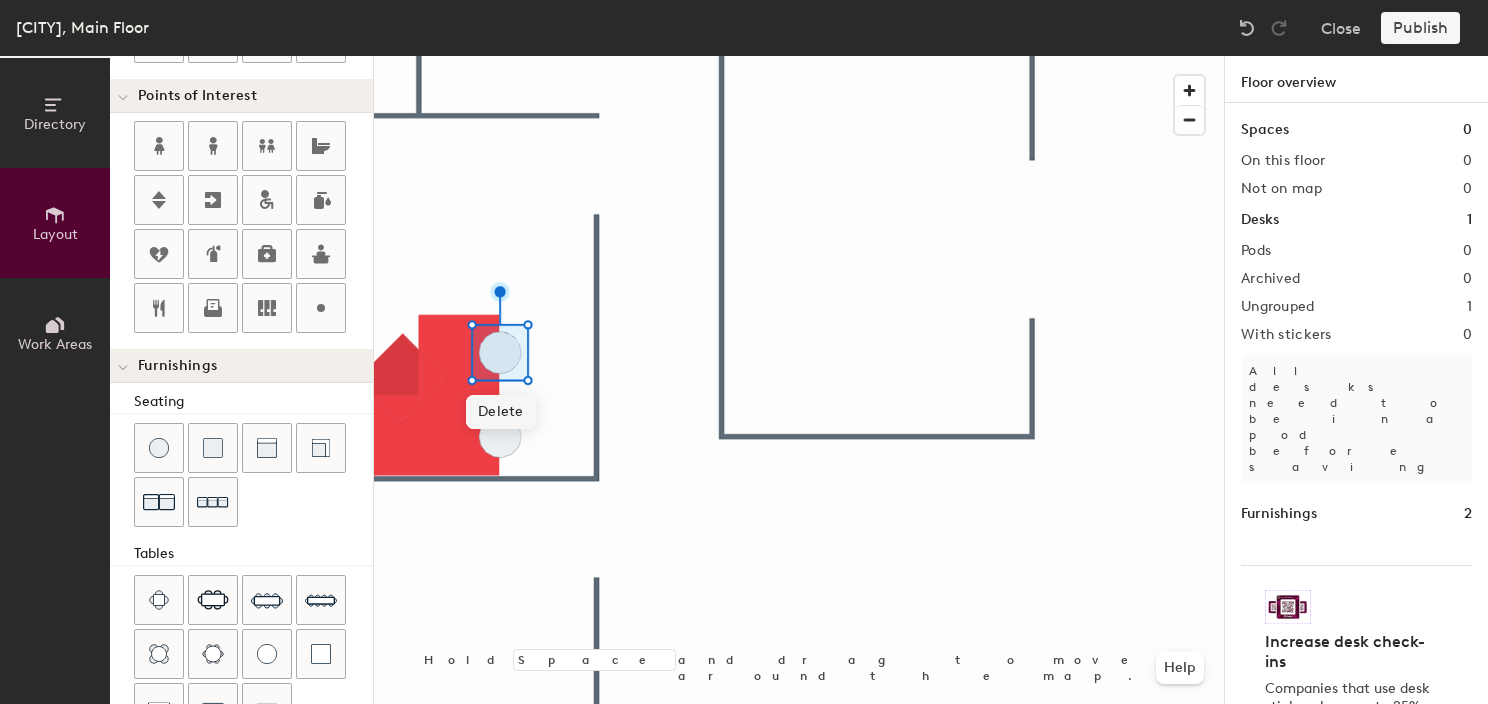 click on "Delete Hold Space and drag to move around the map. Help" 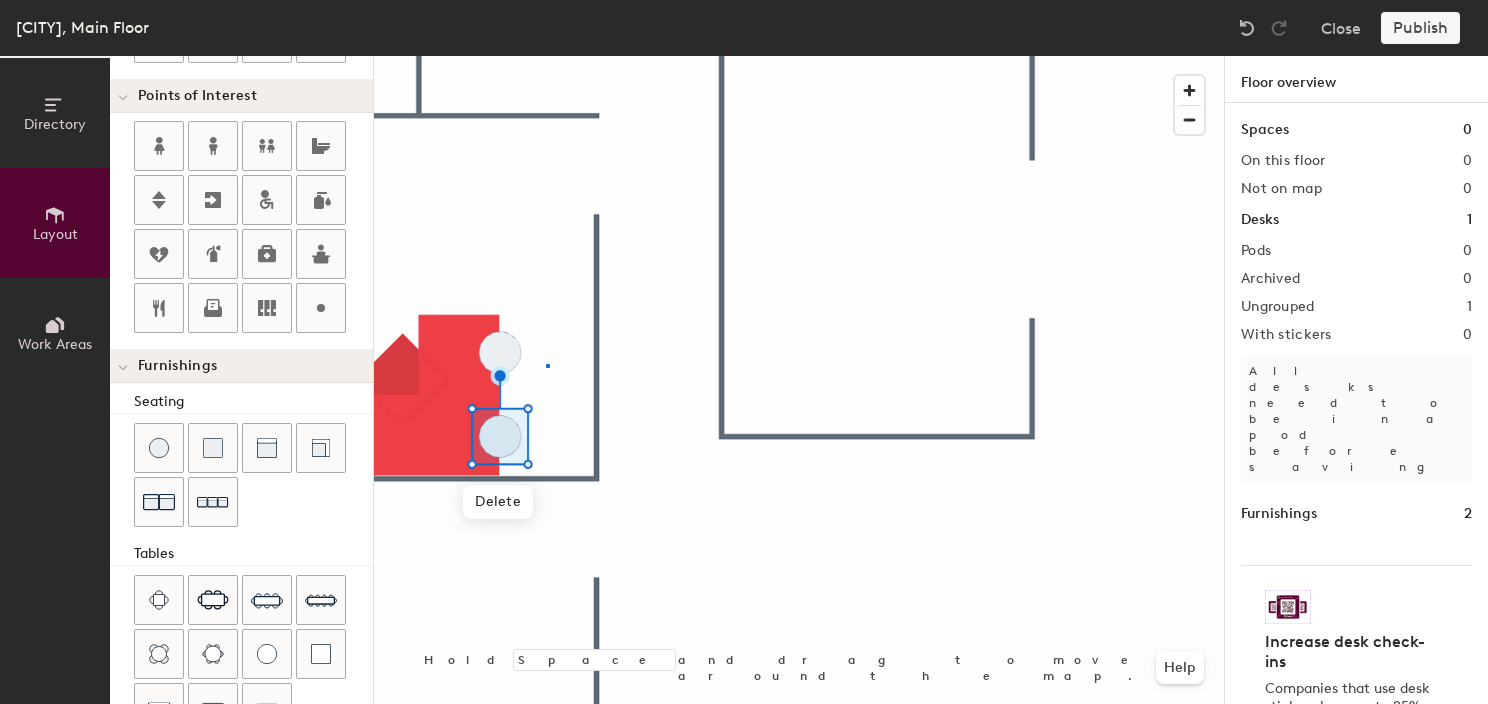 drag, startPoint x: 514, startPoint y: 428, endPoint x: 363, endPoint y: 328, distance: 181.11046 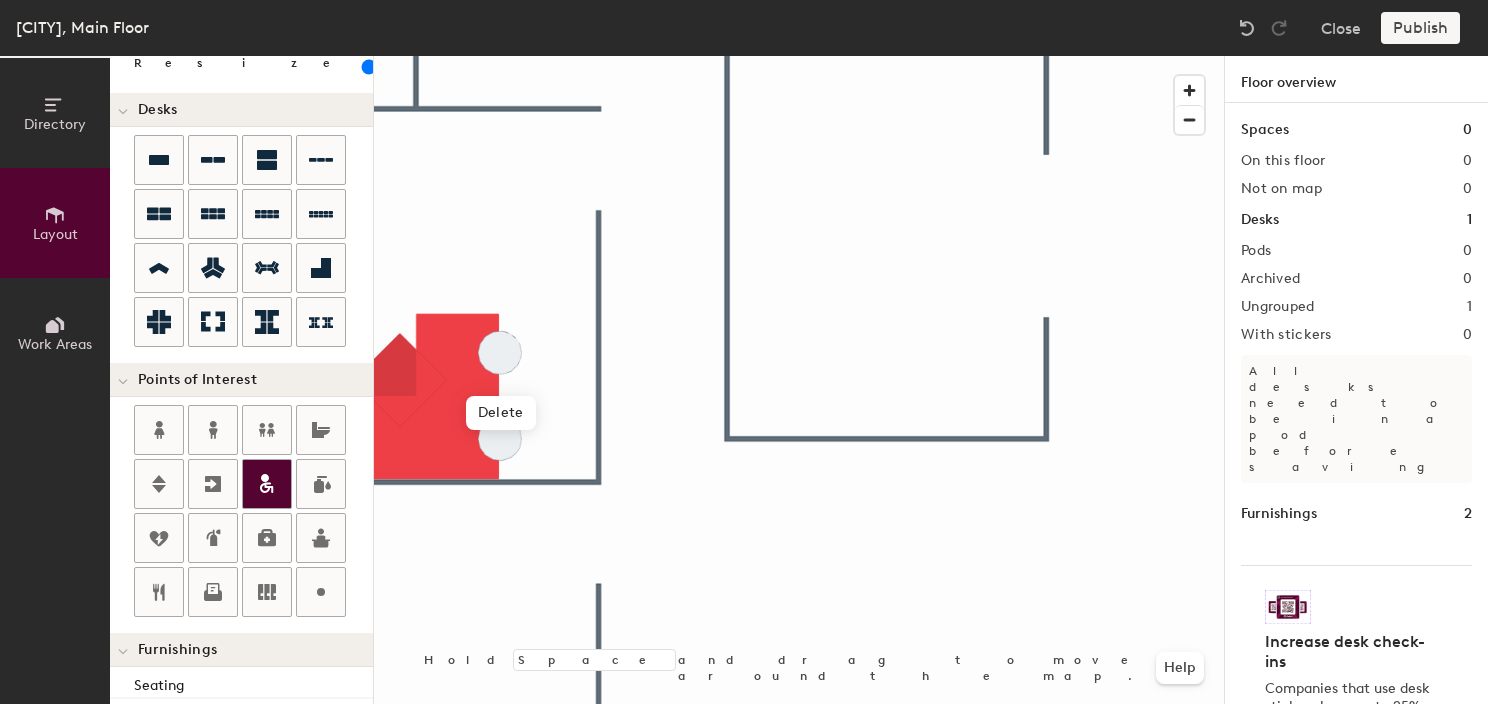 scroll, scrollTop: 0, scrollLeft: 0, axis: both 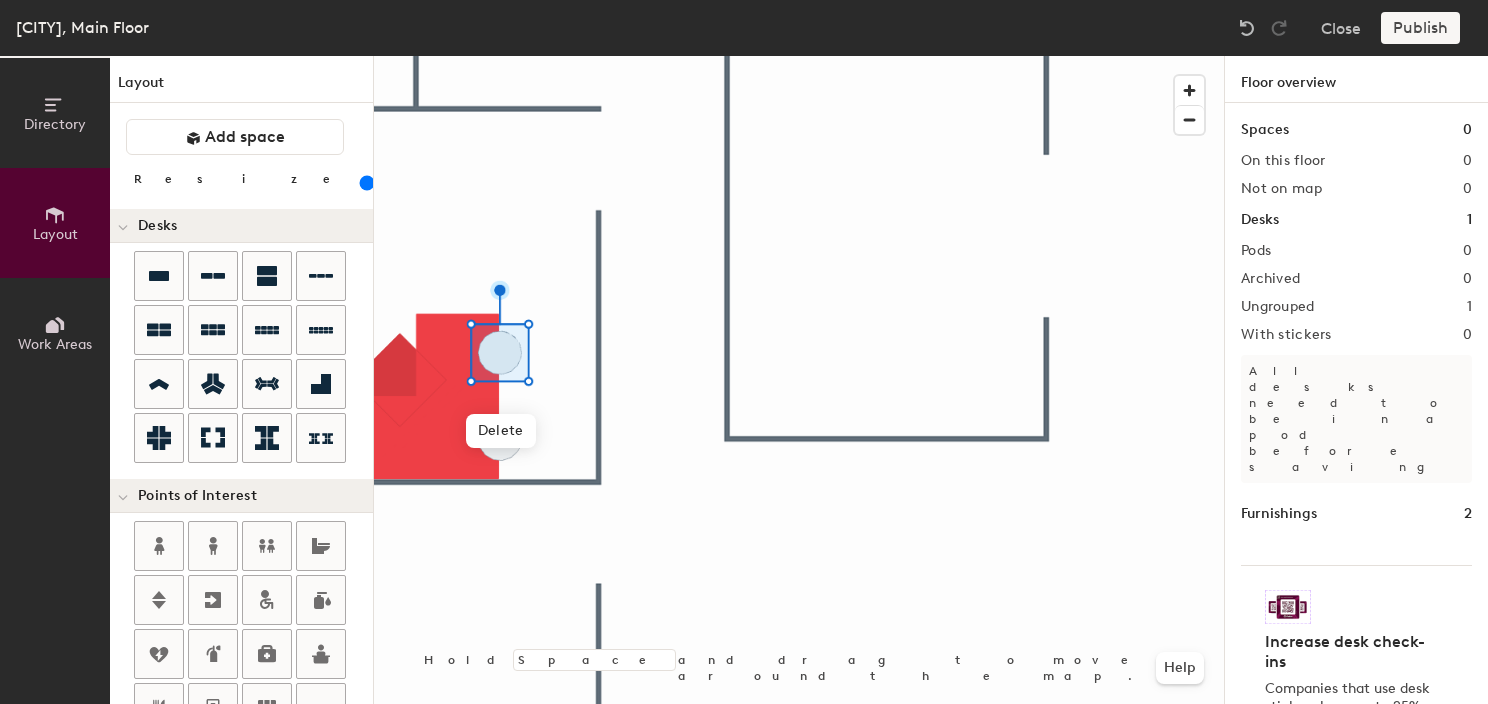drag, startPoint x: 208, startPoint y: 182, endPoint x: 220, endPoint y: 182, distance: 12 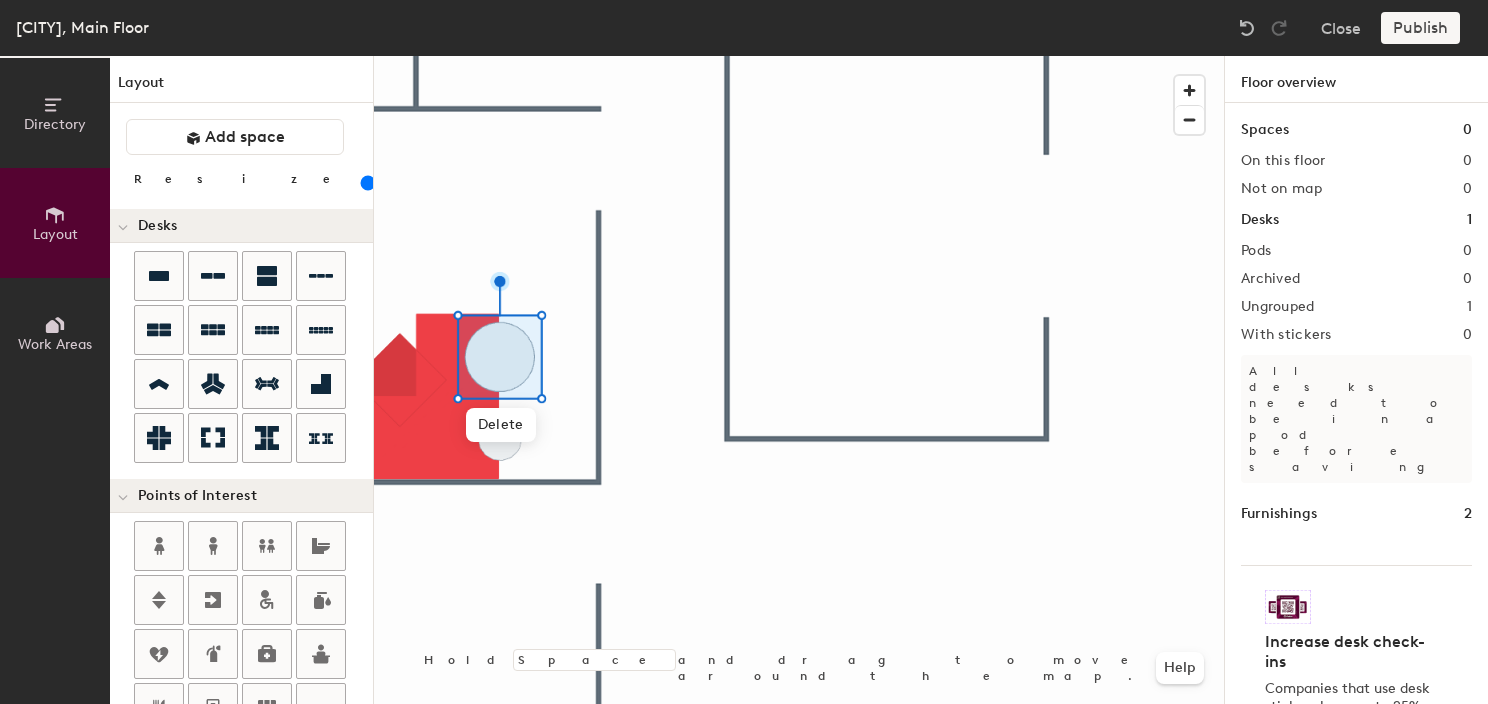 click 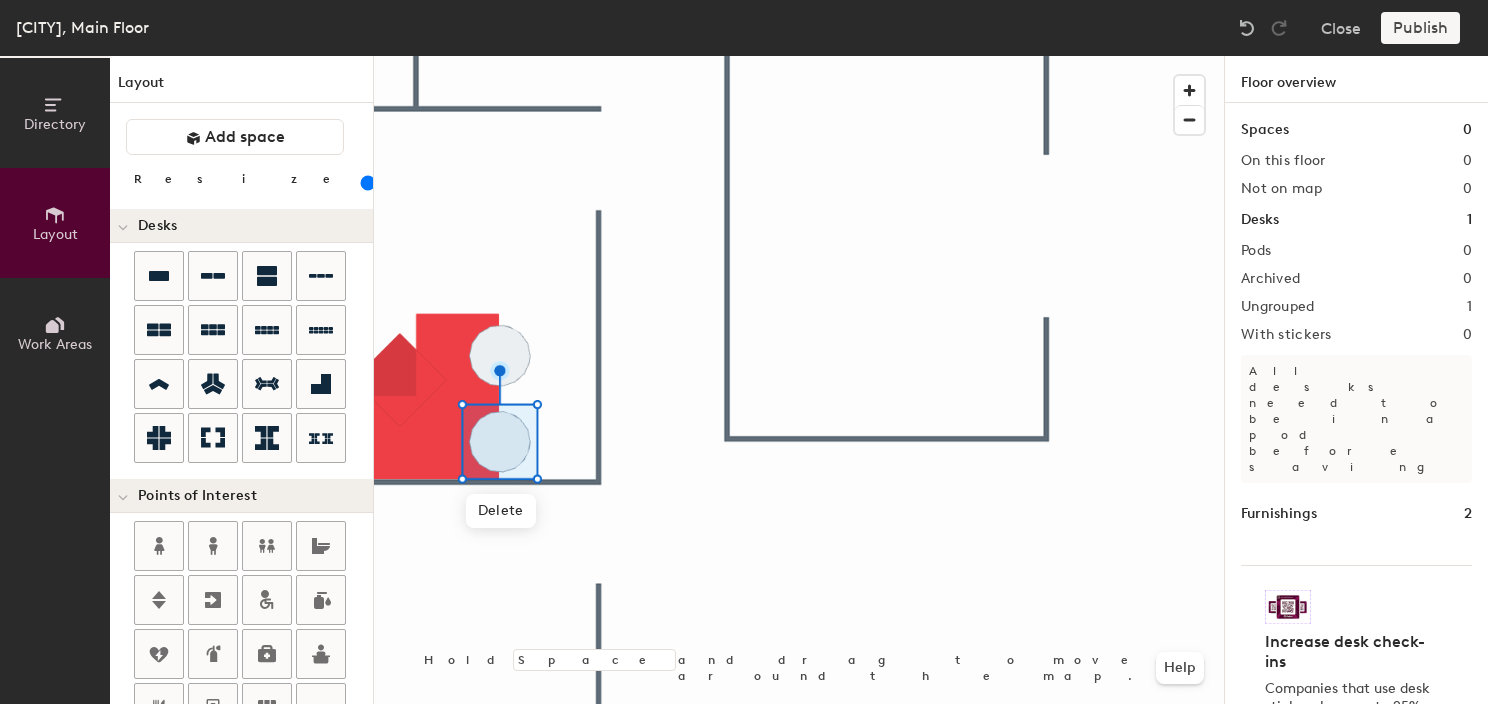 click 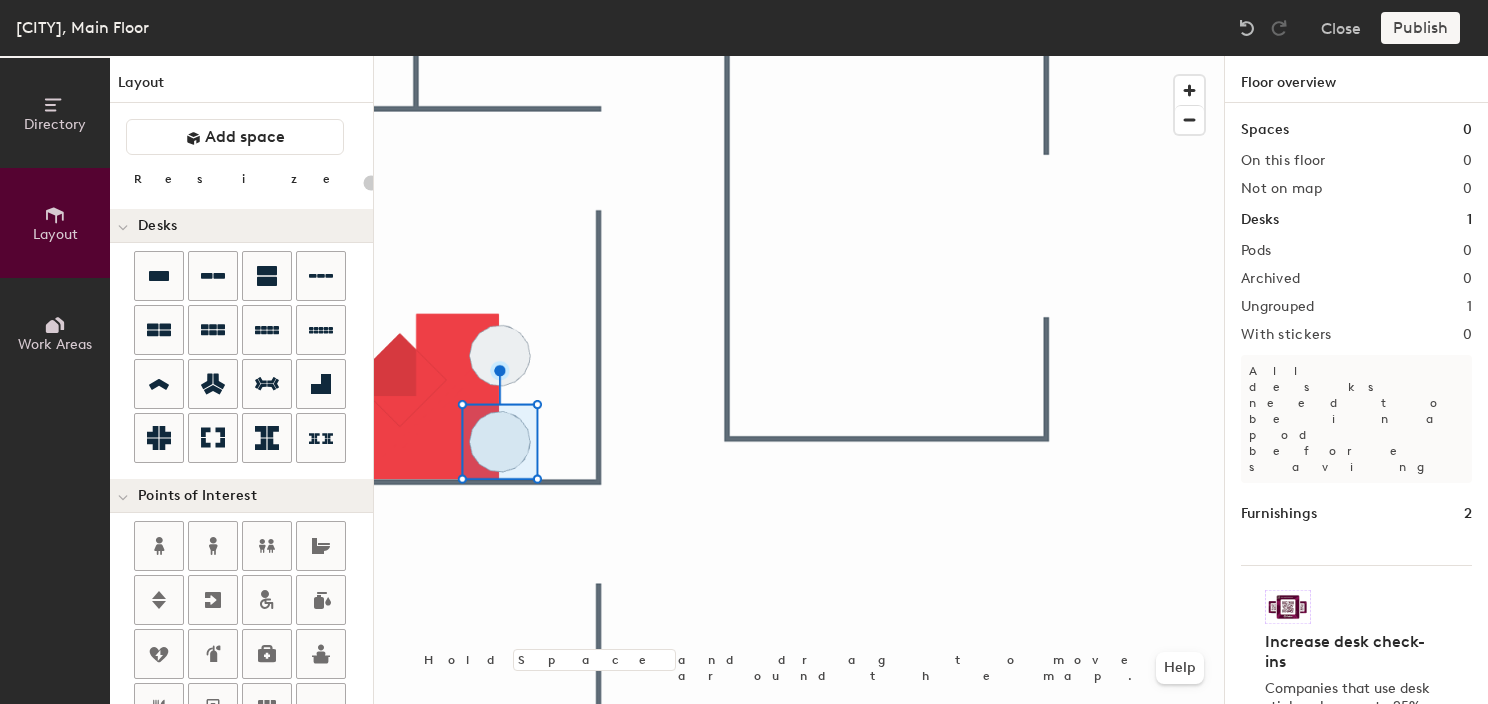 click 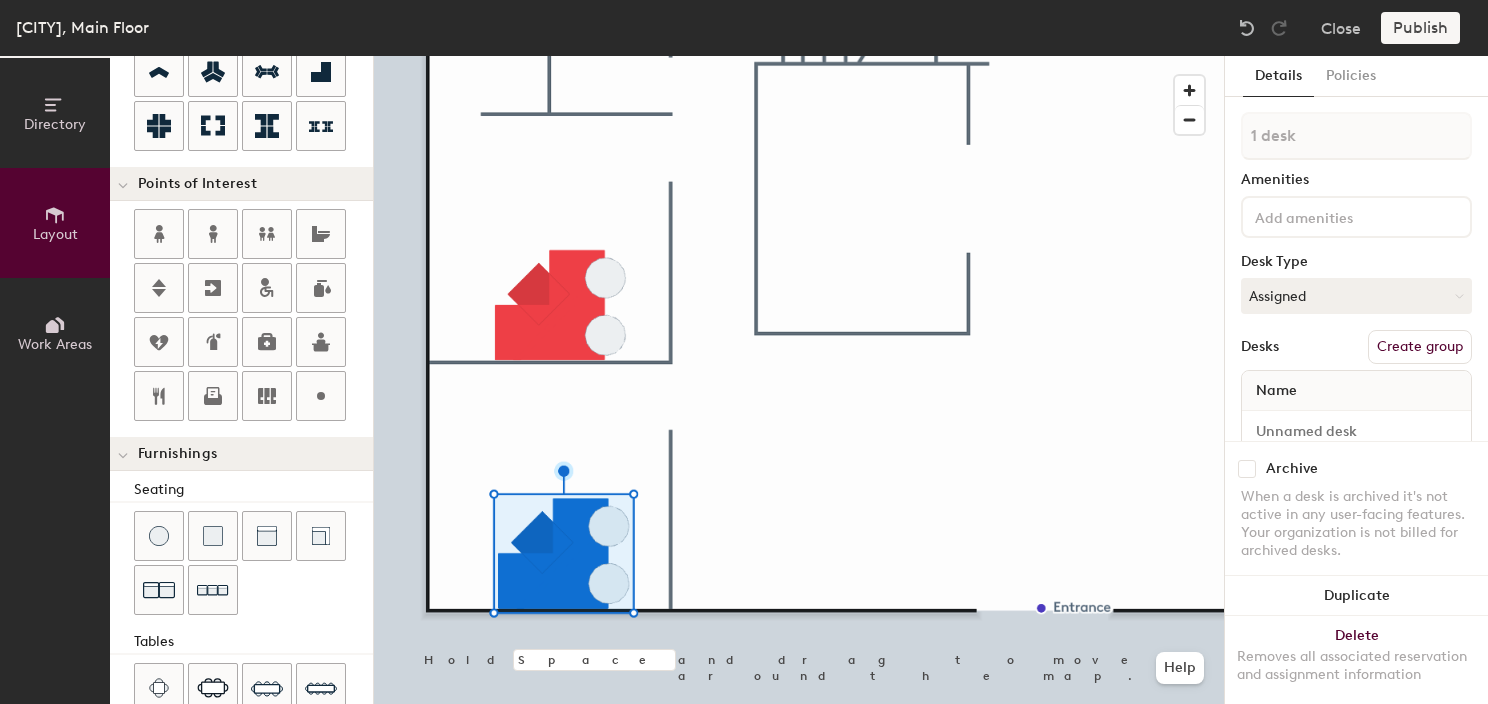 scroll, scrollTop: 400, scrollLeft: 0, axis: vertical 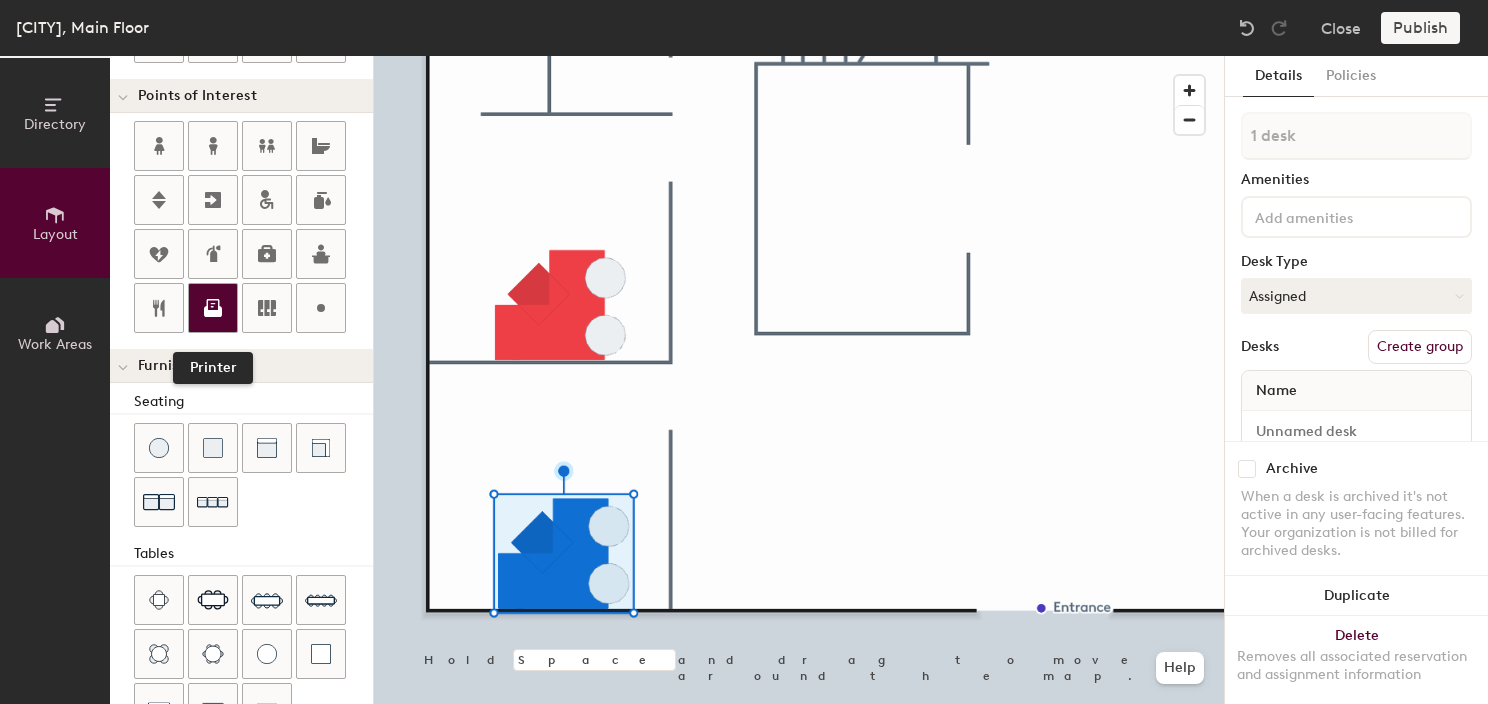 click 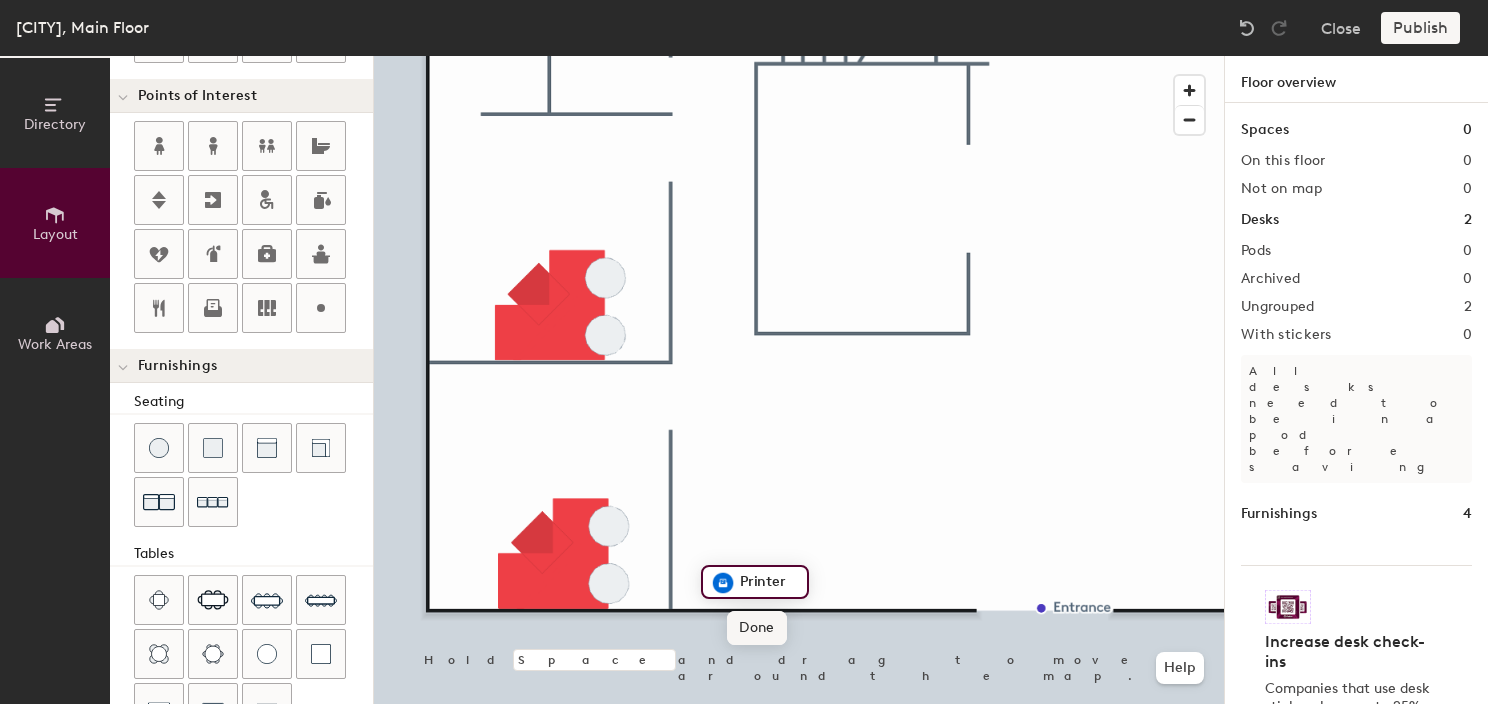 click on "Done" 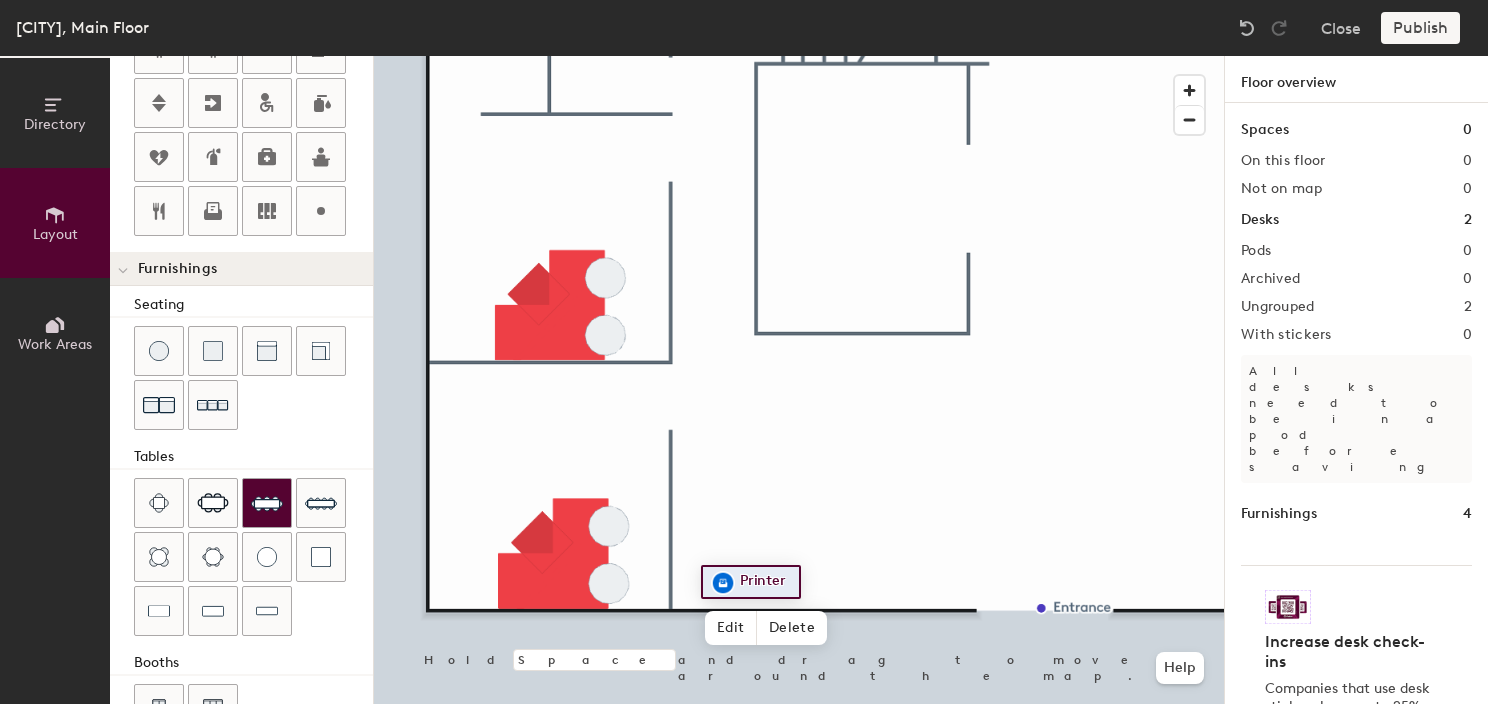scroll, scrollTop: 552, scrollLeft: 0, axis: vertical 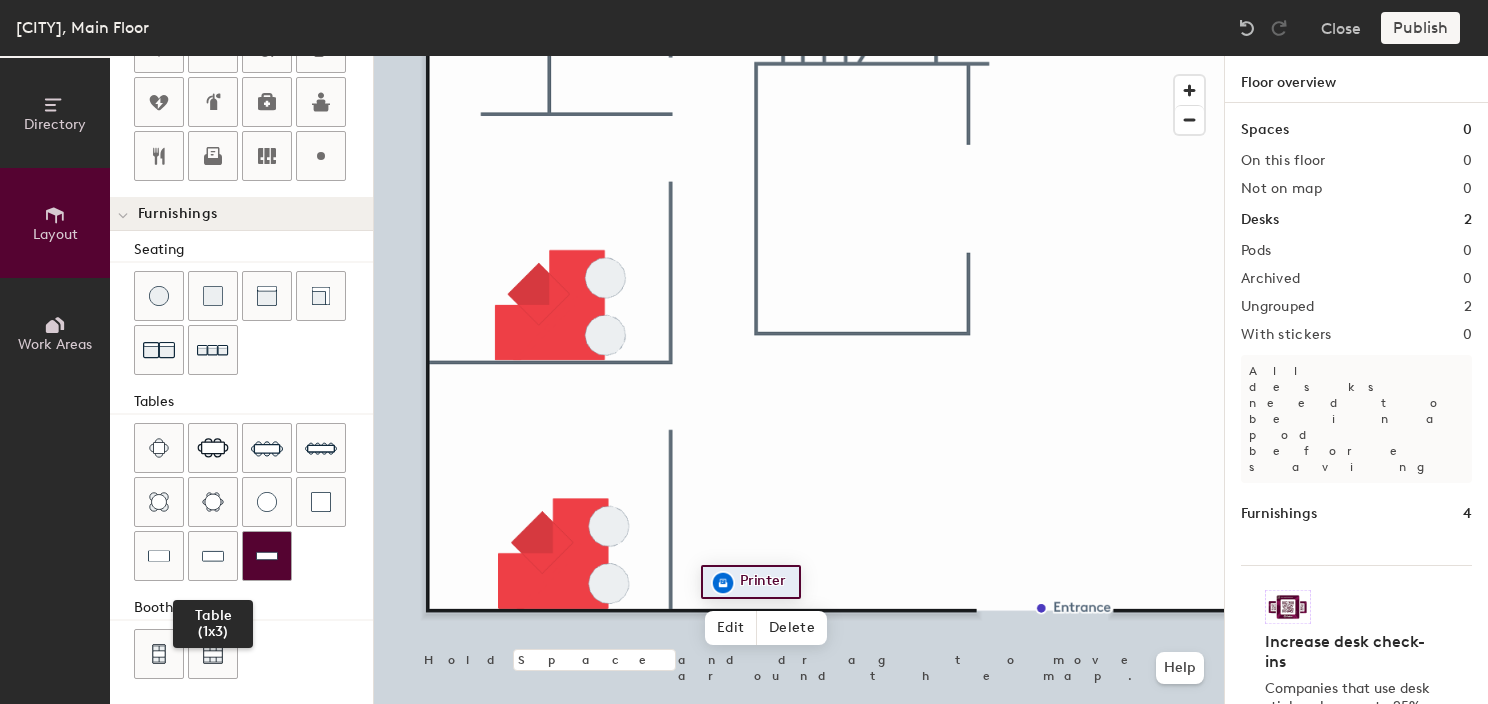 drag, startPoint x: 211, startPoint y: 548, endPoint x: 252, endPoint y: 544, distance: 41.19466 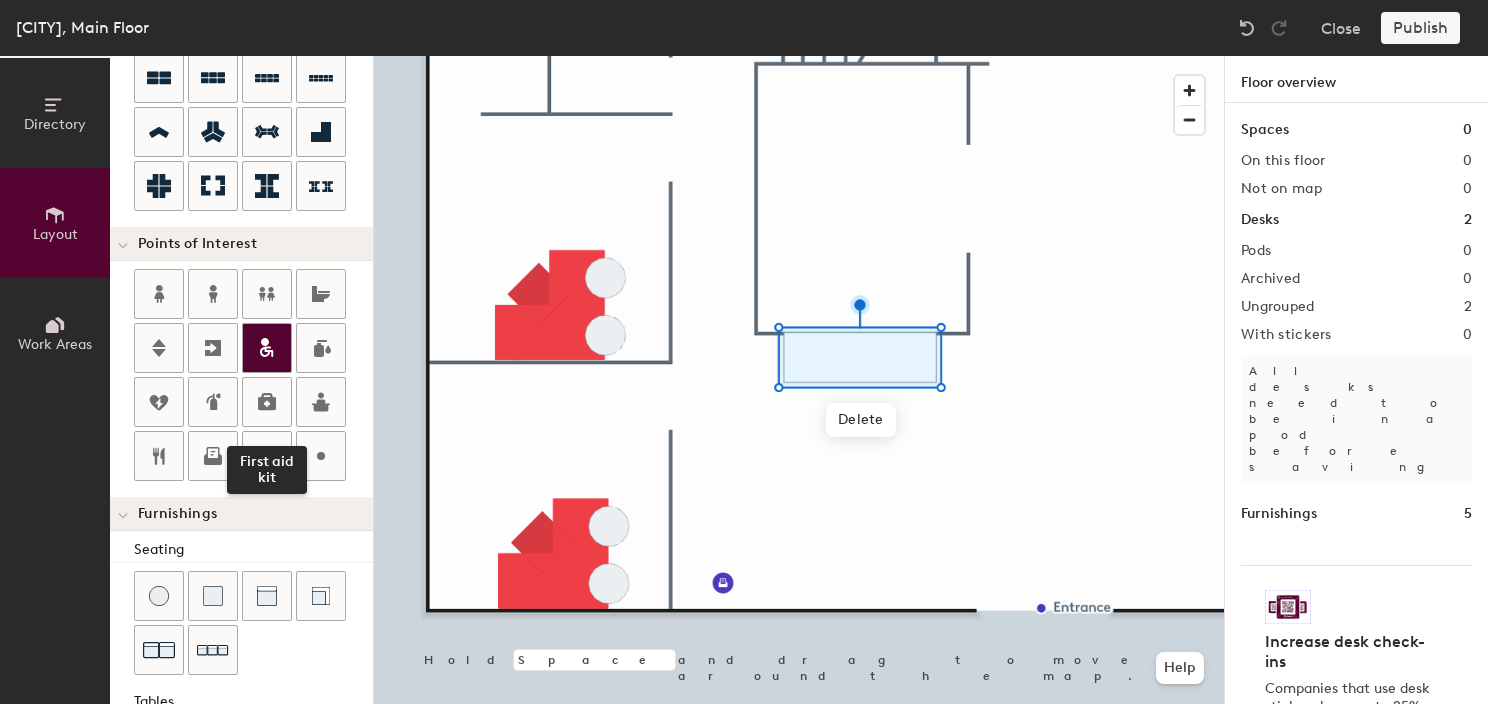 scroll, scrollTop: 152, scrollLeft: 0, axis: vertical 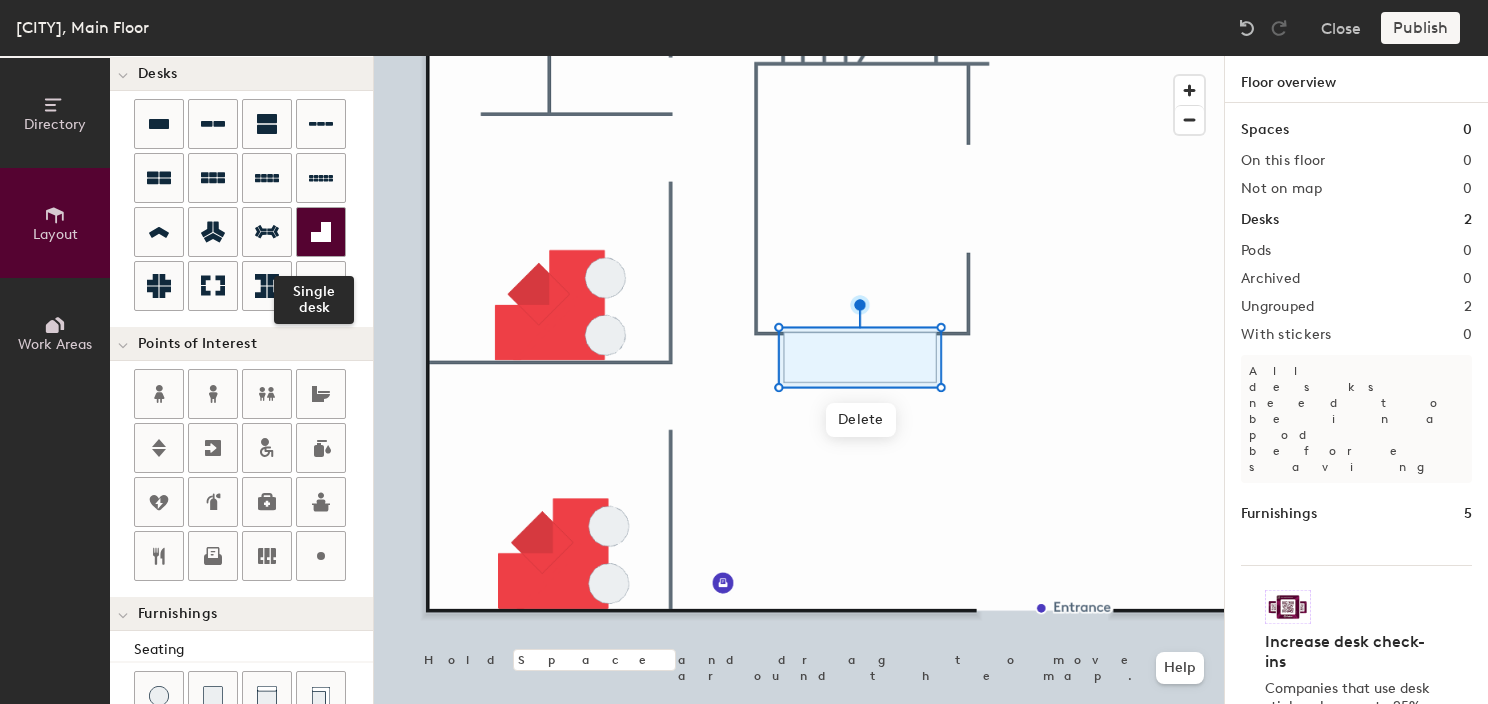 click 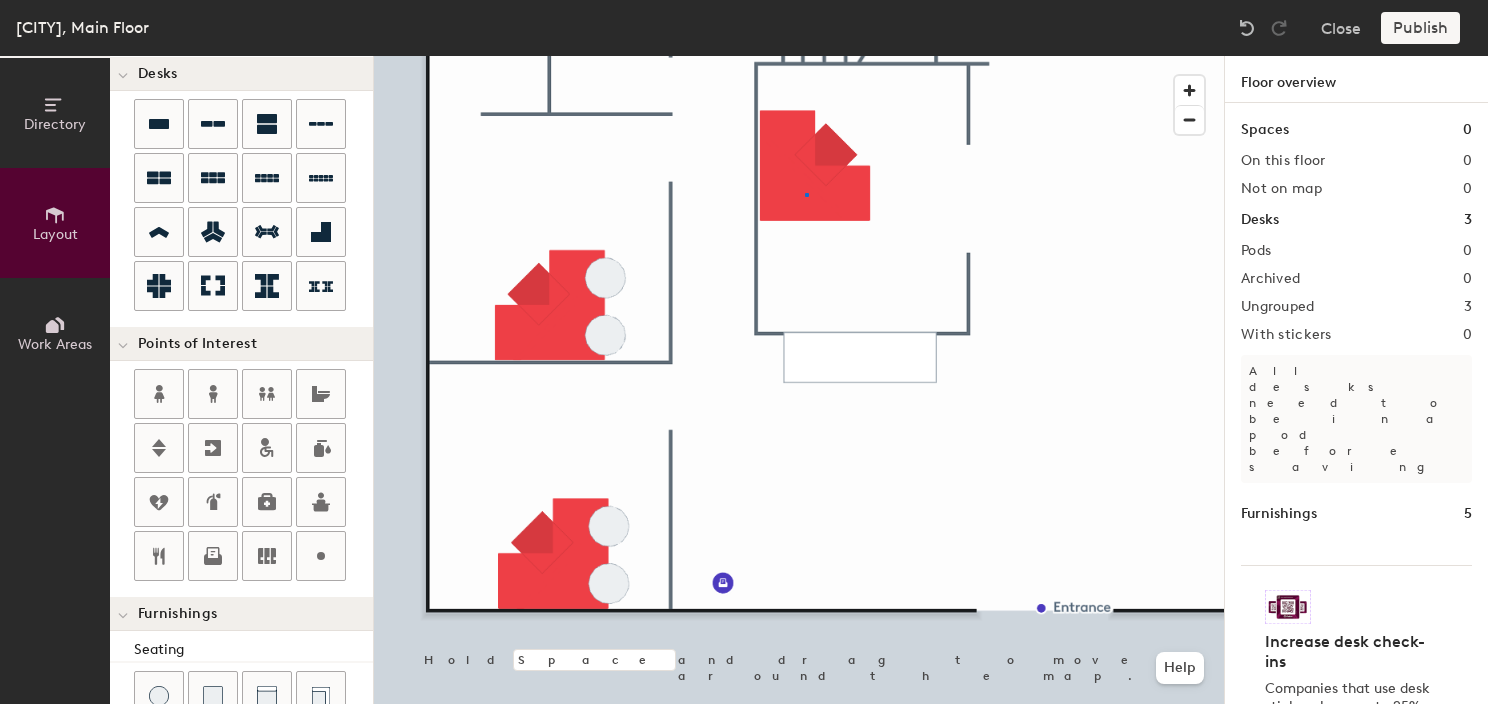 click 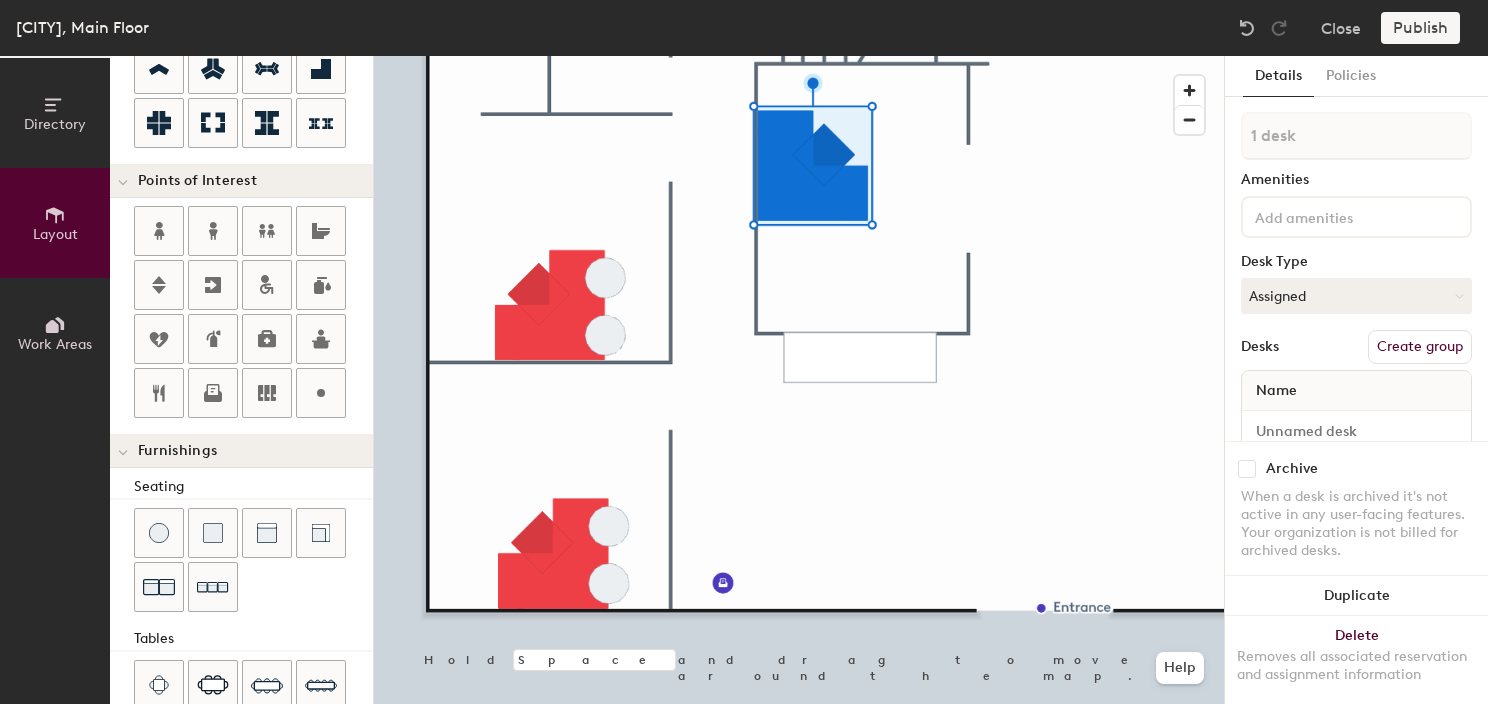 scroll, scrollTop: 500, scrollLeft: 0, axis: vertical 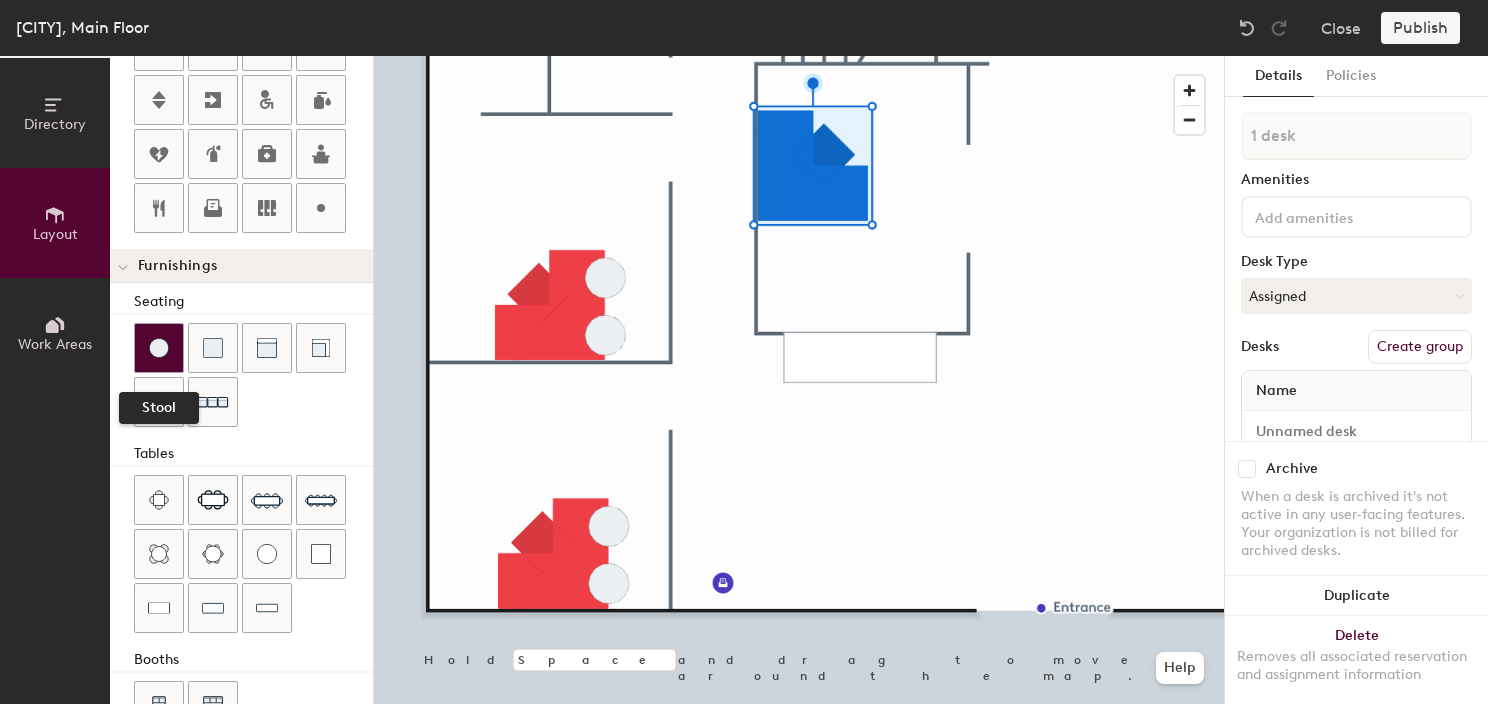 click 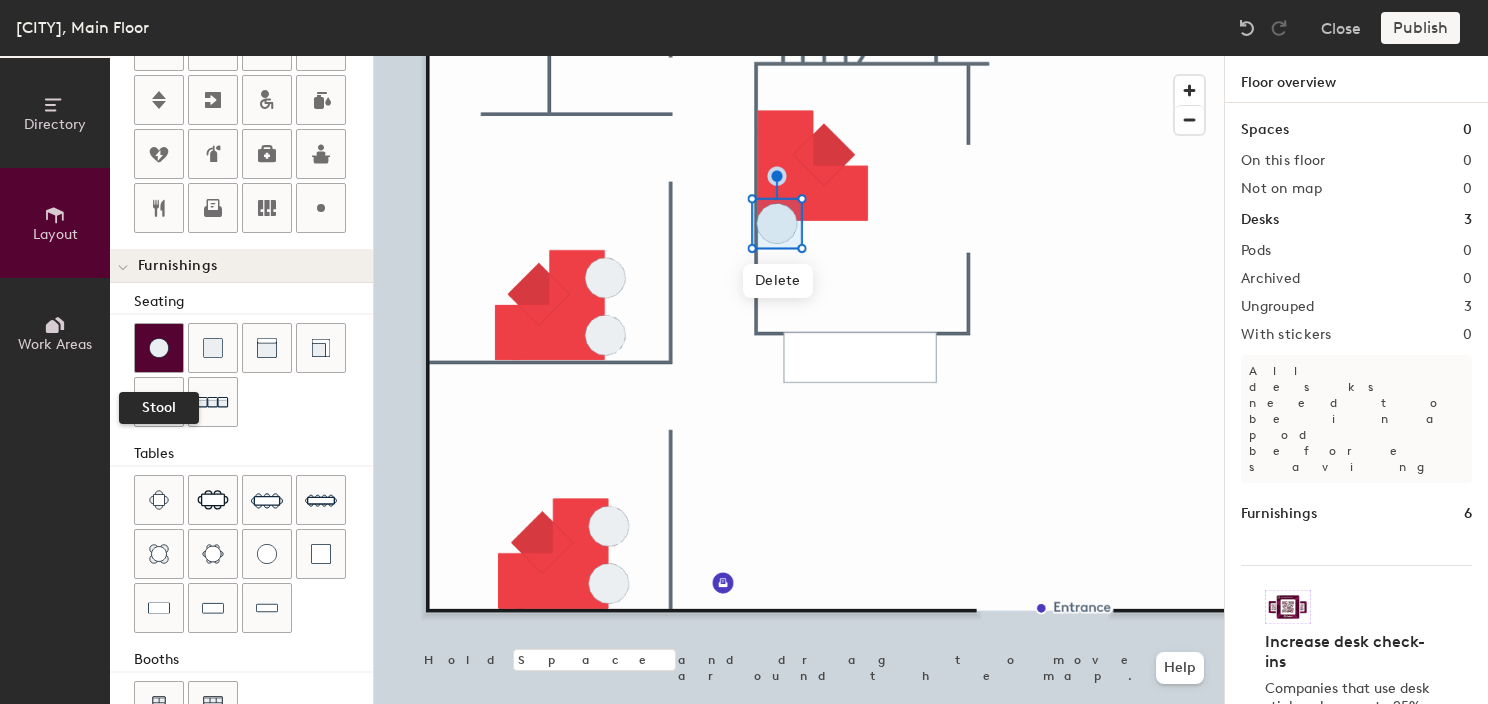 click 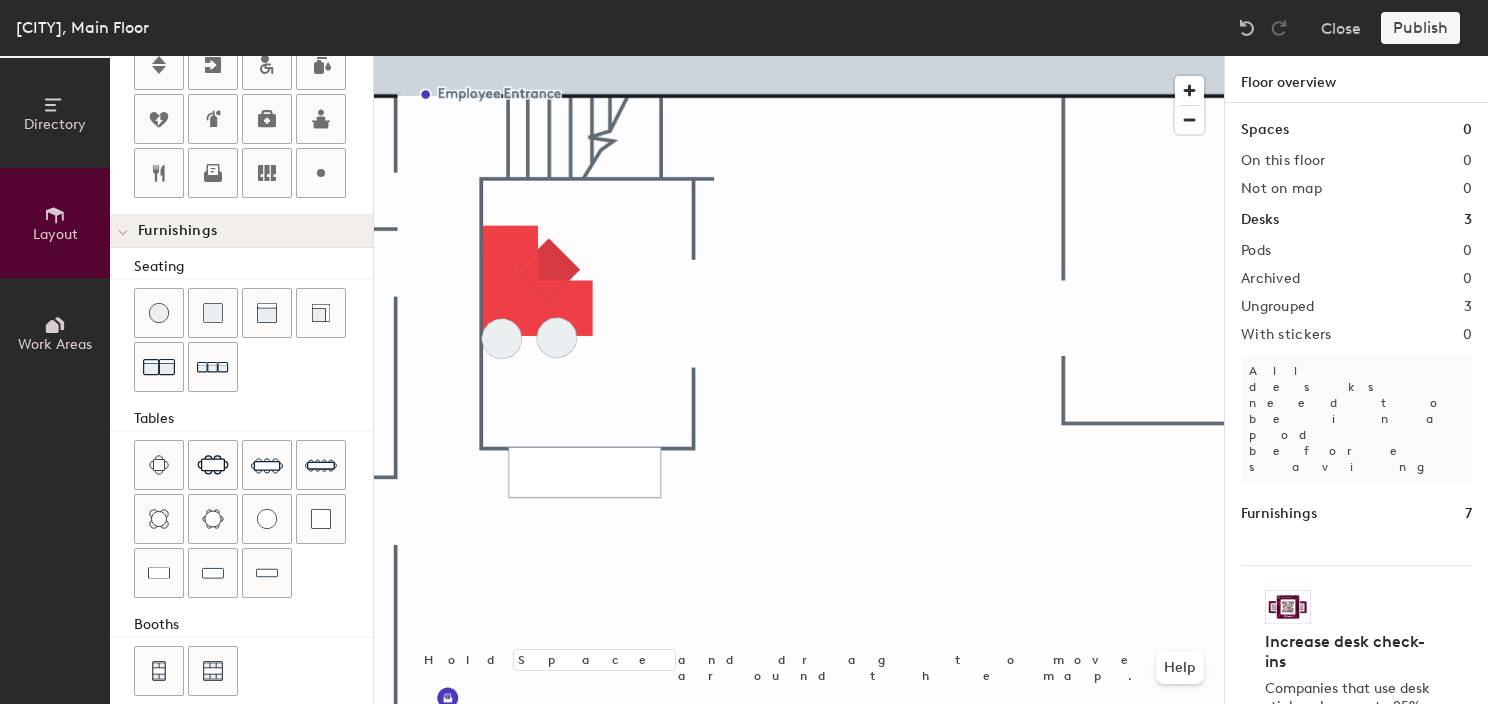 scroll, scrollTop: 552, scrollLeft: 0, axis: vertical 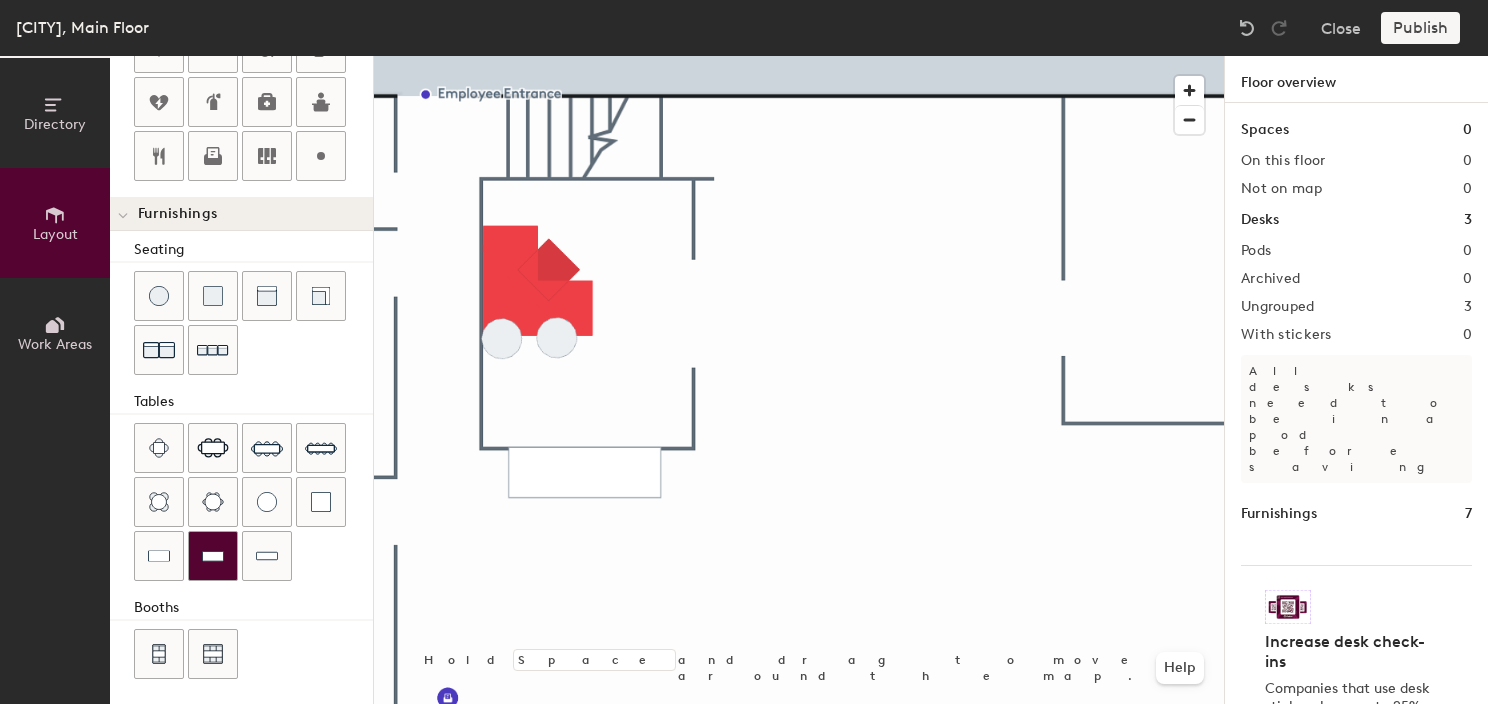 click 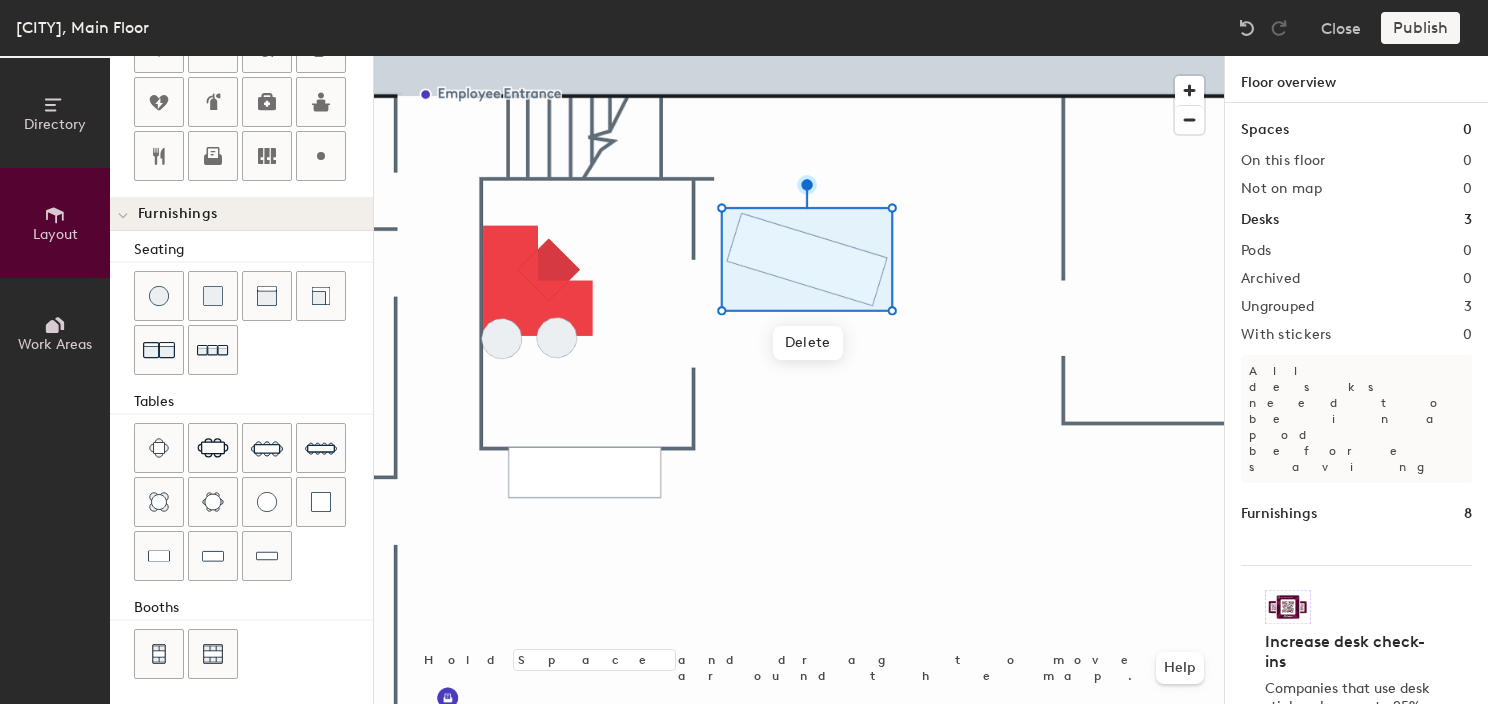 drag, startPoint x: 151, startPoint y: 555, endPoint x: 368, endPoint y: 516, distance: 220.47676 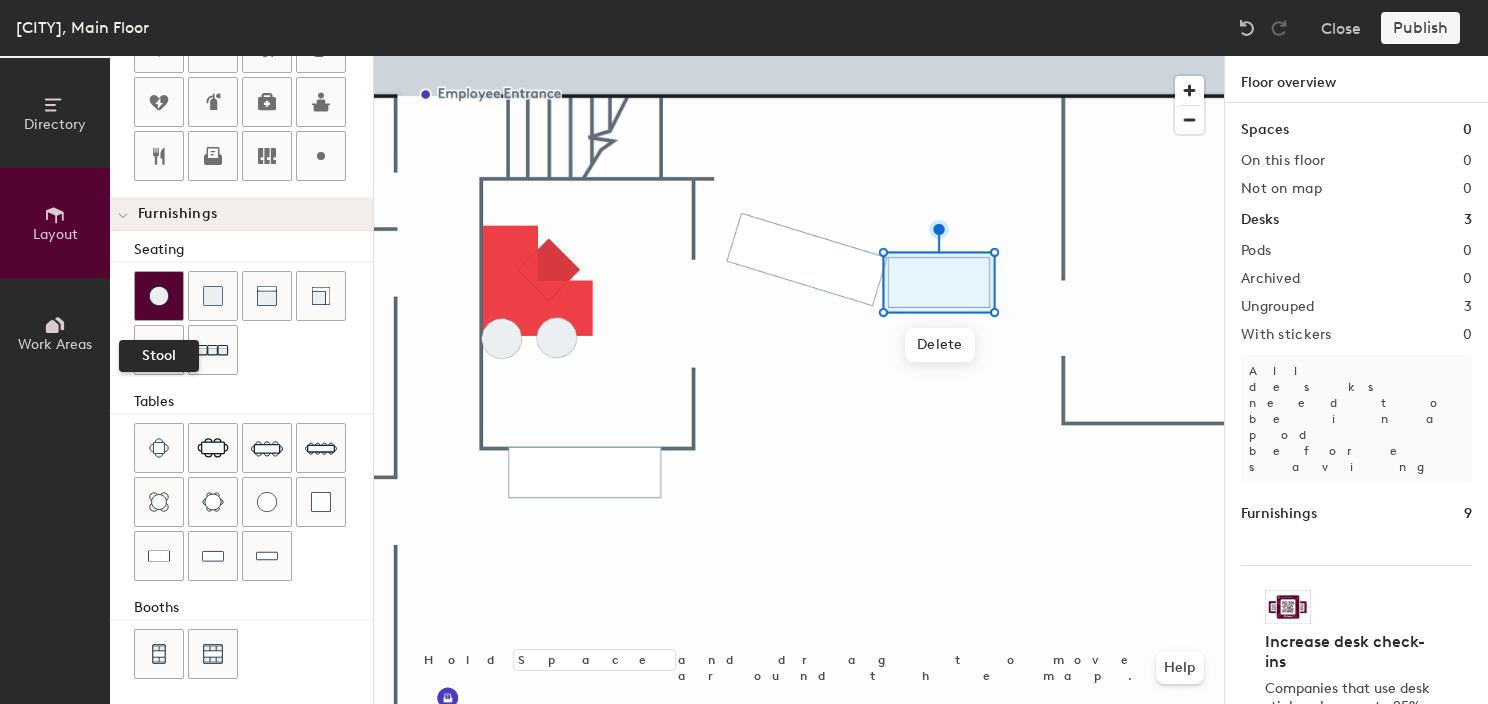 click 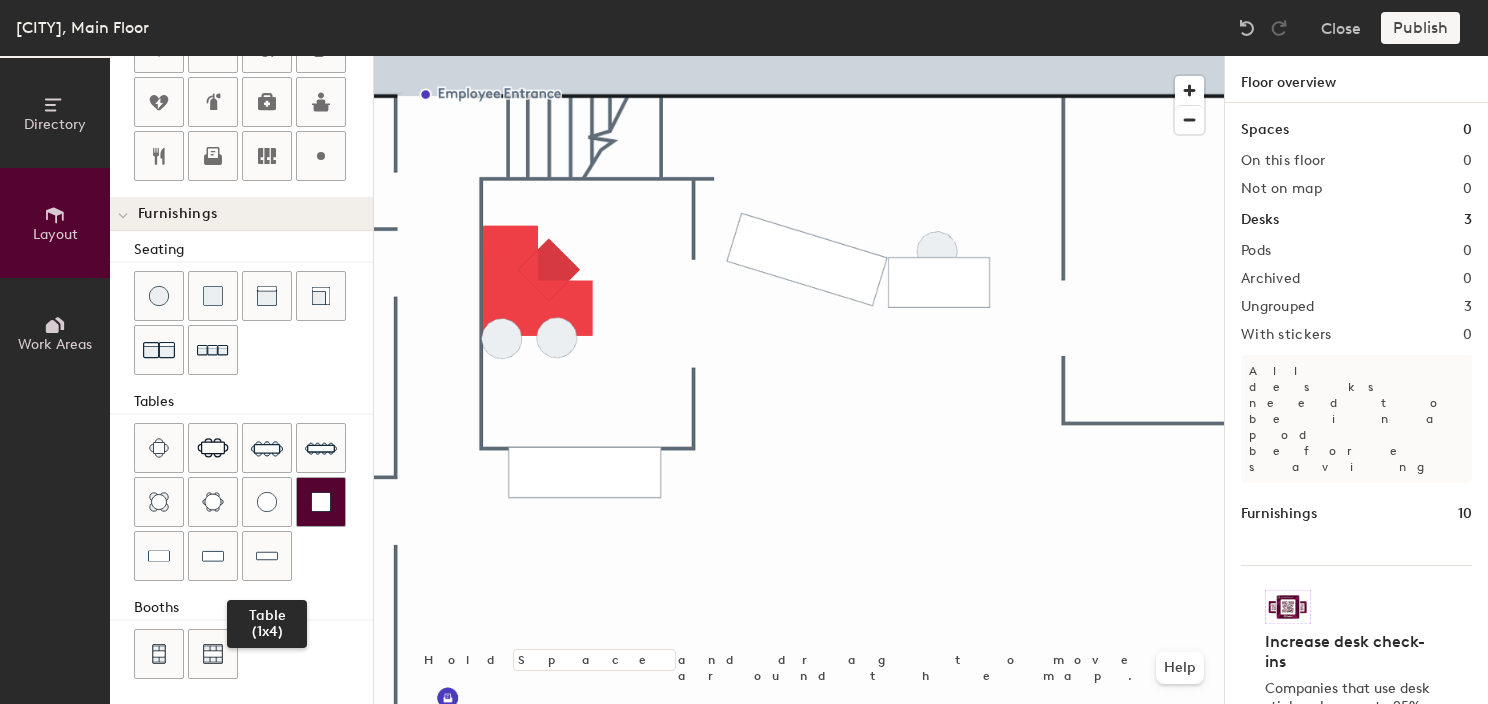 drag, startPoint x: 264, startPoint y: 540, endPoint x: 338, endPoint y: 516, distance: 77.7946 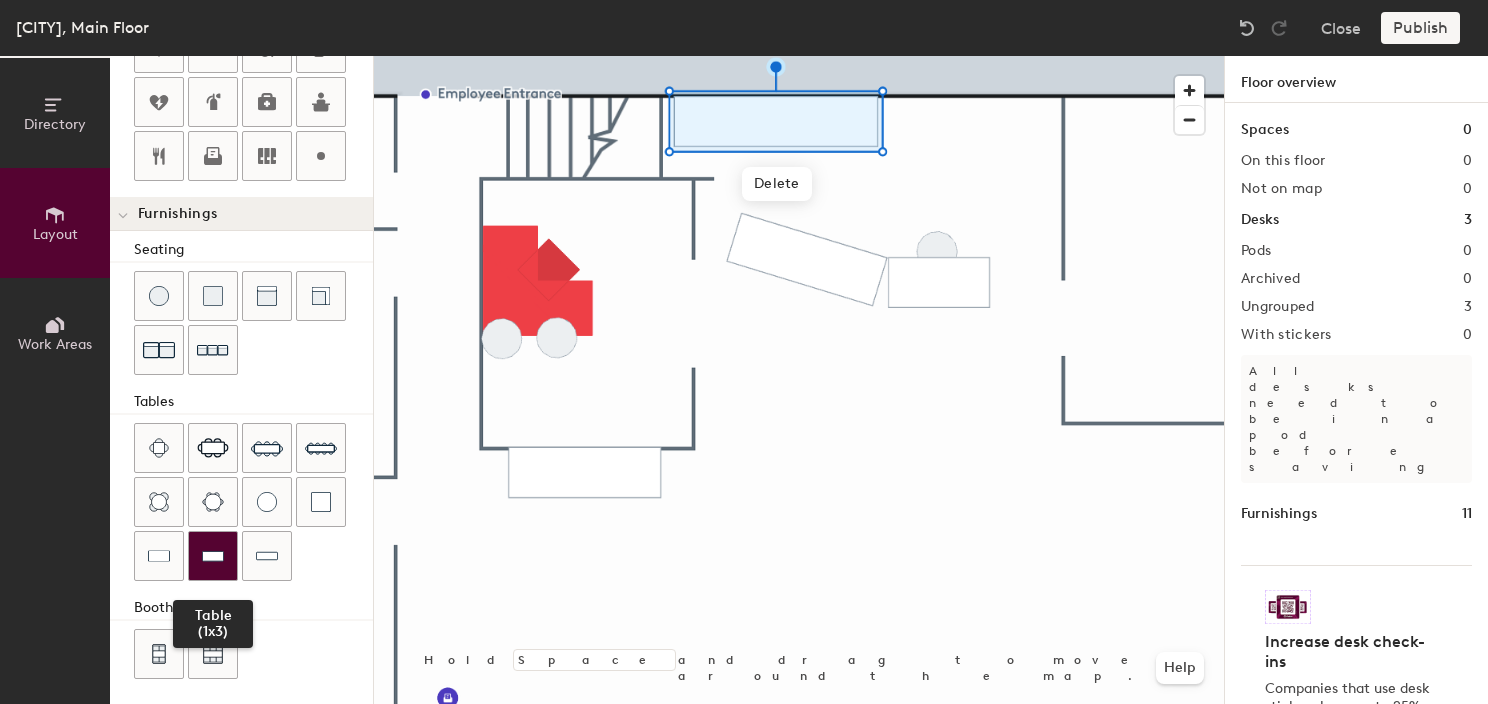 click 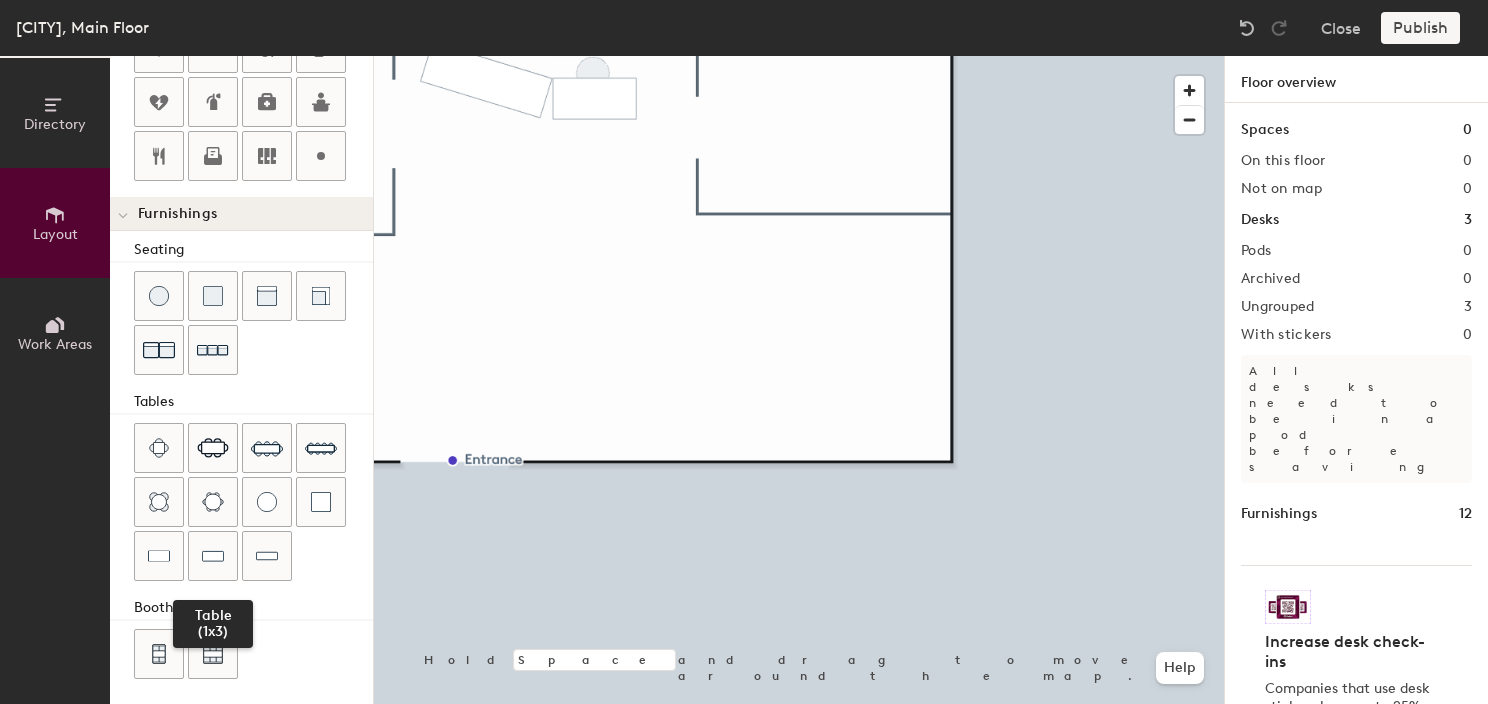drag, startPoint x: 224, startPoint y: 556, endPoint x: 312, endPoint y: 525, distance: 93.30059 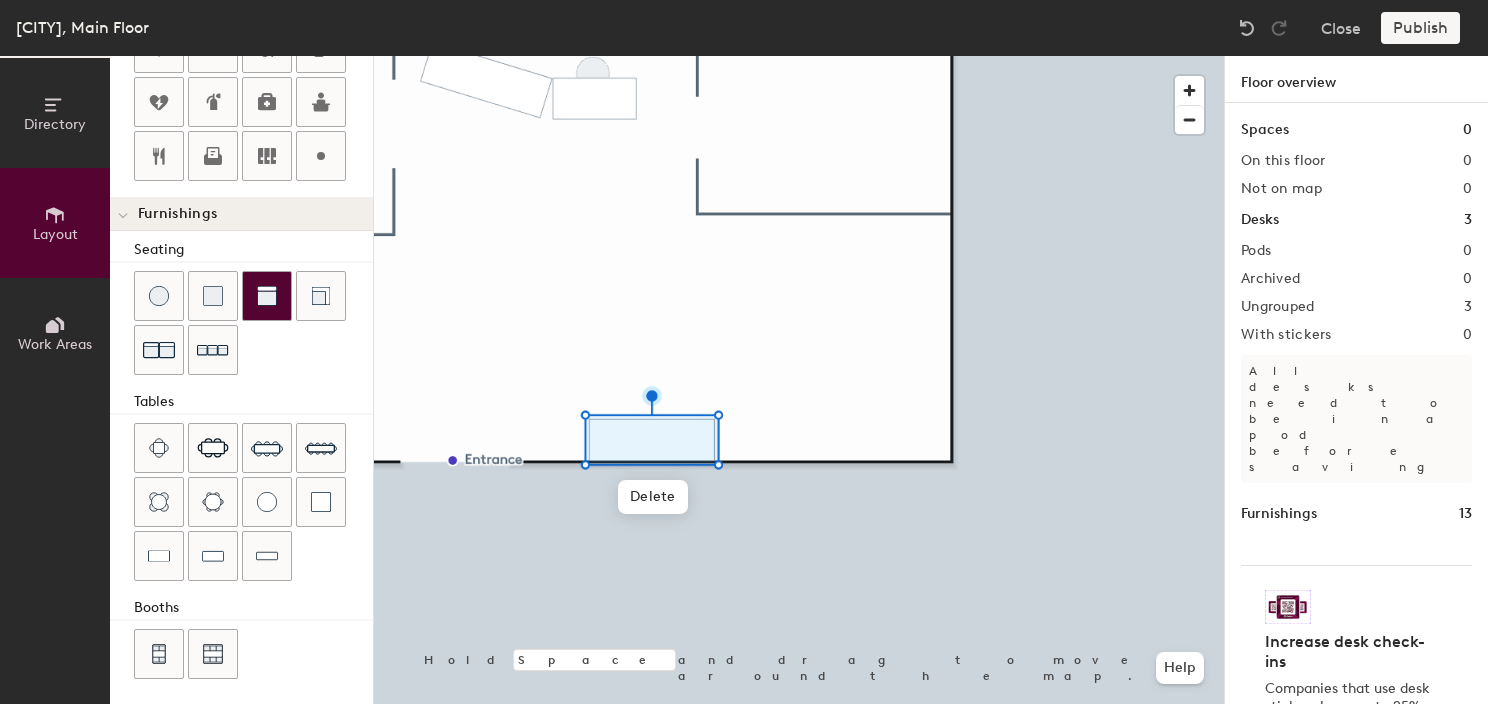 click 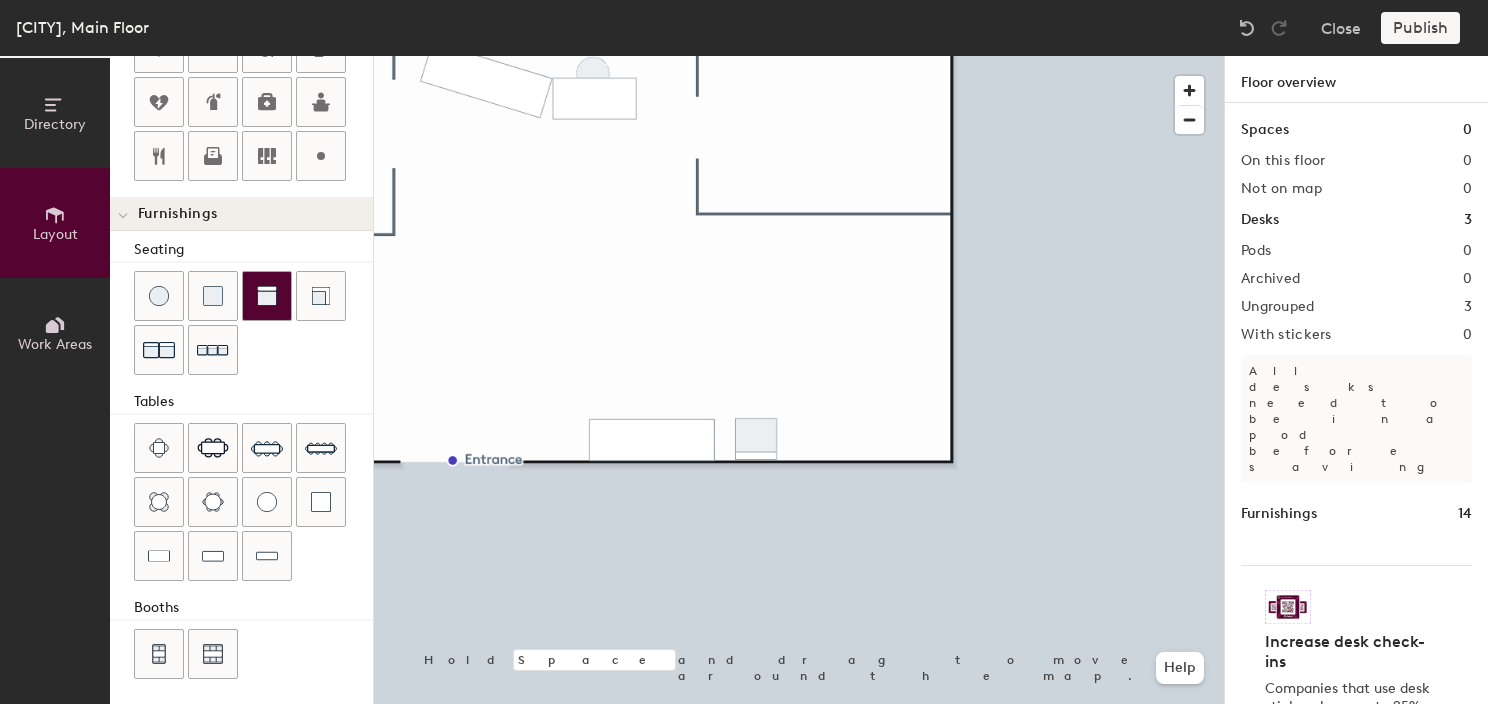 click 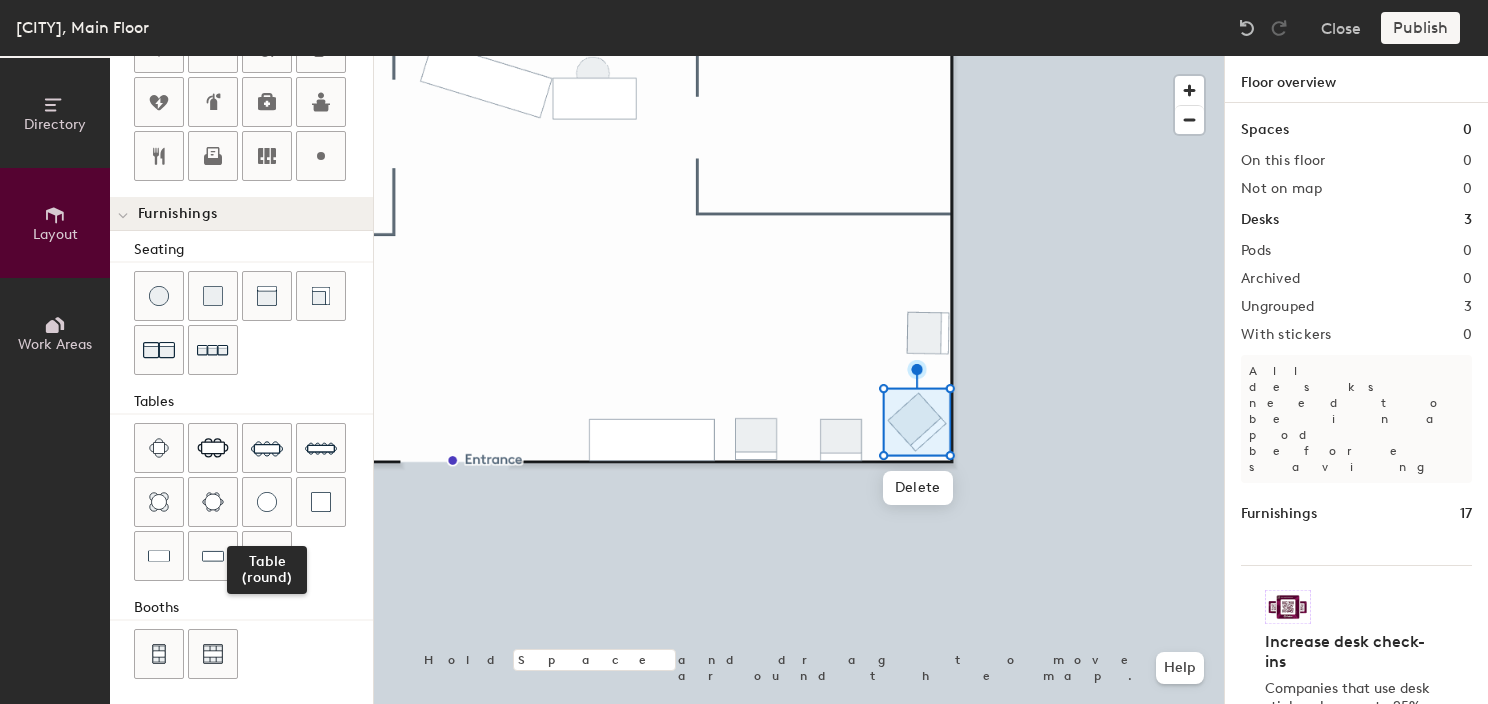 drag, startPoint x: 265, startPoint y: 493, endPoint x: 372, endPoint y: 480, distance: 107.78683 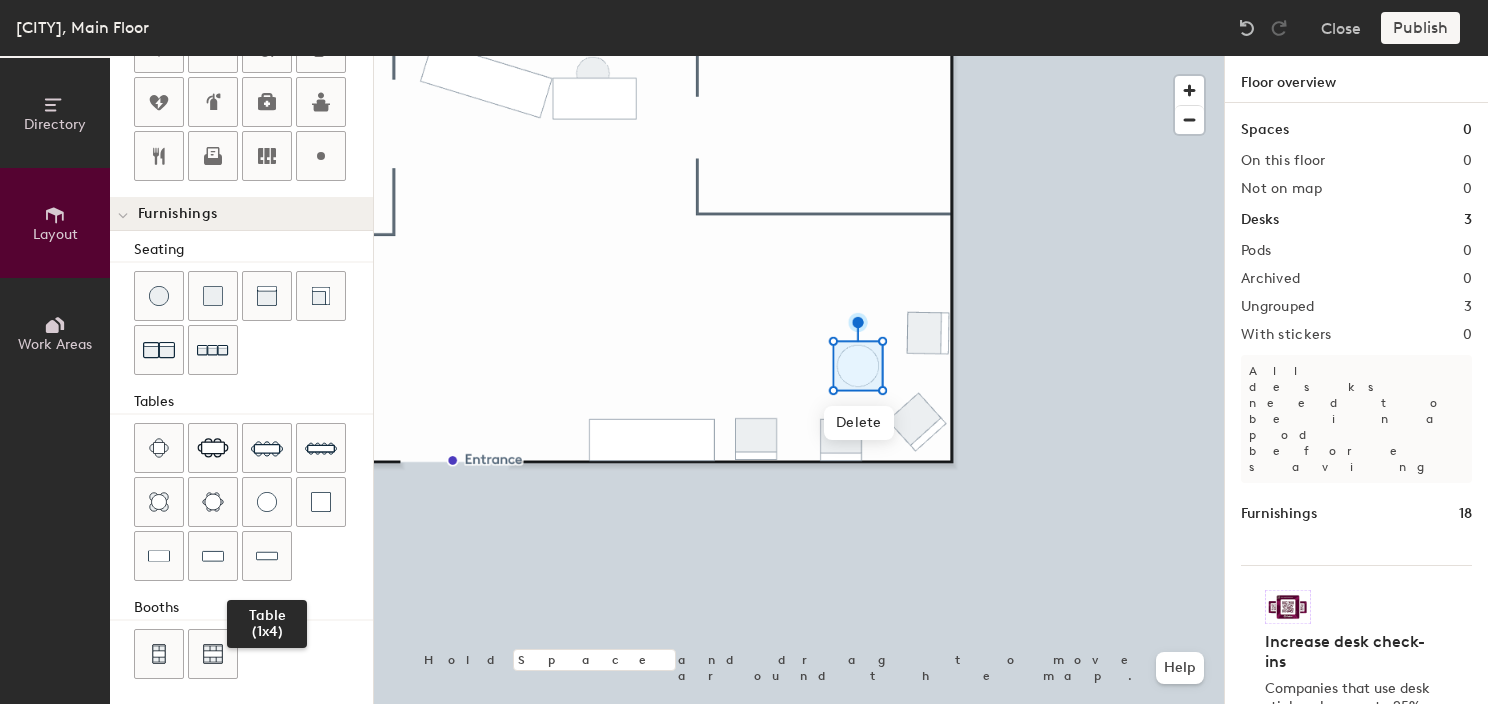drag, startPoint x: 270, startPoint y: 548, endPoint x: 364, endPoint y: 540, distance: 94.33981 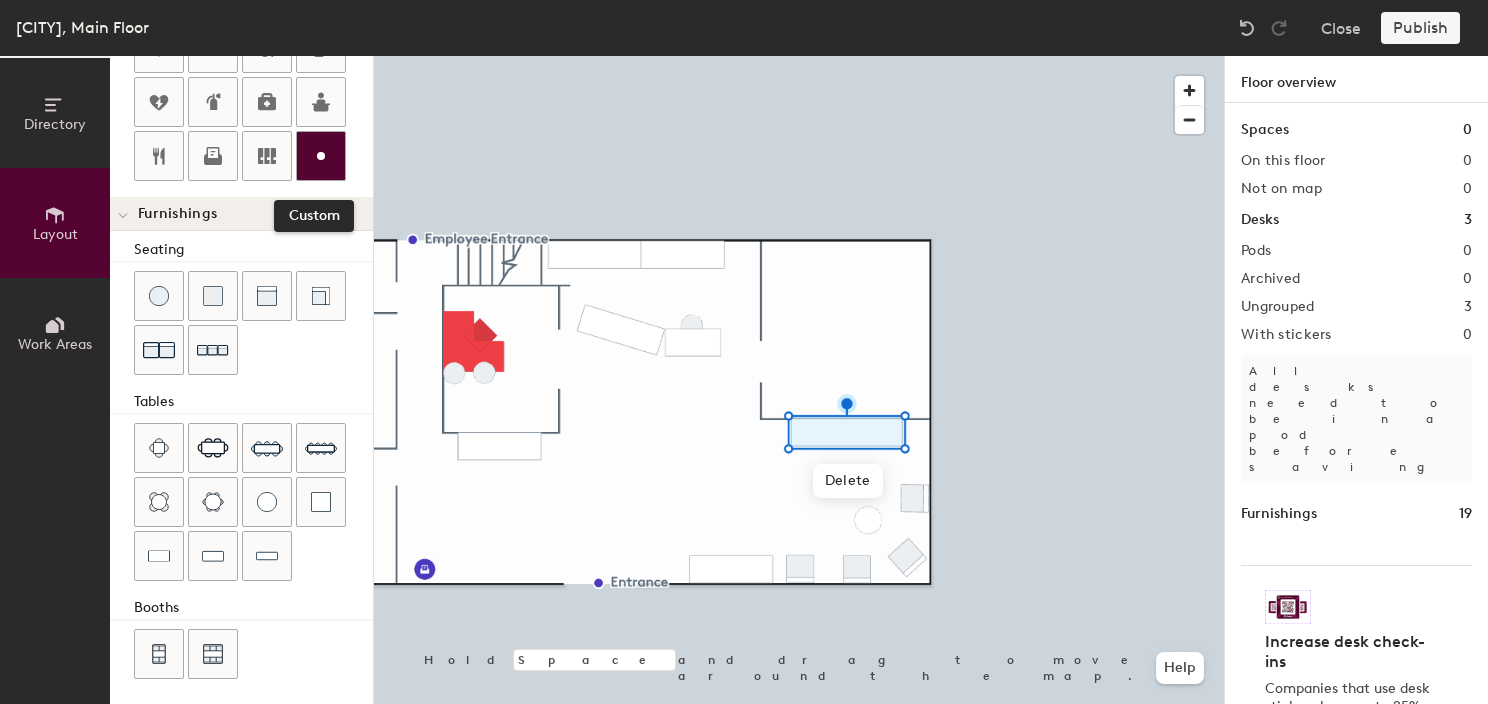 click 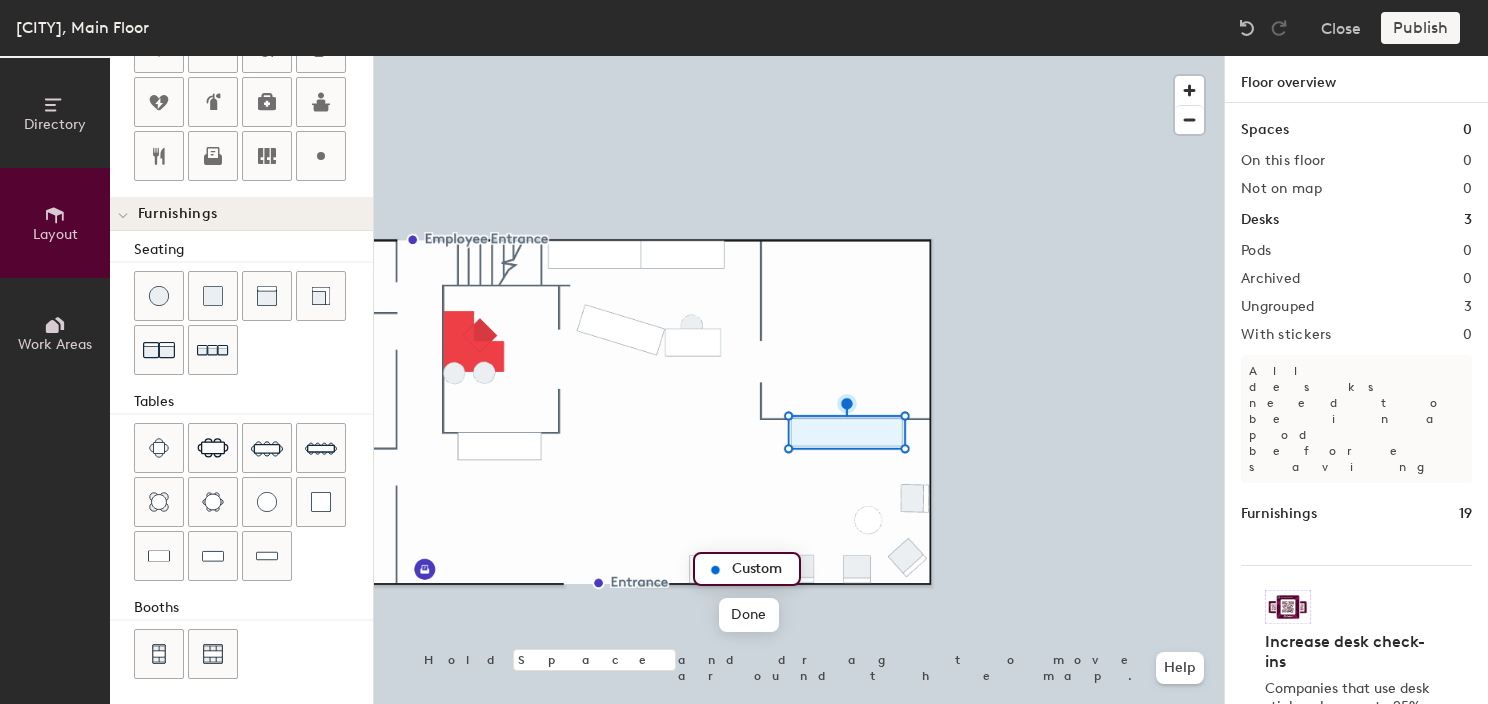 type on "20" 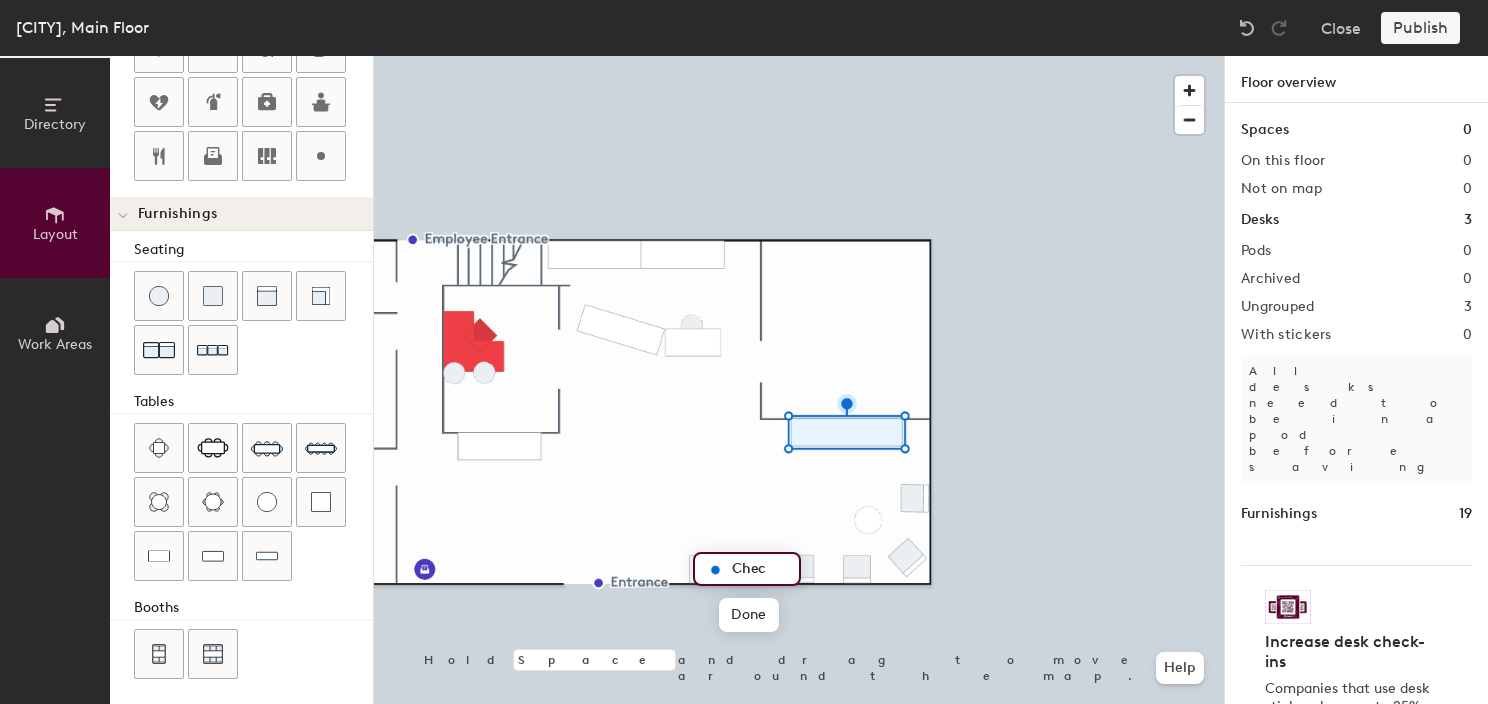 type on "Check" 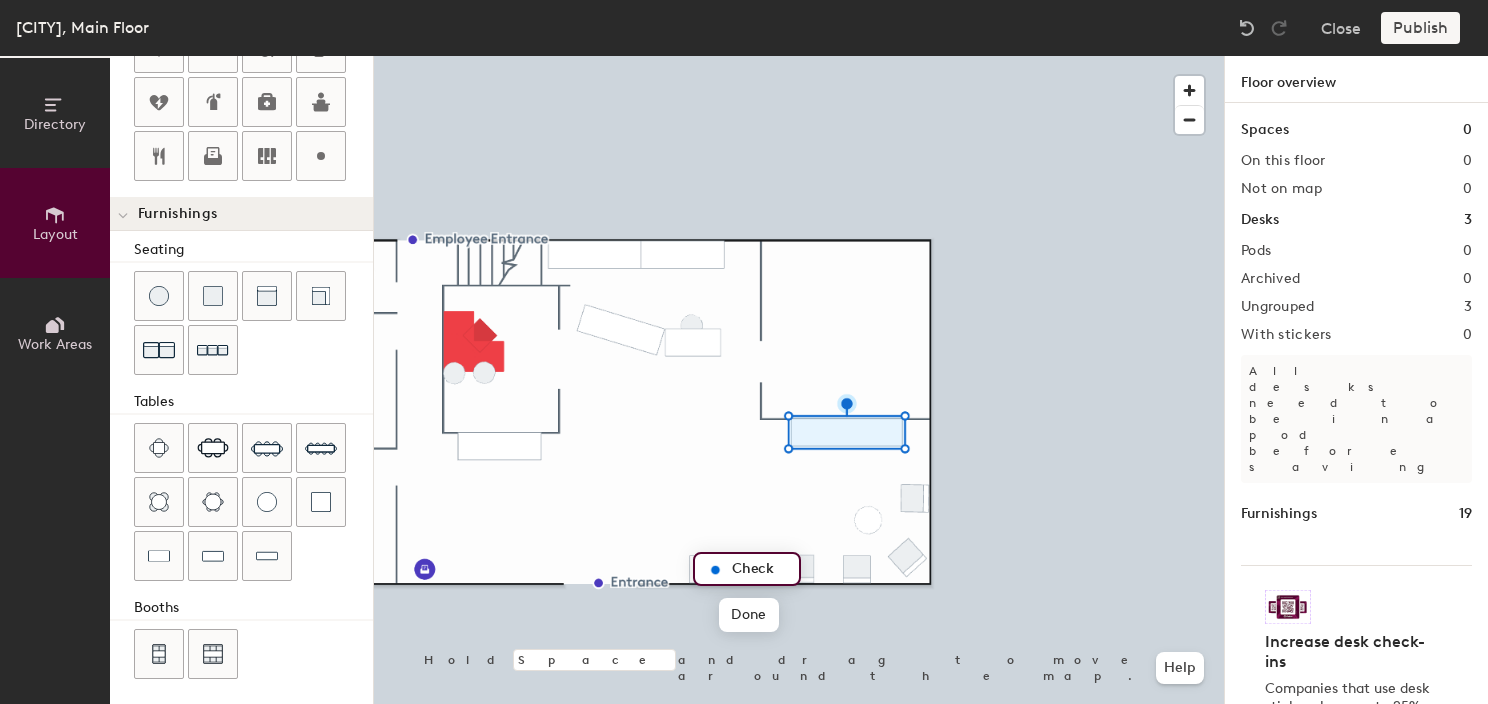 type on "20" 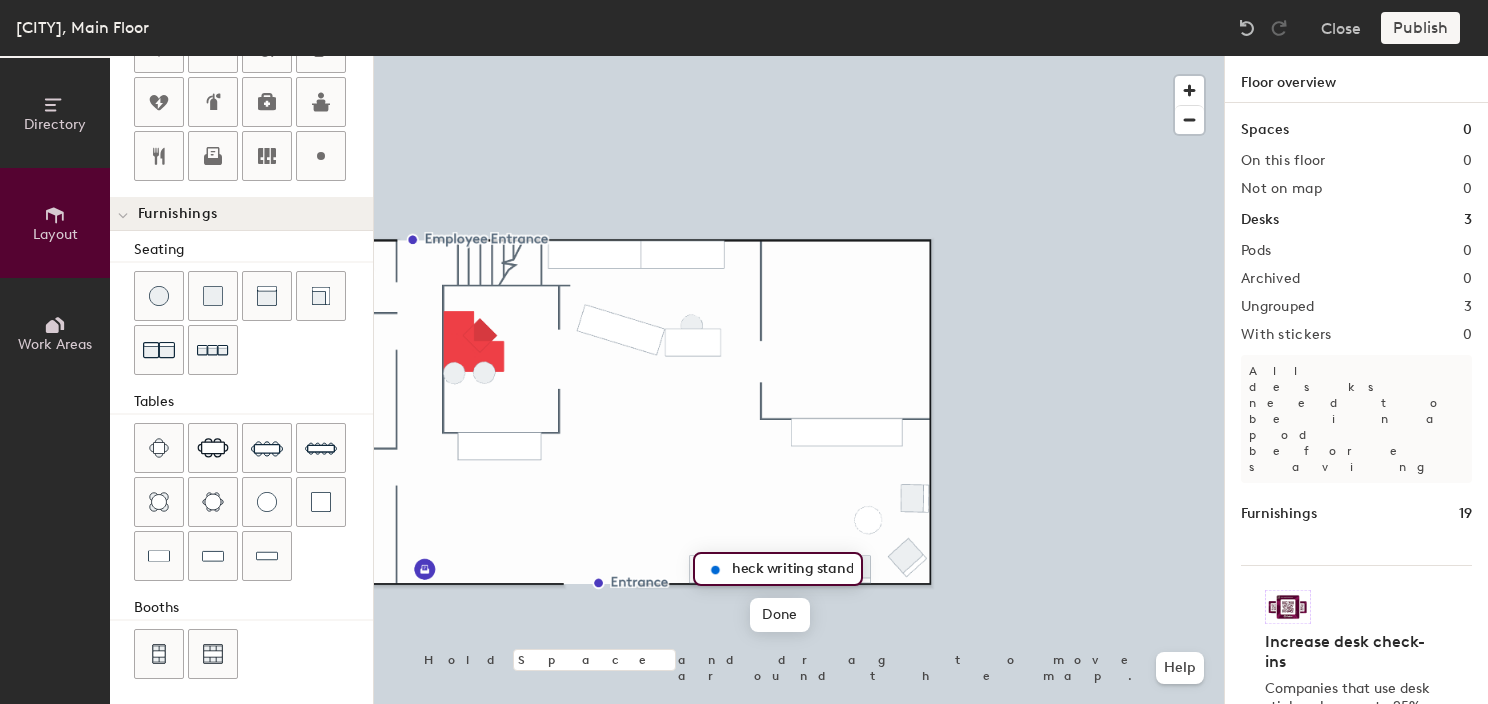 scroll, scrollTop: 0, scrollLeft: 0, axis: both 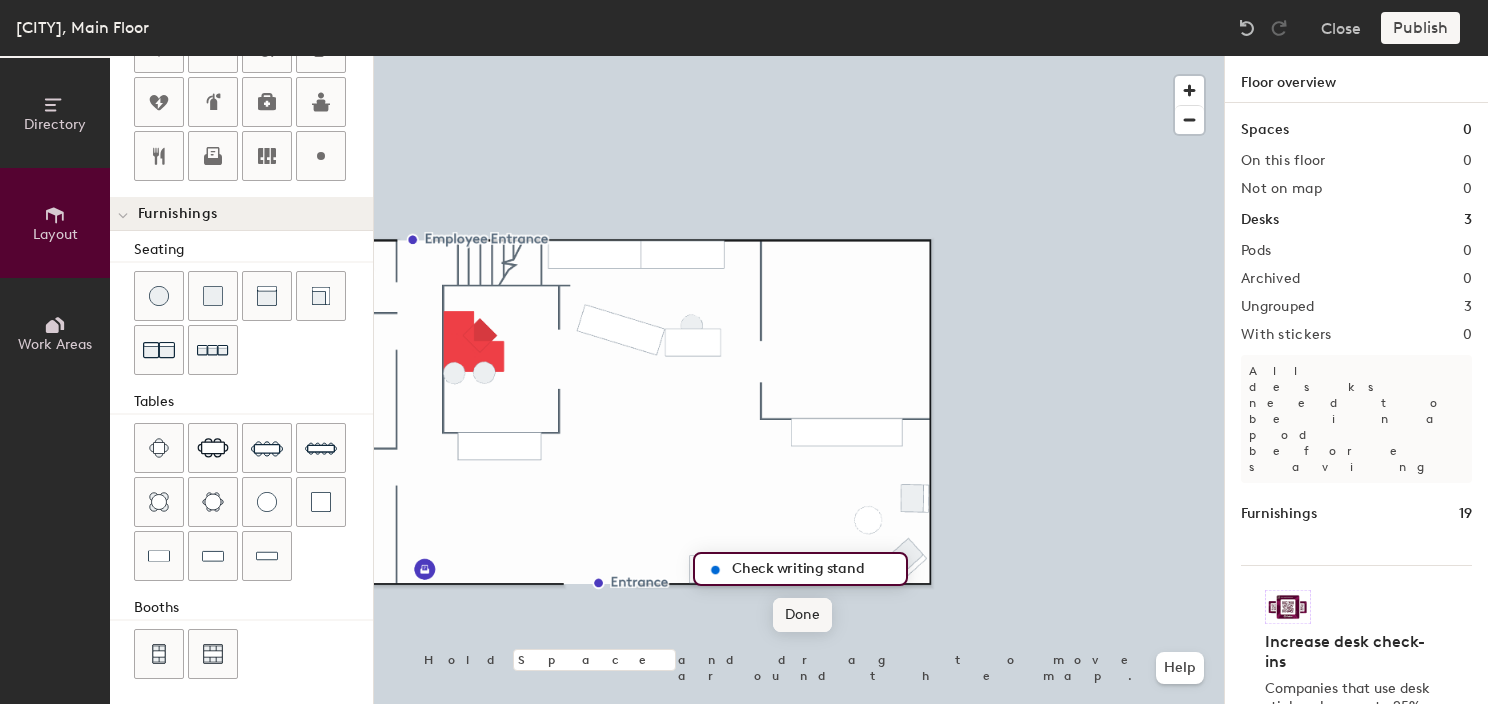 type on "Check writing stand" 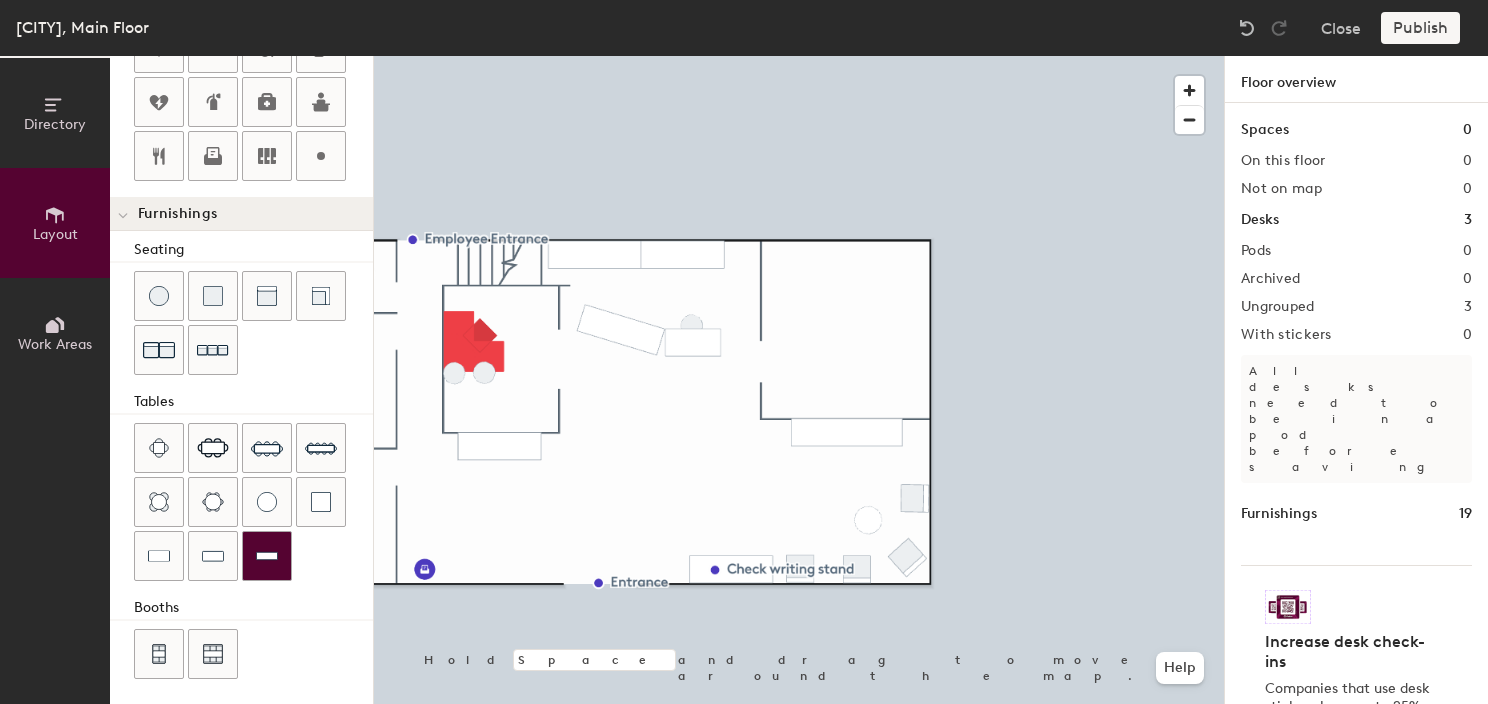 click 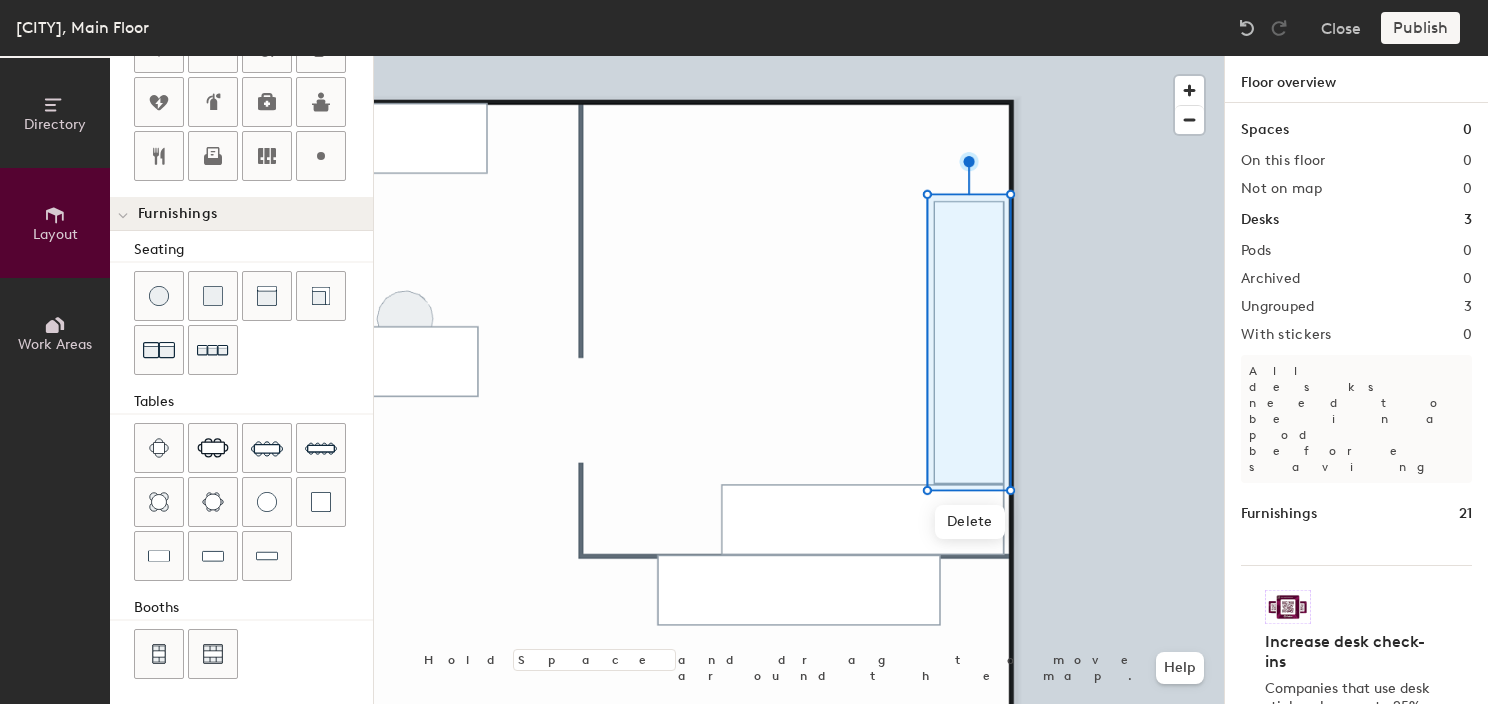 drag, startPoint x: 324, startPoint y: 160, endPoint x: 346, endPoint y: 166, distance: 22.803509 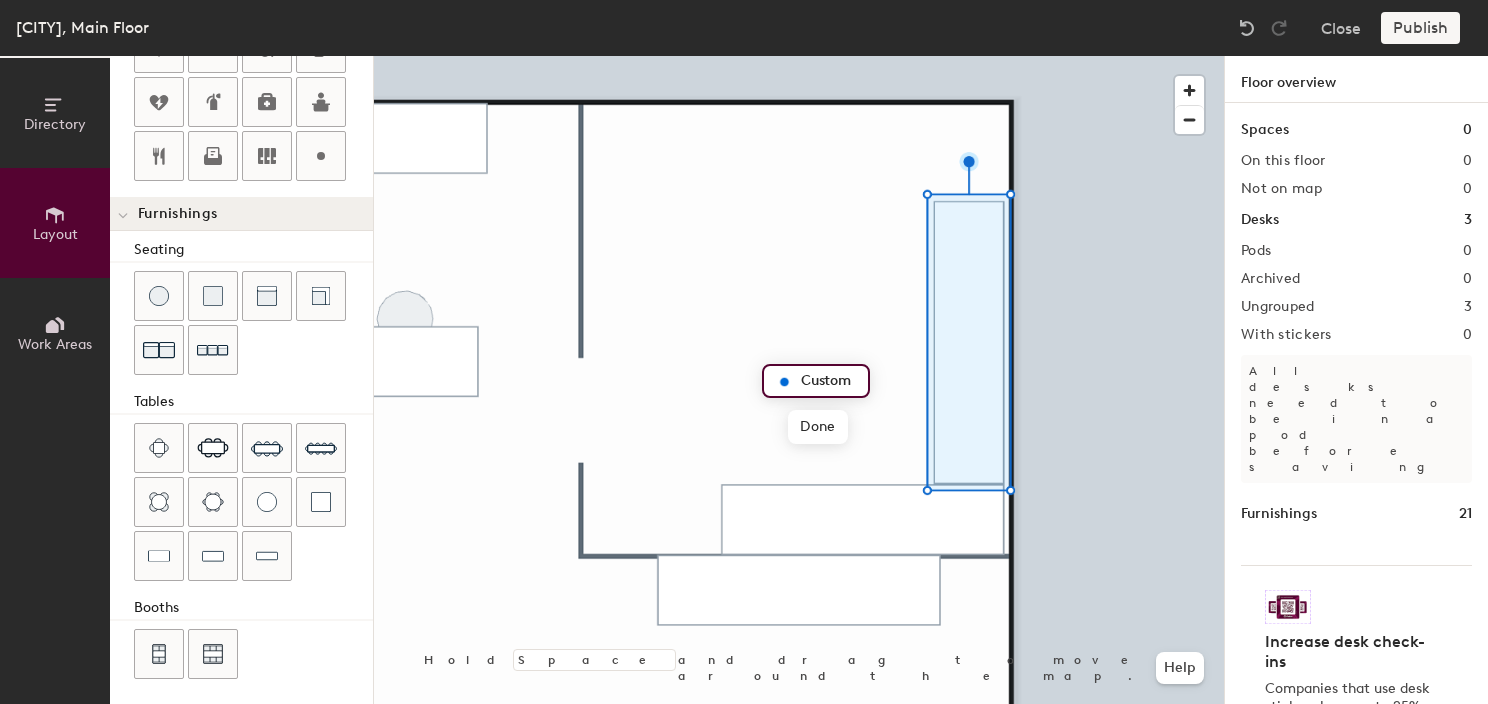 type on "20" 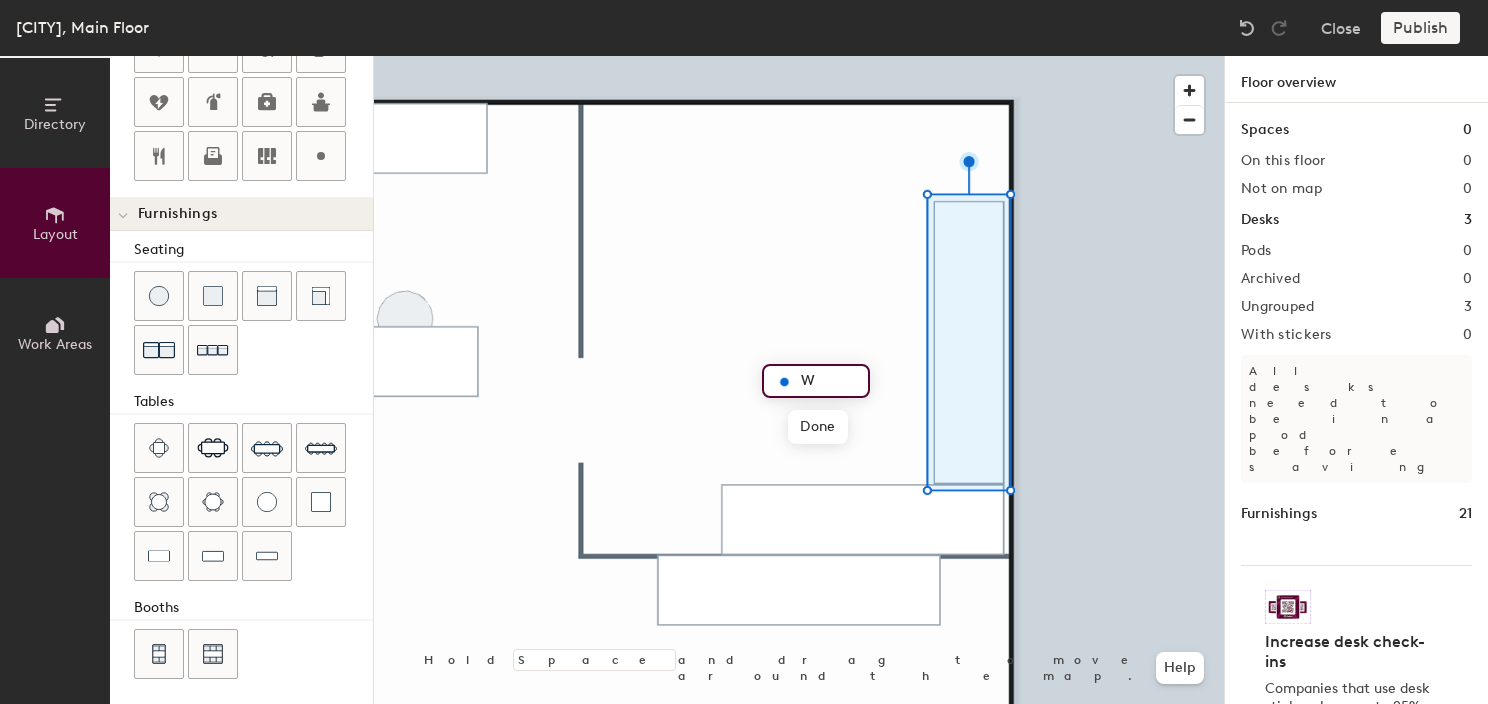 type on "Wo" 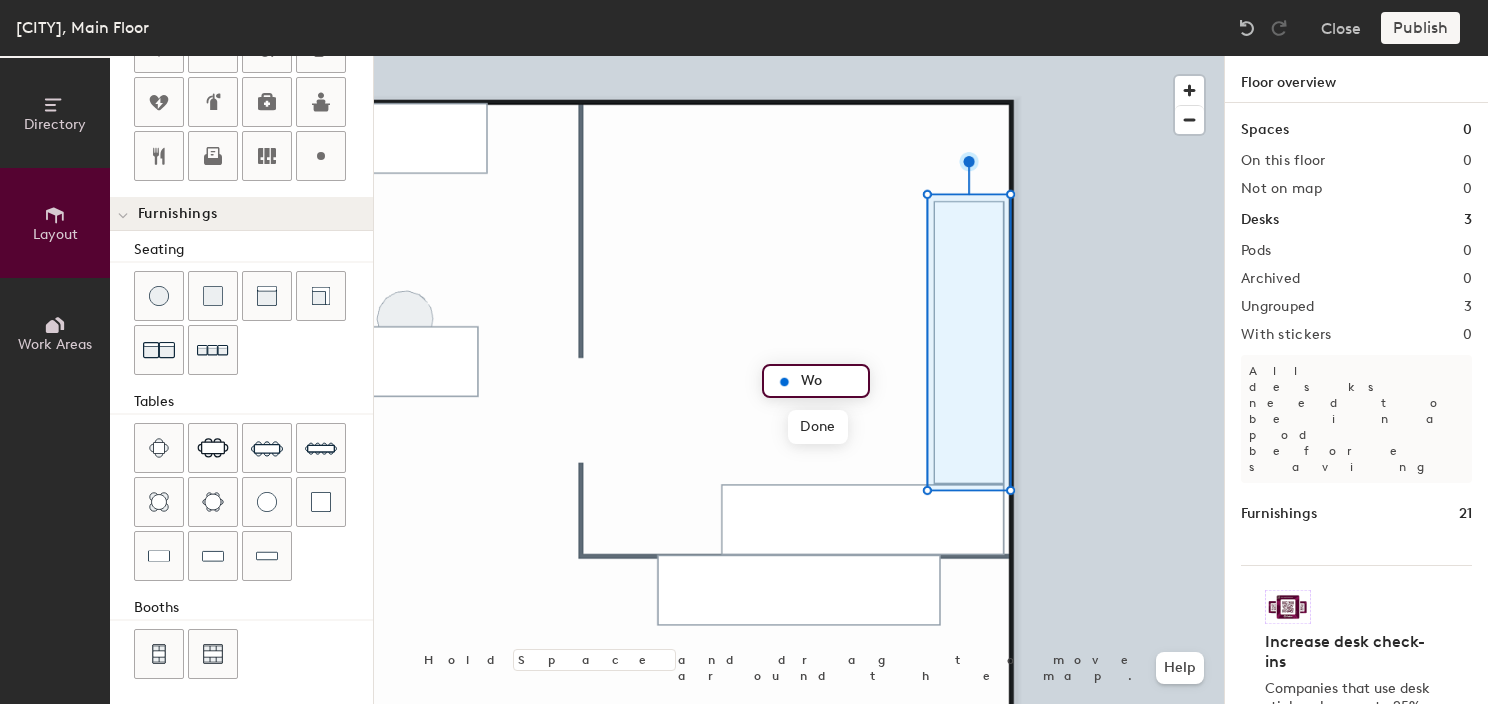 type on "20" 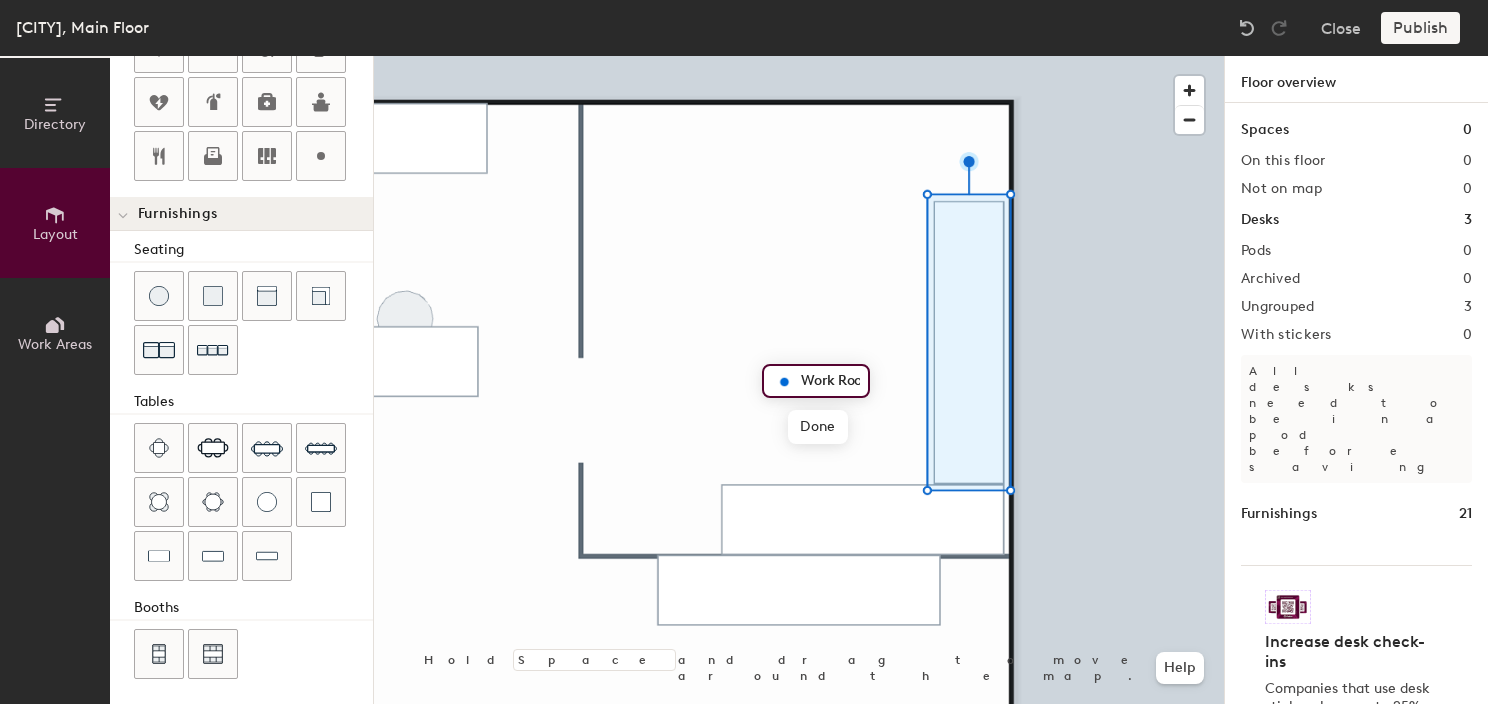 type on "Work Room" 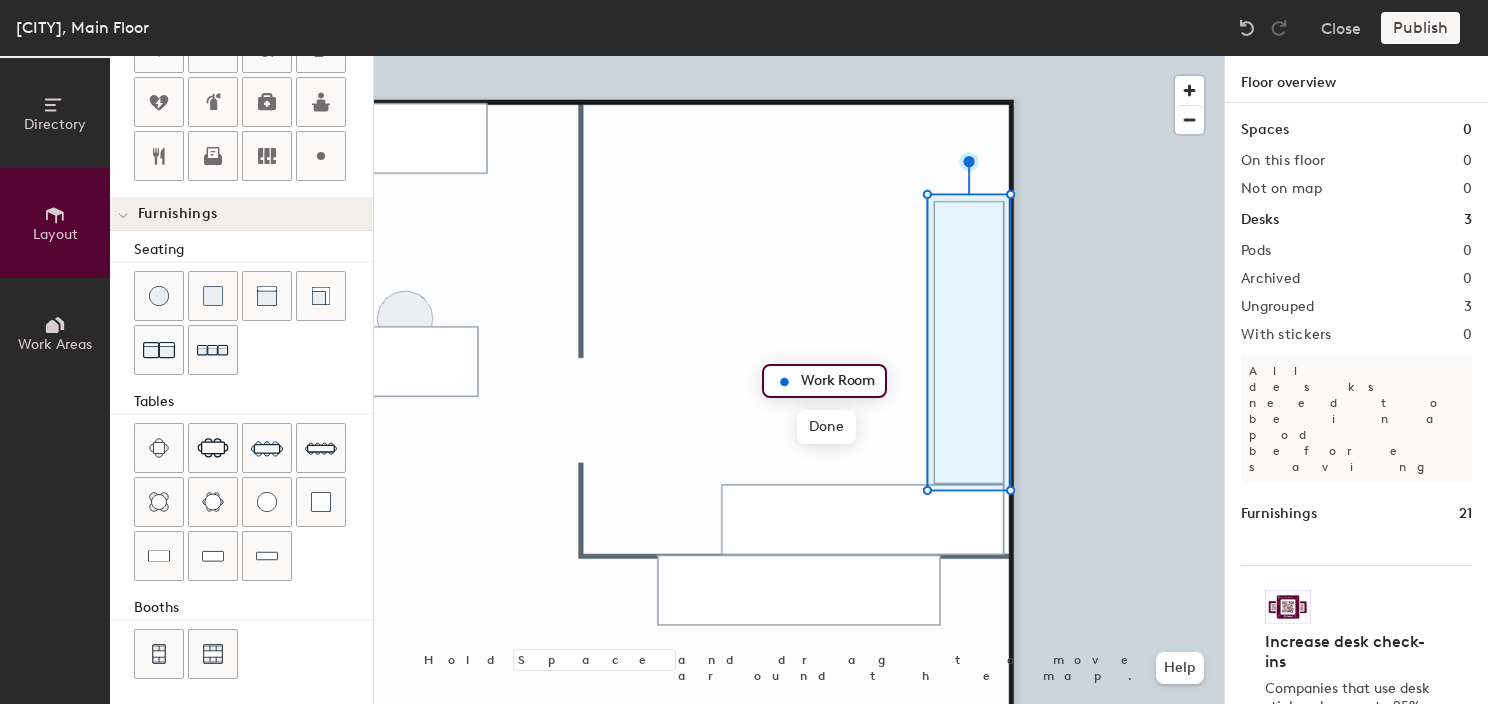 scroll, scrollTop: 0, scrollLeft: 0, axis: both 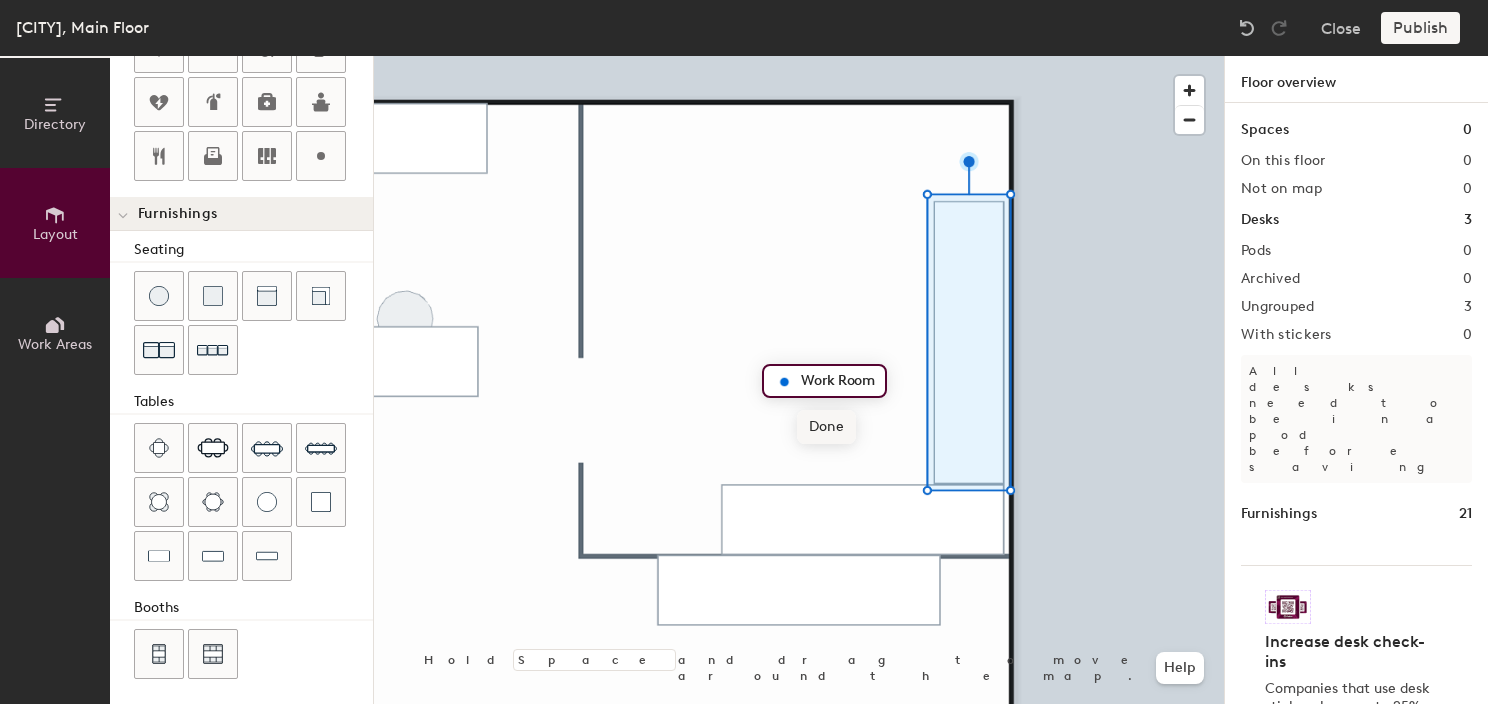 click on "Done" 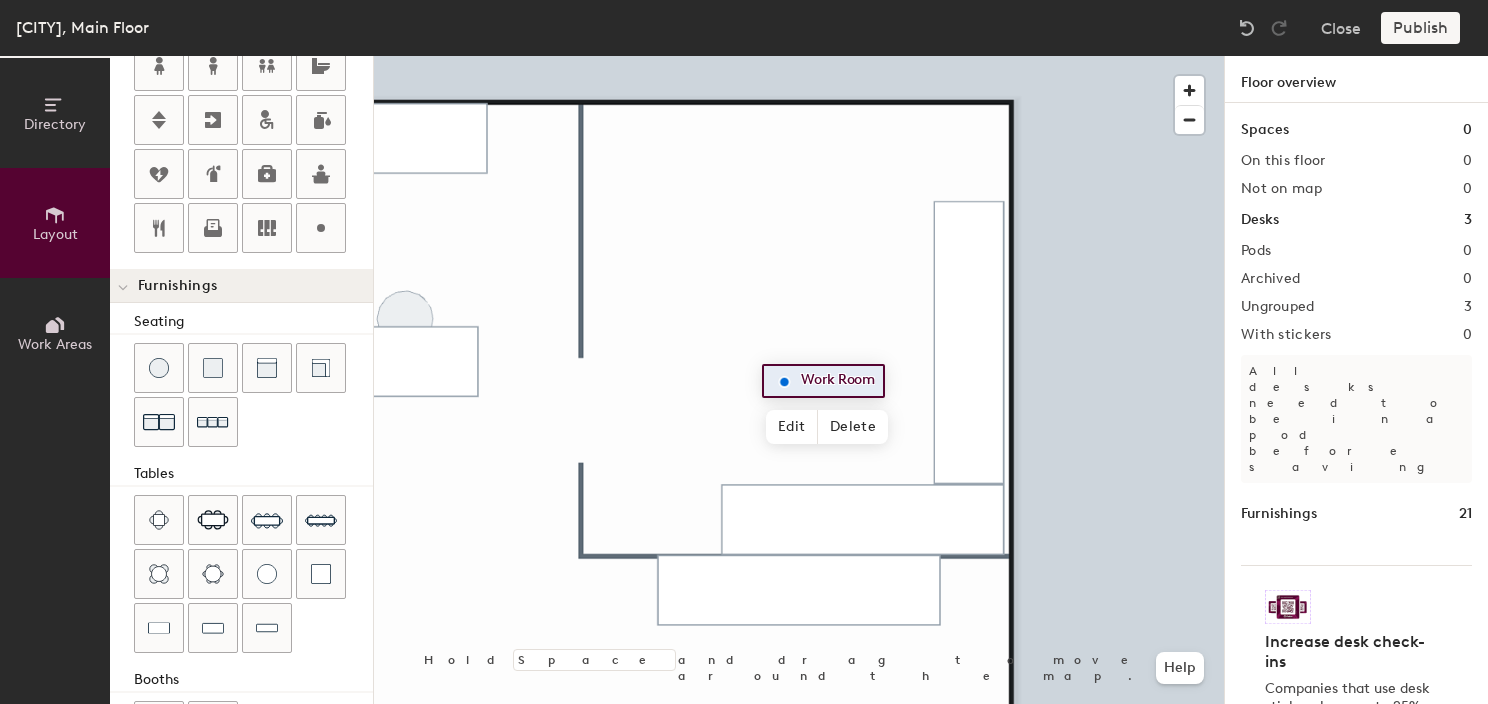 scroll, scrollTop: 452, scrollLeft: 0, axis: vertical 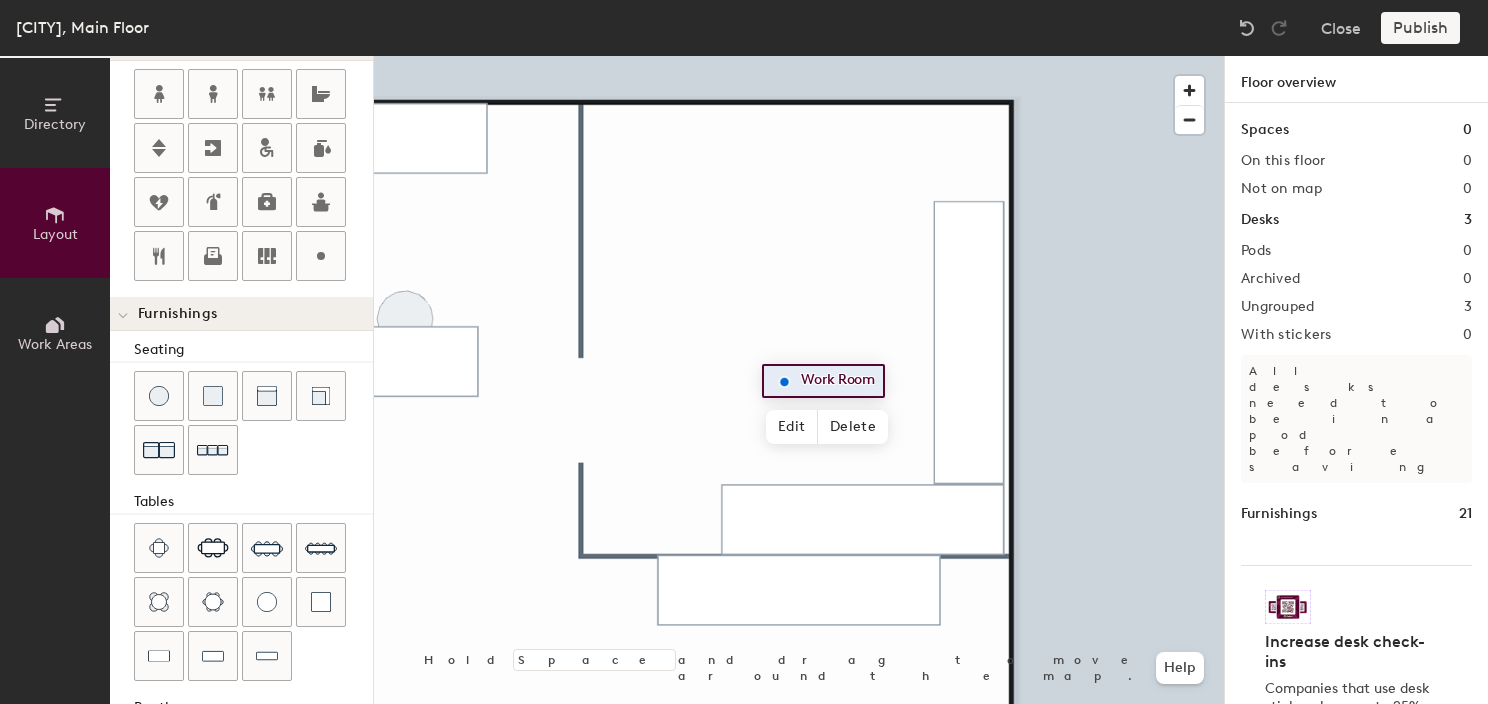 drag, startPoint x: 213, startPoint y: 242, endPoint x: 352, endPoint y: 278, distance: 143.58621 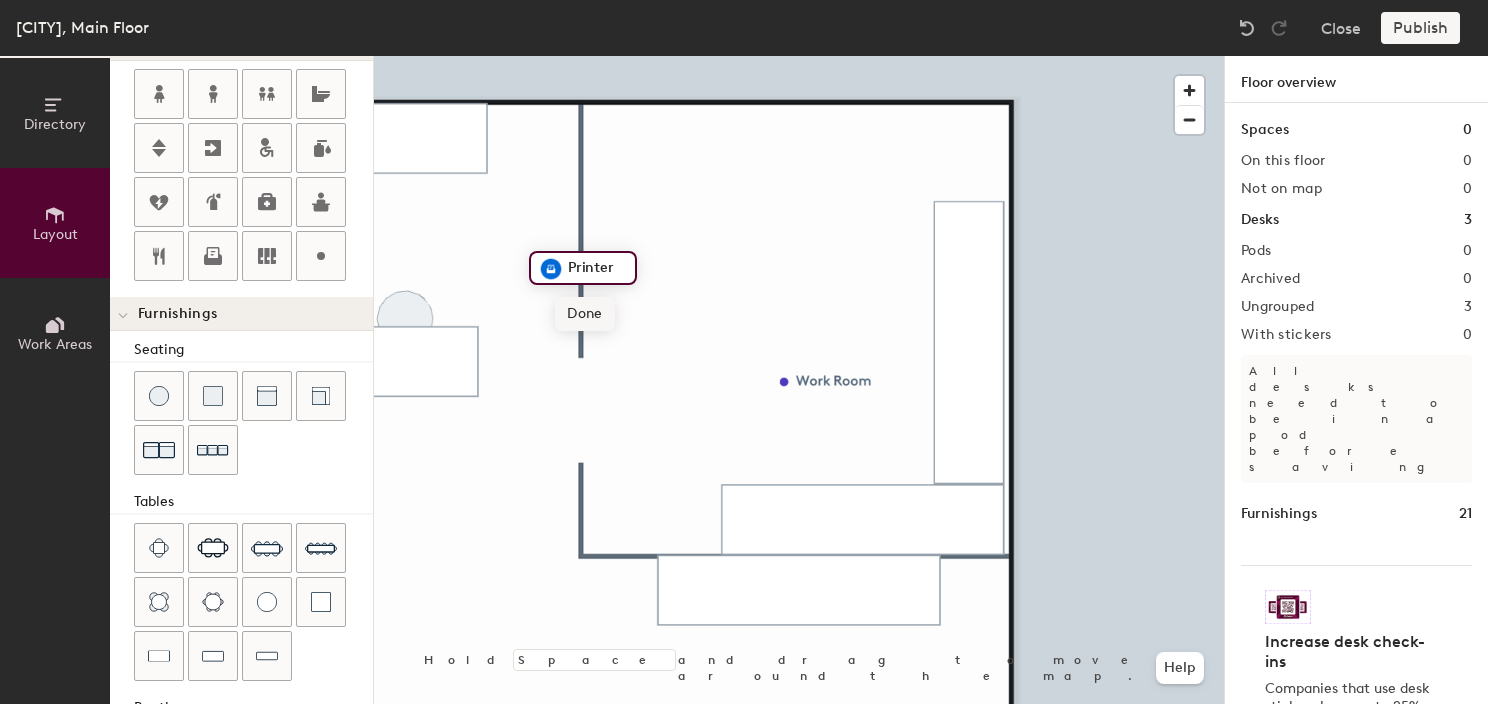 click on "Done" 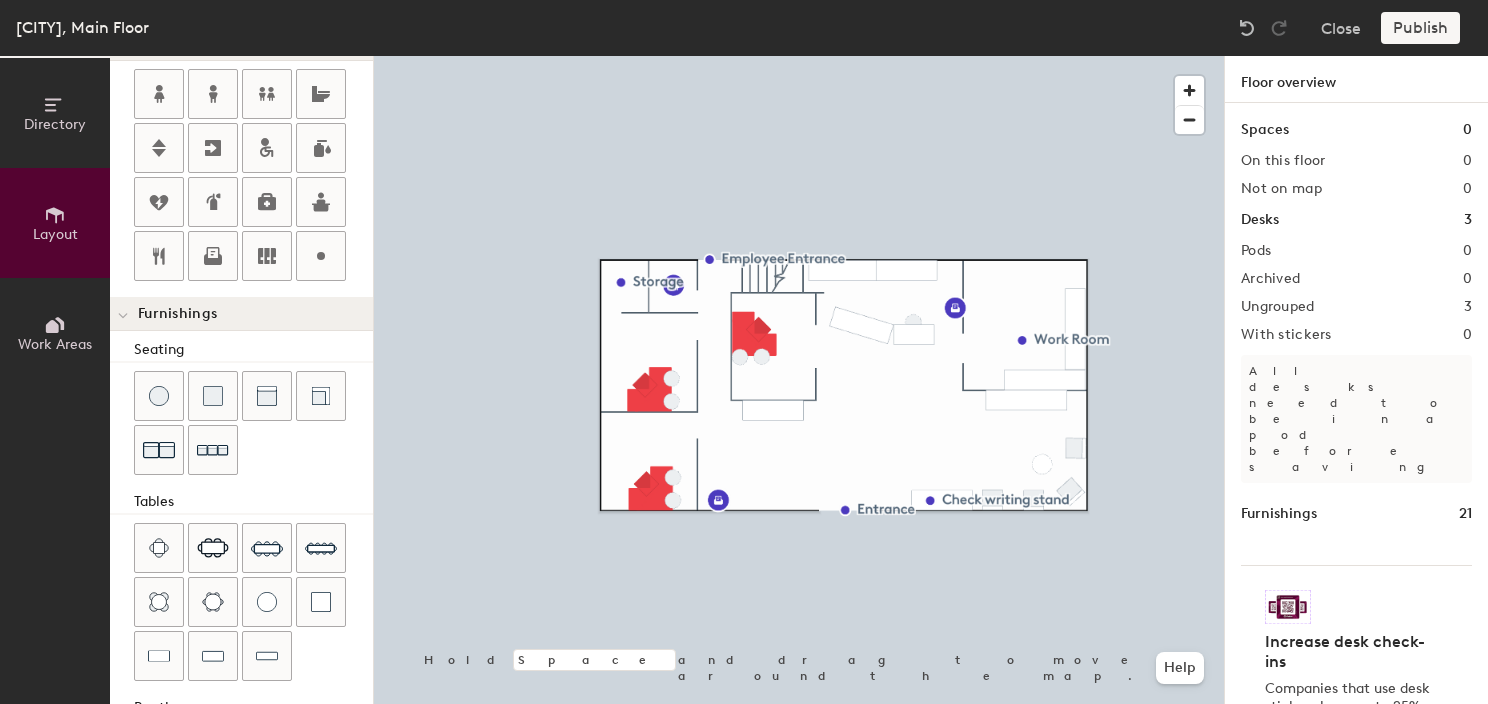 type on "420" 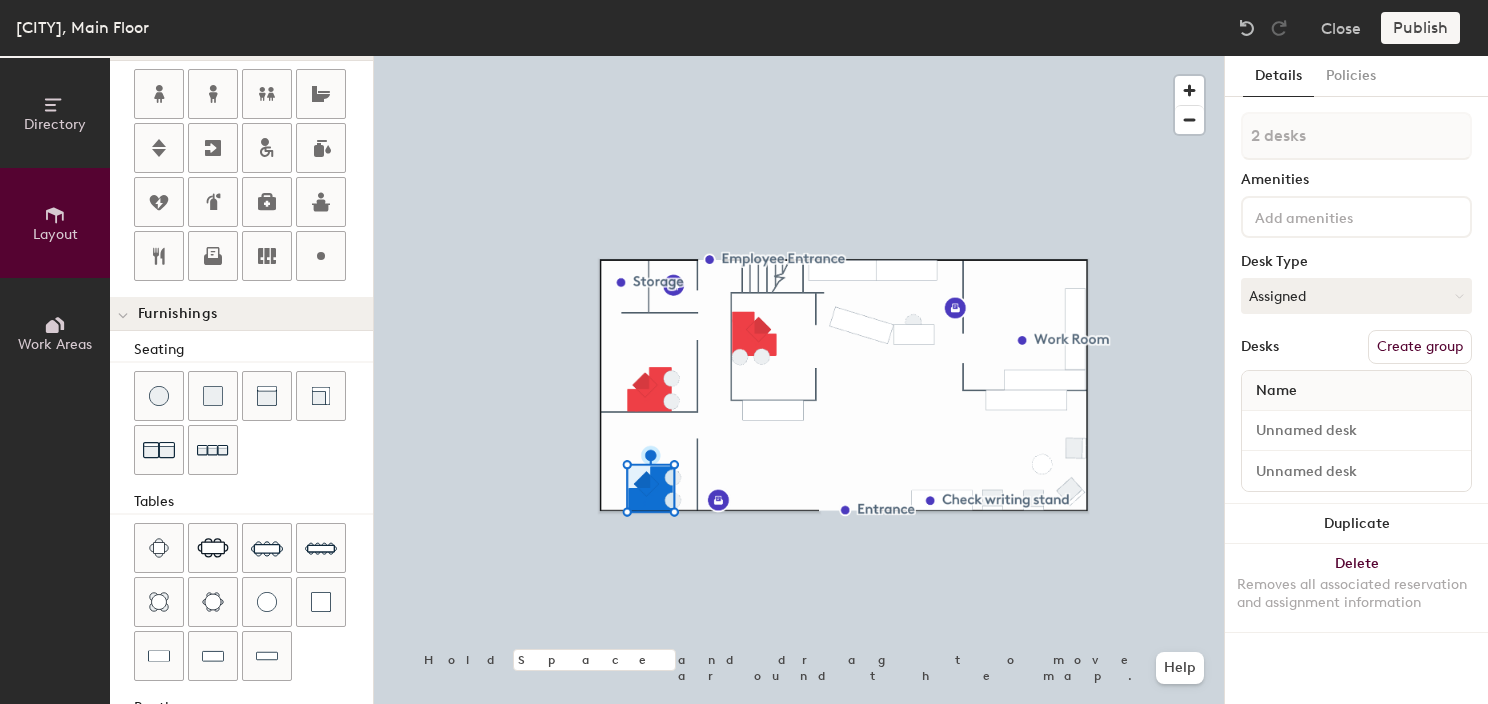 type on "3 desks" 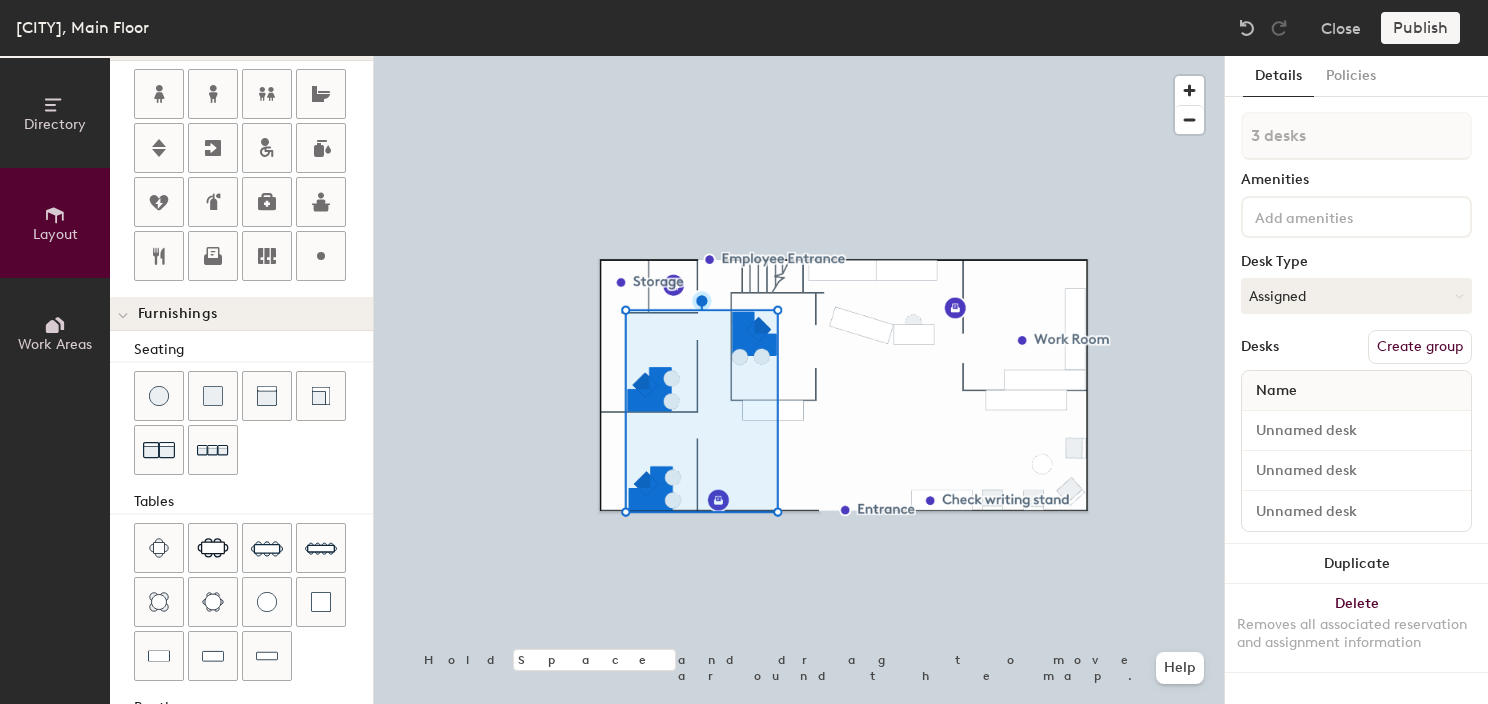 click on "Create group" 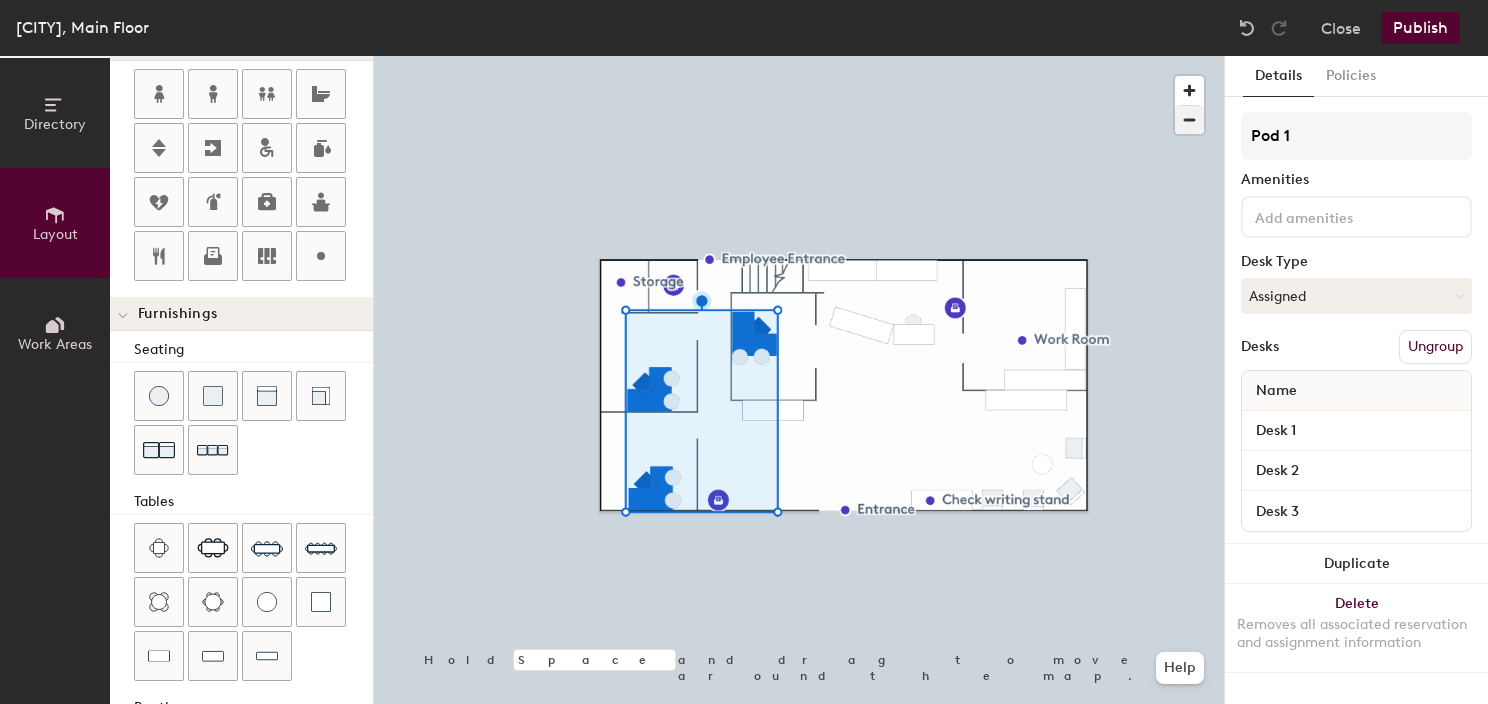 drag, startPoint x: 1197, startPoint y: 125, endPoint x: 1184, endPoint y: 124, distance: 13.038404 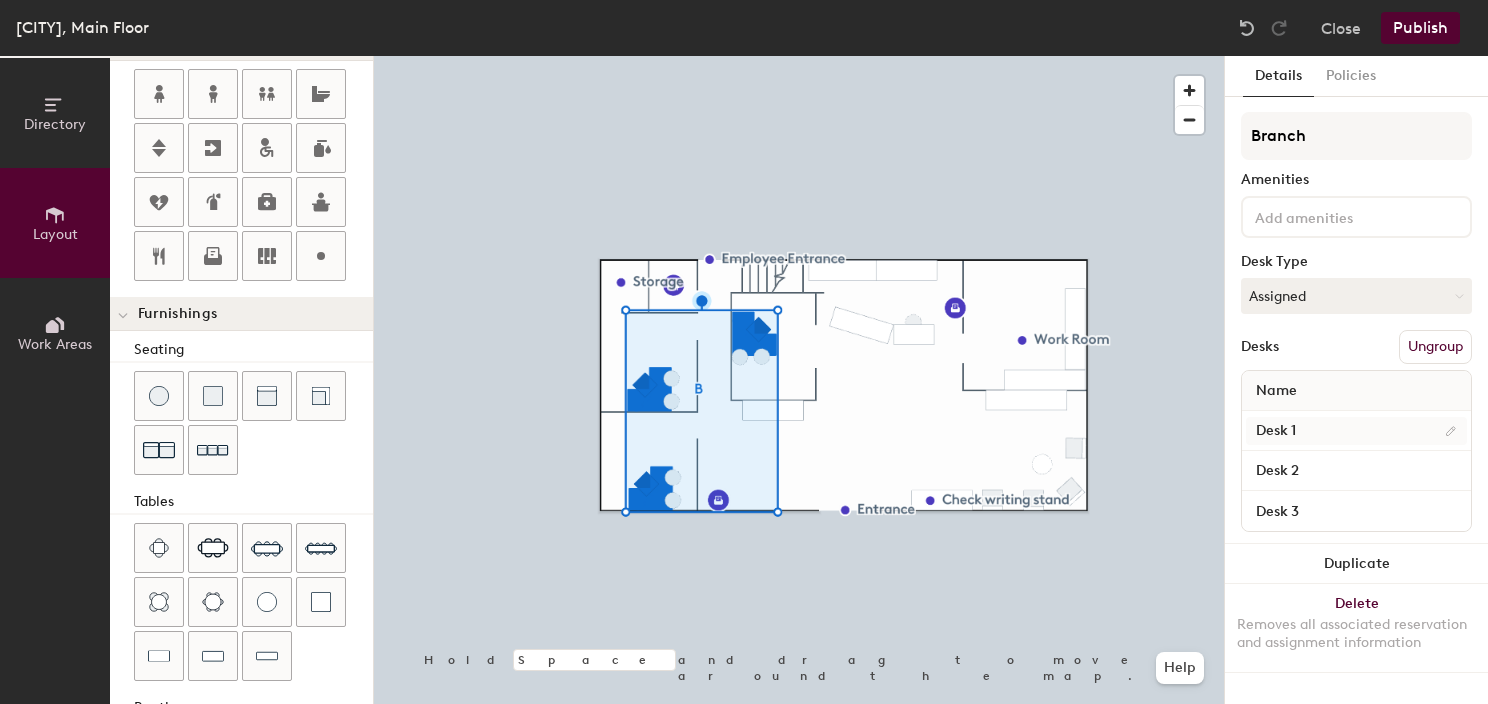 type on "Branch" 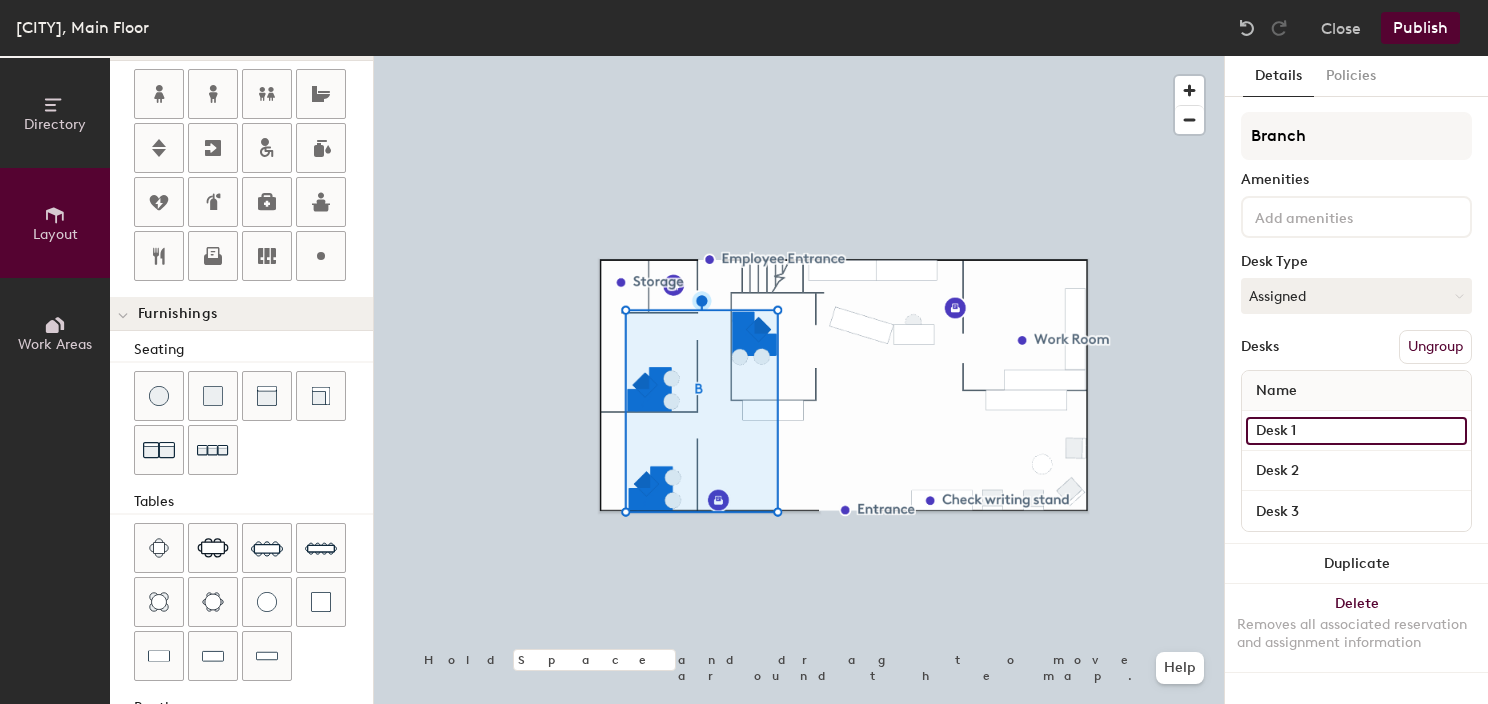 click on "Desk 1" 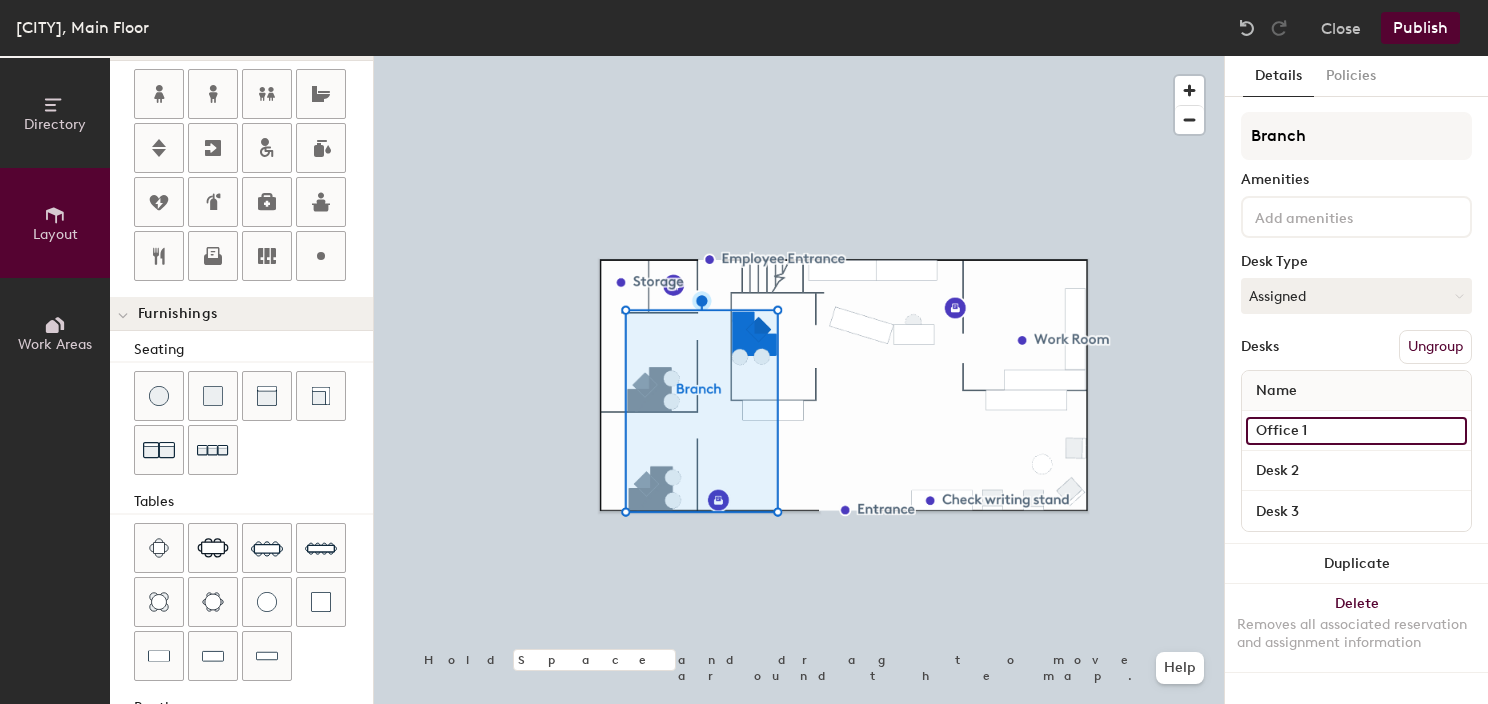 type on "Office 1" 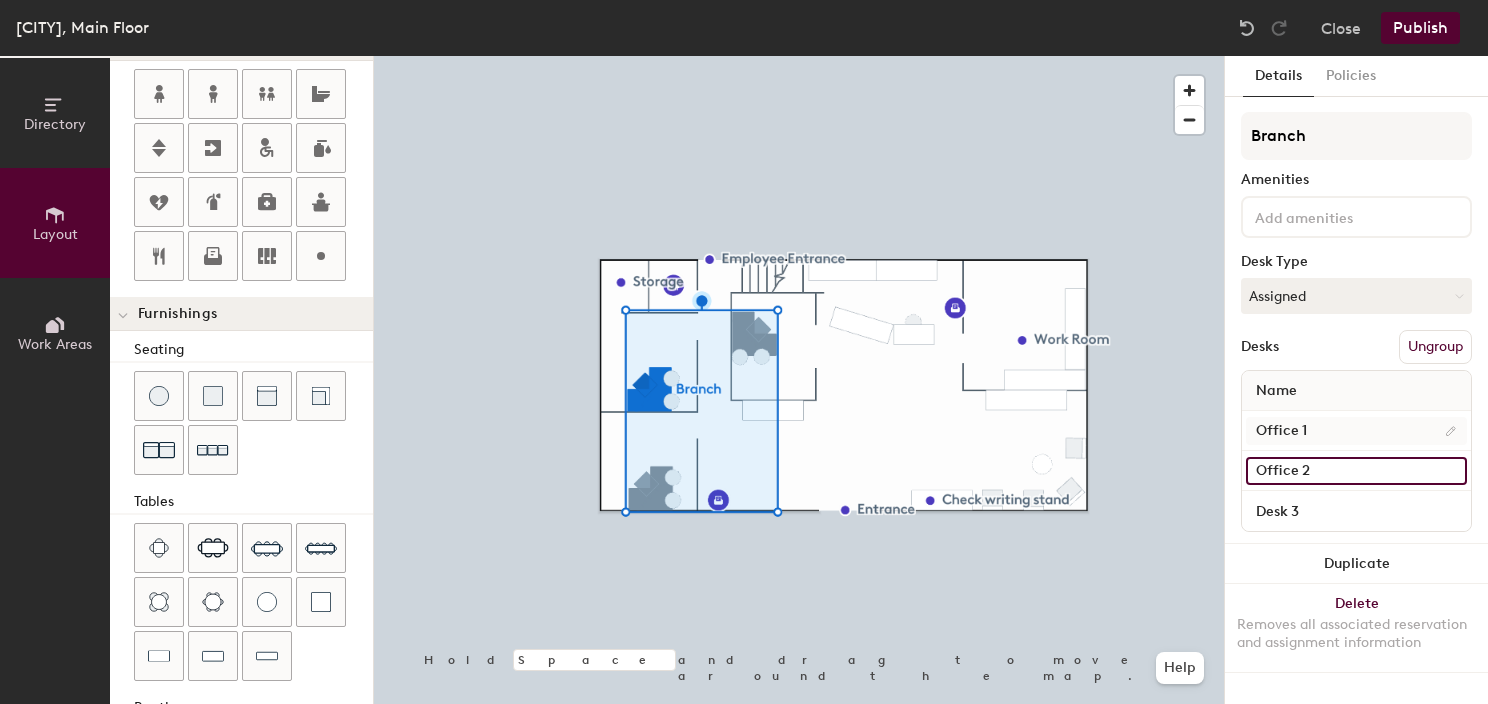 type on "Office 2" 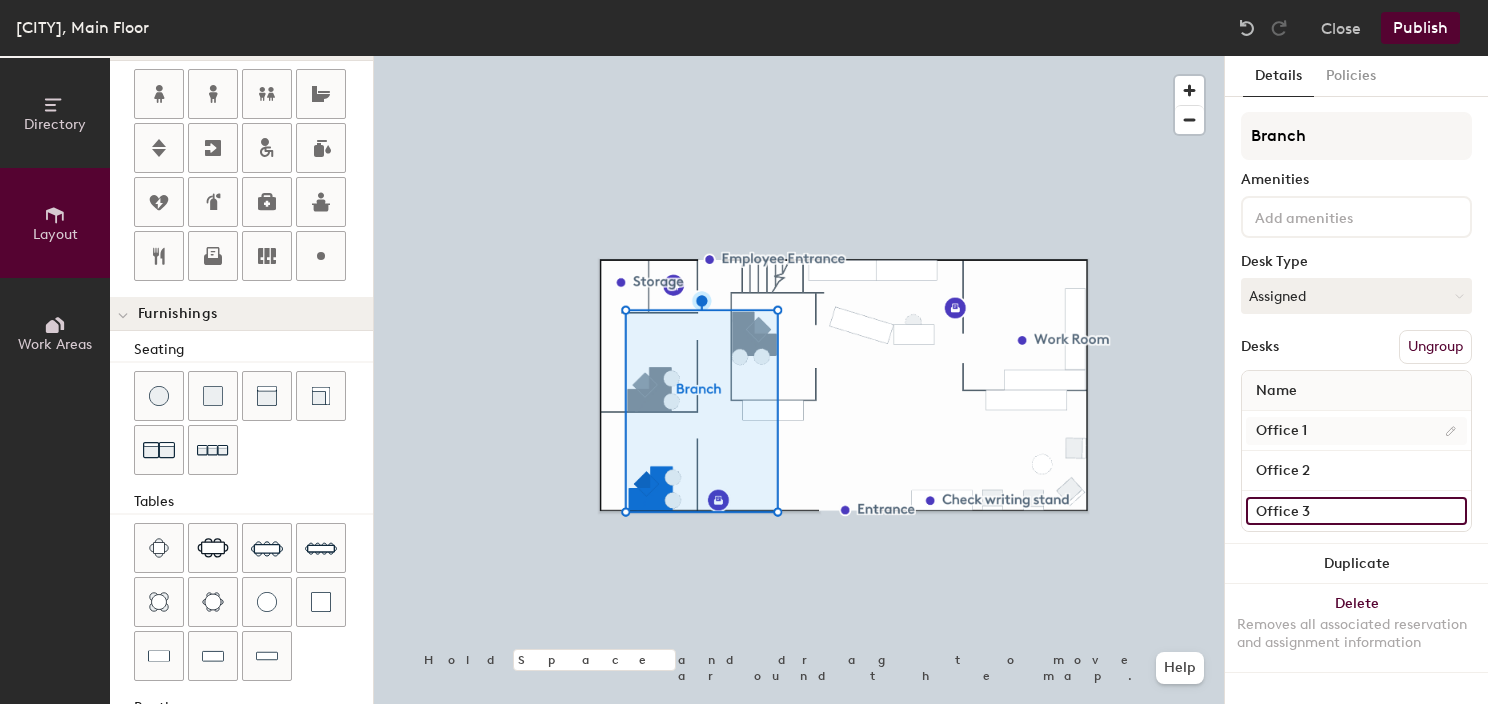 type on "Office 3" 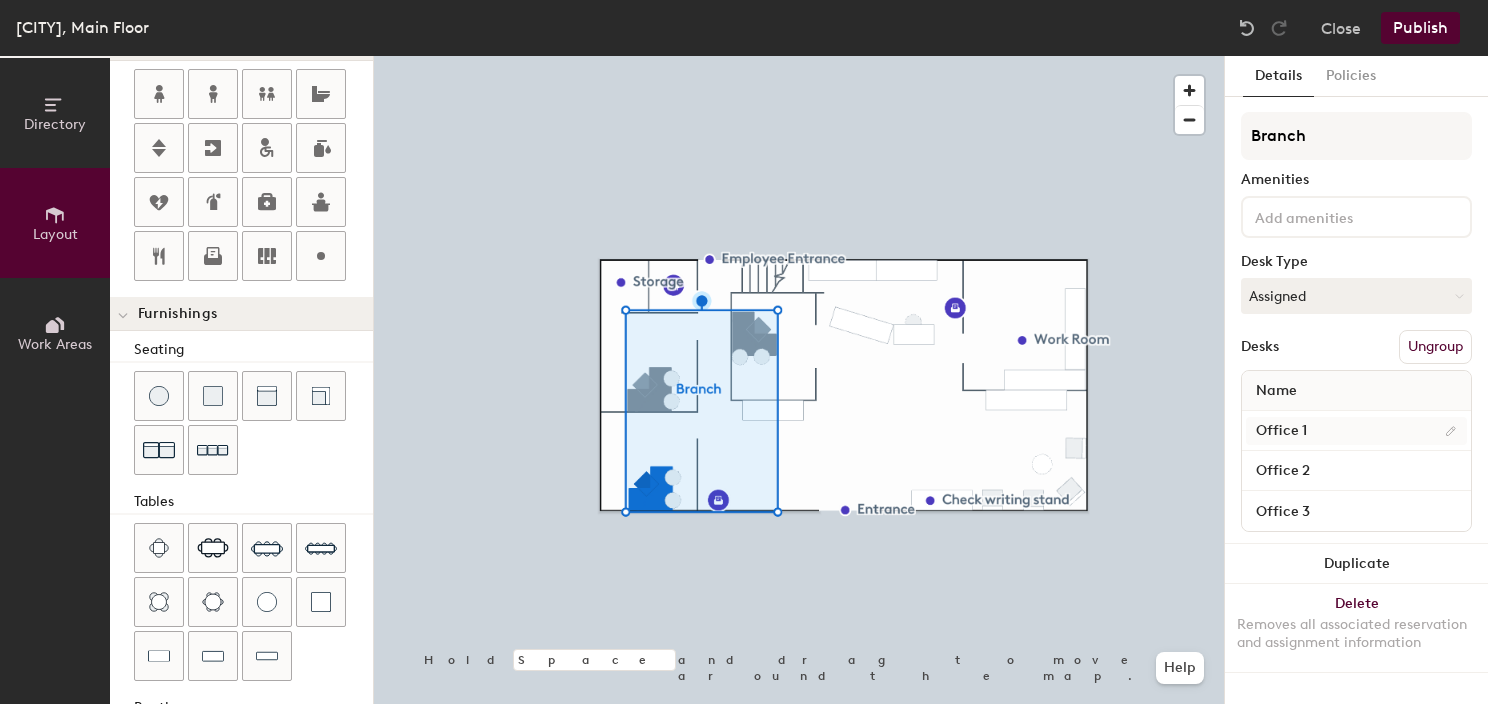 type 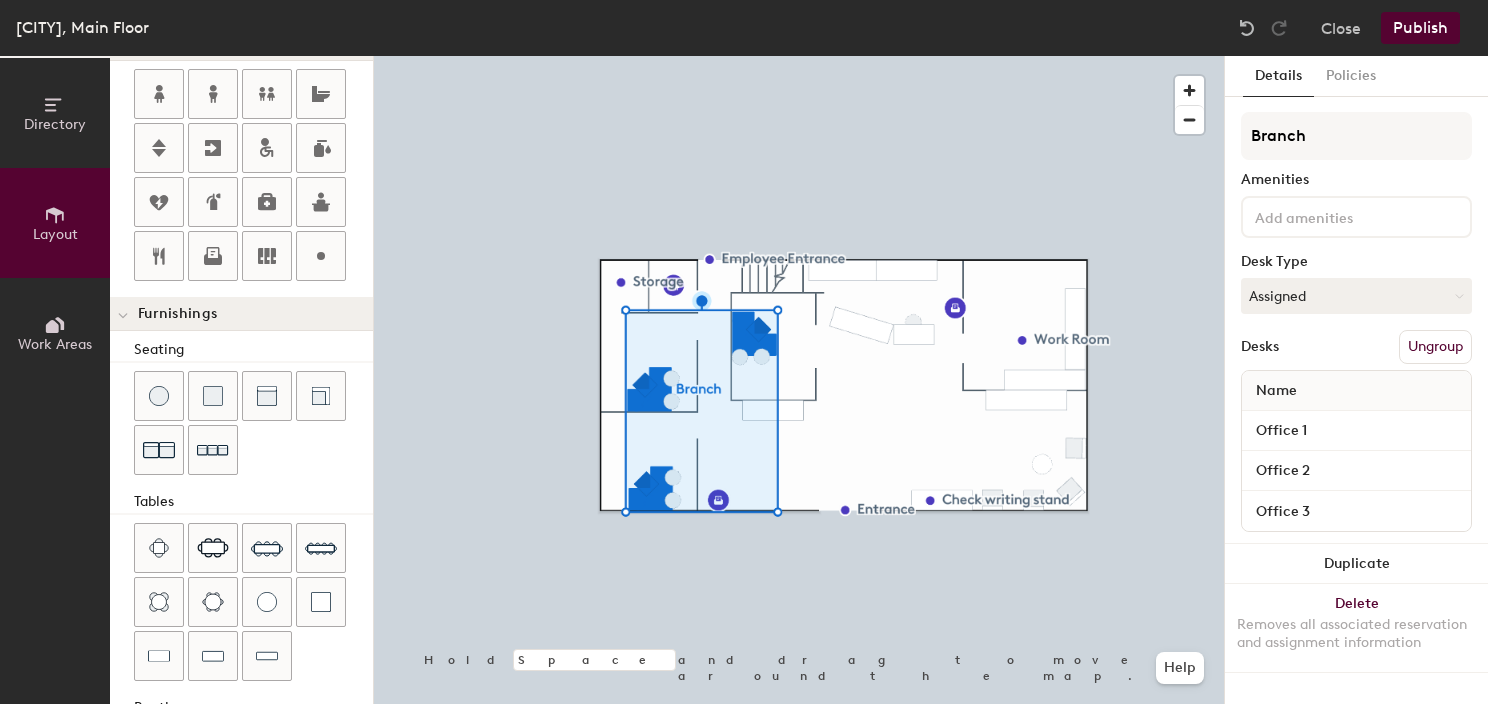 click on "Publish" 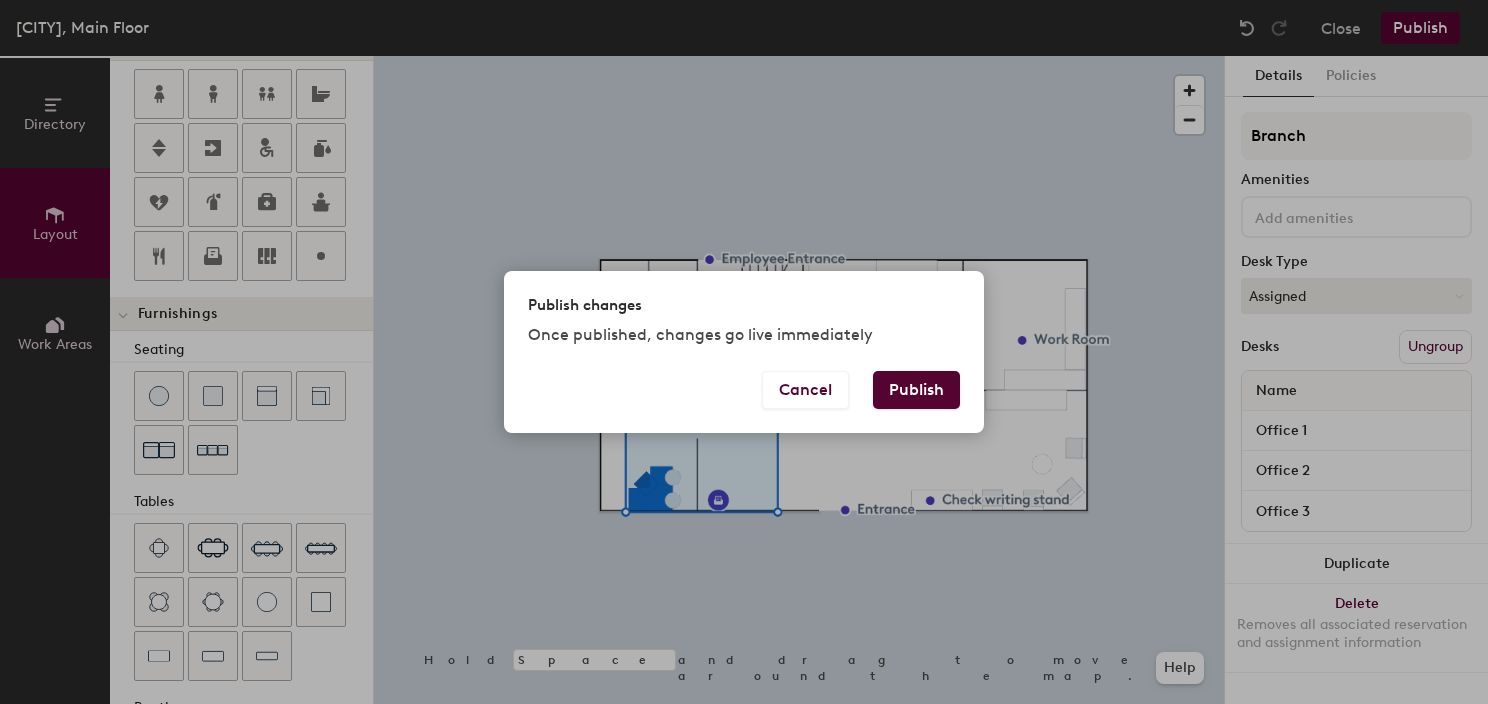 click on "Publish" at bounding box center (916, 390) 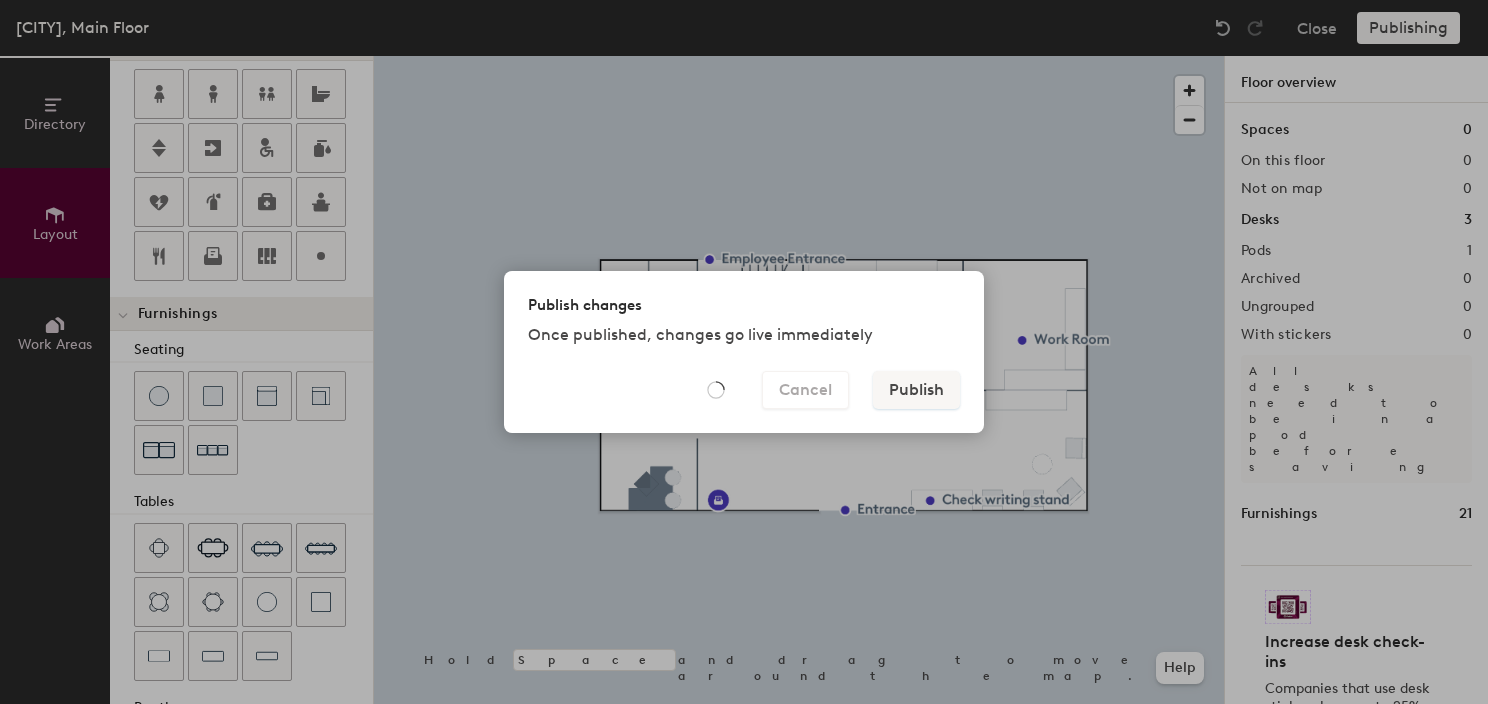 type on "20" 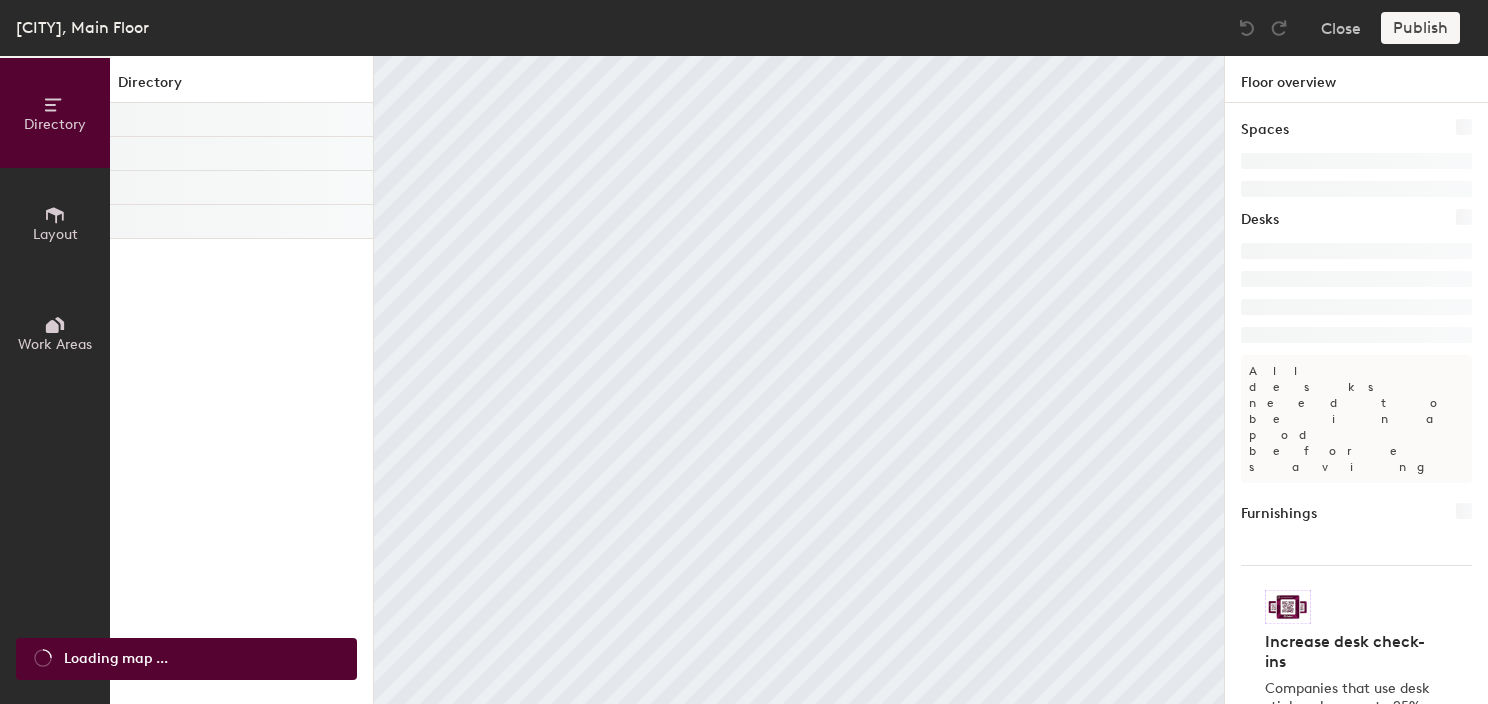 scroll, scrollTop: 0, scrollLeft: 0, axis: both 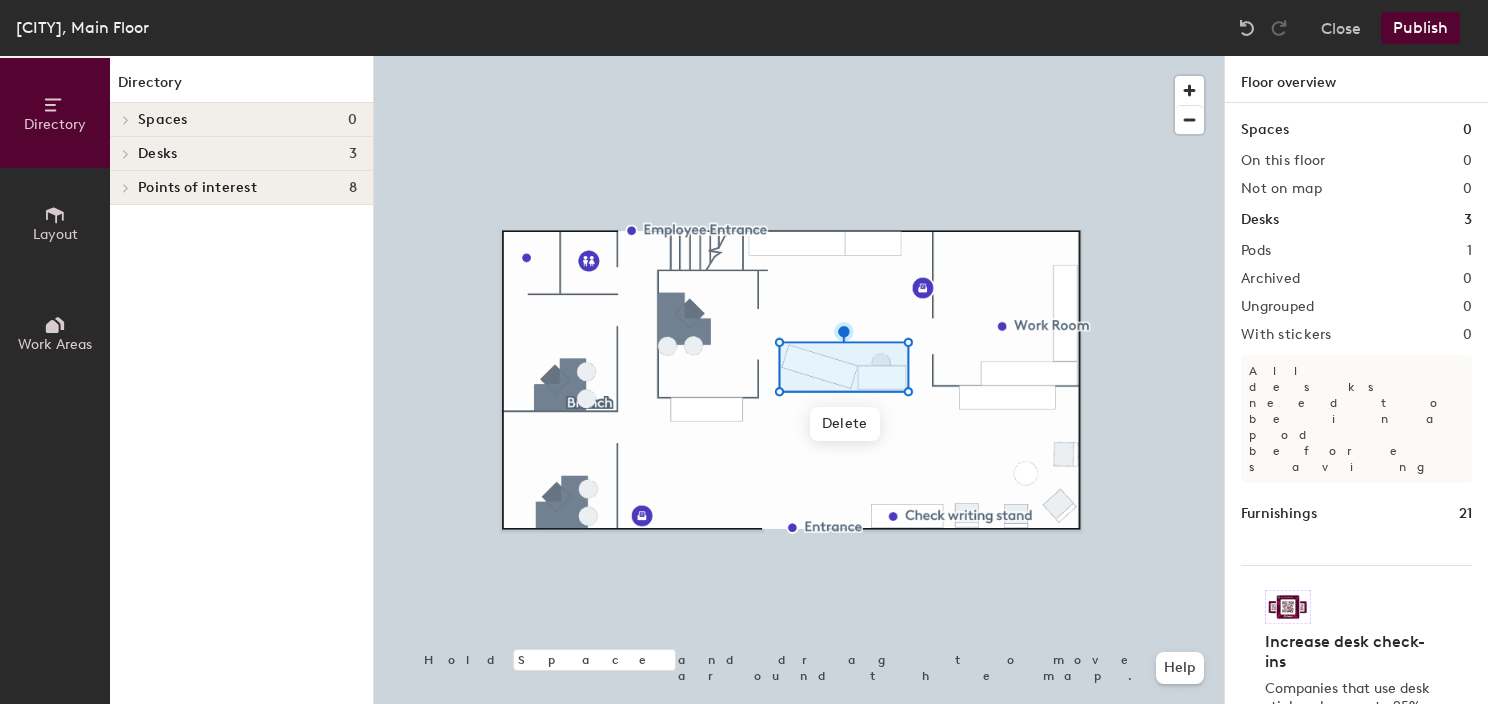 click on "Layout" 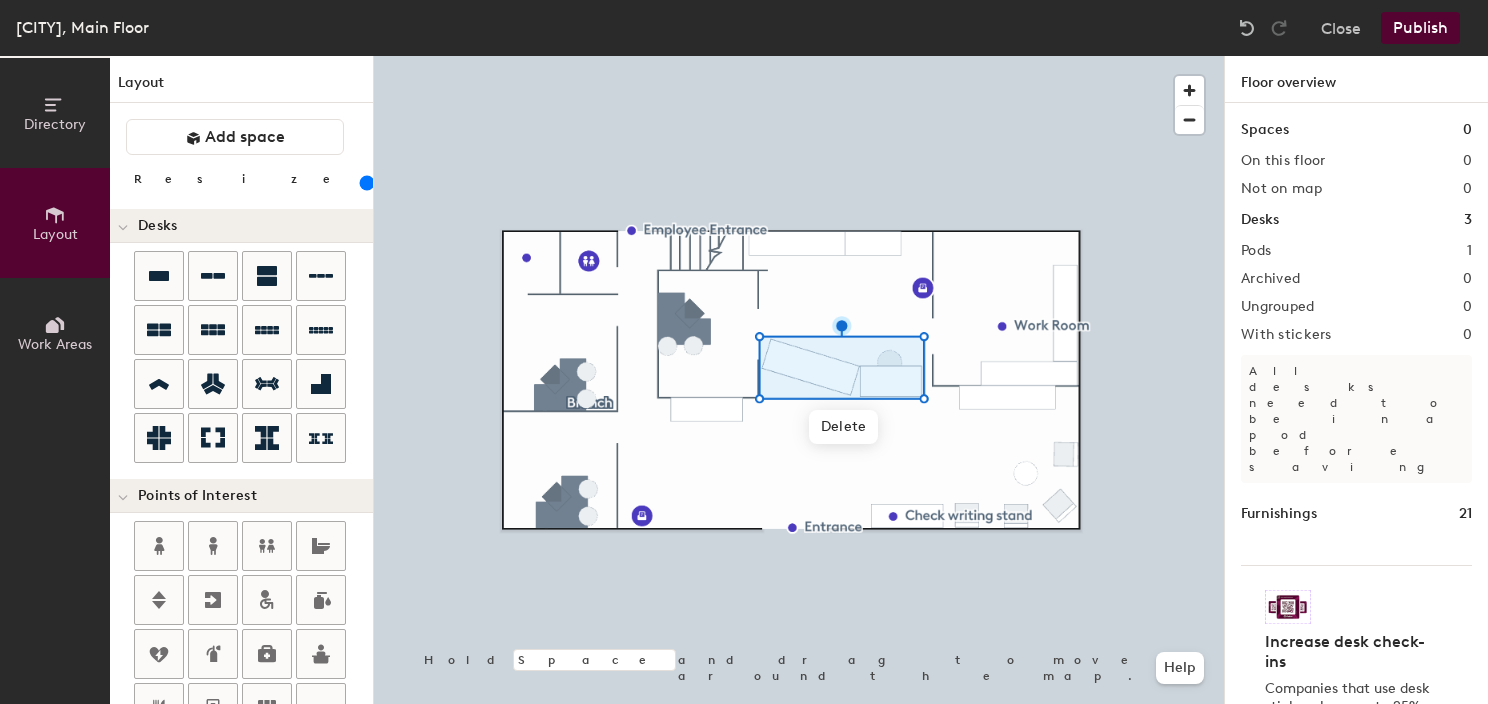 drag, startPoint x: 213, startPoint y: 179, endPoint x: 223, endPoint y: 175, distance: 10.770329 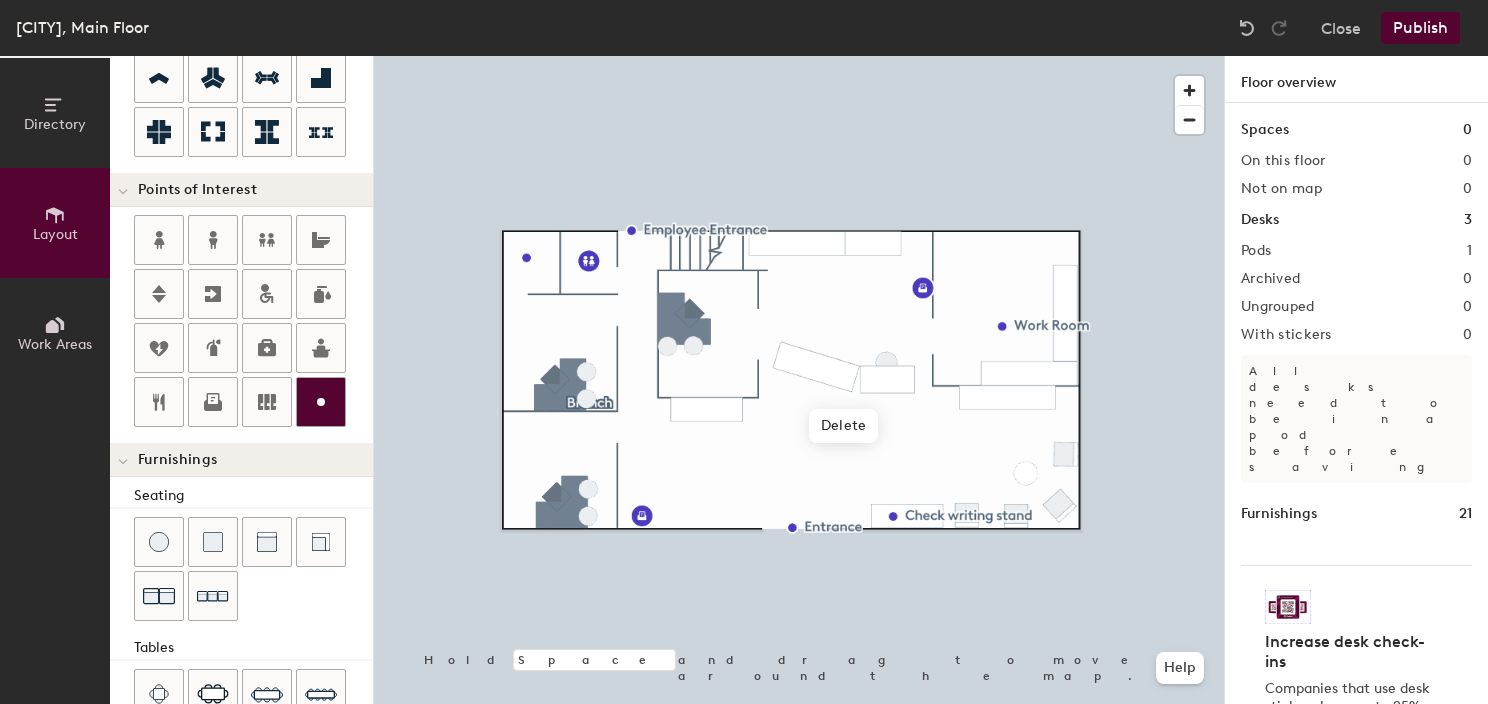 scroll, scrollTop: 500, scrollLeft: 0, axis: vertical 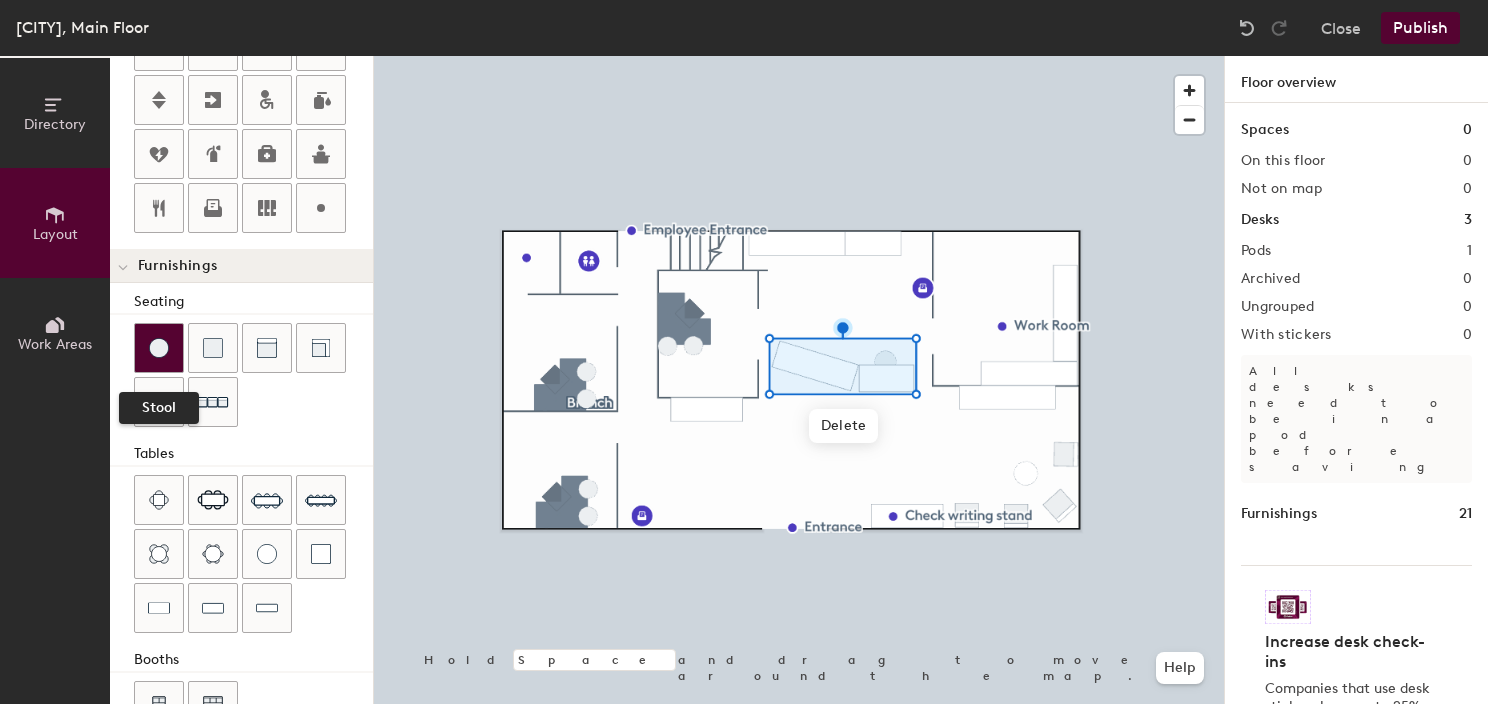 click 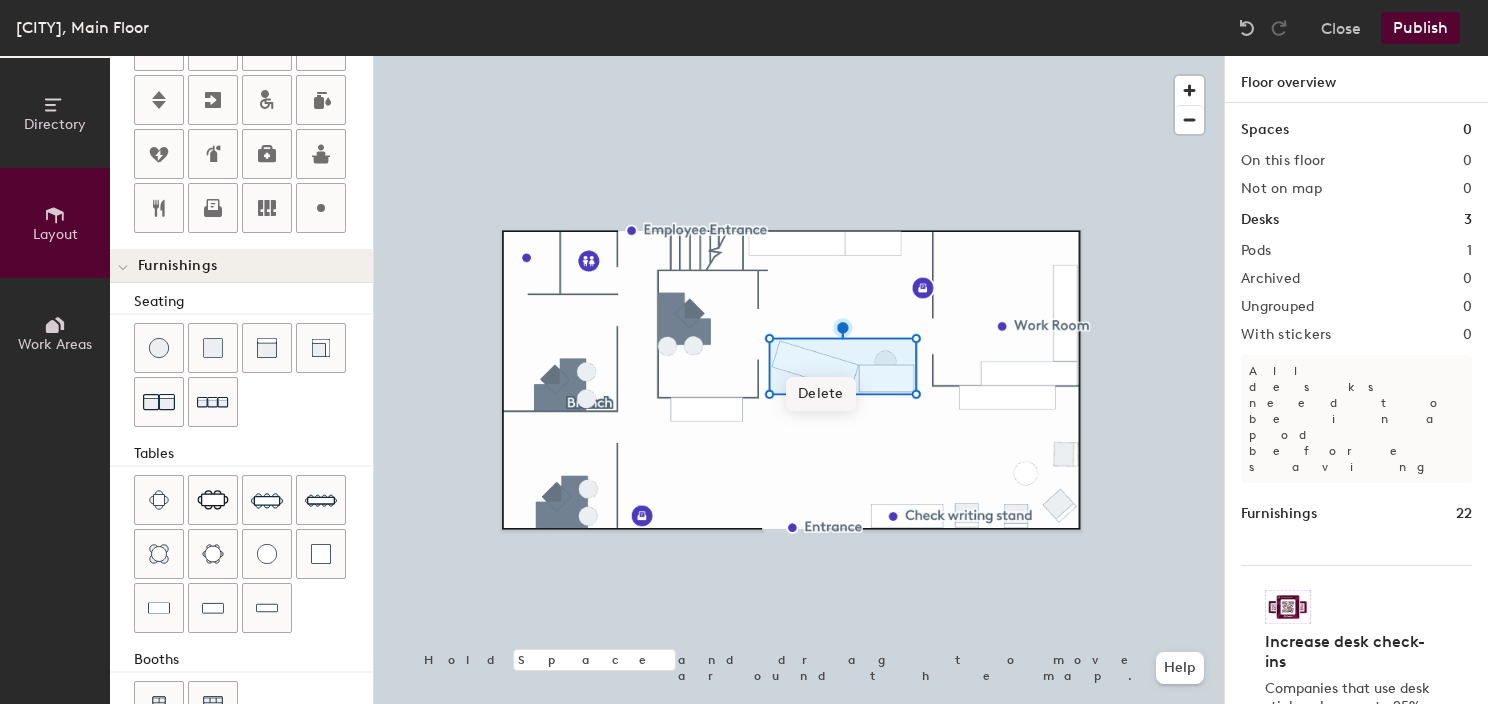 click 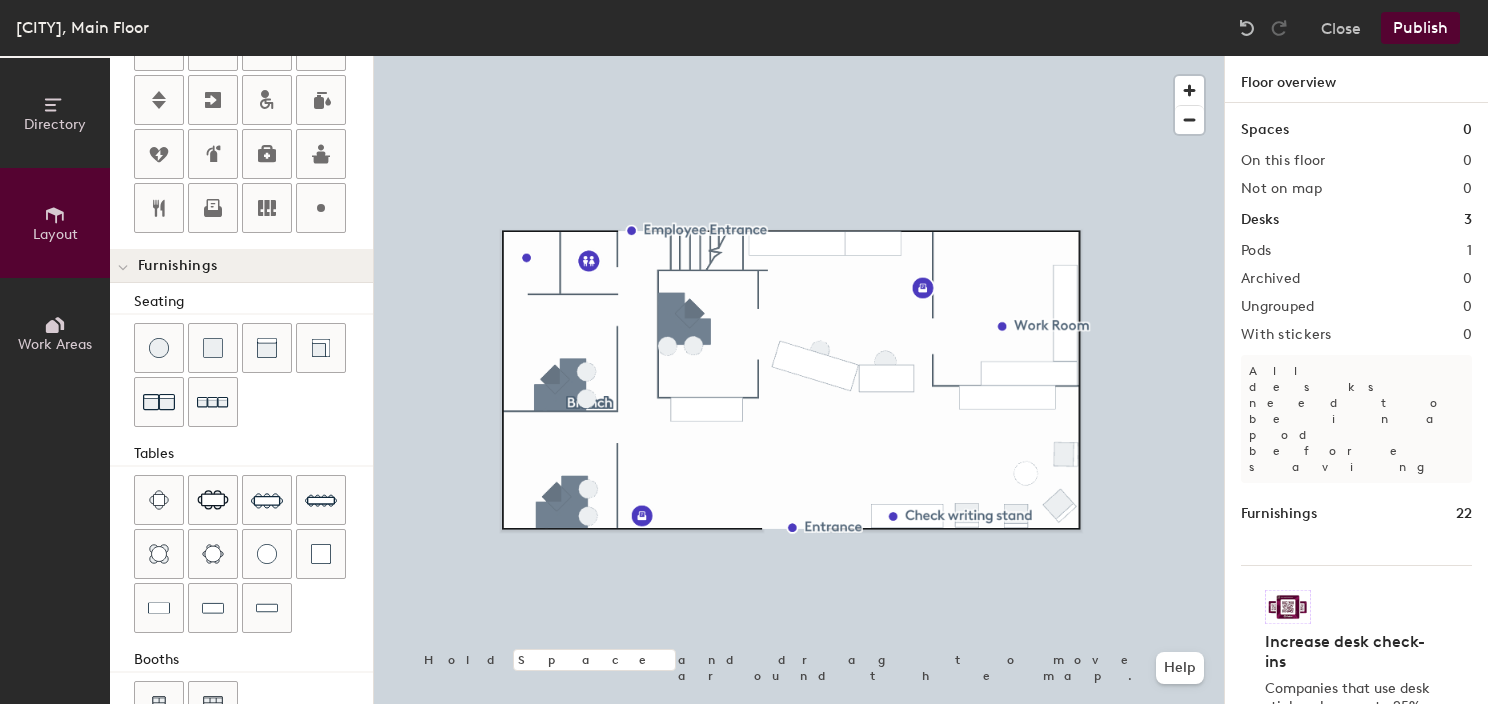 click on "Rochester, Main Floor Close Publish" 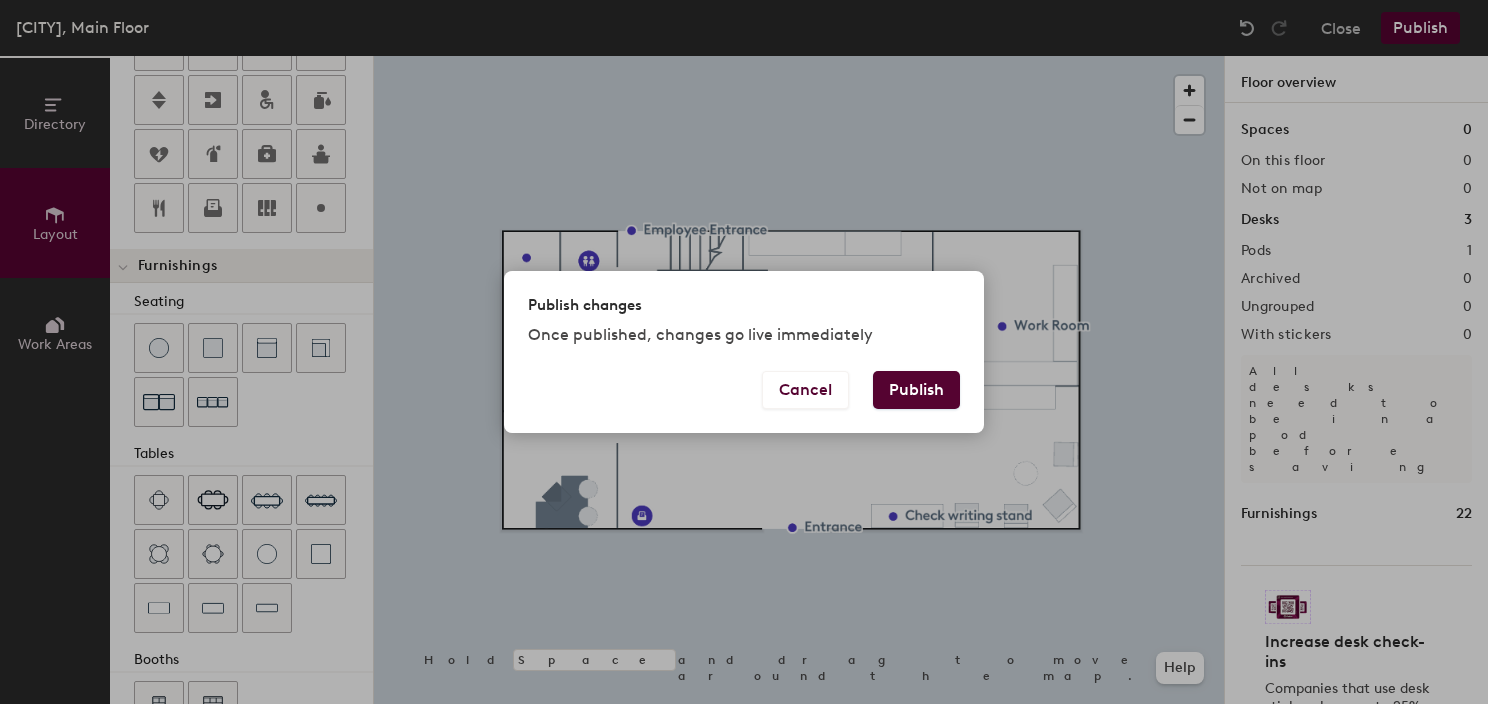 click on "Publish" at bounding box center [916, 390] 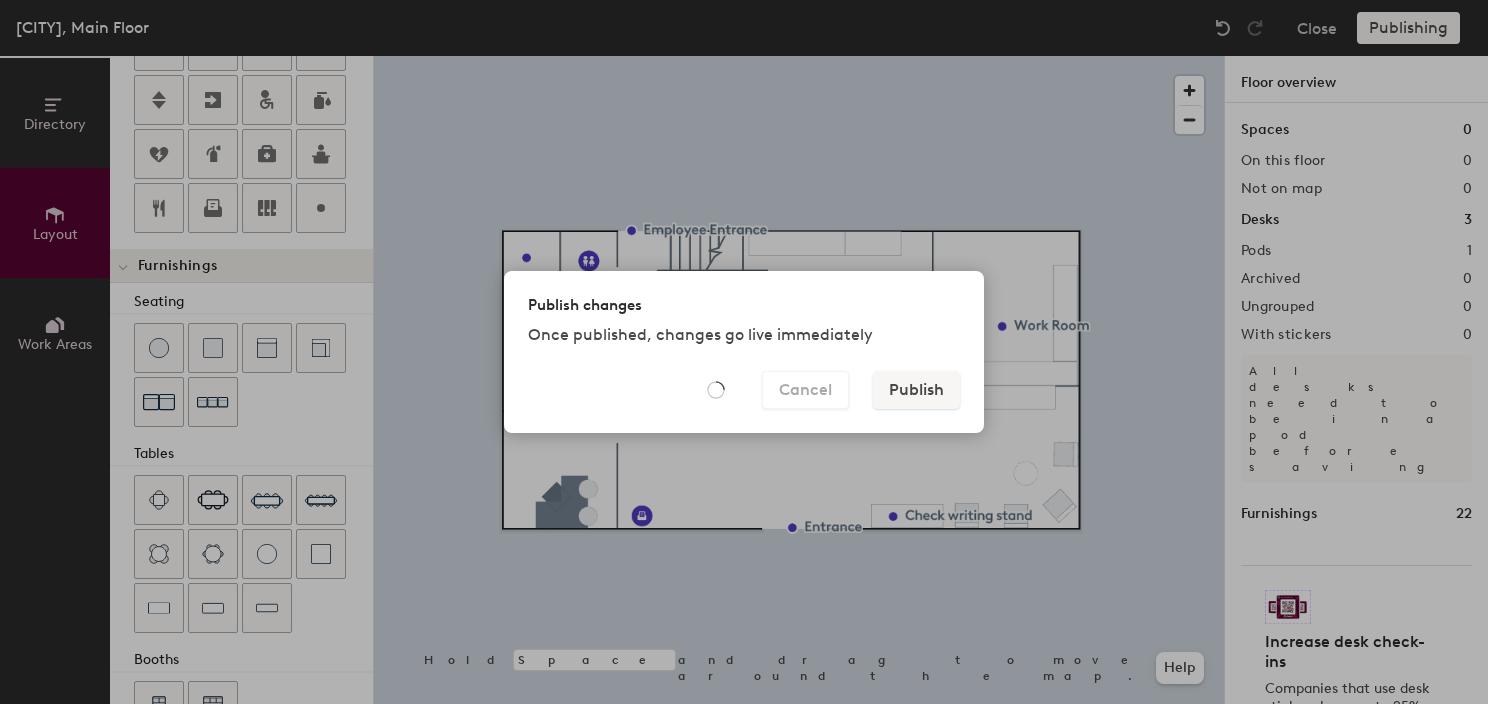type on "20" 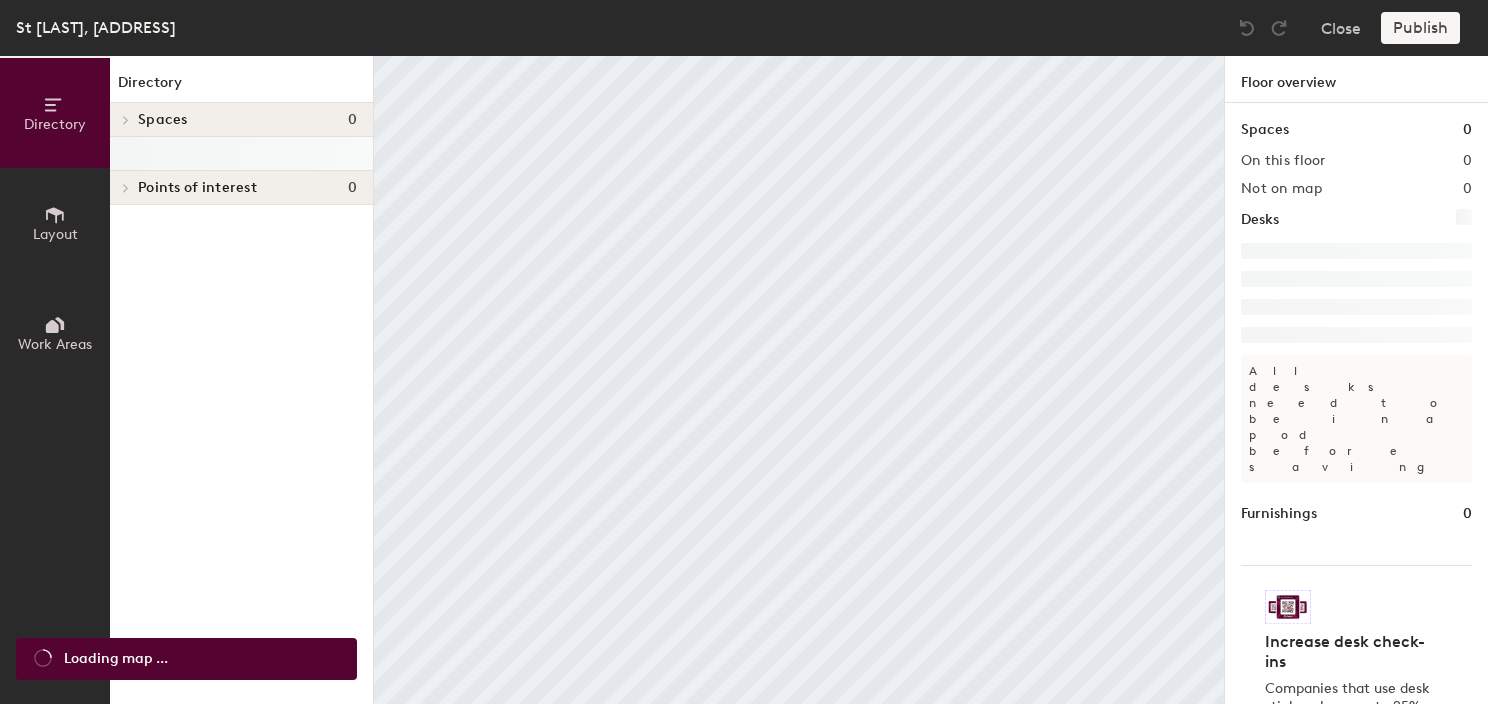scroll, scrollTop: 0, scrollLeft: 0, axis: both 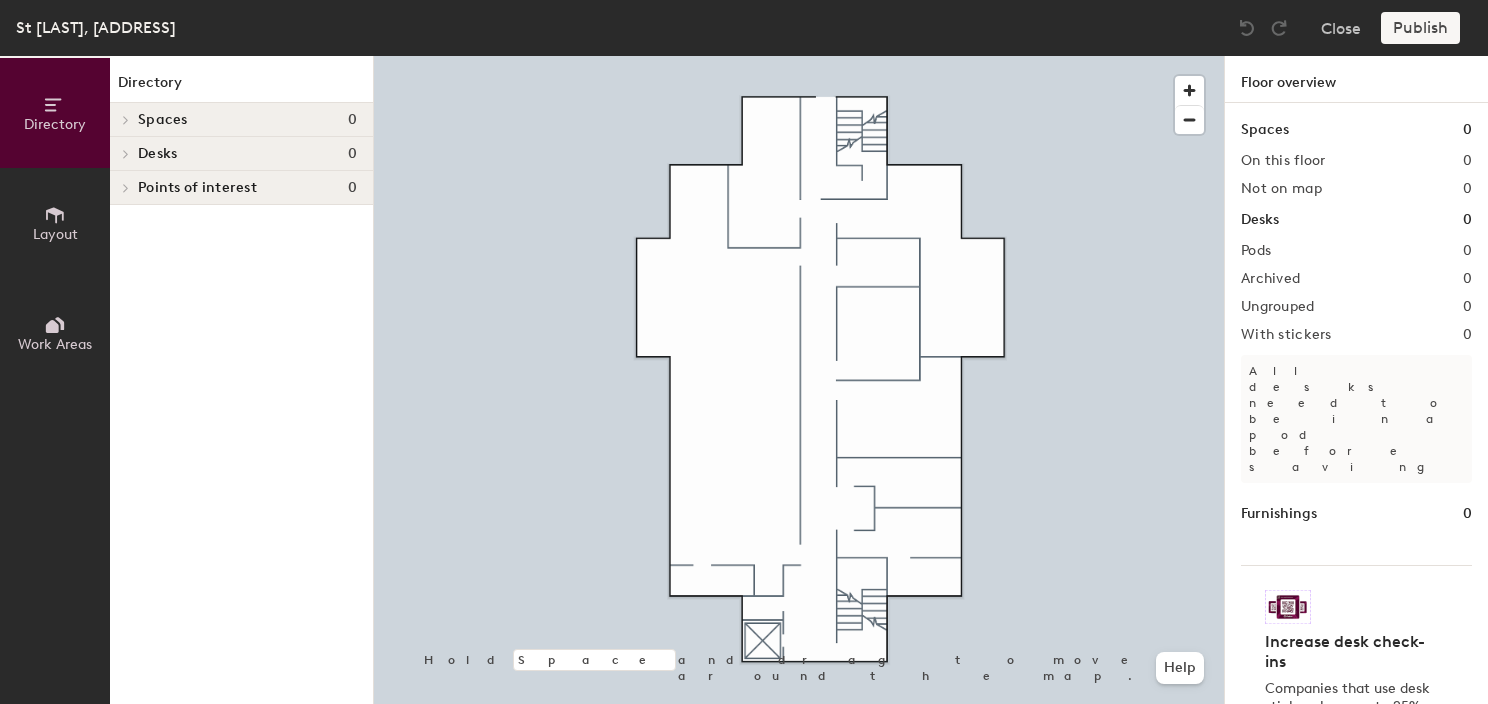 click on "Layout" 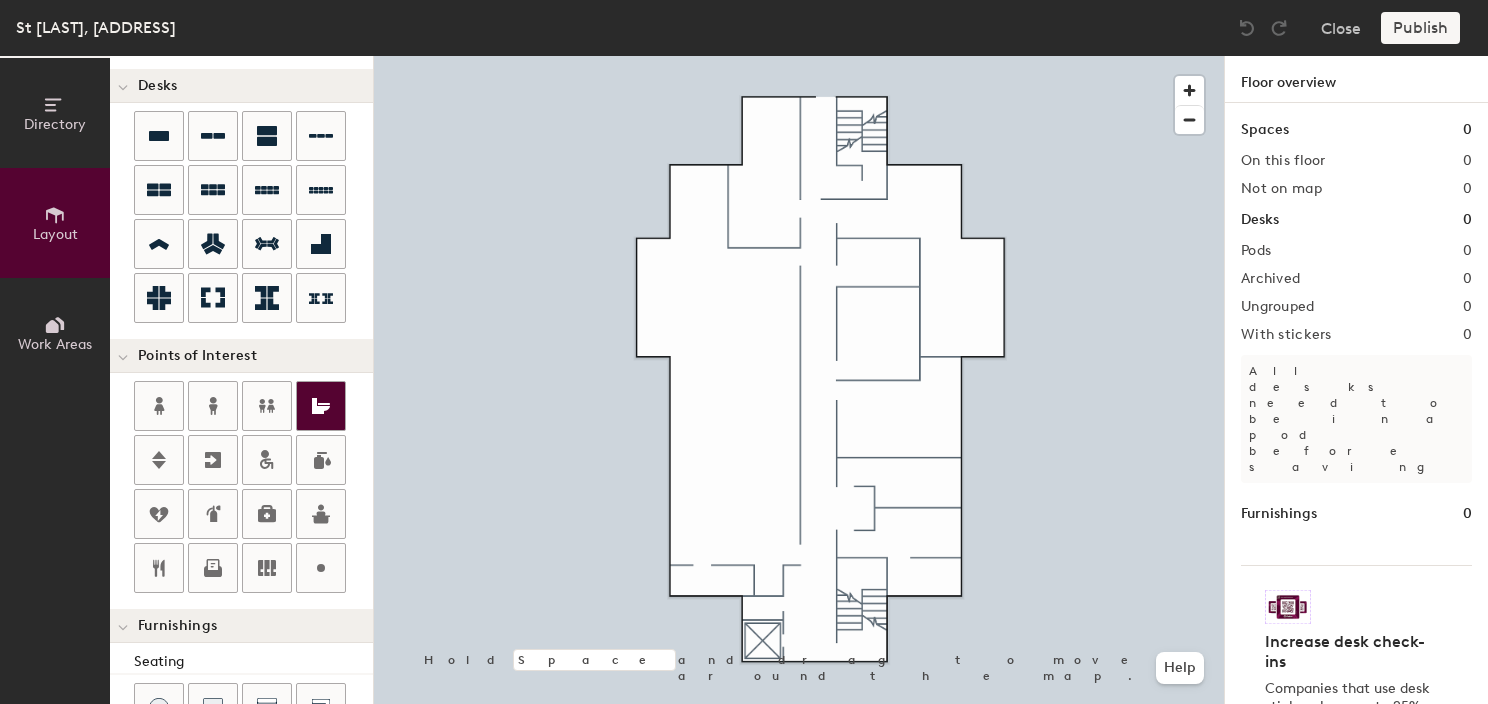 scroll, scrollTop: 200, scrollLeft: 0, axis: vertical 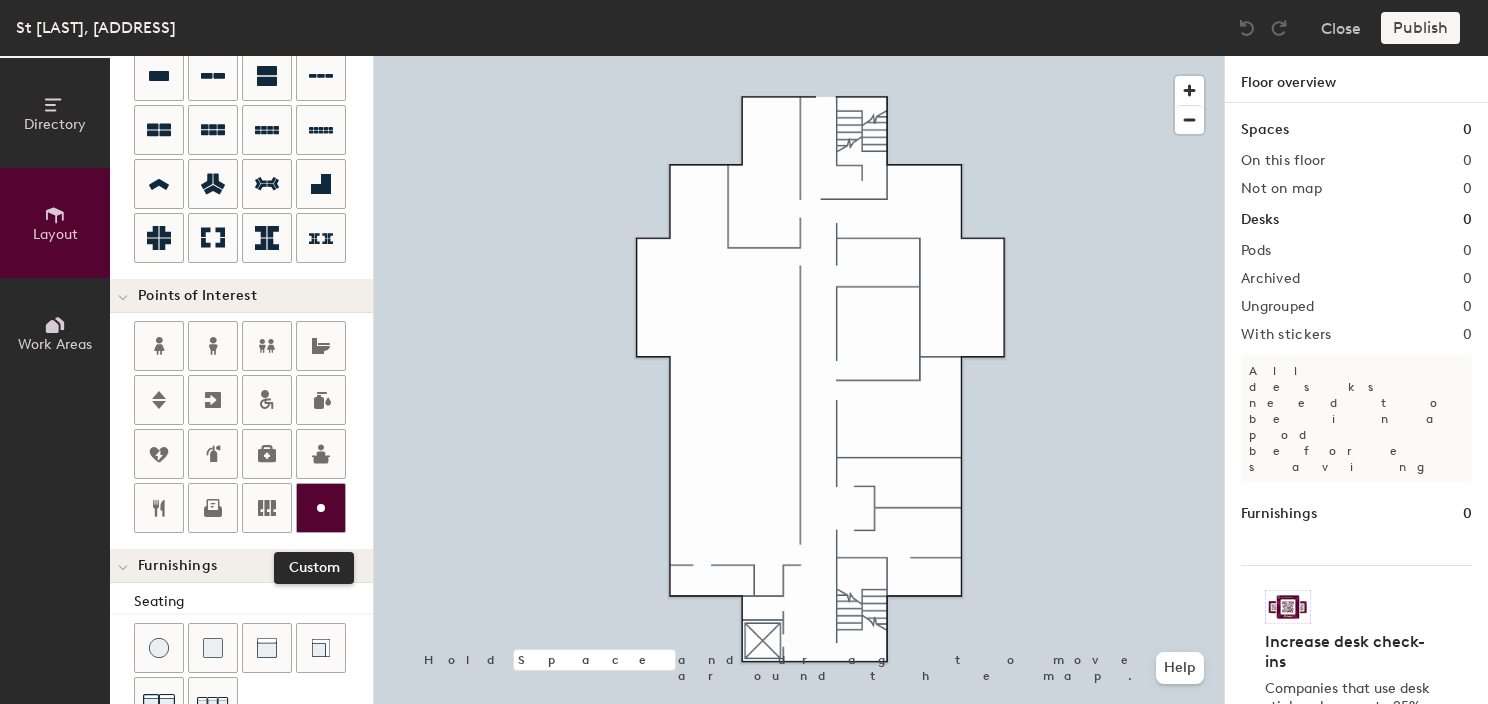 click 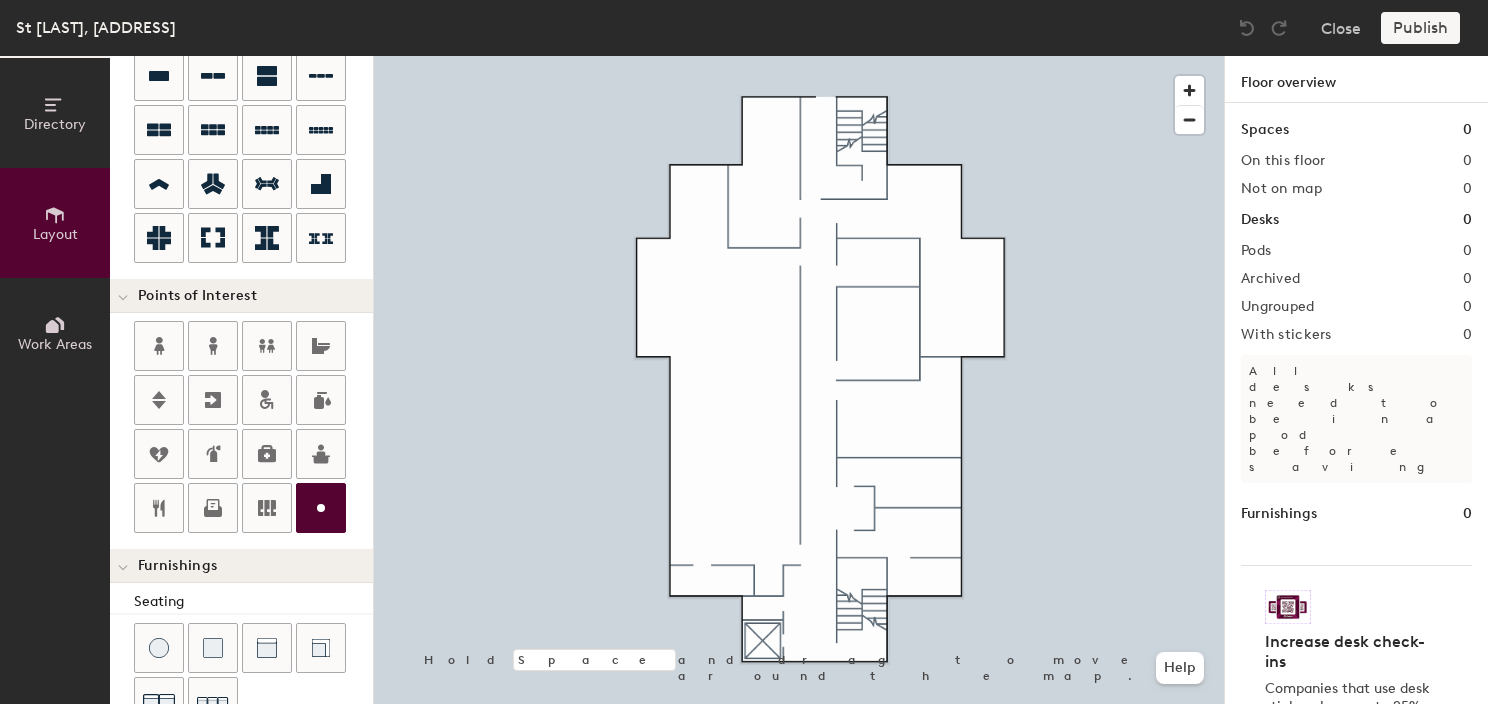 type on "20" 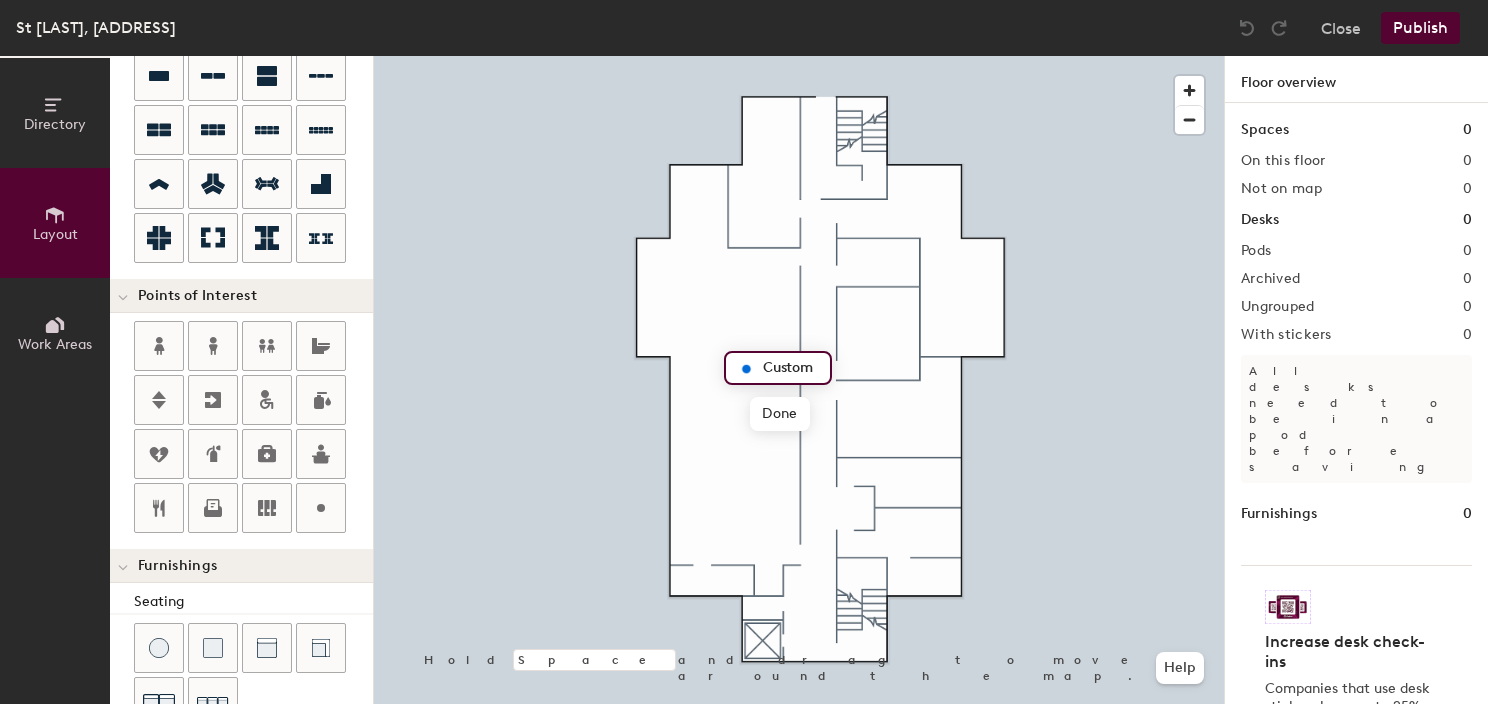 type on "S" 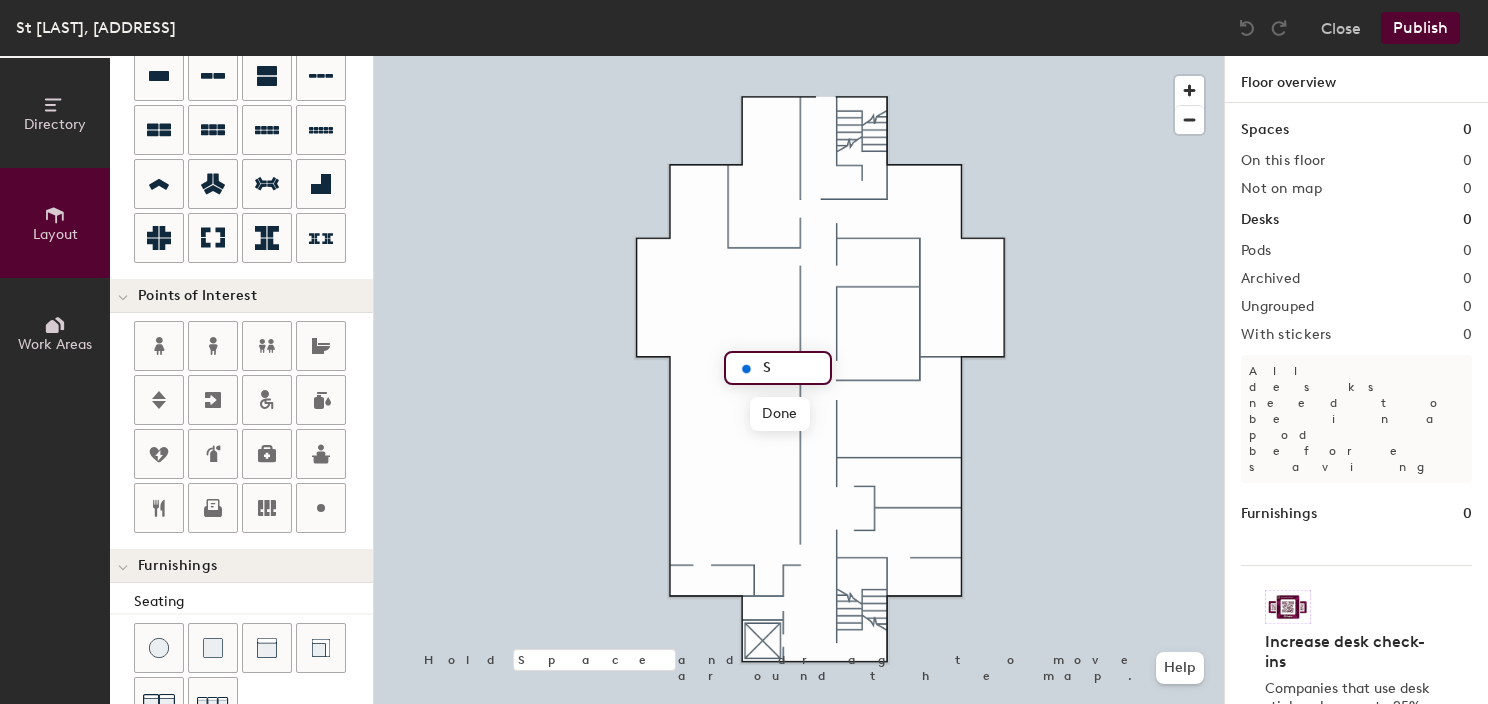 type on "20" 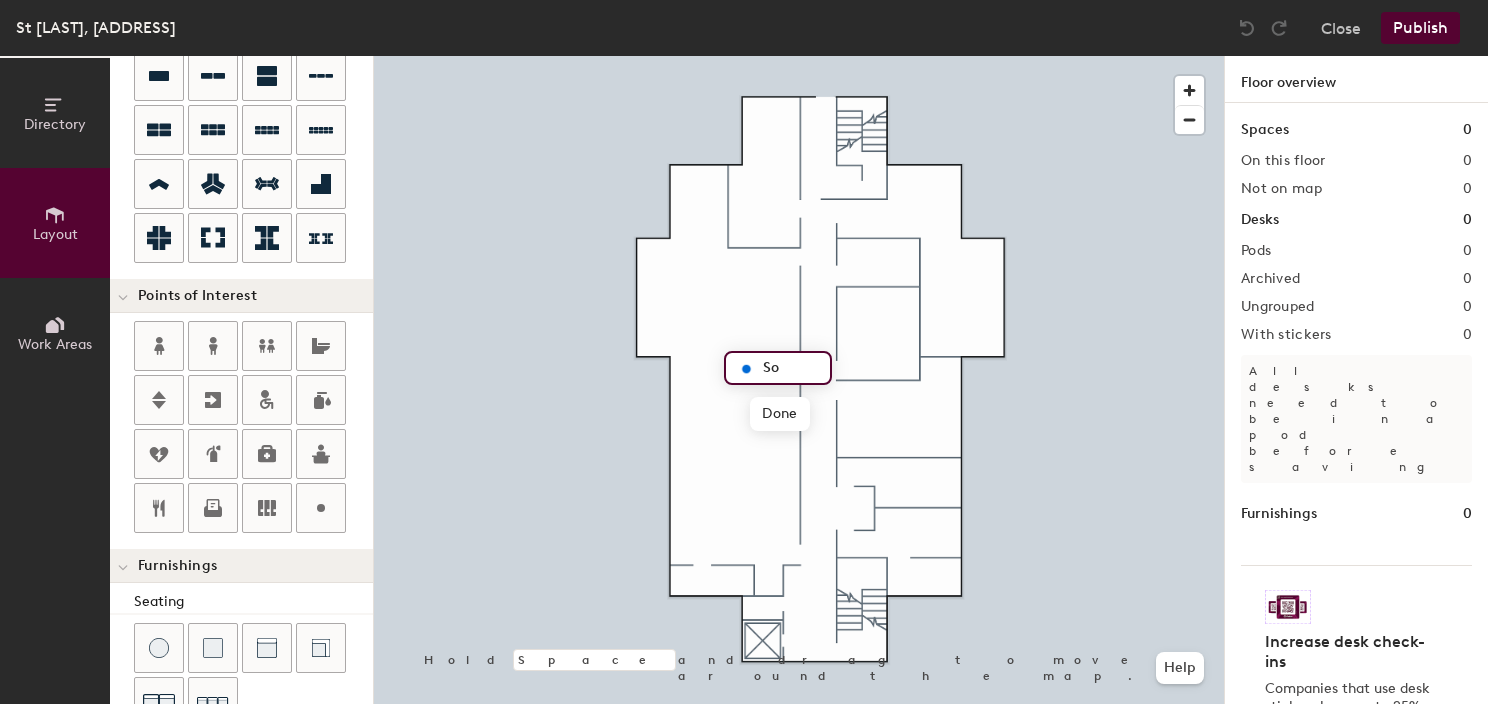 type on "Sor" 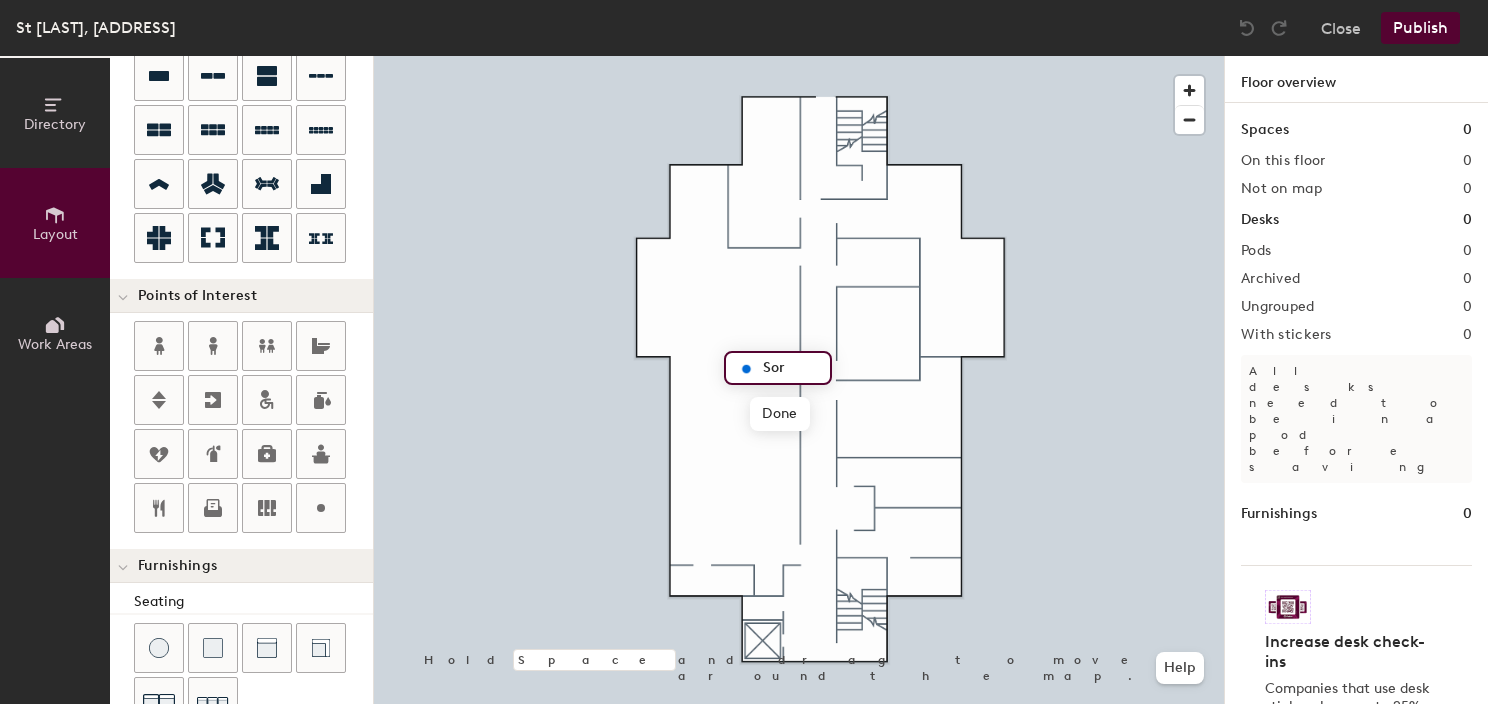 type on "20" 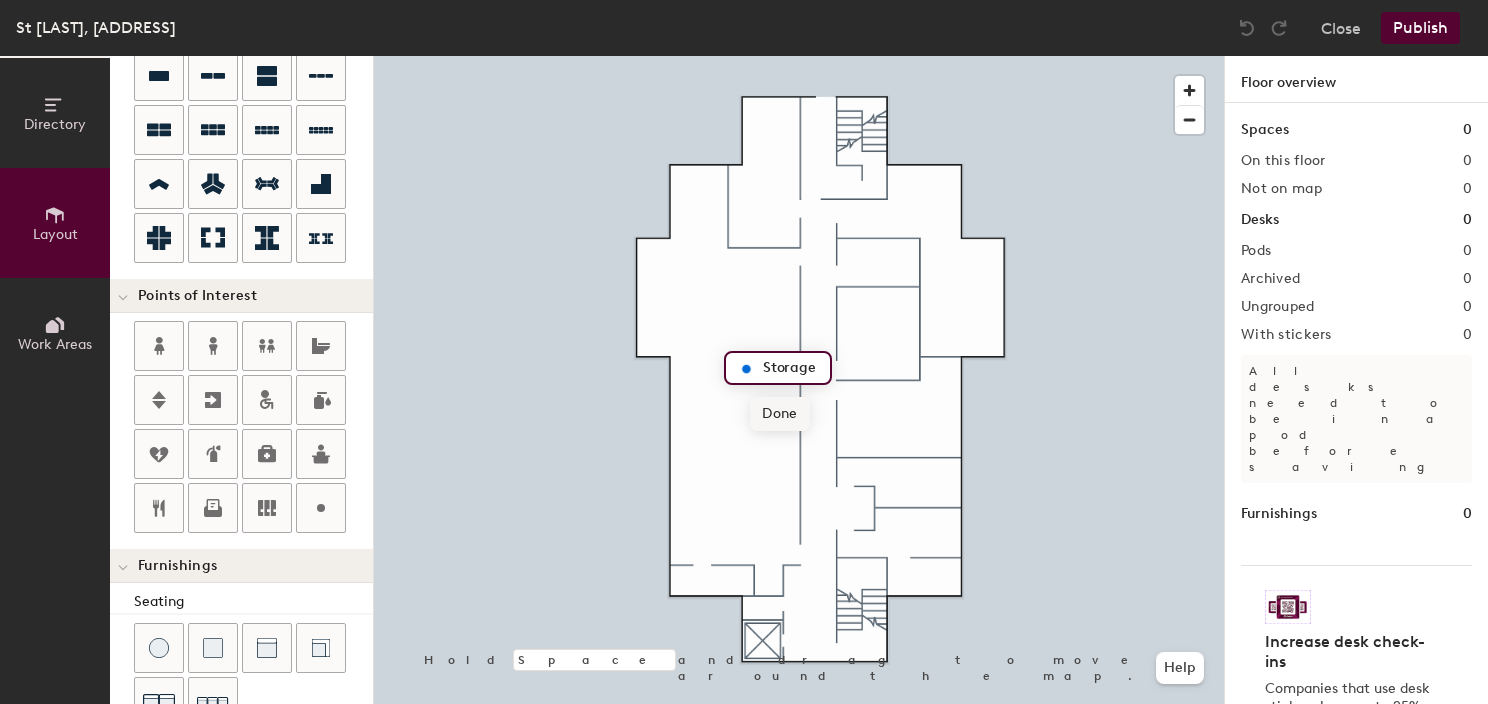type on "Storage" 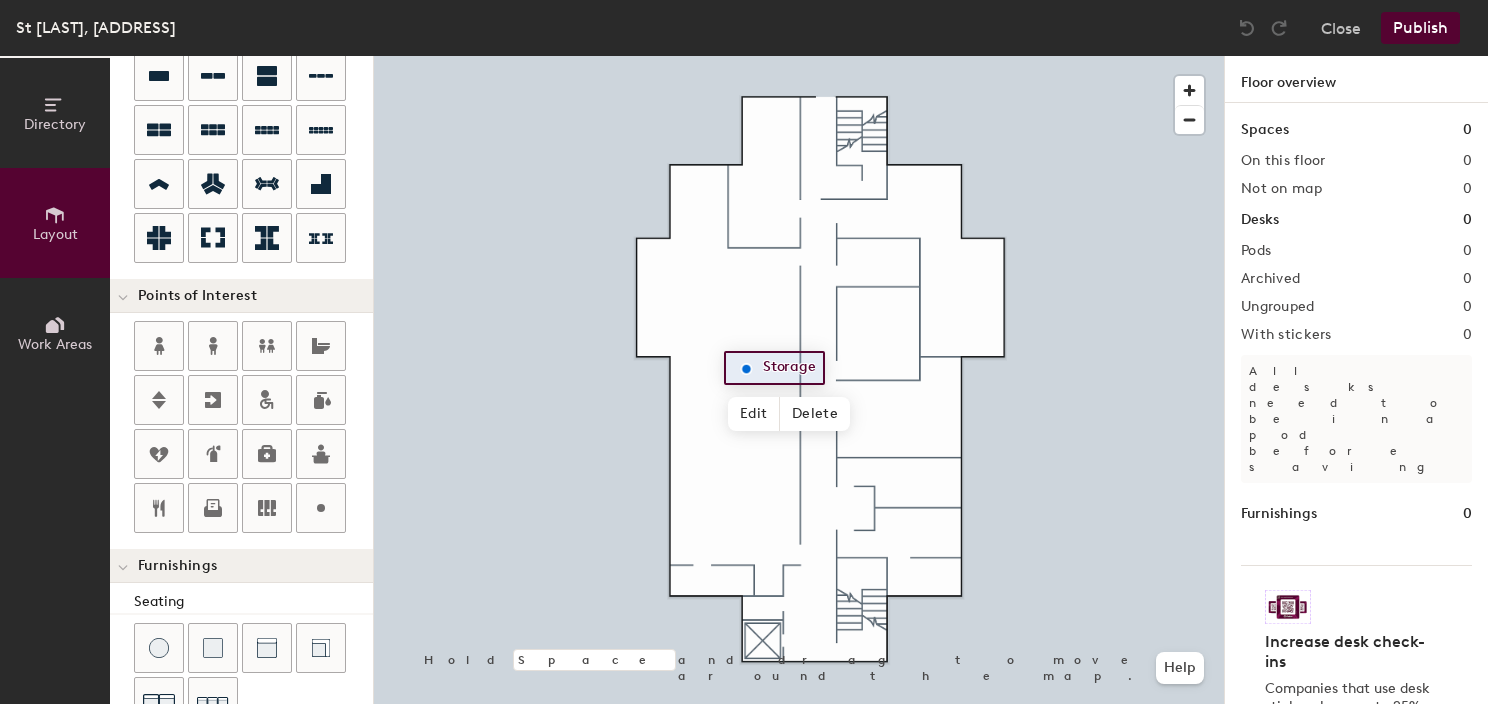 drag, startPoint x: 325, startPoint y: 516, endPoint x: 356, endPoint y: 520, distance: 31.257 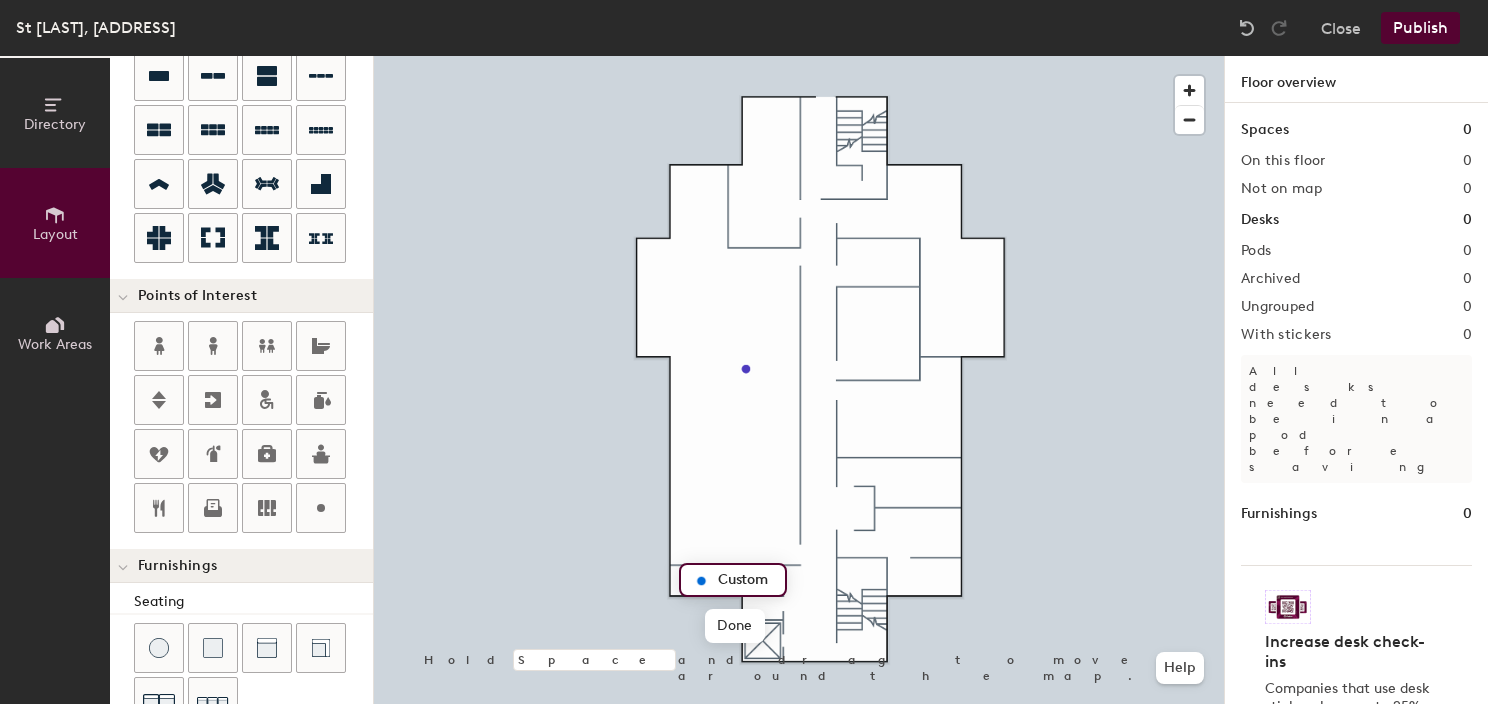 type on "20" 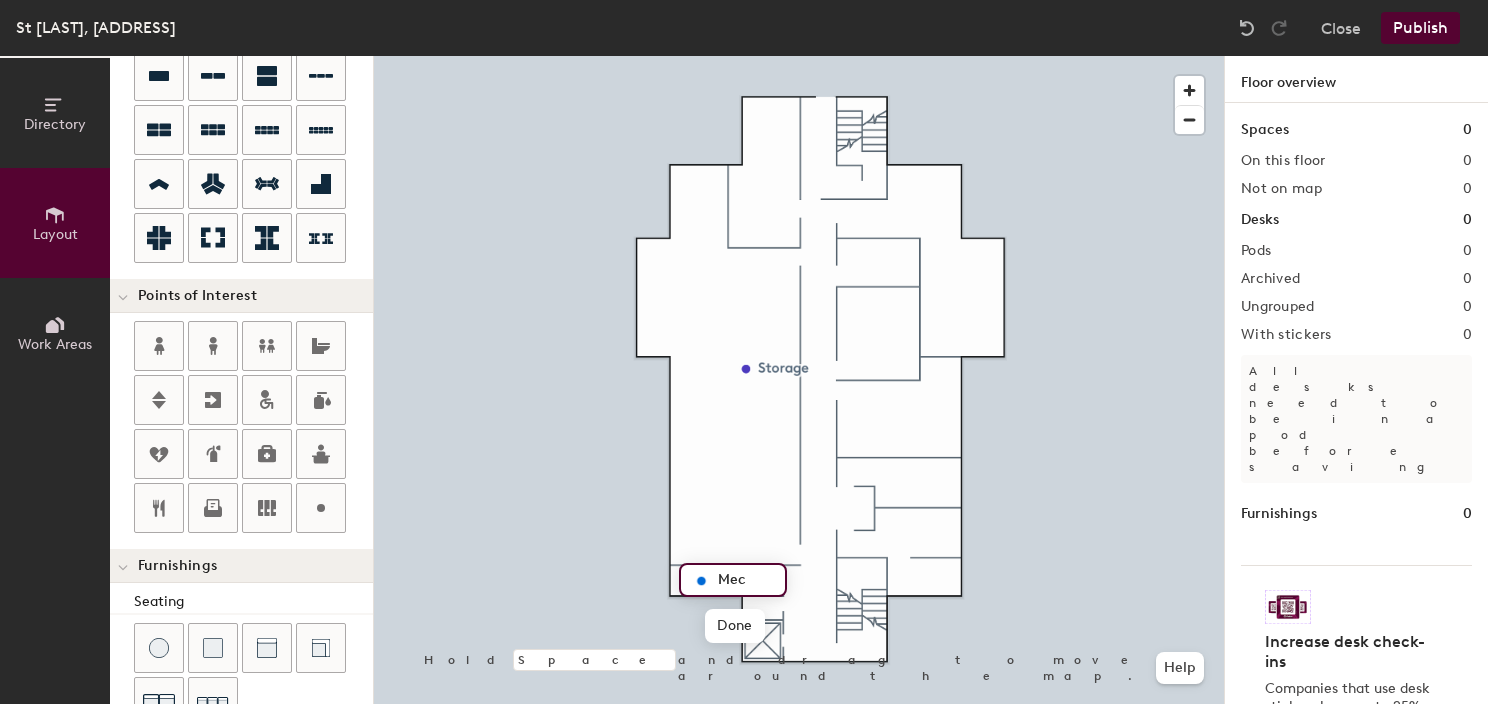 type on "Mech" 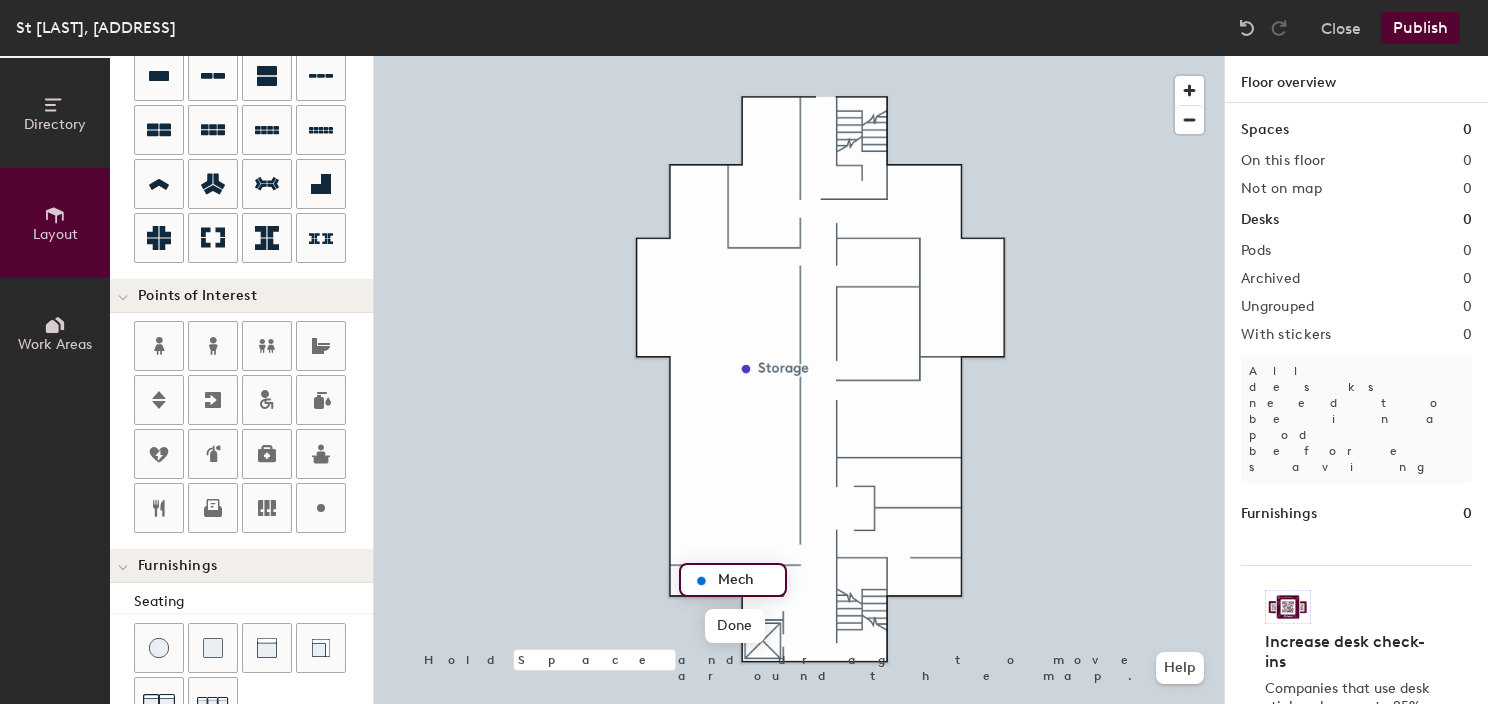 type on "20" 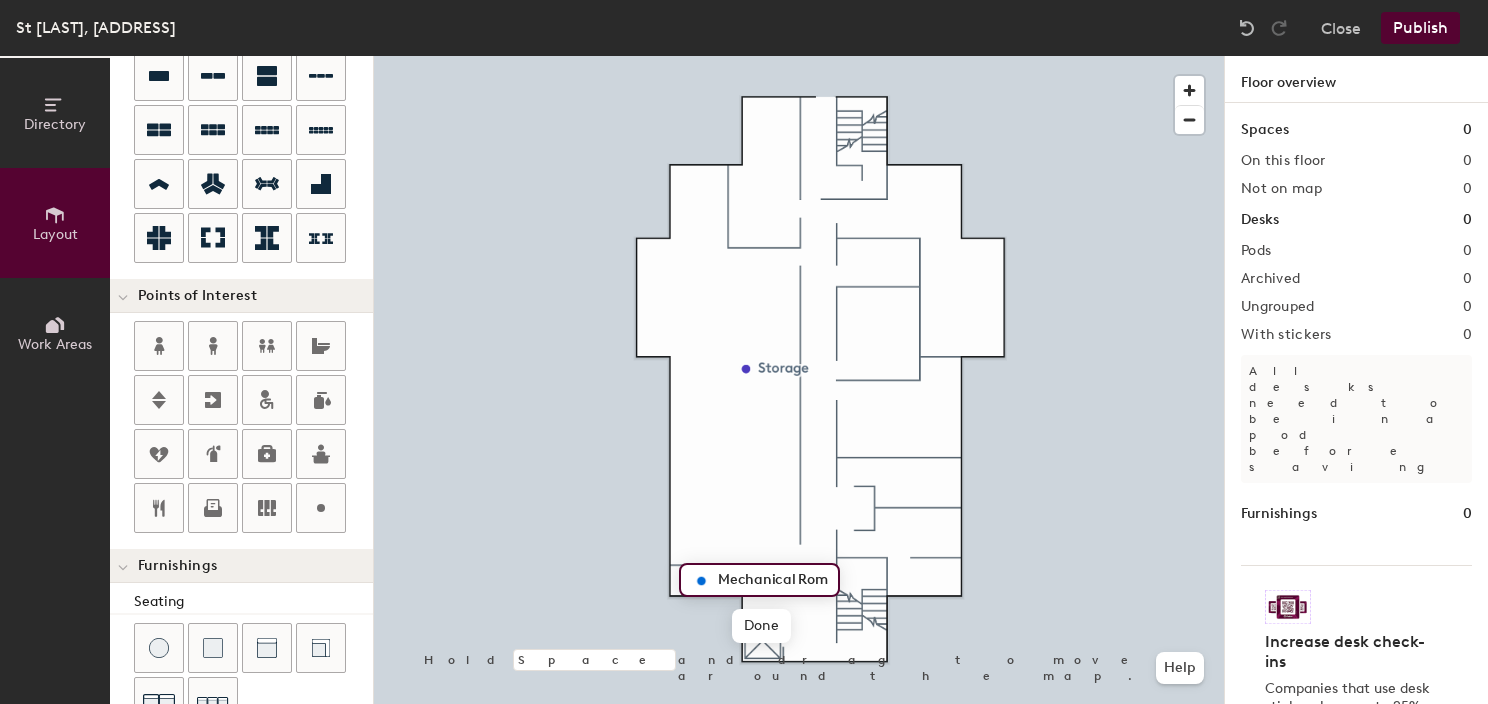 scroll, scrollTop: 0, scrollLeft: 0, axis: both 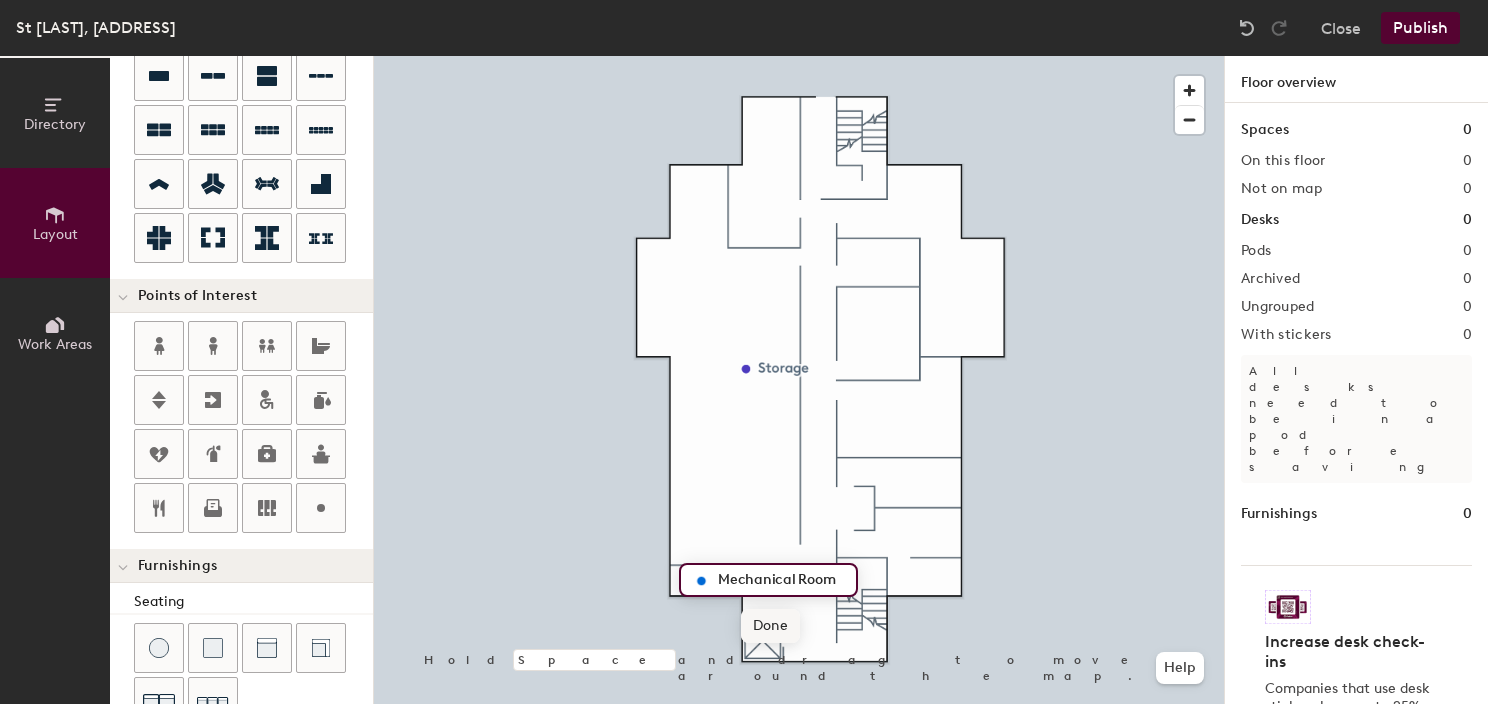 type on "Mechanical Room" 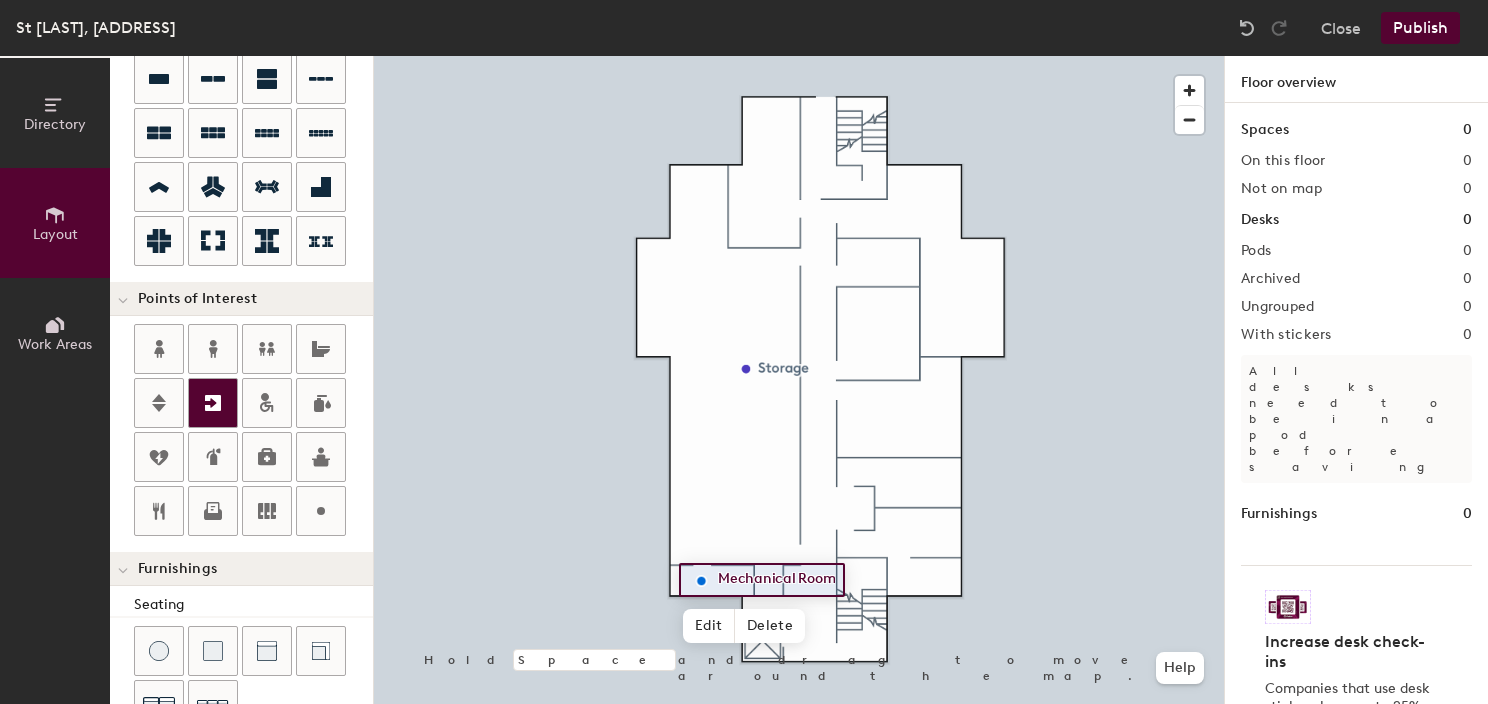 scroll, scrollTop: 200, scrollLeft: 0, axis: vertical 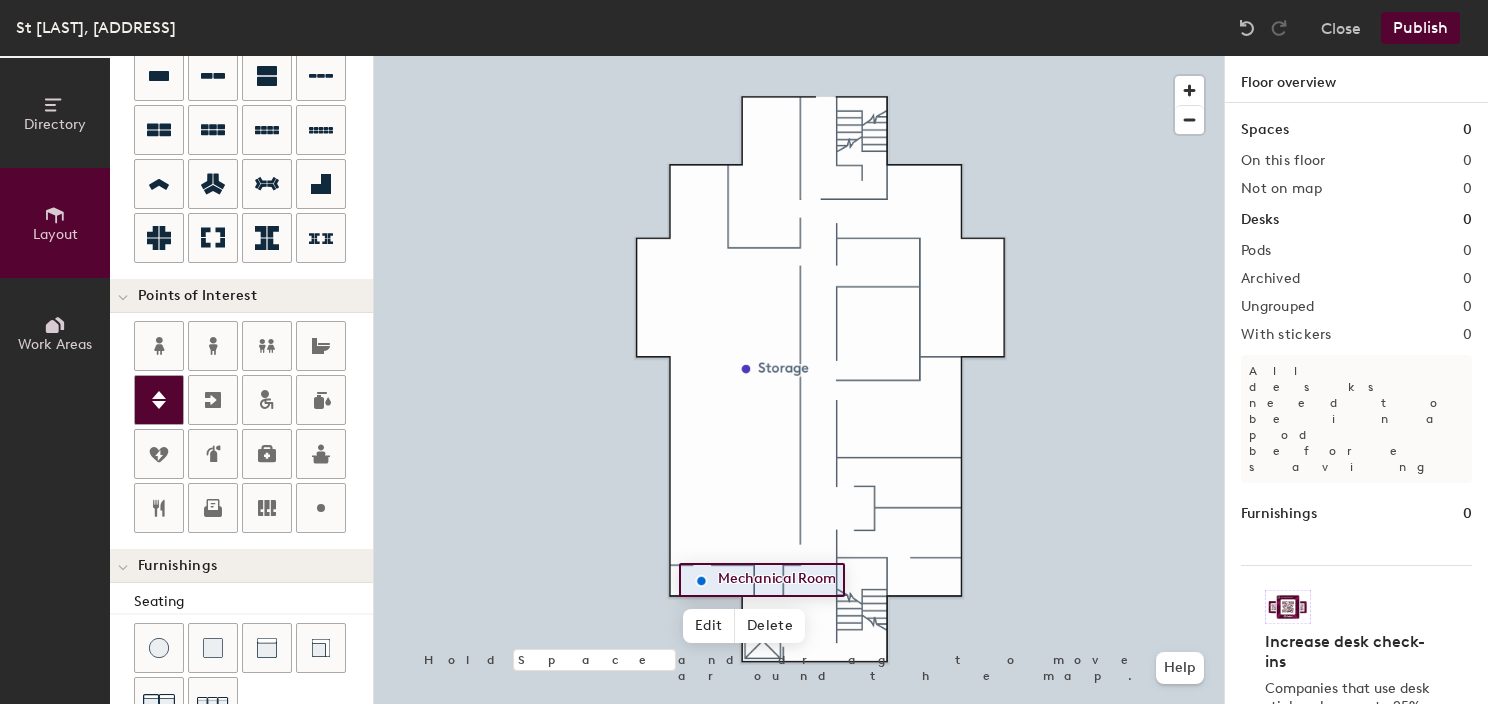 click 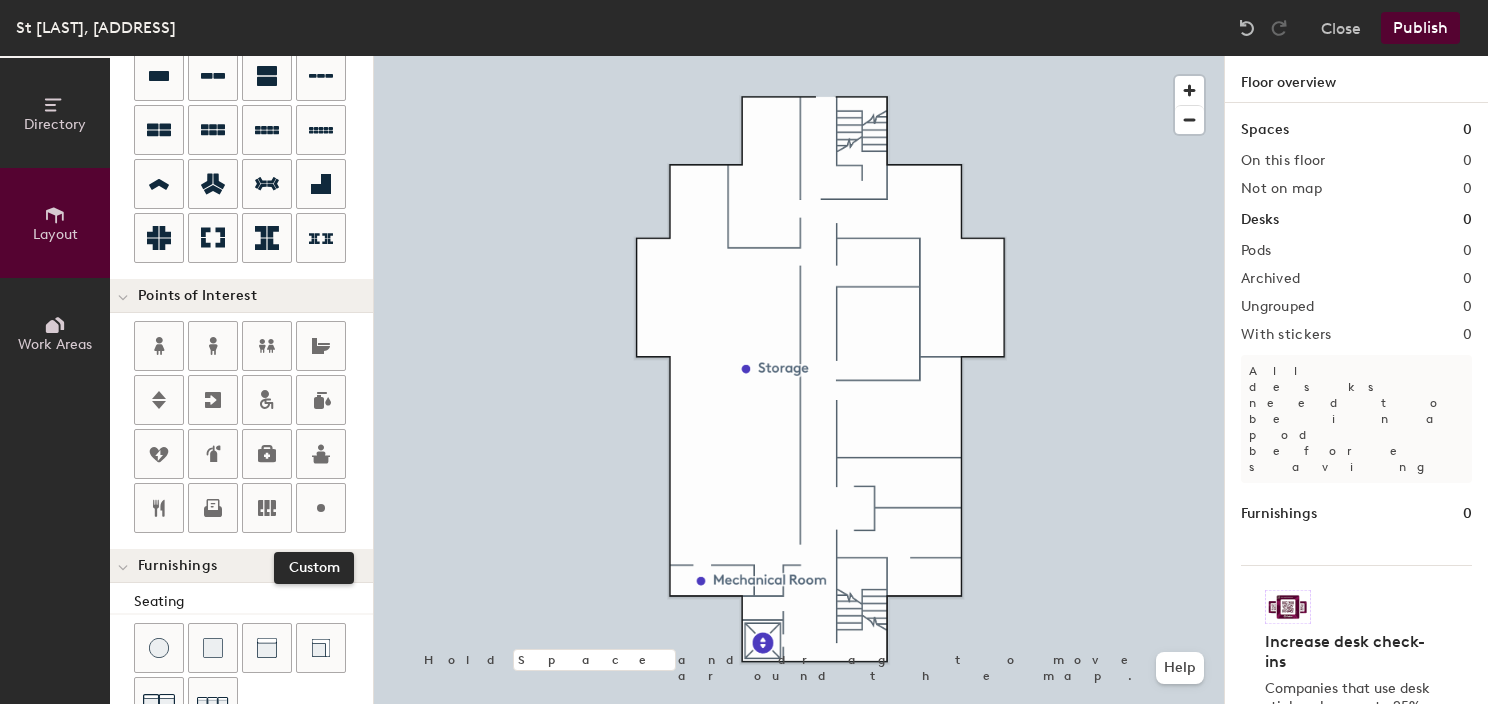 drag, startPoint x: 313, startPoint y: 507, endPoint x: 352, endPoint y: 492, distance: 41.785164 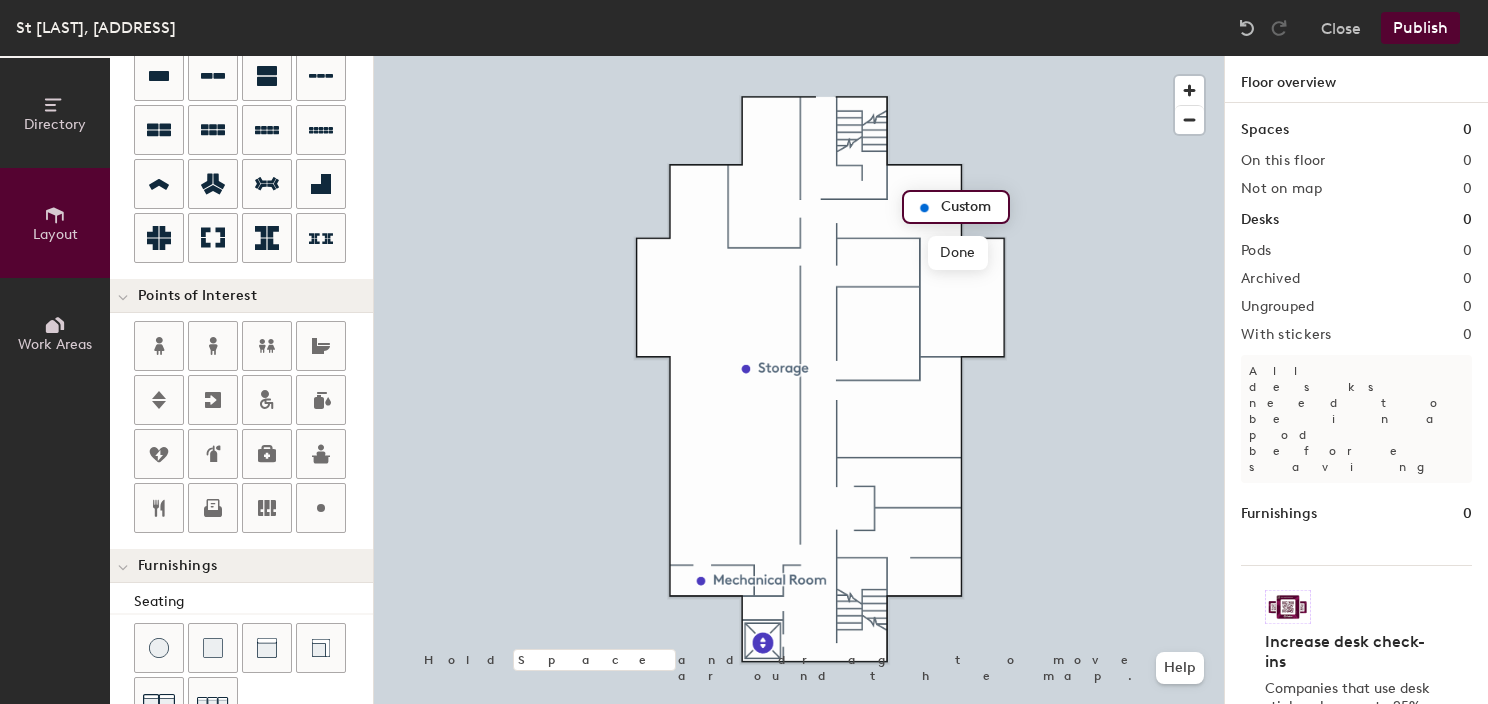 type on "20" 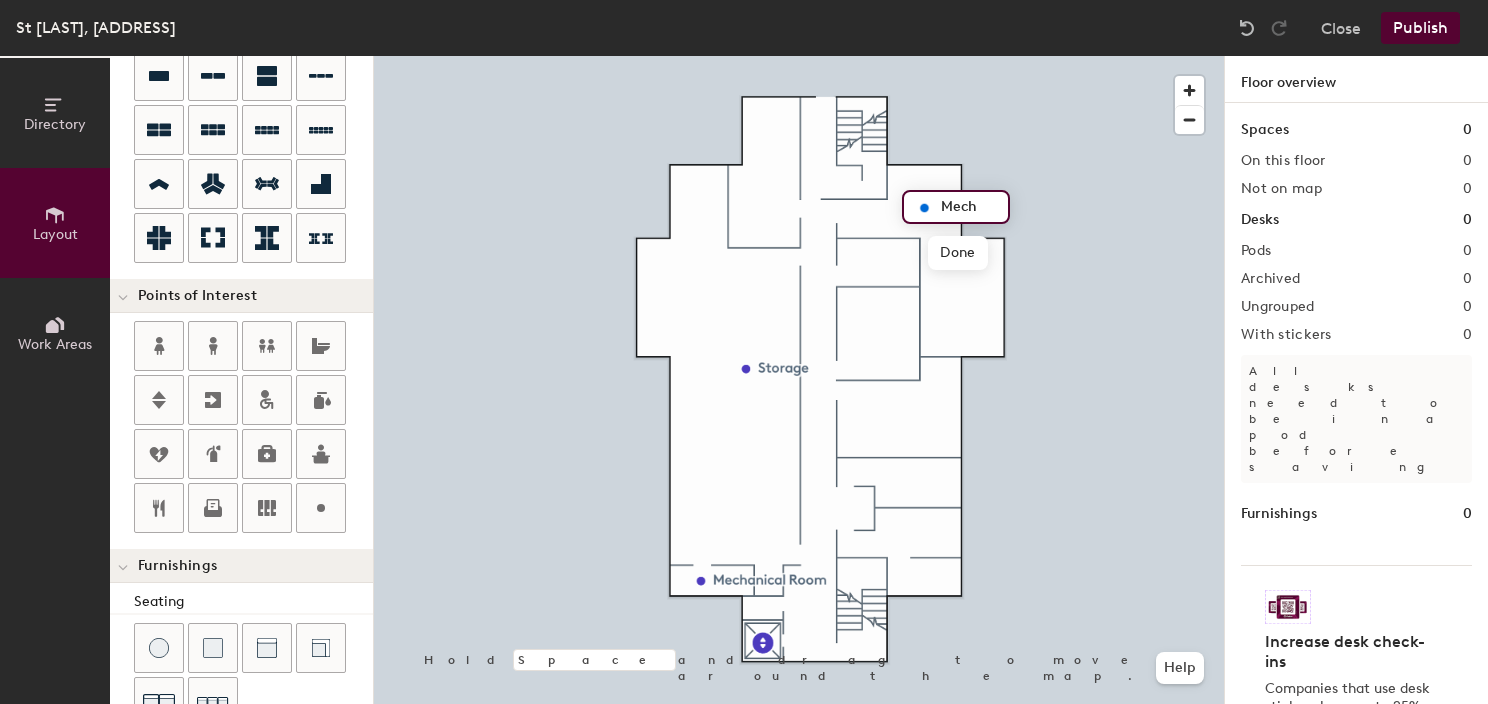 type on "Mecha" 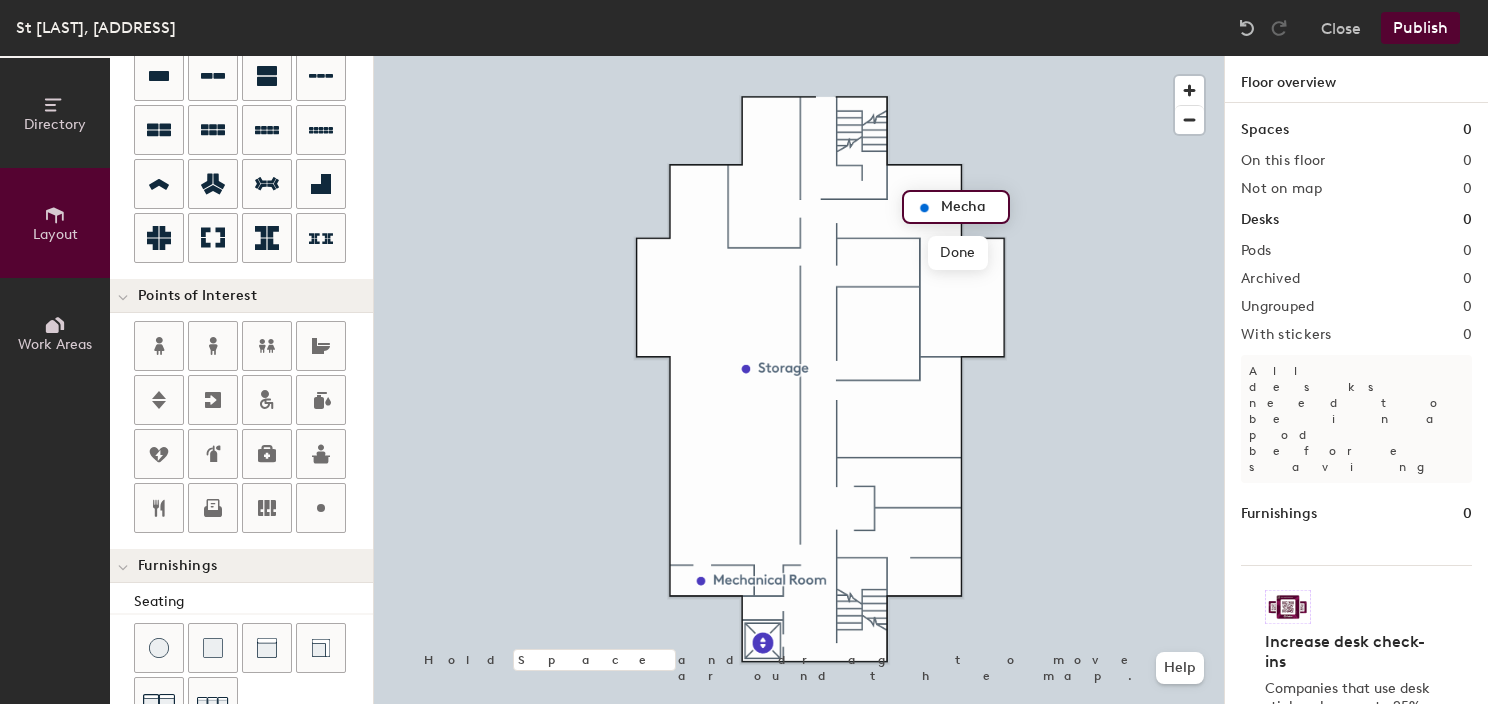 type on "20" 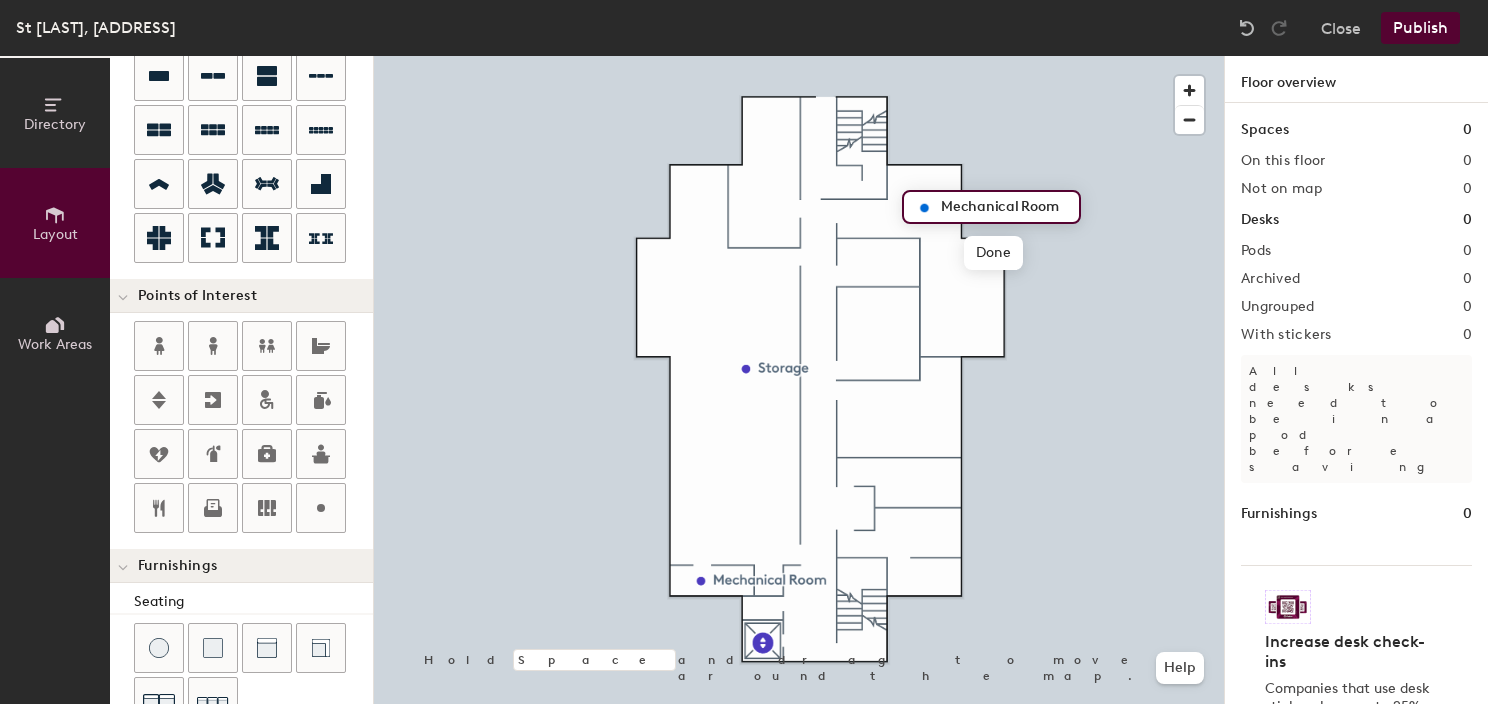 scroll, scrollTop: 0, scrollLeft: 0, axis: both 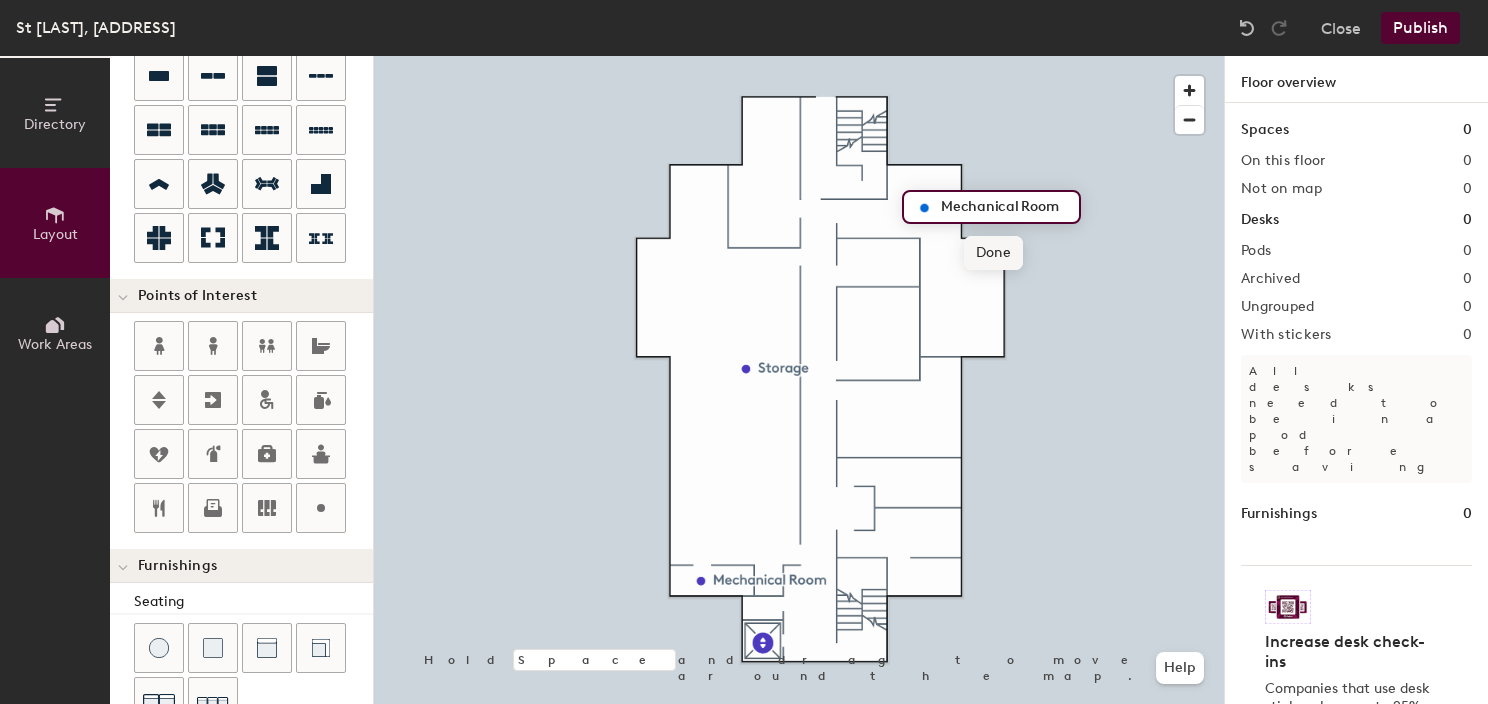 type on "Mechanical Room" 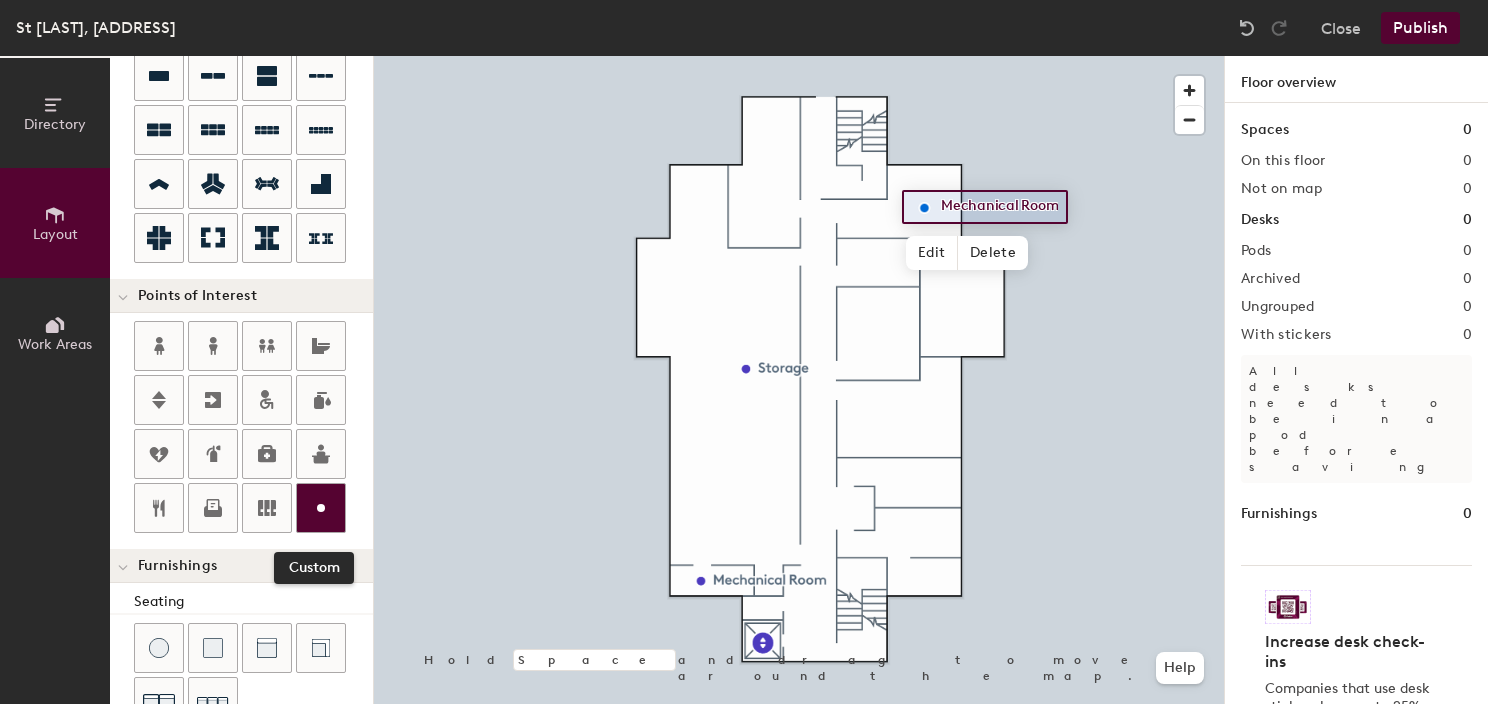click 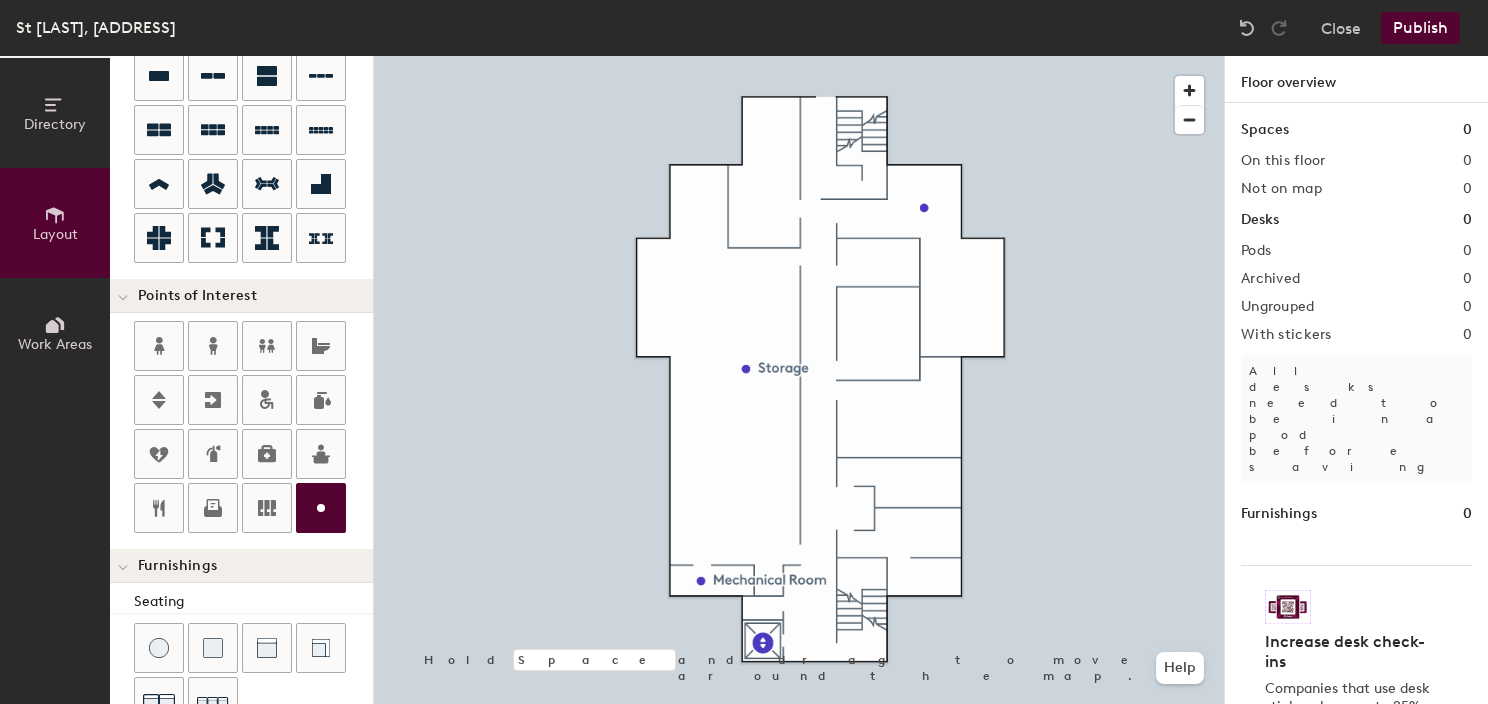 type on "20" 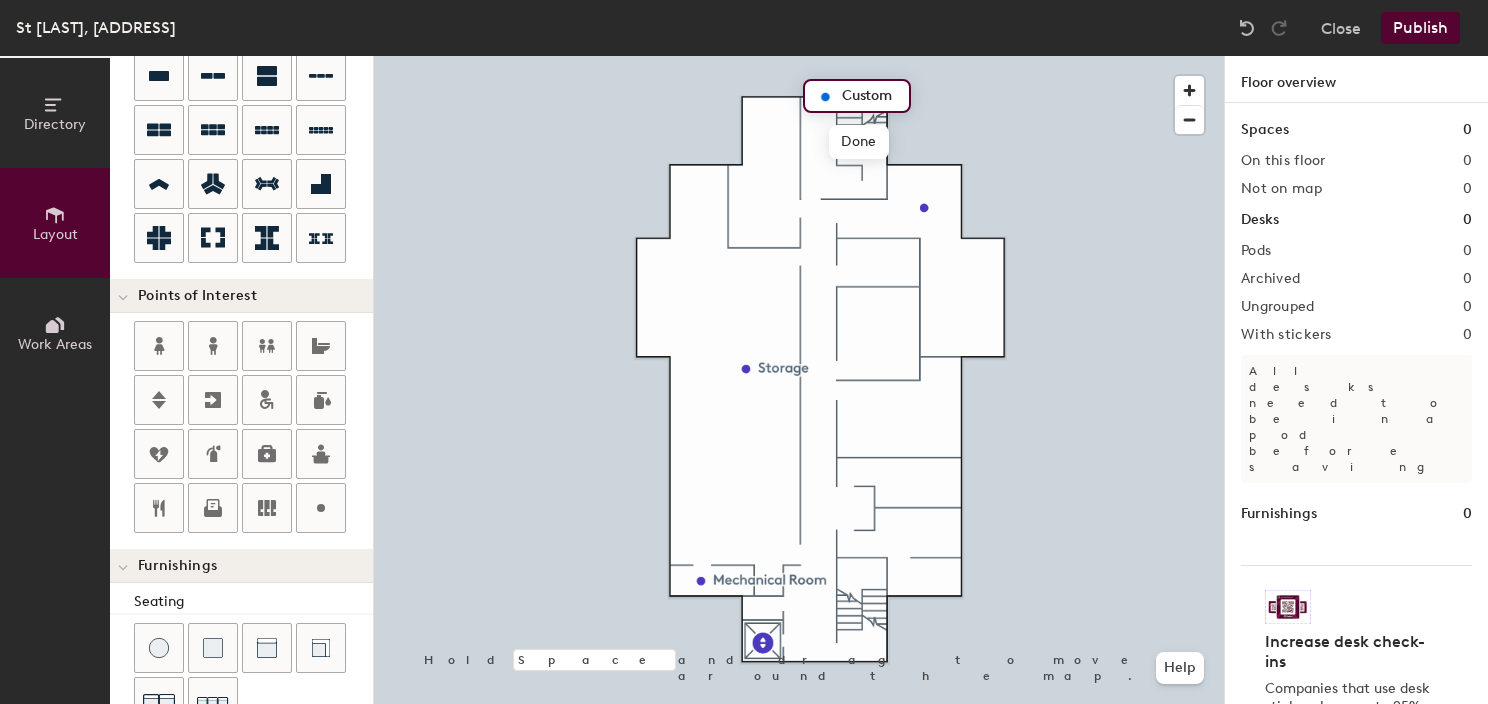 type on "E" 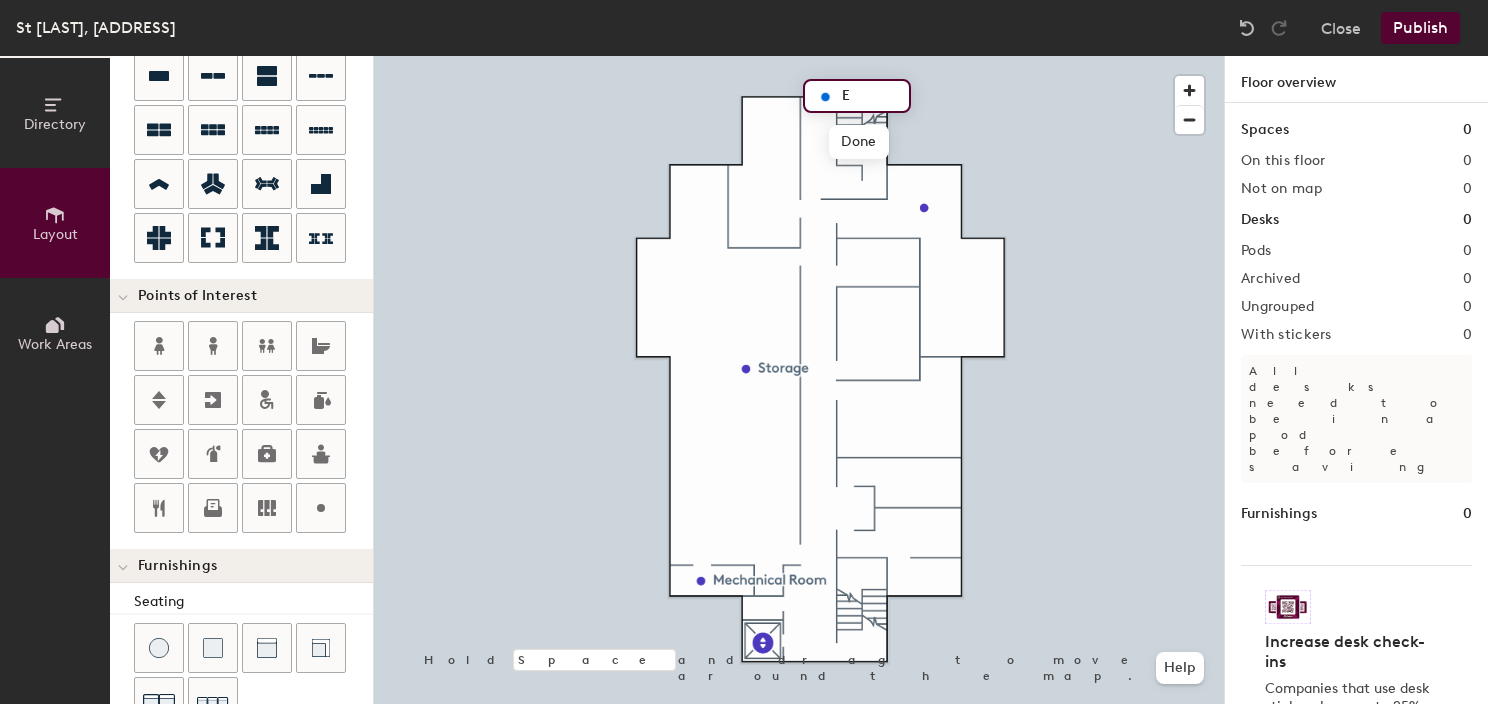 type on "20" 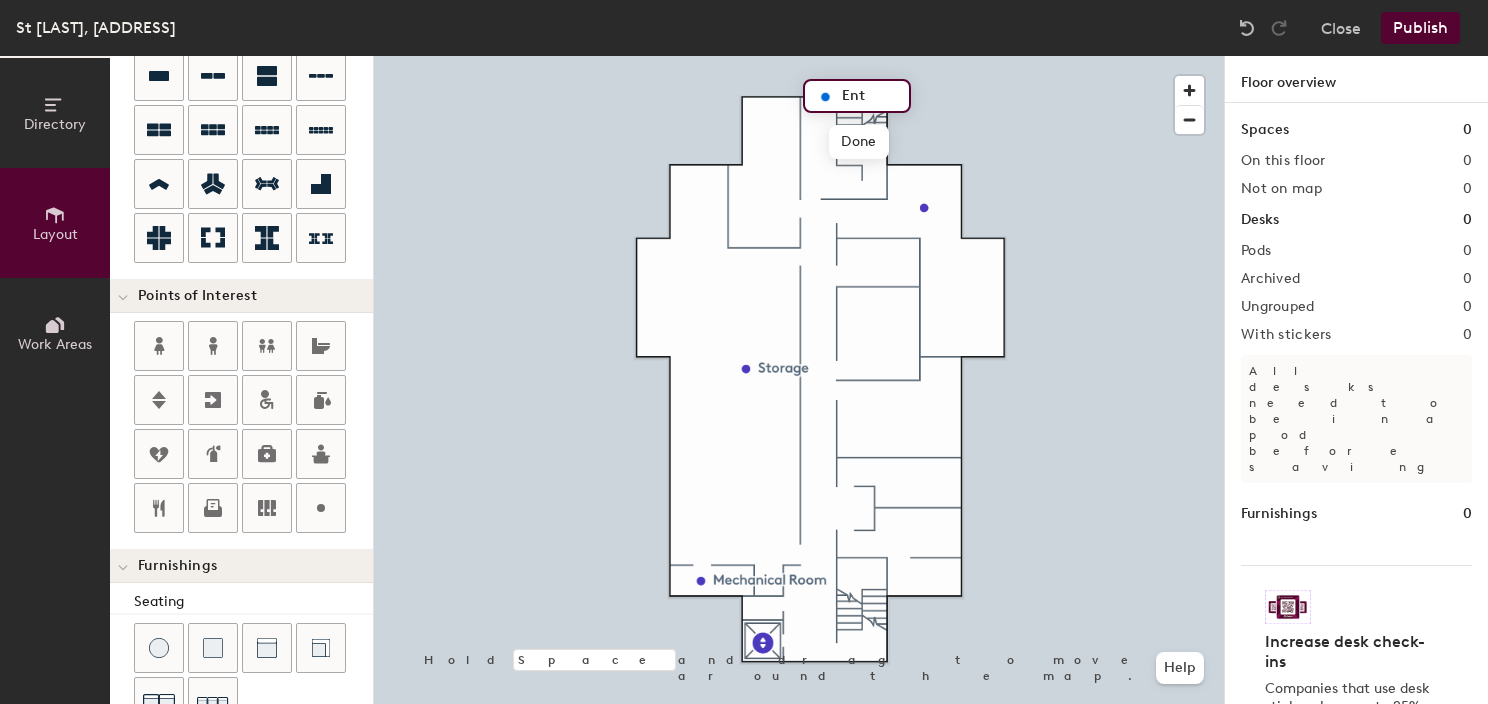 type on "Enta" 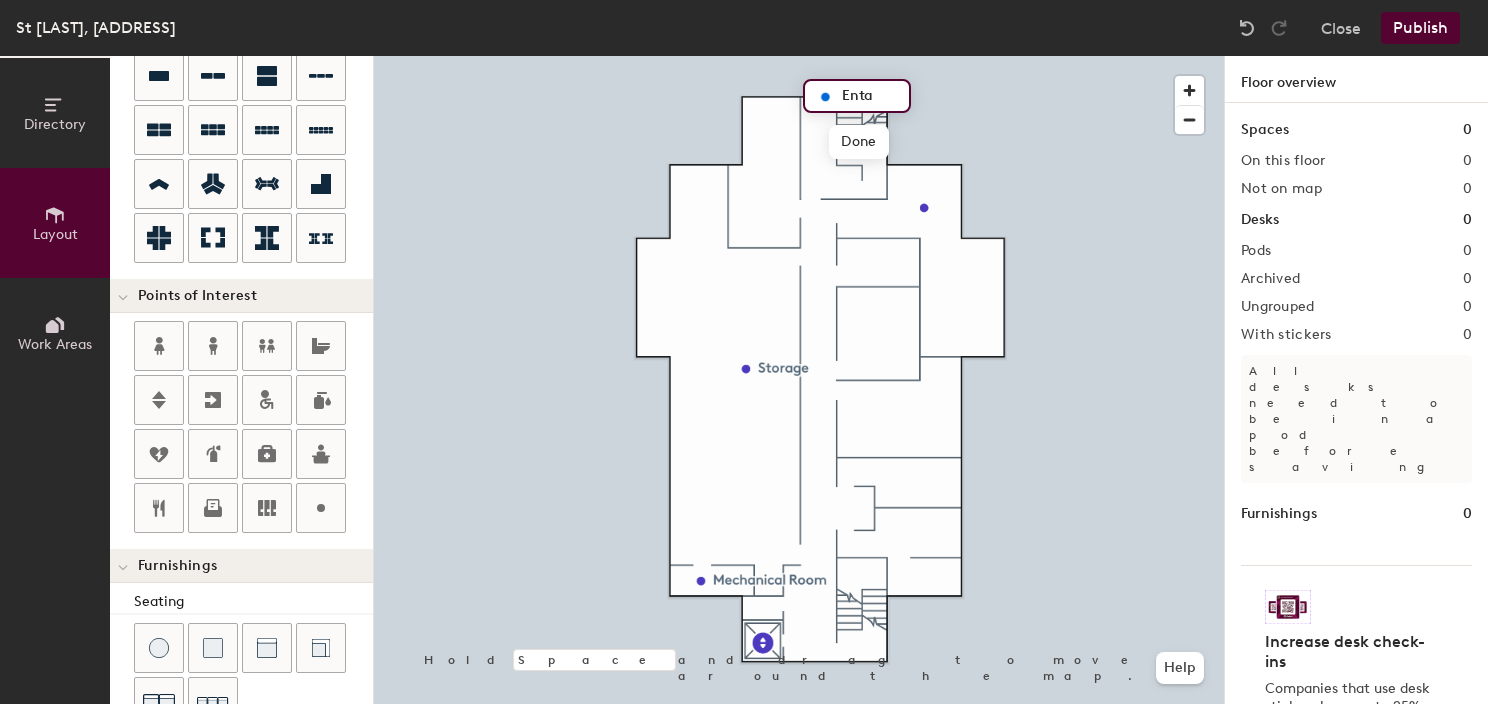 type on "20" 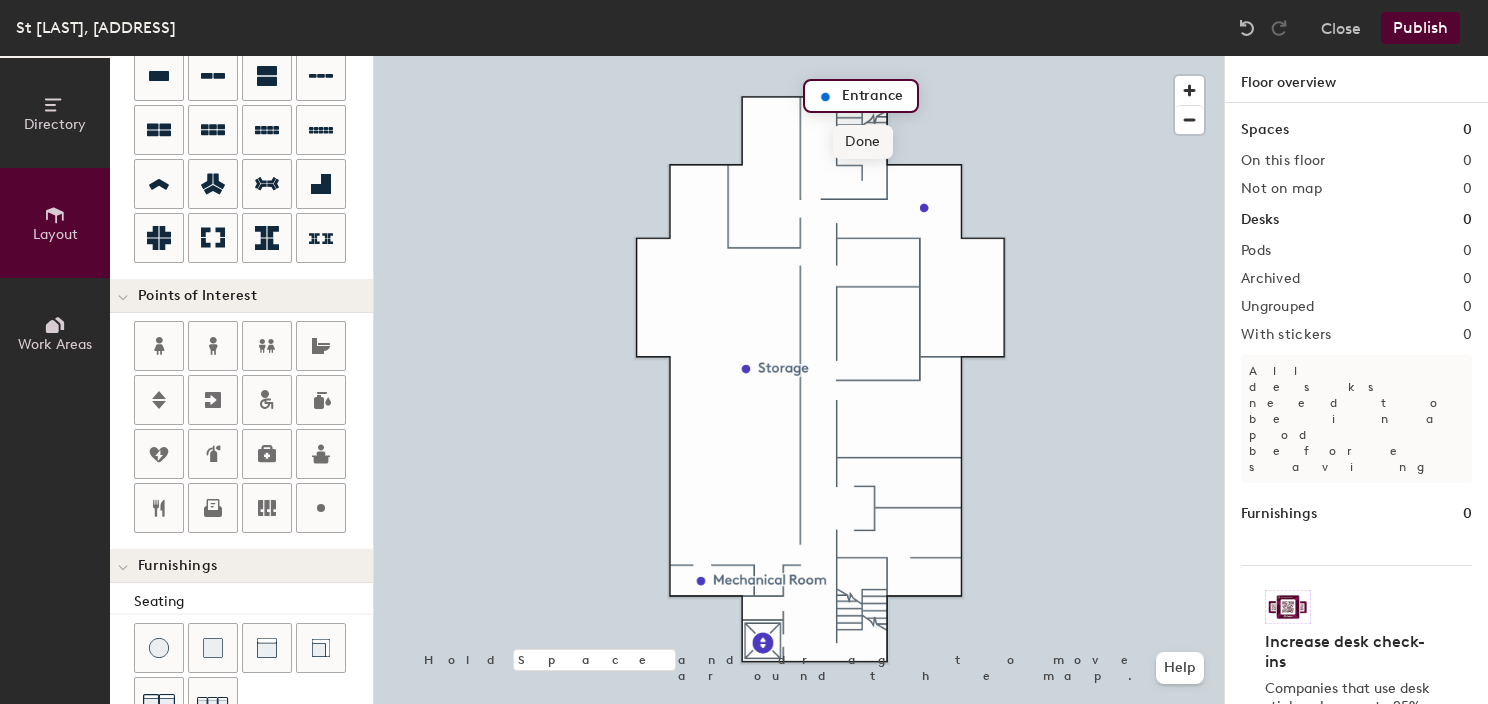 type on "Entrance" 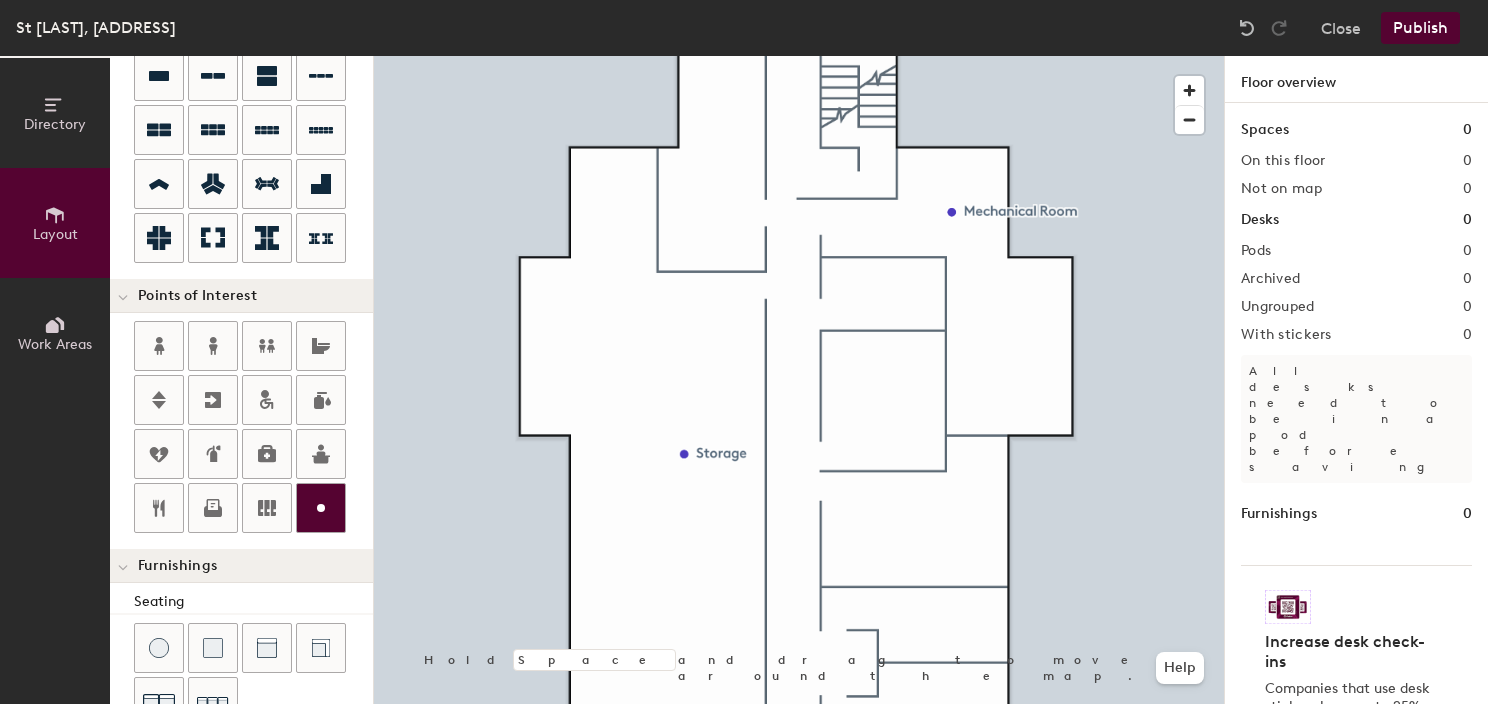 drag, startPoint x: 320, startPoint y: 499, endPoint x: 340, endPoint y: 494, distance: 20.615528 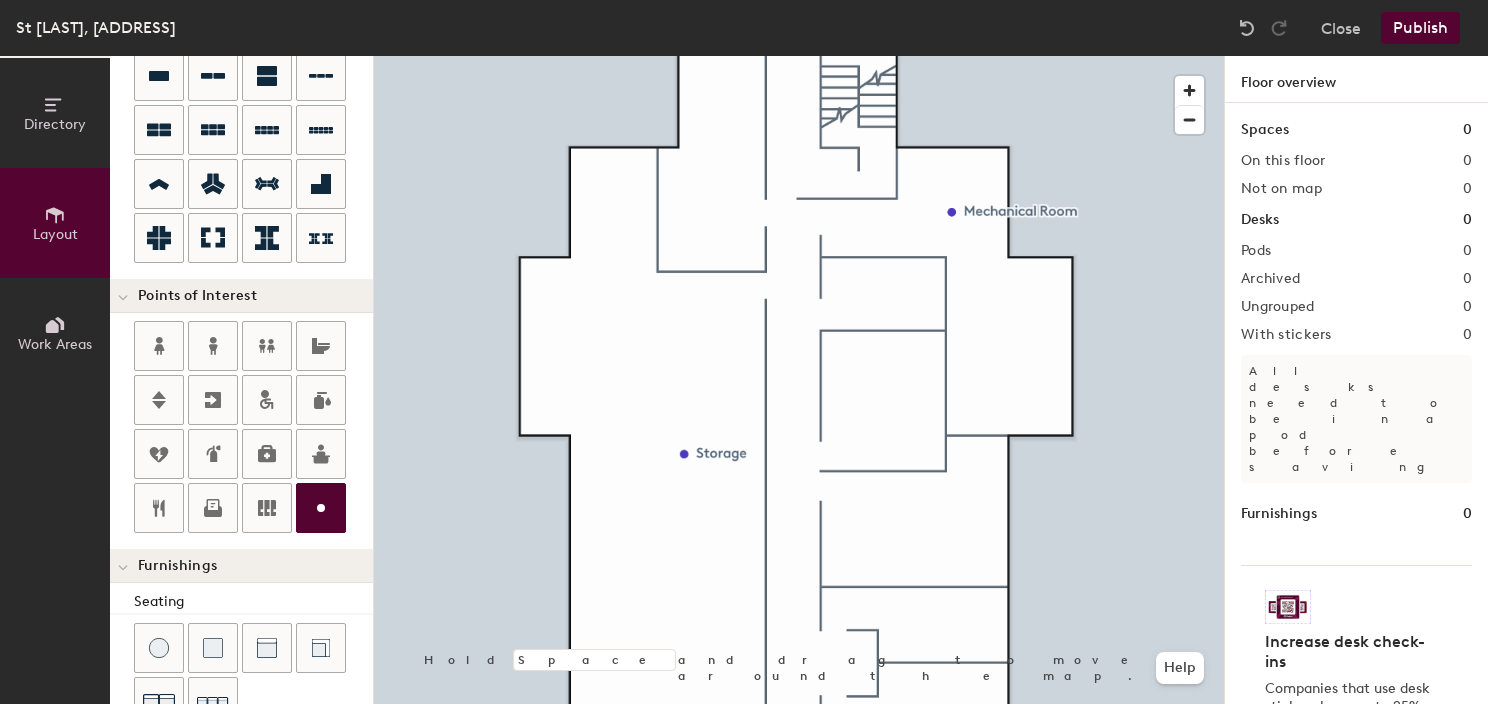 type on "20" 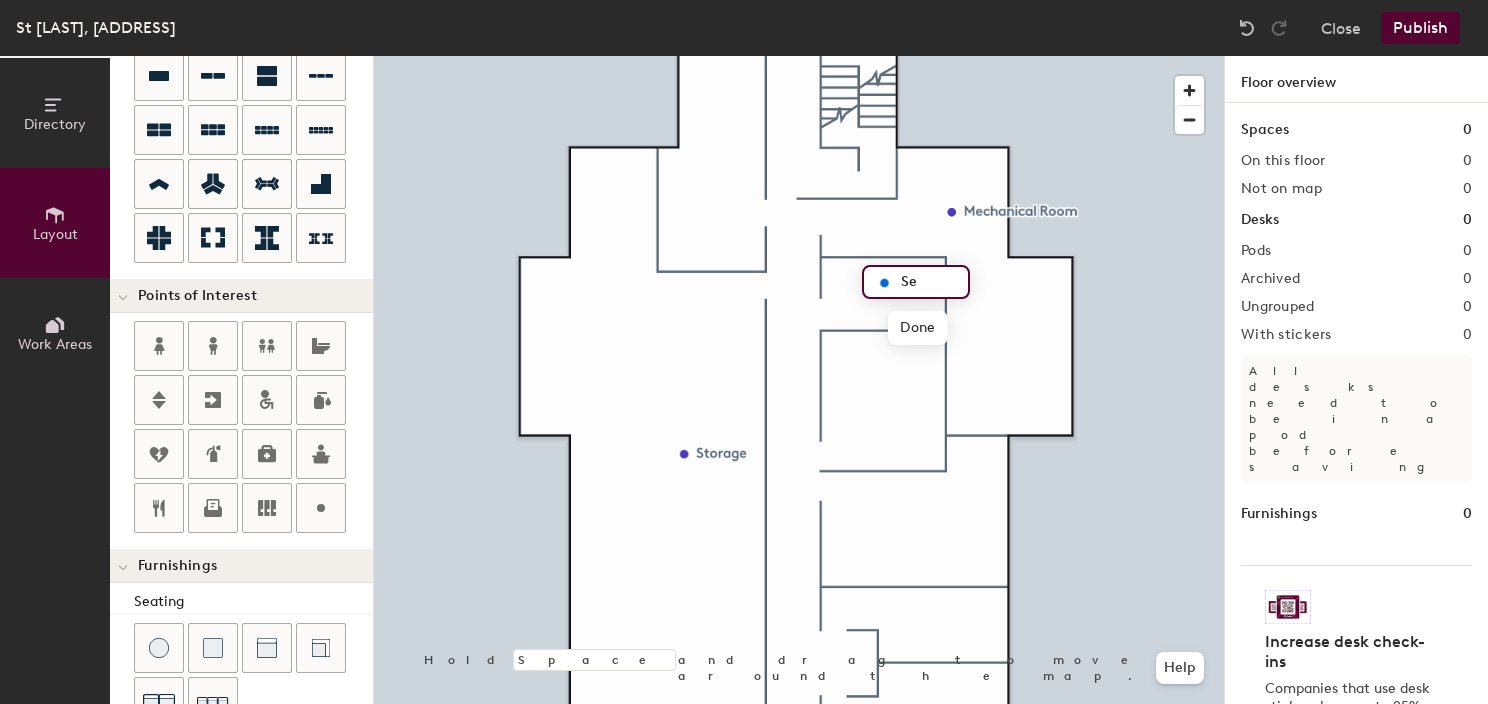 type on "Ser" 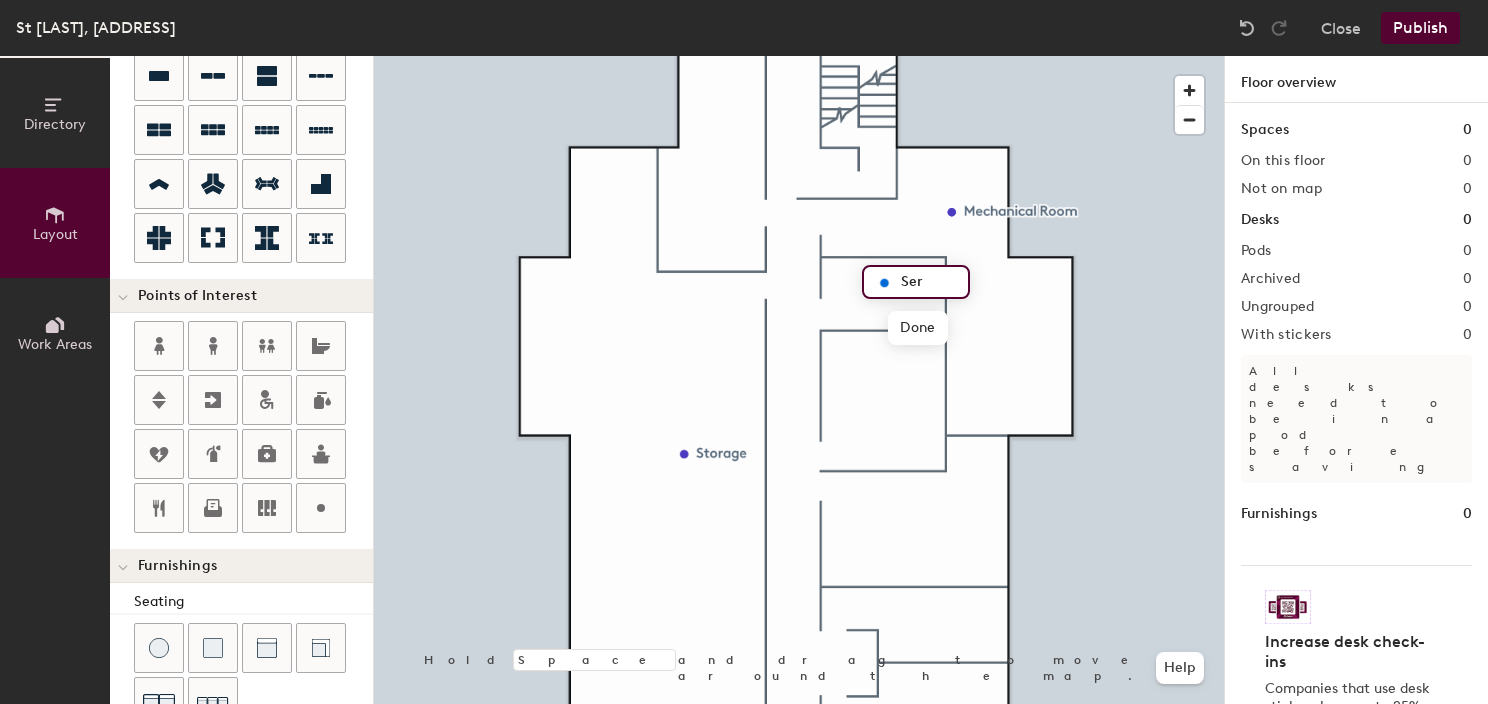 type on "20" 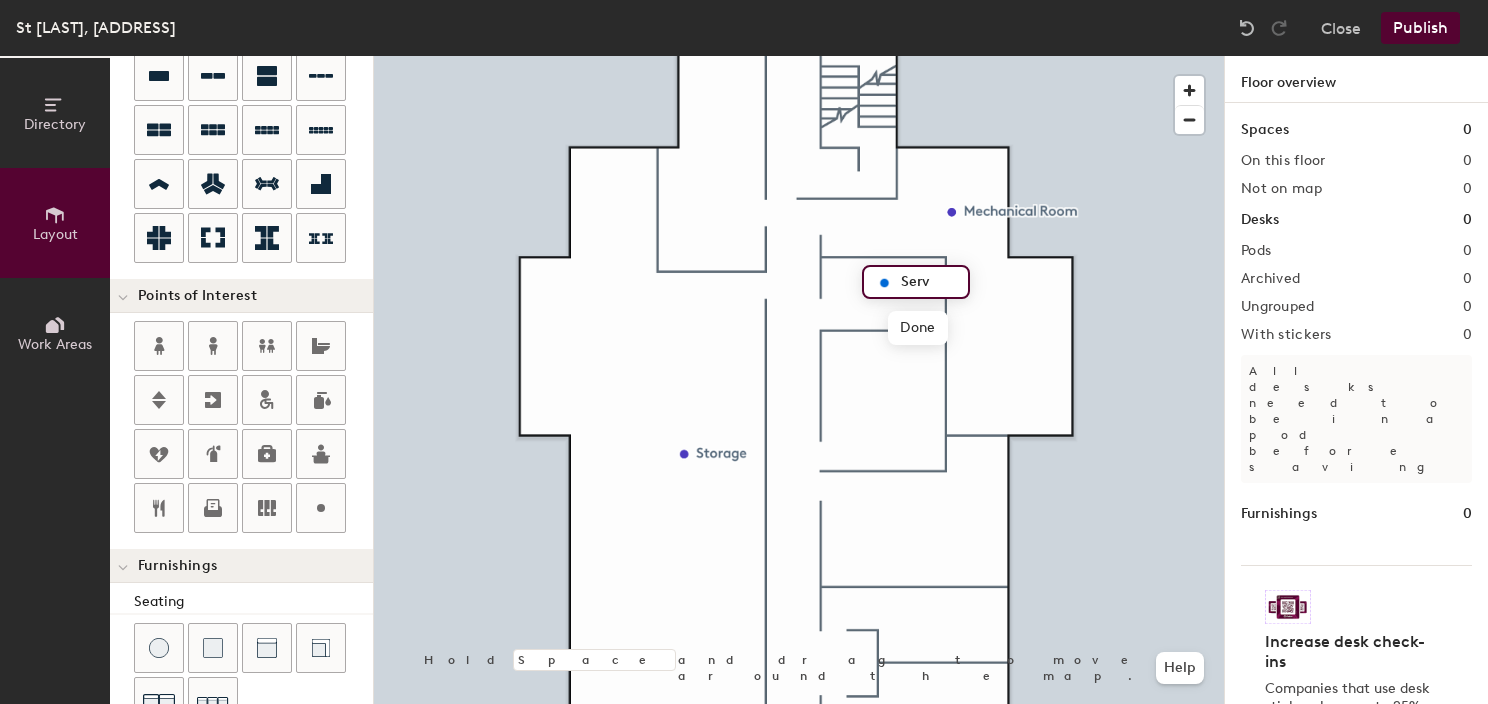type on "20" 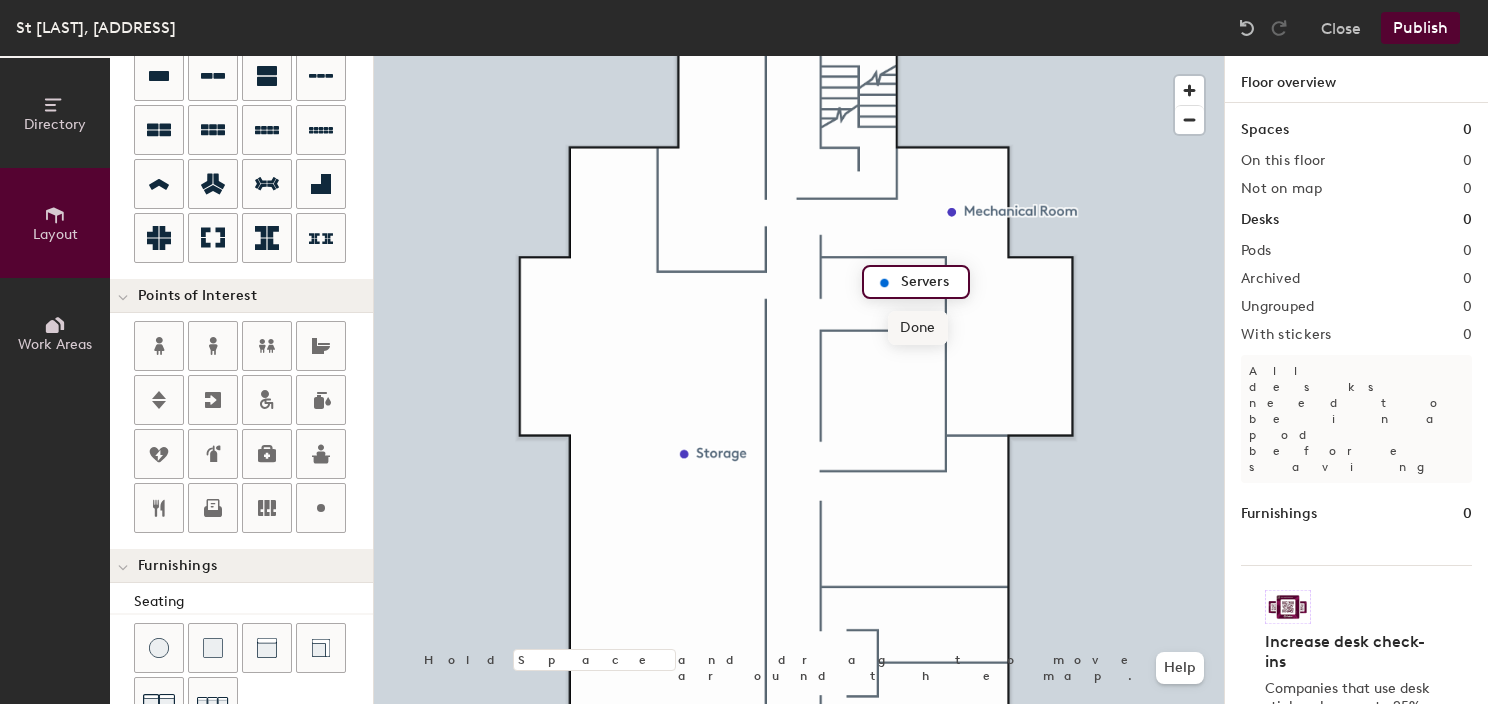 type on "Servers" 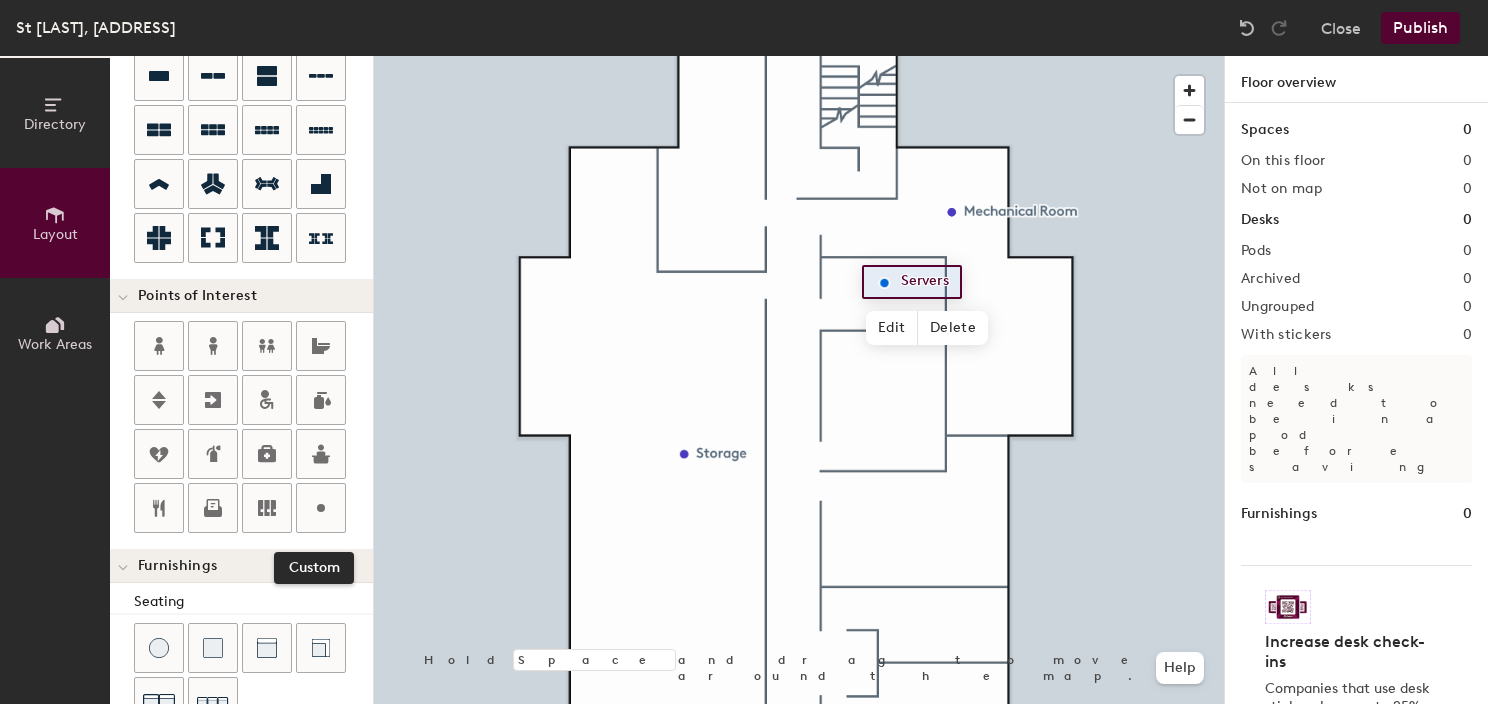 drag, startPoint x: 306, startPoint y: 508, endPoint x: 361, endPoint y: 502, distance: 55.326305 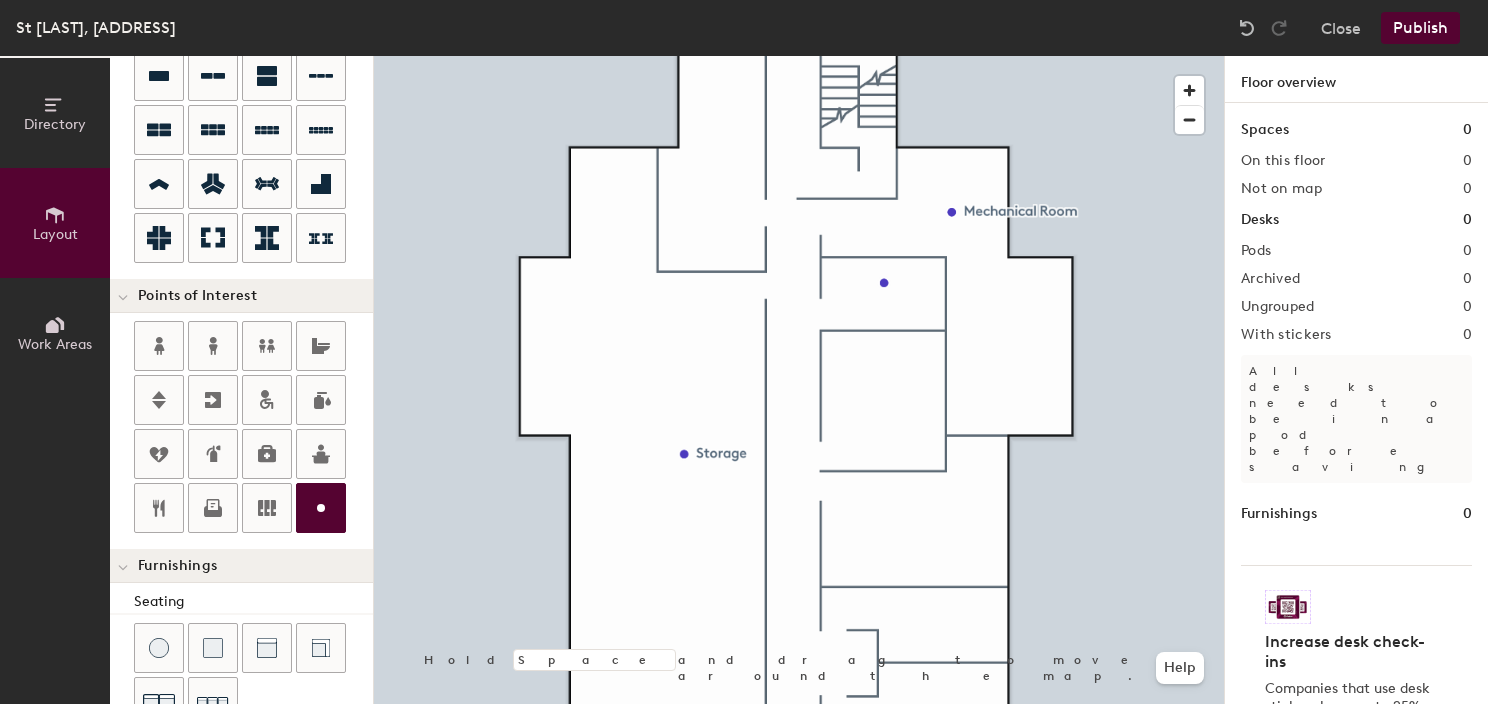 type on "20" 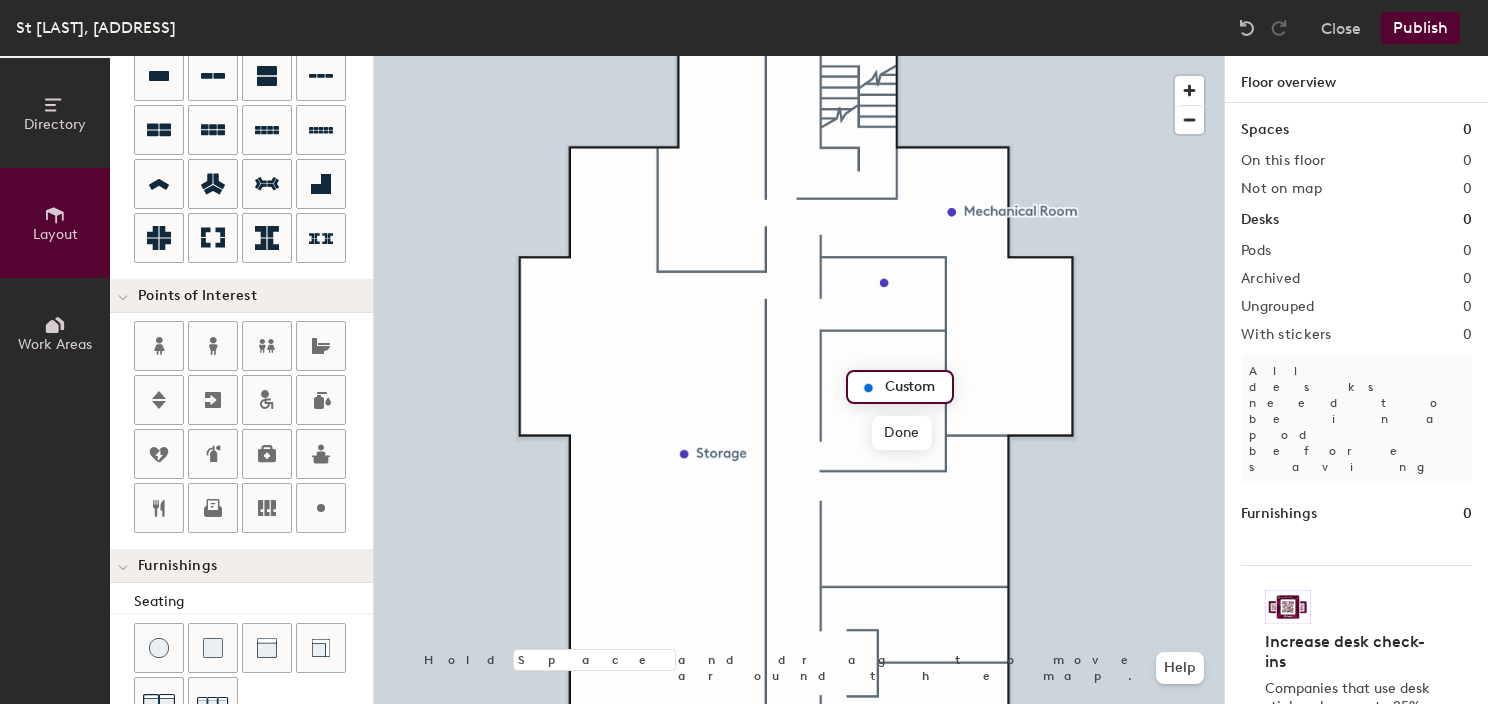 type on "S" 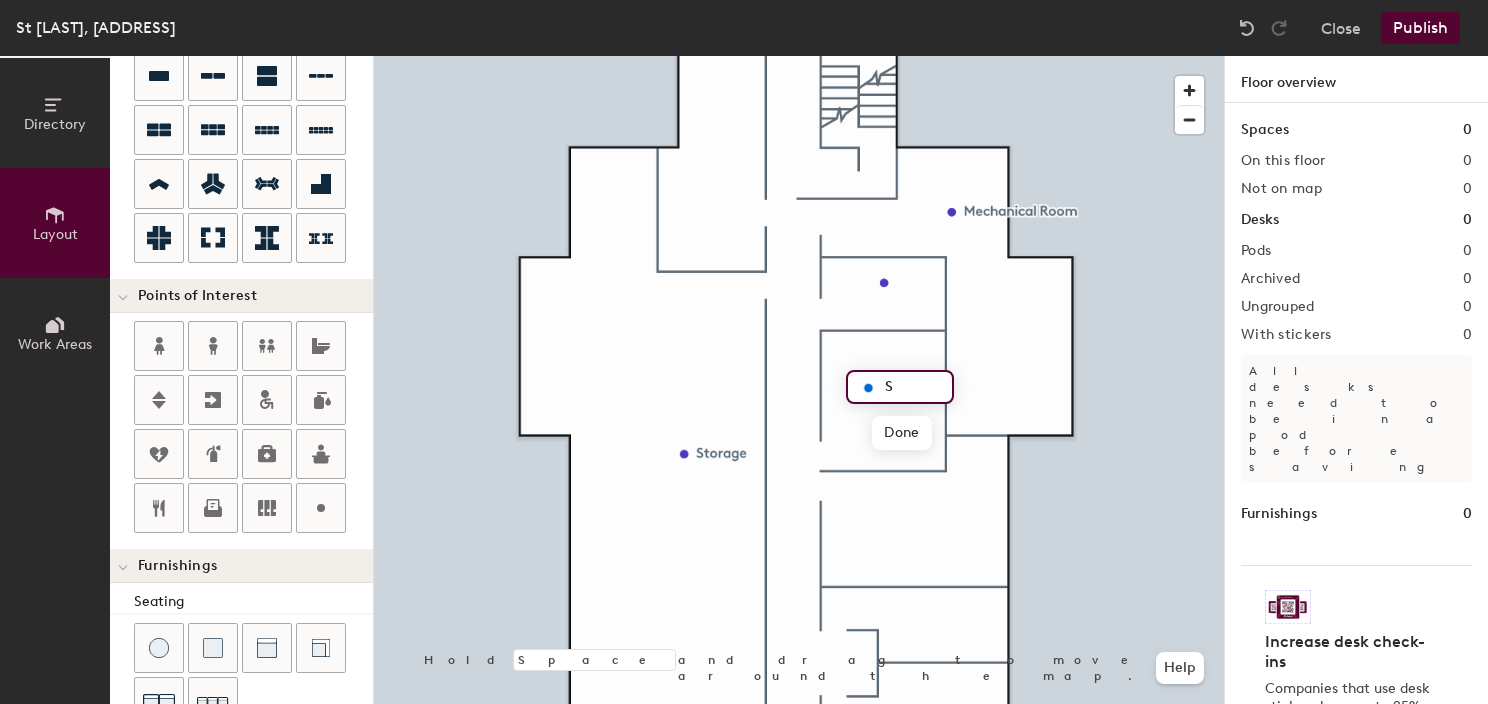 type on "20" 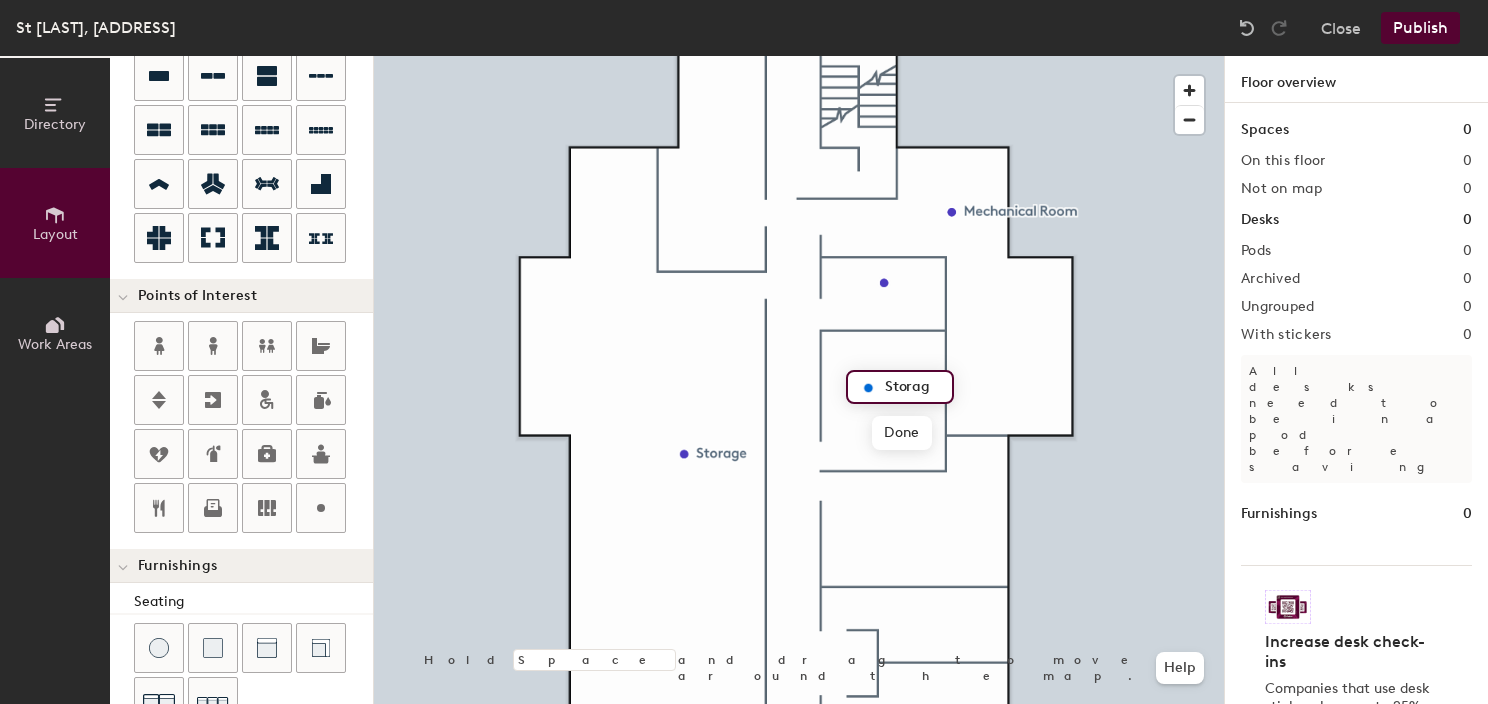 type on "Storage" 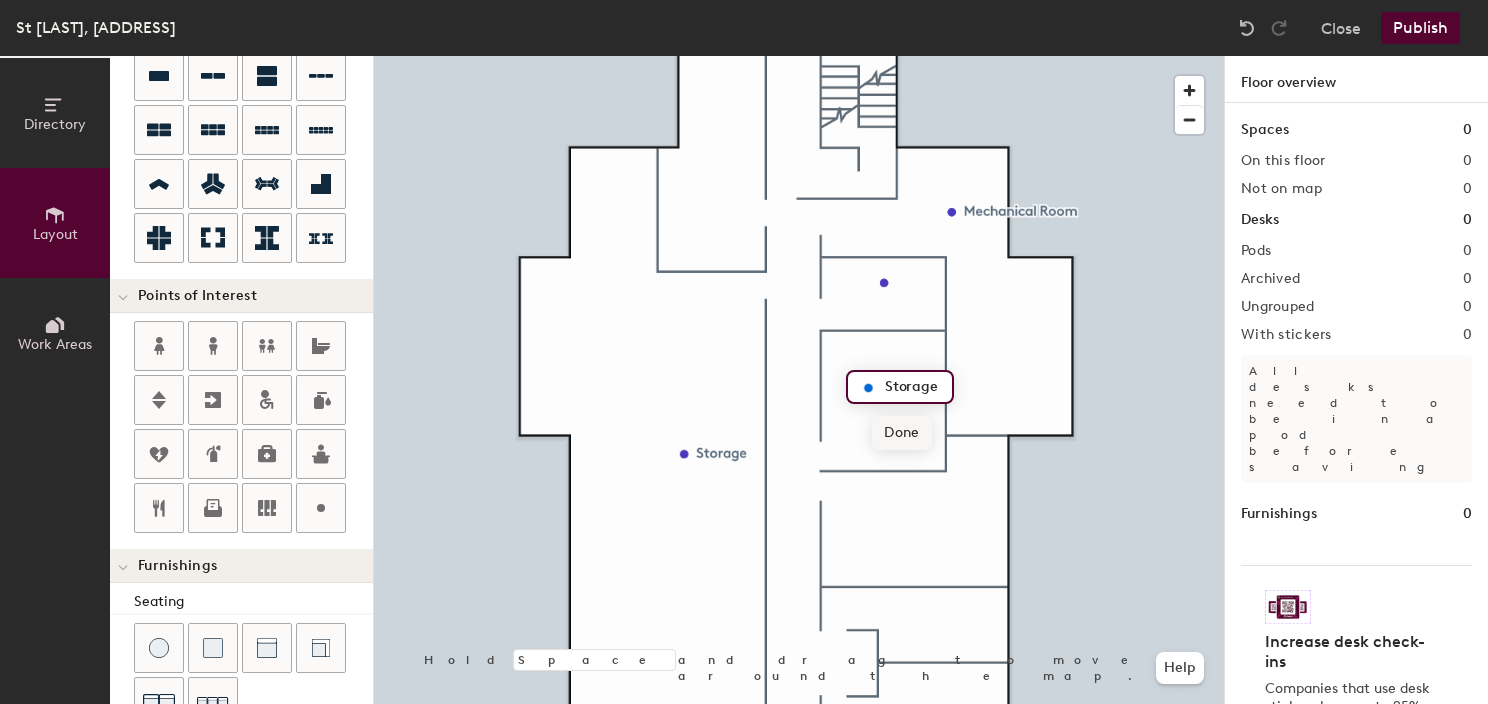 click on "Done" 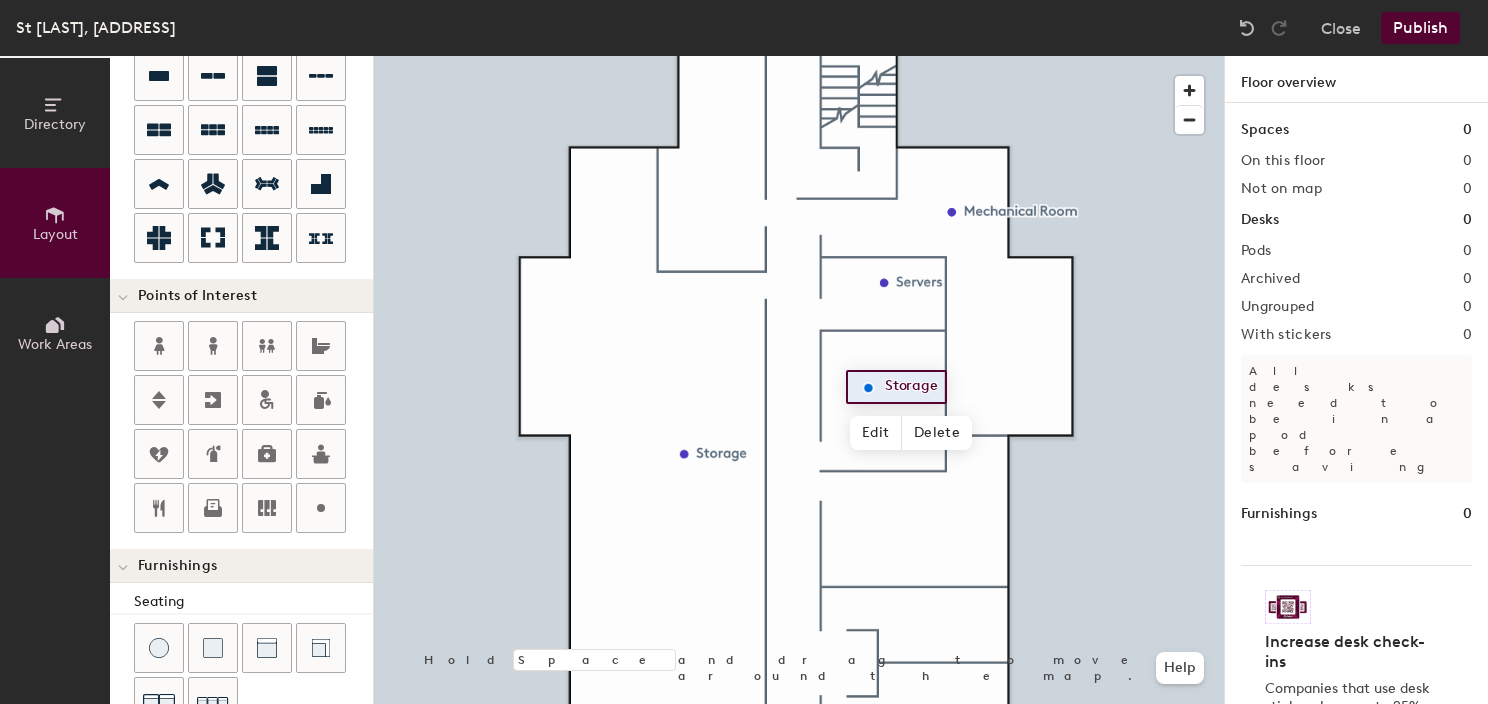 drag, startPoint x: 313, startPoint y: 508, endPoint x: 372, endPoint y: 507, distance: 59.008472 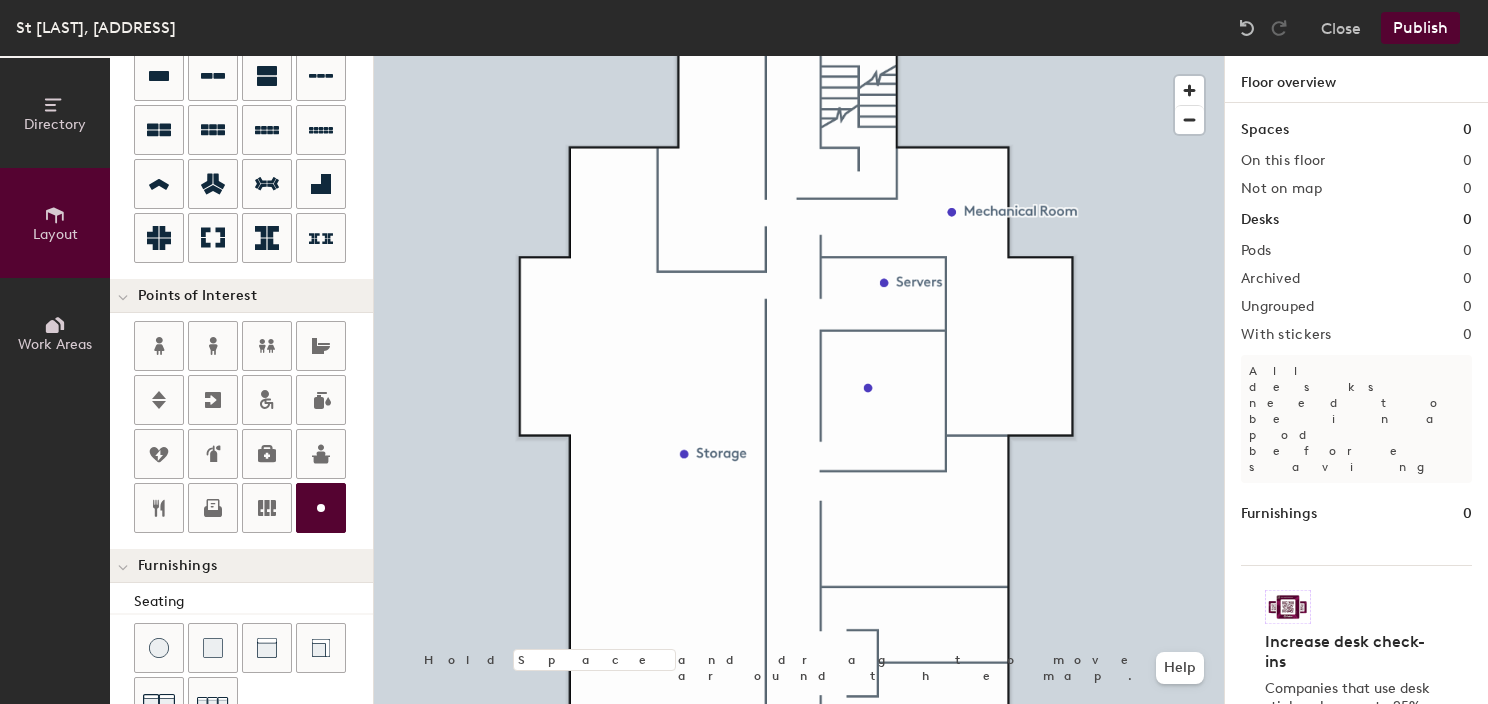 type on "20" 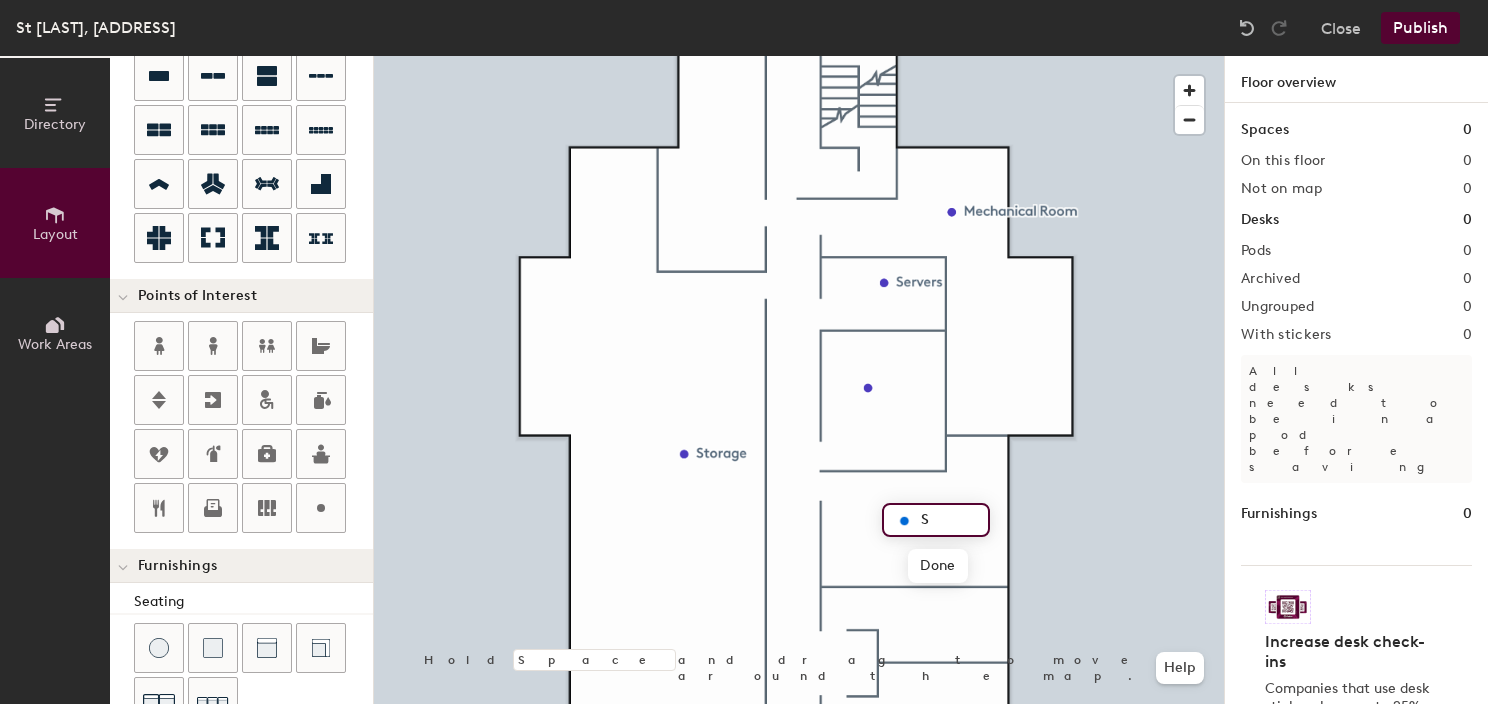 type on "St" 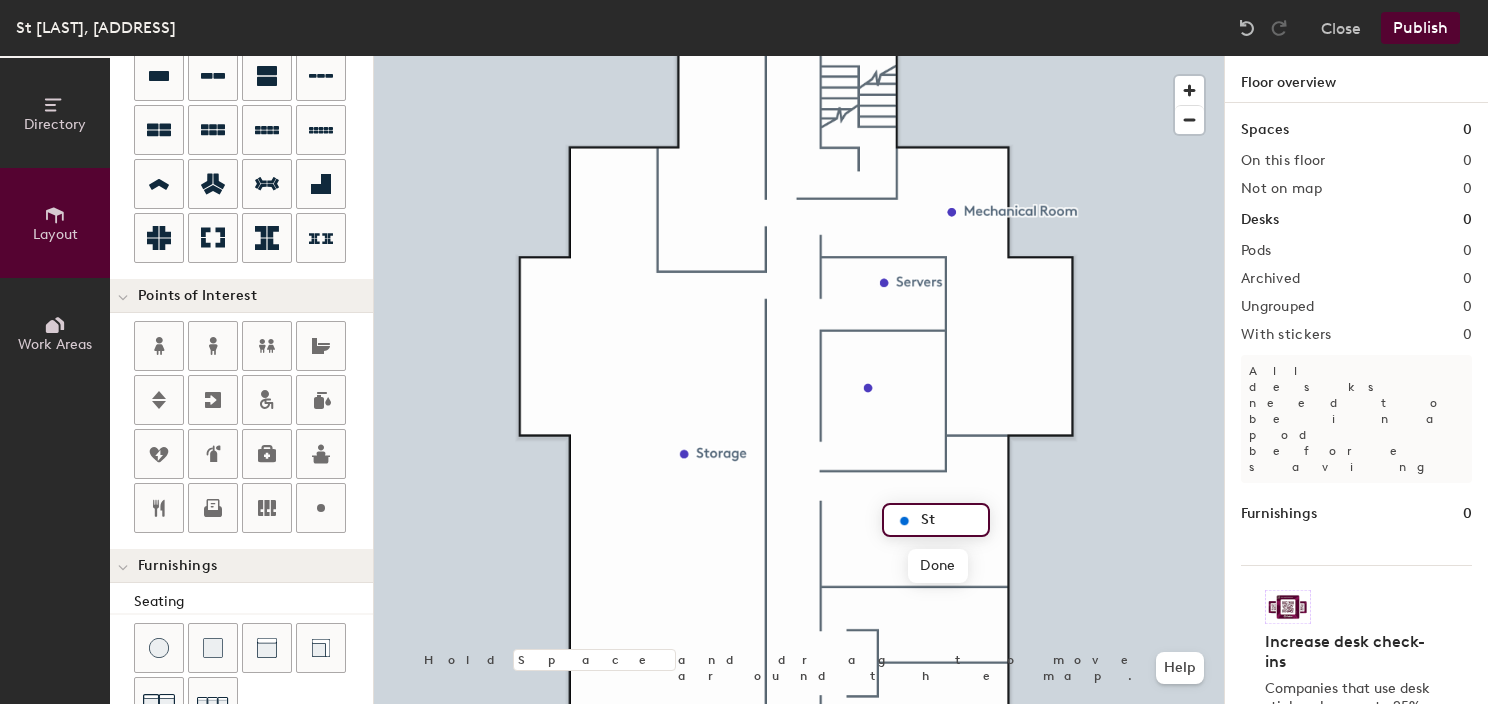 type on "20" 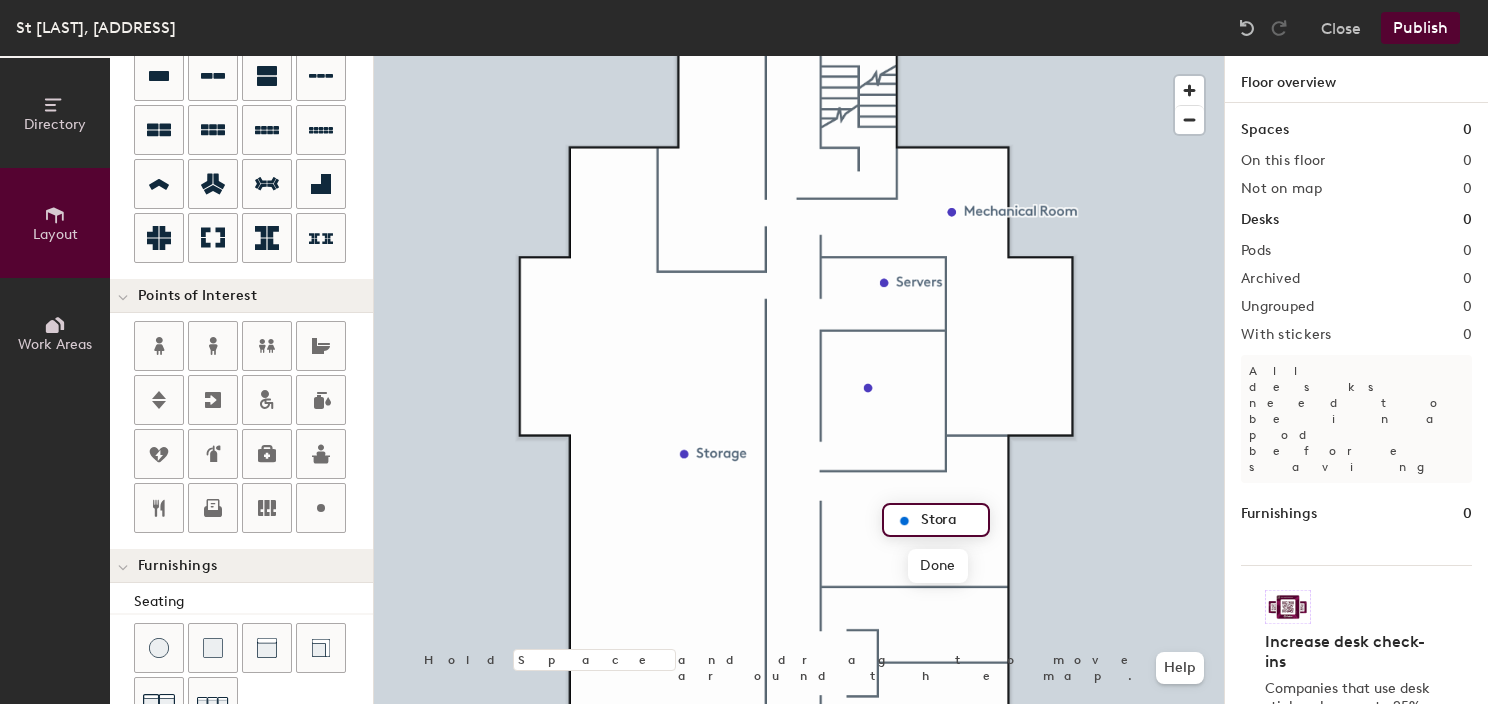 type on "Storag" 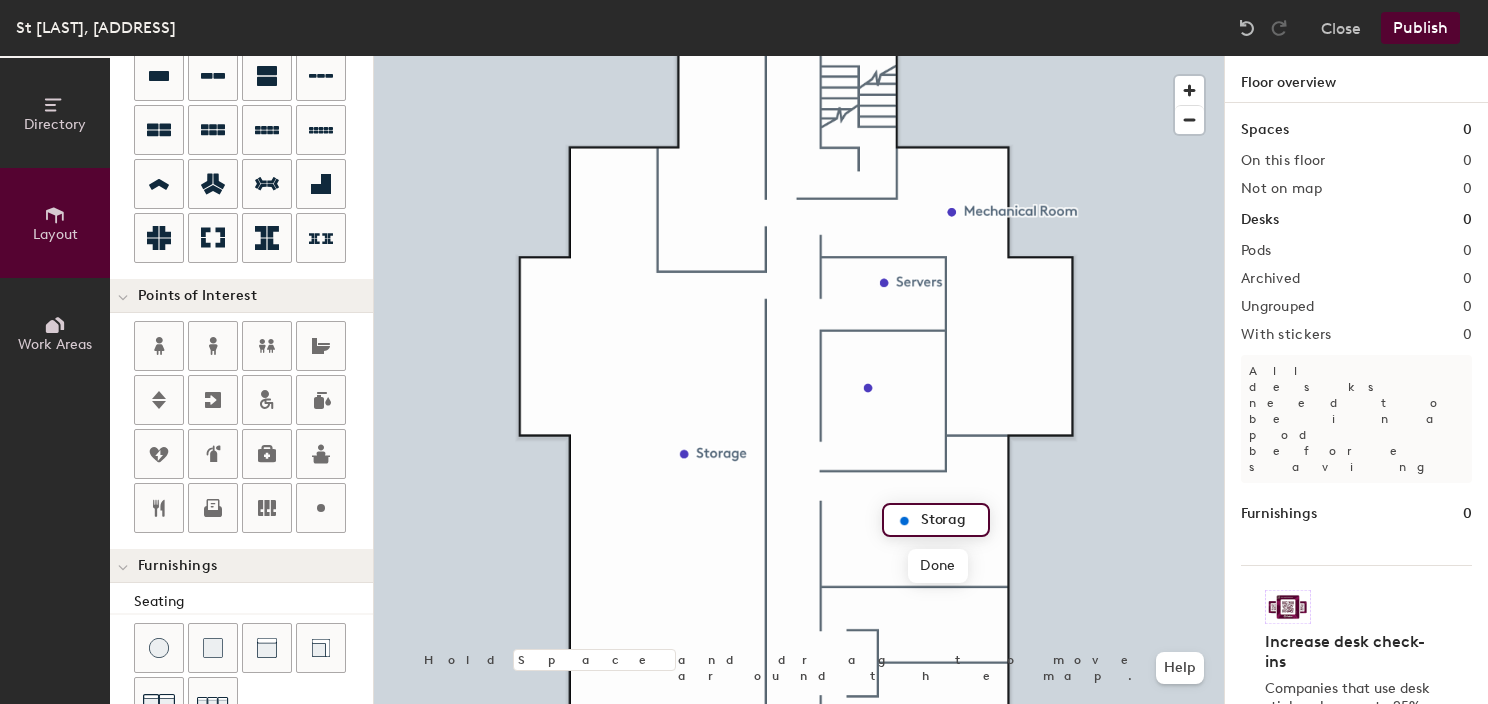 type on "20" 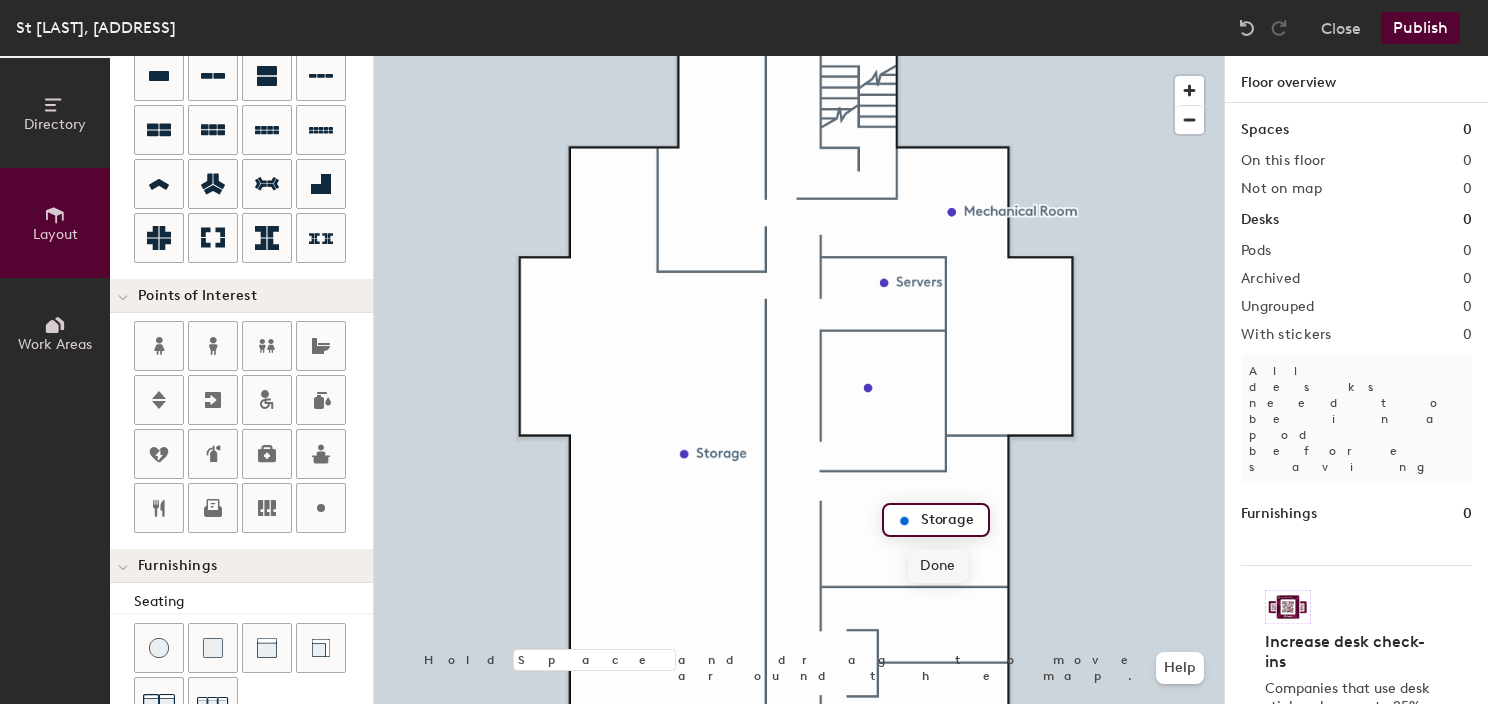 type on "Storage" 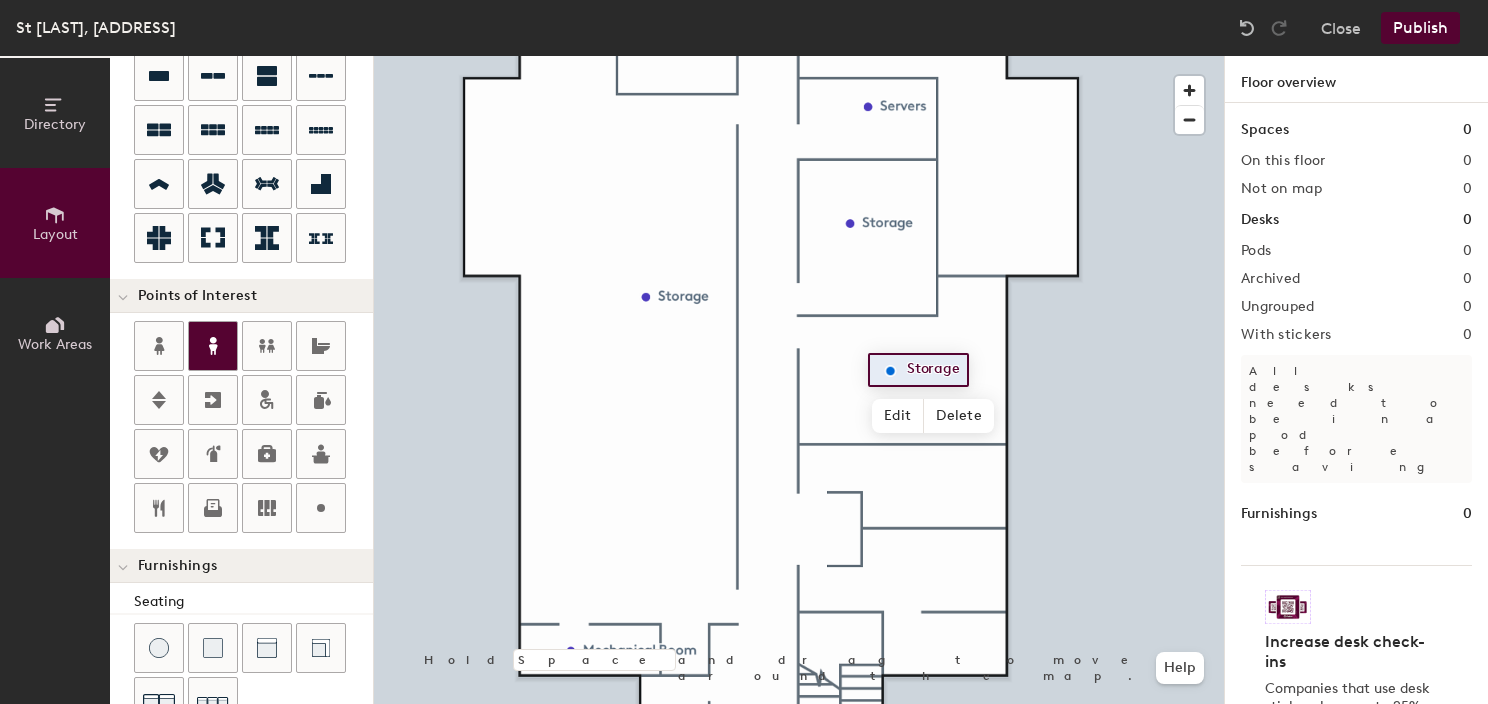 drag, startPoint x: 209, startPoint y: 347, endPoint x: 228, endPoint y: 348, distance: 19.026299 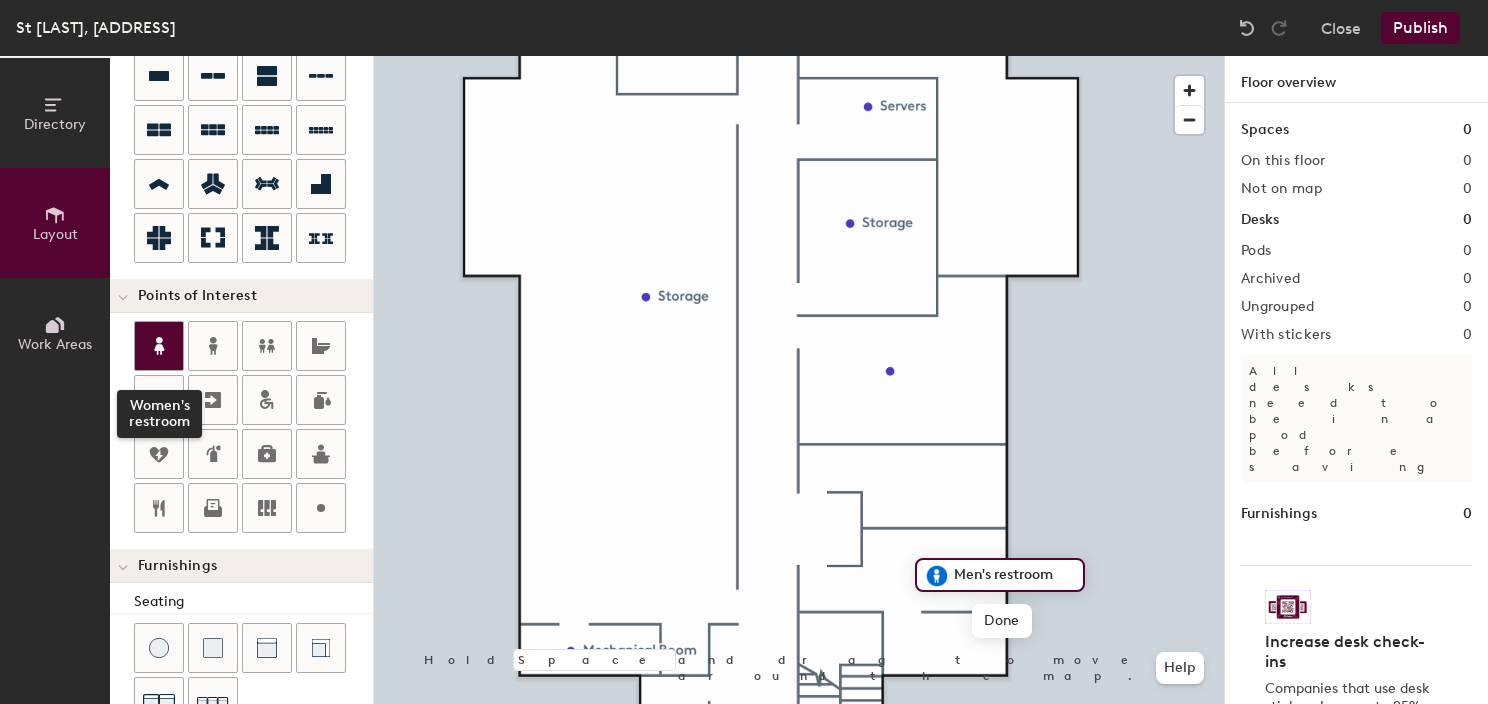 click 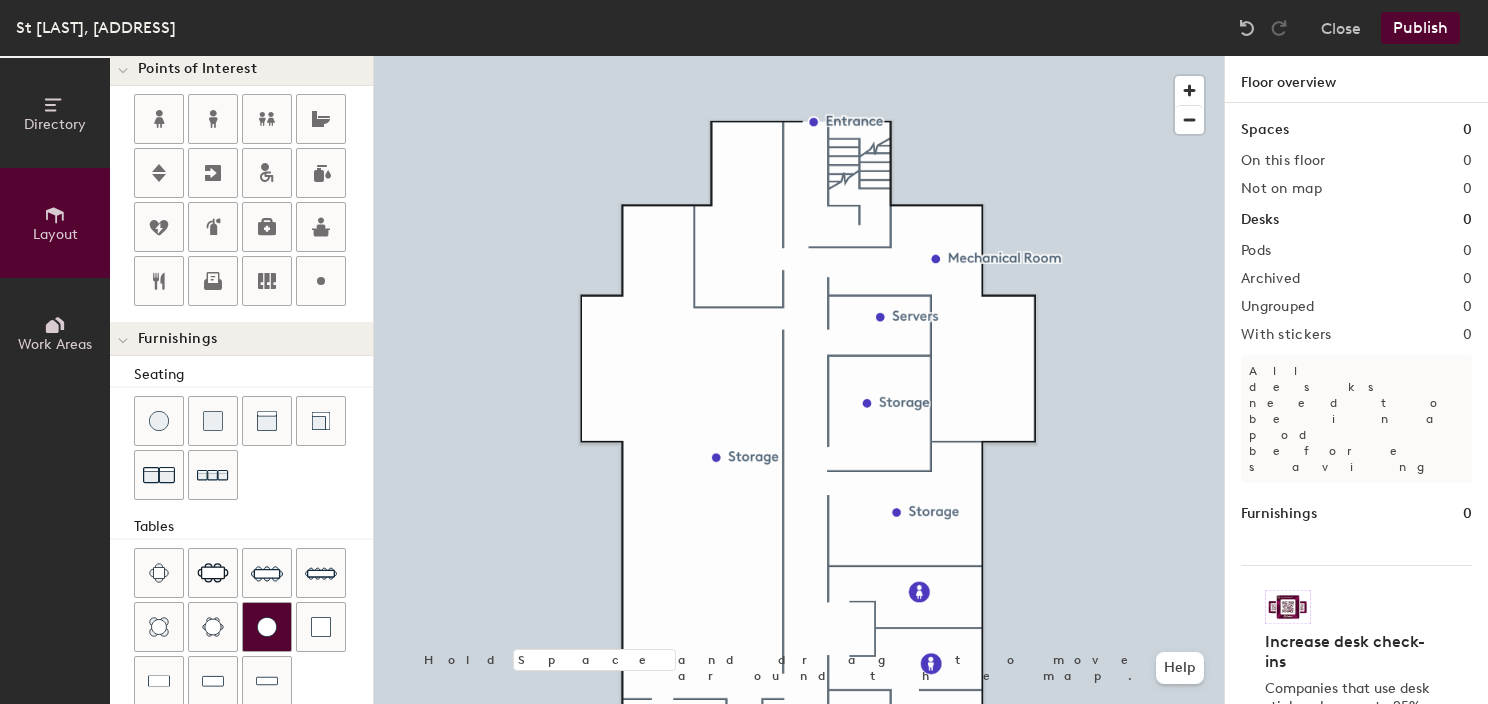 scroll, scrollTop: 552, scrollLeft: 0, axis: vertical 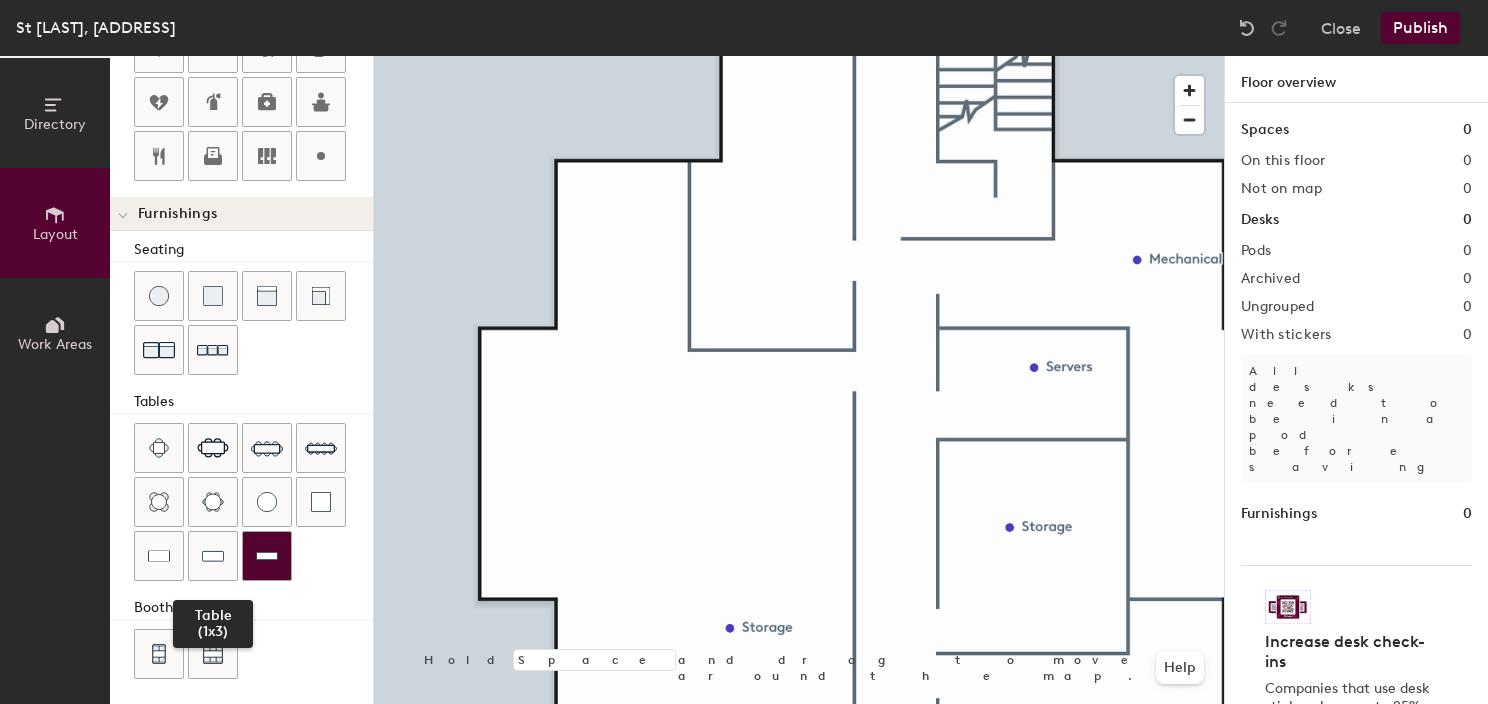 drag, startPoint x: 217, startPoint y: 561, endPoint x: 262, endPoint y: 548, distance: 46.840153 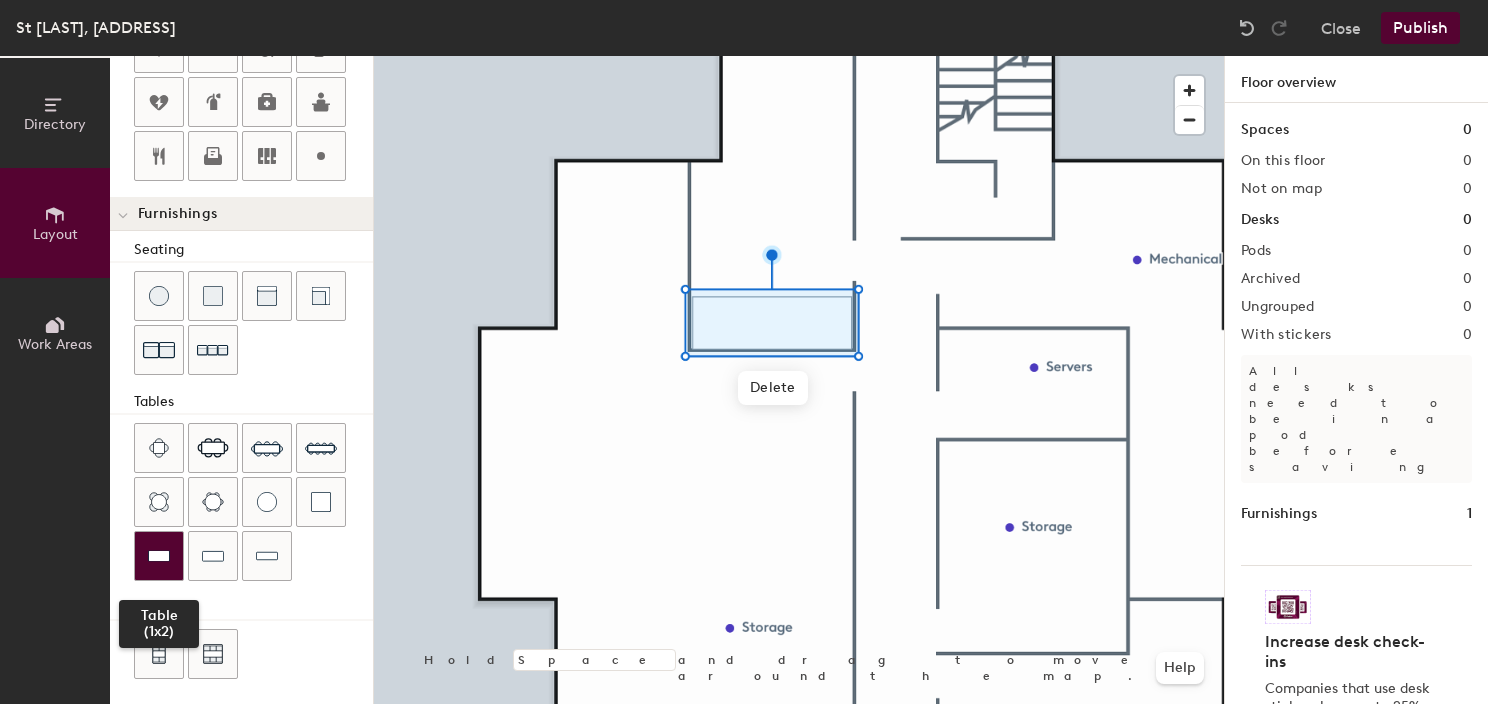 click 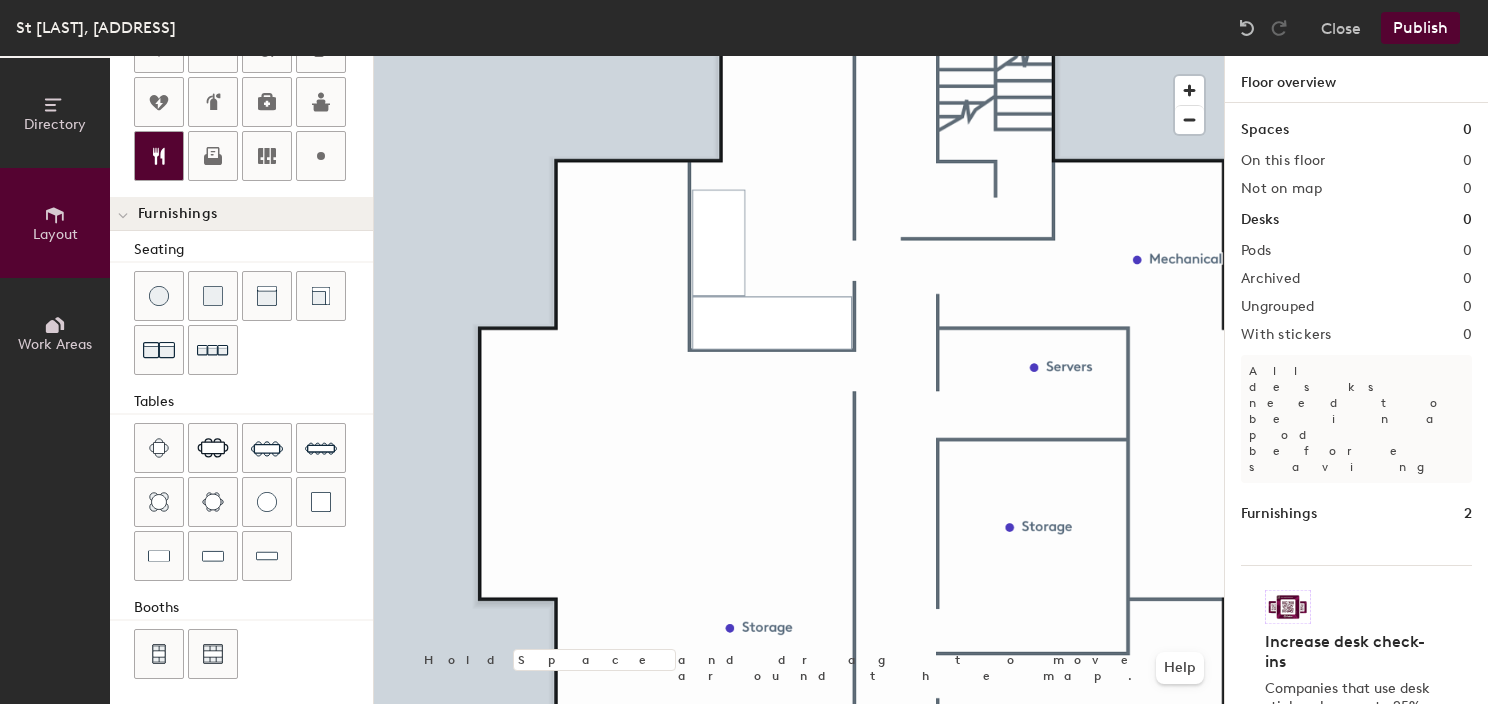 click 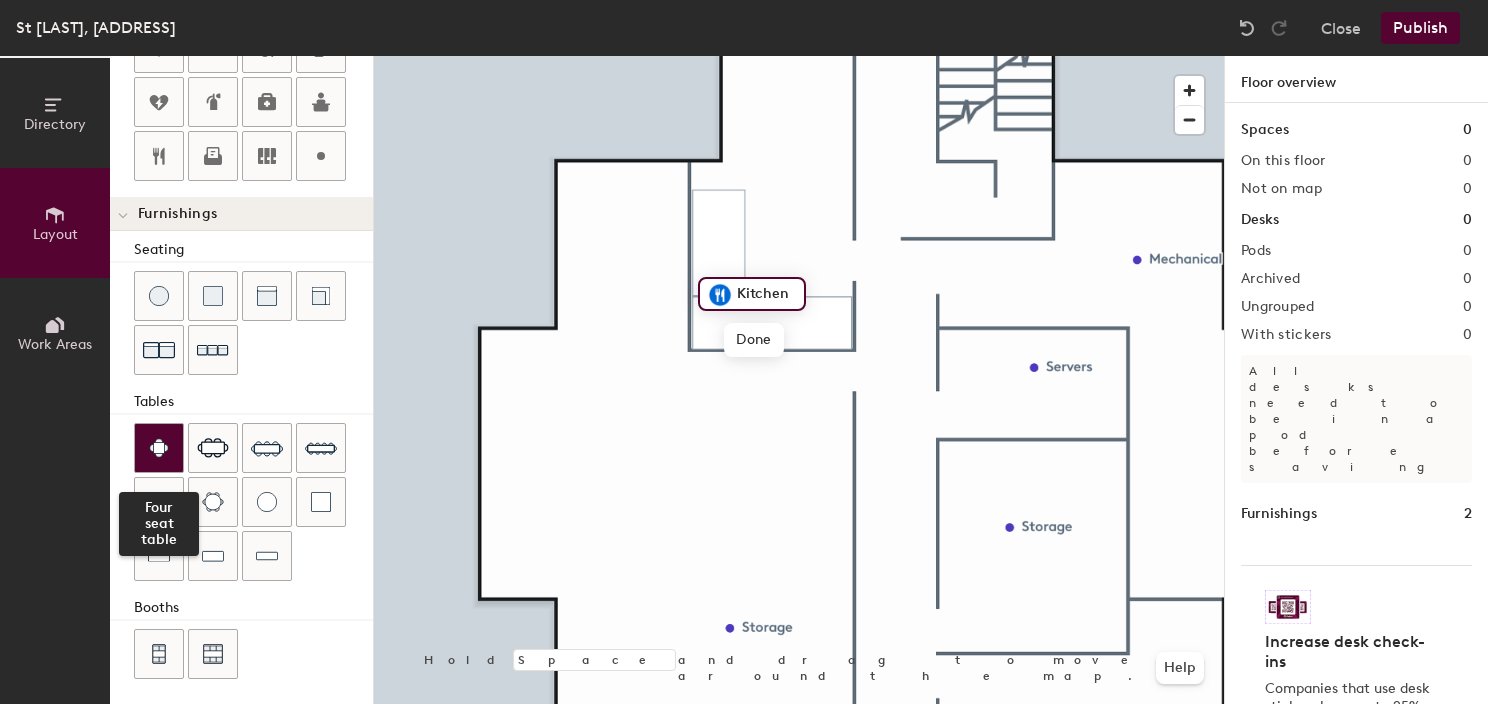 click 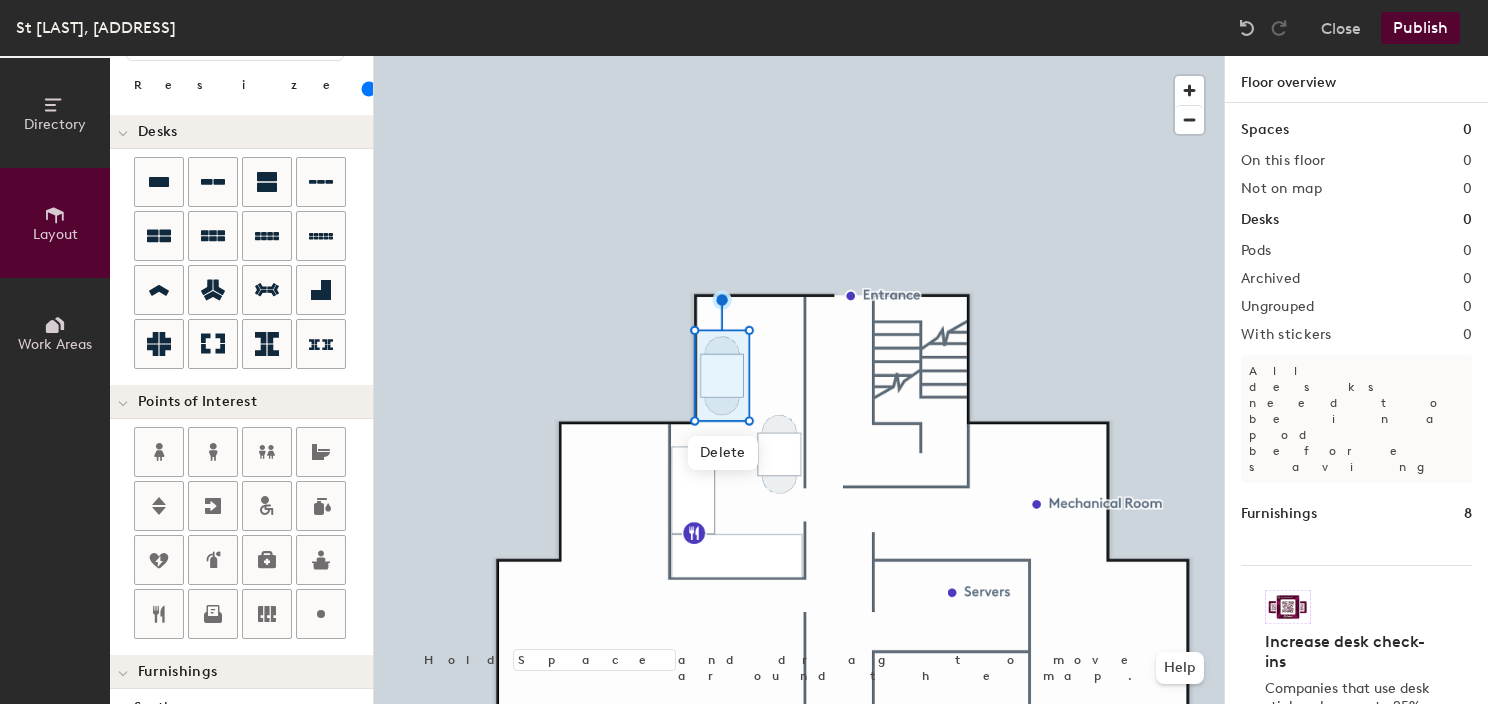 scroll, scrollTop: 0, scrollLeft: 0, axis: both 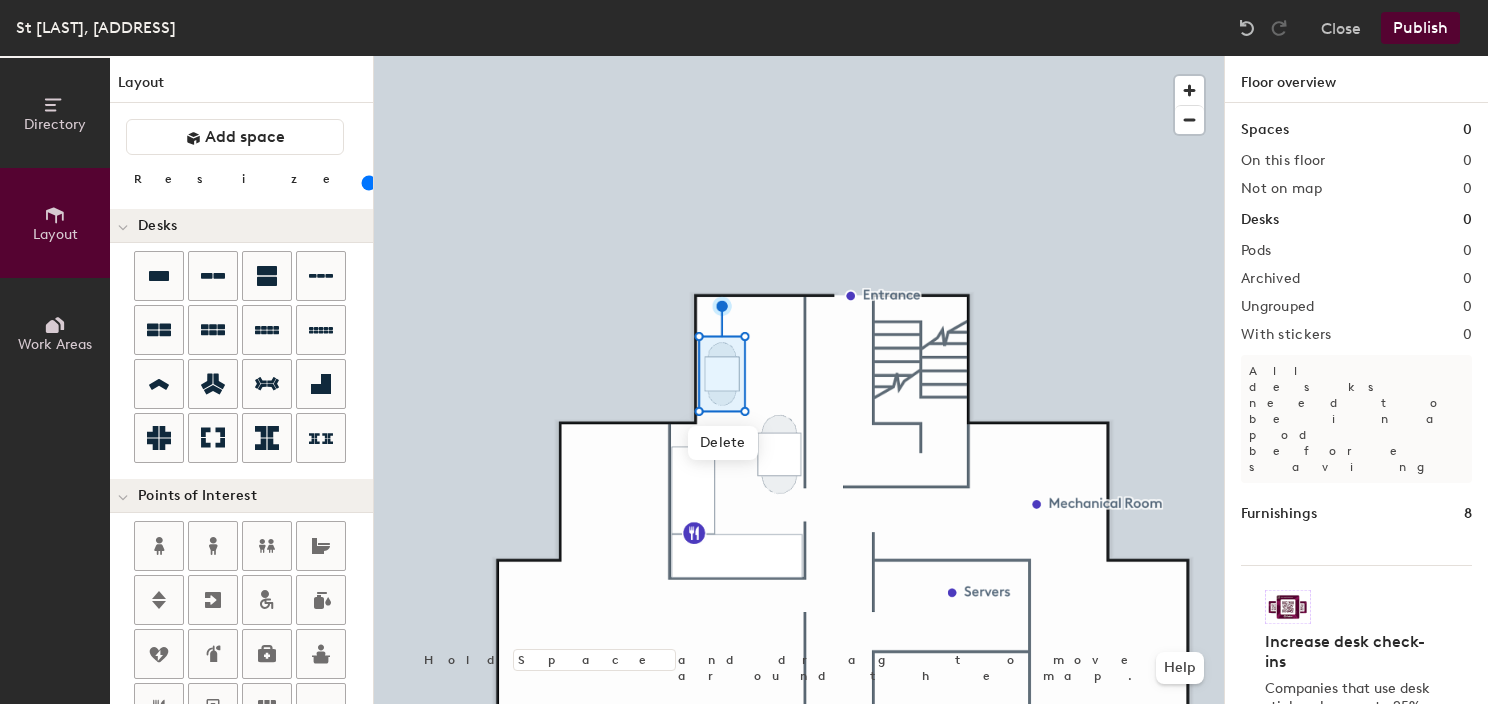 click 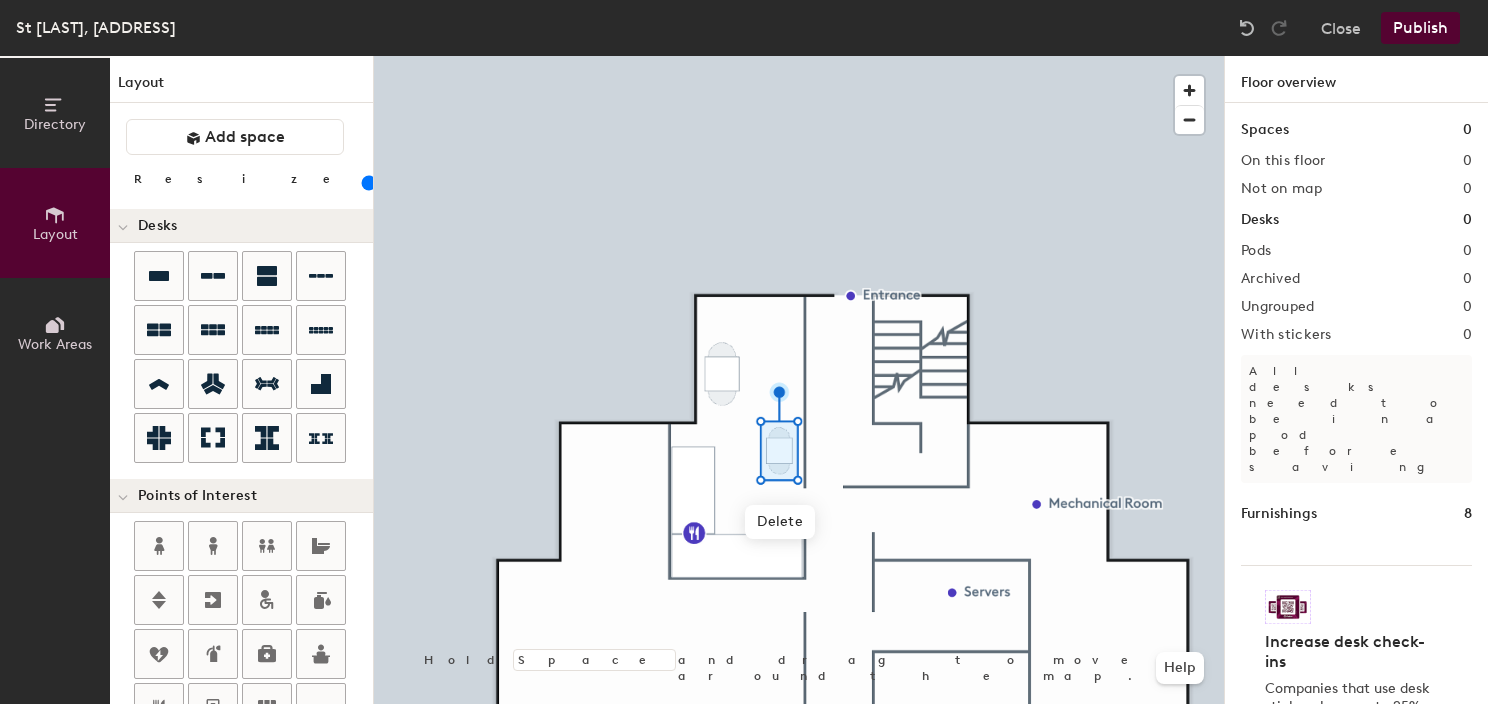 click 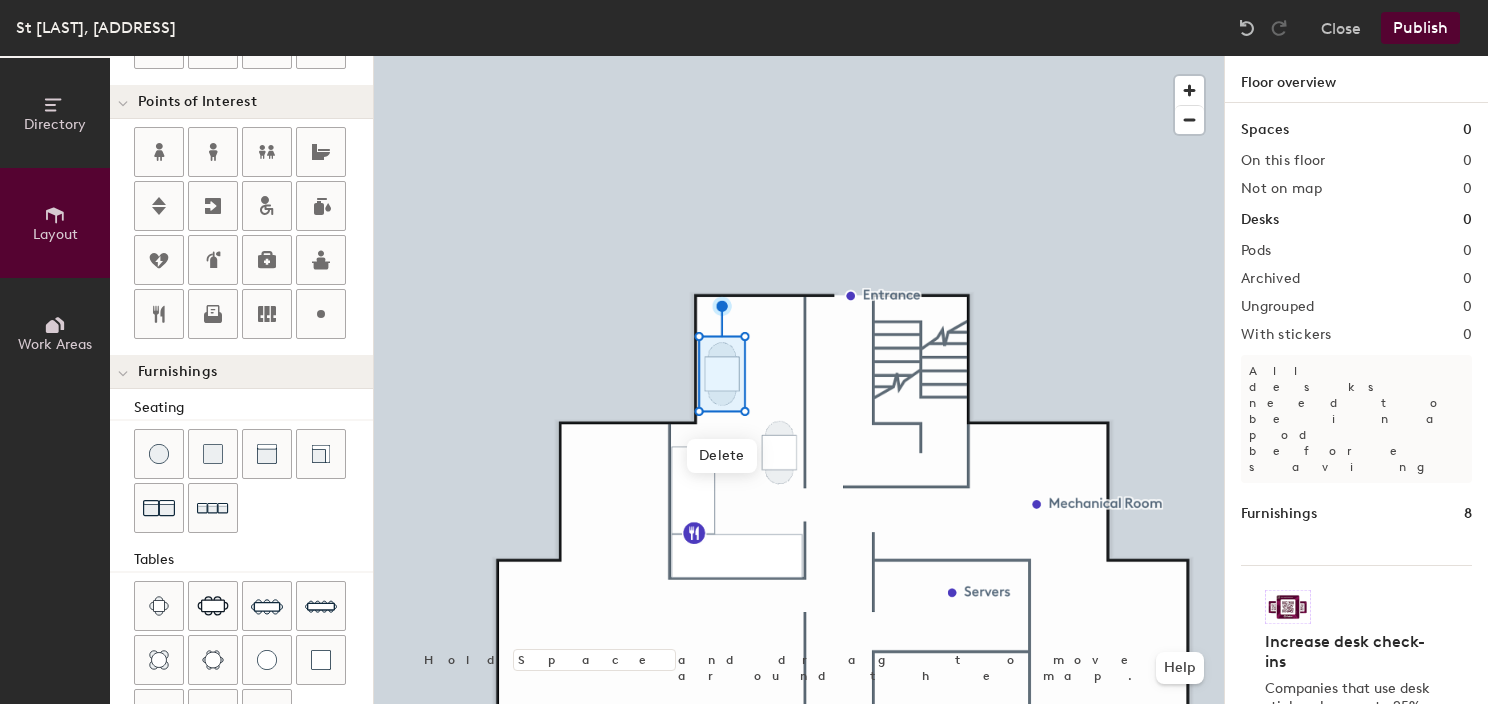 scroll, scrollTop: 500, scrollLeft: 0, axis: vertical 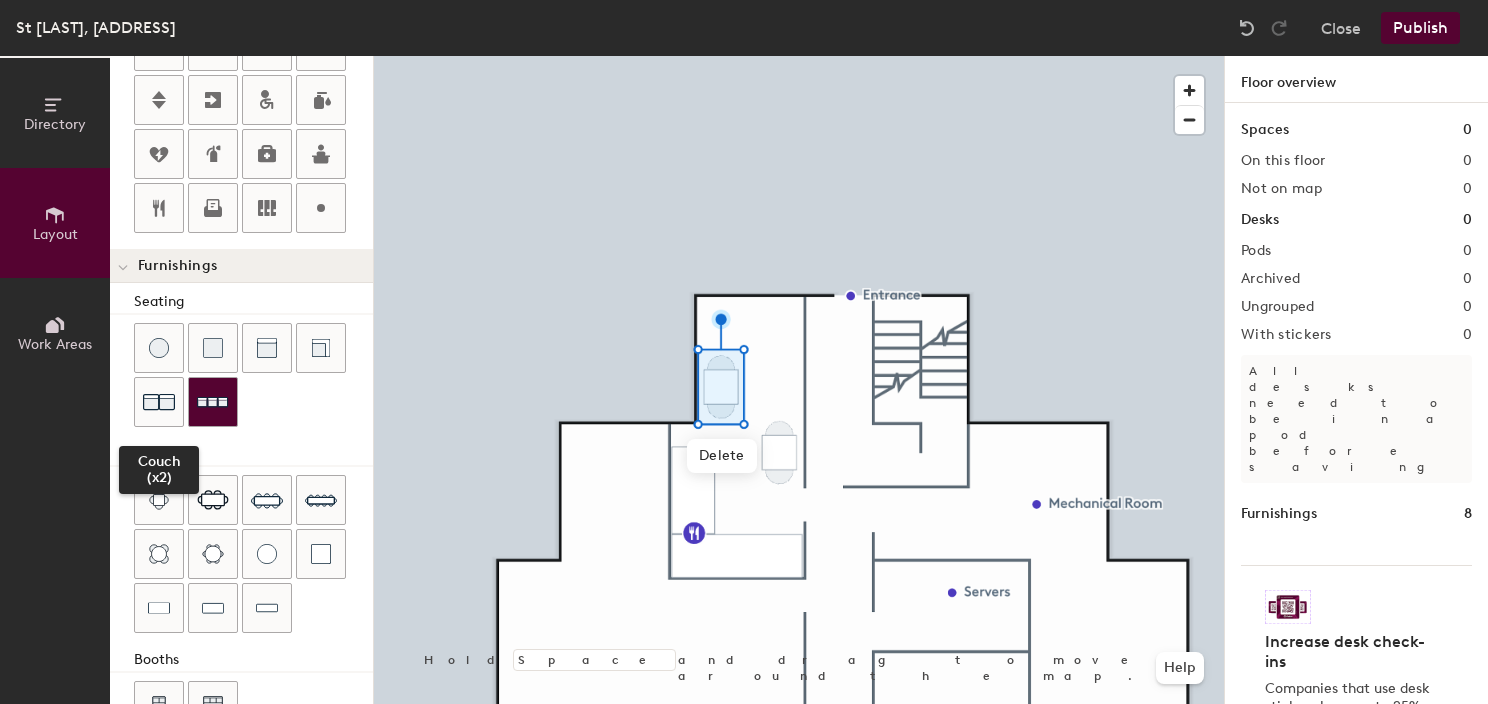drag, startPoint x: 168, startPoint y: 404, endPoint x: 204, endPoint y: 404, distance: 36 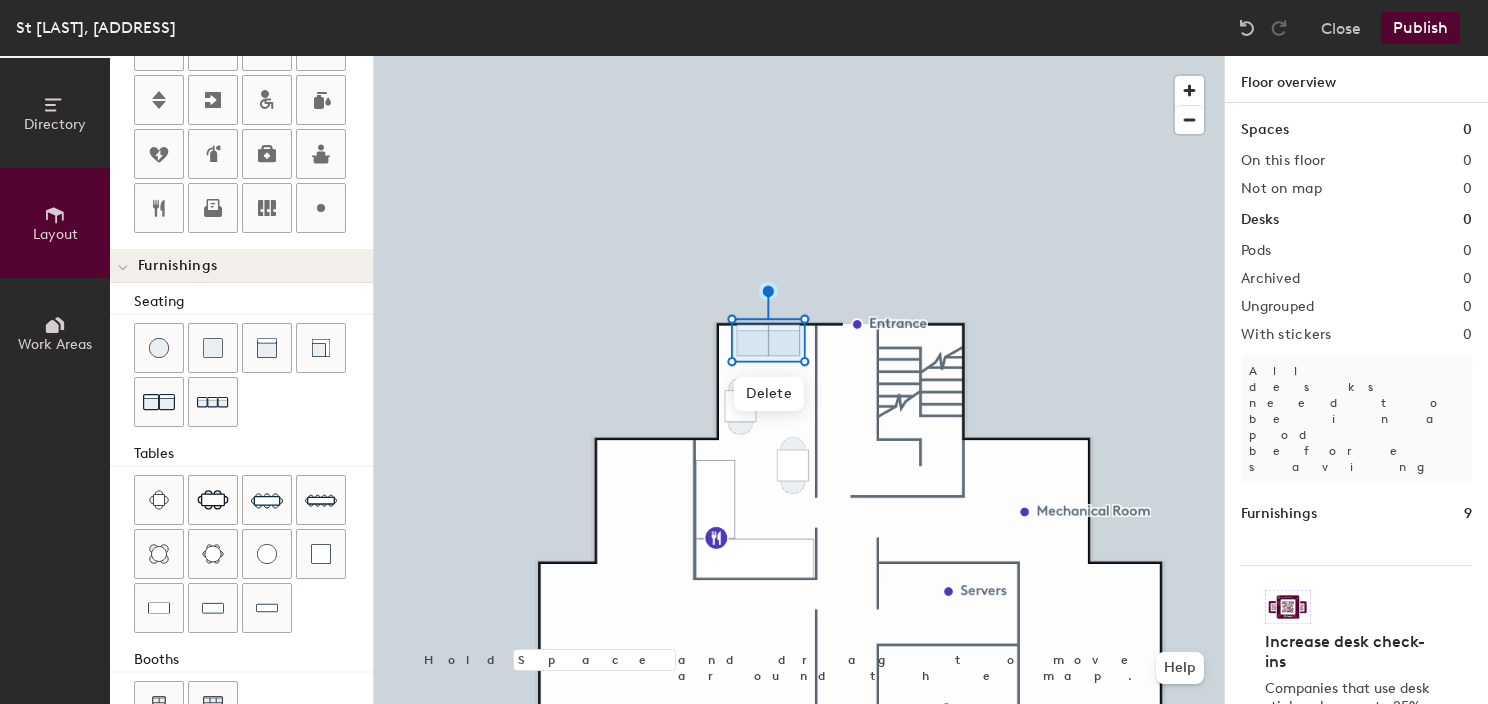 click on "Publish" 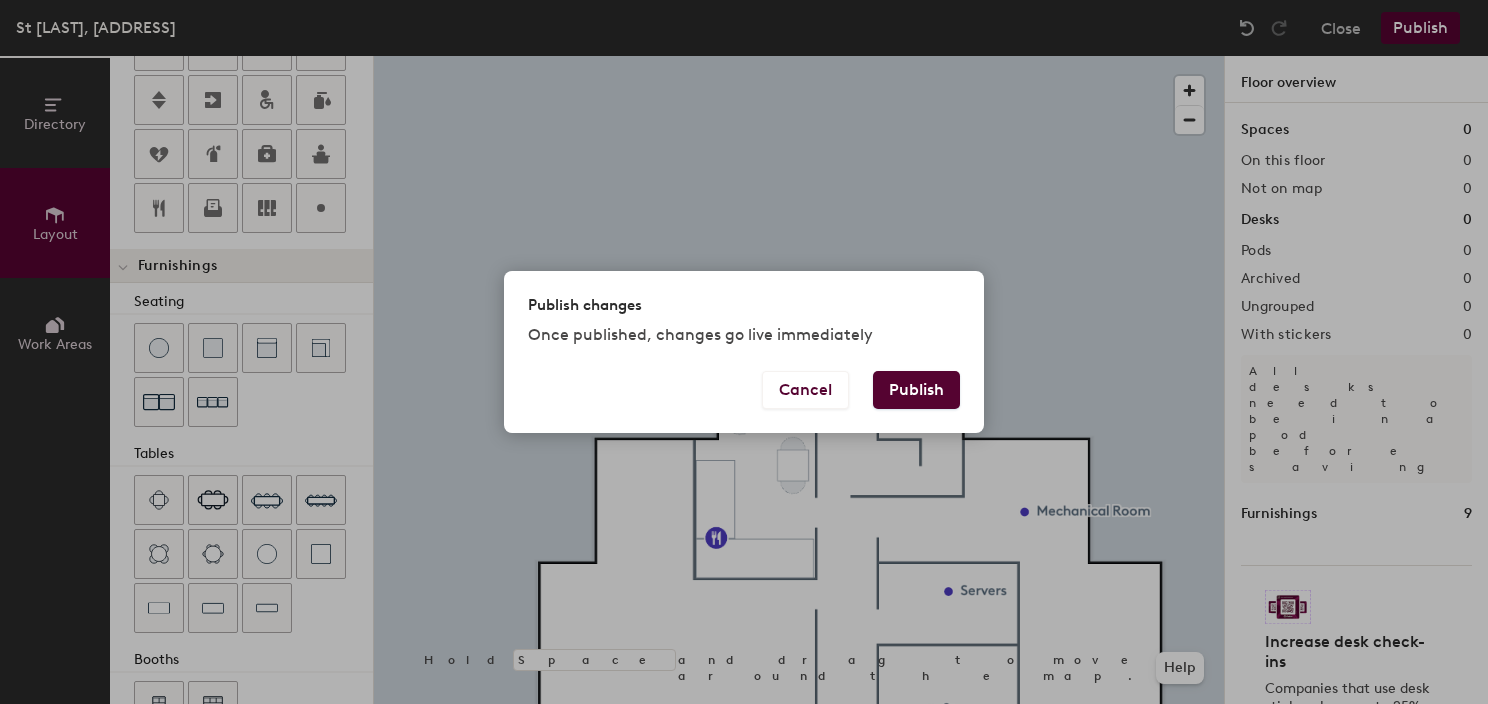 click on "Publish" at bounding box center (916, 390) 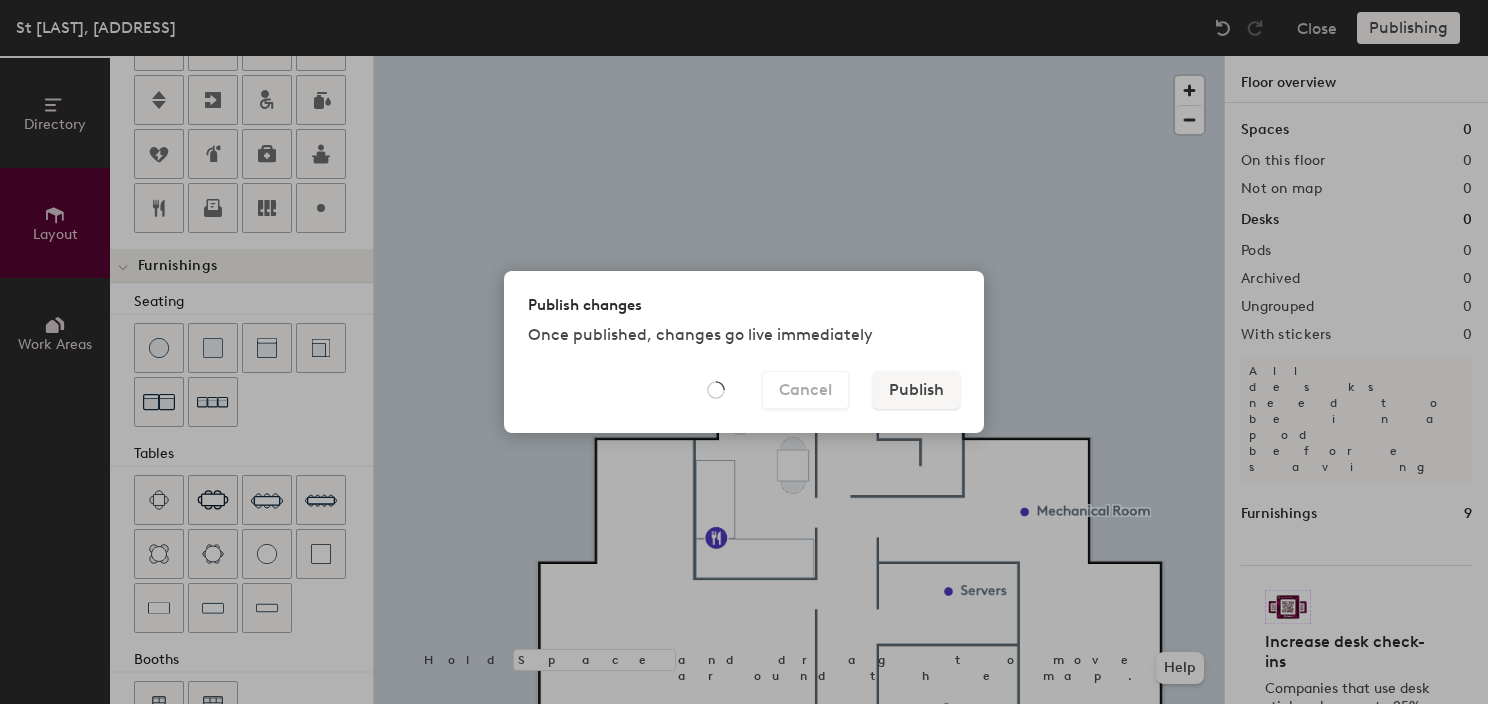 type on "20" 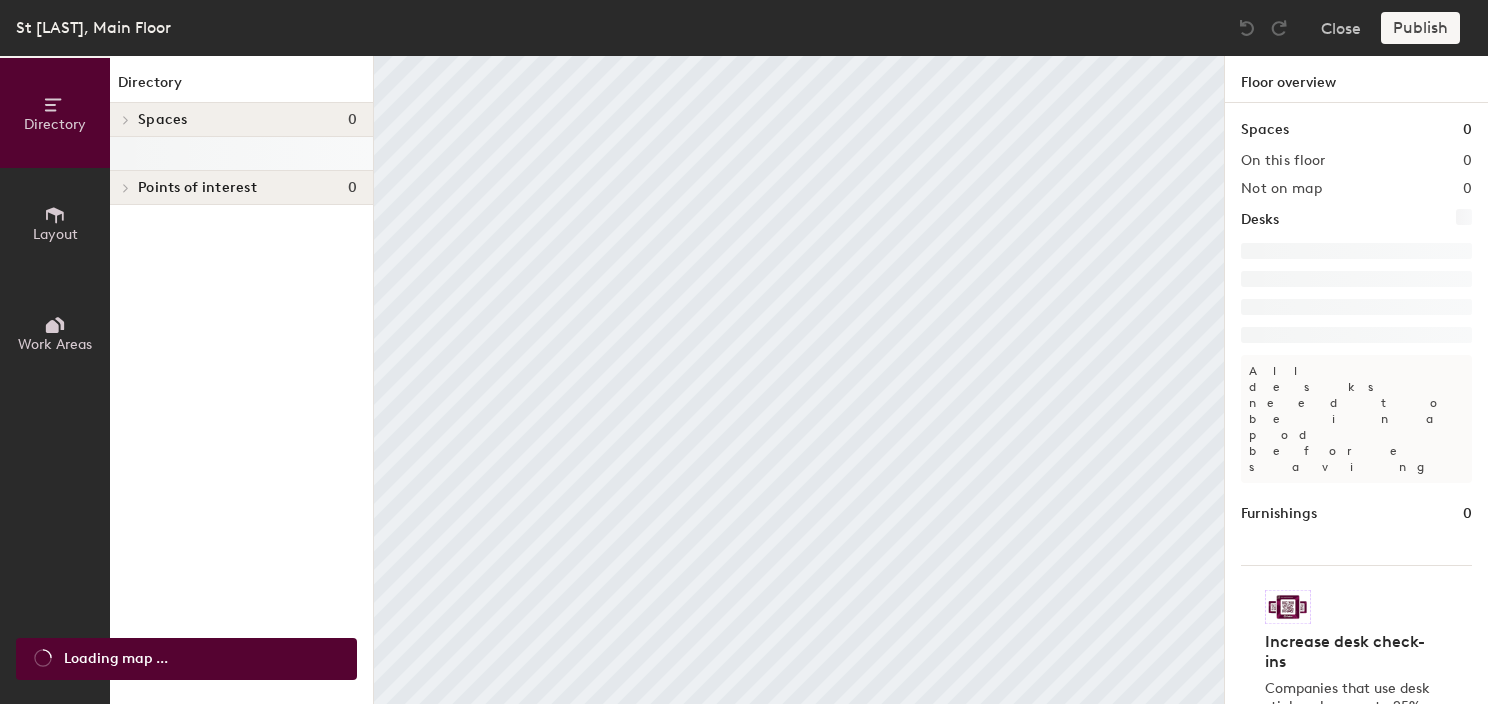 scroll, scrollTop: 0, scrollLeft: 0, axis: both 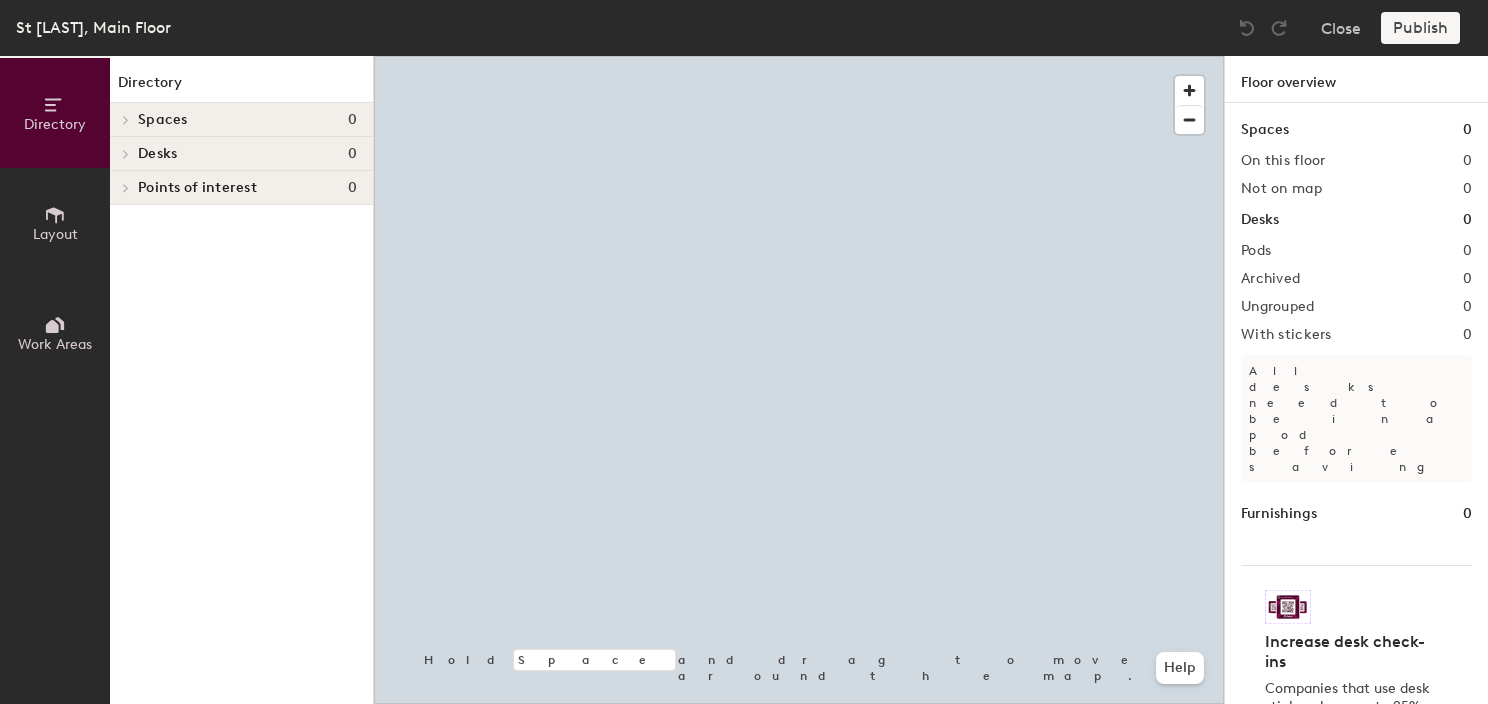 click on "Layout" 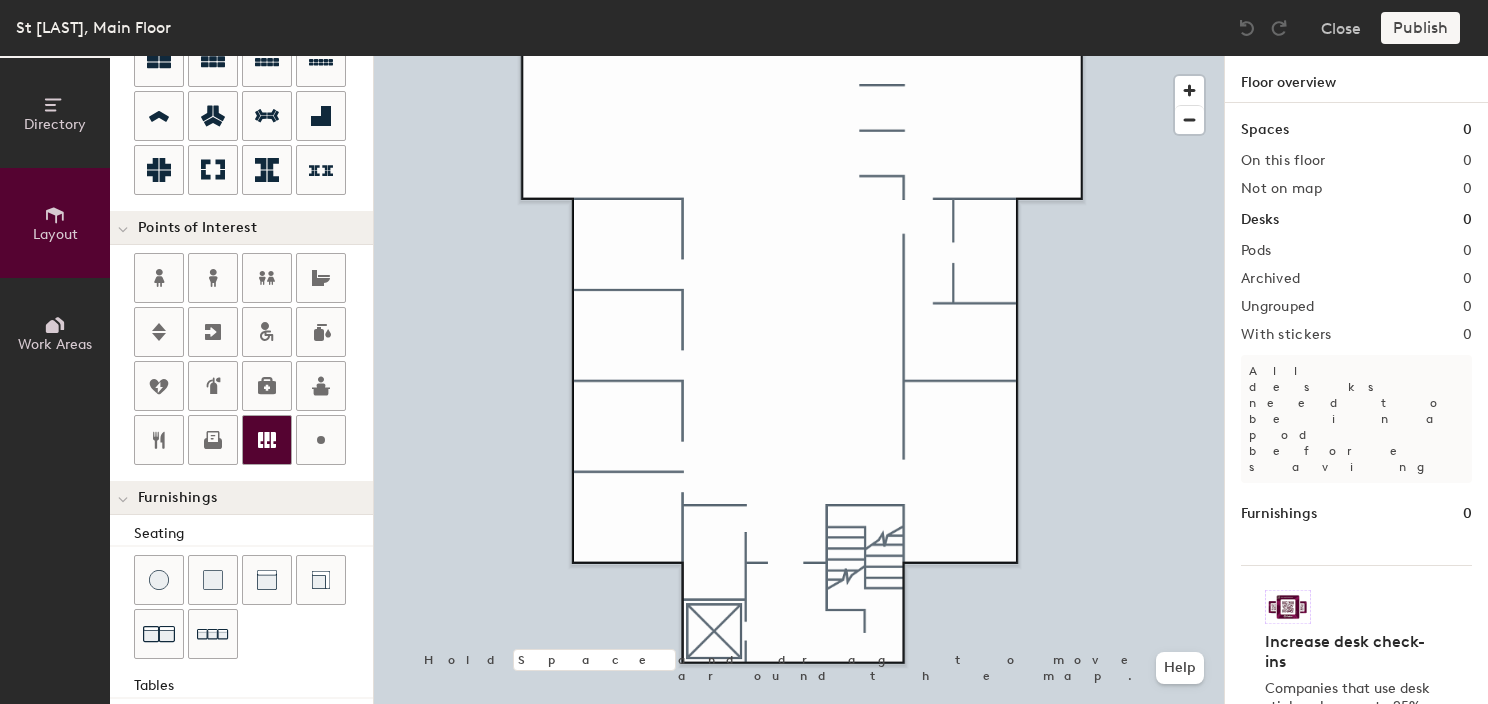 scroll, scrollTop: 400, scrollLeft: 0, axis: vertical 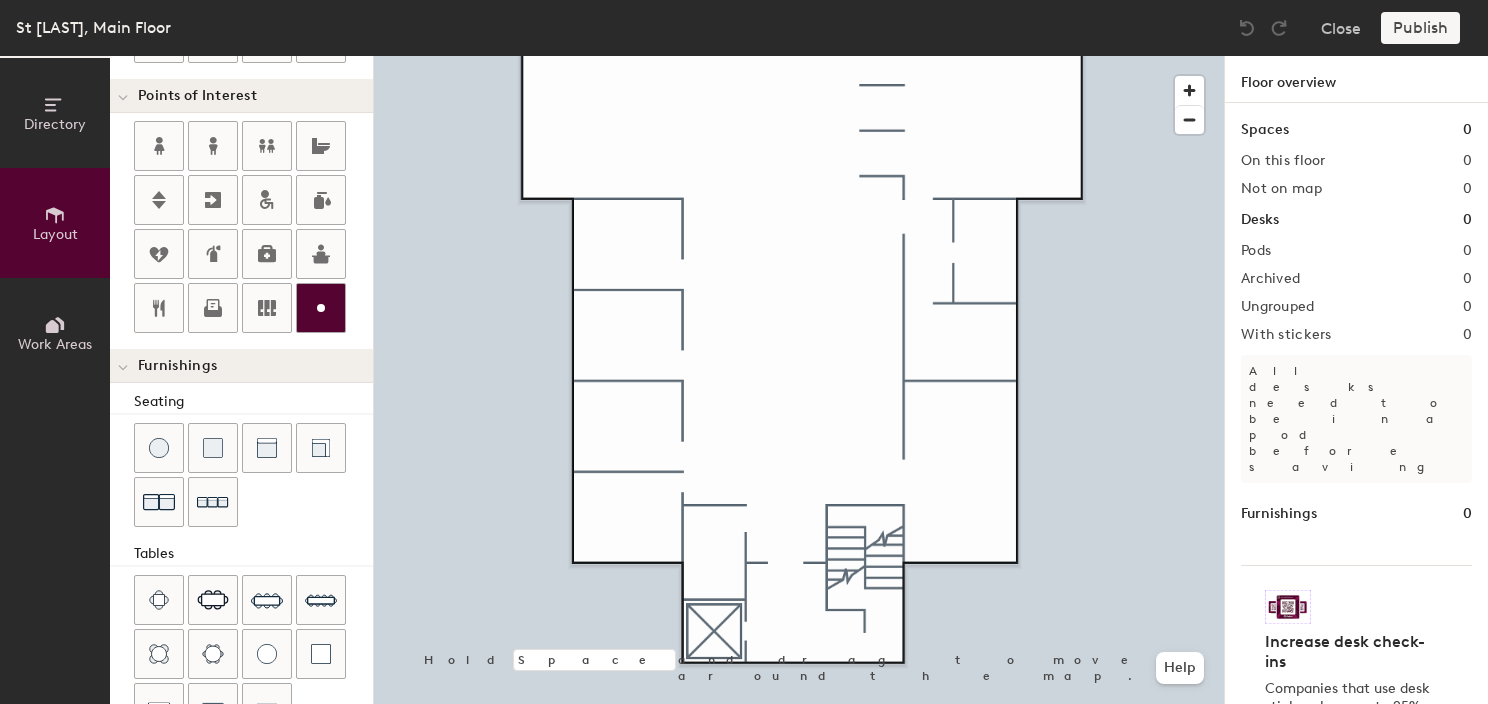 click 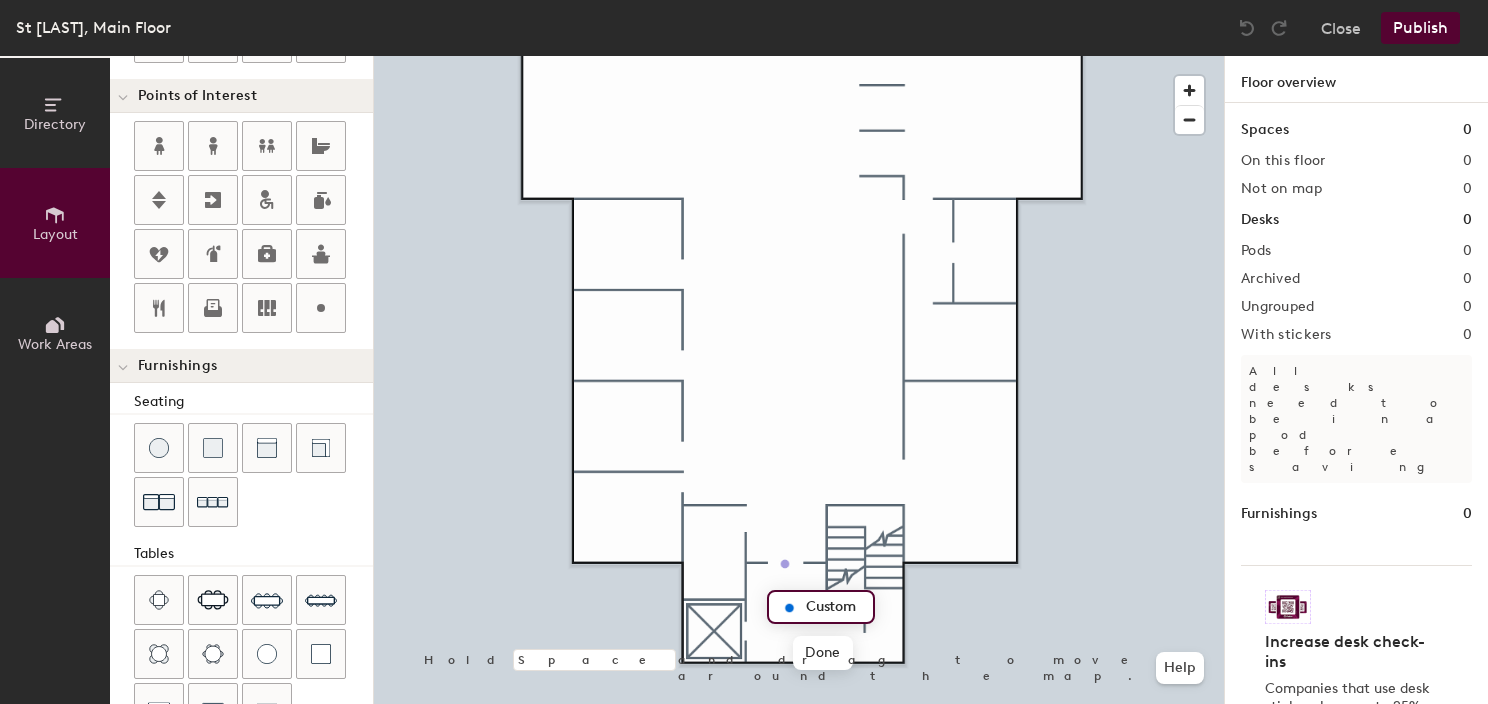 type on "20" 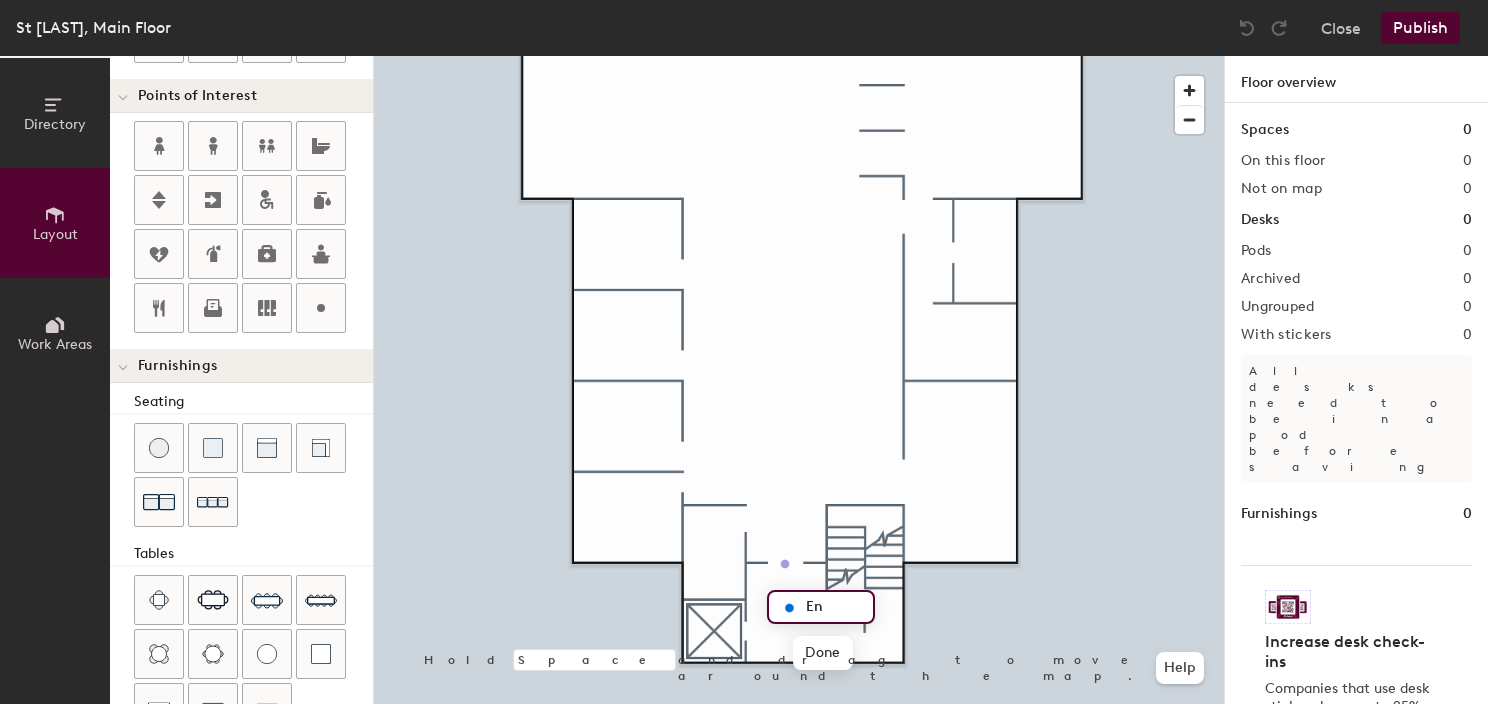 type on "Ent" 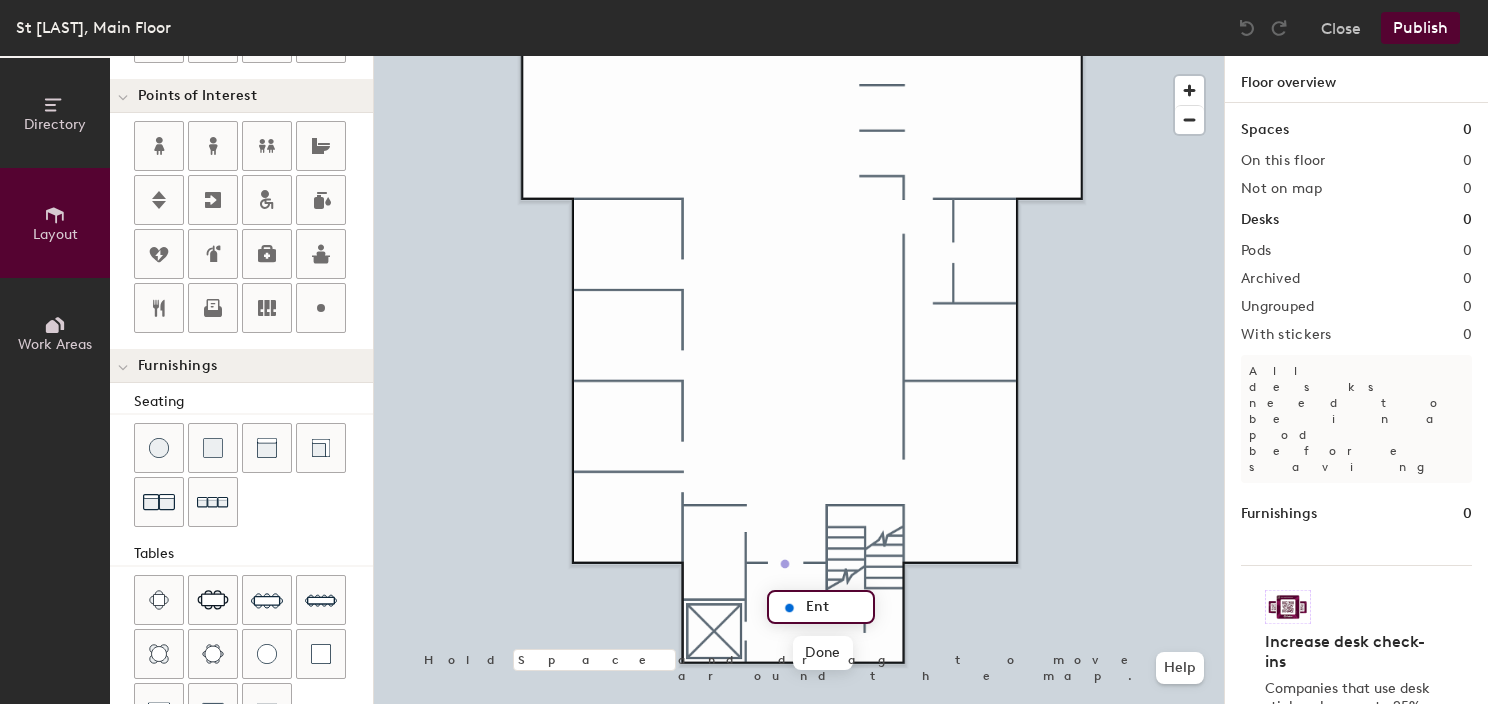 type on "20" 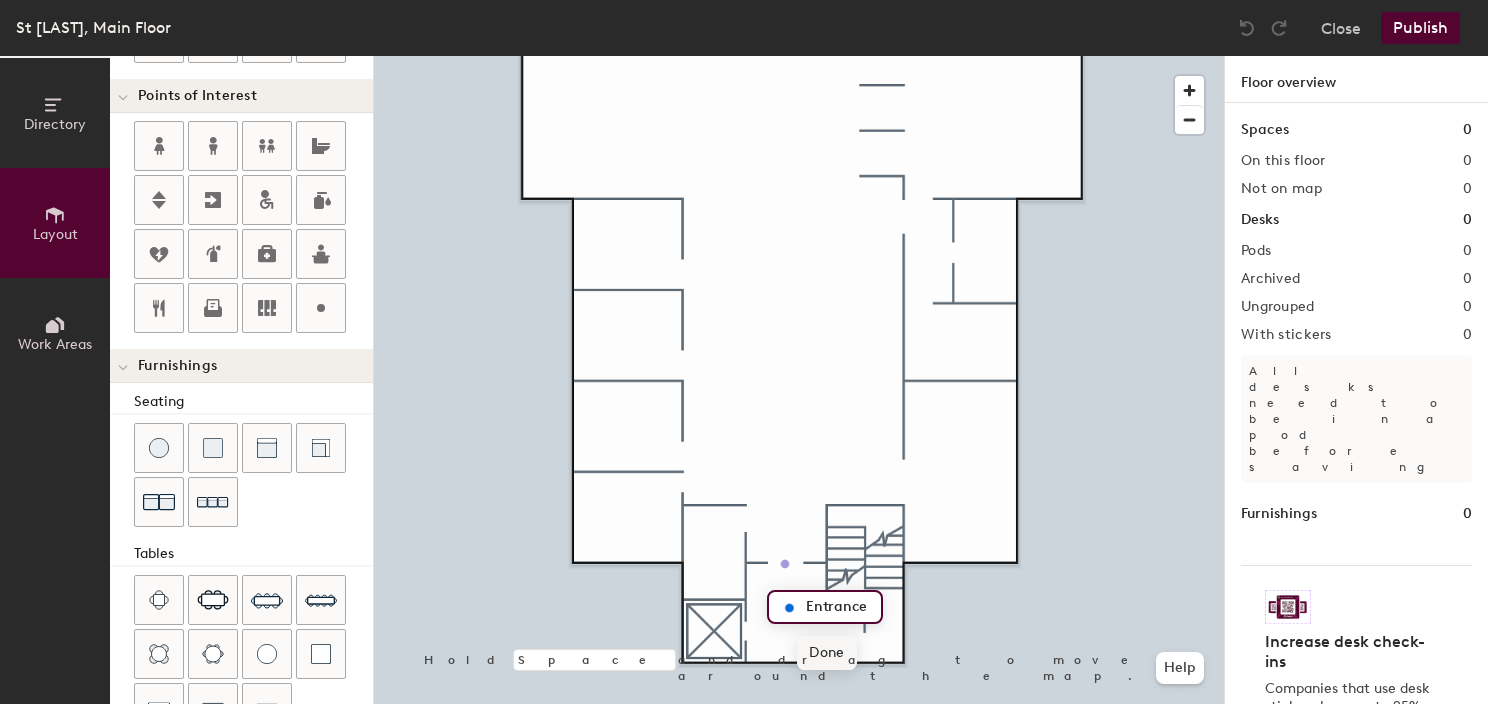 type on "Entrance" 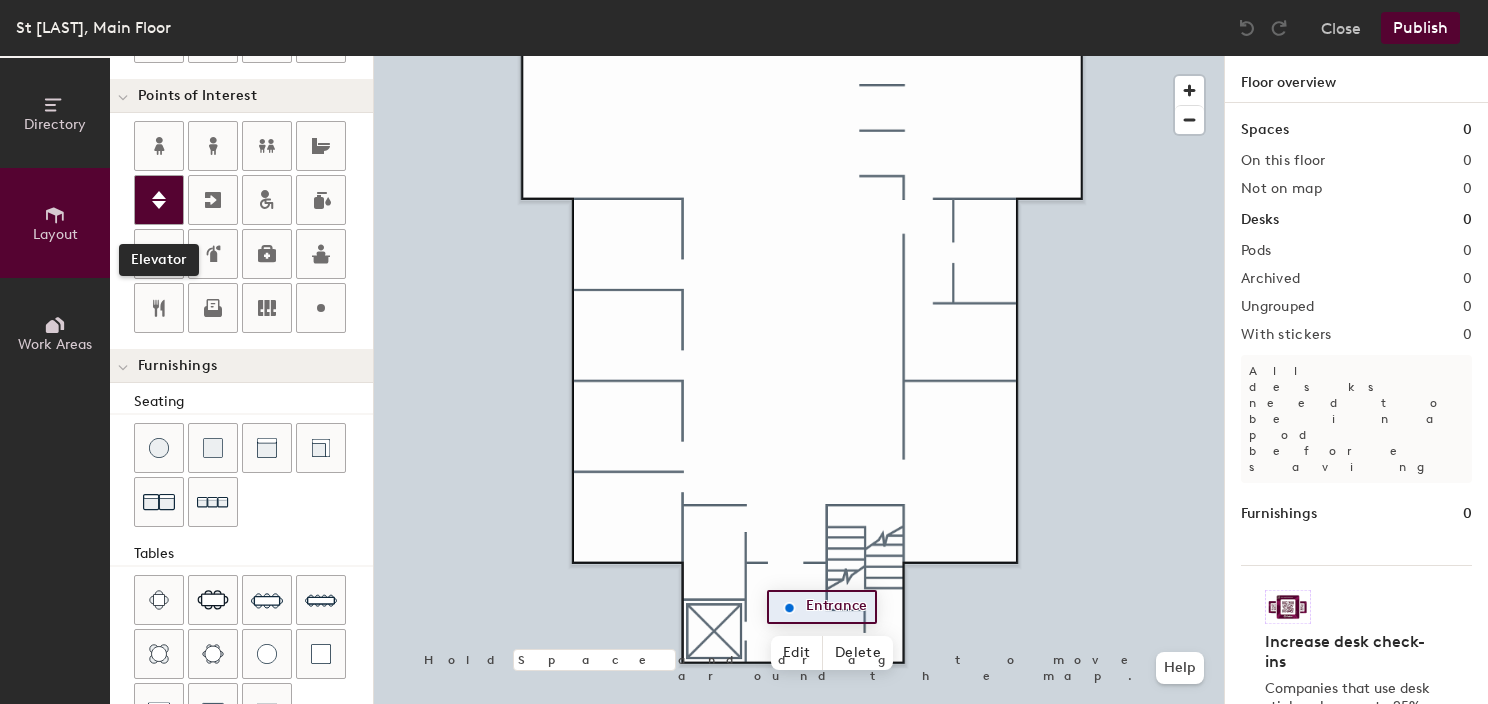 click 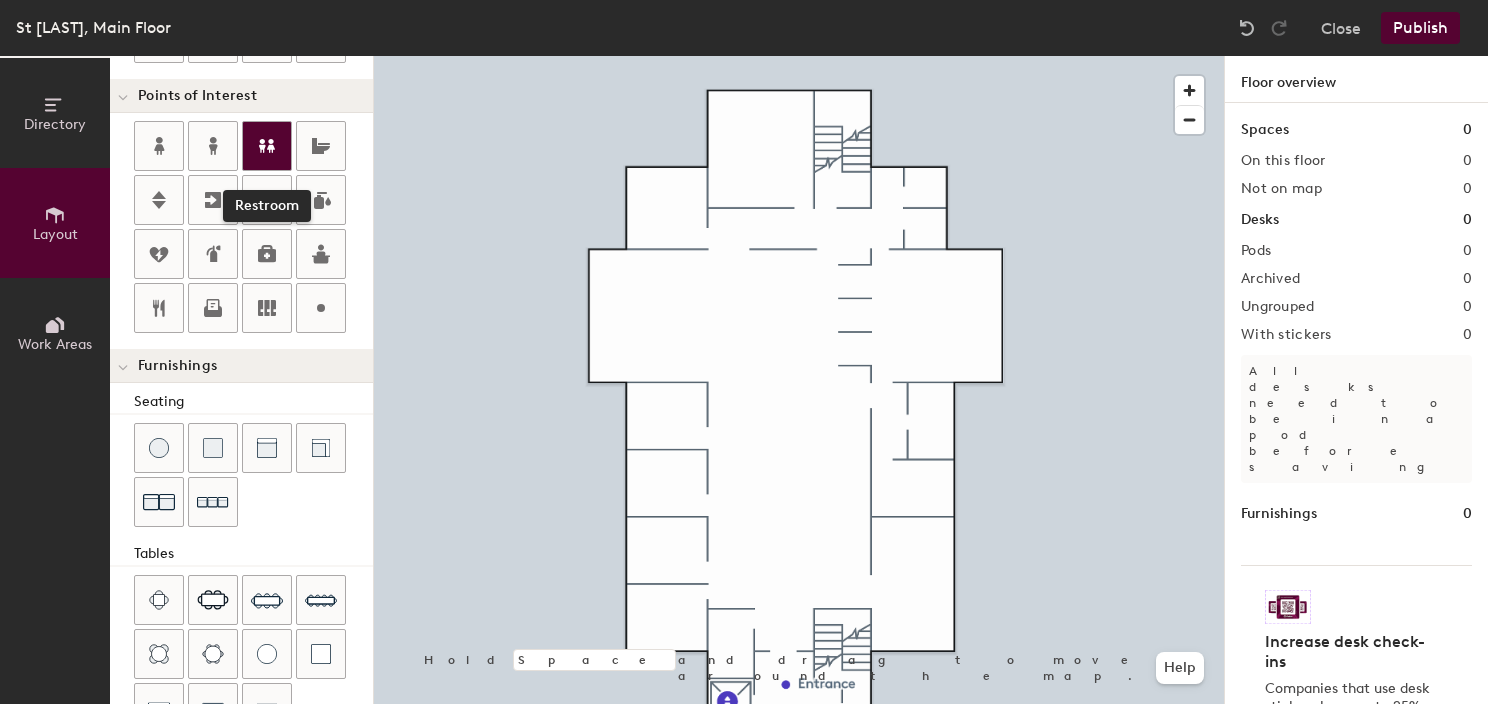 click 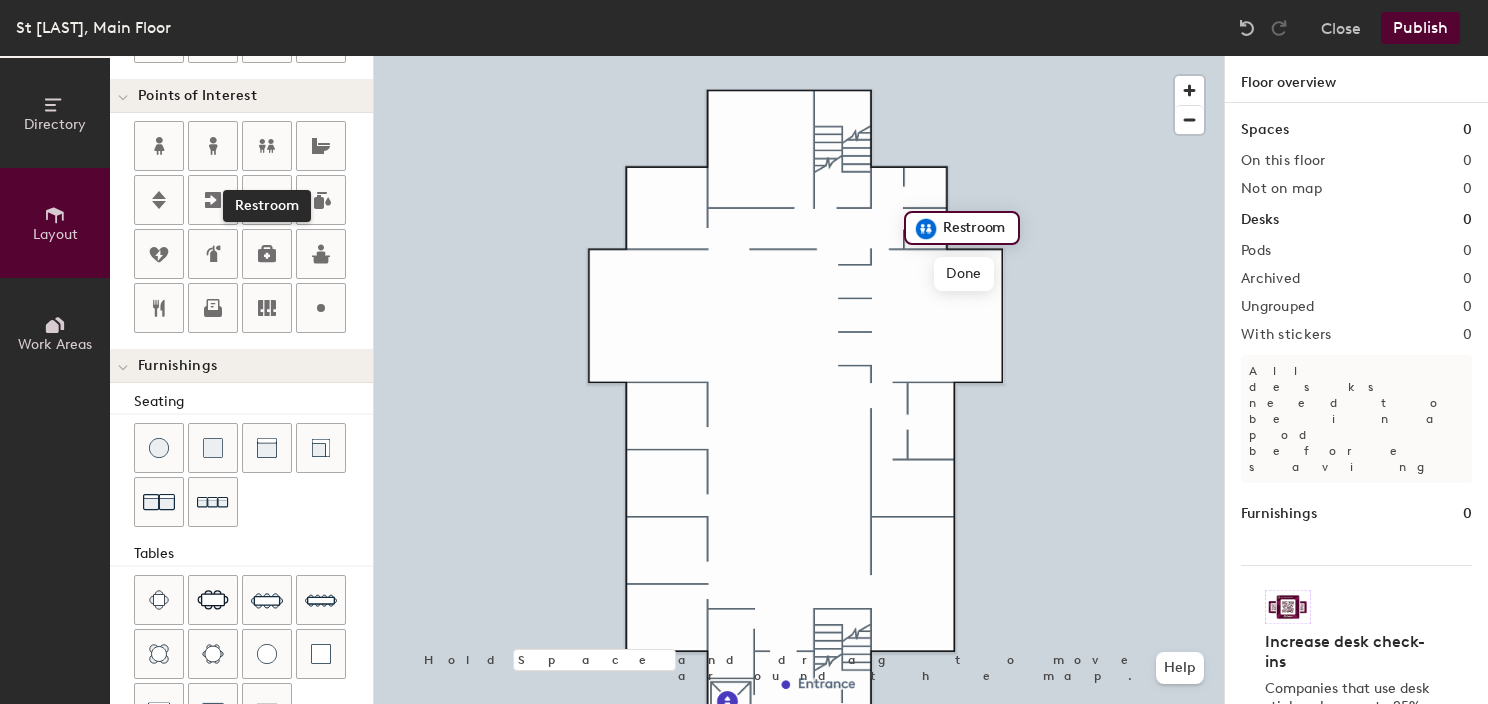 drag, startPoint x: 270, startPoint y: 139, endPoint x: 364, endPoint y: 144, distance: 94.13288 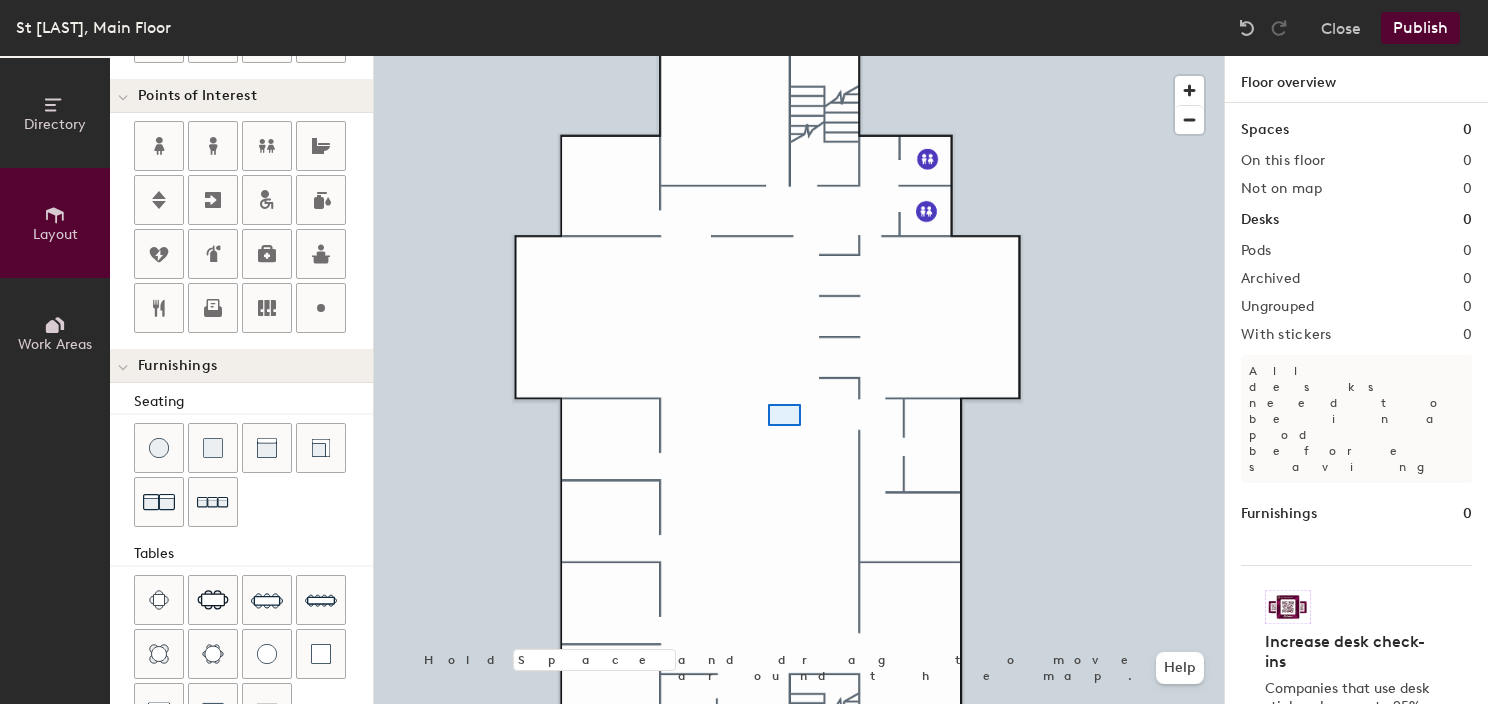 click 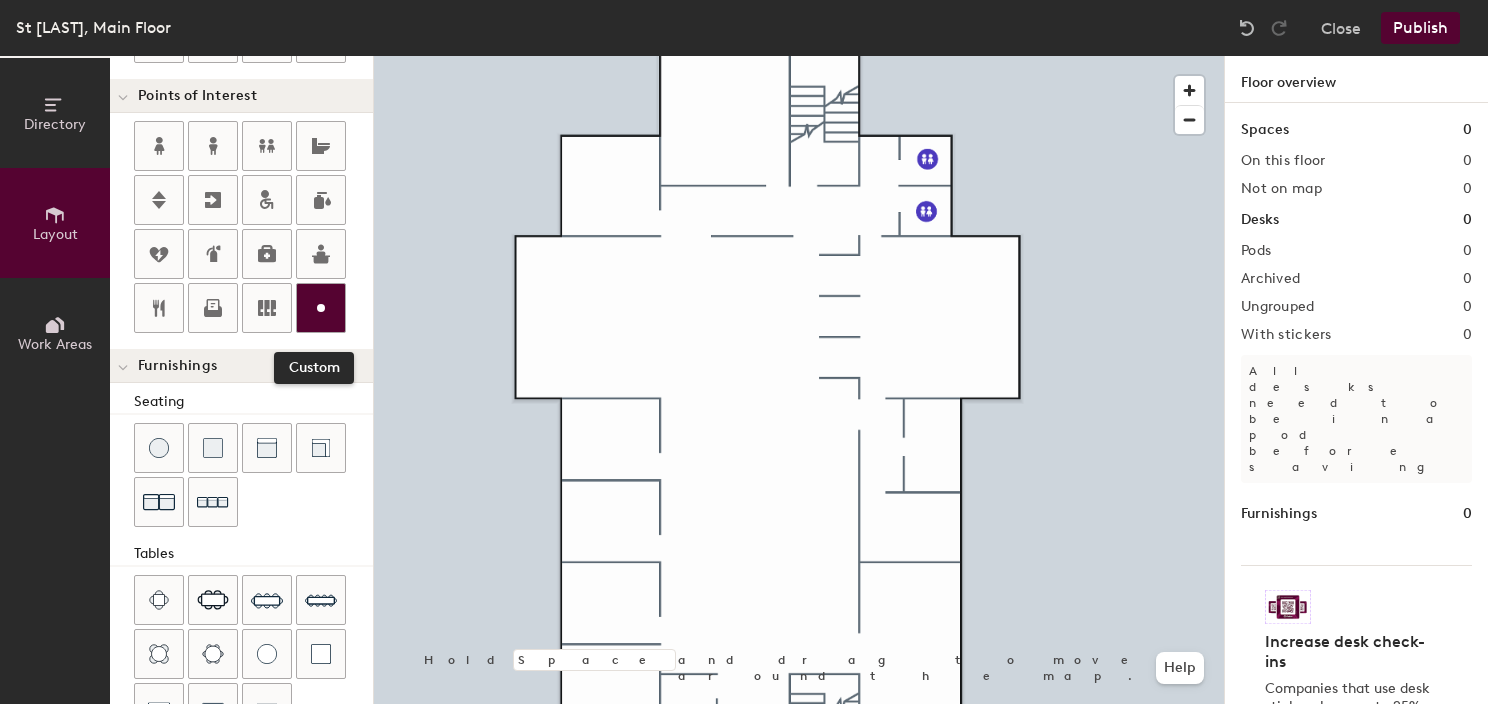 click 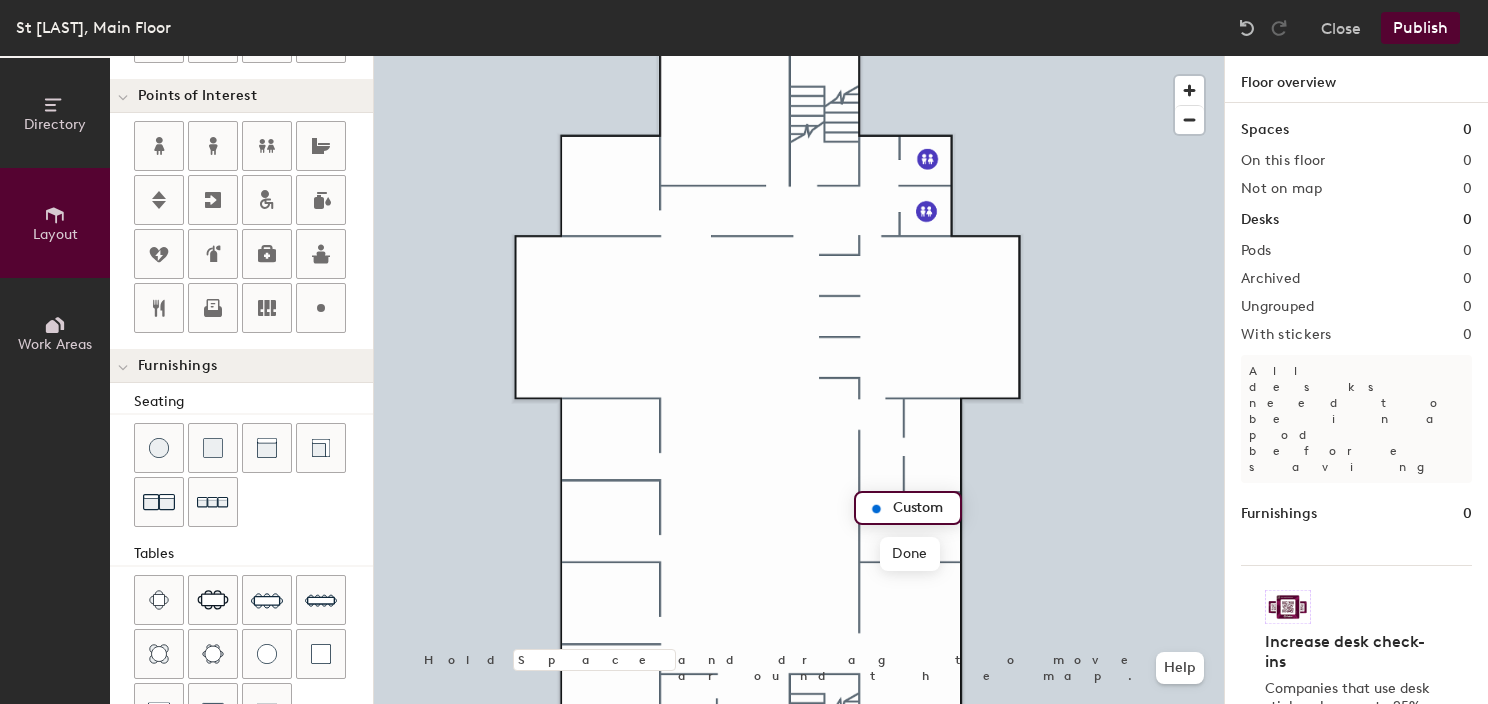 type on "20" 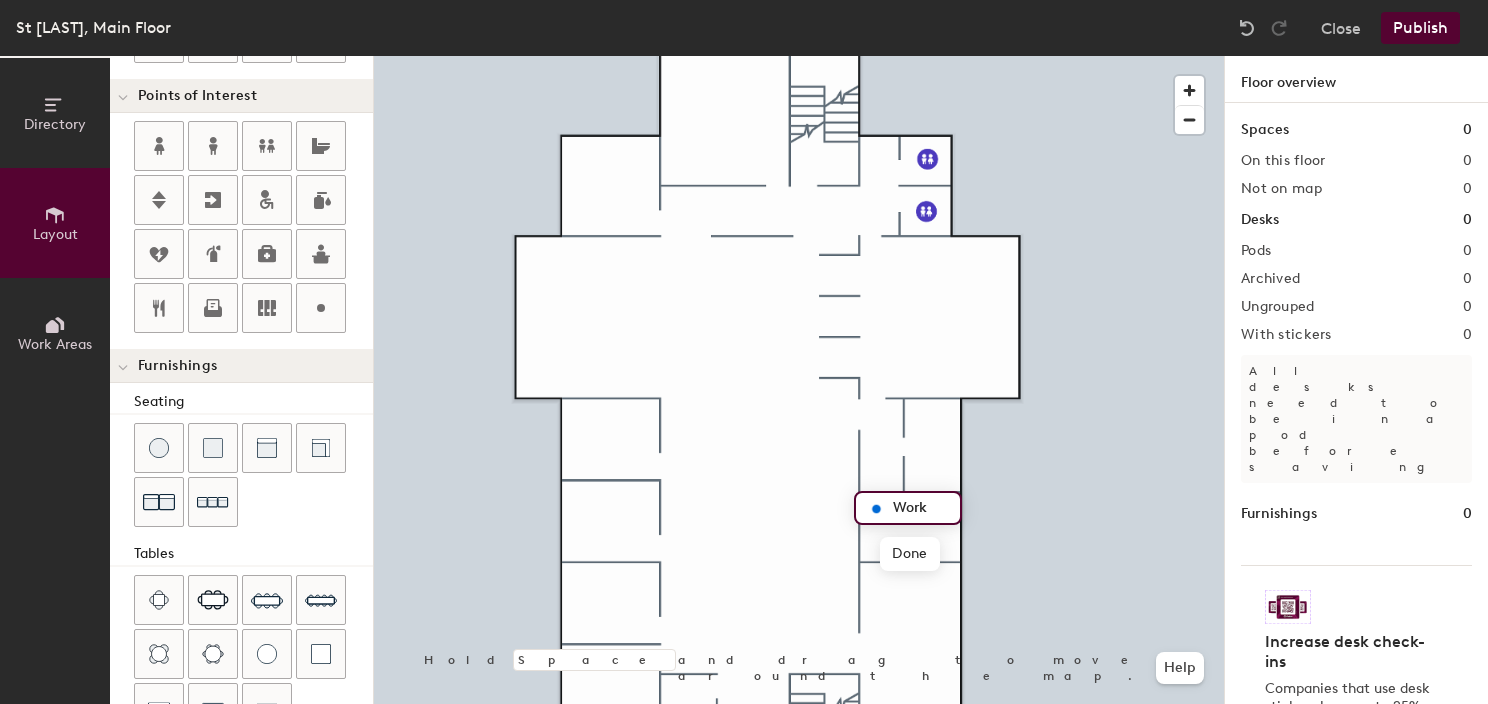 type on "Work" 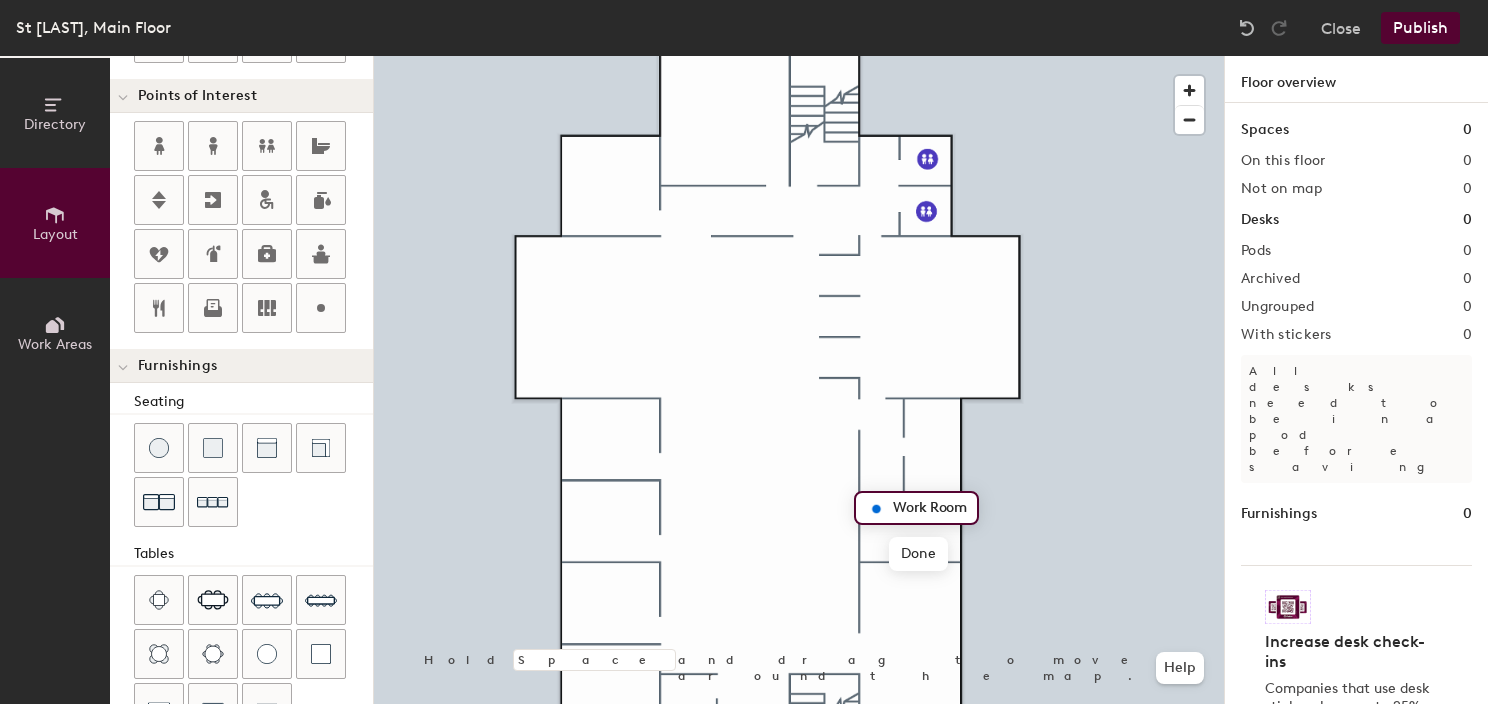 scroll, scrollTop: 0, scrollLeft: 0, axis: both 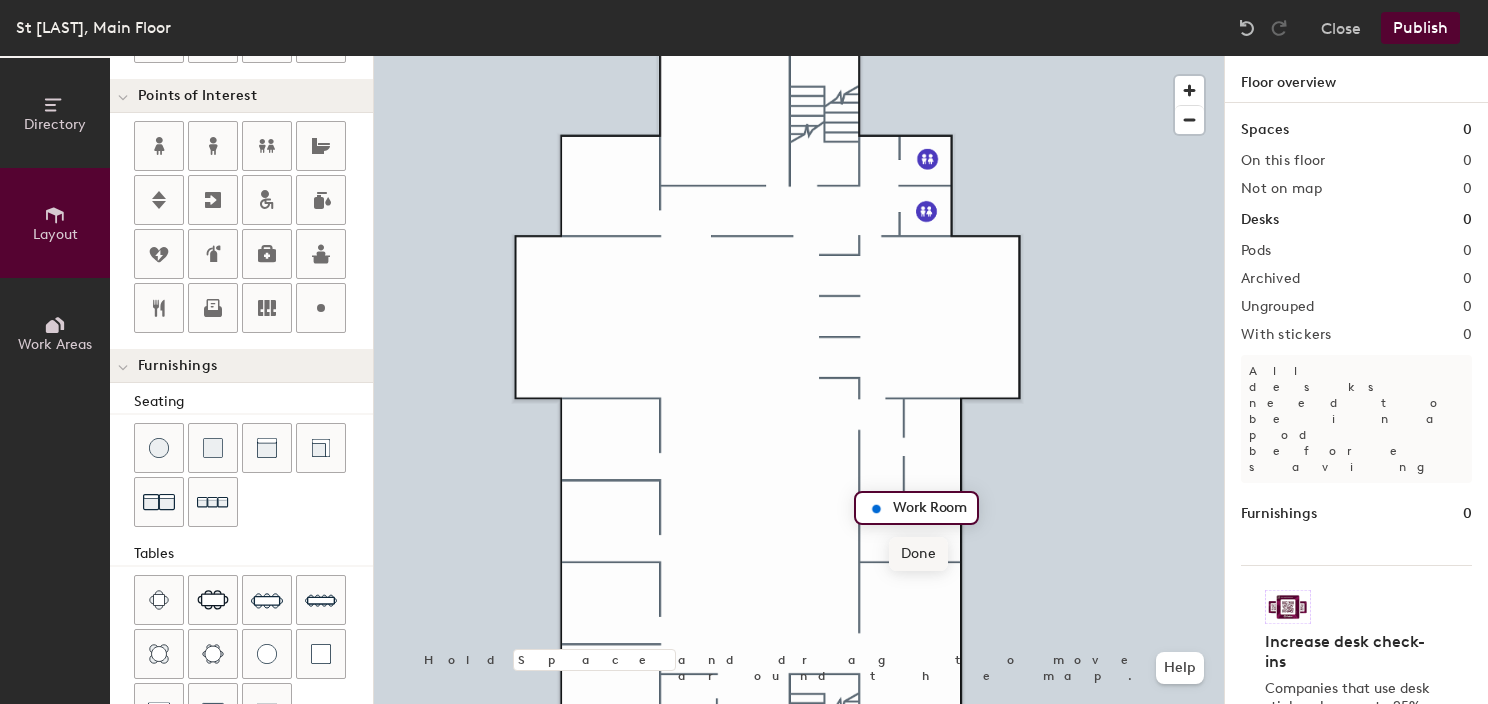 type on "Work Room" 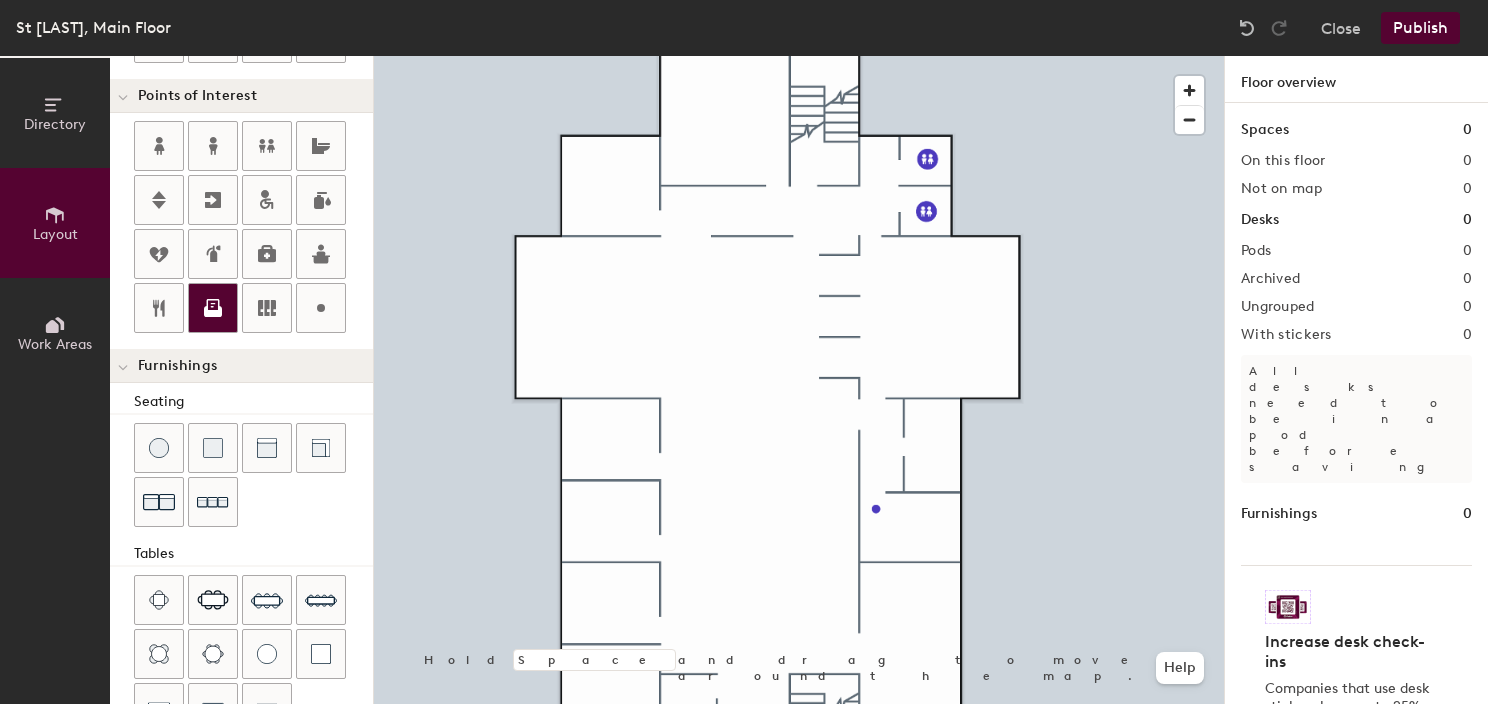 click 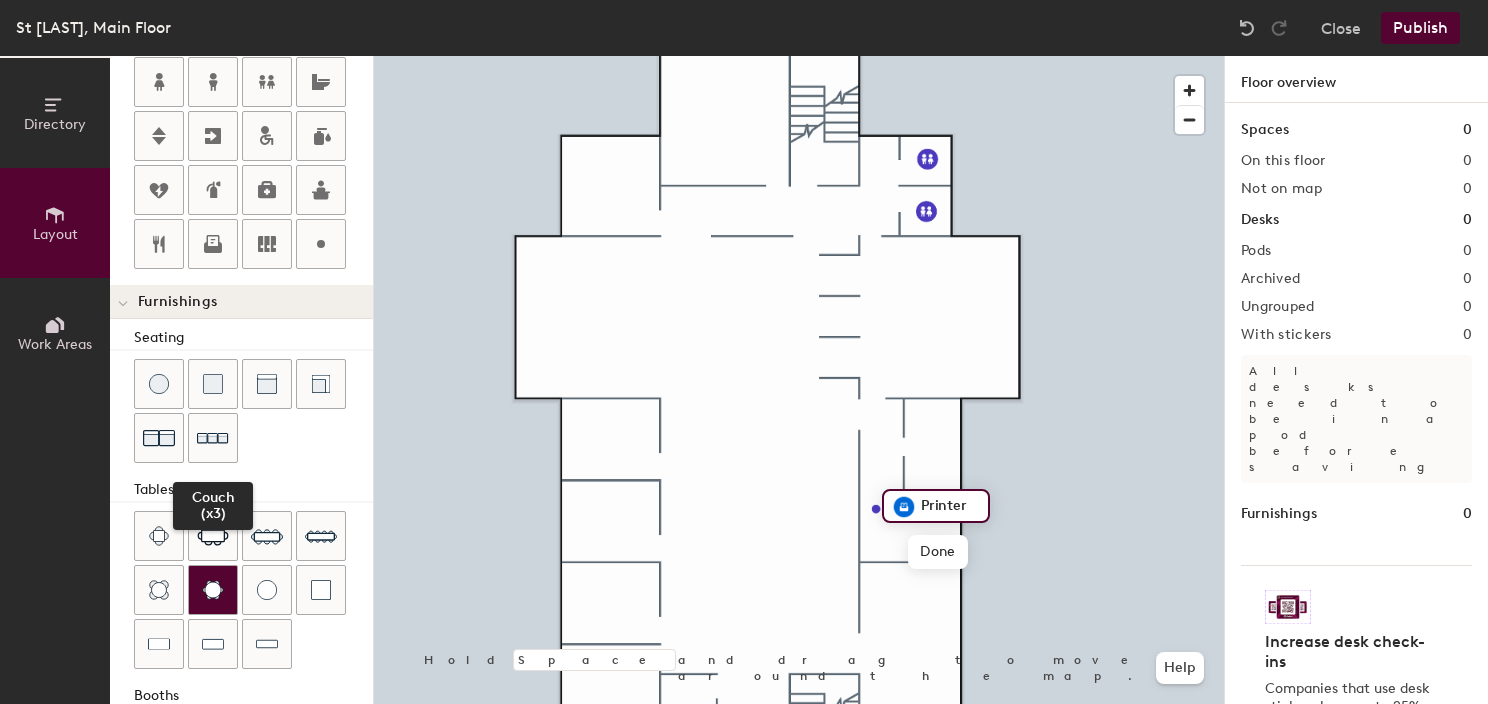 scroll, scrollTop: 552, scrollLeft: 0, axis: vertical 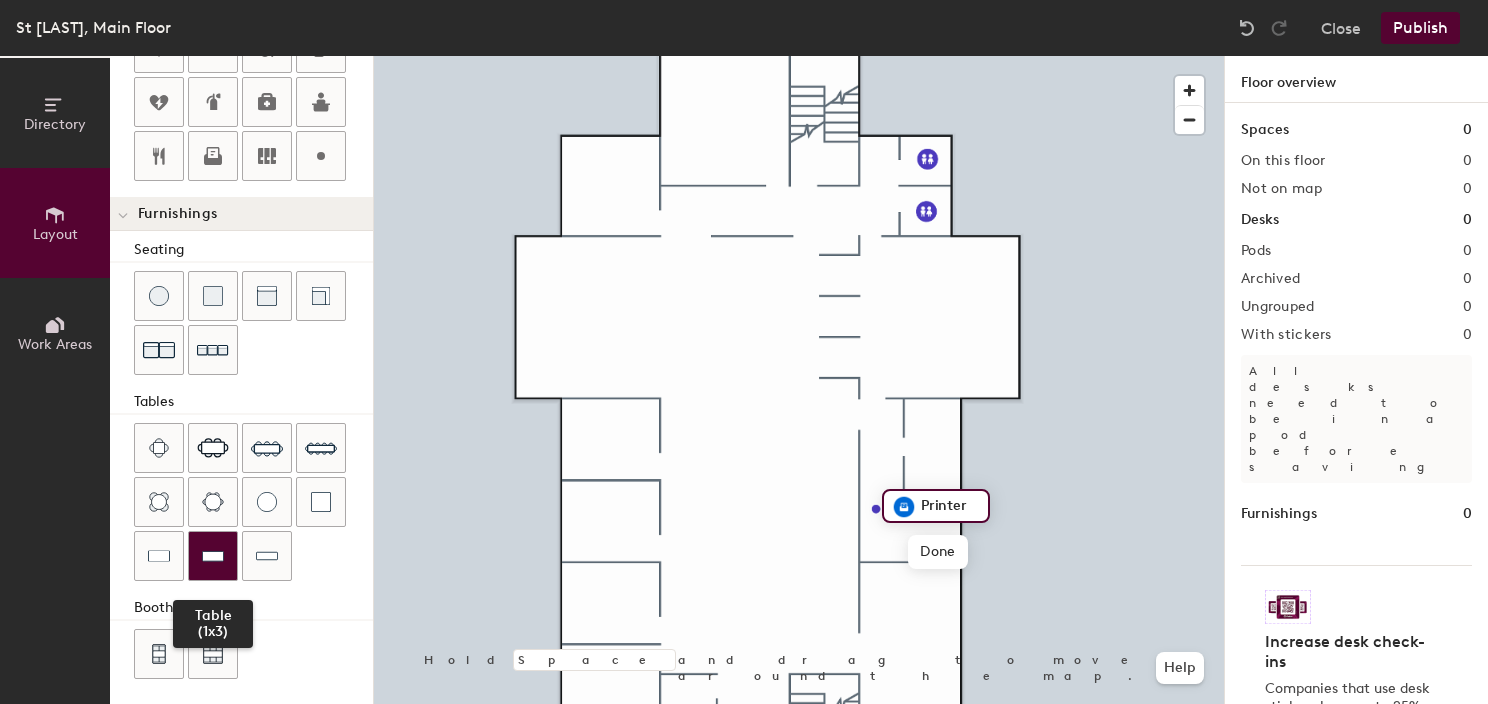 click 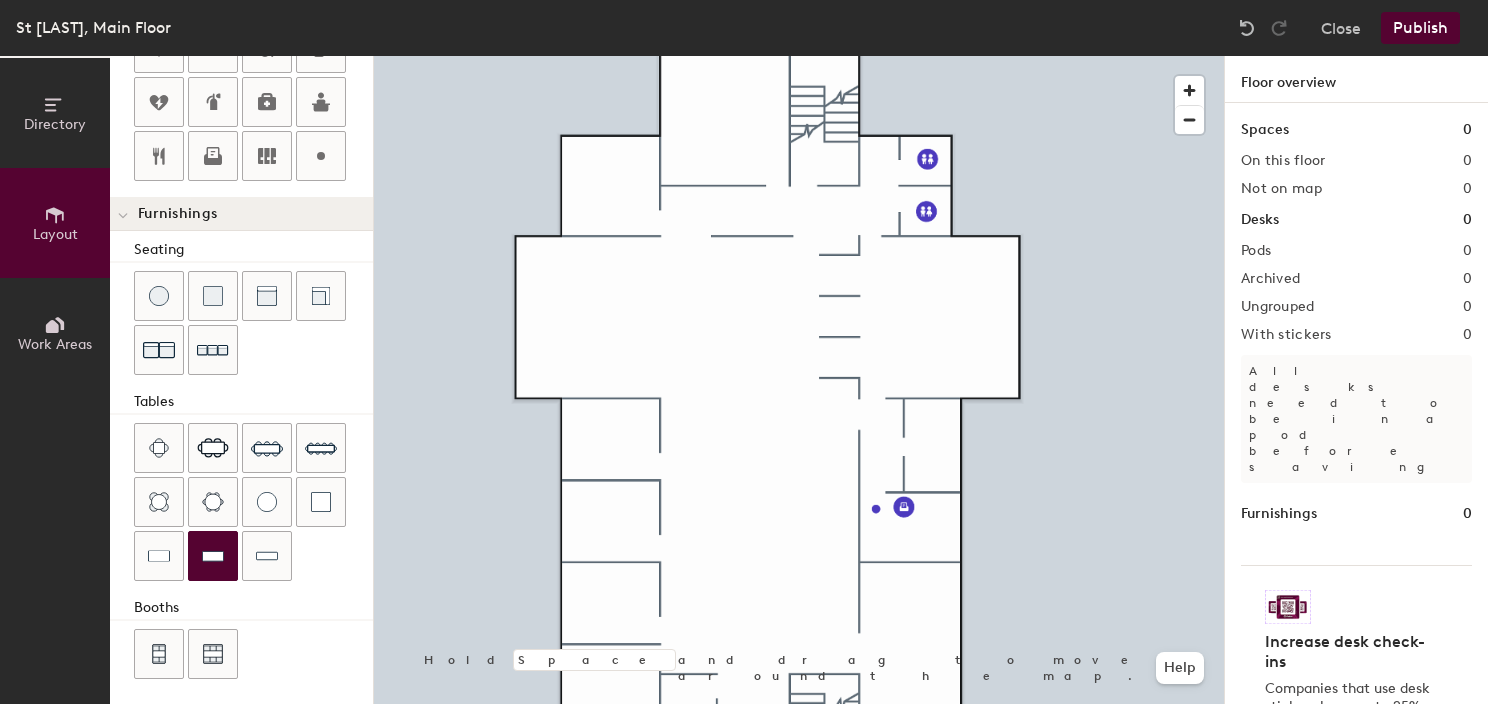 drag, startPoint x: 153, startPoint y: 559, endPoint x: 300, endPoint y: 569, distance: 147.33974 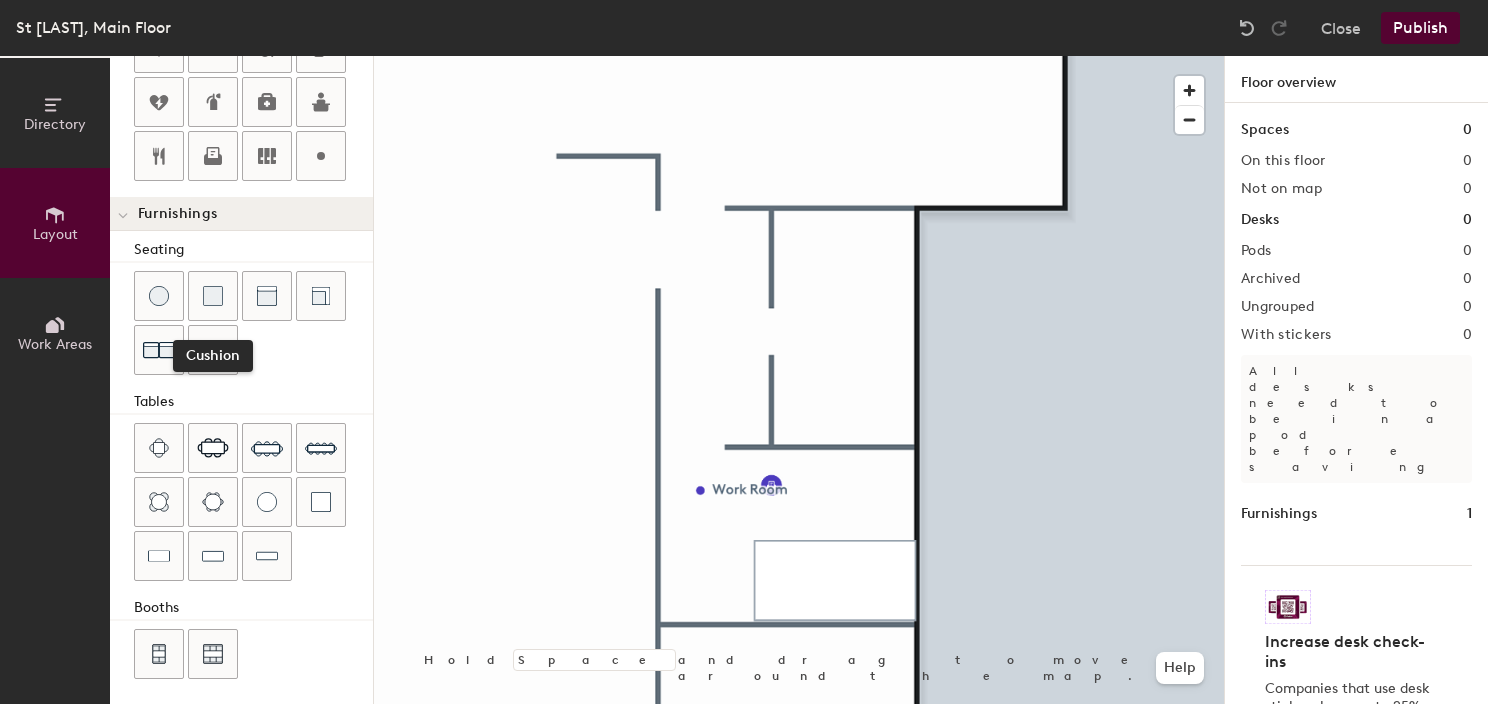 drag, startPoint x: 203, startPoint y: 297, endPoint x: 351, endPoint y: 352, distance: 157.8892 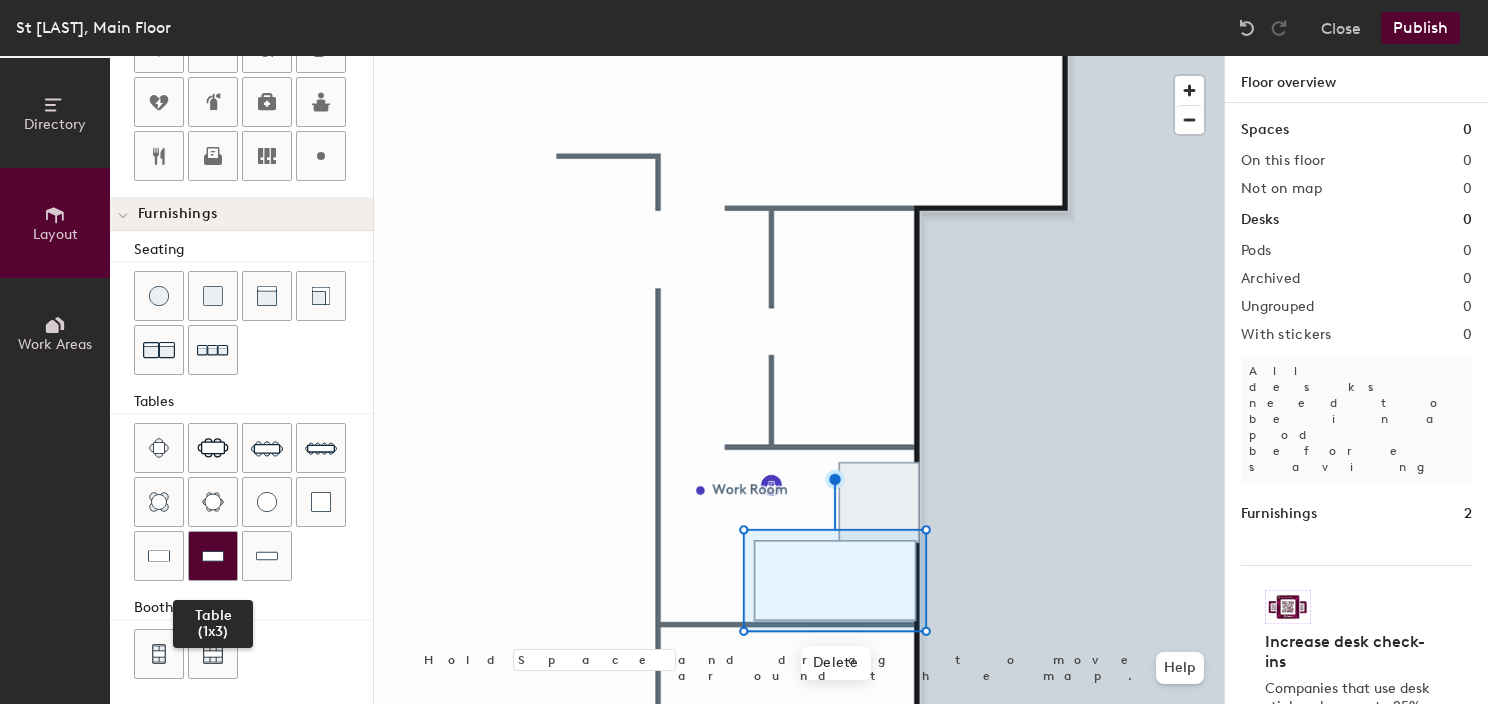 drag, startPoint x: 205, startPoint y: 529, endPoint x: 226, endPoint y: 536, distance: 22.135944 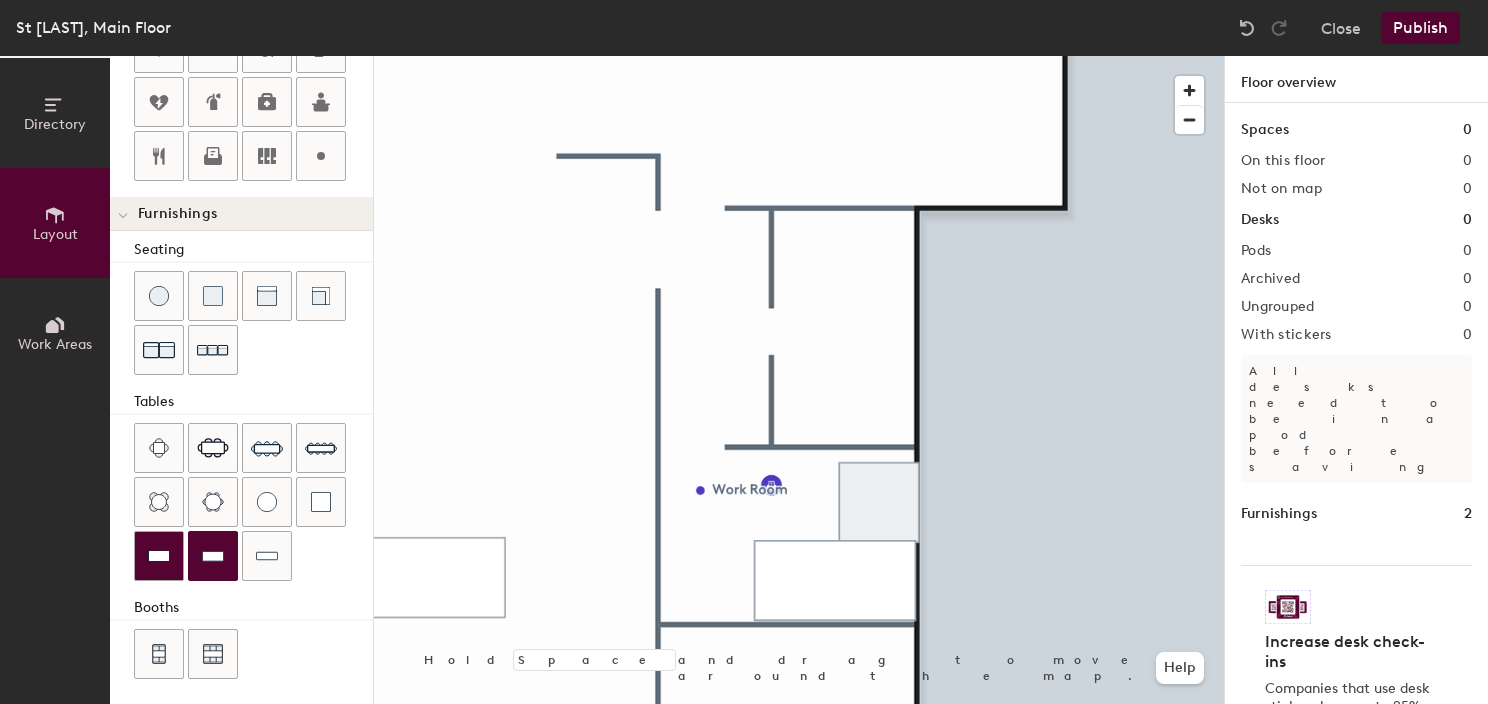 drag, startPoint x: 146, startPoint y: 545, endPoint x: 310, endPoint y: 572, distance: 166.2077 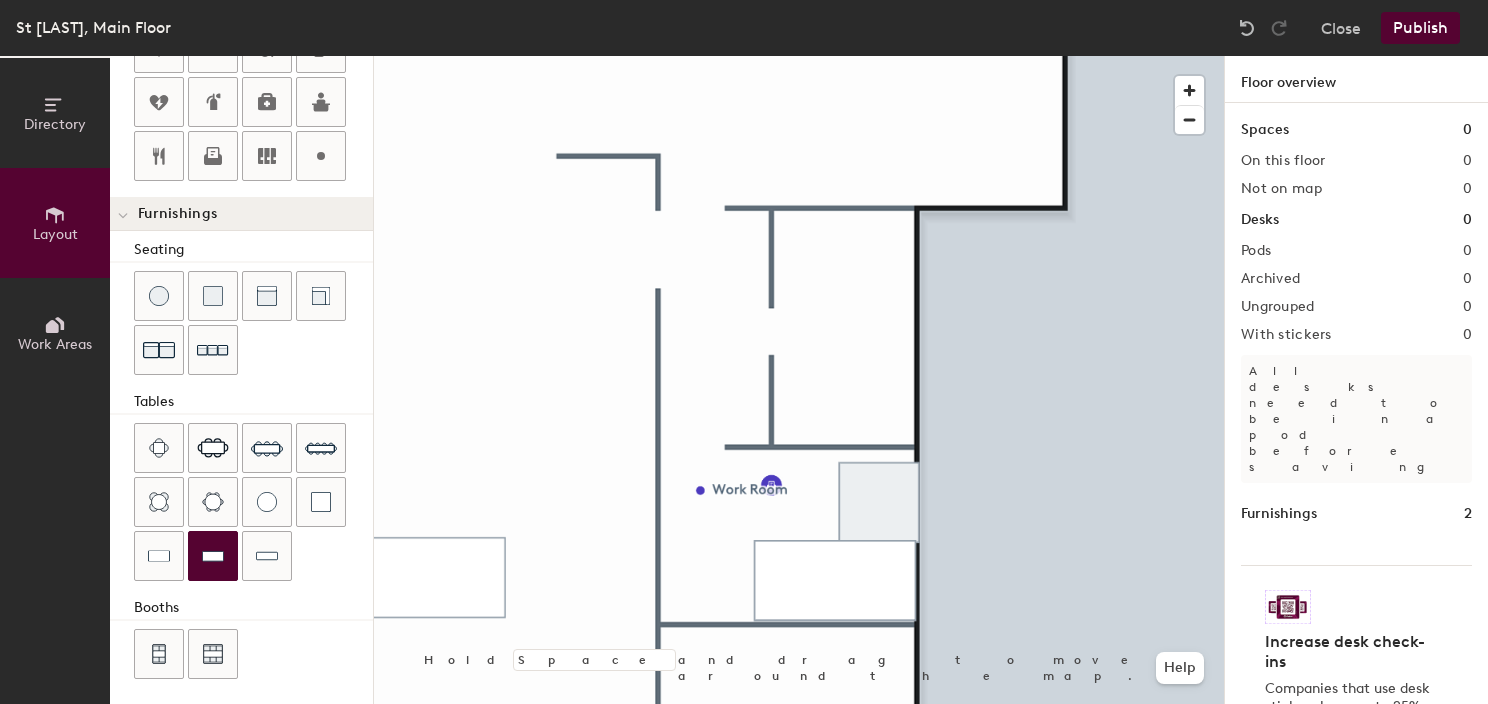 click 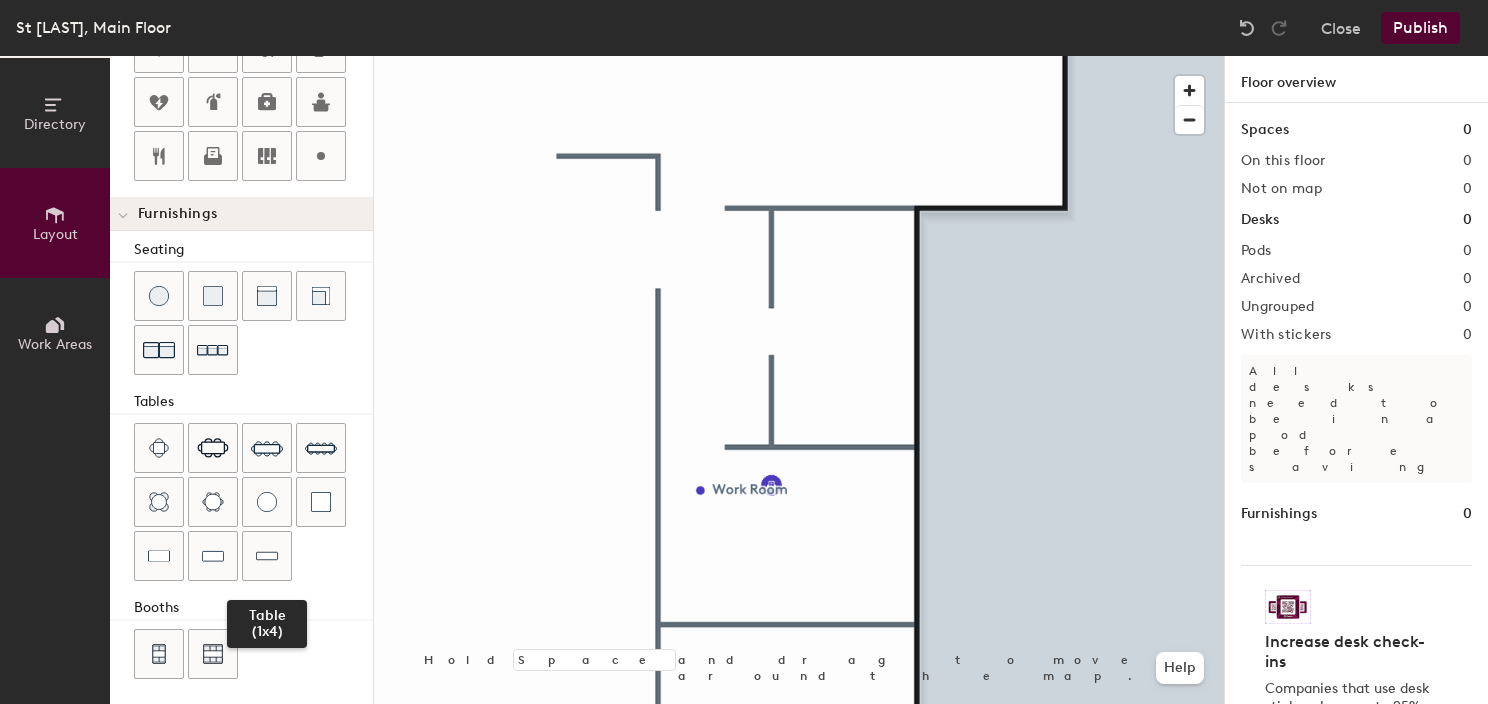 click 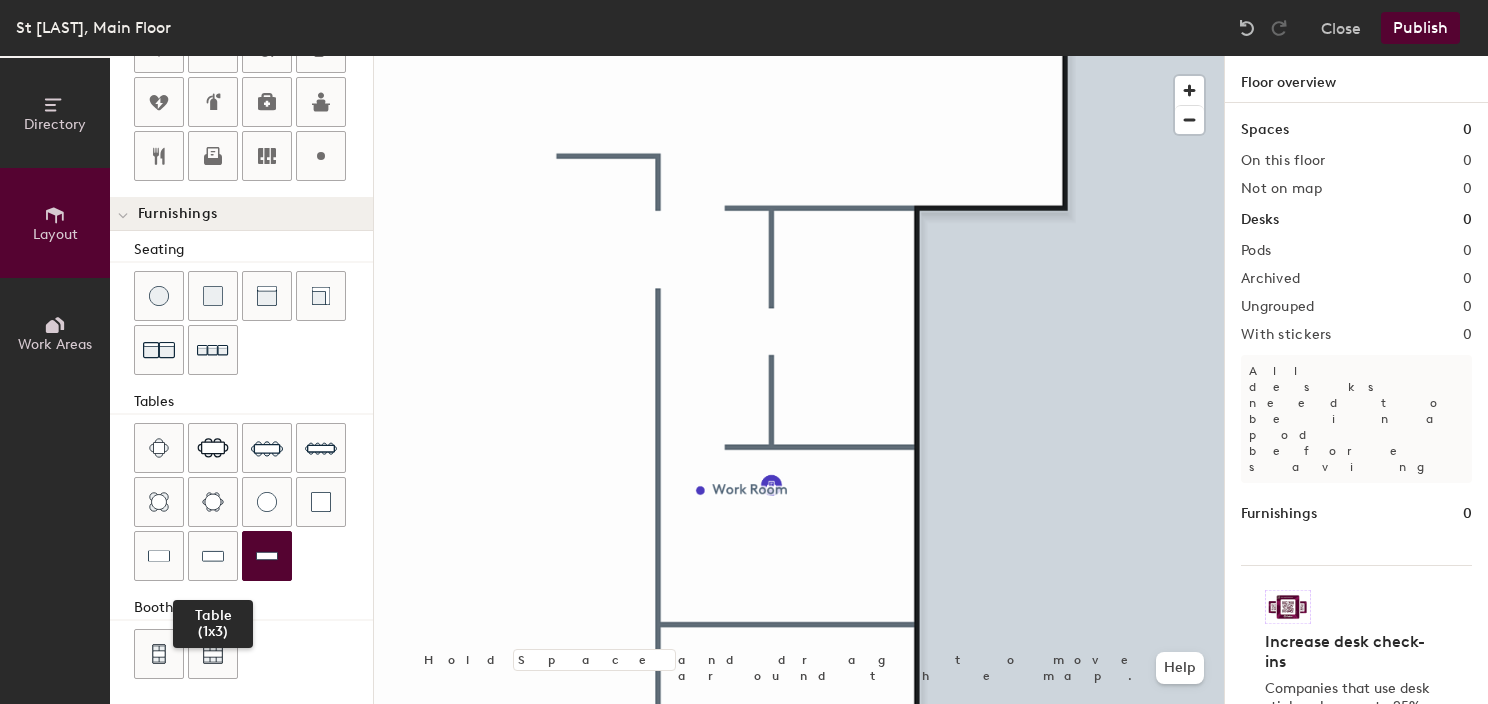 drag, startPoint x: 226, startPoint y: 561, endPoint x: 314, endPoint y: 570, distance: 88.45903 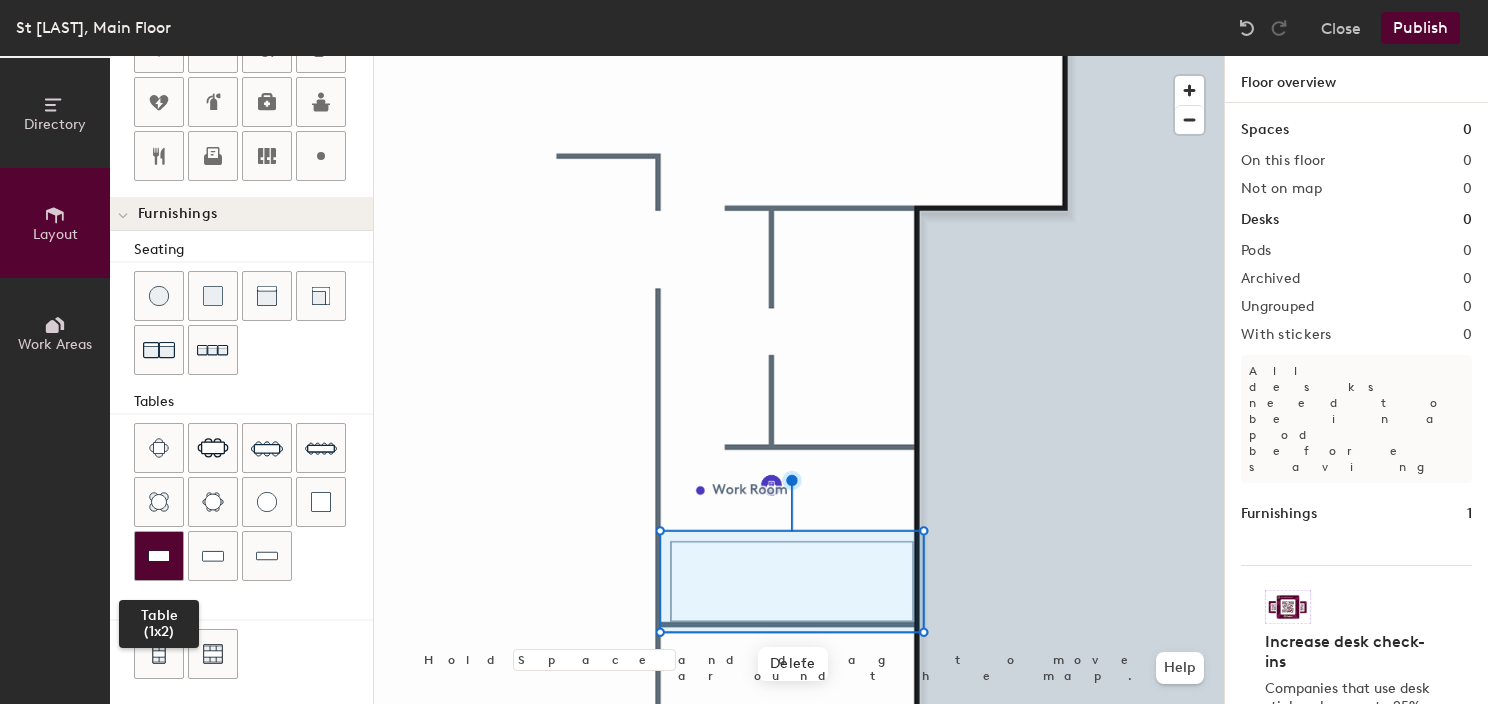 drag, startPoint x: 154, startPoint y: 556, endPoint x: 164, endPoint y: 555, distance: 10.049875 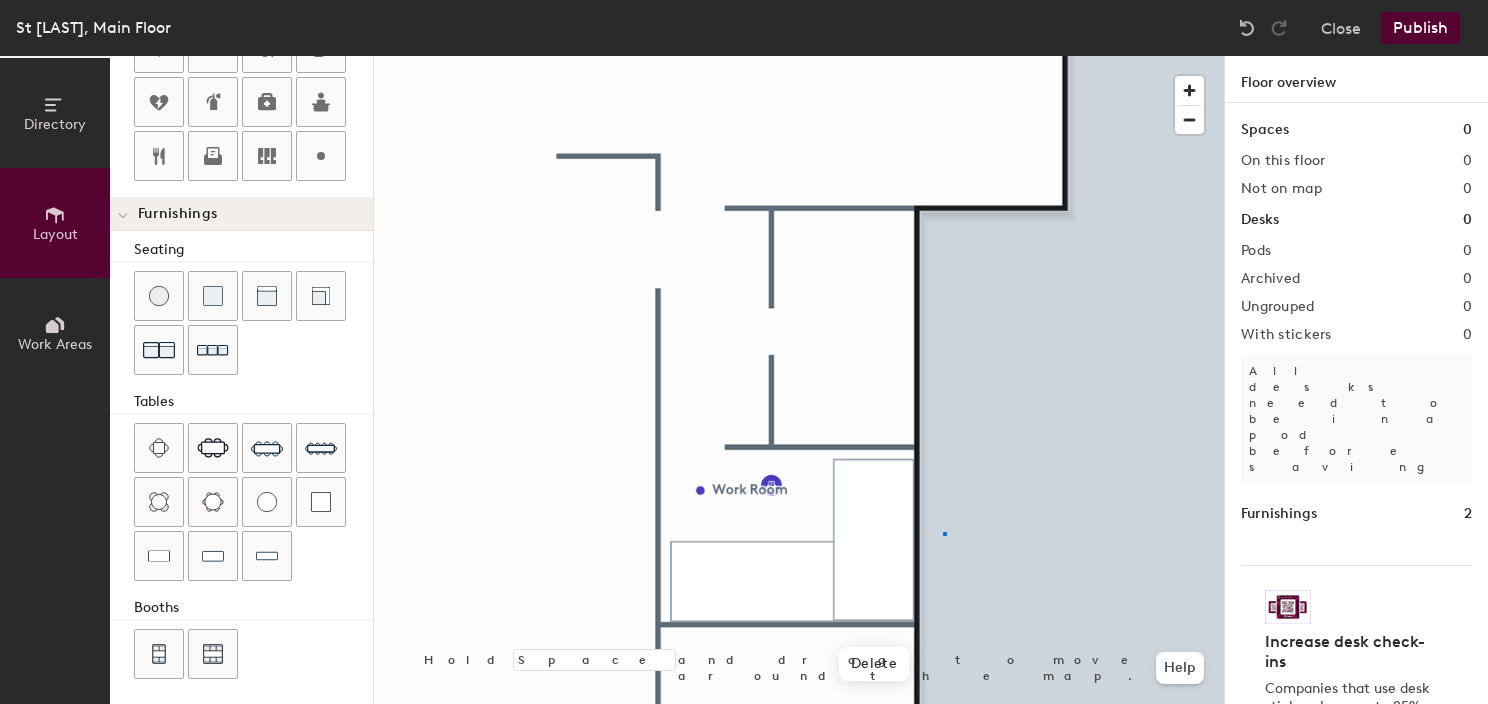 click 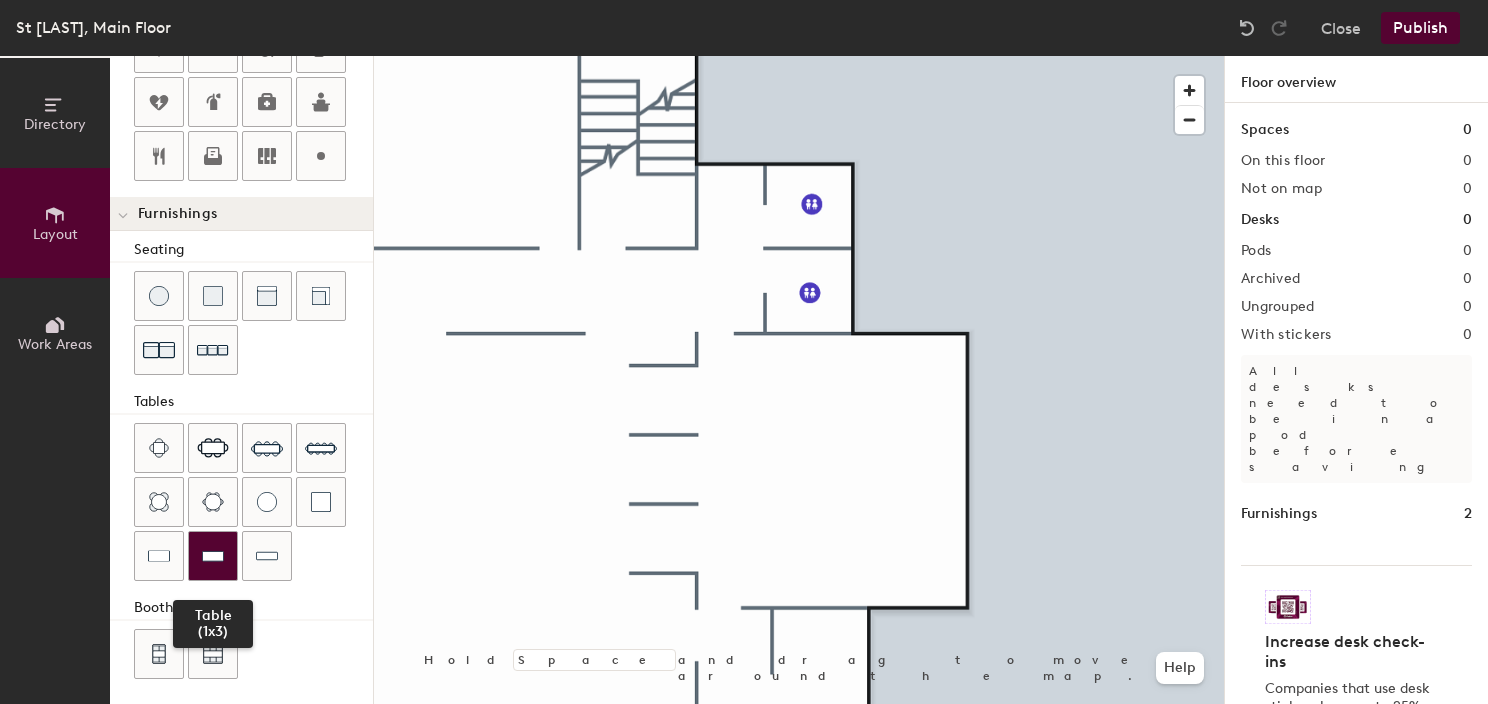click 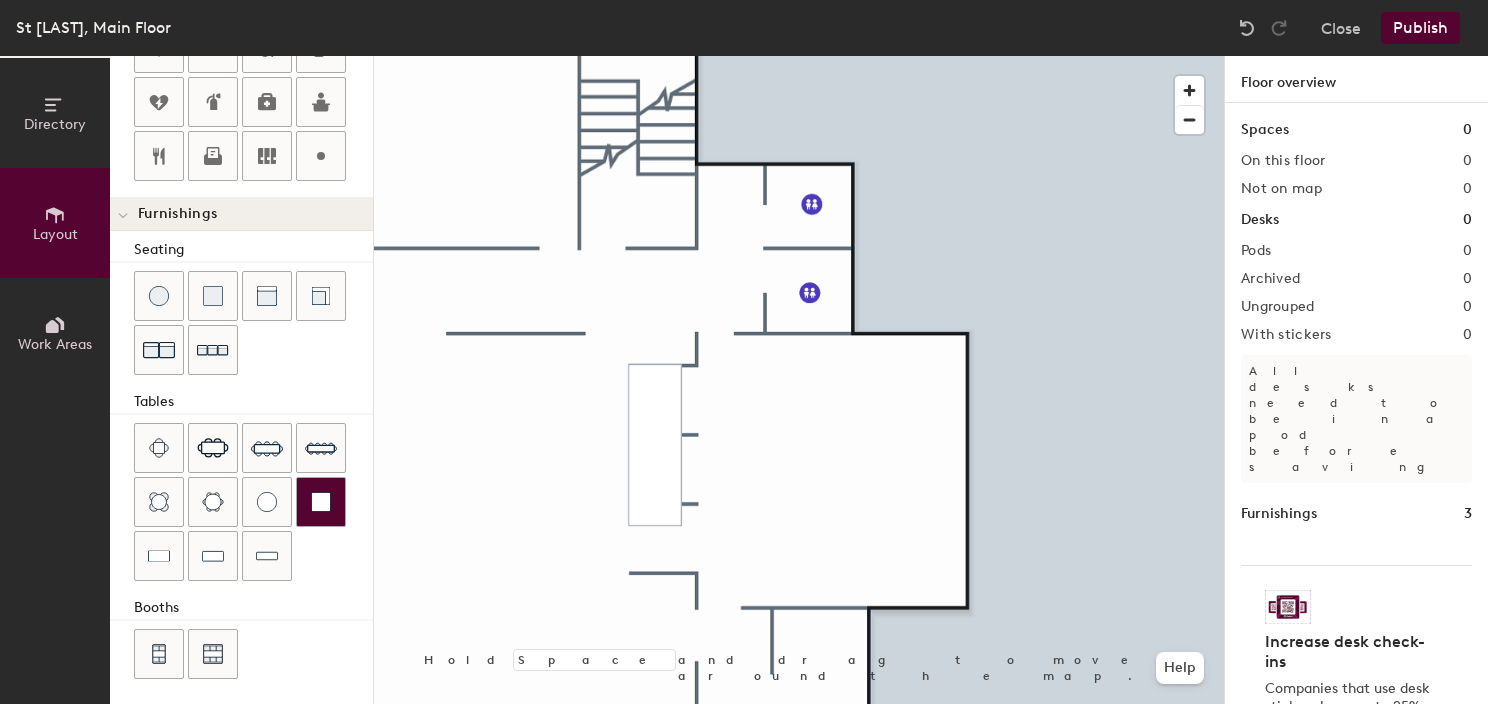click 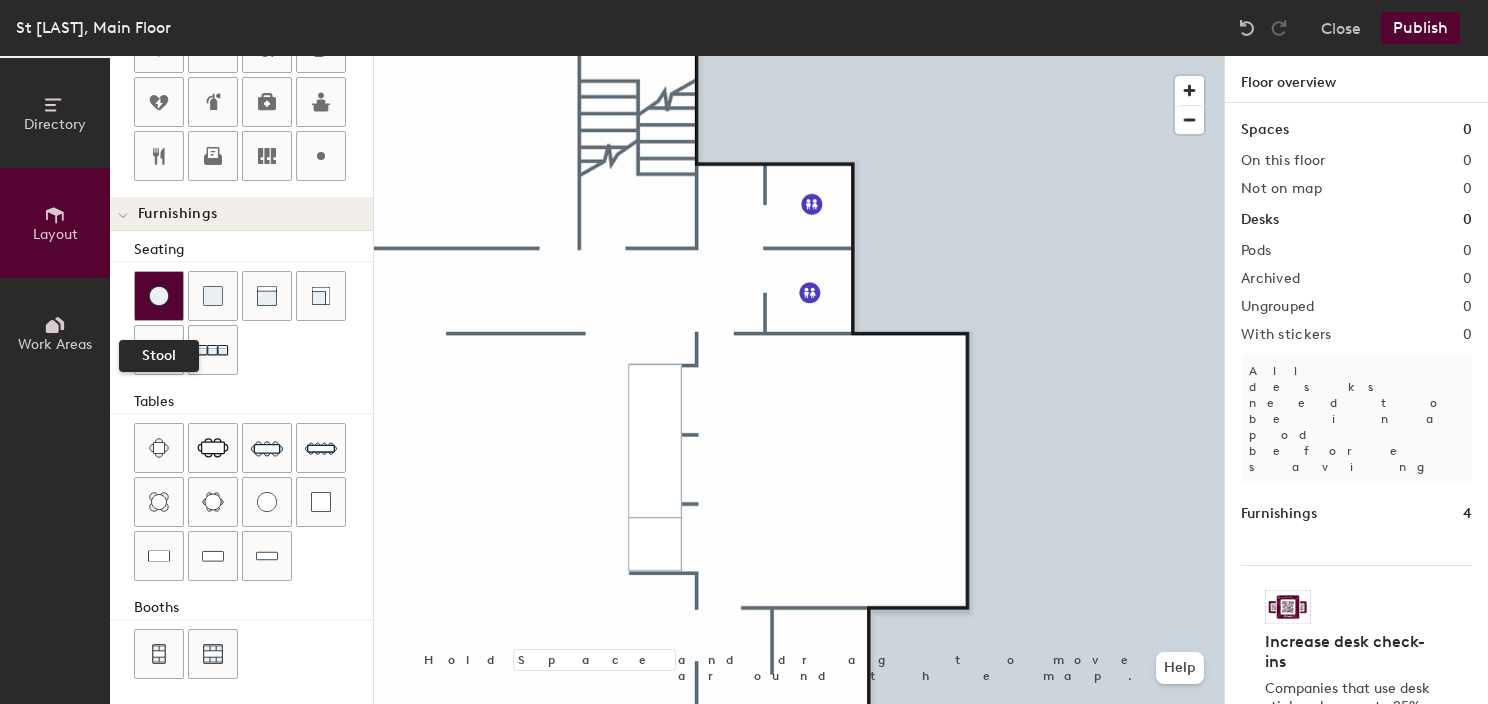 click 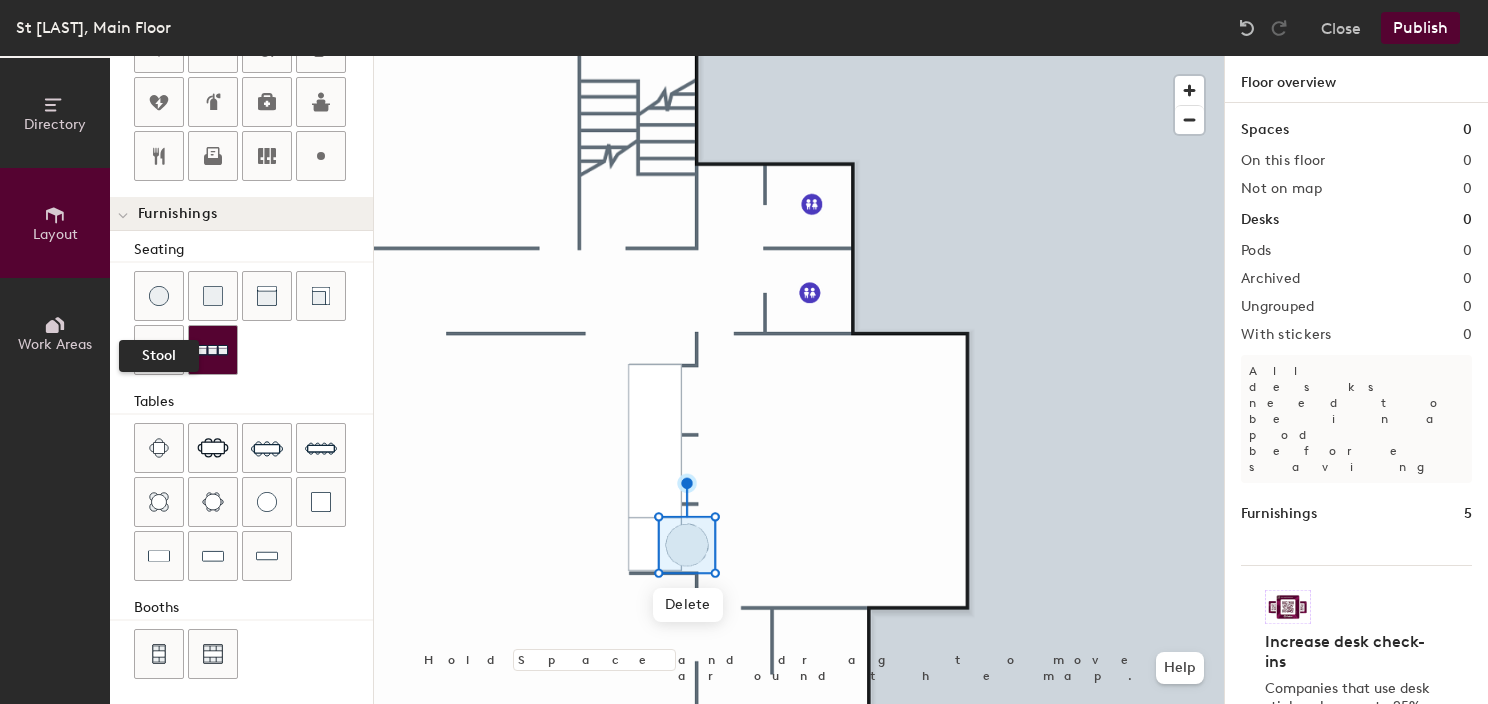 drag, startPoint x: 147, startPoint y: 293, endPoint x: 222, endPoint y: 322, distance: 80.411446 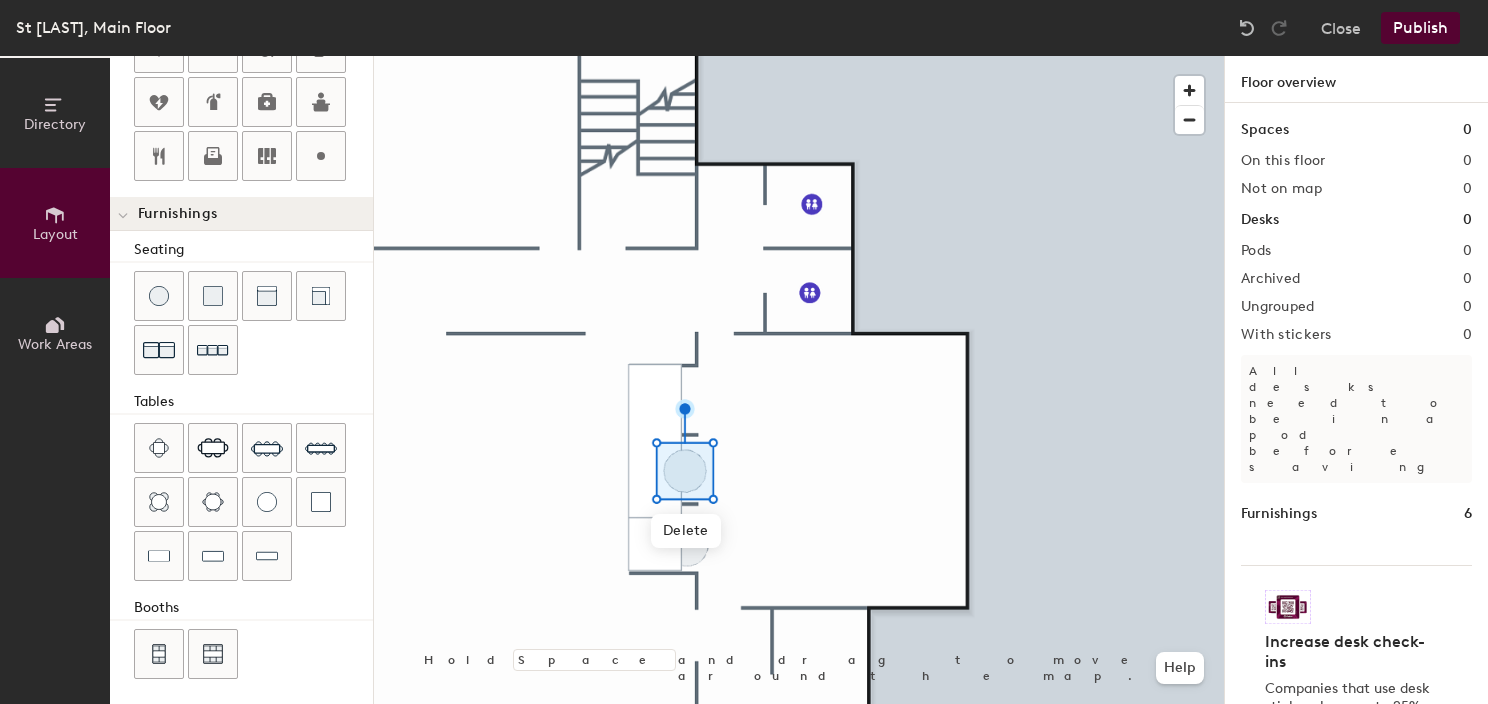 drag, startPoint x: 150, startPoint y: 279, endPoint x: 368, endPoint y: 328, distance: 223.43903 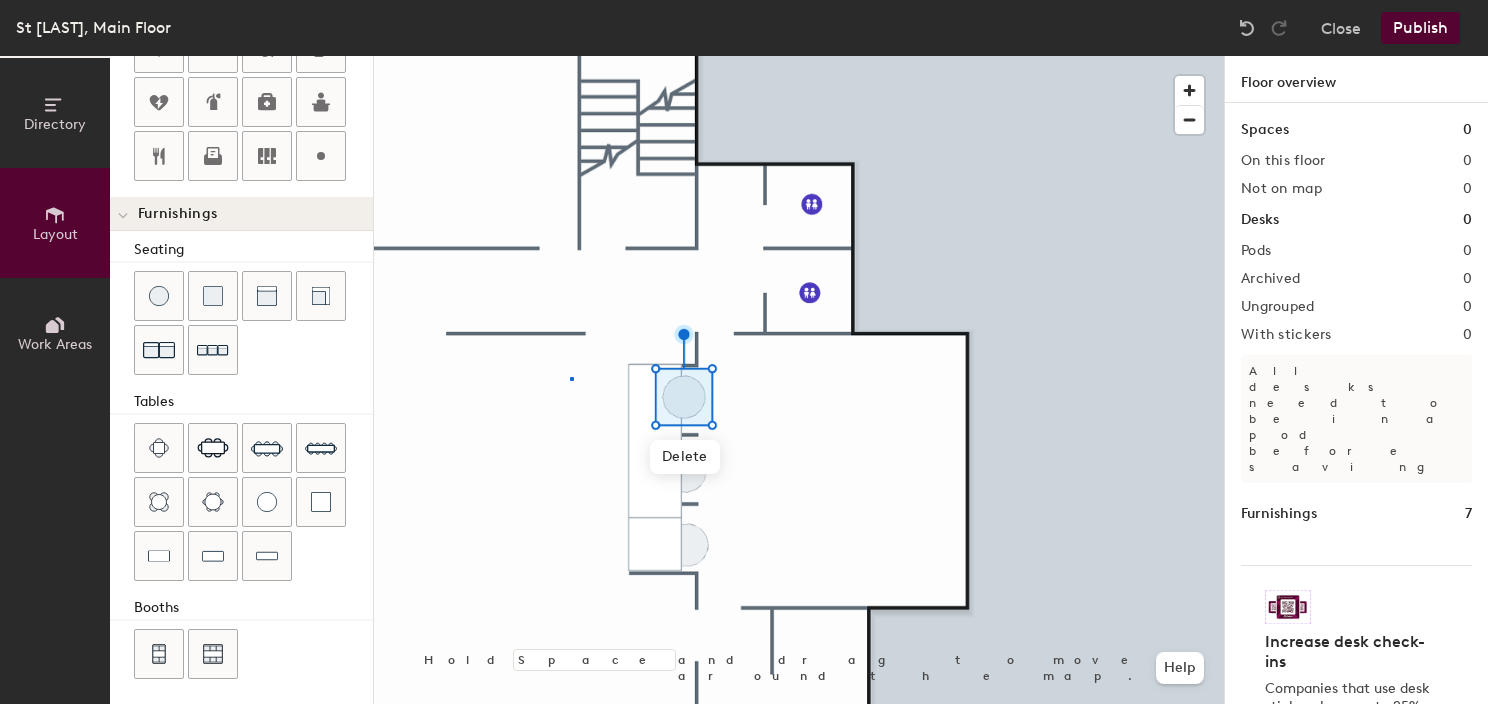 click 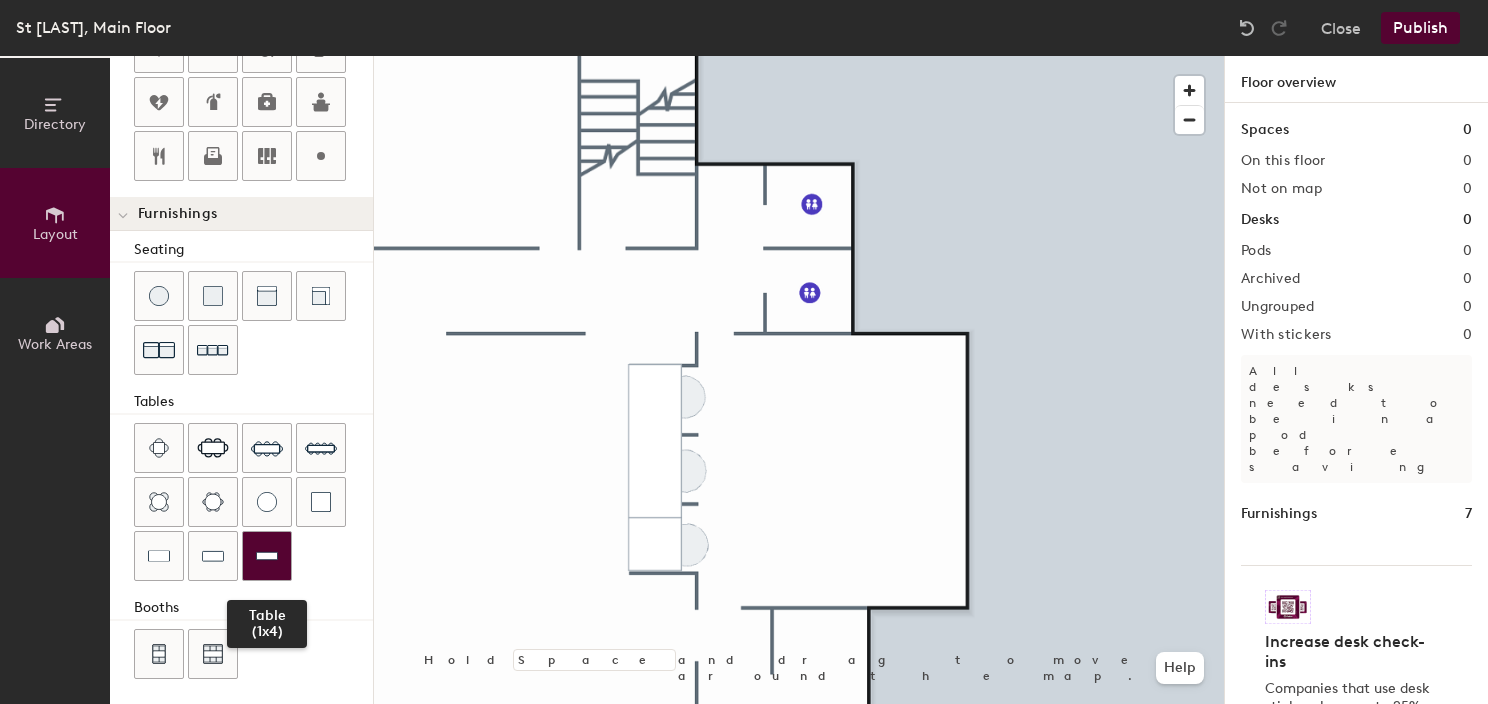 click 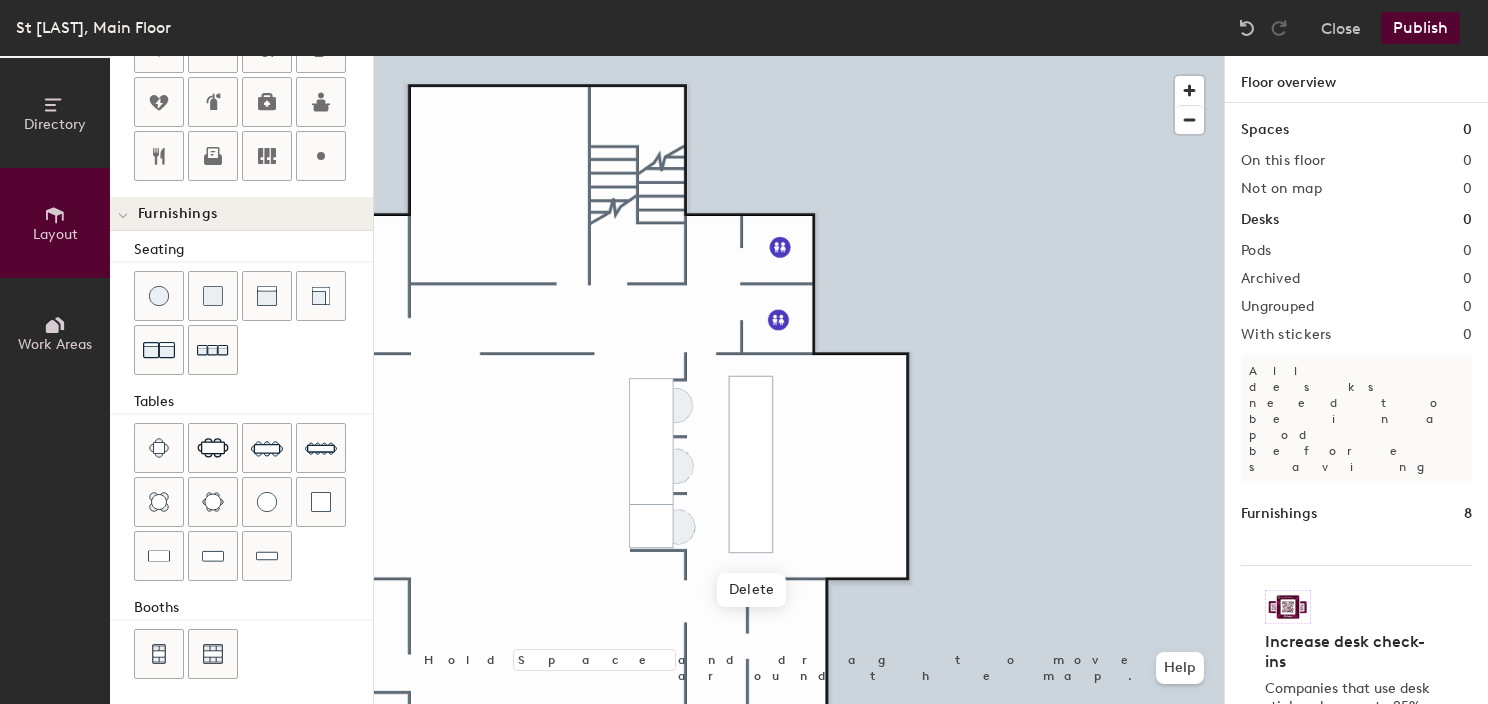 click 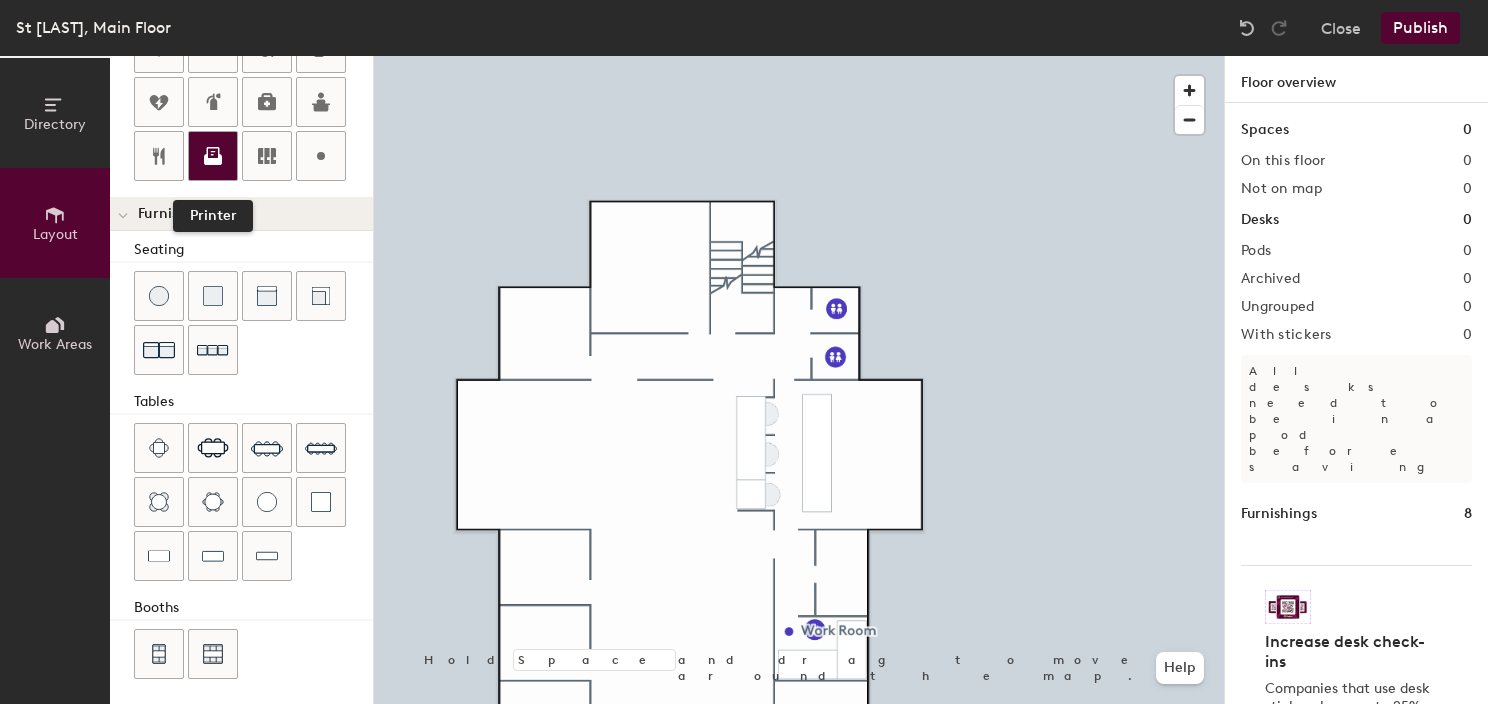 click 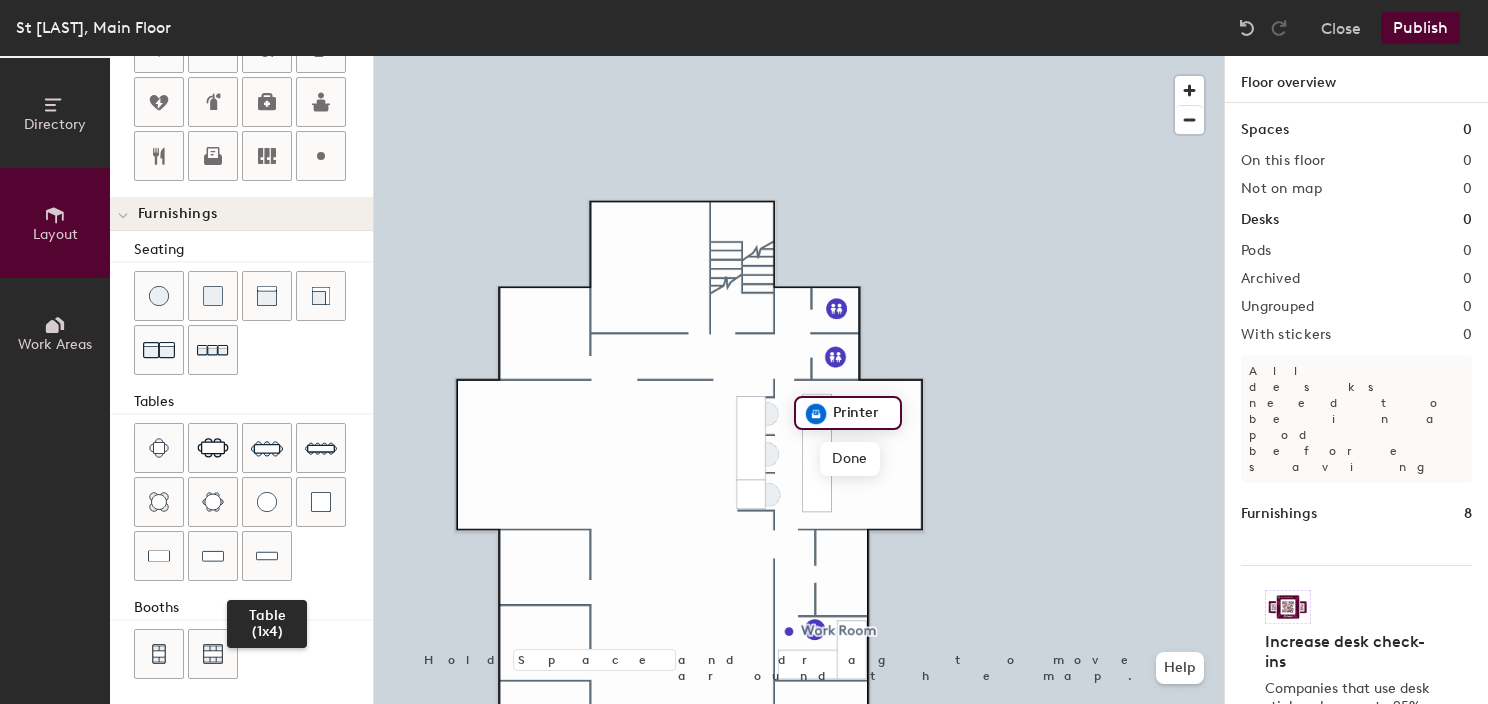 drag, startPoint x: 267, startPoint y: 543, endPoint x: 360, endPoint y: 554, distance: 93.64828 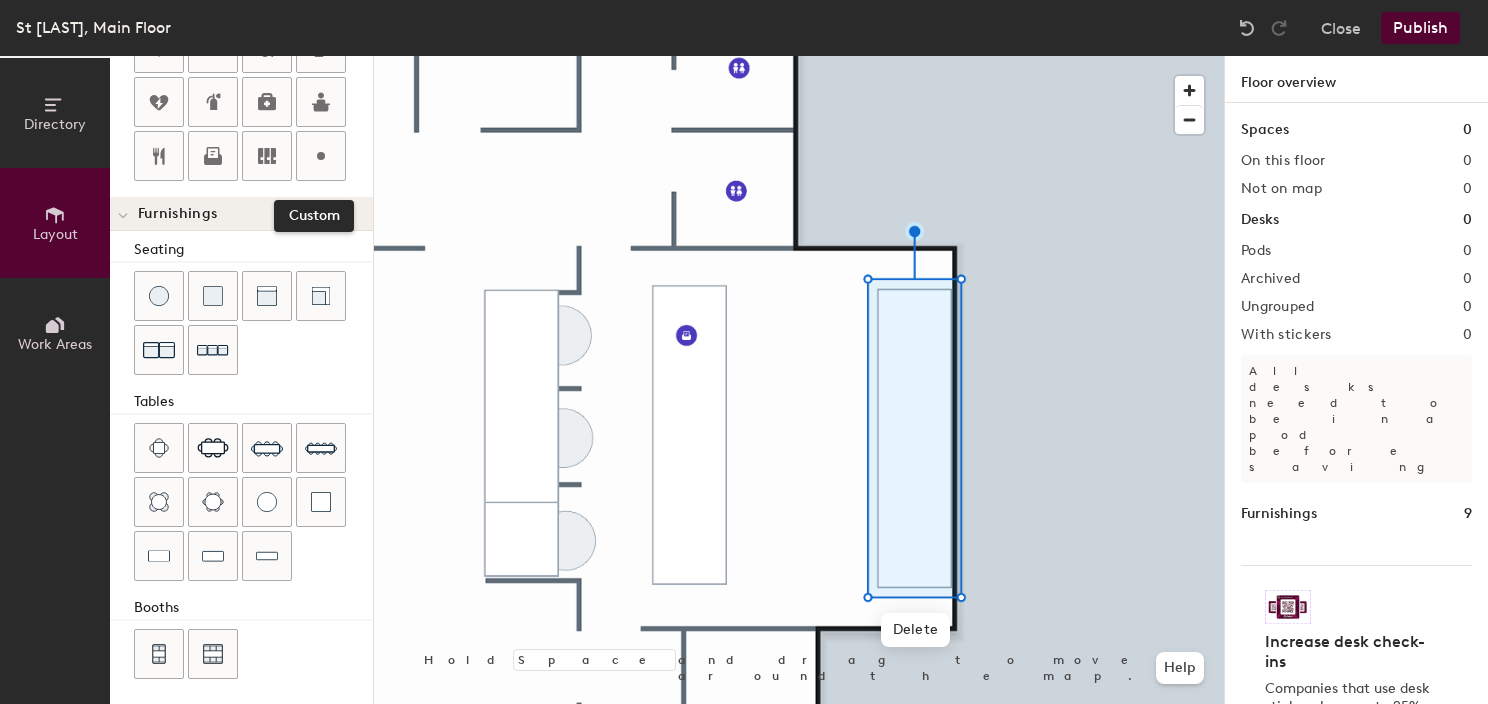 click 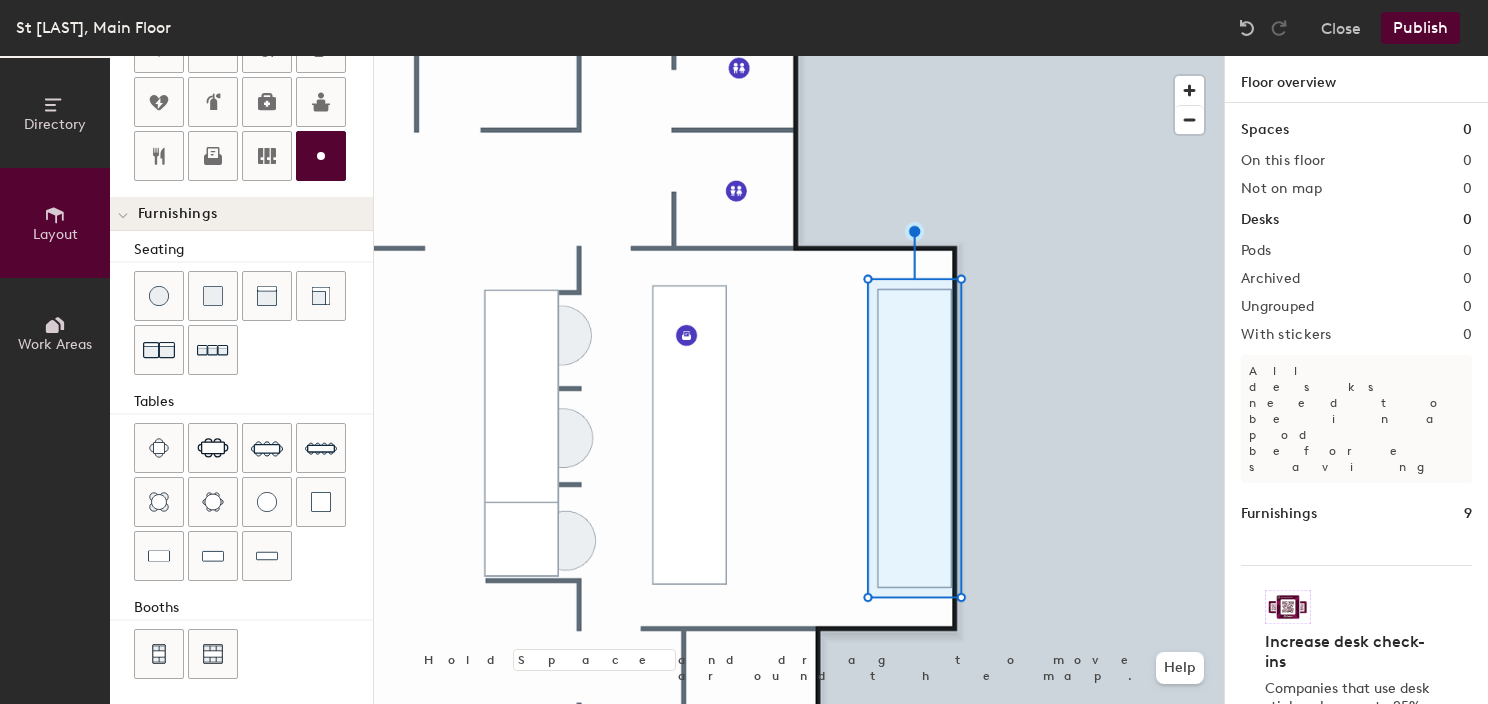 type on "20" 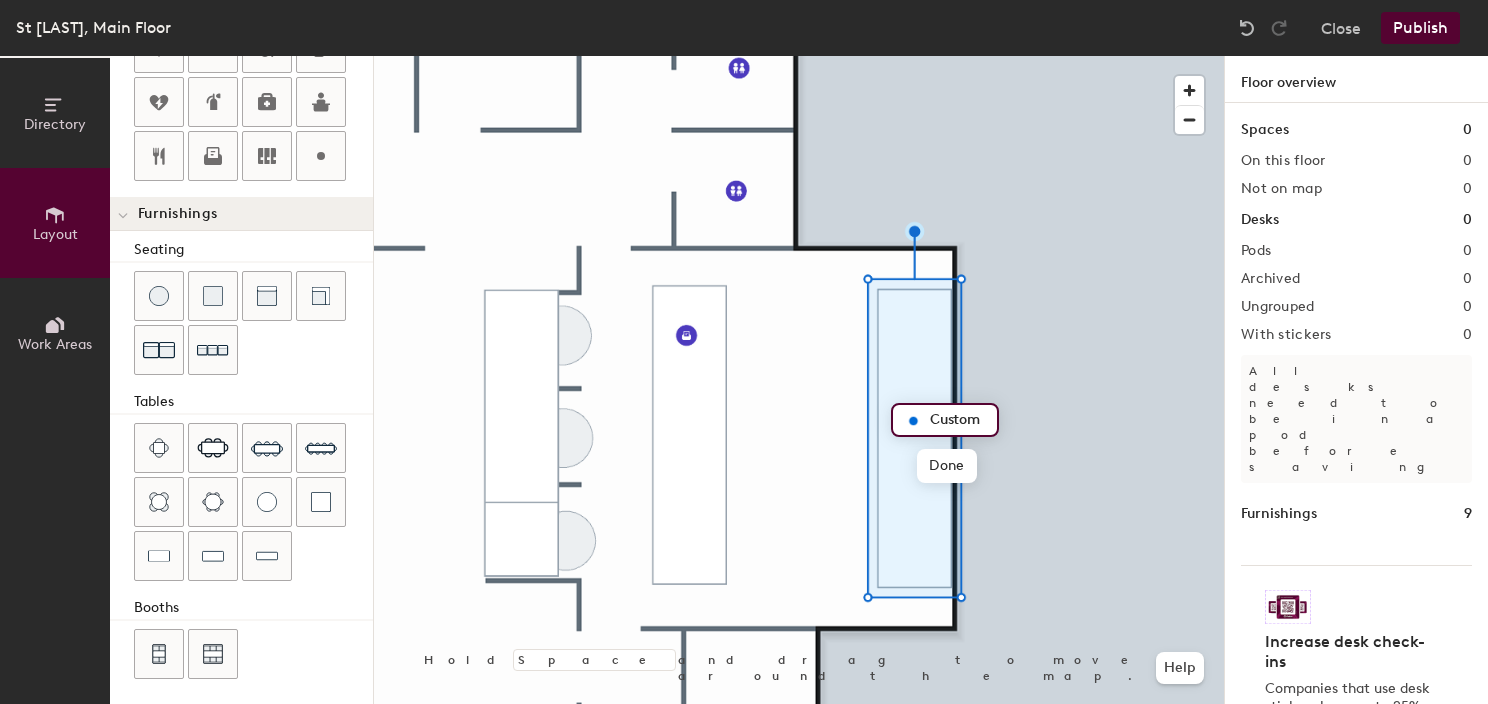type on "D" 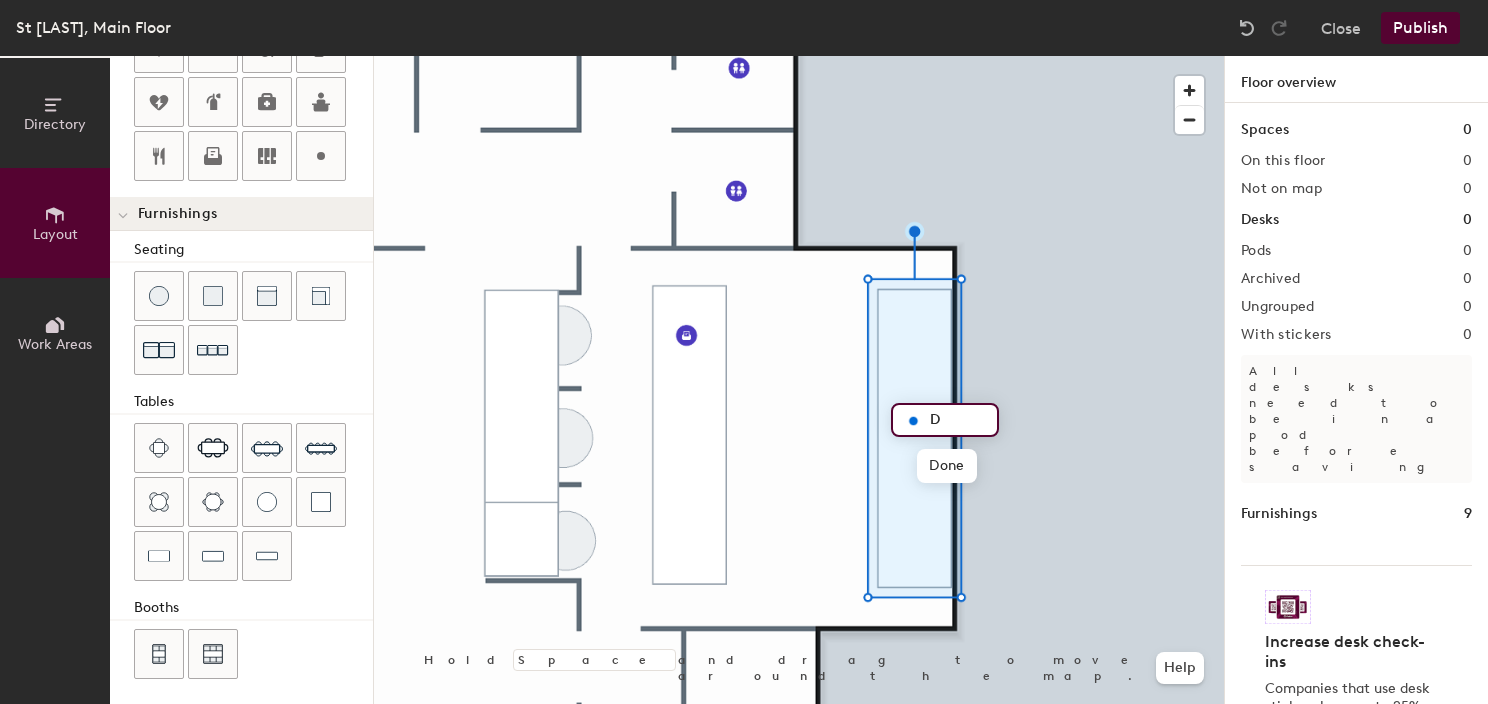 type on "20" 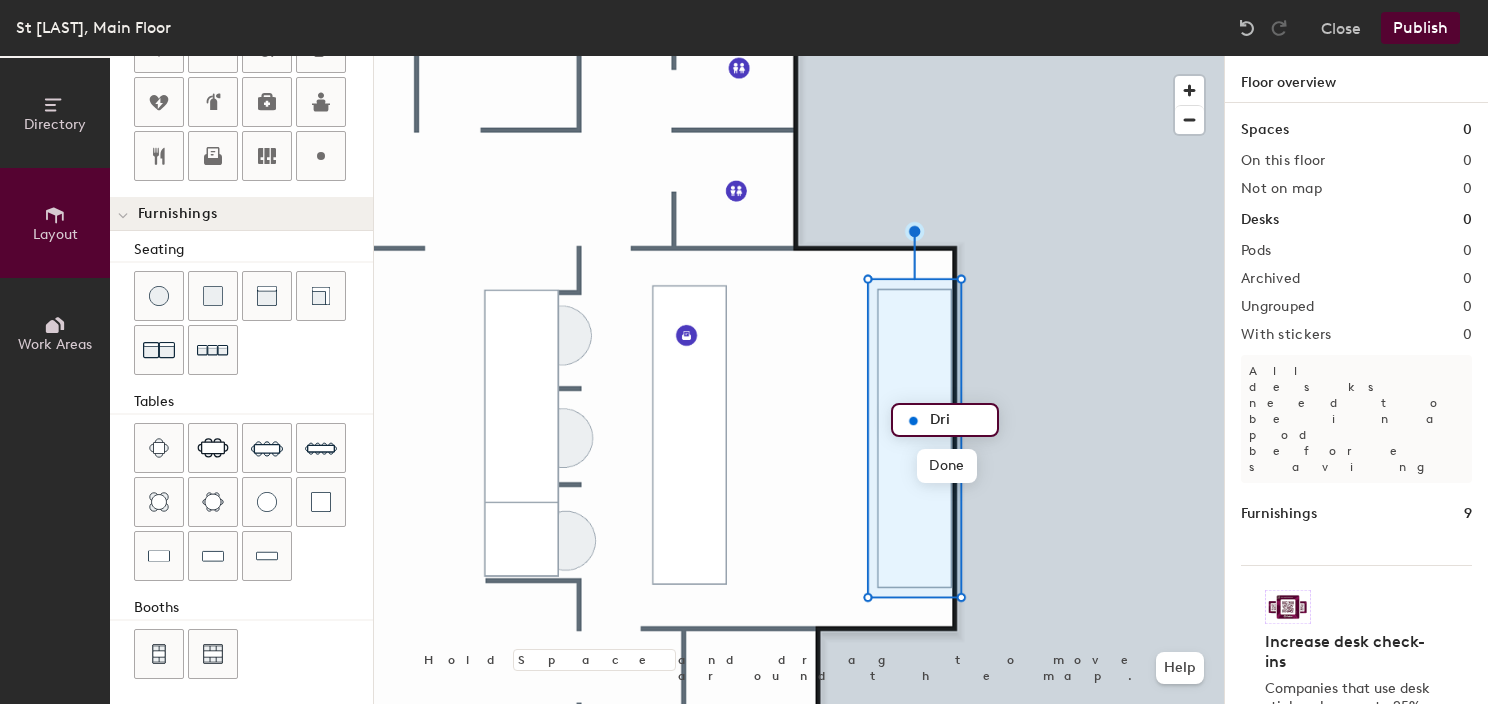 type on "Driv" 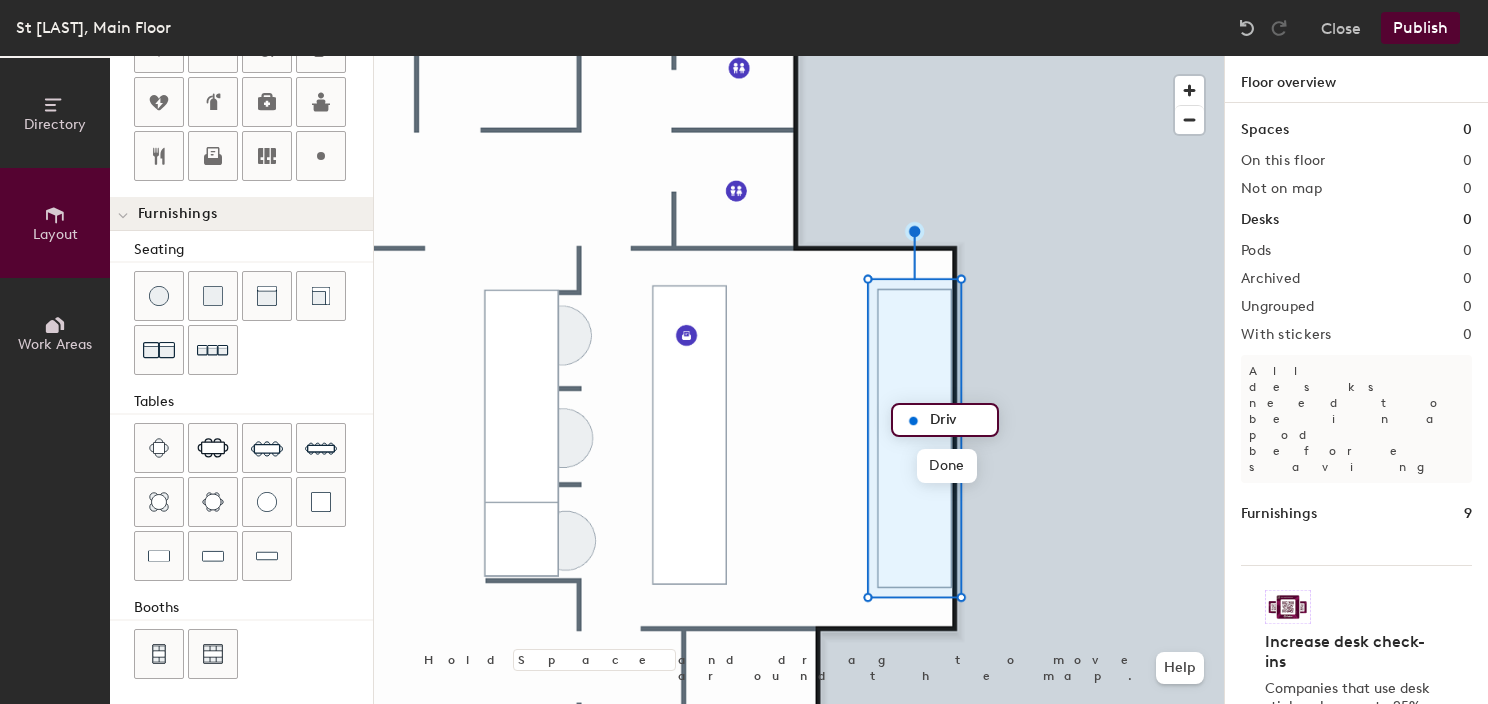 type on "20" 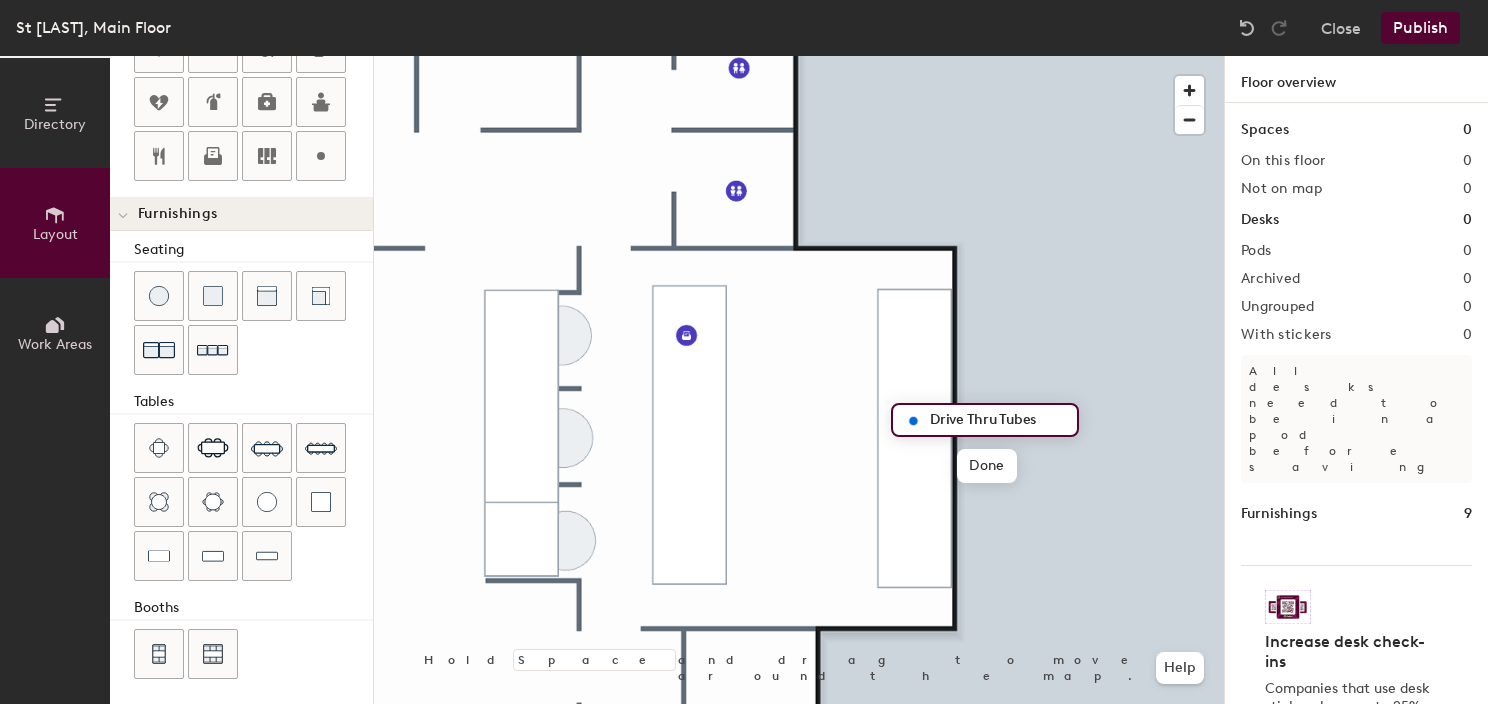 scroll, scrollTop: 0, scrollLeft: 0, axis: both 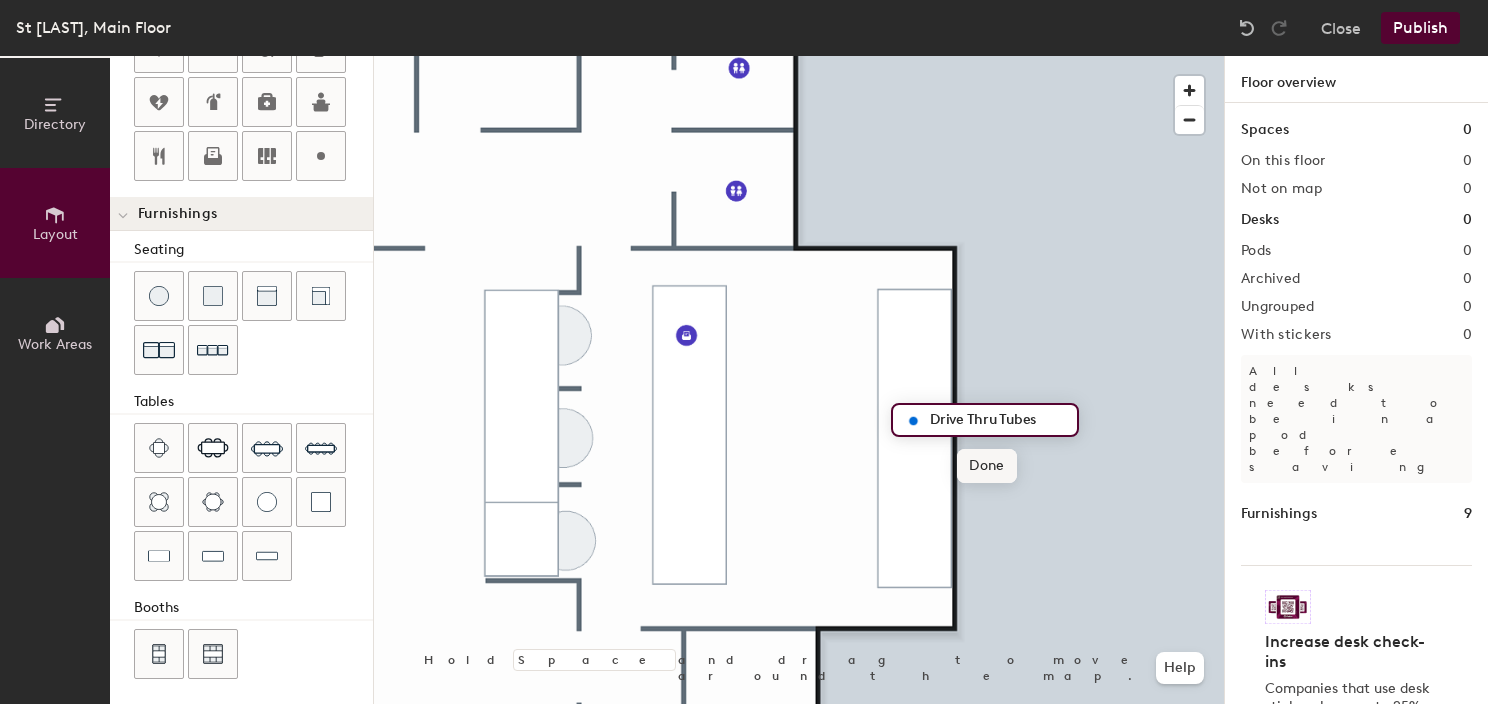 type on "Drive Thru Tubes" 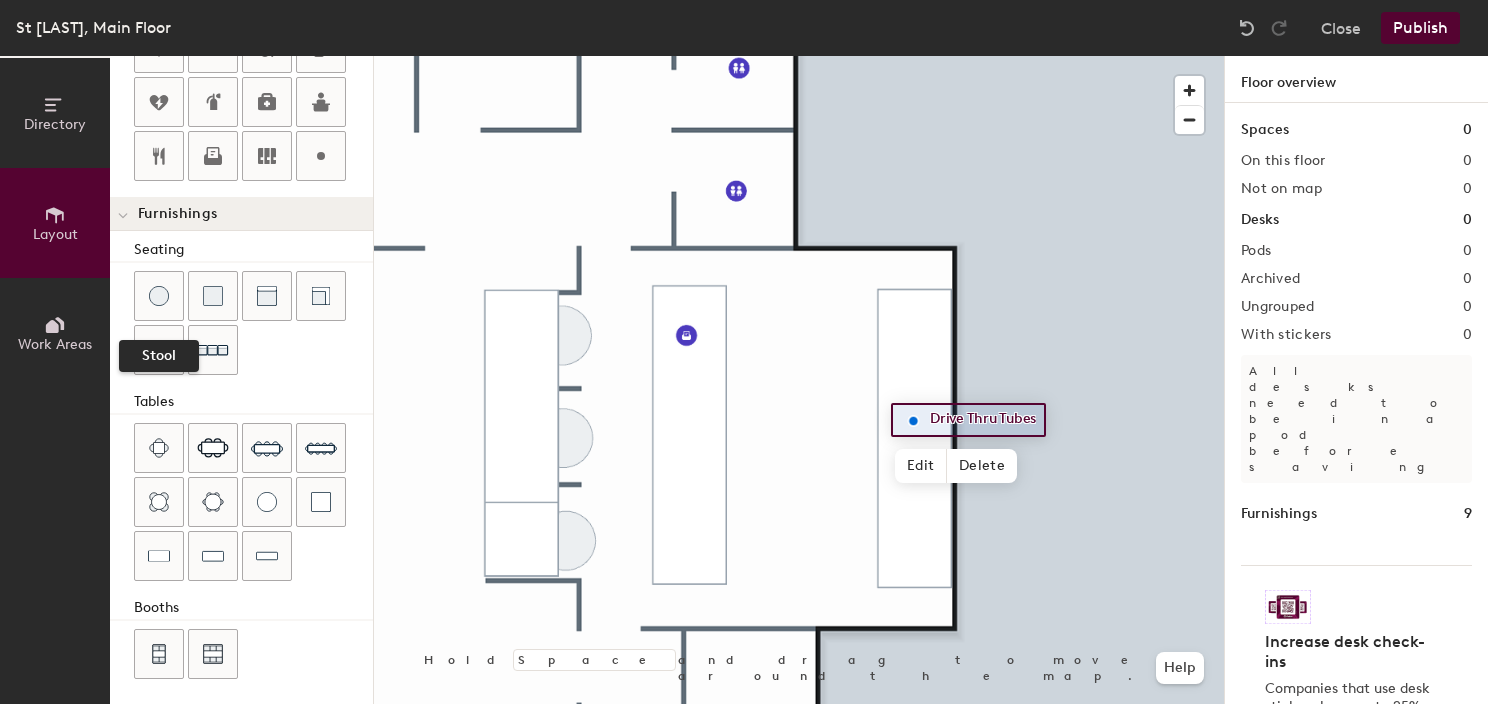 drag, startPoint x: 171, startPoint y: 293, endPoint x: 319, endPoint y: 334, distance: 153.57408 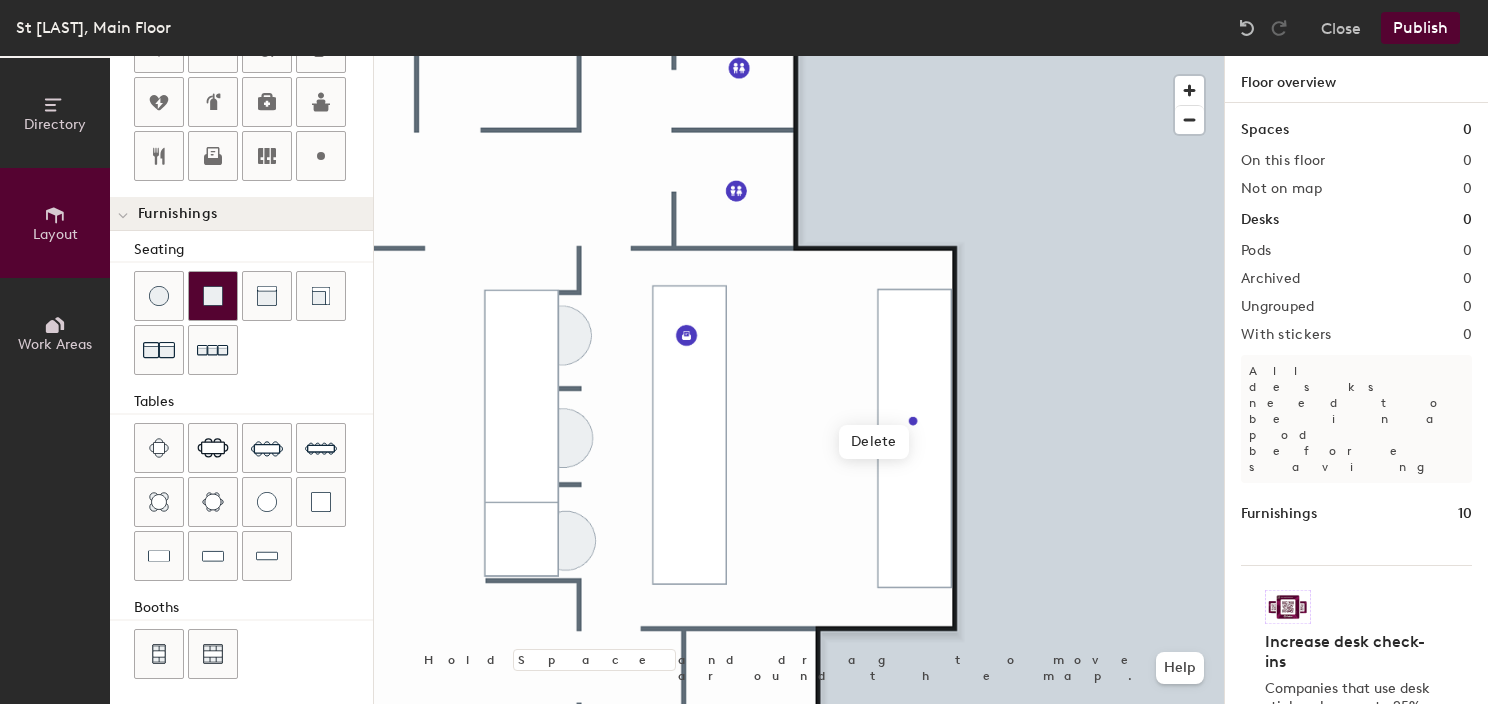 drag, startPoint x: 152, startPoint y: 291, endPoint x: 190, endPoint y: 312, distance: 43.416588 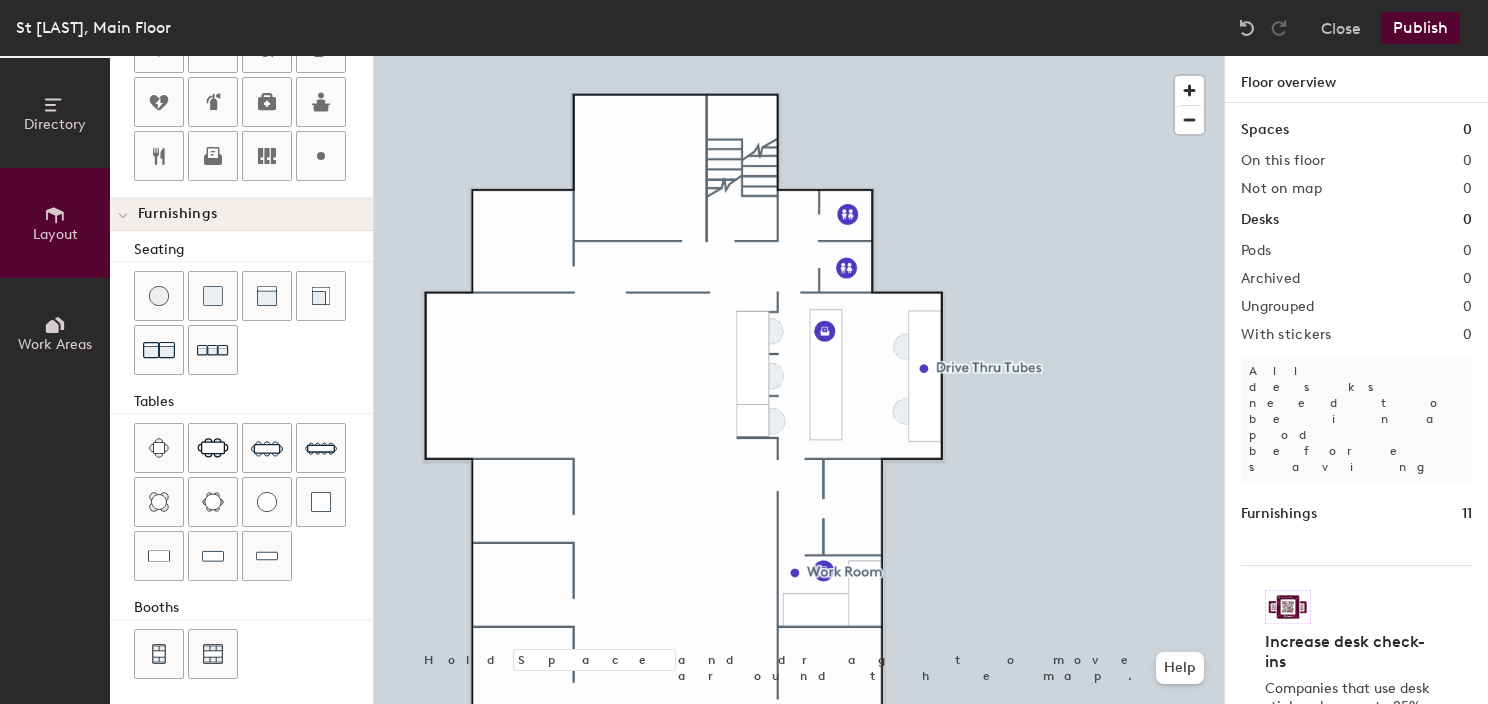 drag, startPoint x: 263, startPoint y: 545, endPoint x: 372, endPoint y: 491, distance: 121.64292 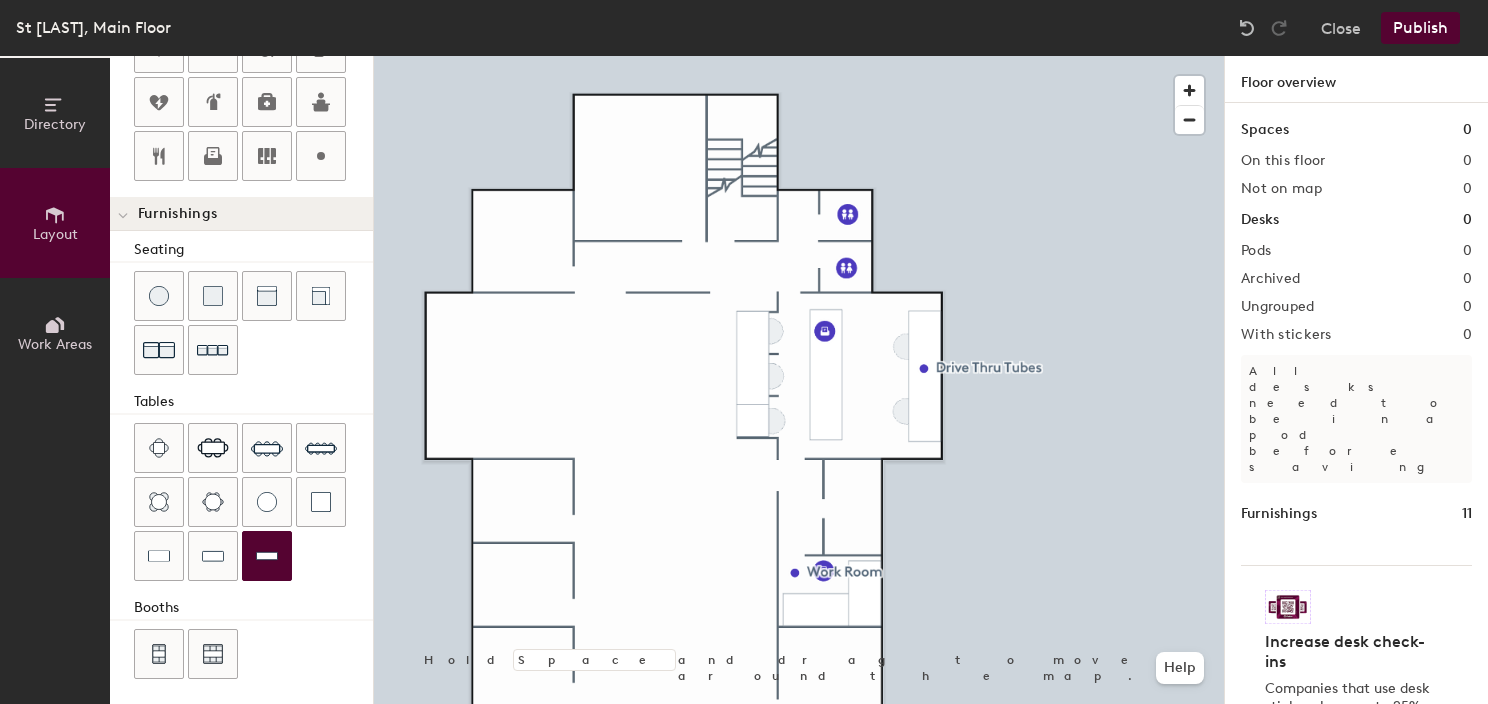 click 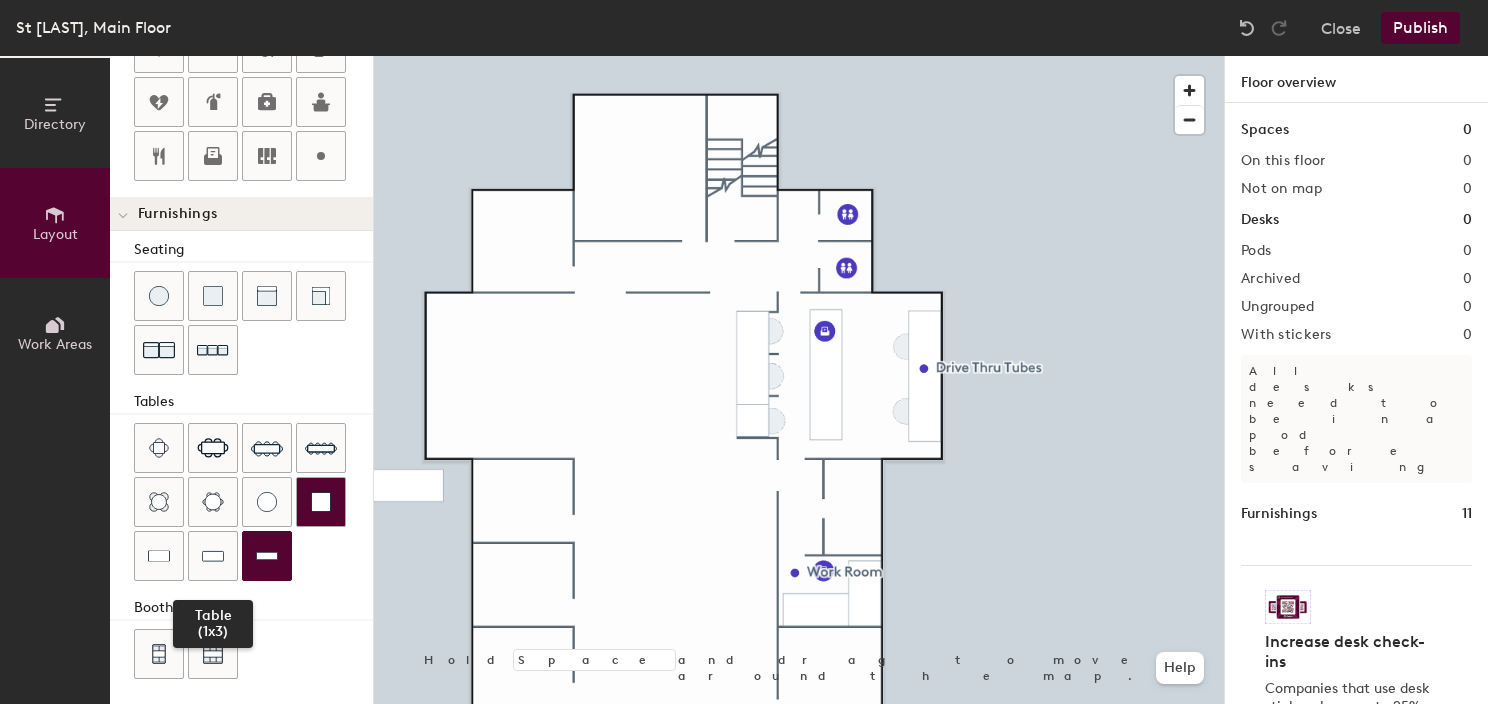 drag, startPoint x: 211, startPoint y: 558, endPoint x: 312, endPoint y: 509, distance: 112.25863 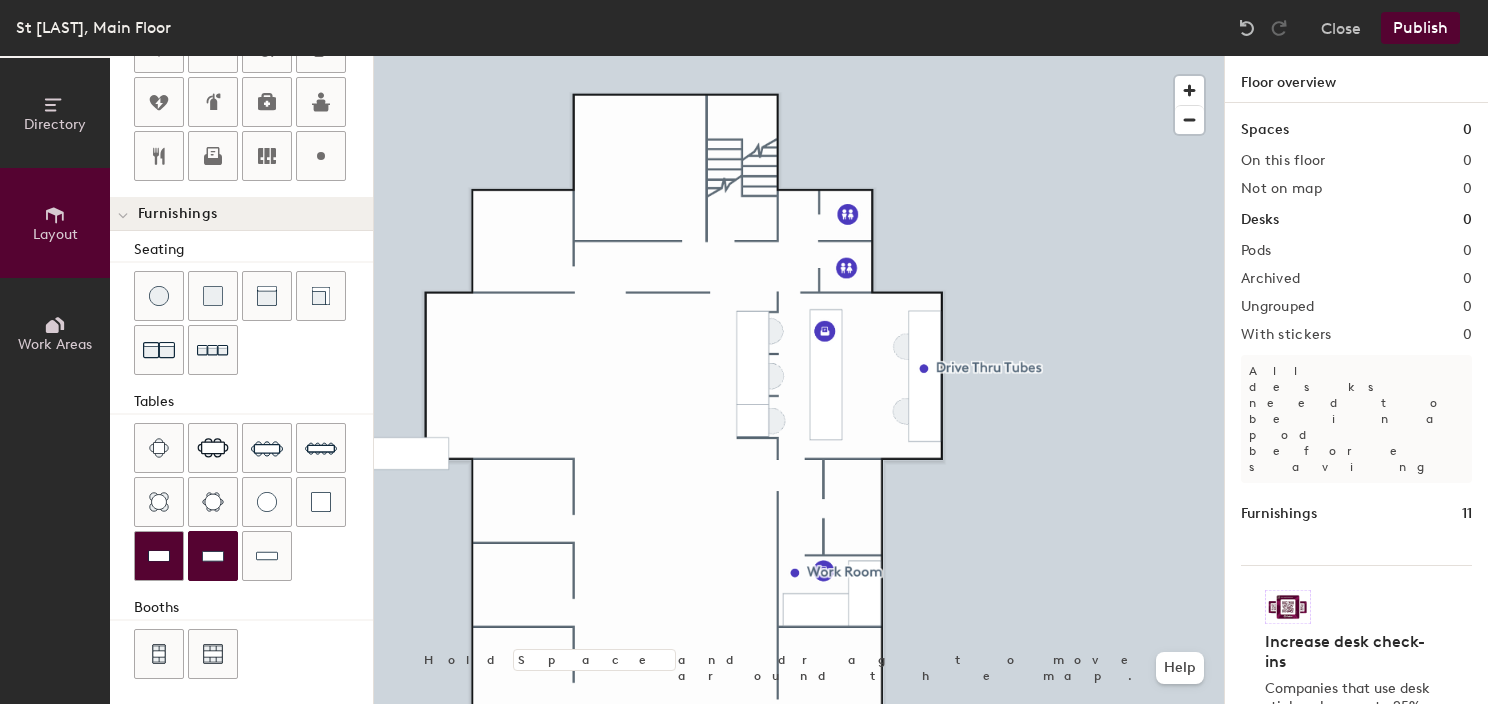 click 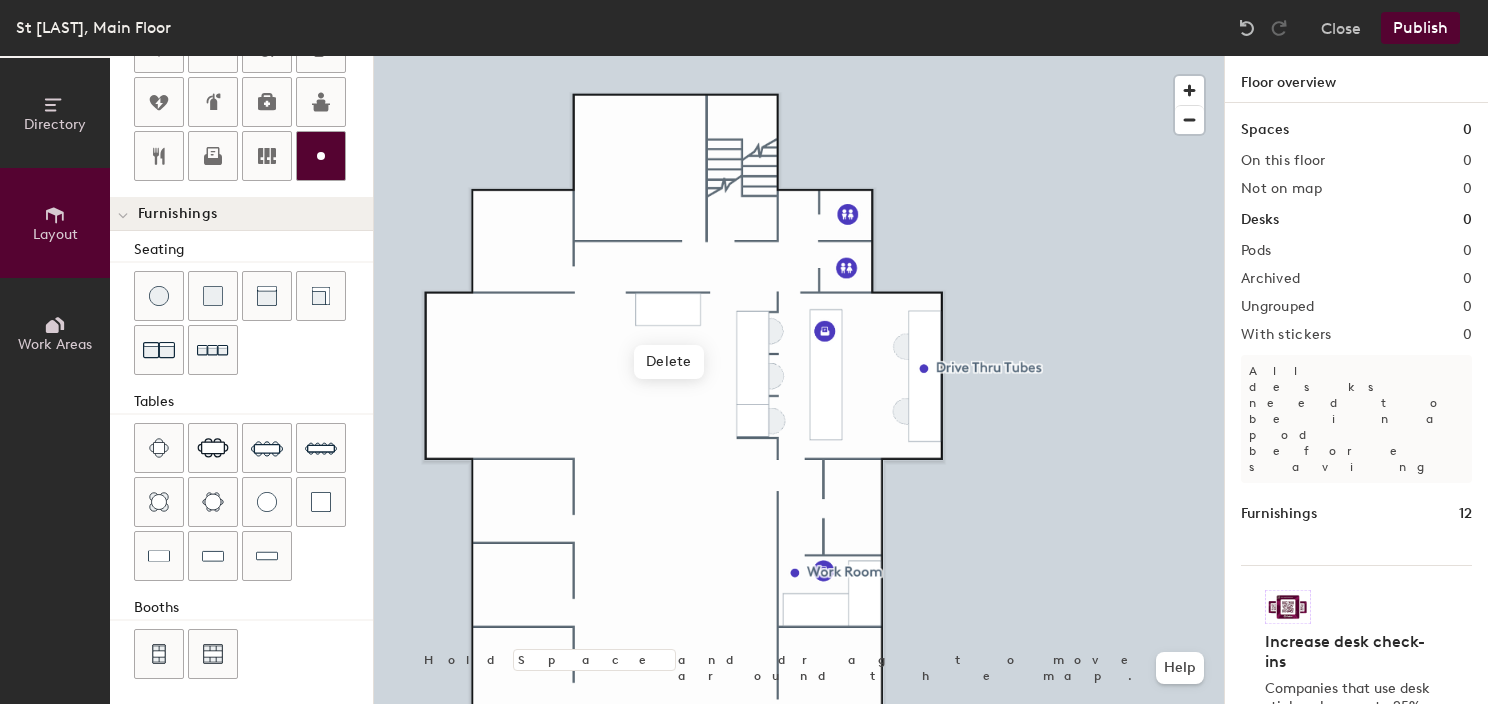 click 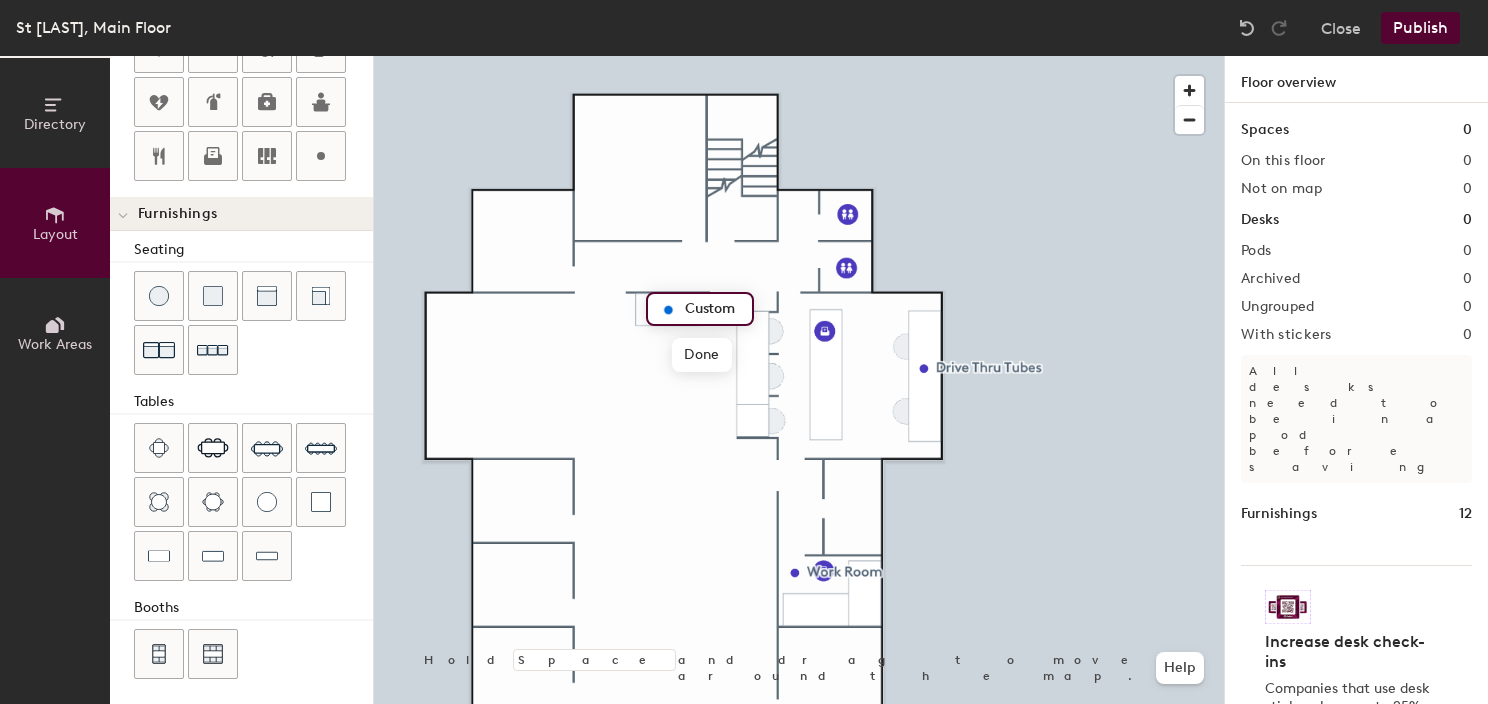 type on "20" 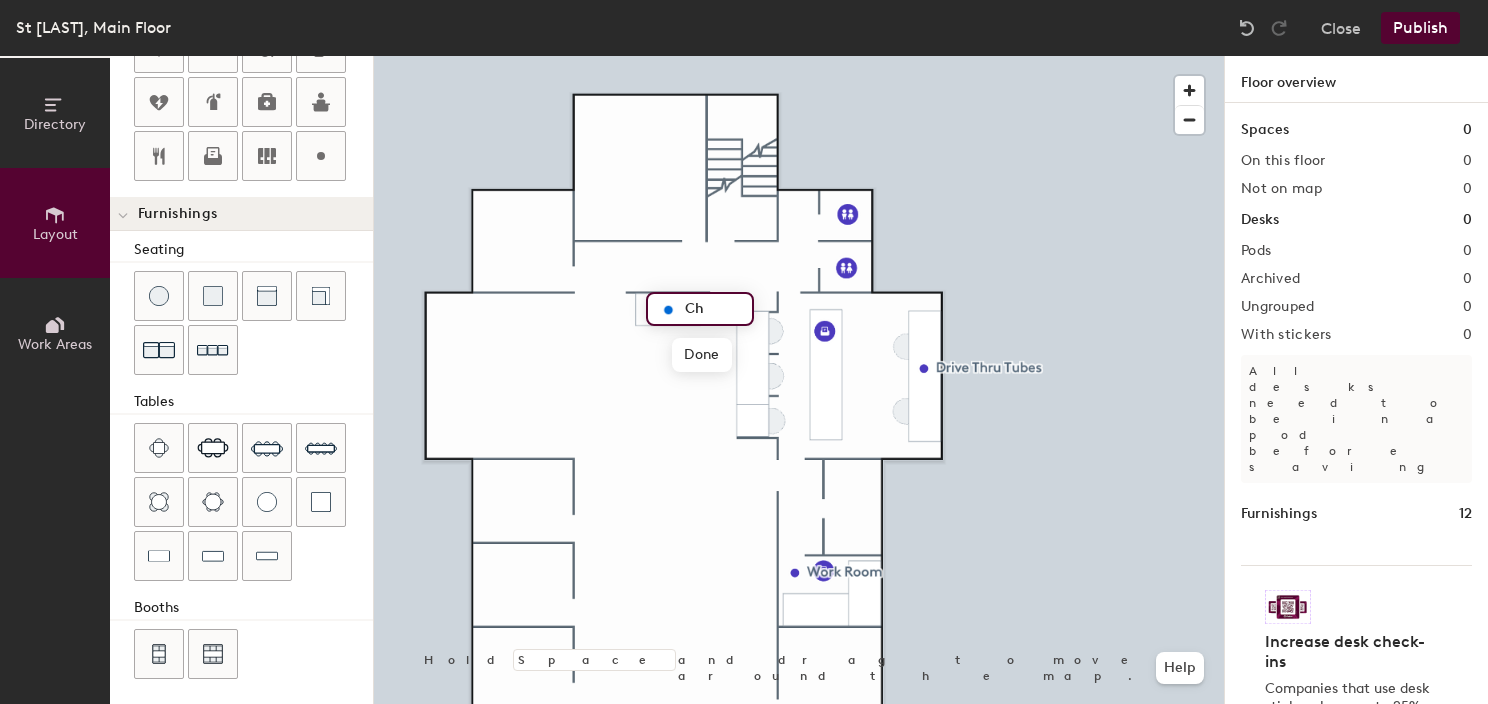 type on "Che" 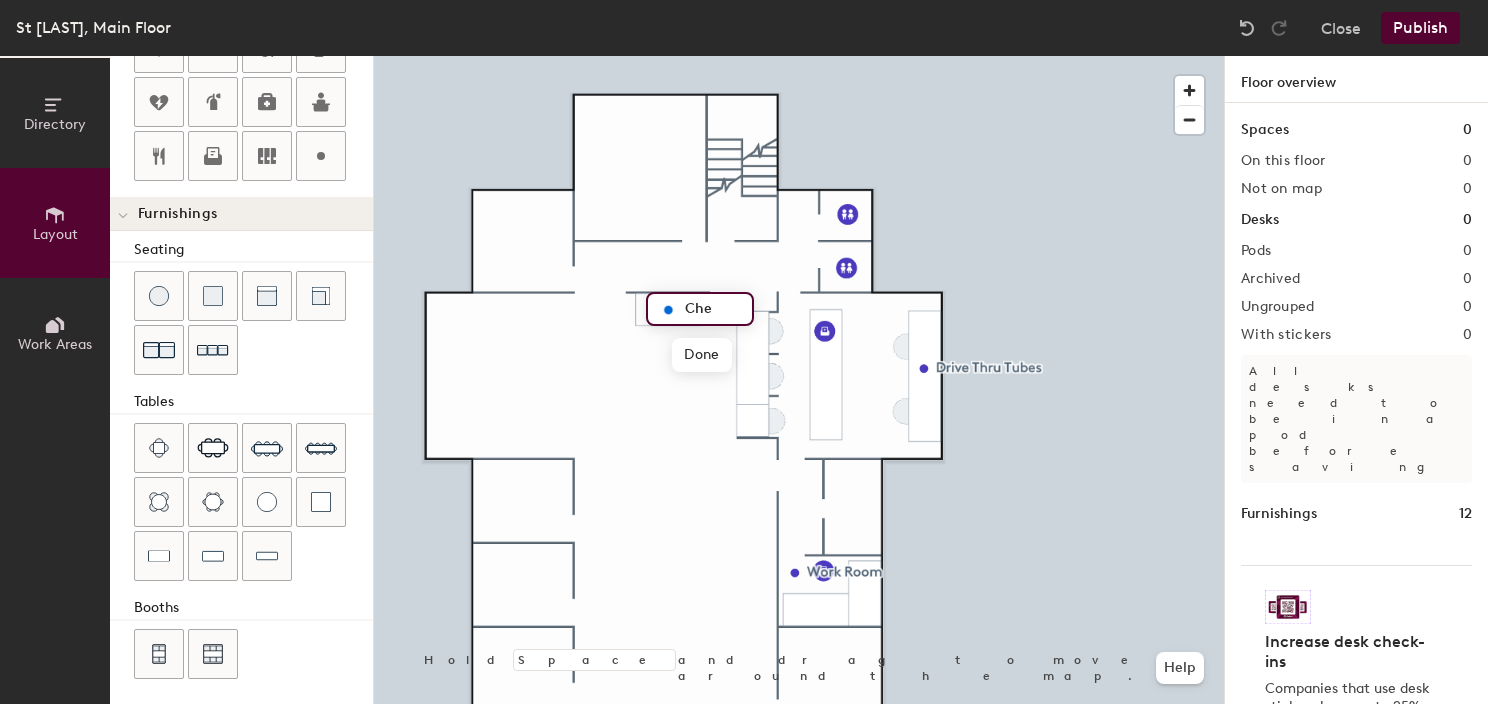 type on "20" 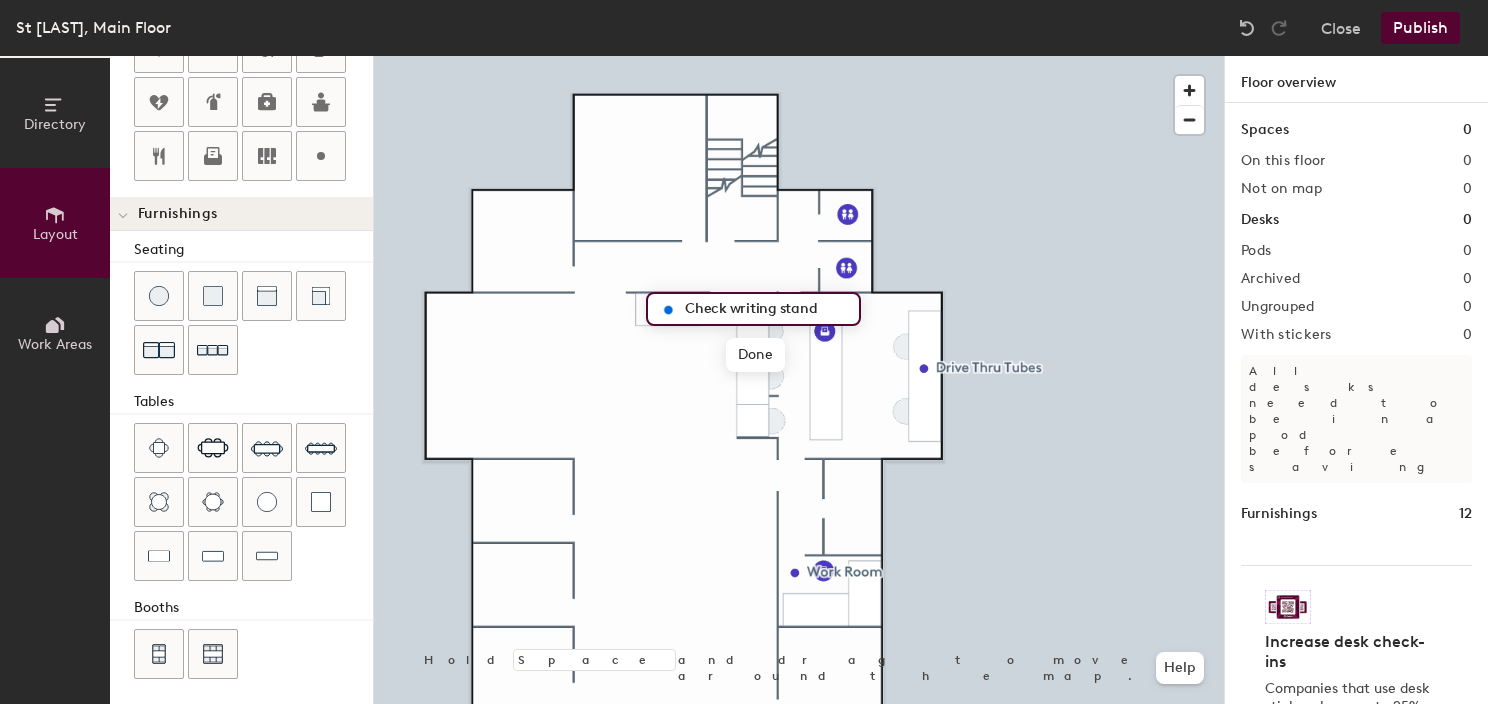 scroll, scrollTop: 0, scrollLeft: 0, axis: both 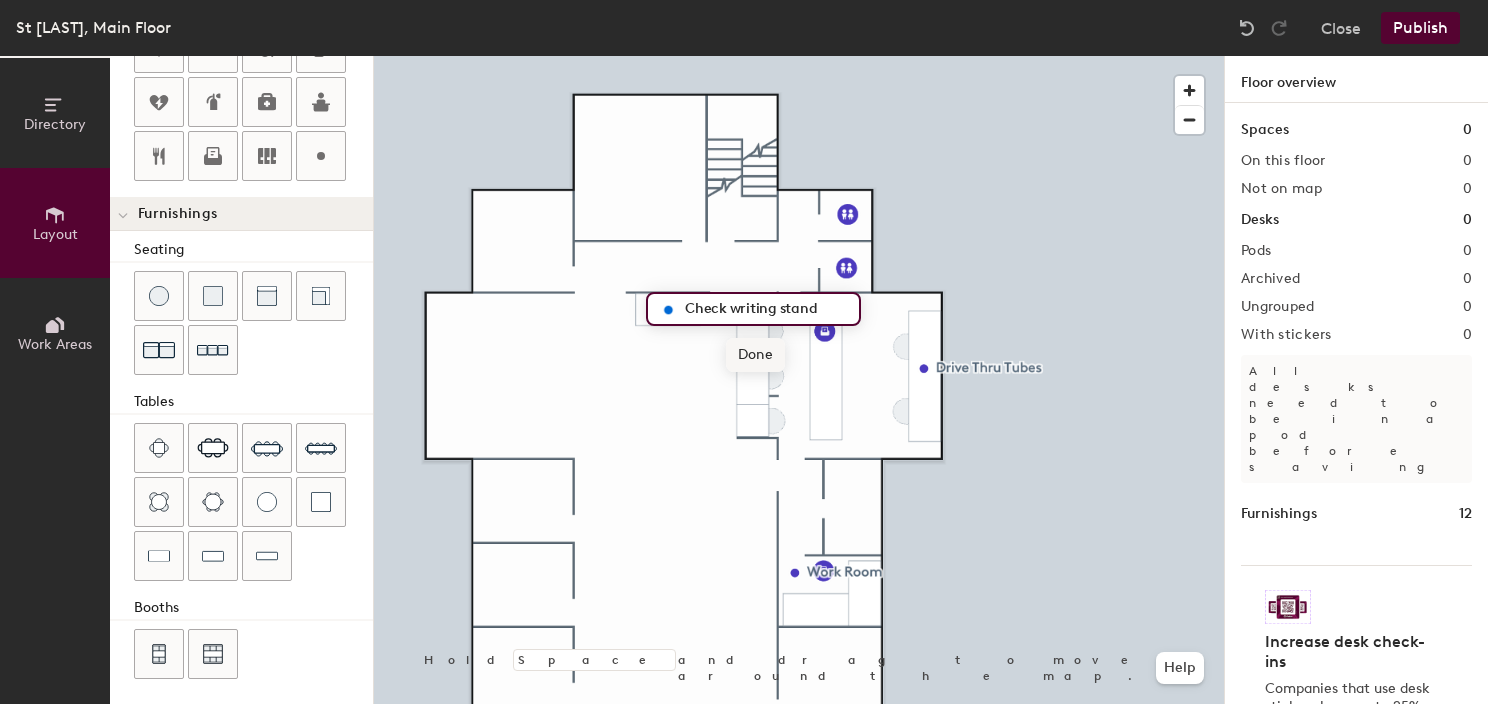 type on "Check writing stand" 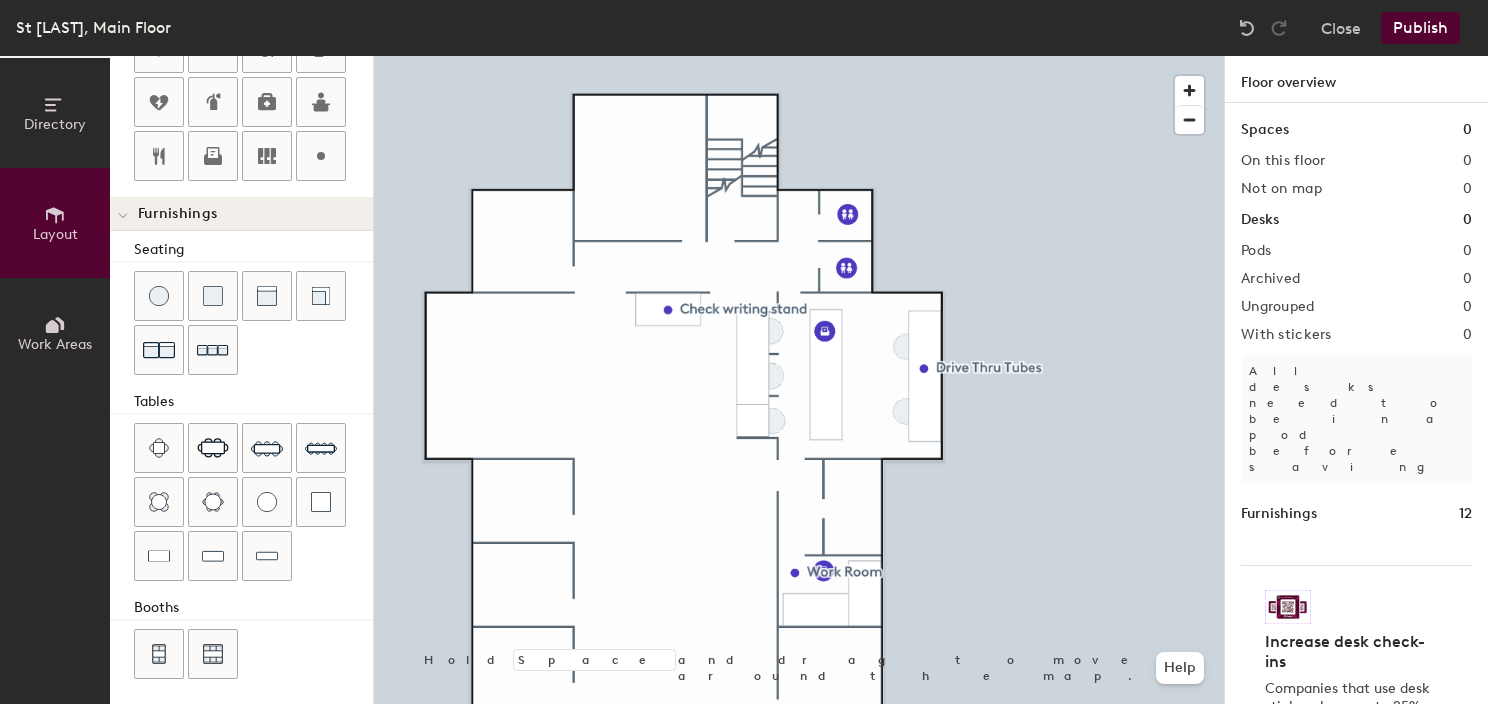 click on "Layout   Add space Resize Desks Points of Interest Furnishings Seating Tables Booths" 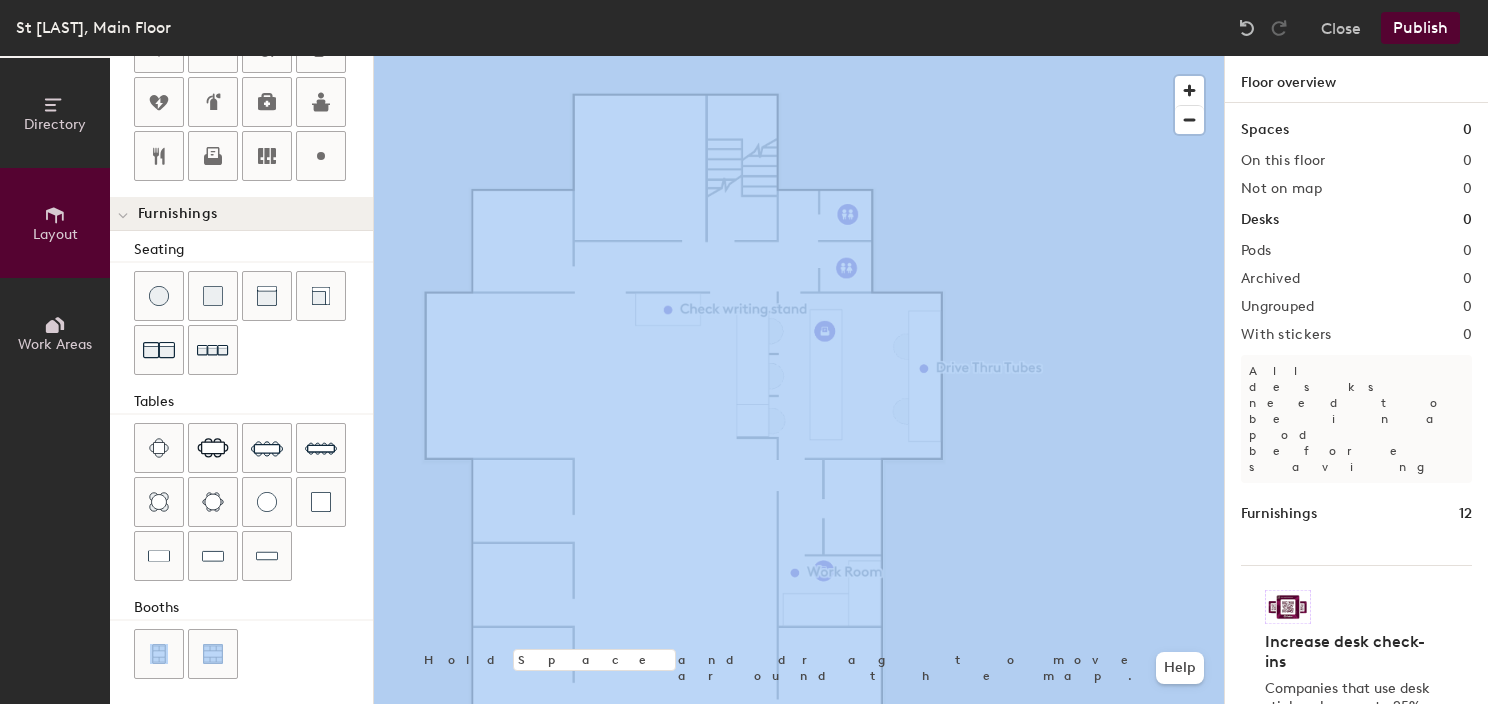 click on "Layout   Add space Resize Desks Points of Interest Furnishings Seating Tables Booths" 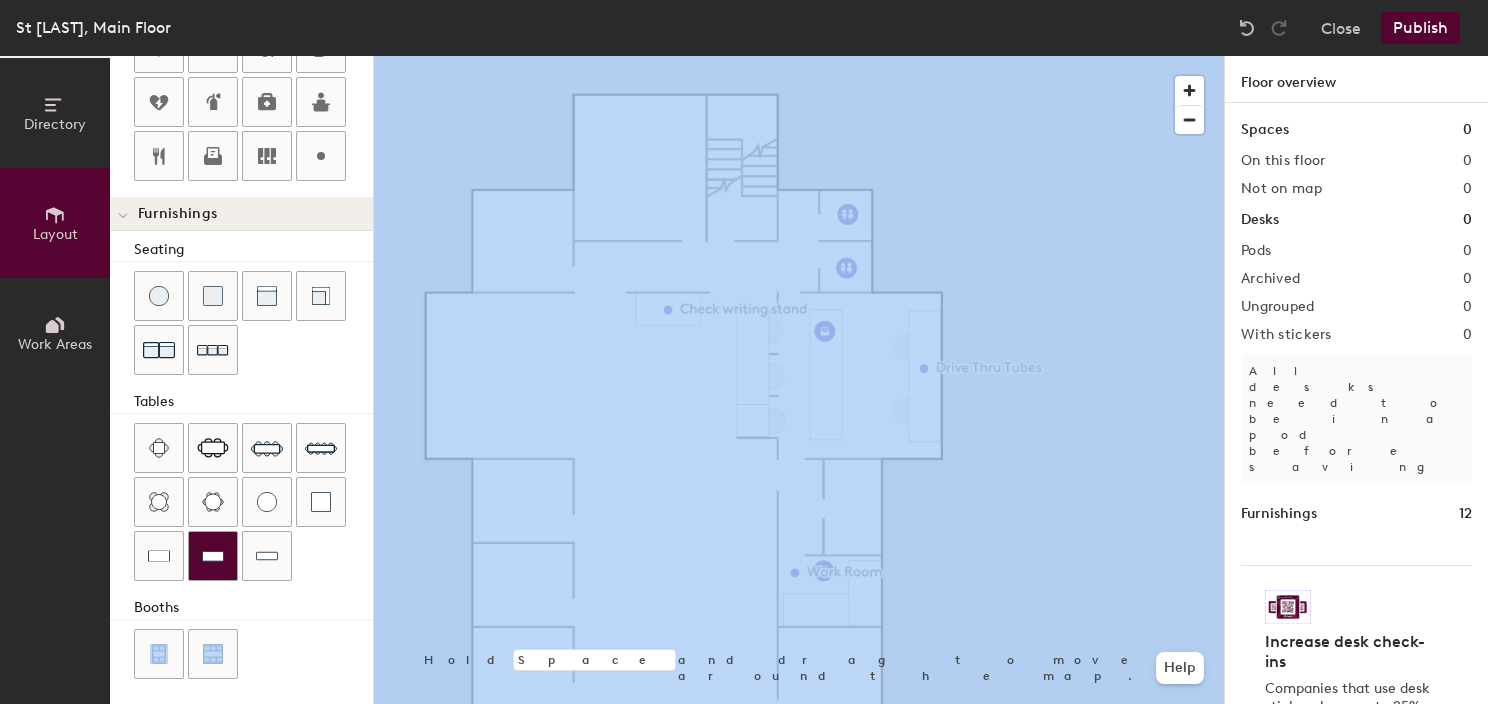 scroll, scrollTop: 452, scrollLeft: 0, axis: vertical 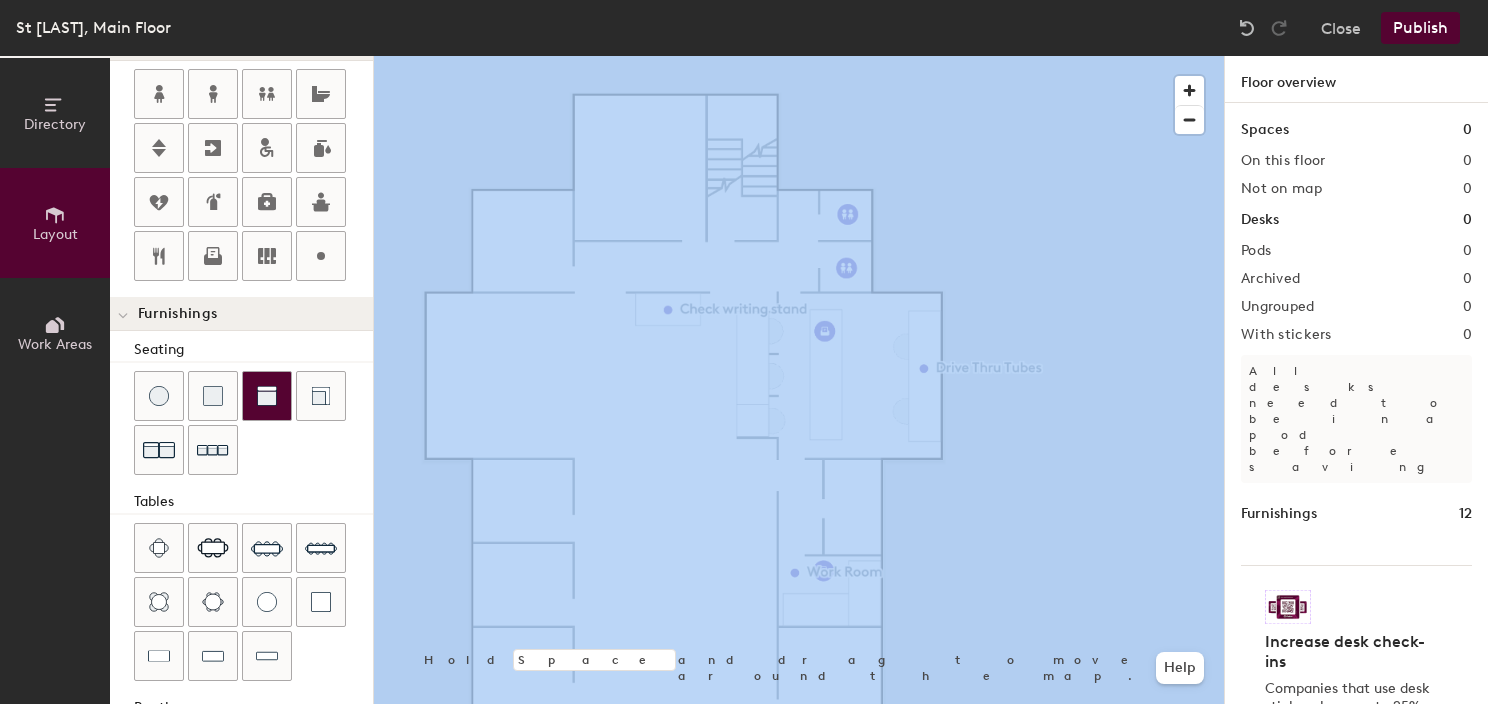 click 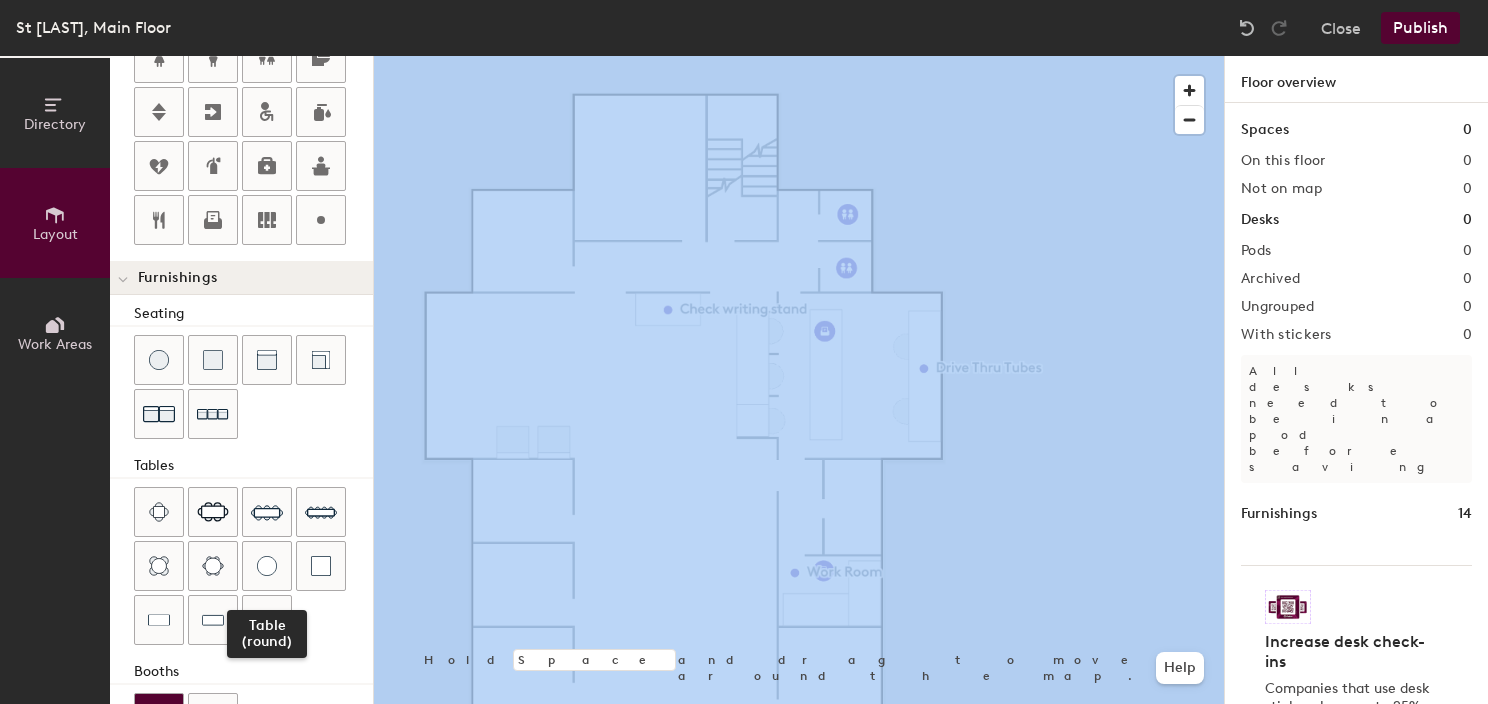 scroll, scrollTop: 552, scrollLeft: 0, axis: vertical 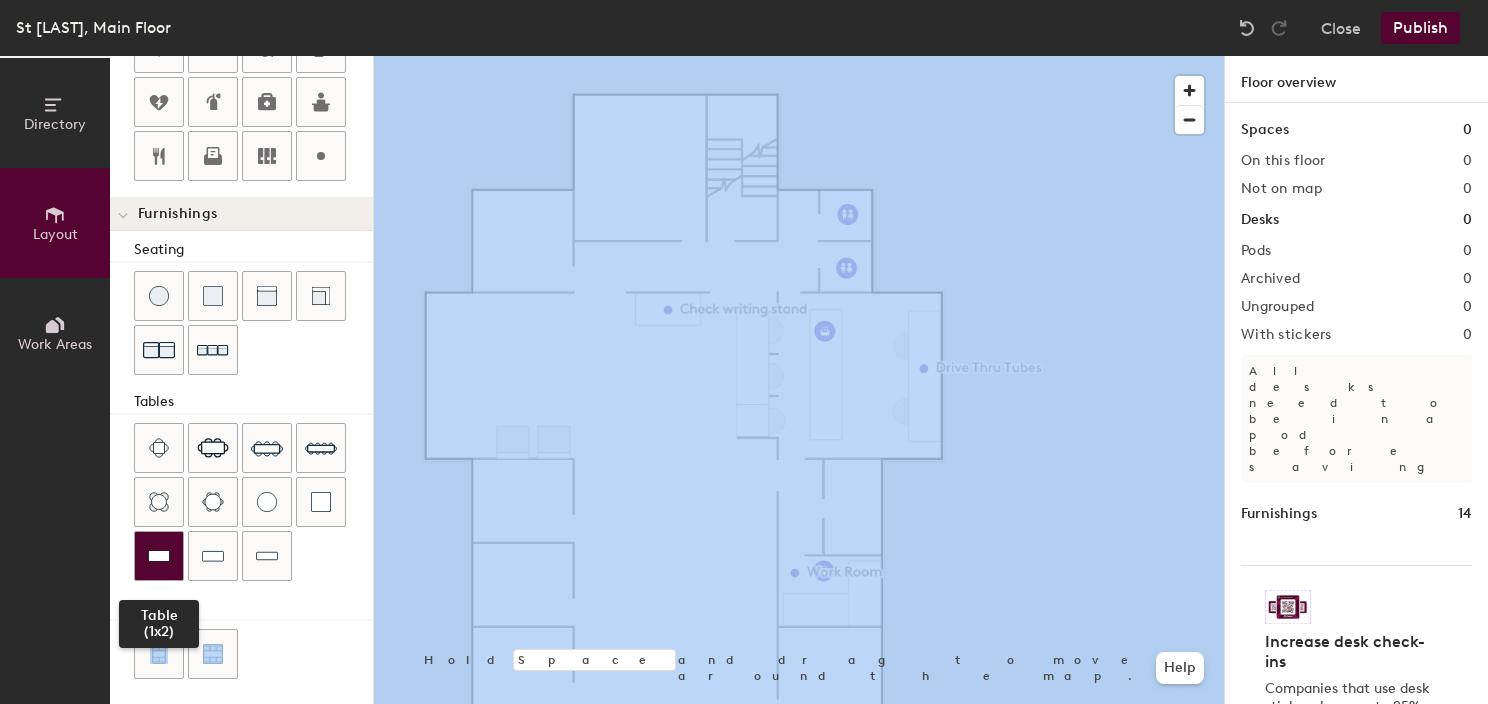 click 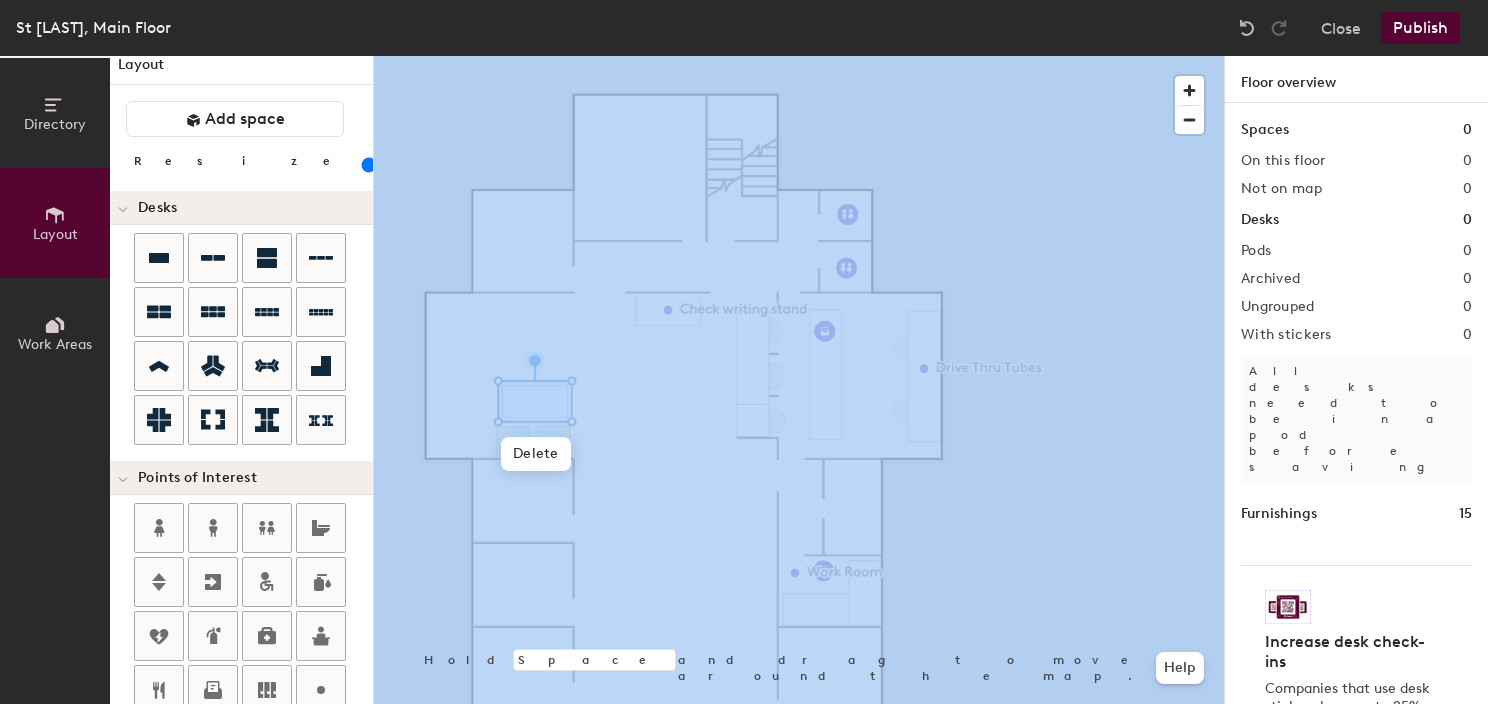 scroll, scrollTop: 0, scrollLeft: 0, axis: both 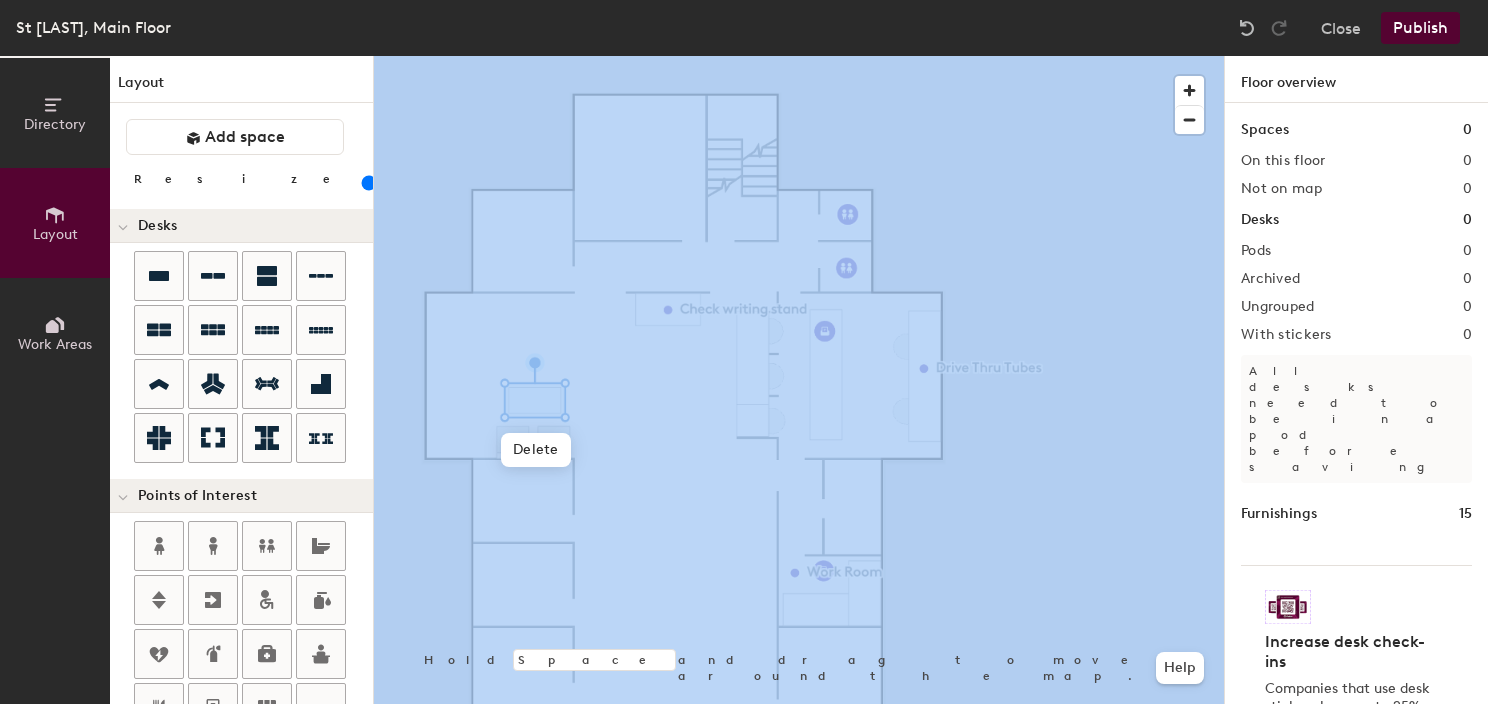drag, startPoint x: 206, startPoint y: 179, endPoint x: 338, endPoint y: 222, distance: 138.82722 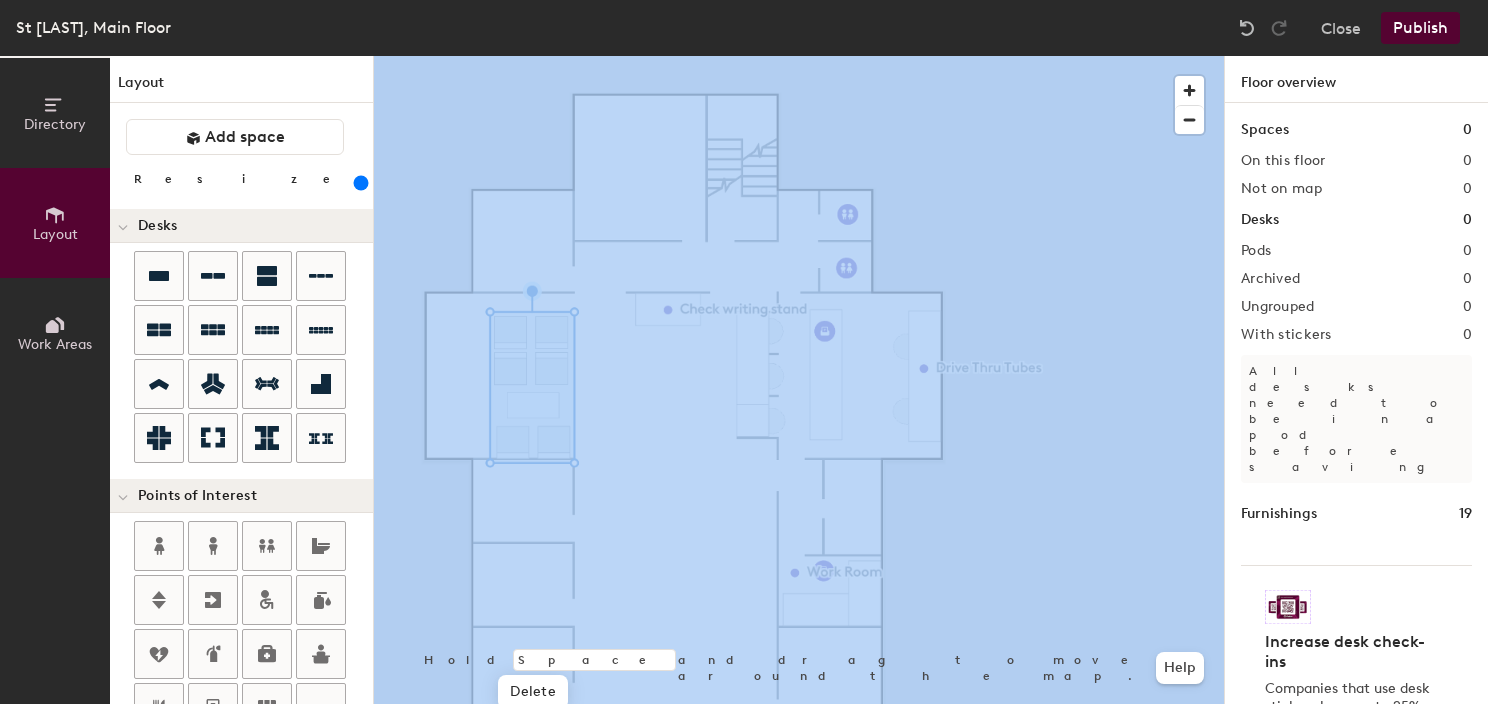 click 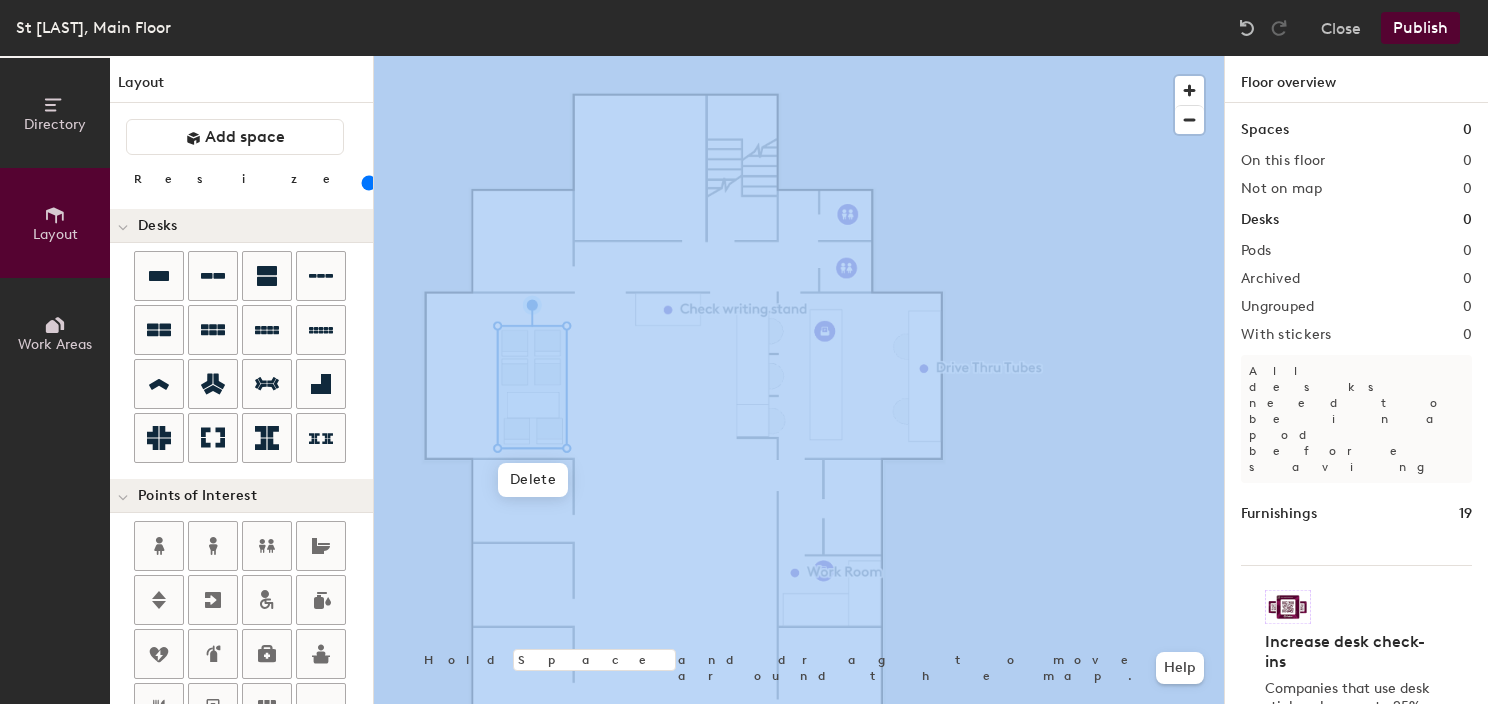 drag, startPoint x: 278, startPoint y: 185, endPoint x: 201, endPoint y: 185, distance: 77 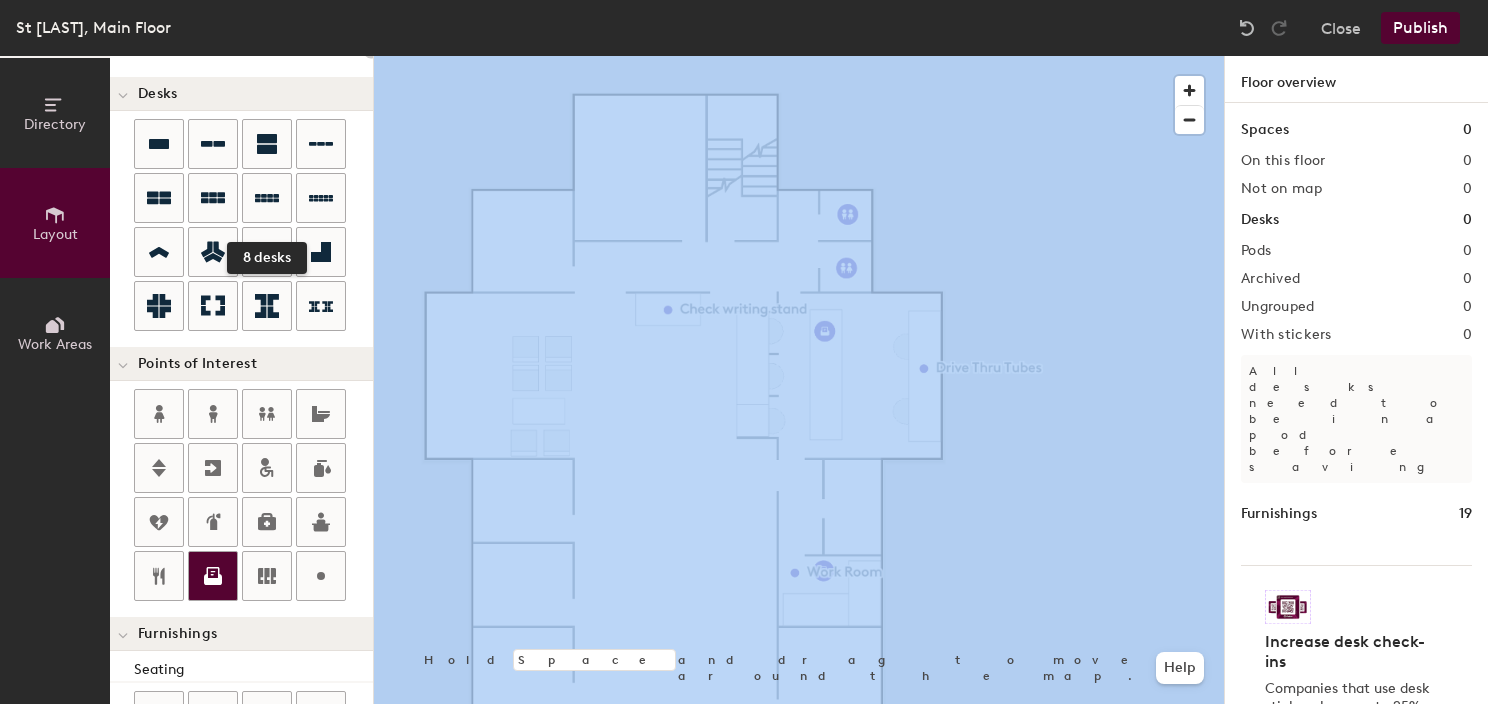 scroll, scrollTop: 400, scrollLeft: 0, axis: vertical 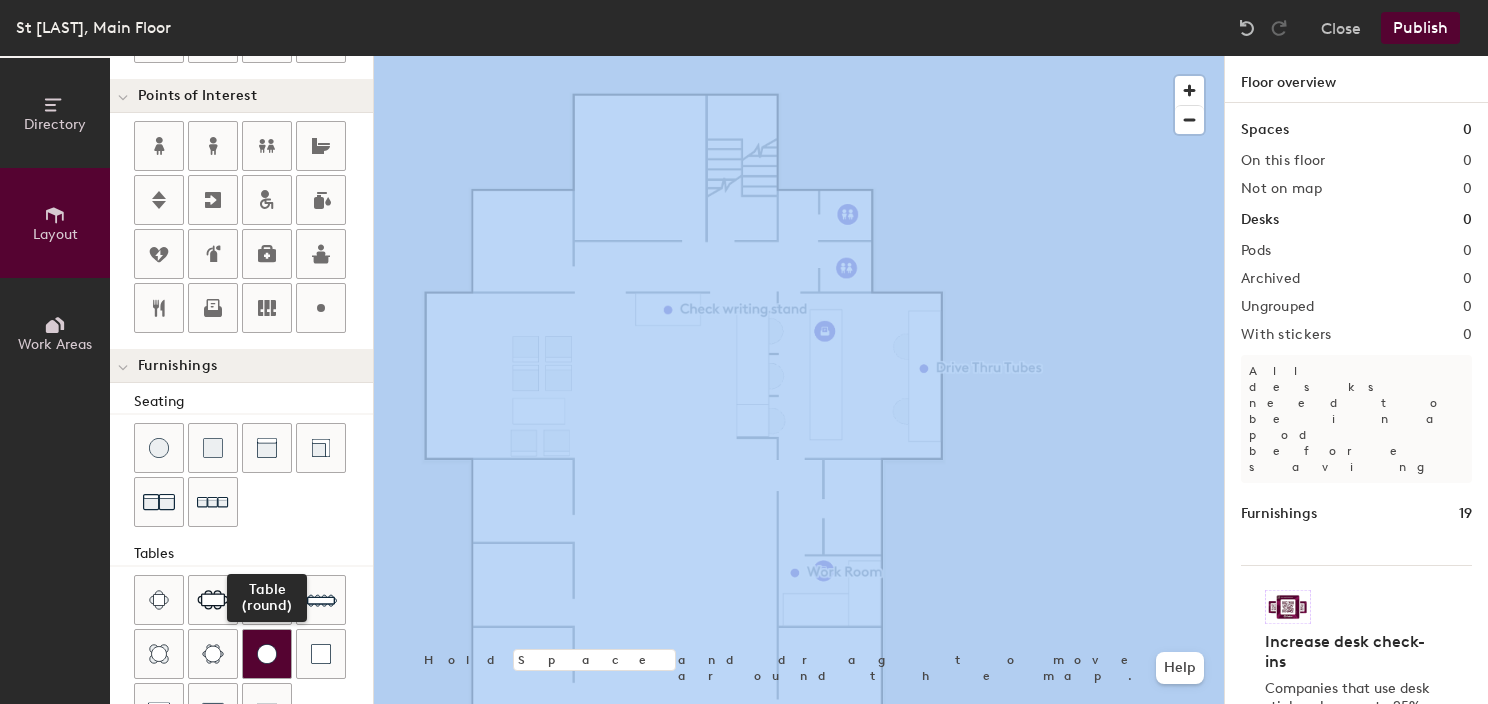 click 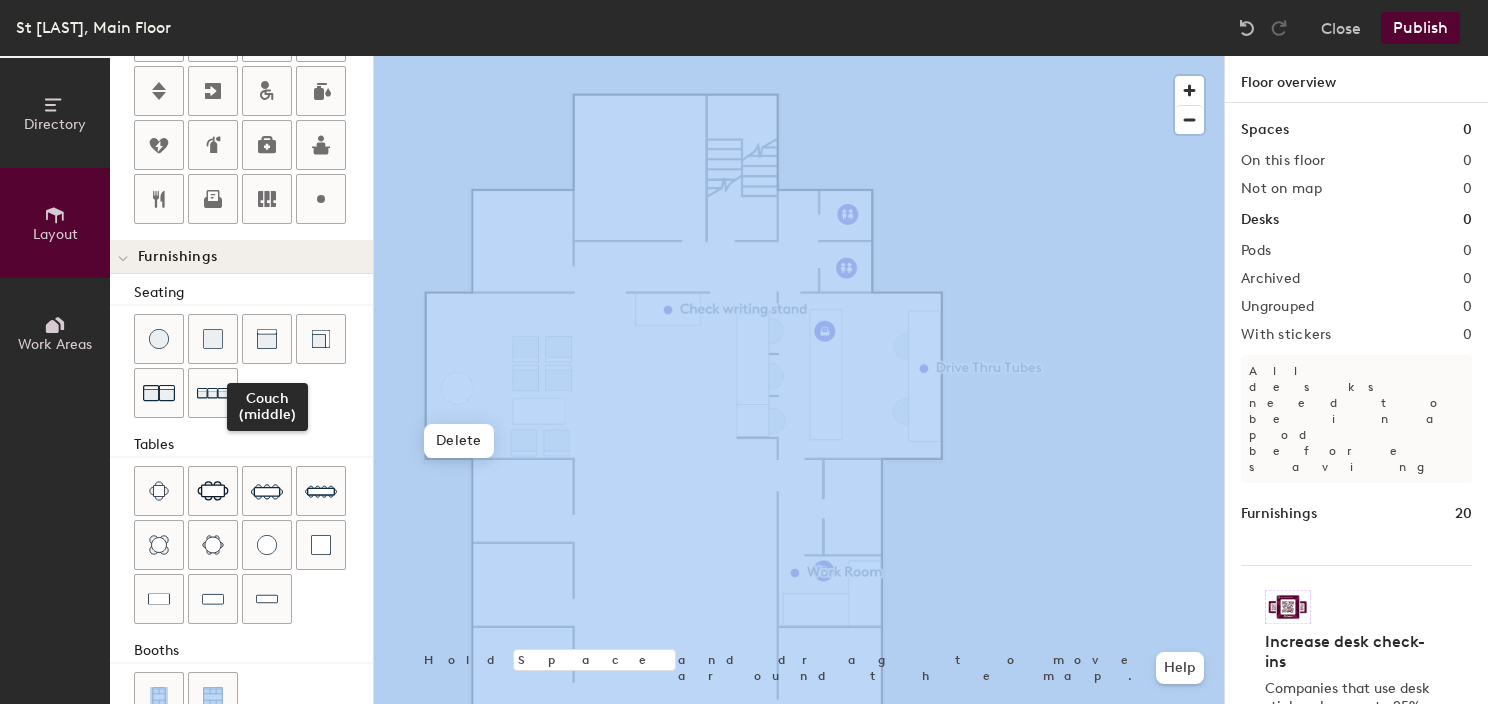 scroll, scrollTop: 552, scrollLeft: 0, axis: vertical 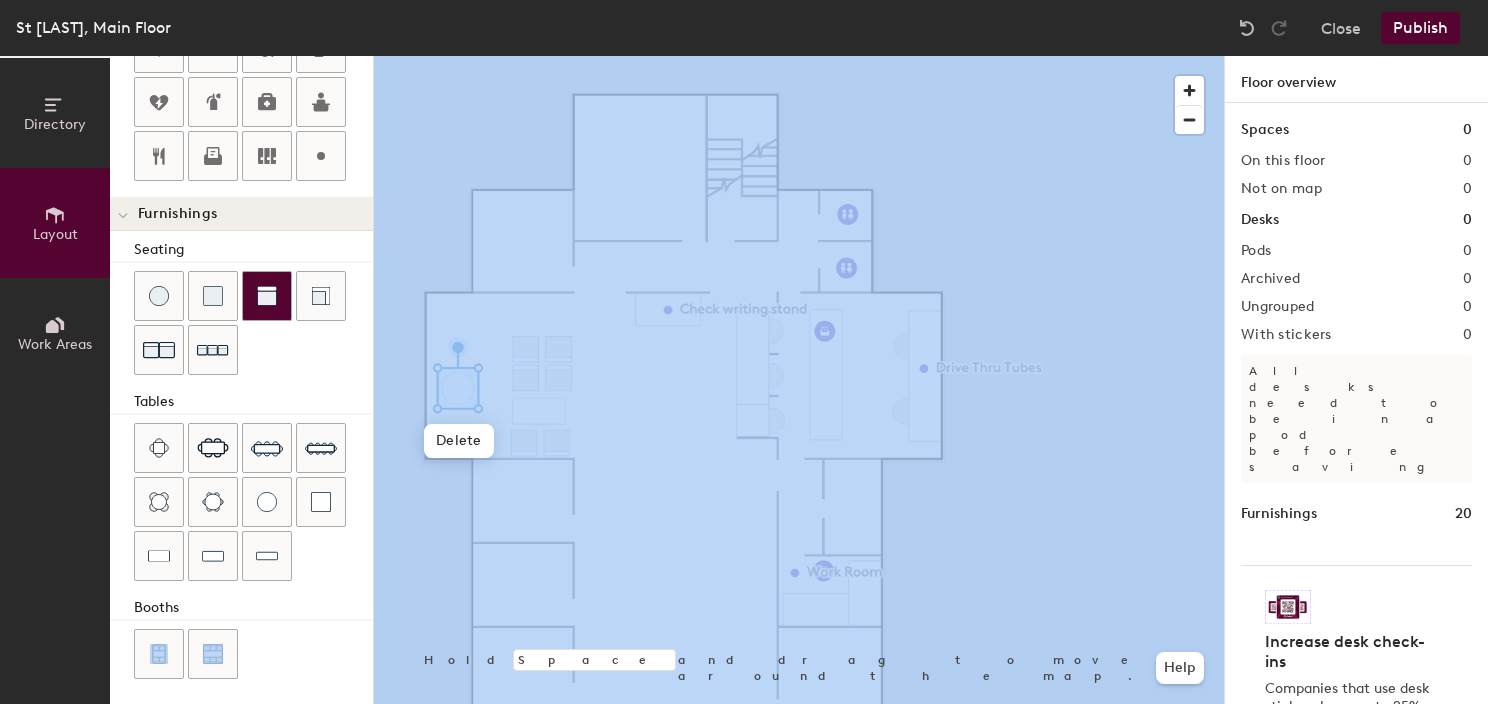 click 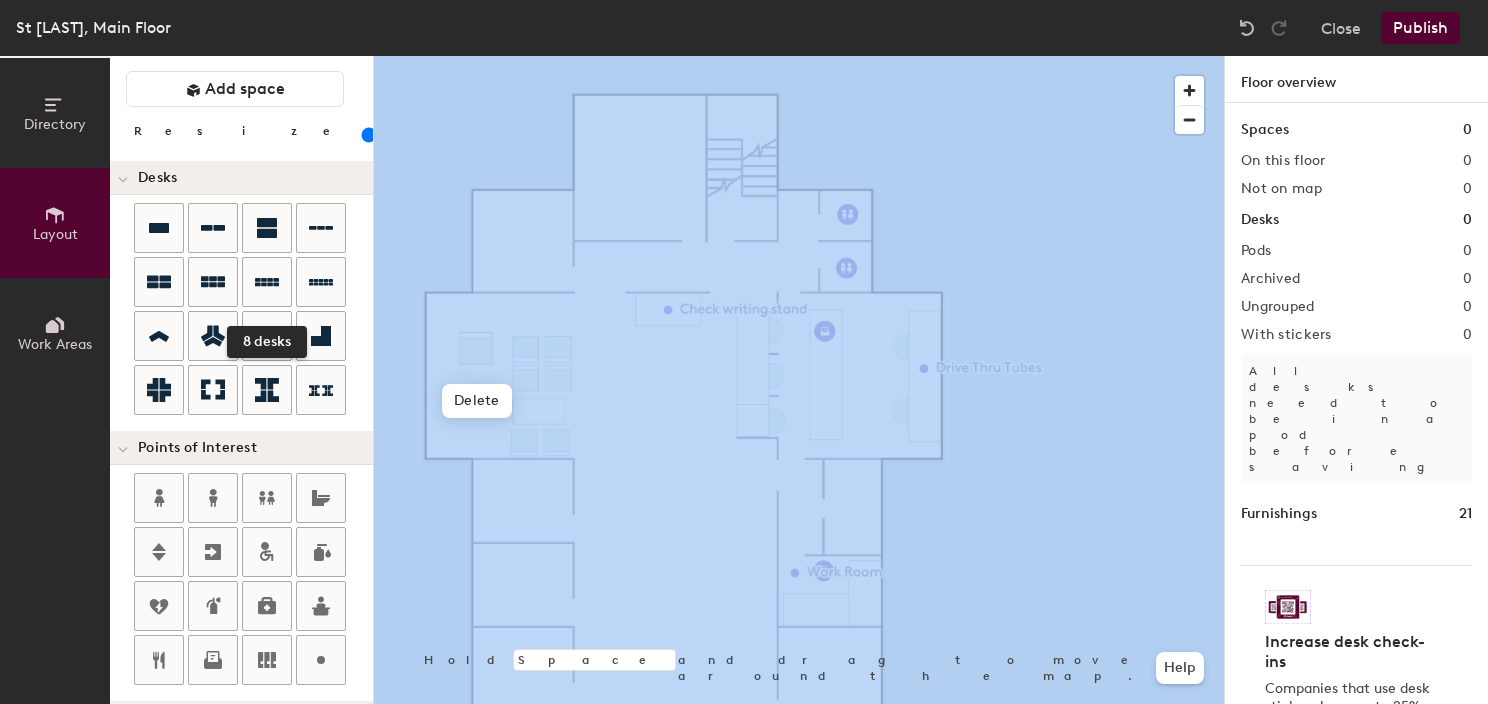 scroll, scrollTop: 0, scrollLeft: 0, axis: both 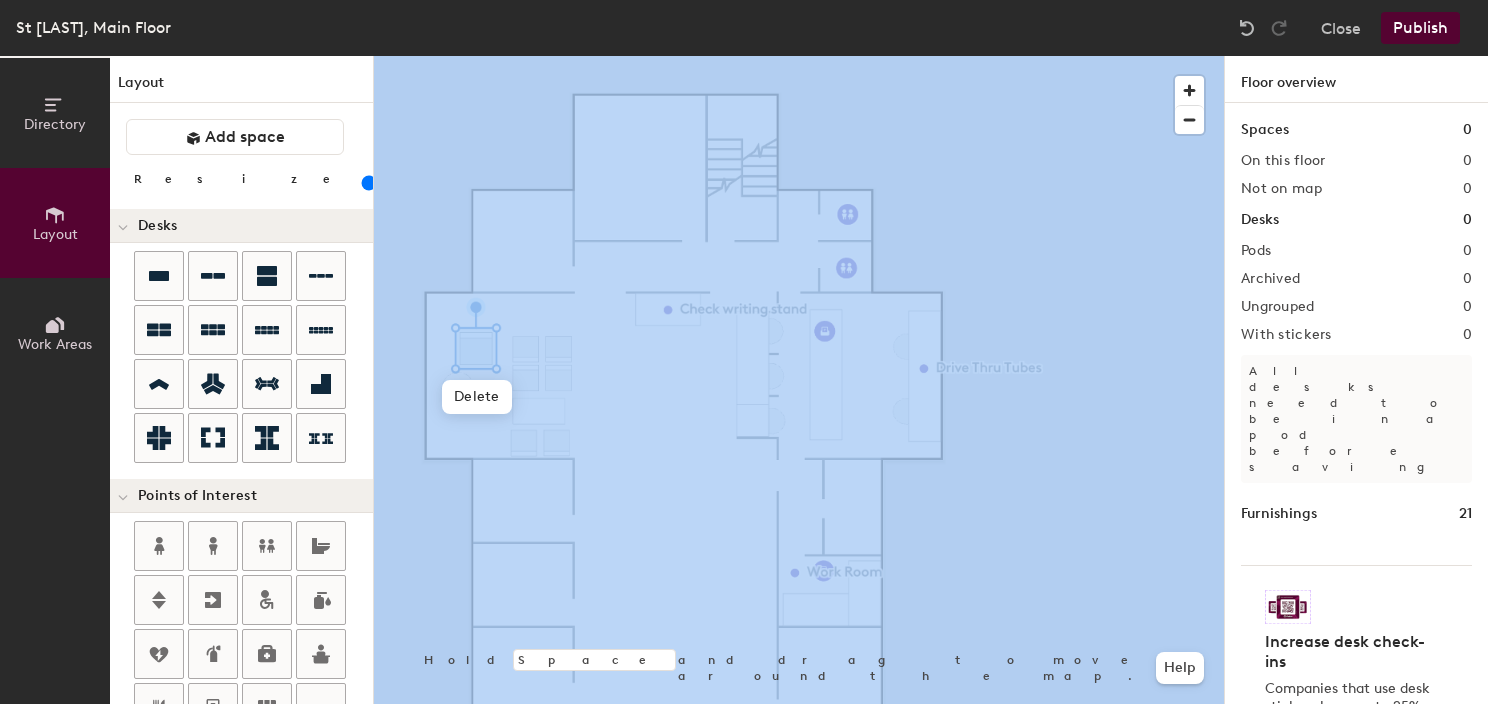 click 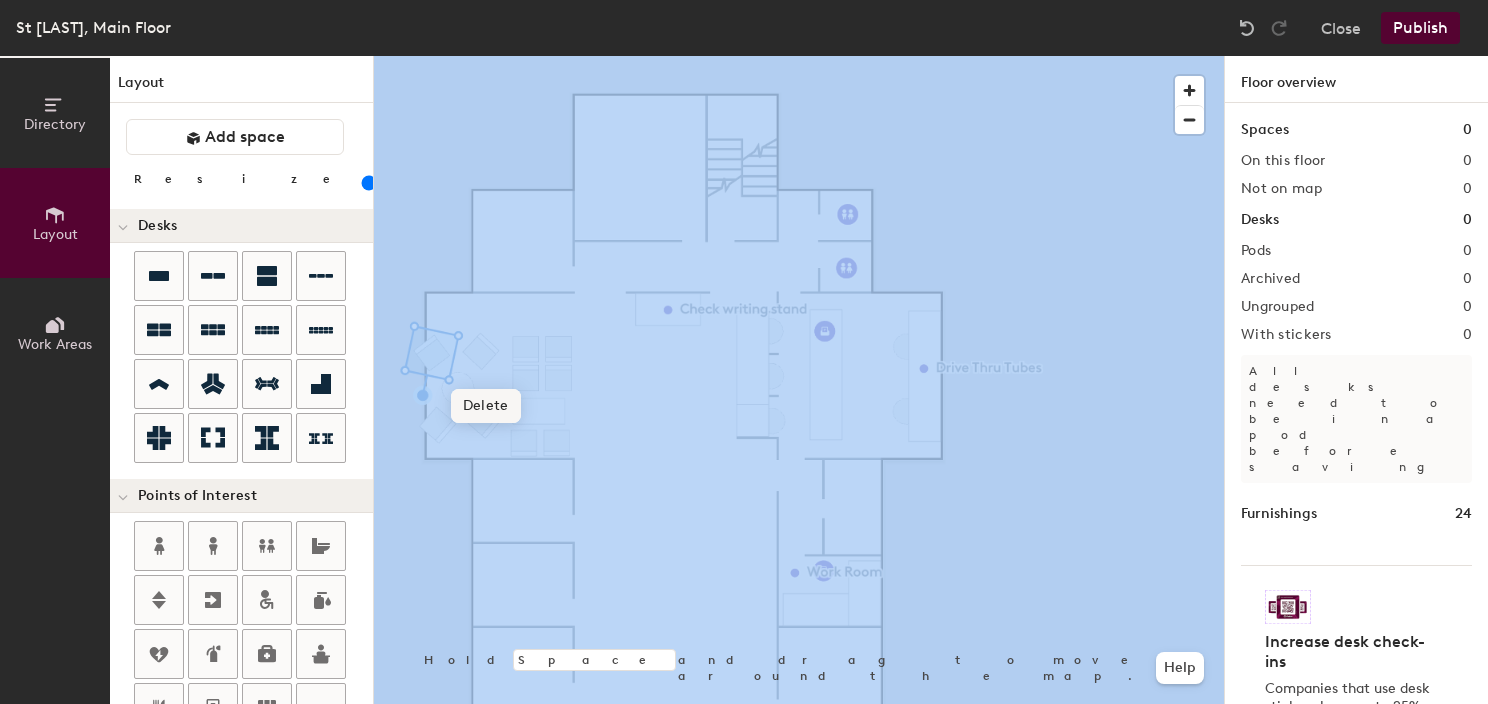 click on "Delete" 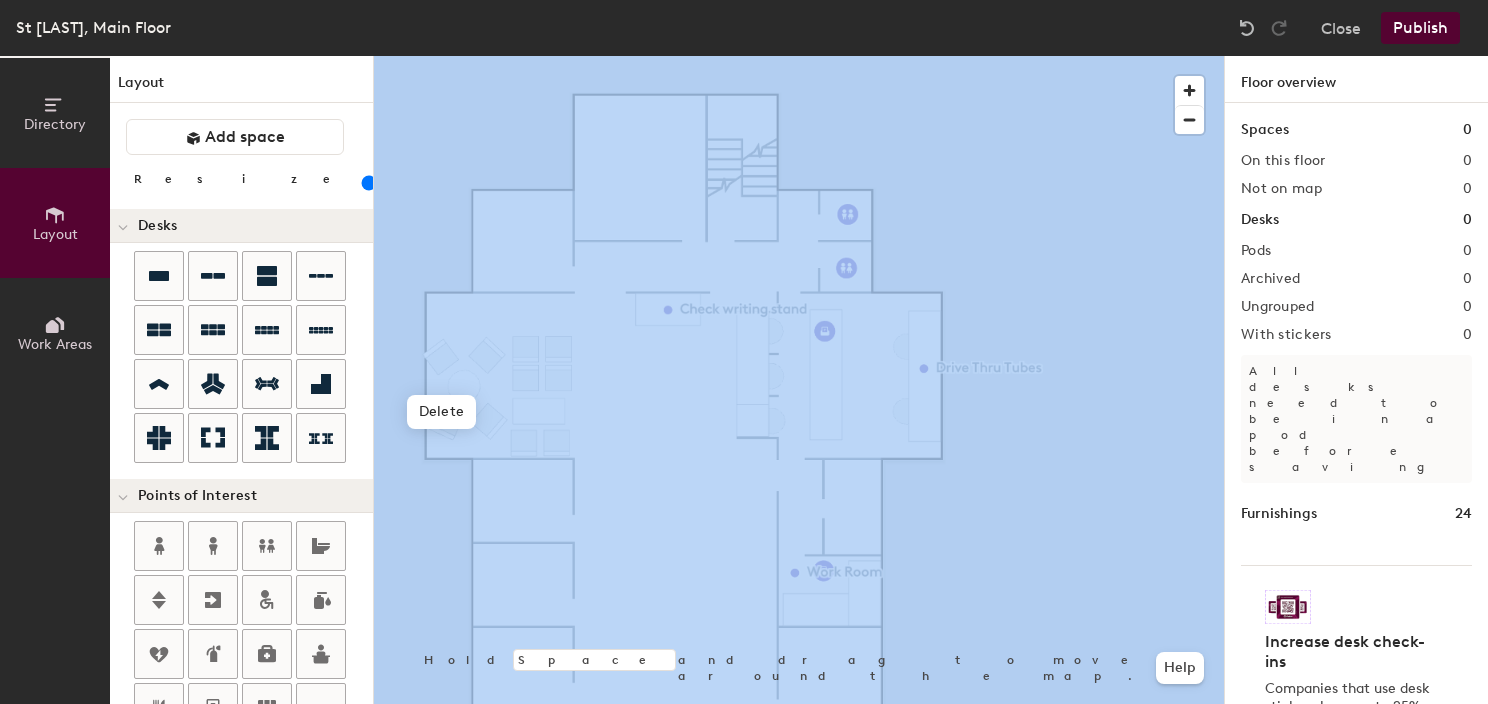click 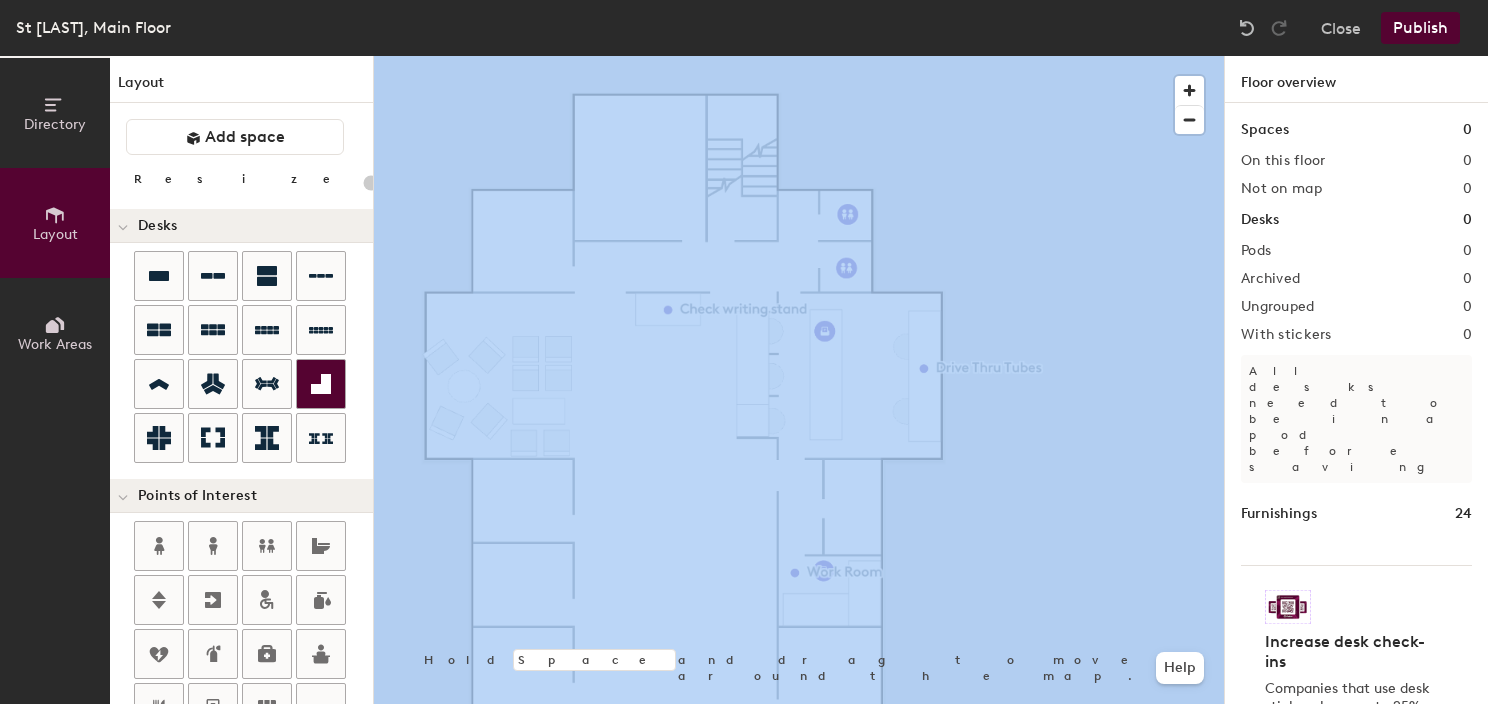 click 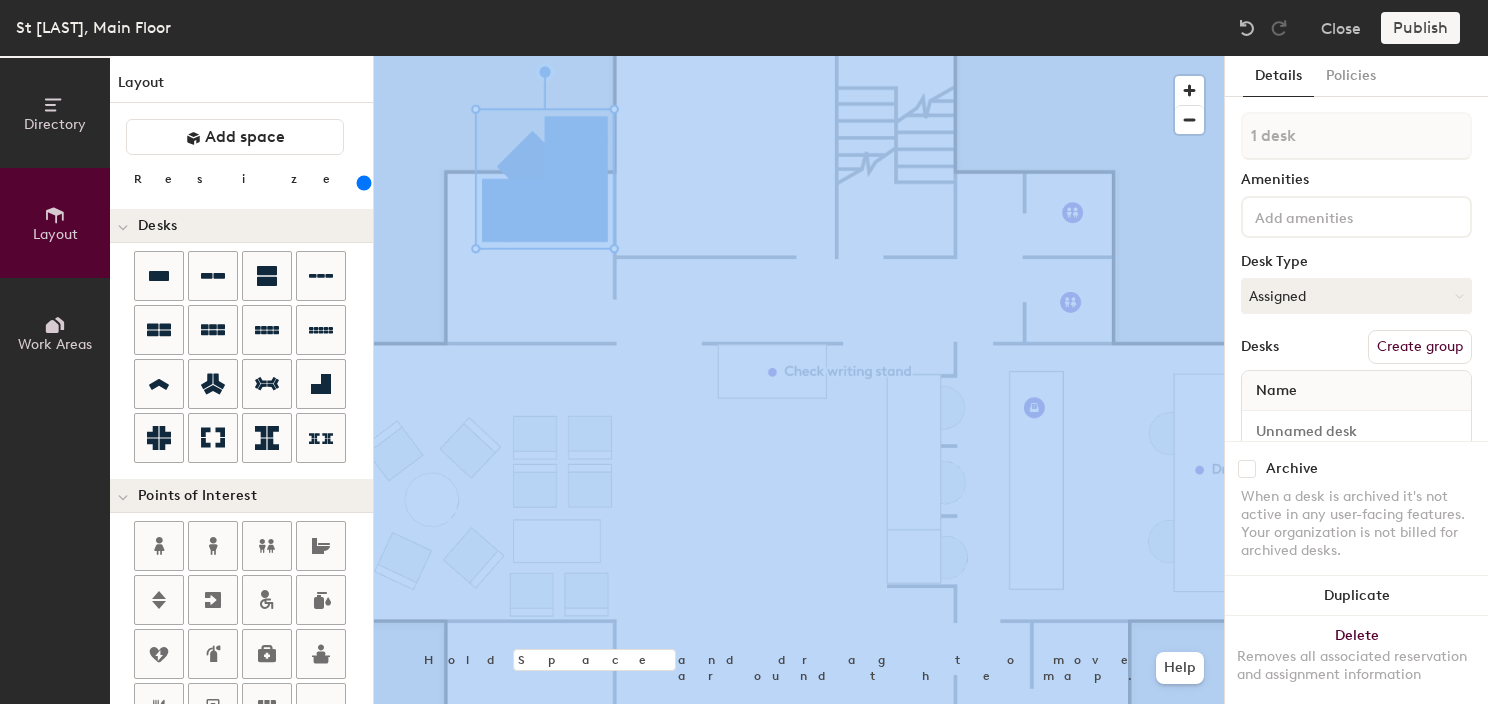 drag, startPoint x: 208, startPoint y: 181, endPoint x: 252, endPoint y: 181, distance: 44 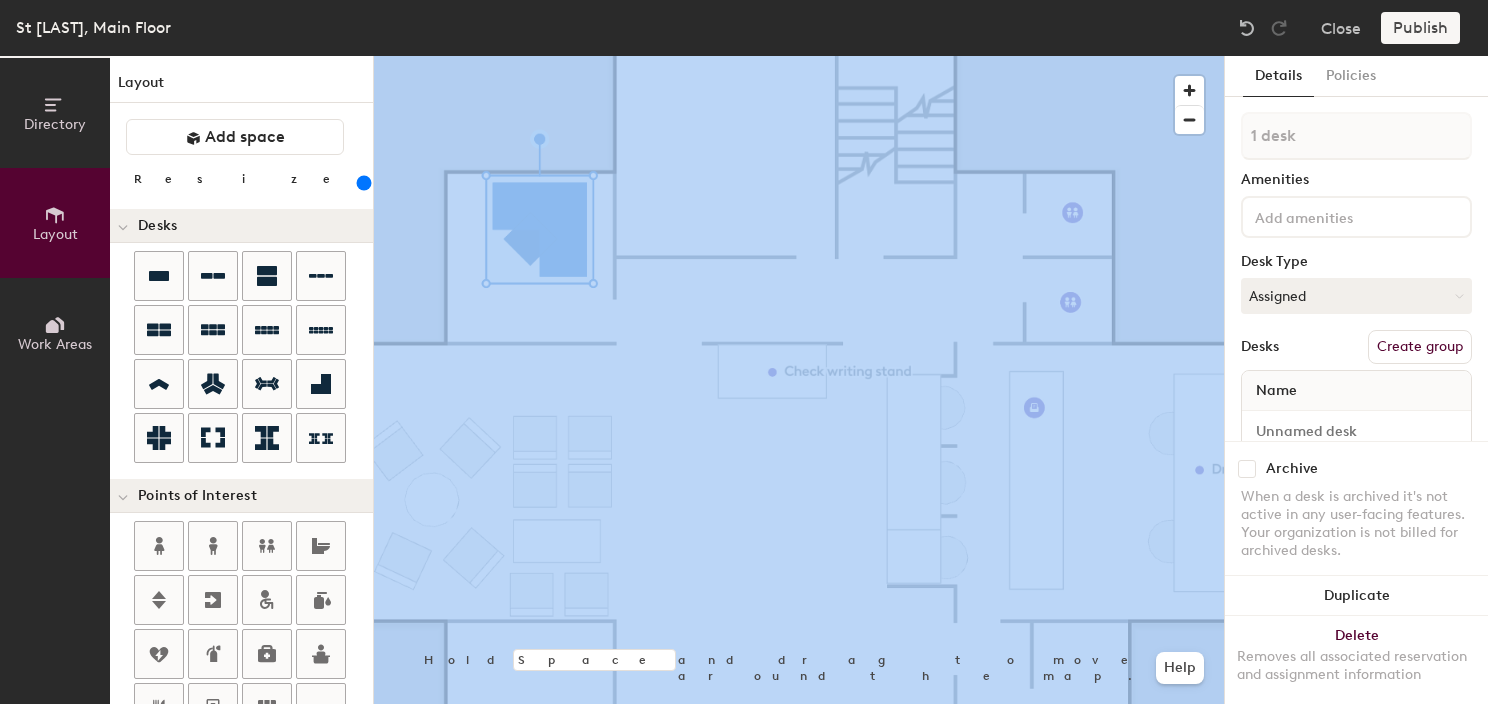 drag, startPoint x: 250, startPoint y: 184, endPoint x: 300, endPoint y: 184, distance: 50 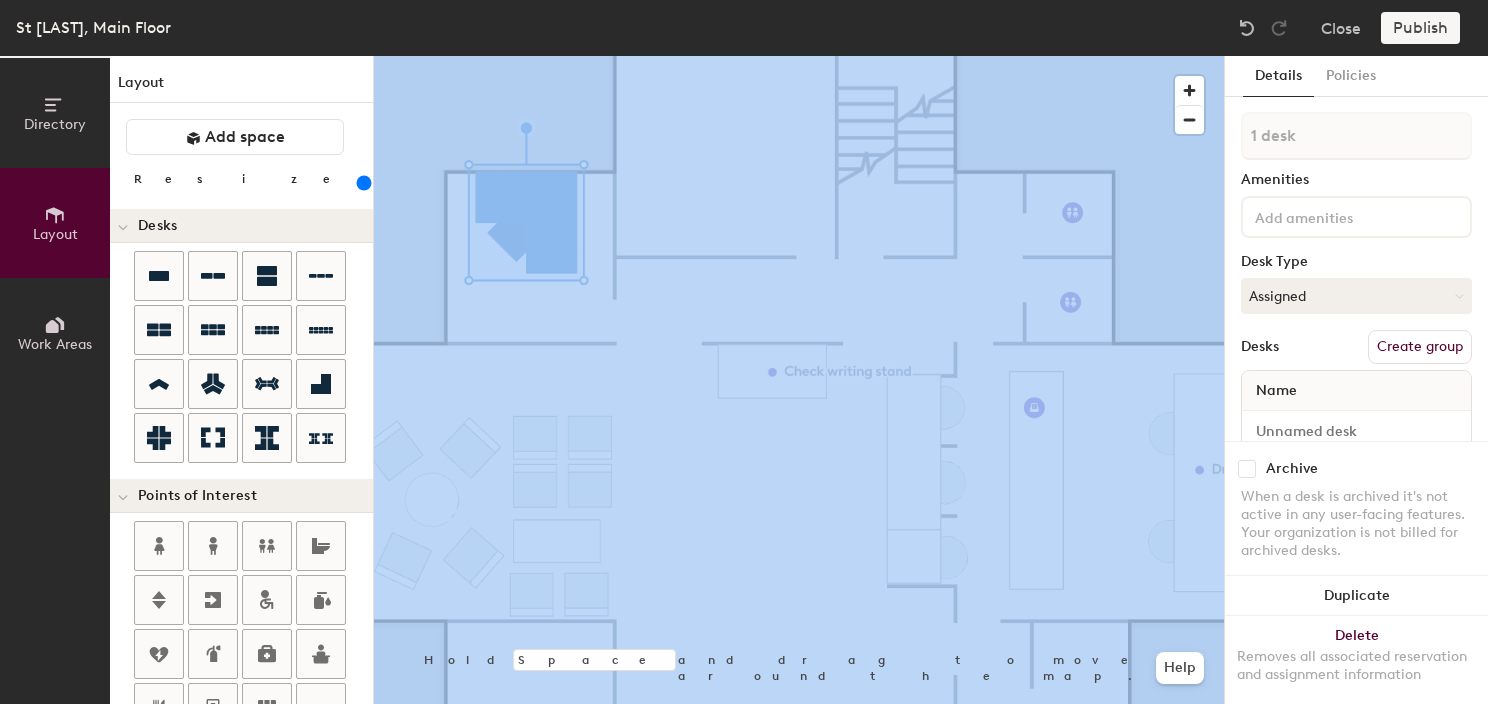 scroll, scrollTop: 400, scrollLeft: 0, axis: vertical 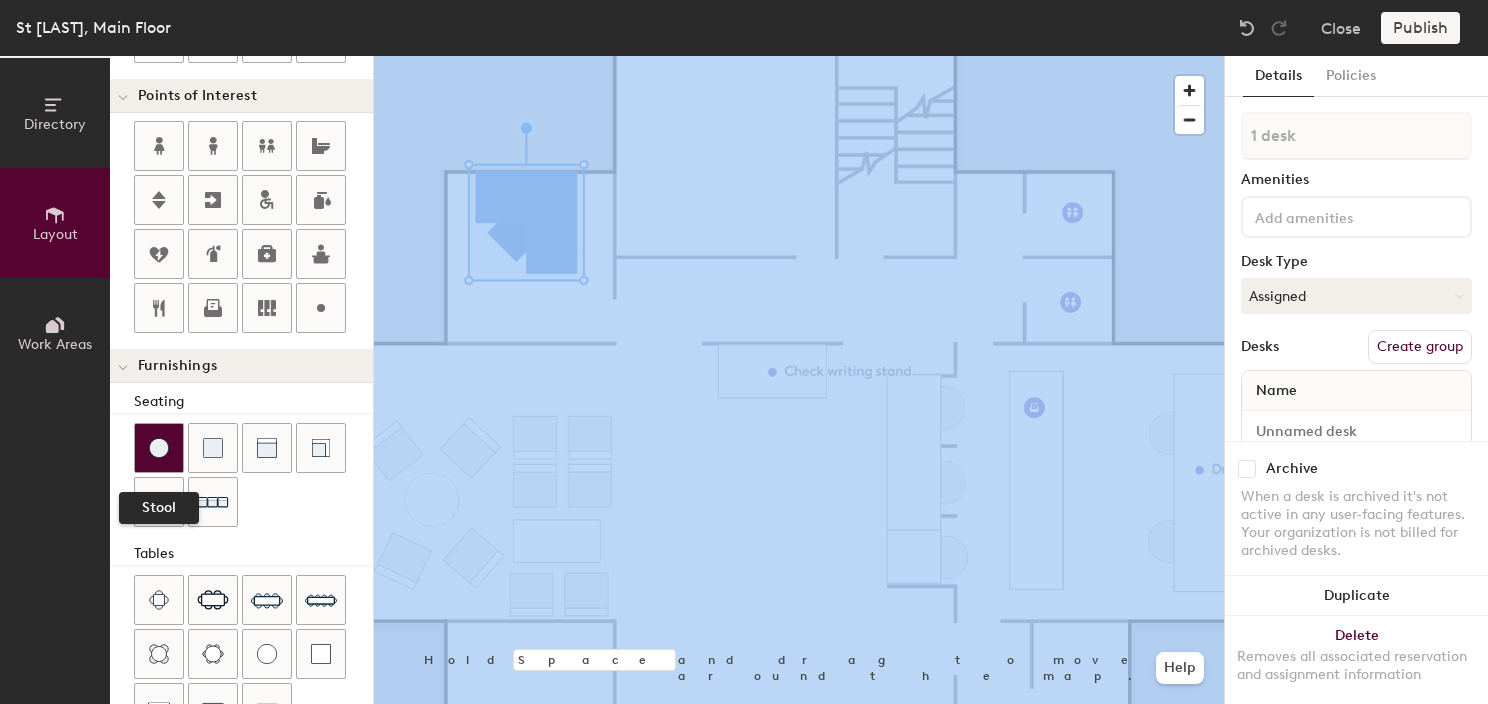 click 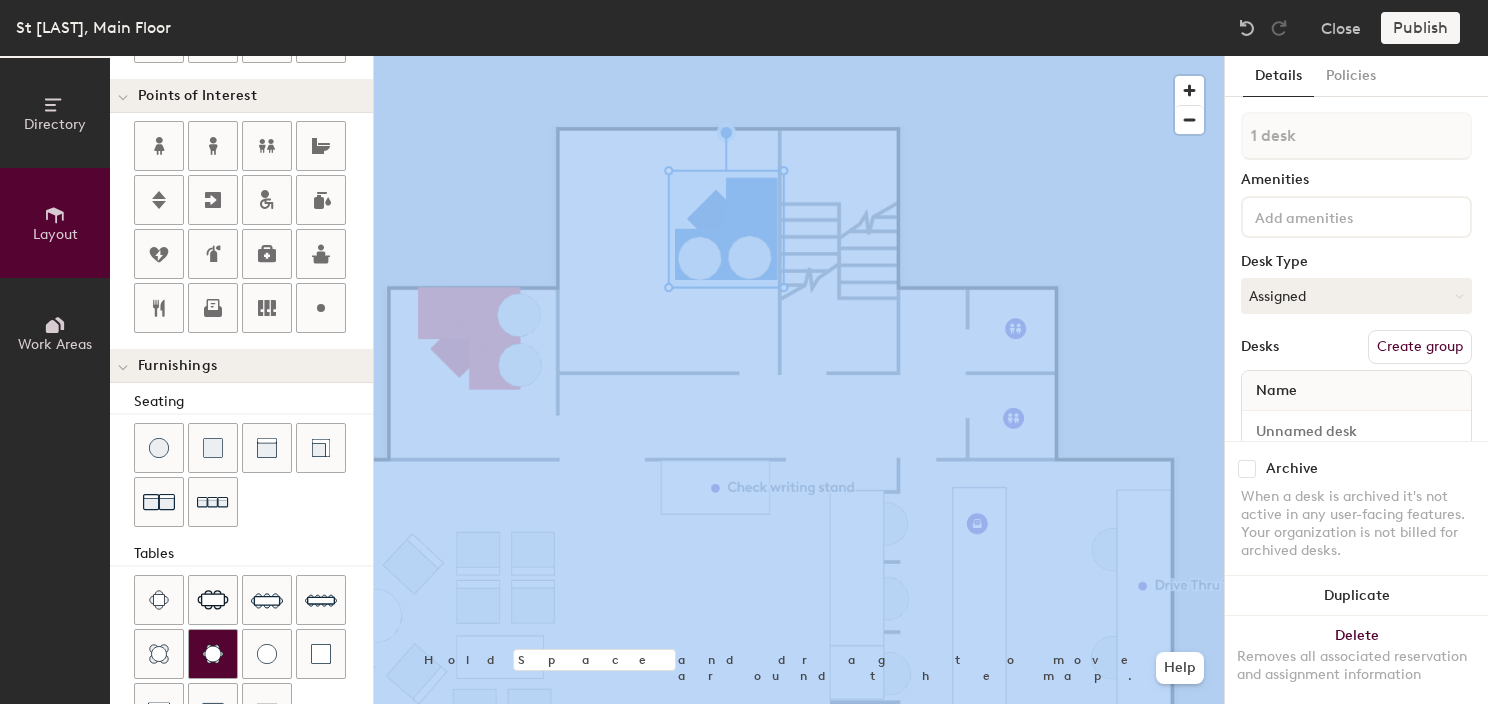 click 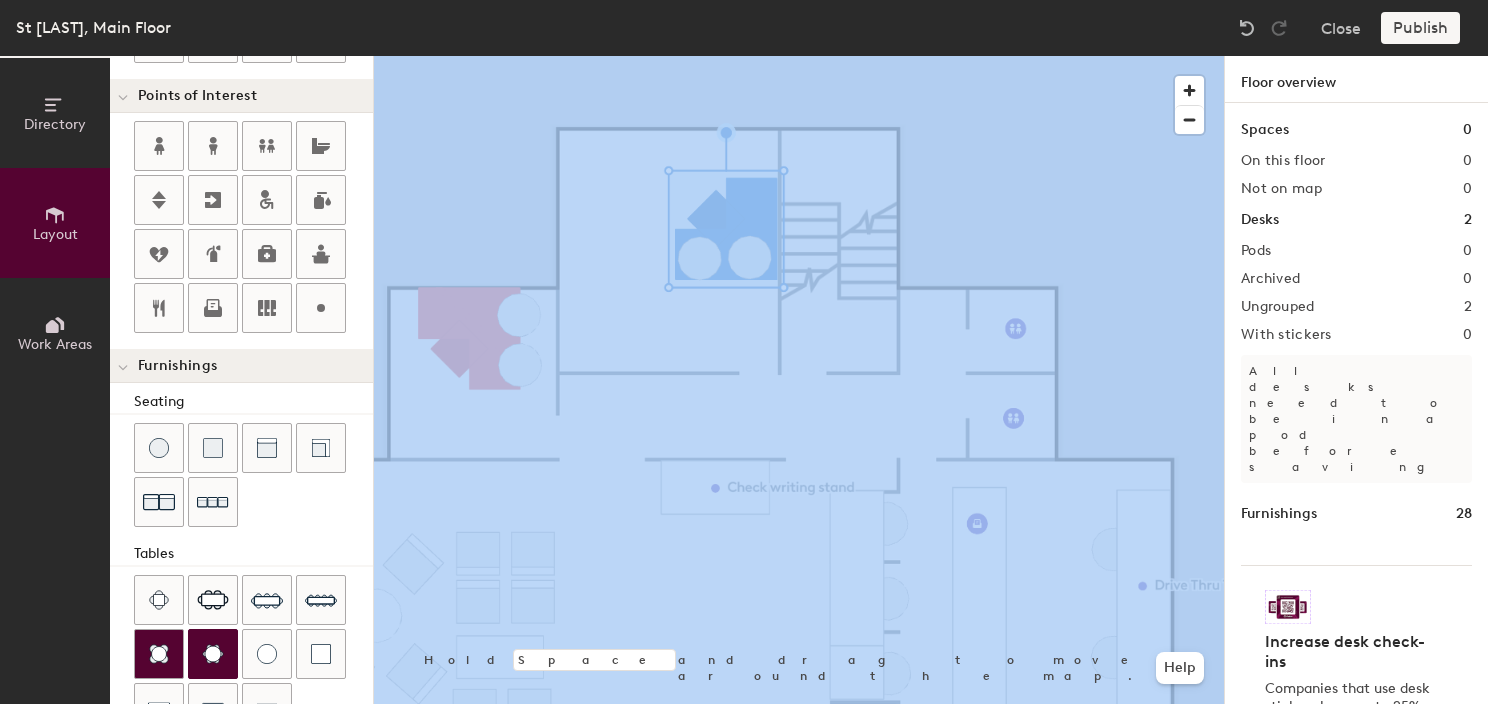 click 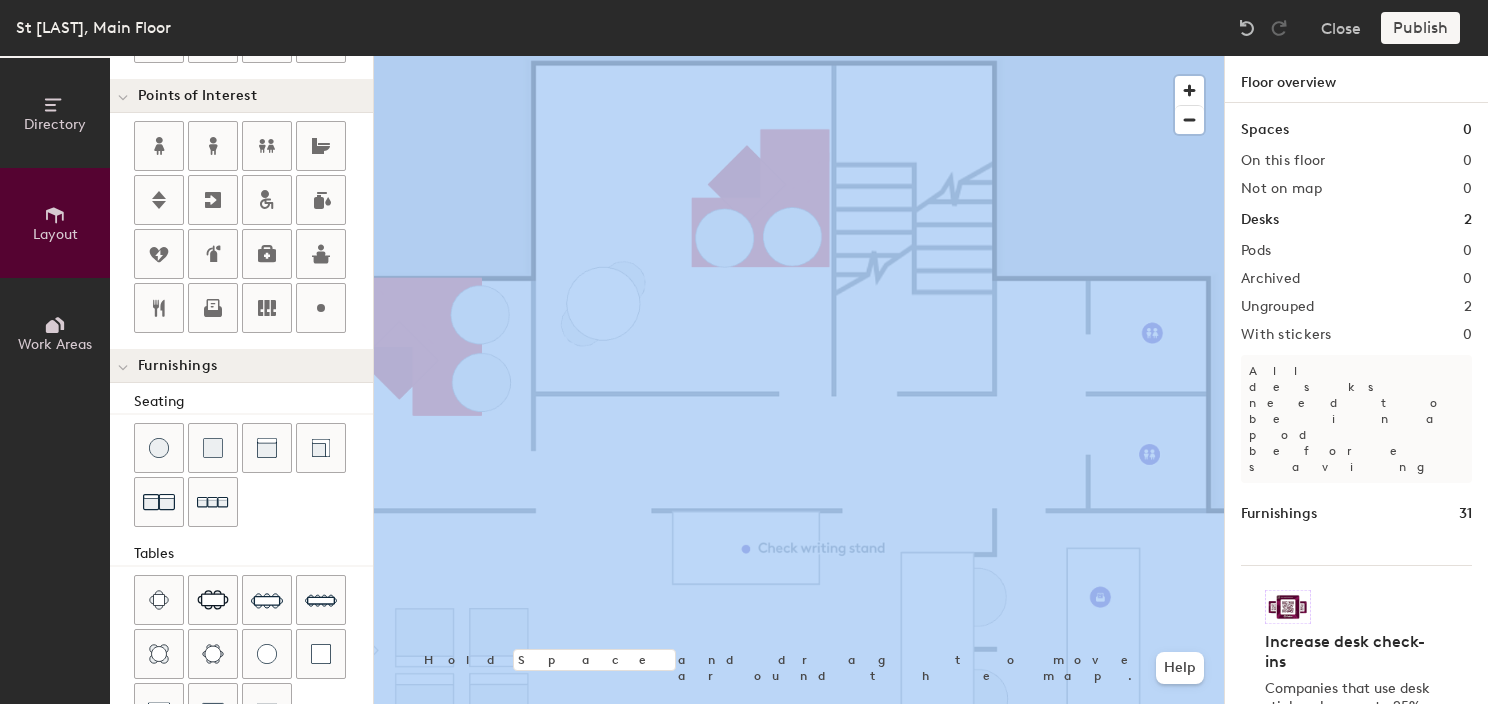 type on "20" 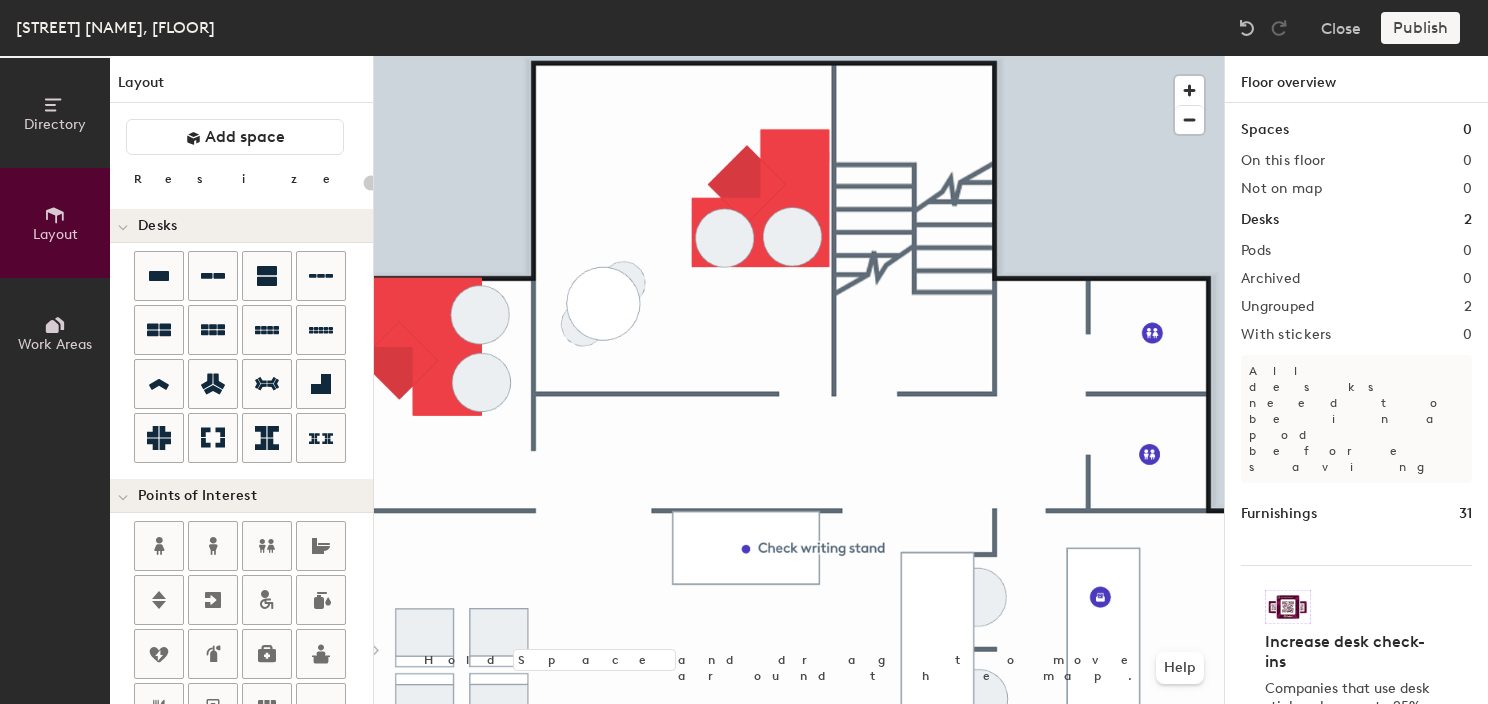 scroll, scrollTop: 0, scrollLeft: 0, axis: both 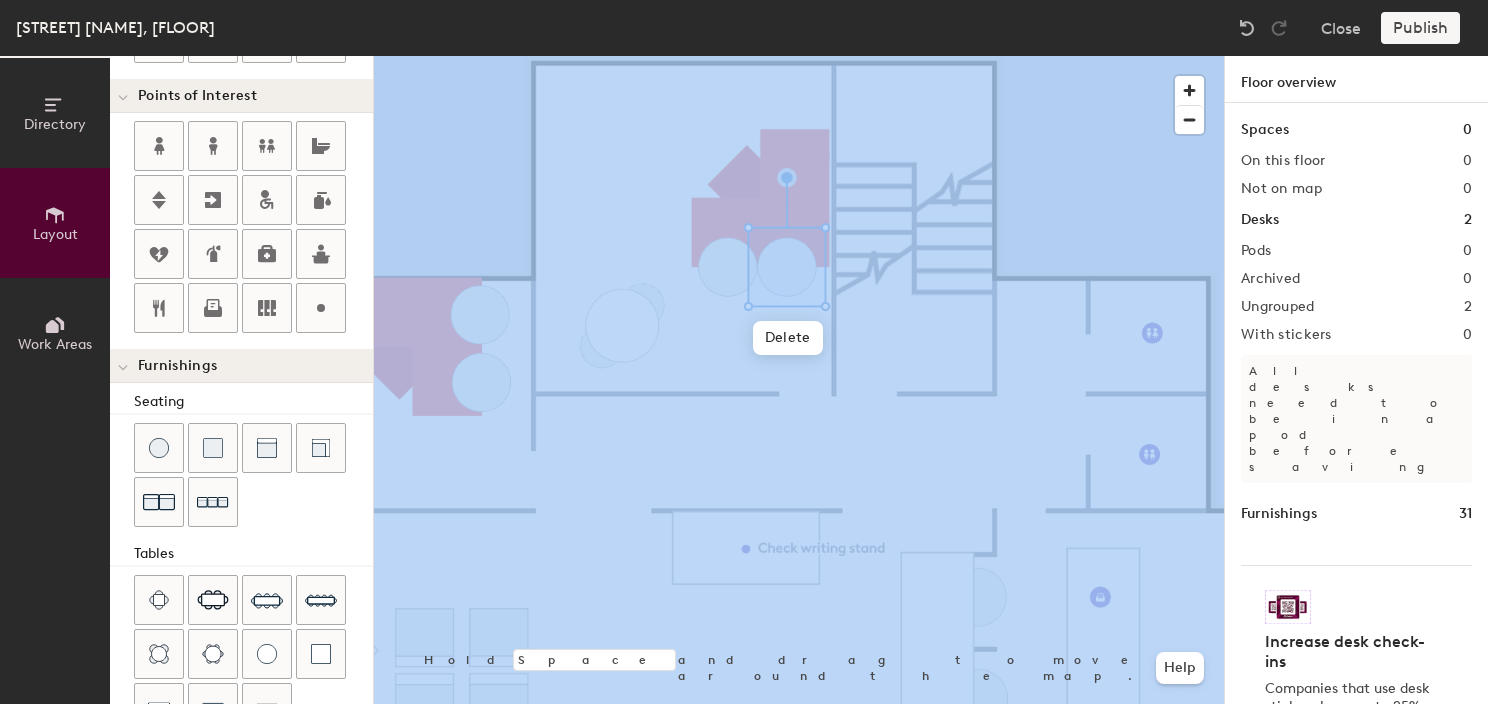 click 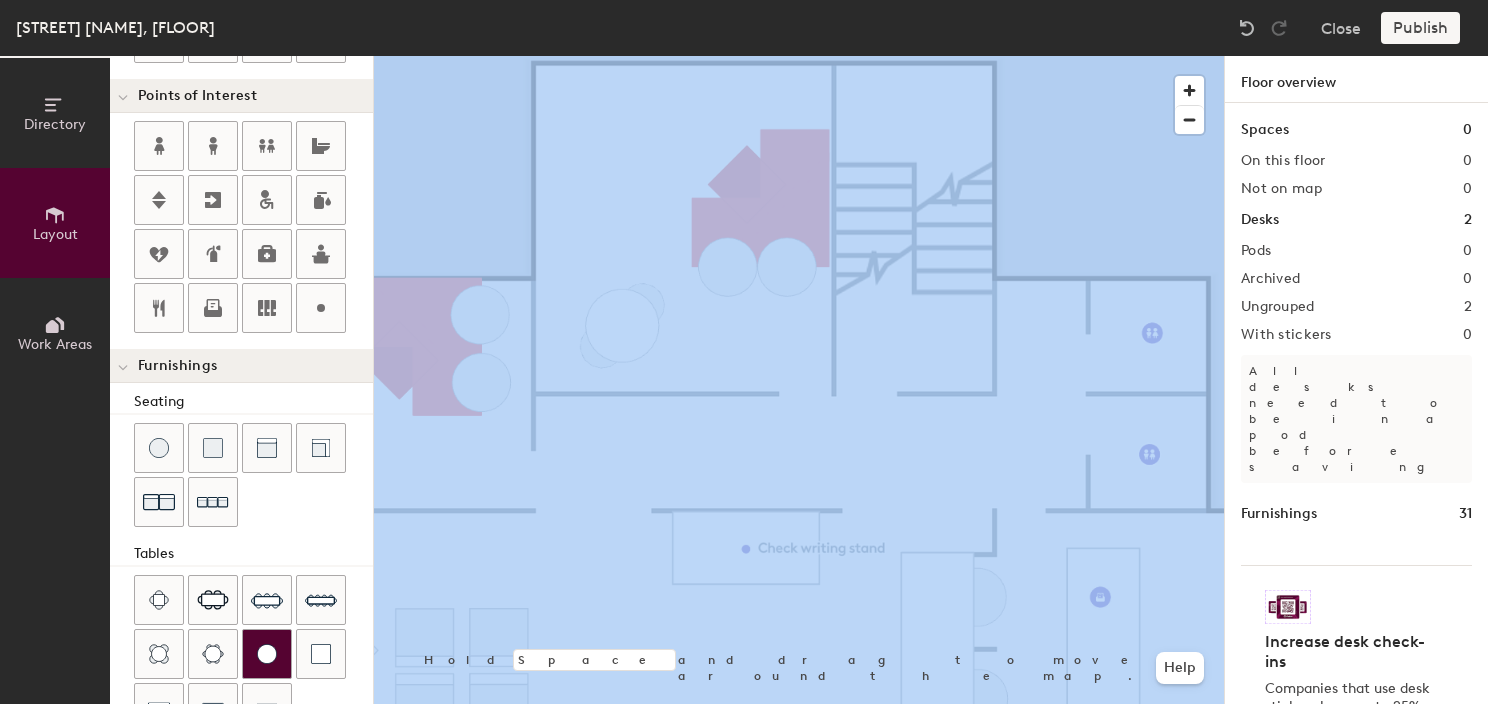 drag, startPoint x: 258, startPoint y: 694, endPoint x: 280, endPoint y: 671, distance: 31.827662 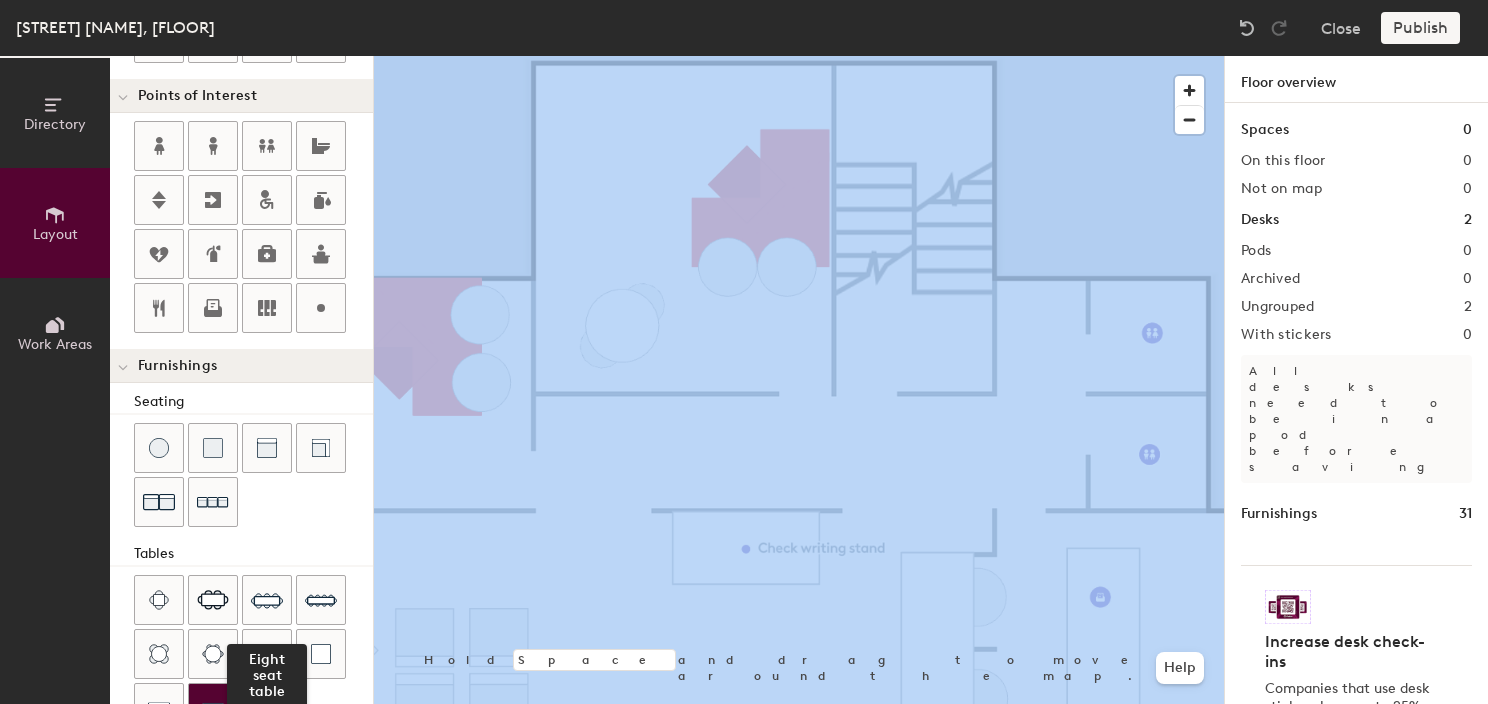 scroll, scrollTop: 500, scrollLeft: 0, axis: vertical 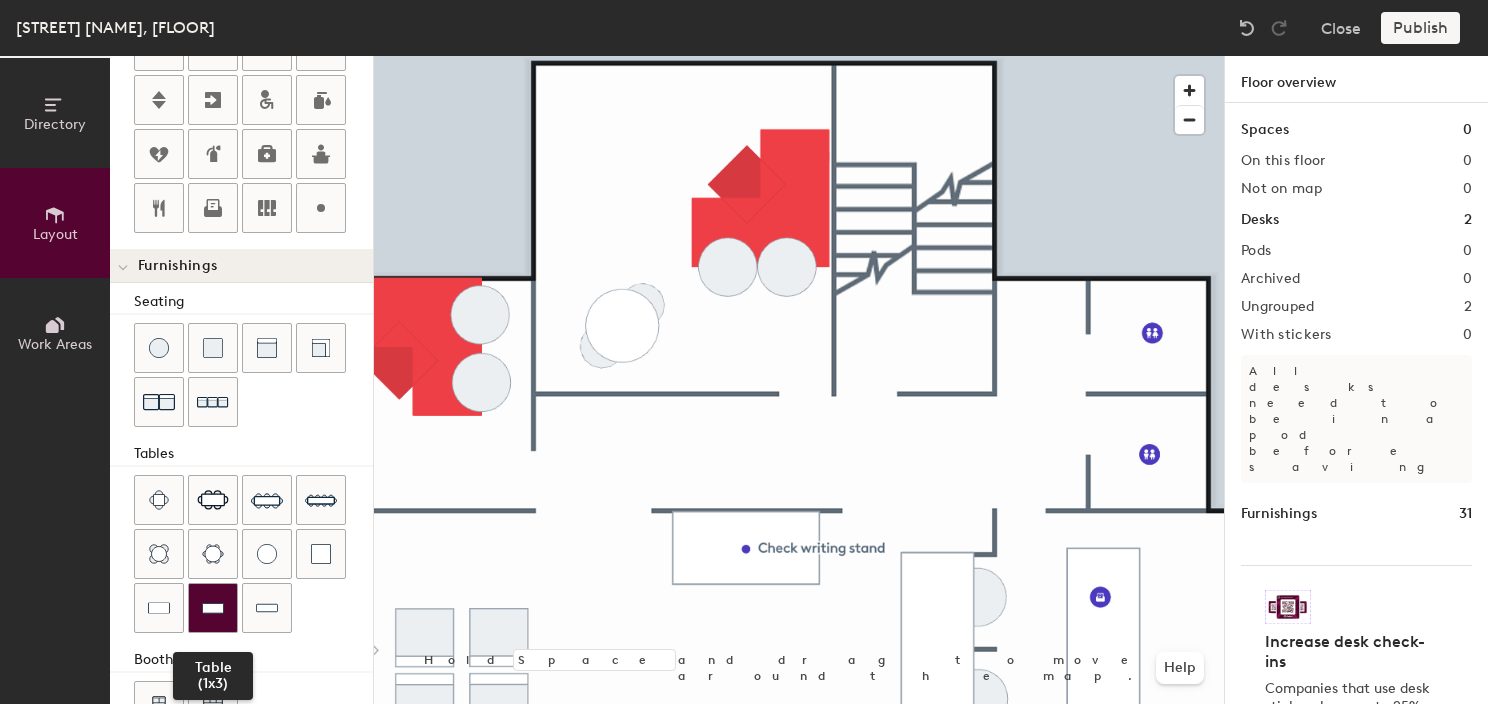 click on "Table (1x3)" 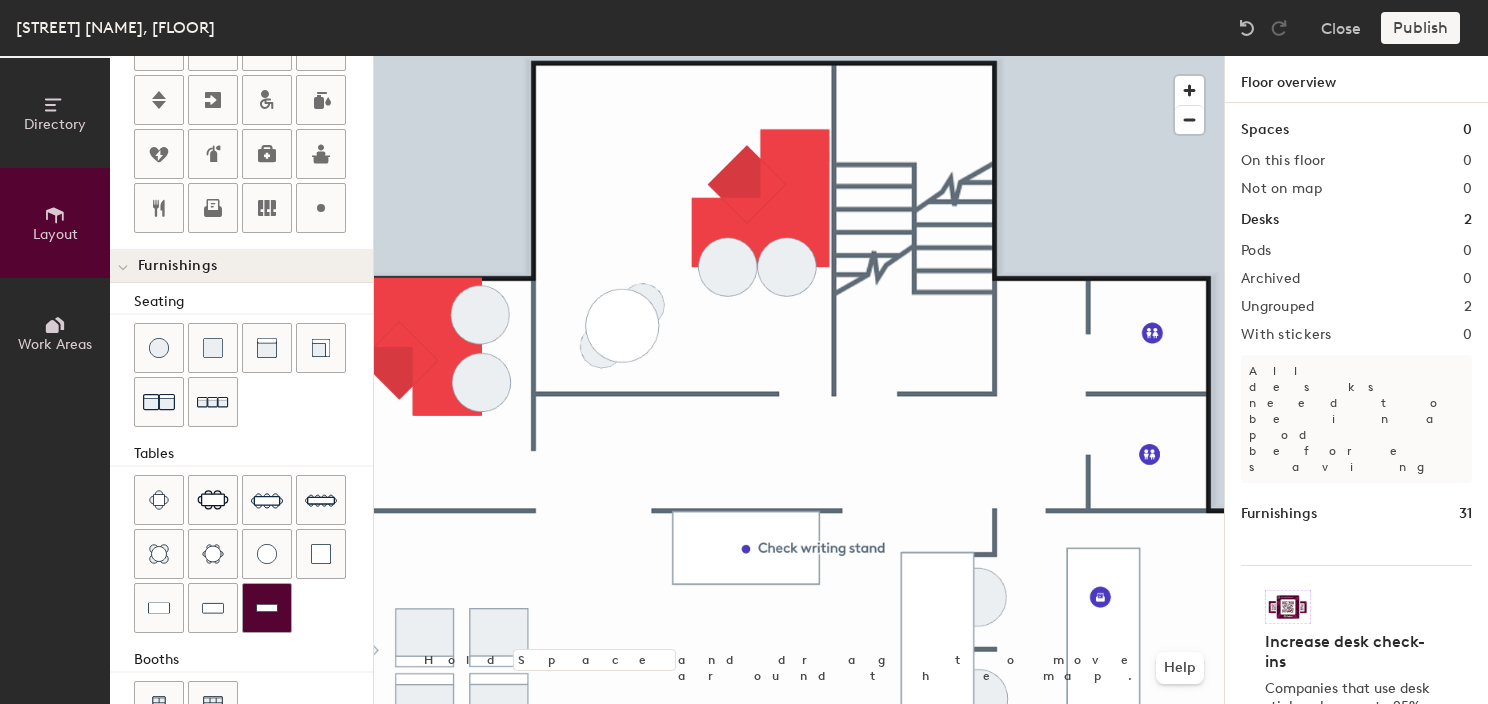 drag, startPoint x: 205, startPoint y: 605, endPoint x: 248, endPoint y: 580, distance: 49.73932 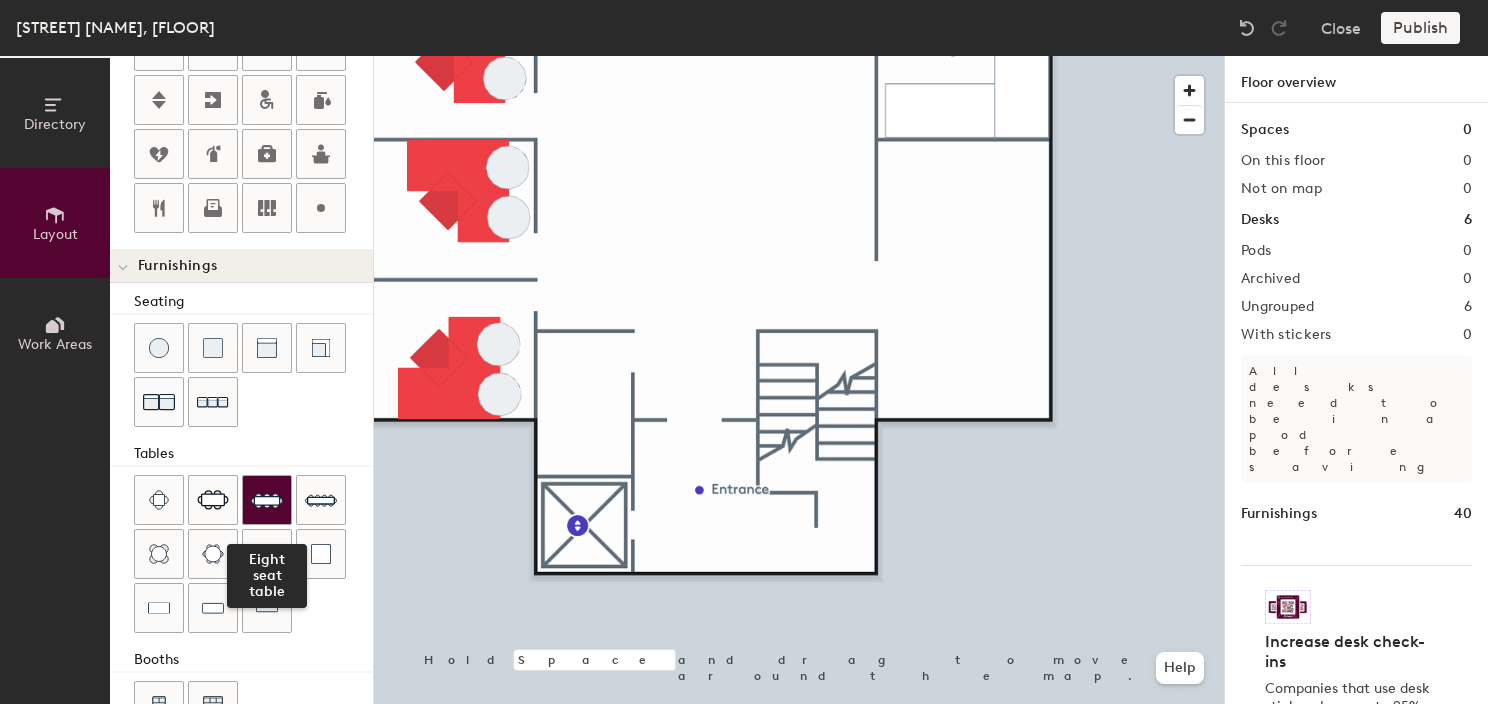 click 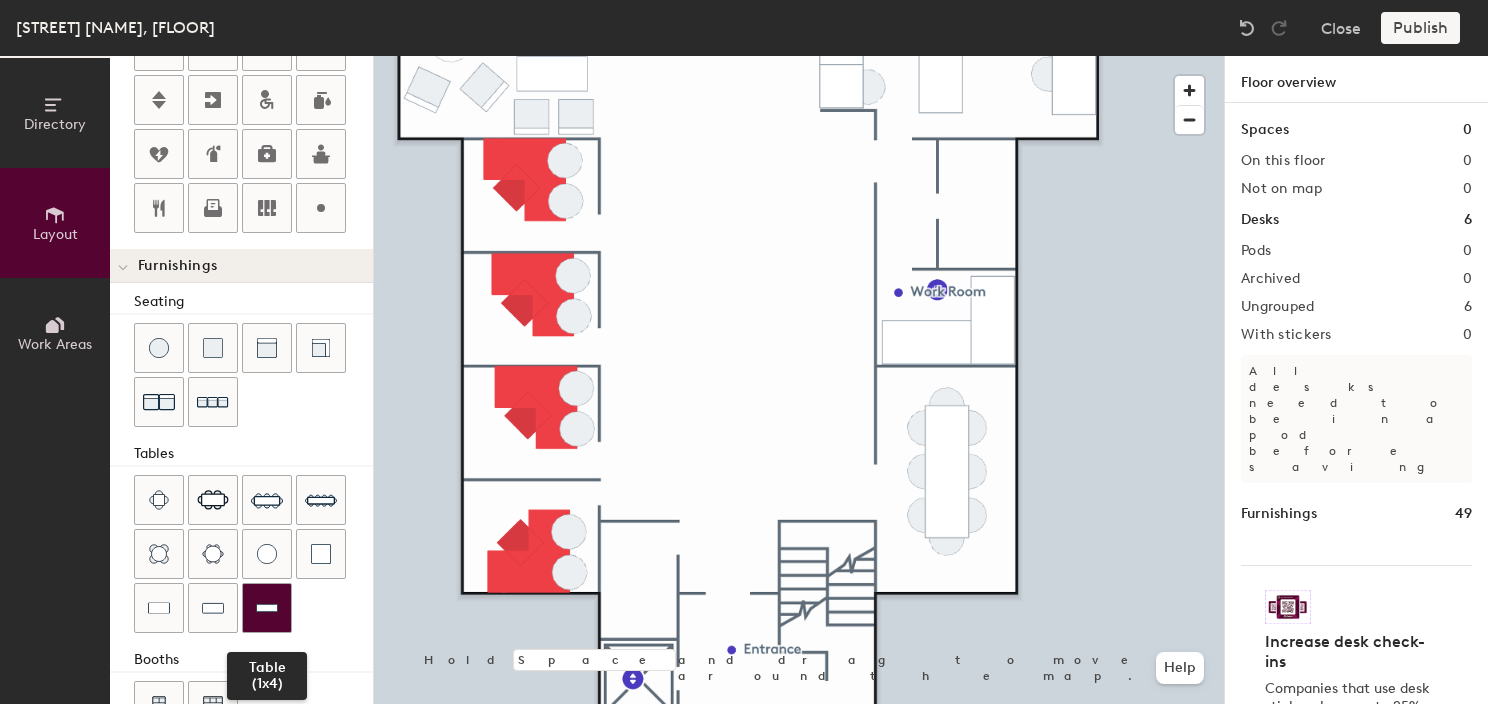 click 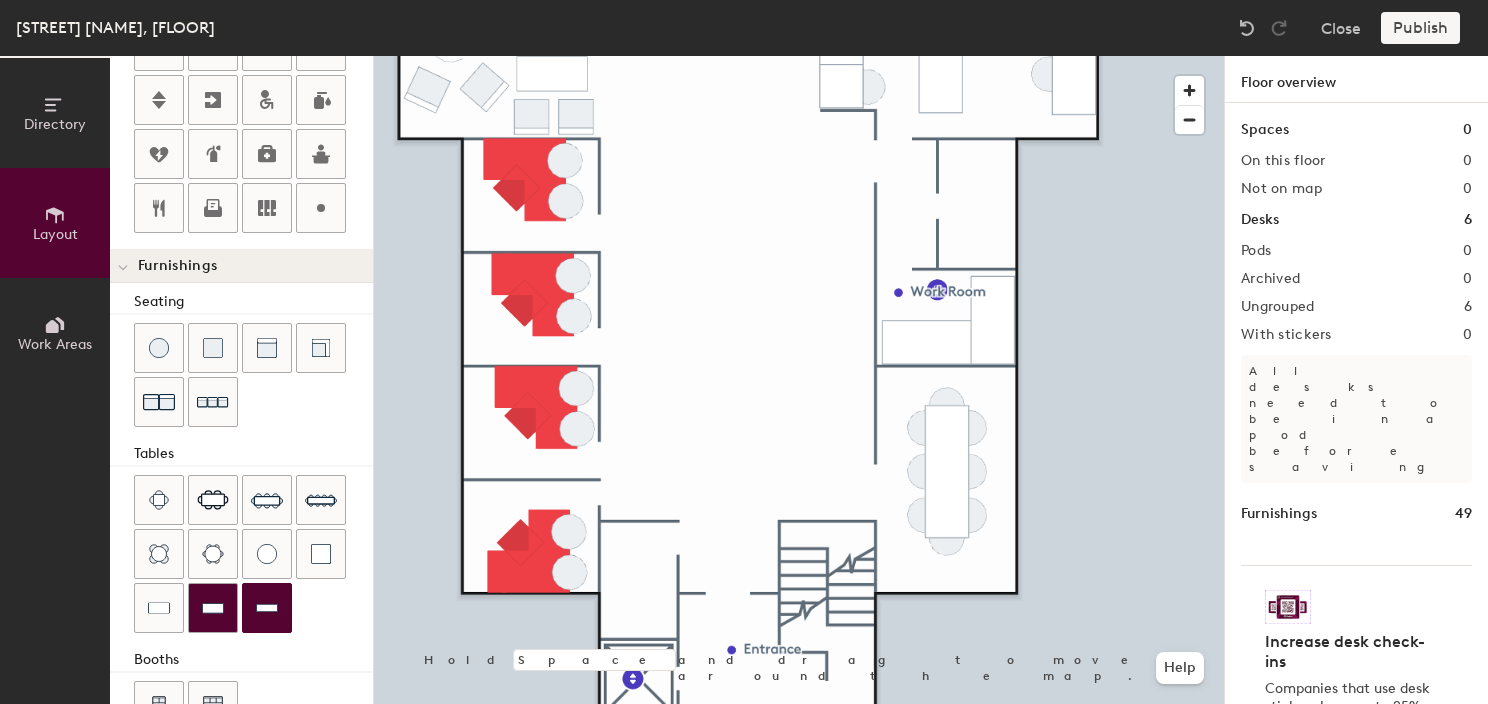 click 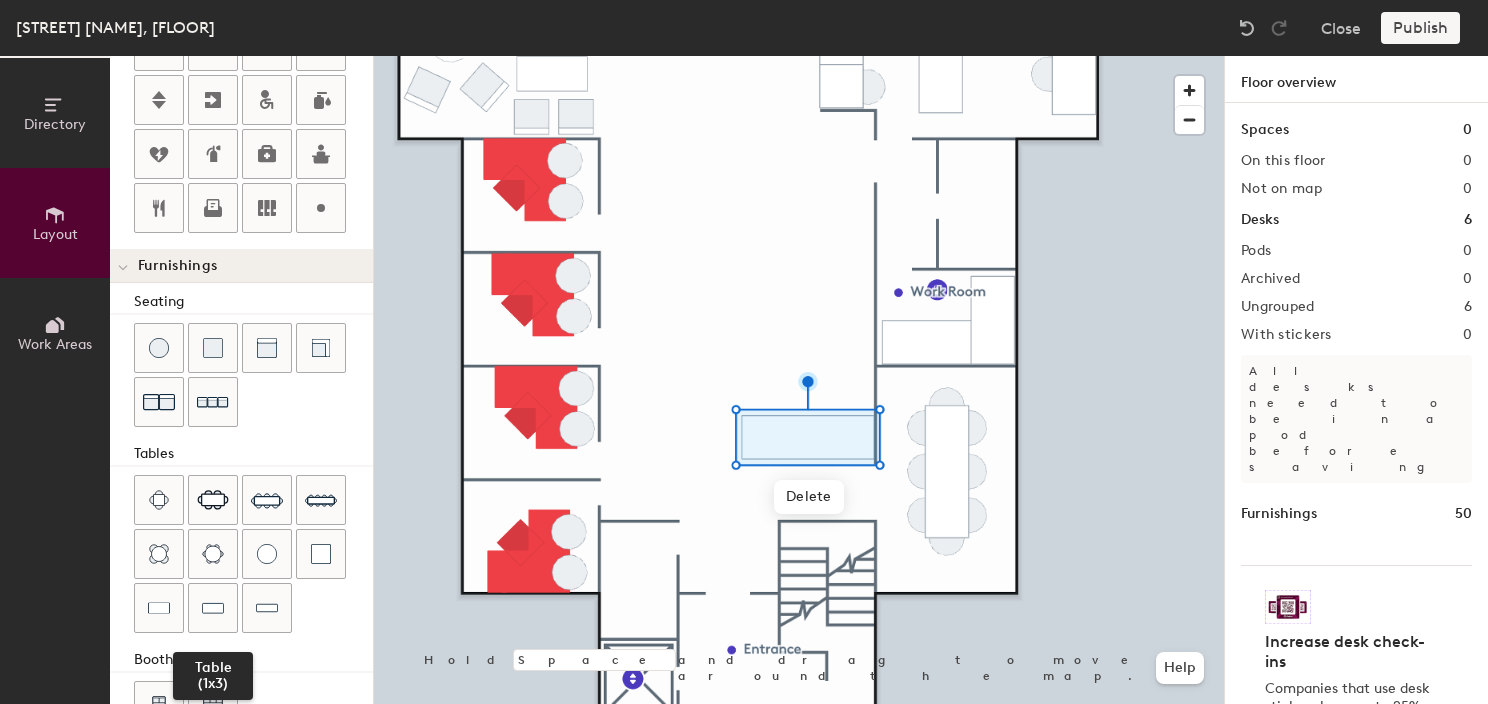 drag, startPoint x: 213, startPoint y: 617, endPoint x: 350, endPoint y: 531, distance: 161.75598 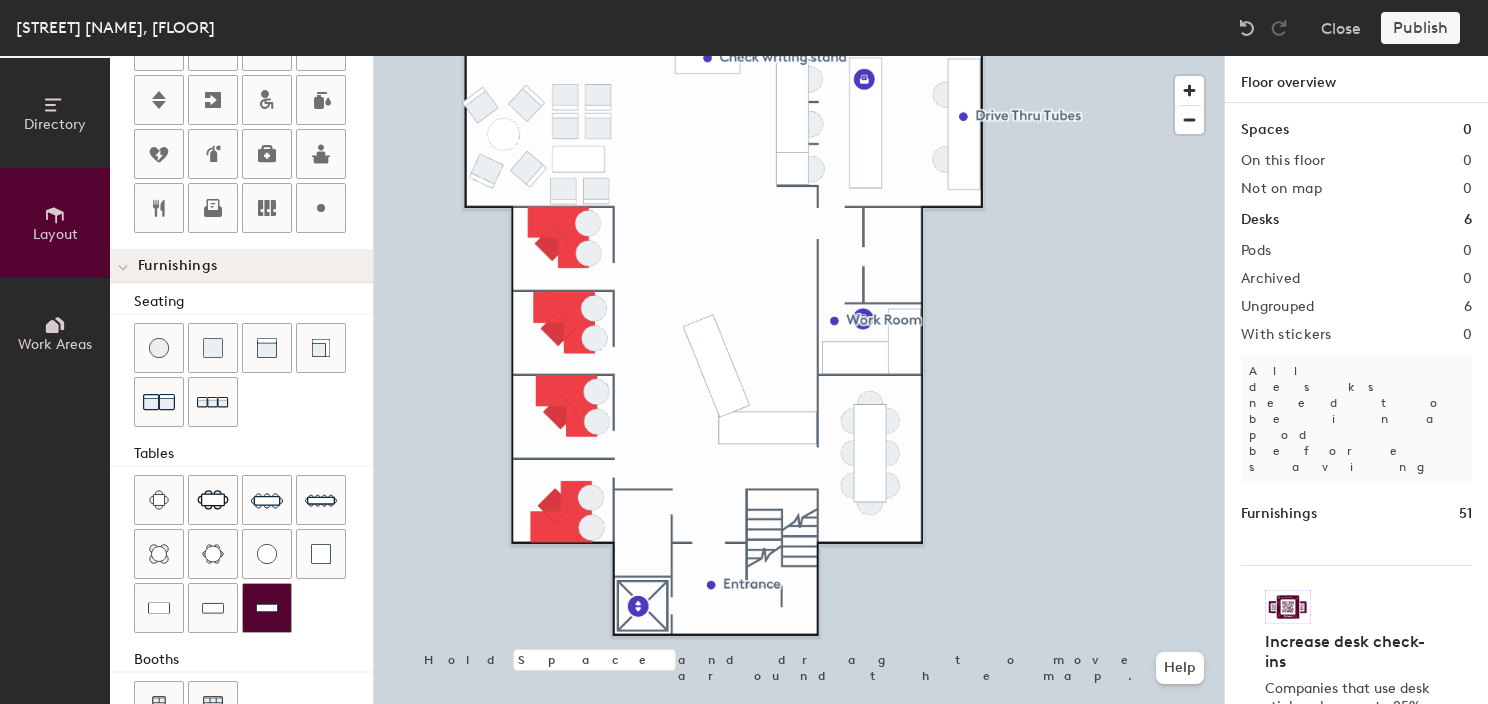 drag, startPoint x: 200, startPoint y: 596, endPoint x: 285, endPoint y: 582, distance: 86.145226 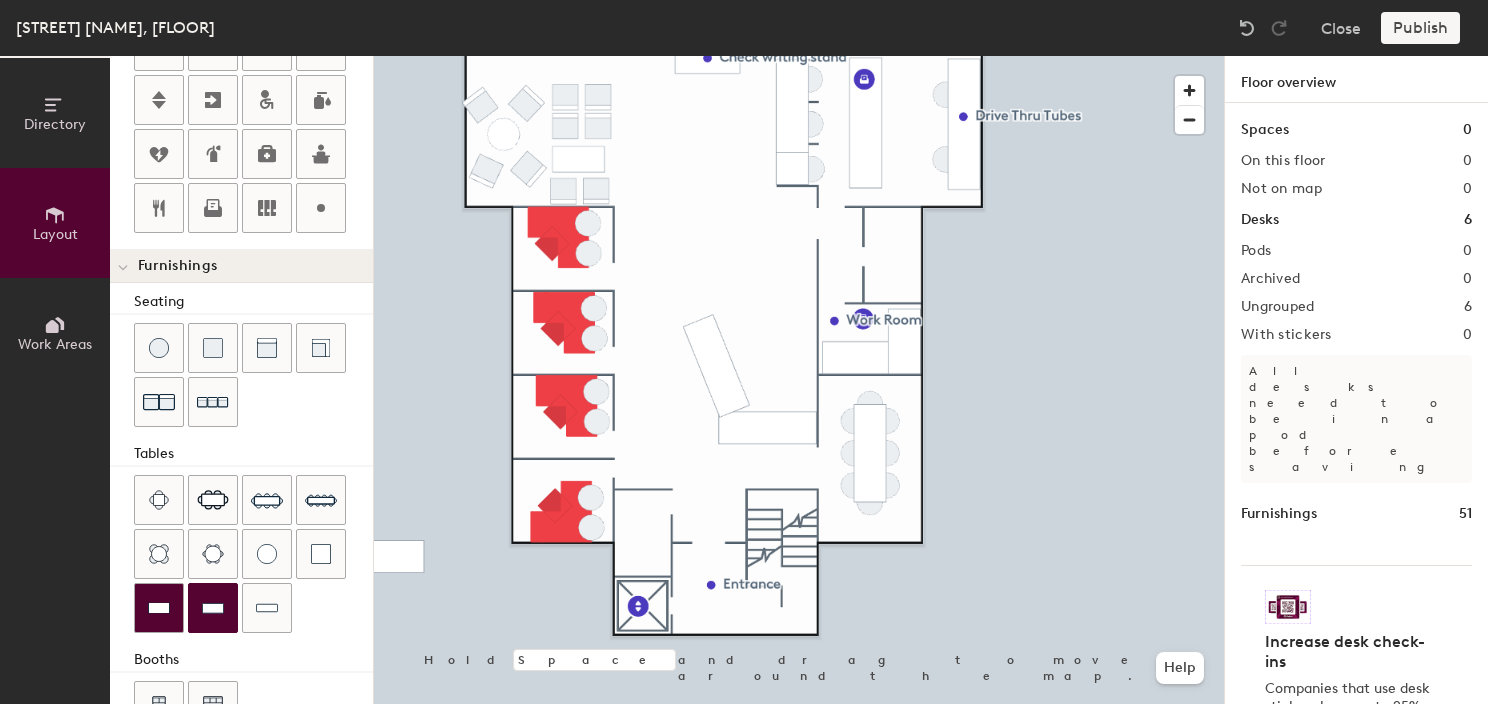 click 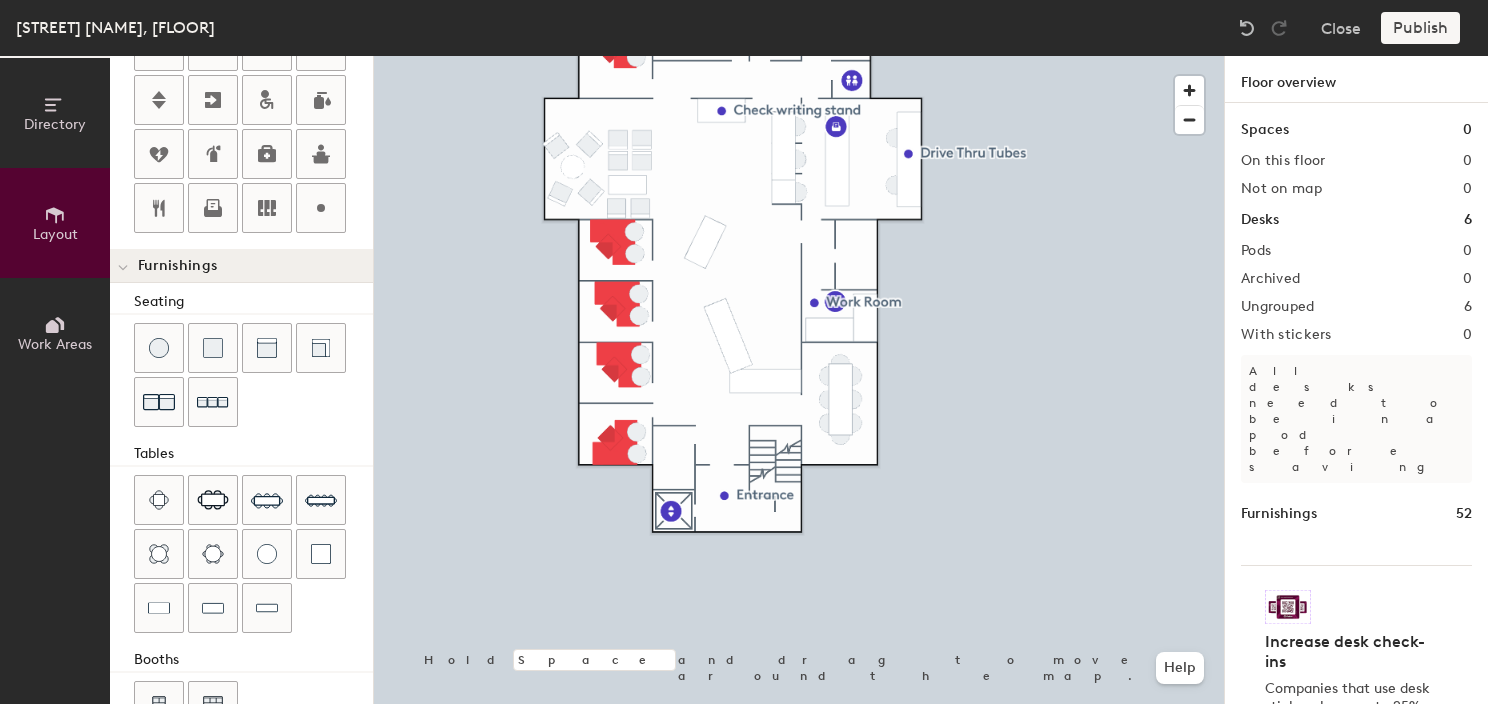 type on "260" 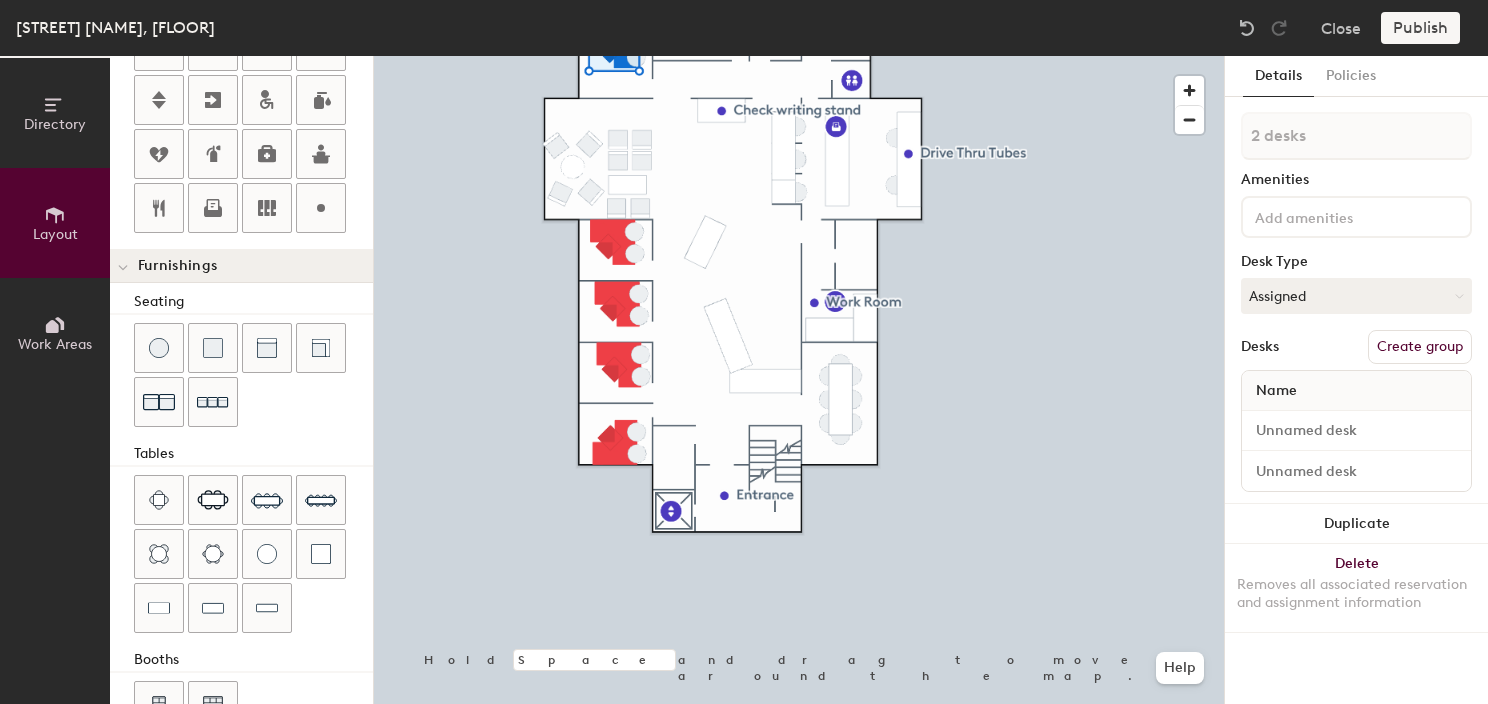 type on "3 desks" 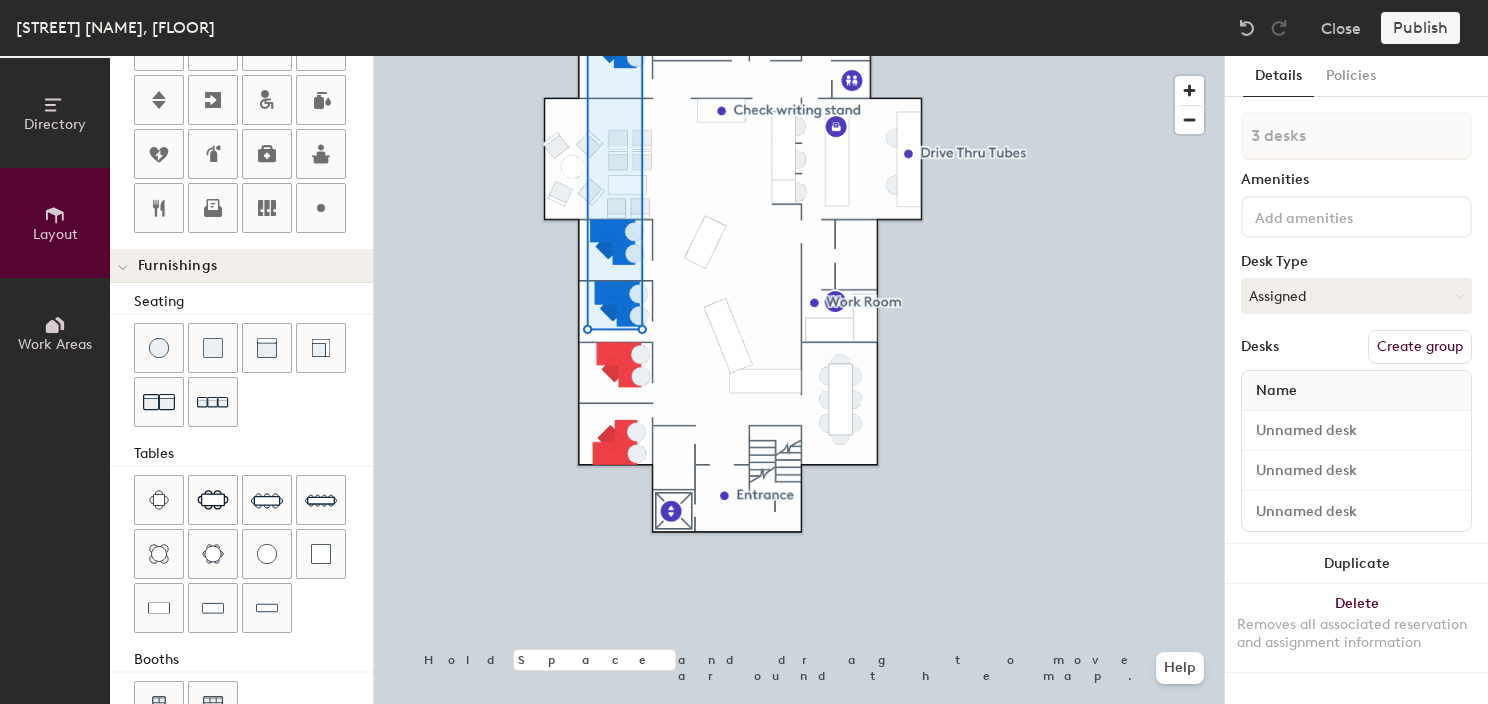 click on "Create group" 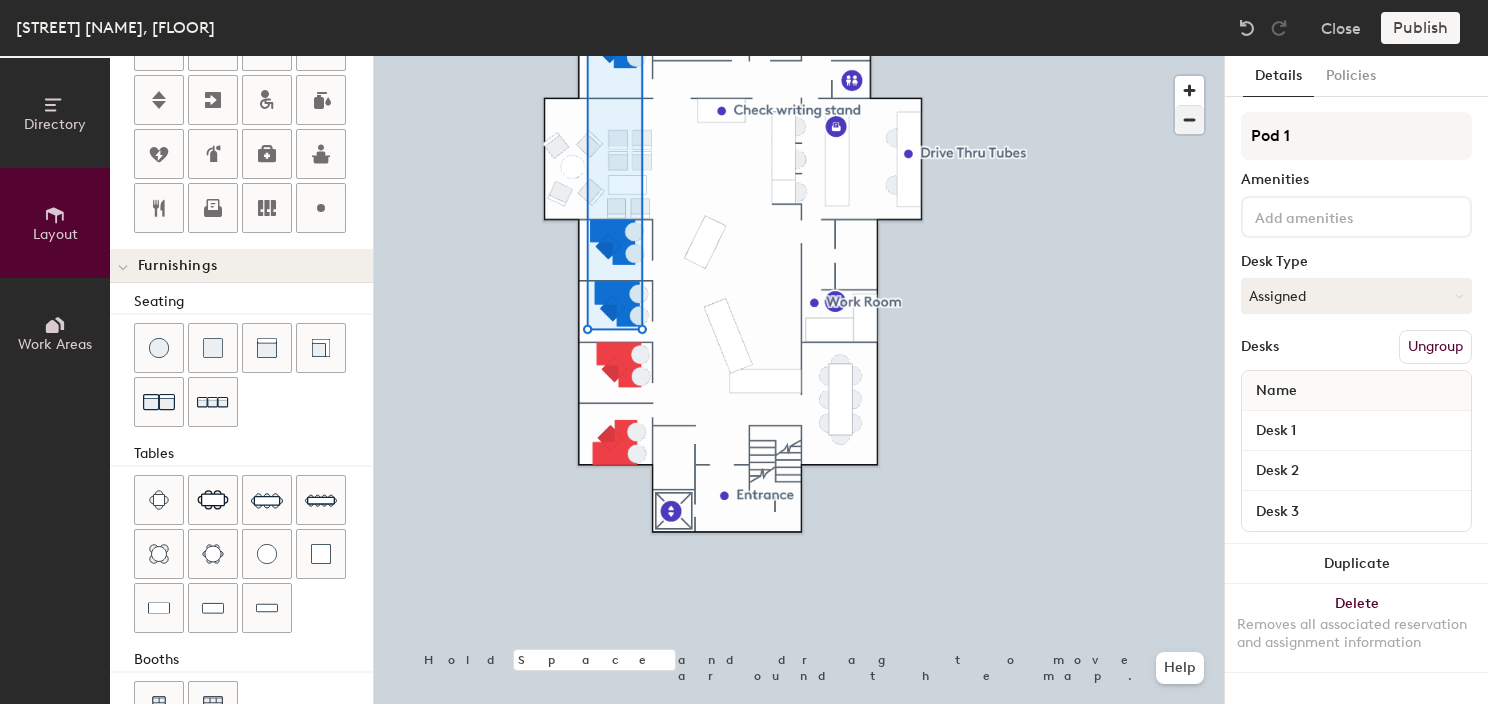 drag, startPoint x: 1237, startPoint y: 132, endPoint x: 1174, endPoint y: 128, distance: 63.126858 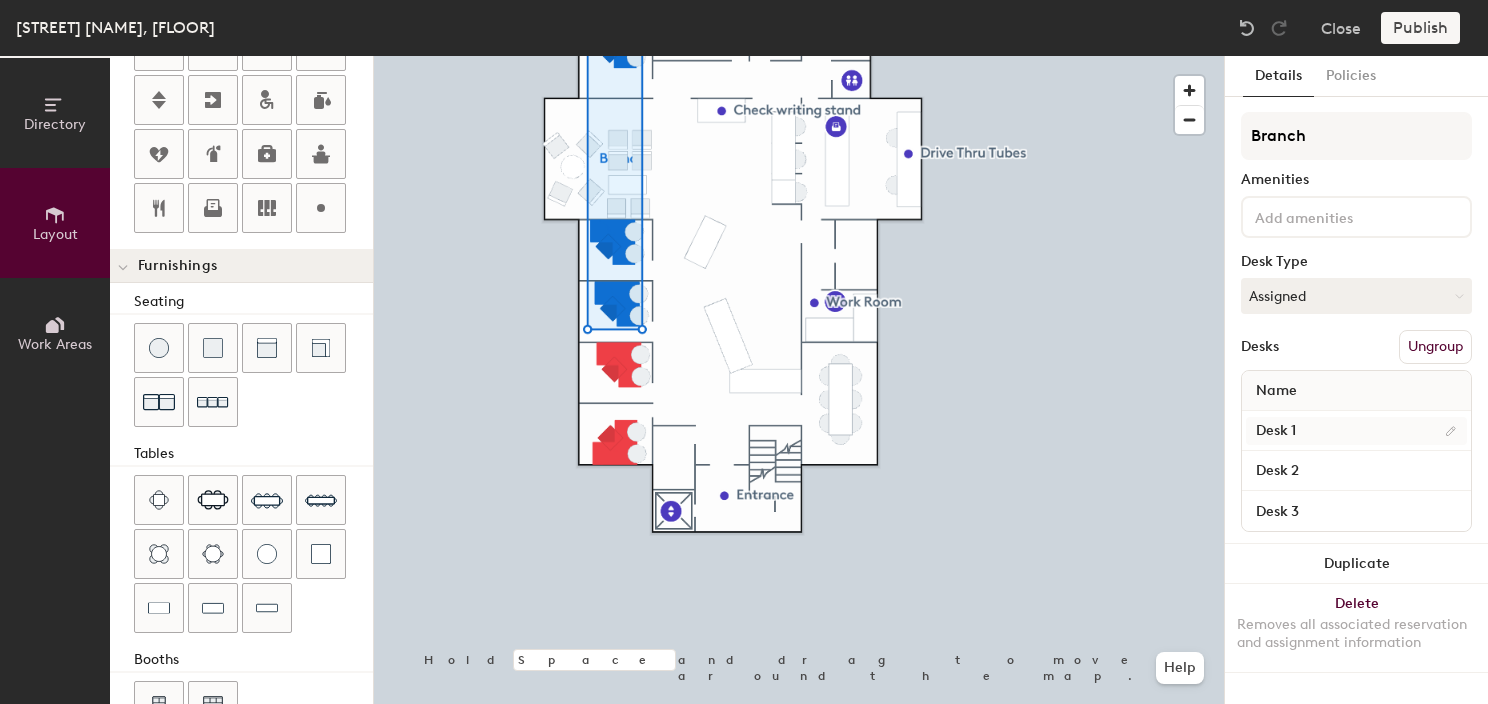 type on "Branch" 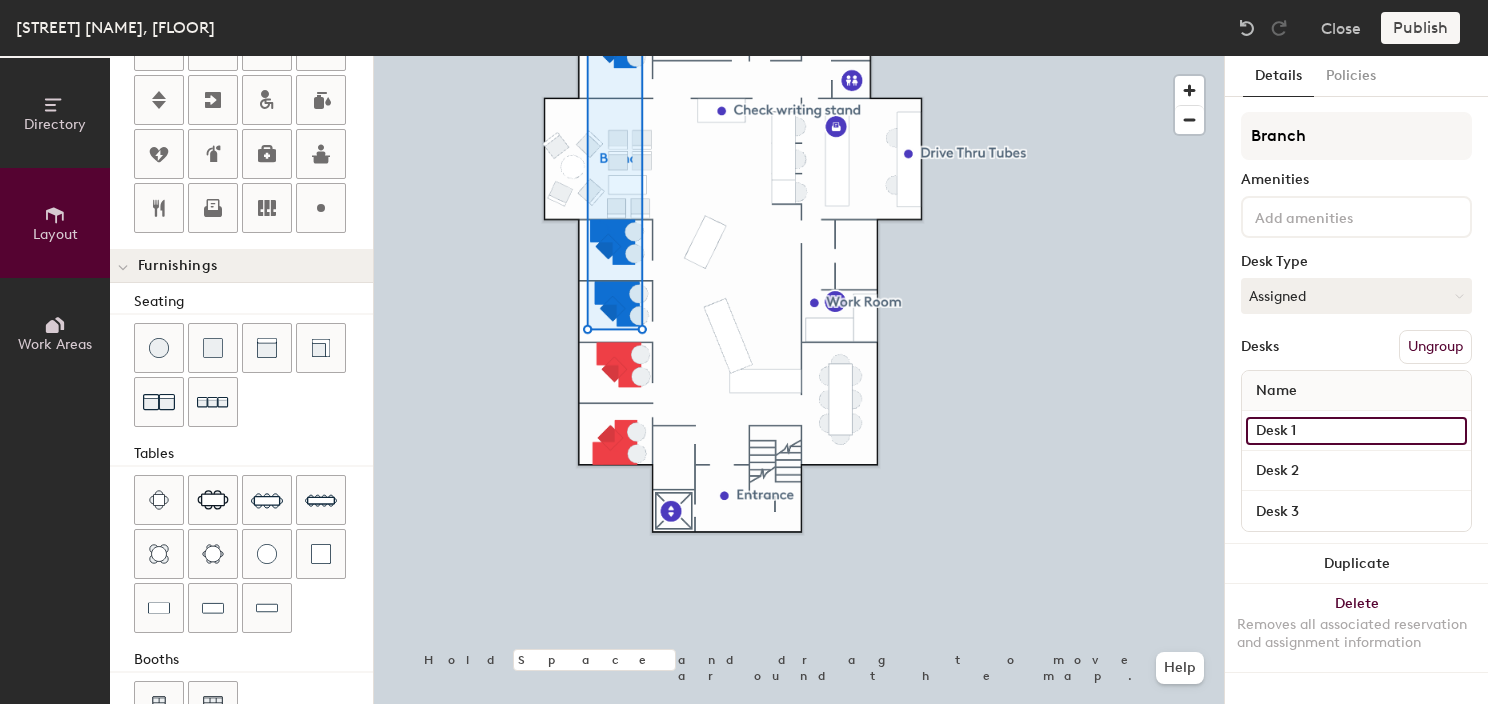 click on "Directory Layout Work Areas Layout   Add space Resize Desks Points of Interest Furnishings Seating Tables Booths Hold Space and drag to move around the map. Help Details Policies Branch Amenities Desk Type Assigned Desks Ungroup Name Desk 1 Desk 2 Desk 3 Duplicate Delete Removes all associated reservation and assignment information" 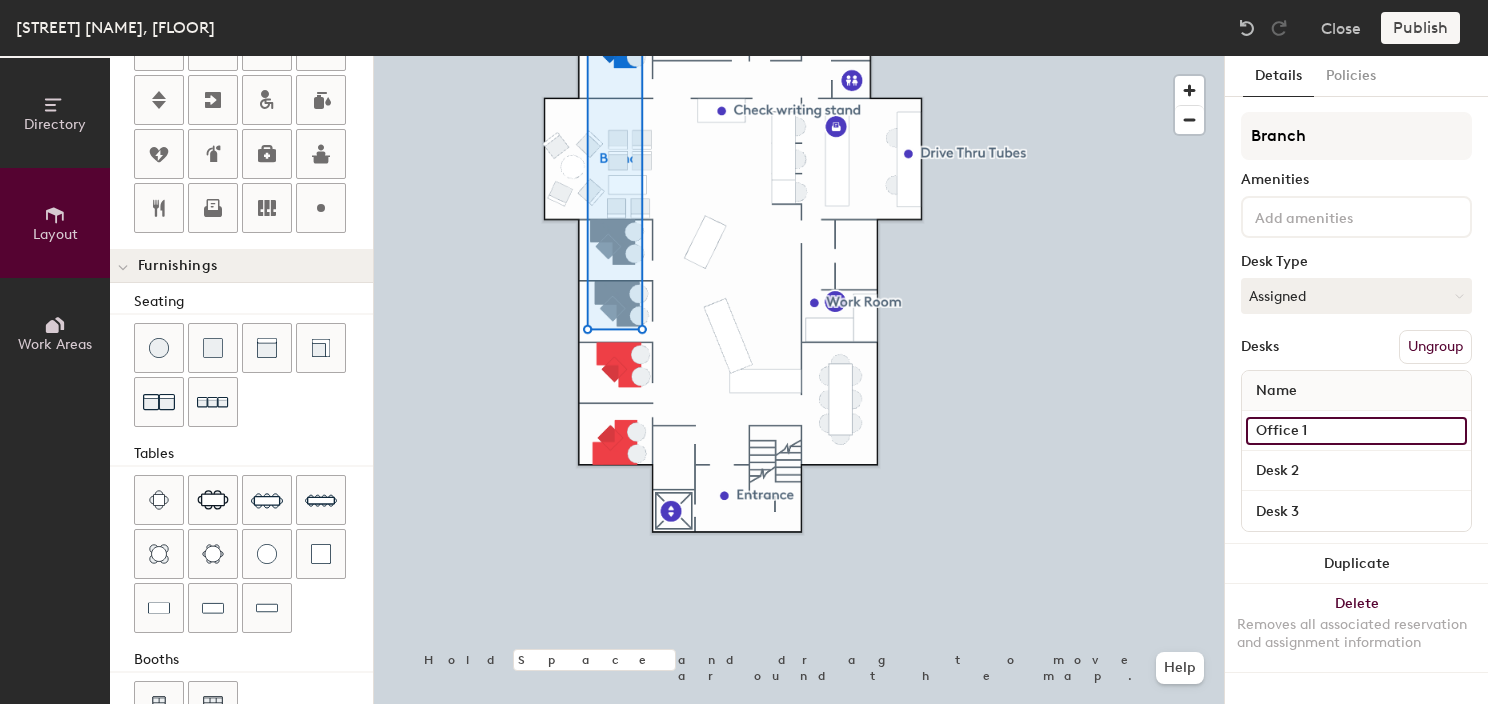 type on "Office 1" 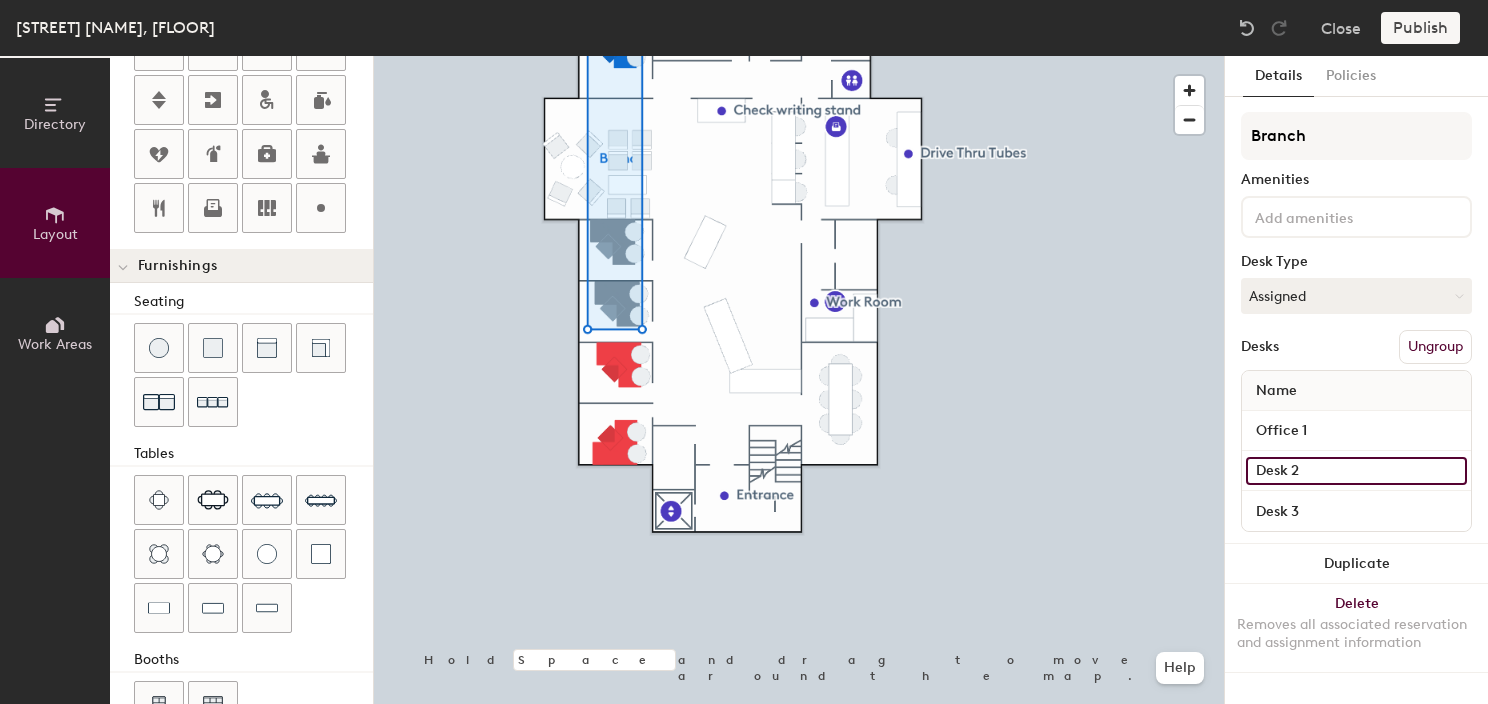 type on "o" 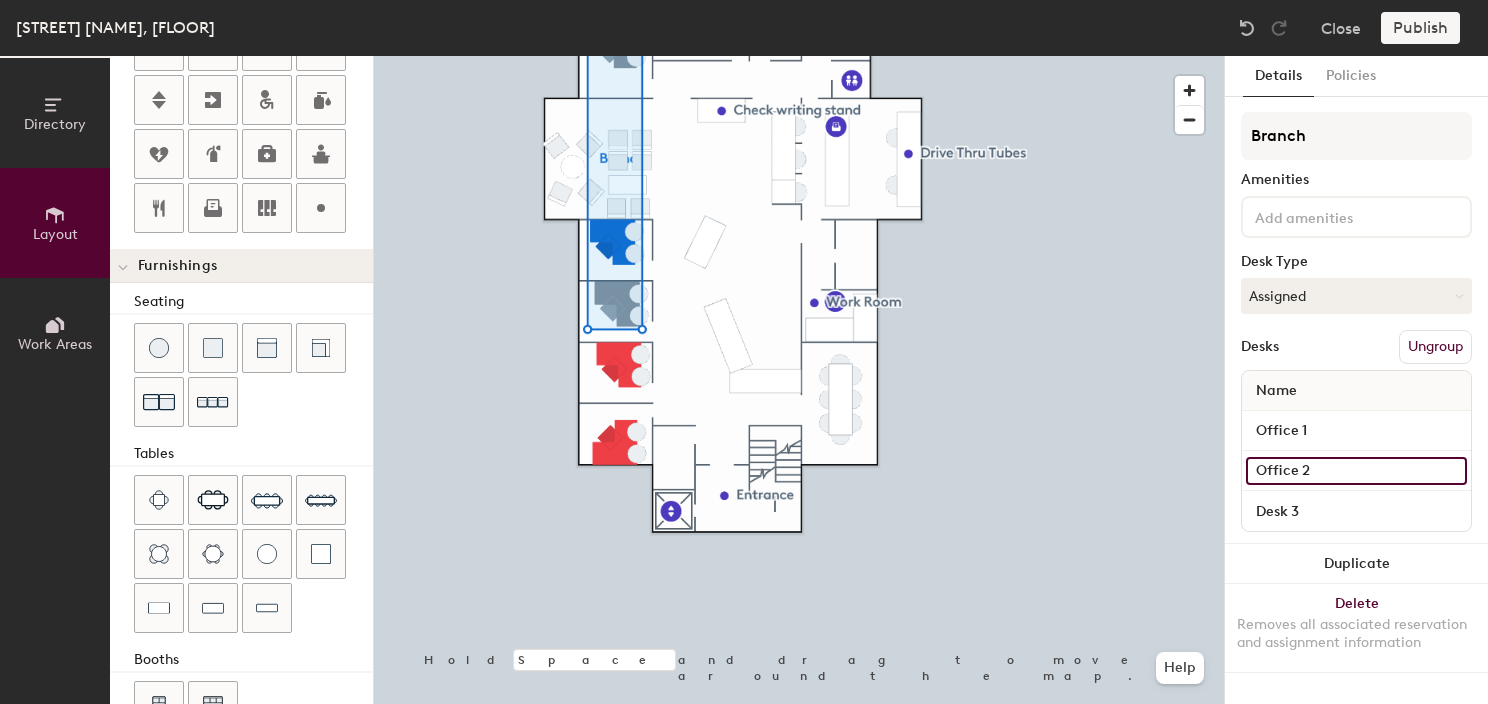 type on "Office 2" 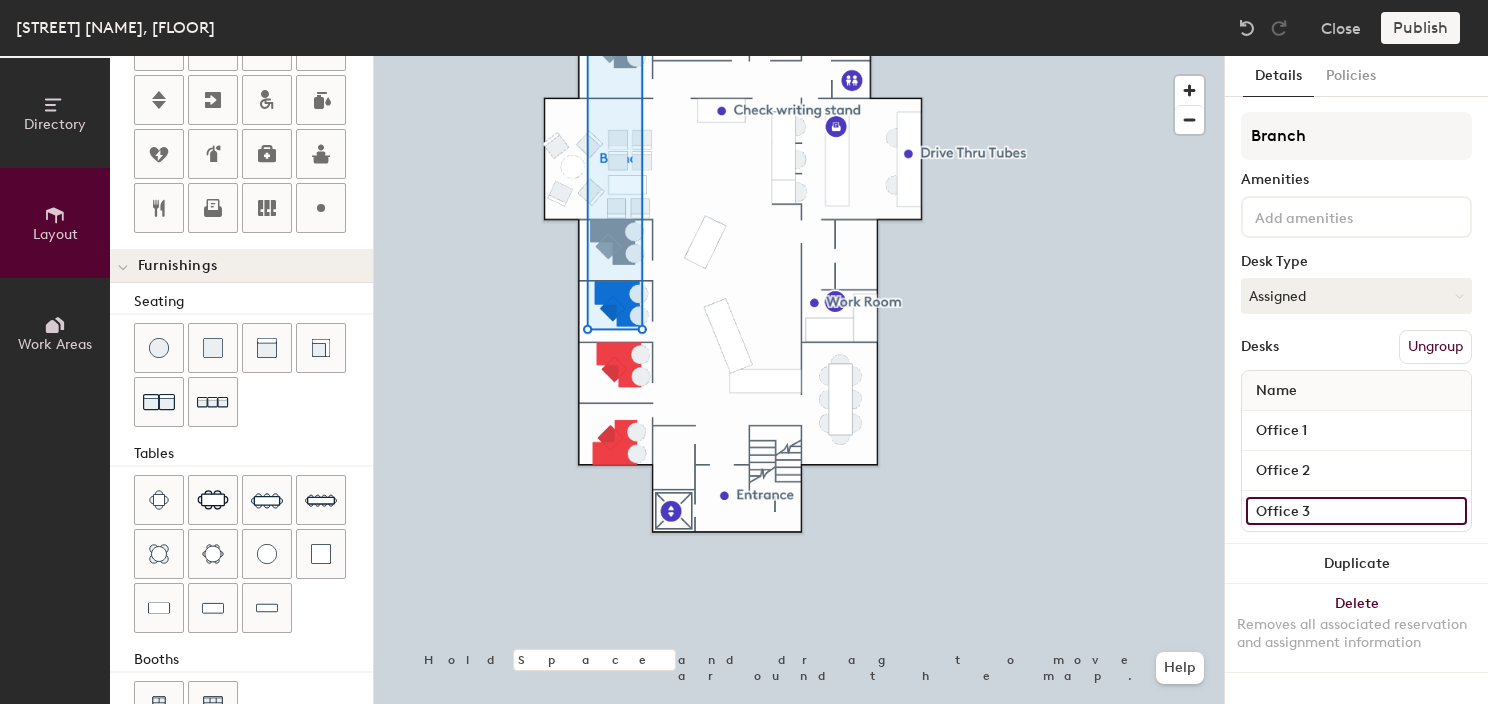 type on "Office 3" 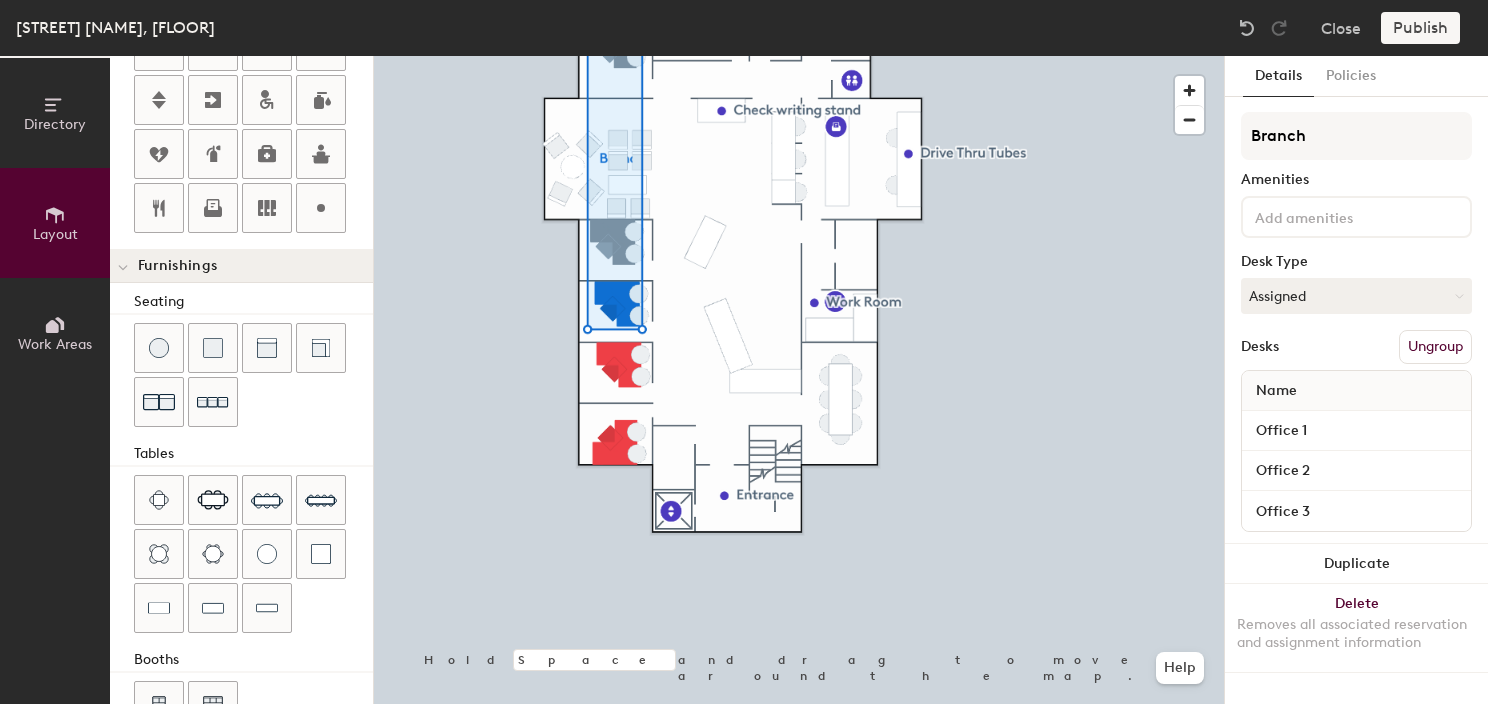 type 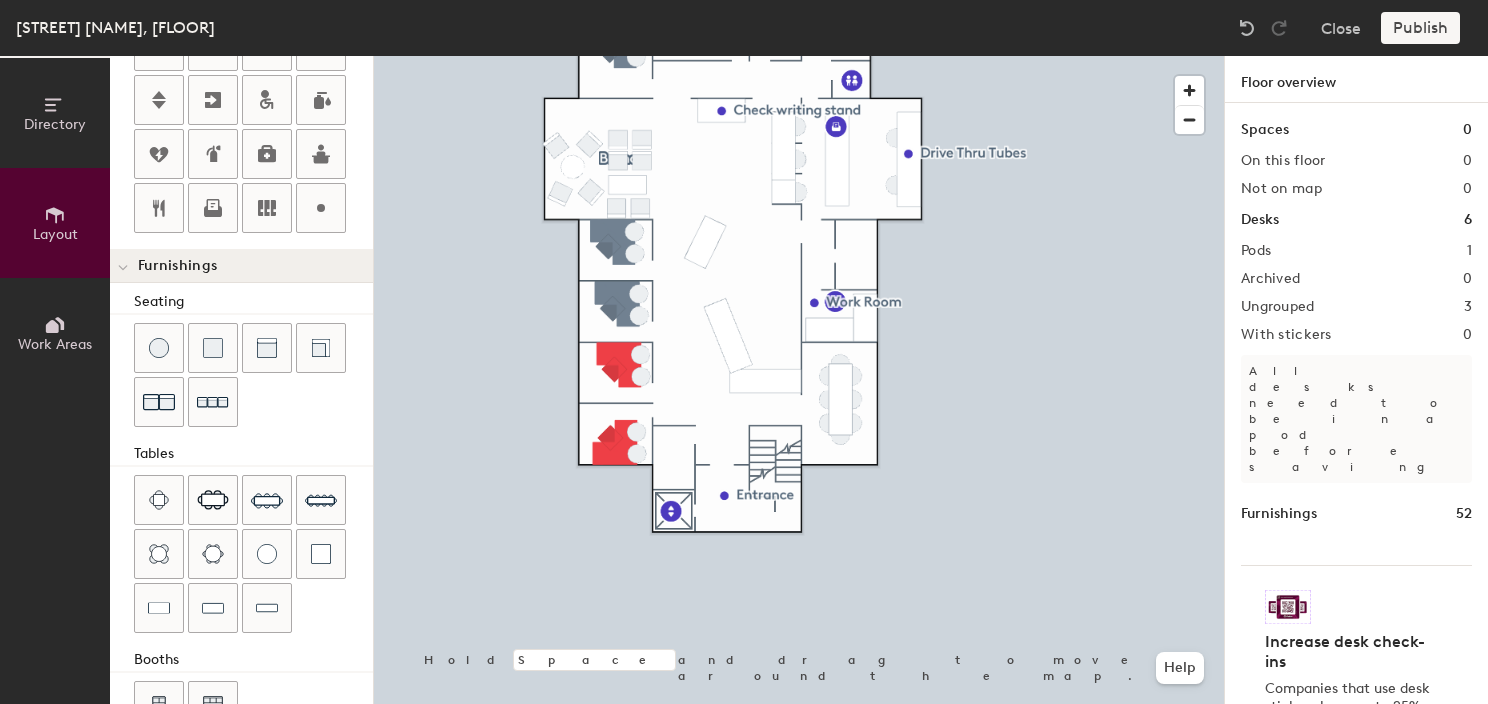 type on "260" 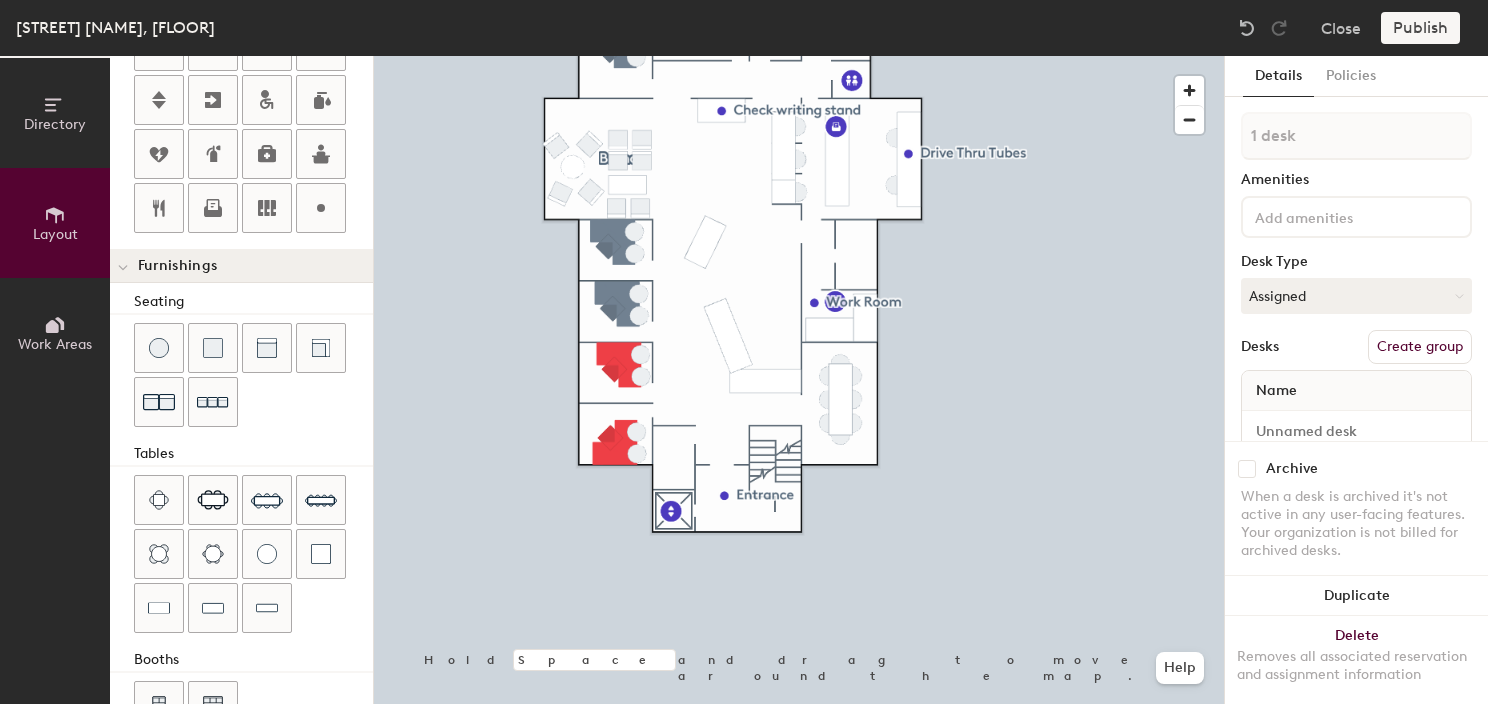 type on "2 desks" 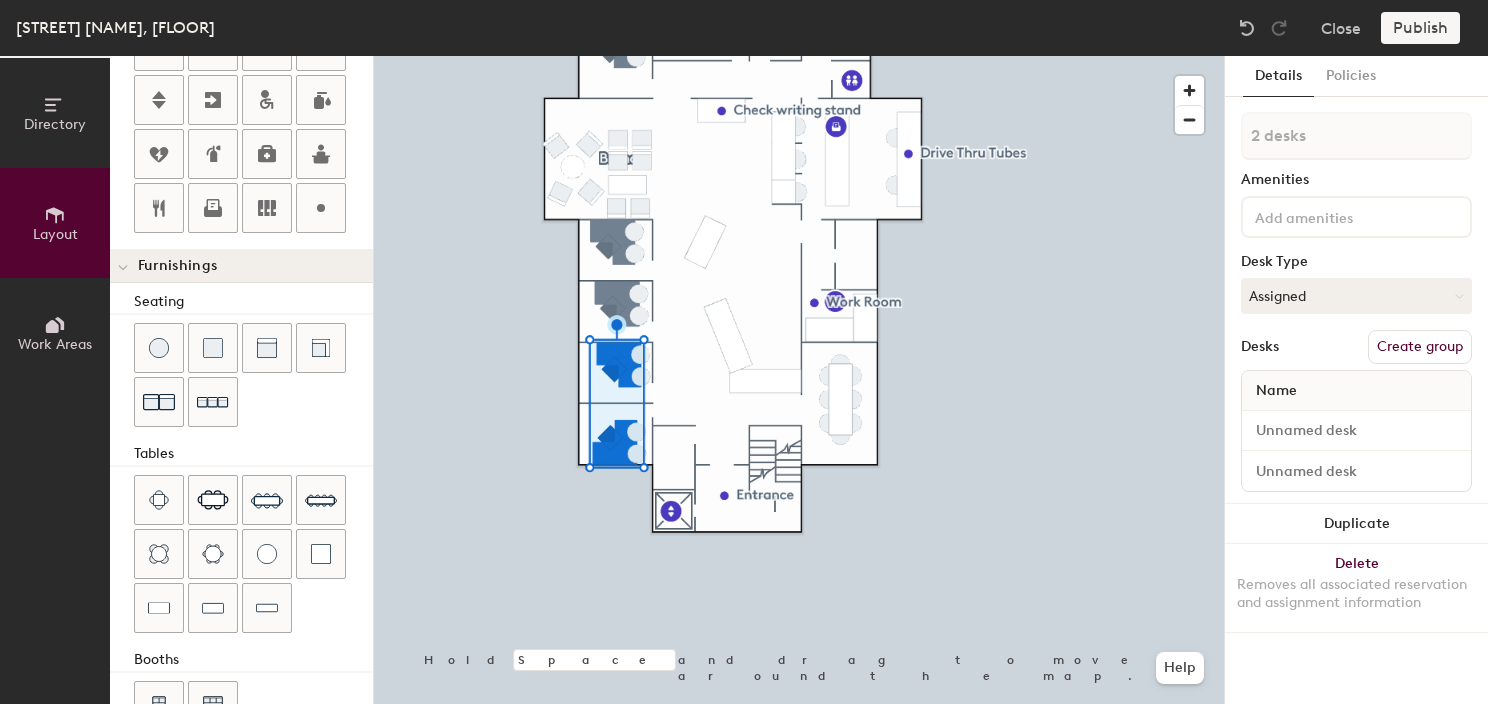 click on "Create group" 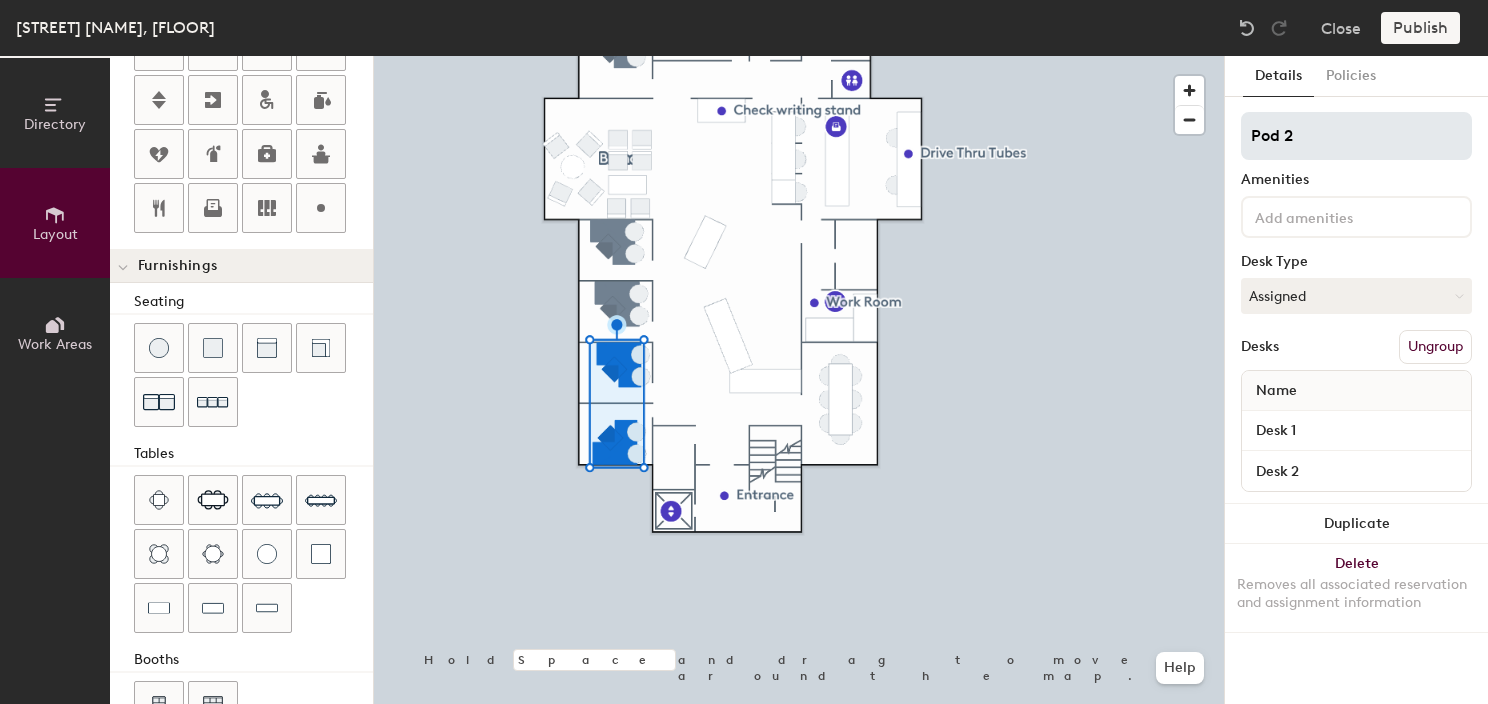drag, startPoint x: 1327, startPoint y: 160, endPoint x: 1325, endPoint y: 148, distance: 12.165525 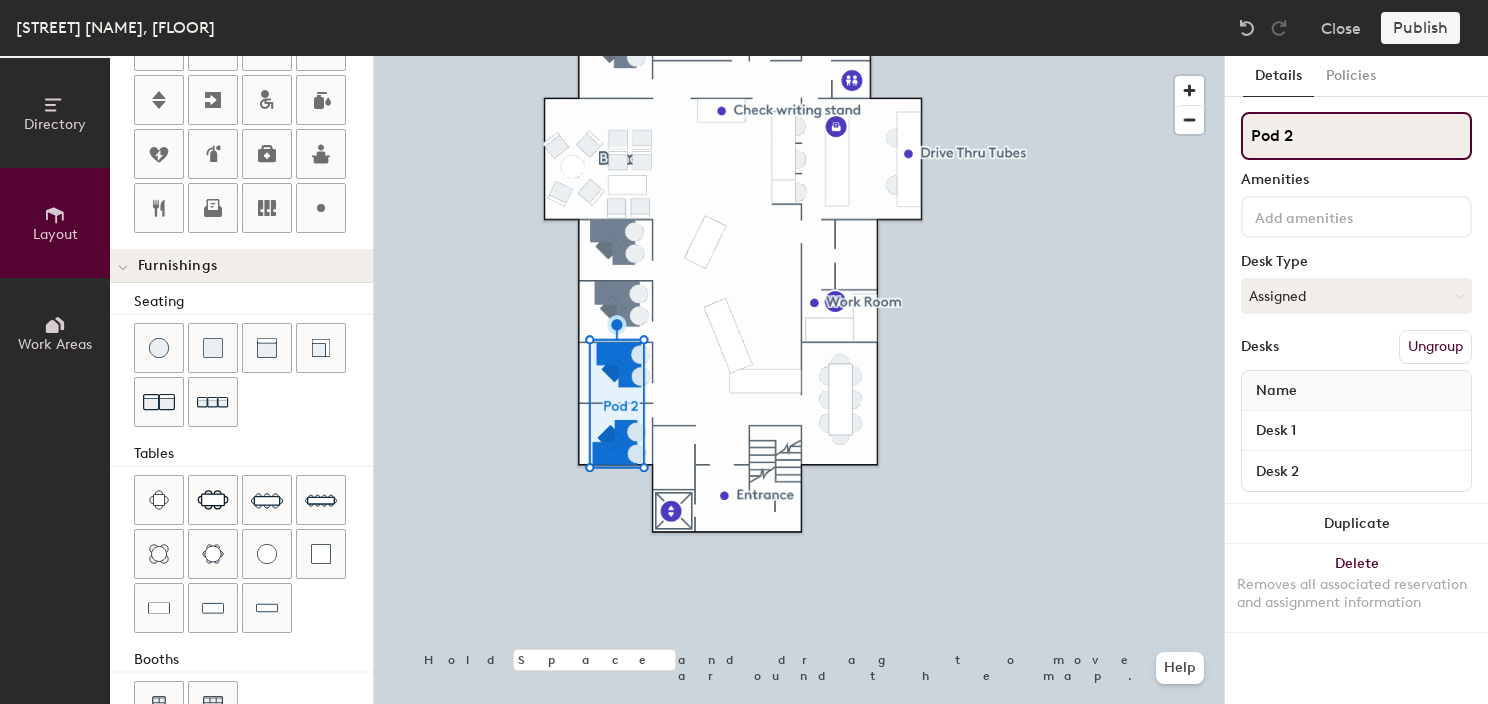 click on "Directory Layout Work Areas Layout   Add space Resize Desks Points of Interest Furnishings Seating Tables Booths Hold Space and drag to move around the map. Help Details Policies Pod 2 Amenities Desk Type Assigned Desks Ungroup Name Desk 1 Desk 2 Duplicate Delete Removes all associated reservation and assignment information" 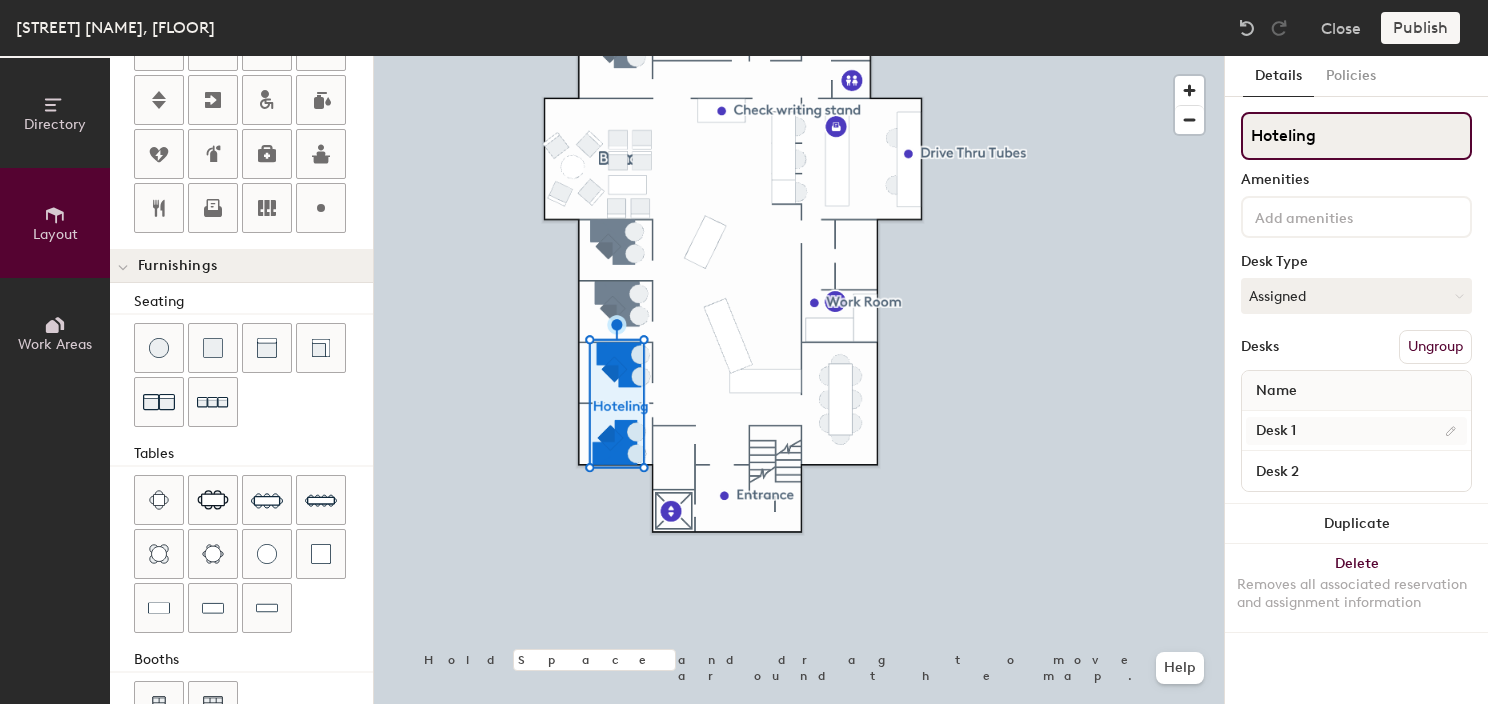 type on "Hoteling" 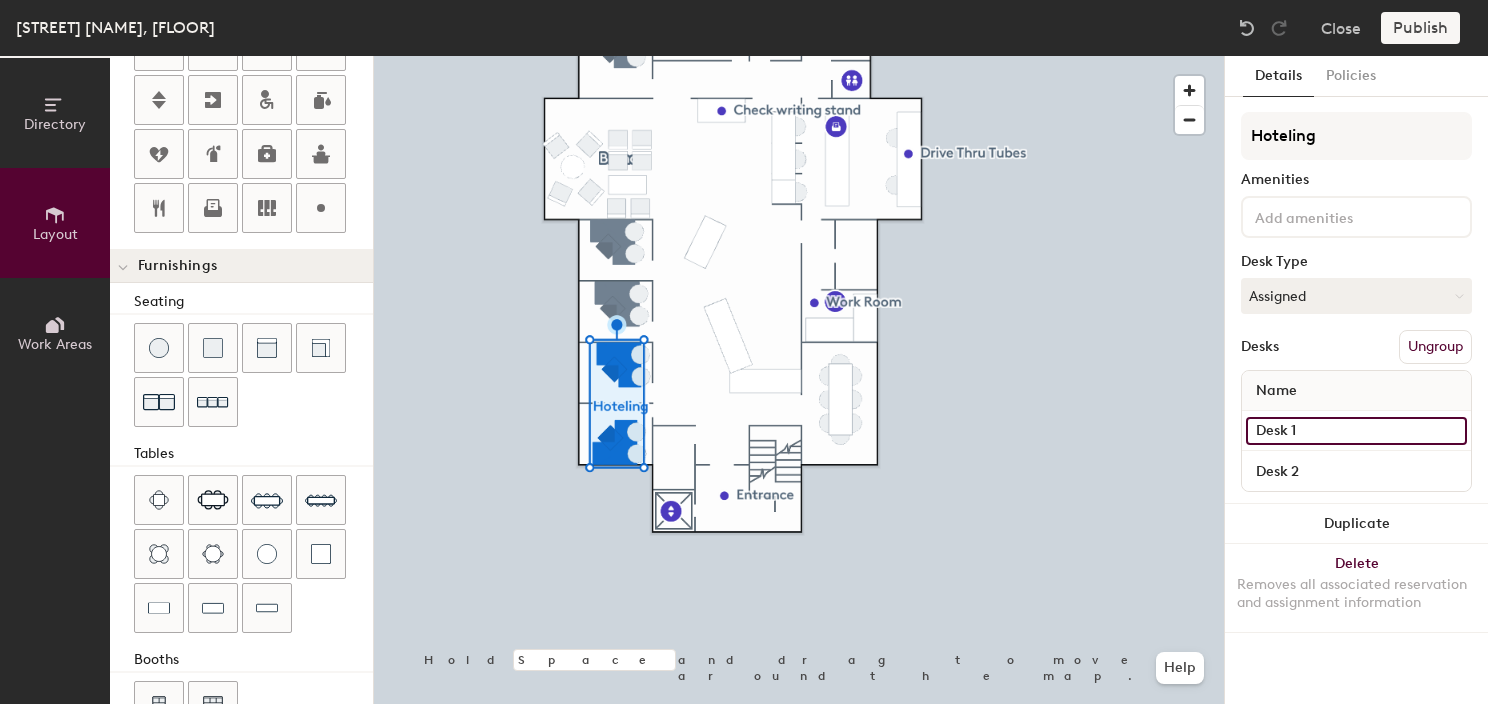 click on "Directory Layout Work Areas Layout   Add space Resize Desks Points of Interest Furnishings Seating Tables Booths Hold Space and drag to move around the map. Help Details Policies Hoteling Amenities Desk Type Assigned Desks Ungroup Name Desk 1 Desk 2 Duplicate Delete Removes all associated reservation and assignment information" 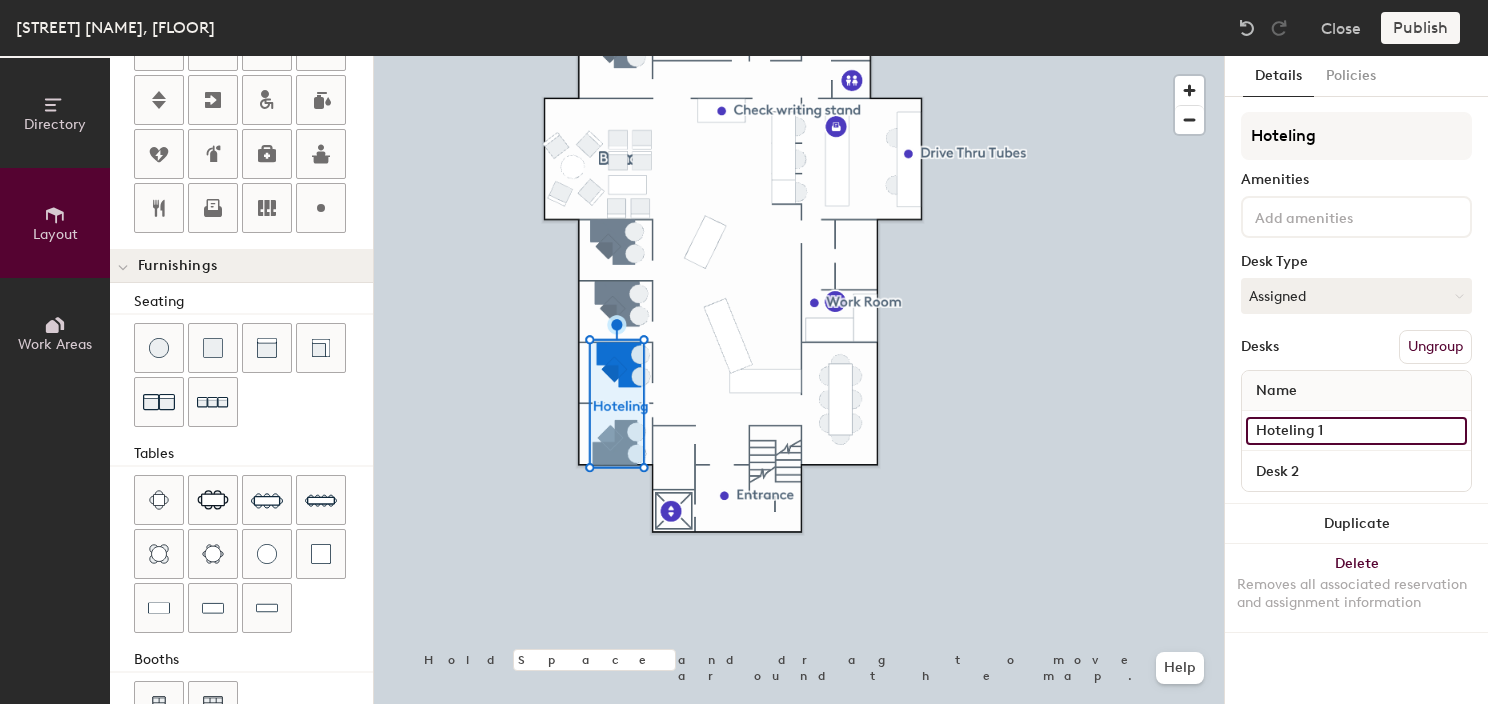 type on "Hoteling 1" 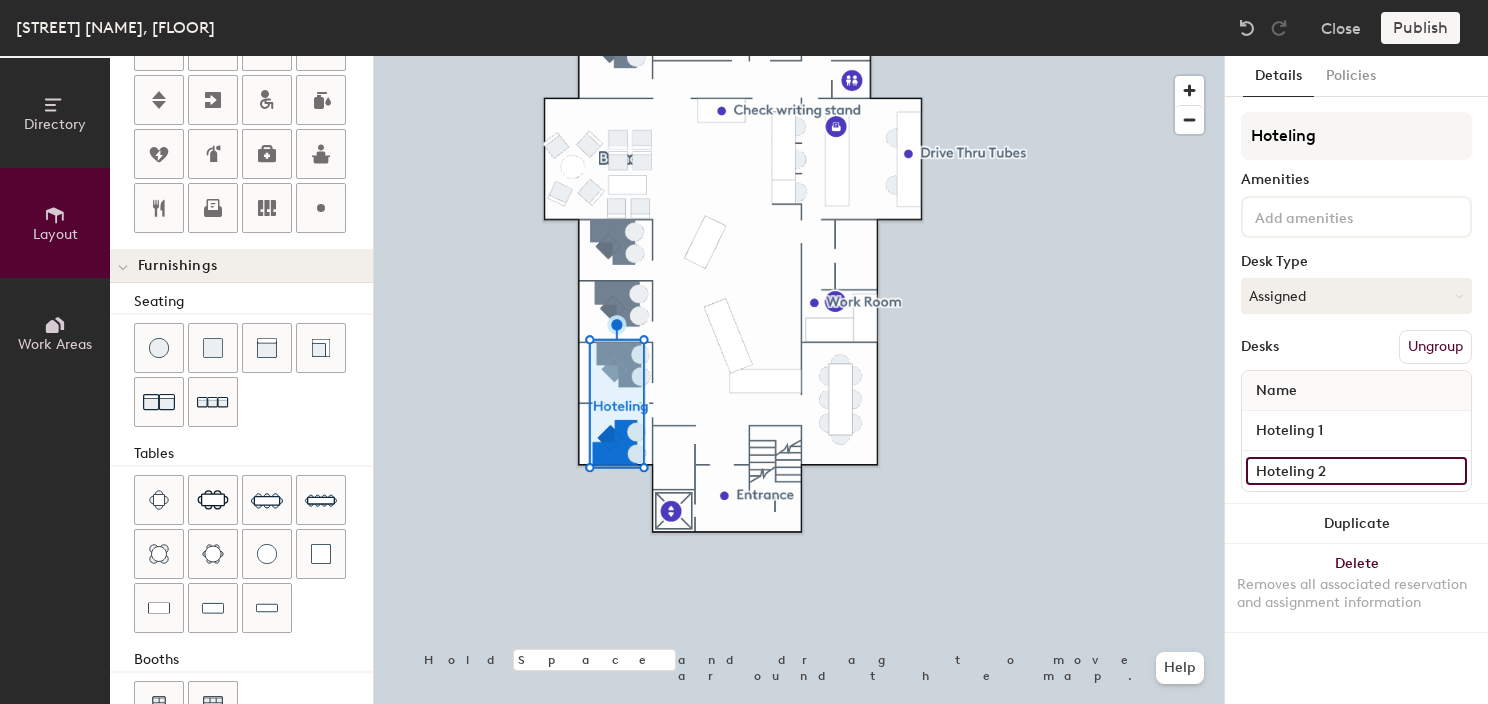 type on "Hoteling 2" 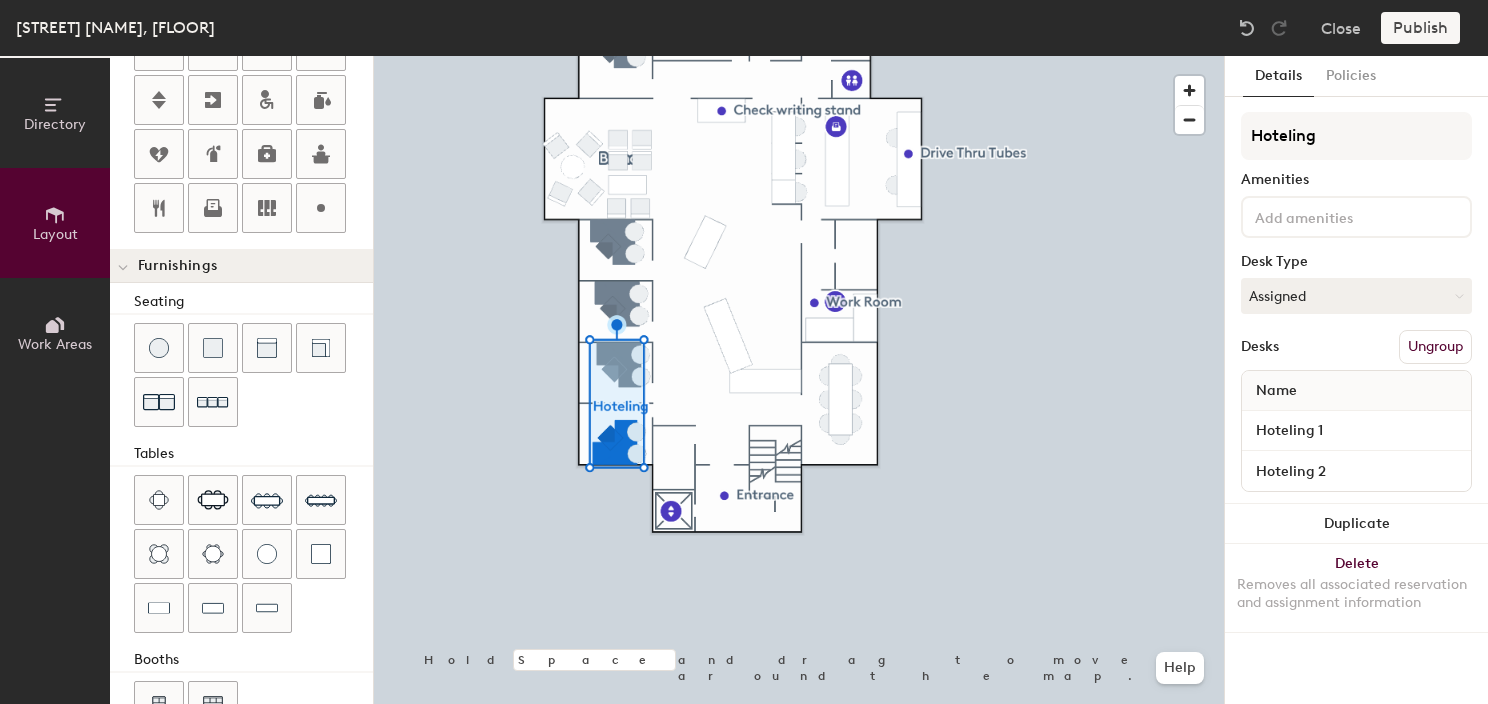 type 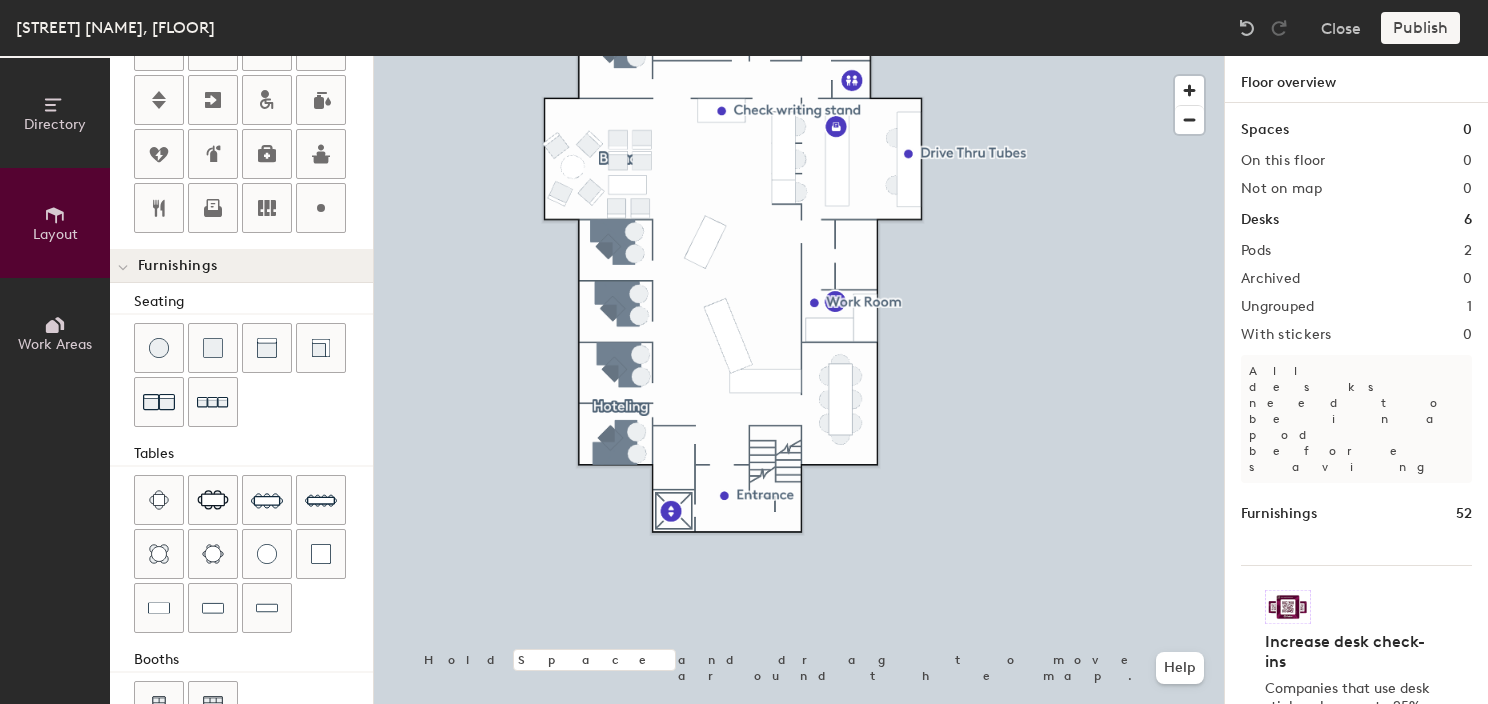 type on "20" 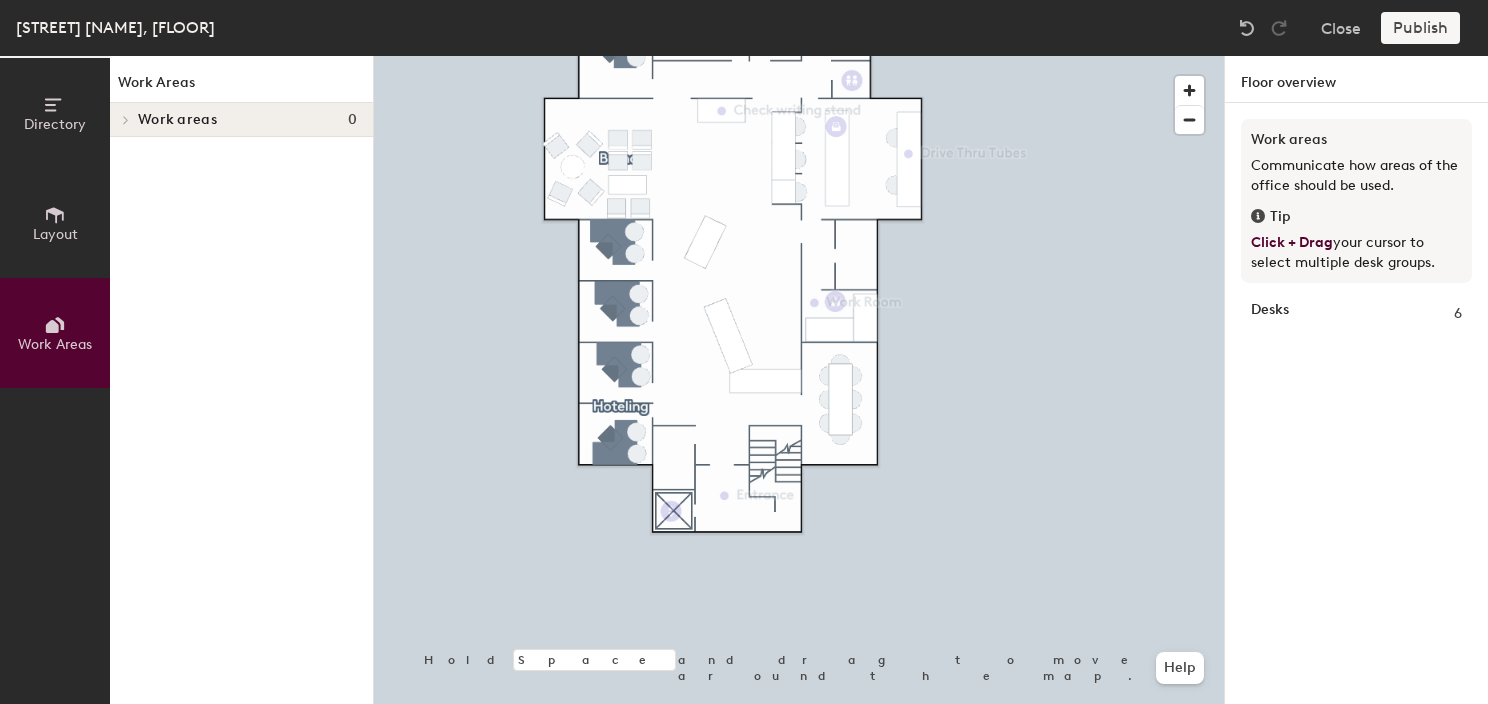 drag, startPoint x: 122, startPoint y: 222, endPoint x: 108, endPoint y: 222, distance: 14 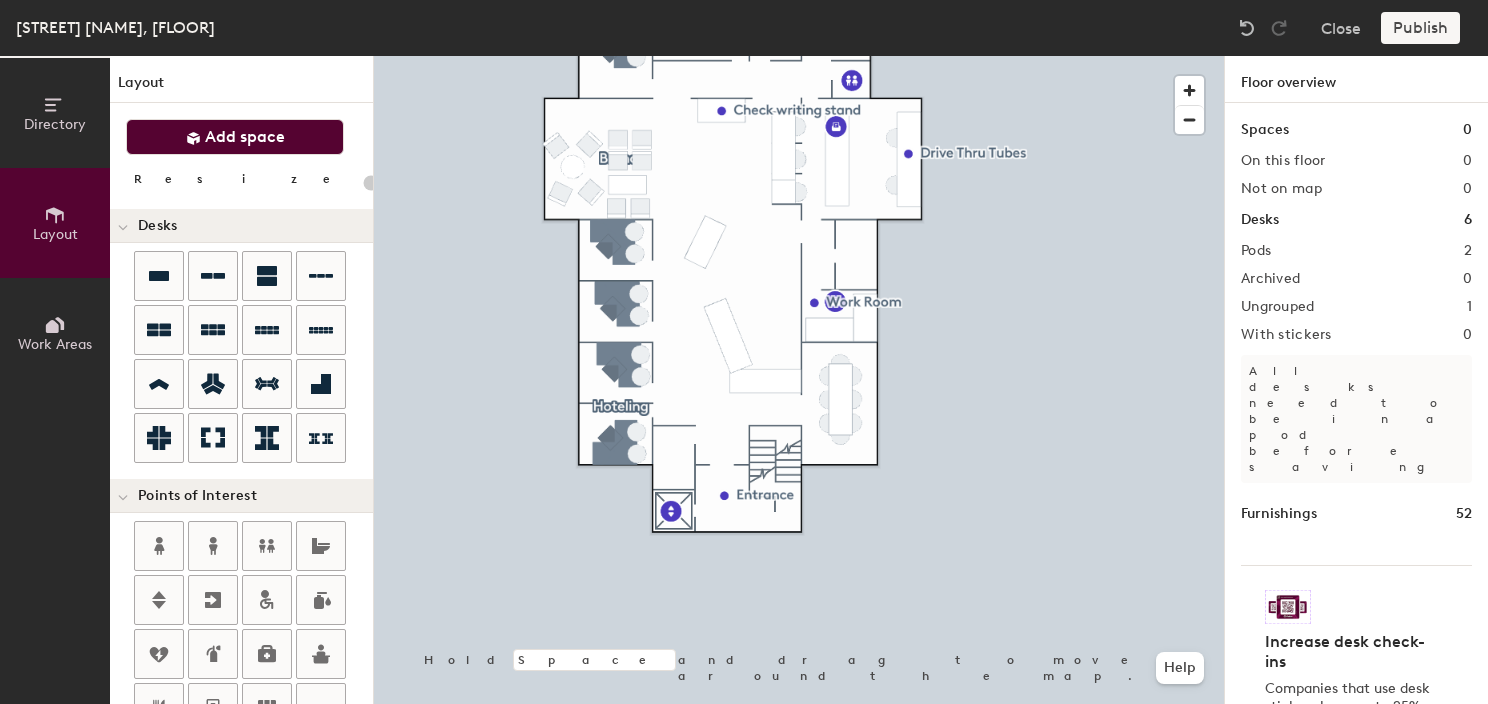 click on "Add space" 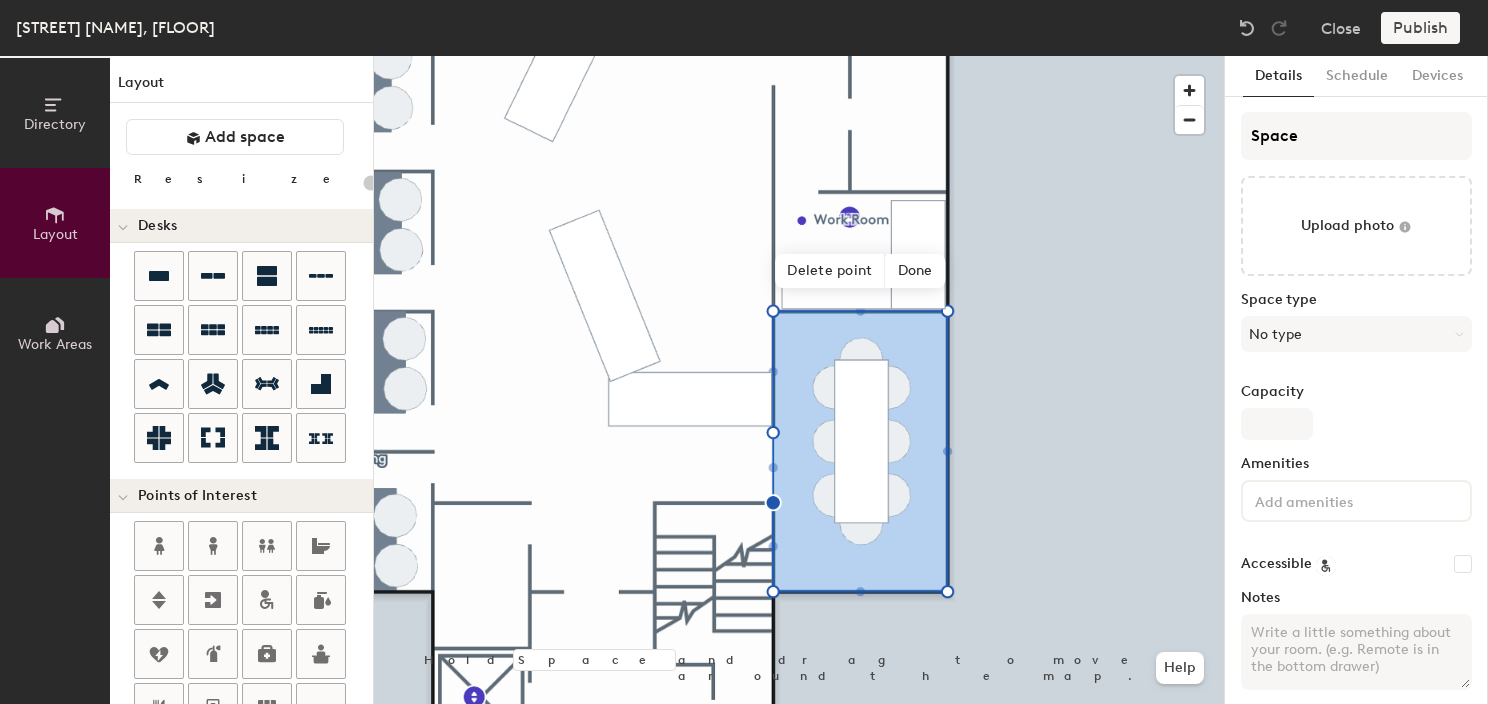 type on "20" 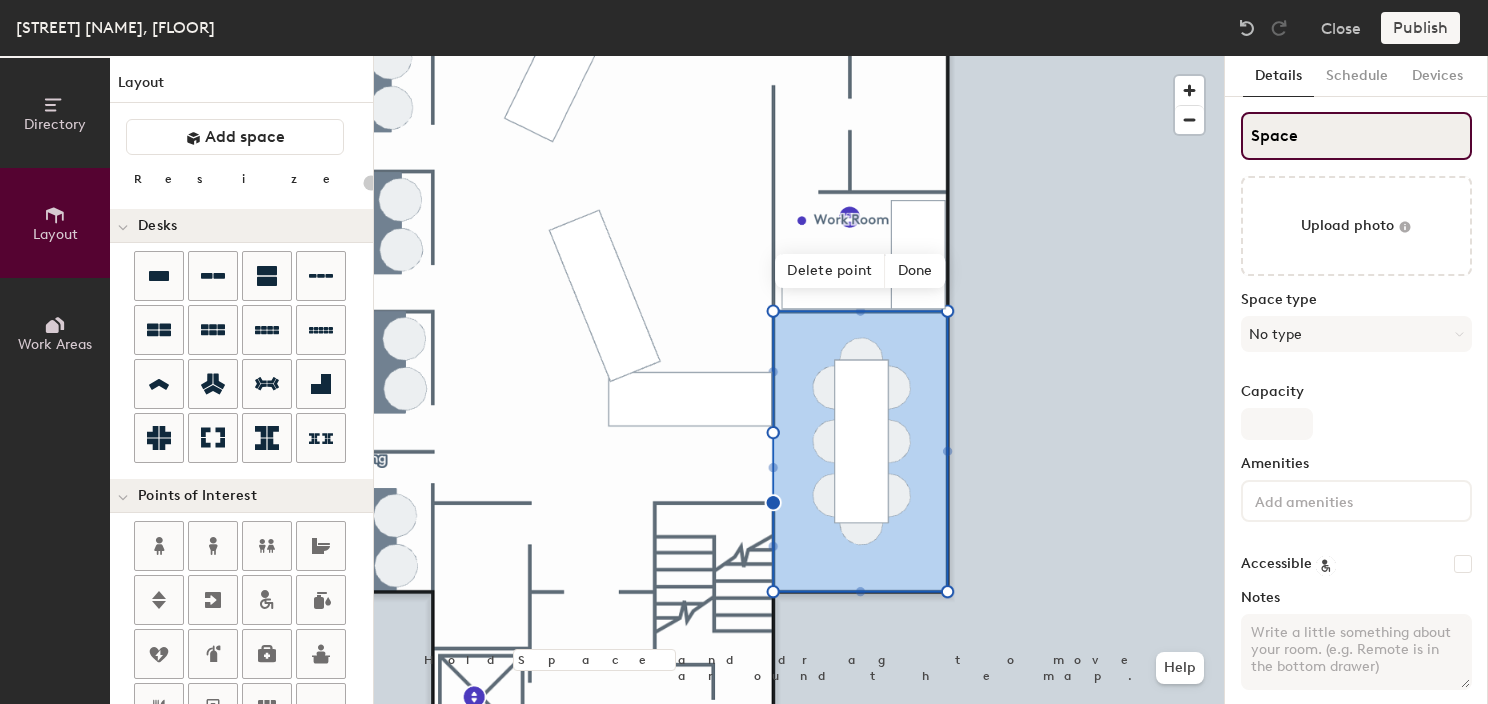 click on "Directory Layout Work Areas Layout   Add space Resize Desks Points of Interest Furnishings Seating Tables Booths Hold Space and drag to move around the map. Help Delete point Done Scheduling policies Booking Window Max reservation length Recurring events Restrict booking to working hours Prevent booking from kiosks Restrict booking to administrators Configure room display Background Upload photo General Auto contrast High visibility Hide the logo Custom logo Edit Display hours Screen Brightness 0% 100% Privacy Mask meeting titles Hide meeting attendees Keep meeting organizer visible Scheduling Meeting check-ins Start meetings early End meetings early Extend meetings Impromptu meetings Abandoned meeting protection Admin access Restrict display management Details Schedule Devices Space Upload photo Space type No type Capacity Amenities Accessible Notes" 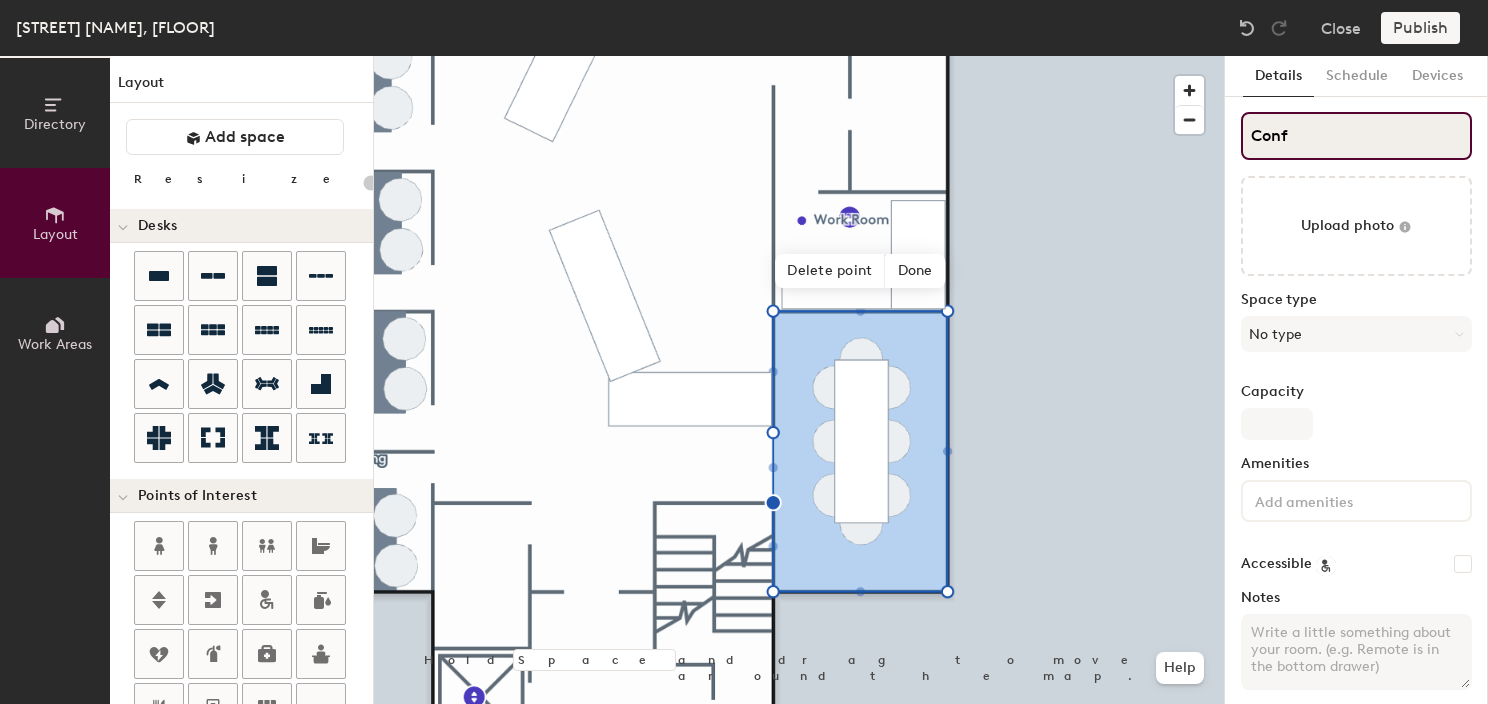 type on "Confe" 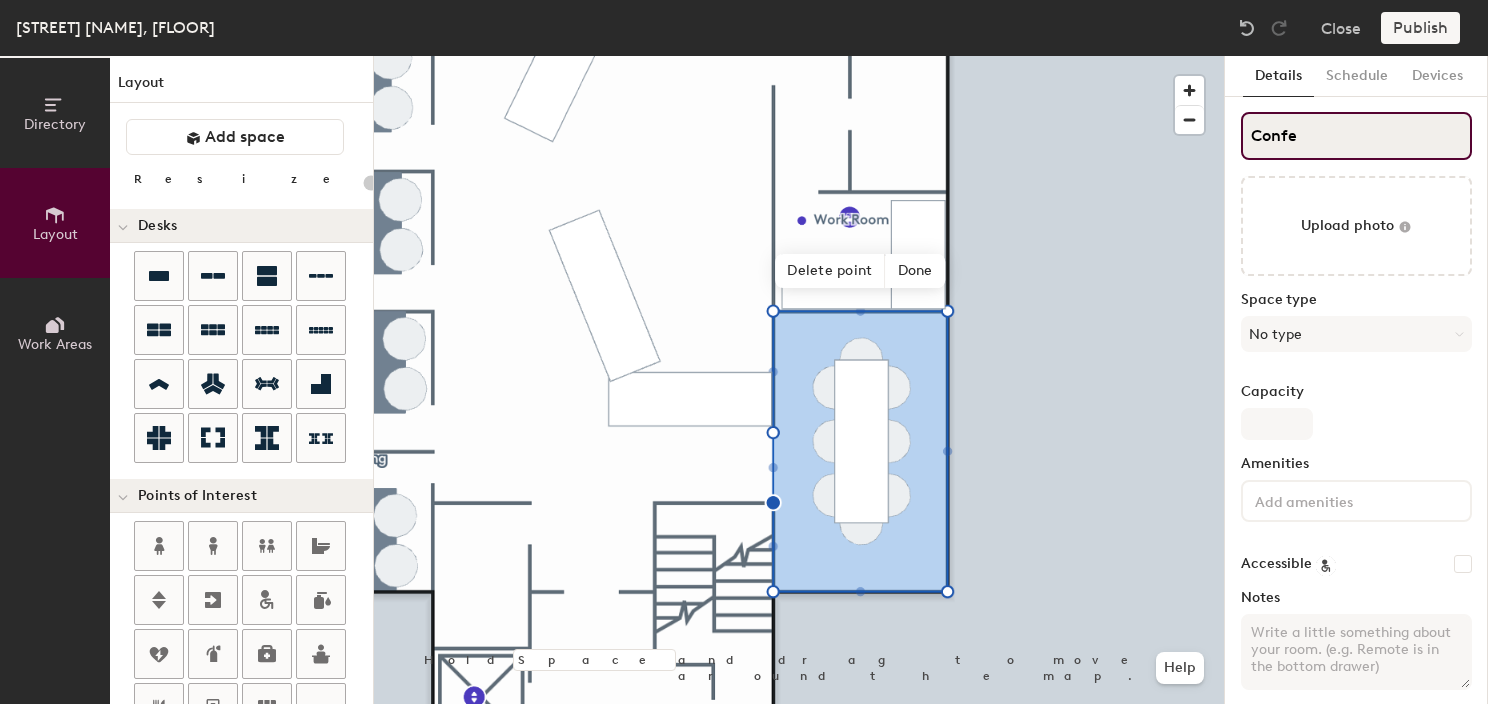 type on "20" 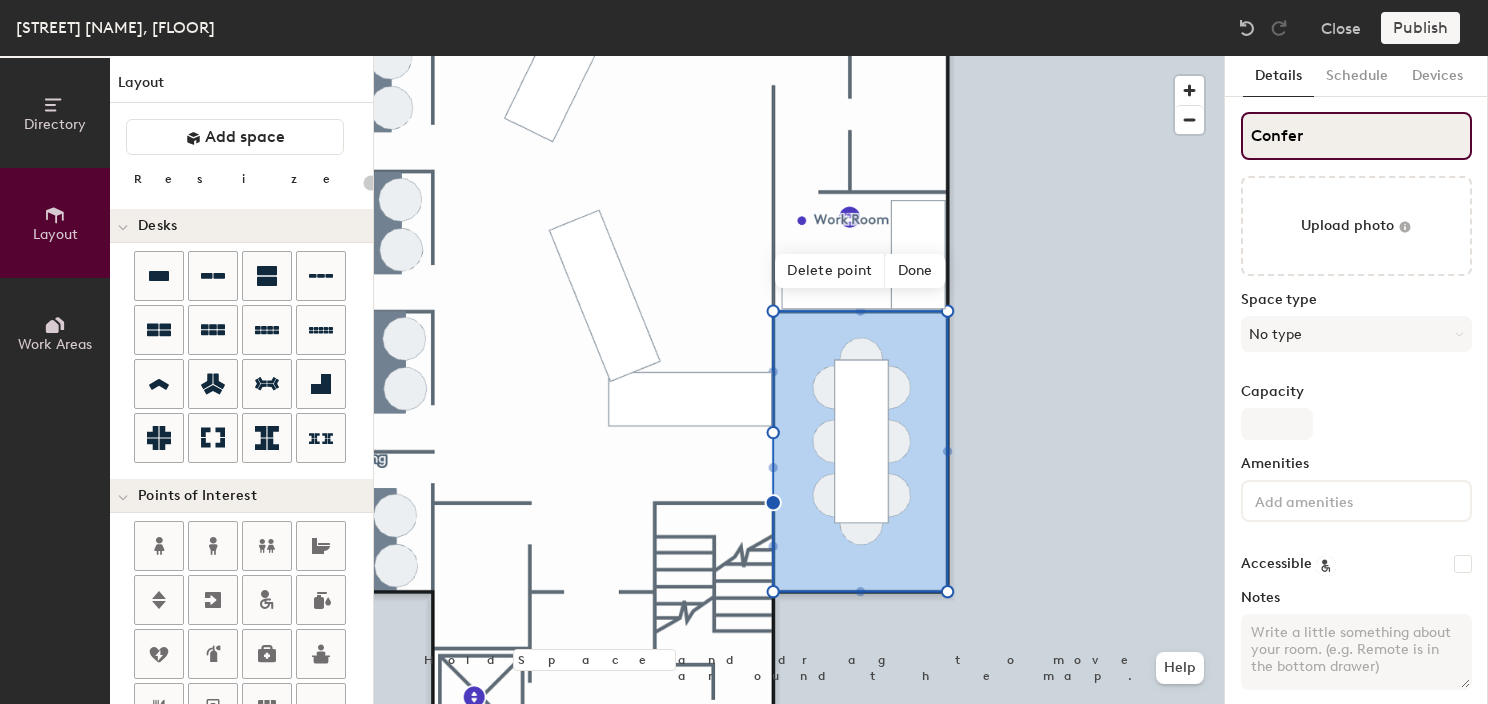 type on "20" 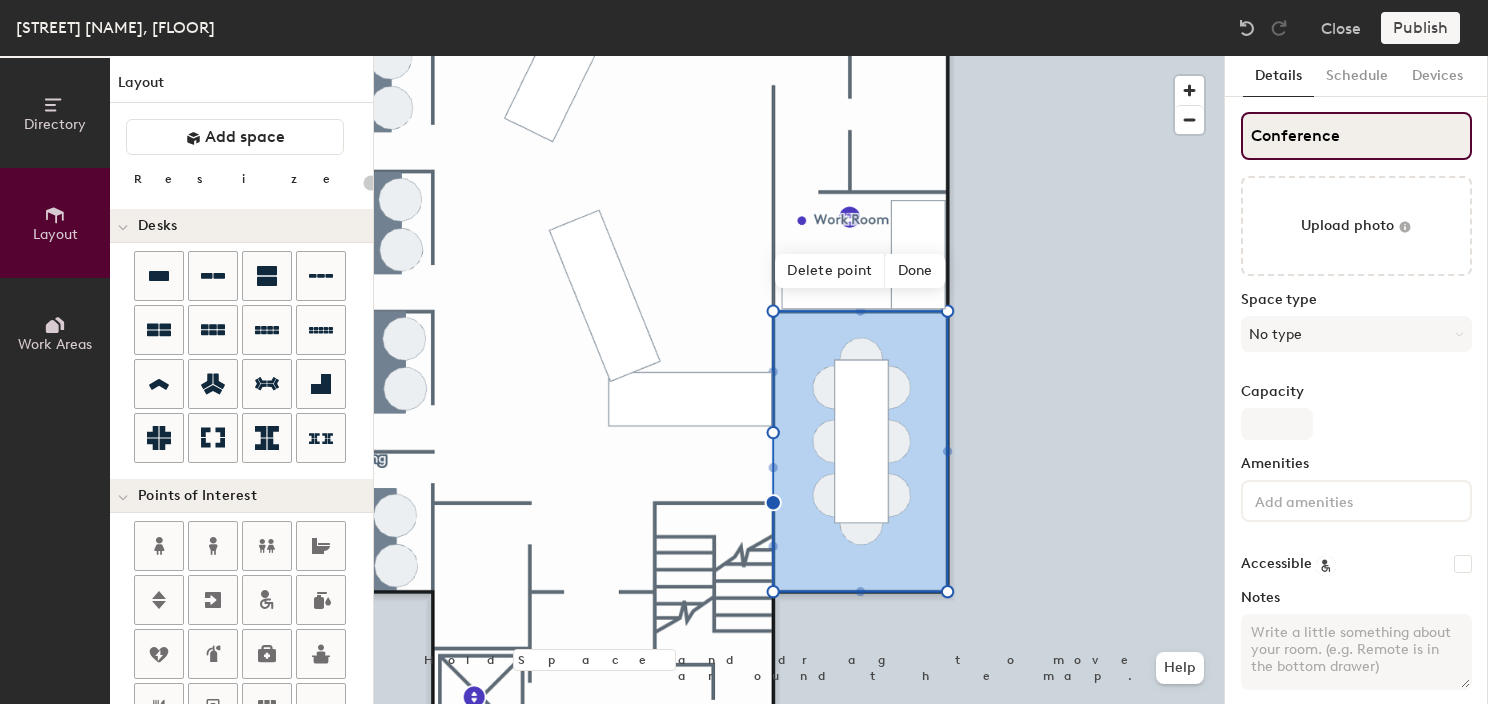 type on "Conference" 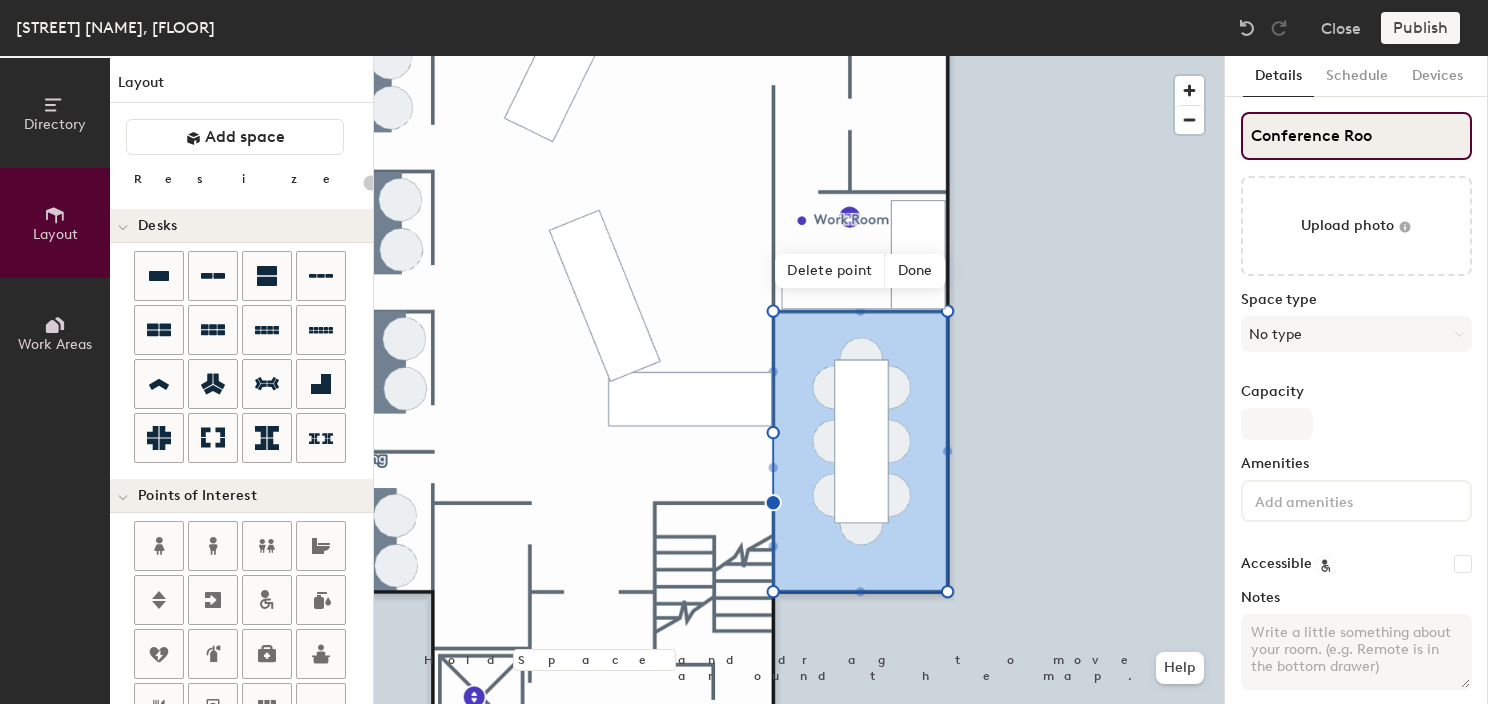 type on "Conference Room" 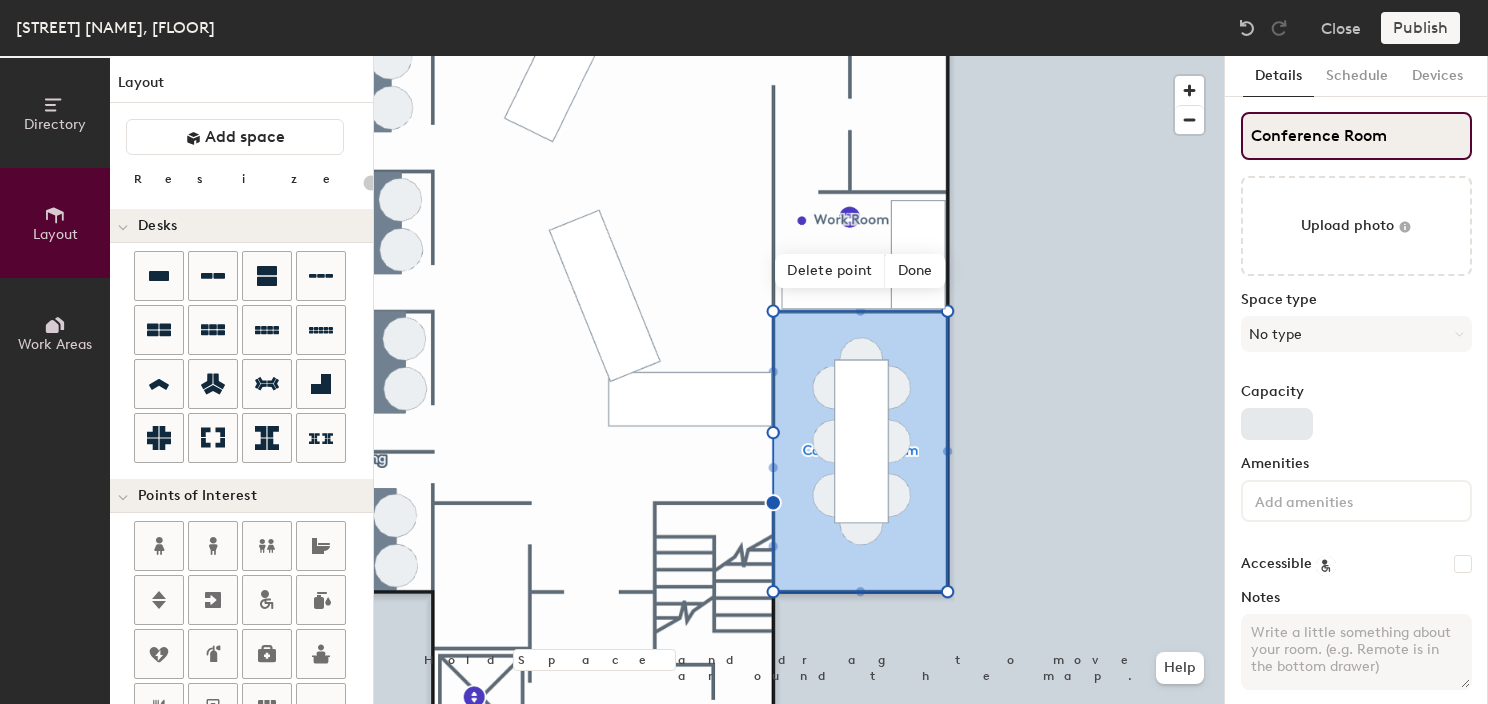 type on "20" 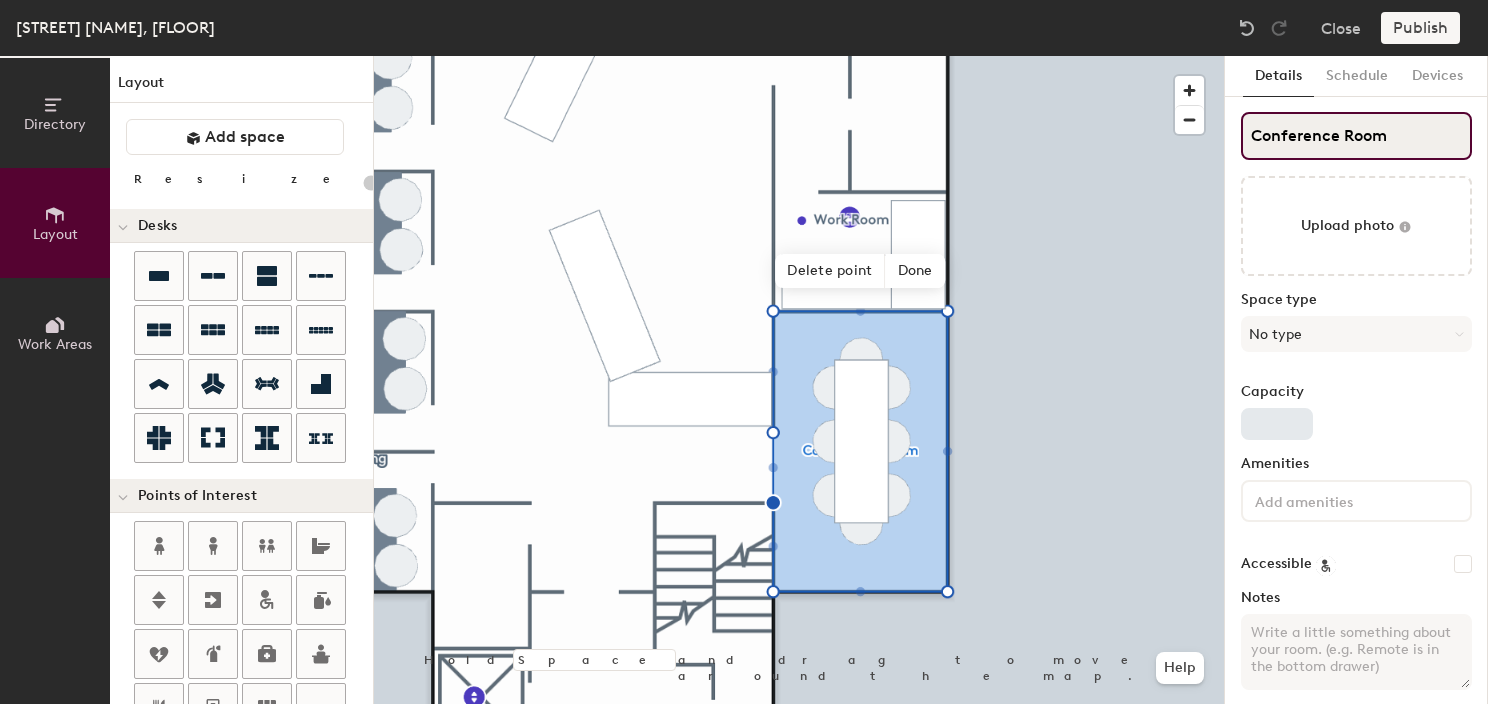 type on "Conference Room" 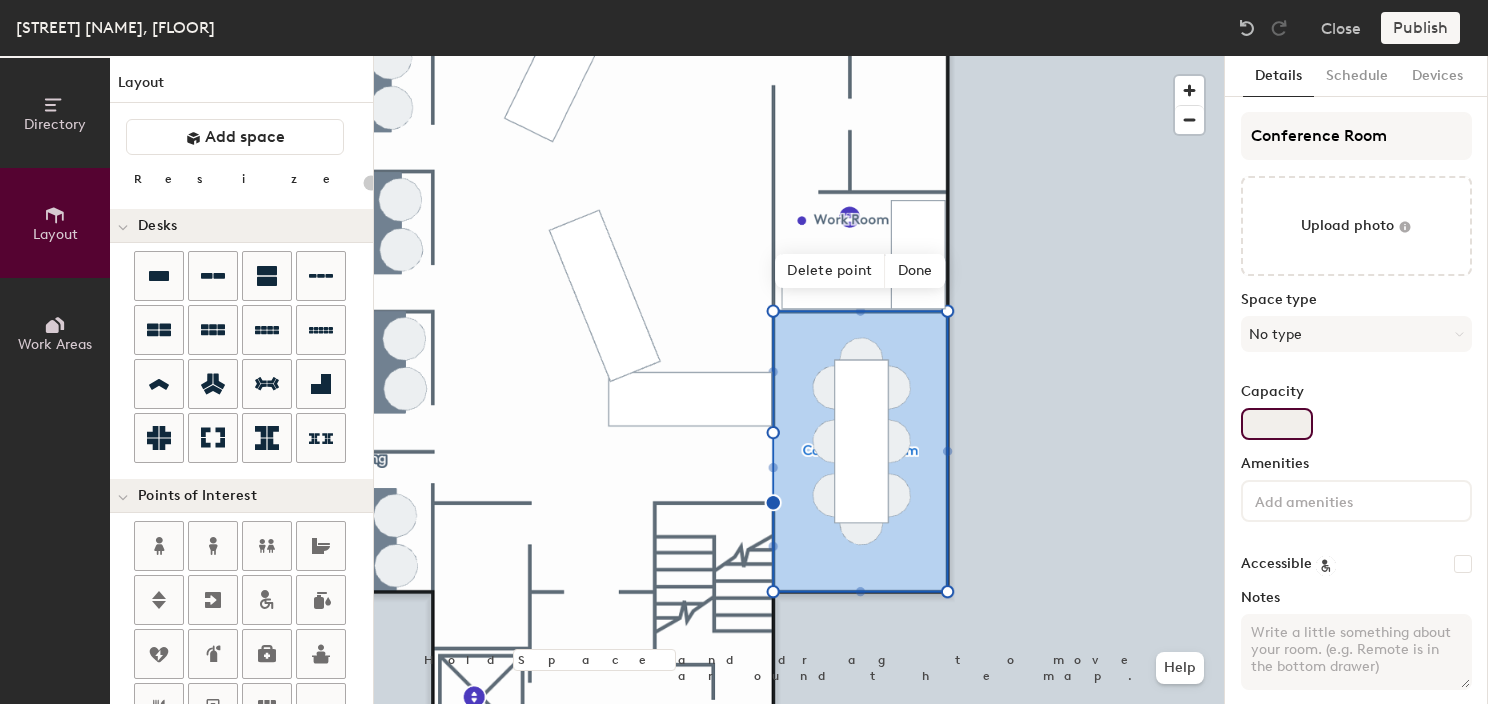 click on "Capacity" at bounding box center (1277, 424) 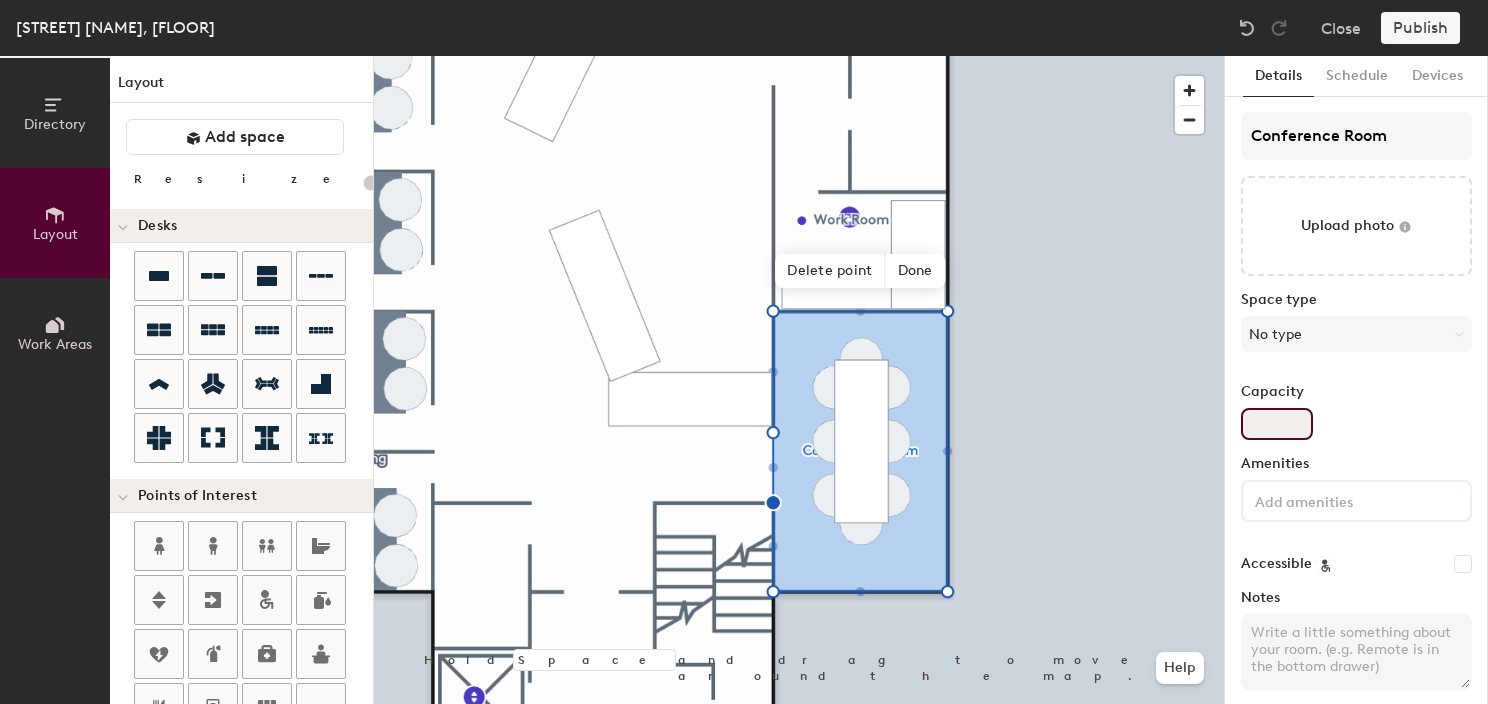 click on "Capacity" at bounding box center [1277, 424] 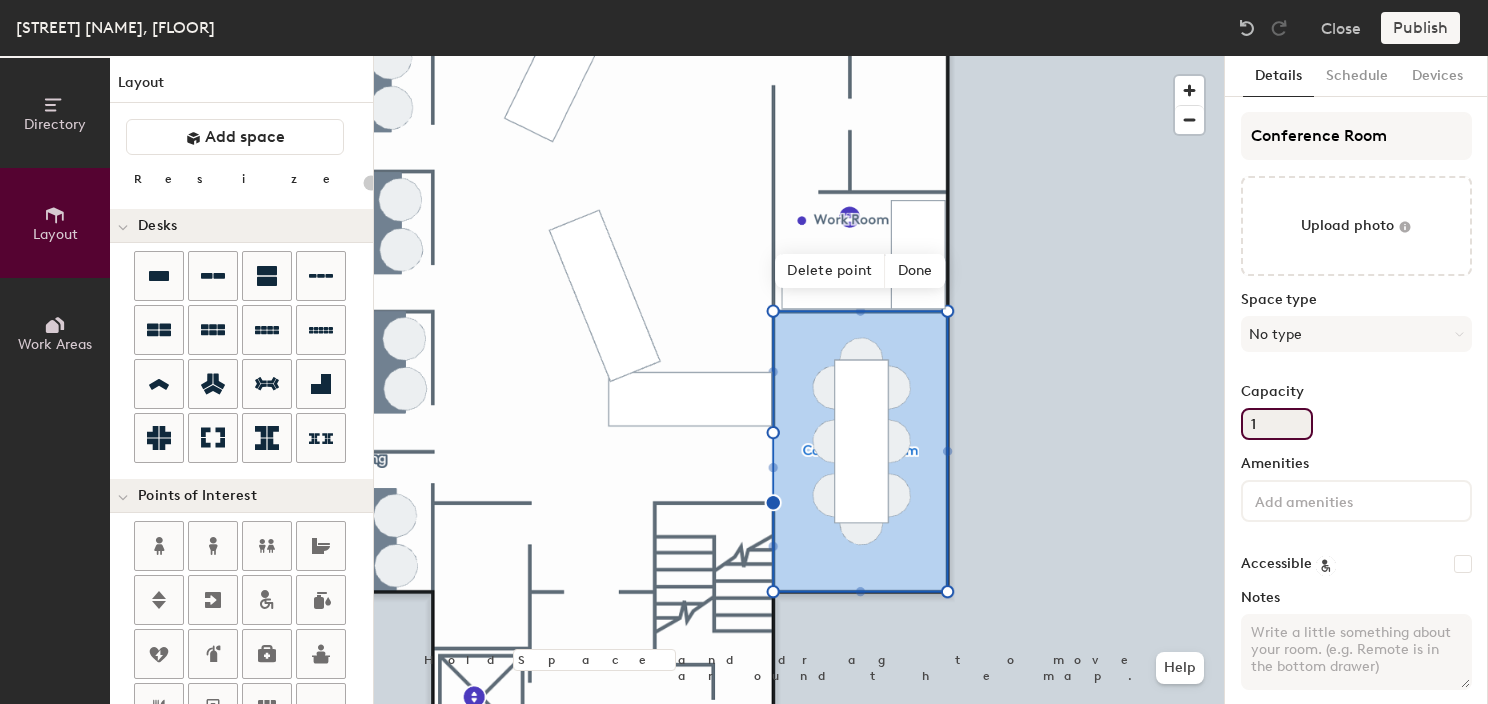 type on "20" 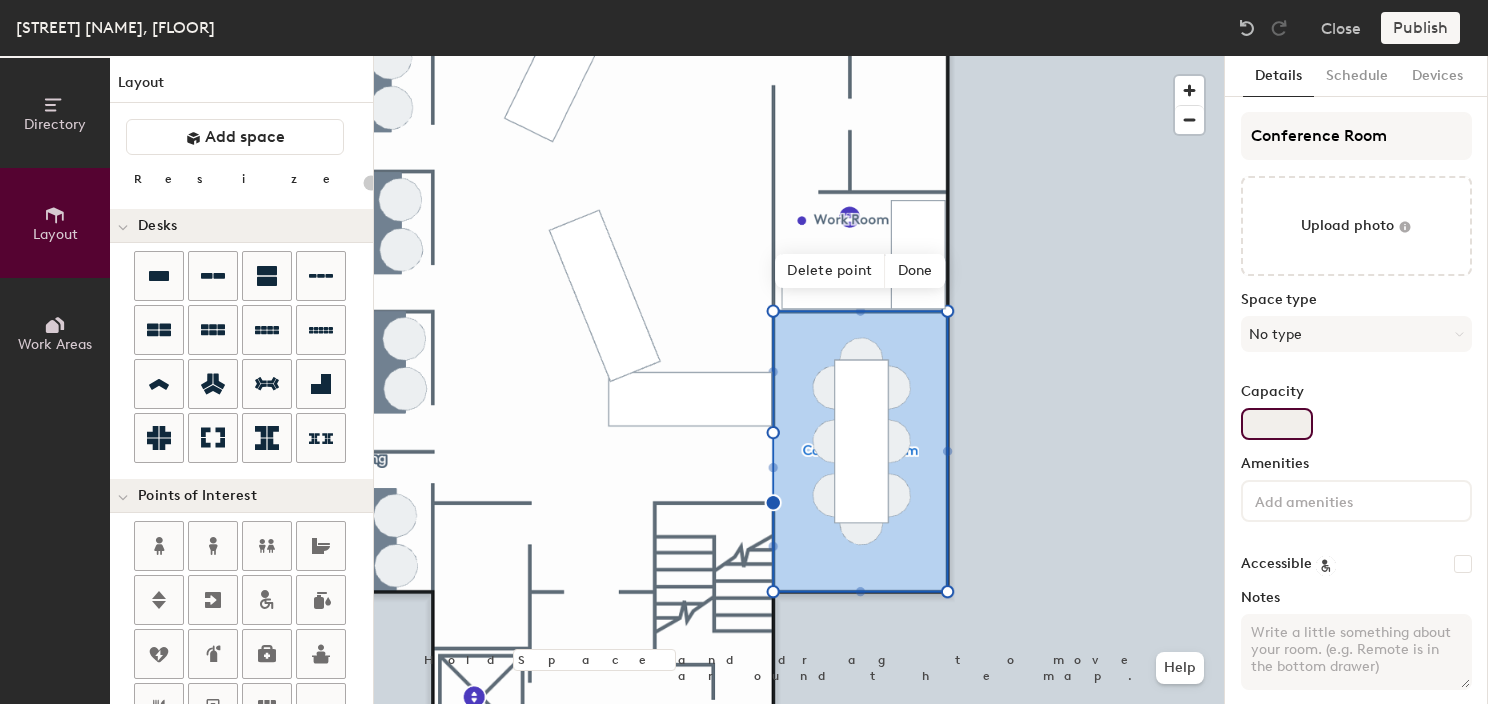 type on "20" 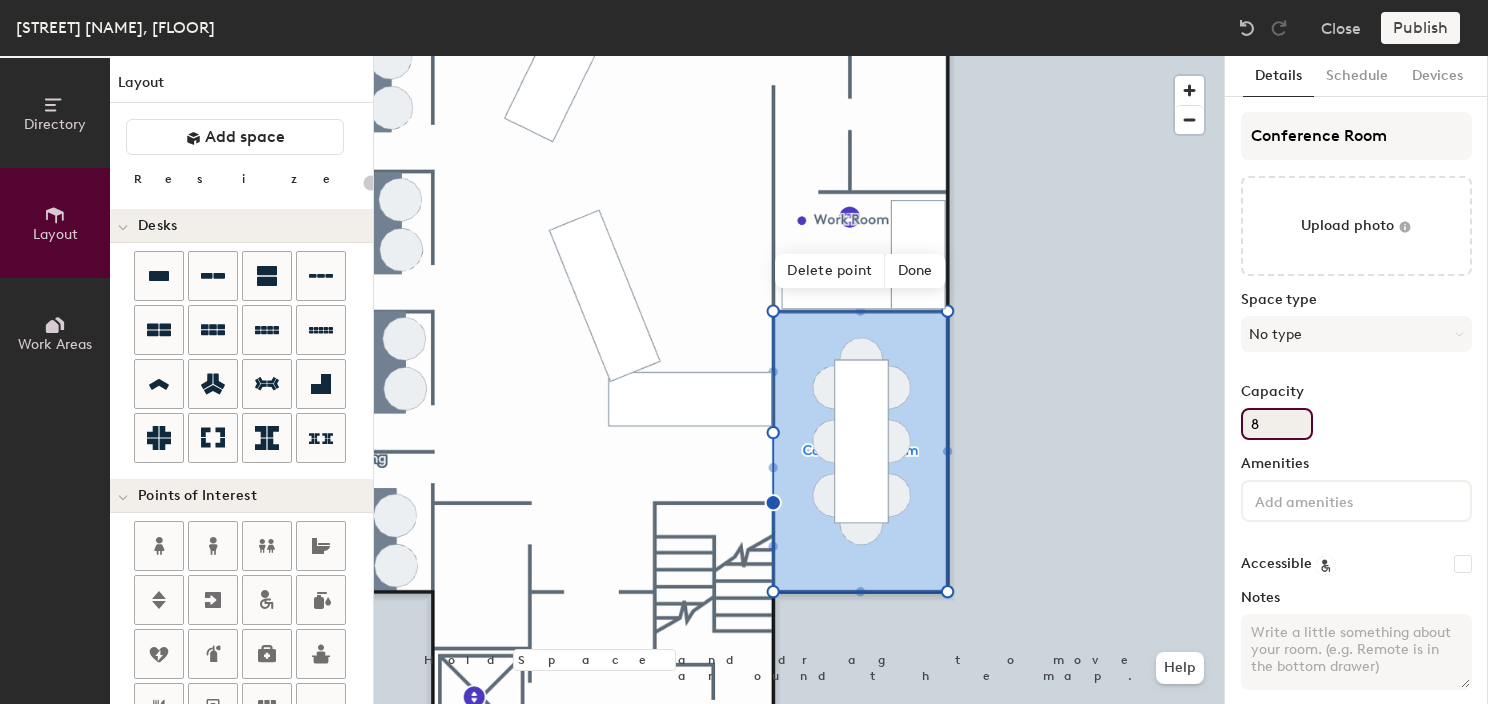 type on "20" 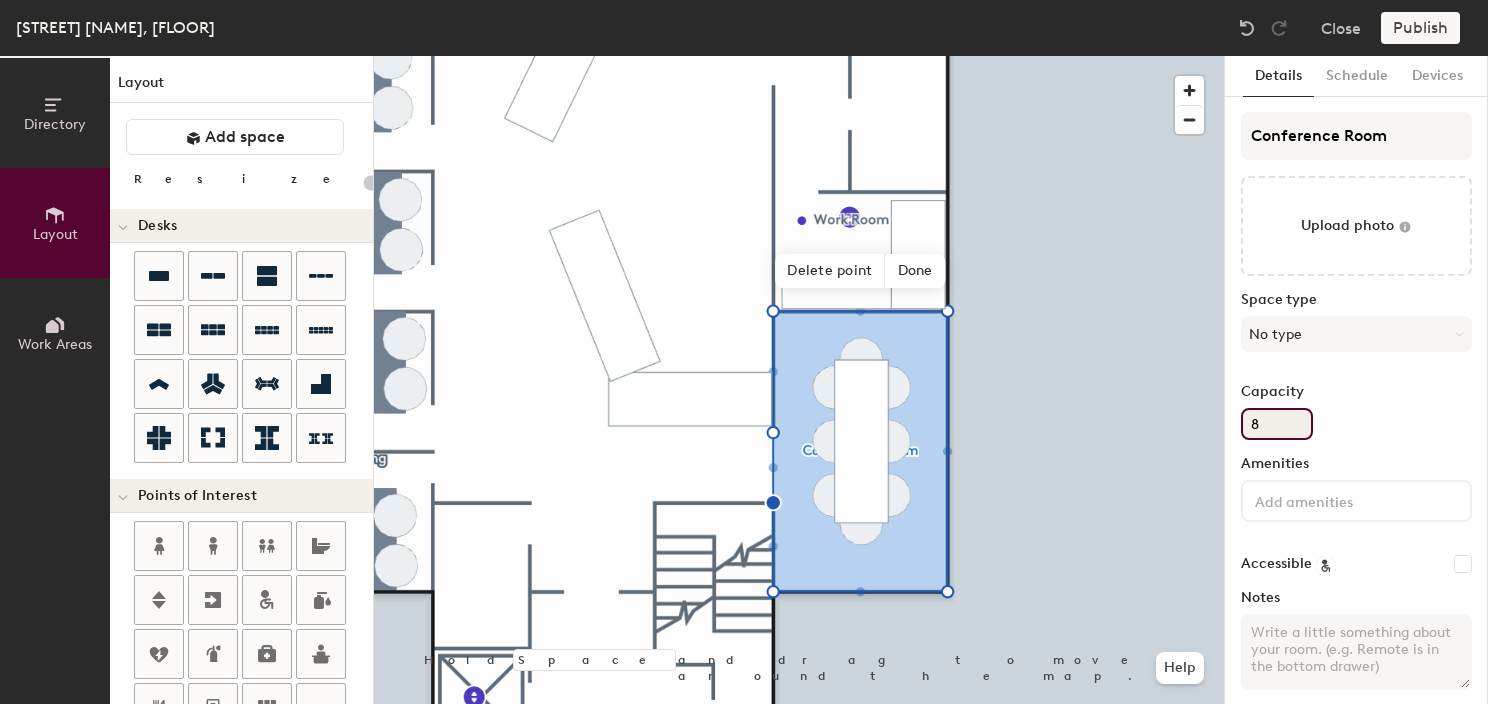 type on "8" 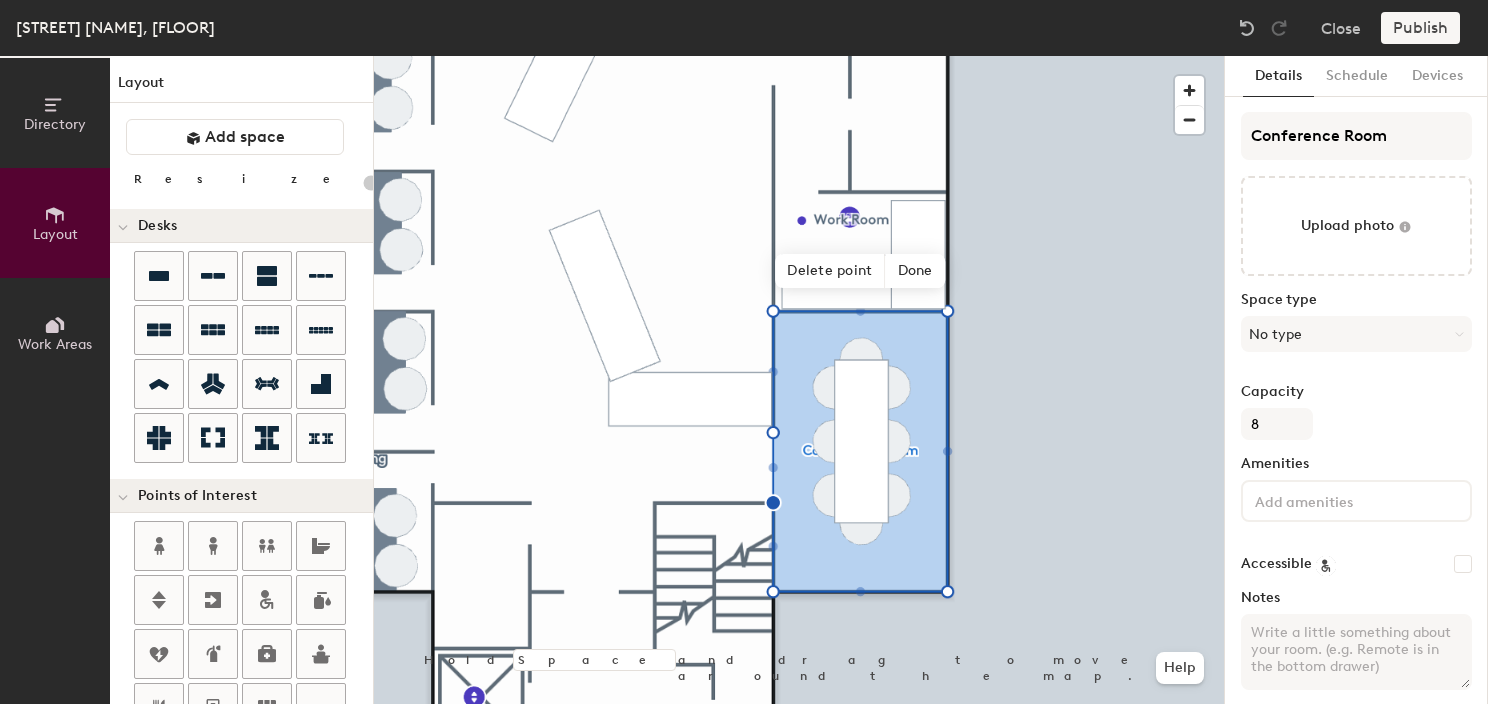 click 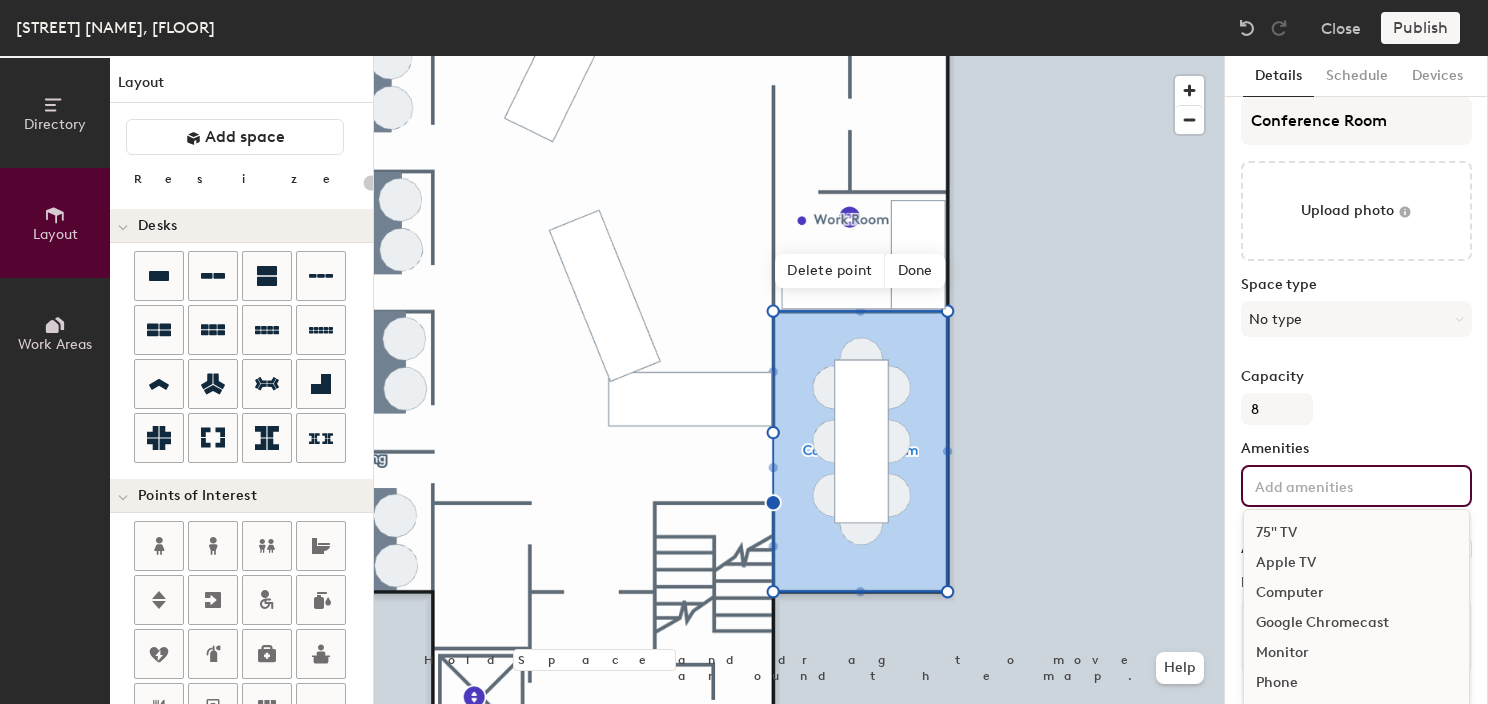 scroll, scrollTop: 19, scrollLeft: 0, axis: vertical 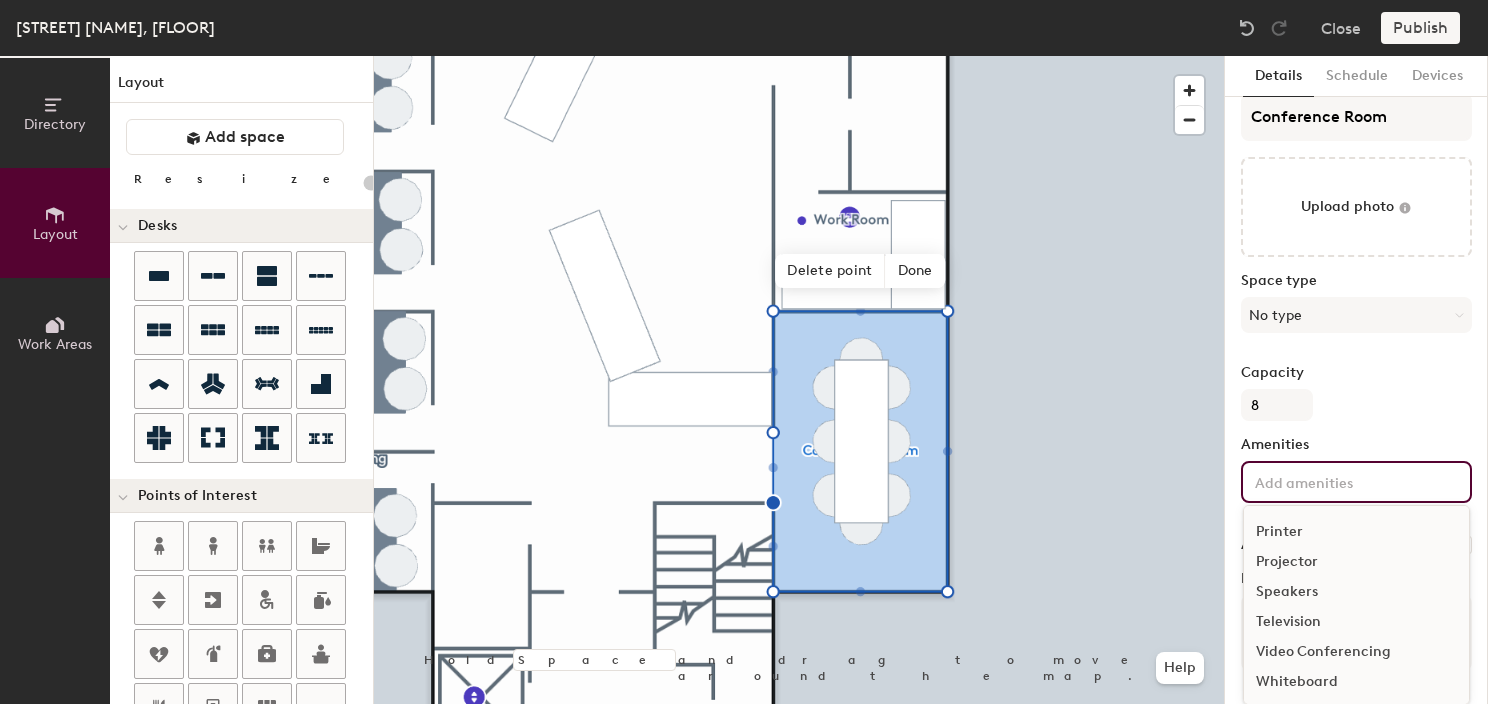 click on "Television" 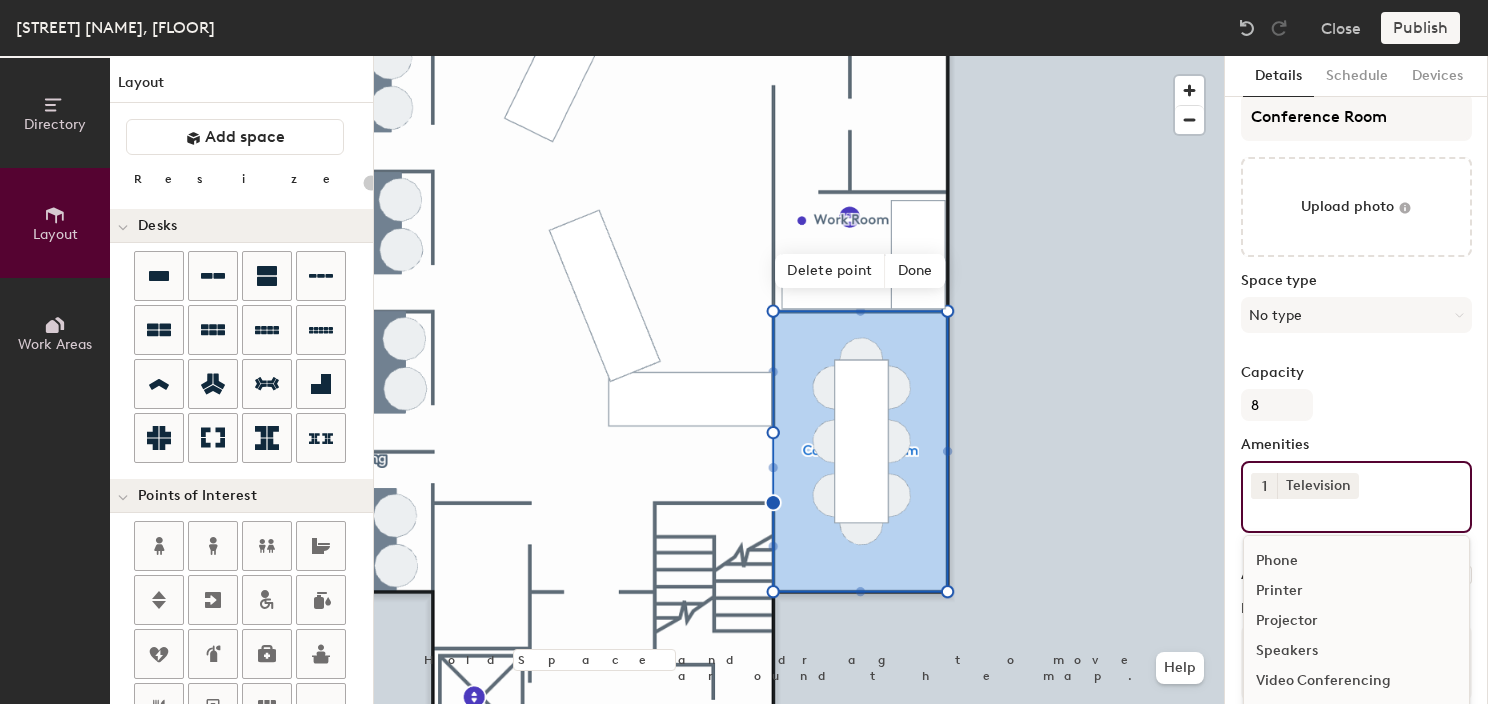 scroll, scrollTop: 148, scrollLeft: 0, axis: vertical 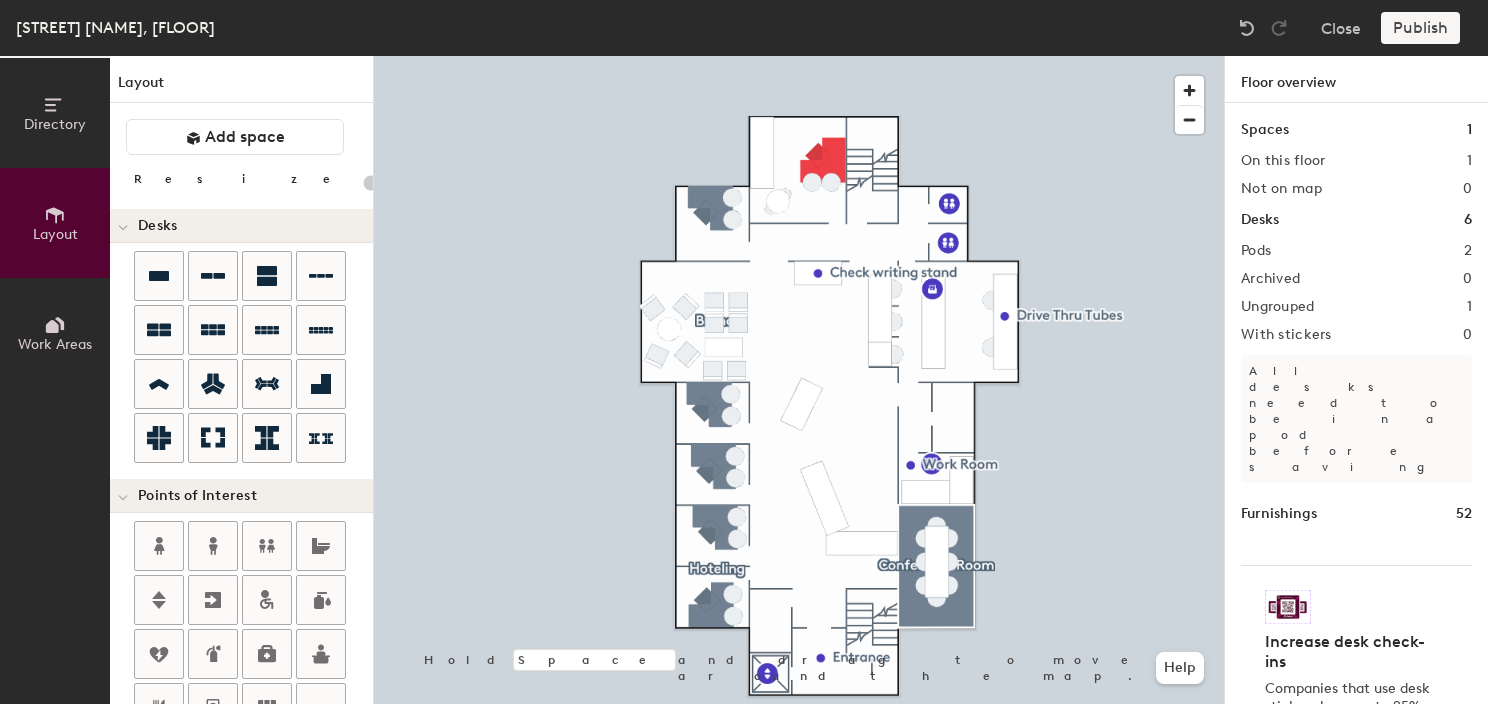 type on "260" 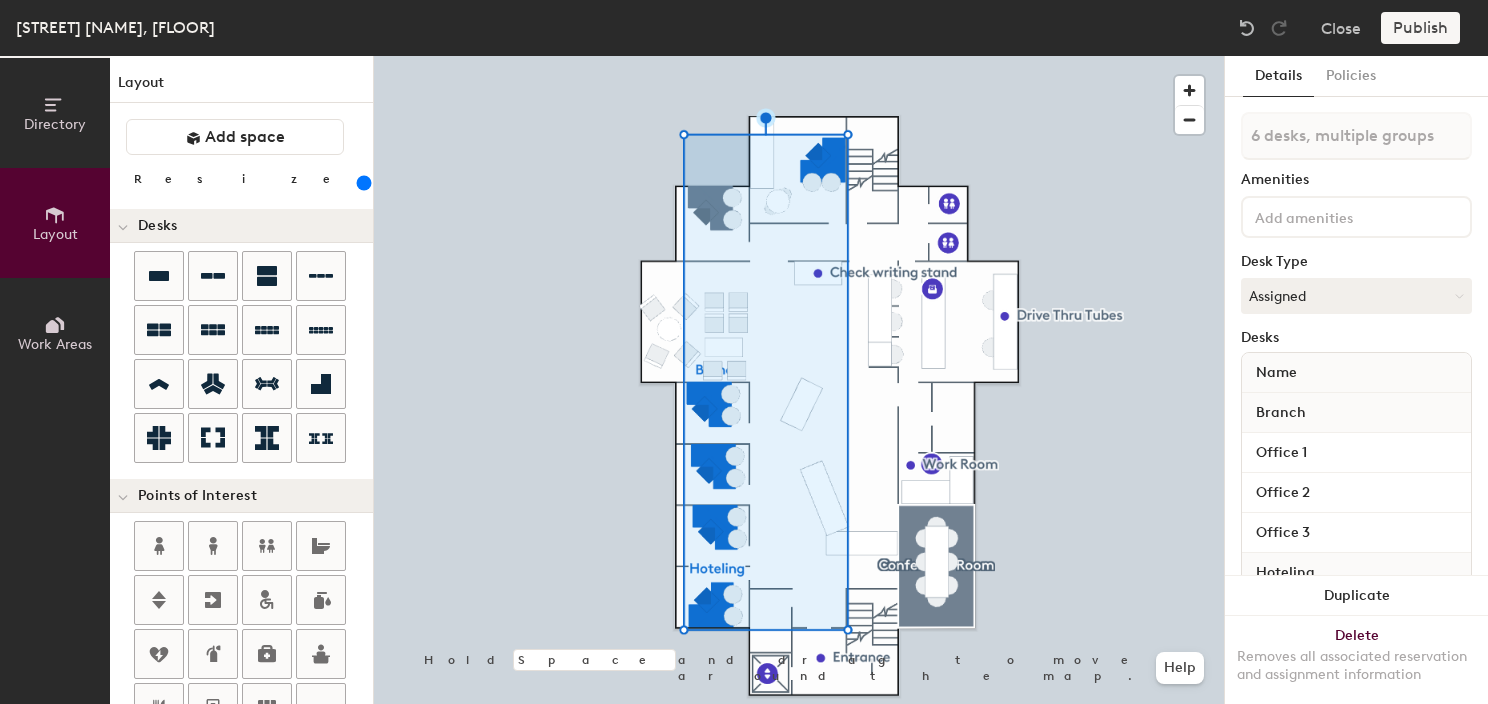 type on "5 desks, multiple groups" 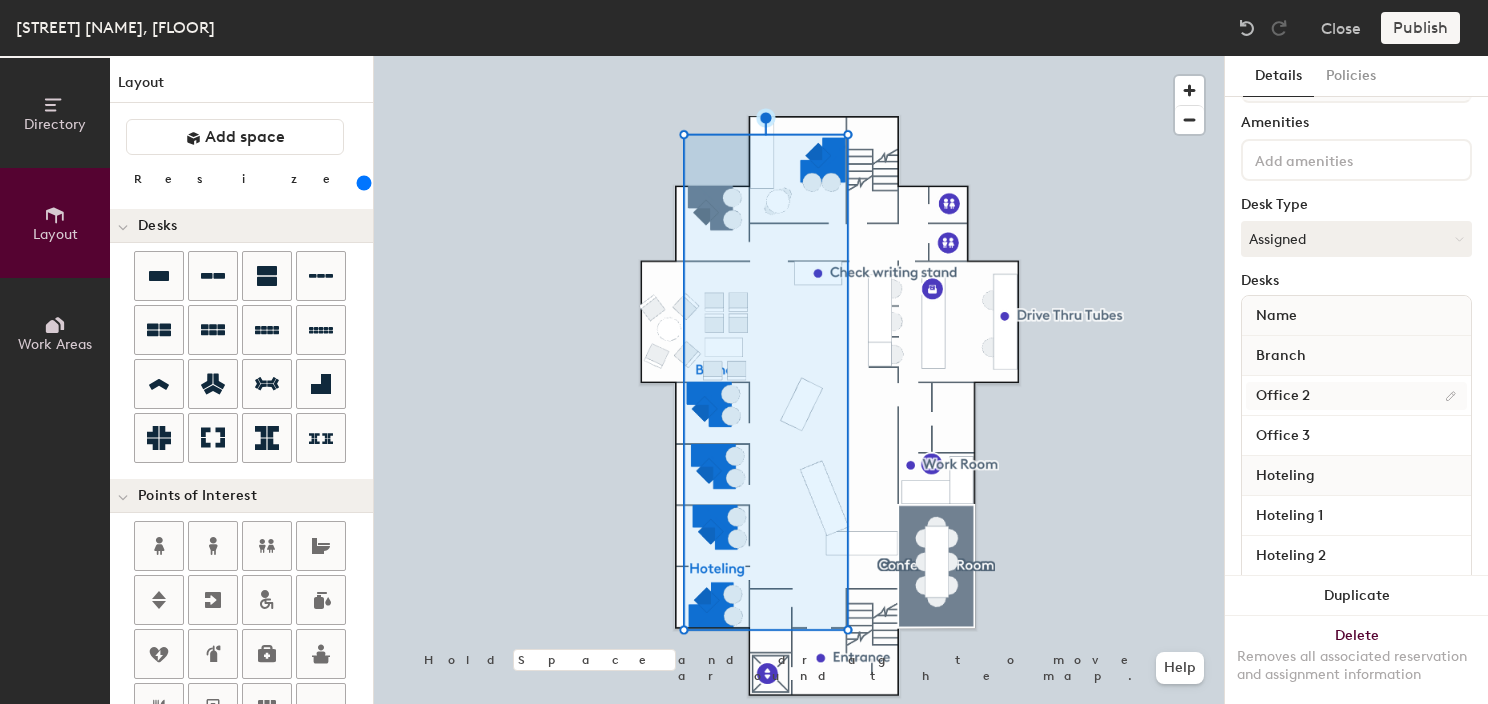 scroll, scrollTop: 0, scrollLeft: 0, axis: both 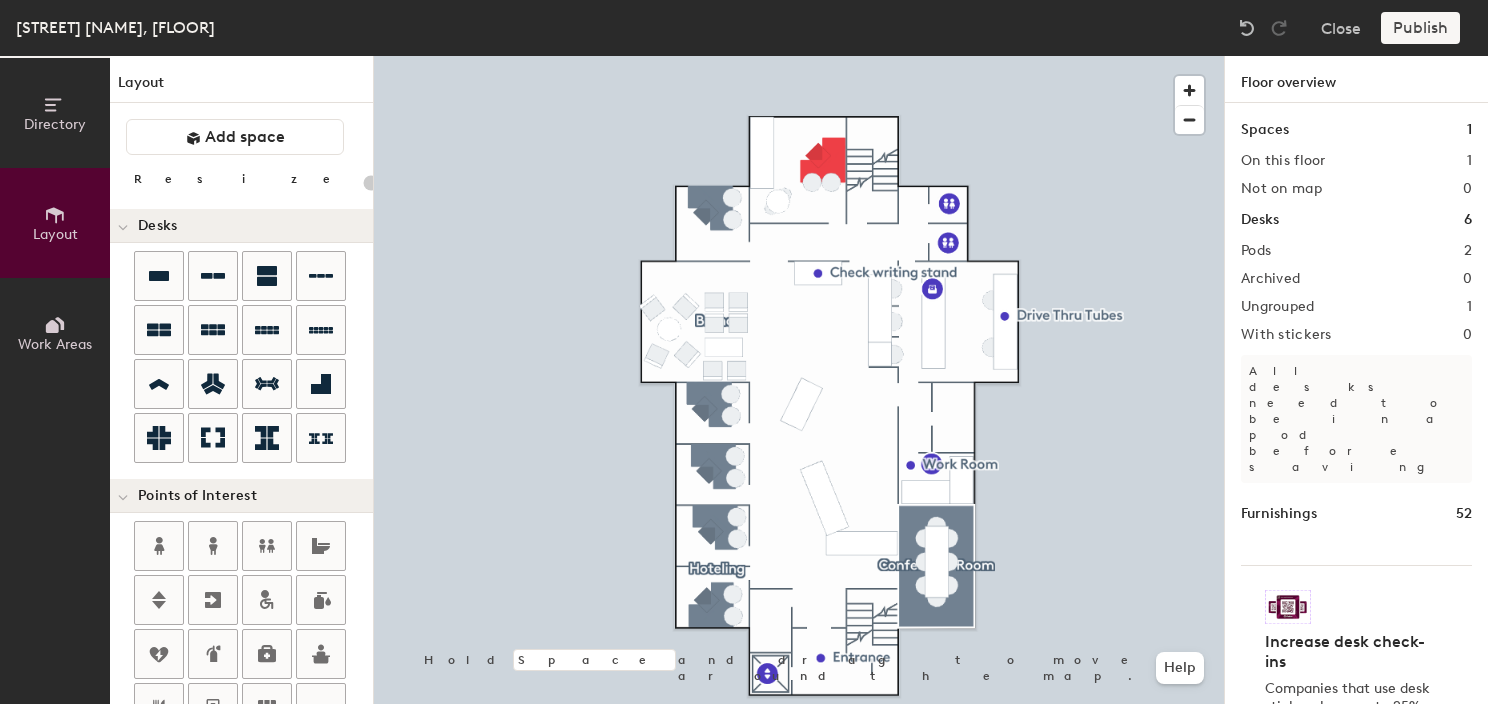 type on "260" 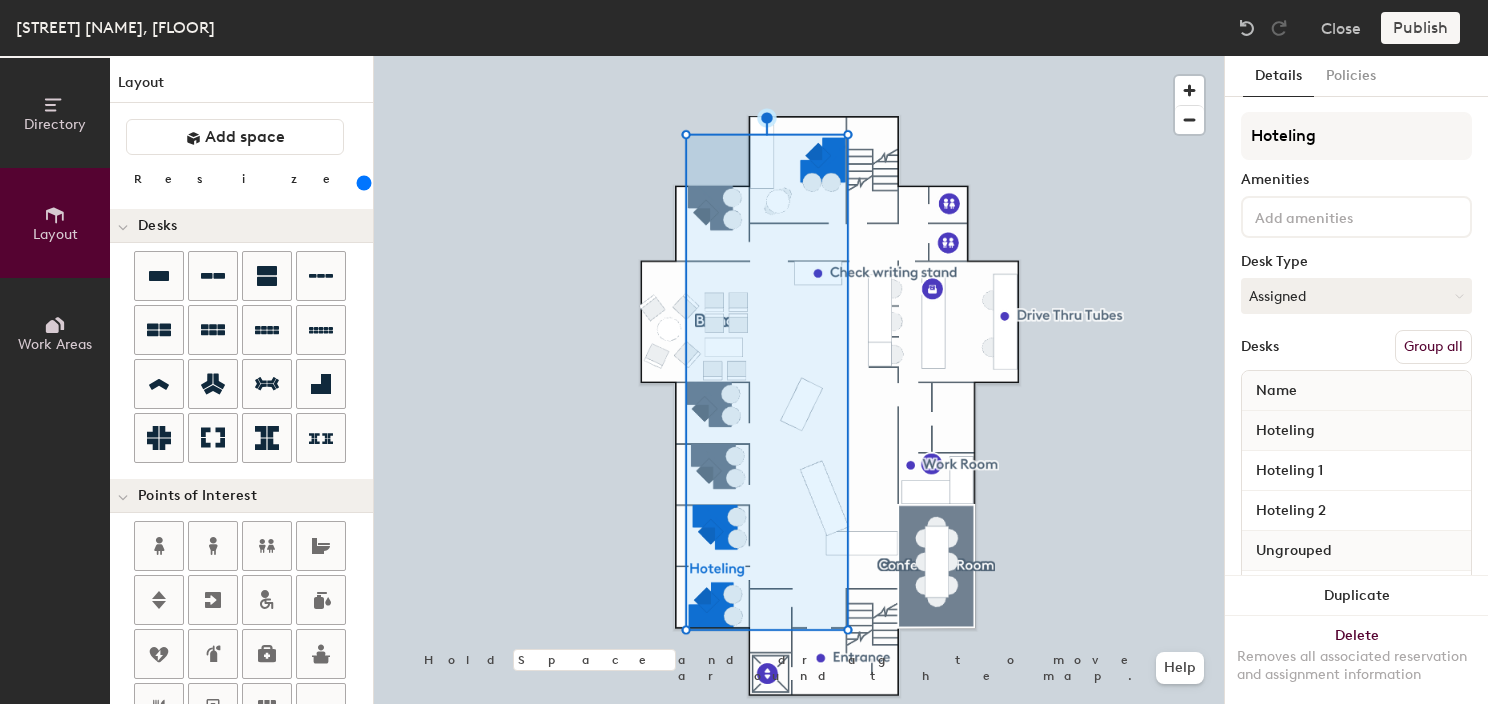 click on "Group all" 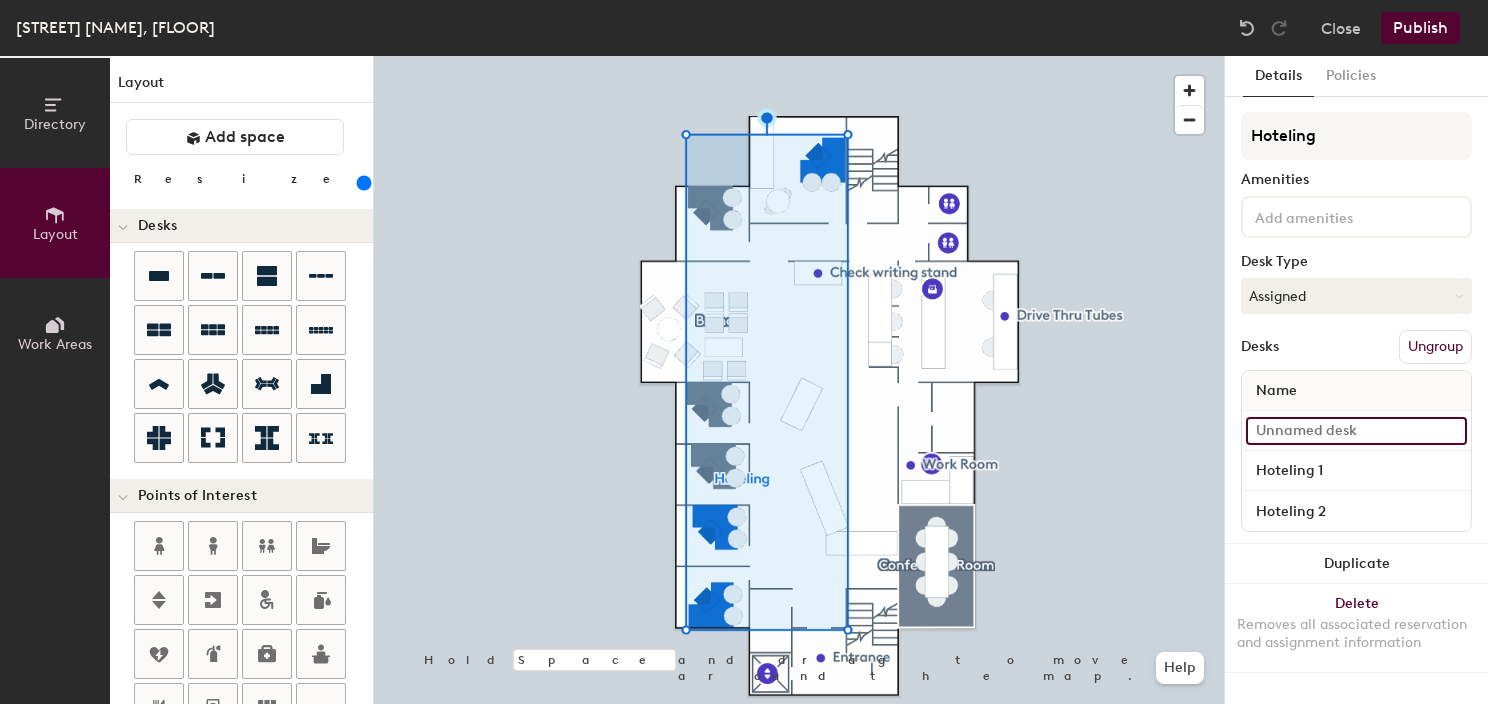 click 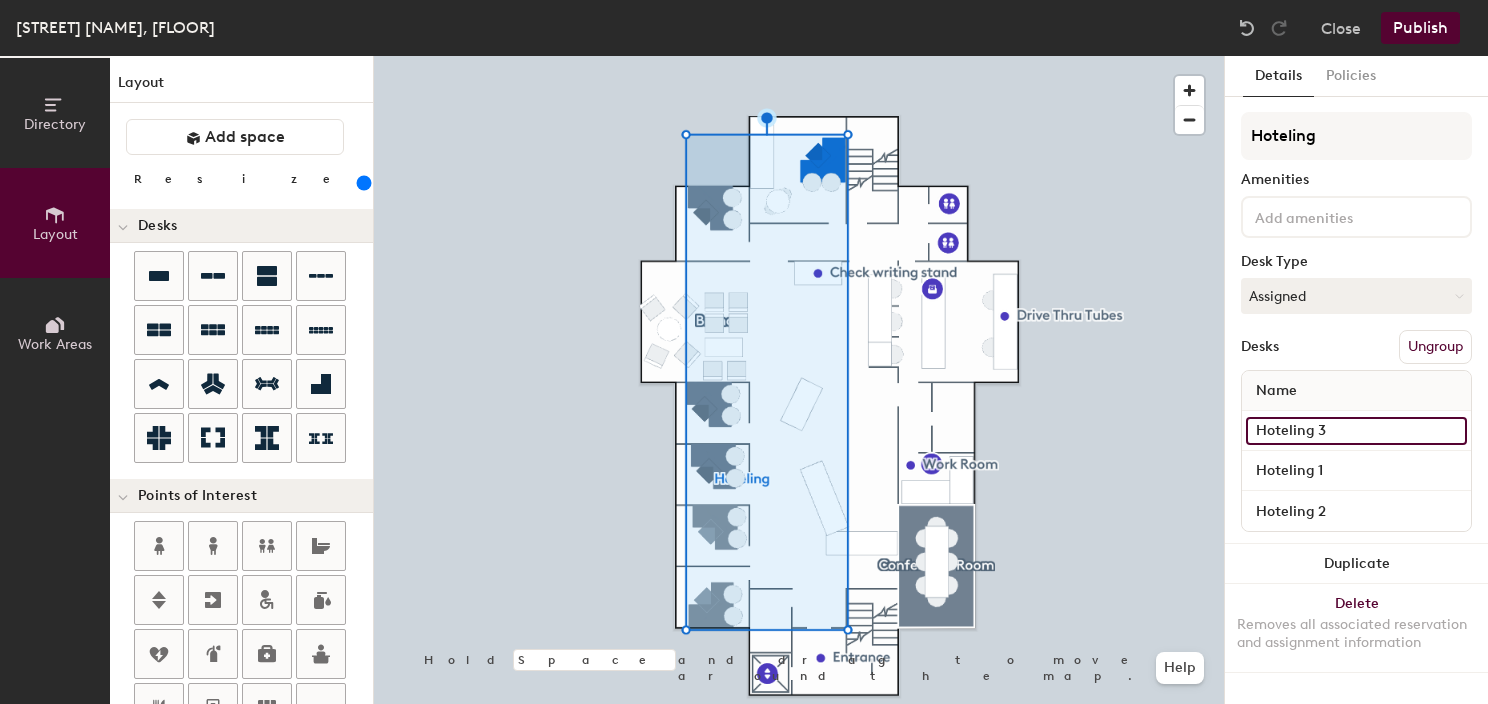 type on "Hoteling 3" 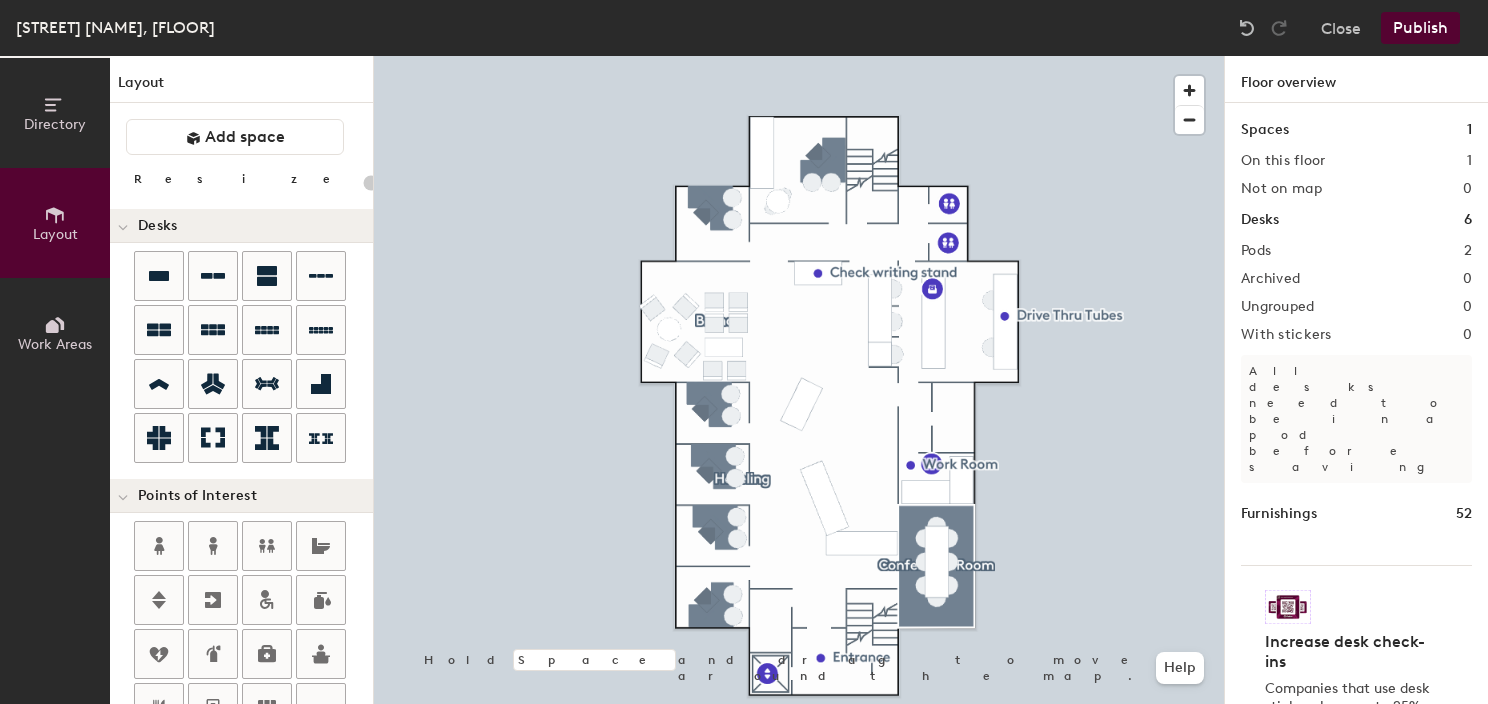 click on "Publish" 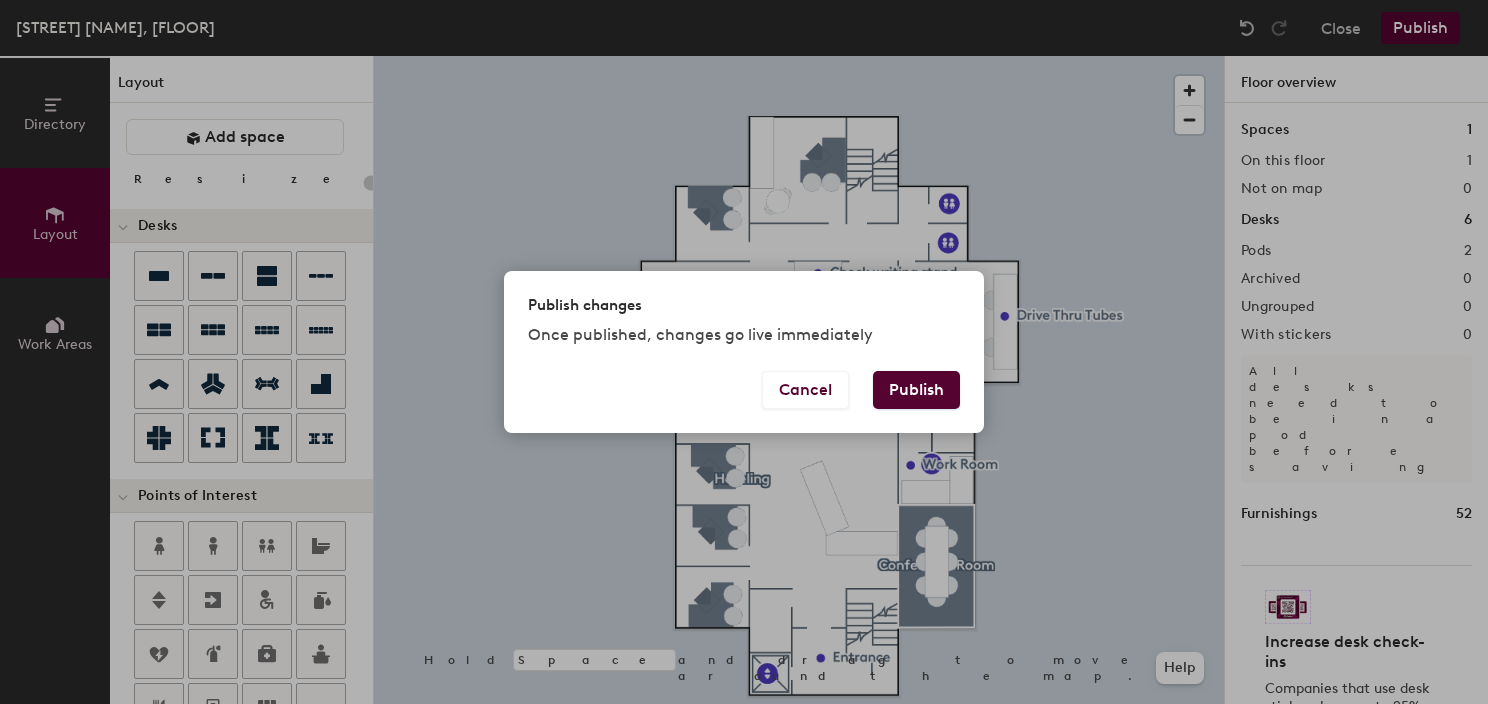 click on "Publish" at bounding box center [916, 390] 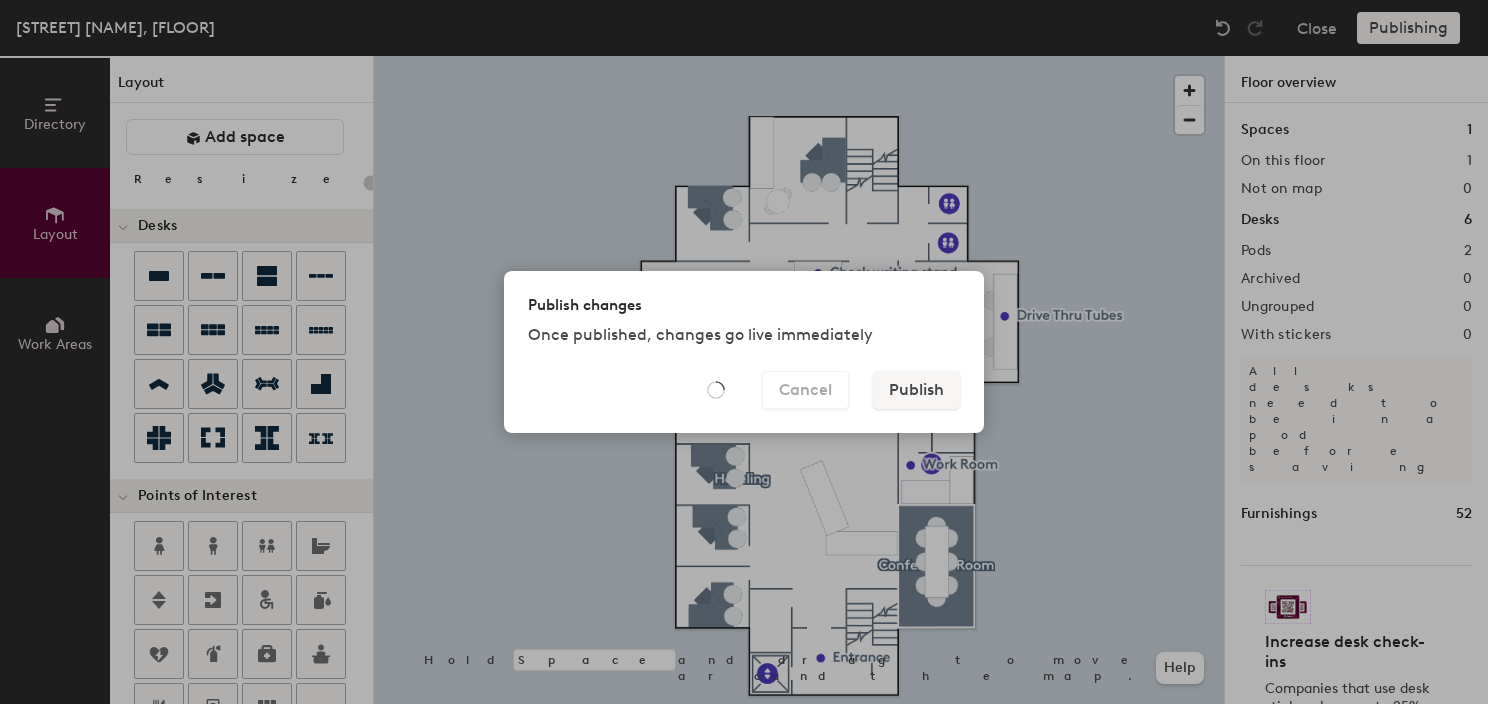 type on "20" 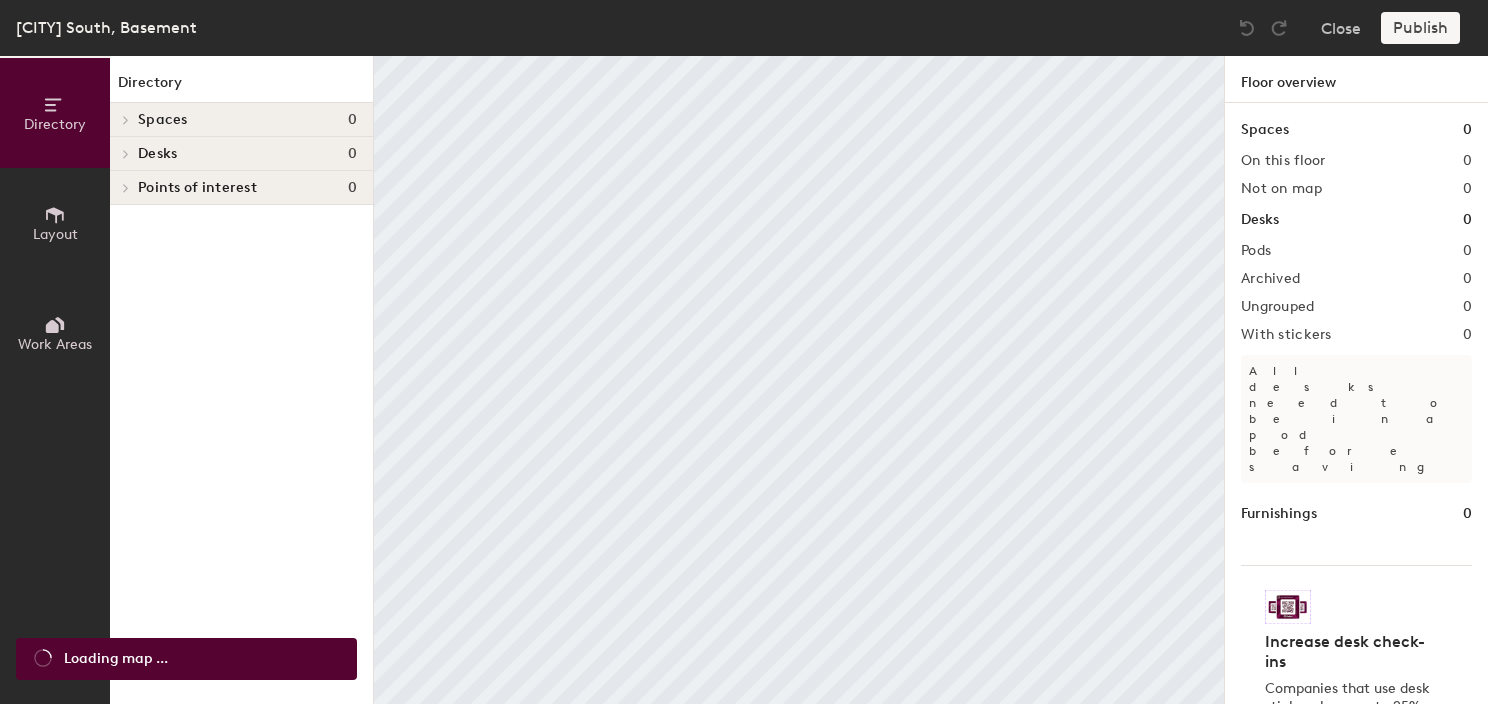 scroll, scrollTop: 0, scrollLeft: 0, axis: both 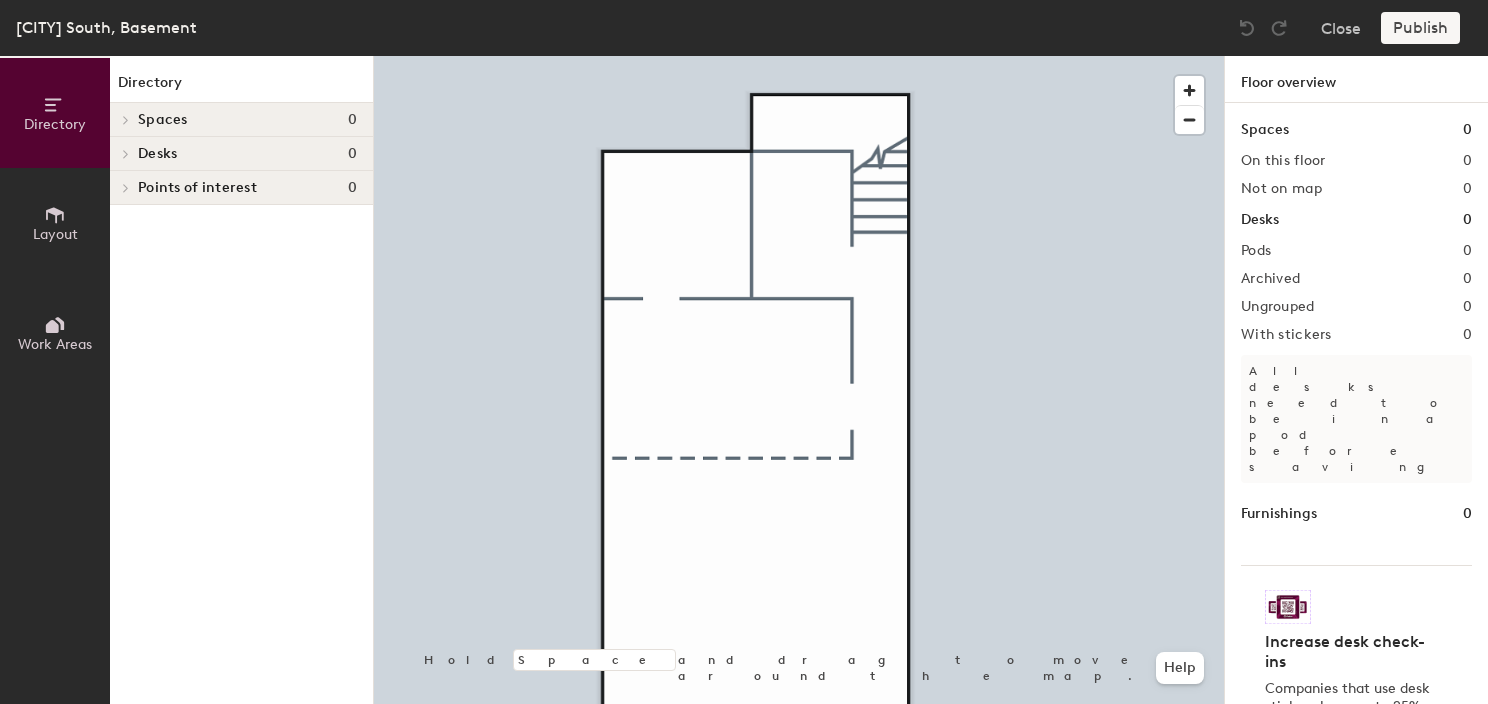 click on "Layout" 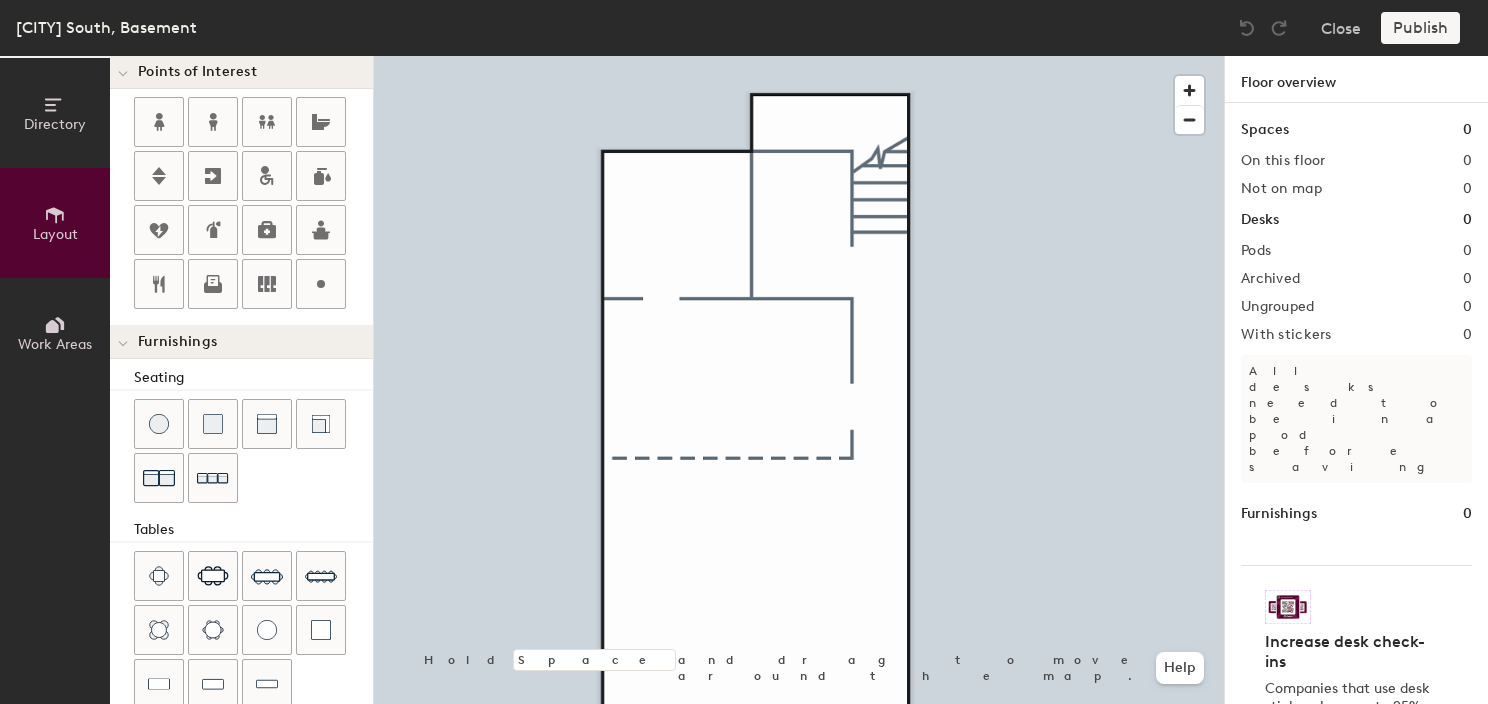 scroll, scrollTop: 500, scrollLeft: 0, axis: vertical 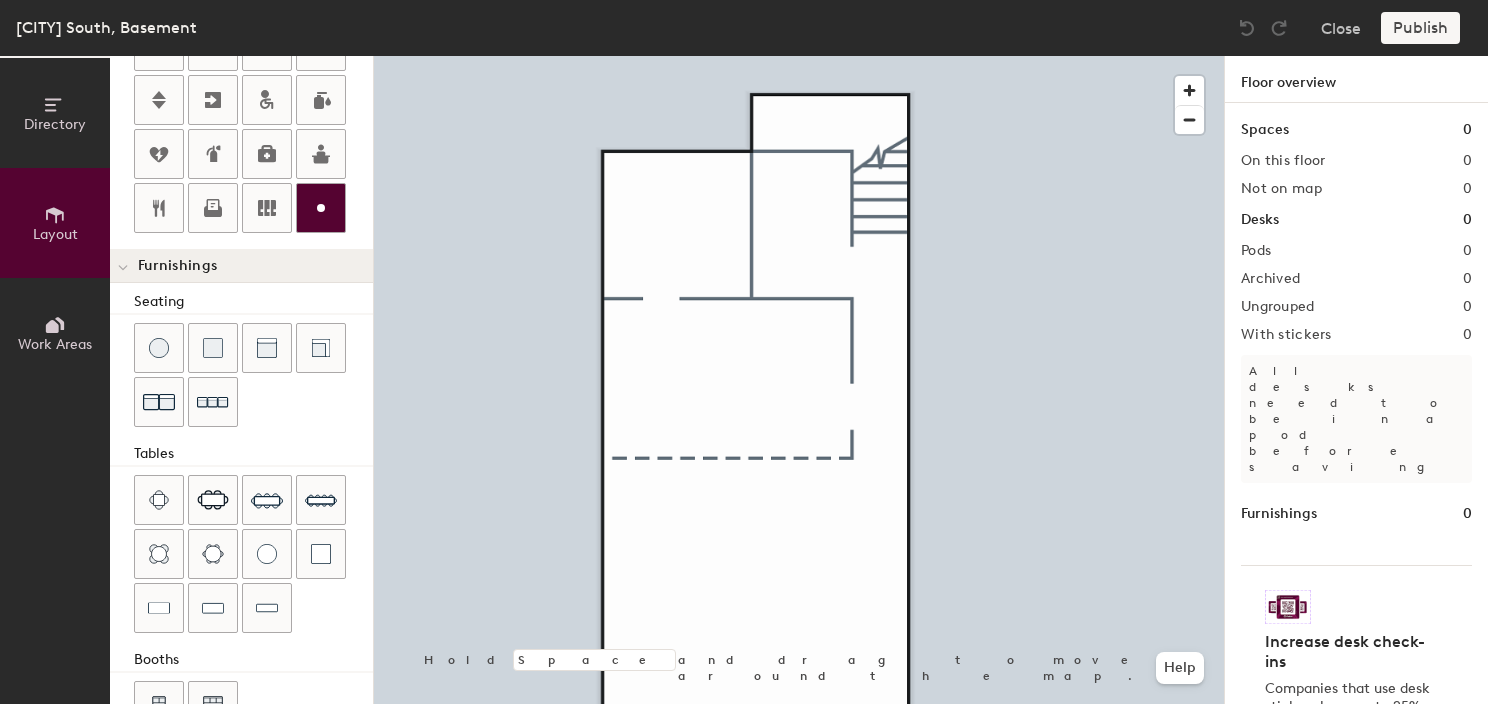 click 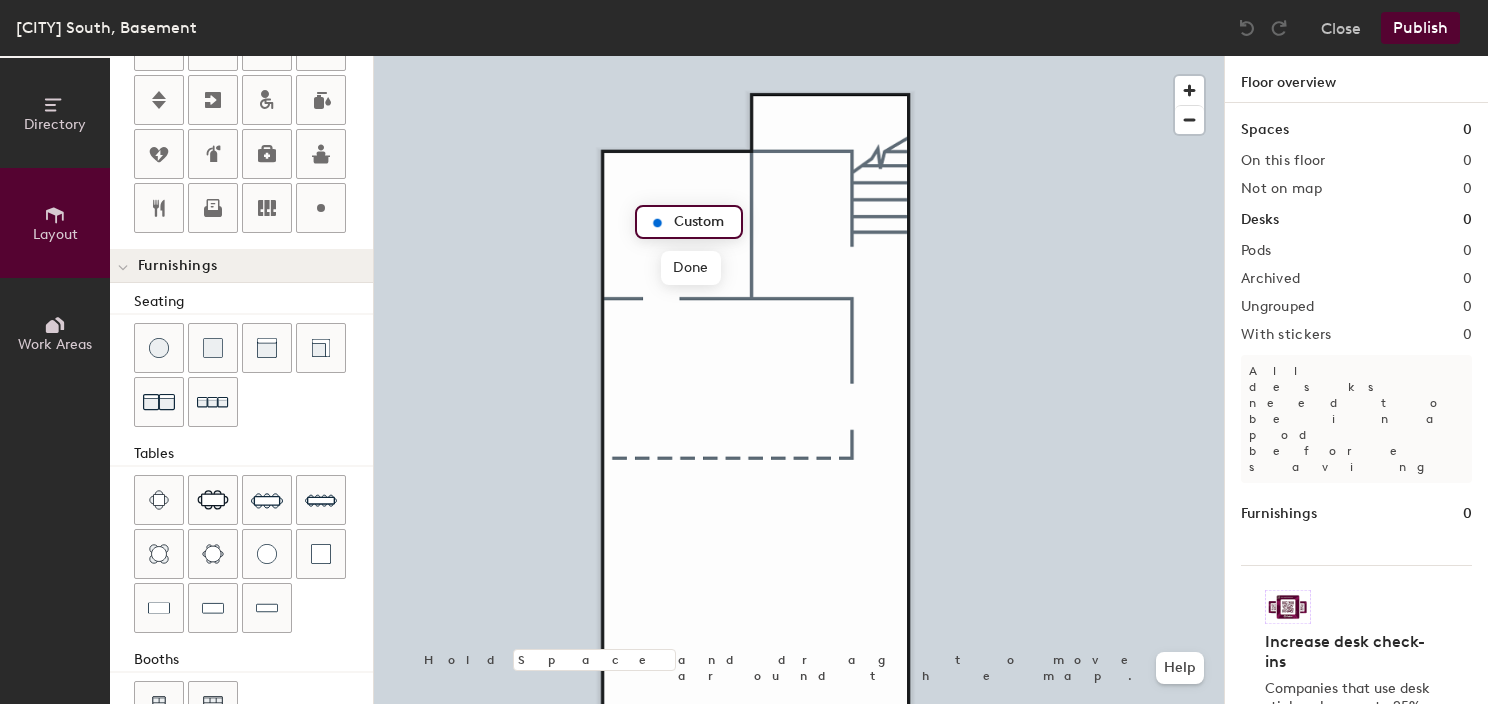 type on "20" 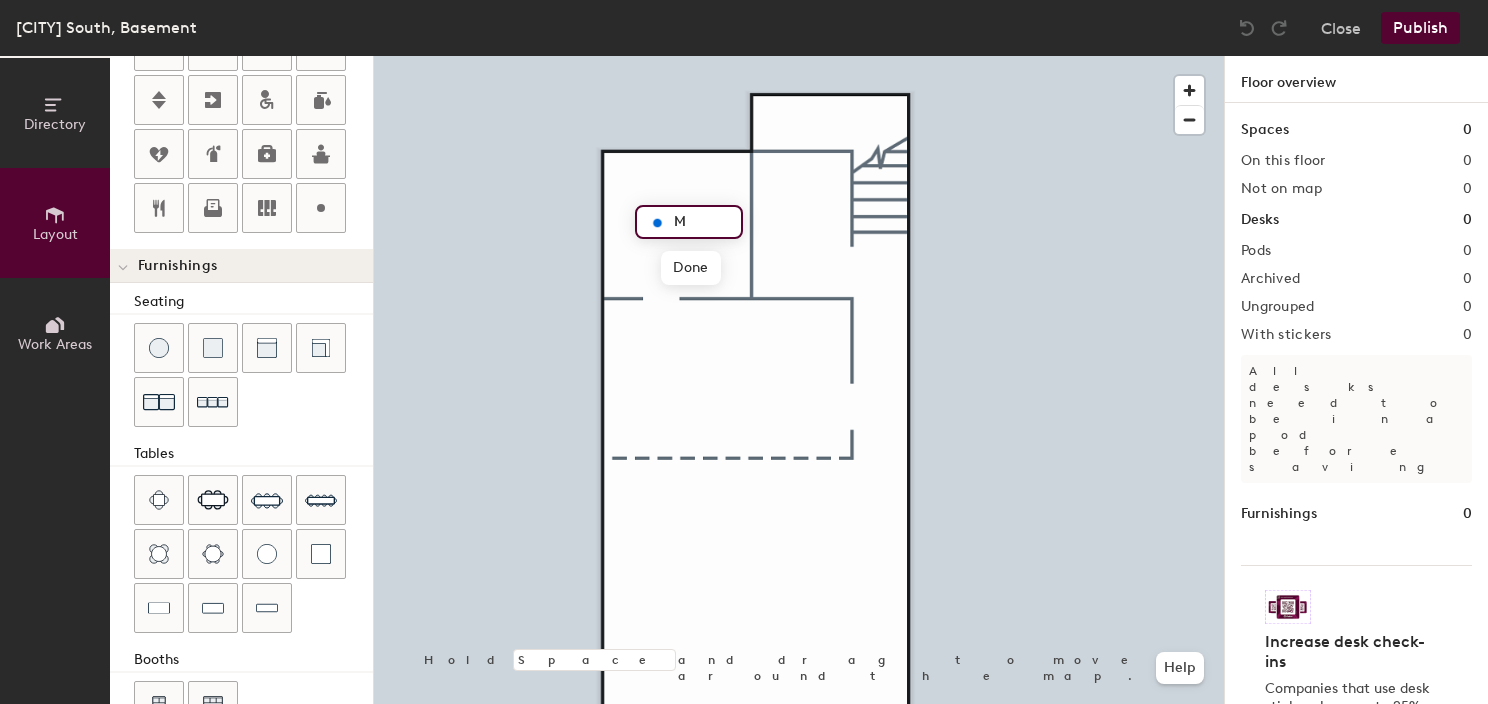 type on "20" 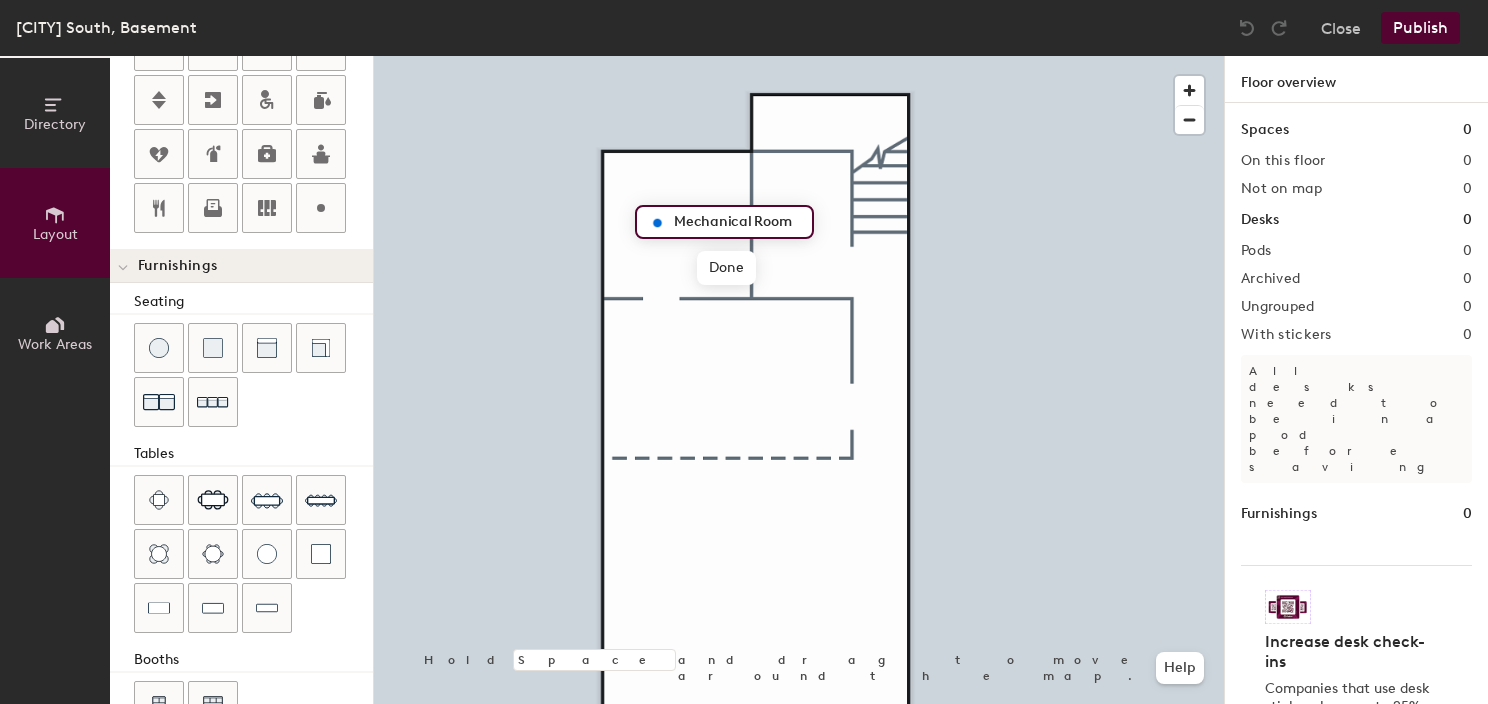 scroll, scrollTop: 0, scrollLeft: 0, axis: both 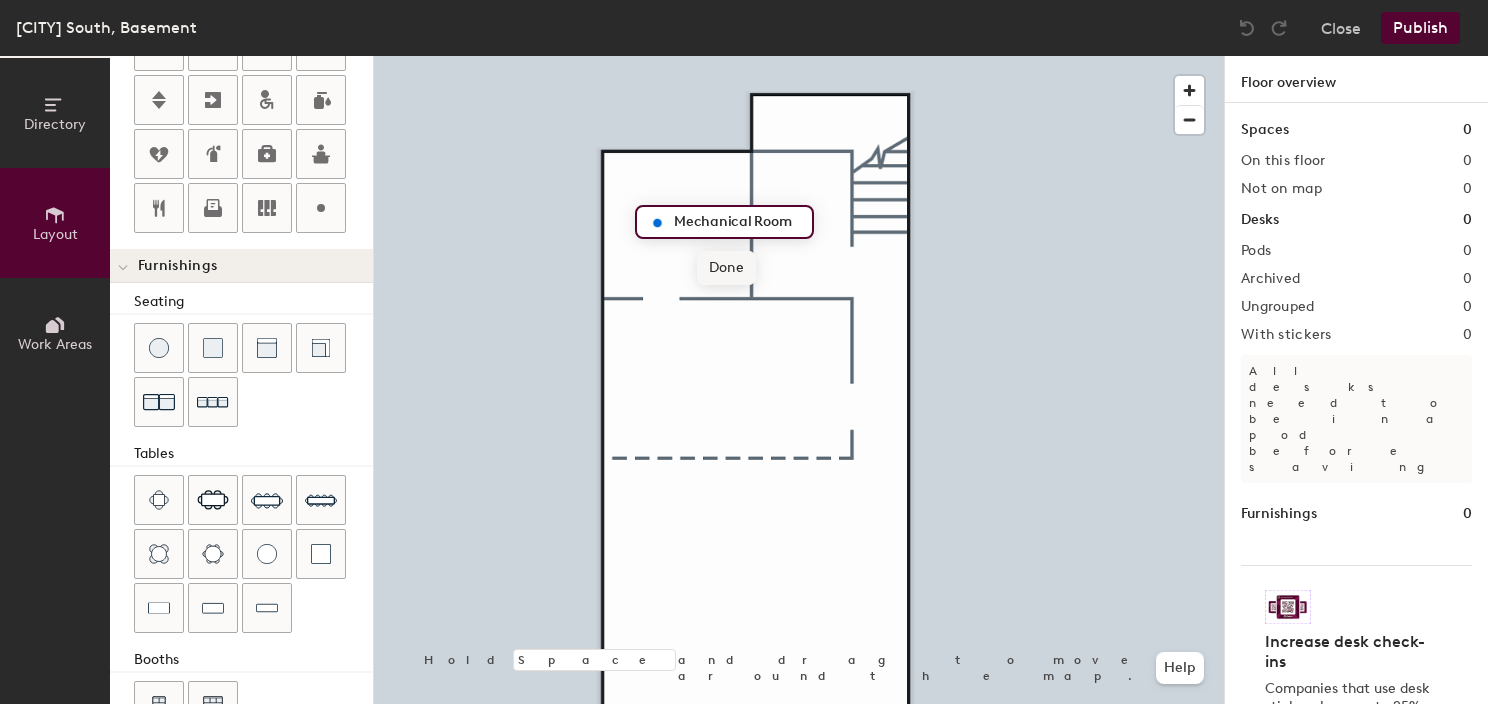 type on "Mechanical Room" 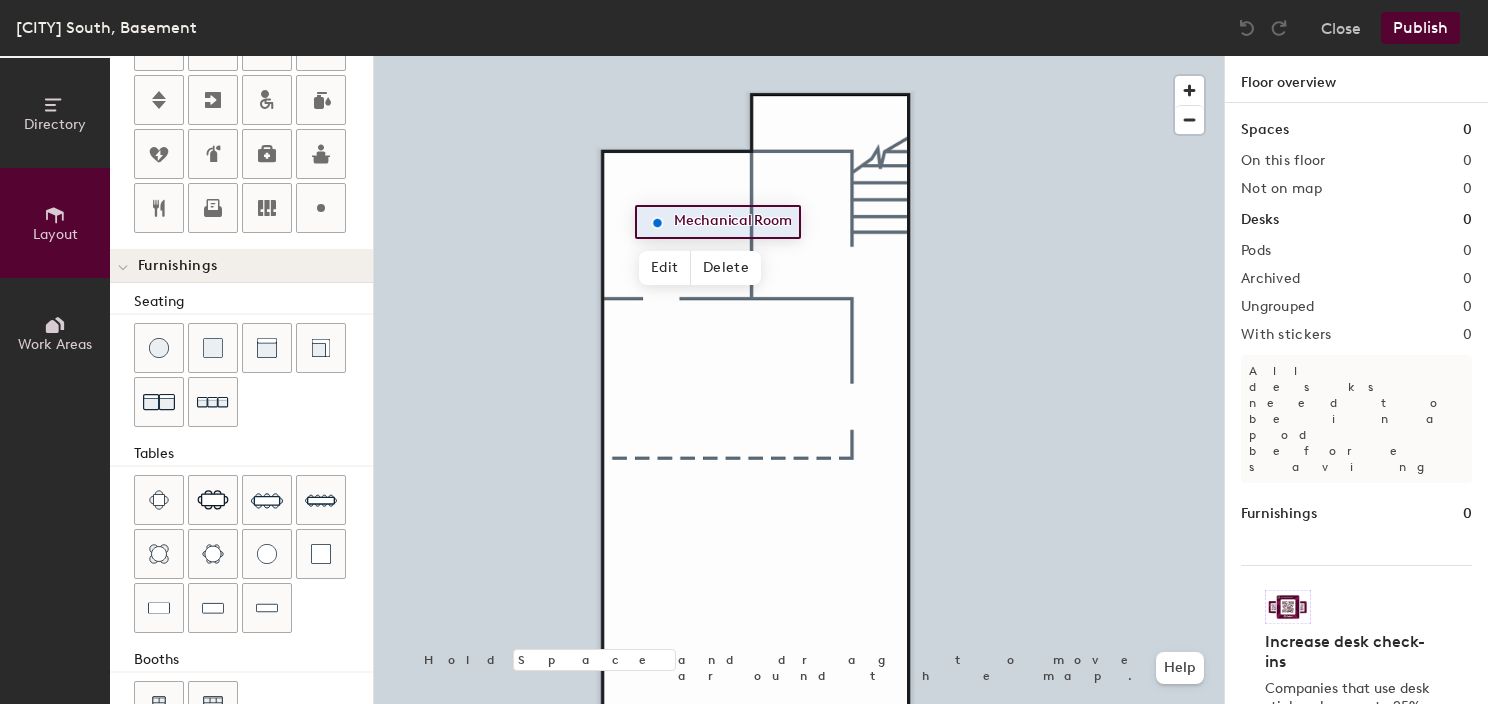 scroll, scrollTop: 300, scrollLeft: 0, axis: vertical 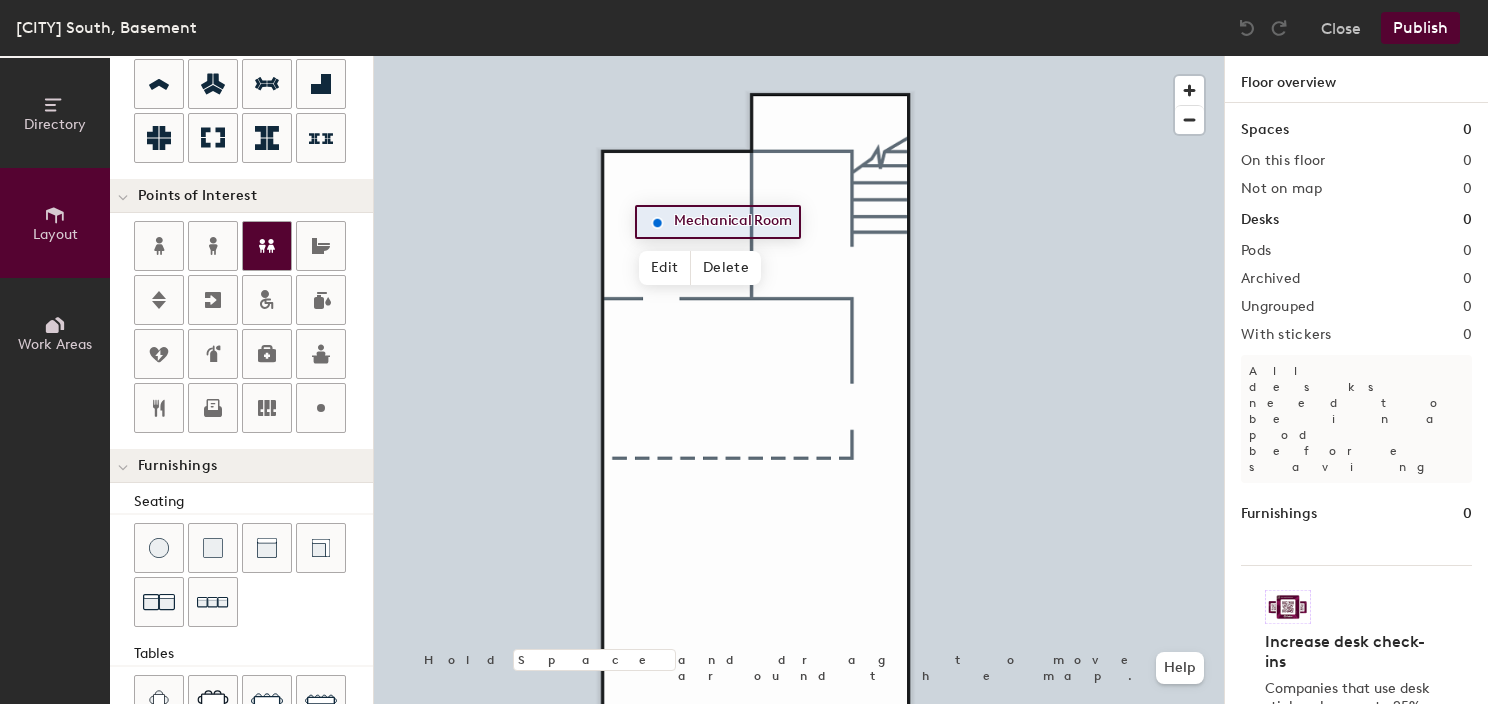 click 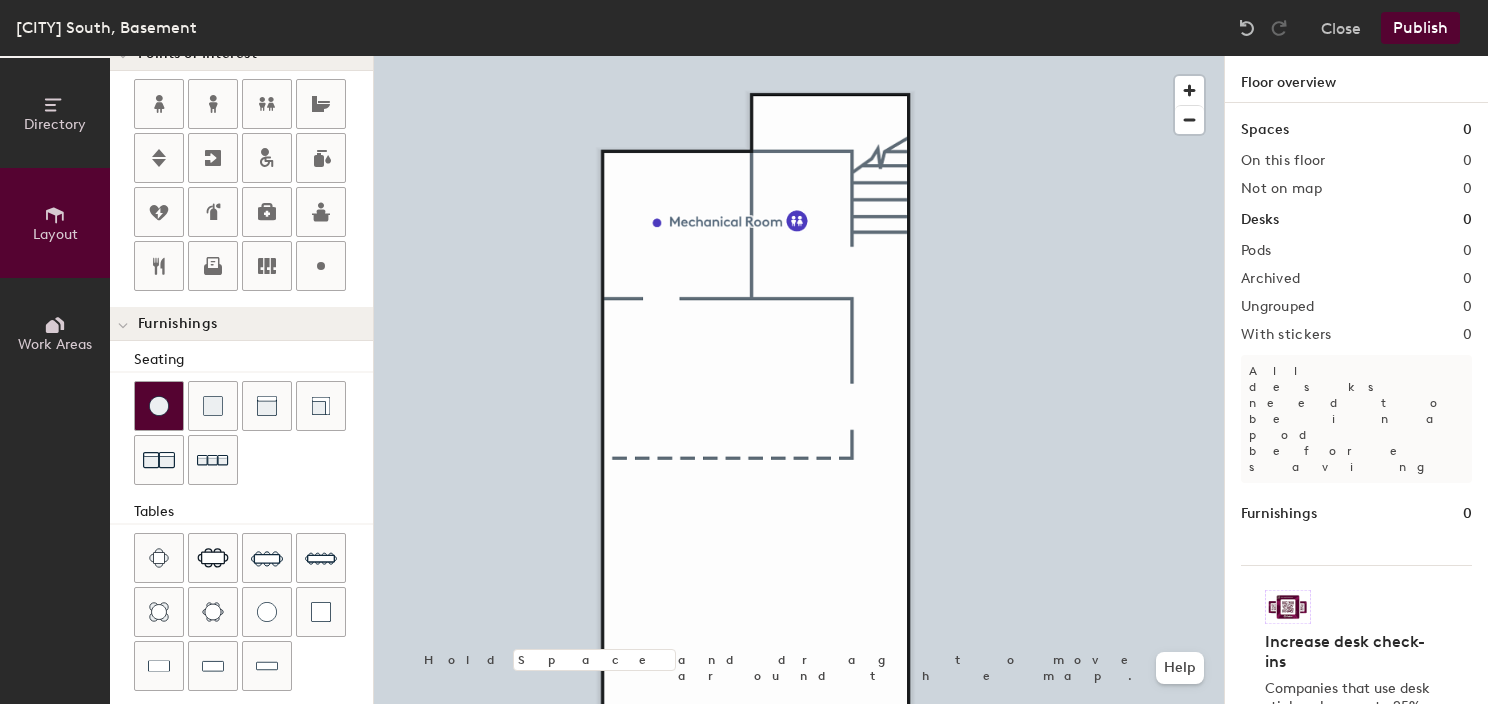 scroll, scrollTop: 552, scrollLeft: 0, axis: vertical 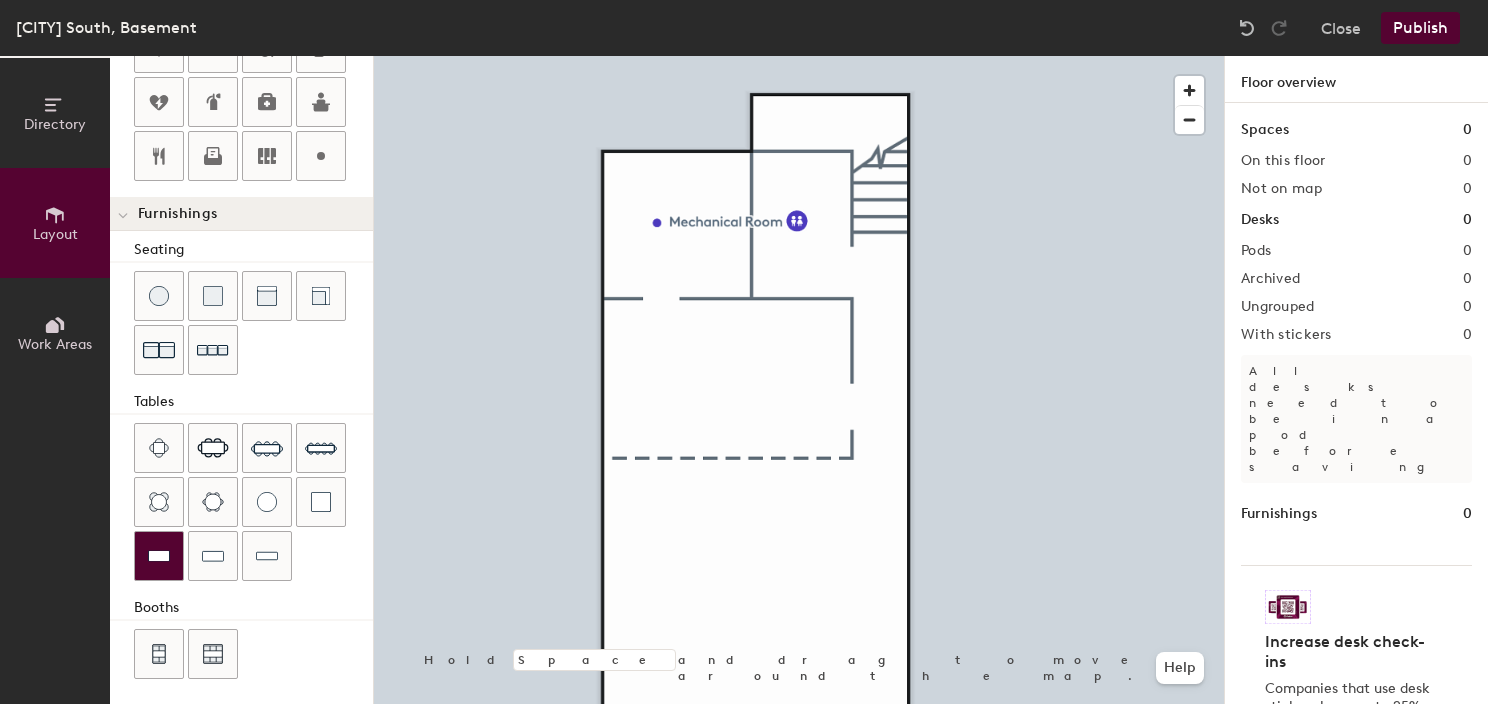 click 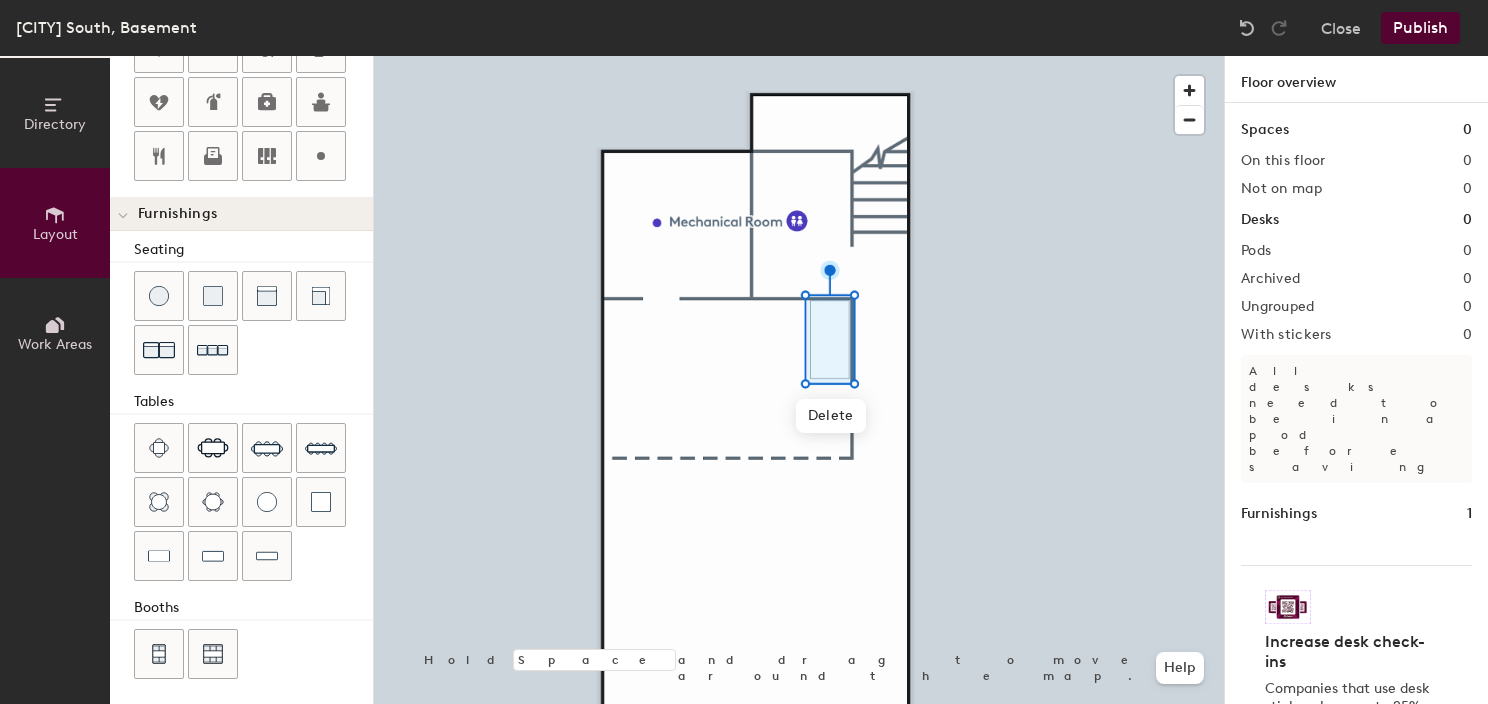 drag, startPoint x: 268, startPoint y: 538, endPoint x: 314, endPoint y: 527, distance: 47.296936 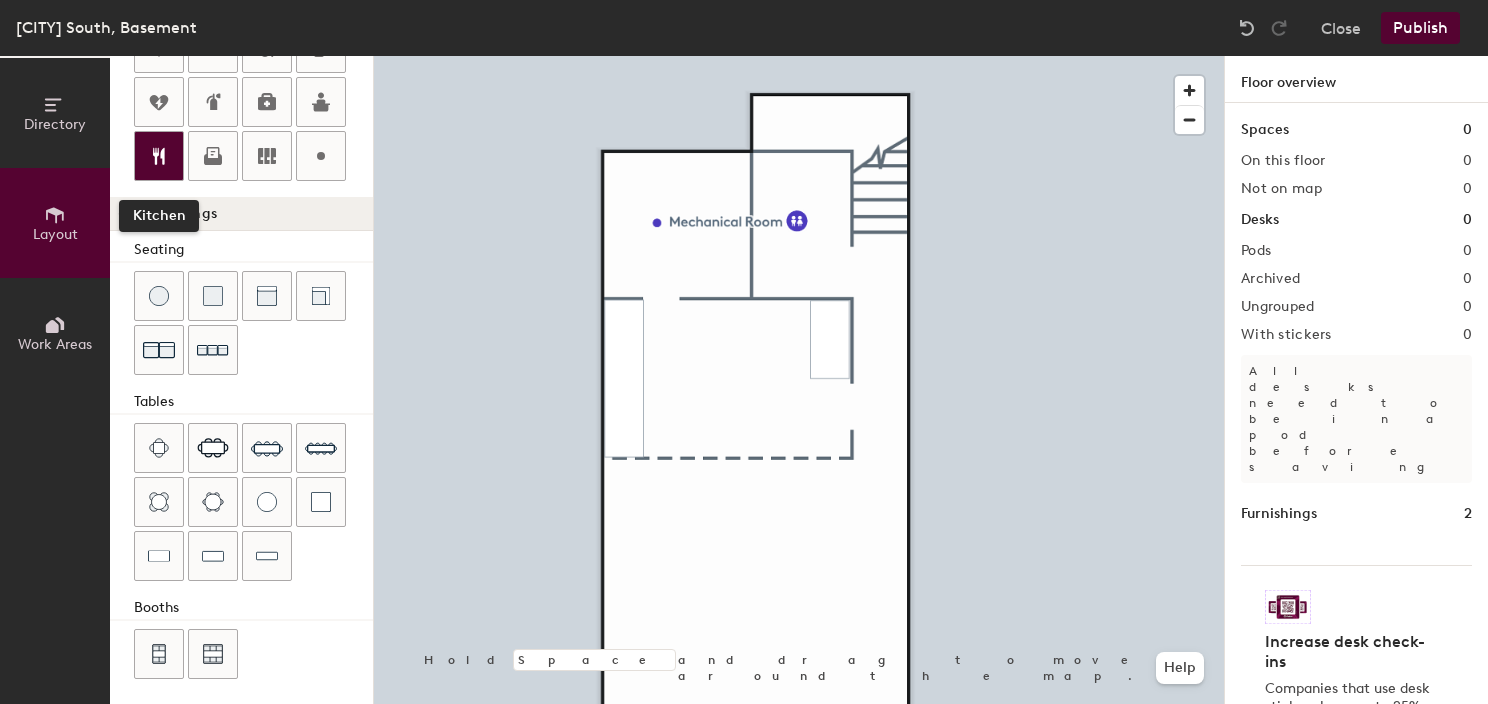 click 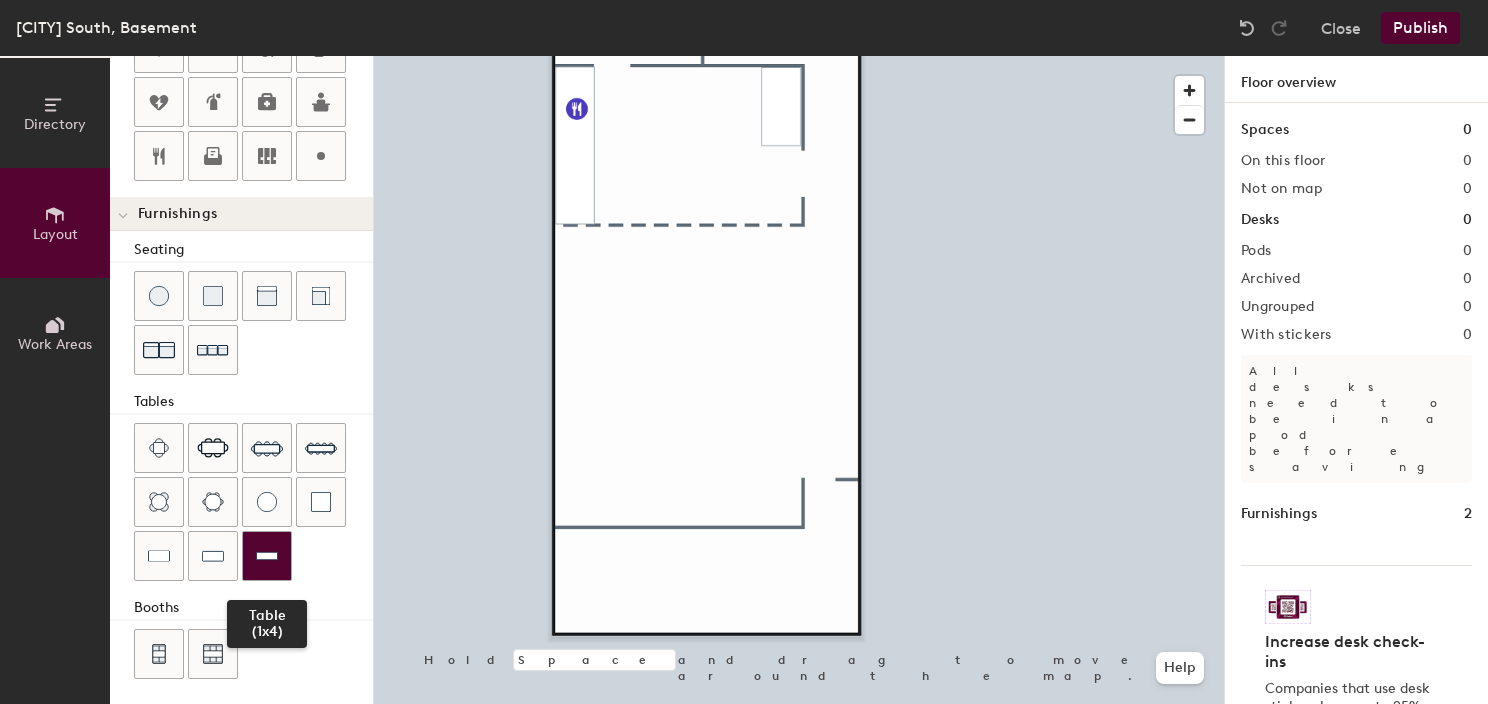 click 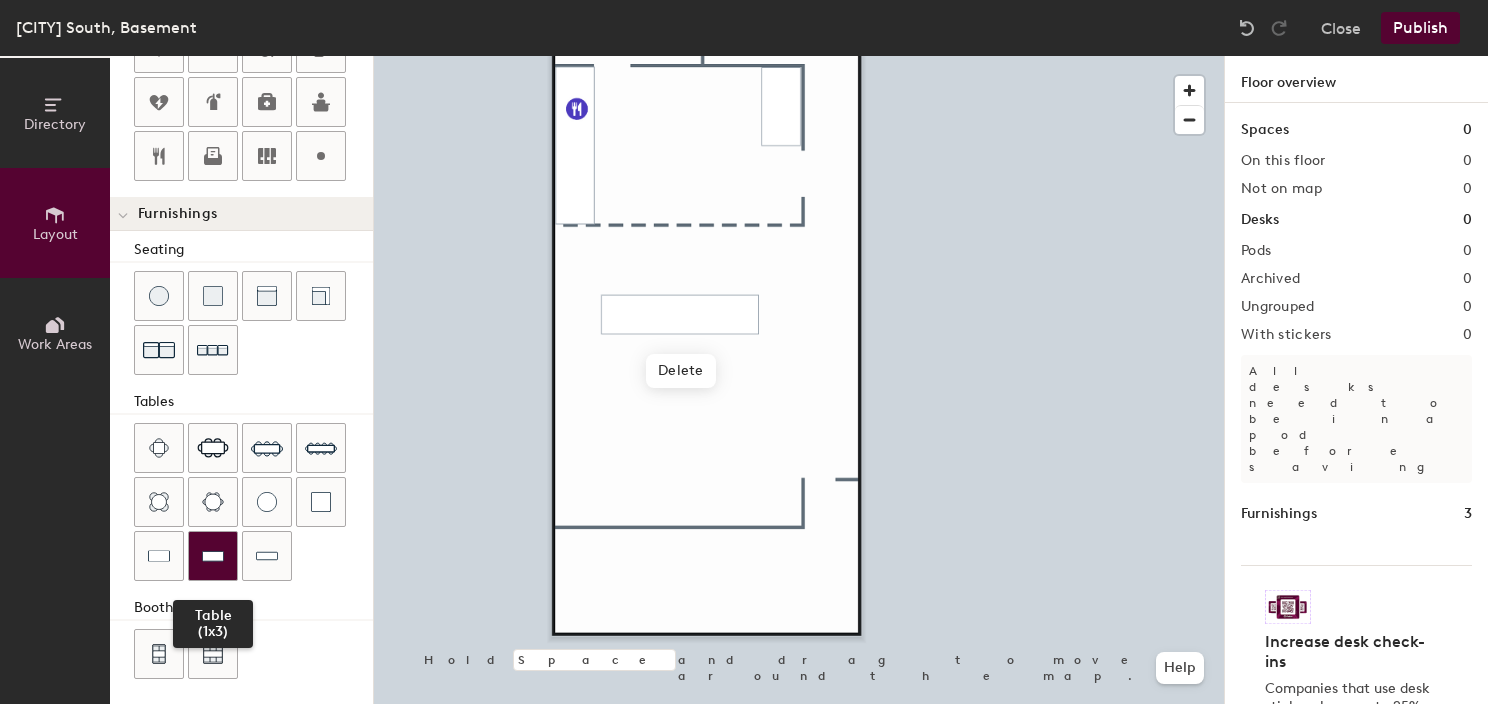 click 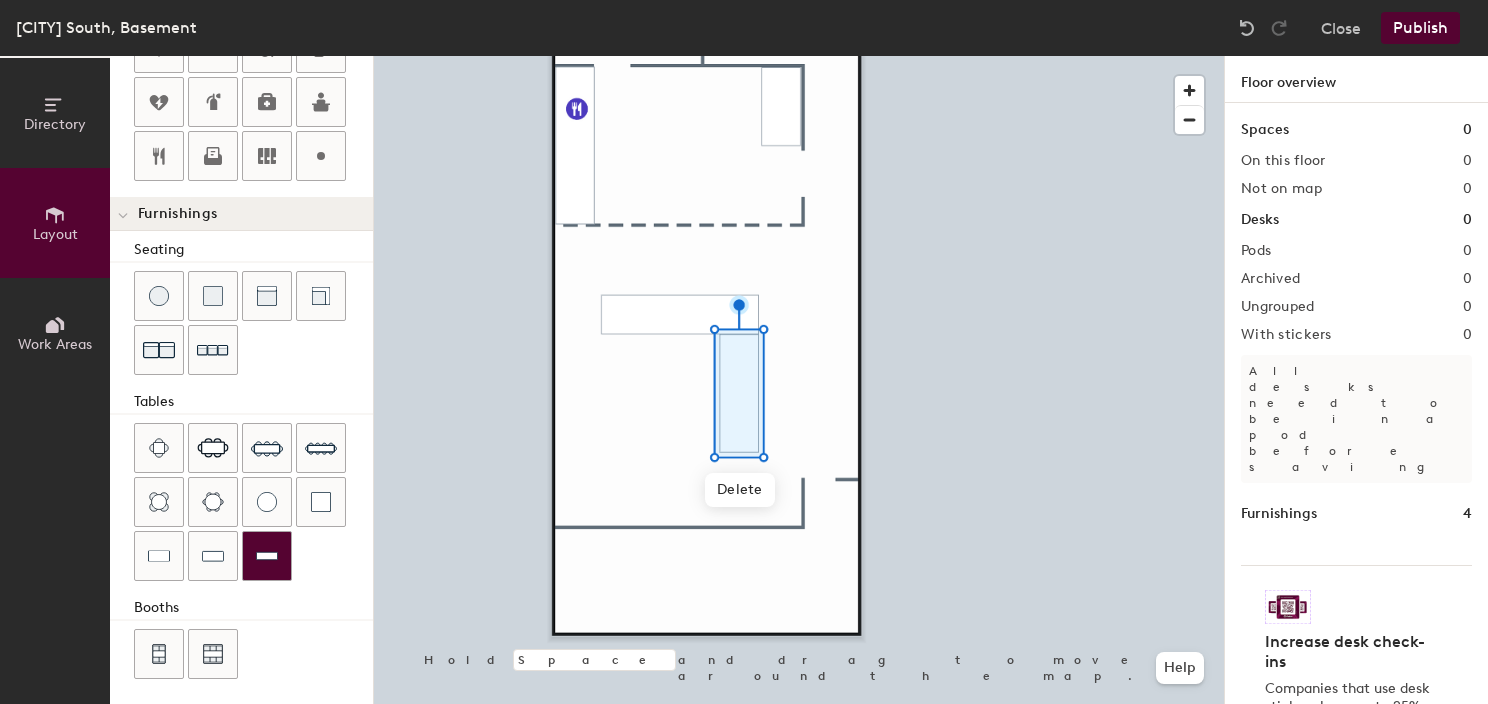 click 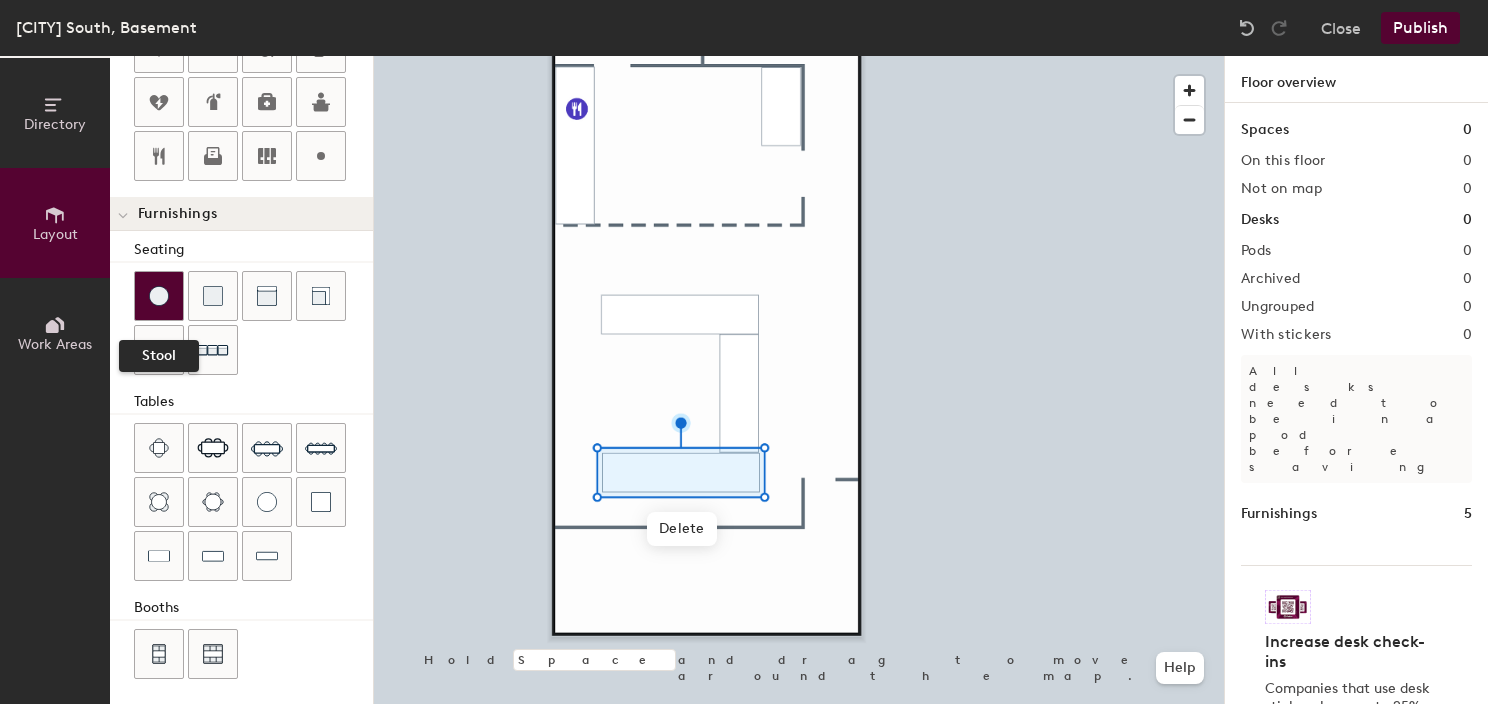 click 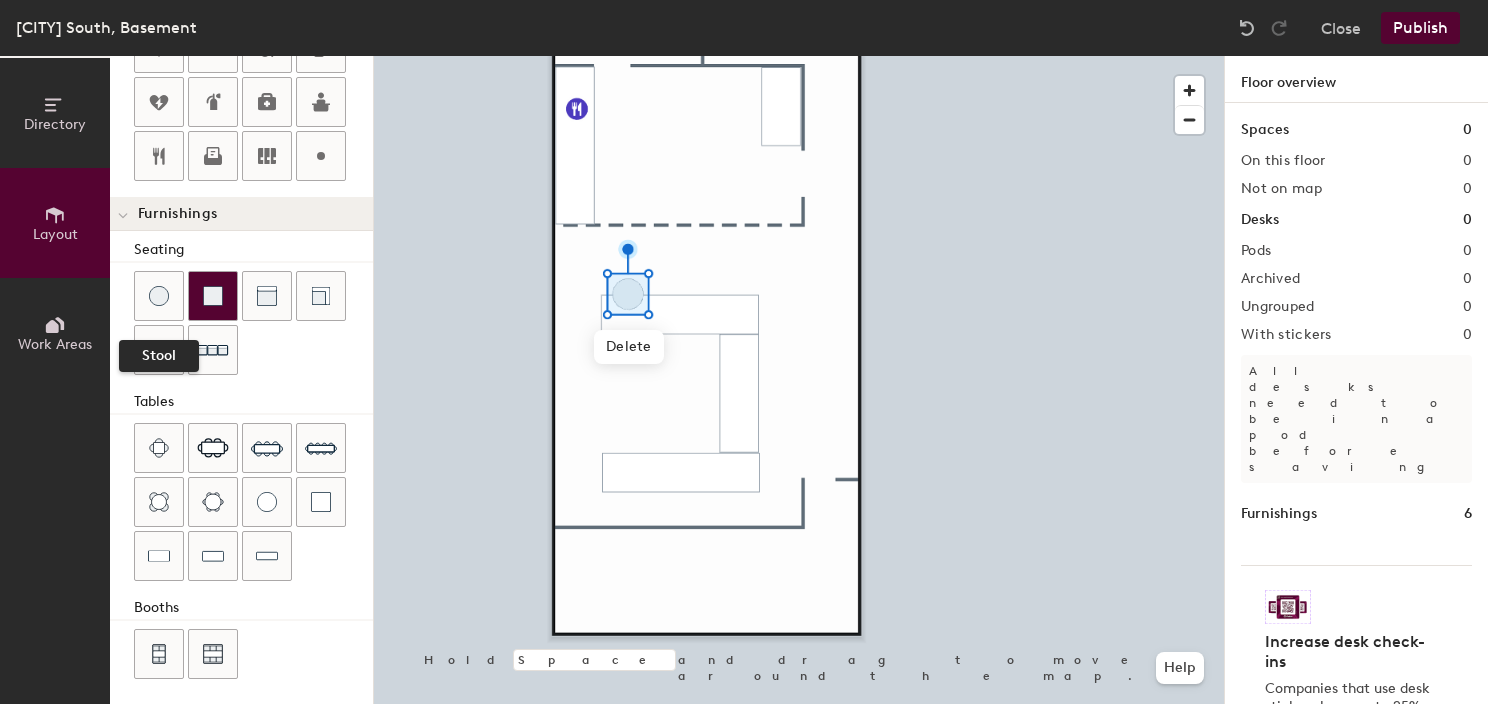 drag, startPoint x: 152, startPoint y: 285, endPoint x: 224, endPoint y: 287, distance: 72.02777 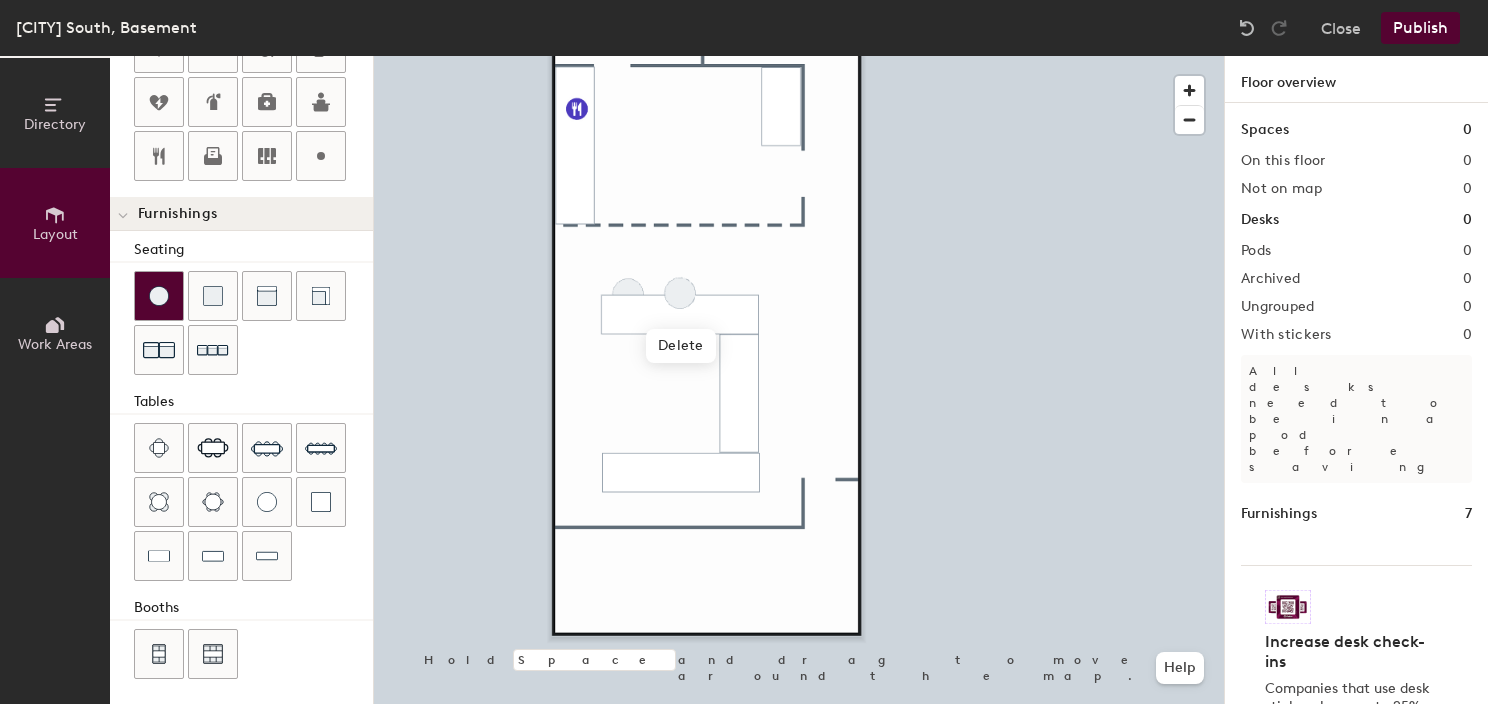 click 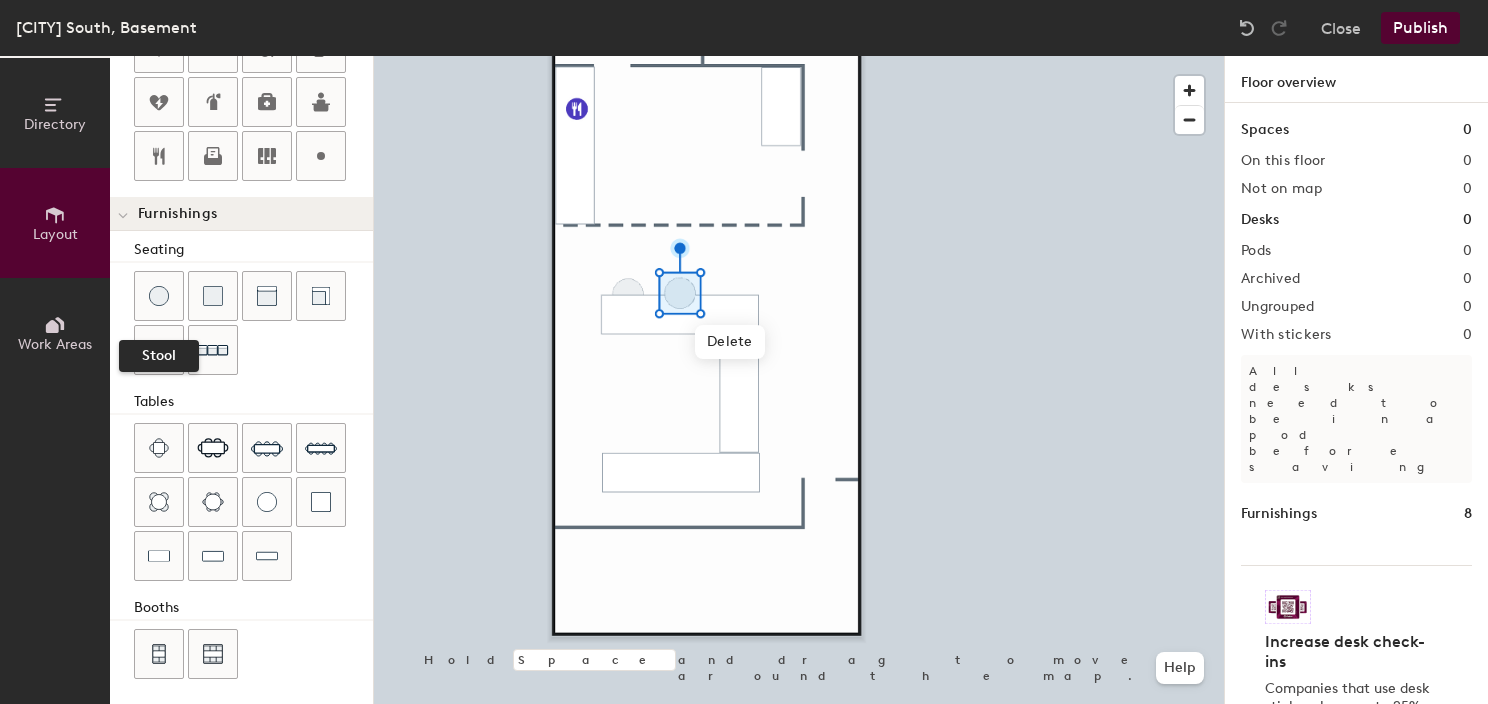 drag, startPoint x: 178, startPoint y: 300, endPoint x: 342, endPoint y: 336, distance: 167.90474 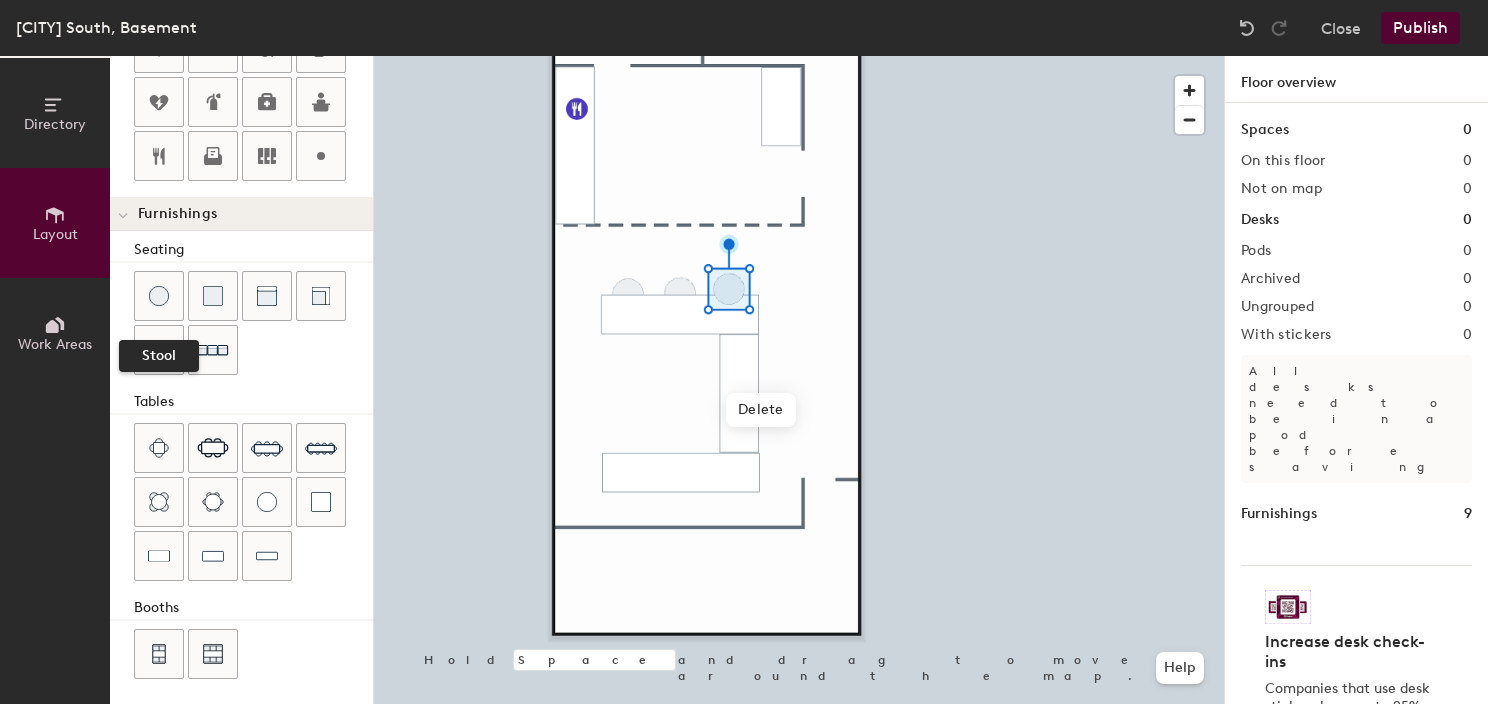 drag, startPoint x: 144, startPoint y: 302, endPoint x: 256, endPoint y: 336, distance: 117.047 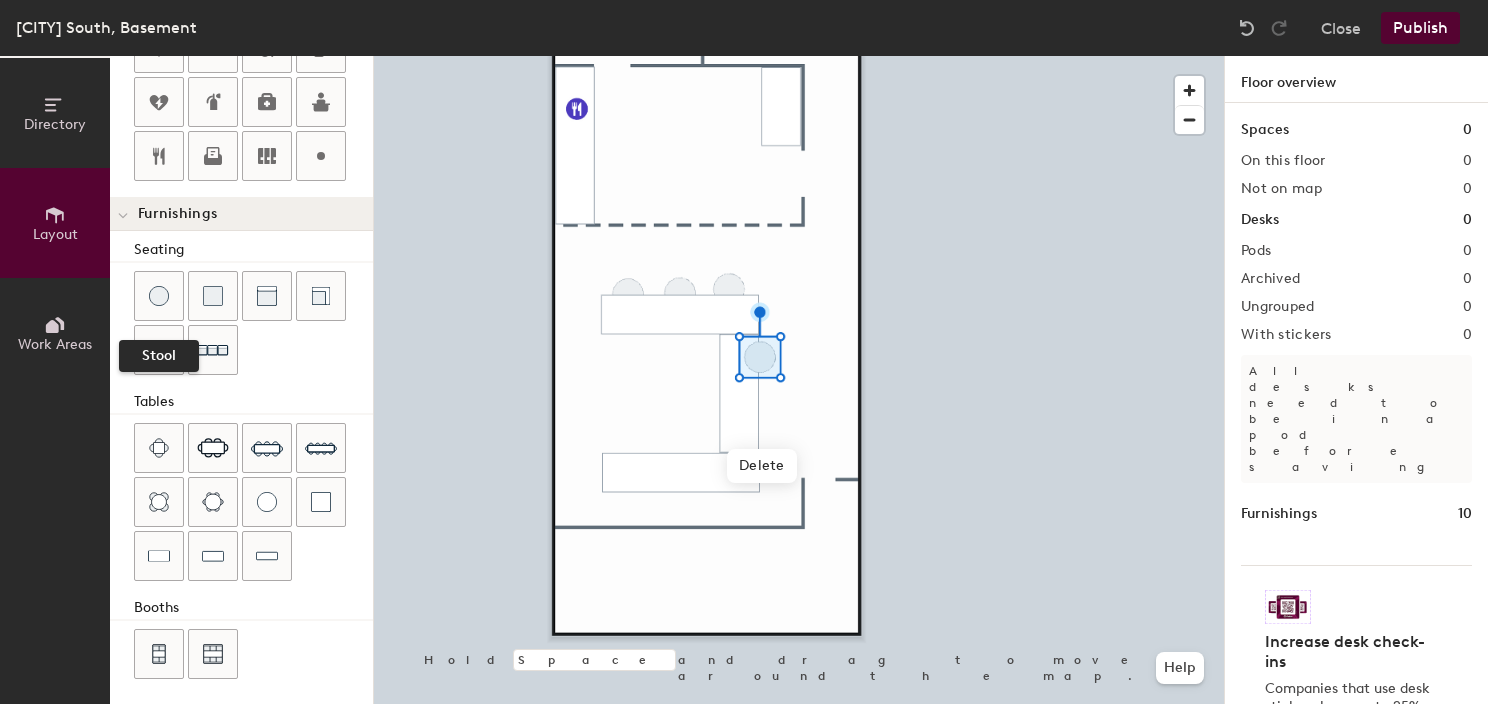 drag, startPoint x: 161, startPoint y: 299, endPoint x: 371, endPoint y: 407, distance: 236.14403 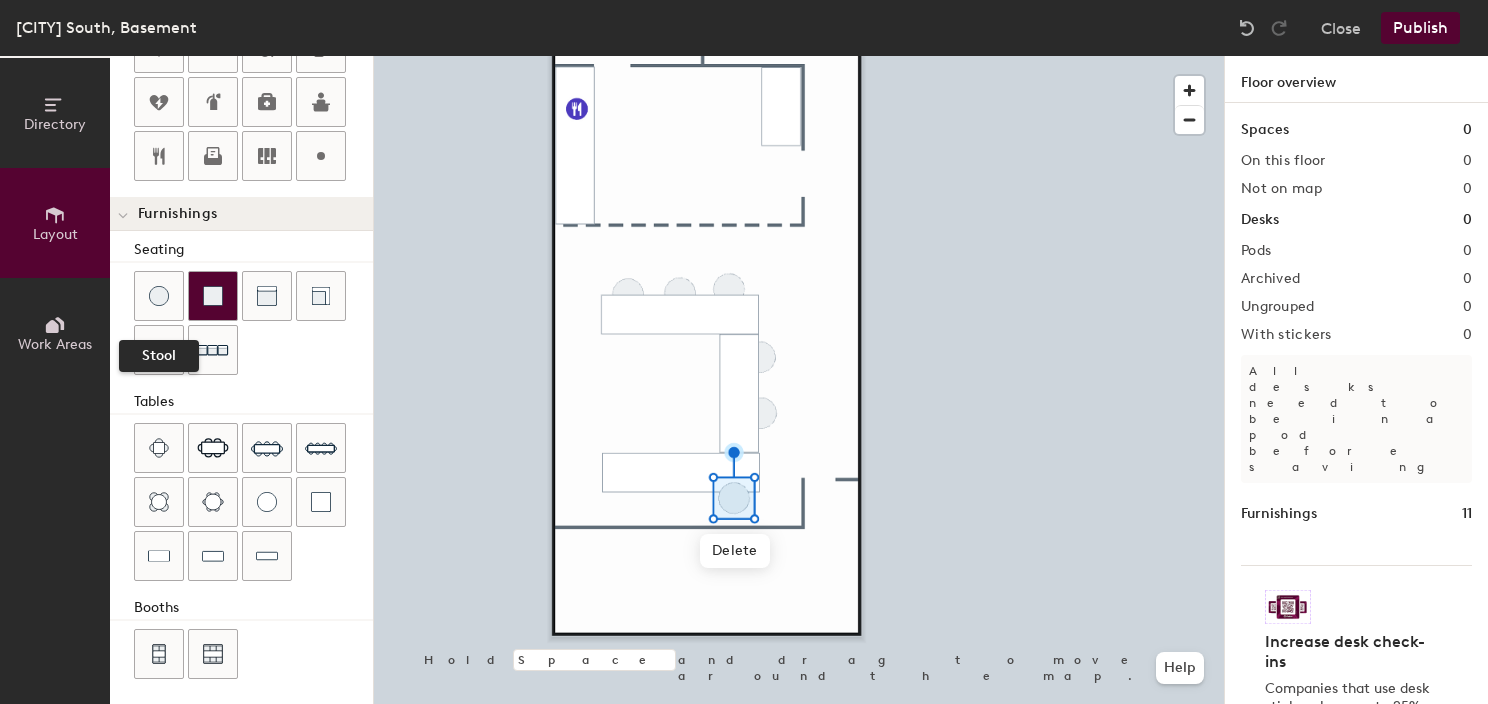 drag, startPoint x: 163, startPoint y: 283, endPoint x: 208, endPoint y: 308, distance: 51.47815 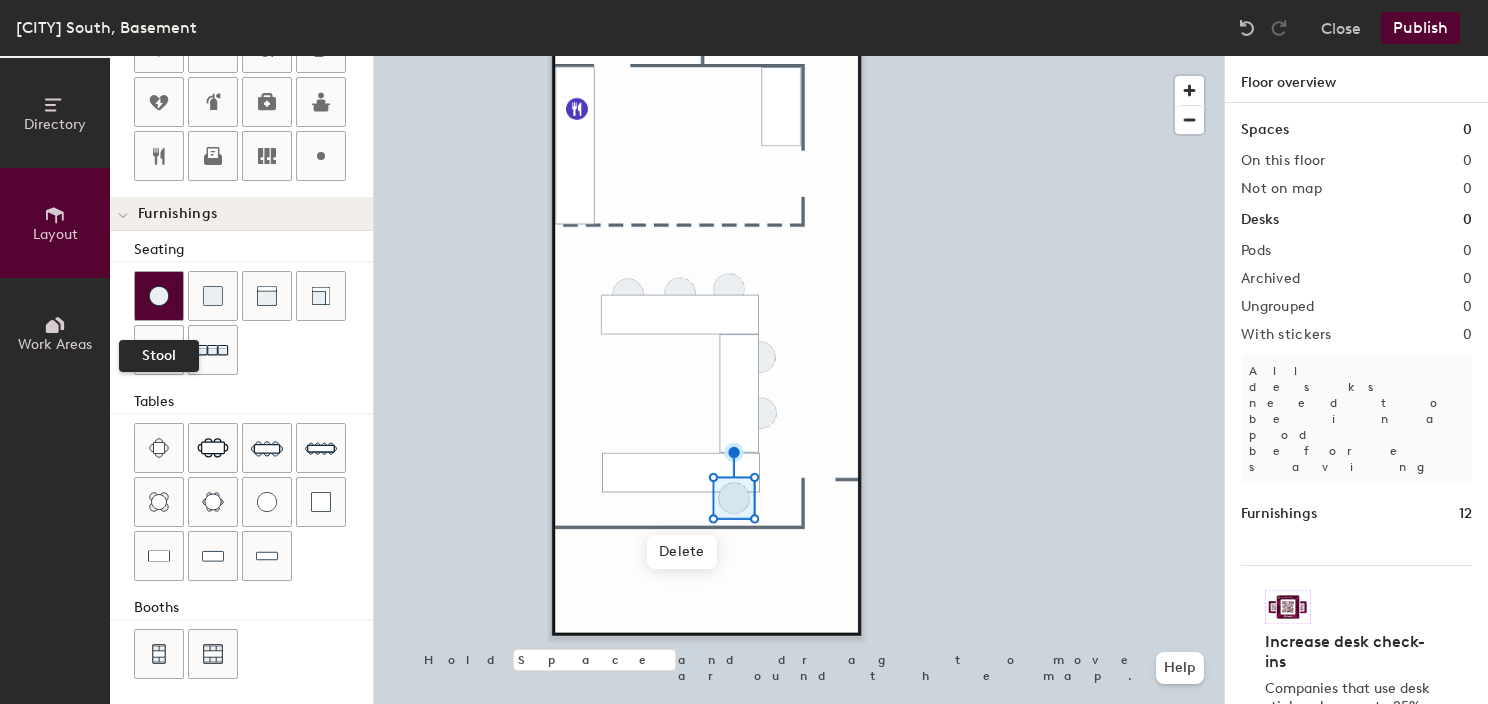 click 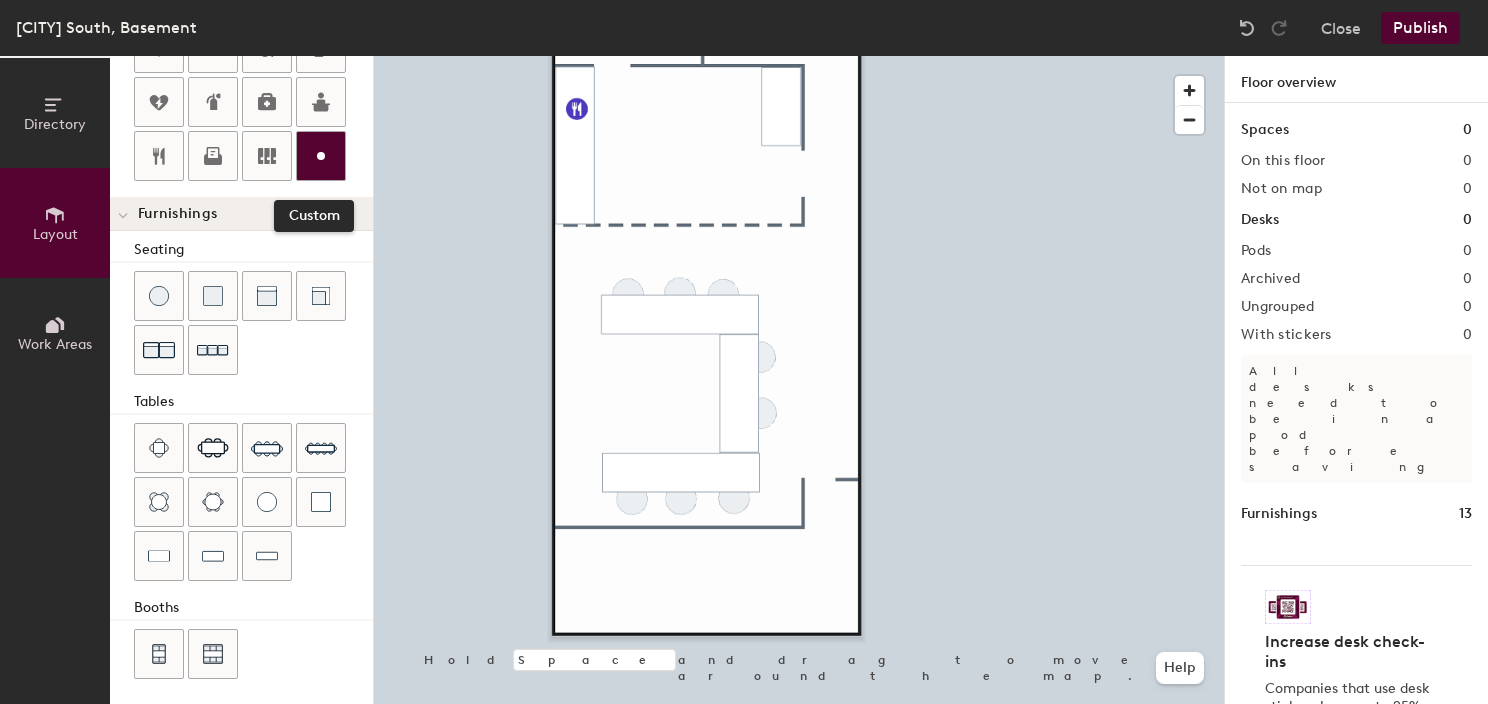 click 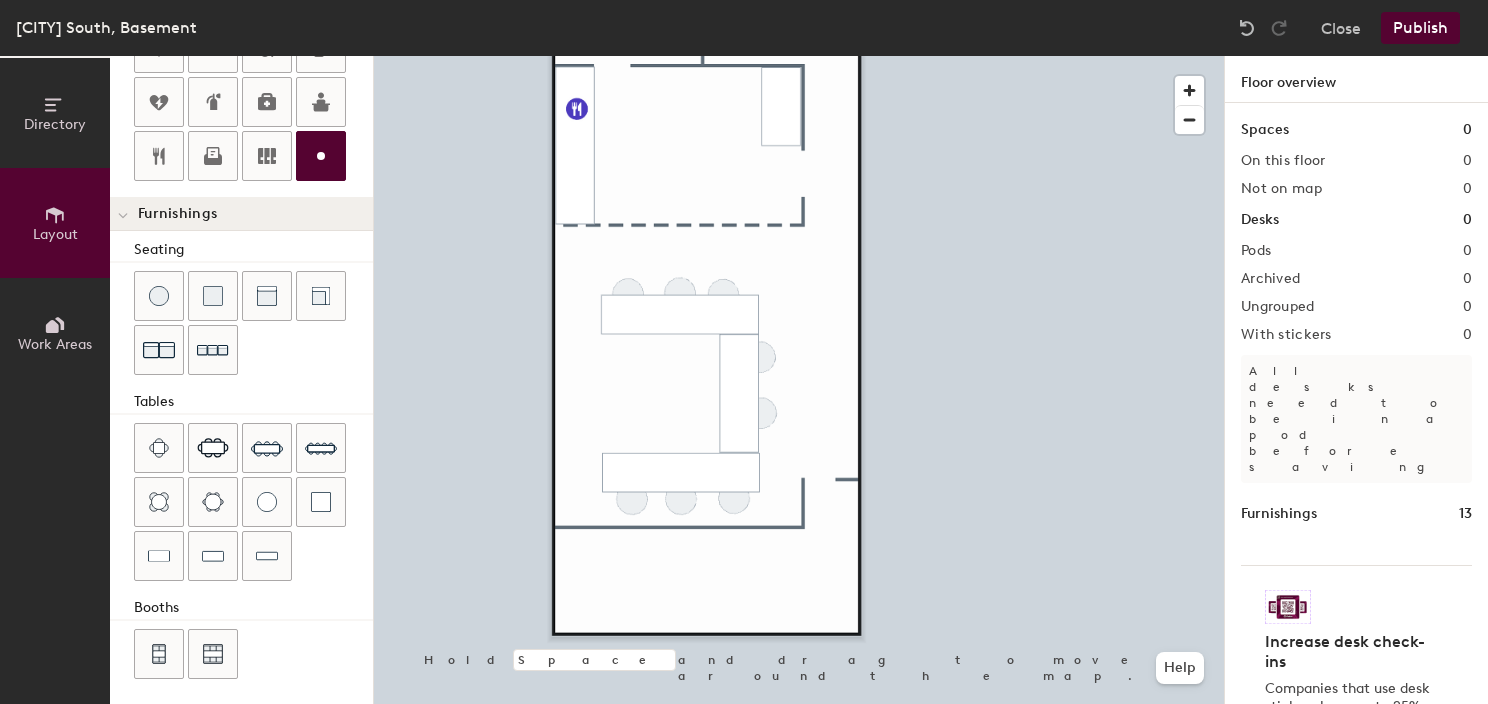 type on "20" 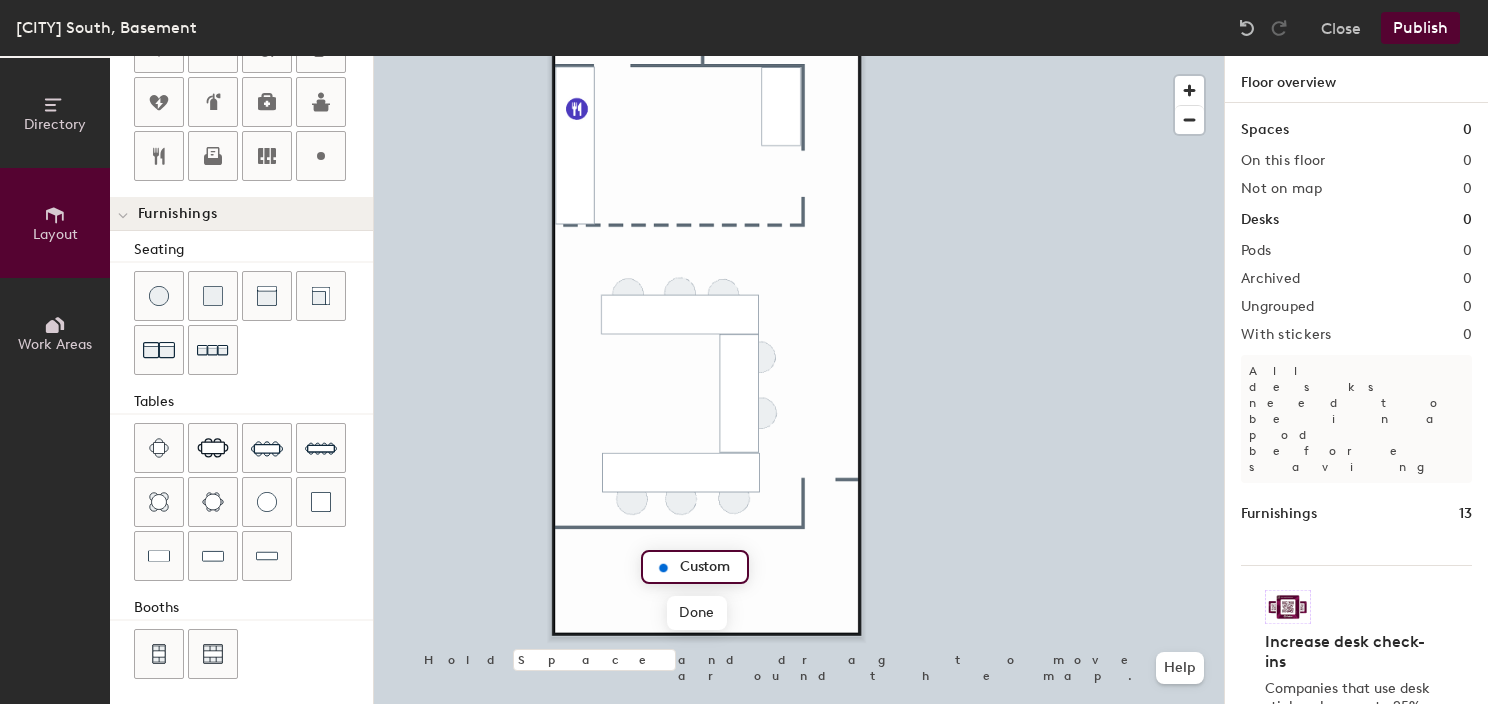 type on "S" 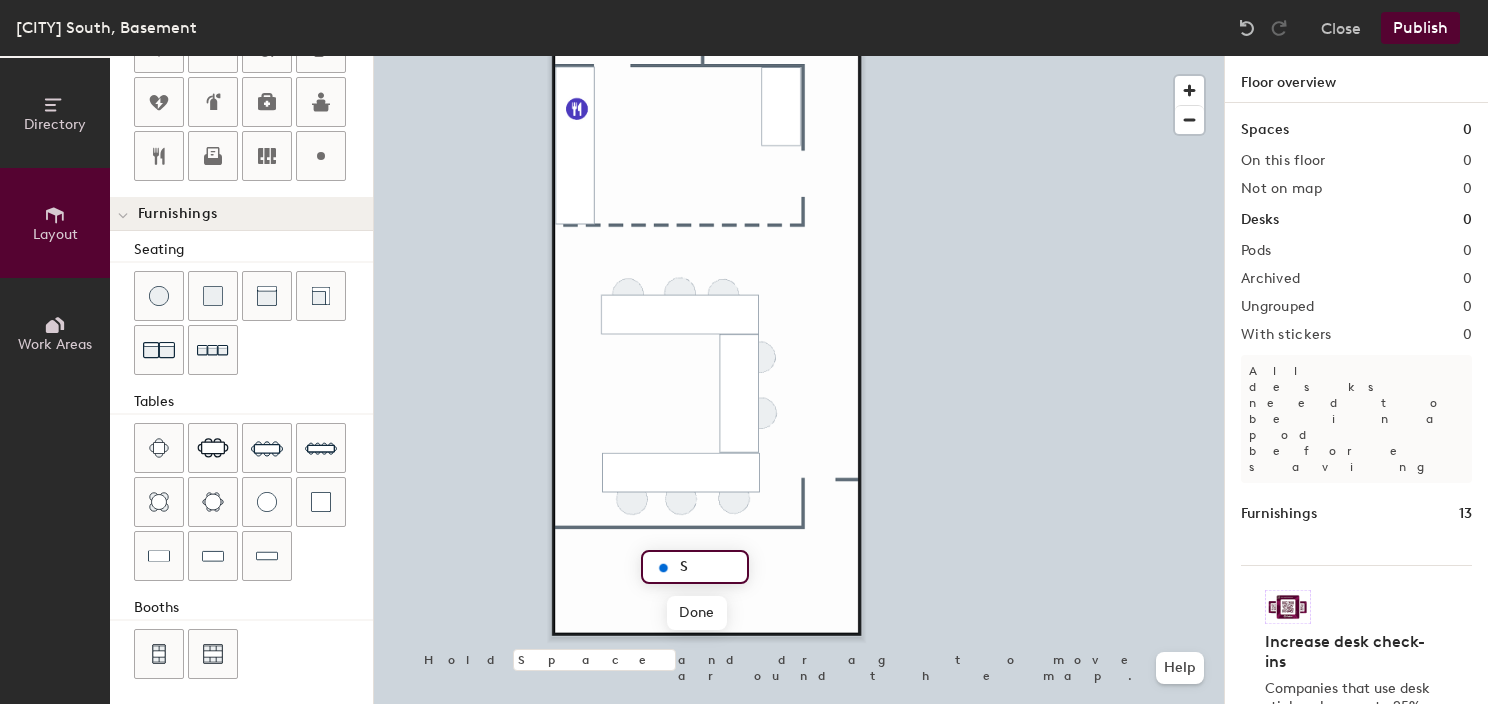type on "20" 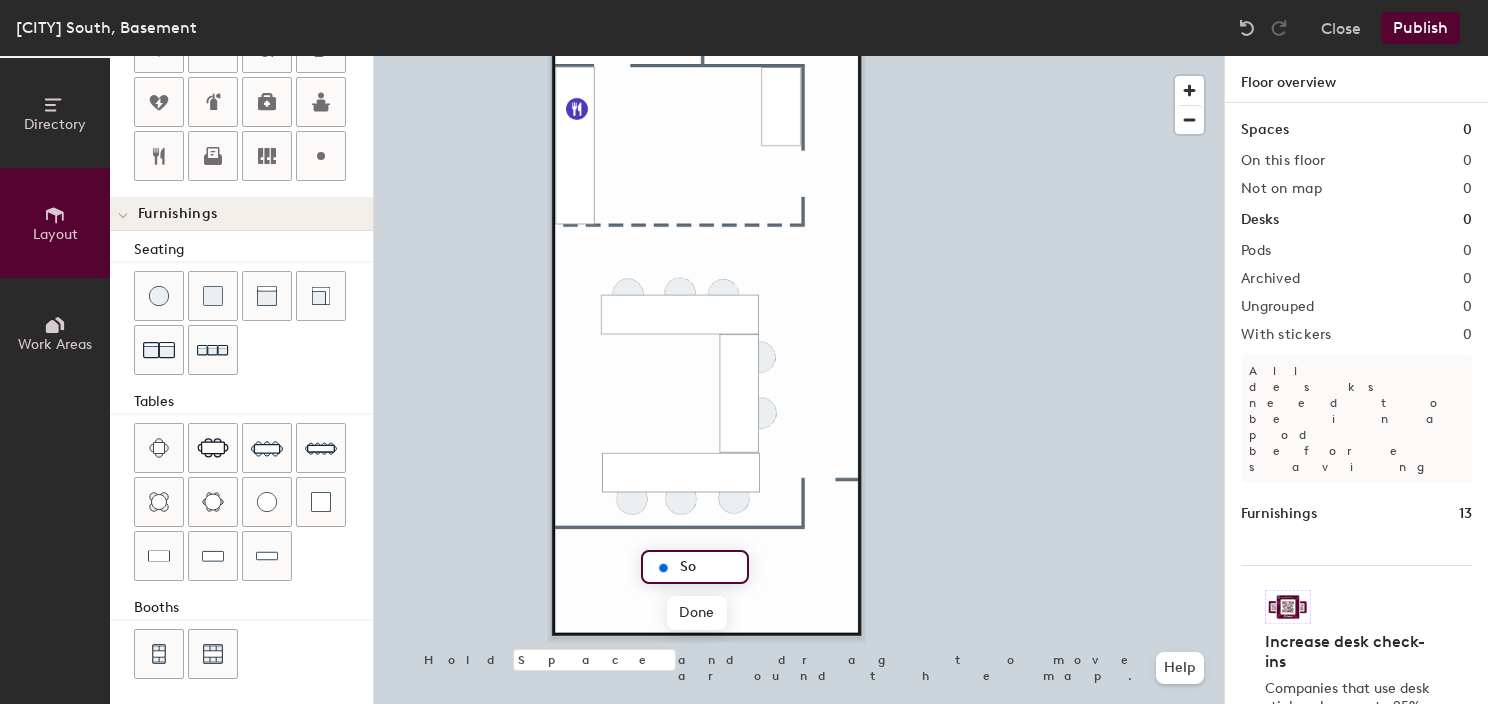 type on "Sot" 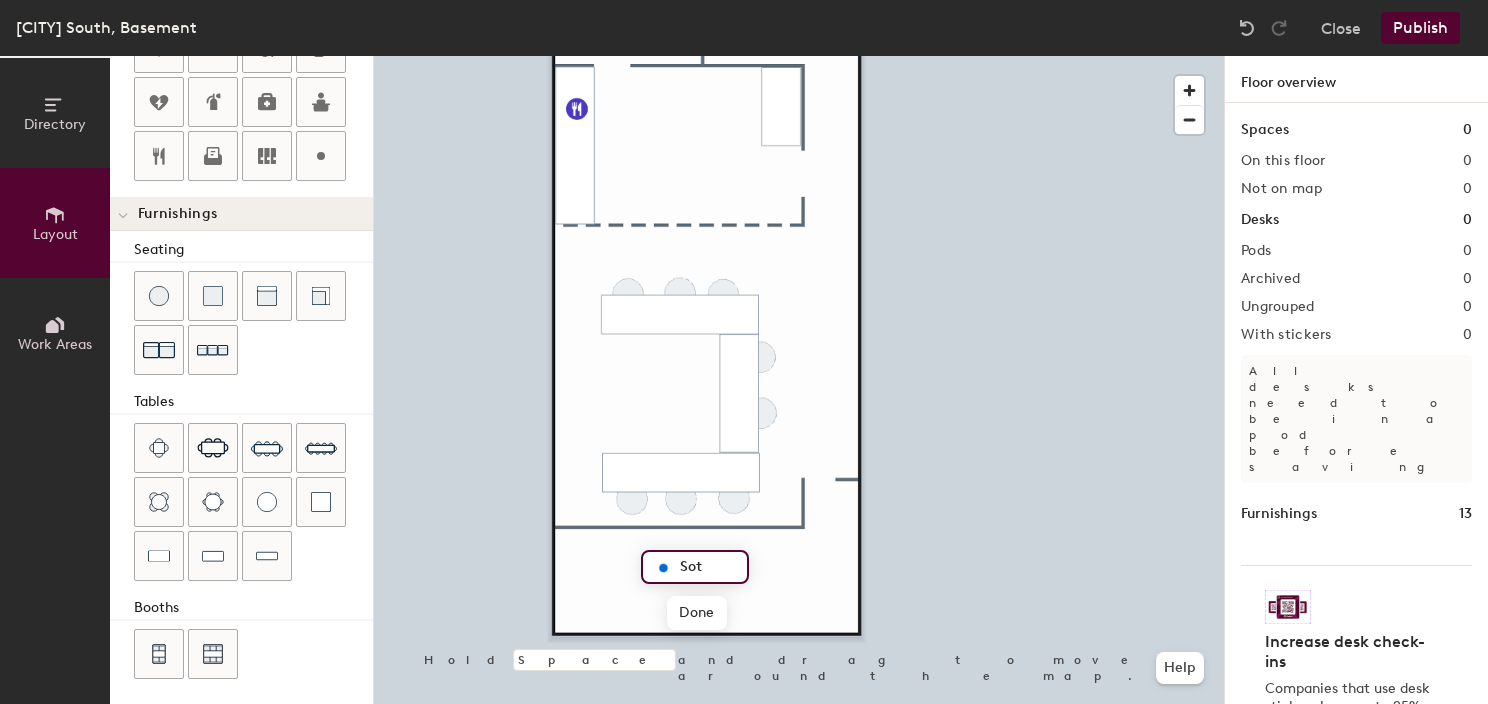 type on "20" 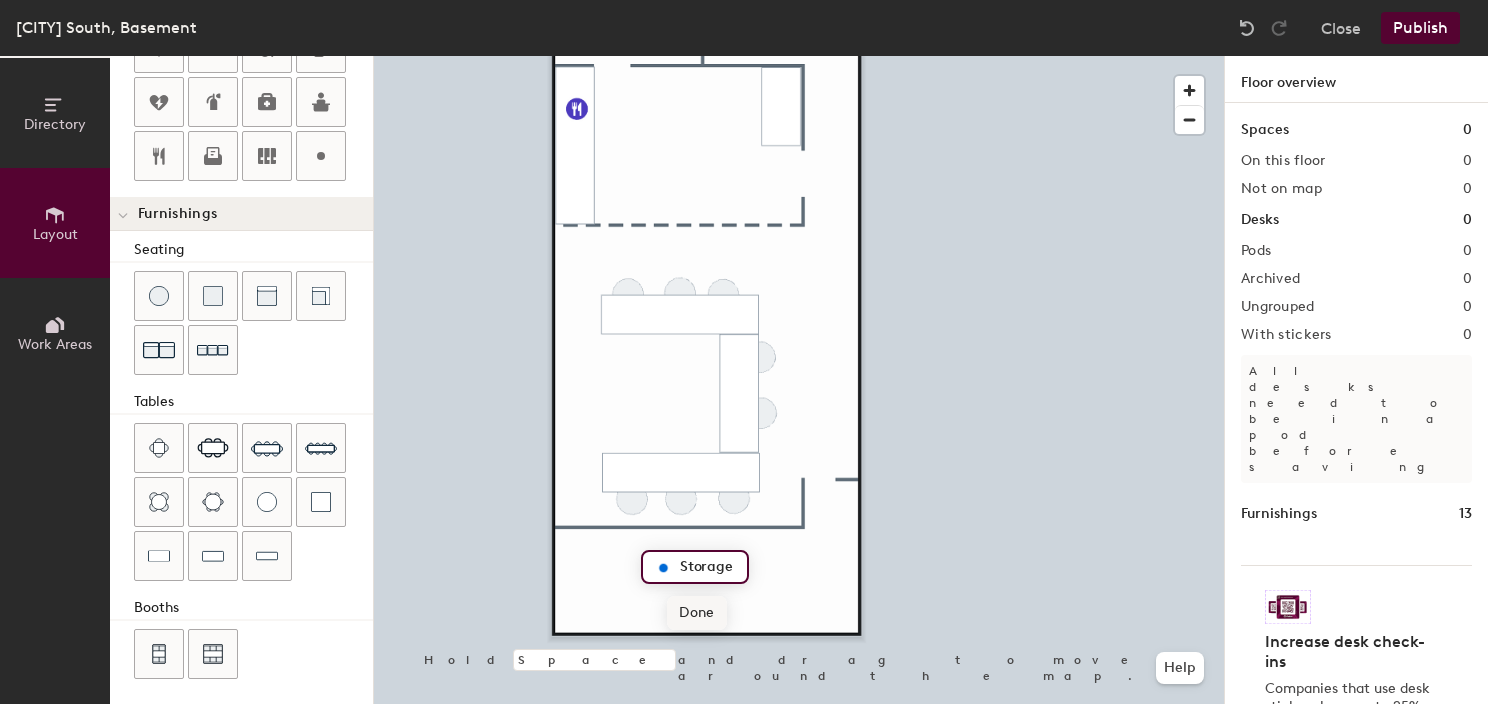 type on "Storage" 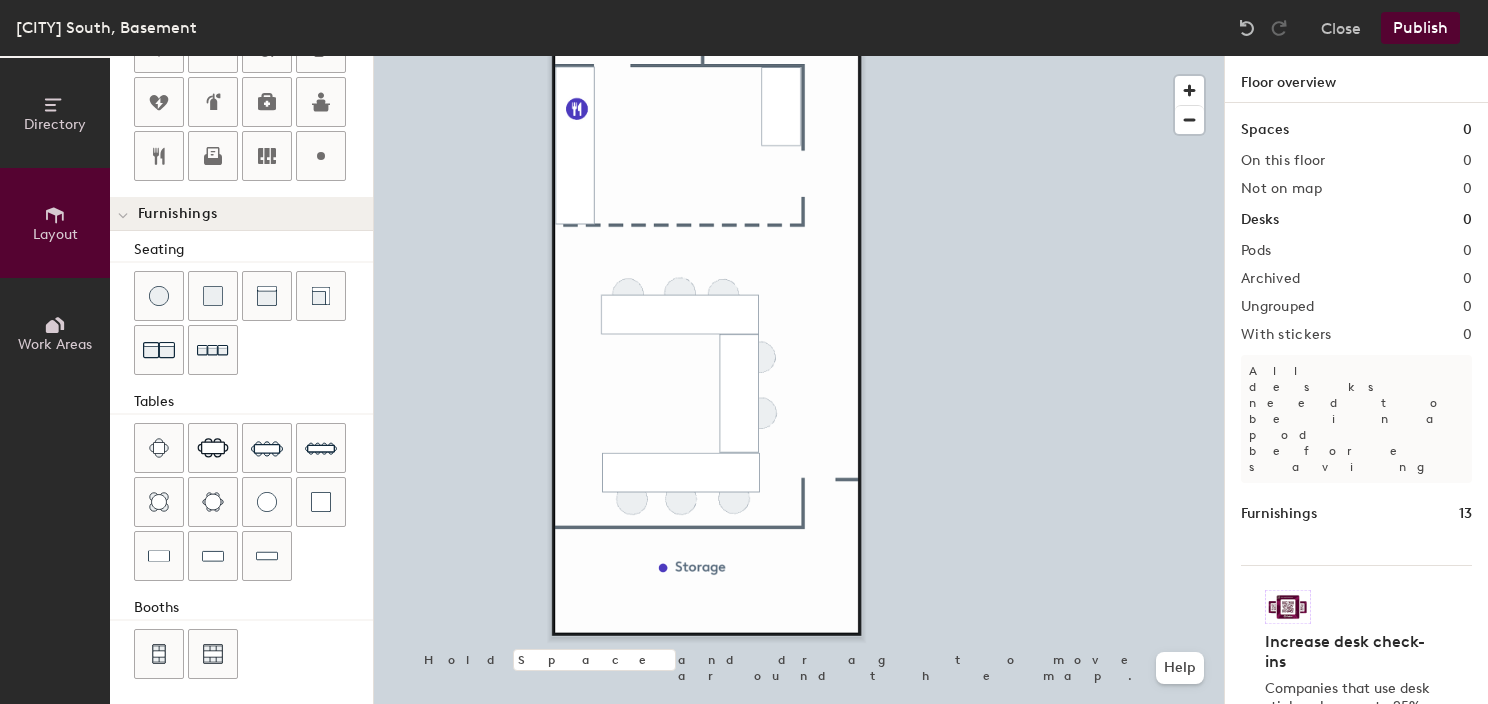 drag, startPoint x: 315, startPoint y: 147, endPoint x: 362, endPoint y: 176, distance: 55.226807 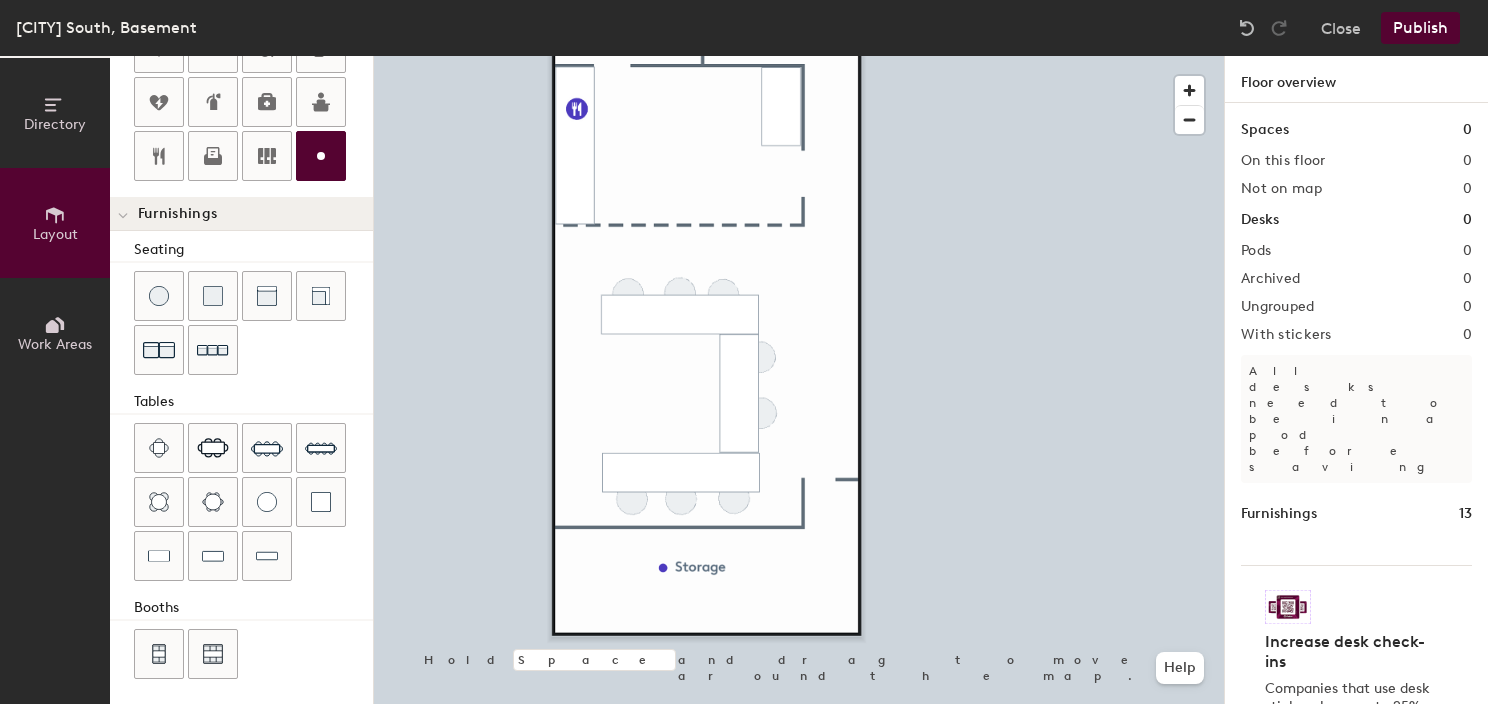 type on "20" 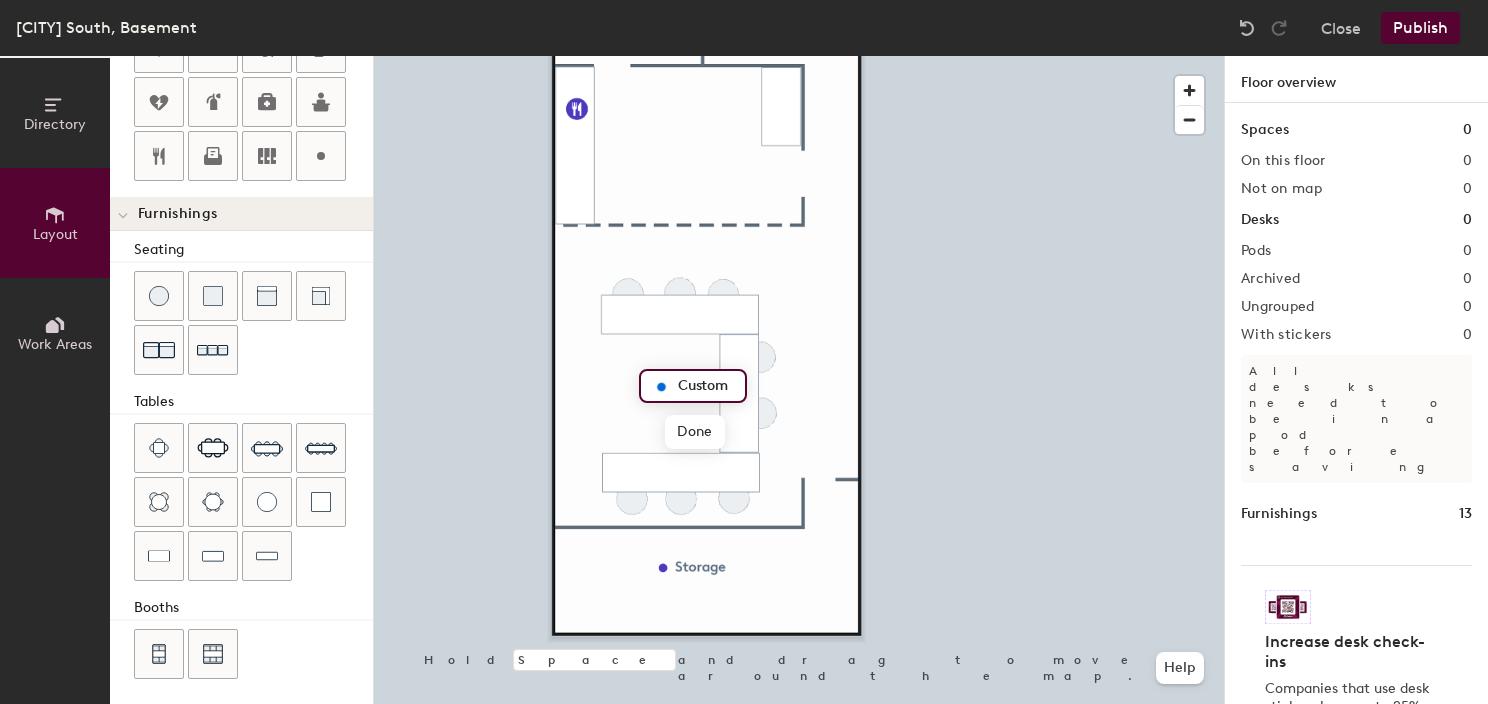 type on "T" 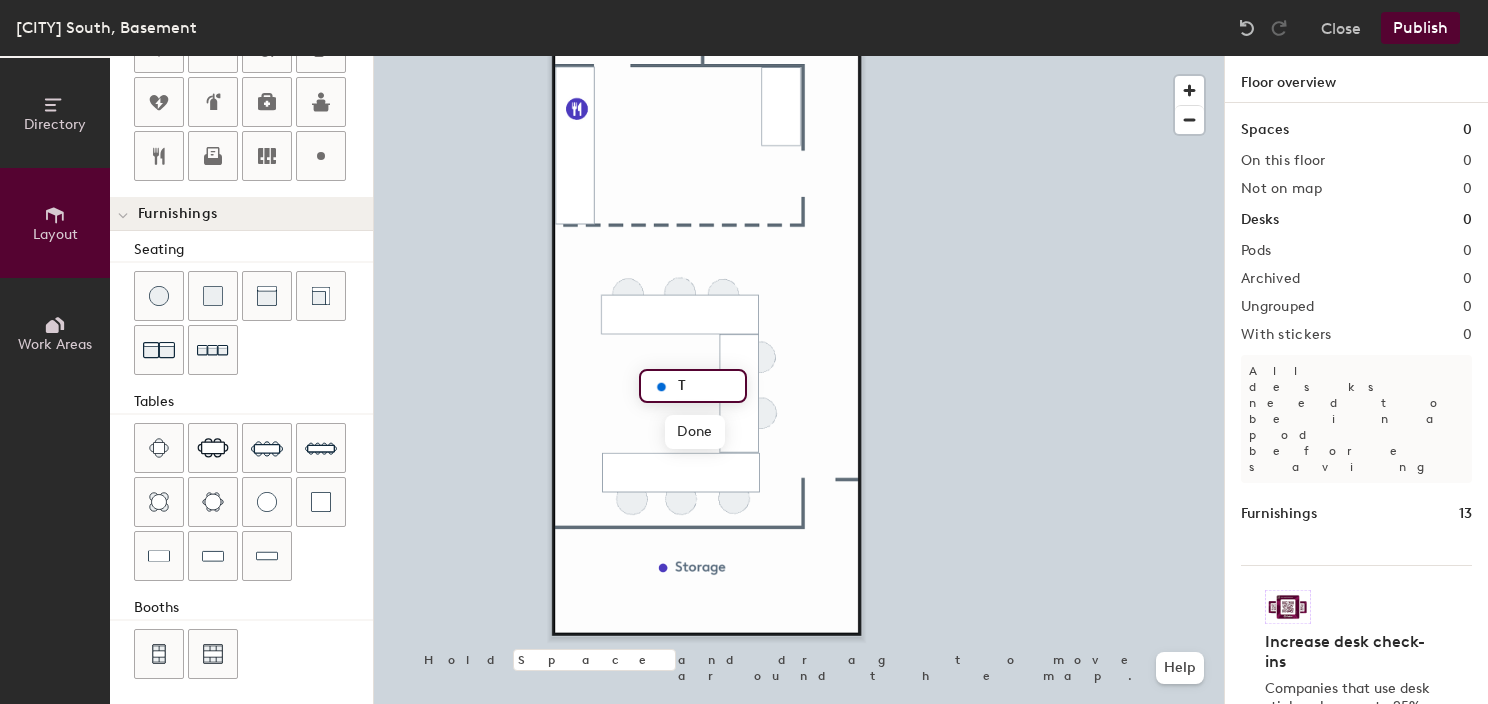 type on "20" 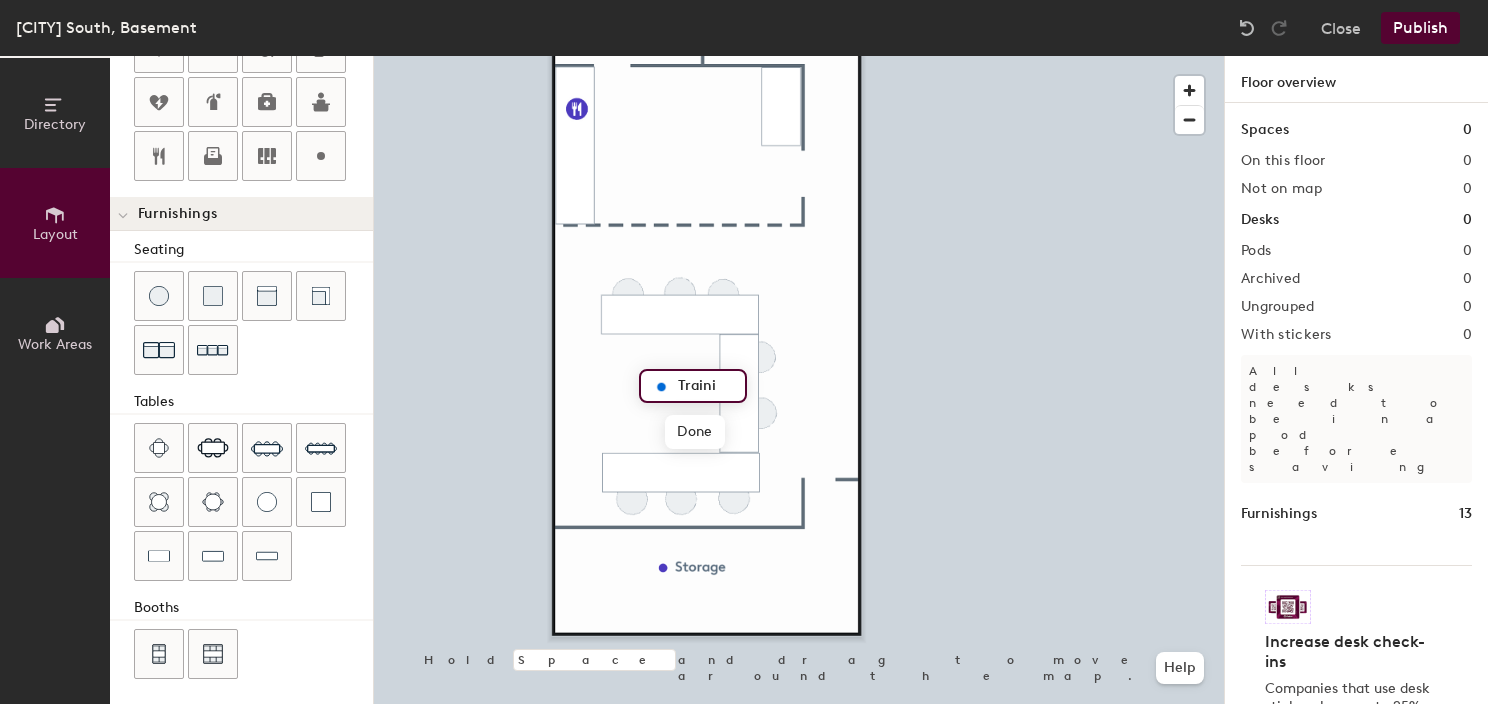type on "Trainin" 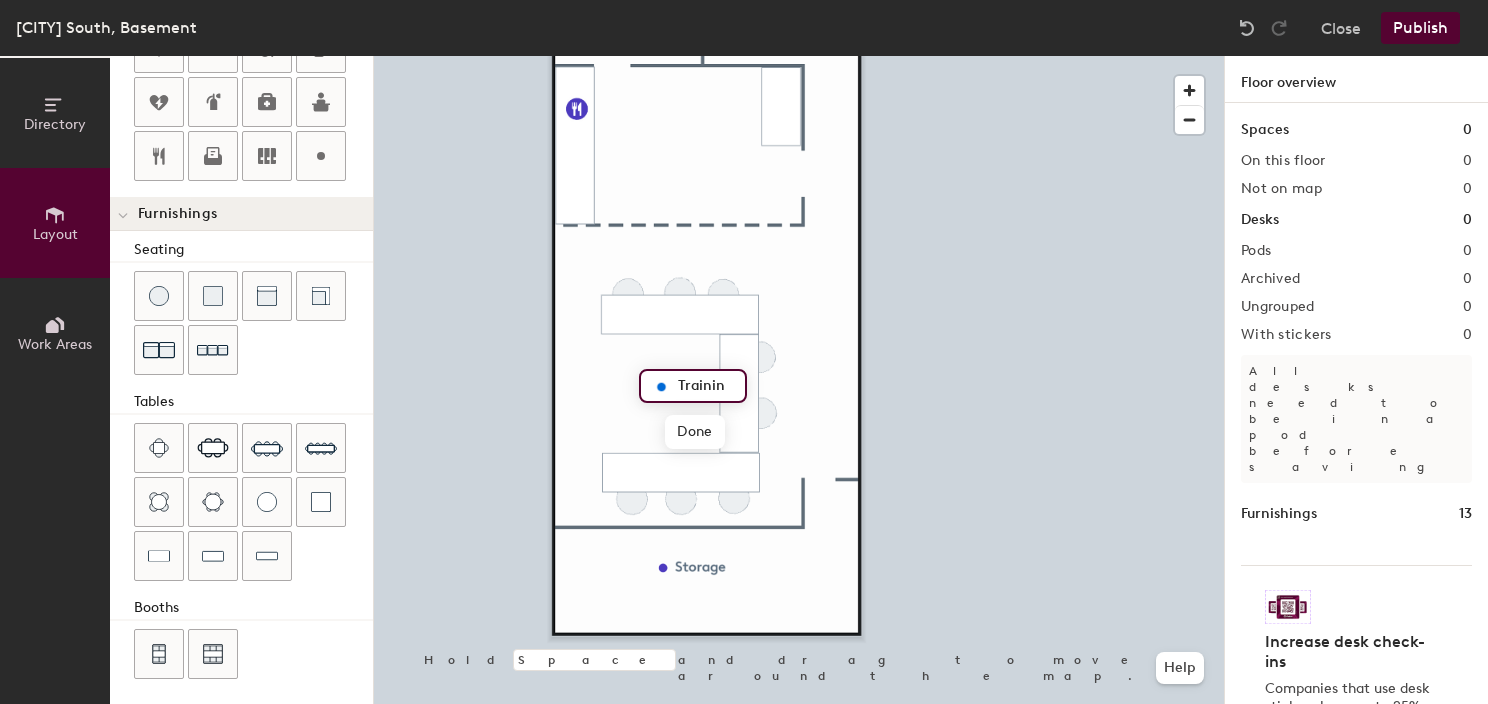 type on "20" 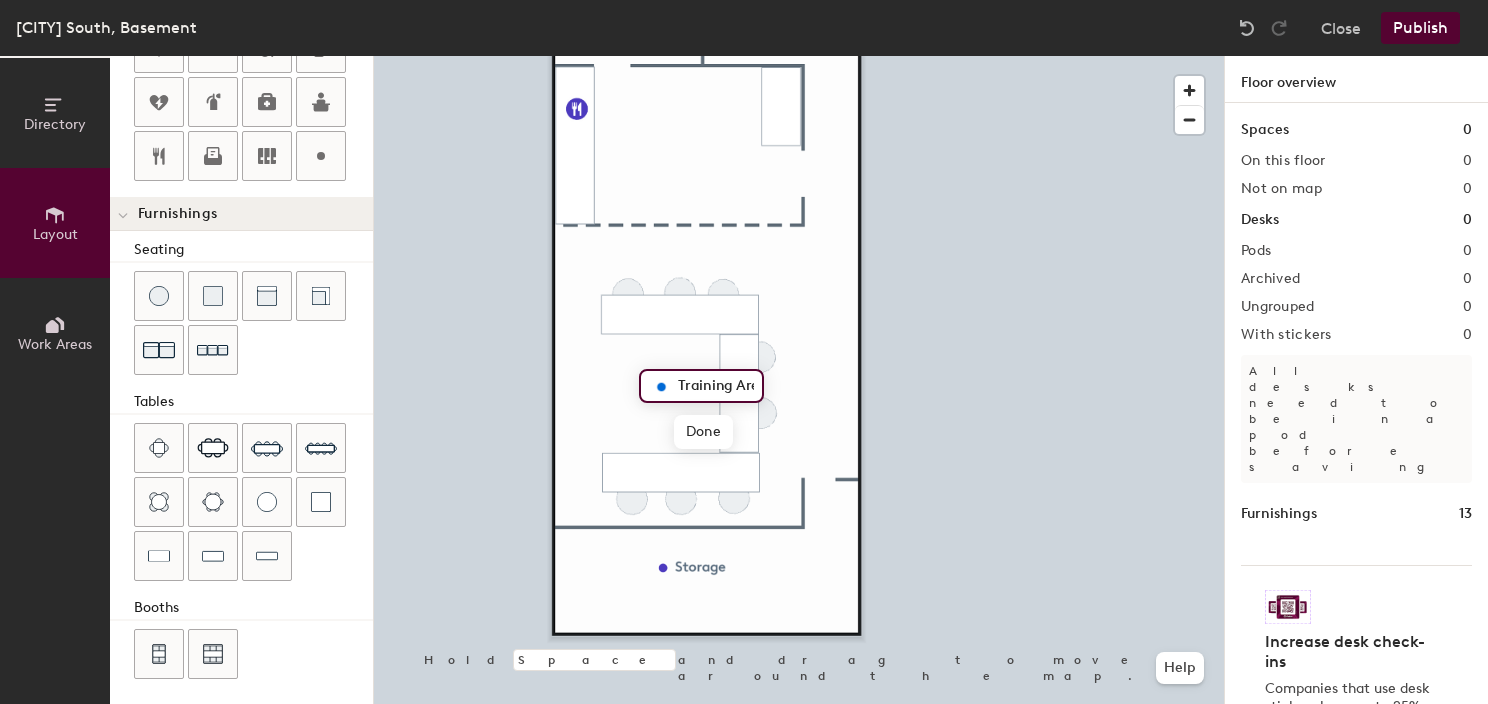 scroll, scrollTop: 0, scrollLeft: 0, axis: both 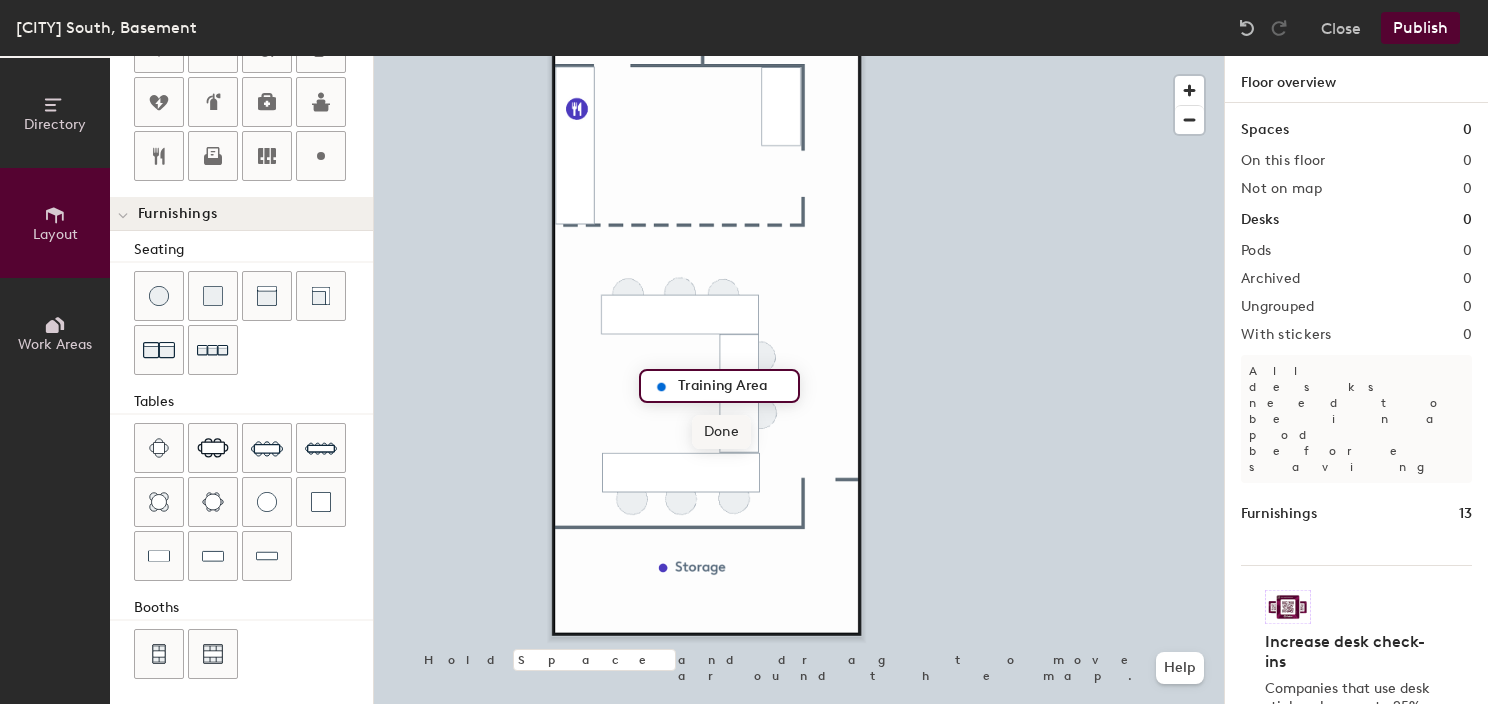 type on "Training Area" 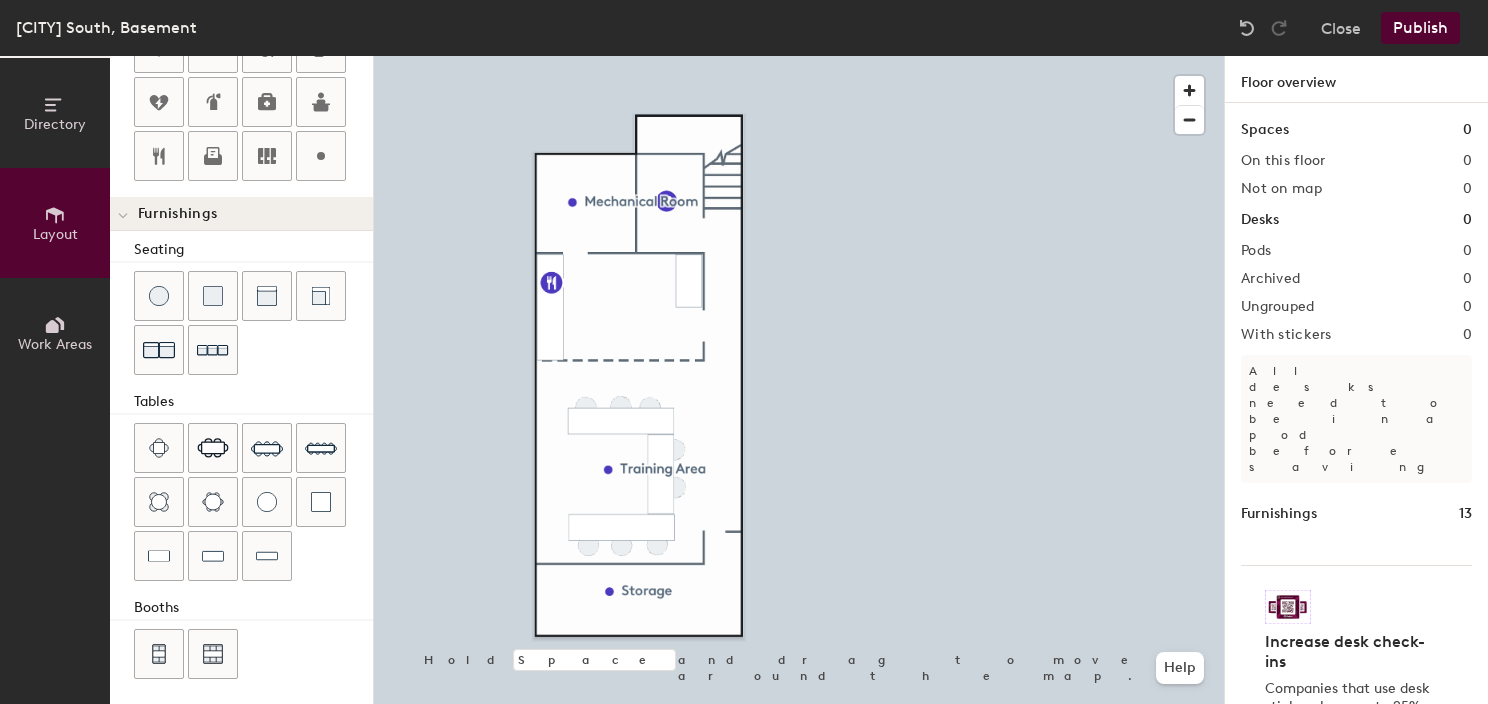 click on "Publish" 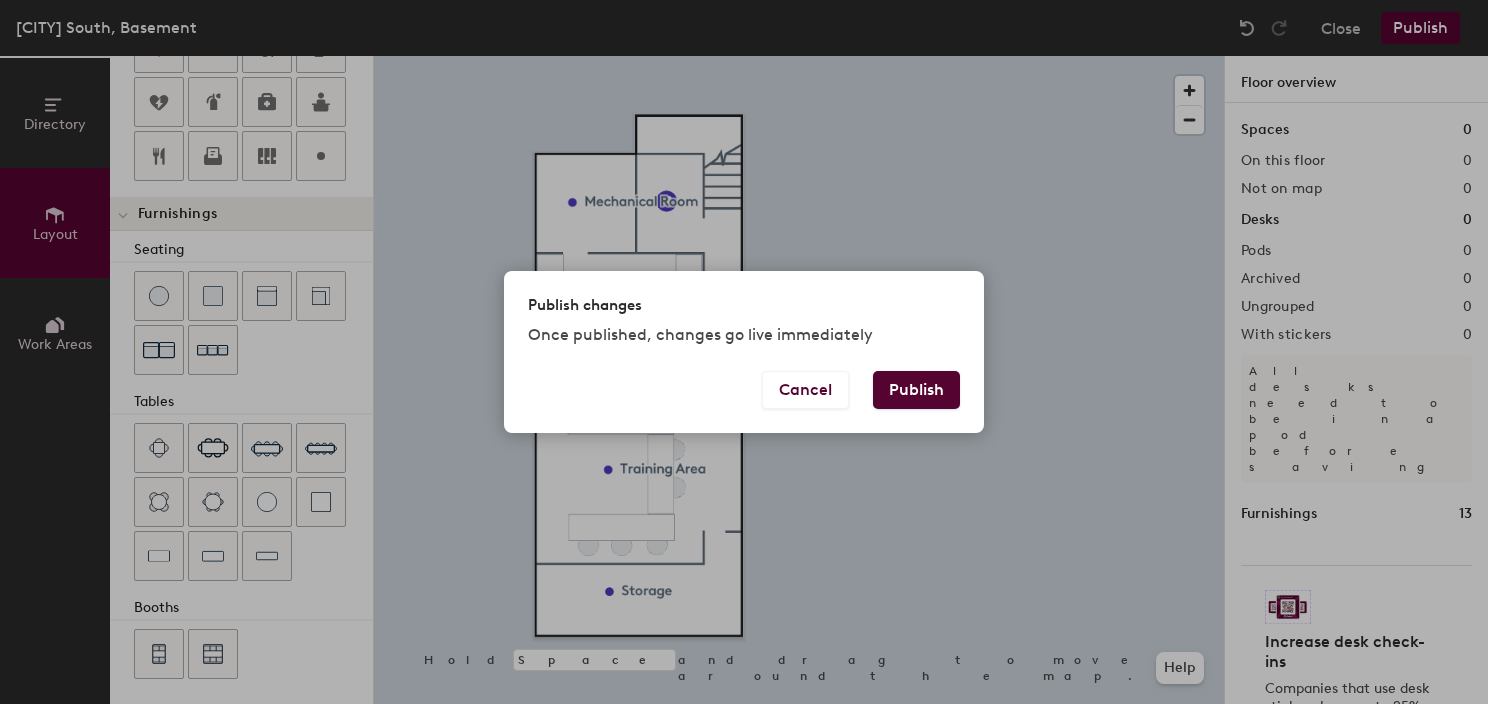 drag, startPoint x: 924, startPoint y: 387, endPoint x: 826, endPoint y: 224, distance: 190.192 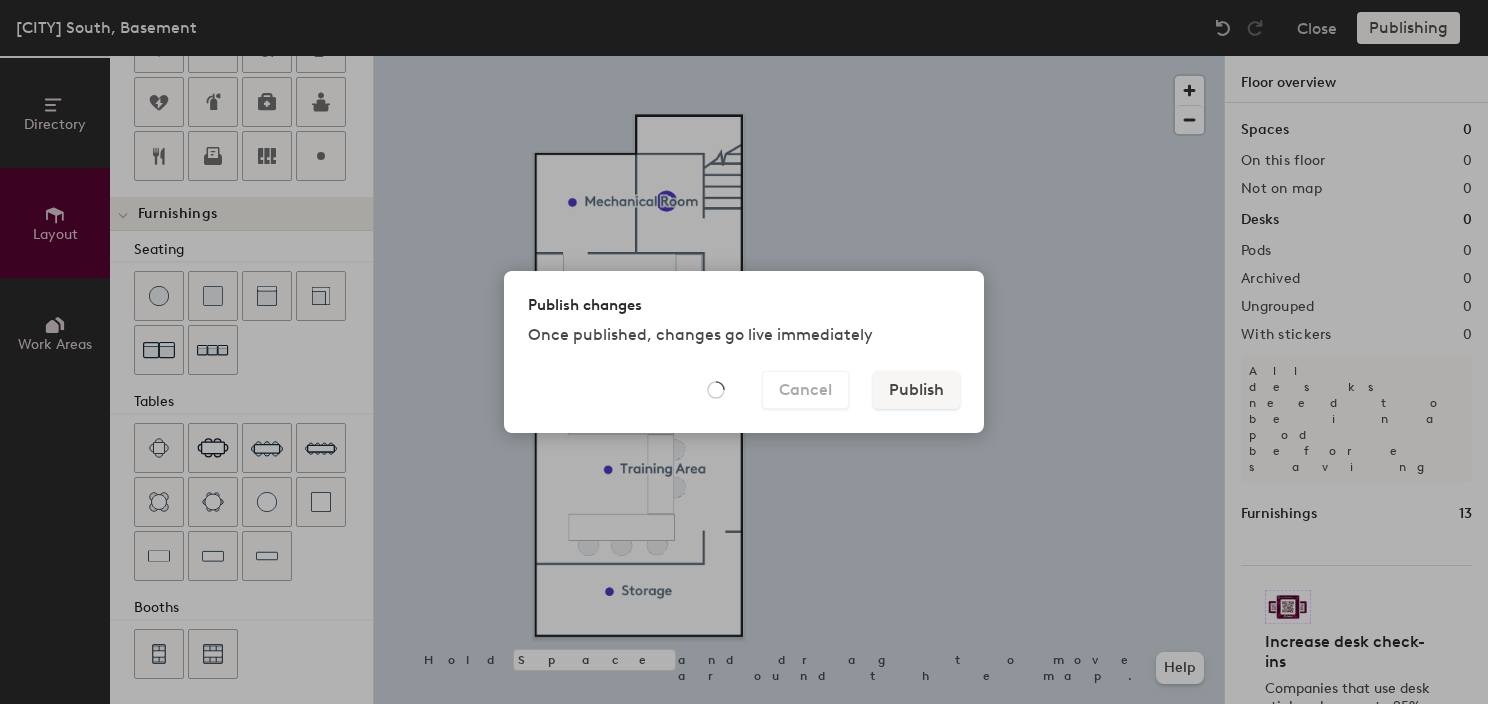 type on "20" 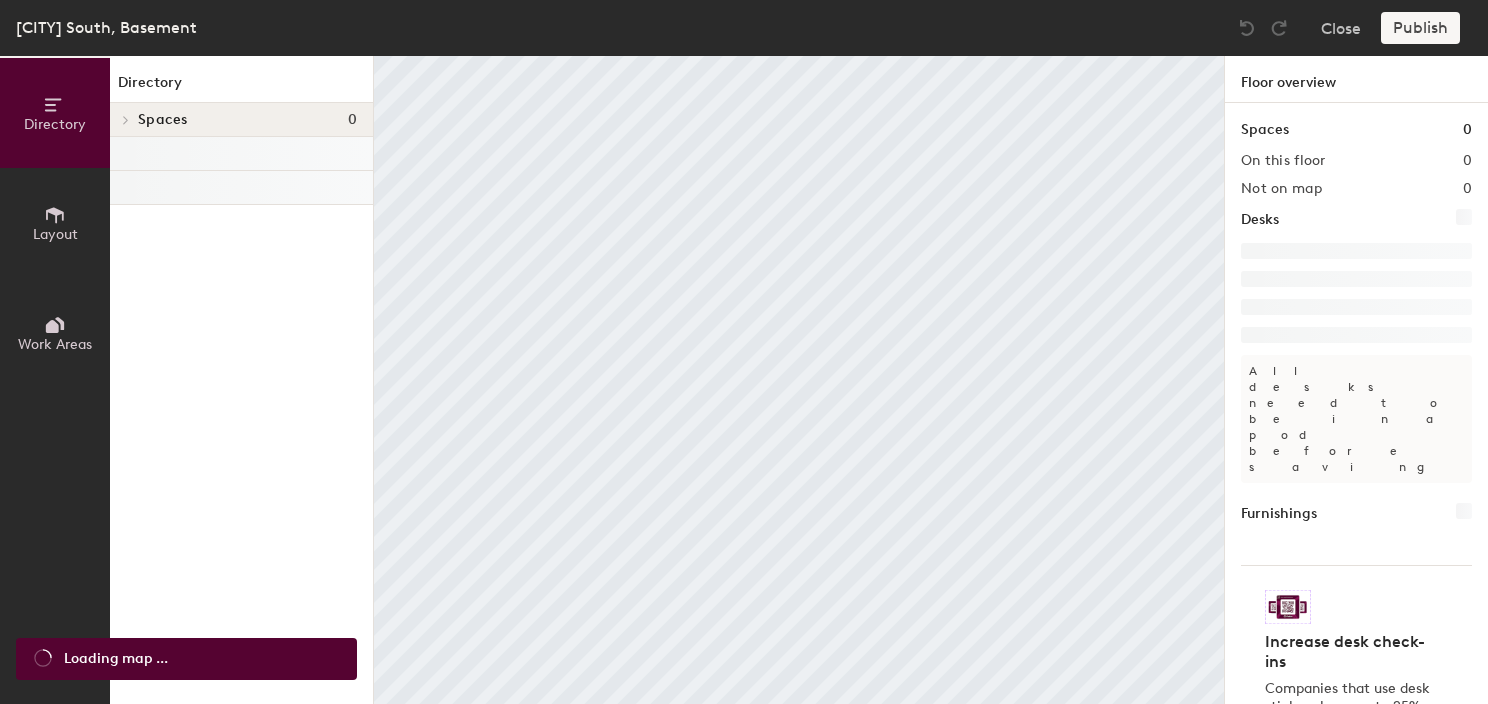 scroll, scrollTop: 0, scrollLeft: 0, axis: both 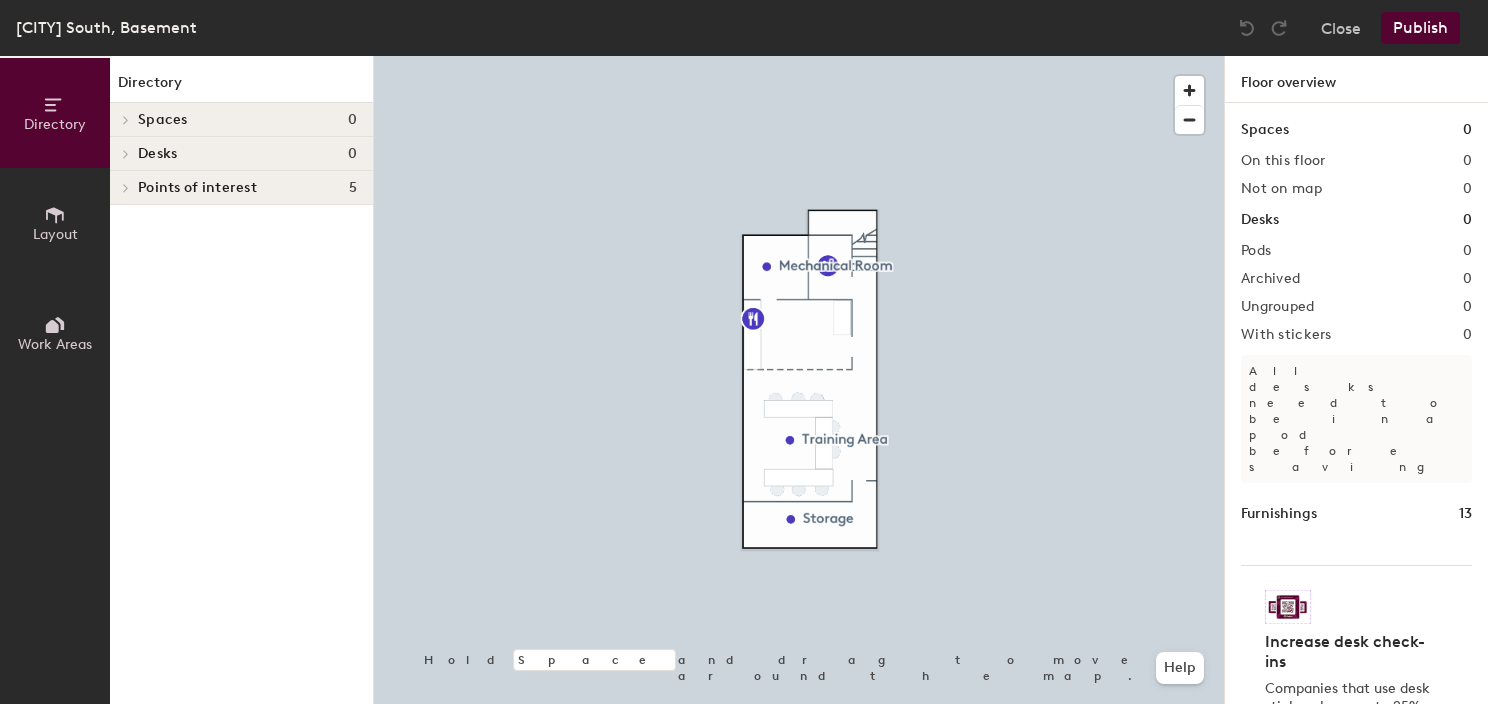 click on "Publish" 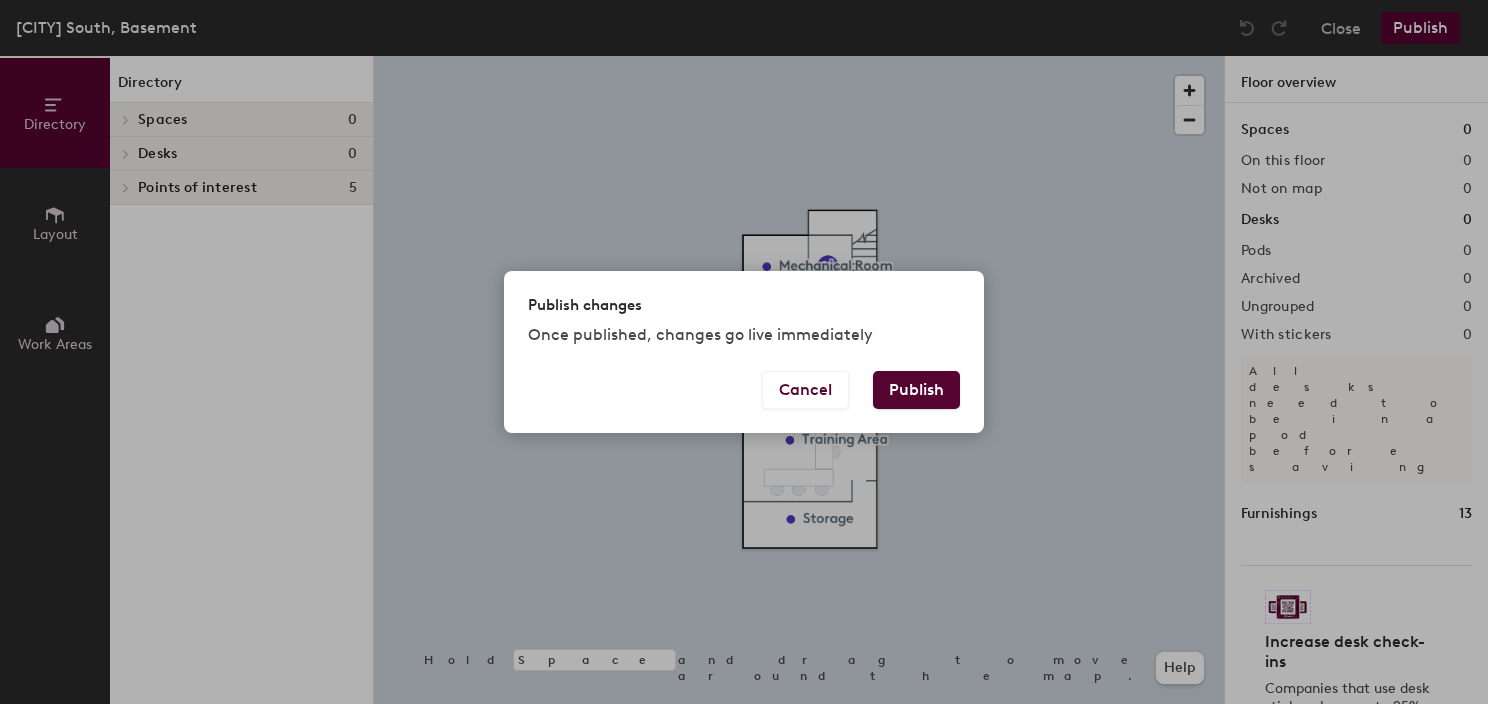 click on "Publish" at bounding box center (916, 390) 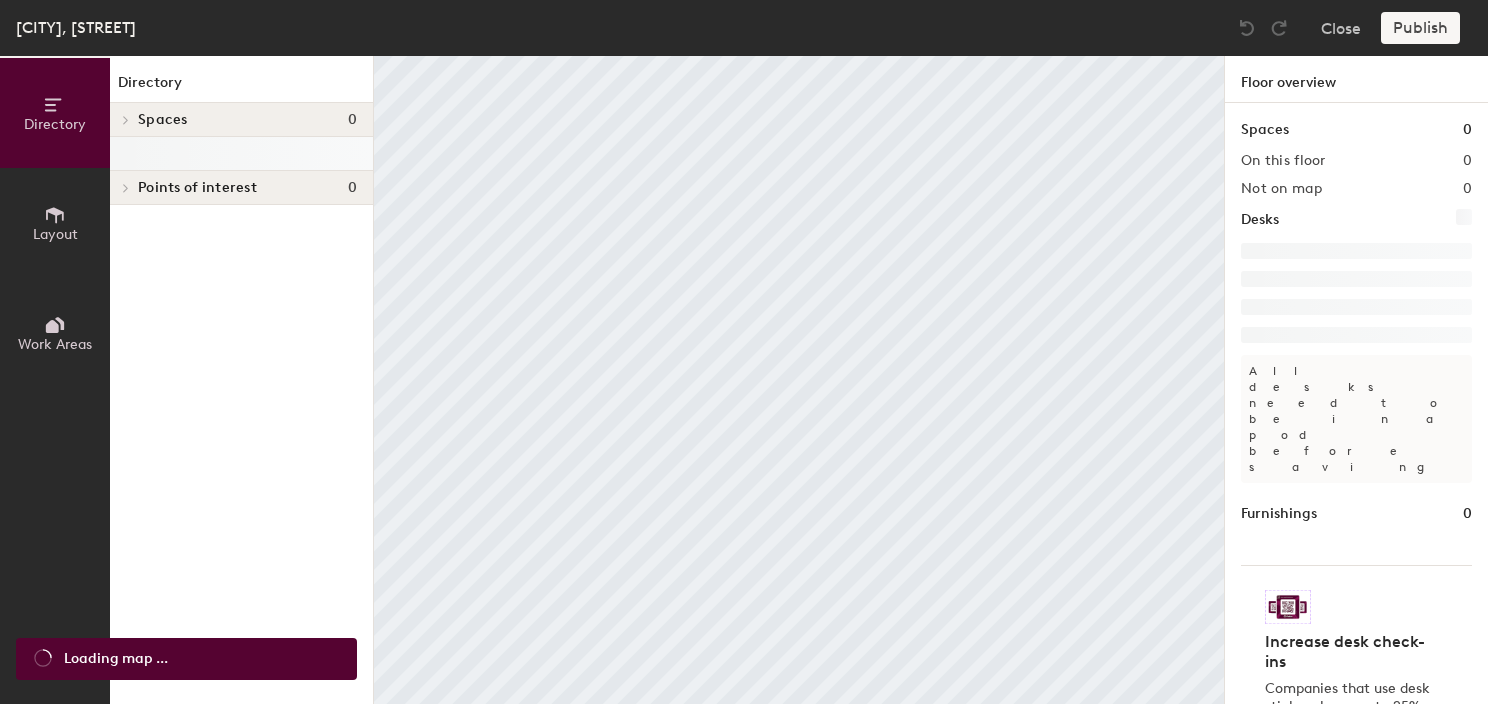 scroll, scrollTop: 0, scrollLeft: 0, axis: both 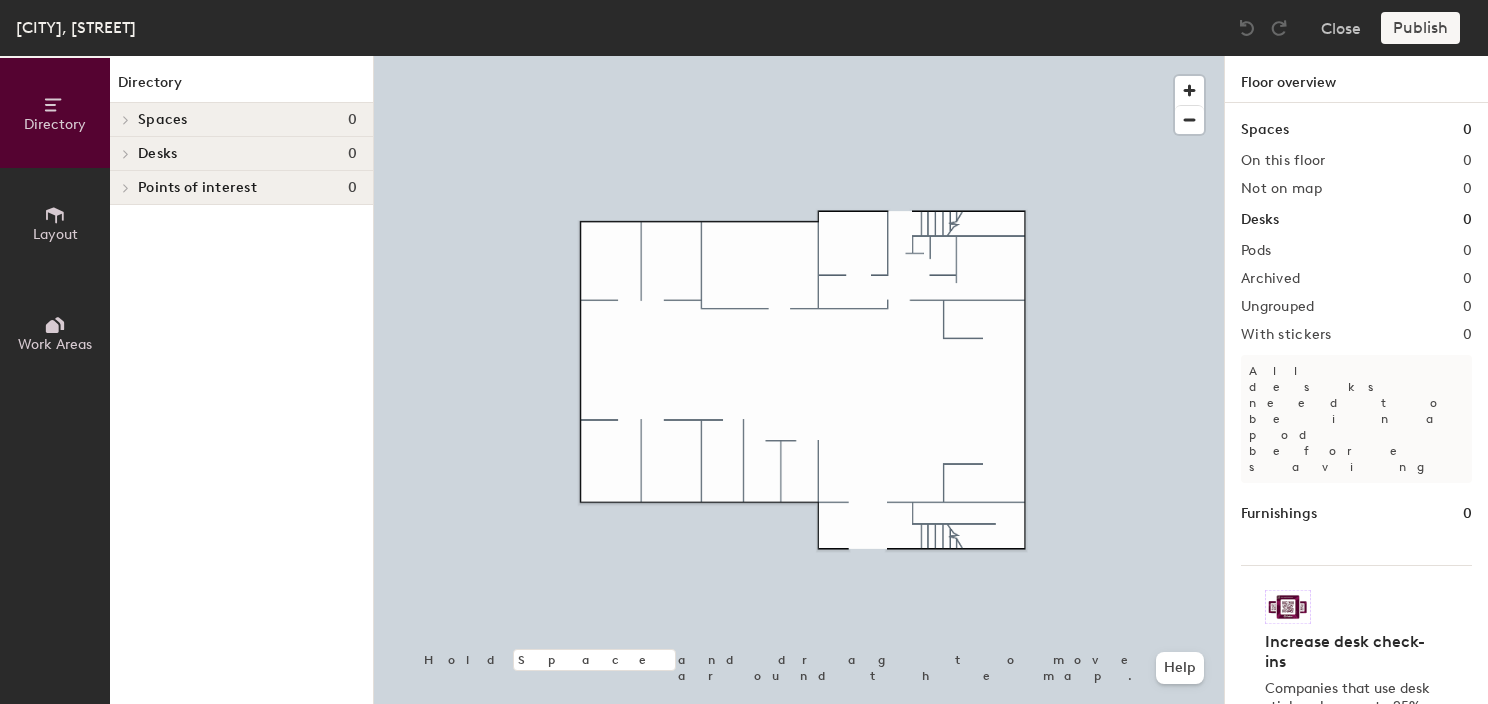 click on "Layout" 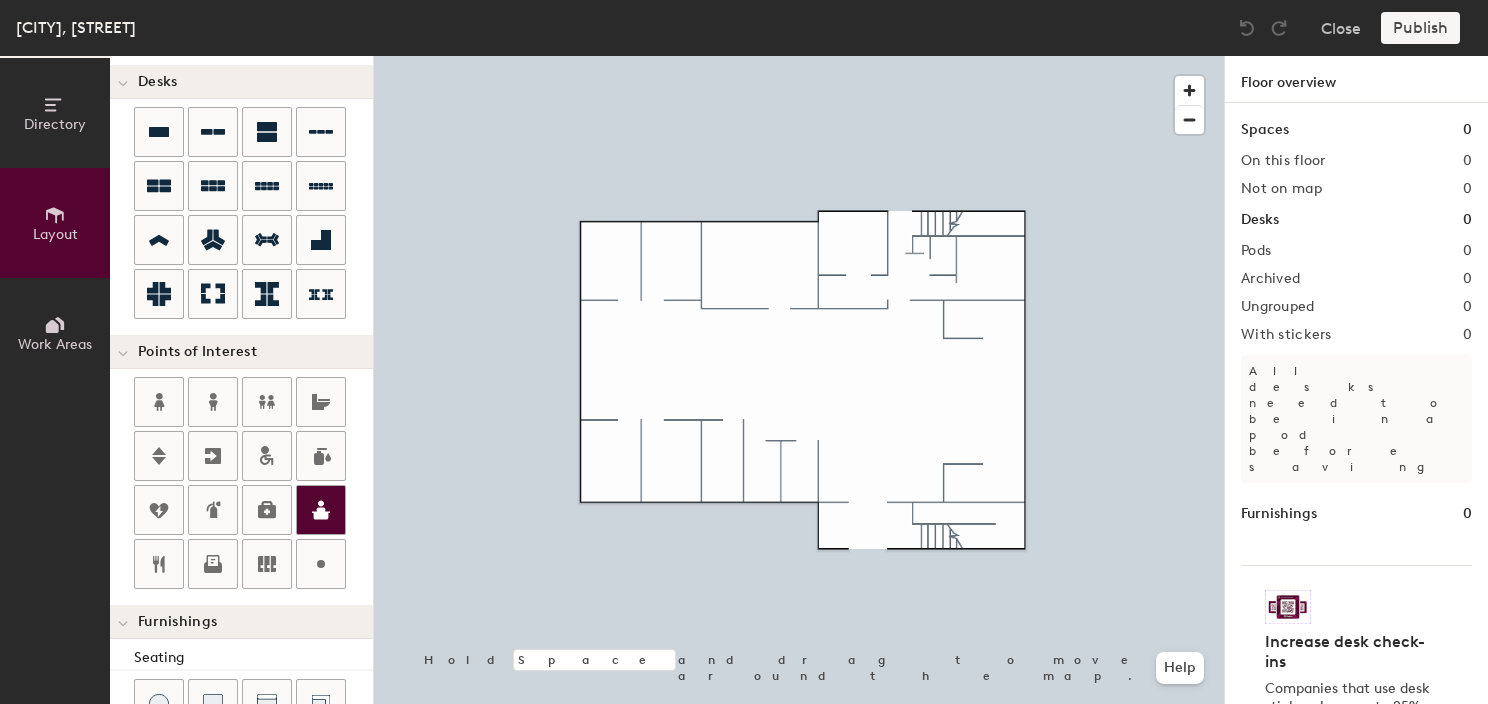 scroll, scrollTop: 200, scrollLeft: 0, axis: vertical 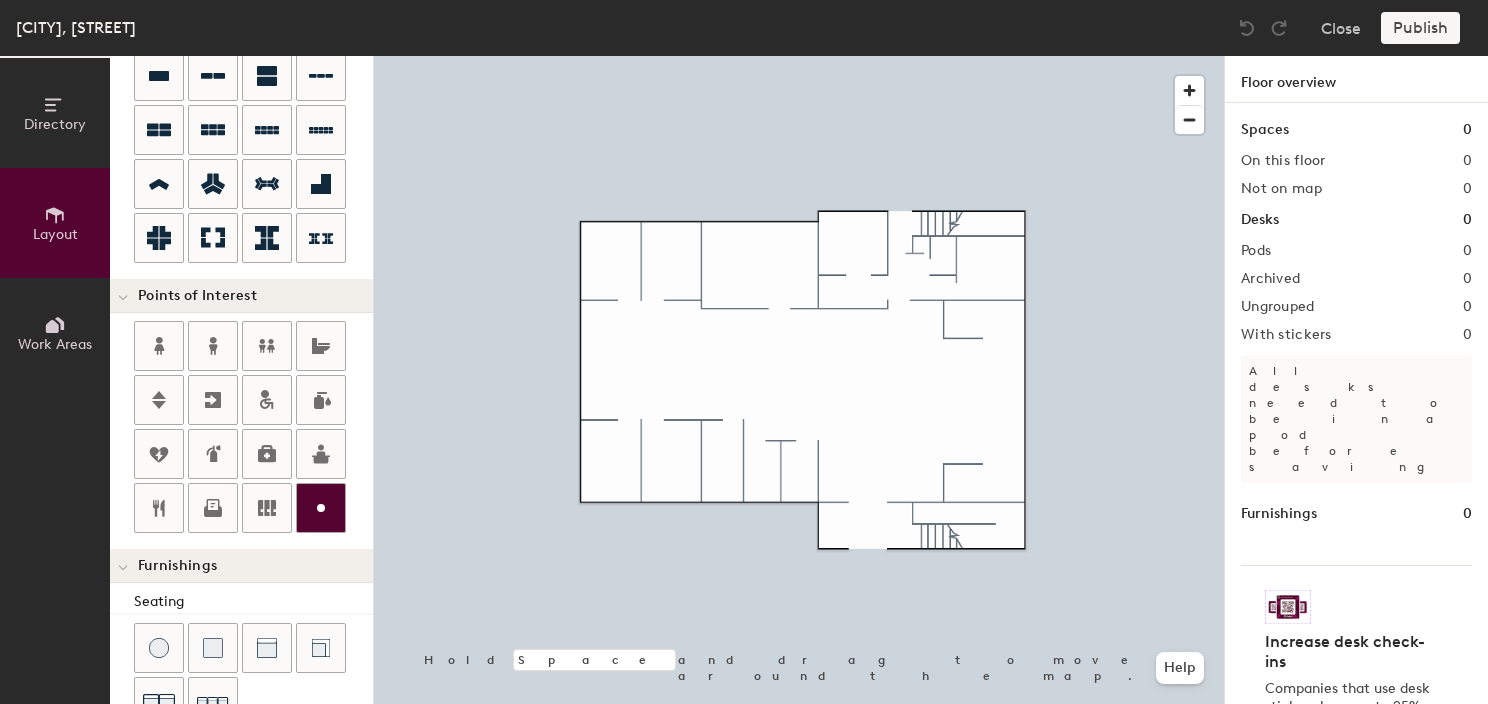 click 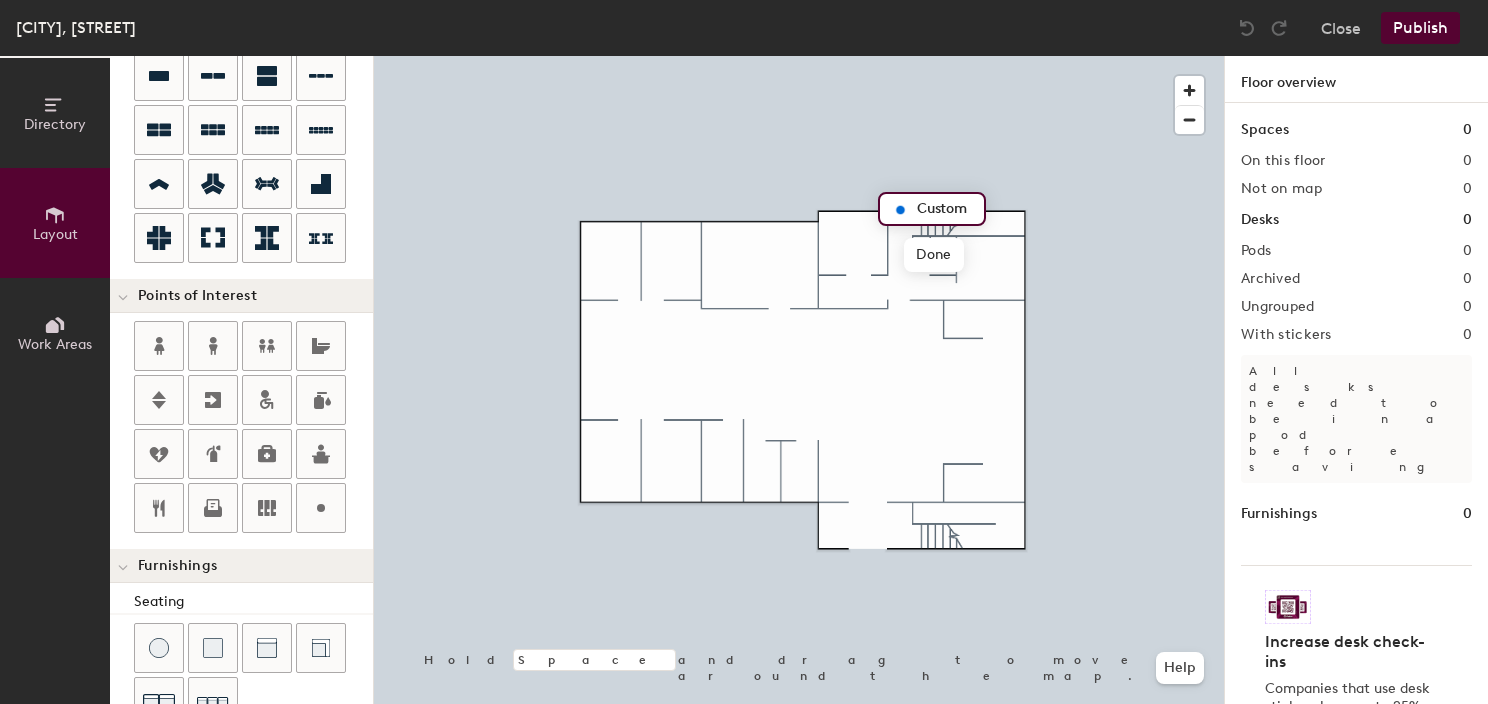 type on "20" 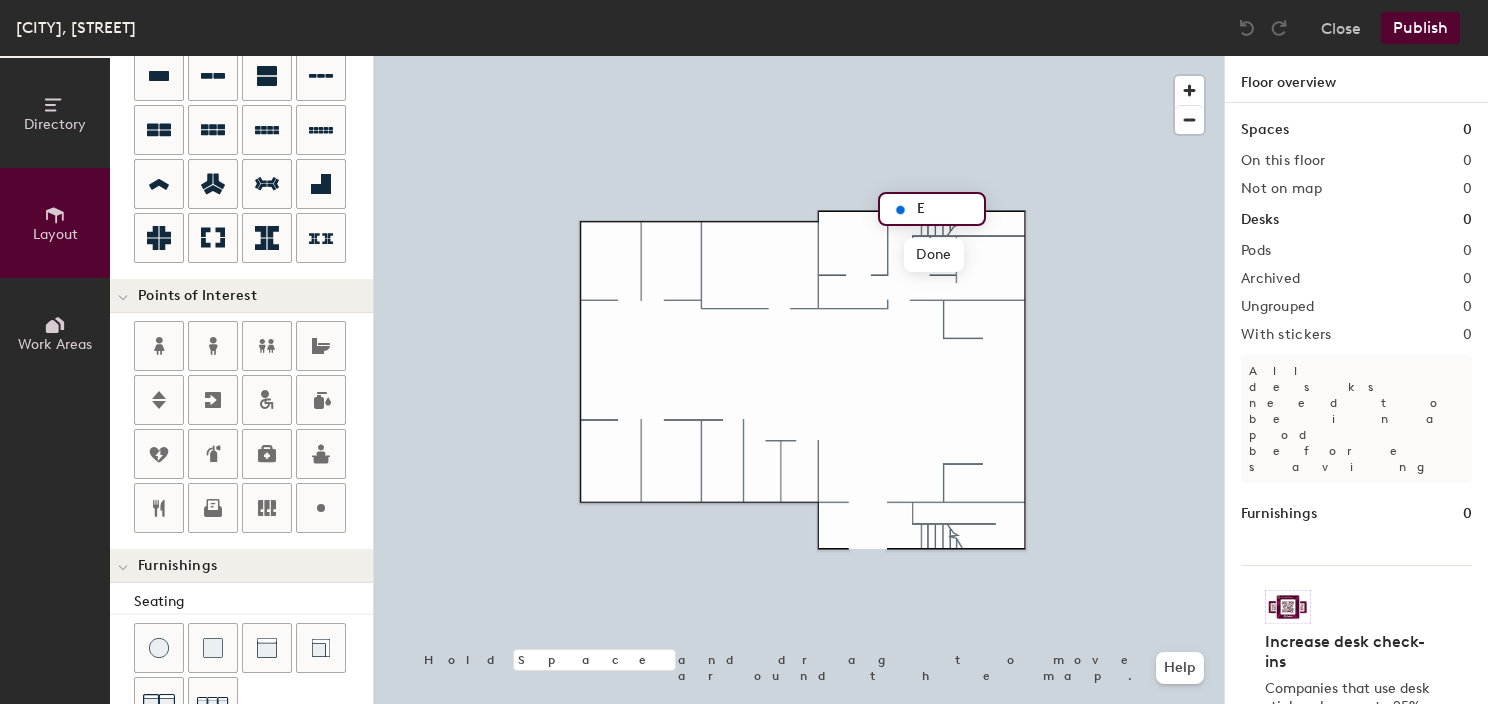type on "Em" 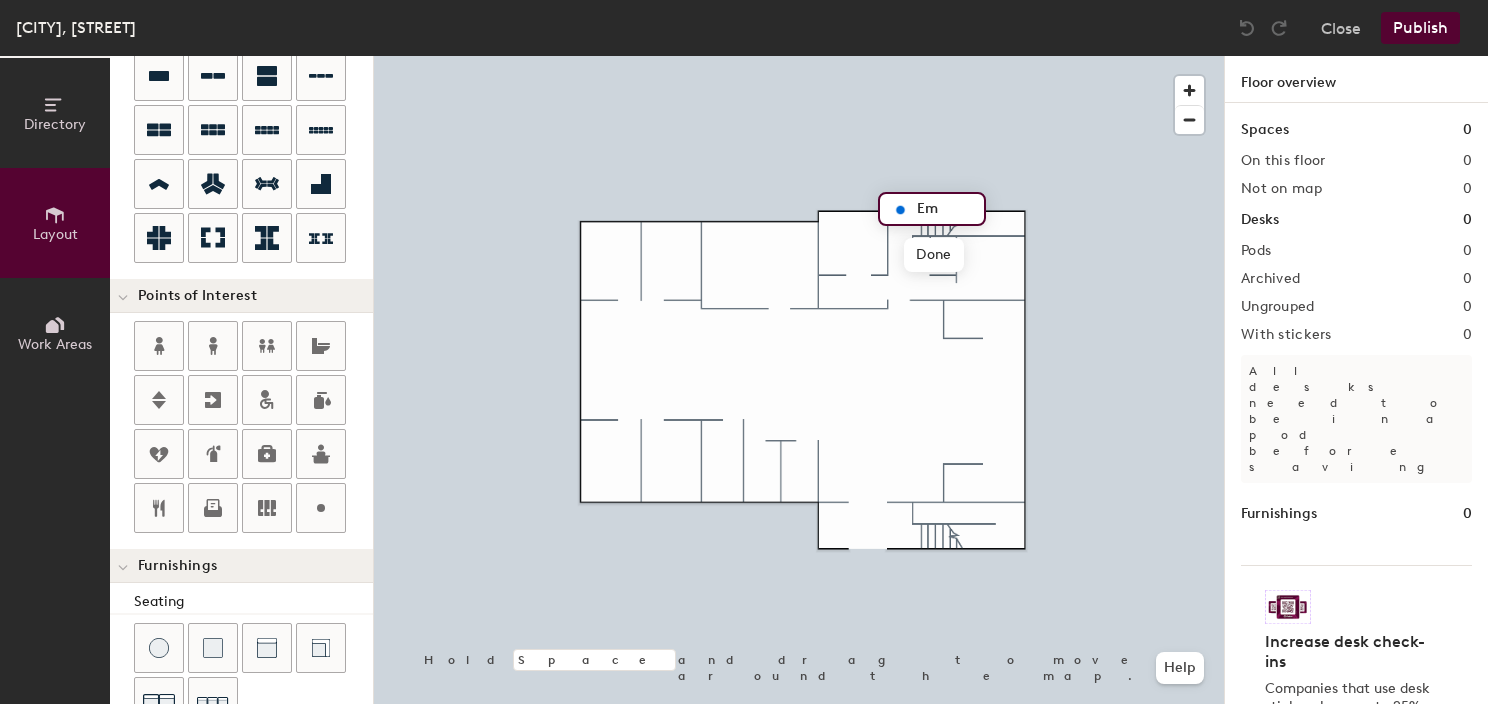 type on "20" 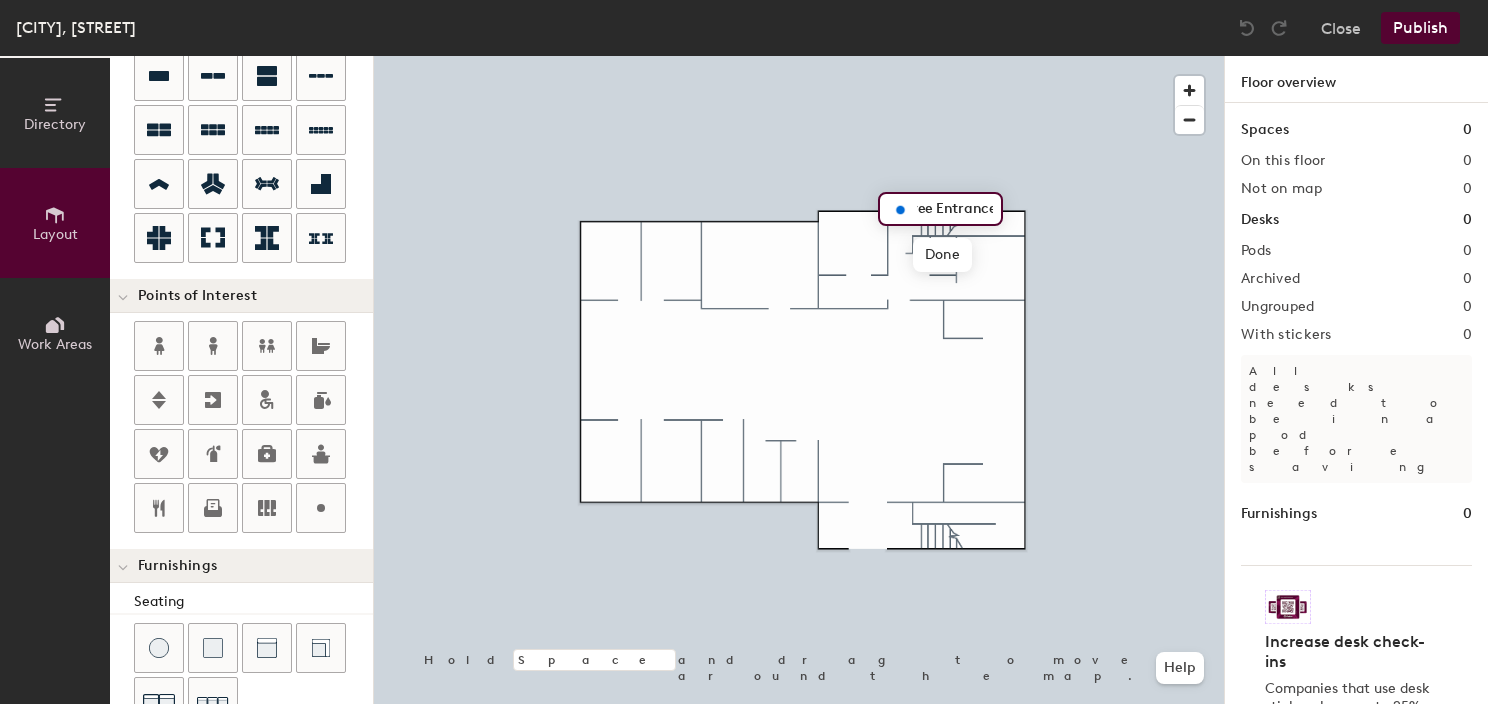 scroll, scrollTop: 0, scrollLeft: 0, axis: both 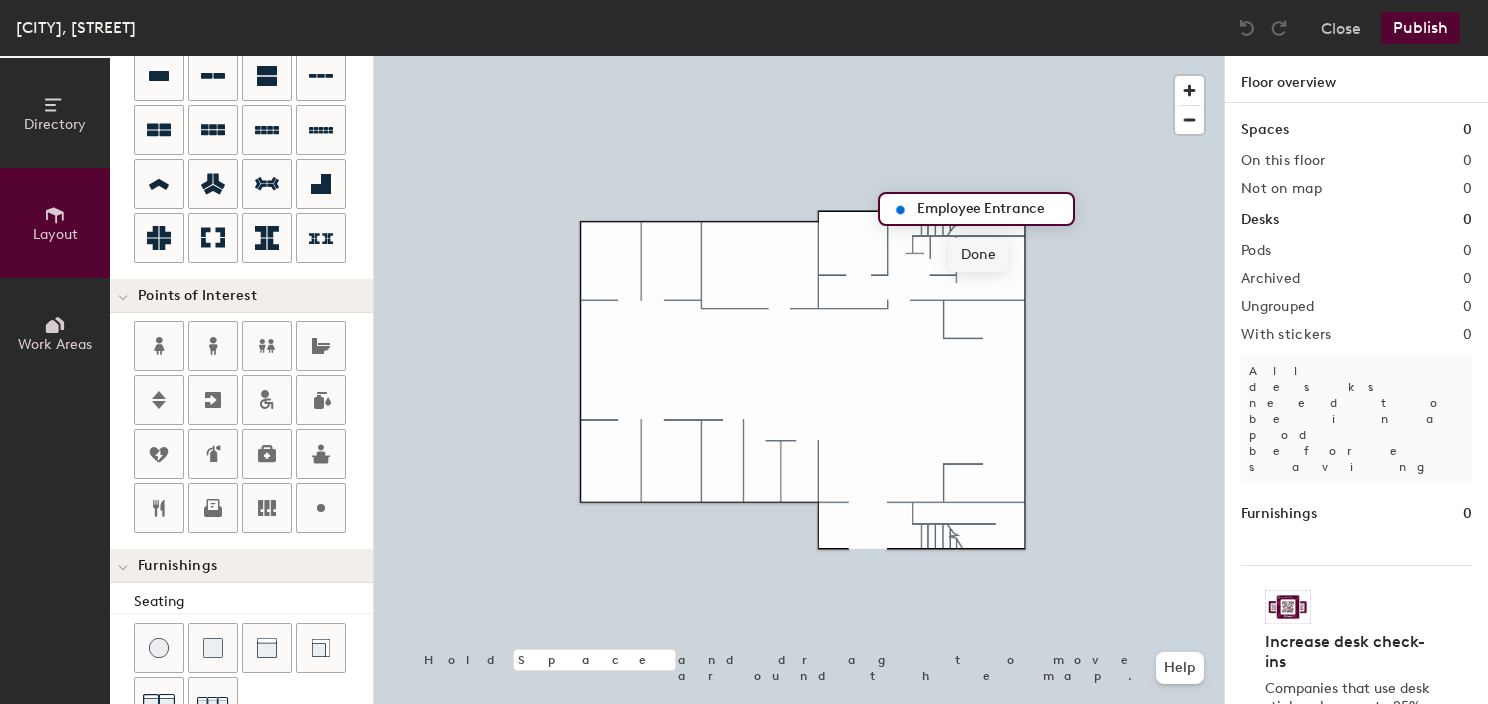 type on "Employee Entrance" 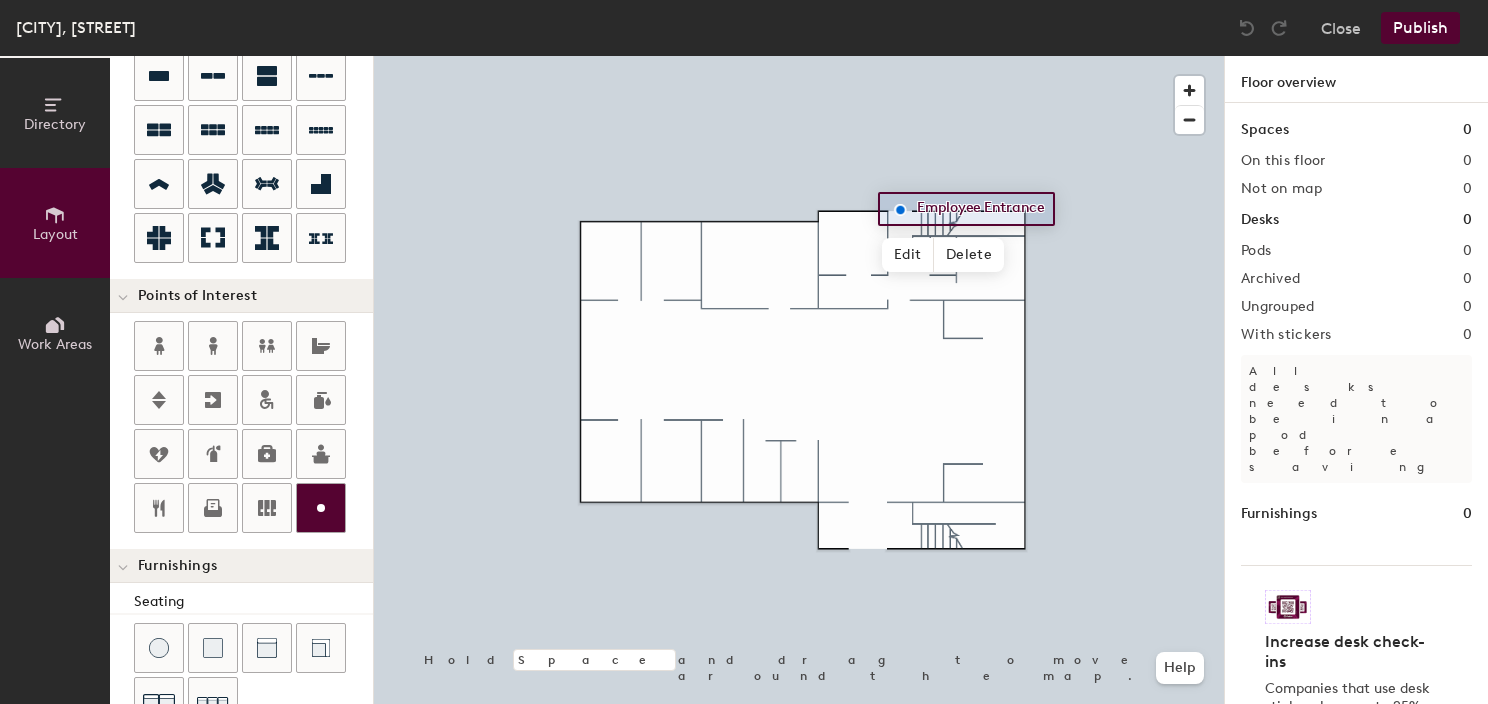click 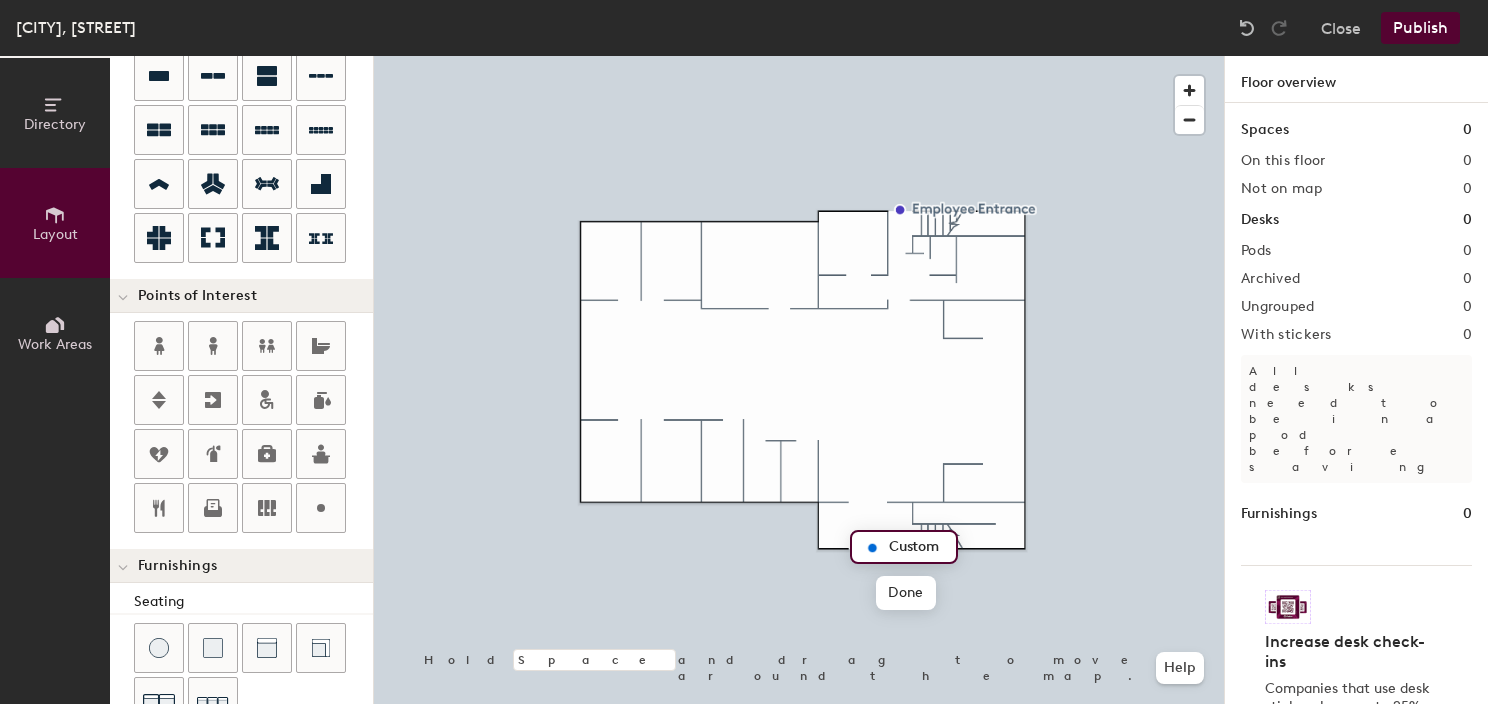 type on "20" 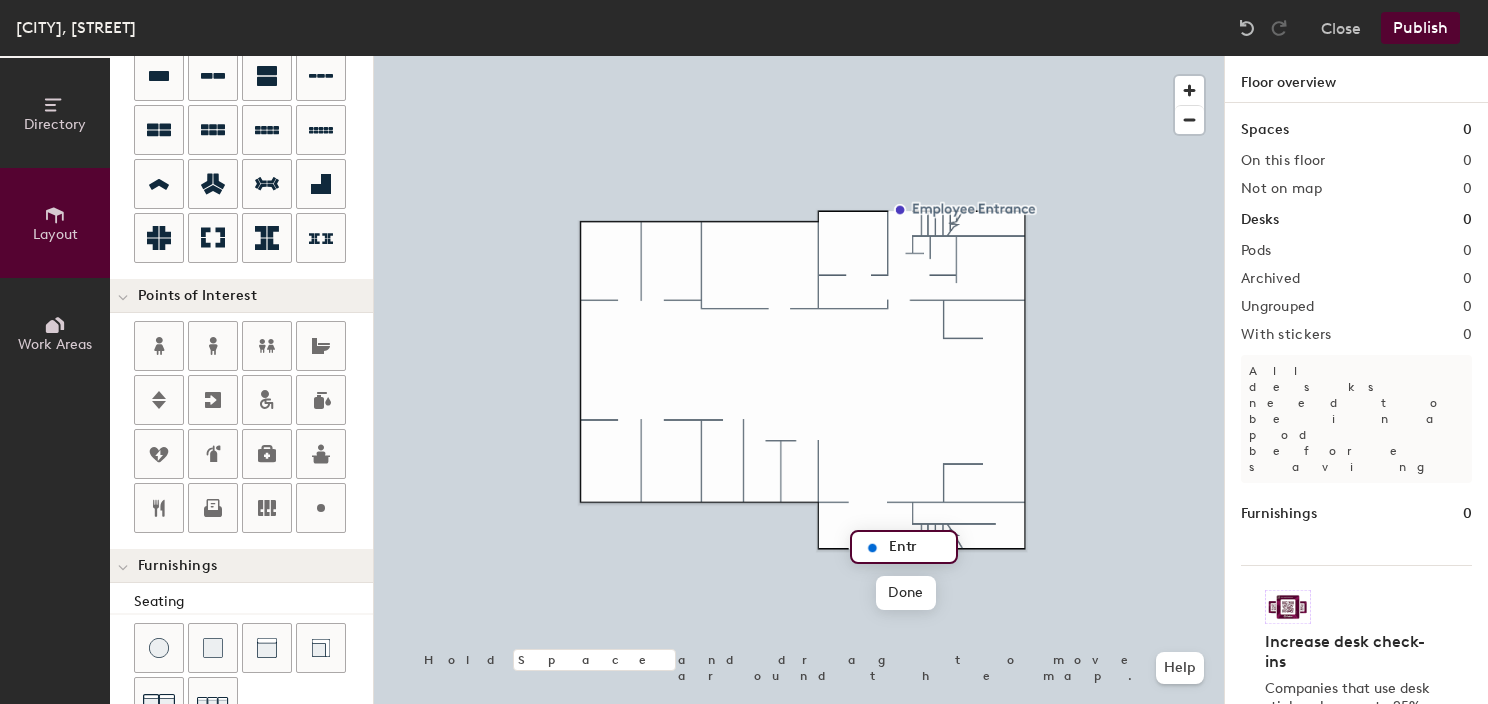 type on "Entra" 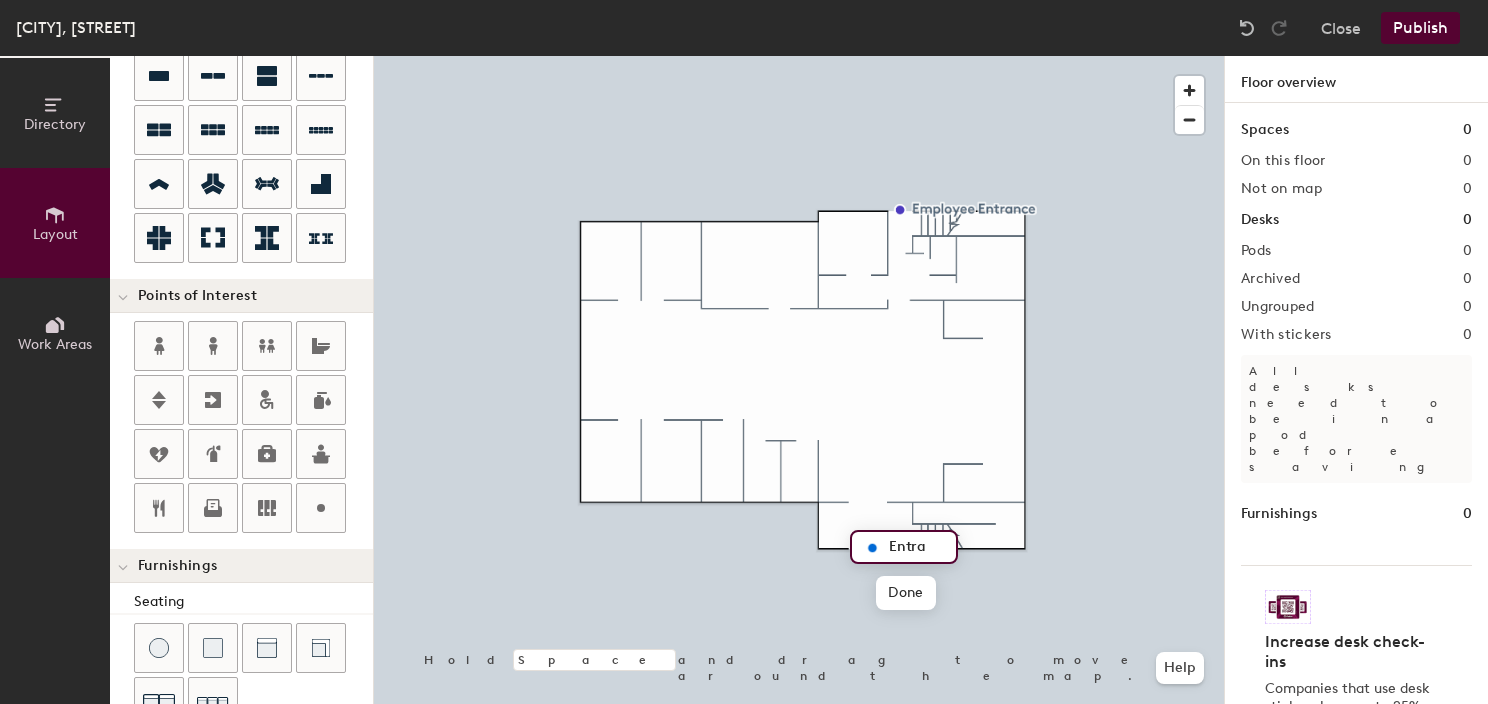 type on "20" 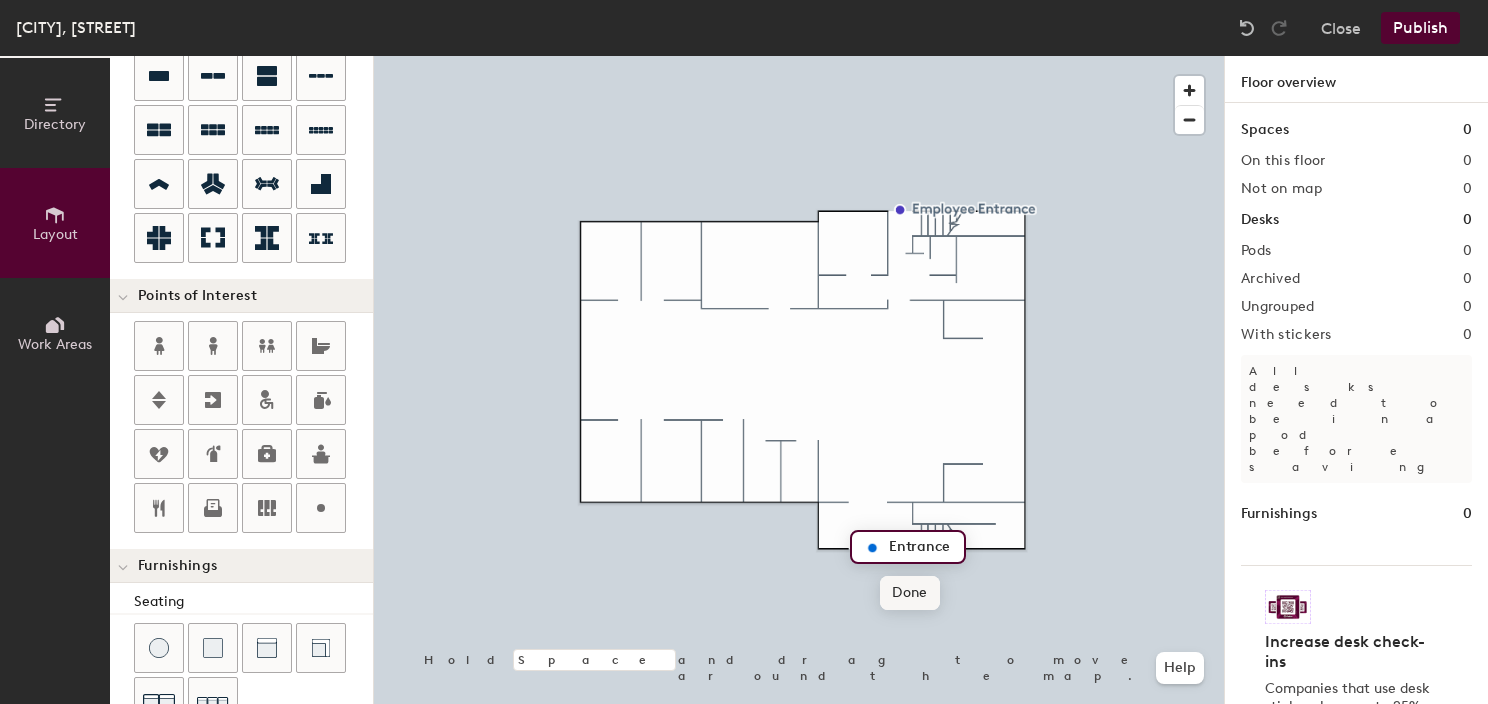type on "Entrance" 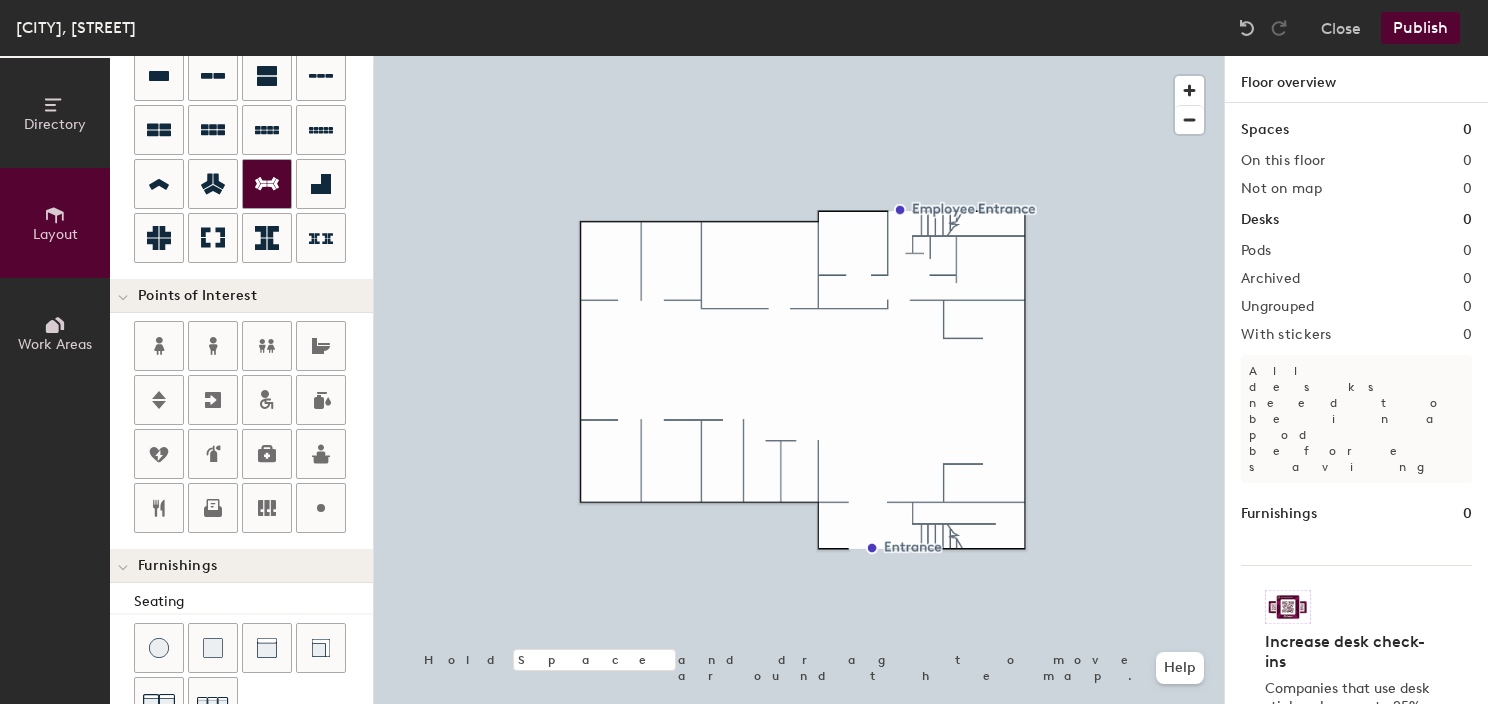 scroll, scrollTop: 0, scrollLeft: 0, axis: both 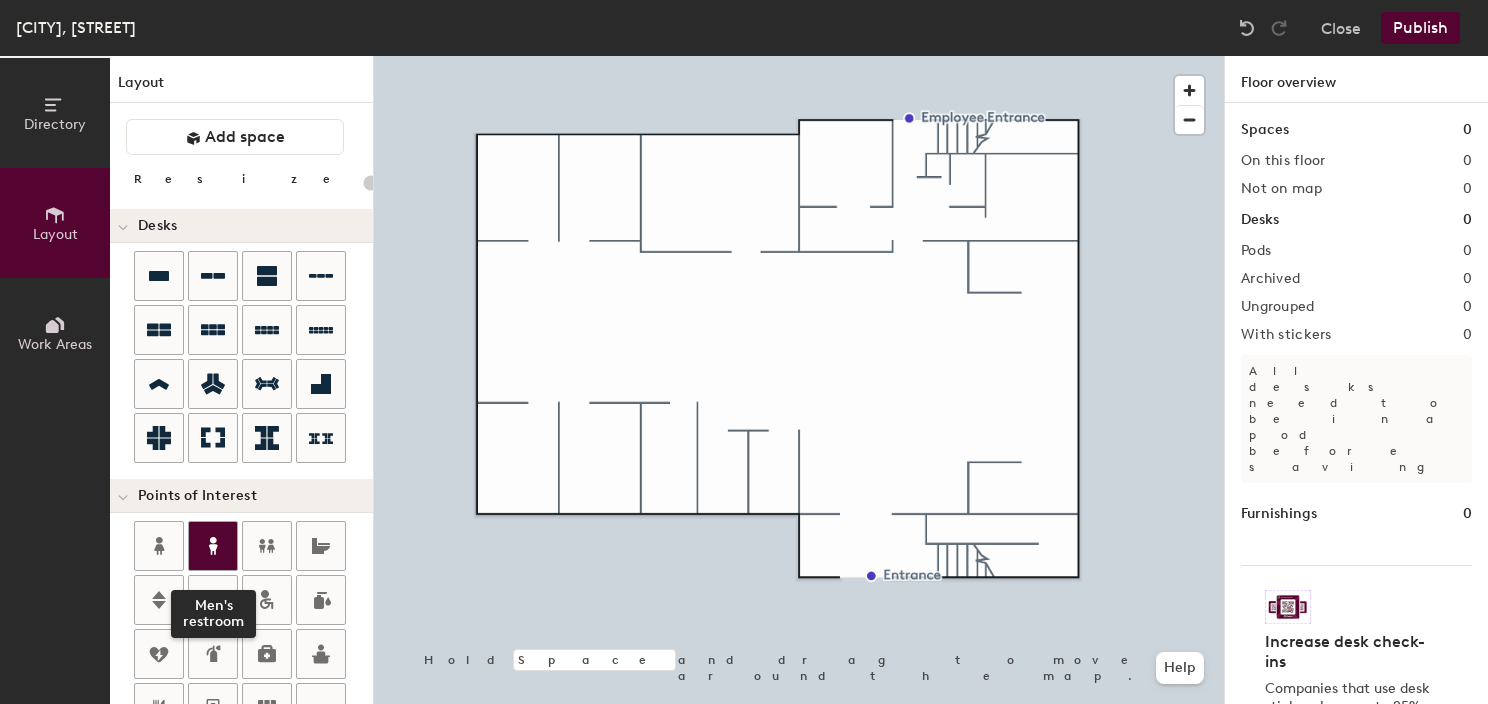click 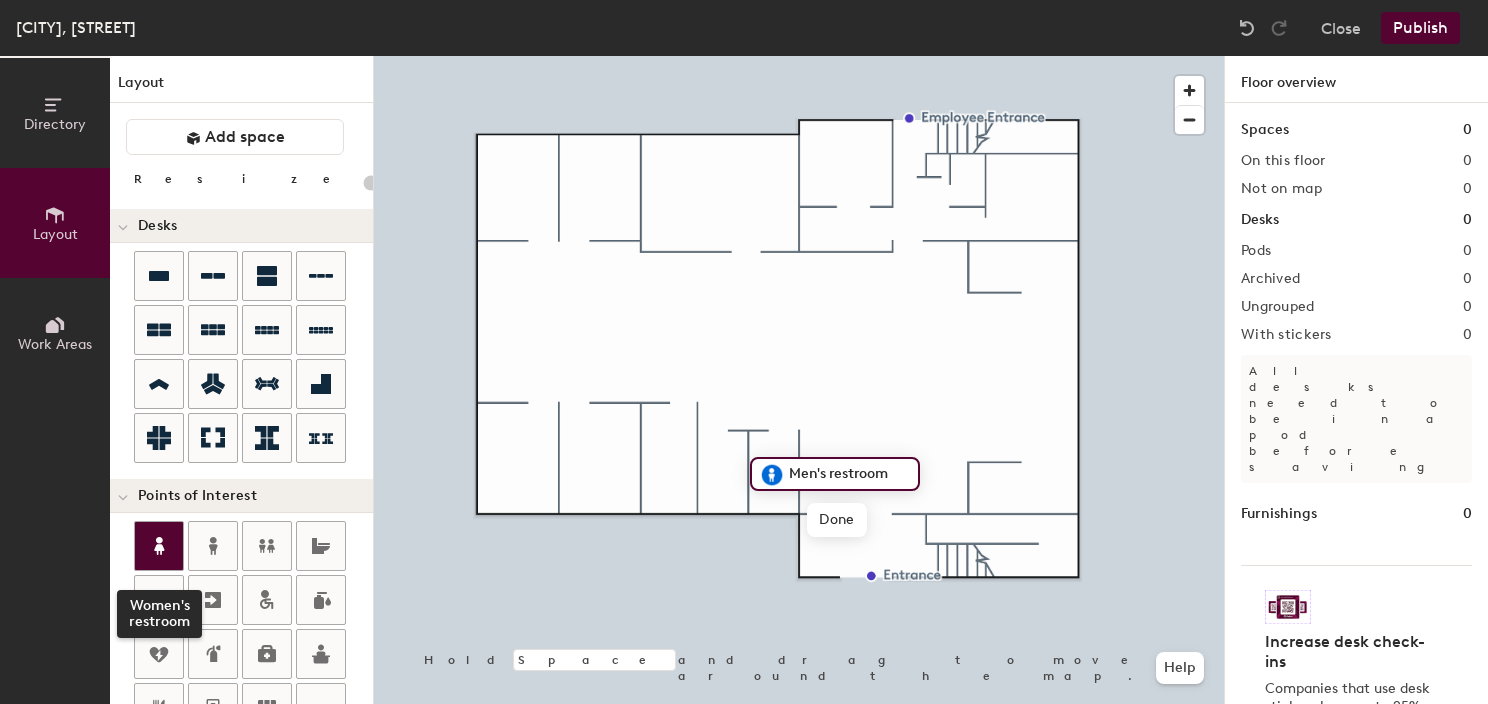 click 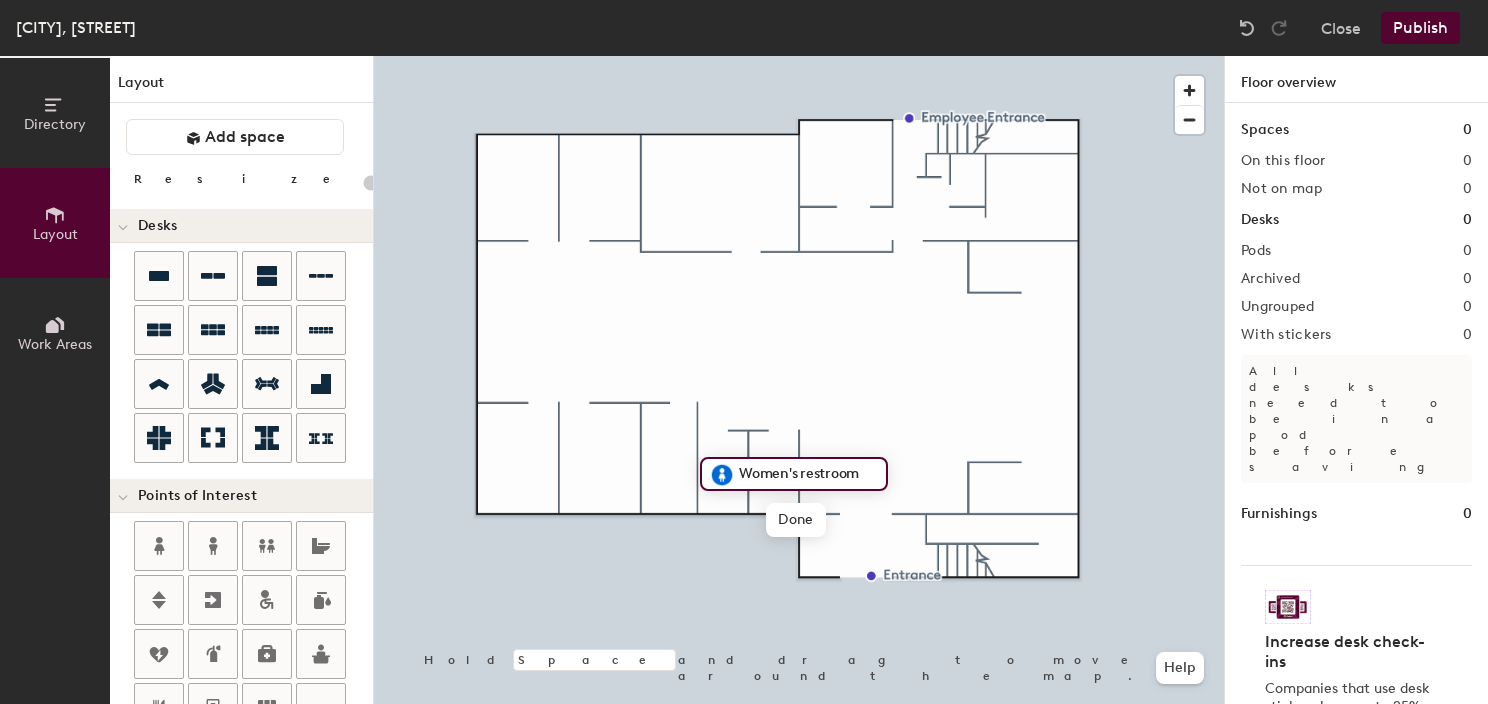 click 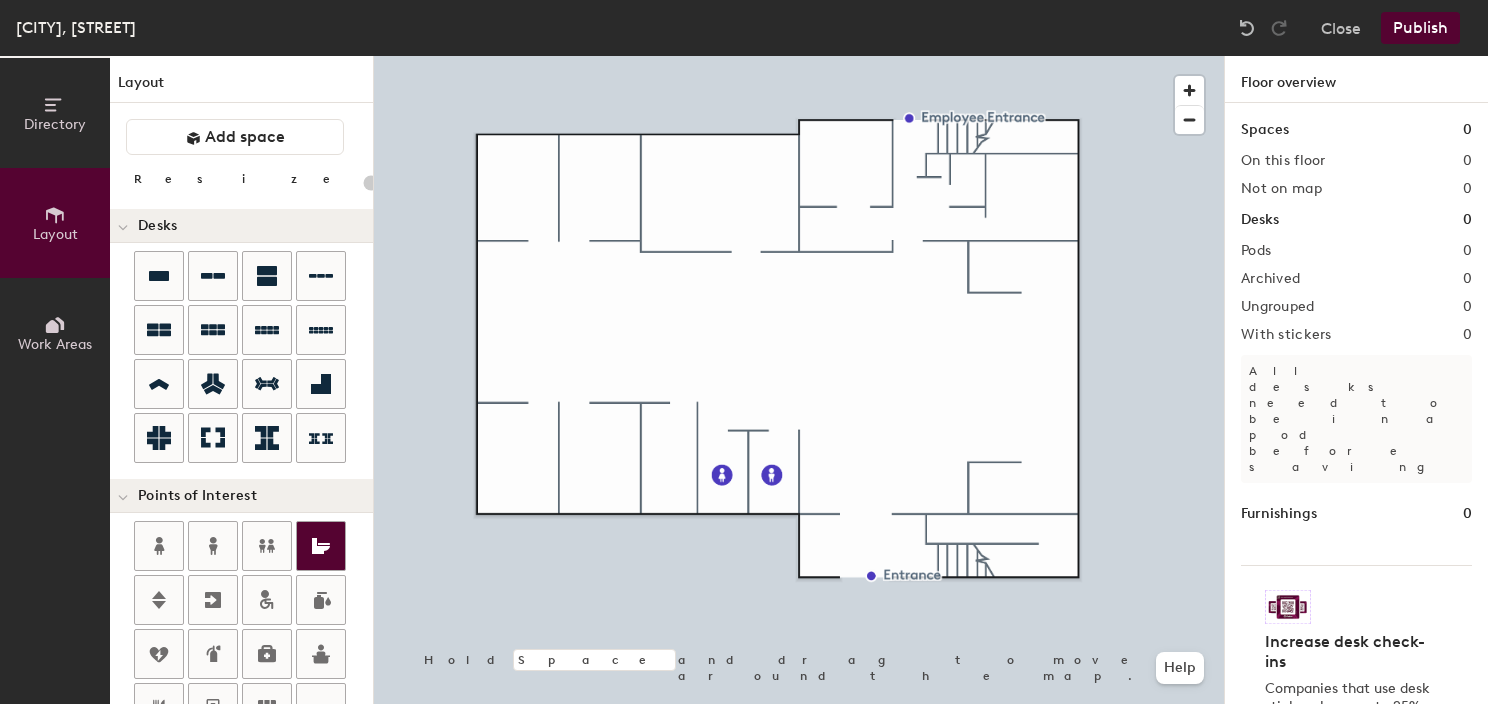 scroll, scrollTop: 100, scrollLeft: 0, axis: vertical 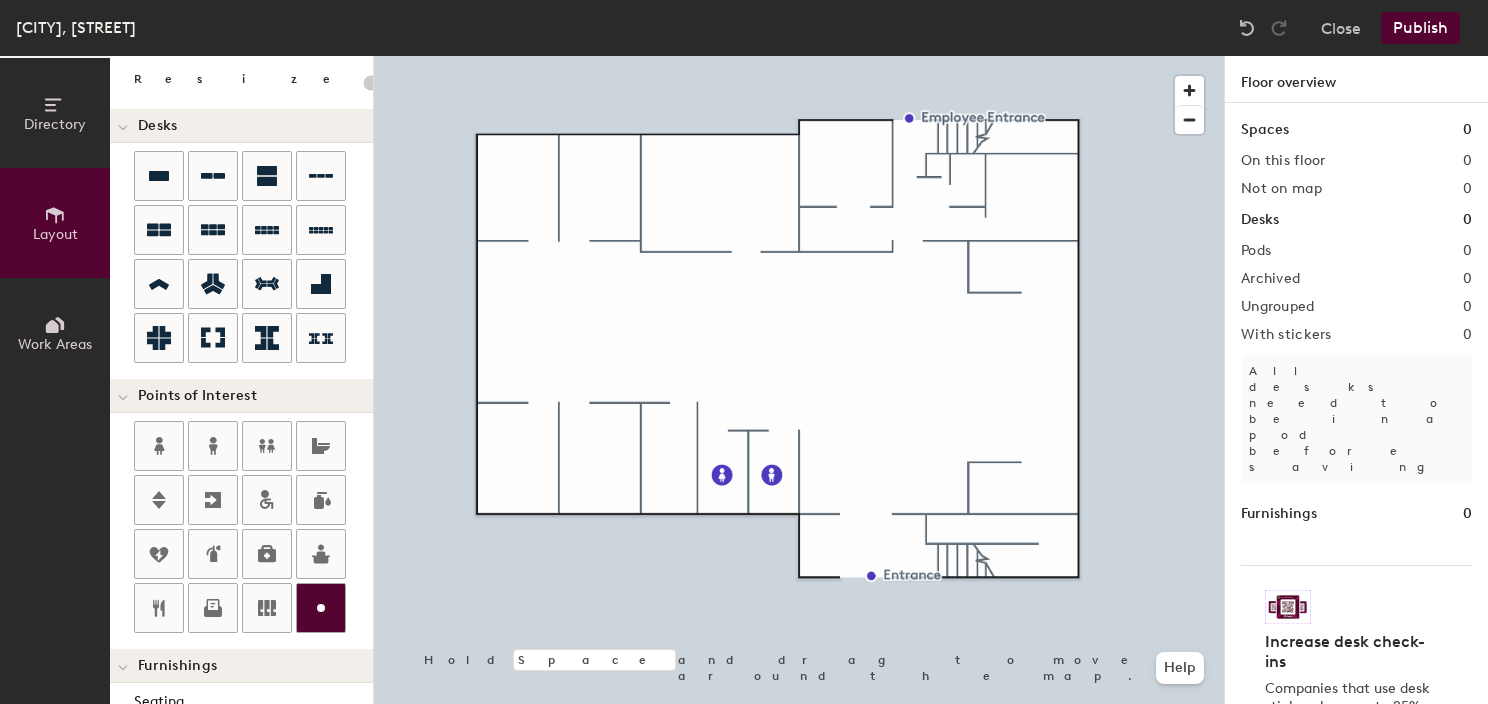 click 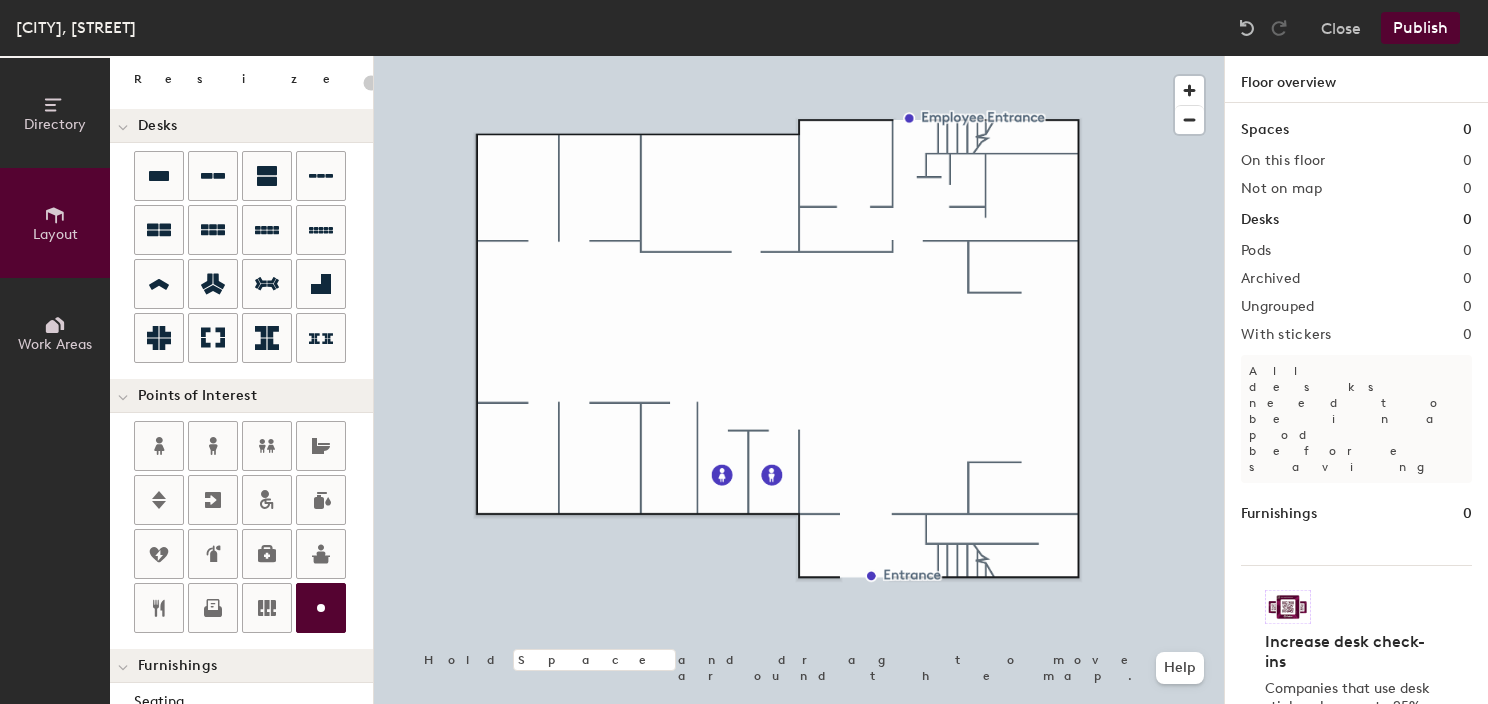 type on "20" 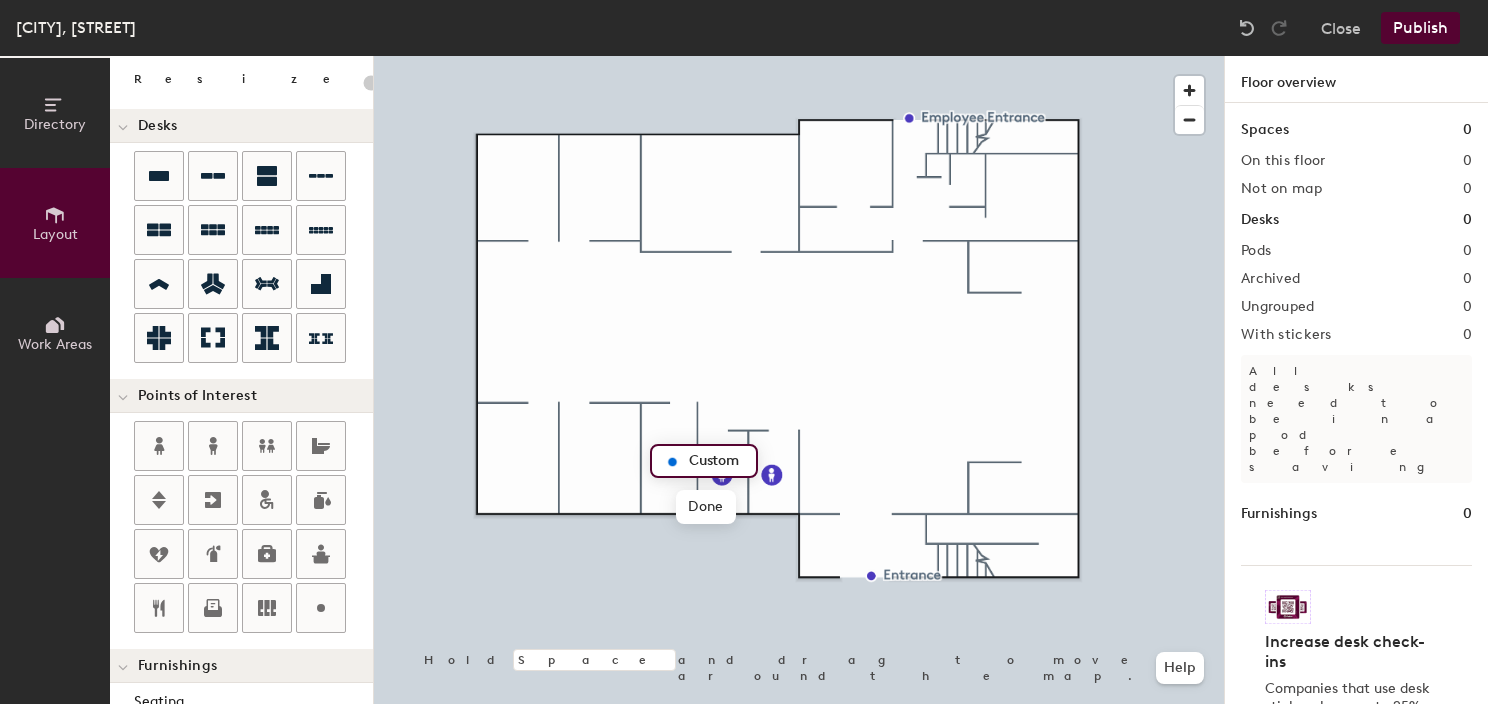 type on "S" 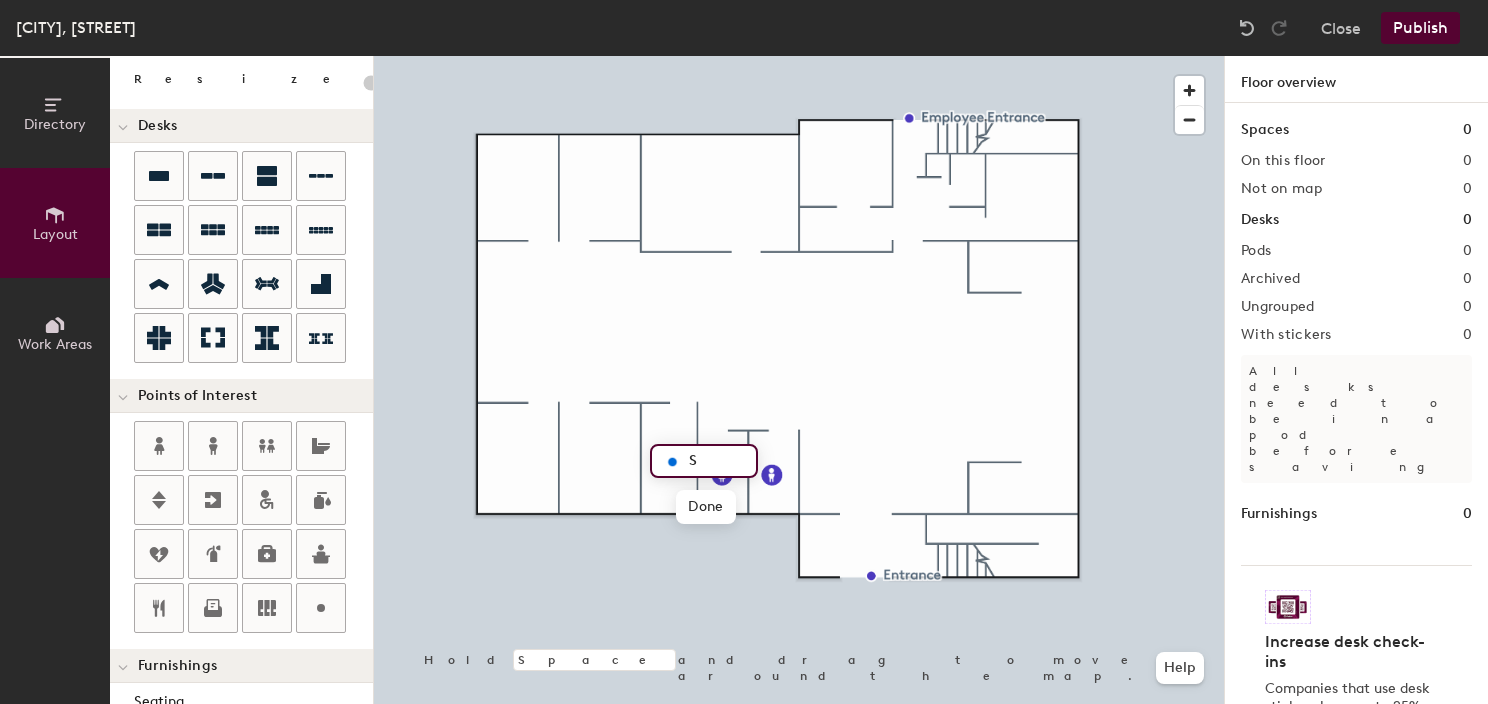 type on "20" 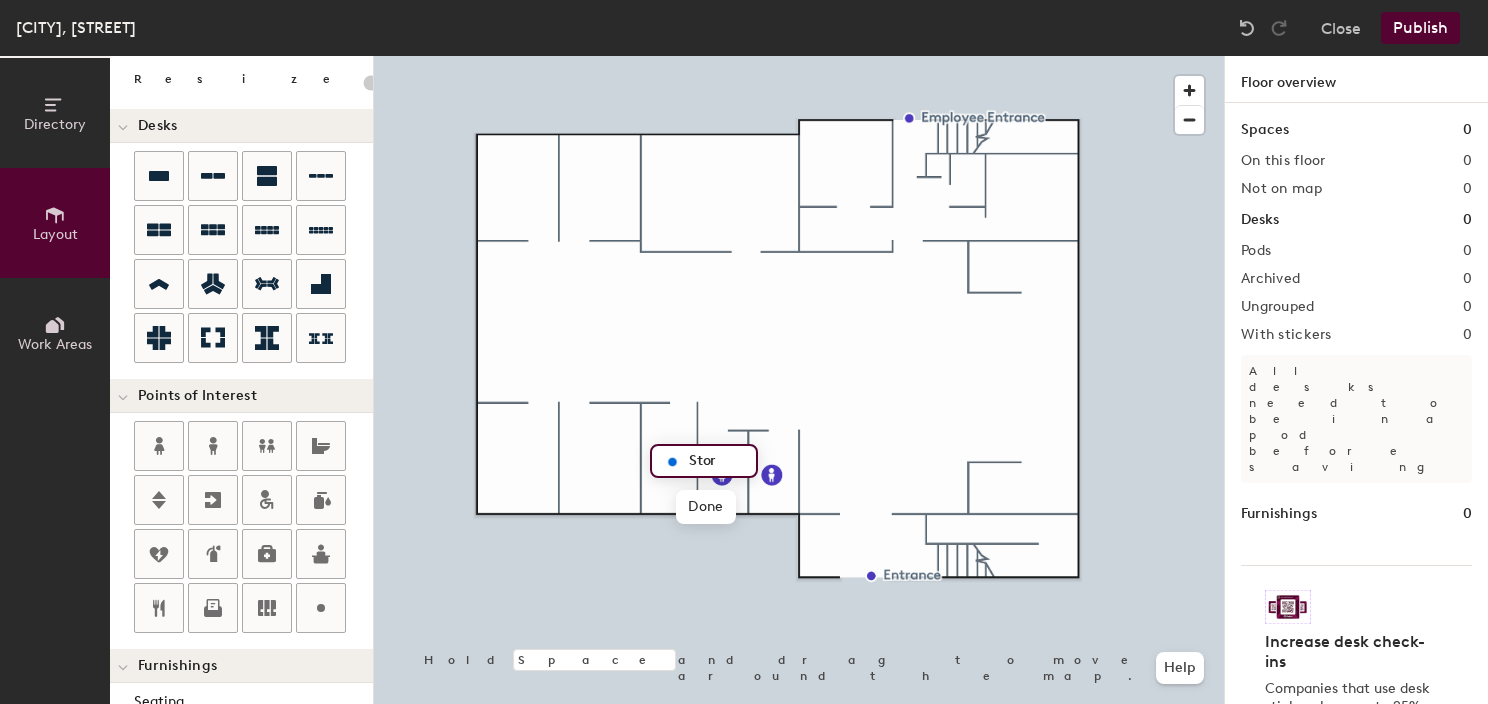 type on "Stora" 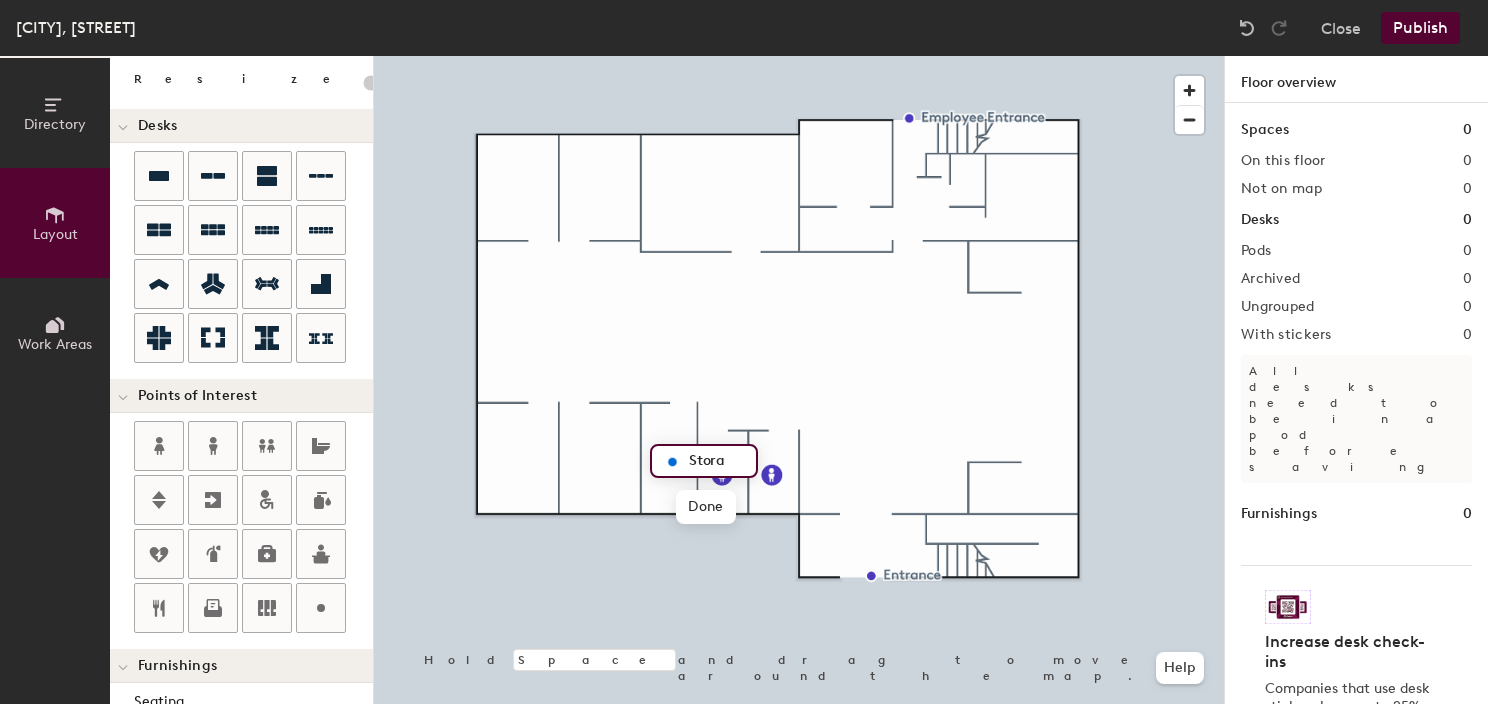 type on "20" 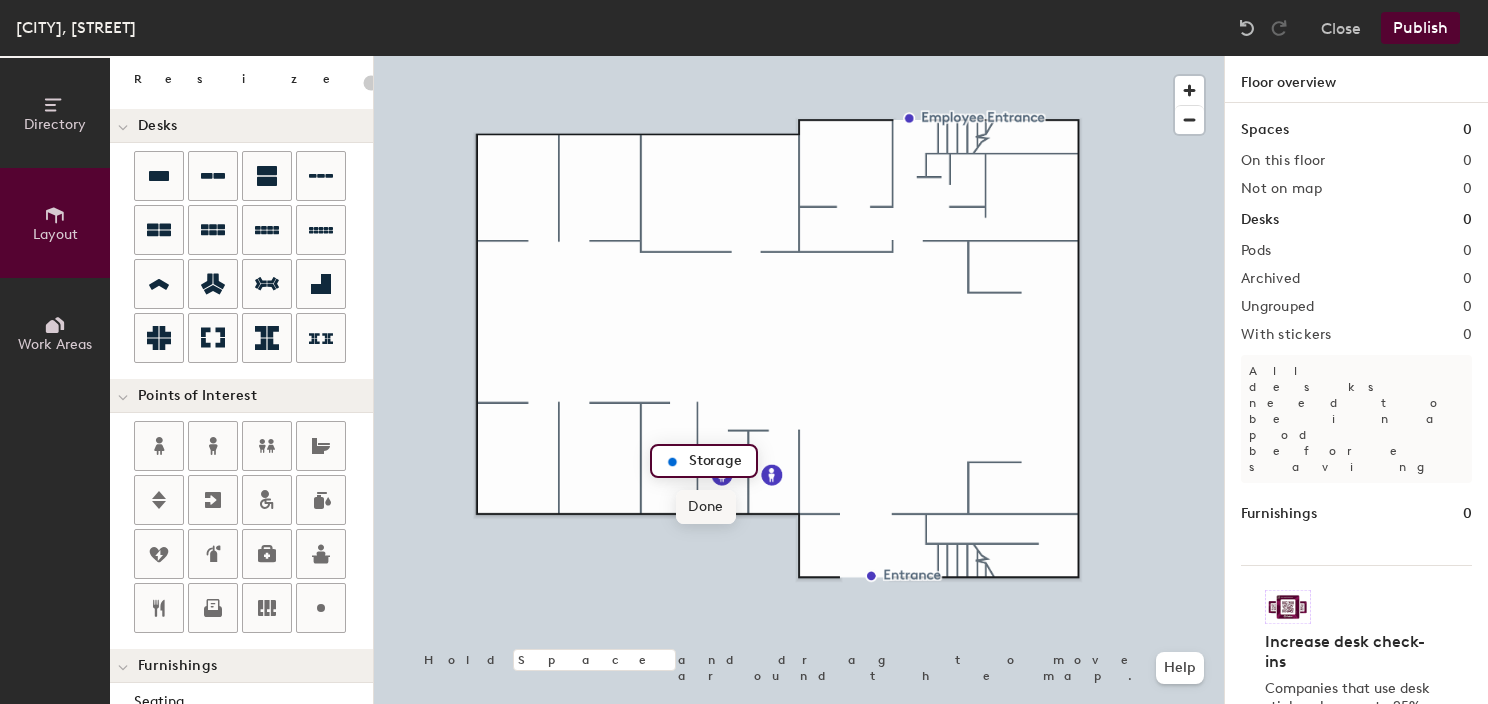 type on "Storage" 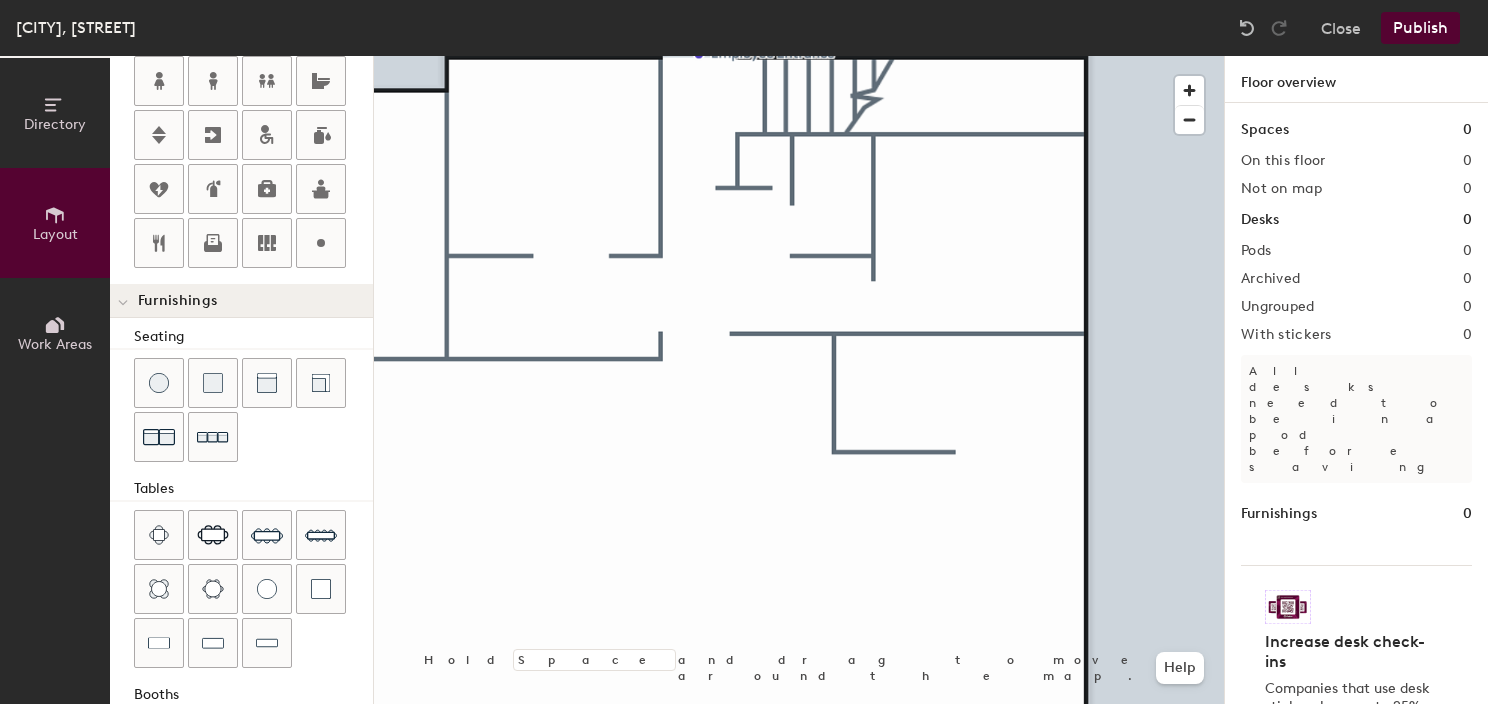 scroll, scrollTop: 500, scrollLeft: 0, axis: vertical 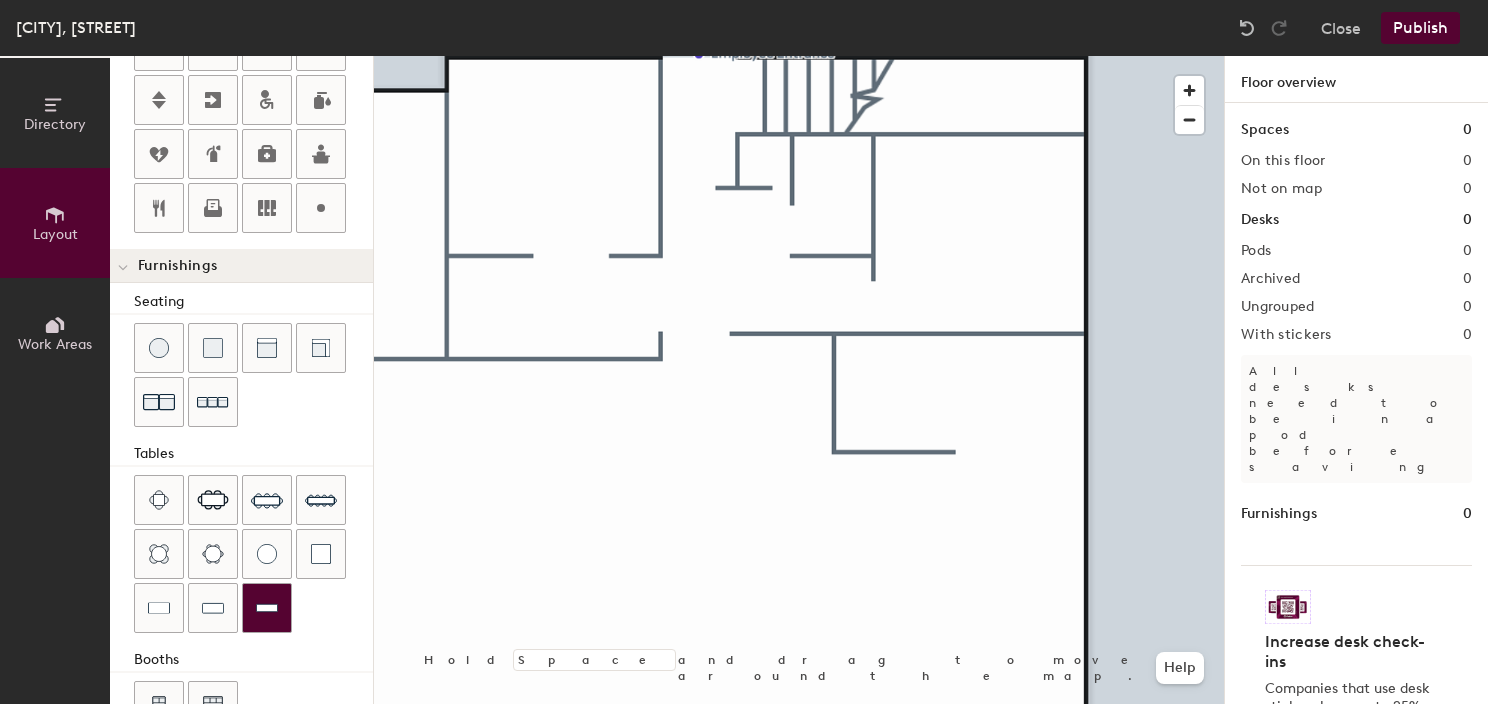 drag, startPoint x: 207, startPoint y: 596, endPoint x: 282, endPoint y: 578, distance: 77.12976 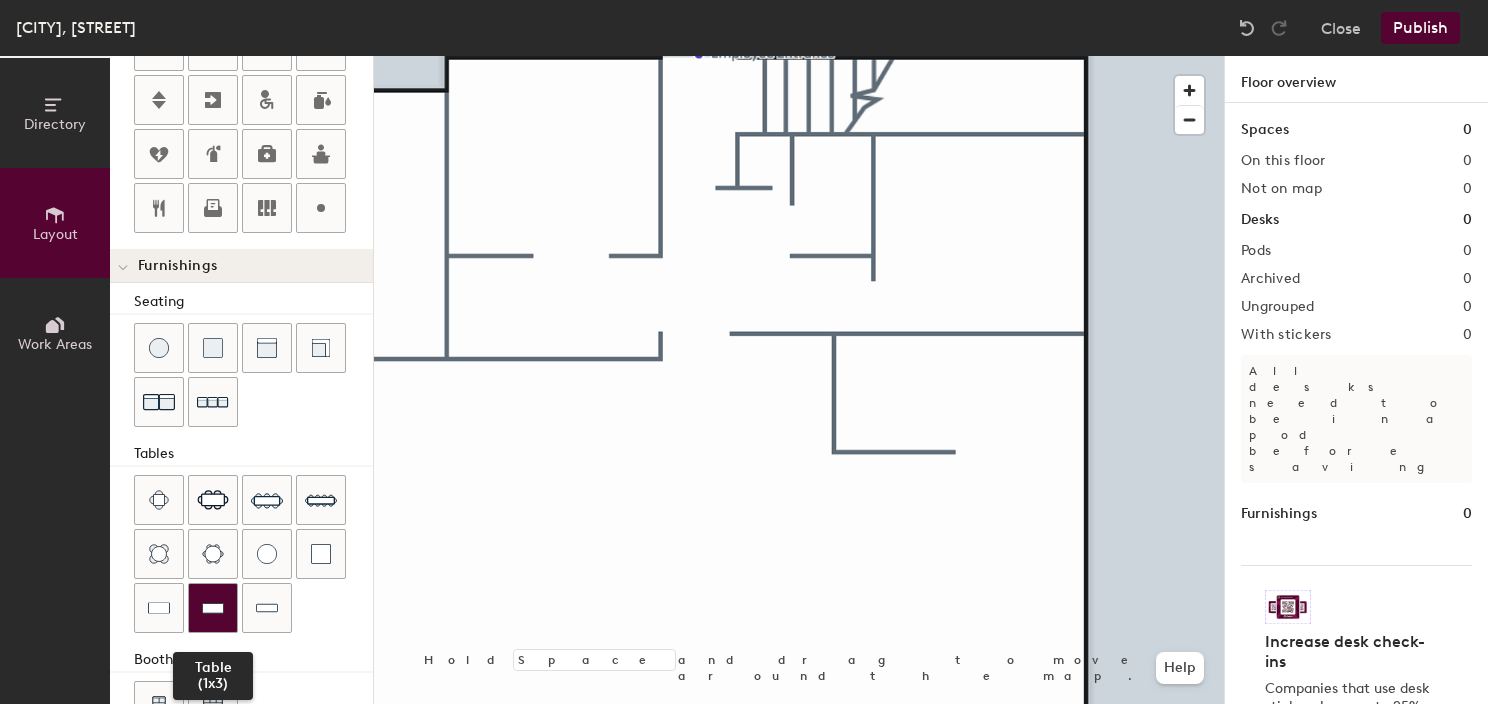 click 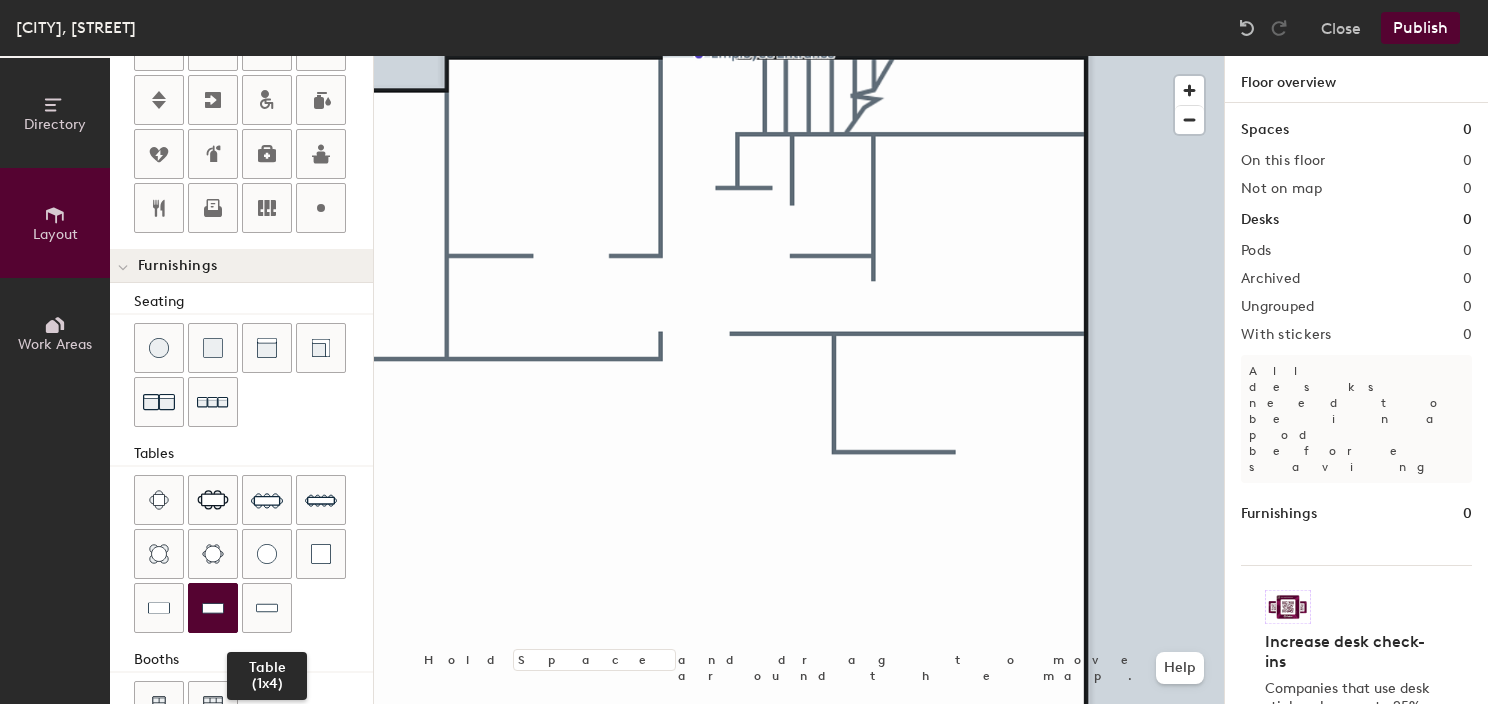 drag, startPoint x: 272, startPoint y: 603, endPoint x: 353, endPoint y: 579, distance: 84.48077 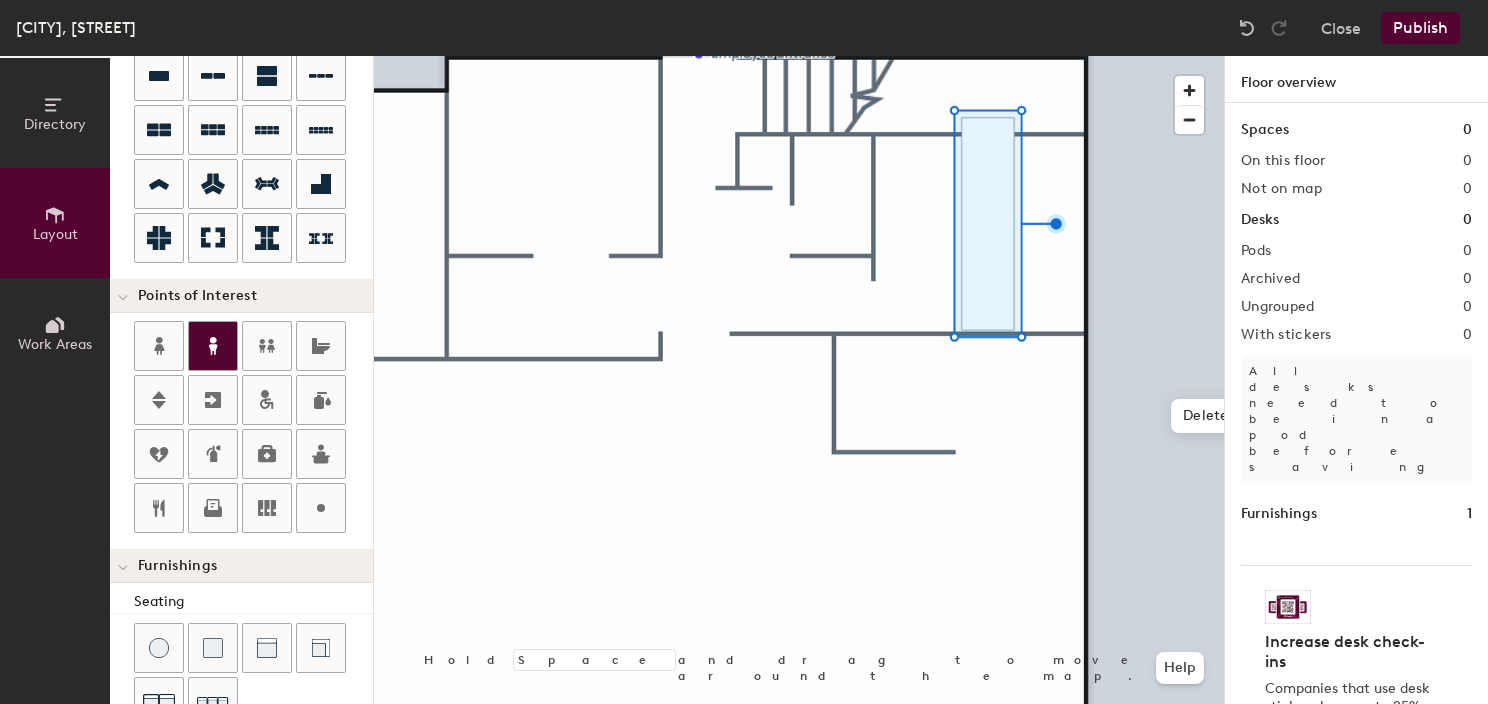 scroll, scrollTop: 0, scrollLeft: 0, axis: both 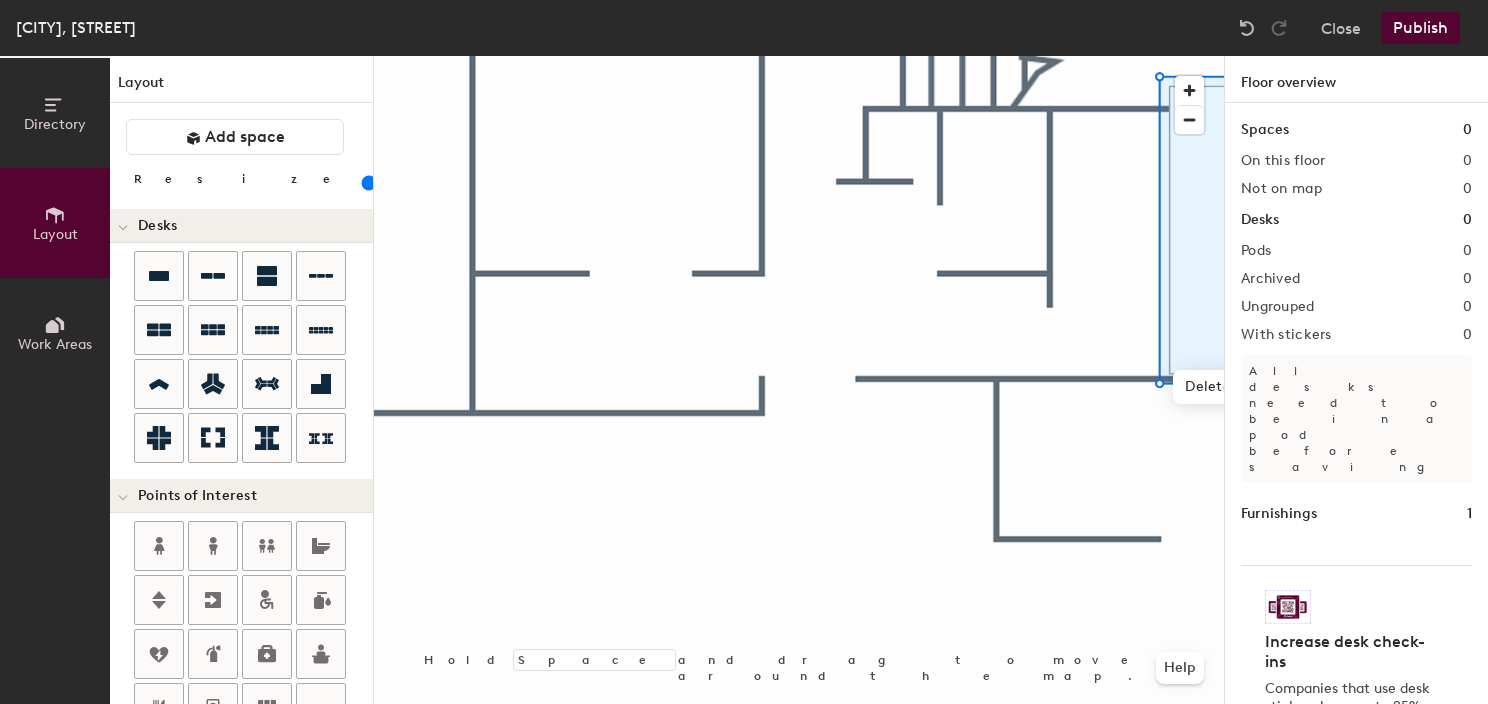 click 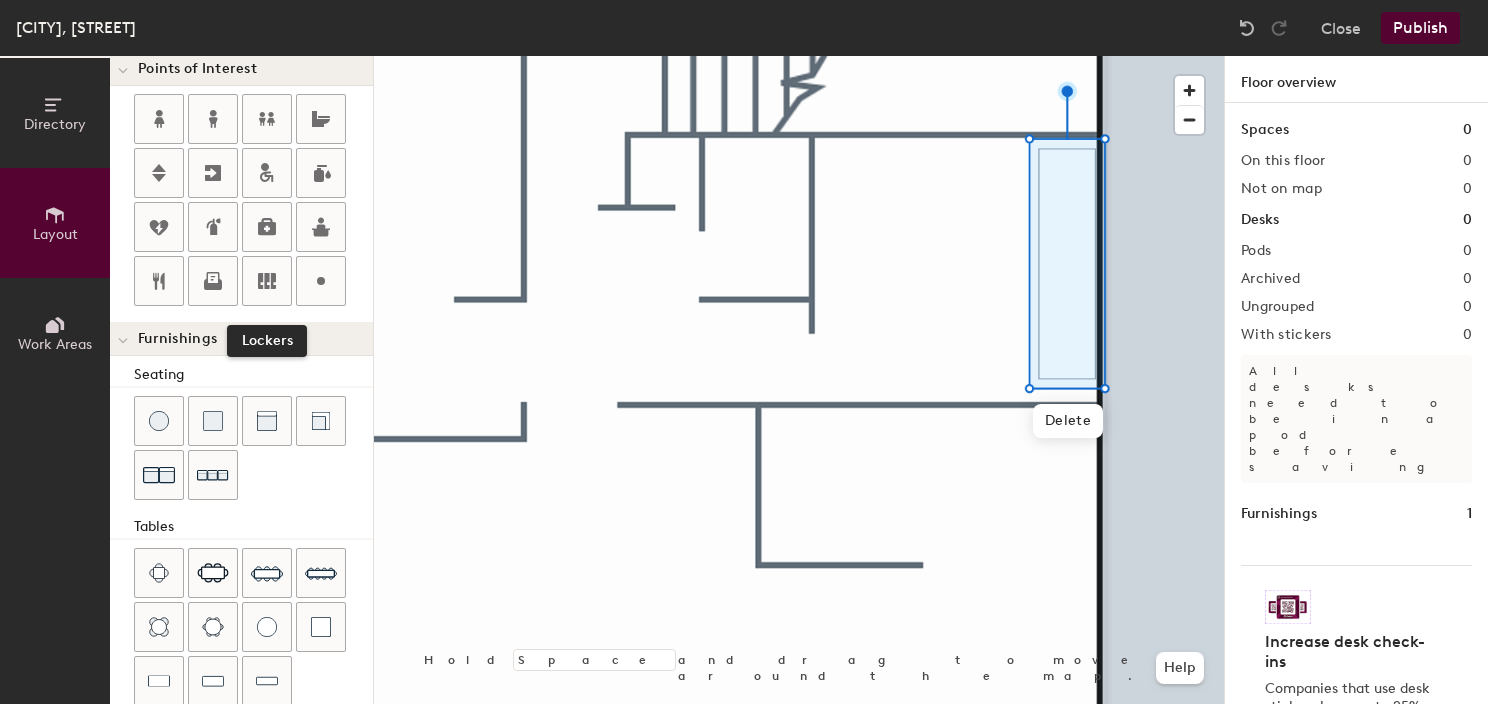 scroll, scrollTop: 552, scrollLeft: 0, axis: vertical 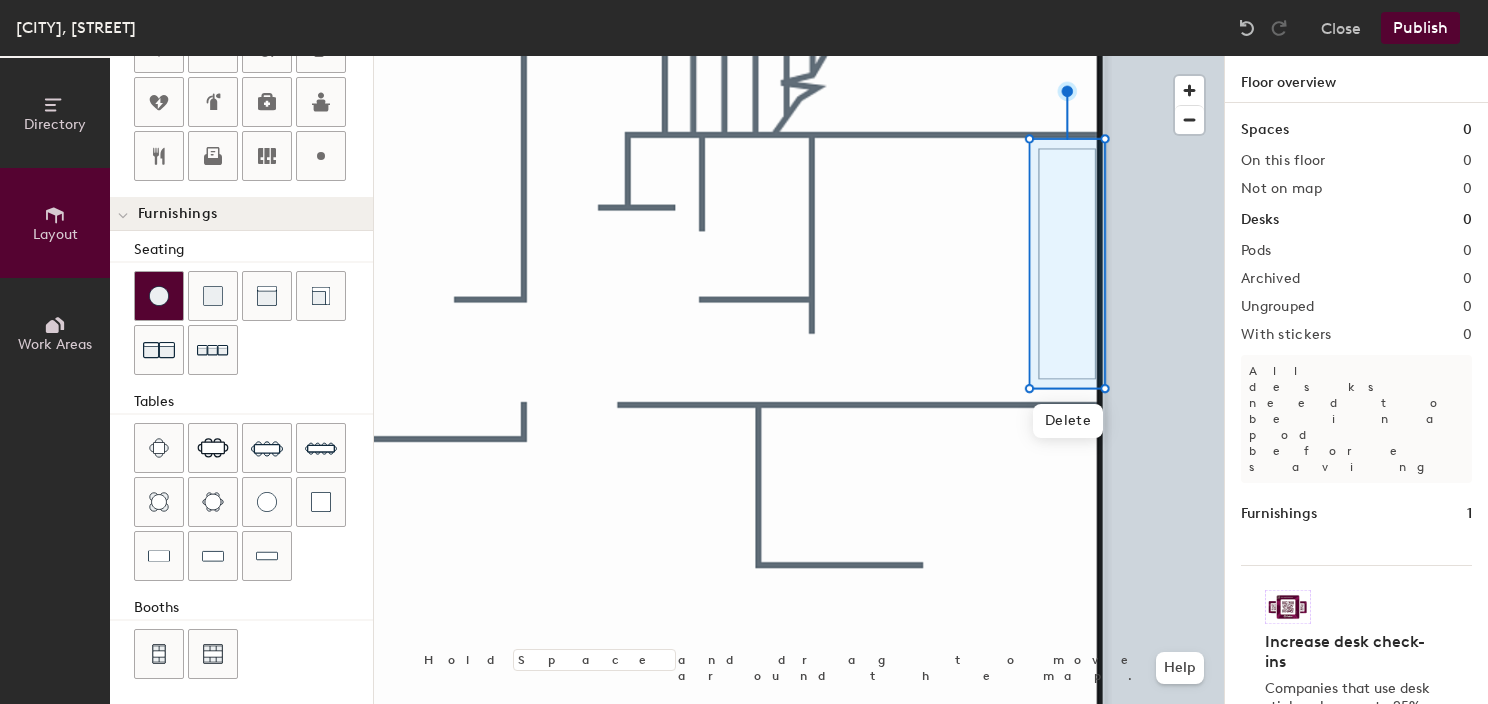 click 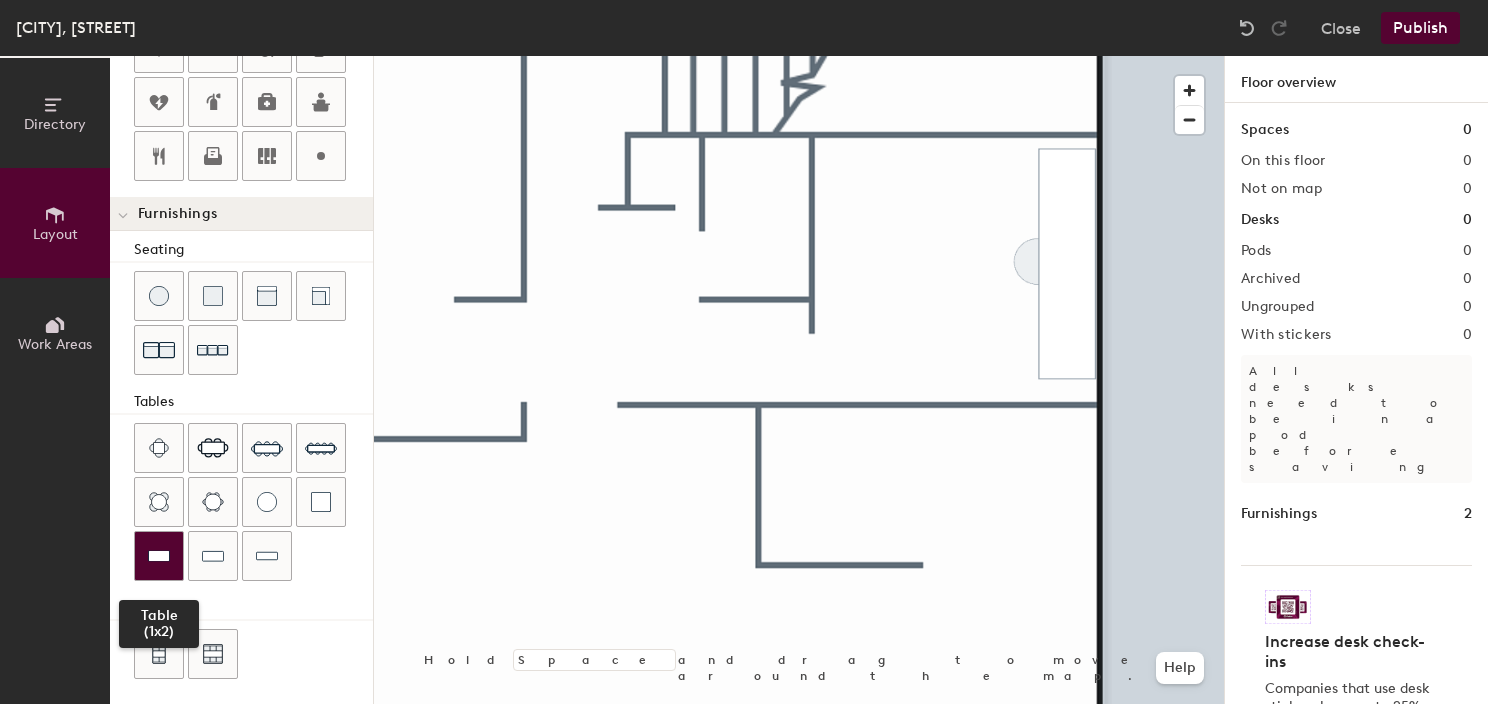 click 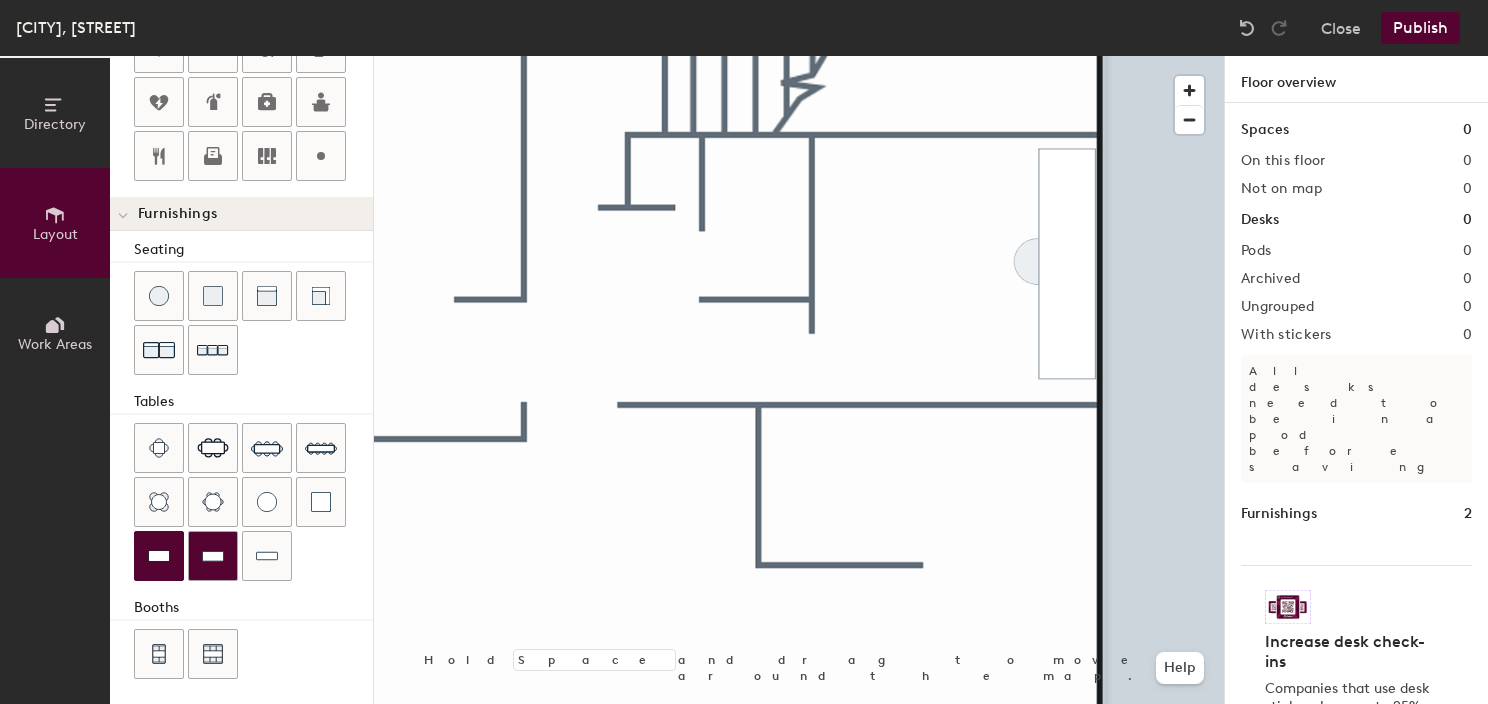 click 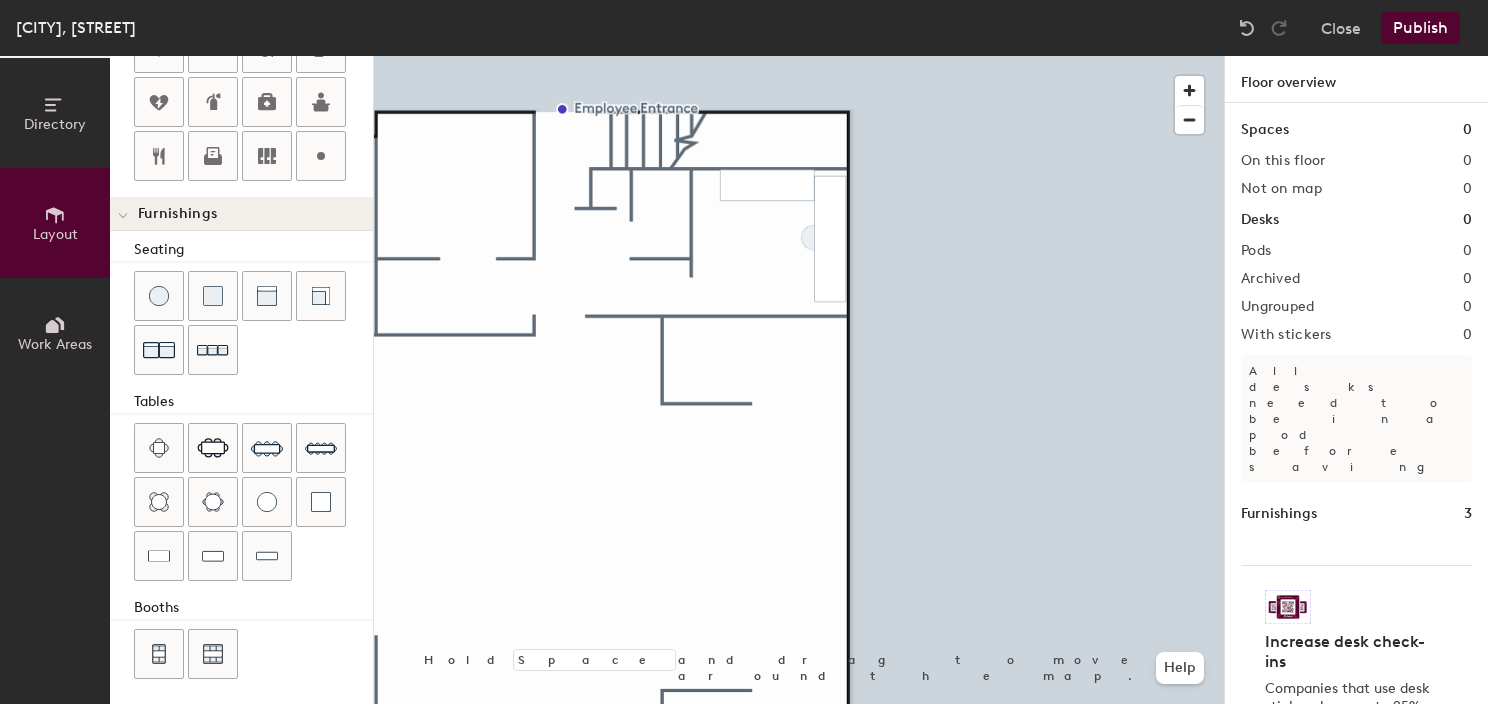 click 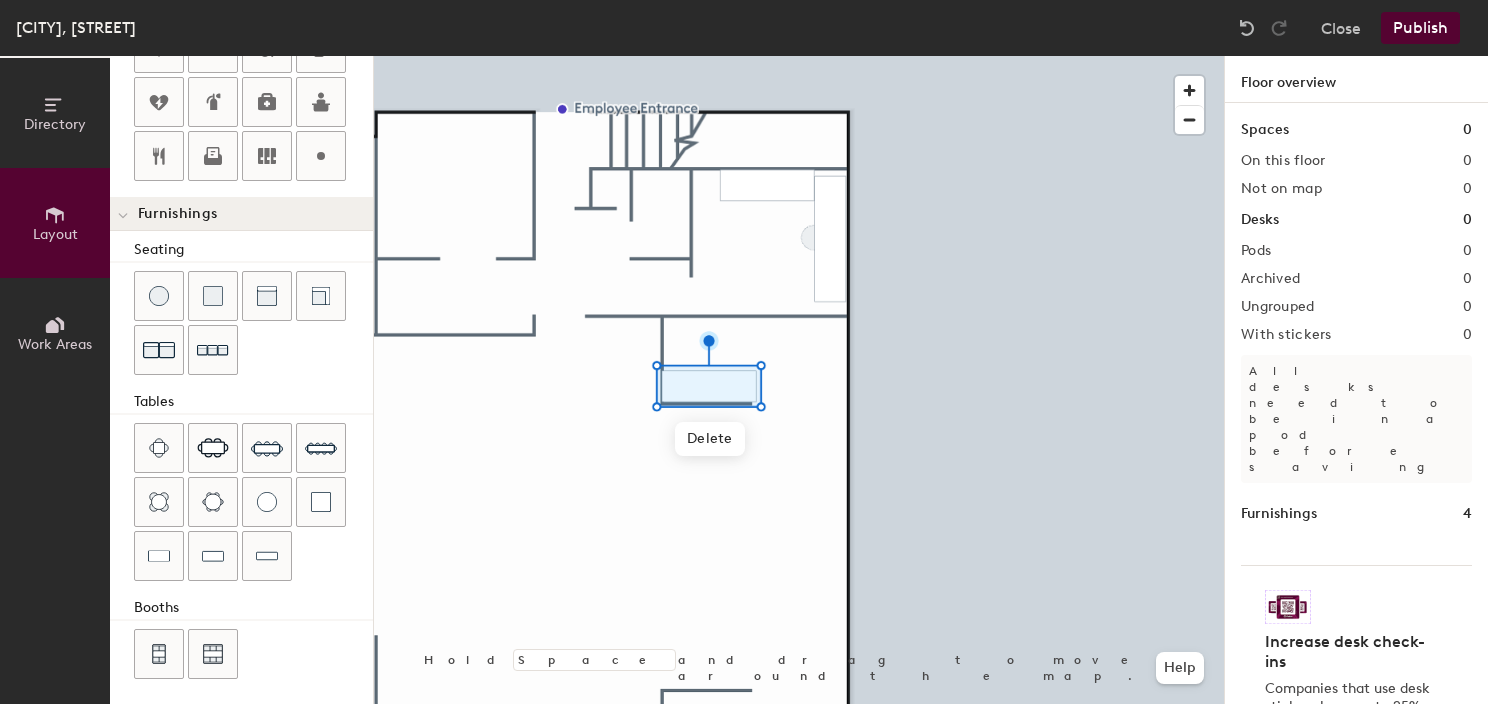drag, startPoint x: 146, startPoint y: 301, endPoint x: 368, endPoint y: 326, distance: 223.40323 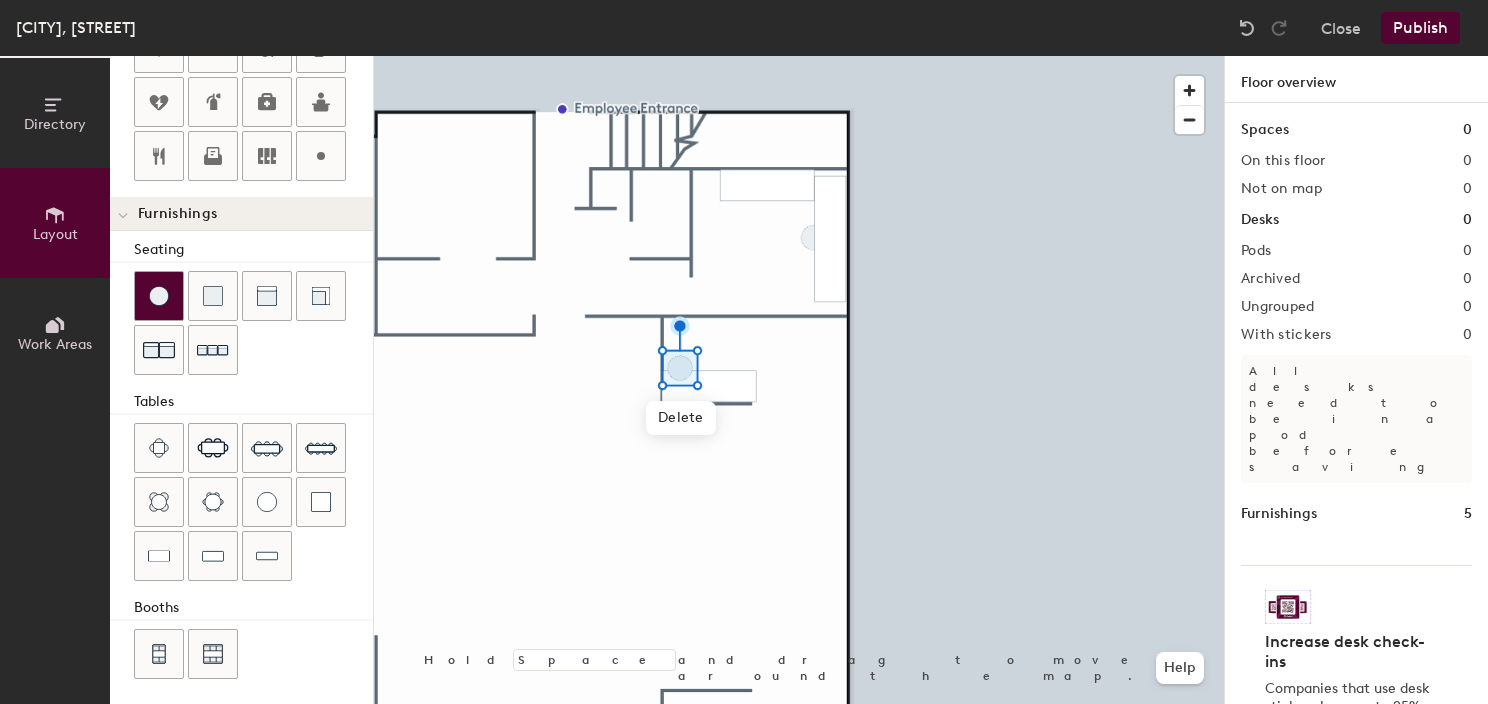 click 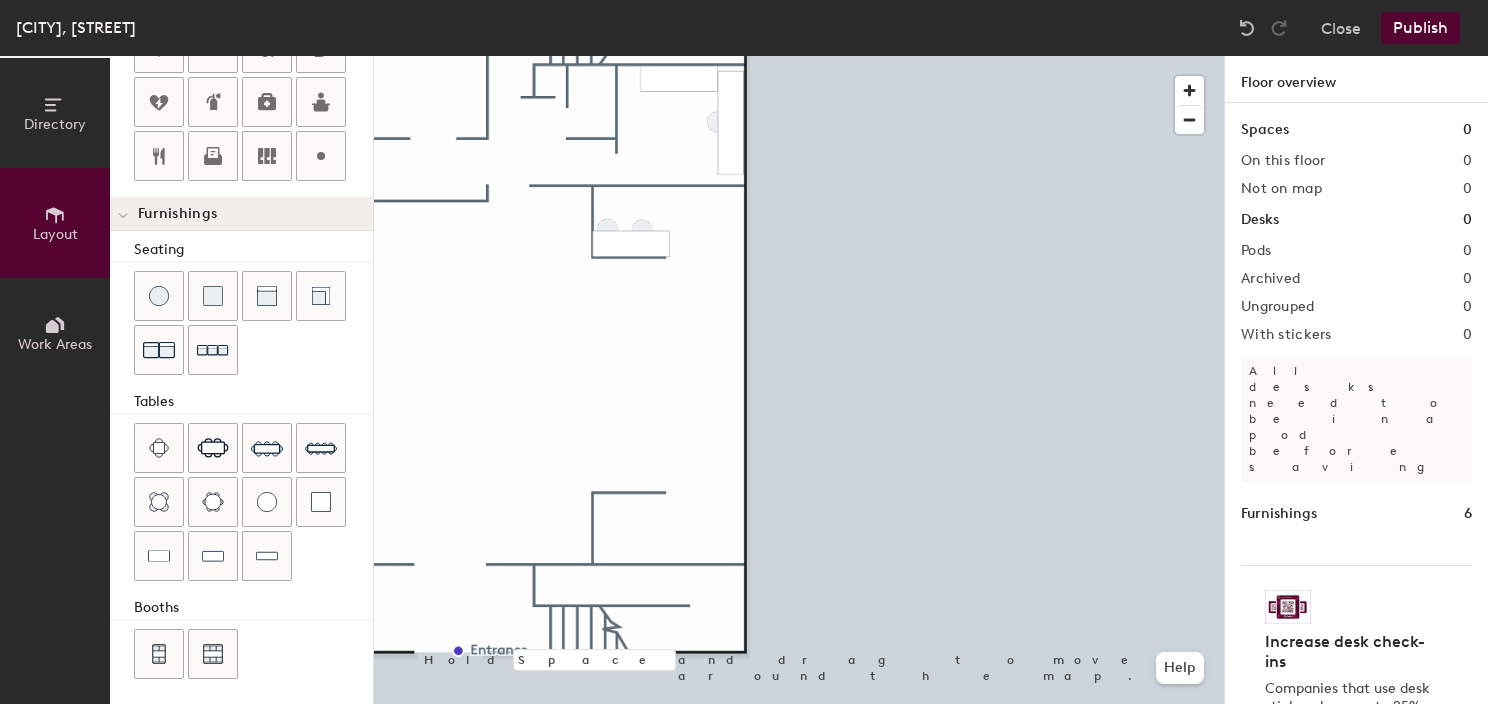 click 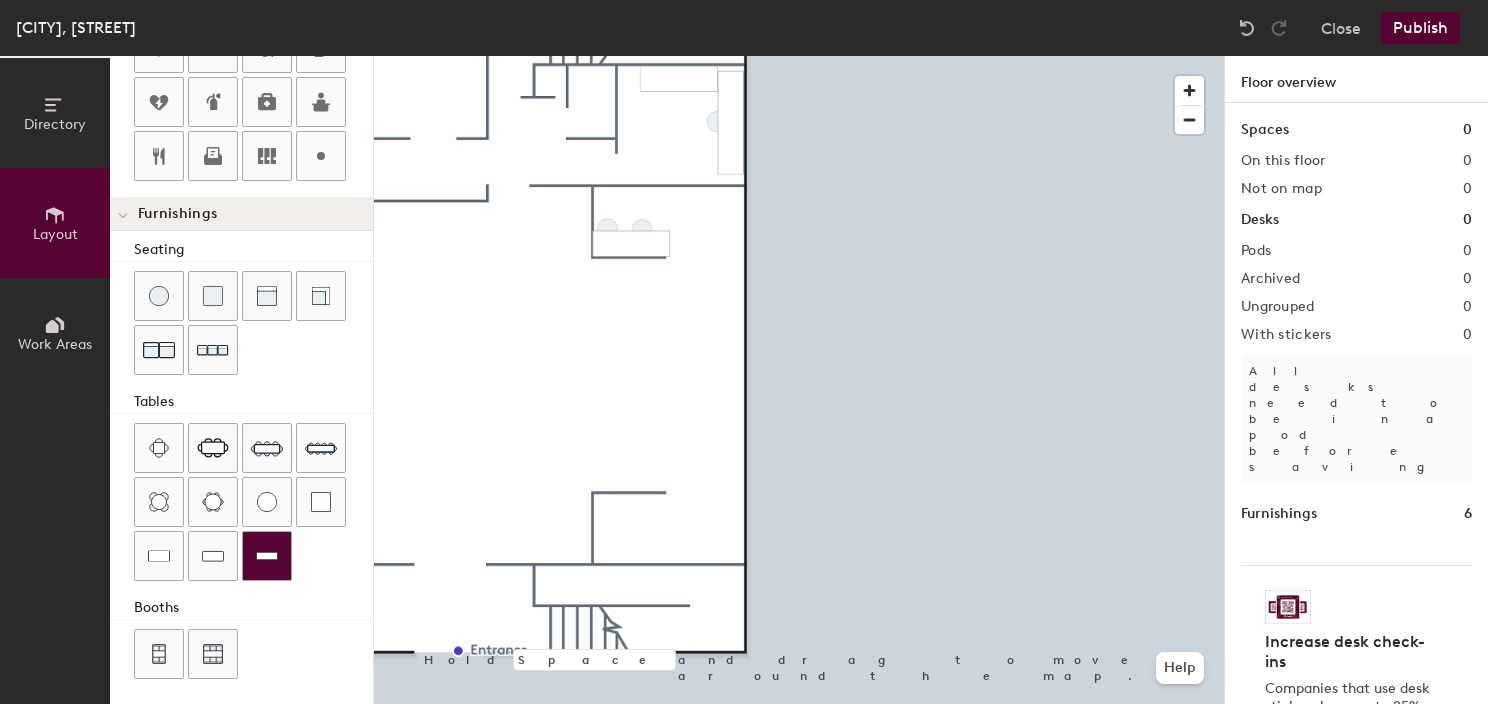 click 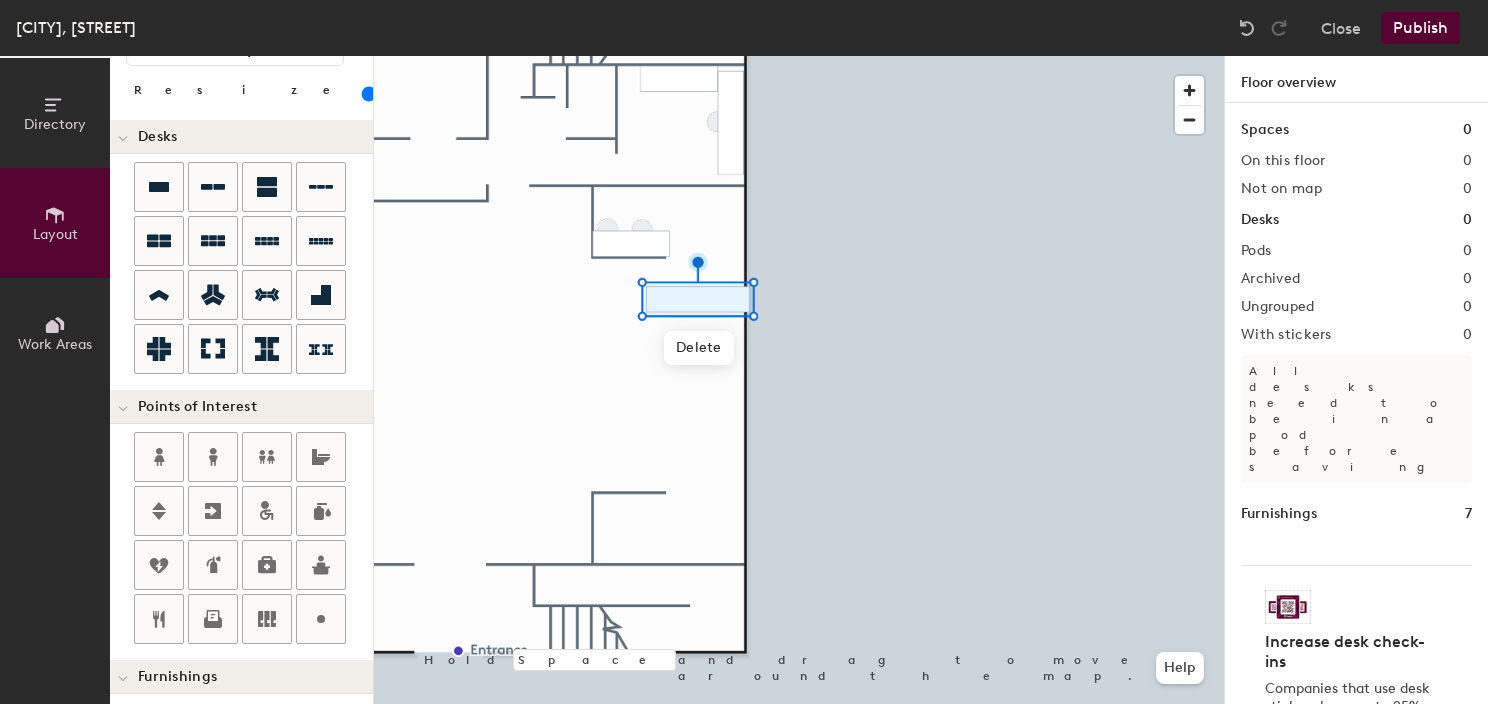 scroll, scrollTop: 0, scrollLeft: 0, axis: both 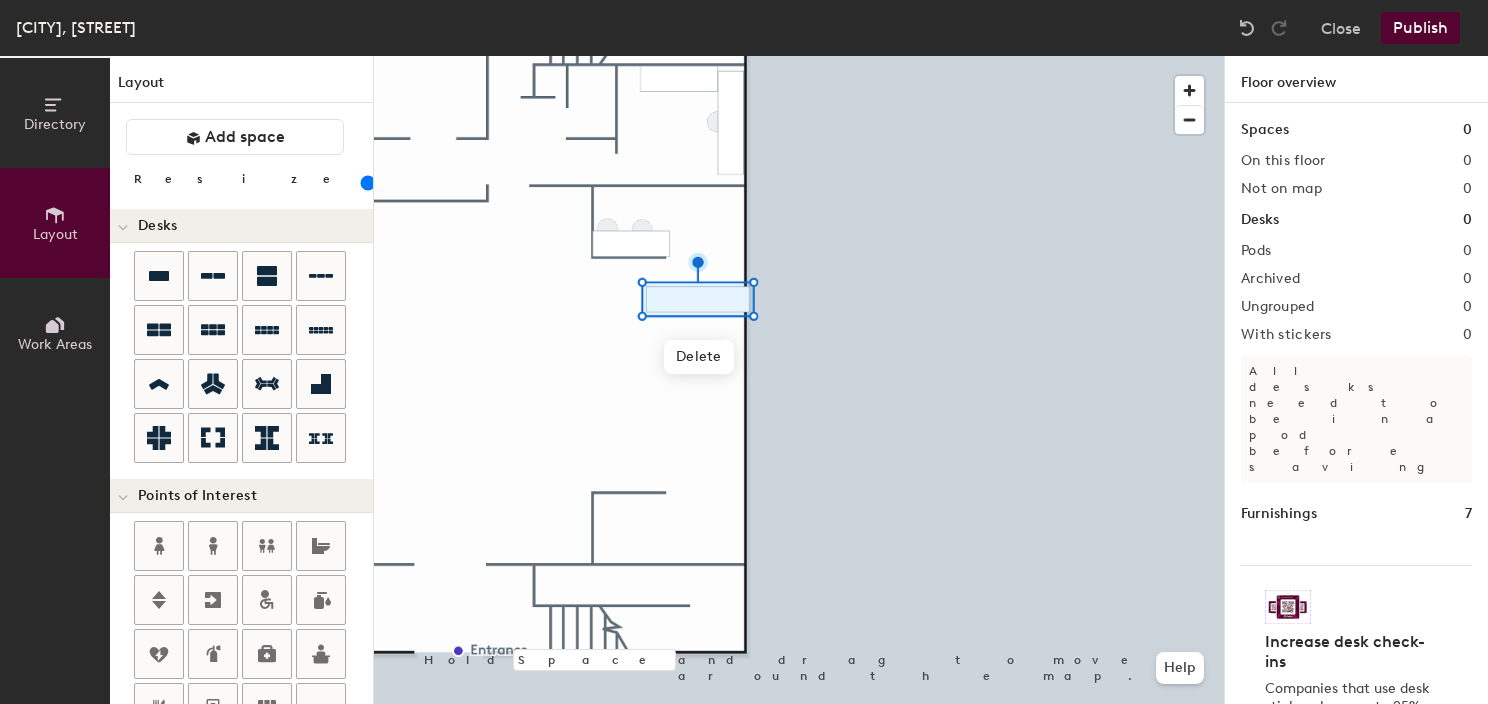 drag, startPoint x: 203, startPoint y: 183, endPoint x: 216, endPoint y: 183, distance: 13 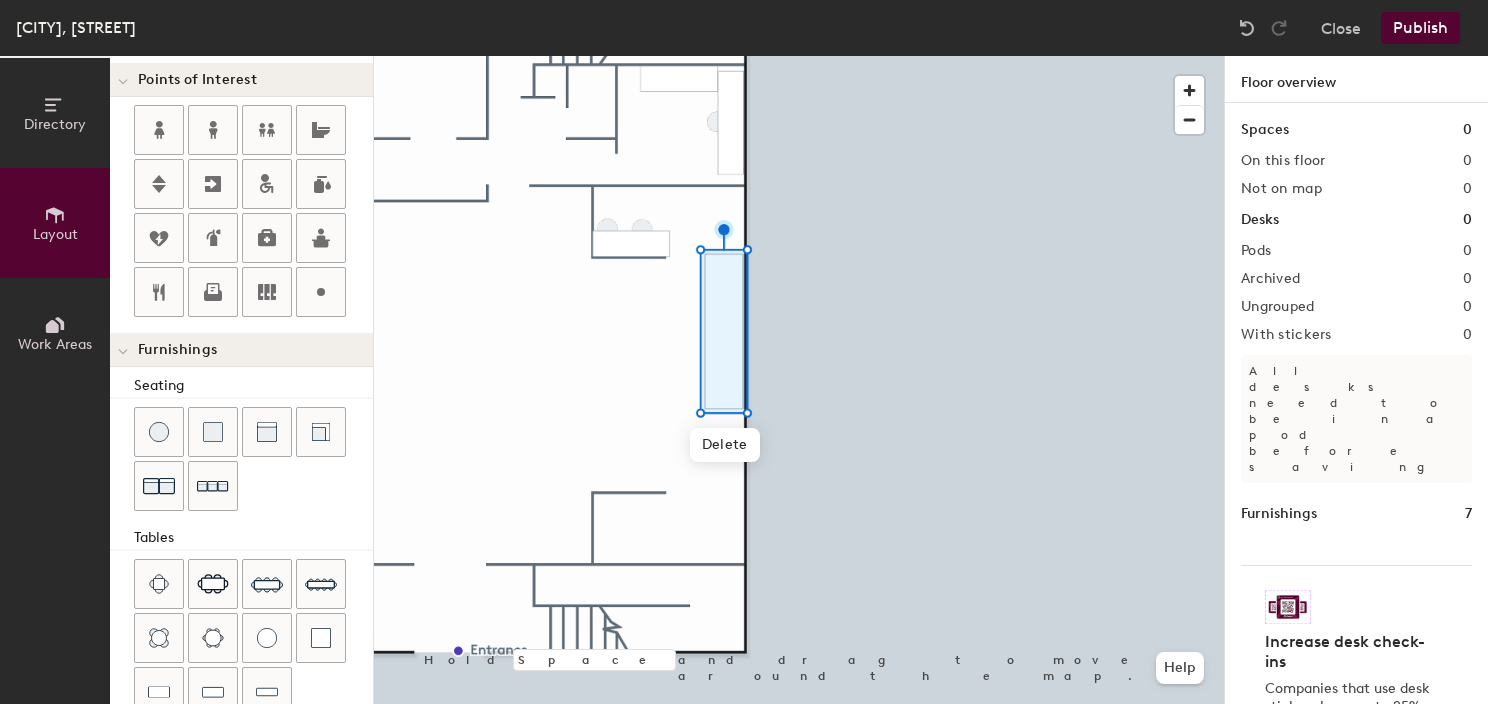 scroll, scrollTop: 552, scrollLeft: 0, axis: vertical 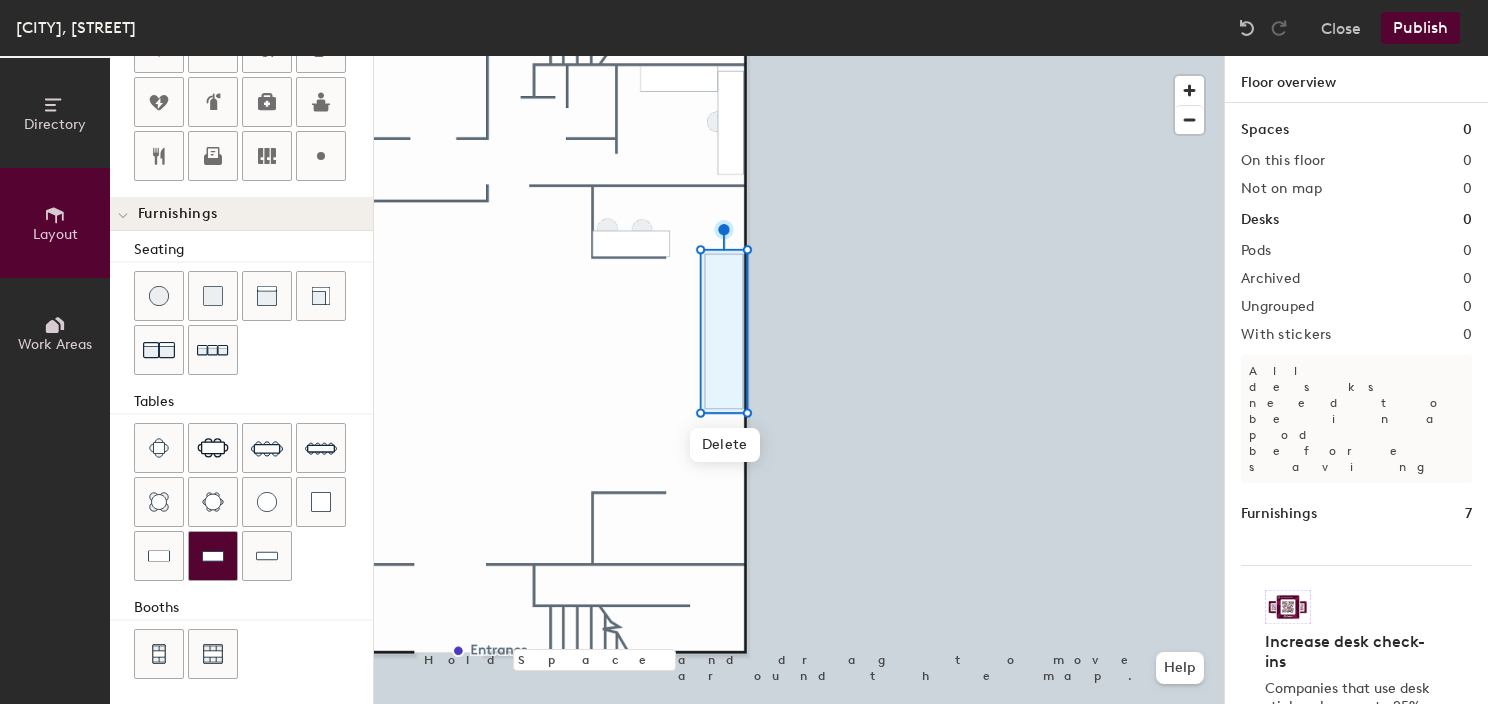 click 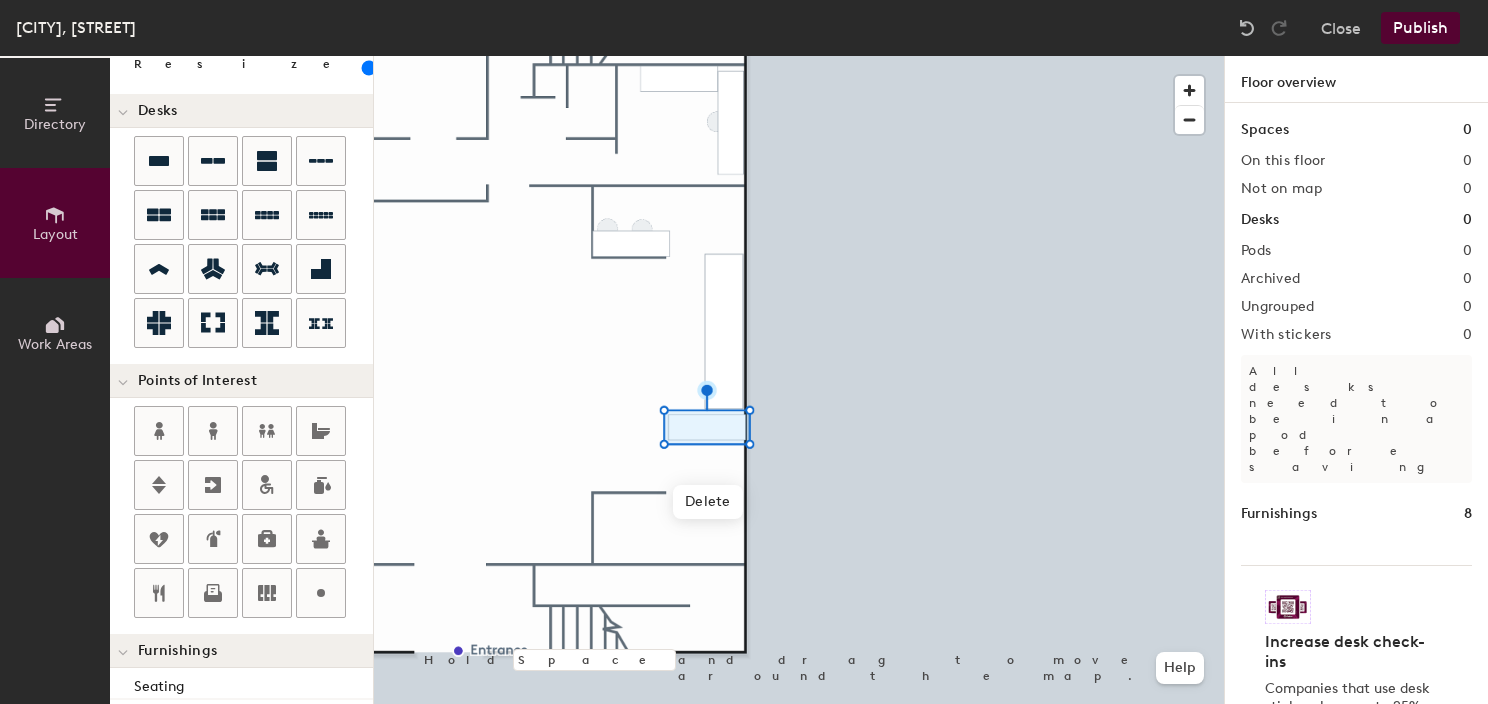 scroll, scrollTop: 52, scrollLeft: 0, axis: vertical 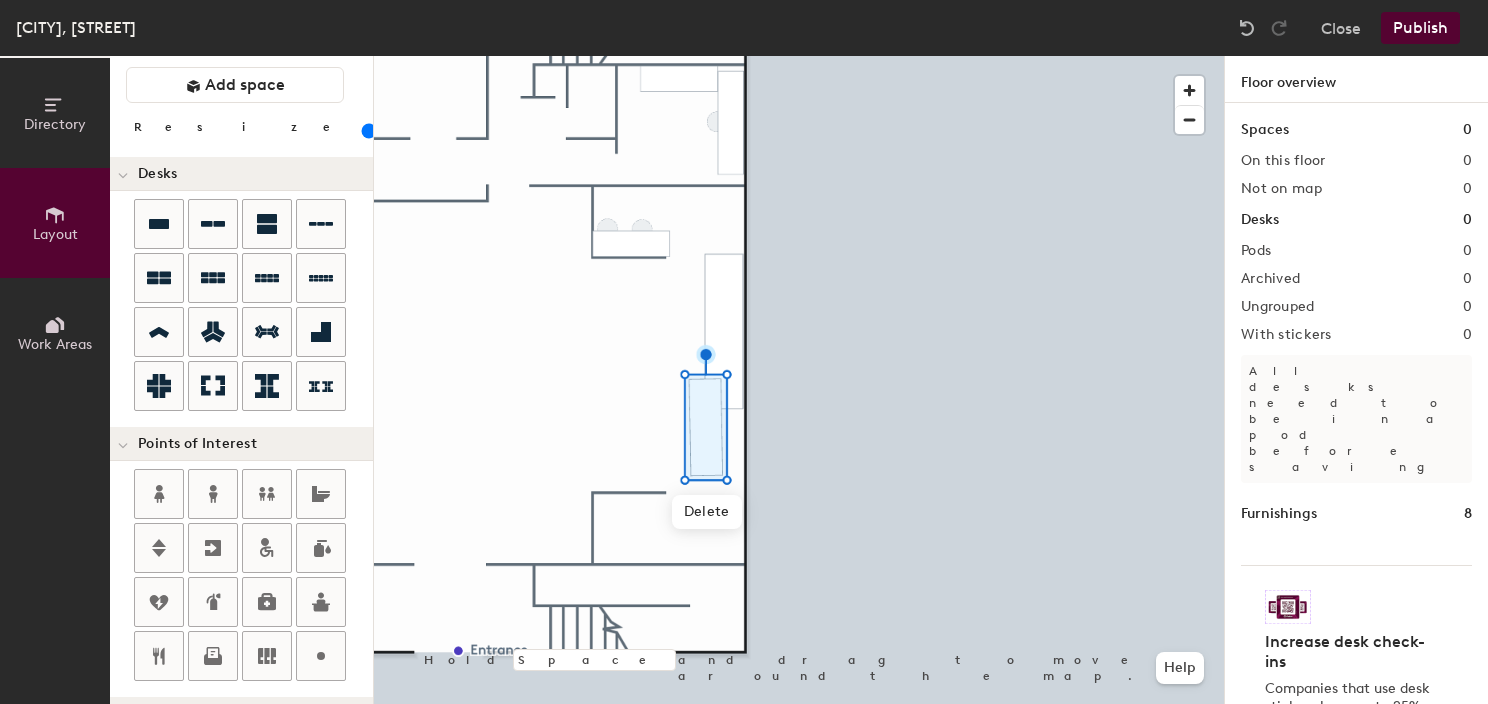 click 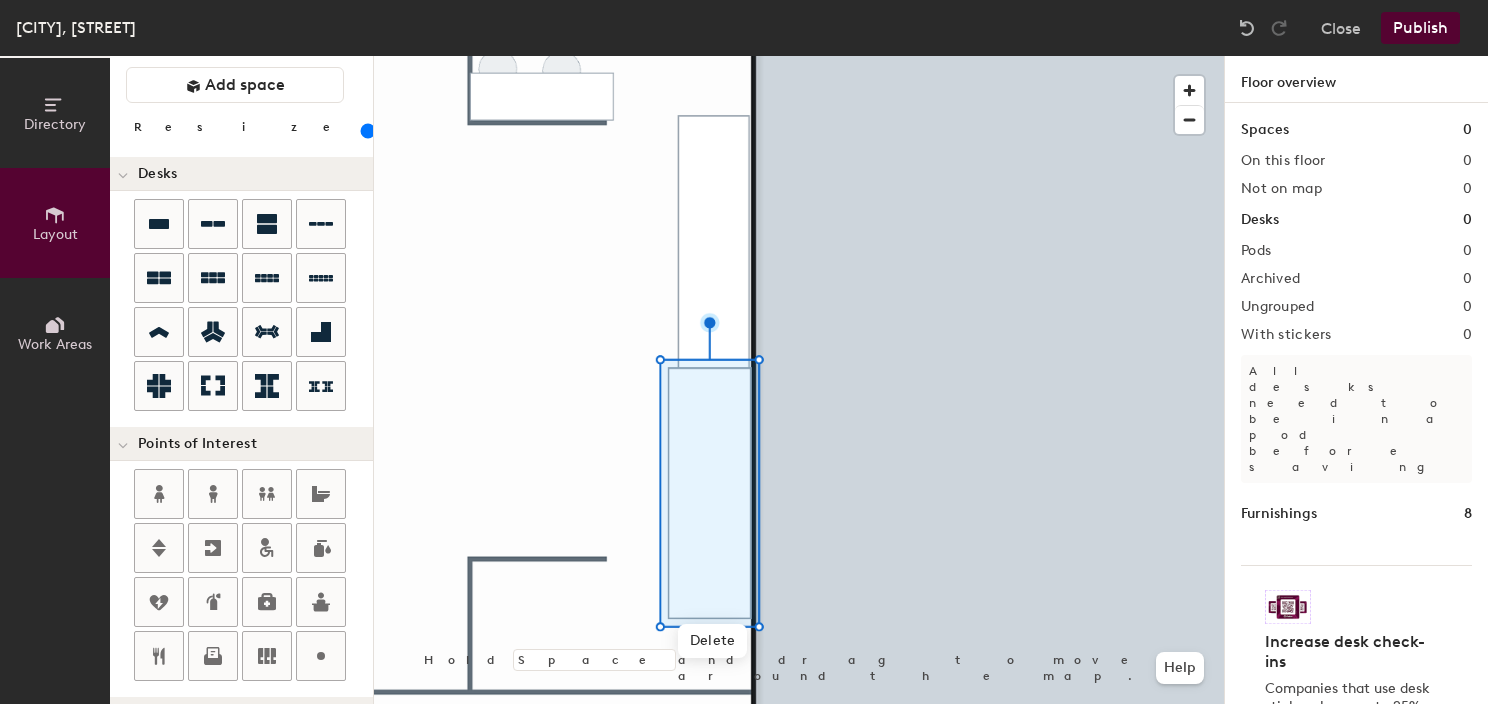 click 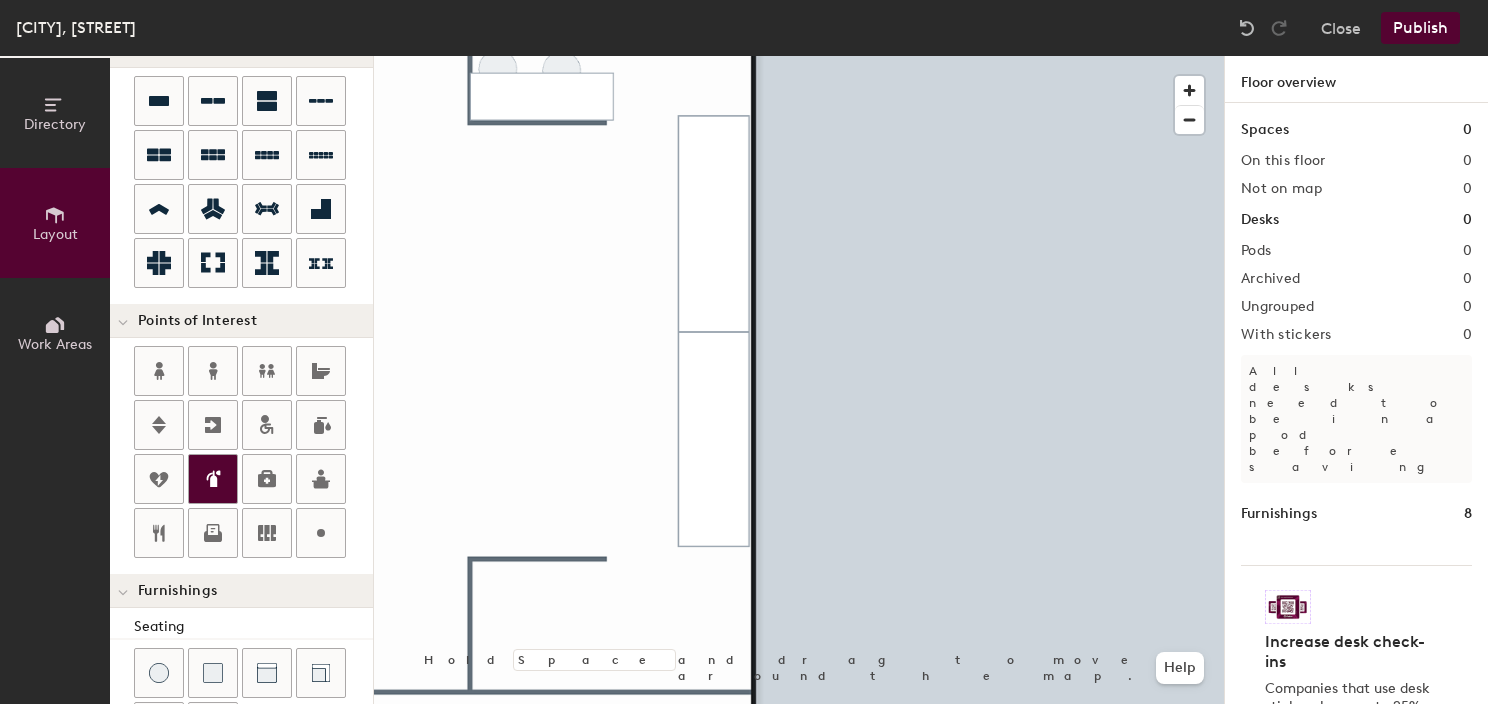 scroll, scrollTop: 252, scrollLeft: 0, axis: vertical 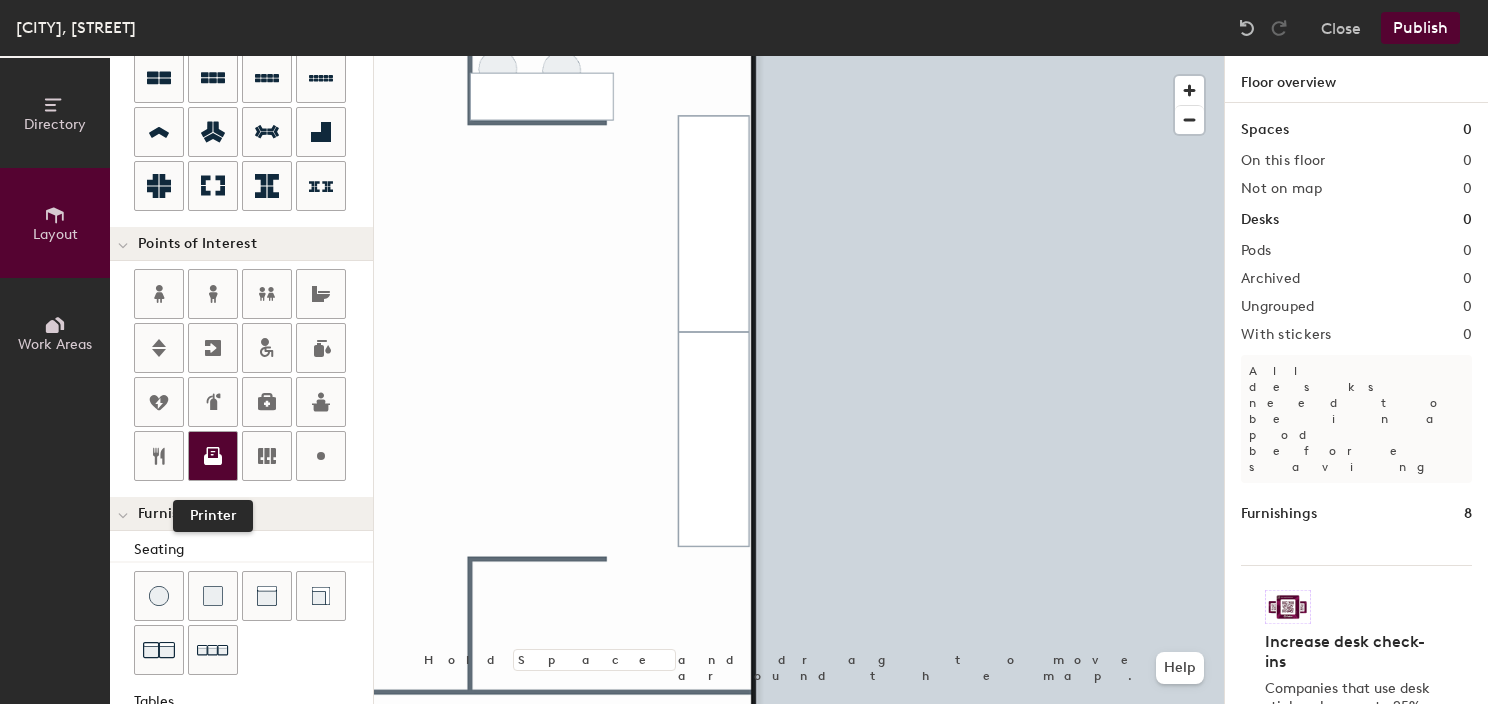 click 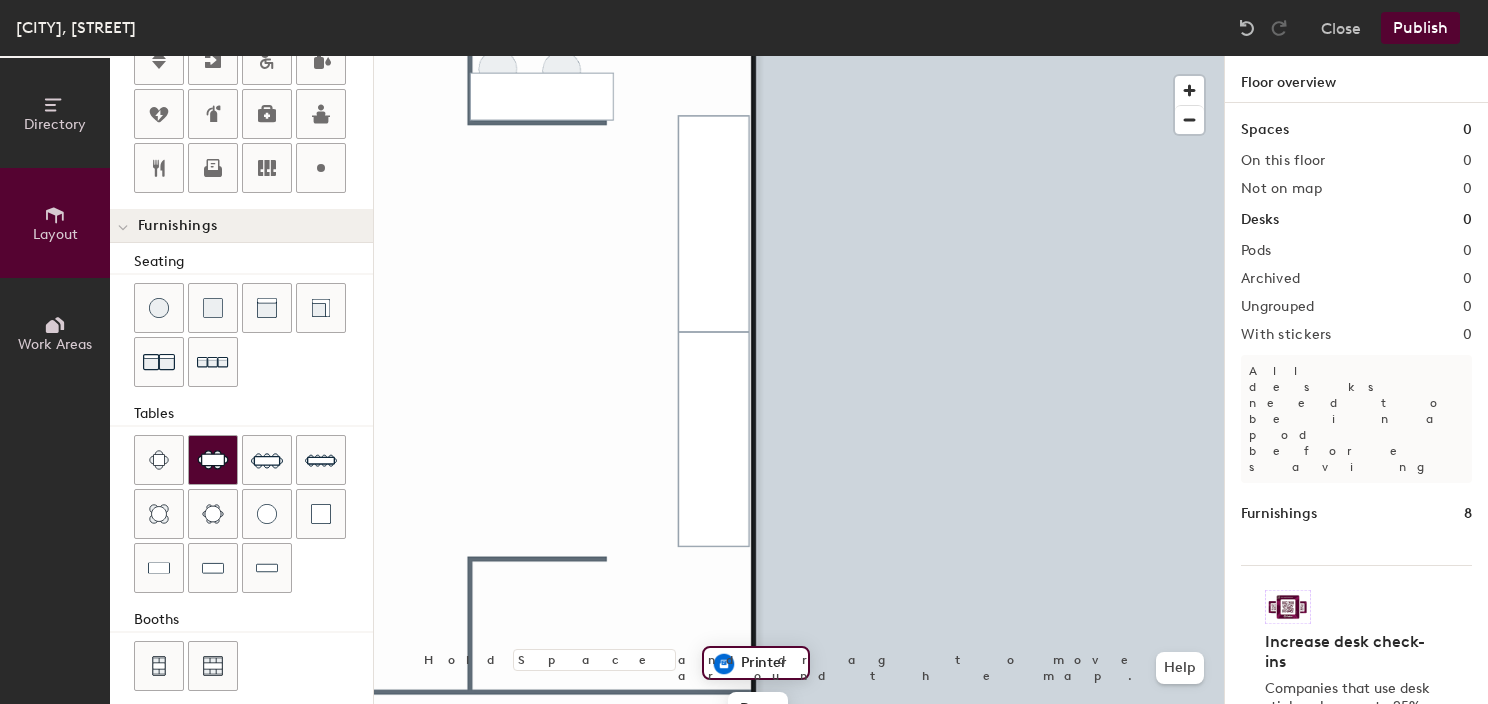 scroll, scrollTop: 552, scrollLeft: 0, axis: vertical 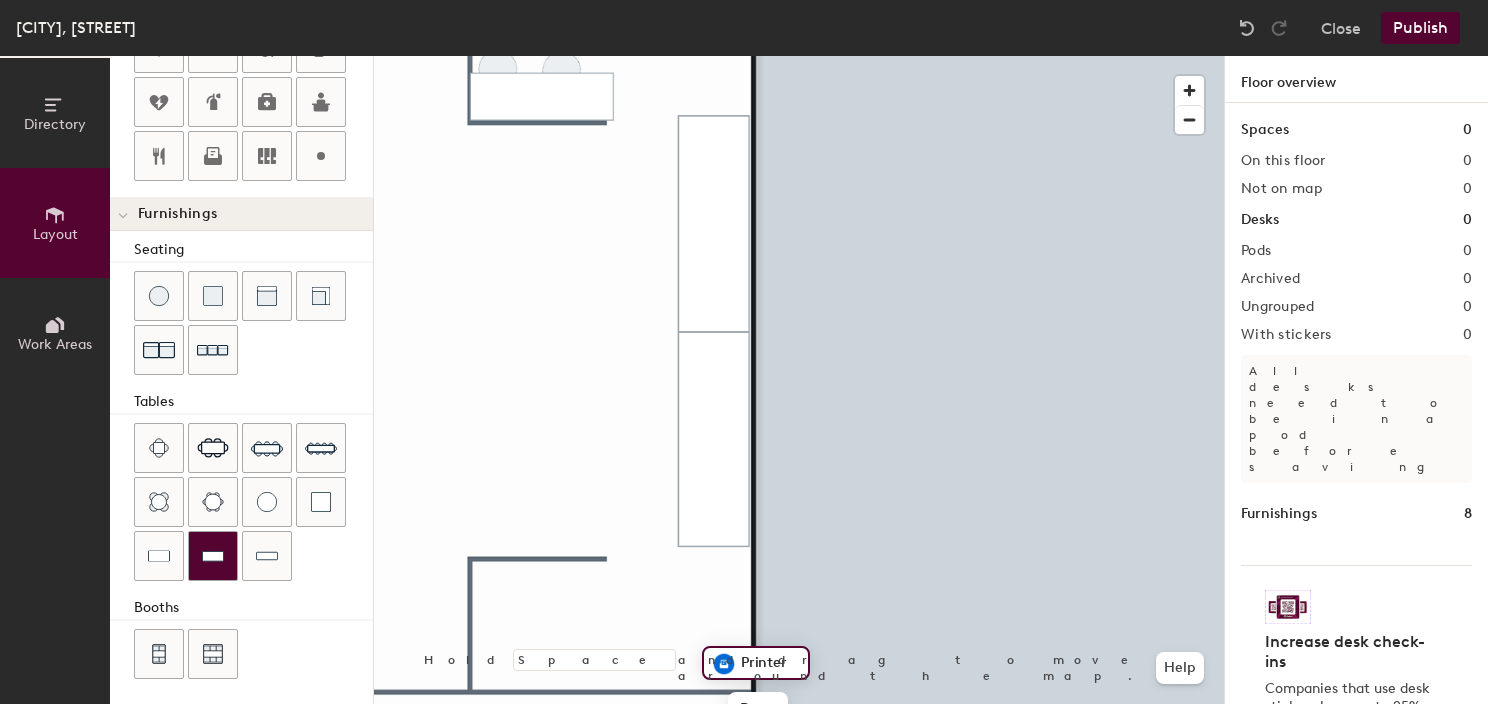click 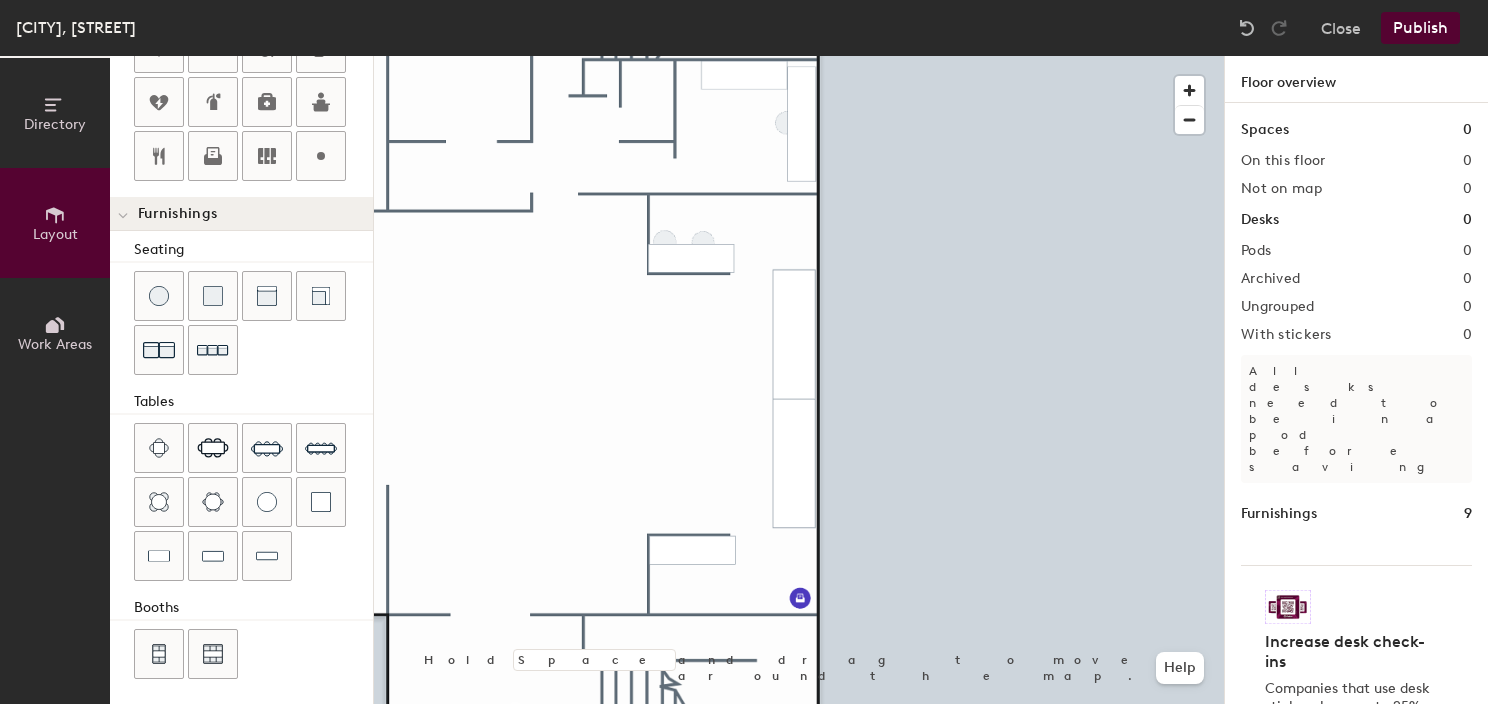 drag, startPoint x: 220, startPoint y: 544, endPoint x: 292, endPoint y: 540, distance: 72.11102 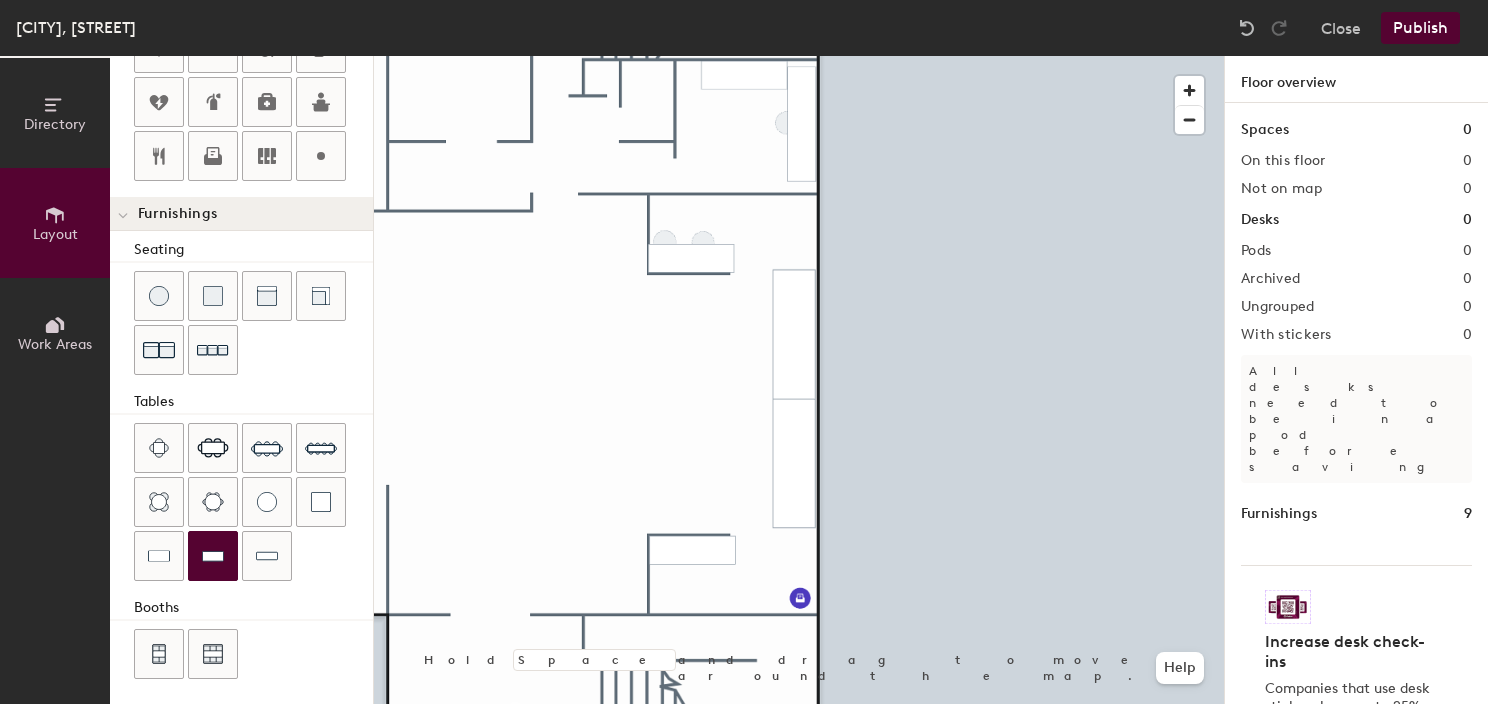 click 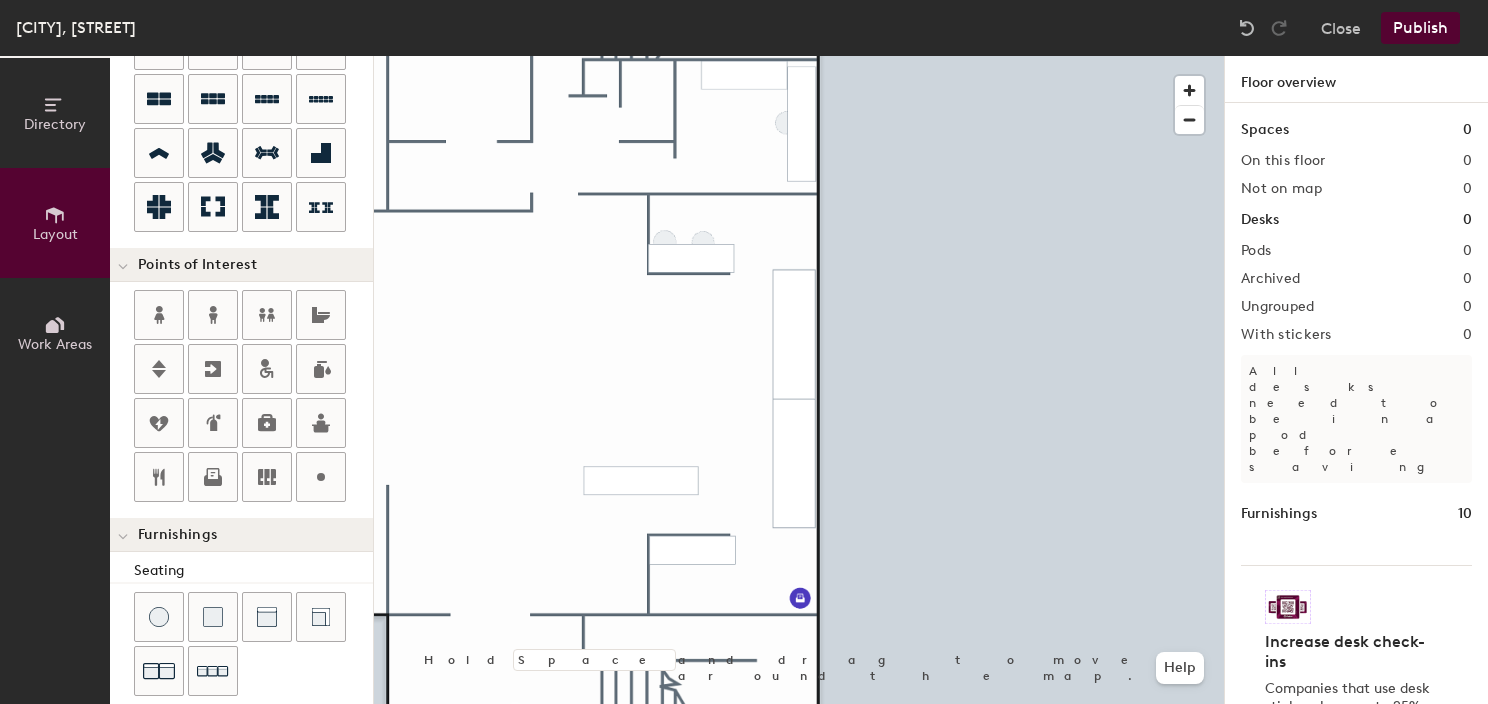 scroll, scrollTop: 52, scrollLeft: 0, axis: vertical 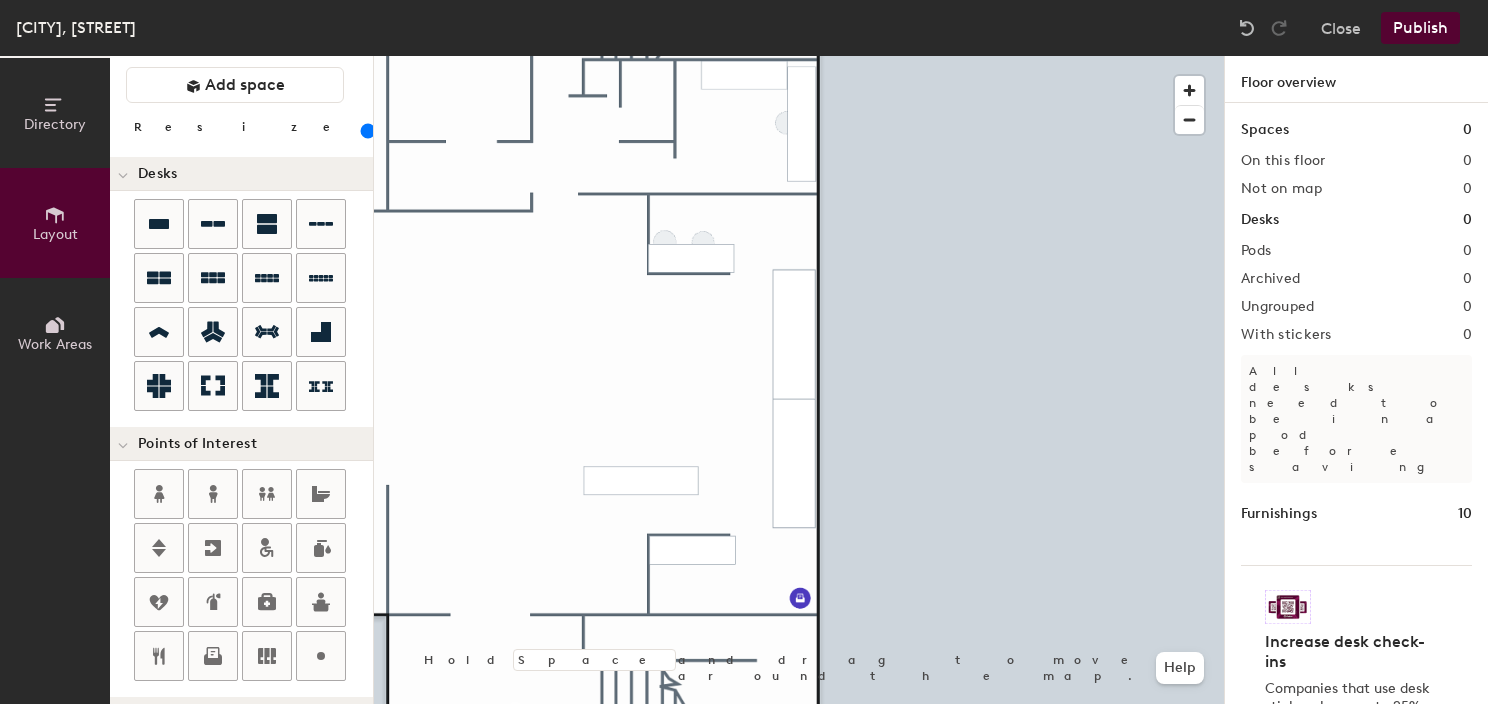 click 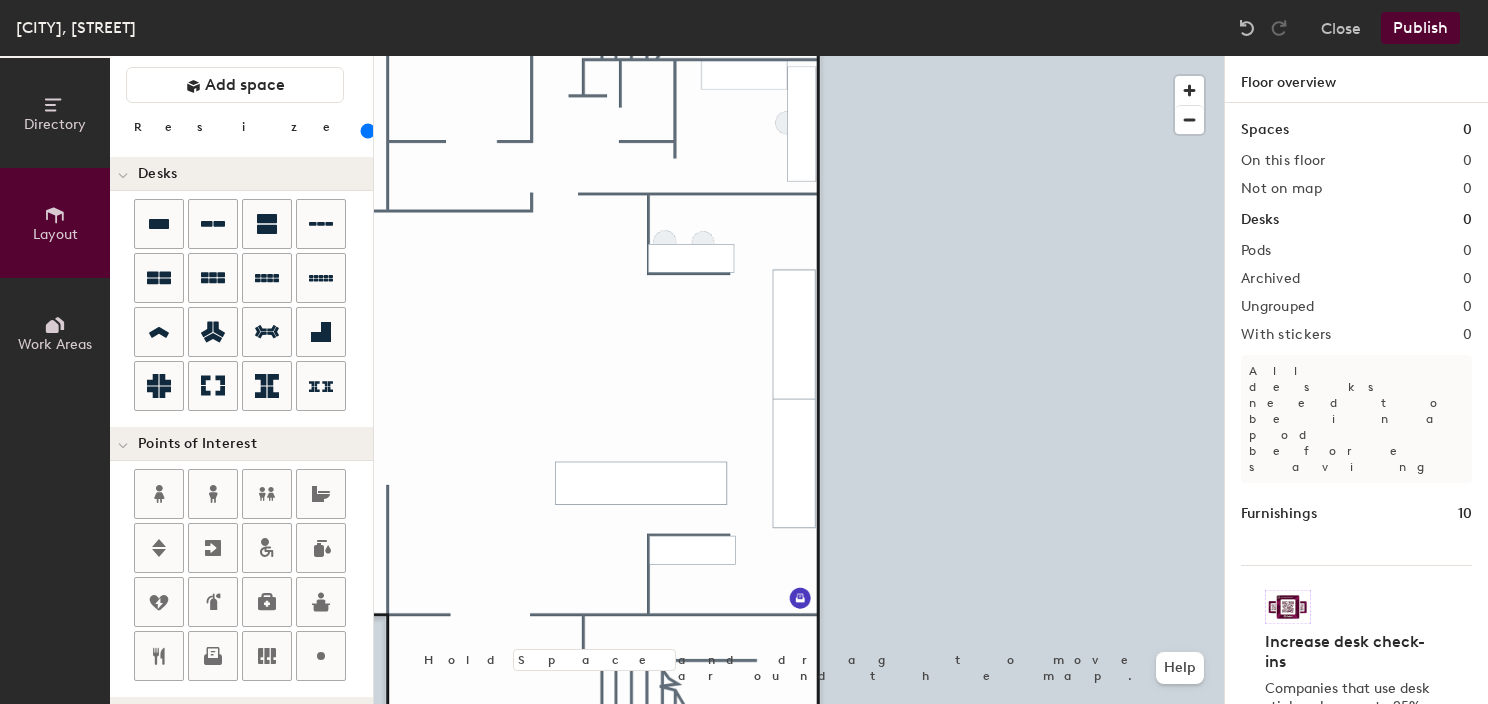click 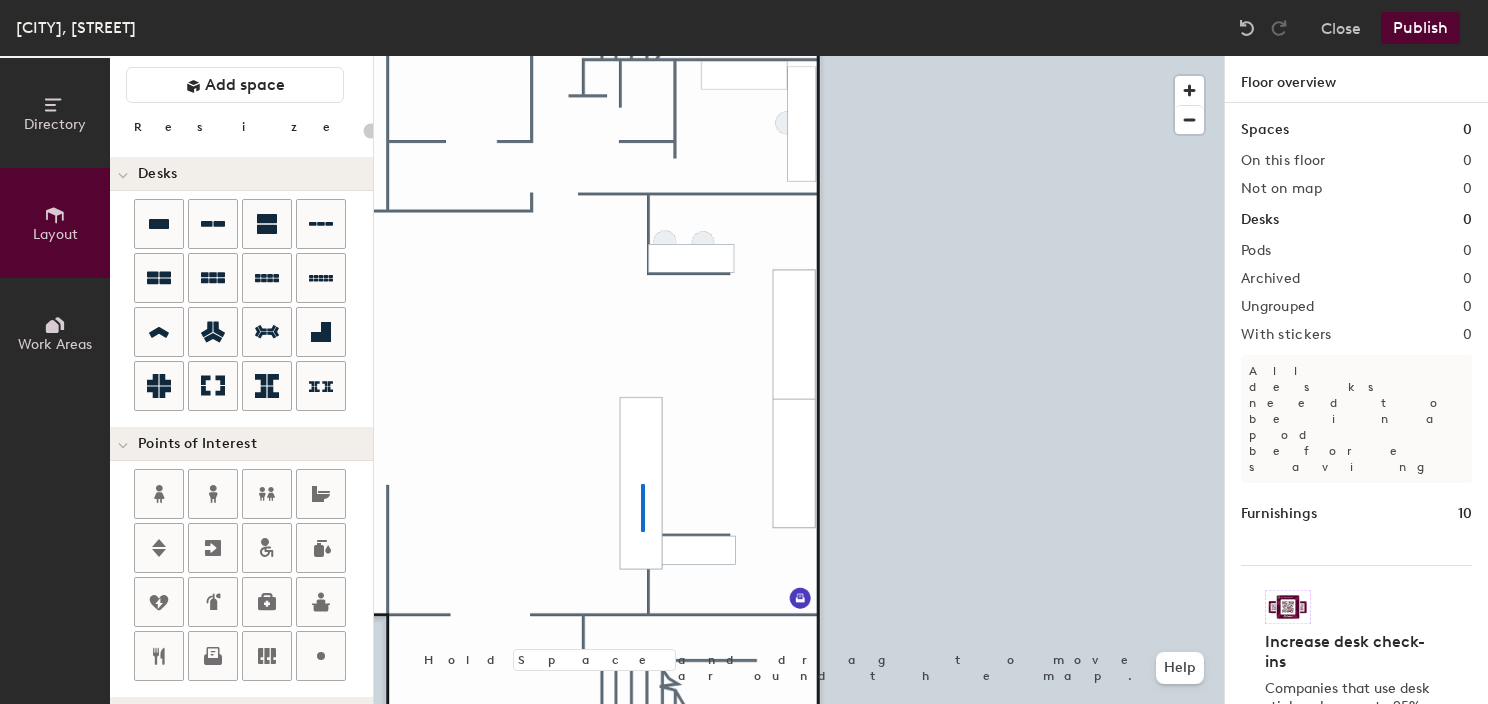click 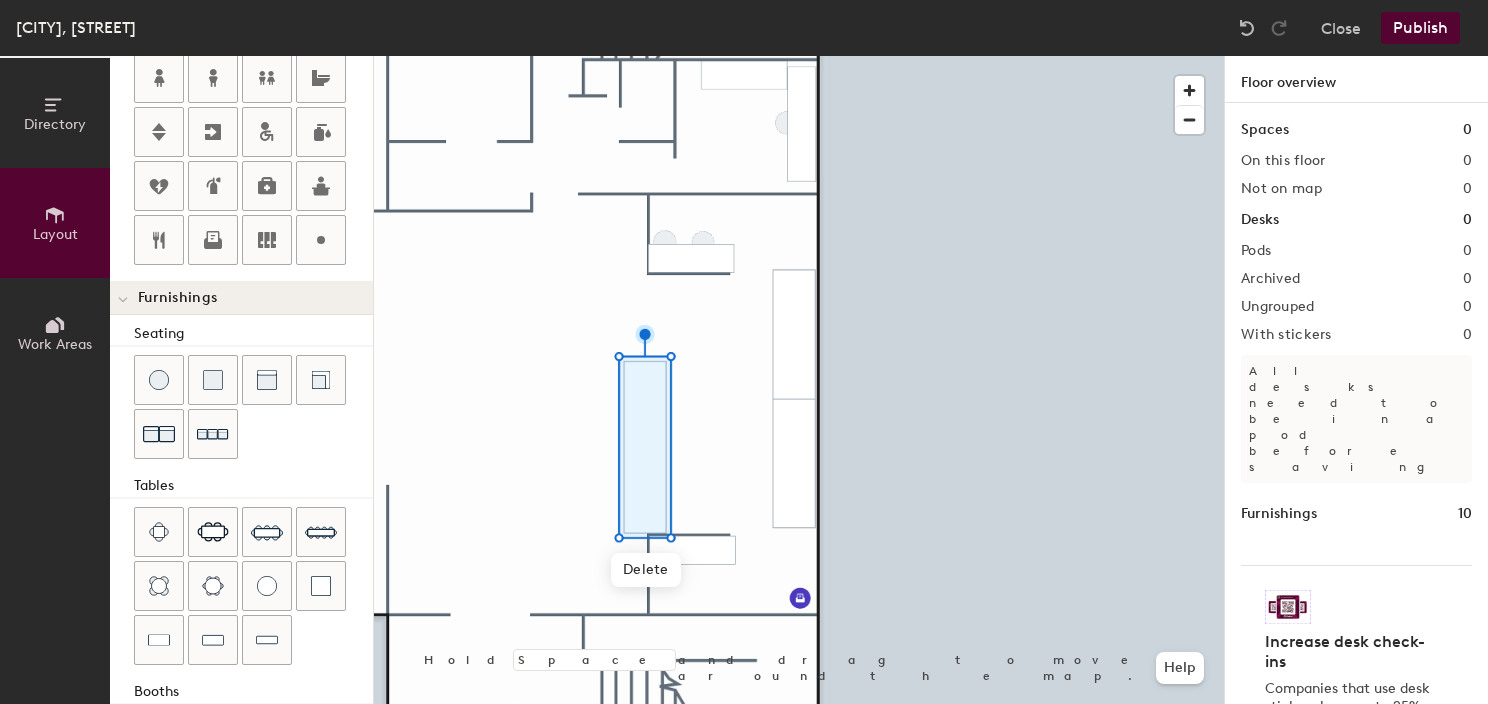 scroll, scrollTop: 552, scrollLeft: 0, axis: vertical 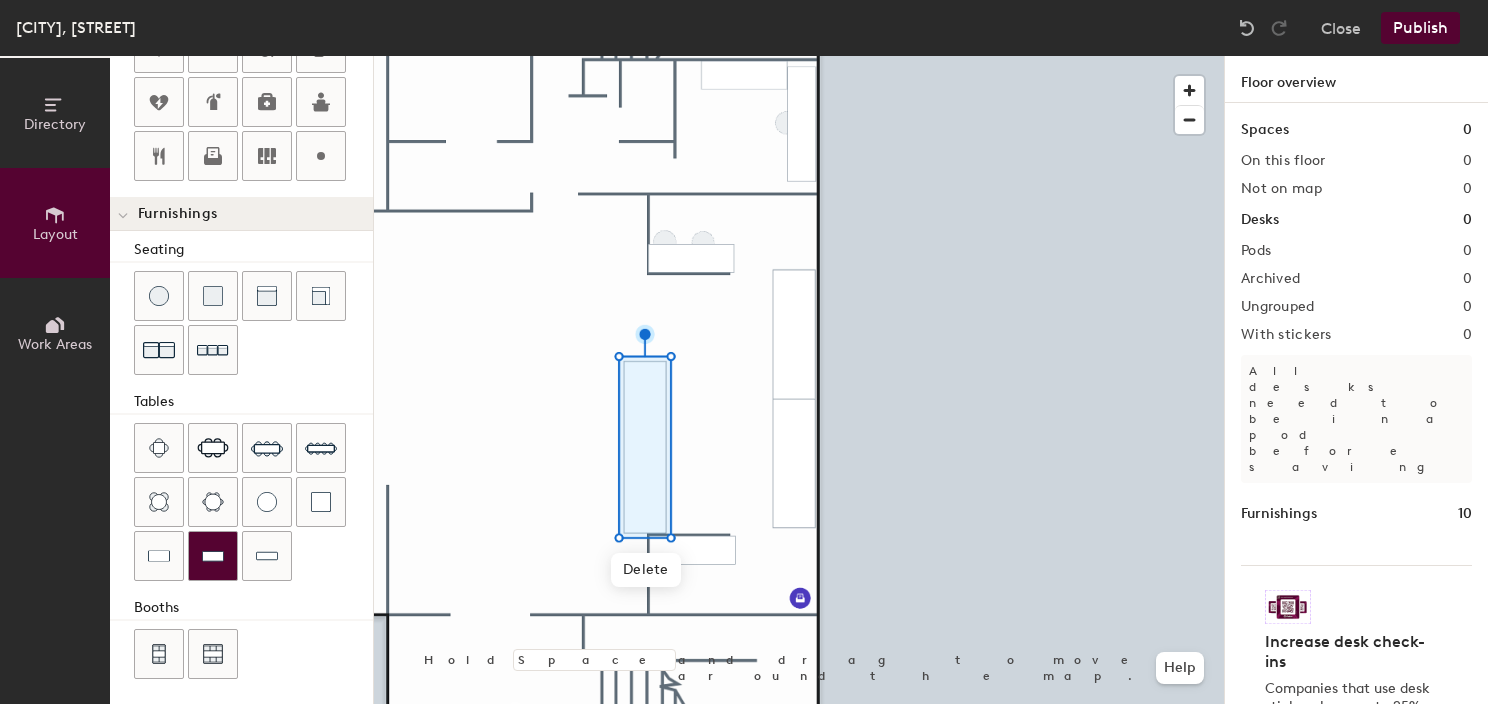 click 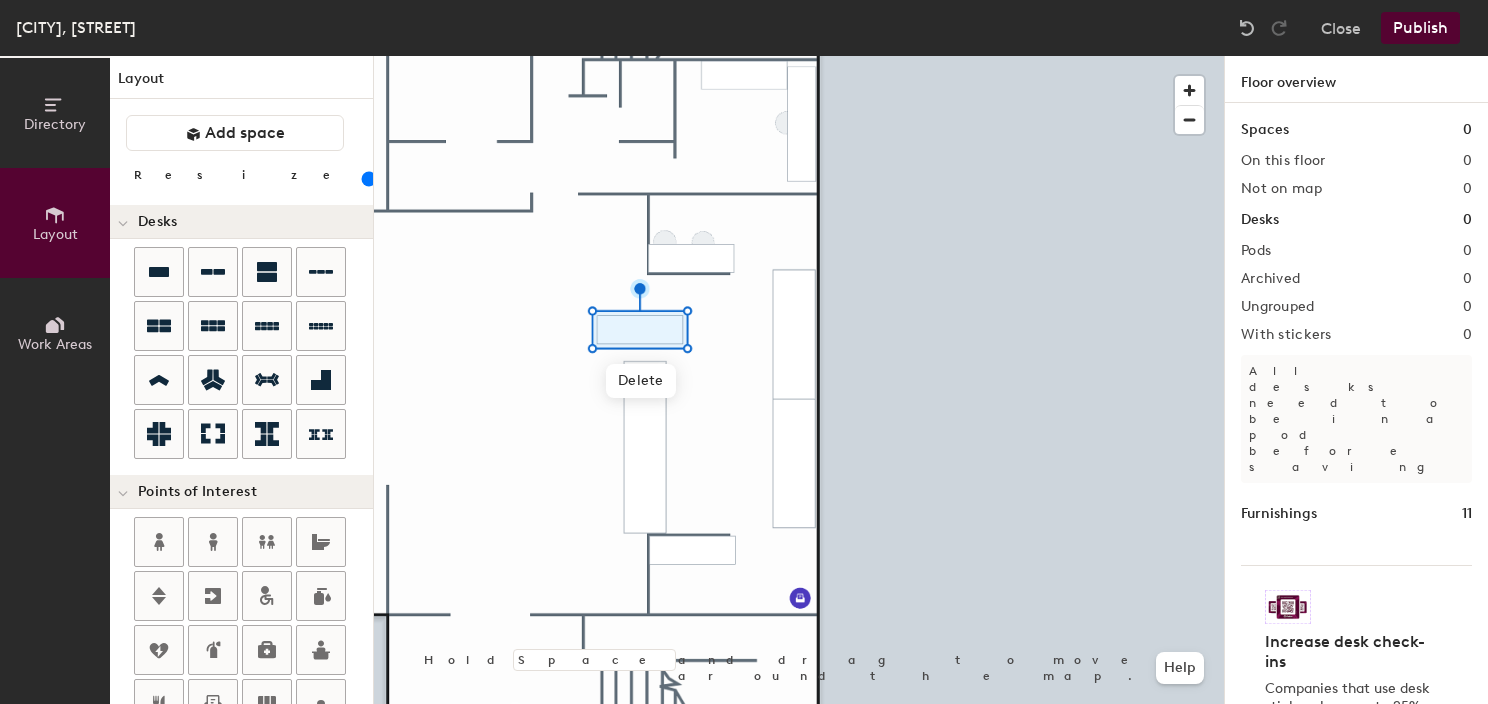 scroll, scrollTop: 0, scrollLeft: 0, axis: both 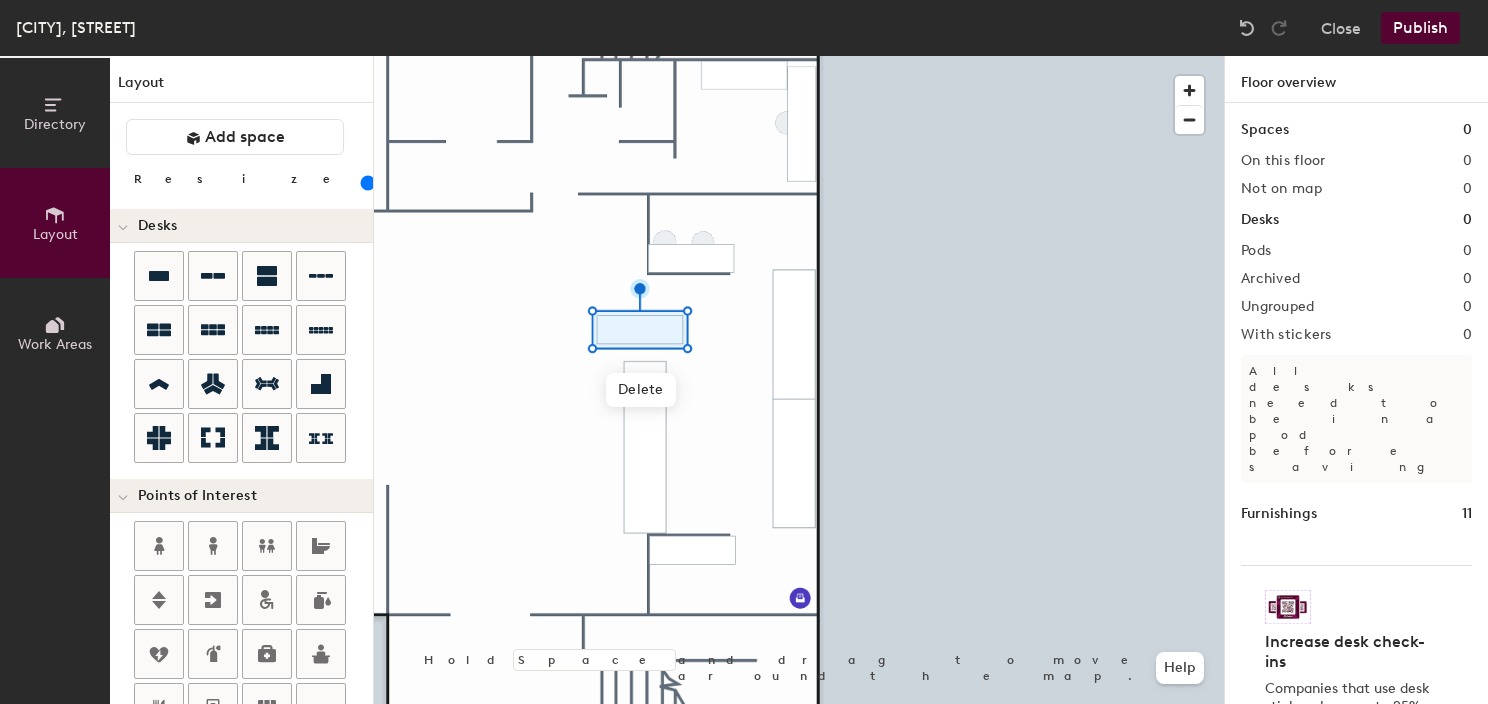 click 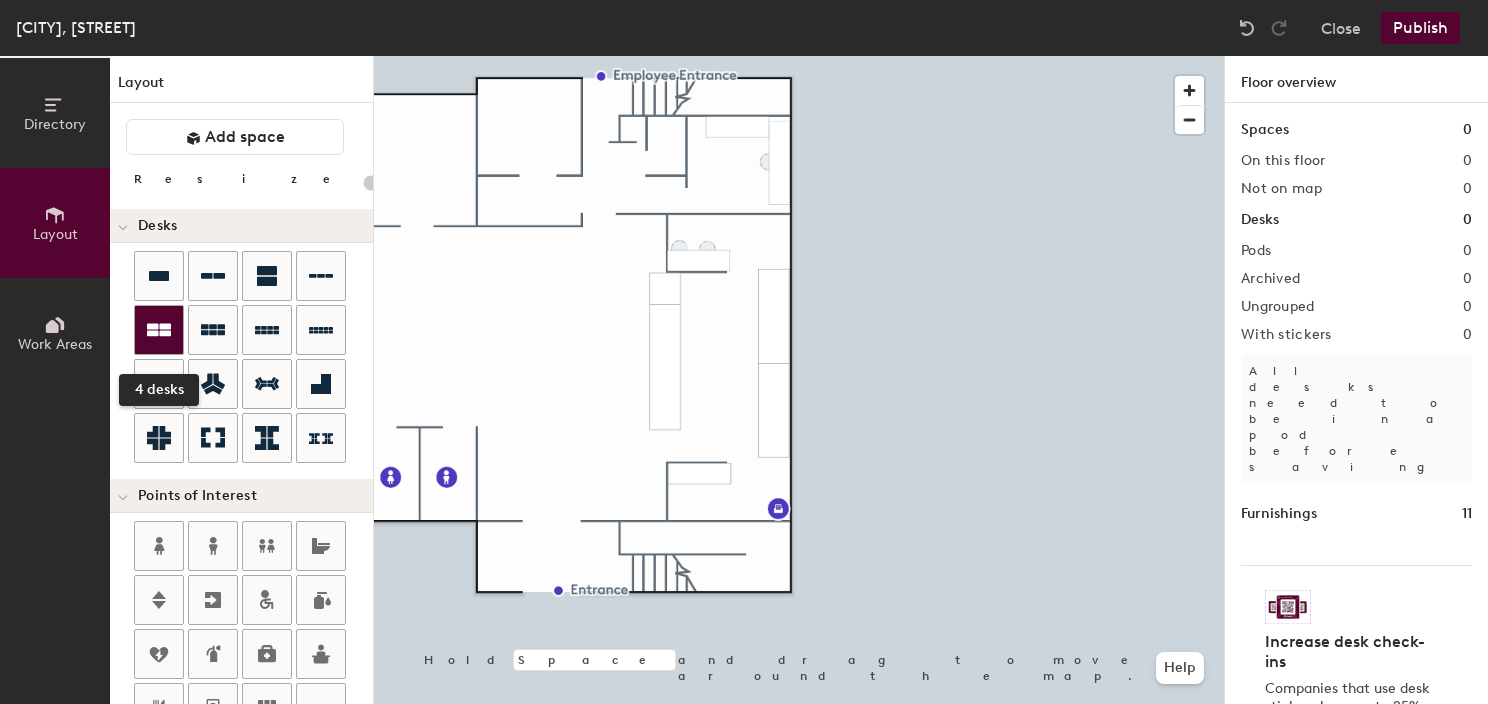scroll, scrollTop: 400, scrollLeft: 0, axis: vertical 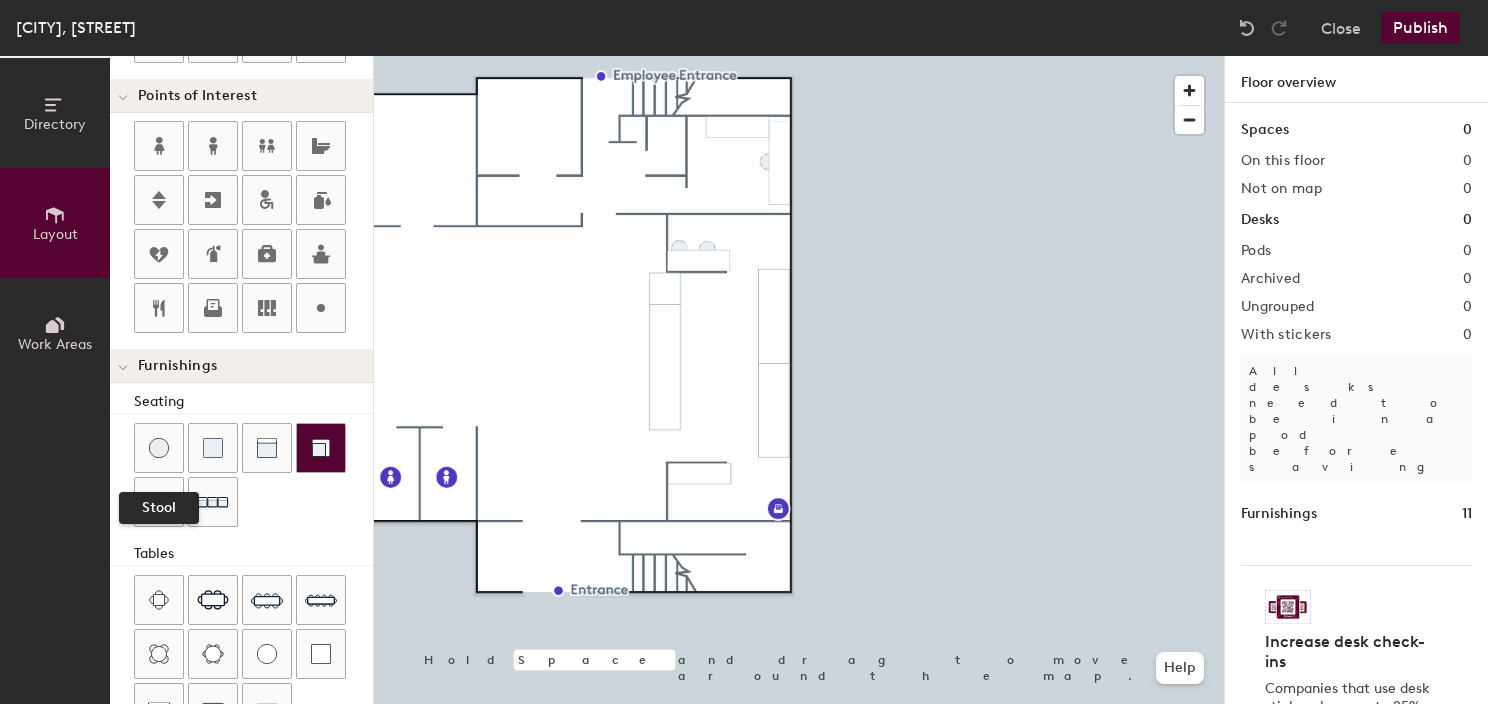drag, startPoint x: 165, startPoint y: 440, endPoint x: 300, endPoint y: 424, distance: 135.94484 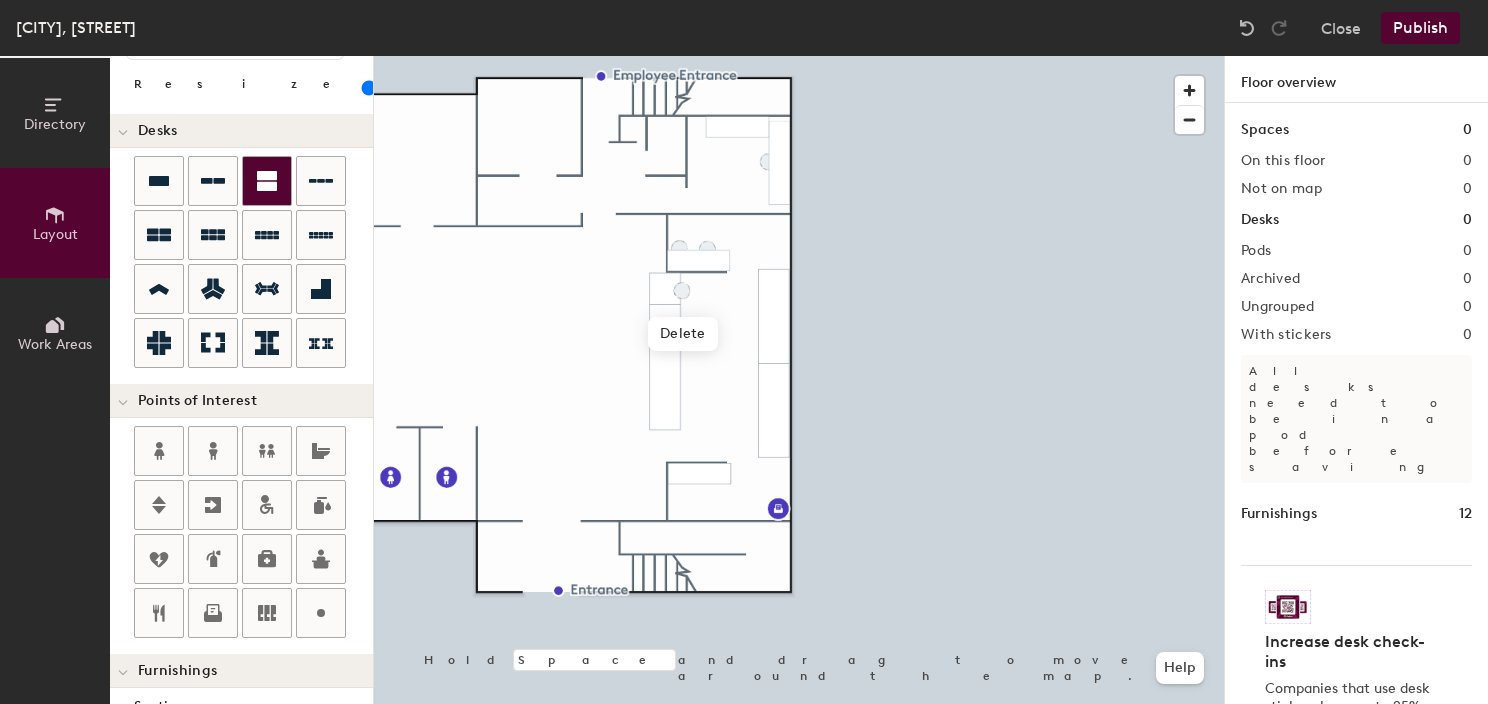 scroll, scrollTop: 0, scrollLeft: 0, axis: both 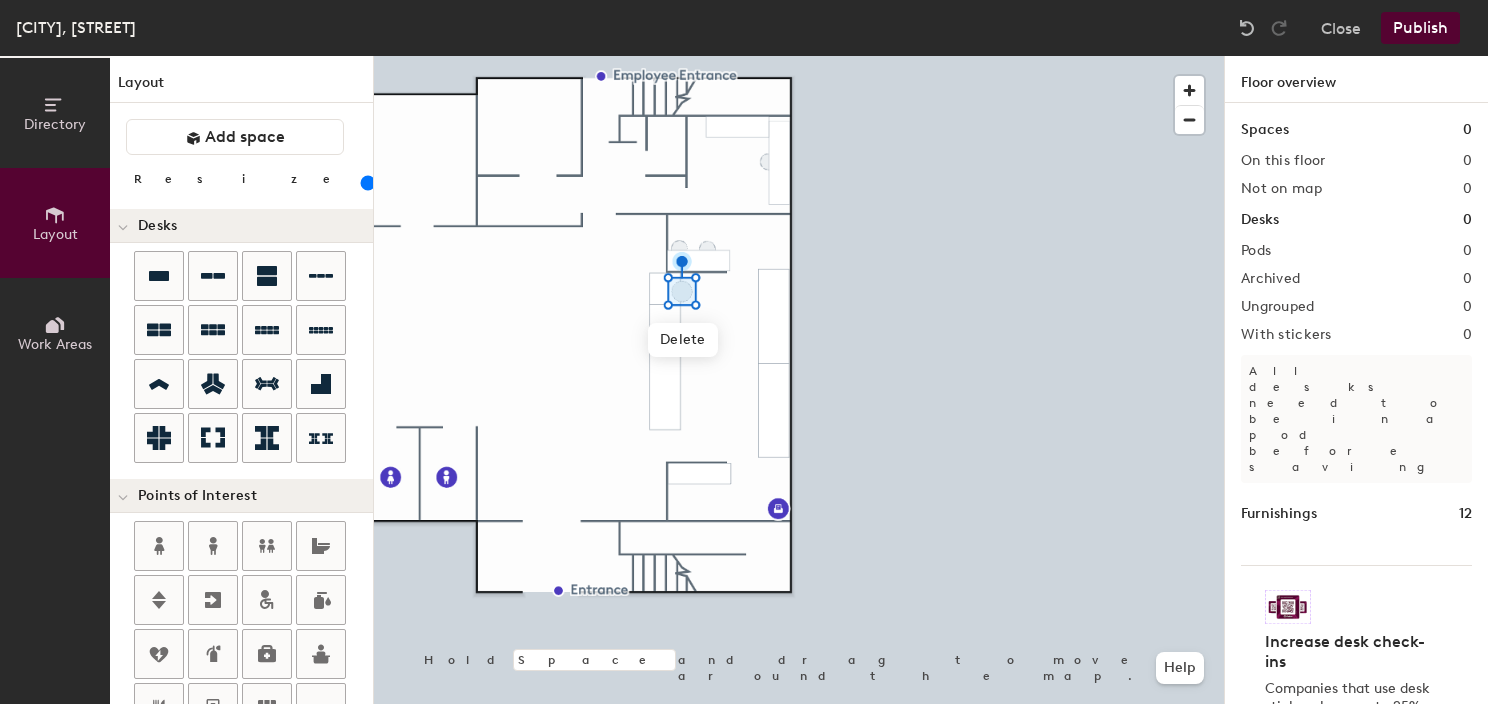 drag, startPoint x: 196, startPoint y: 181, endPoint x: 209, endPoint y: 186, distance: 13.928389 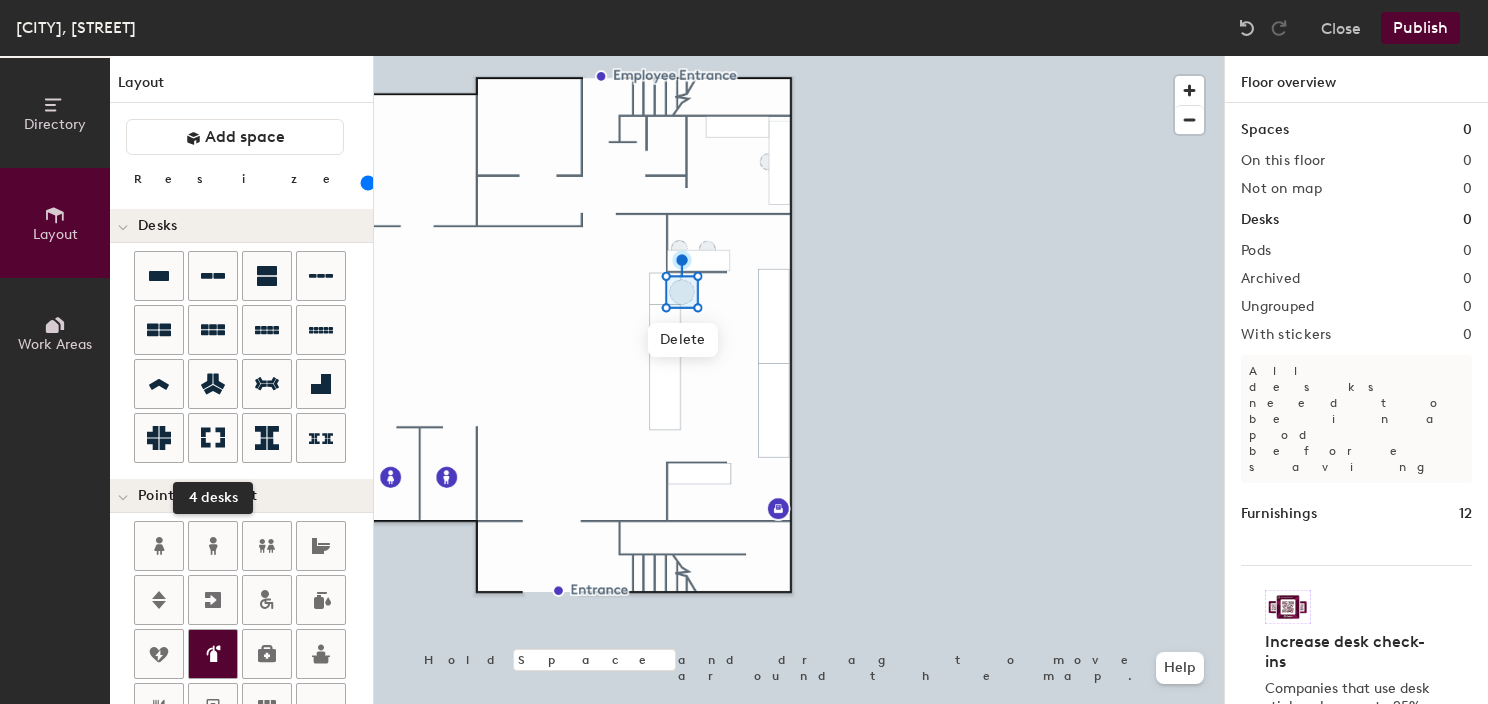 scroll, scrollTop: 400, scrollLeft: 0, axis: vertical 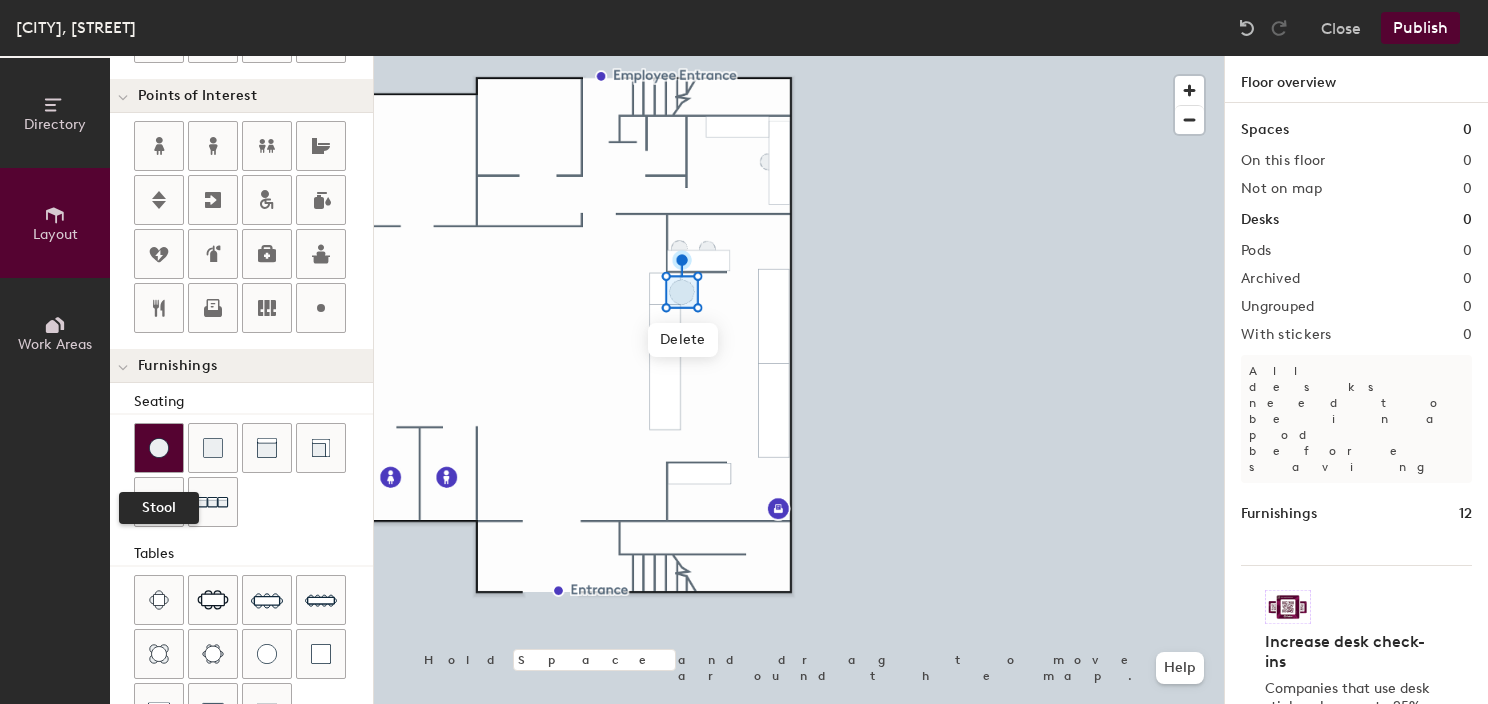 drag, startPoint x: 153, startPoint y: 446, endPoint x: 171, endPoint y: 448, distance: 18.110771 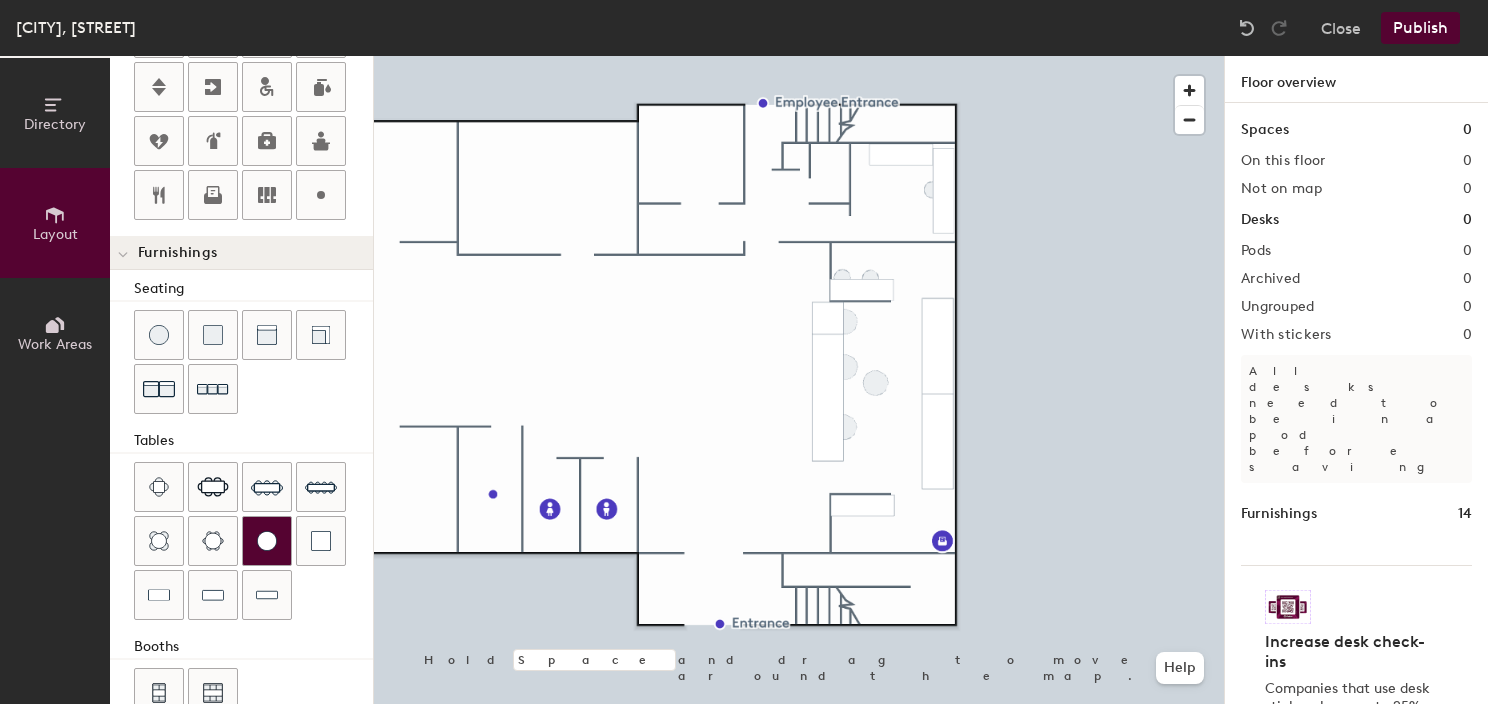 scroll, scrollTop: 552, scrollLeft: 0, axis: vertical 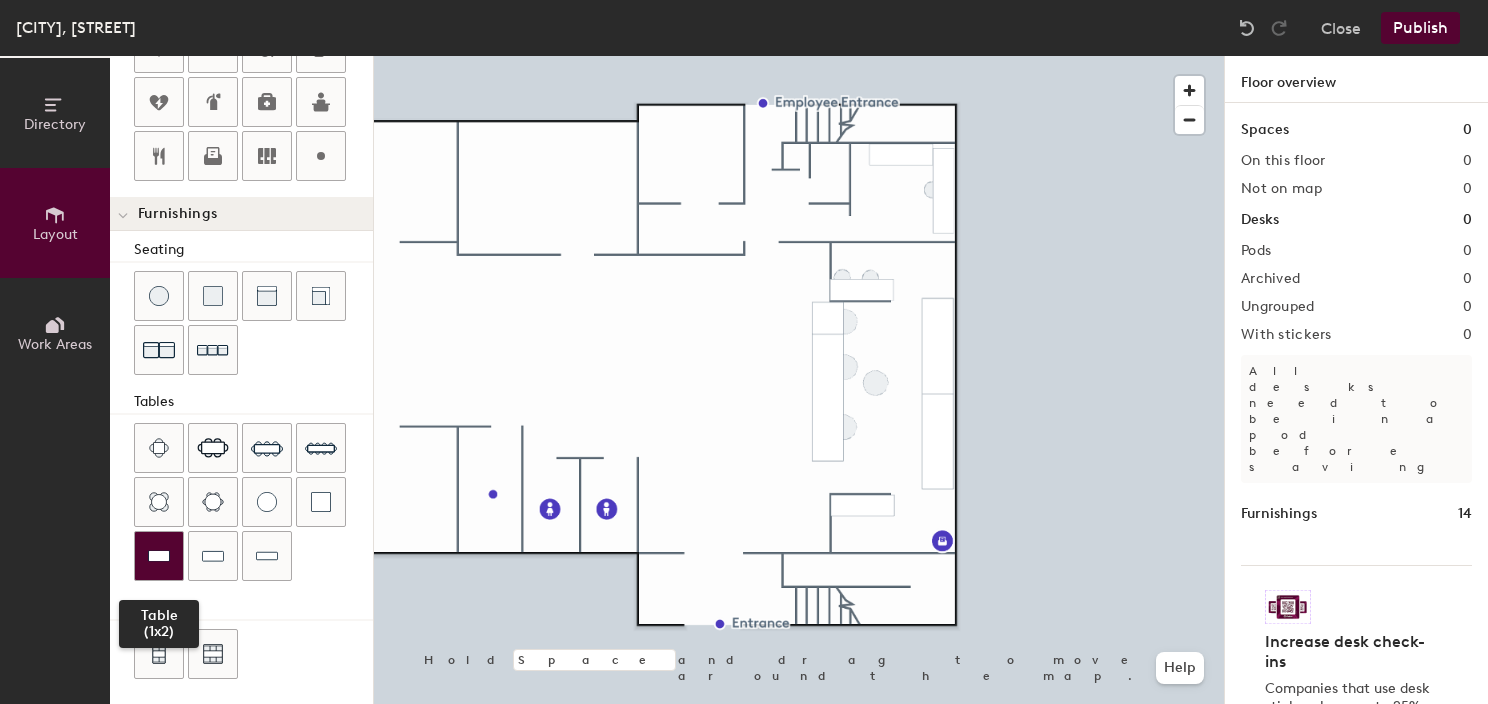 click 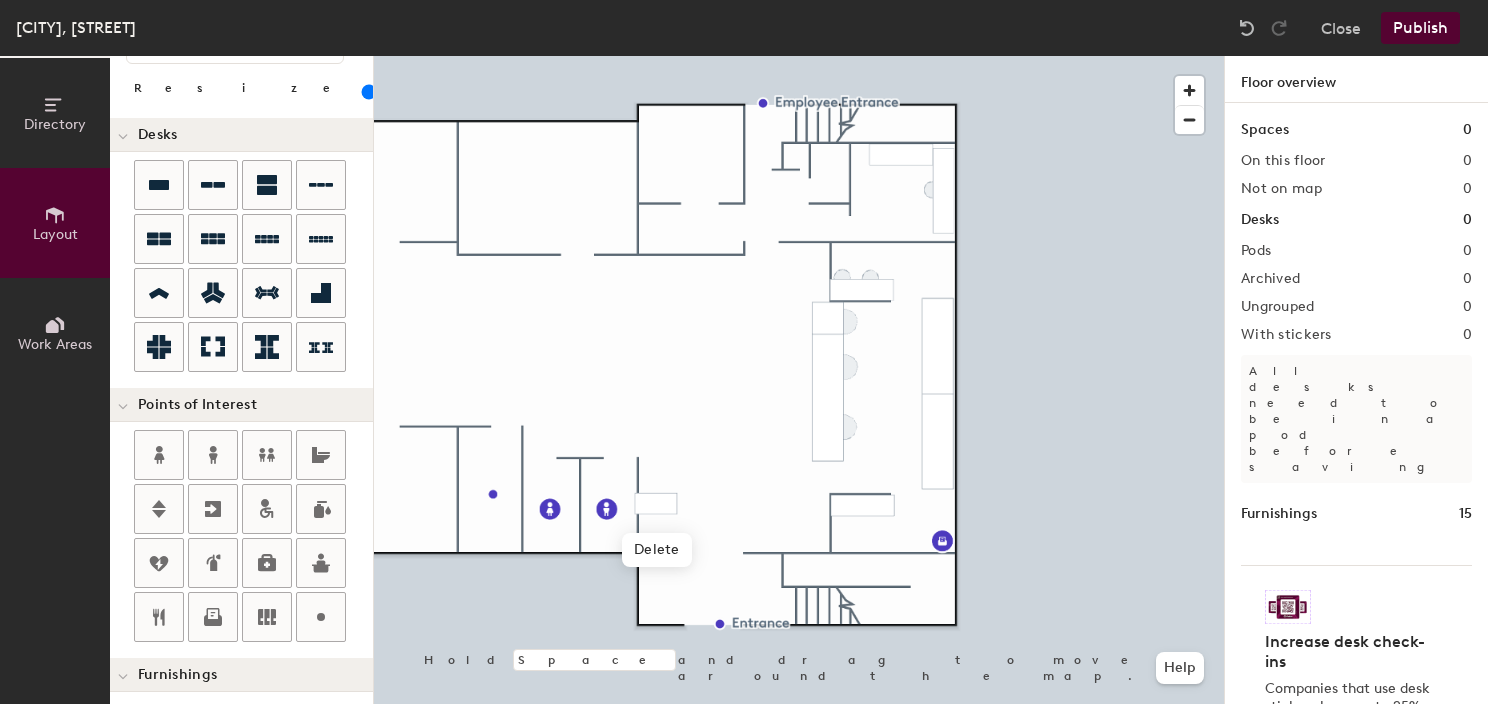 scroll, scrollTop: 0, scrollLeft: 0, axis: both 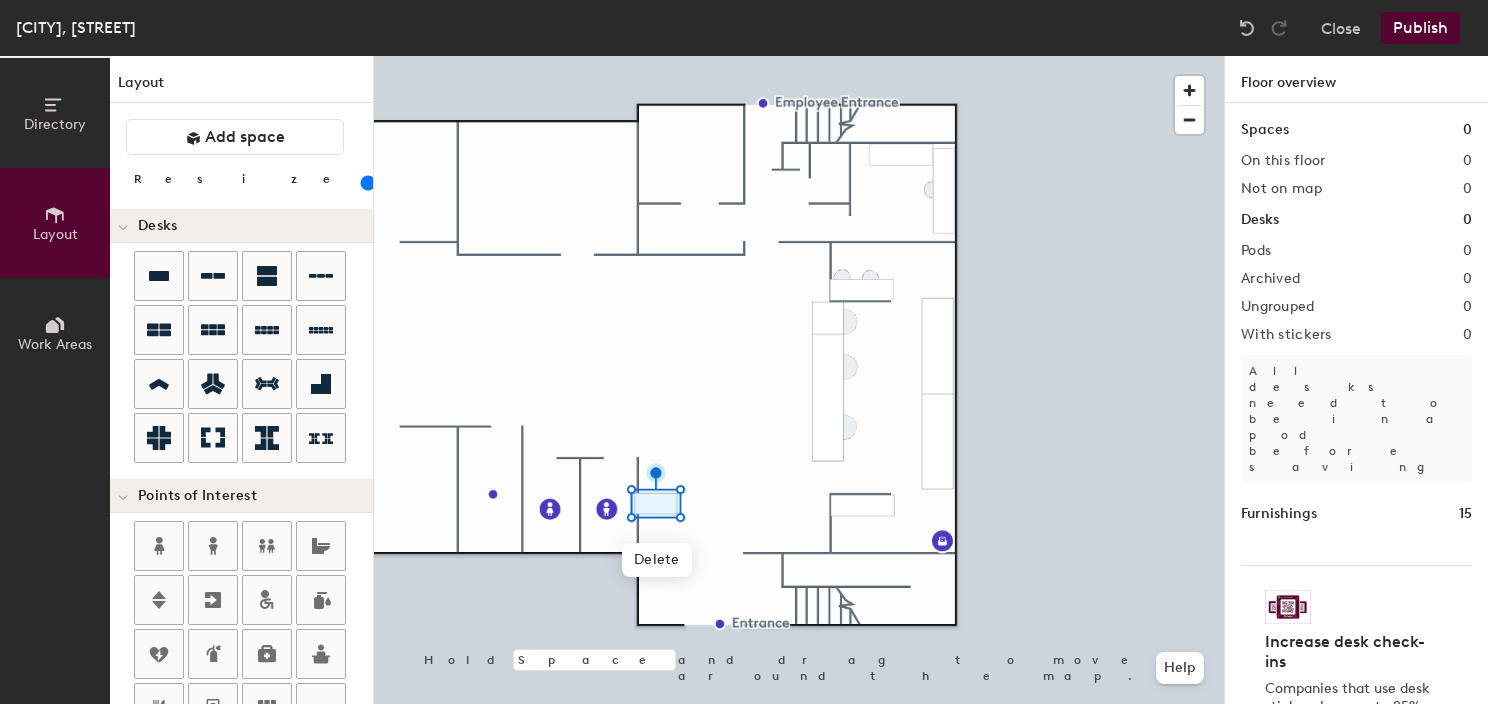 click 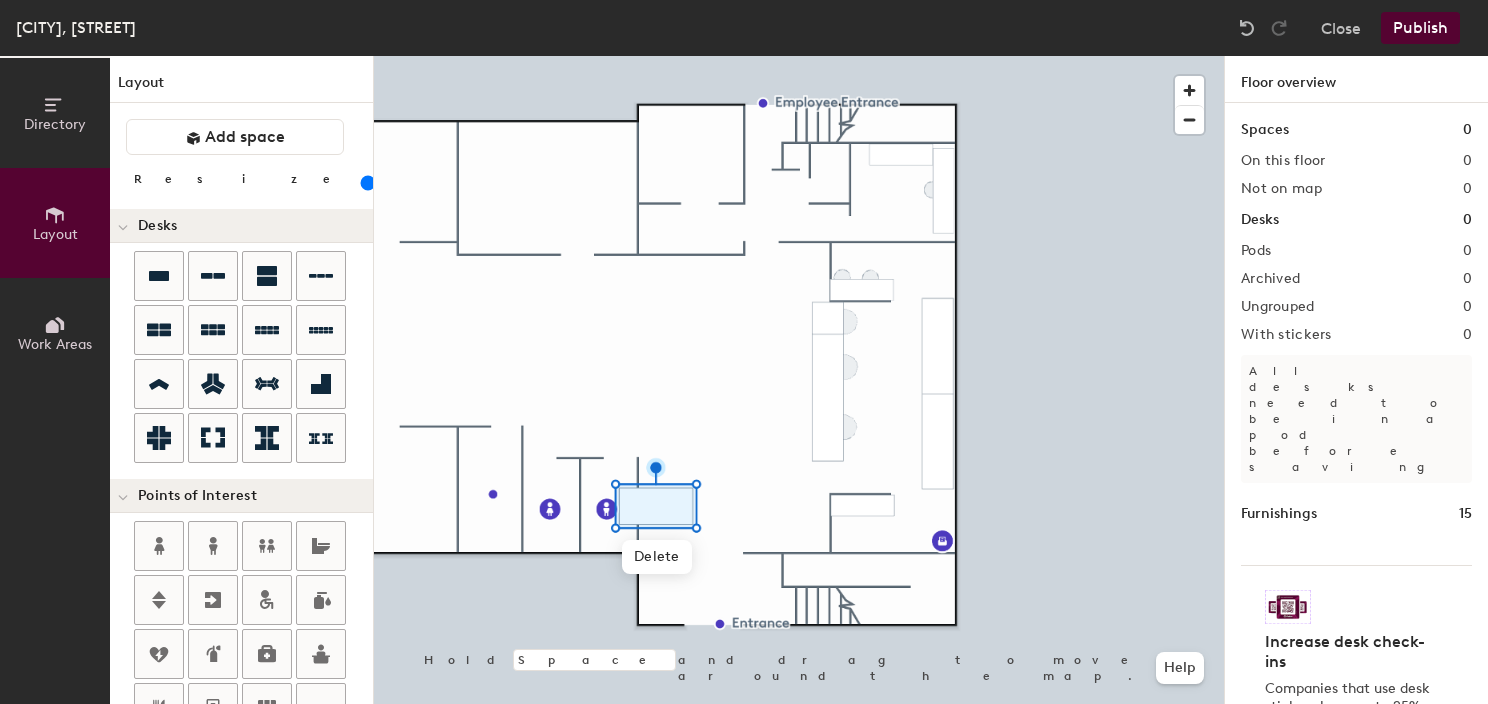 click 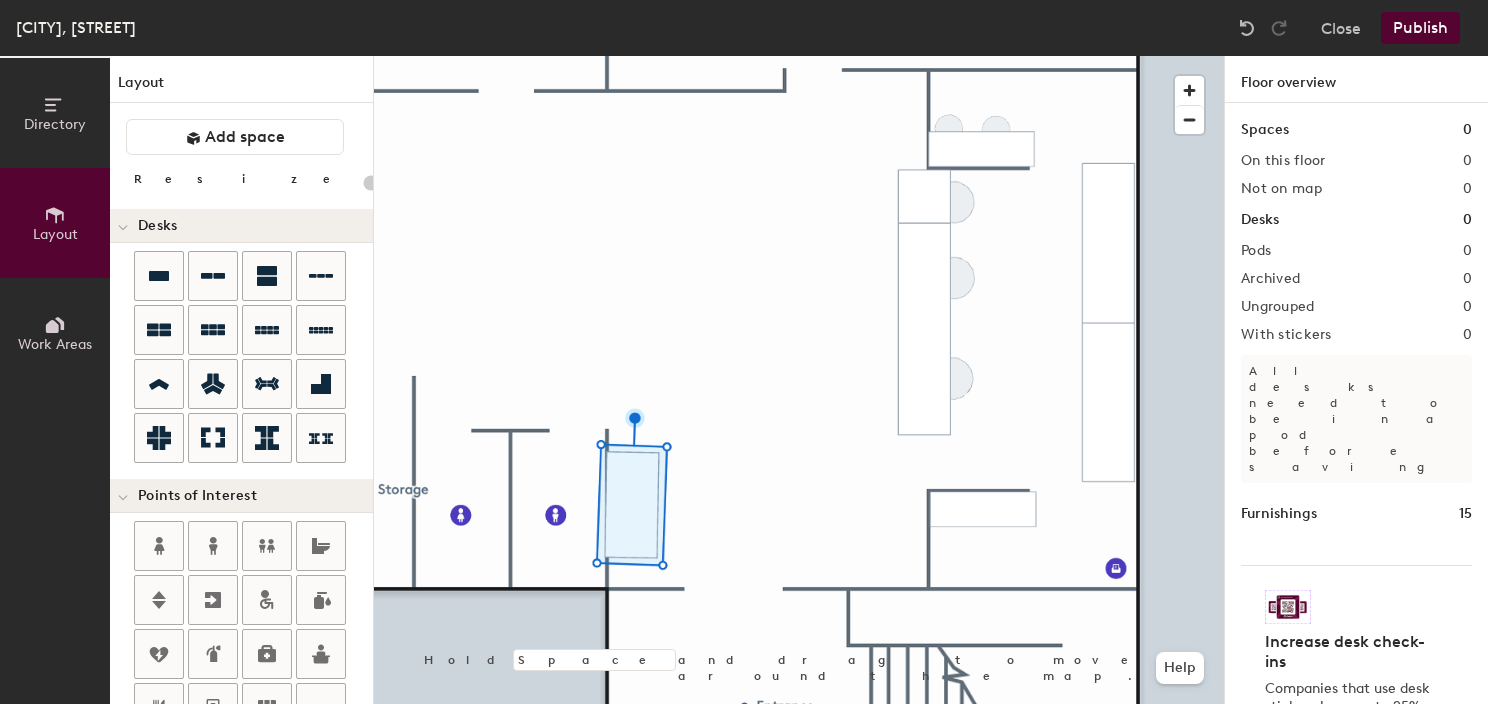click 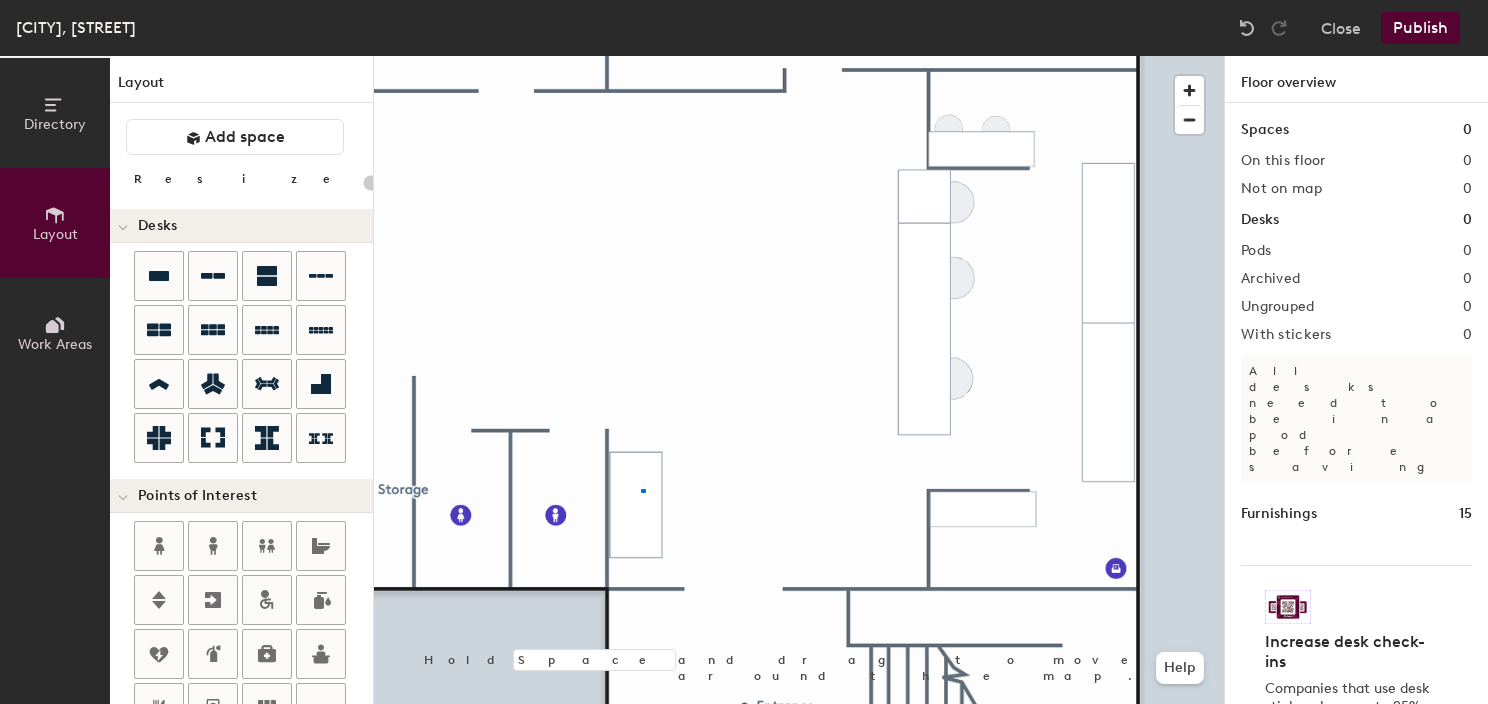 click 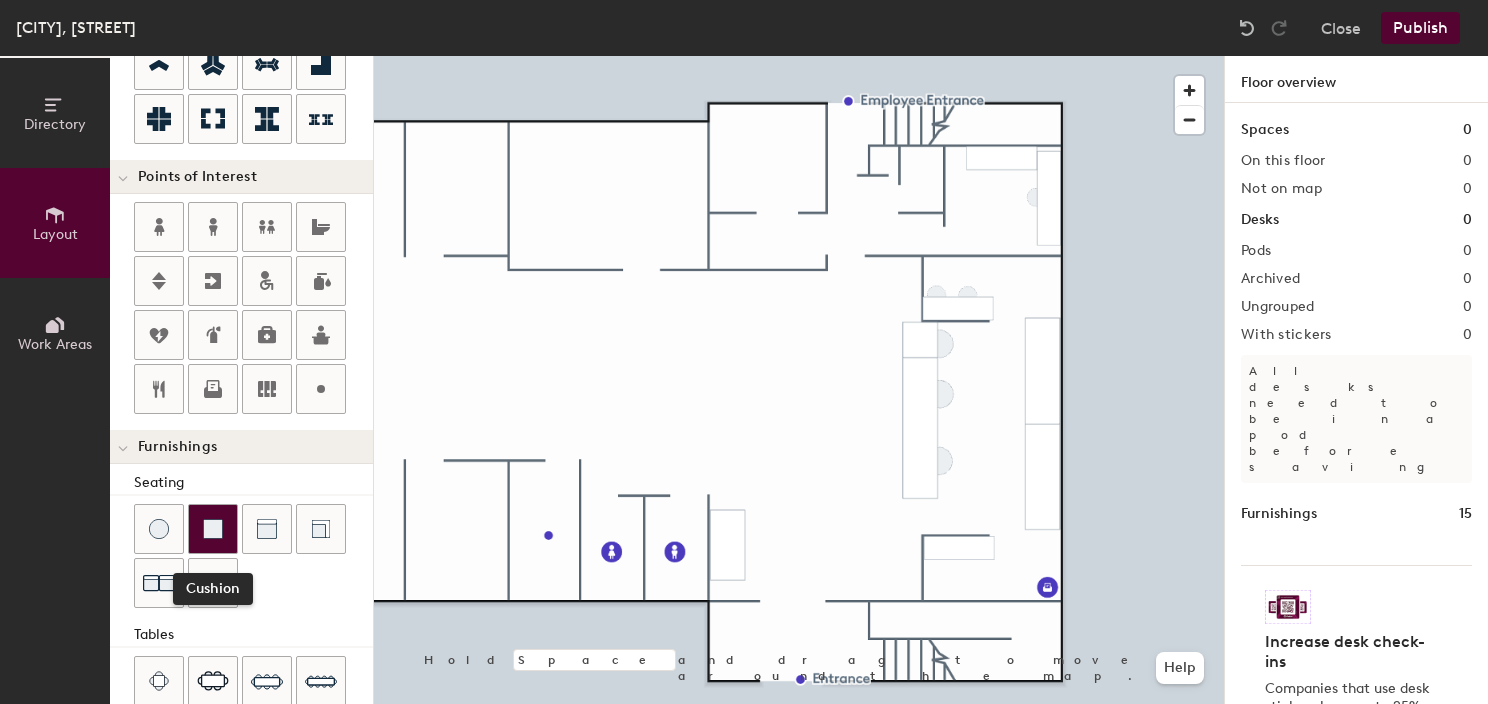 scroll, scrollTop: 500, scrollLeft: 0, axis: vertical 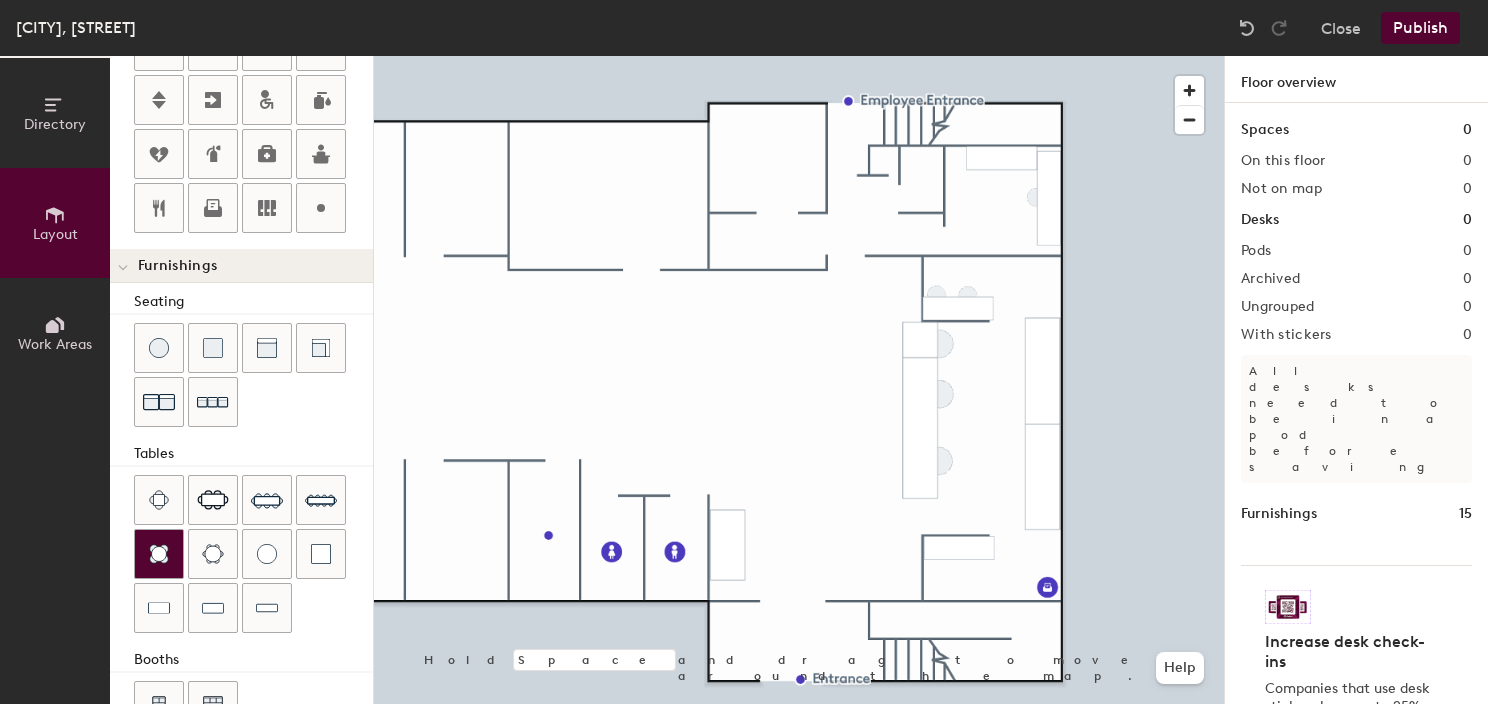 click 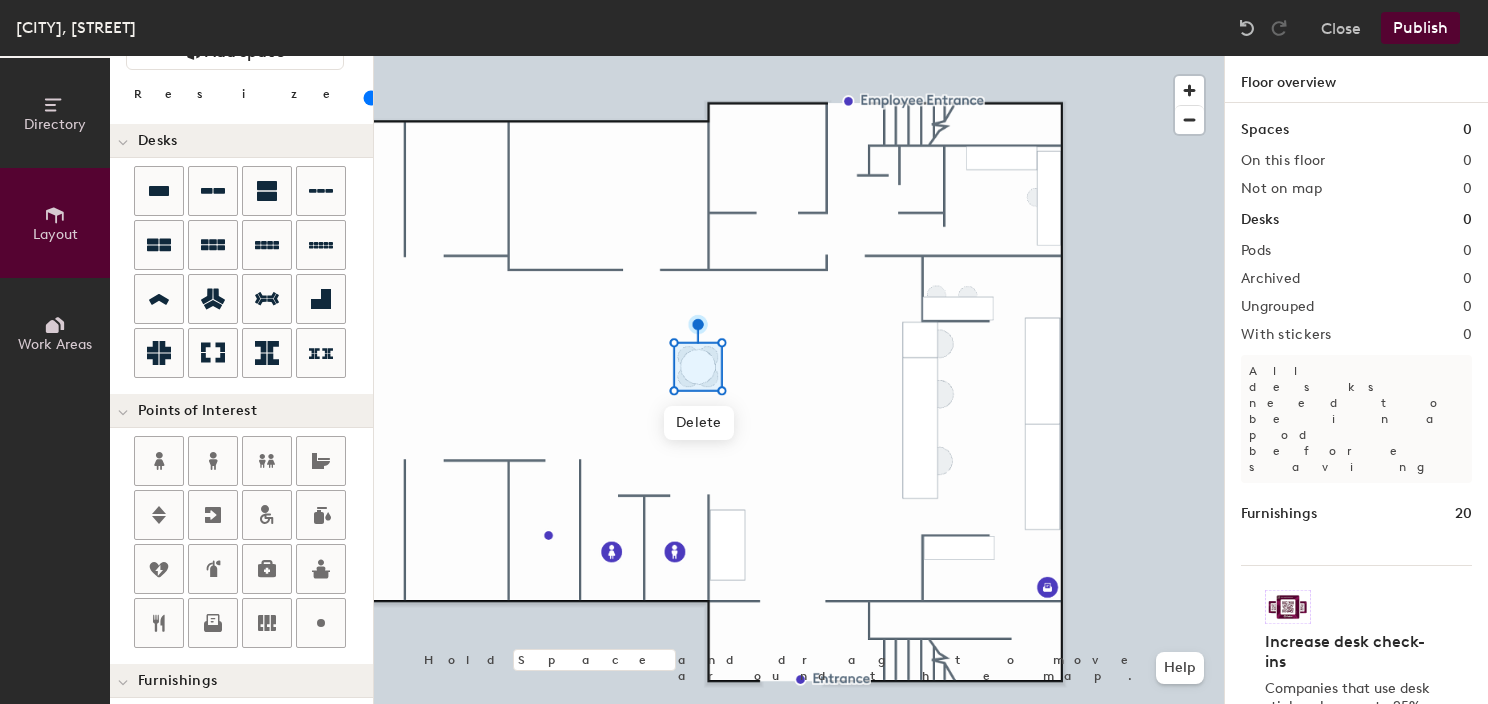 scroll, scrollTop: 0, scrollLeft: 0, axis: both 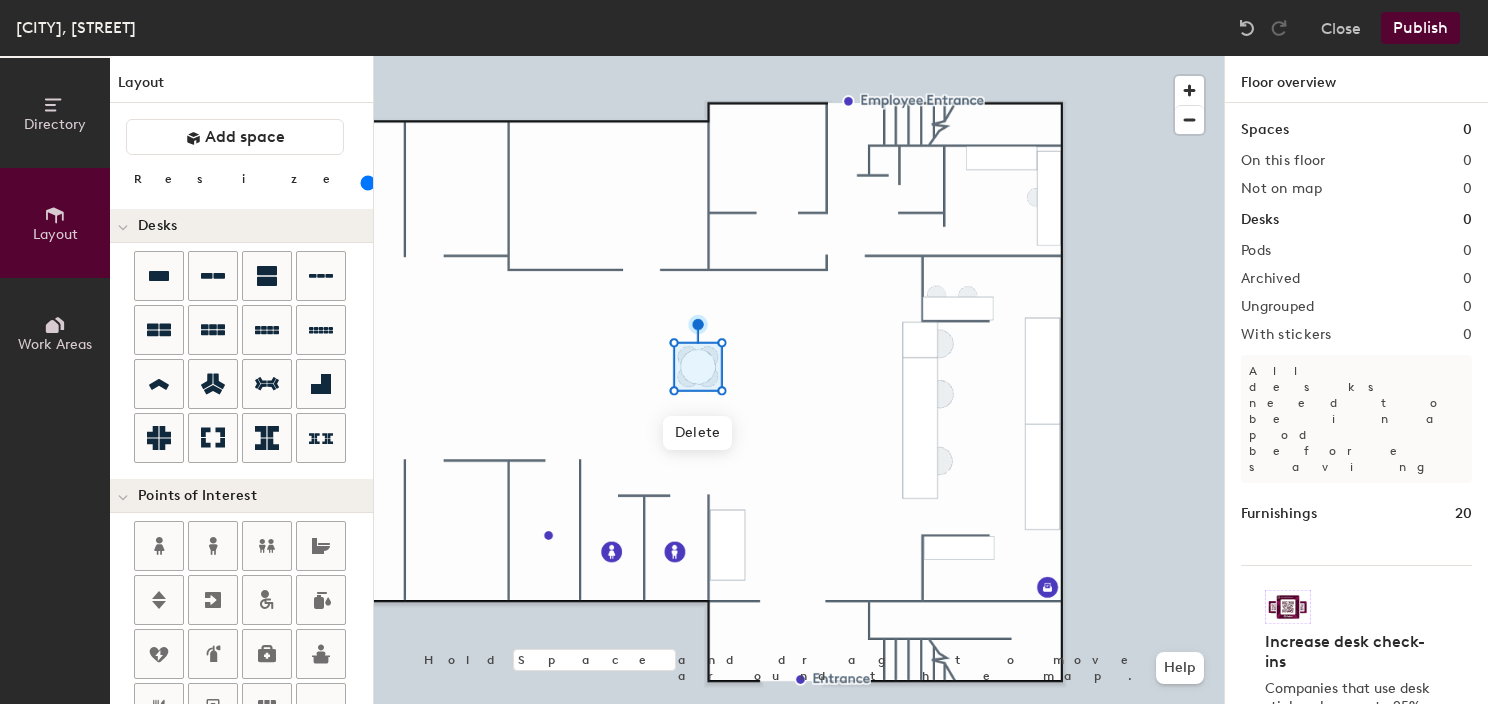 drag, startPoint x: 184, startPoint y: 182, endPoint x: 354, endPoint y: 233, distance: 177.48521 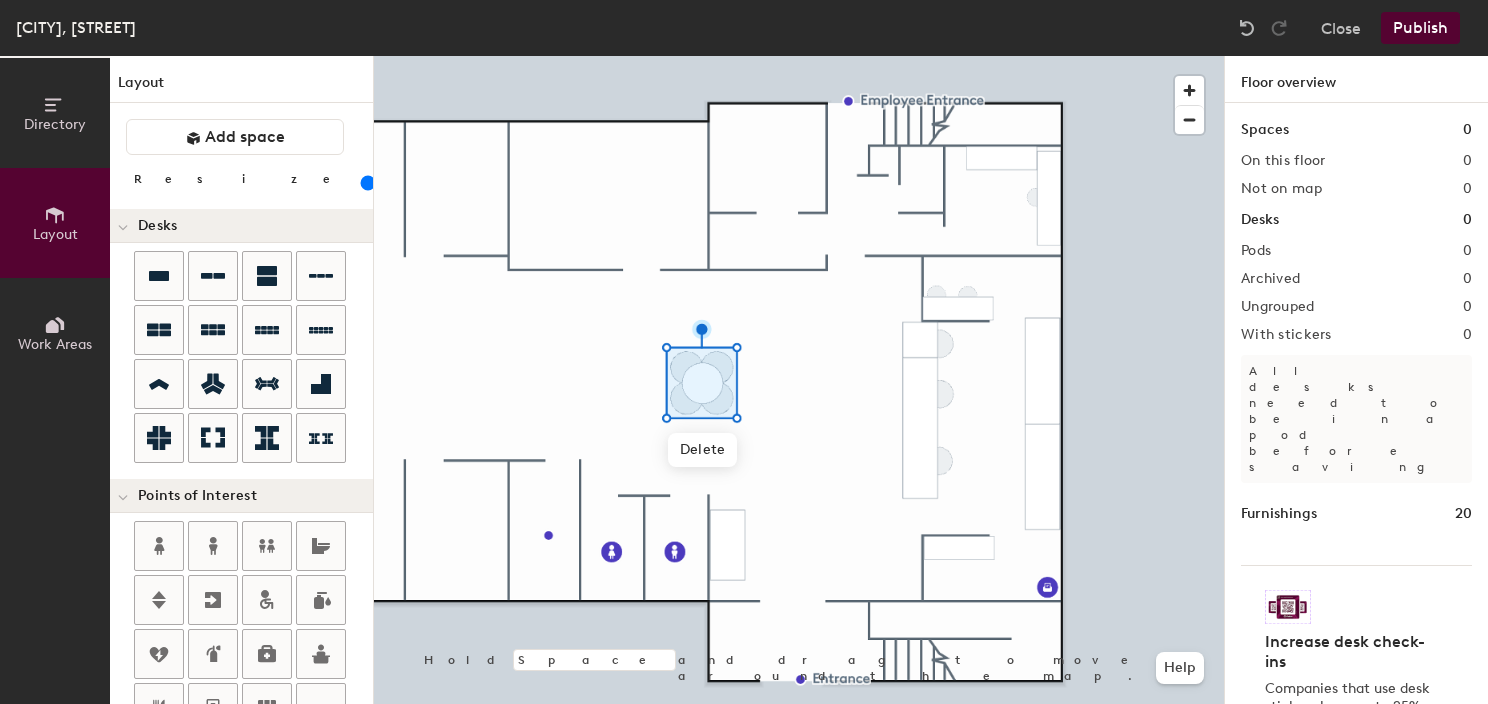 drag, startPoint x: 215, startPoint y: 174, endPoint x: 254, endPoint y: 176, distance: 39.051247 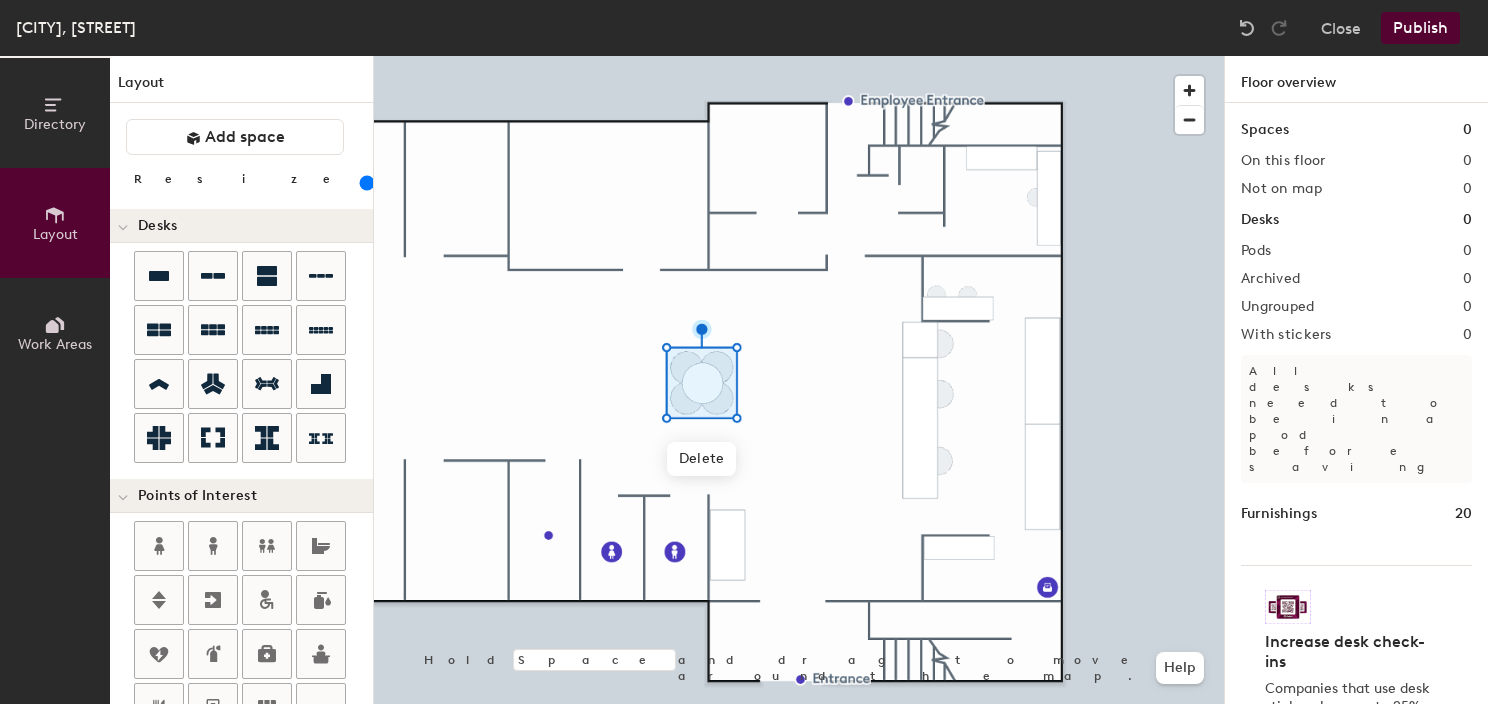 drag, startPoint x: 219, startPoint y: 182, endPoint x: 363, endPoint y: 262, distance: 164.73009 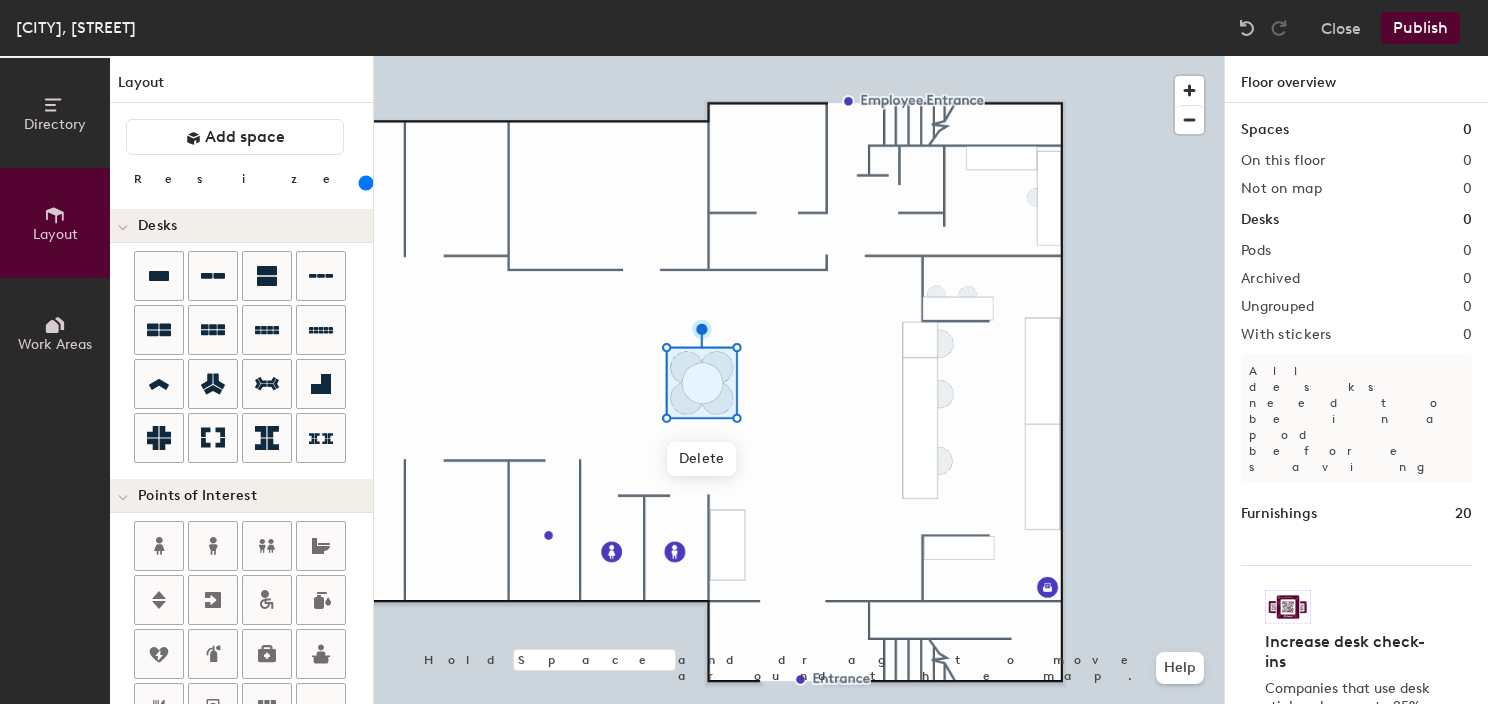 click 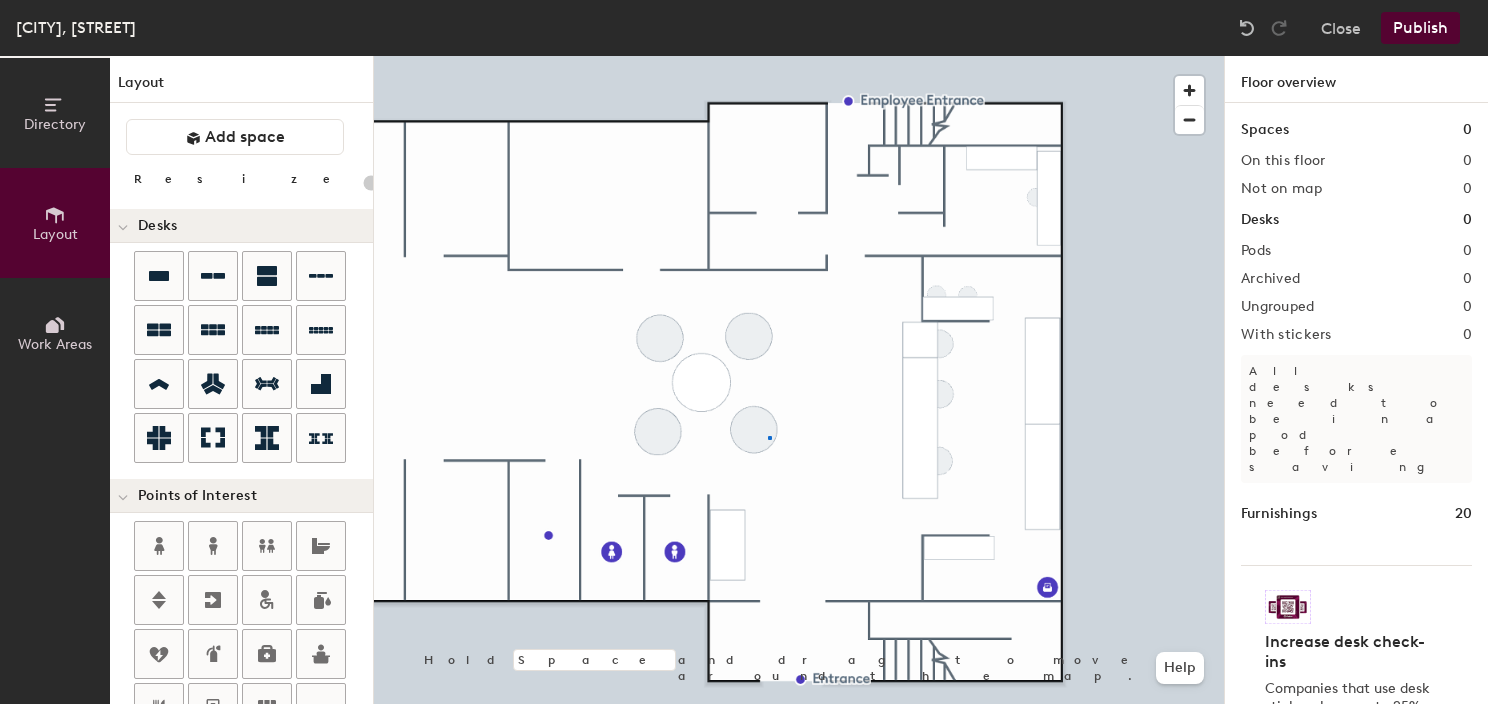 click 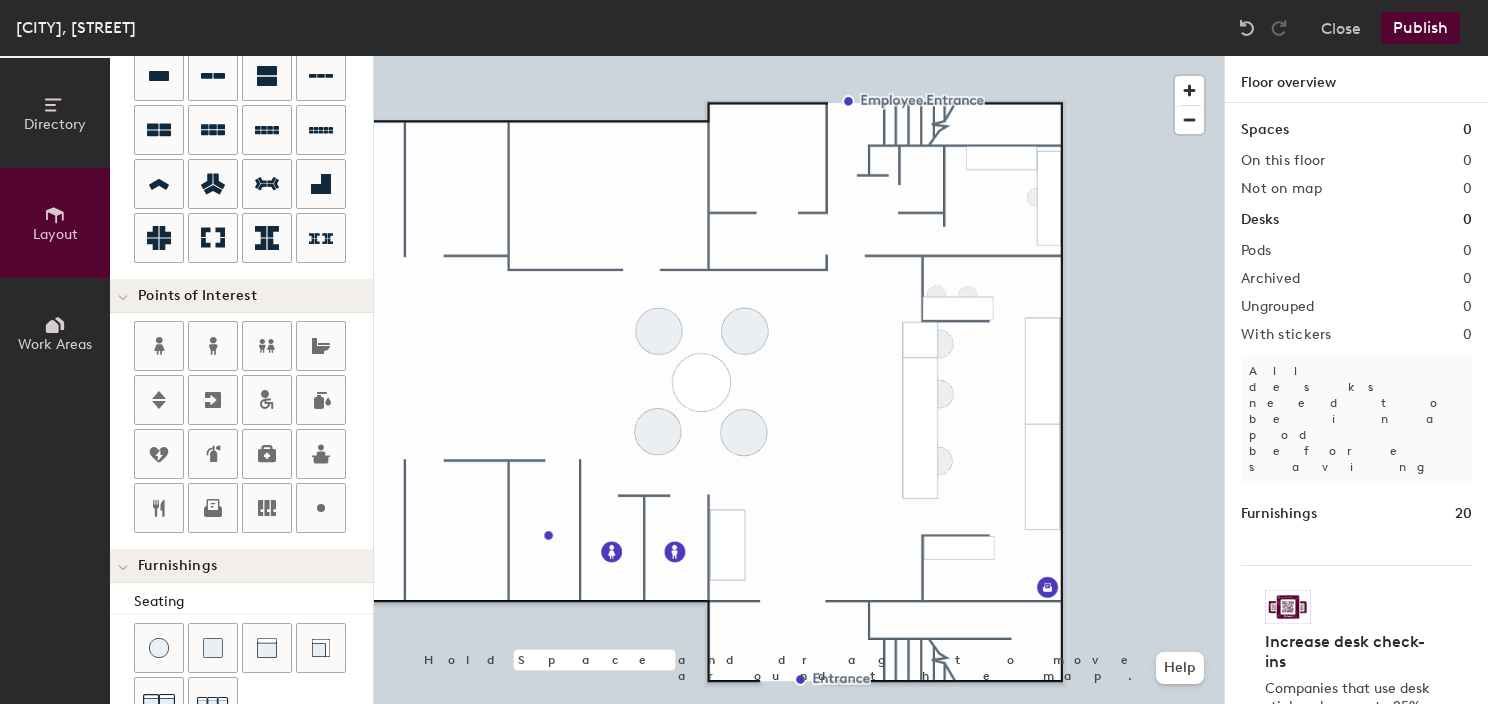 scroll, scrollTop: 500, scrollLeft: 0, axis: vertical 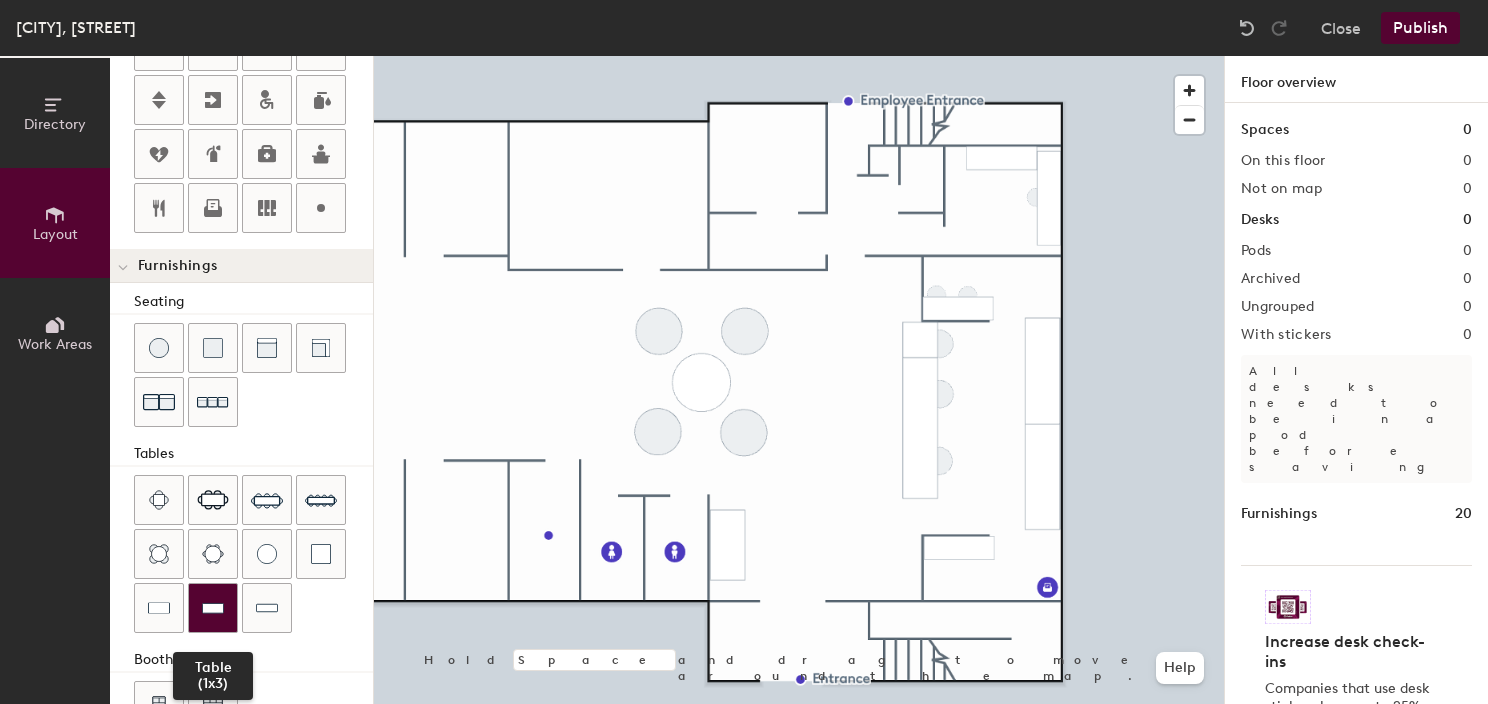 click 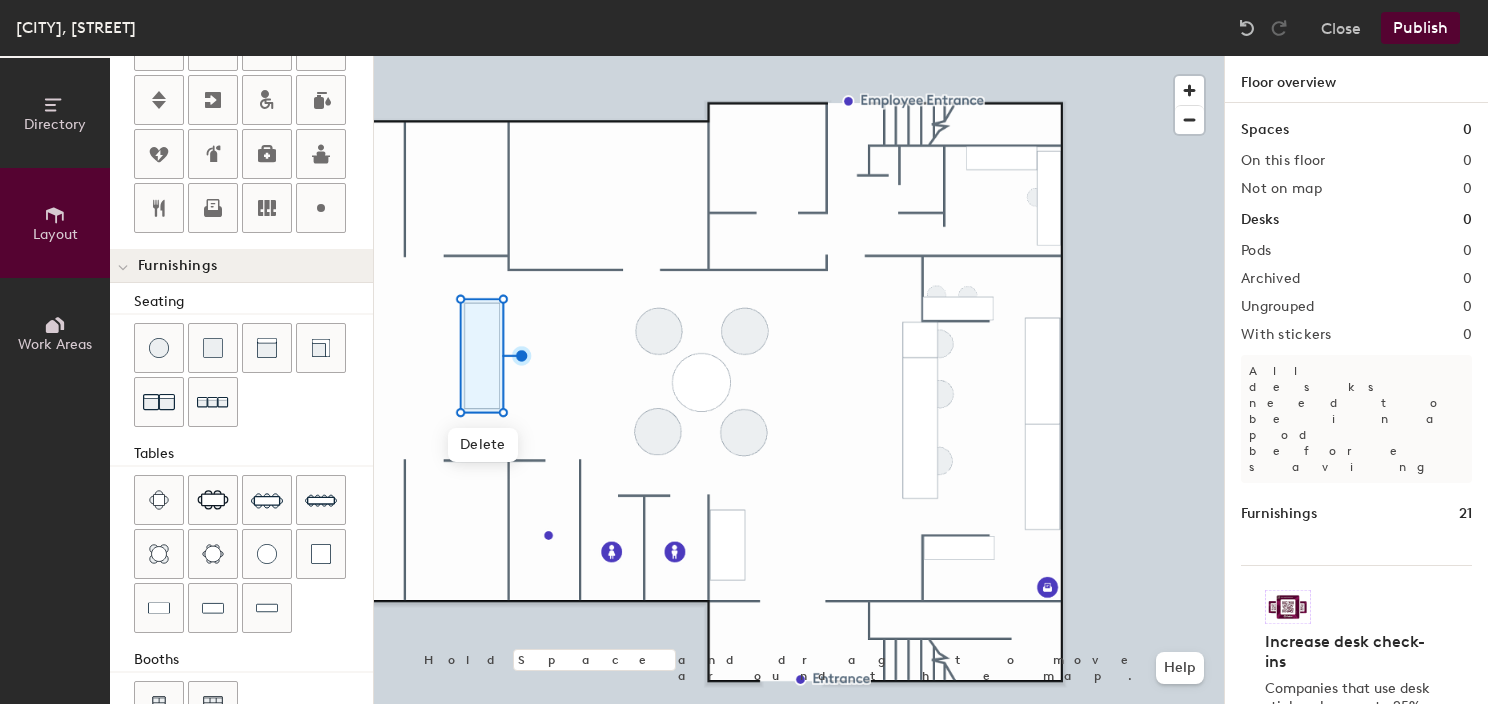 click 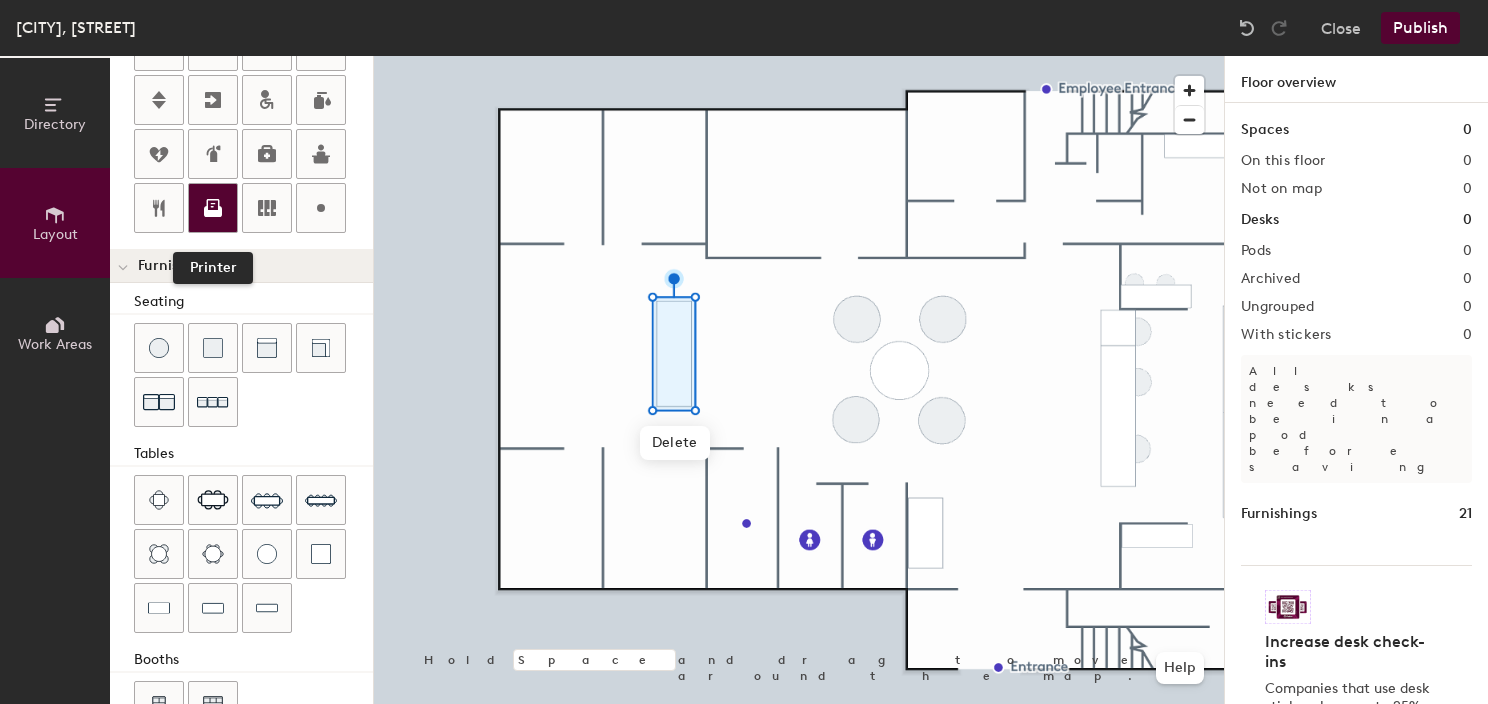 drag, startPoint x: 197, startPoint y: 200, endPoint x: 219, endPoint y: 203, distance: 22.203604 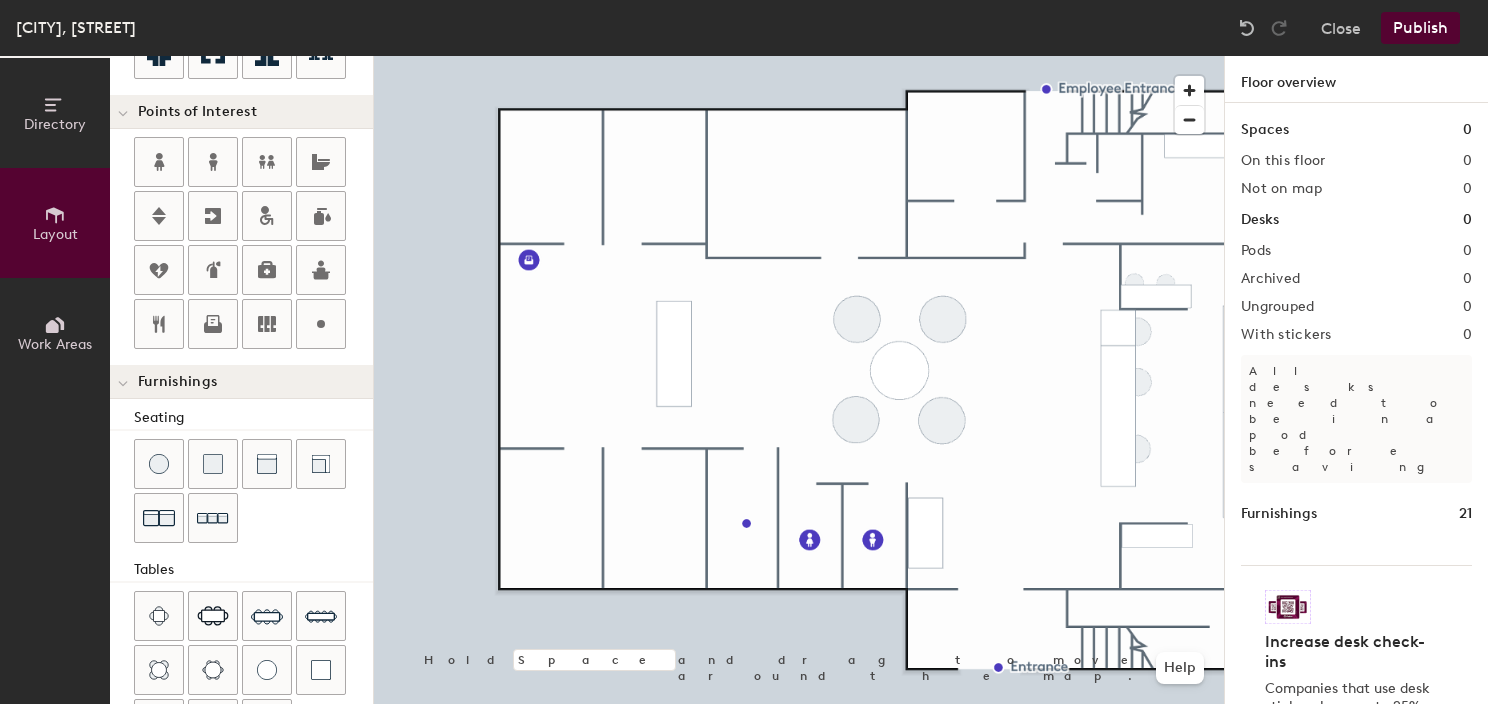 scroll, scrollTop: 200, scrollLeft: 0, axis: vertical 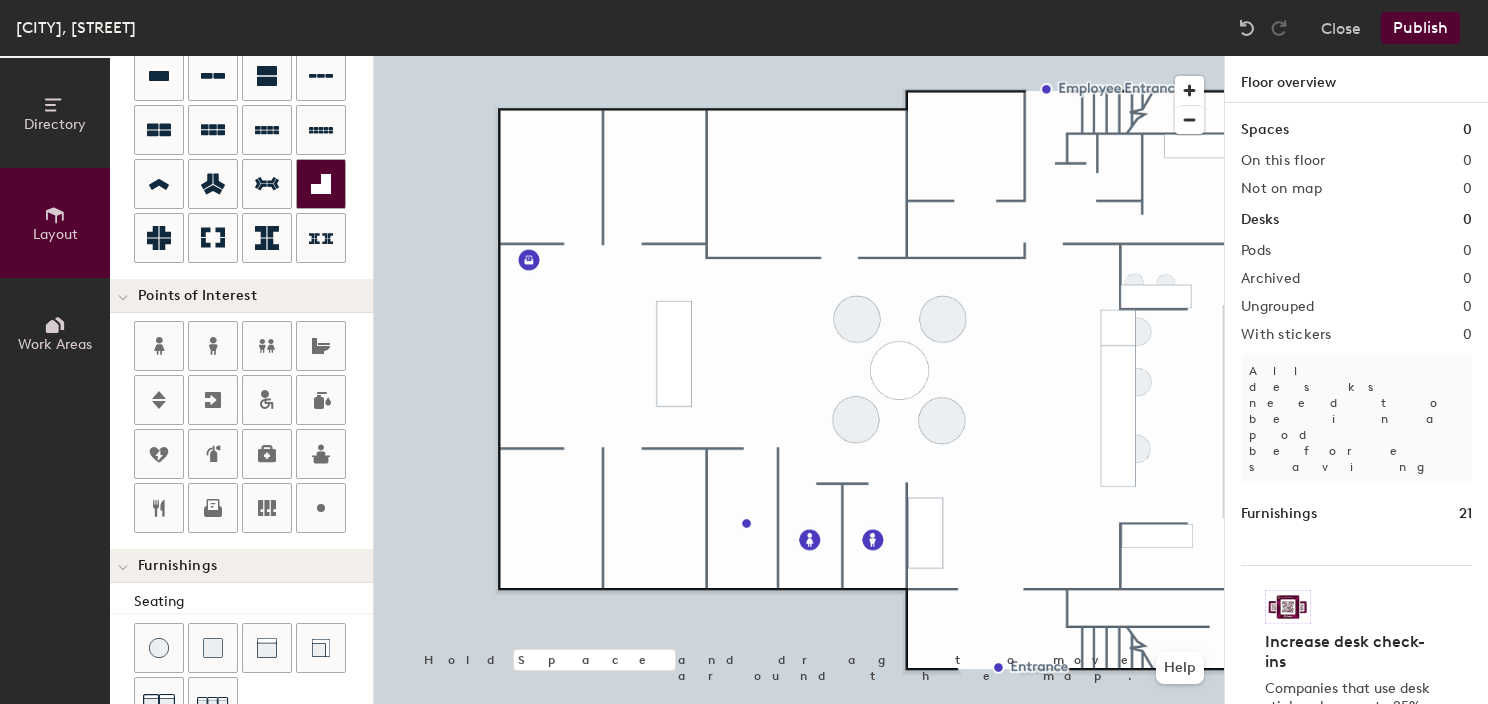 click 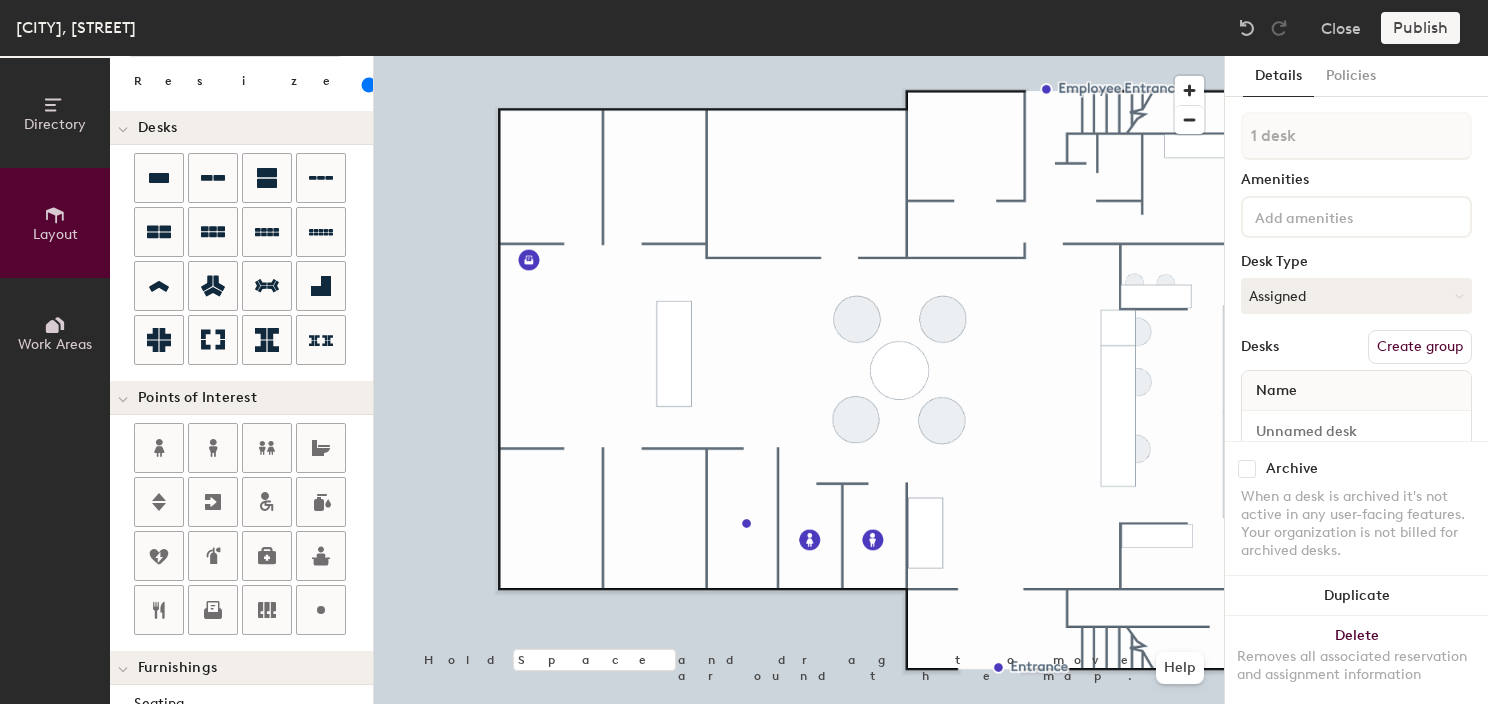scroll, scrollTop: 0, scrollLeft: 0, axis: both 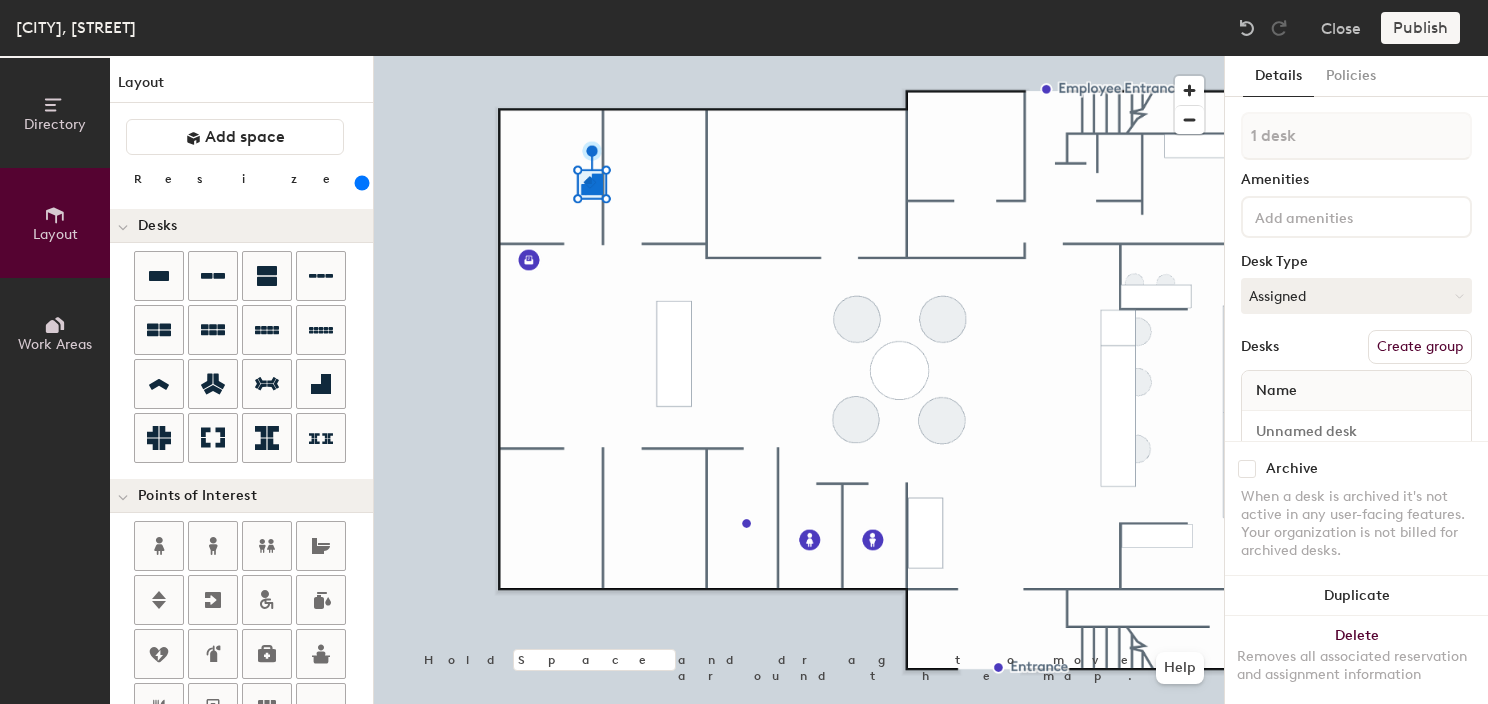 drag, startPoint x: 212, startPoint y: 184, endPoint x: 267, endPoint y: 195, distance: 56.089214 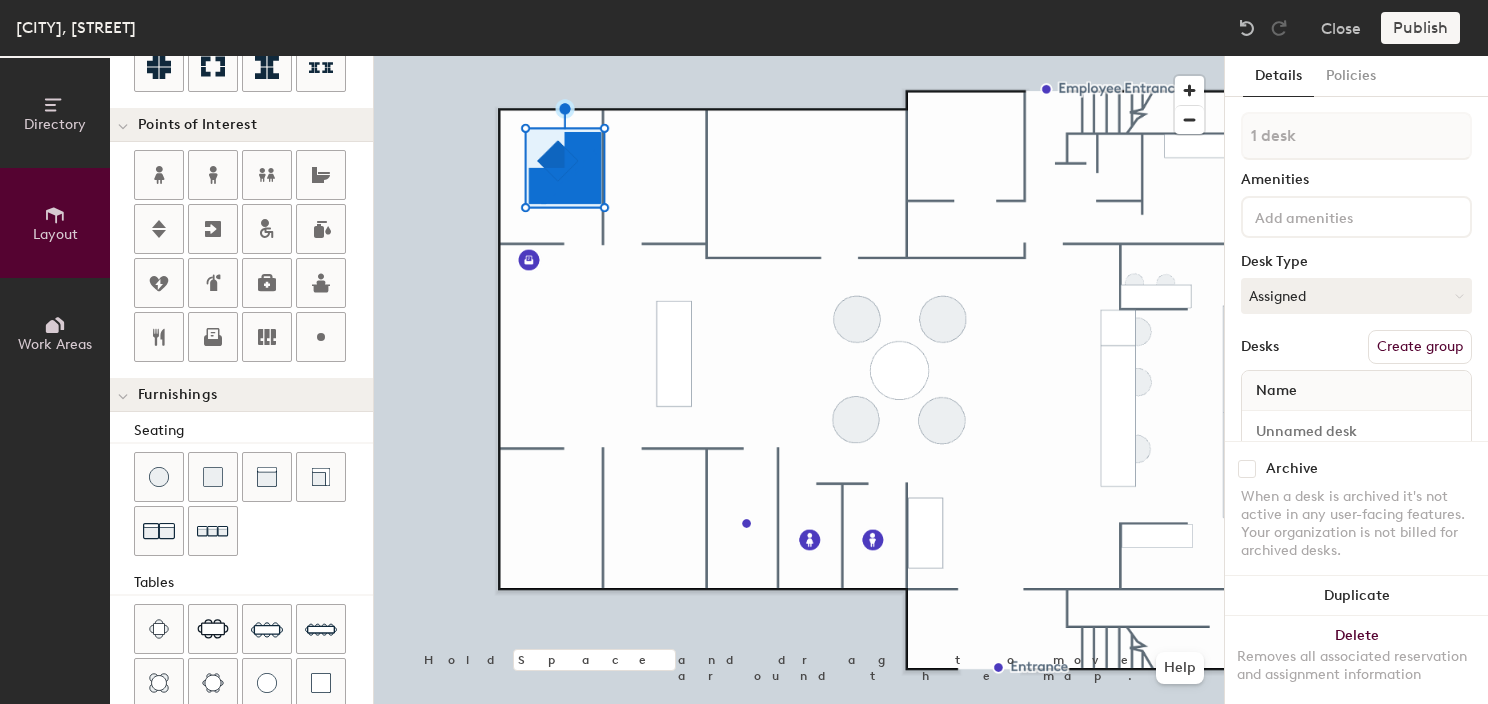 scroll, scrollTop: 552, scrollLeft: 0, axis: vertical 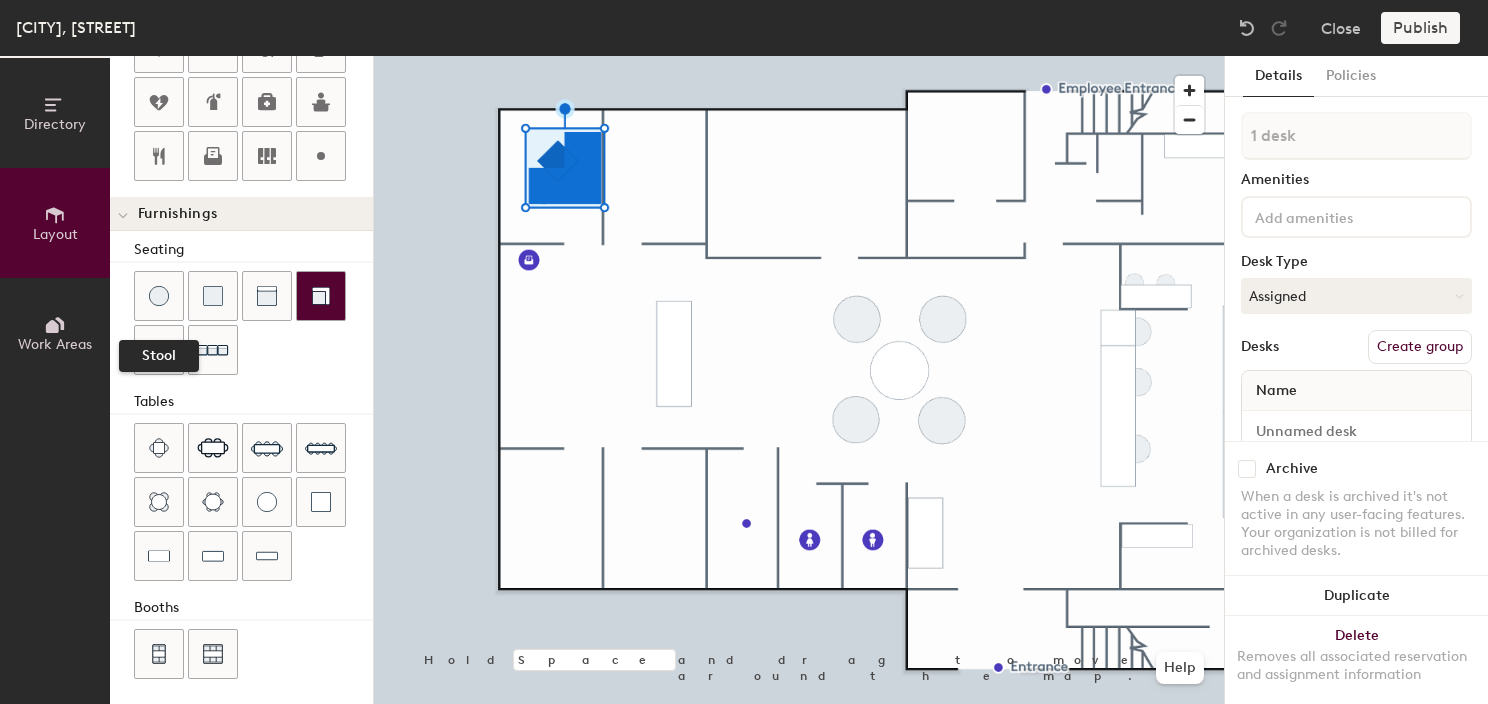 drag, startPoint x: 158, startPoint y: 282, endPoint x: 335, endPoint y: 267, distance: 177.63446 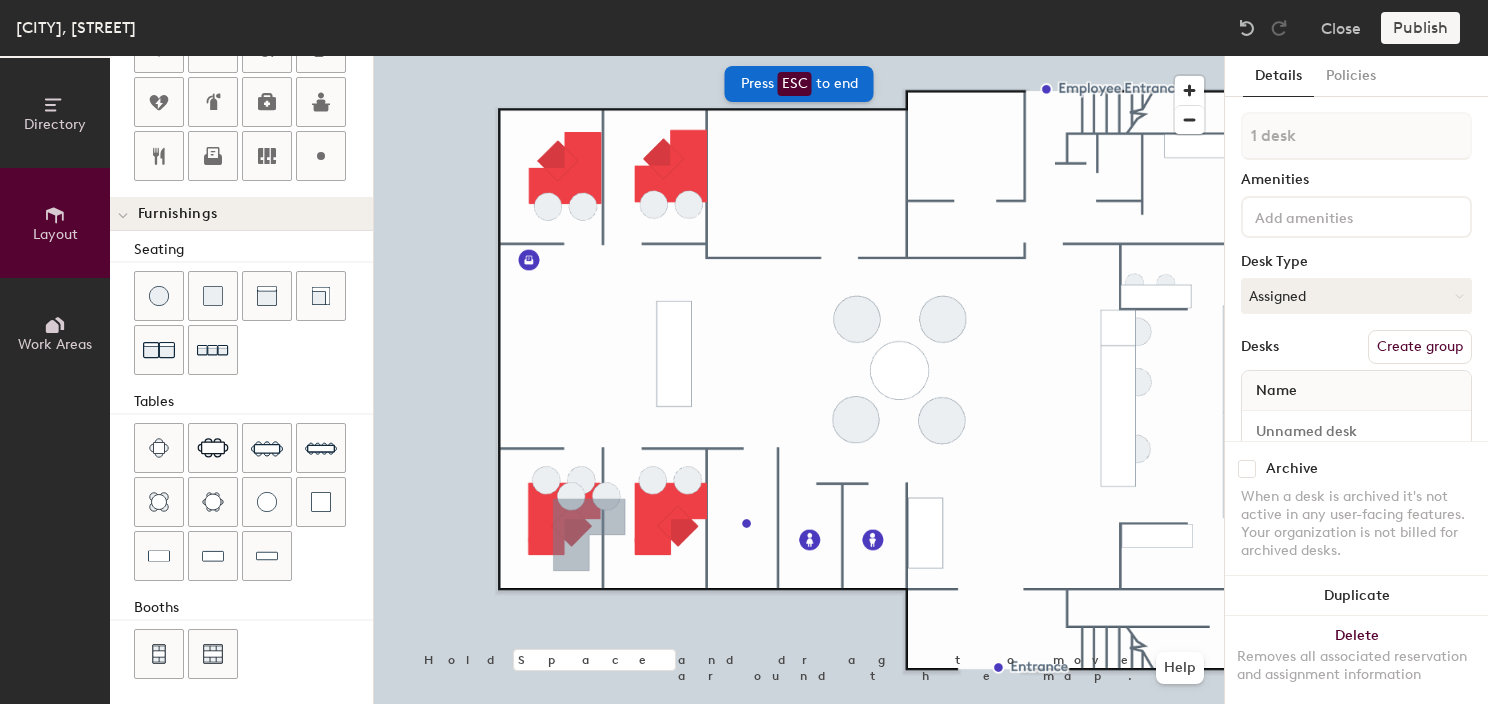 type on "20" 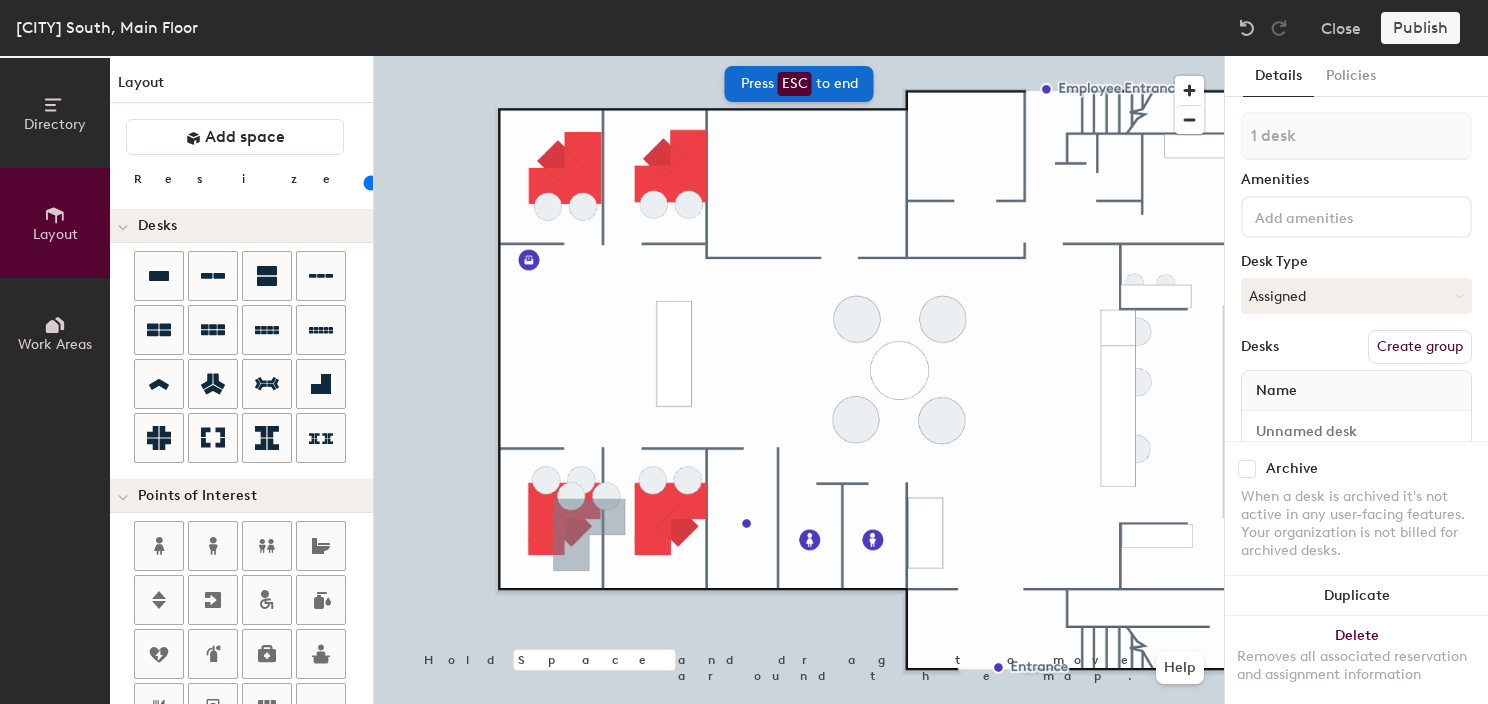 scroll, scrollTop: 0, scrollLeft: 0, axis: both 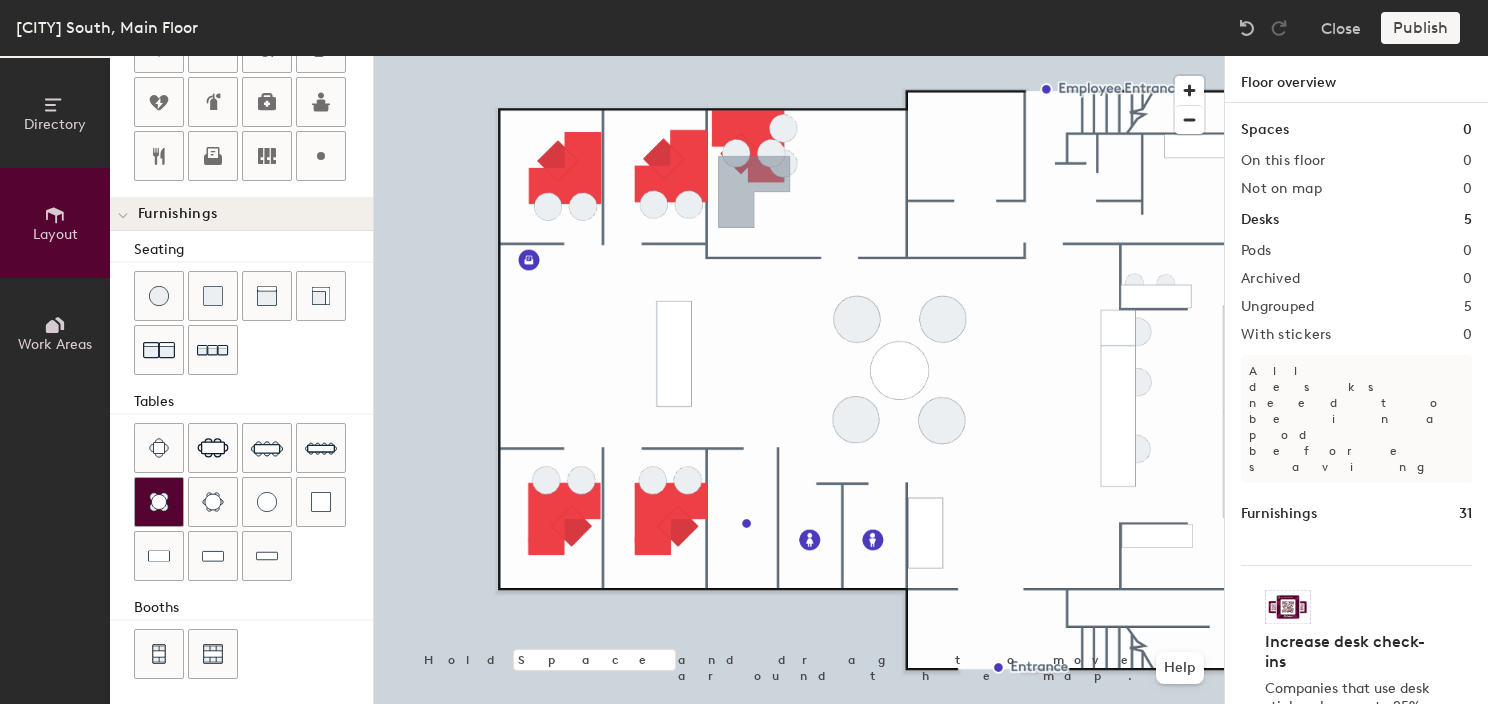 click 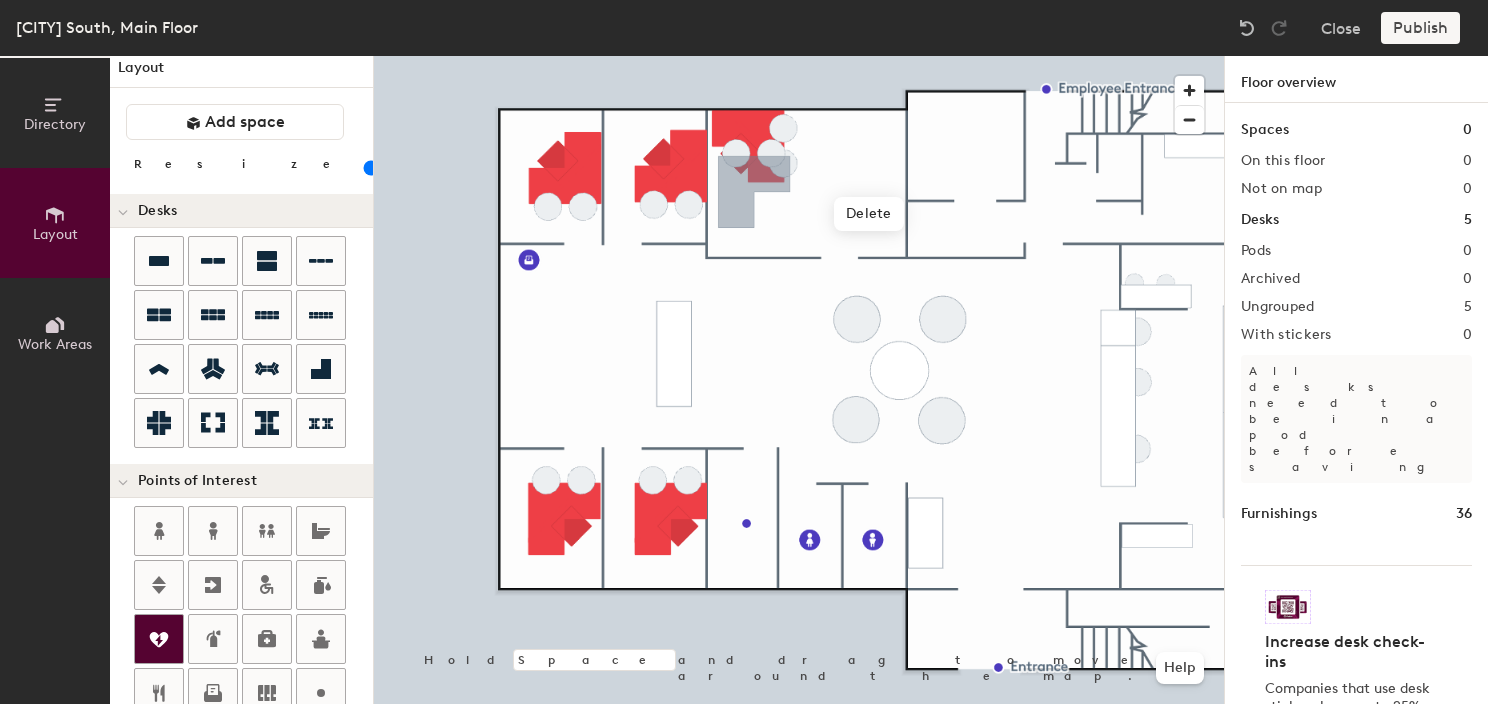 scroll, scrollTop: 0, scrollLeft: 0, axis: both 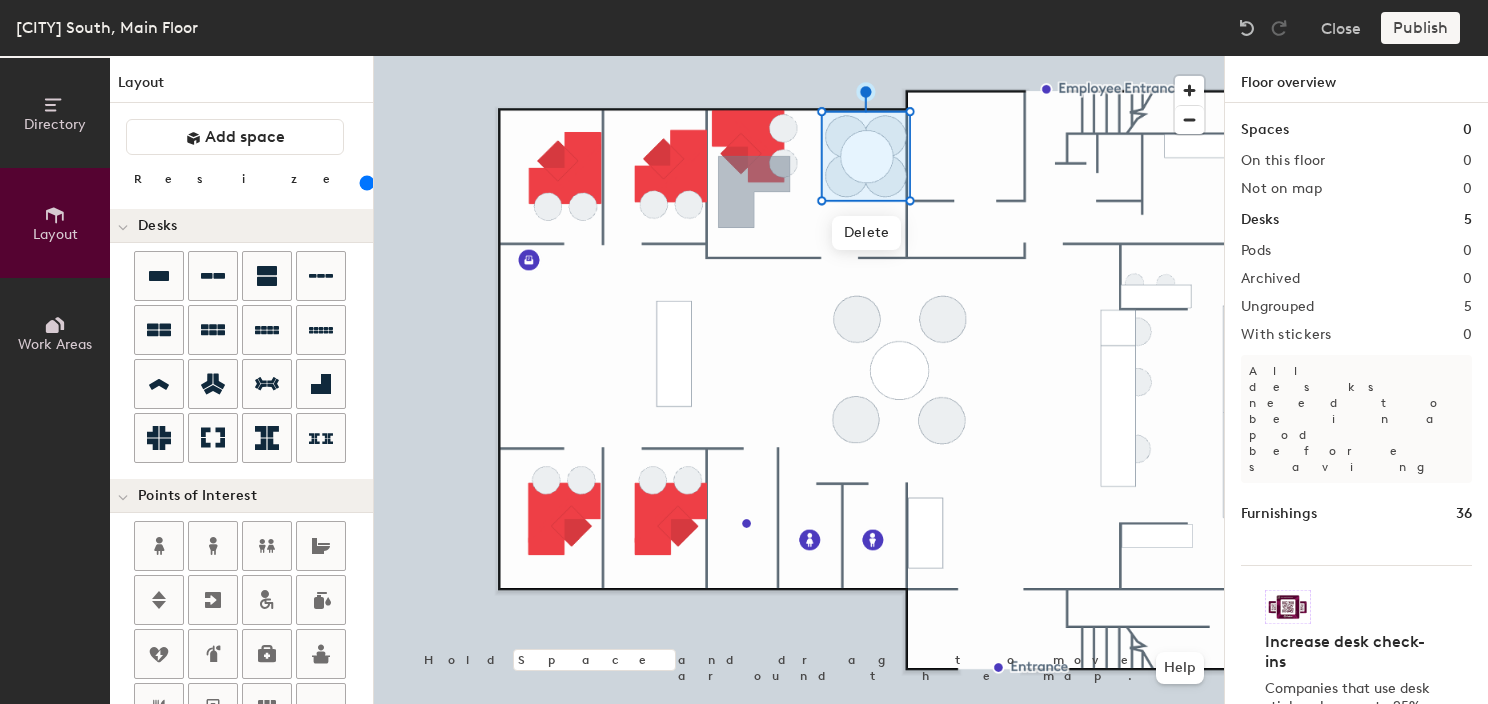 drag, startPoint x: 186, startPoint y: 187, endPoint x: 226, endPoint y: 187, distance: 40 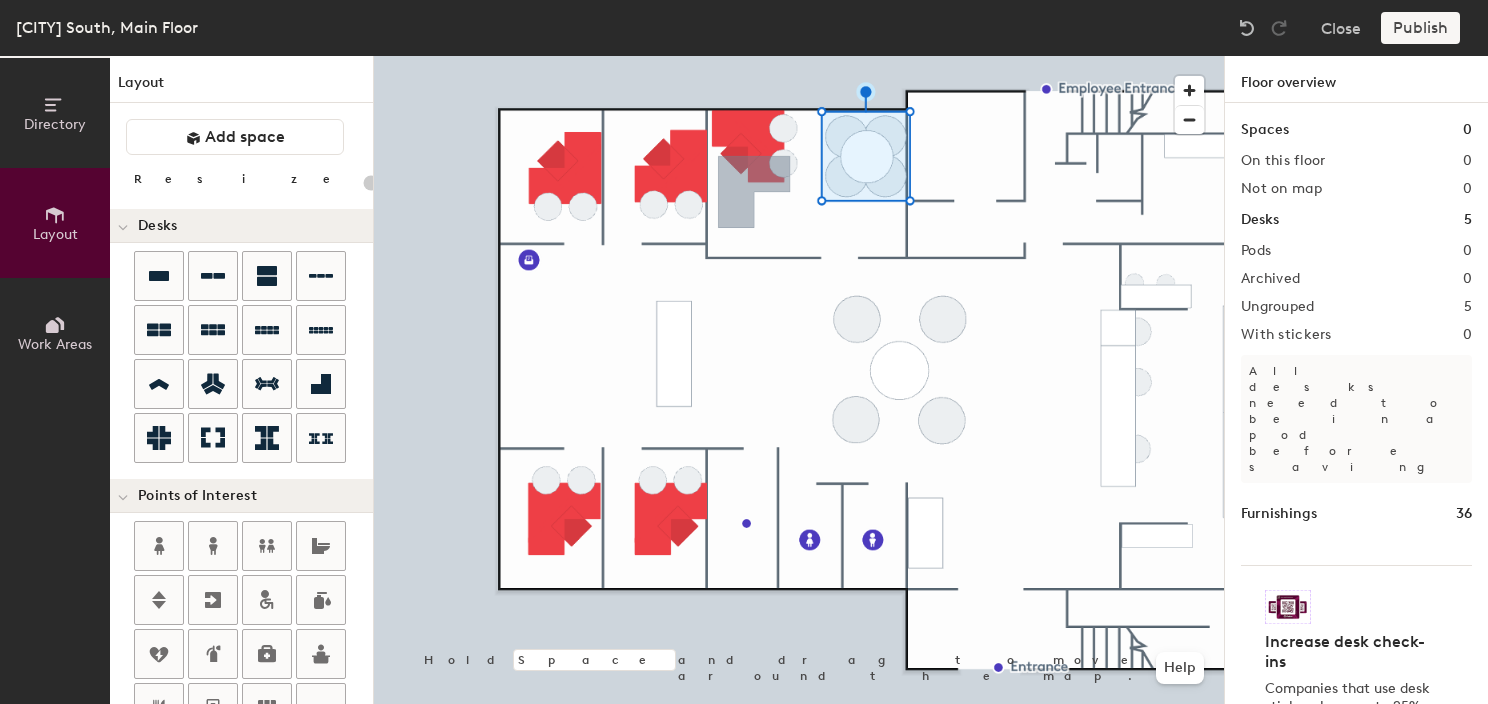 click 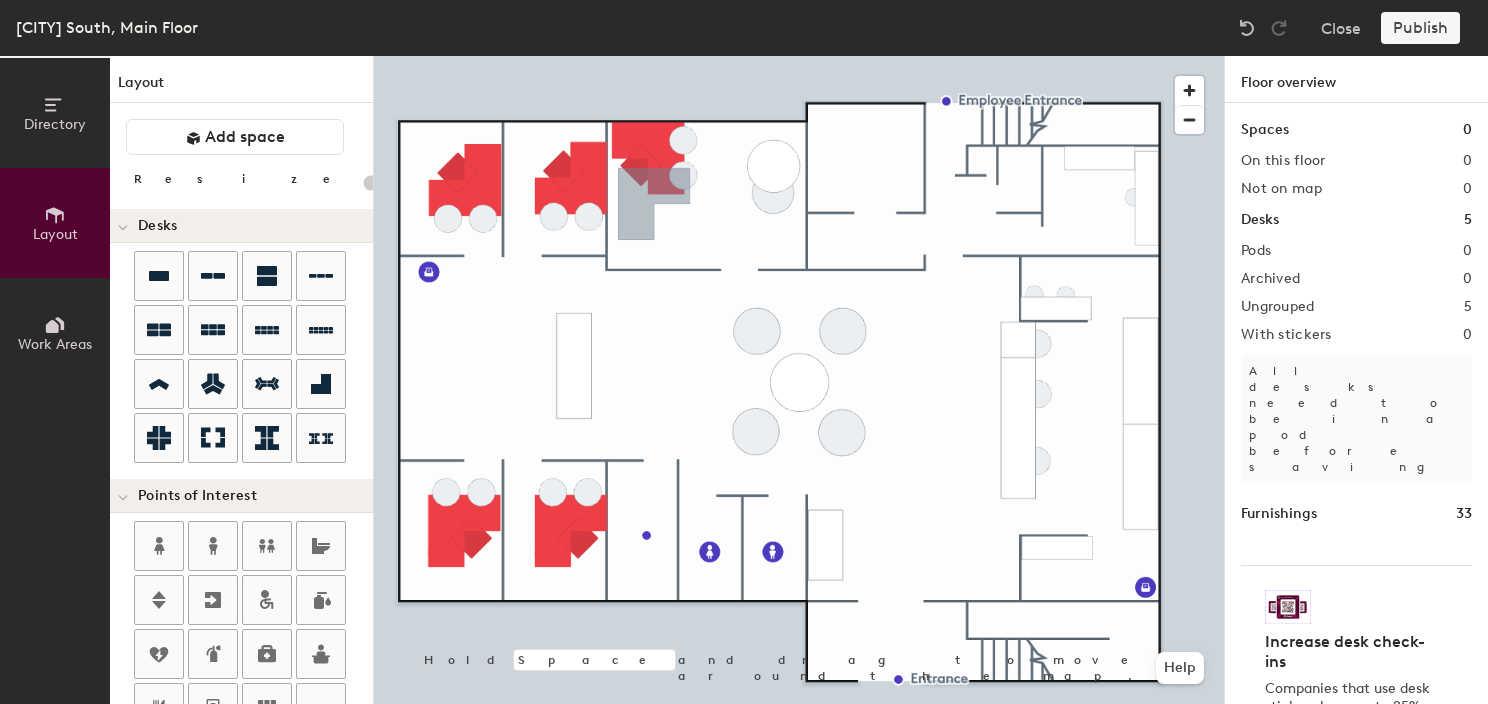 scroll, scrollTop: 300, scrollLeft: 0, axis: vertical 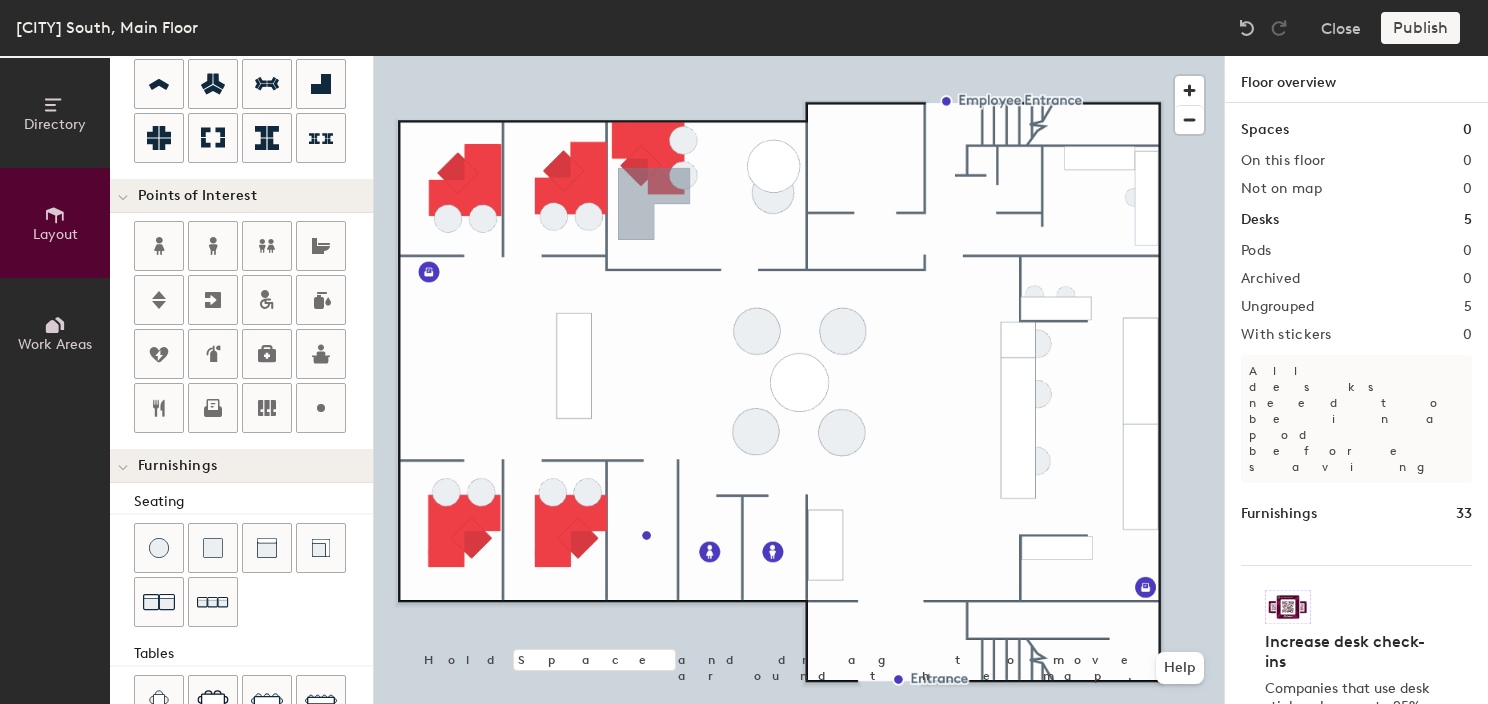 drag, startPoint x: 325, startPoint y: 399, endPoint x: 371, endPoint y: 392, distance: 46.52956 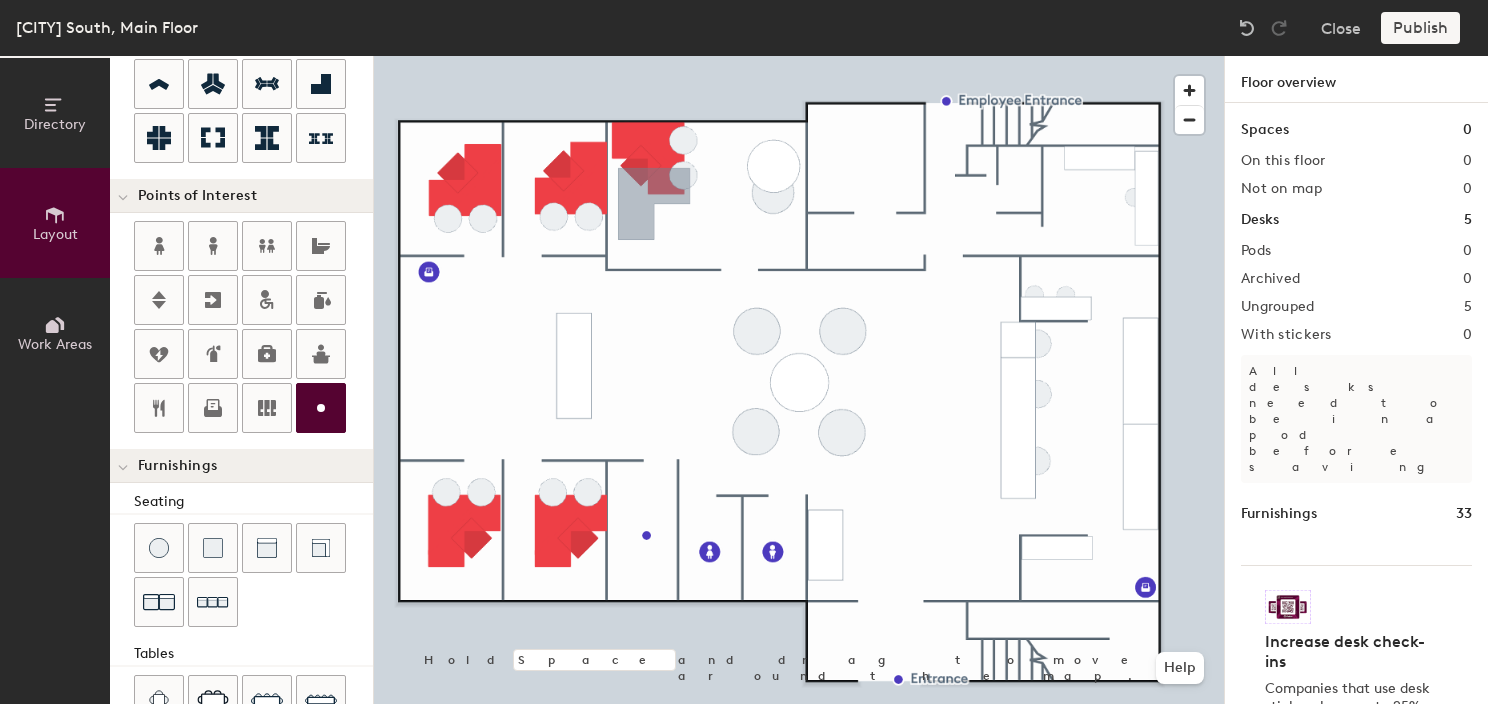 type on "20" 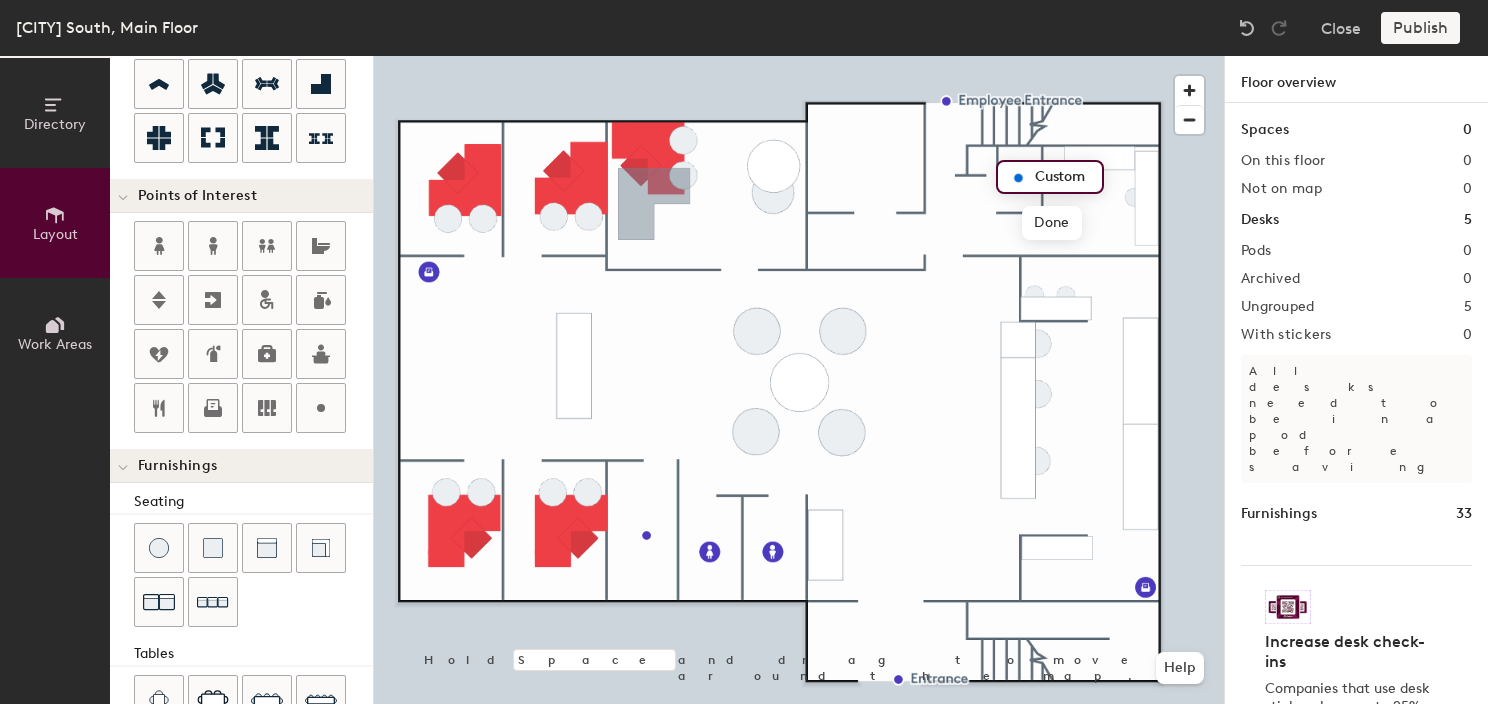 type on "W" 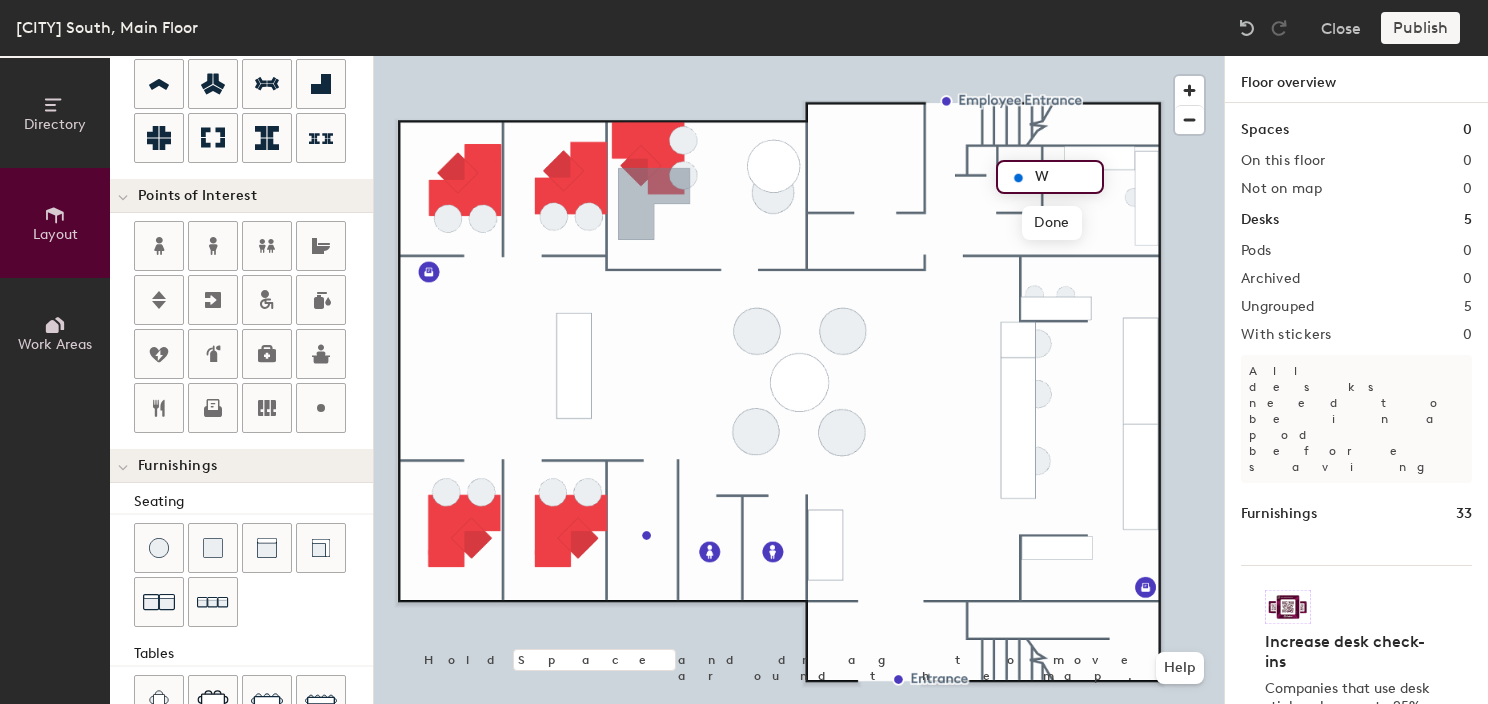 type on "20" 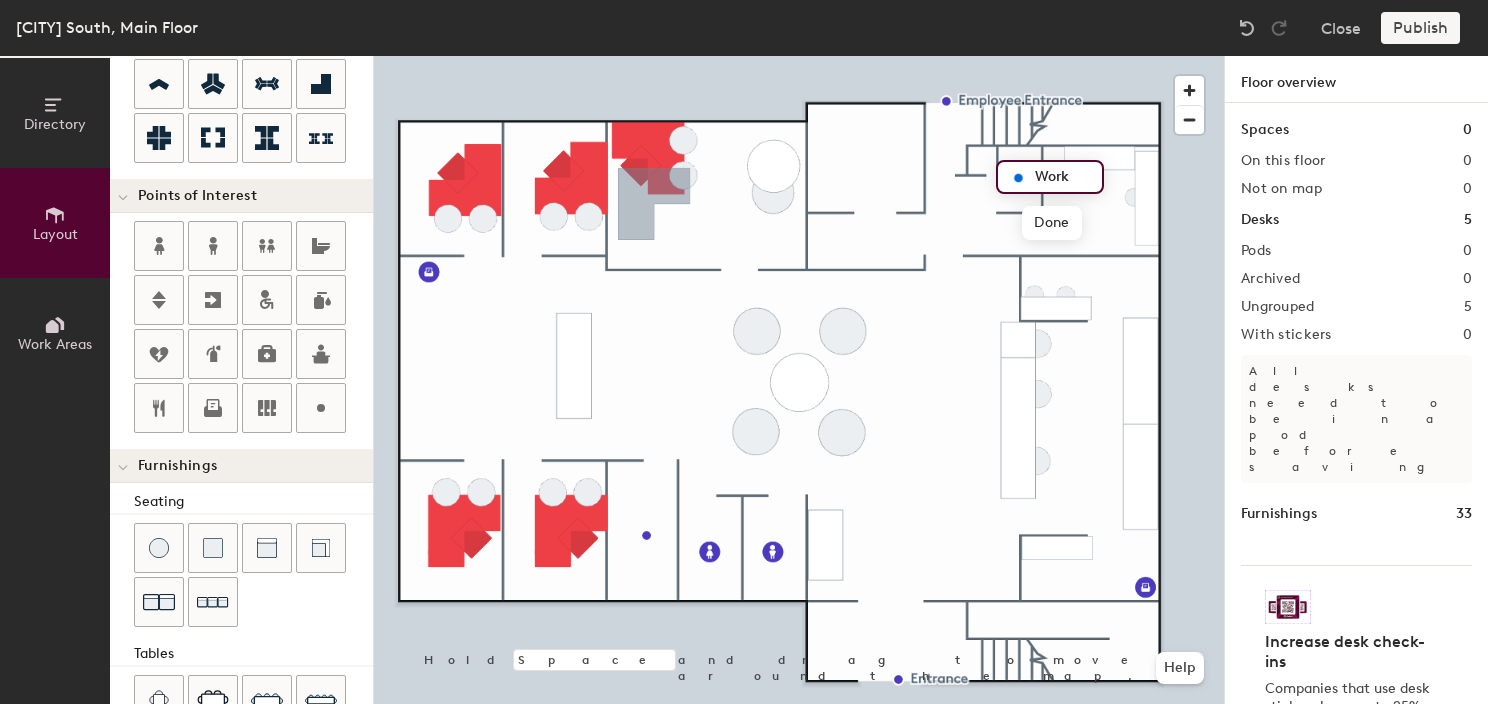 type on "Work" 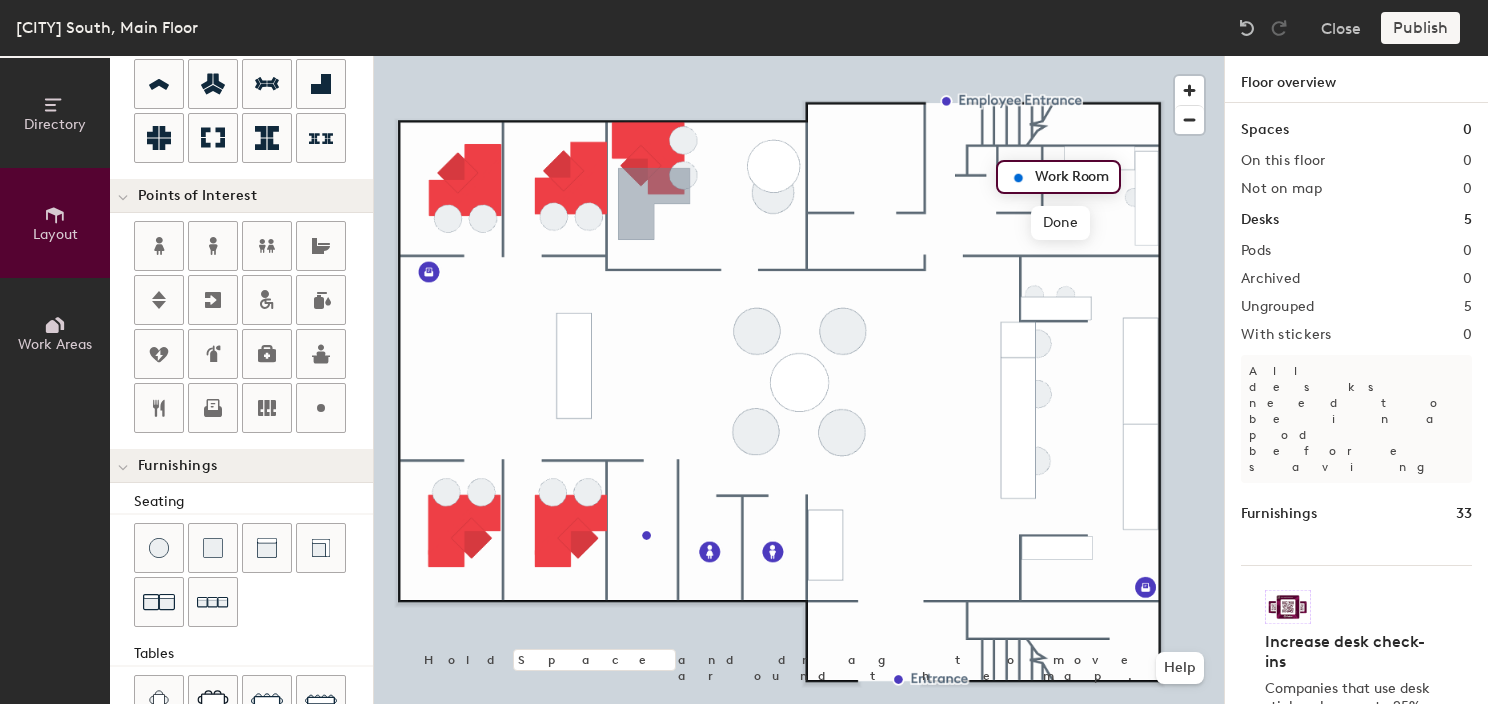 scroll, scrollTop: 0, scrollLeft: 0, axis: both 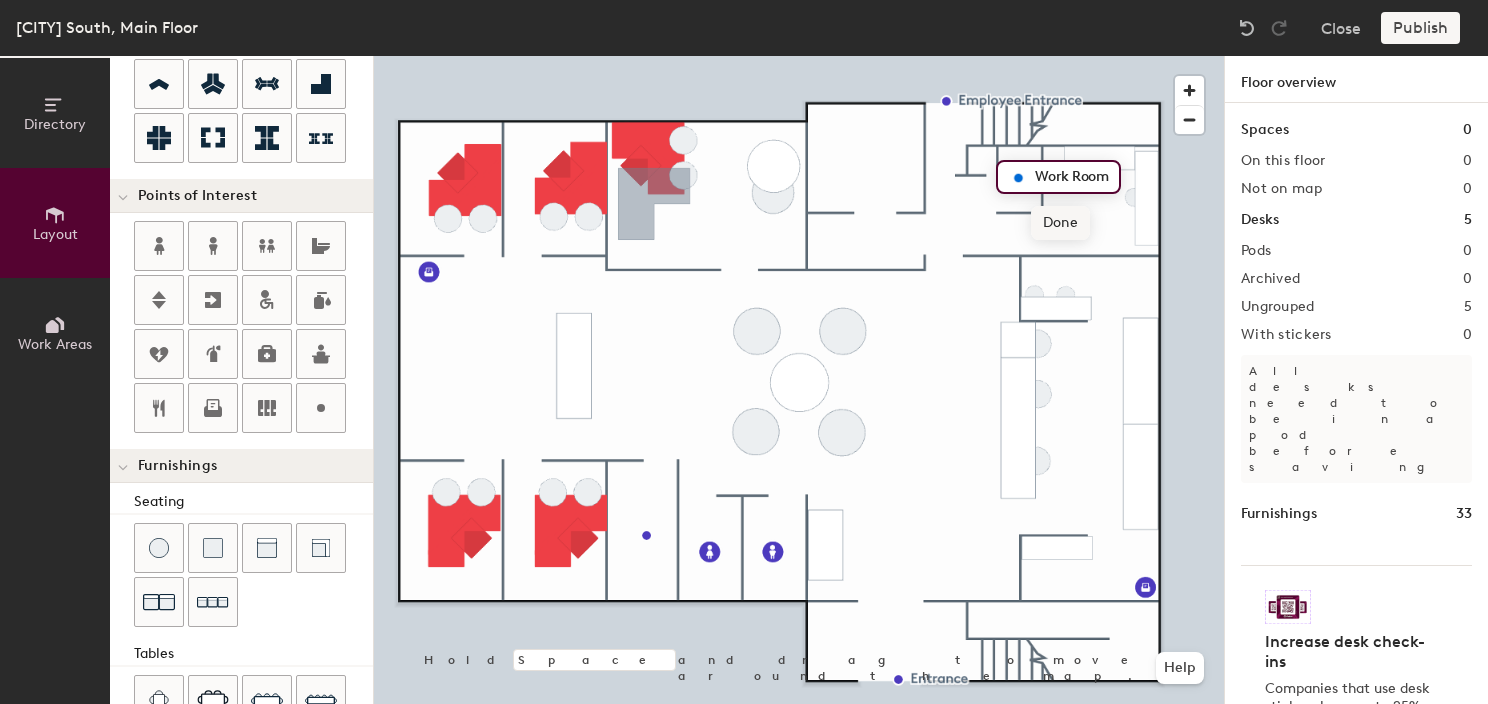 type on "Work Room" 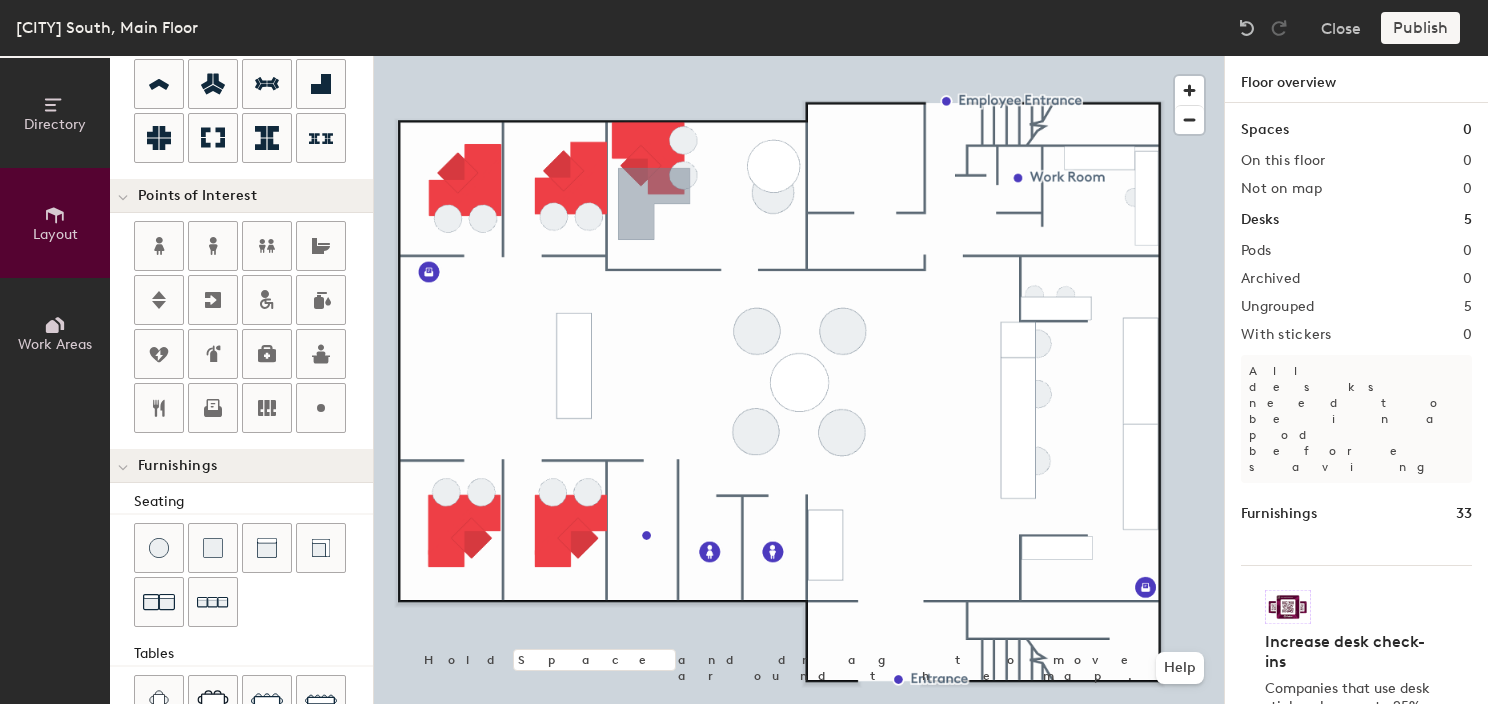 type on "340" 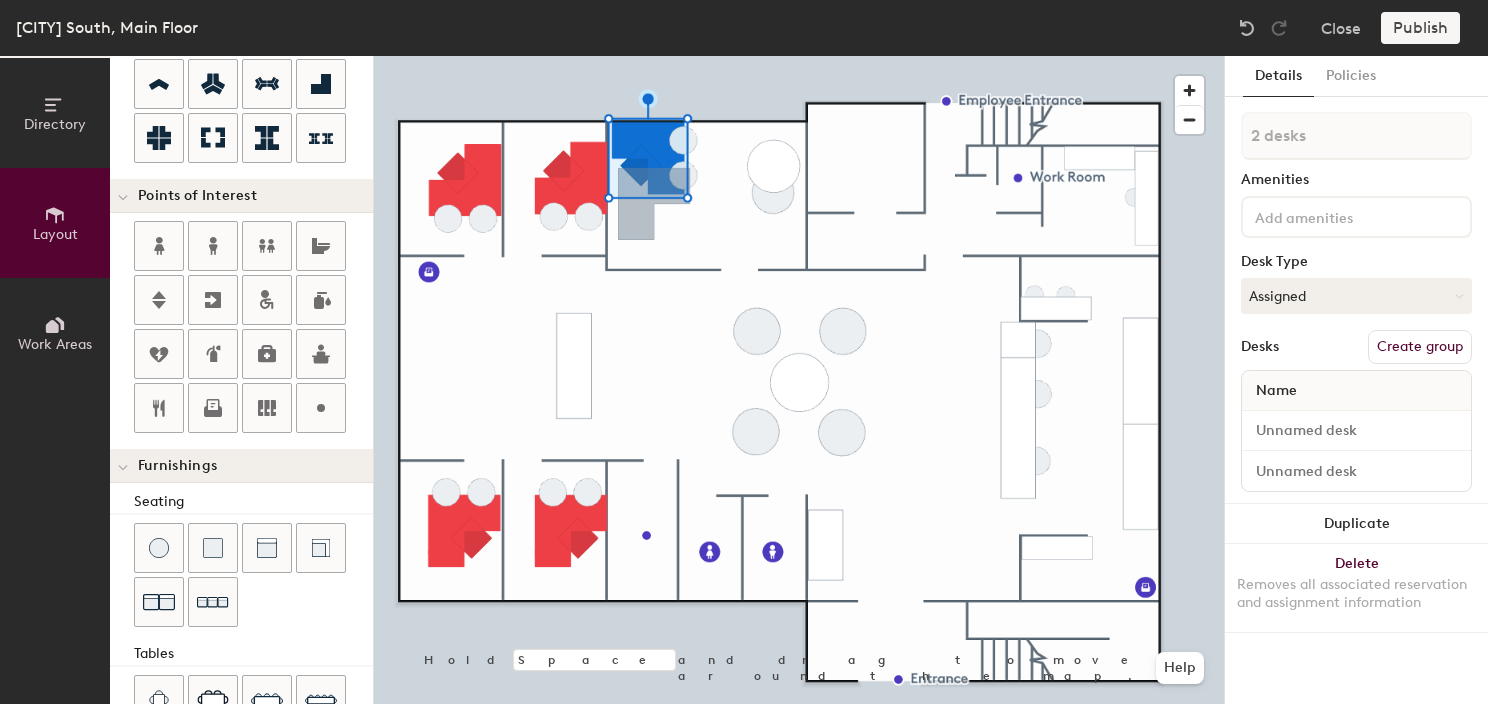 type on "3 desks" 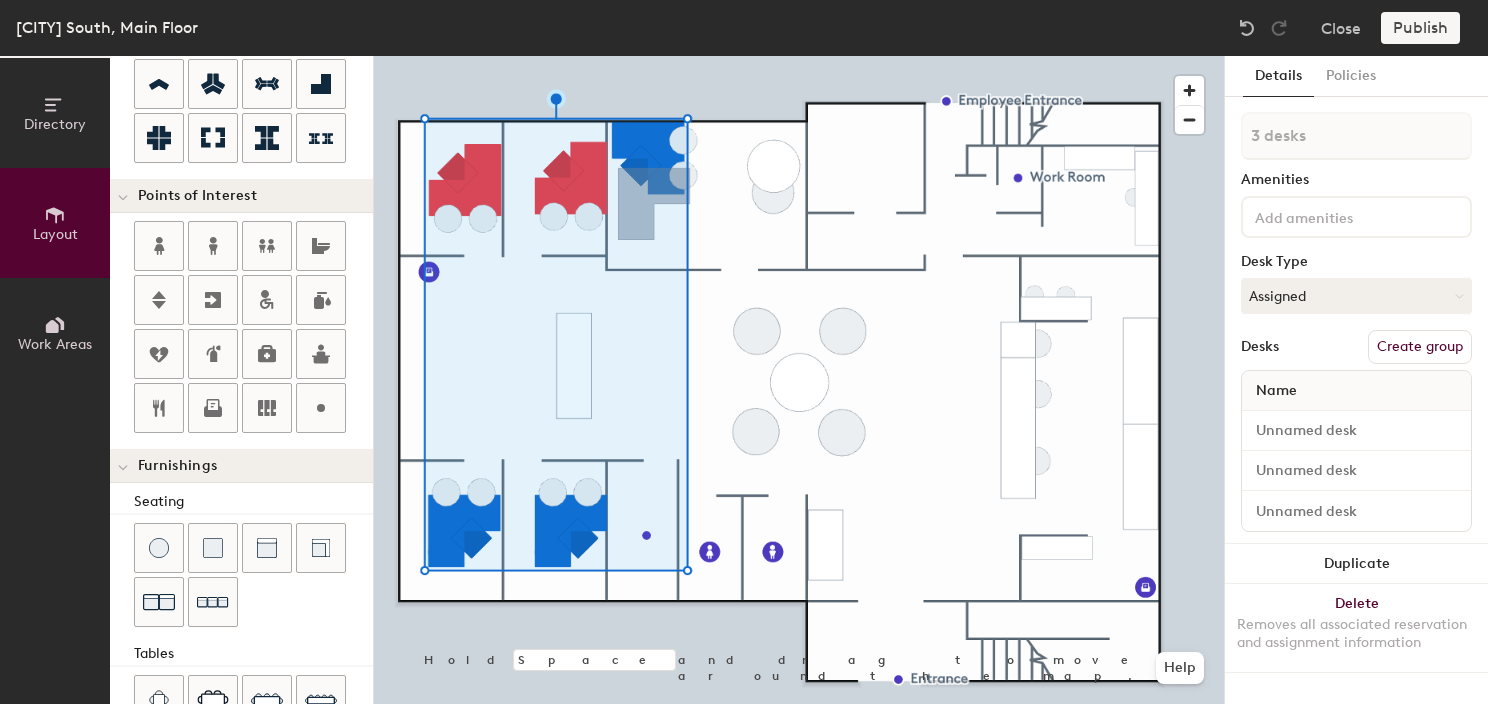 click on "Create group" 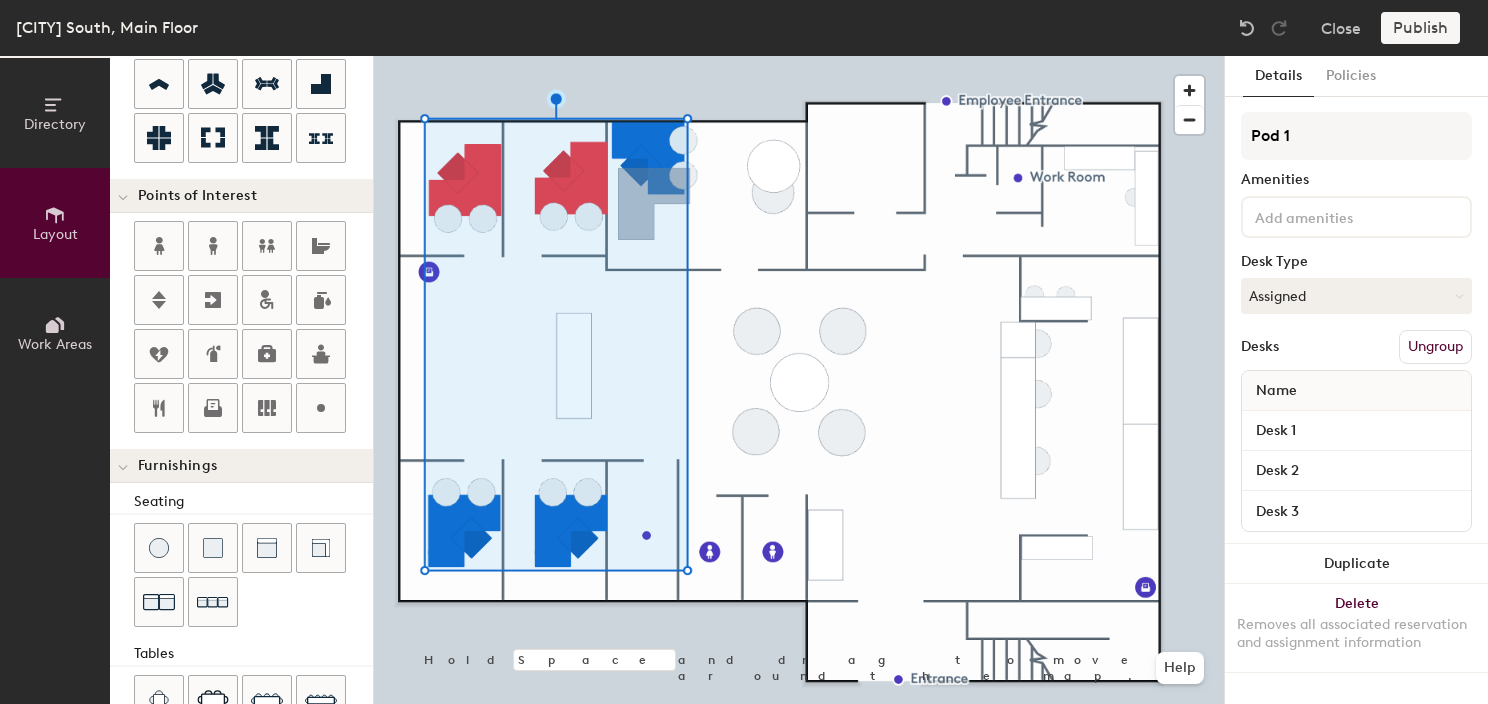 click on "Directory Layout Work Areas Layout   Add space Resize Desks Points of Interest Furnishings Seating Tables Booths Hold Space and drag to move around the map. Help Details Policies Pod 1 Amenities Desk Type Assigned Desks Ungroup Name Desk 1 Desk 2 Desk 3 Duplicate Delete Removes all associated reservation and assignment information" 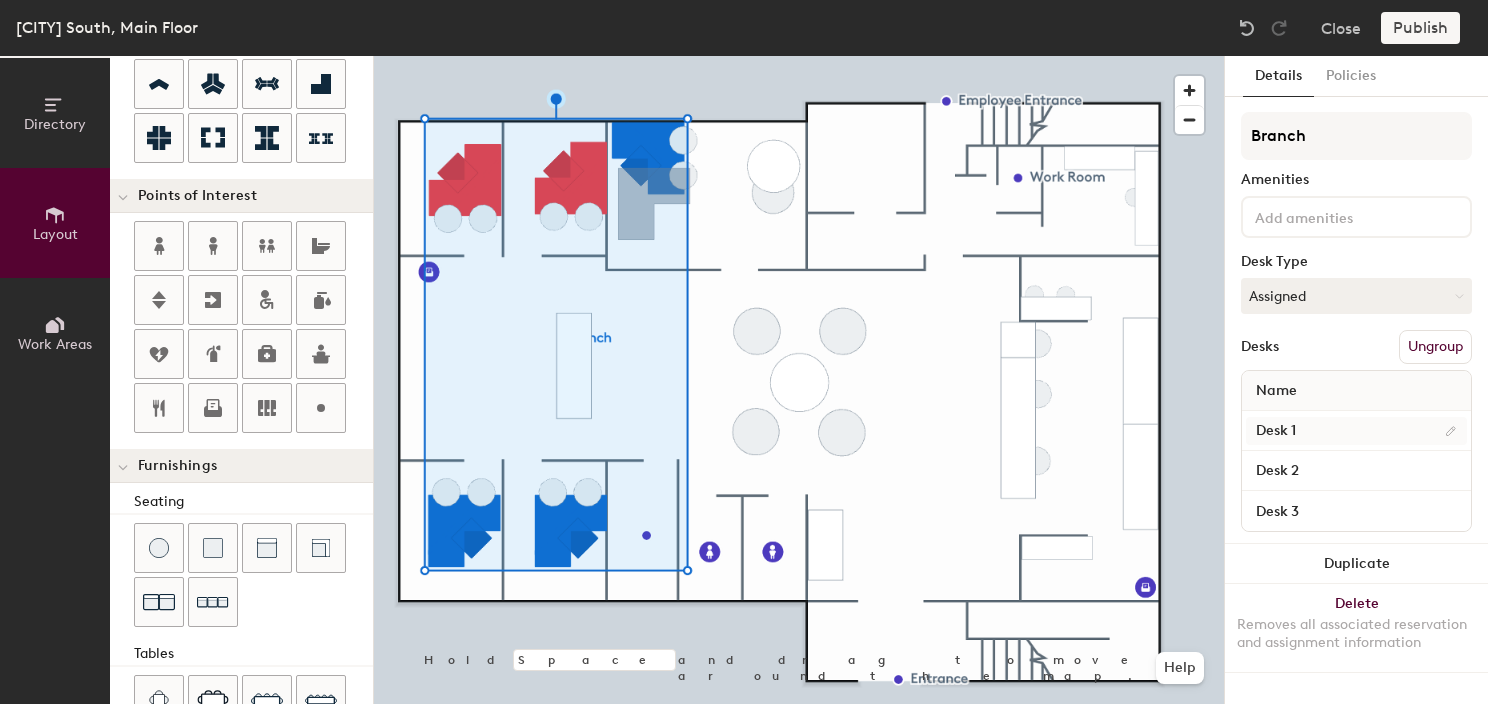 type on "Branch" 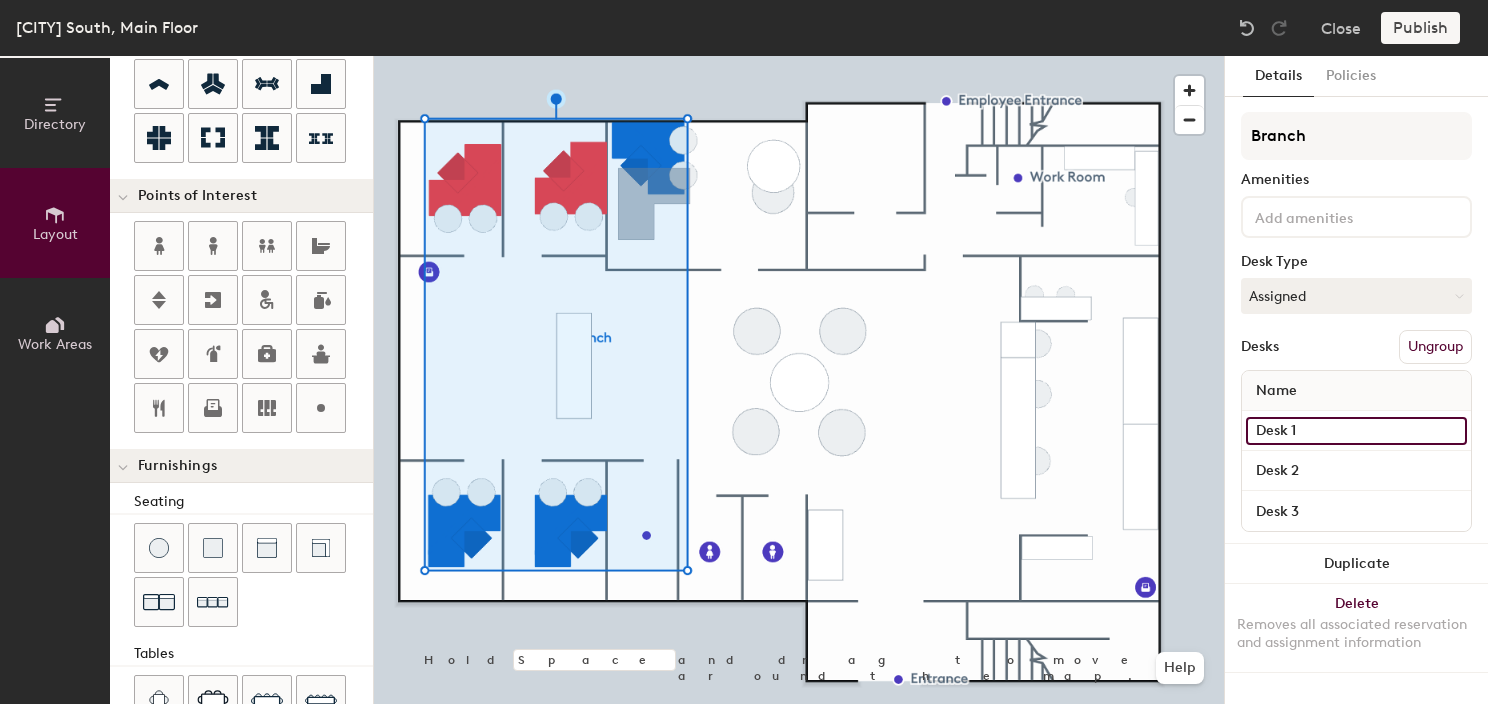 drag, startPoint x: 1302, startPoint y: 421, endPoint x: 1249, endPoint y: 424, distance: 53.08484 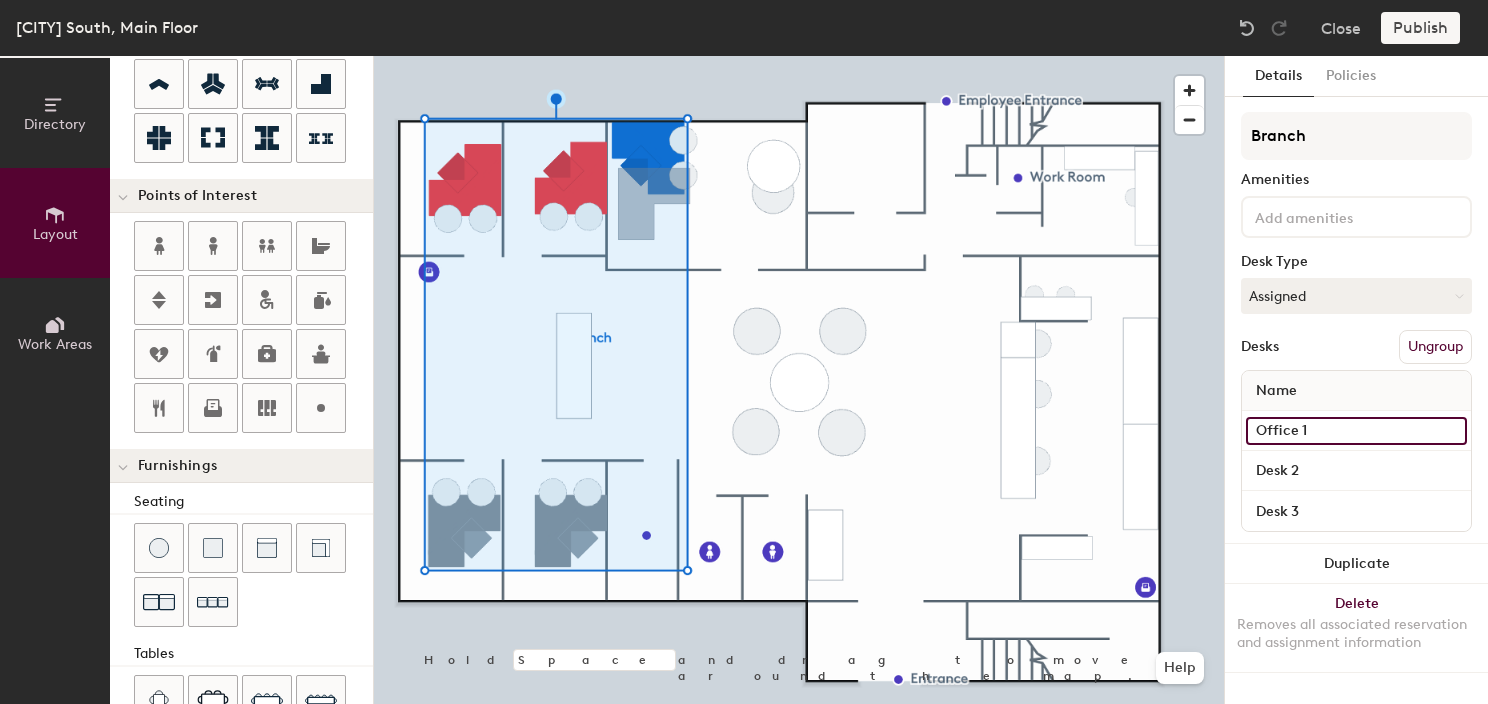 type on "Office 1" 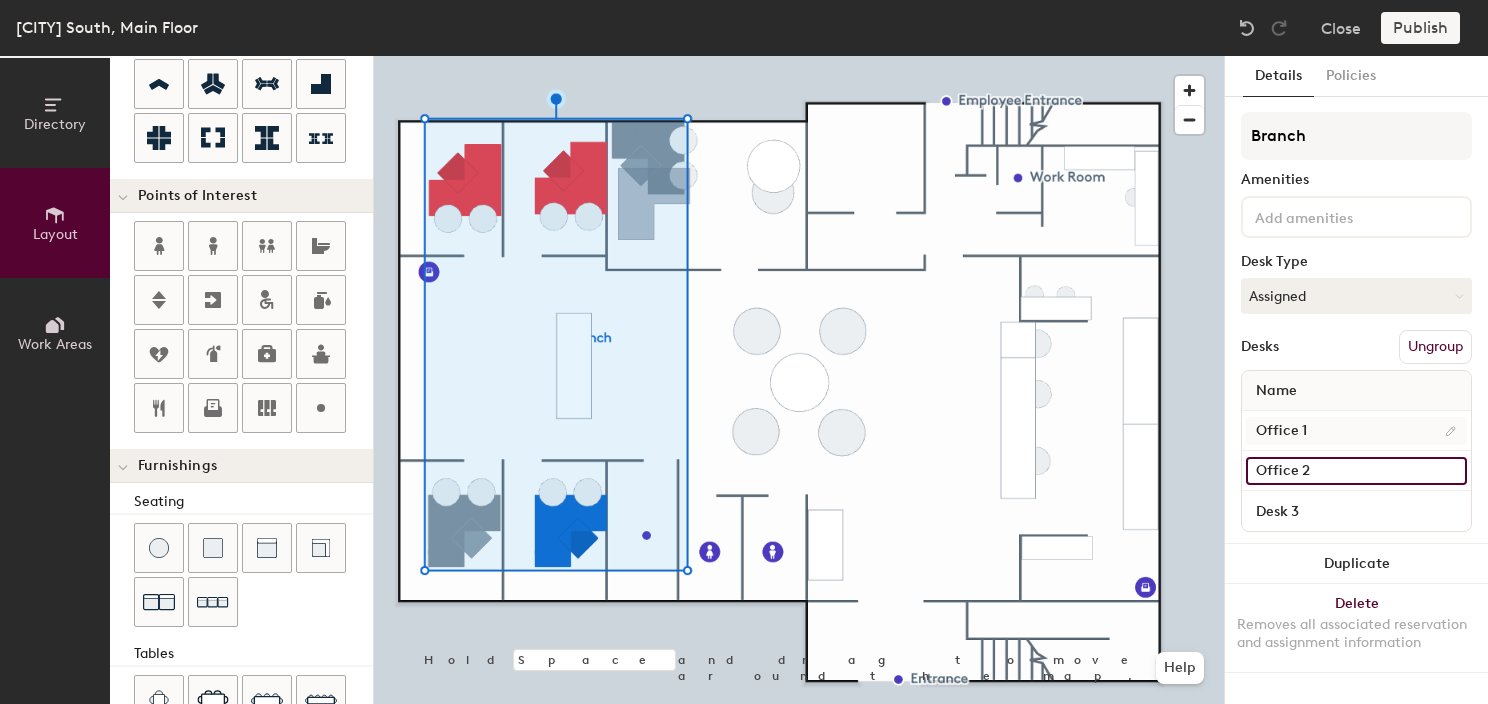 type on "Office 2" 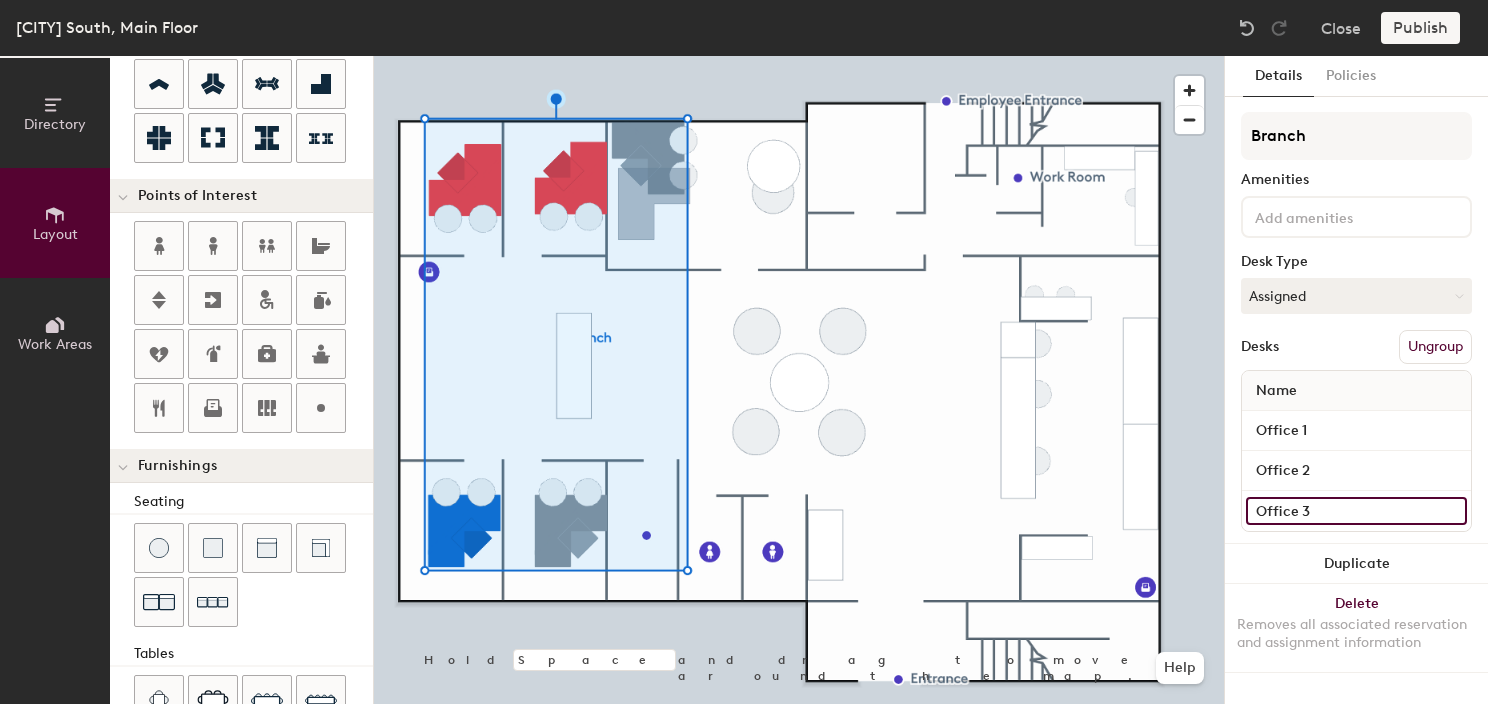 type on "Office 3" 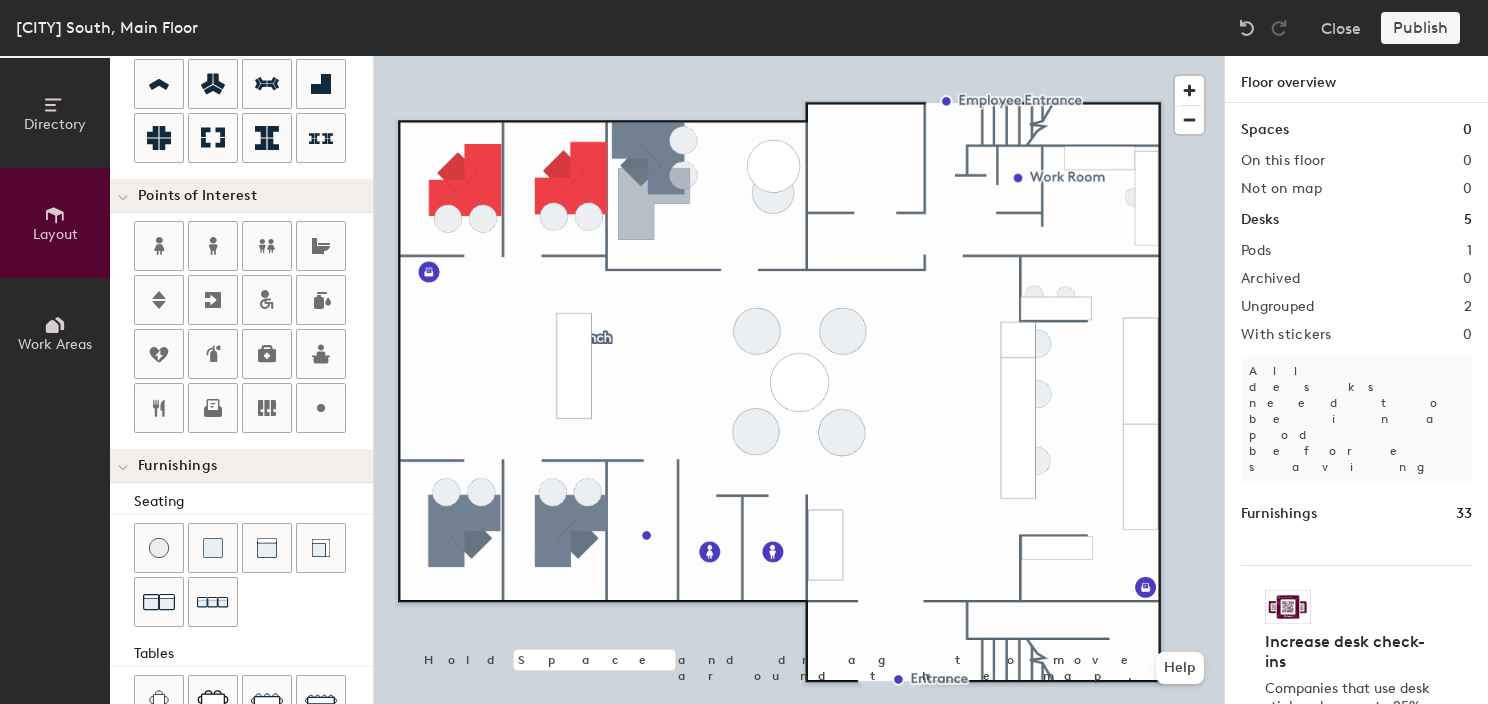 type on "340" 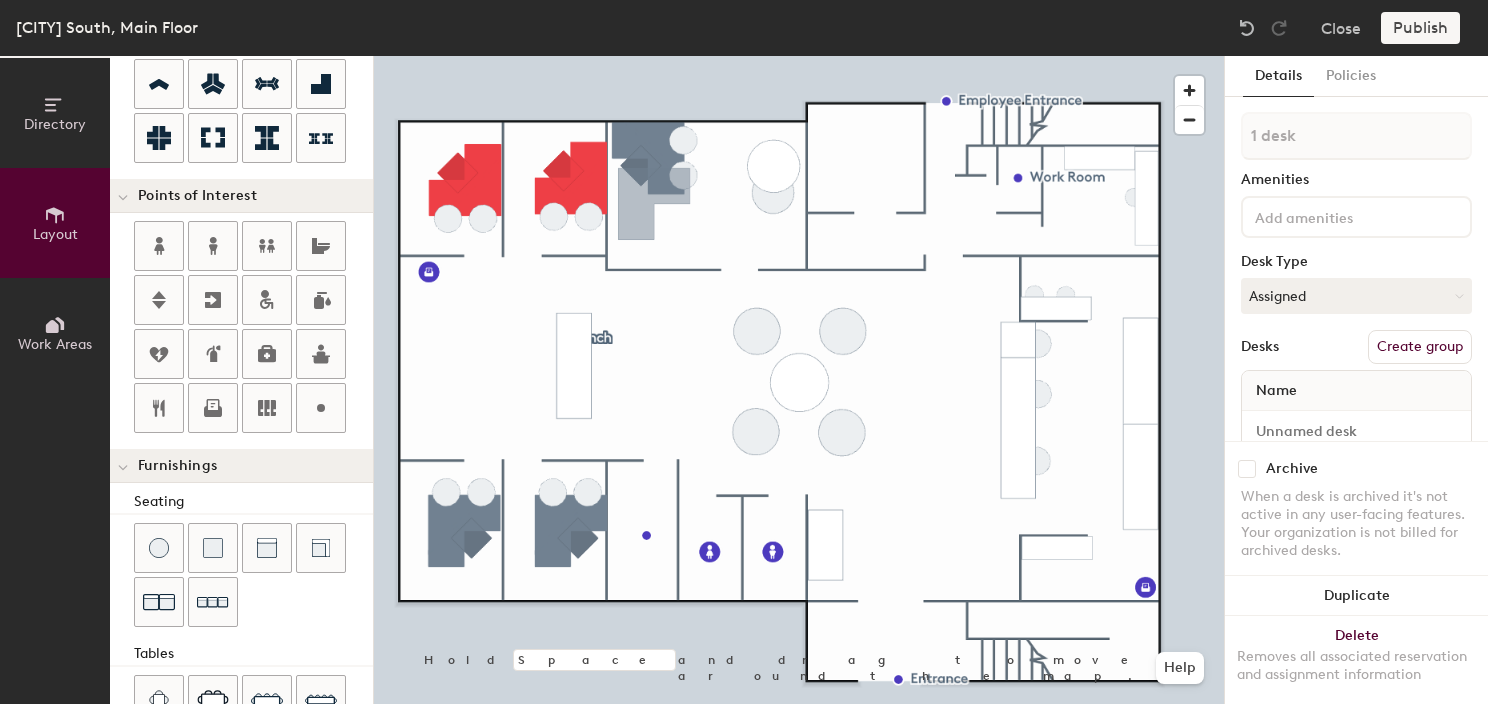type on "2 desks" 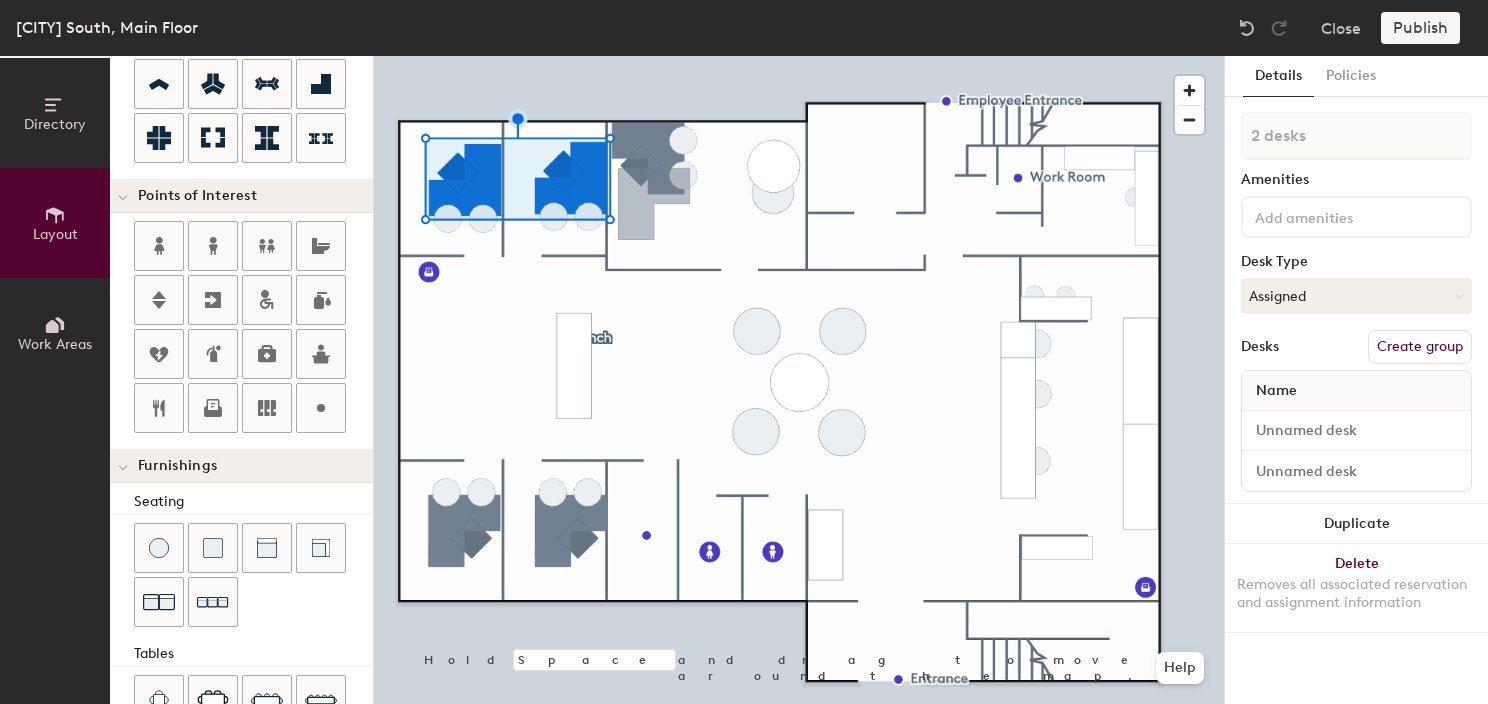 click on "Create group" 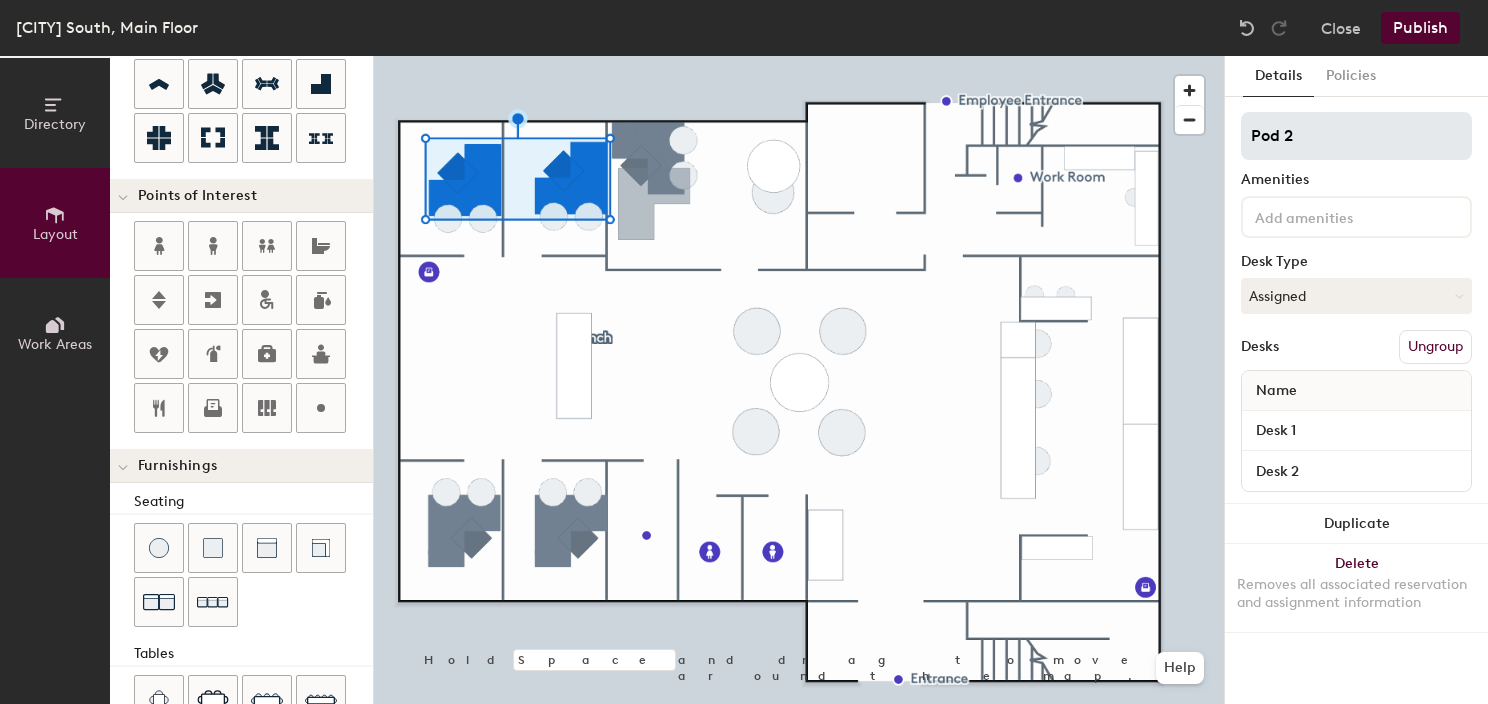 click on "Directory Layout Work Areas Layout   Add space Resize Desks Points of Interest Furnishings Seating Tables Booths Hold Space and drag to move around the map. Help Details Policies Pod 2 Amenities Desk Type Assigned Desks Ungroup Name Desk 1 Desk 2 Duplicate Delete Removes all associated reservation and assignment information" 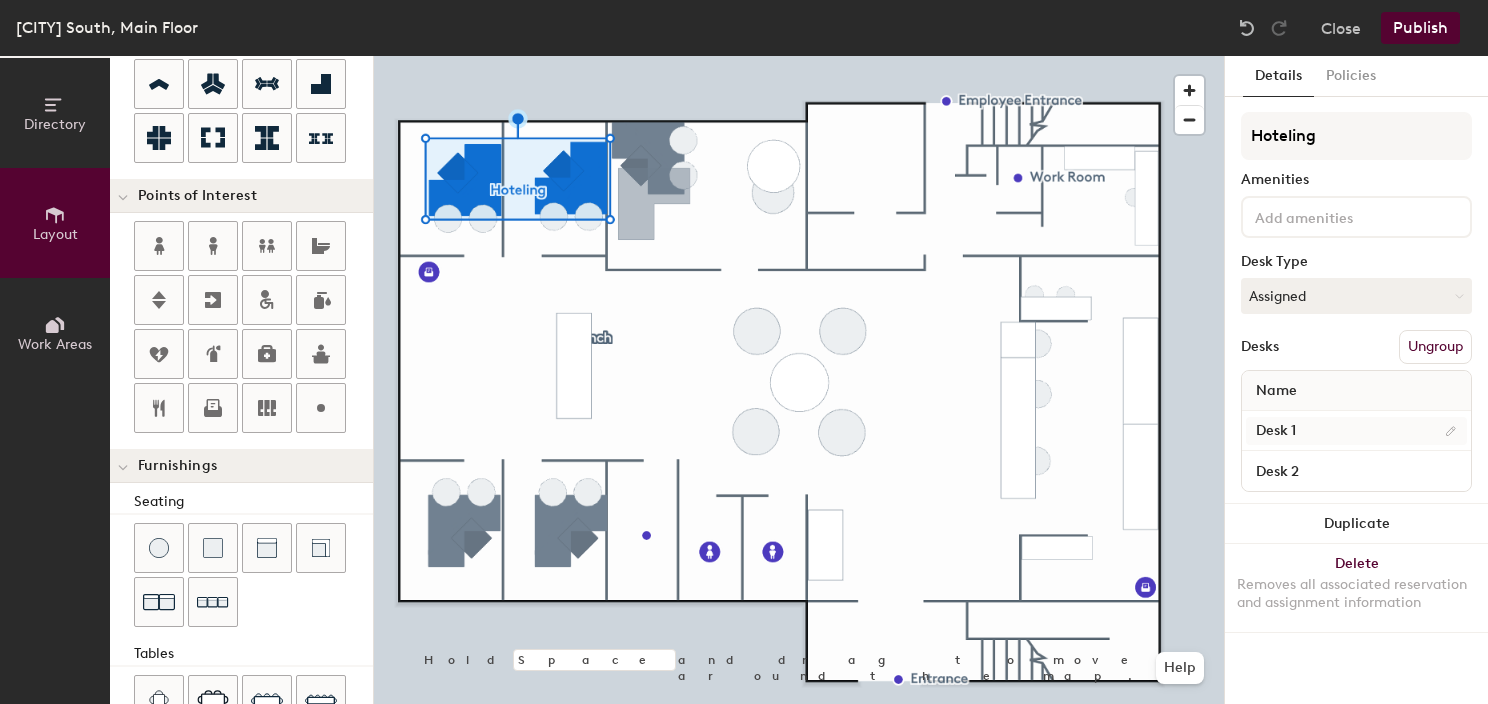type on "Hoteling" 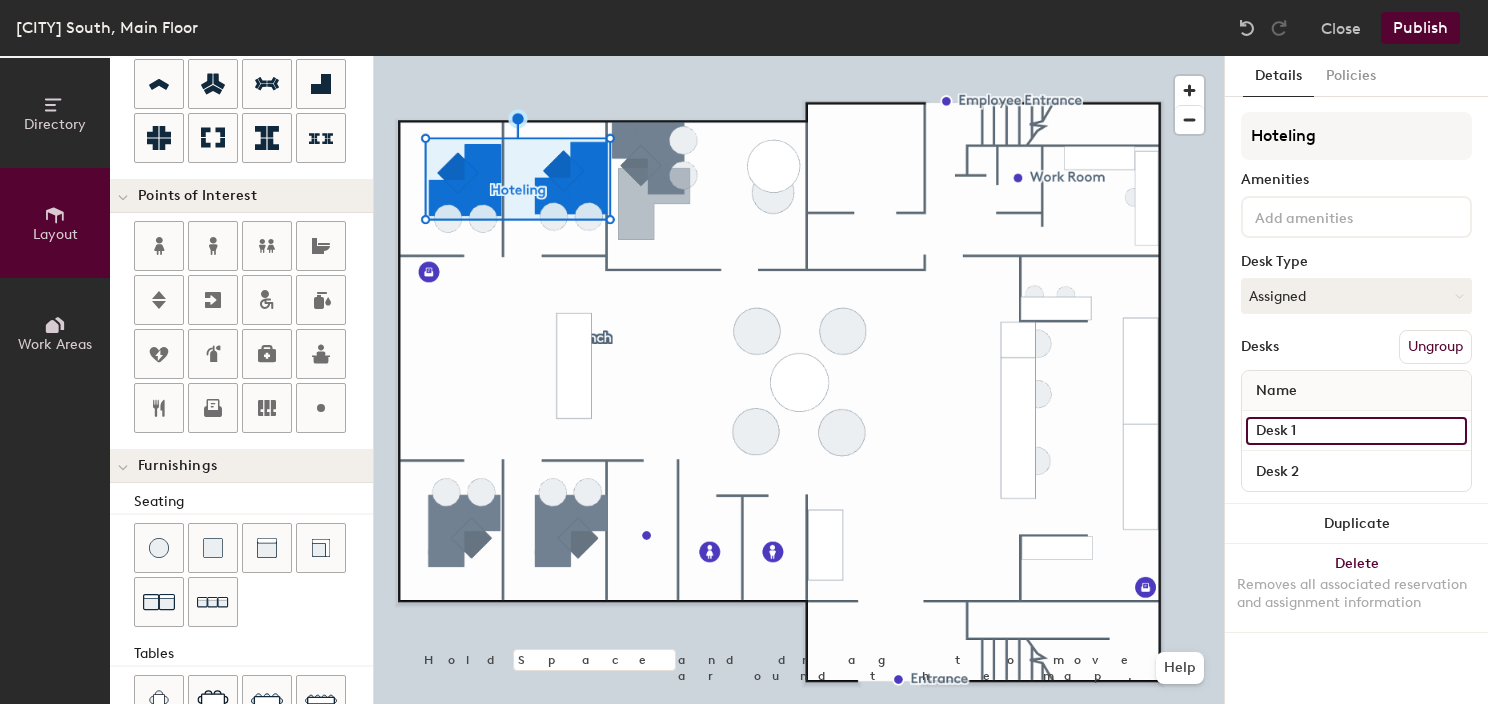 drag, startPoint x: 1317, startPoint y: 424, endPoint x: 1224, endPoint y: 428, distance: 93.08598 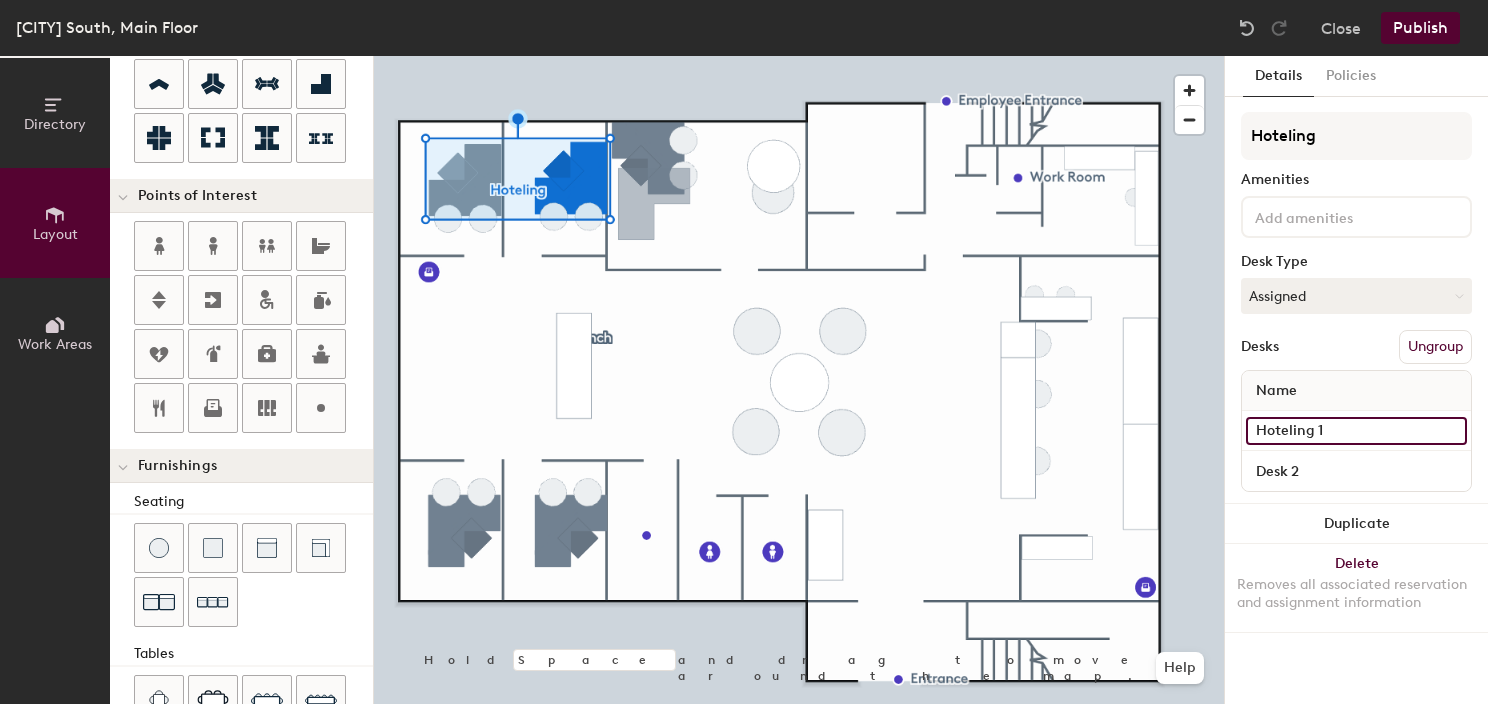 type on "Hoteling 1" 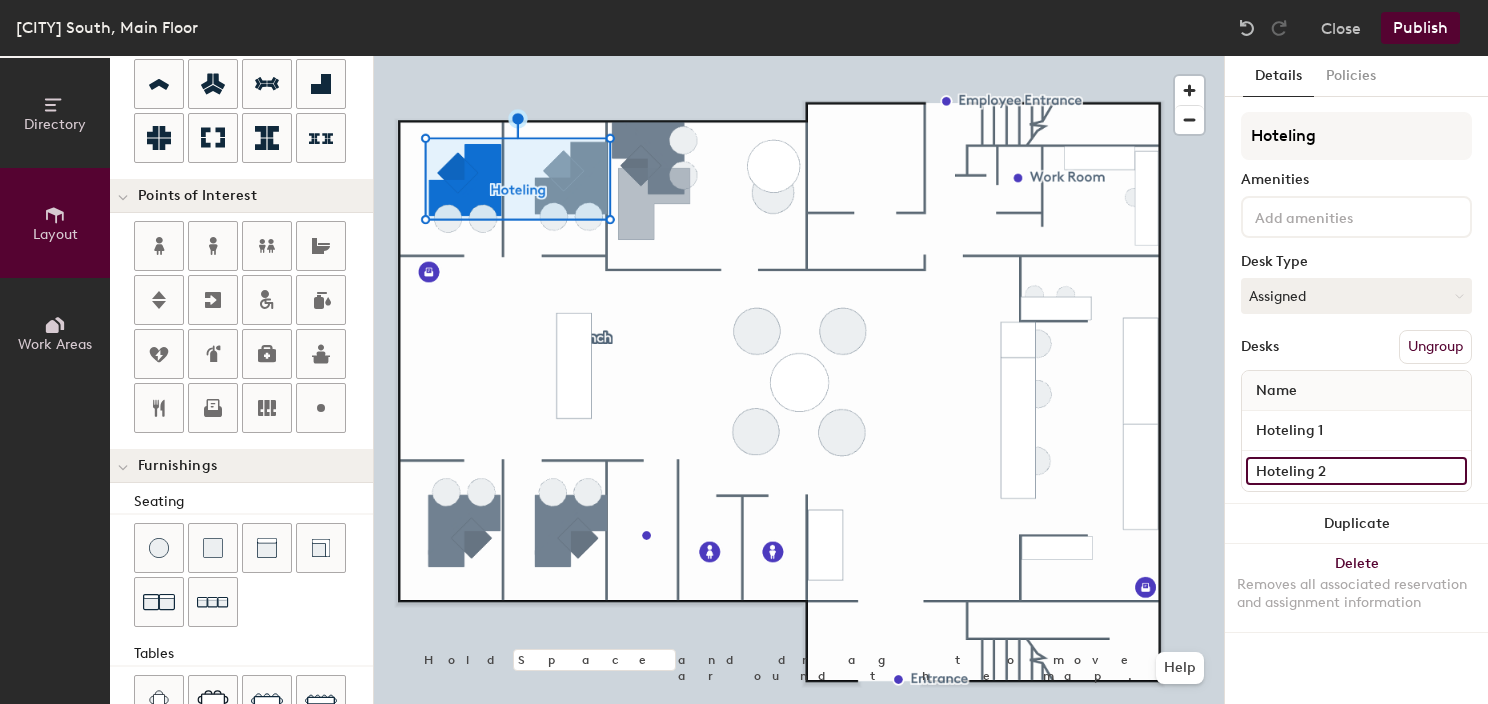 type on "Hoteling 2" 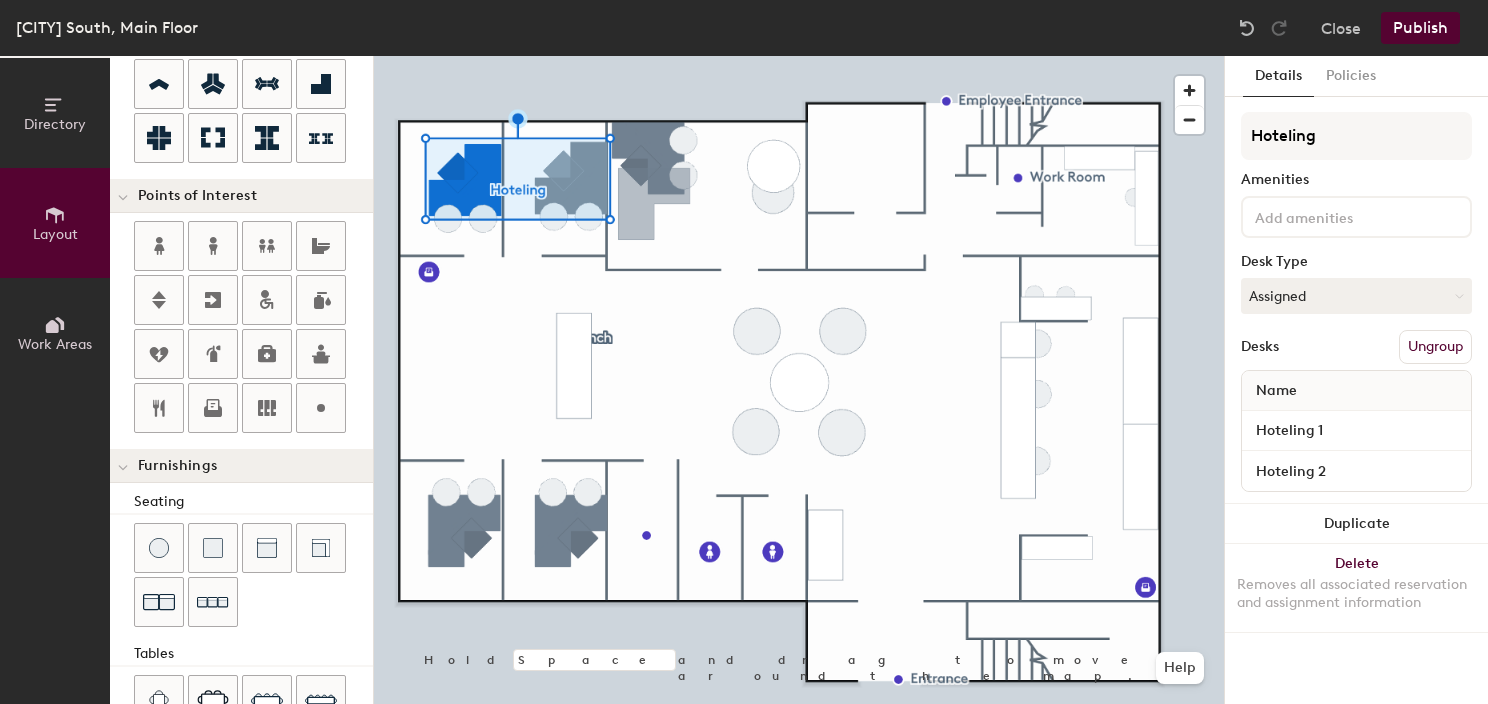 type 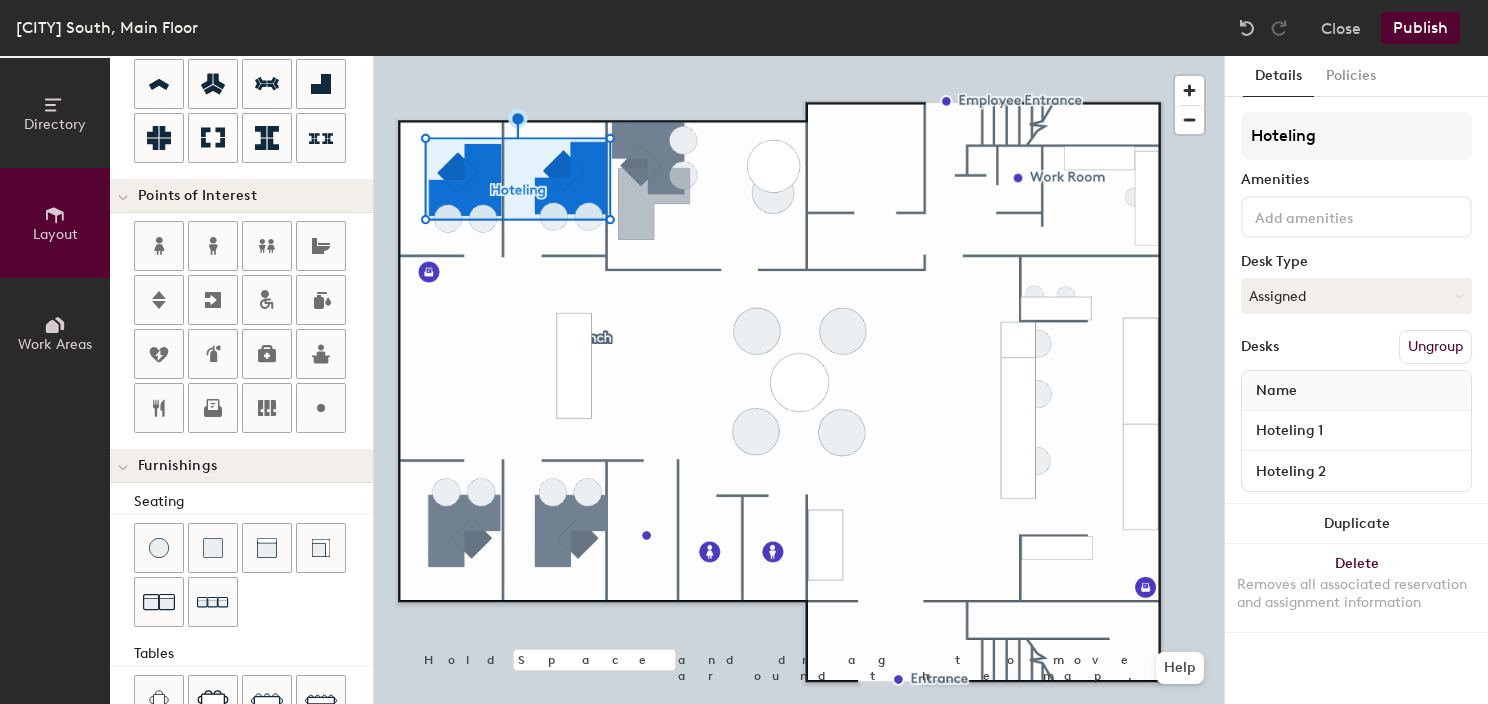 drag, startPoint x: 1372, startPoint y: 45, endPoint x: 1385, endPoint y: 40, distance: 13.928389 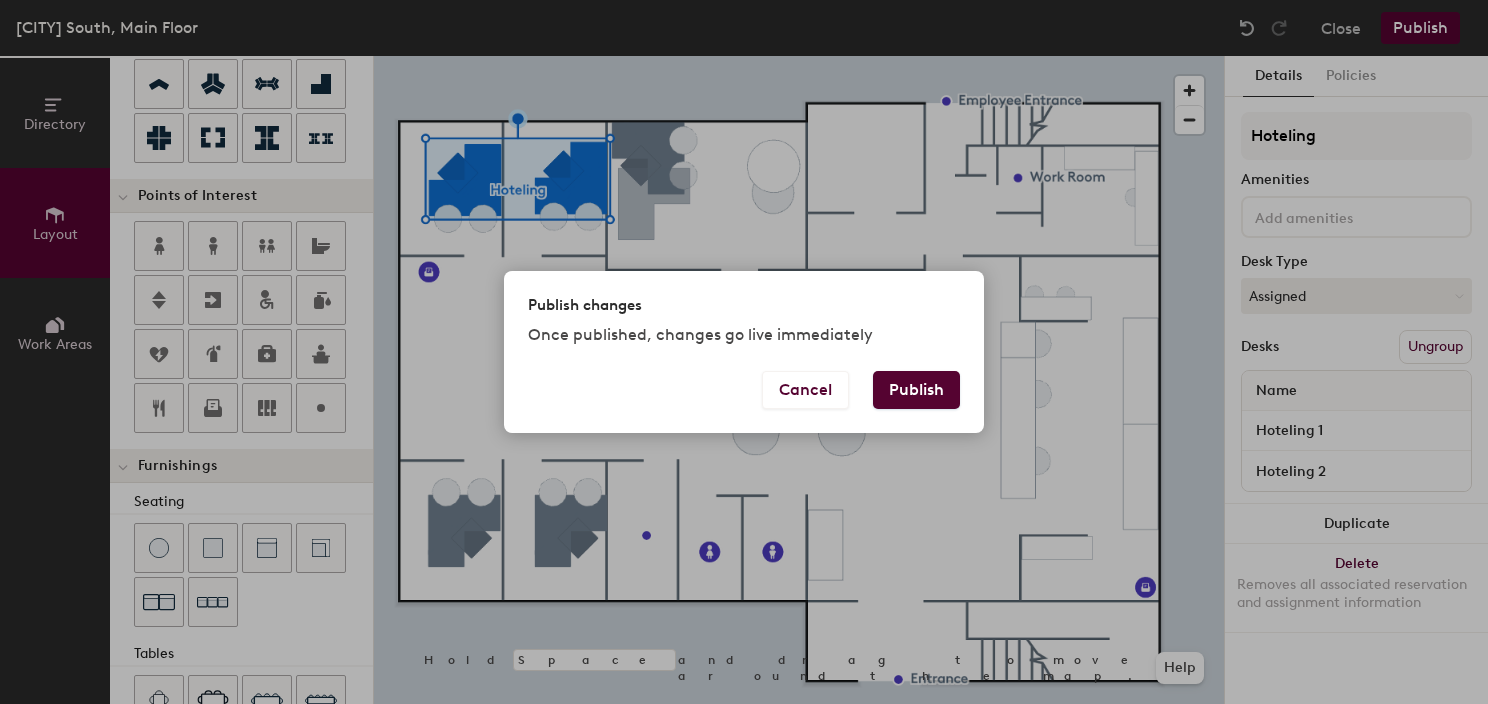 click on "Publish" at bounding box center (916, 390) 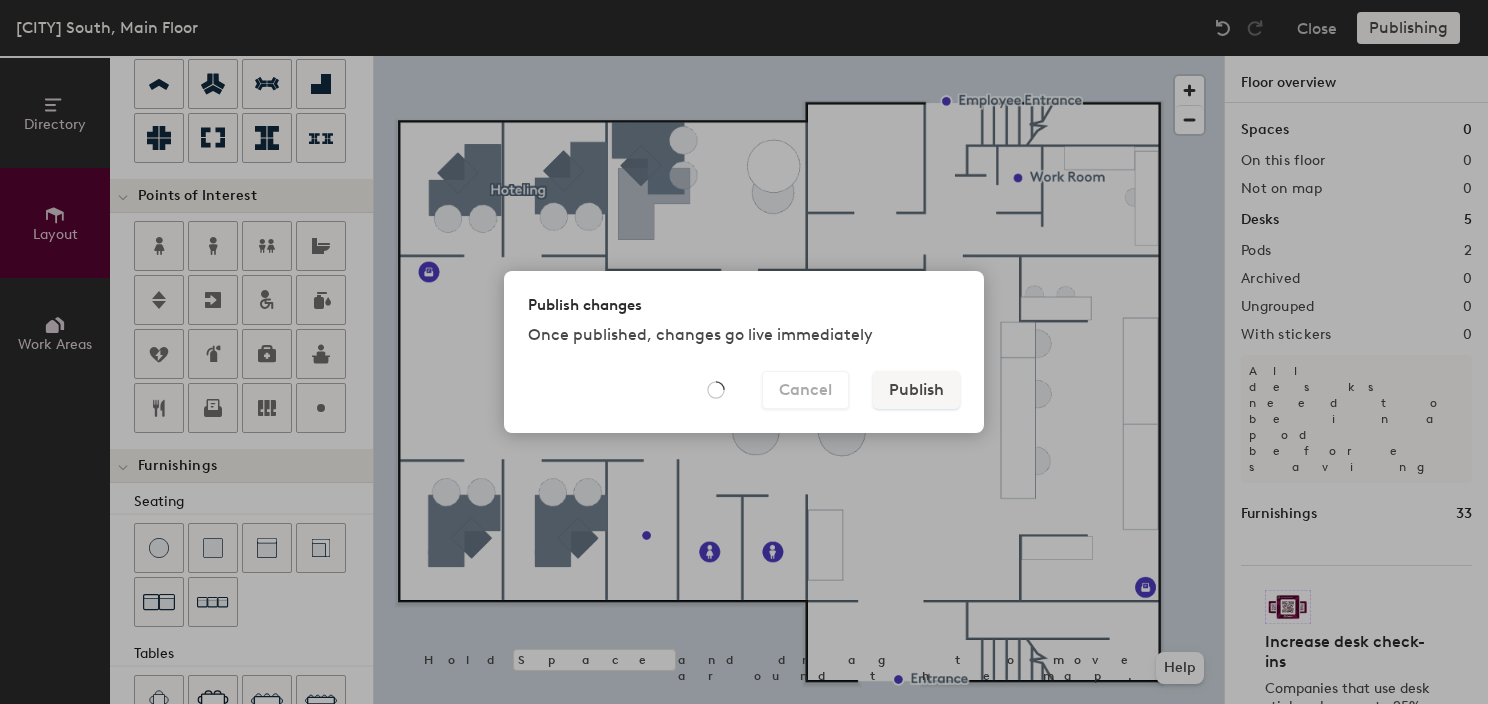 type on "20" 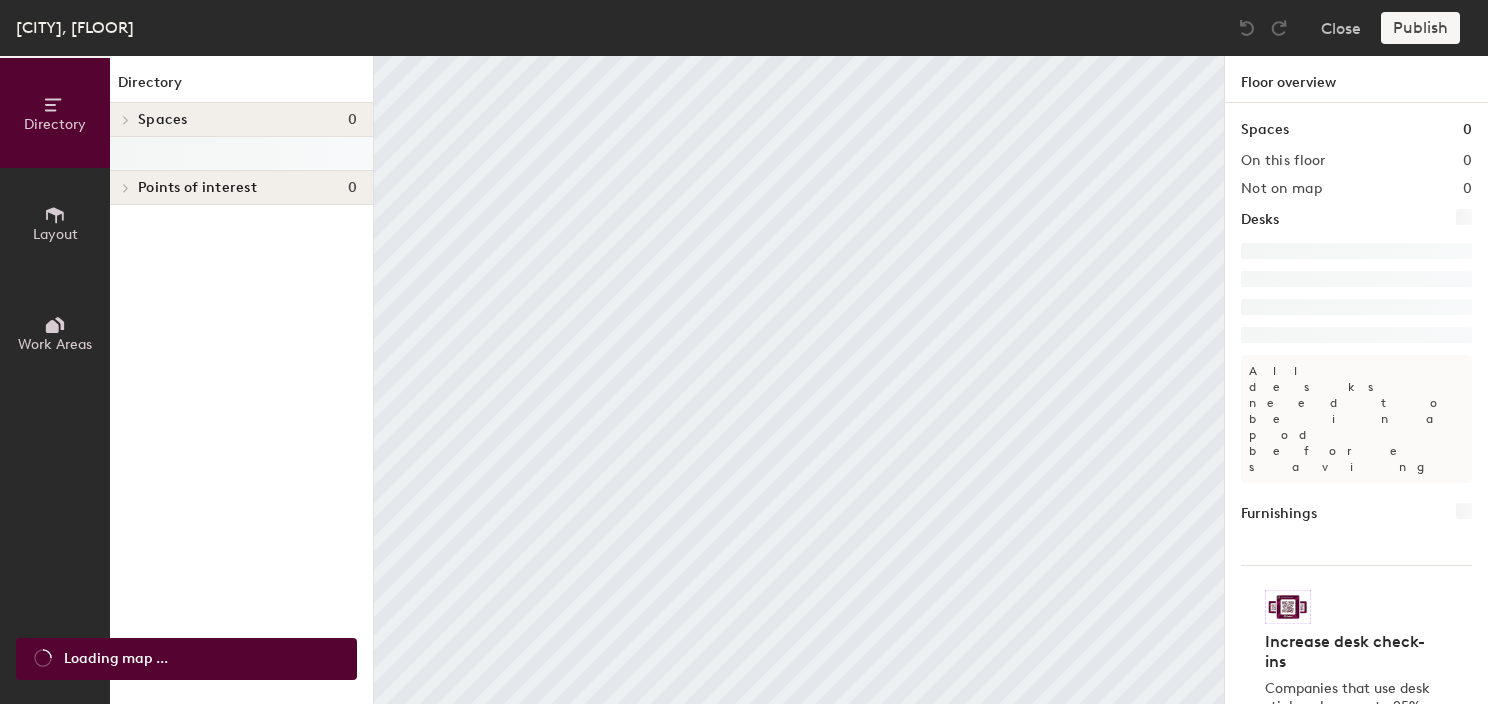 scroll, scrollTop: 0, scrollLeft: 0, axis: both 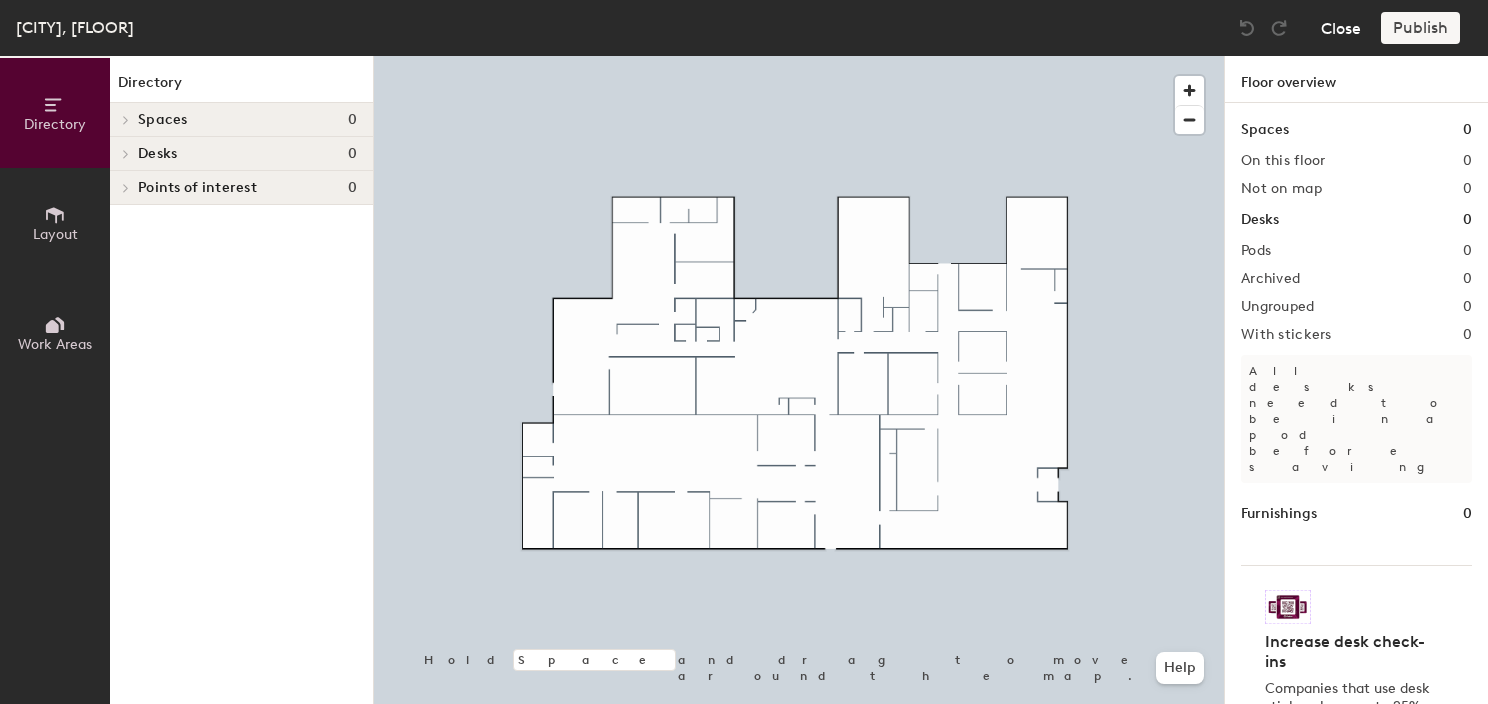 click on "Close" 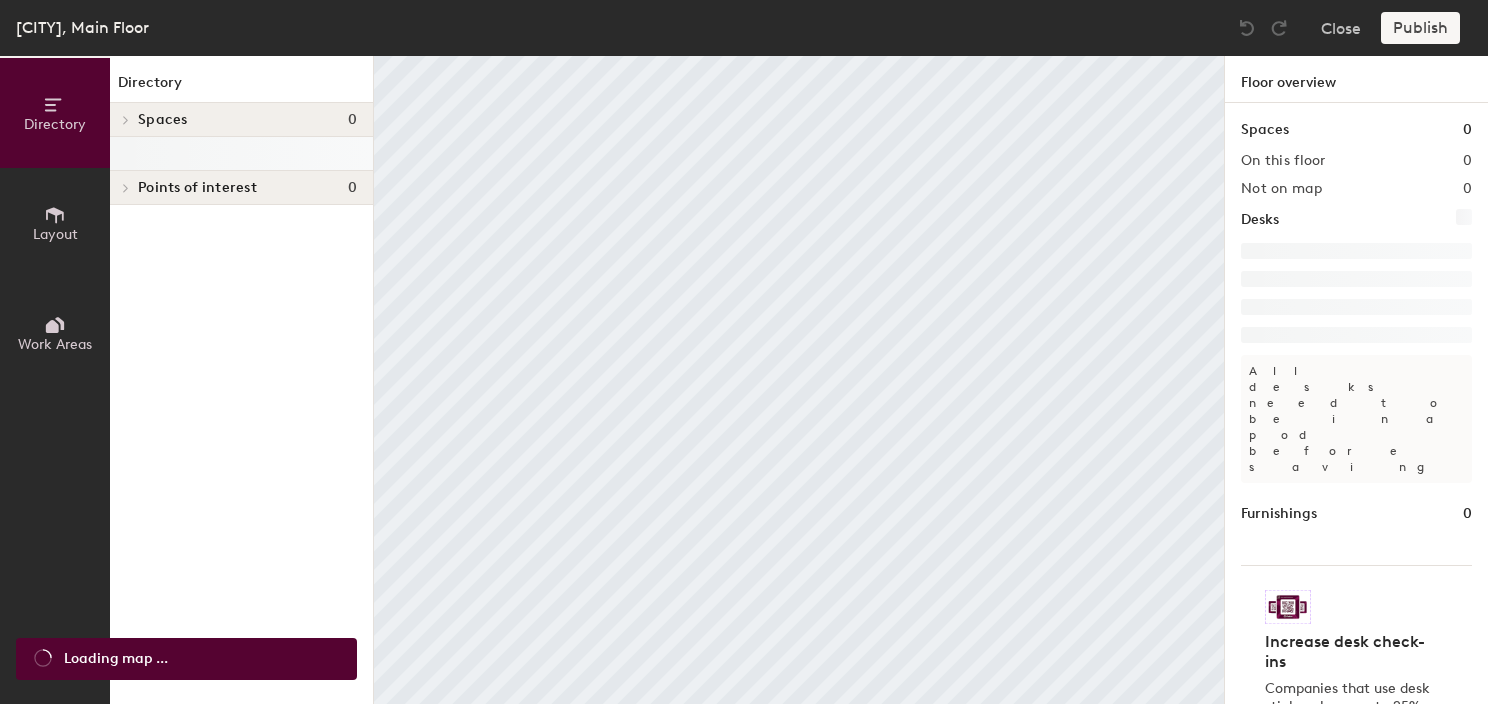scroll, scrollTop: 0, scrollLeft: 0, axis: both 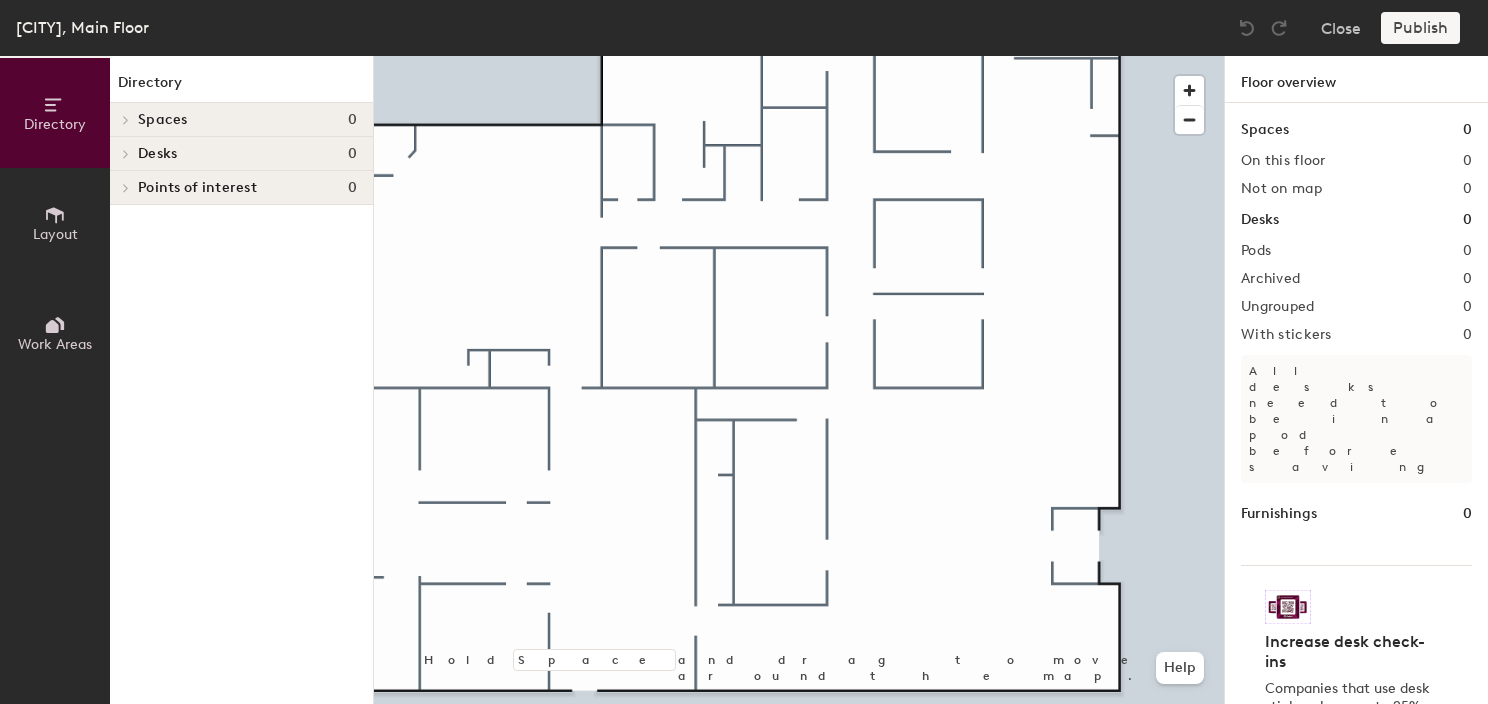 click on "Layout" 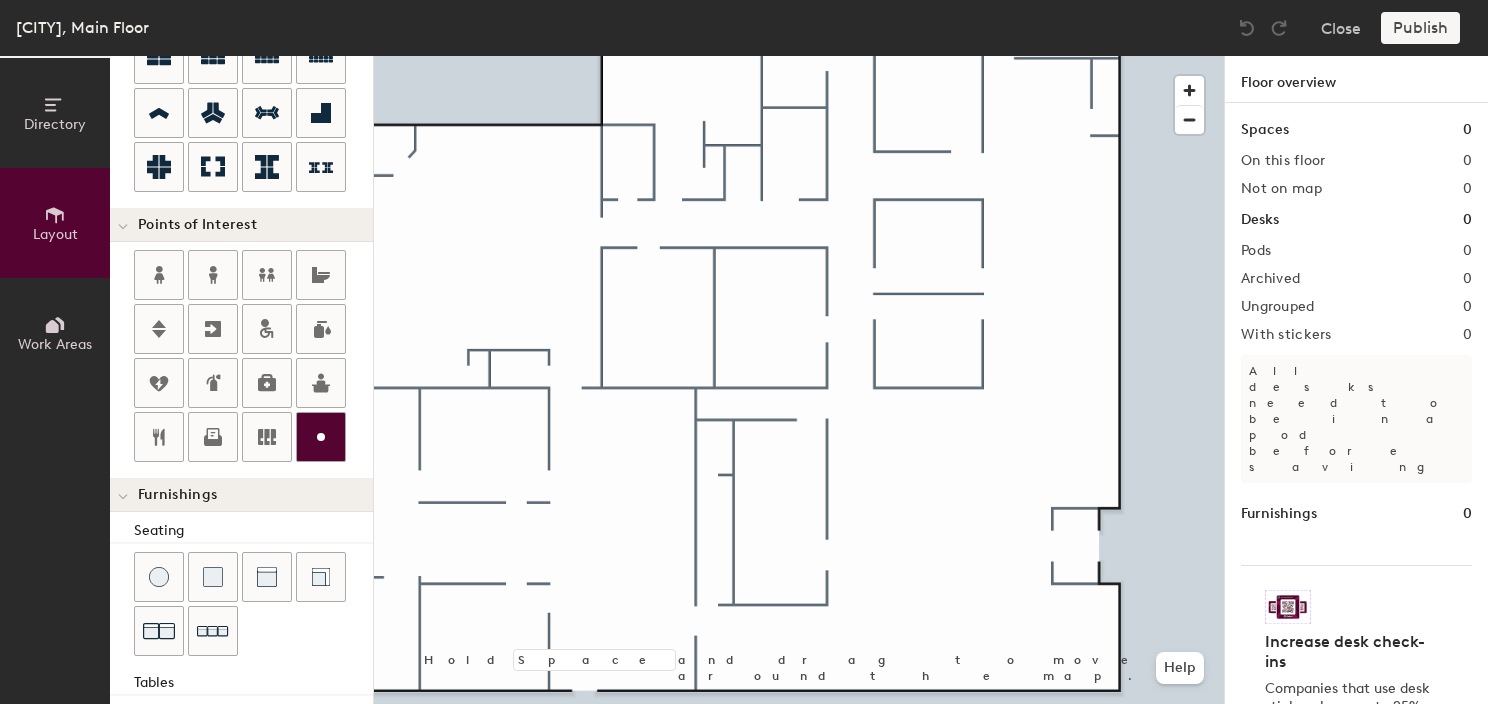 scroll, scrollTop: 300, scrollLeft: 0, axis: vertical 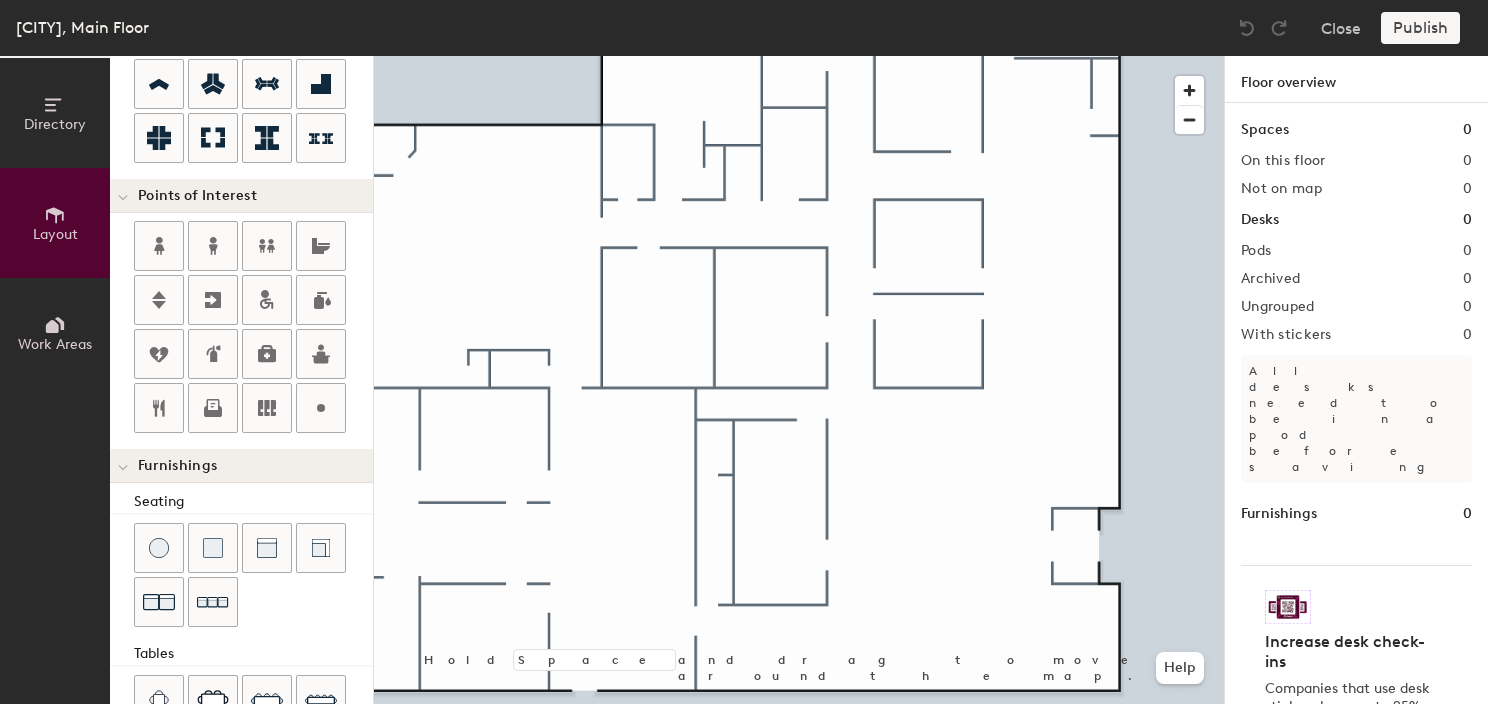 drag, startPoint x: 318, startPoint y: 407, endPoint x: 369, endPoint y: 411, distance: 51.156624 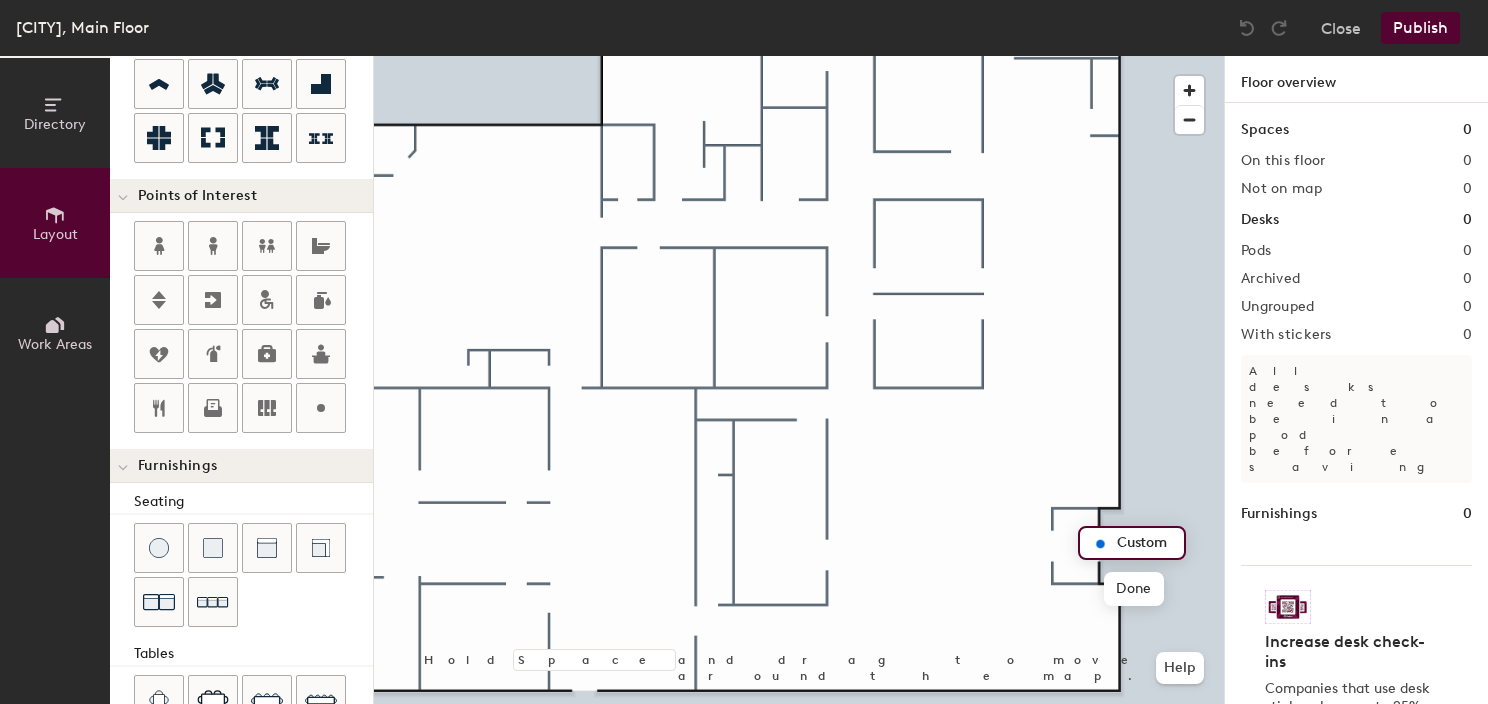 type on "20" 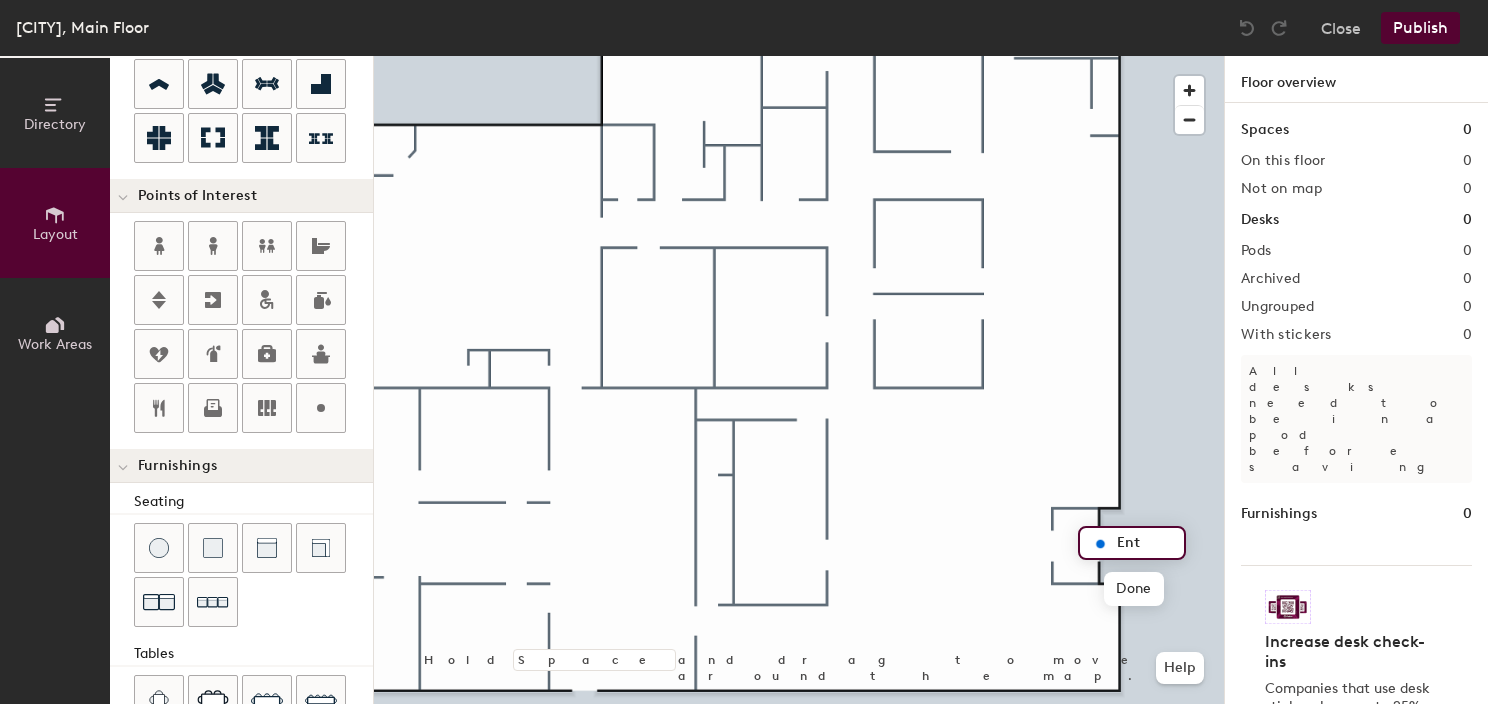 type on "Entr" 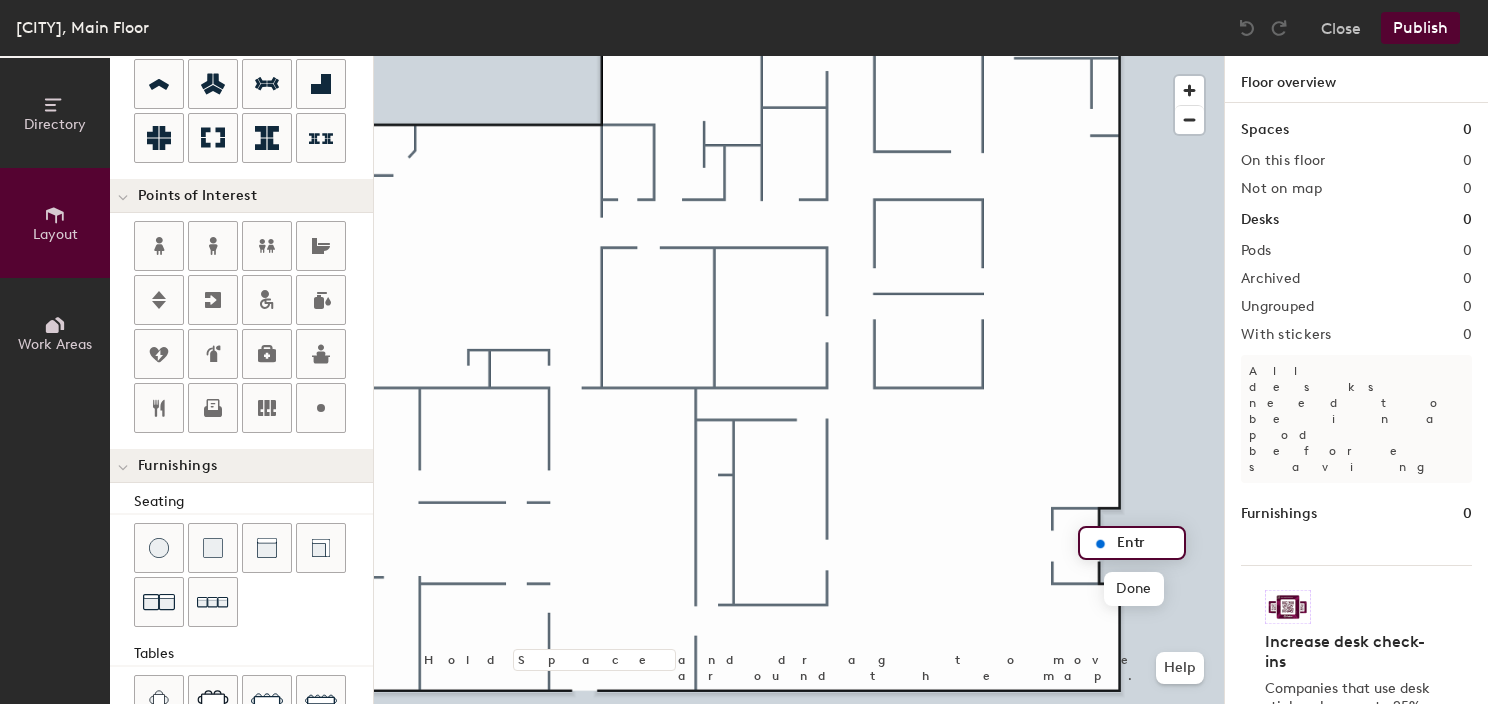 type on "20" 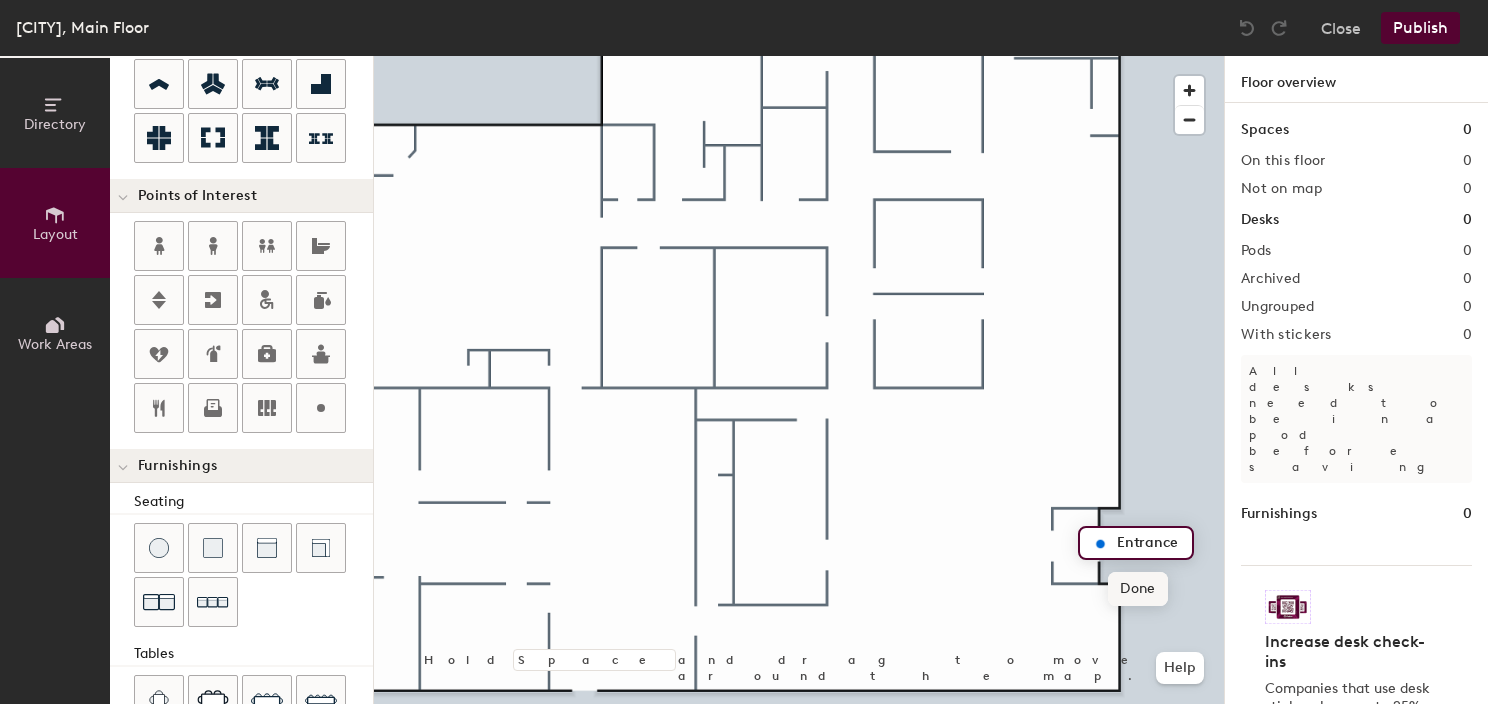 type on "Entrance" 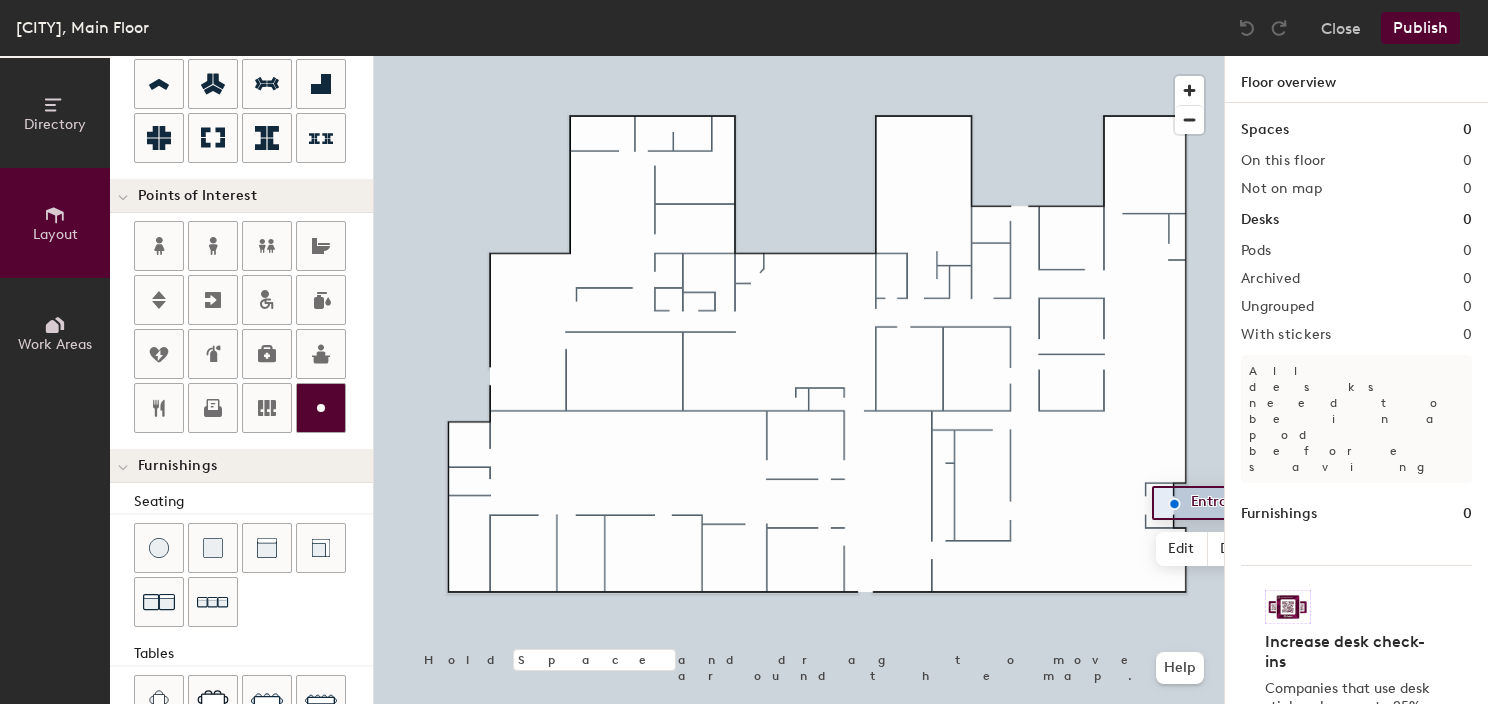 click 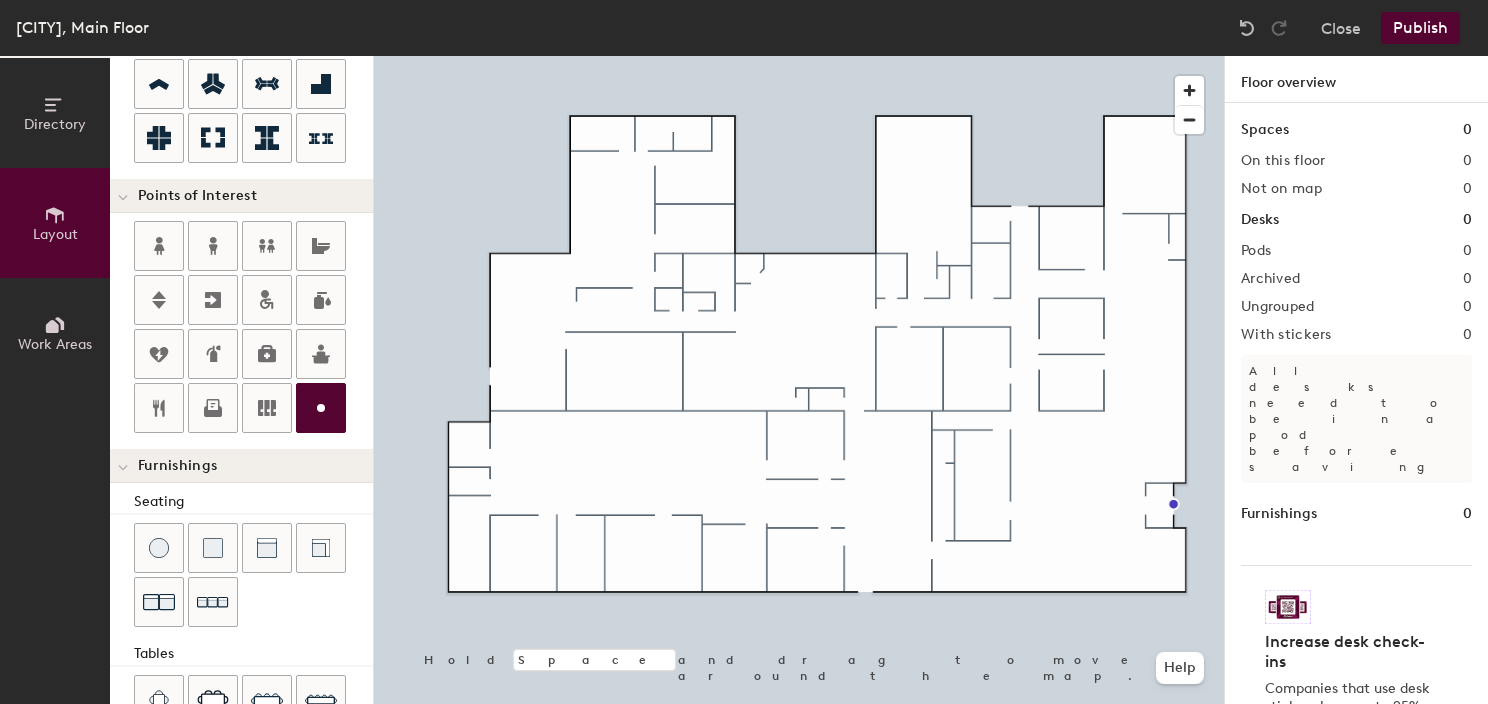 type on "20" 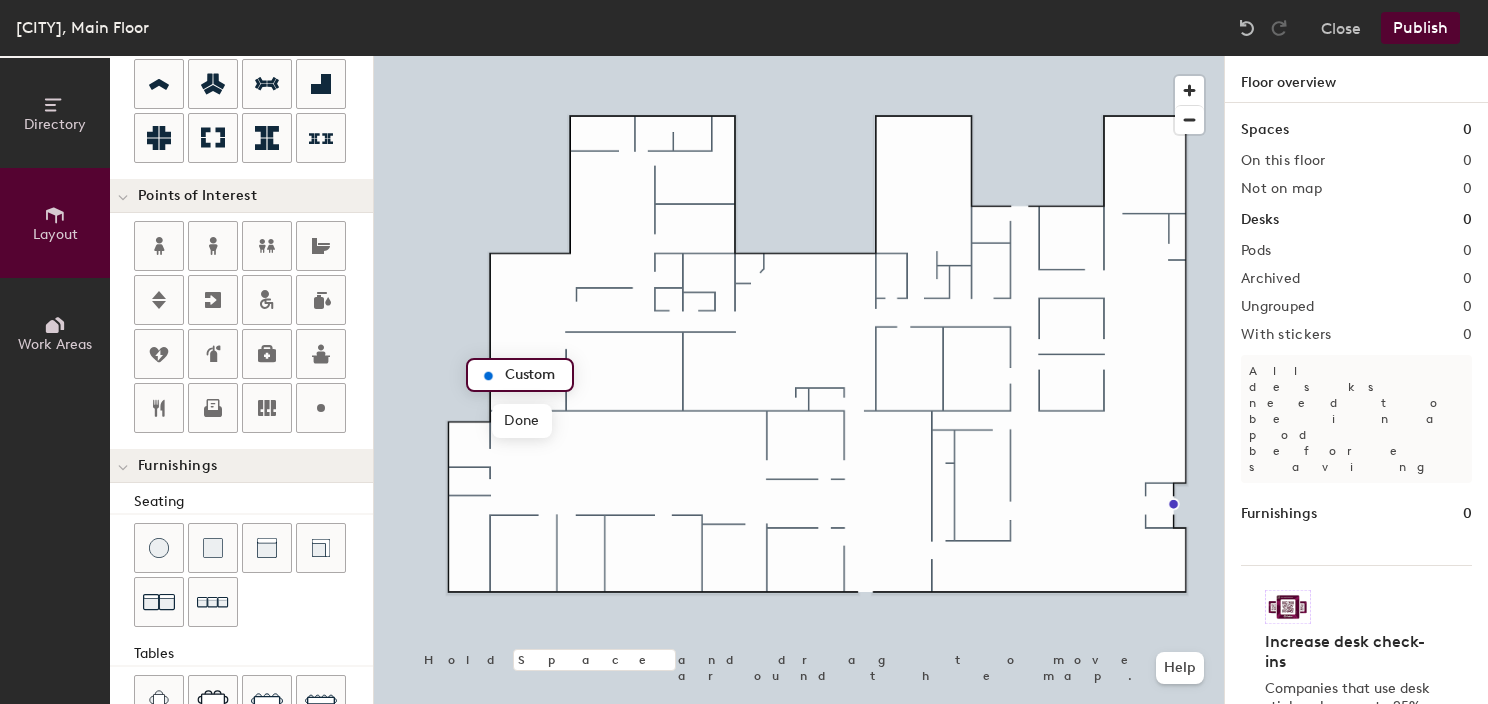 type on "E" 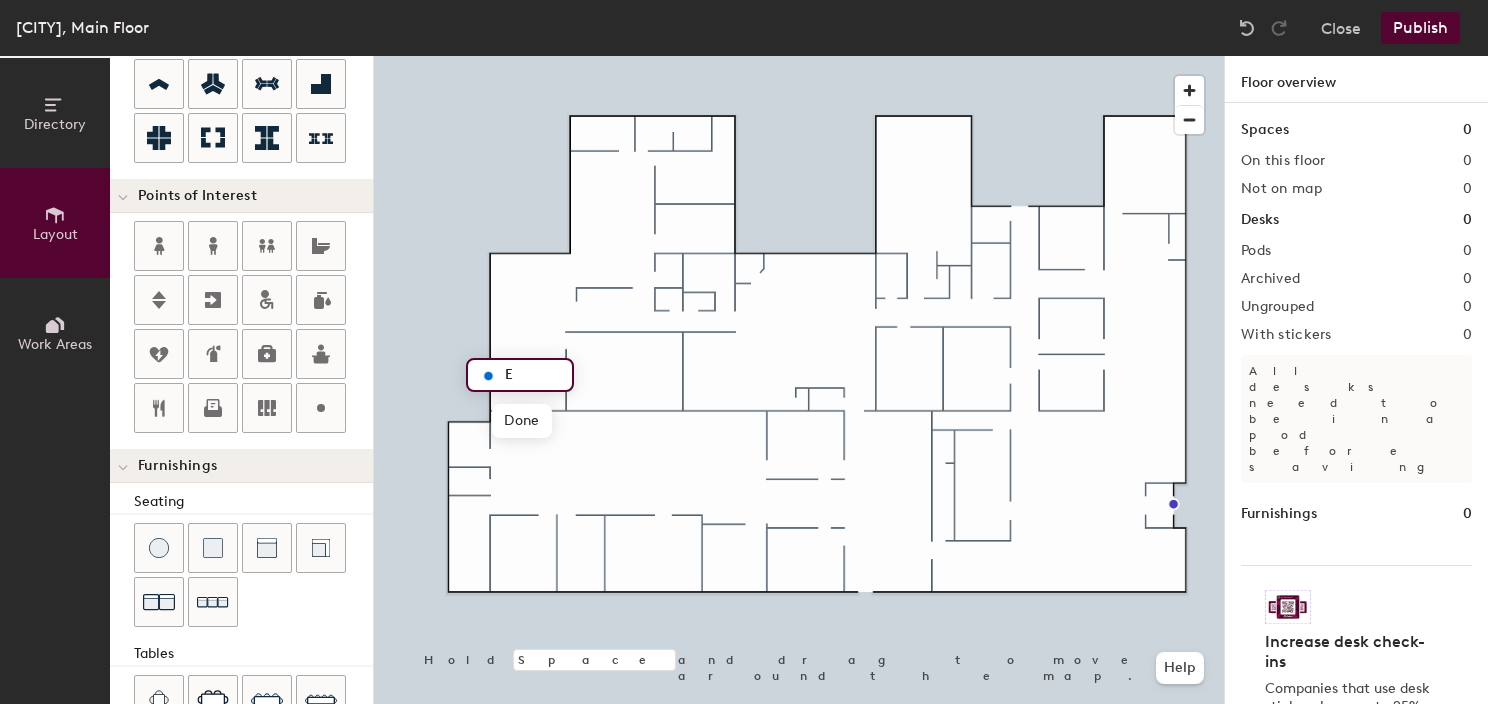 type on "20" 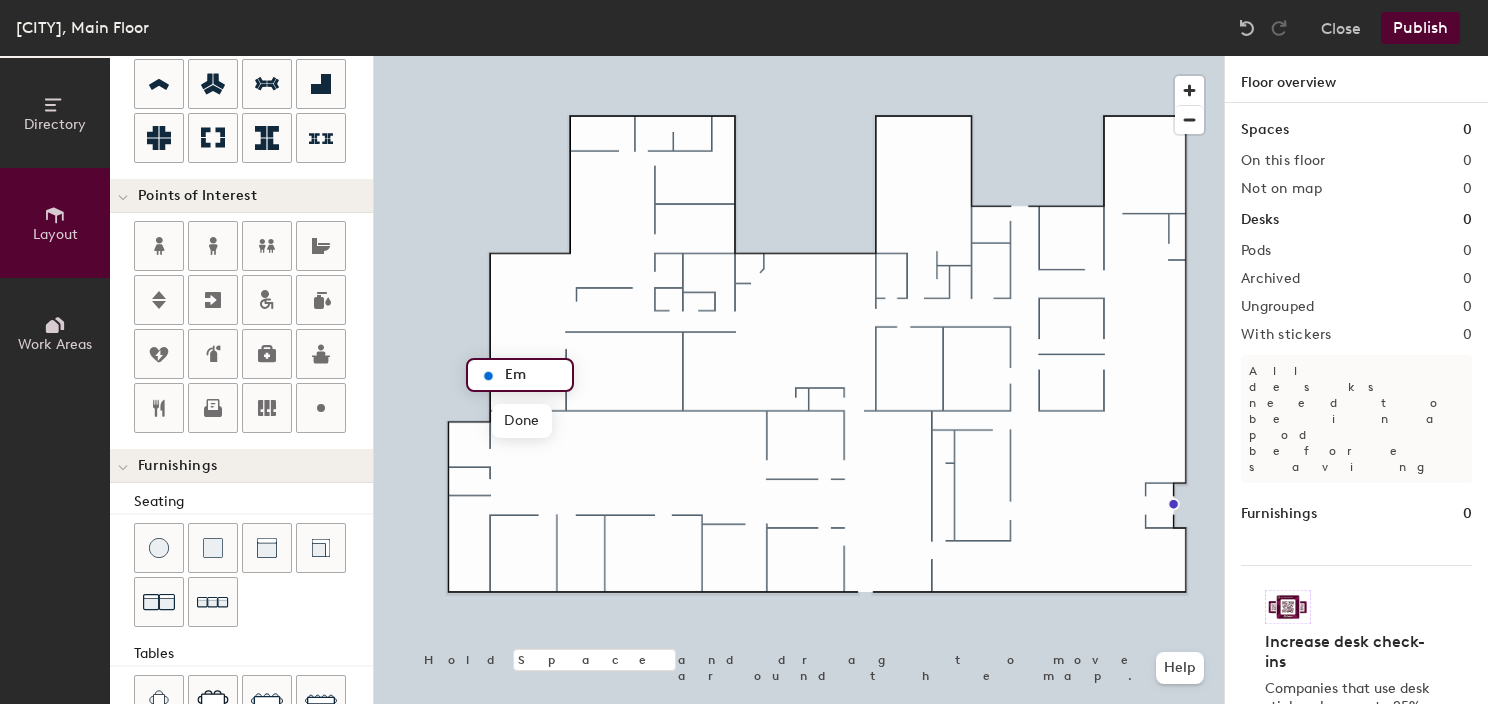 type on "20" 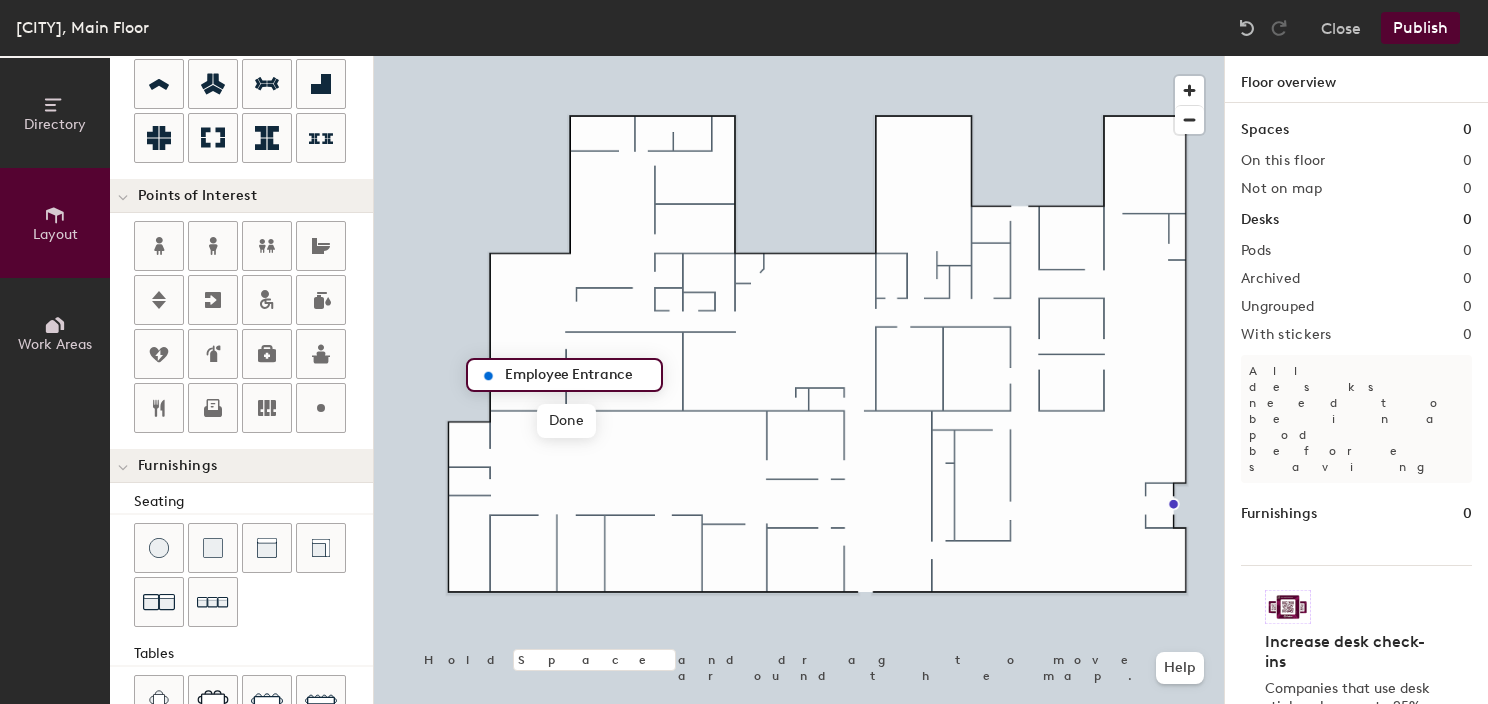 scroll, scrollTop: 0, scrollLeft: 0, axis: both 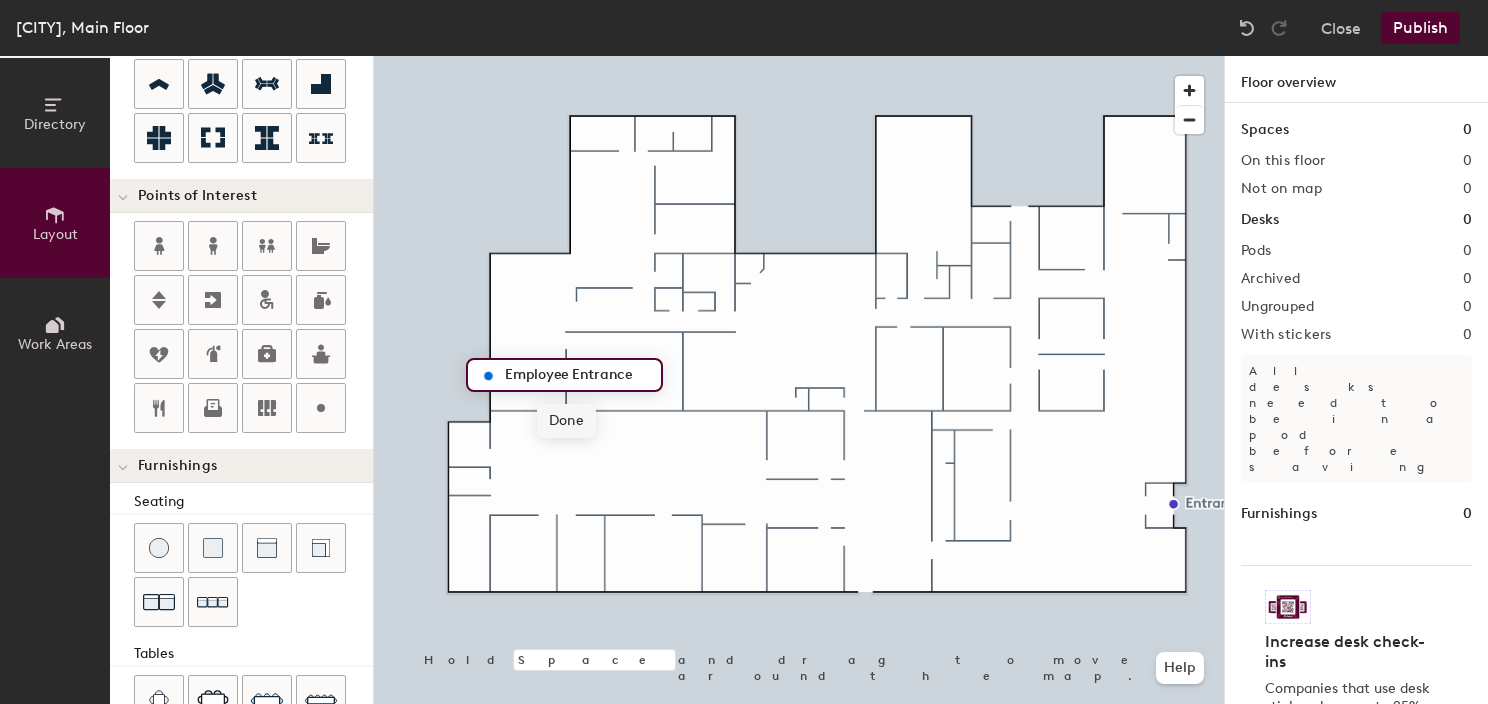 type on "Employee Entrance" 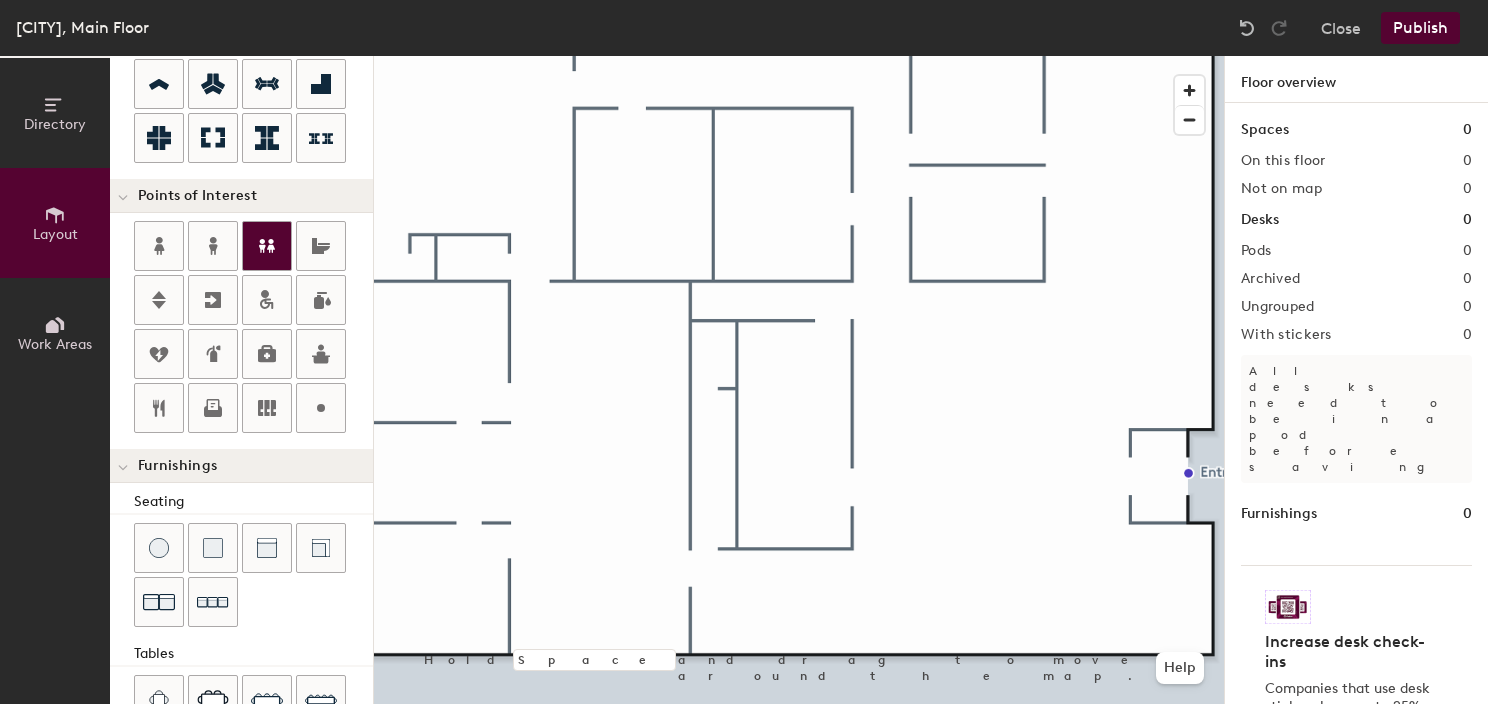 click 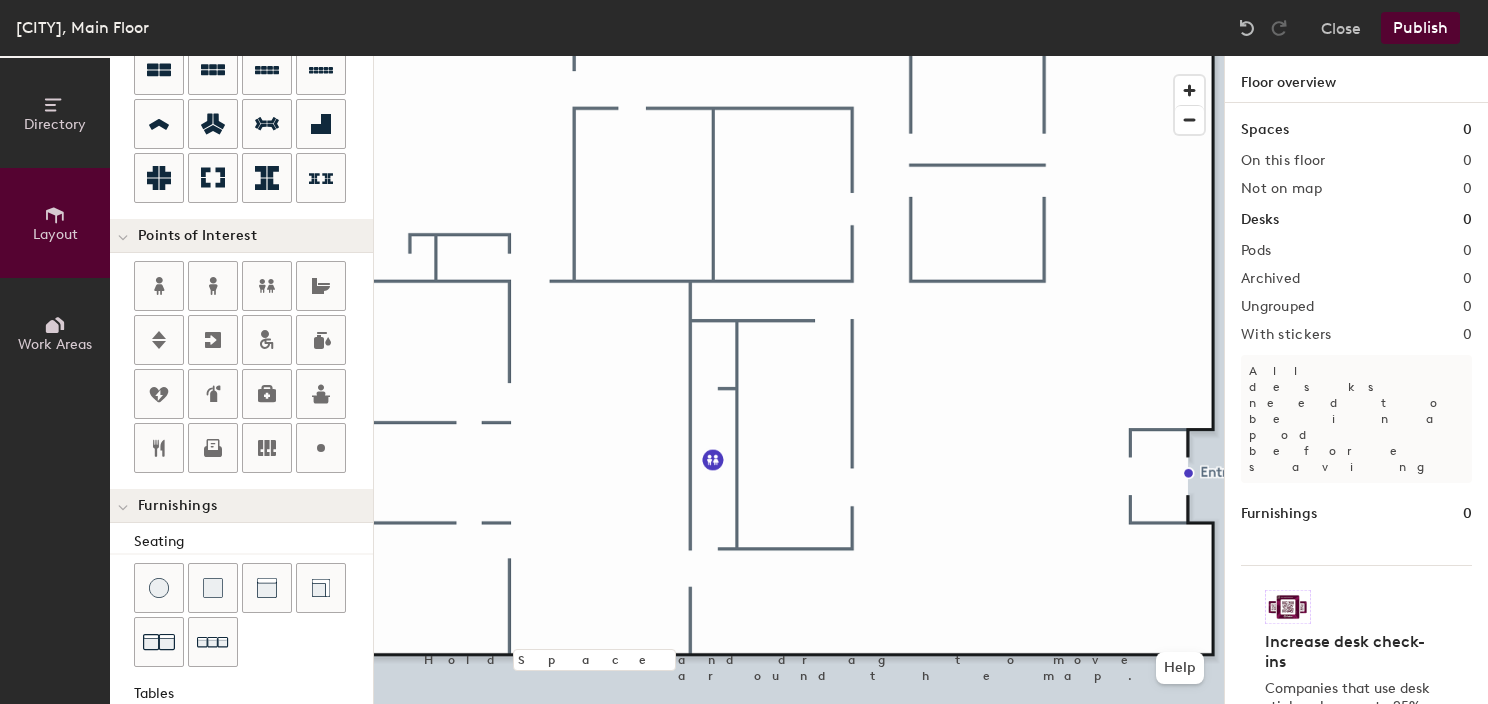 scroll, scrollTop: 552, scrollLeft: 0, axis: vertical 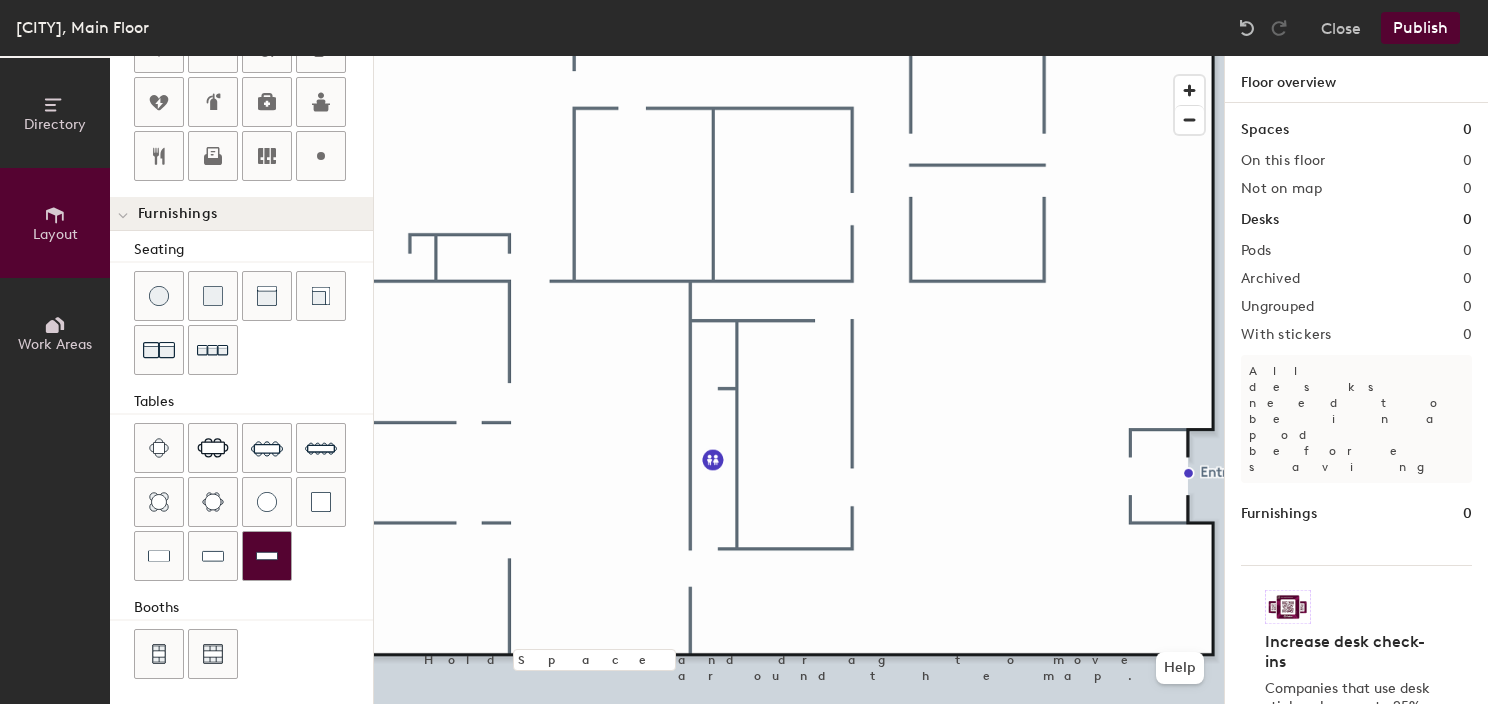 drag, startPoint x: 268, startPoint y: 545, endPoint x: 282, endPoint y: 539, distance: 15.231546 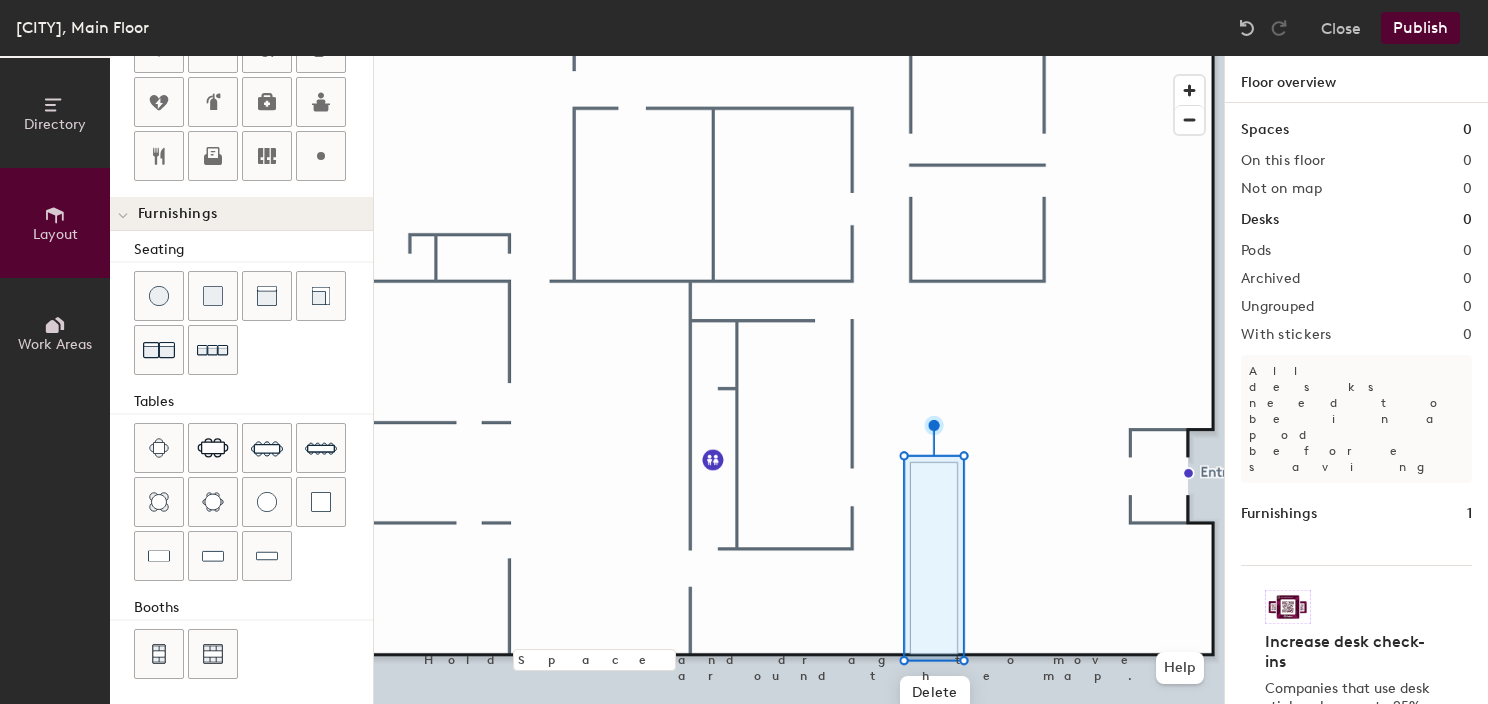 drag, startPoint x: 286, startPoint y: 556, endPoint x: 314, endPoint y: 552, distance: 28.284271 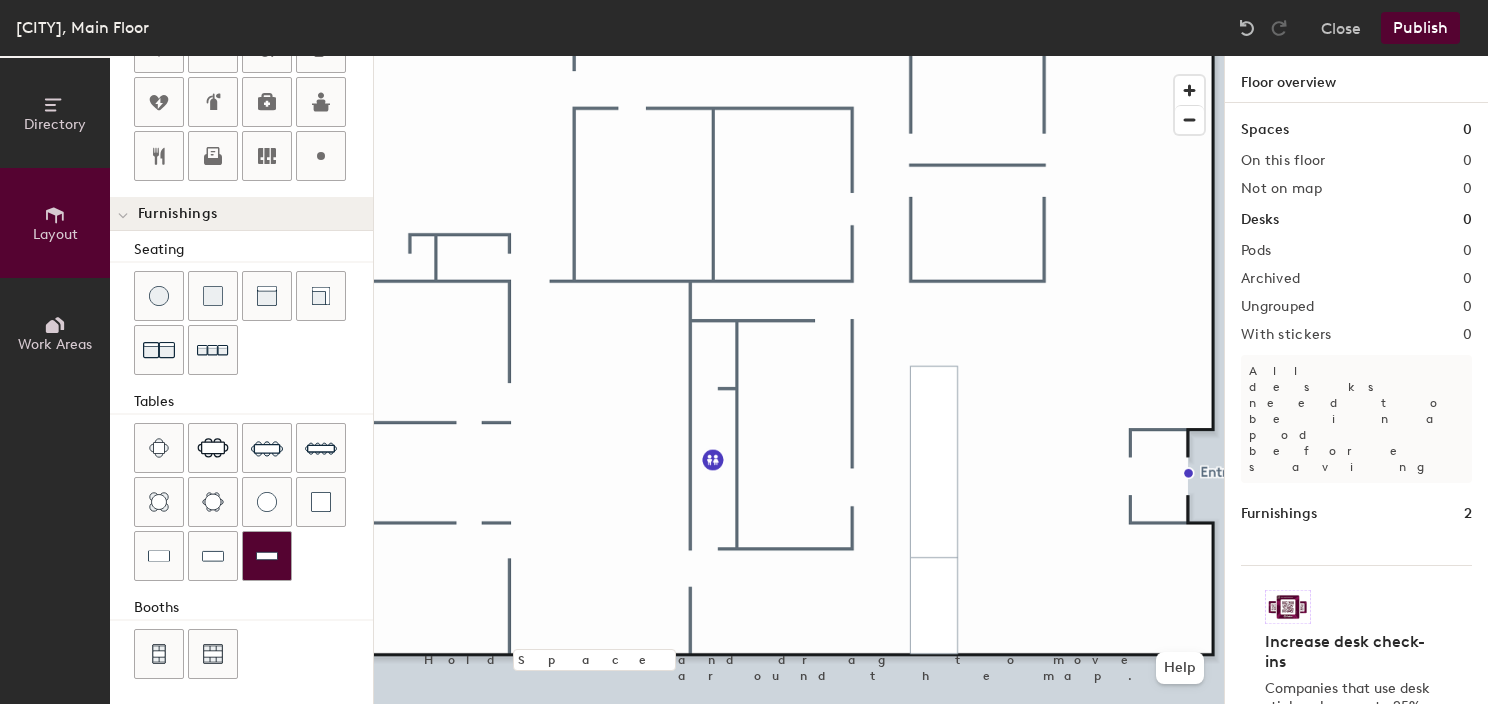 drag, startPoint x: 218, startPoint y: 552, endPoint x: 267, endPoint y: 544, distance: 49.648766 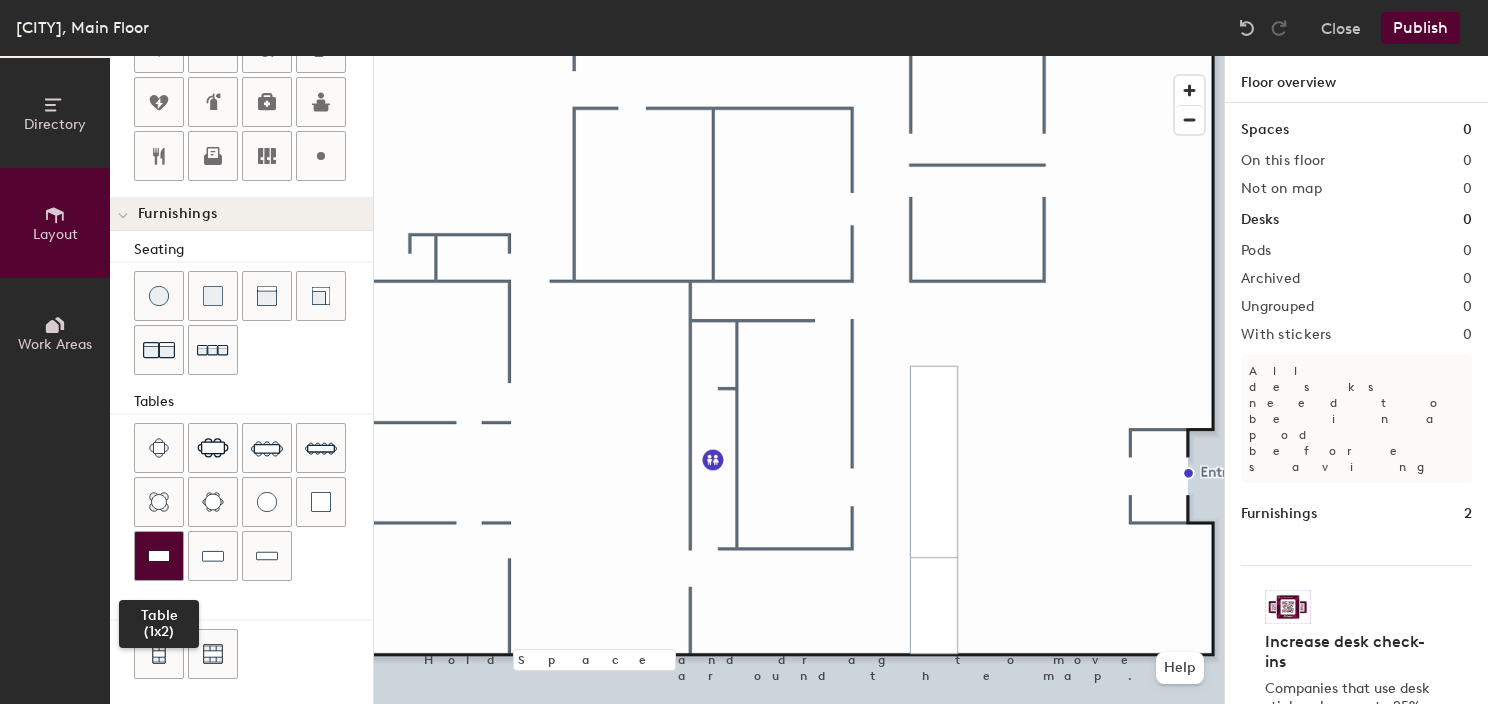 click 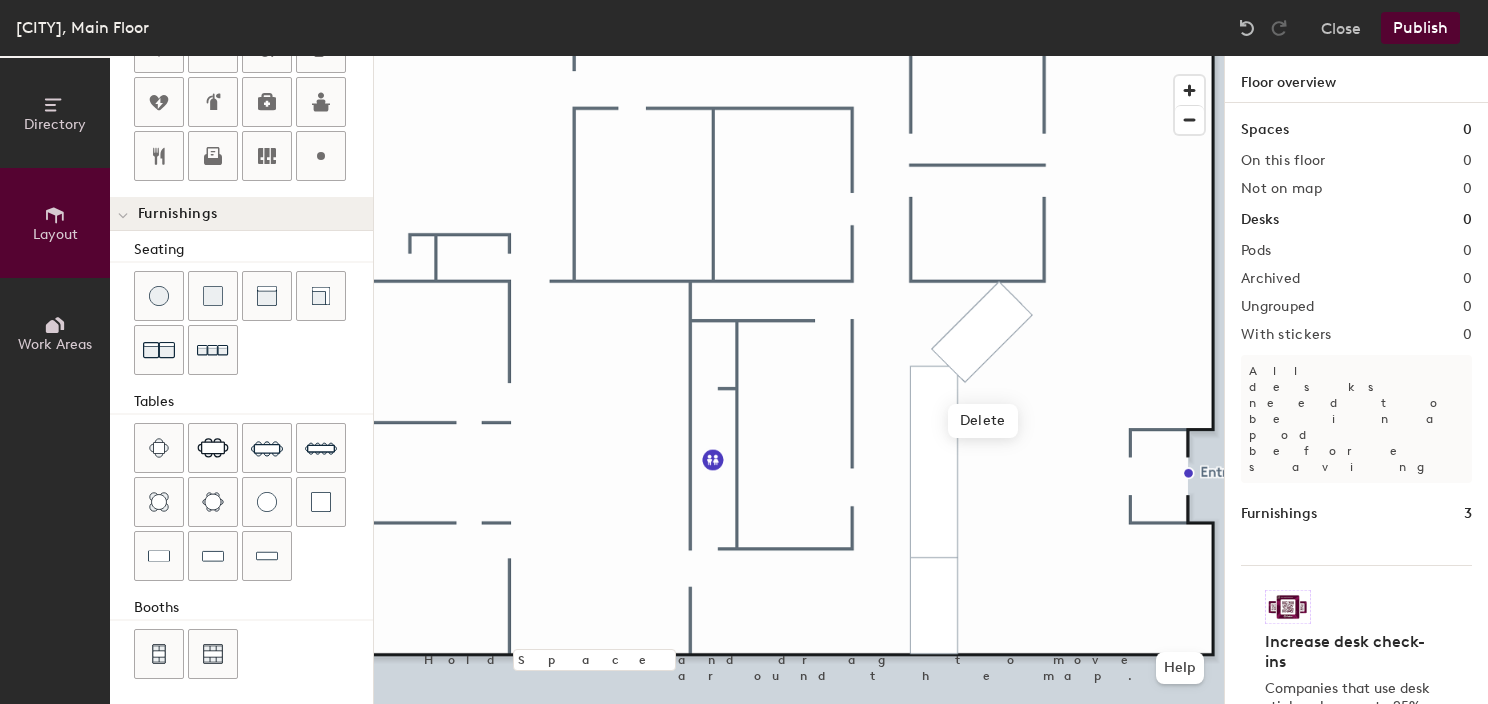 click 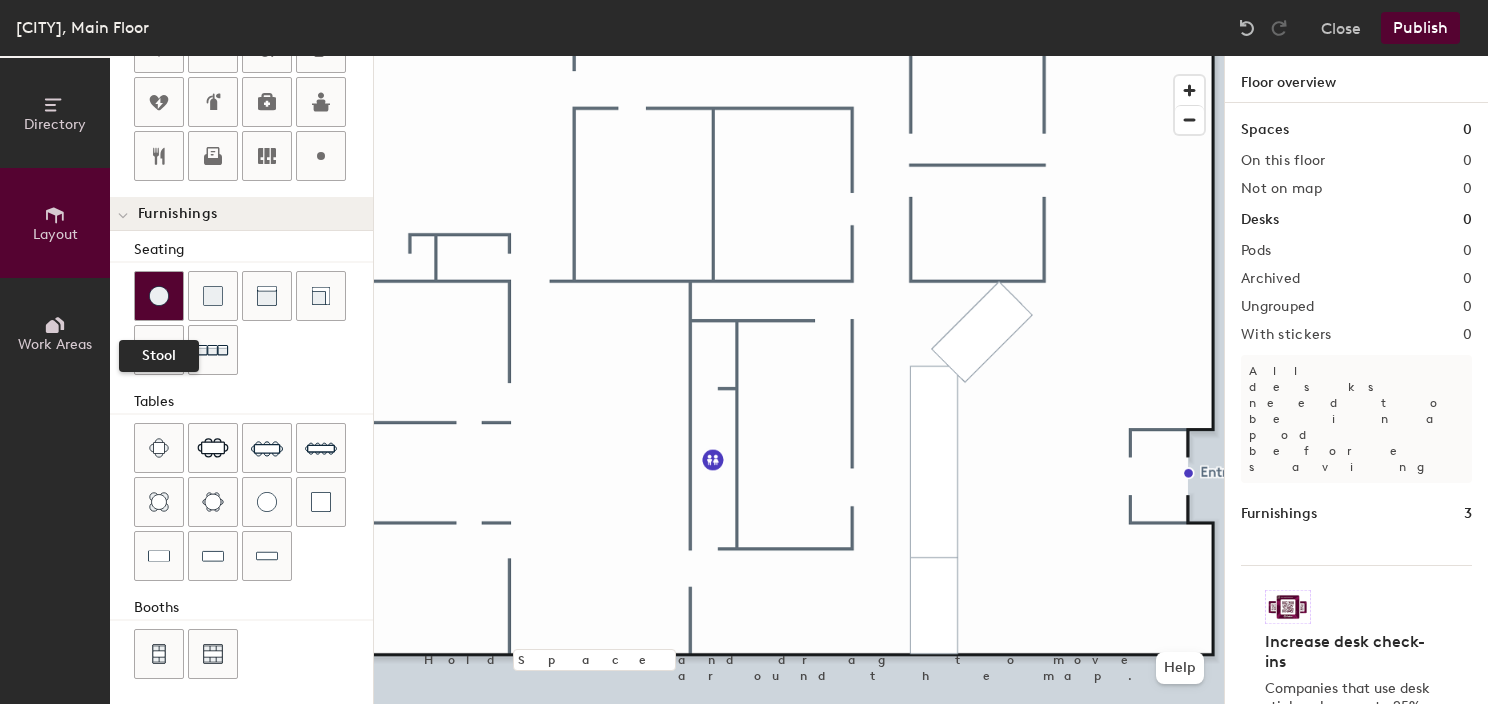 click 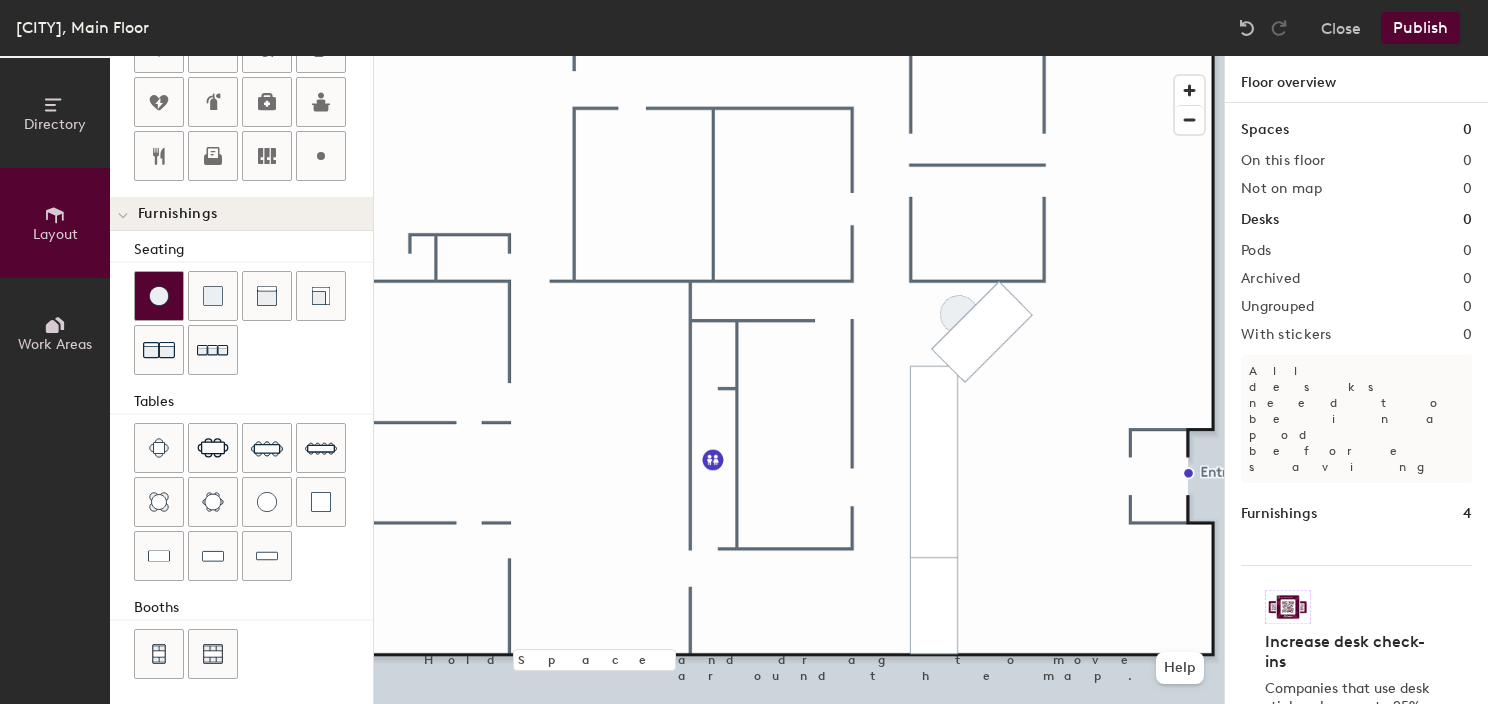 click 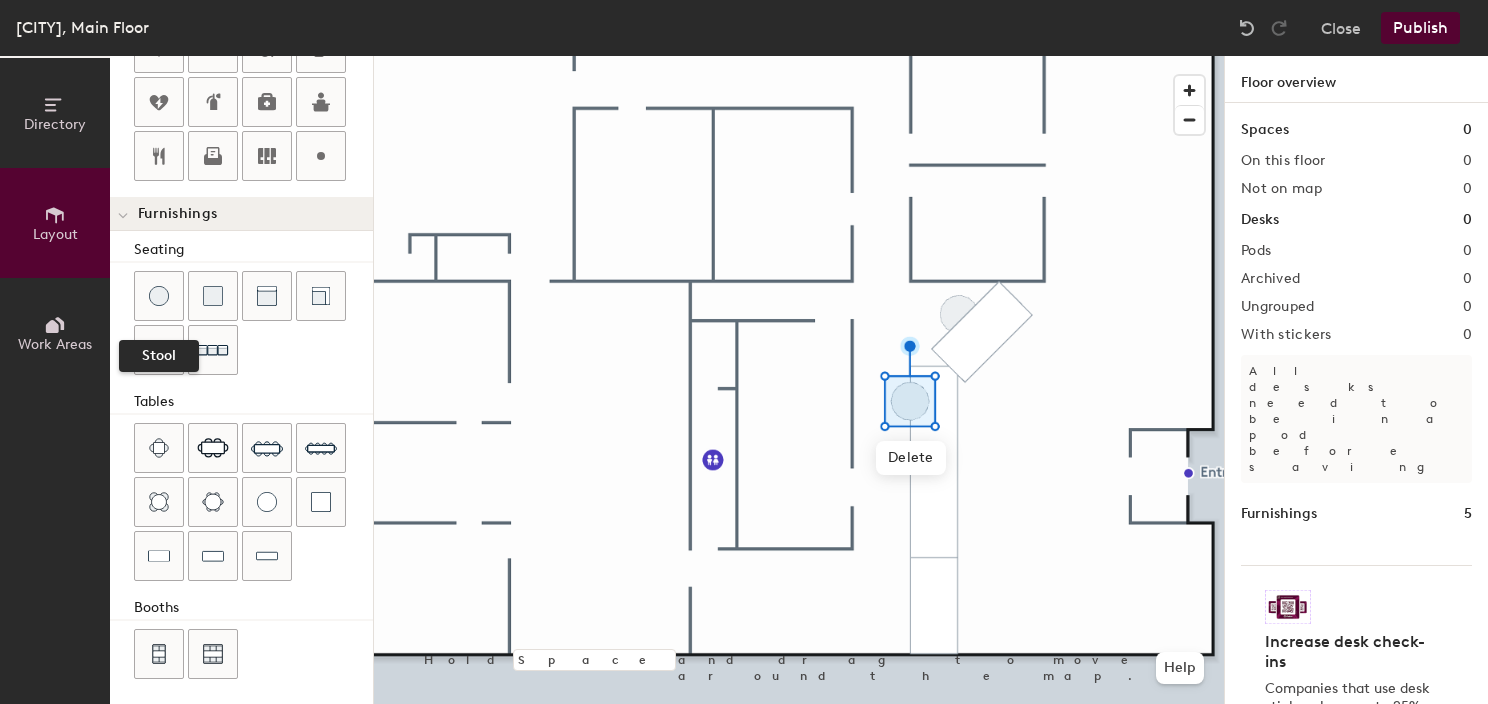 drag, startPoint x: 151, startPoint y: 273, endPoint x: 358, endPoint y: 344, distance: 218.83784 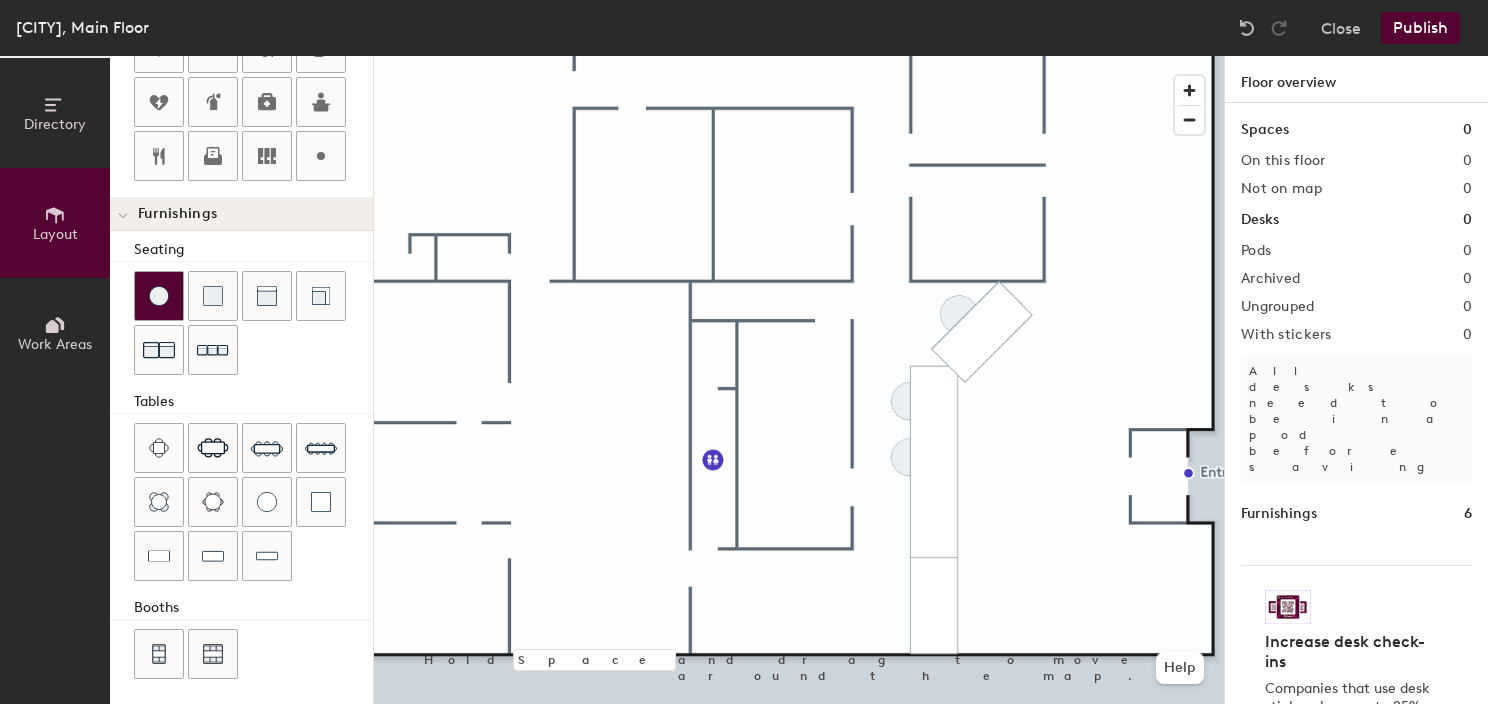 click 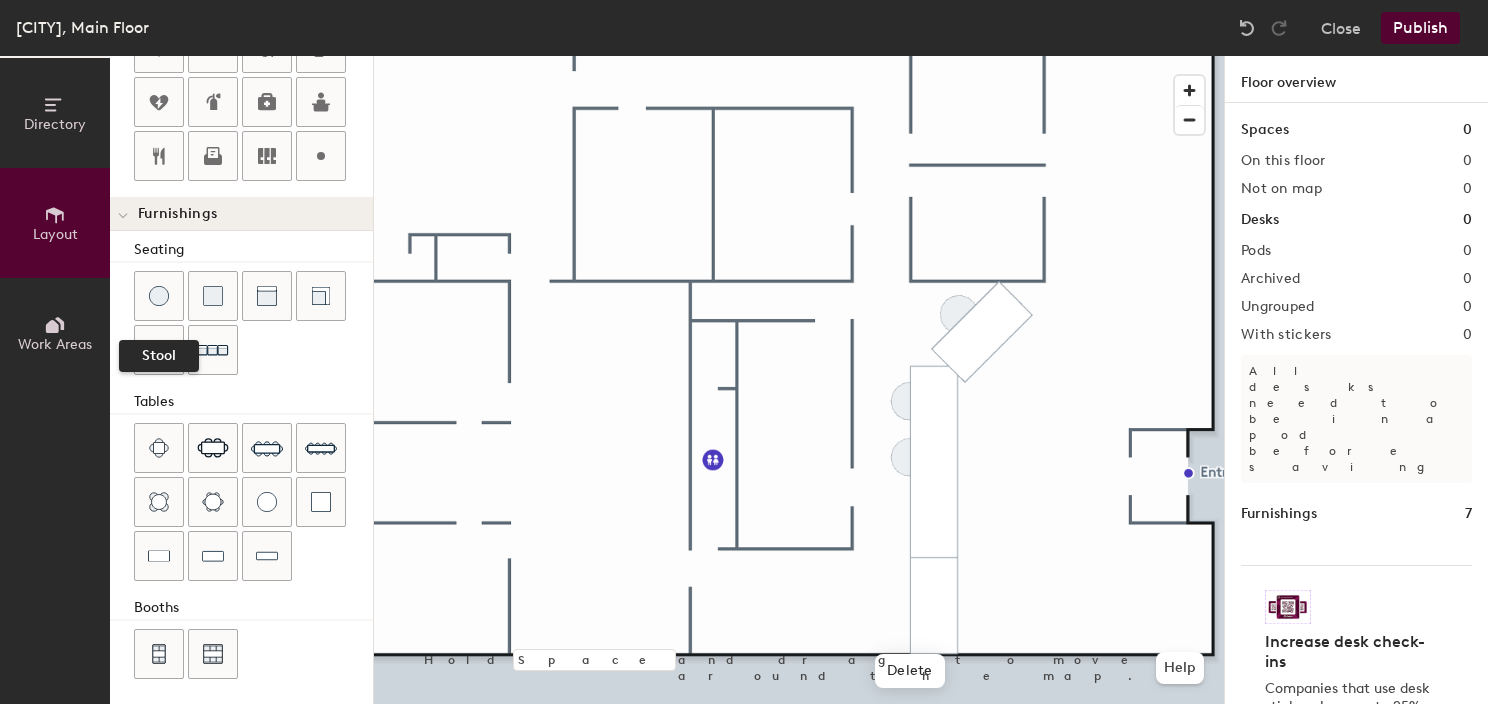 drag, startPoint x: 169, startPoint y: 292, endPoint x: 365, endPoint y: 356, distance: 206.18439 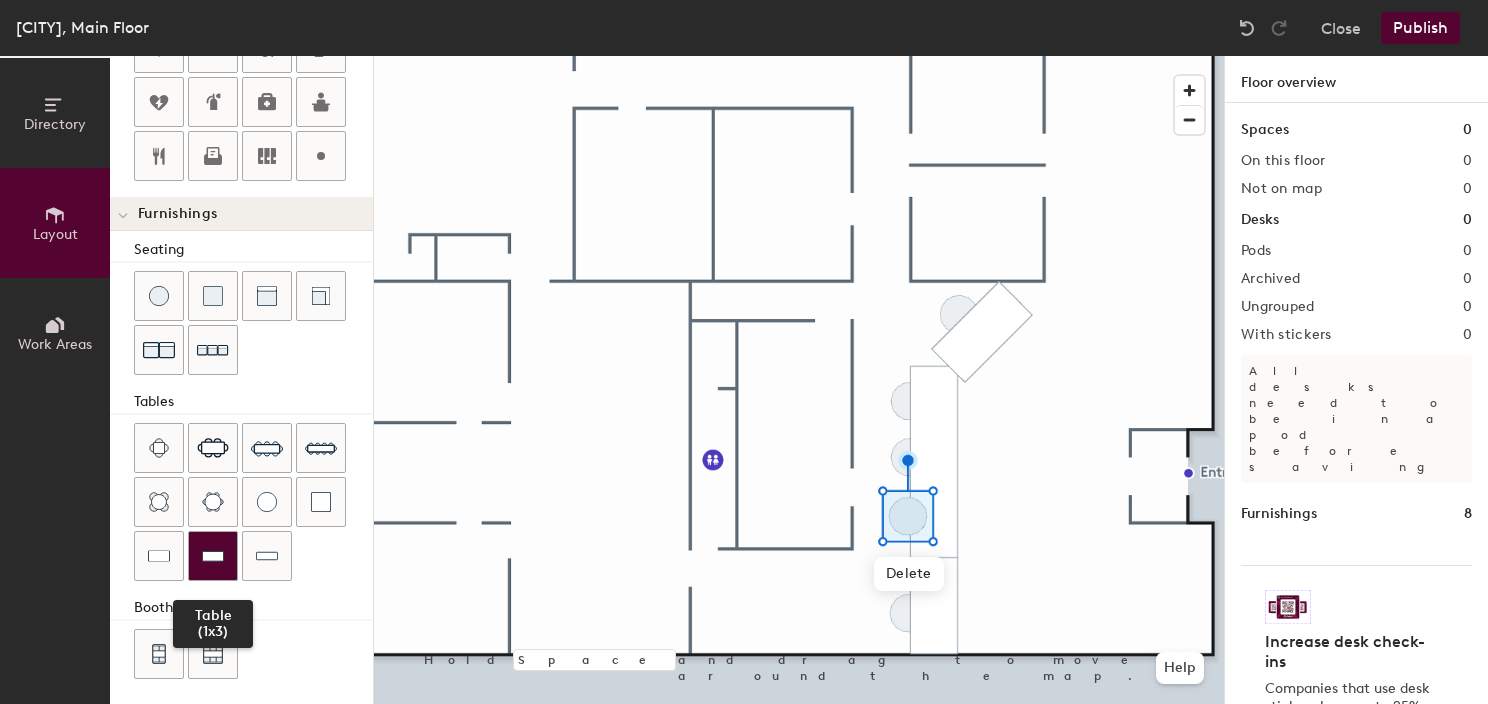 drag, startPoint x: 160, startPoint y: 545, endPoint x: 214, endPoint y: 549, distance: 54.147945 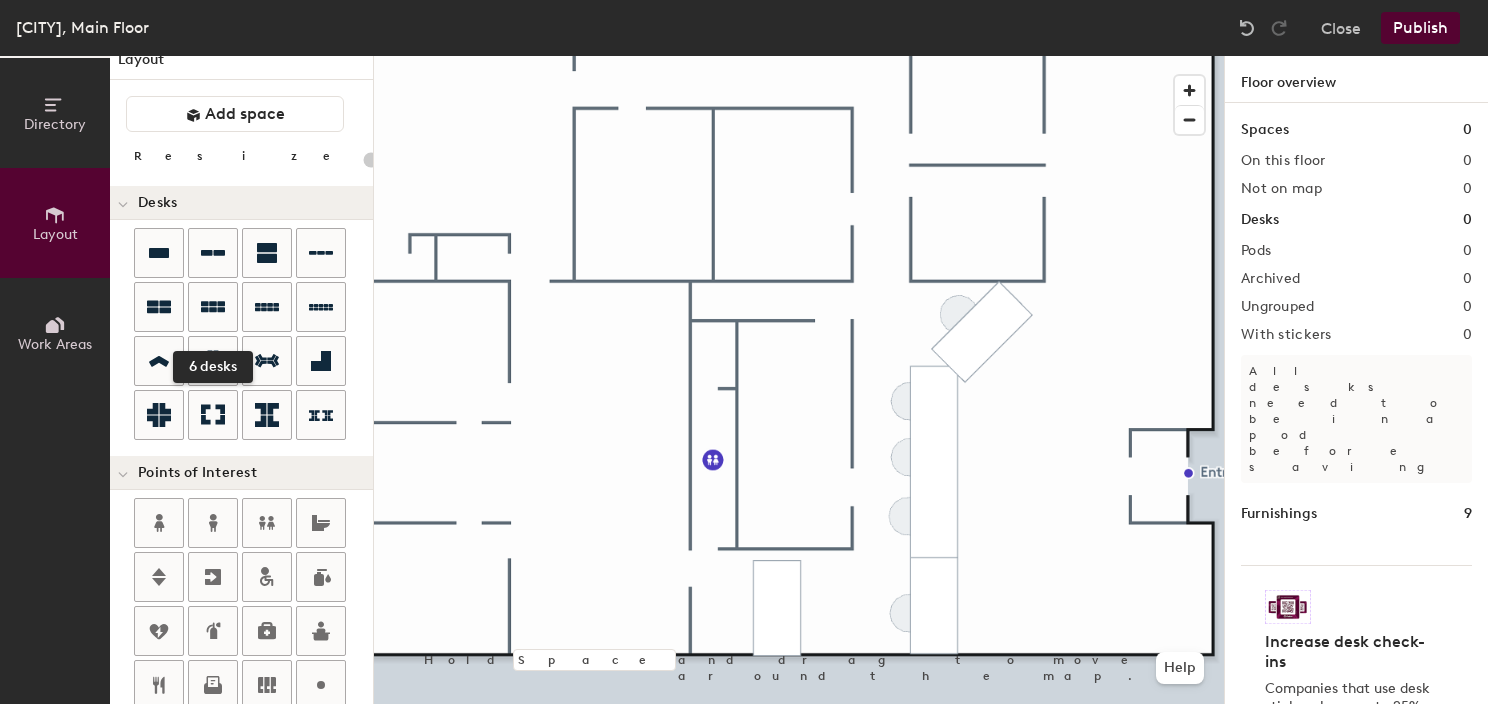 scroll, scrollTop: 0, scrollLeft: 0, axis: both 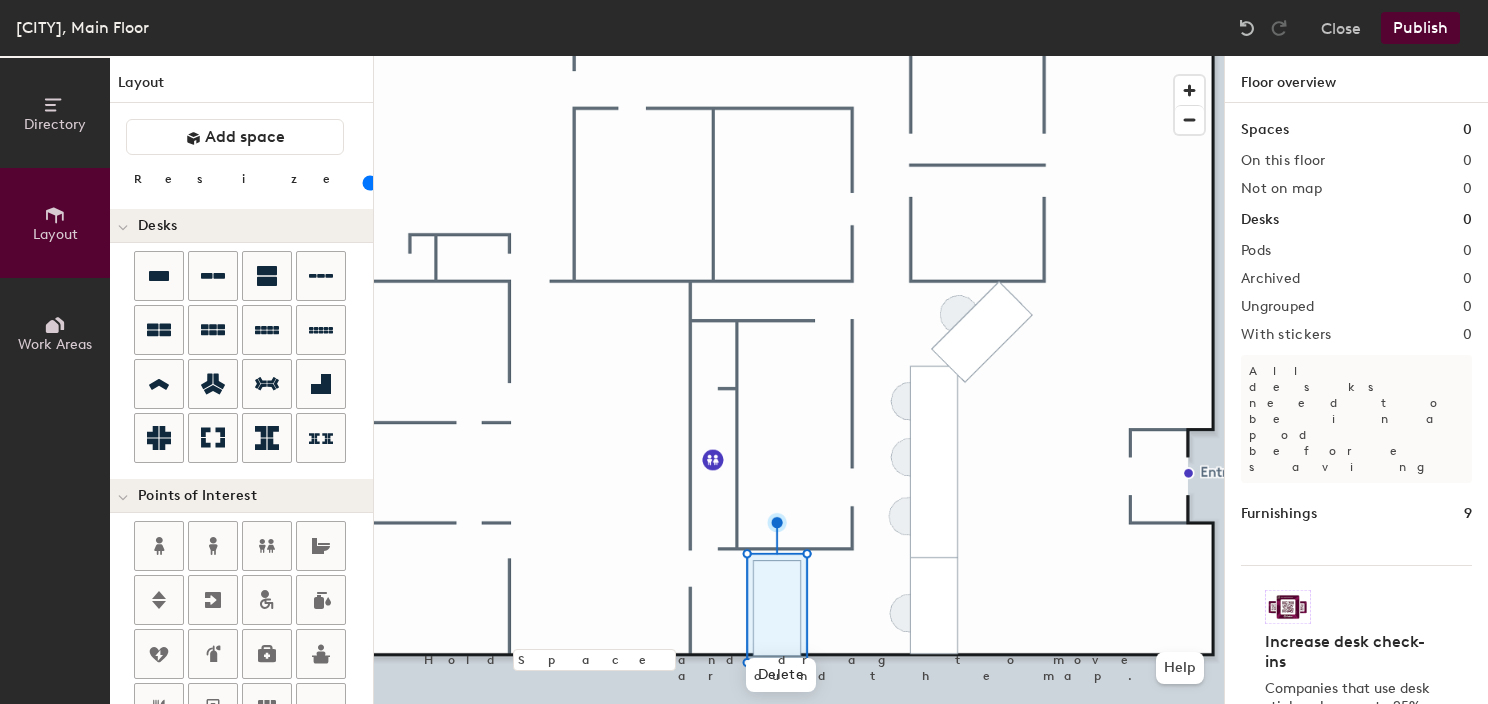 click 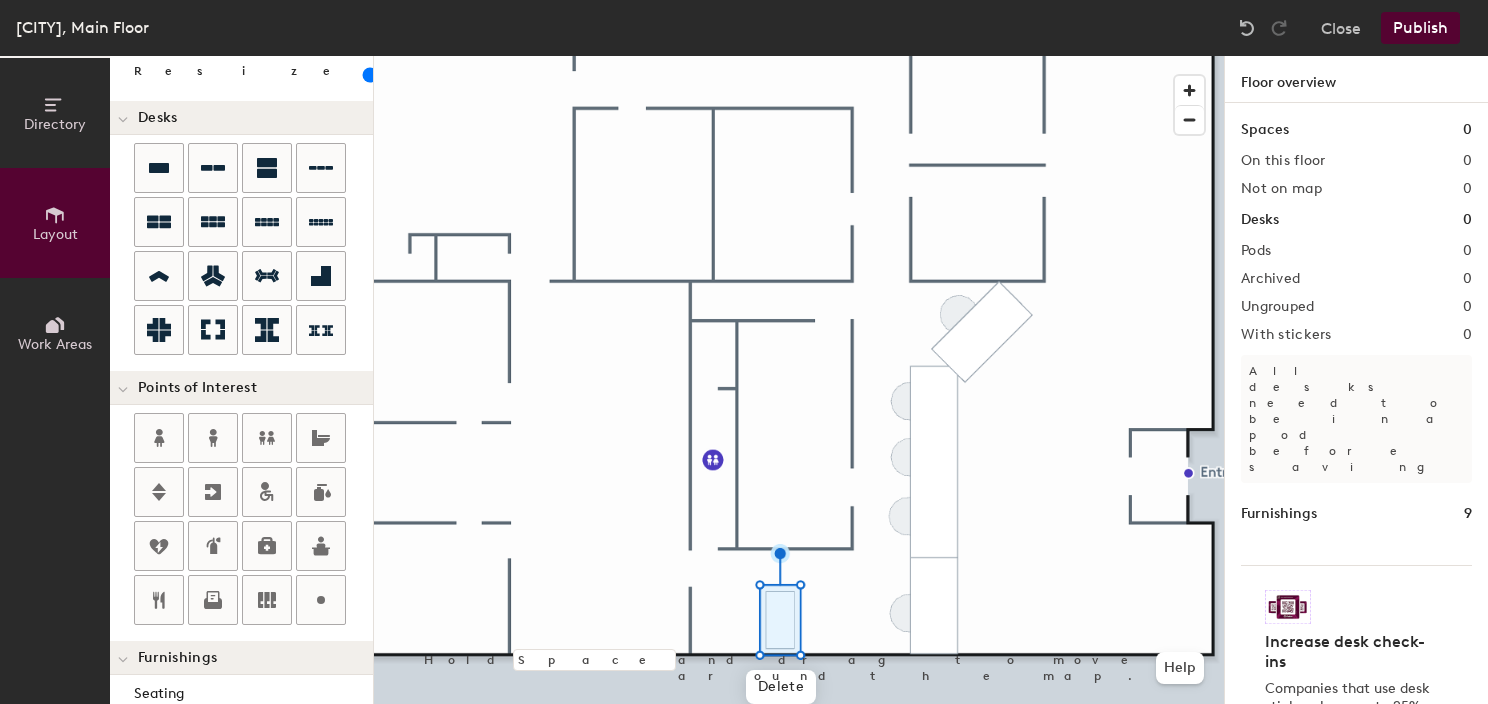 scroll, scrollTop: 400, scrollLeft: 0, axis: vertical 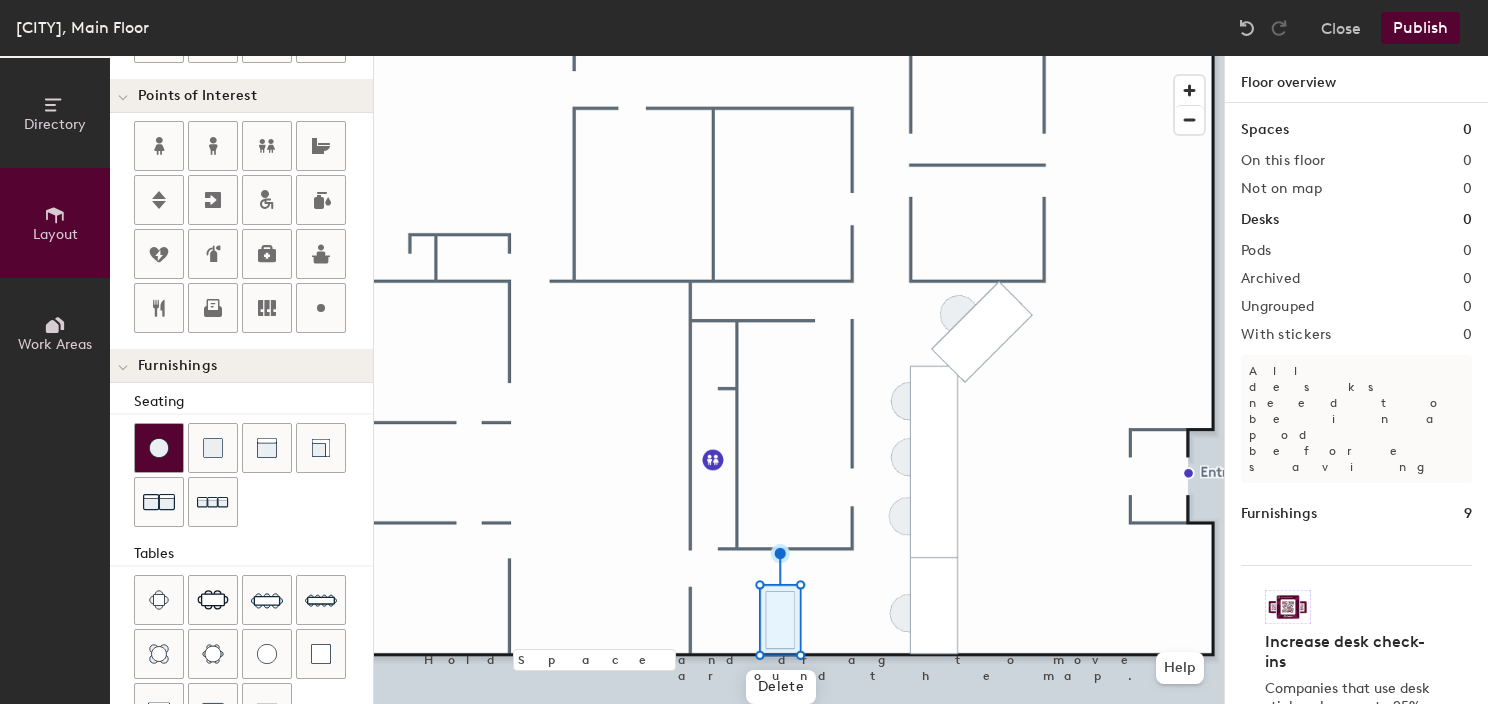 click 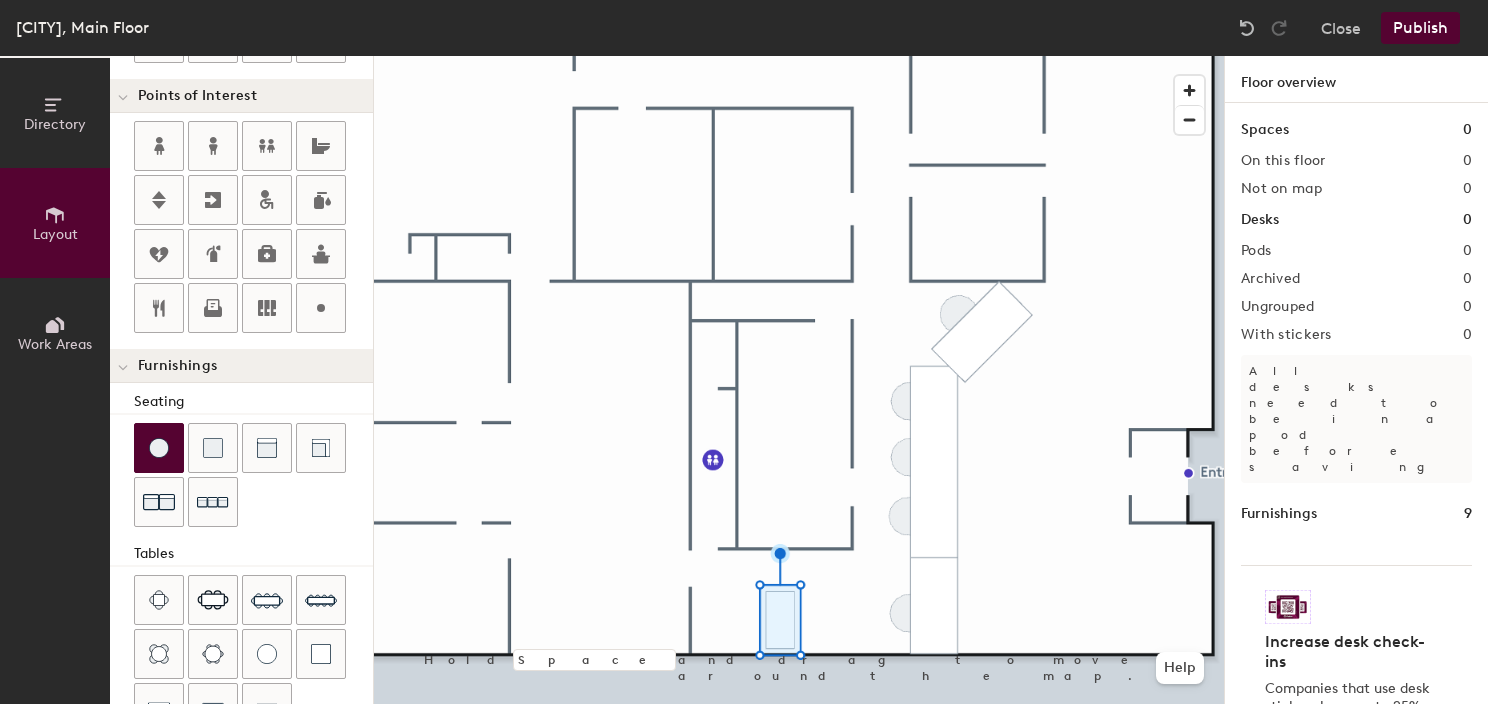 click 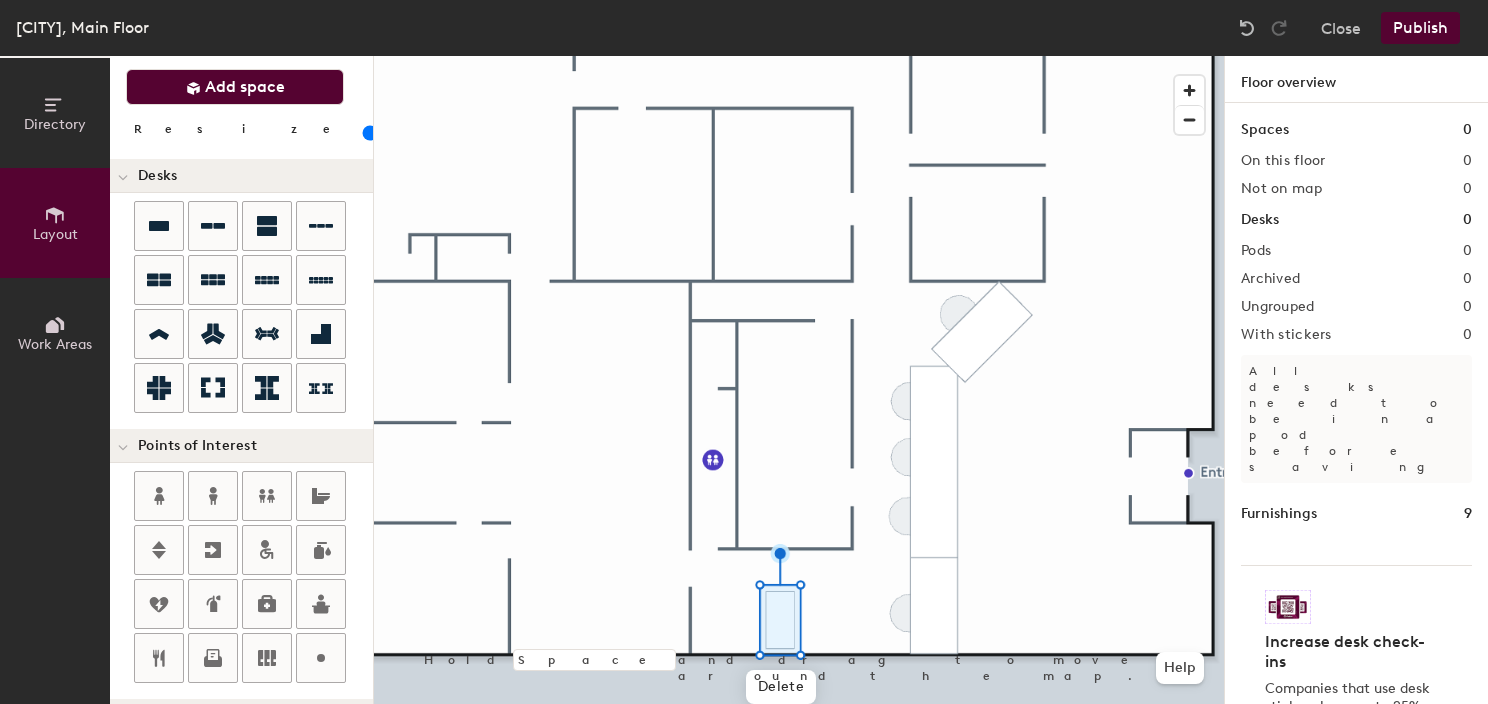 scroll, scrollTop: 0, scrollLeft: 0, axis: both 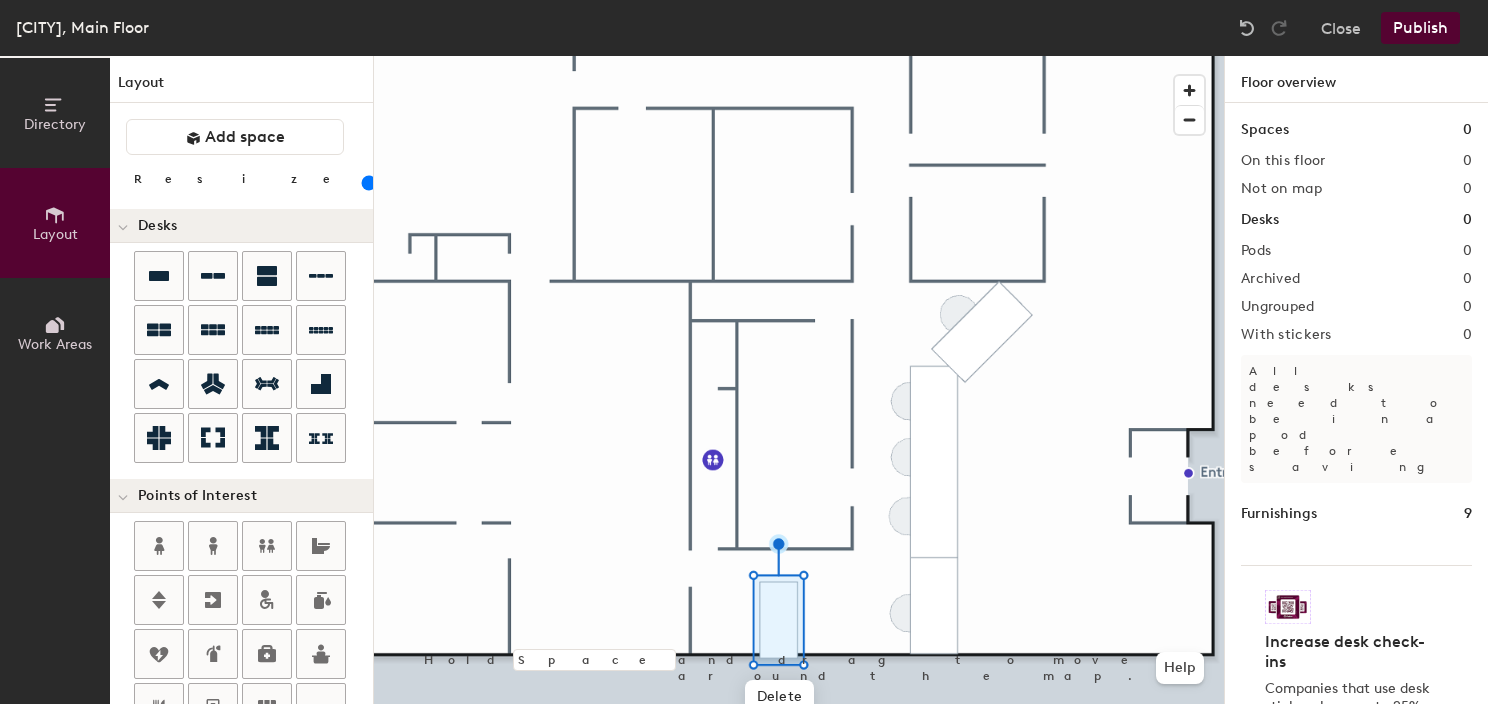 click 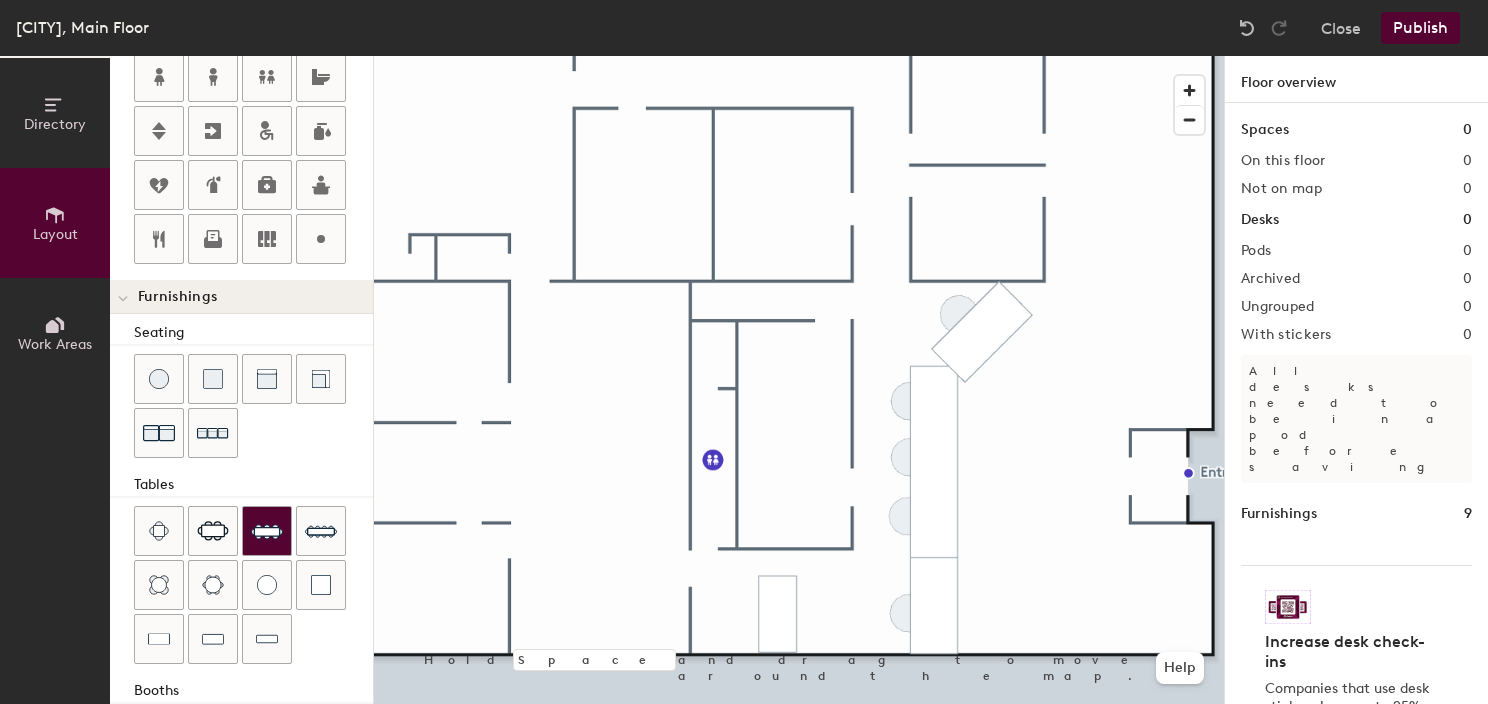 scroll, scrollTop: 552, scrollLeft: 0, axis: vertical 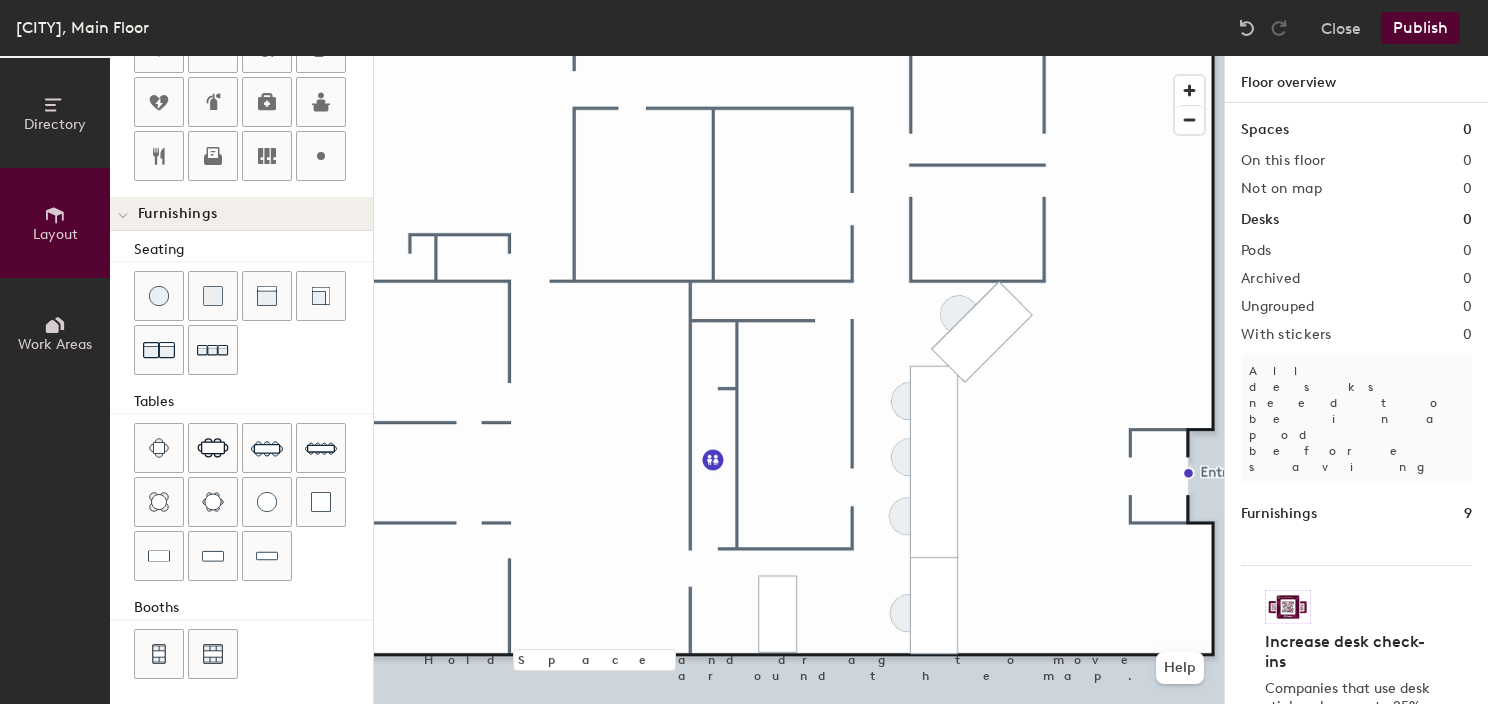 drag, startPoint x: 222, startPoint y: 546, endPoint x: 347, endPoint y: 539, distance: 125.19585 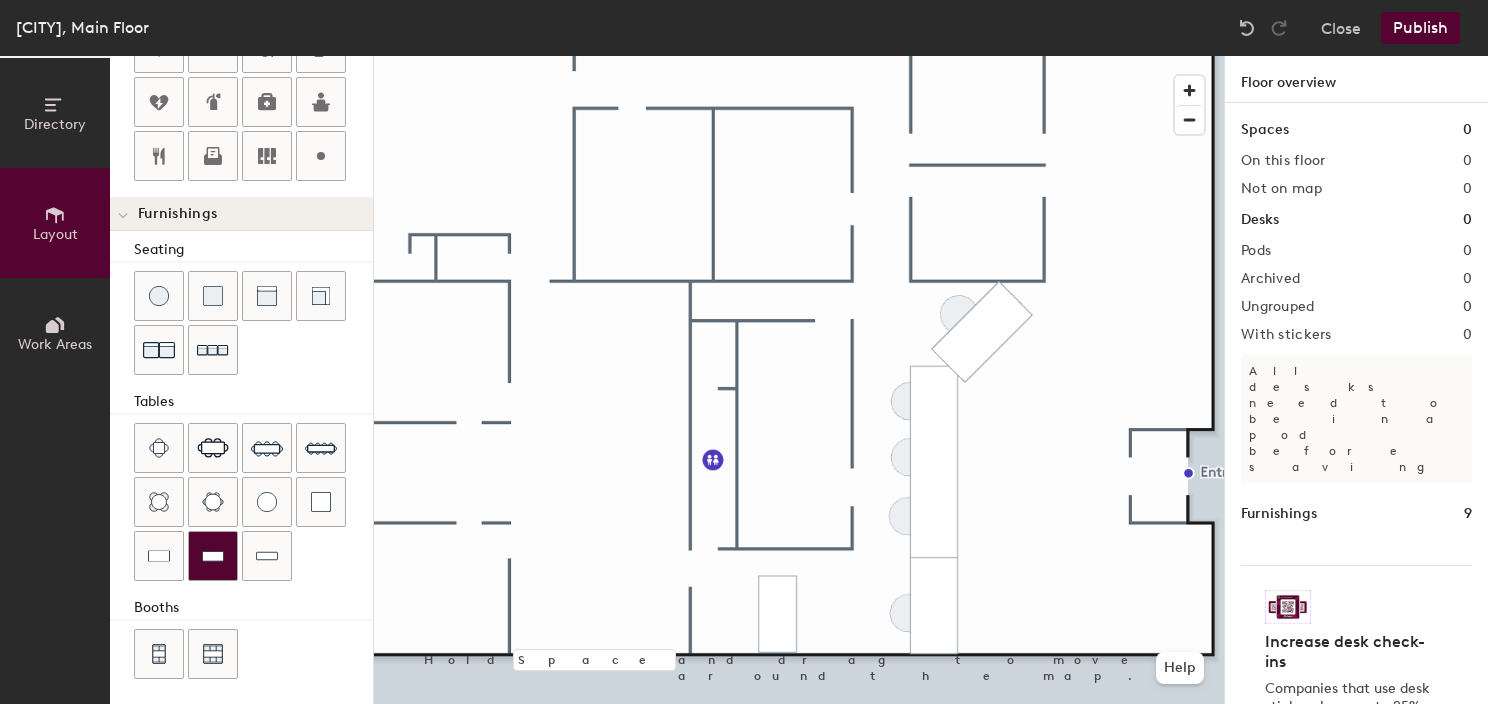 click 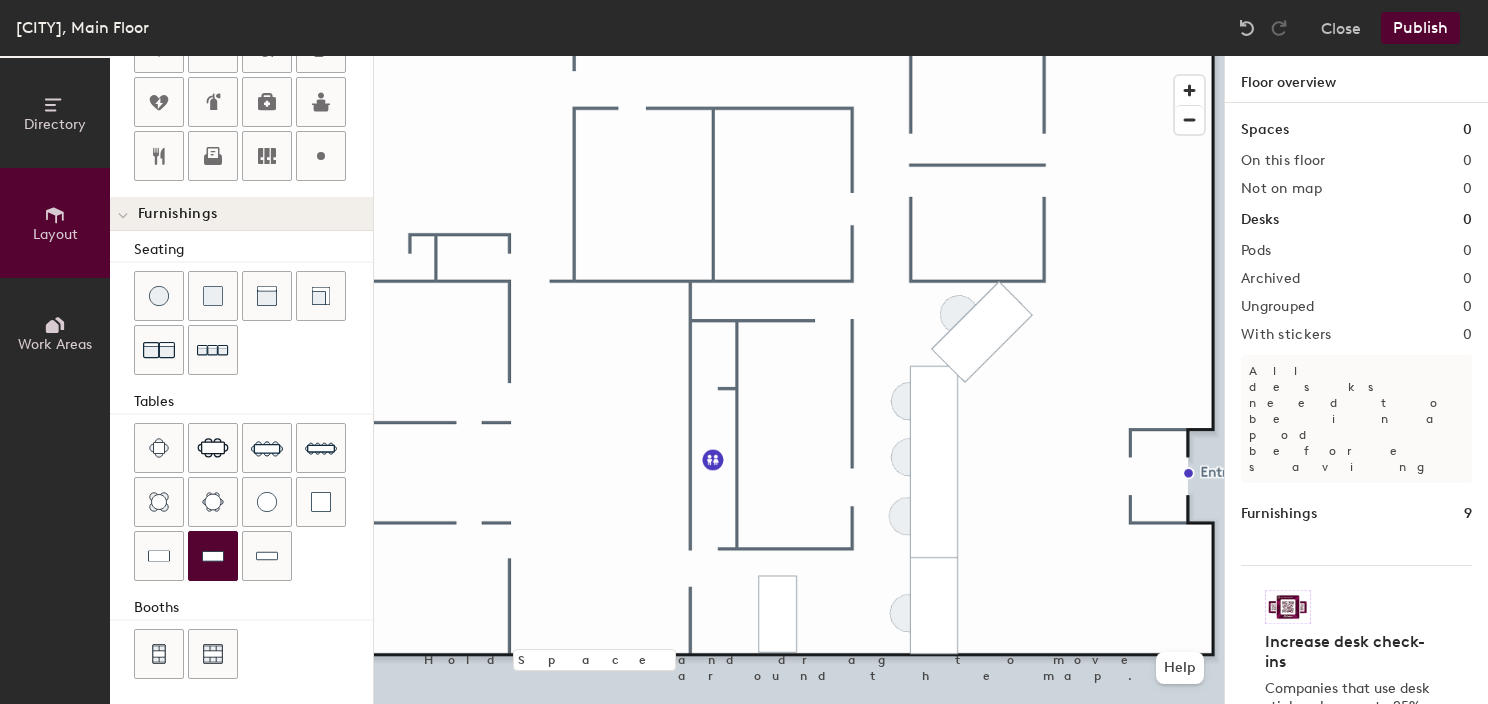 click 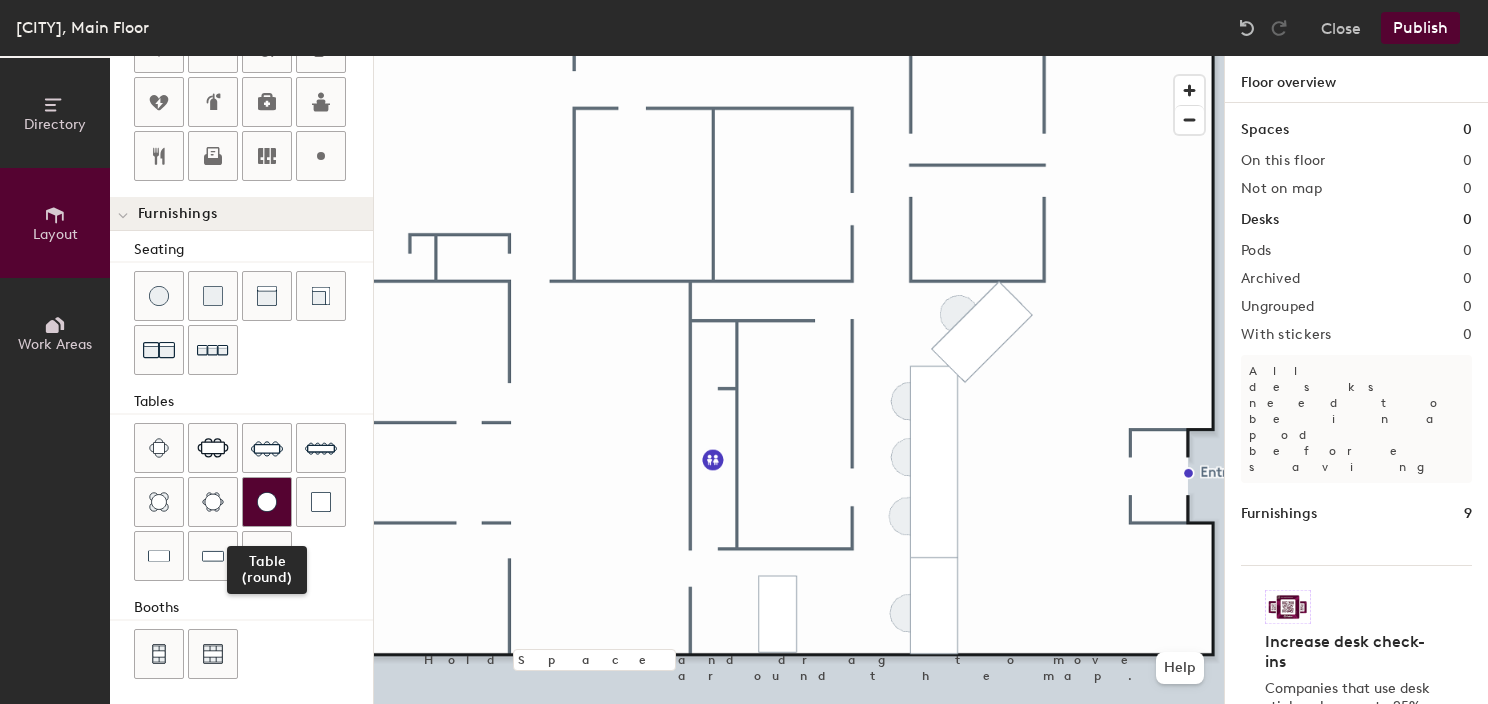 click 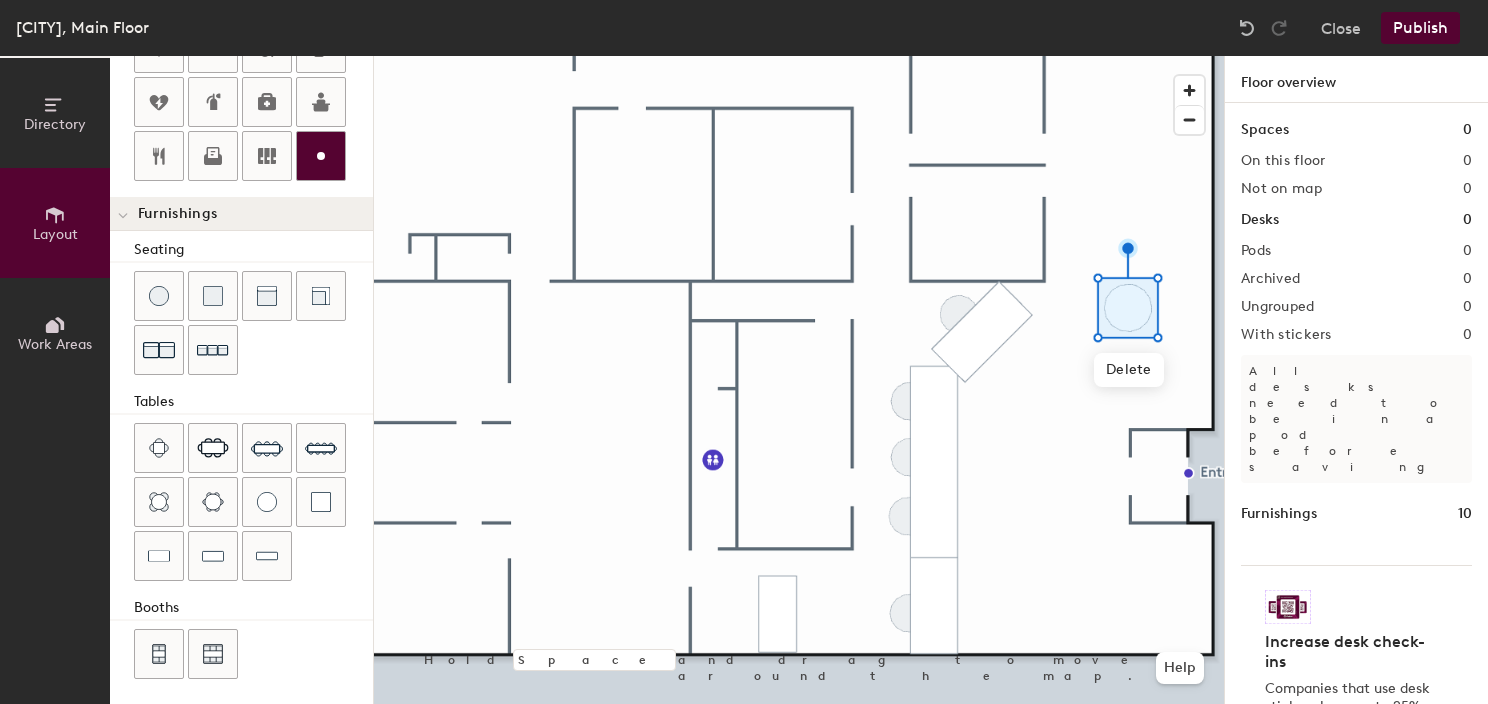 click 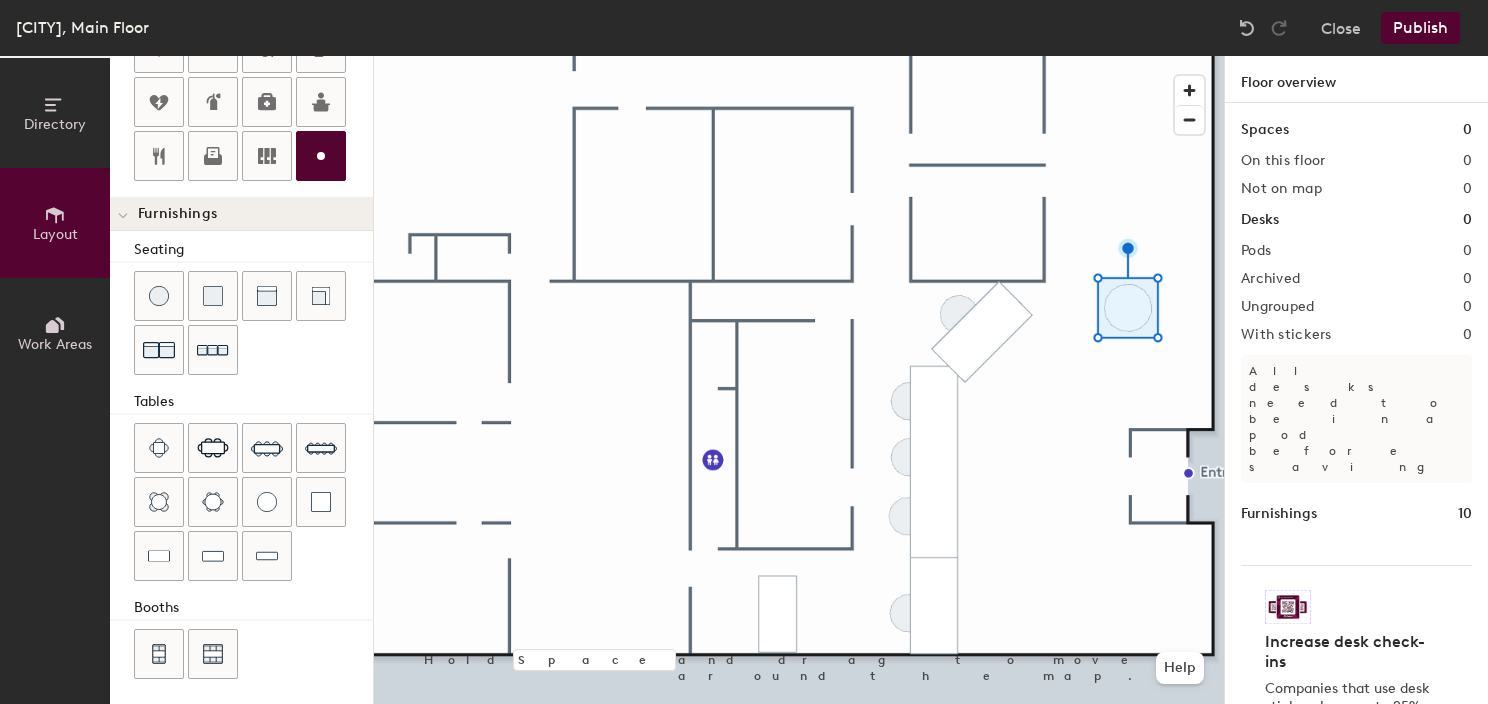 type on "20" 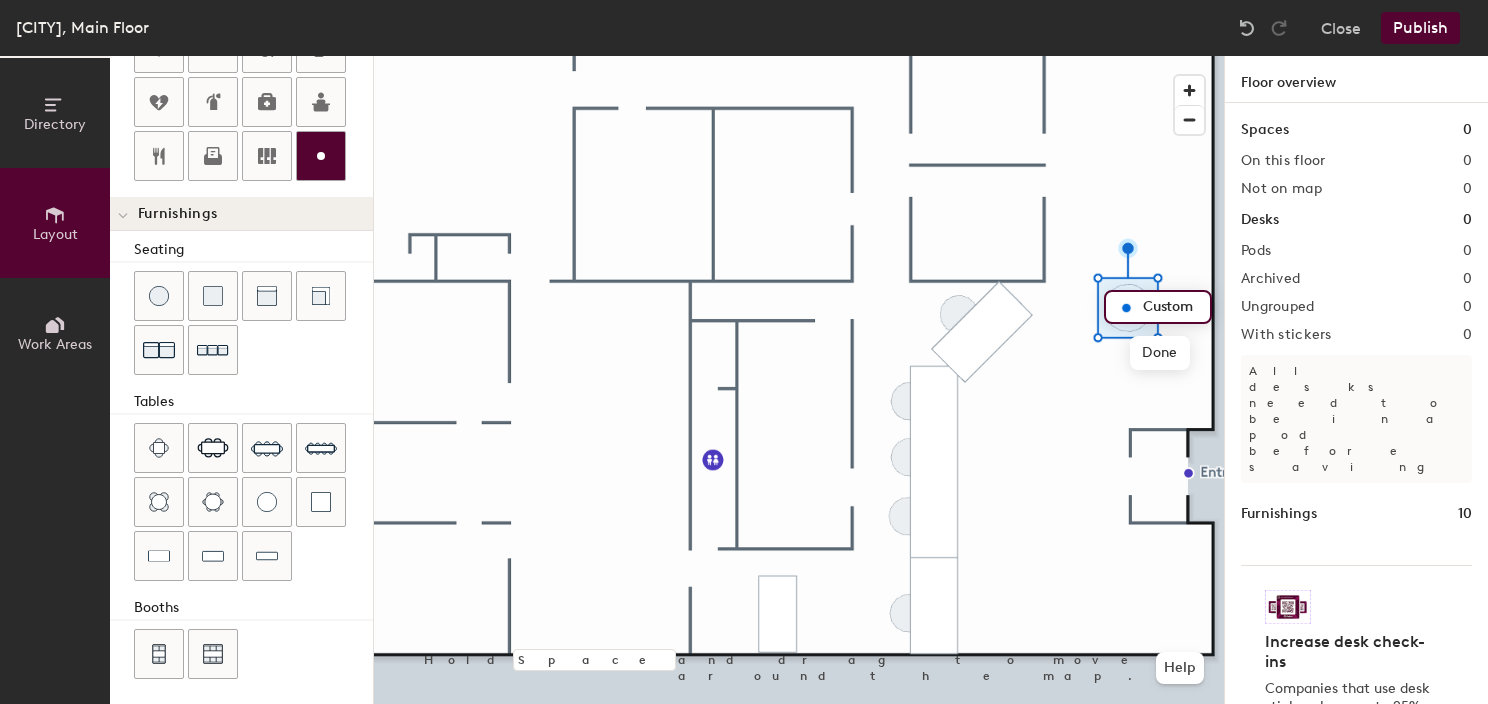 type on "C" 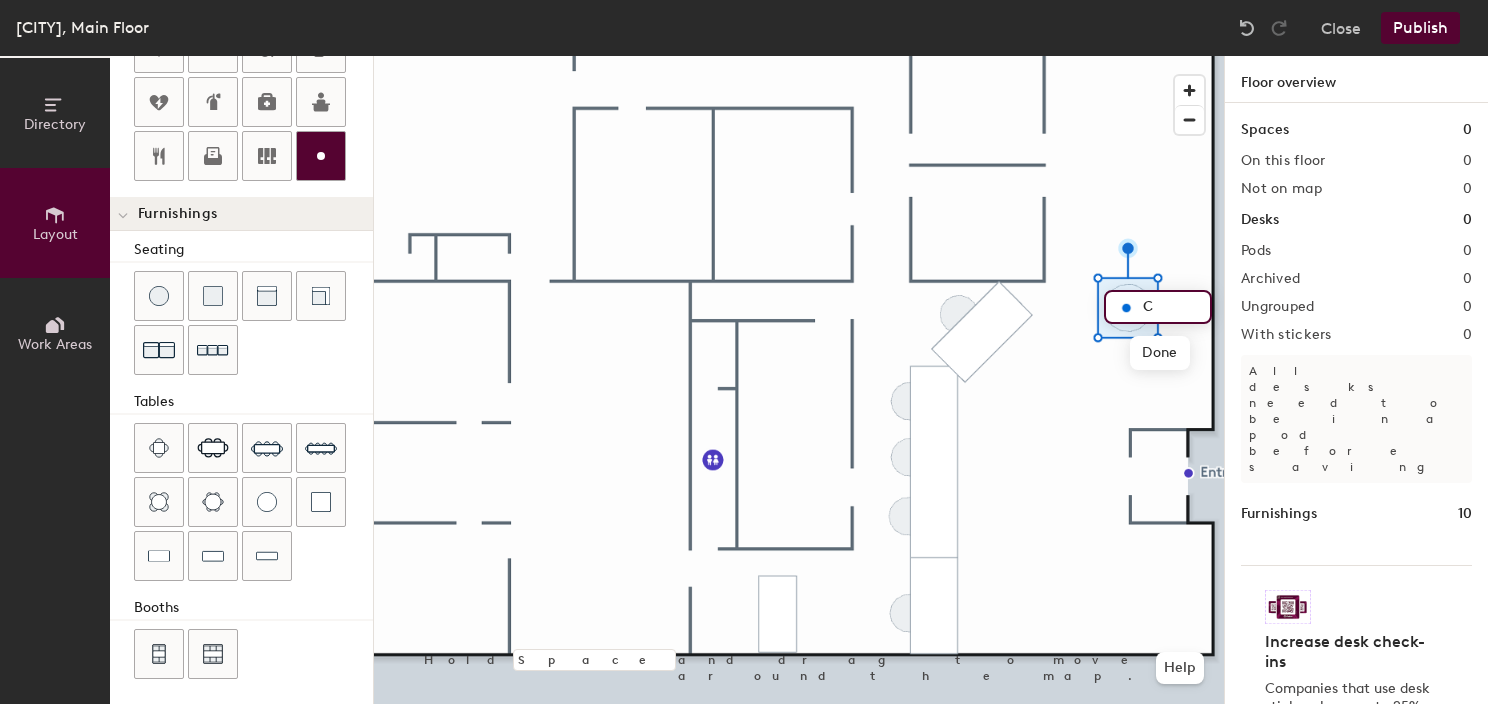 type on "20" 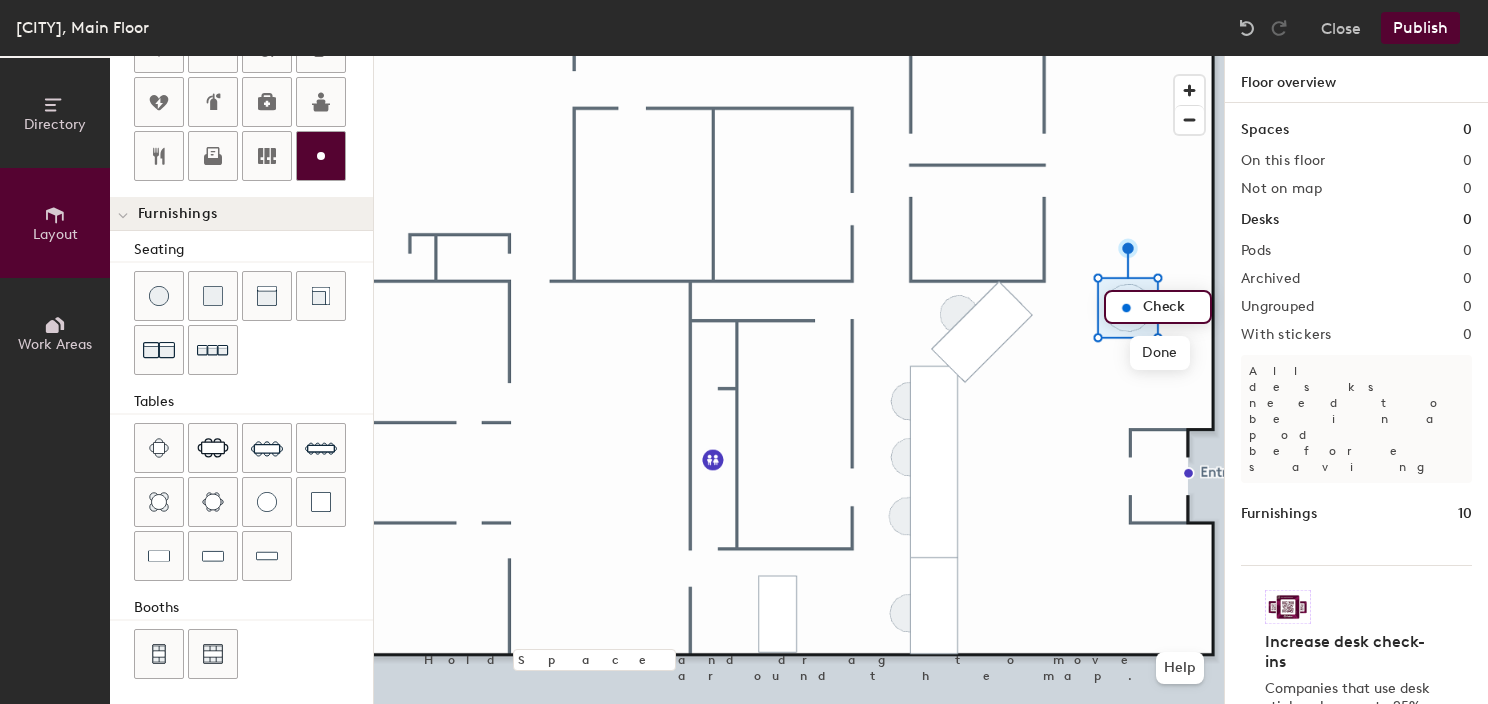 type on "Check" 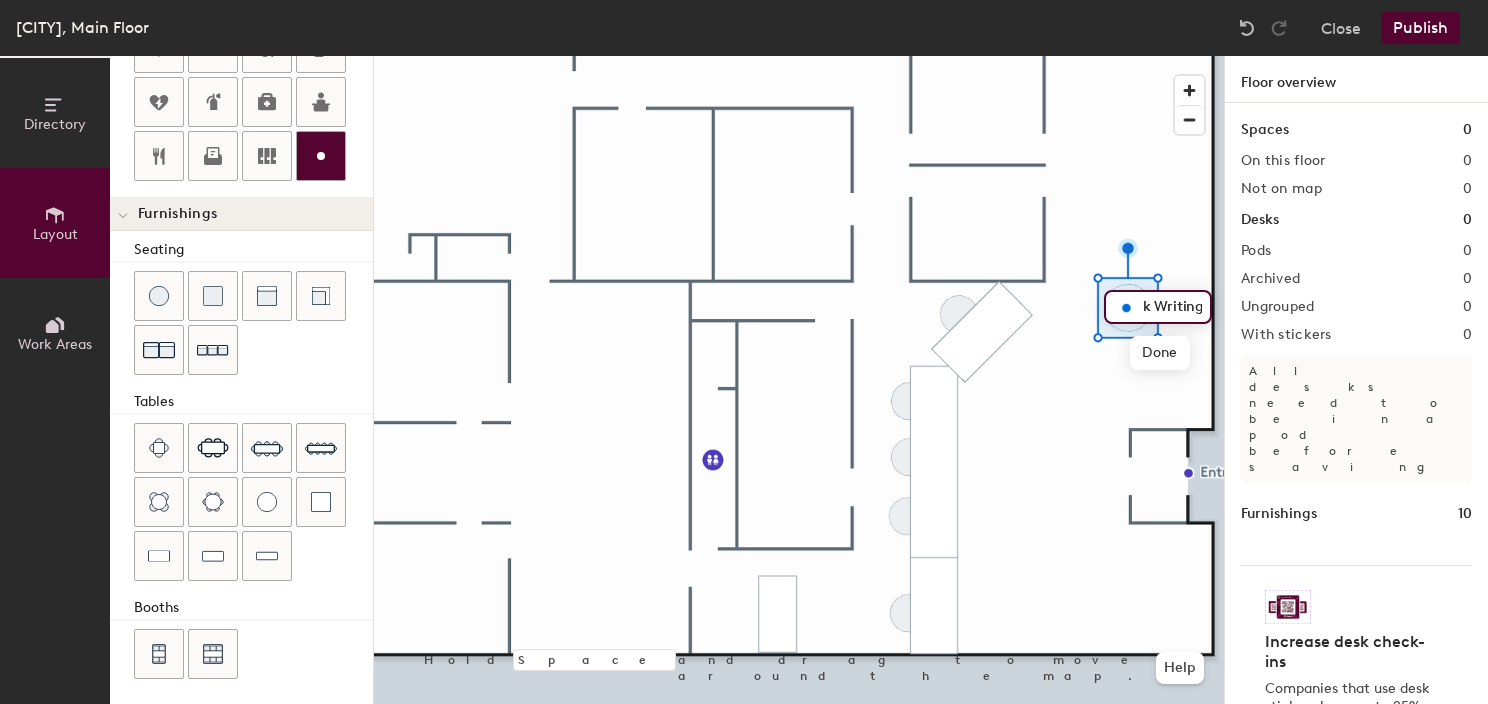 scroll, scrollTop: 0, scrollLeft: 0, axis: both 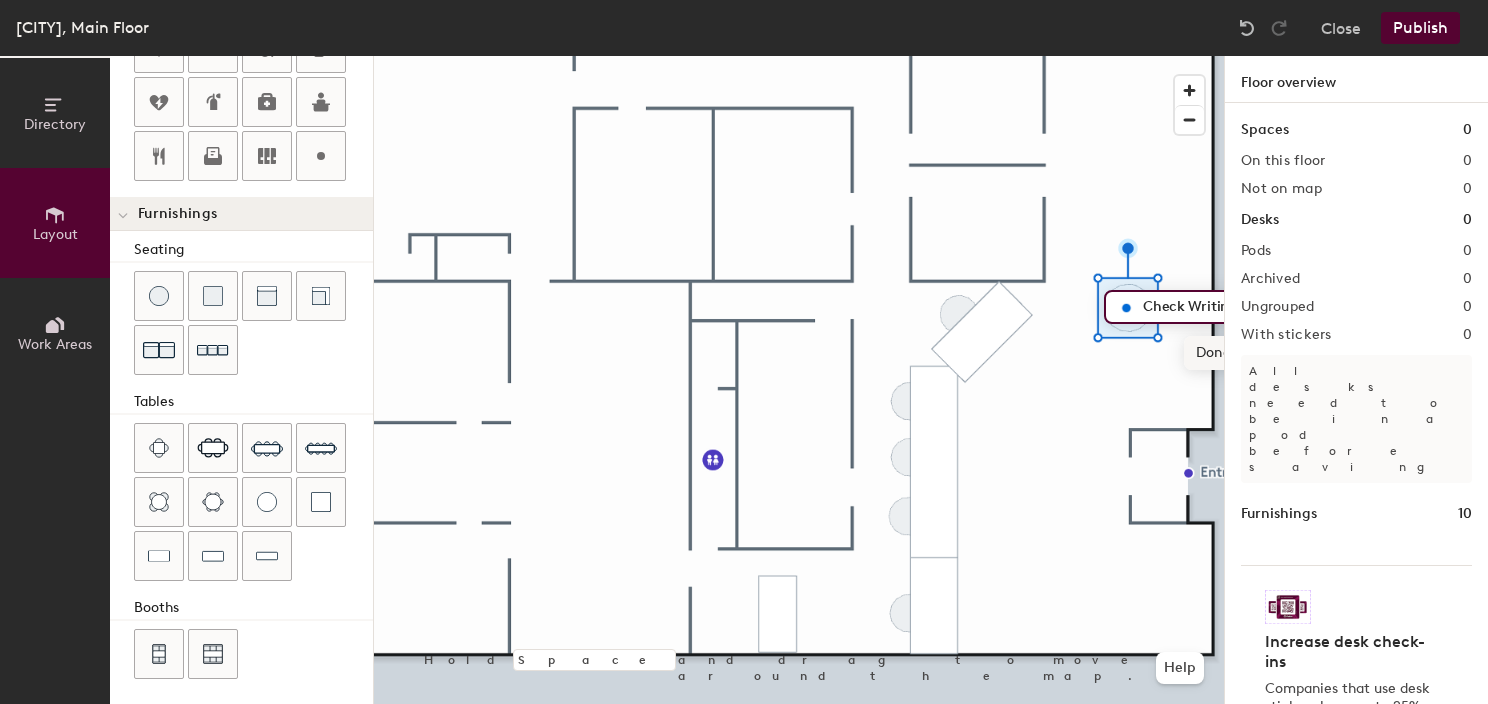 type on "Check Writing Stand" 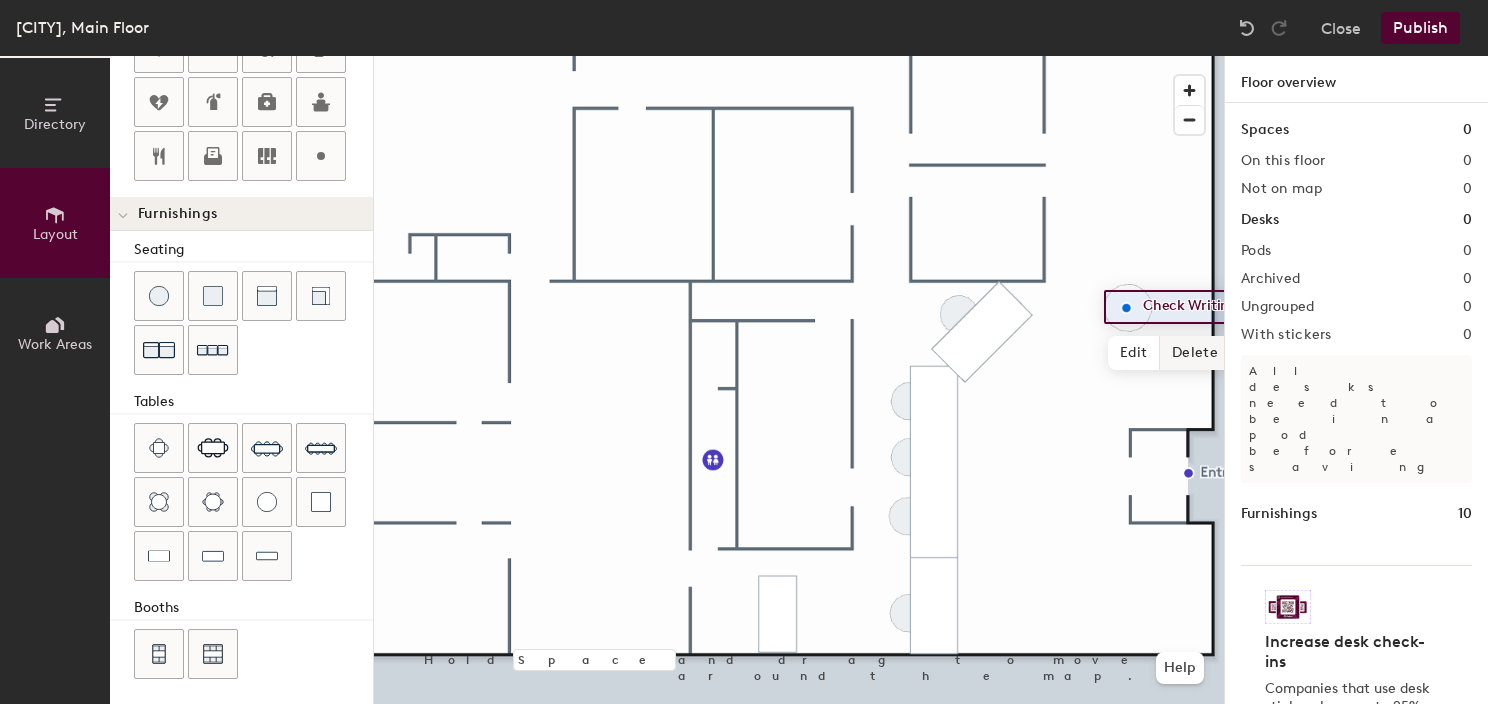 click 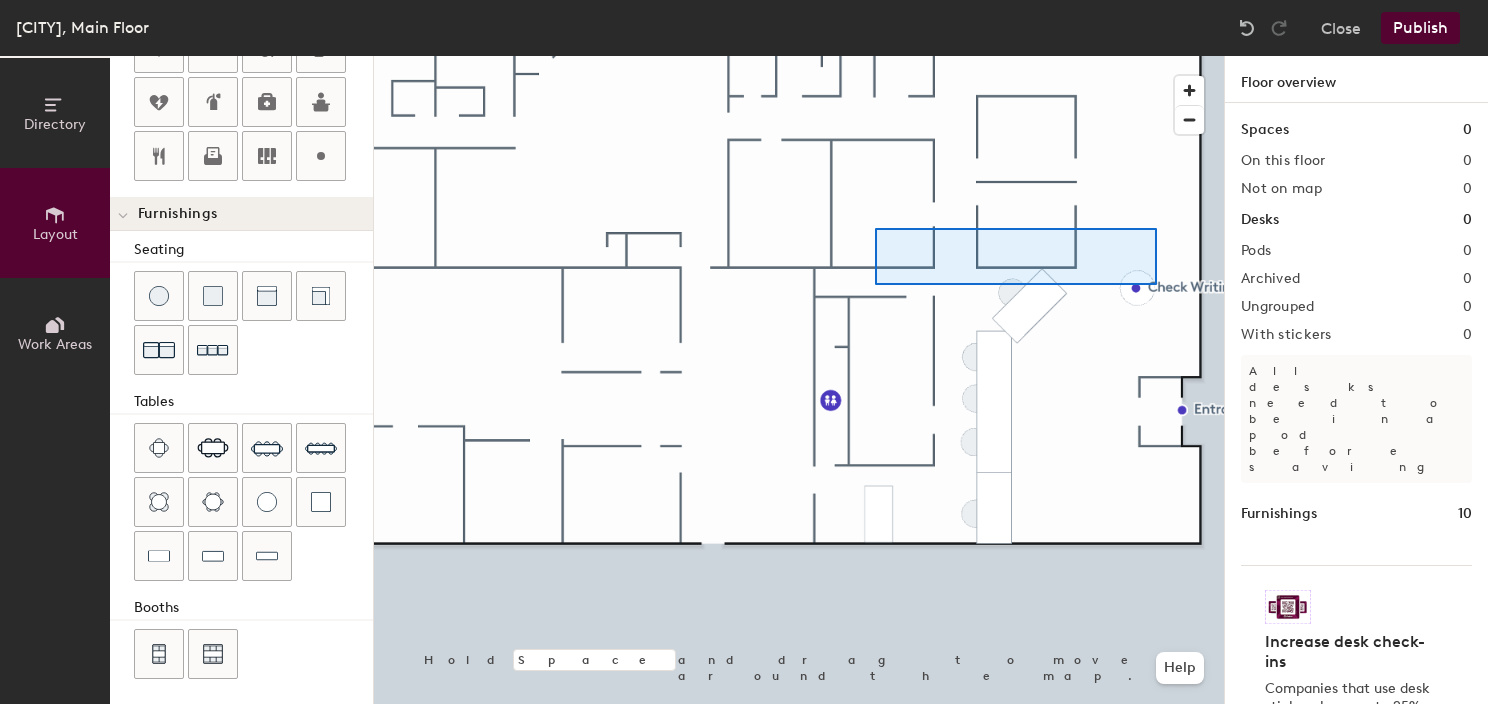 click 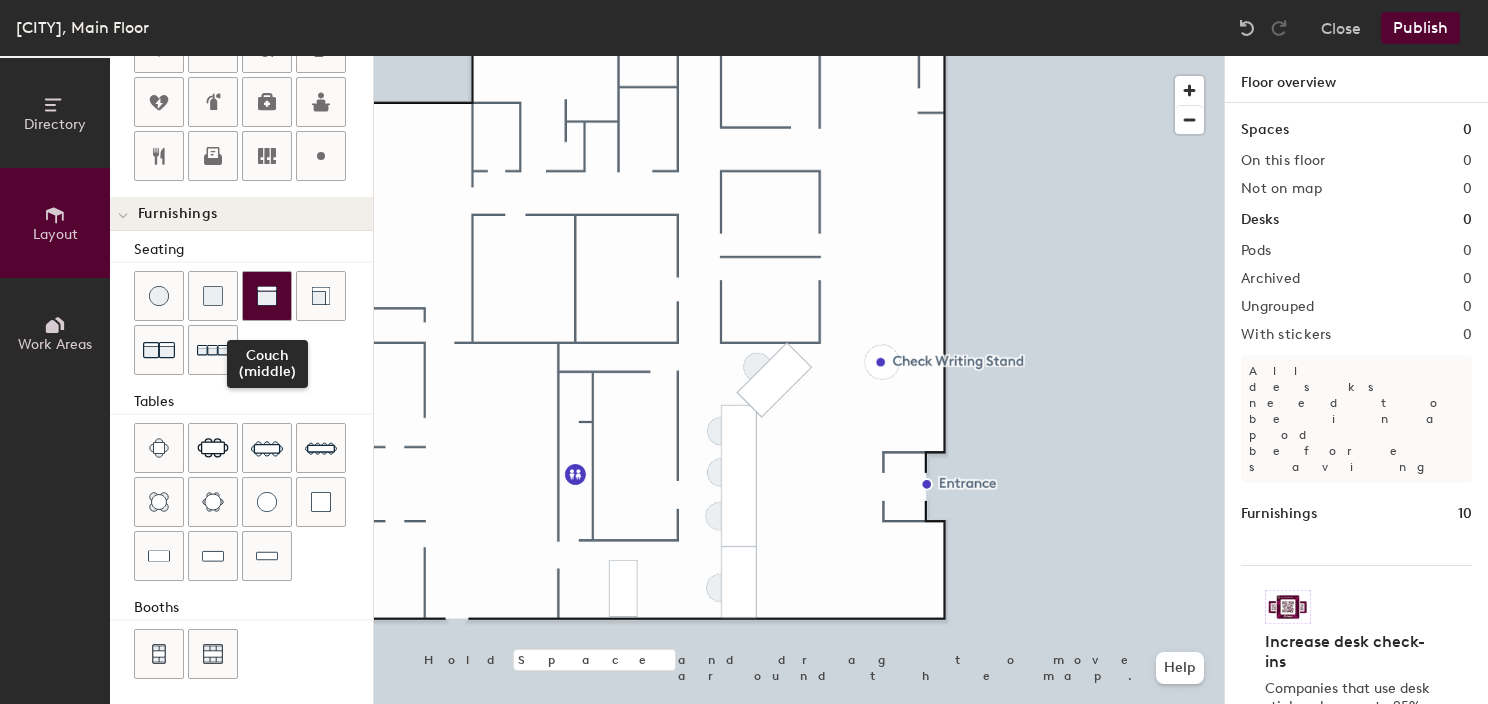 click 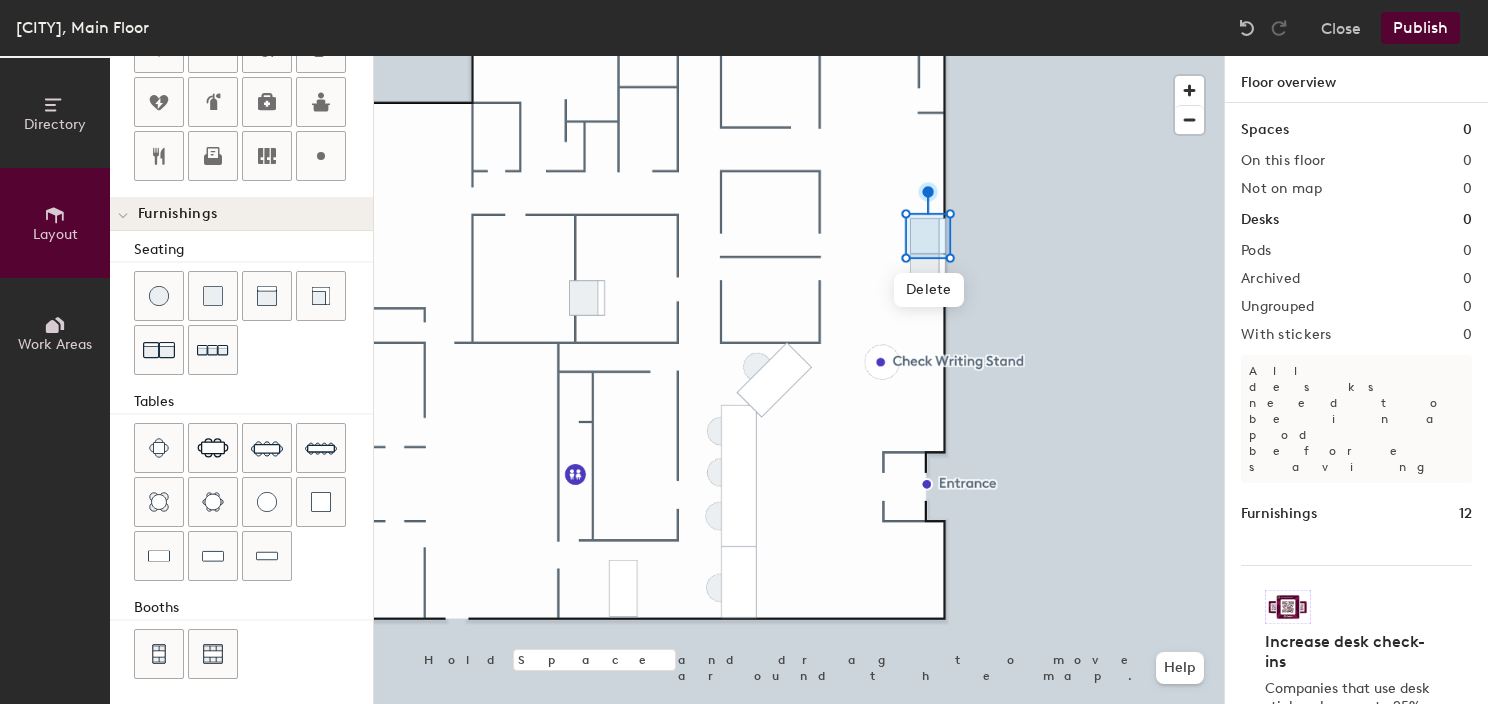 drag, startPoint x: 160, startPoint y: 556, endPoint x: 368, endPoint y: 498, distance: 215.93518 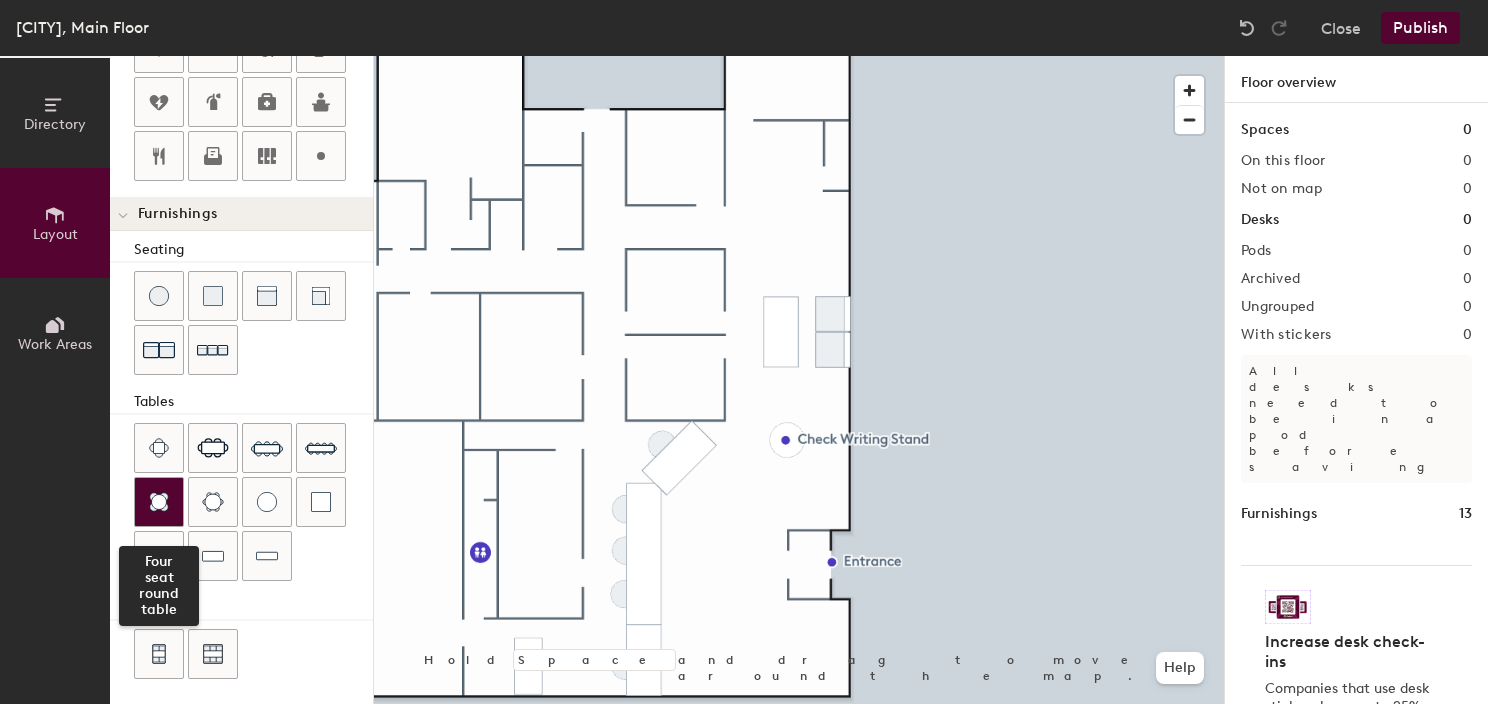 click 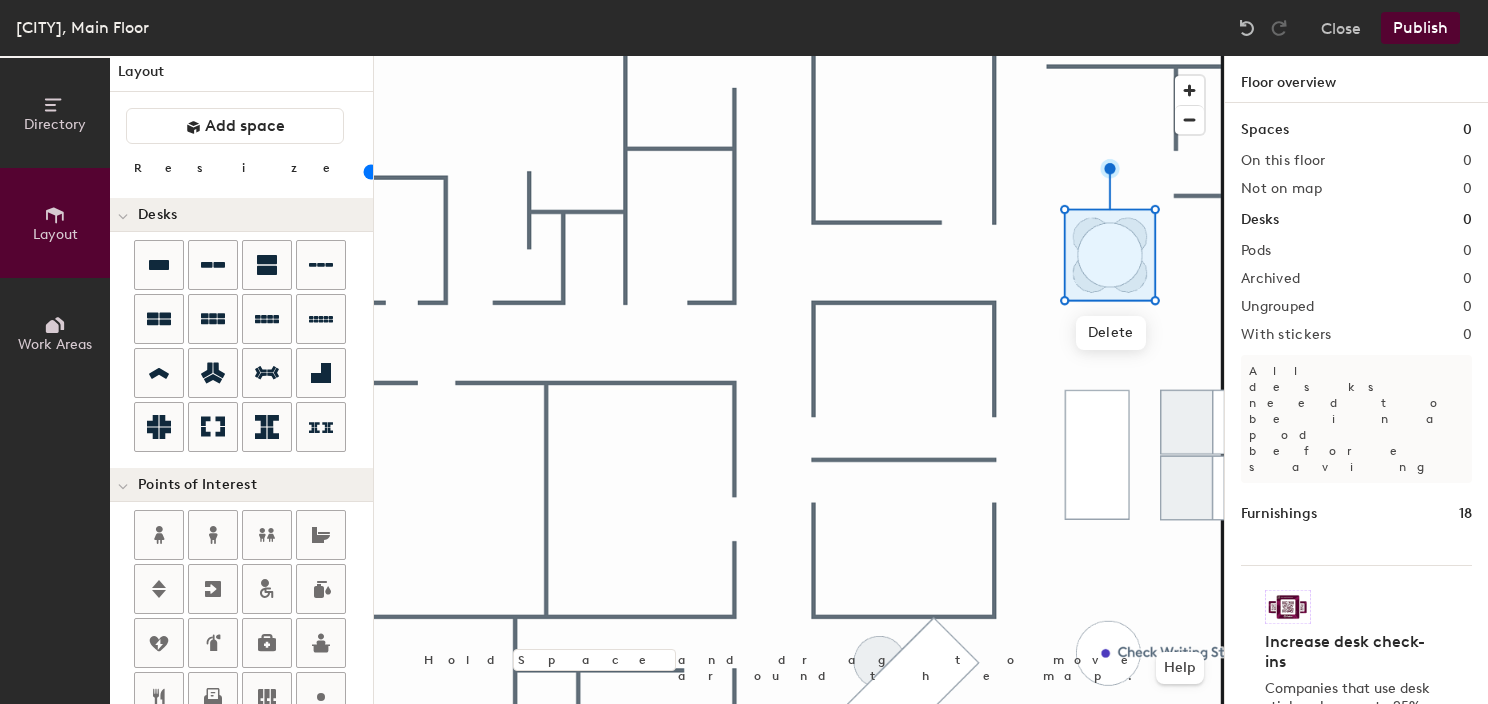 scroll, scrollTop: 0, scrollLeft: 0, axis: both 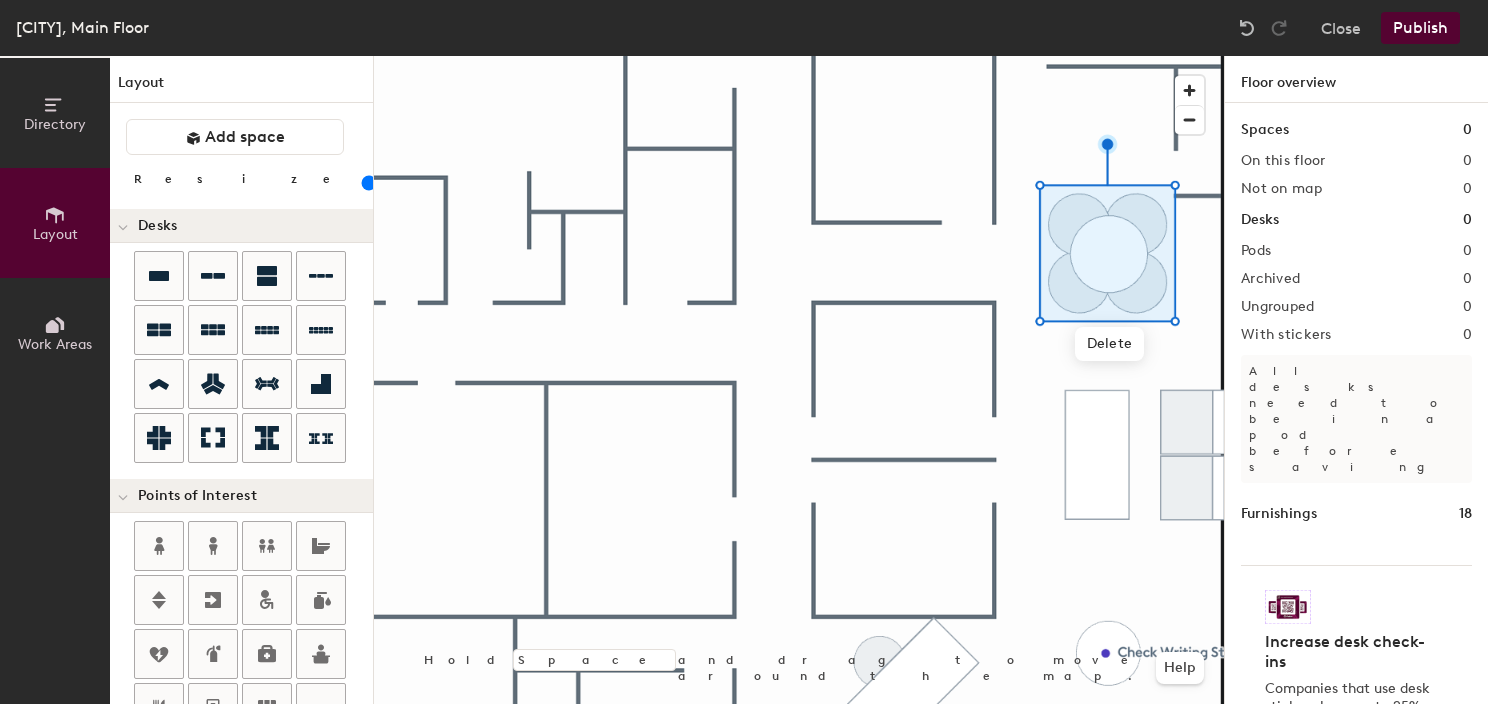 drag, startPoint x: 192, startPoint y: 180, endPoint x: 207, endPoint y: 184, distance: 15.524175 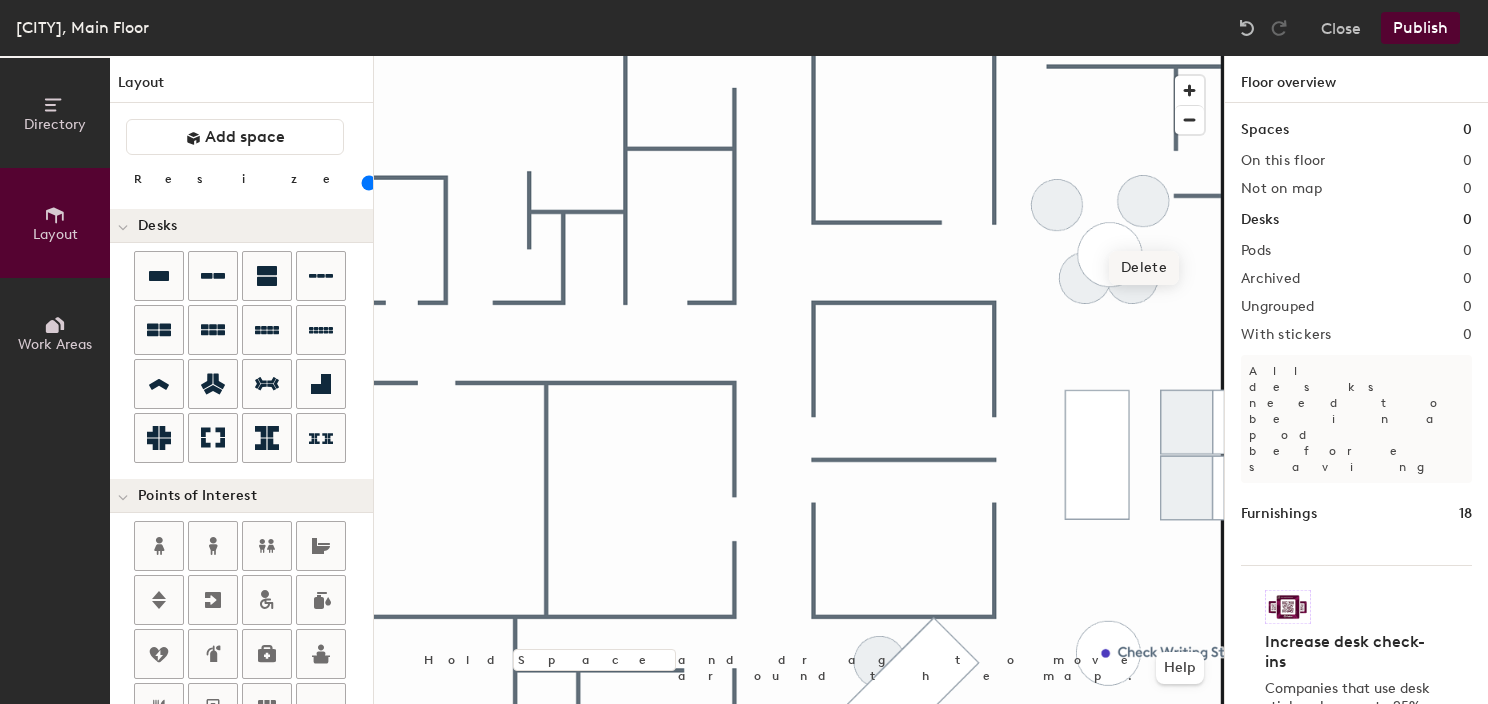 click on "Delete" 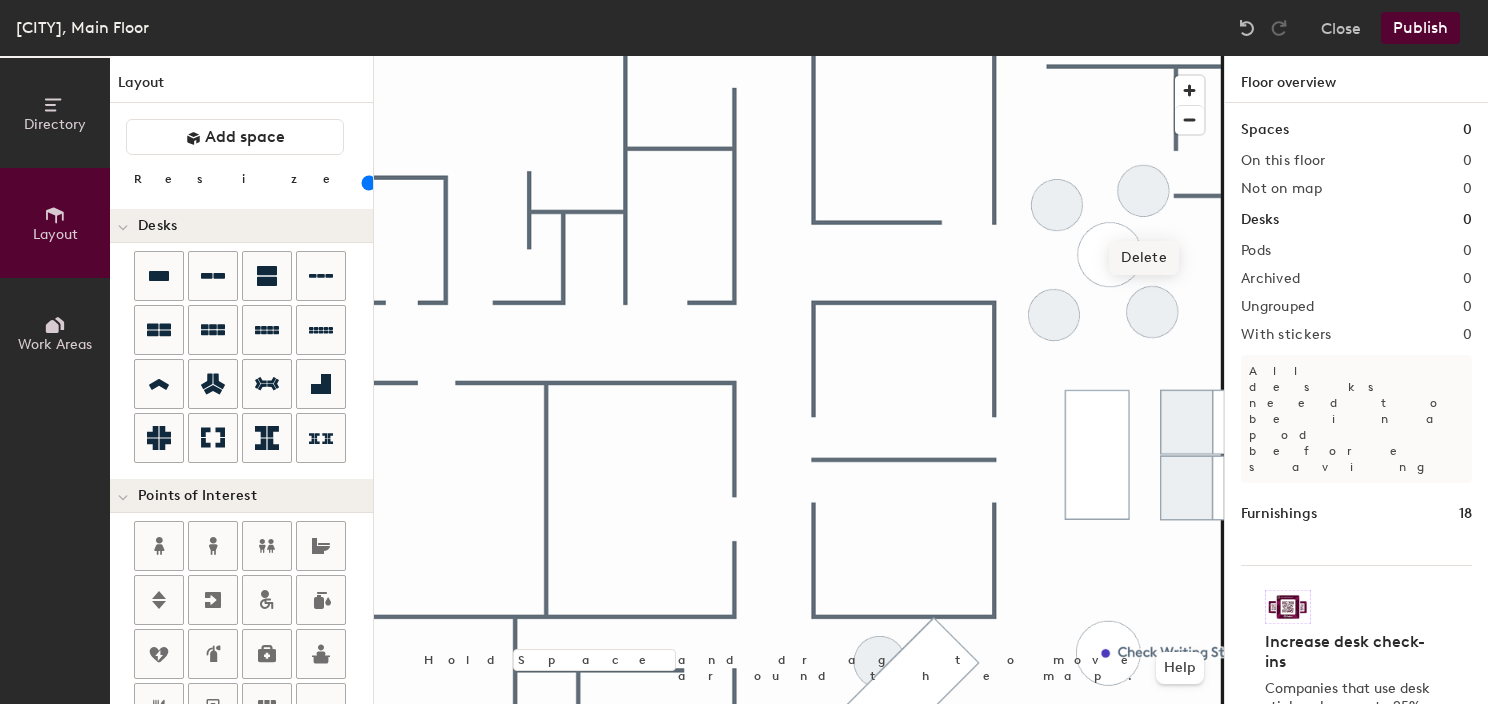 click on "Delete" 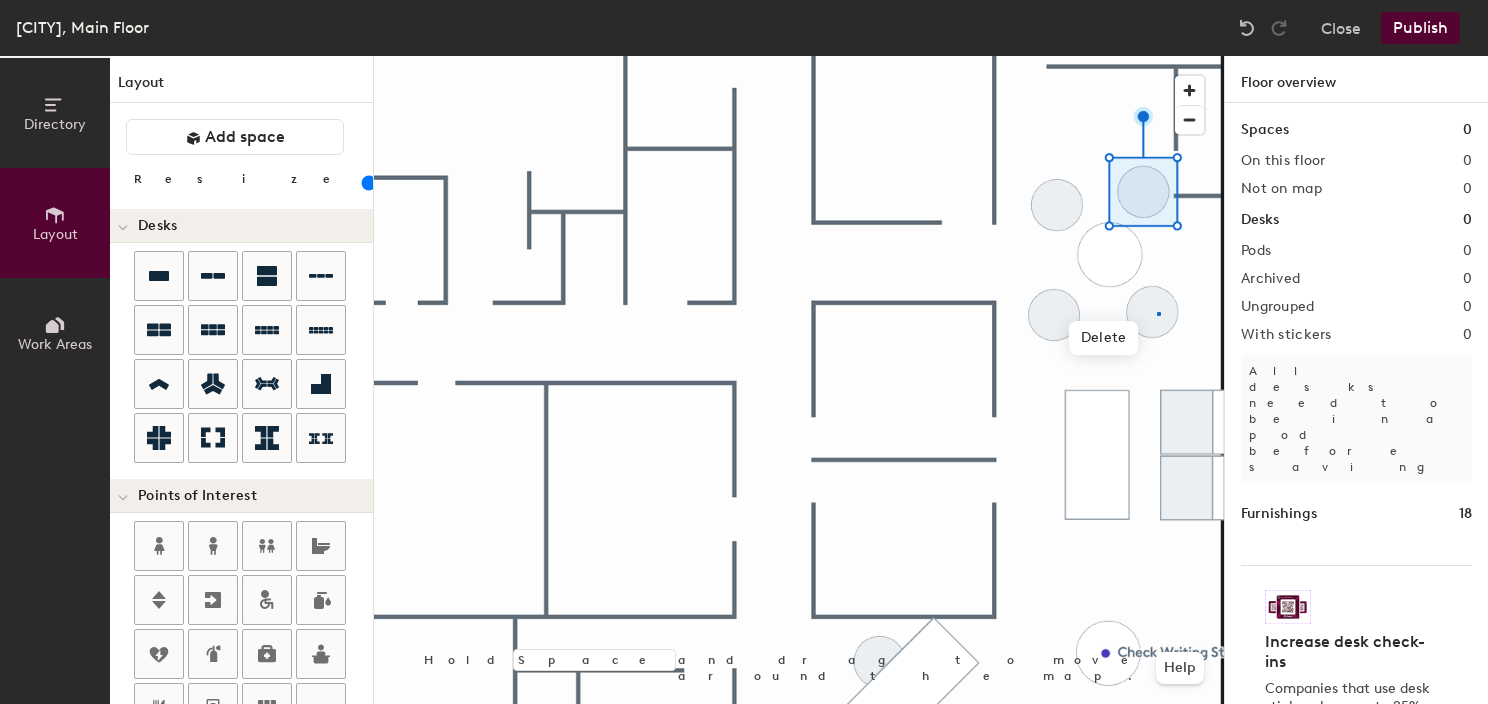 click 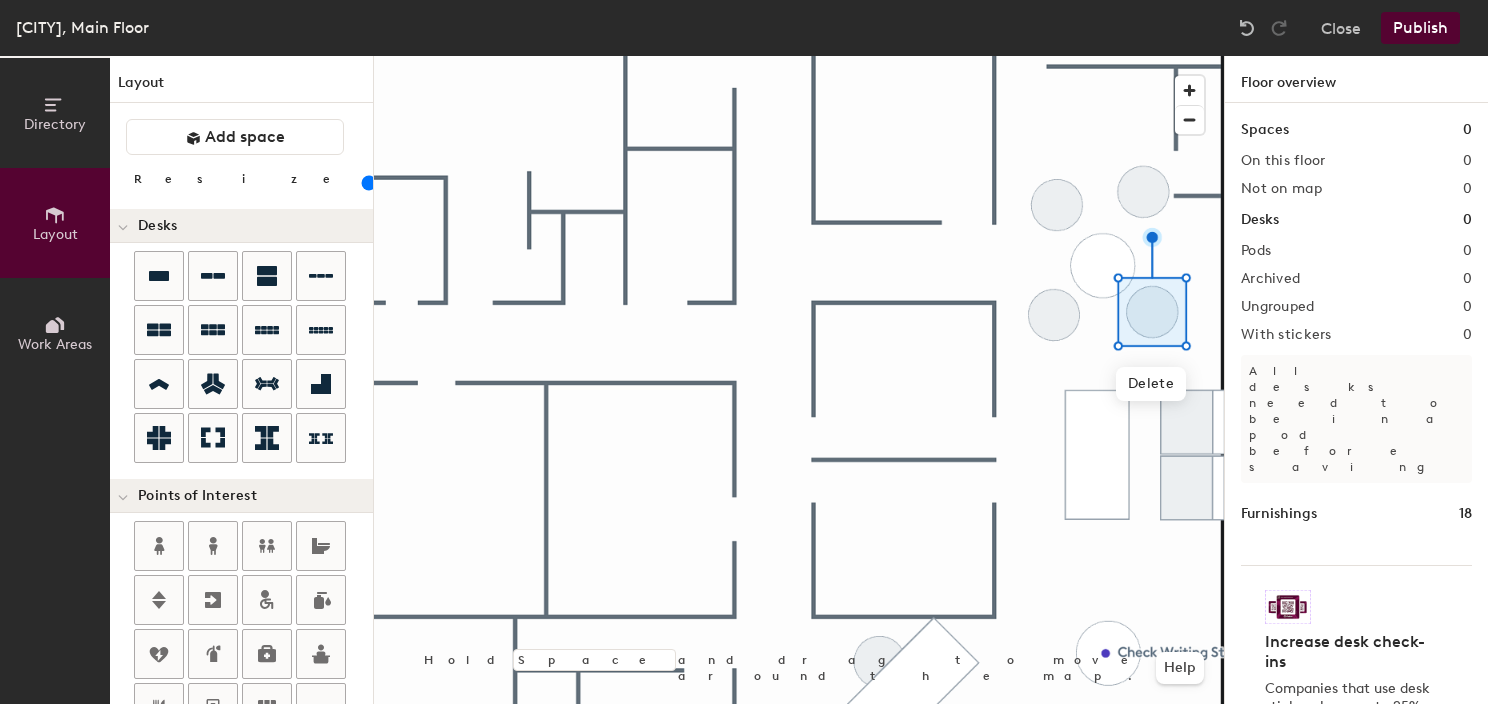 click 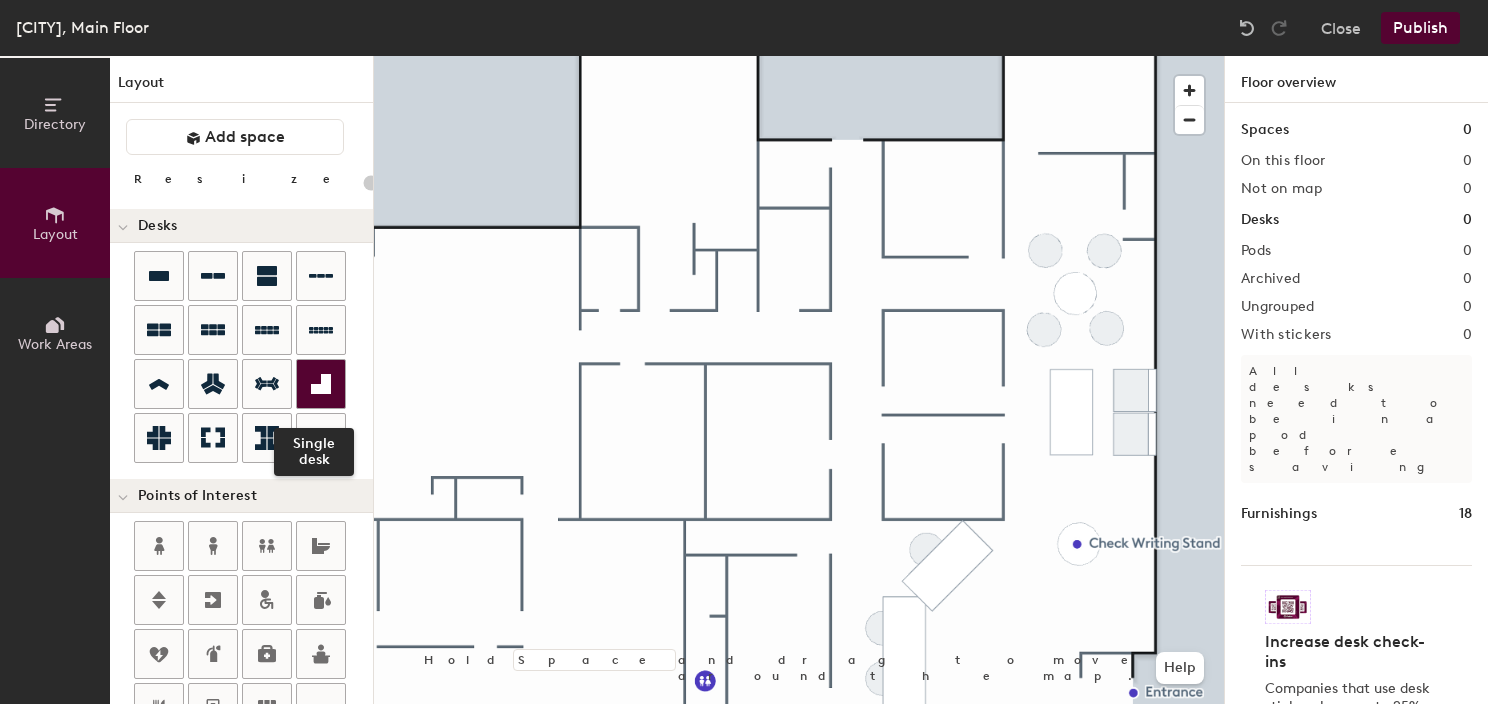 click 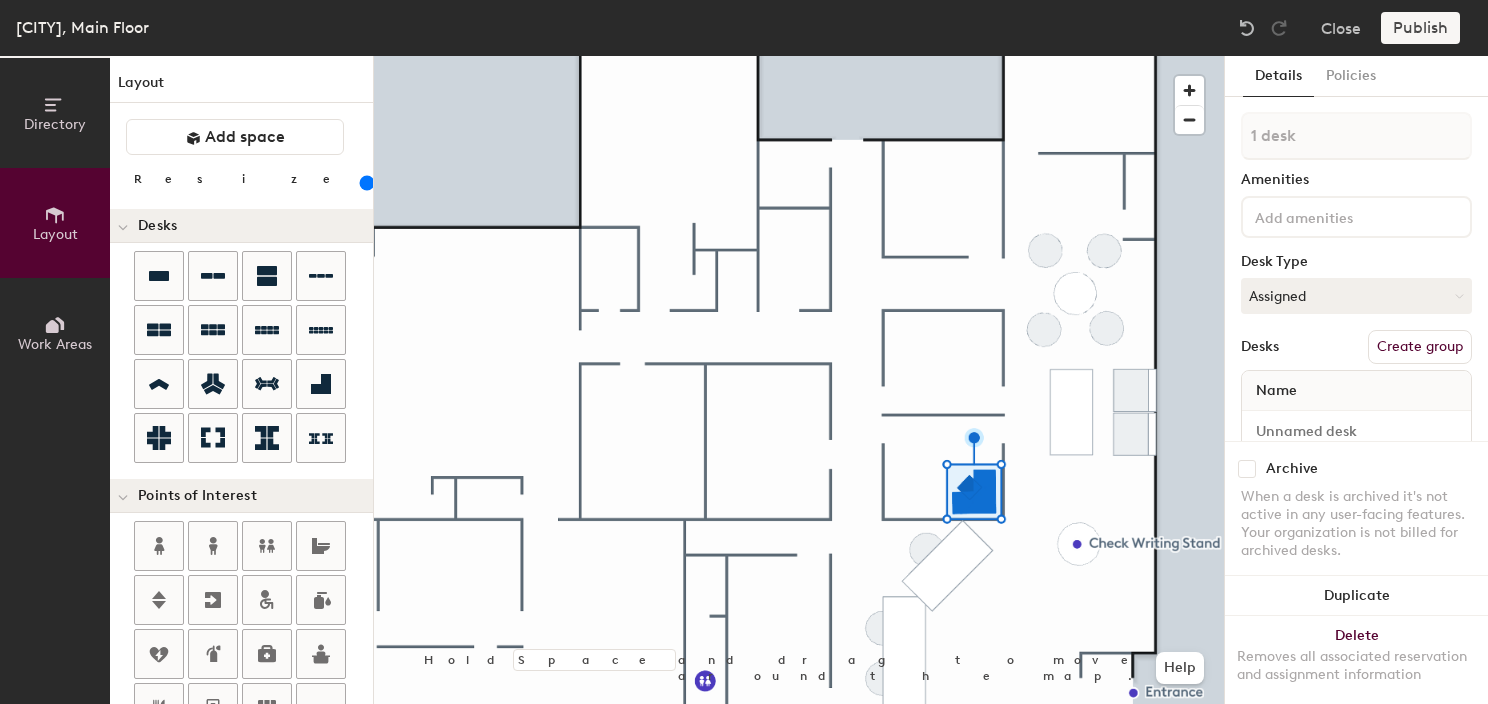 drag, startPoint x: 206, startPoint y: 183, endPoint x: 240, endPoint y: 187, distance: 34.234486 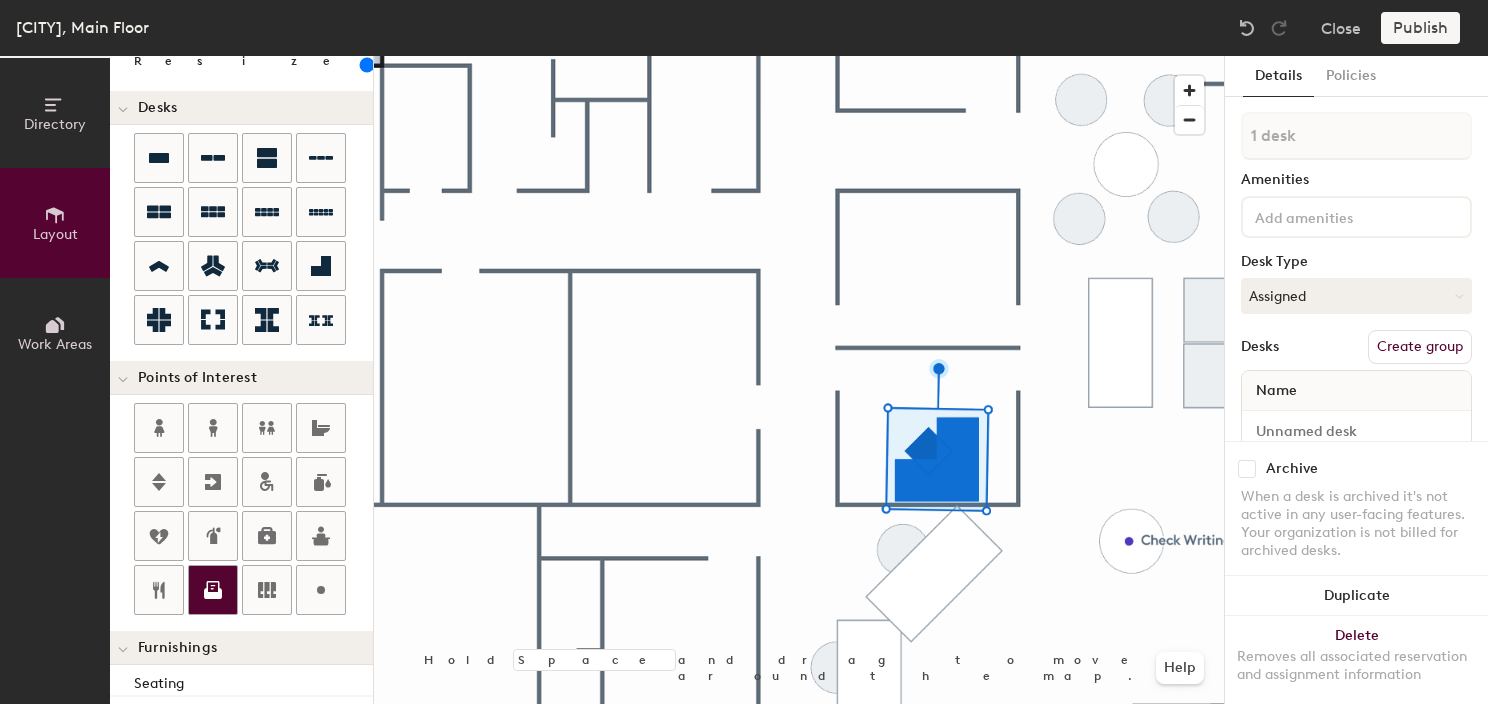 scroll, scrollTop: 200, scrollLeft: 0, axis: vertical 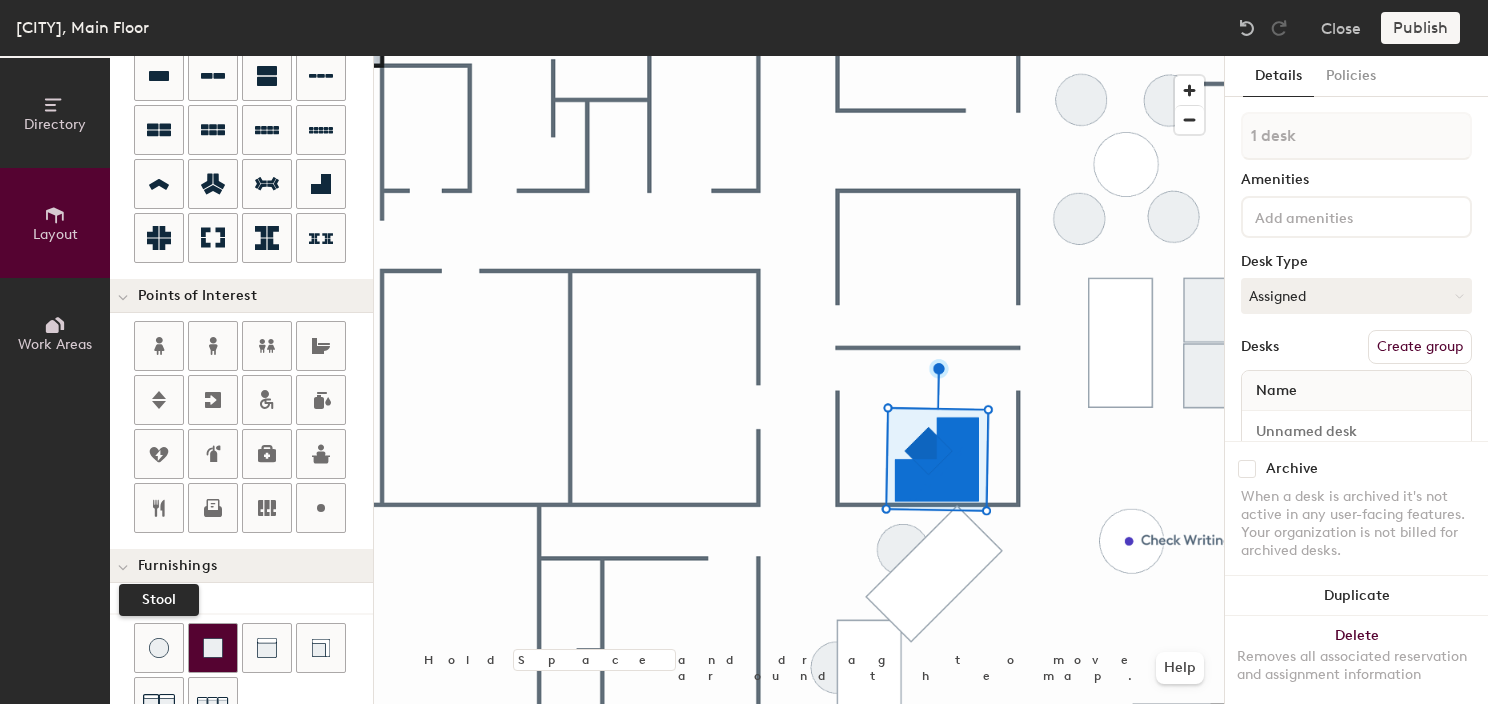 drag, startPoint x: 160, startPoint y: 645, endPoint x: 196, endPoint y: 640, distance: 36.345562 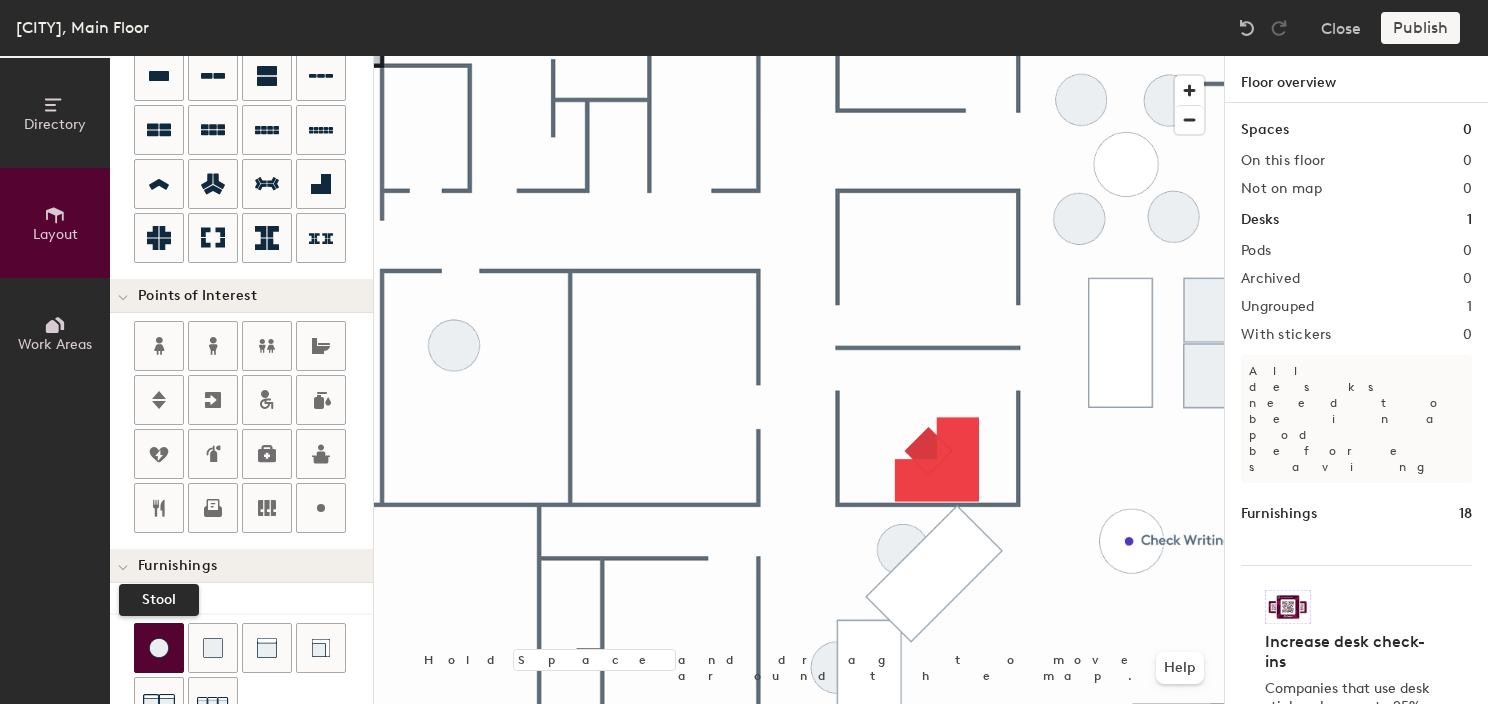 drag, startPoint x: 145, startPoint y: 644, endPoint x: 237, endPoint y: 487, distance: 181.96977 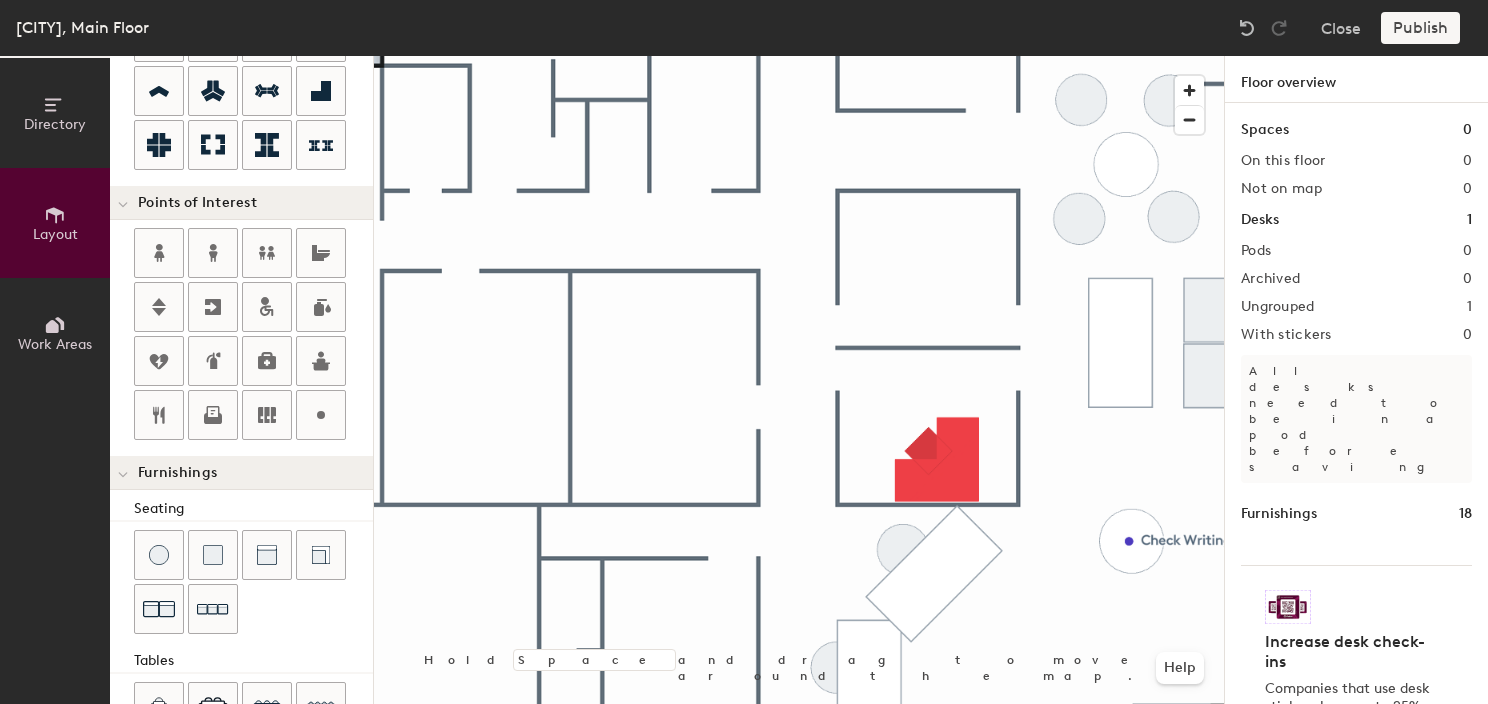 scroll, scrollTop: 400, scrollLeft: 0, axis: vertical 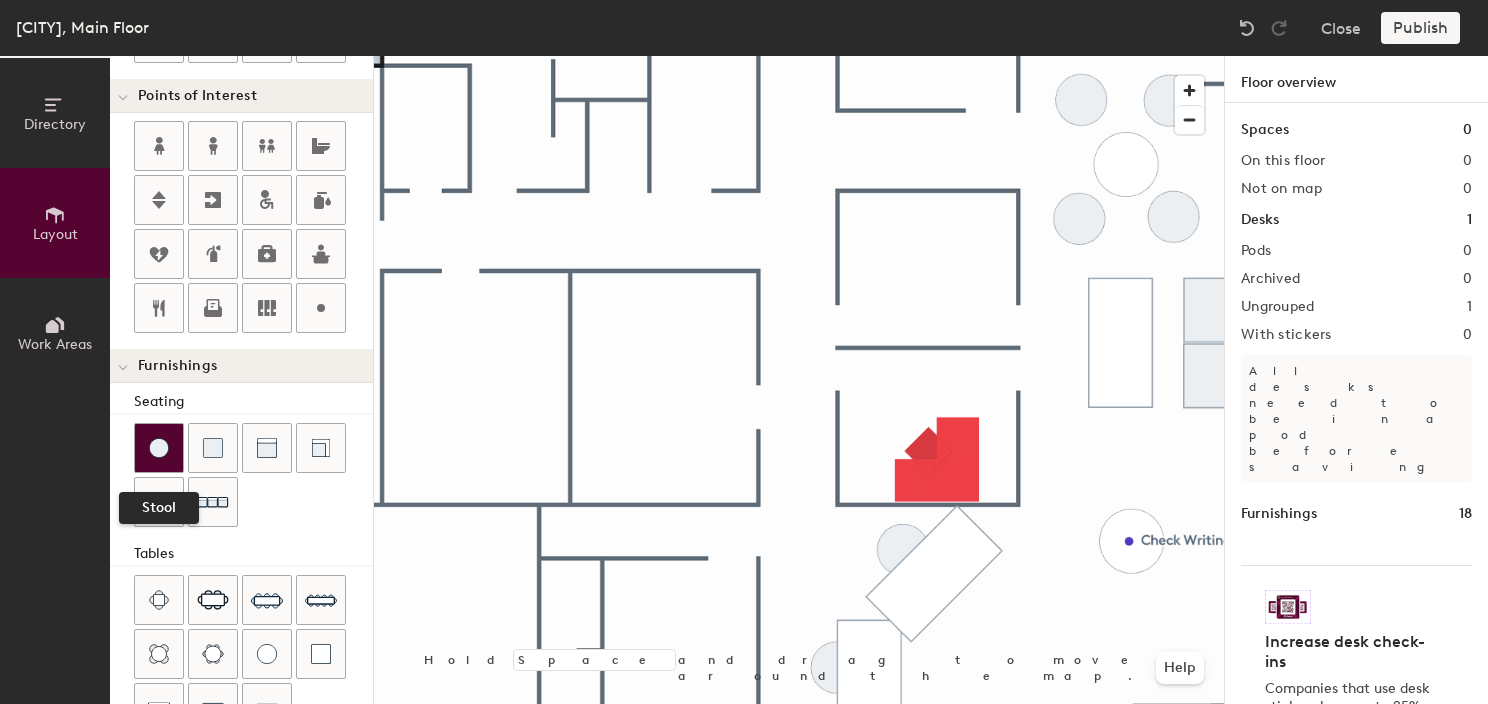 click 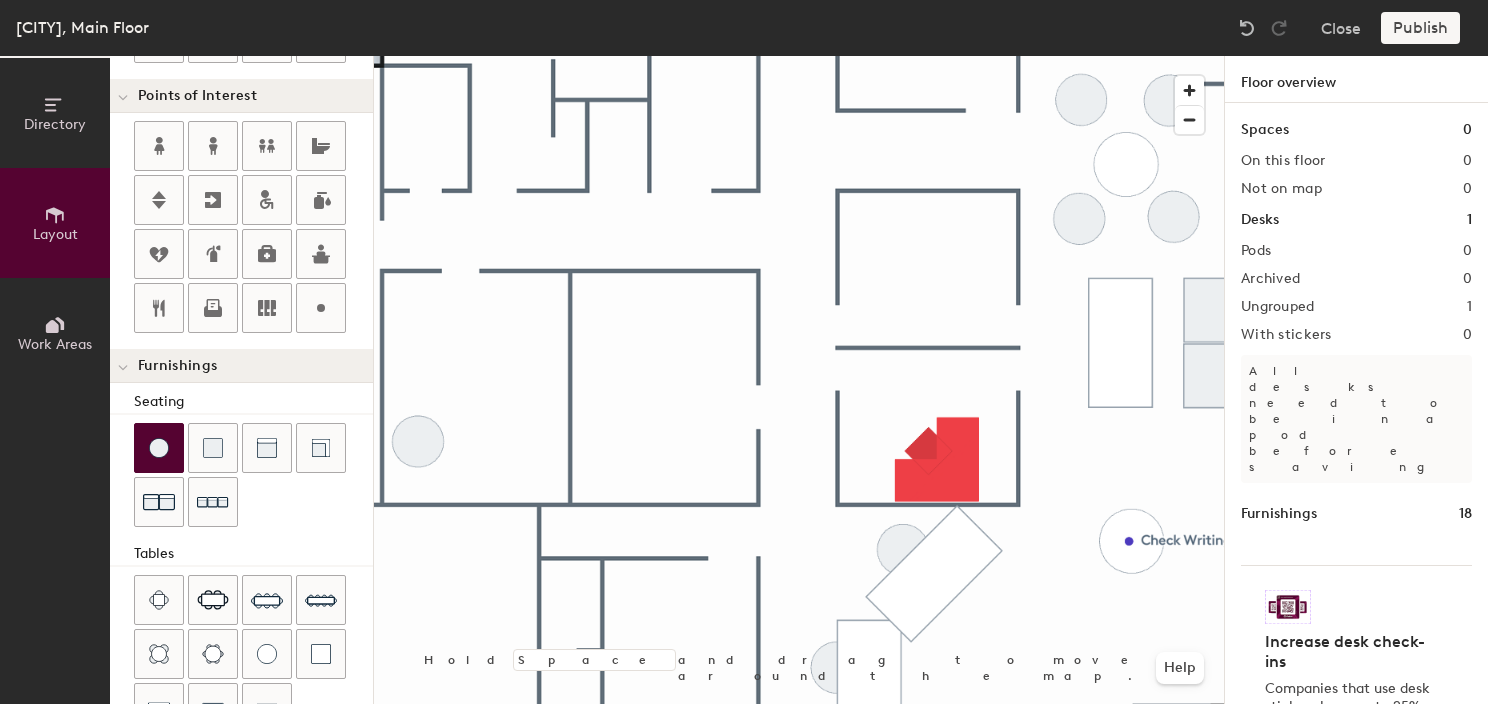 drag, startPoint x: 132, startPoint y: 444, endPoint x: 145, endPoint y: 439, distance: 13.928389 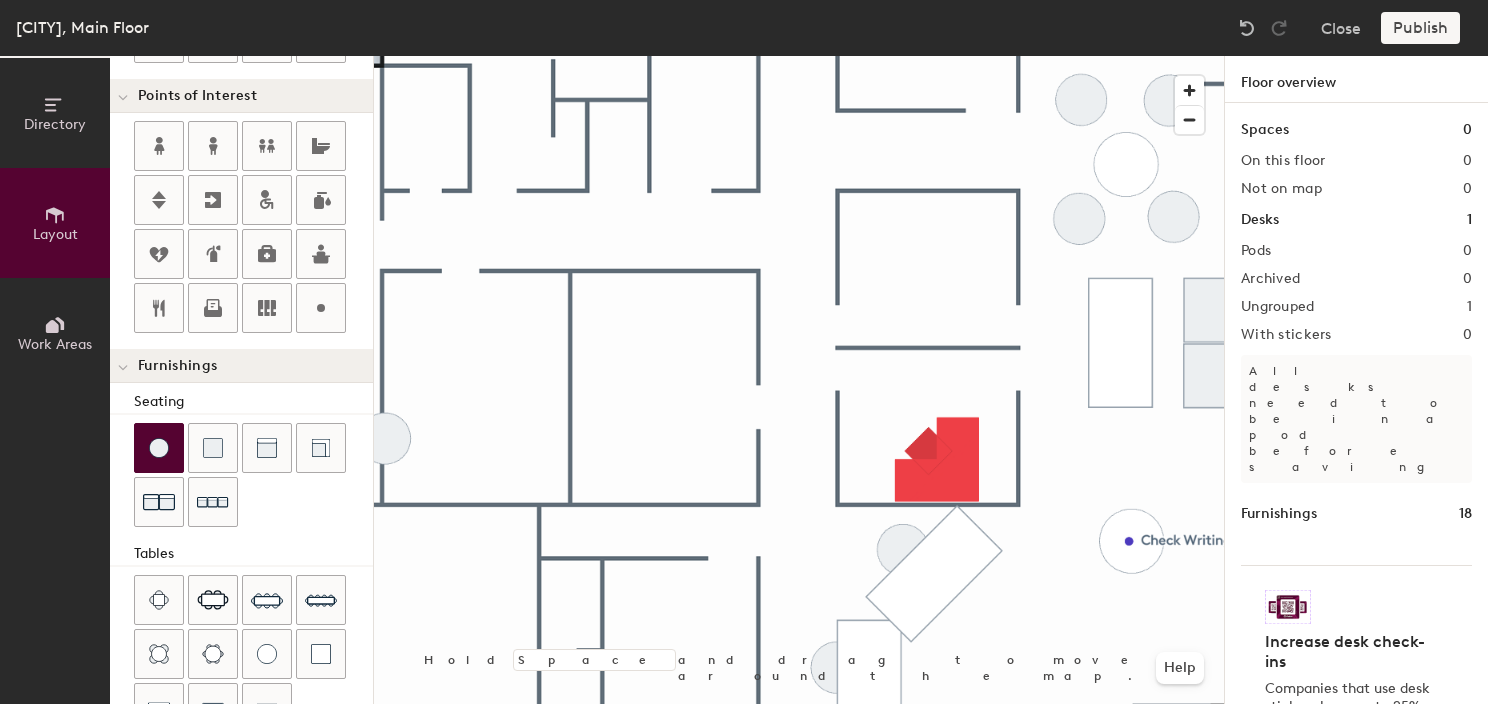 click 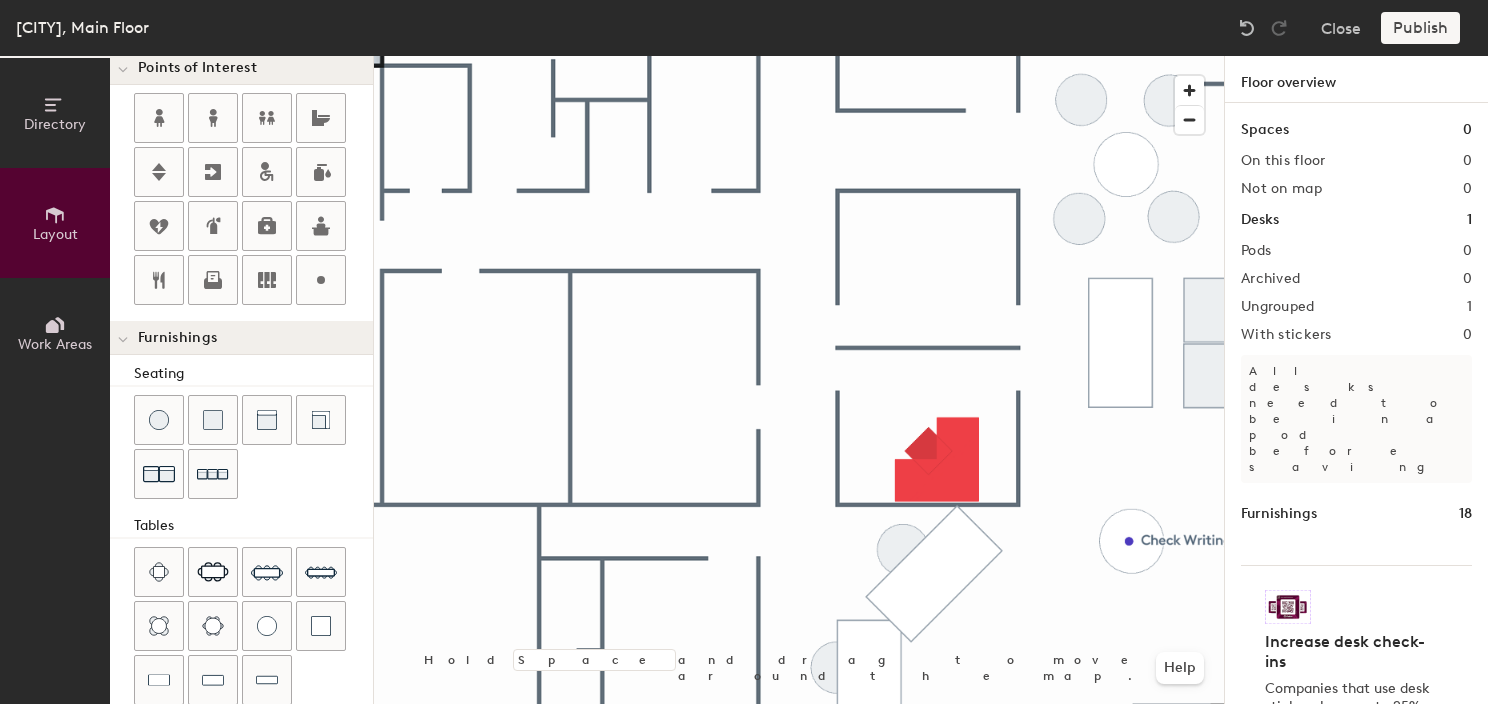 scroll, scrollTop: 500, scrollLeft: 0, axis: vertical 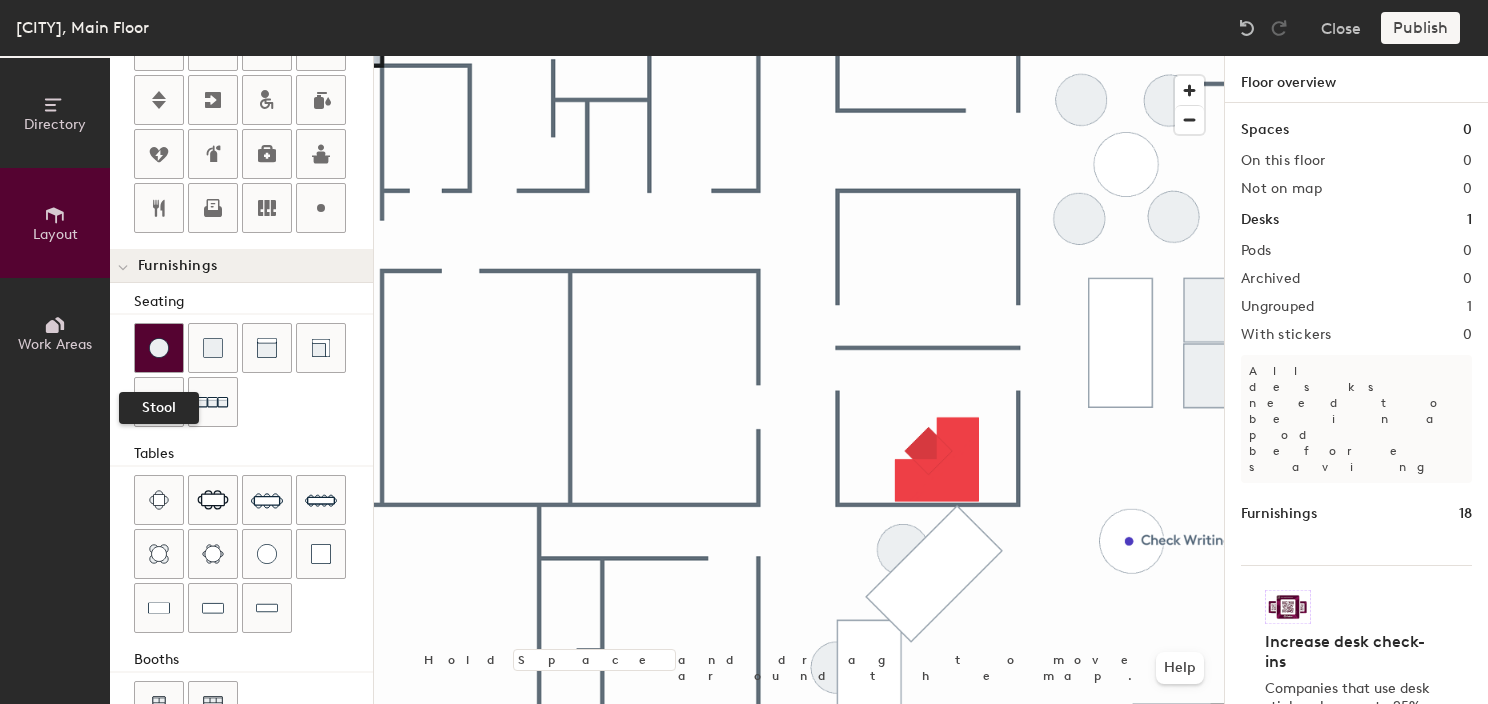 click 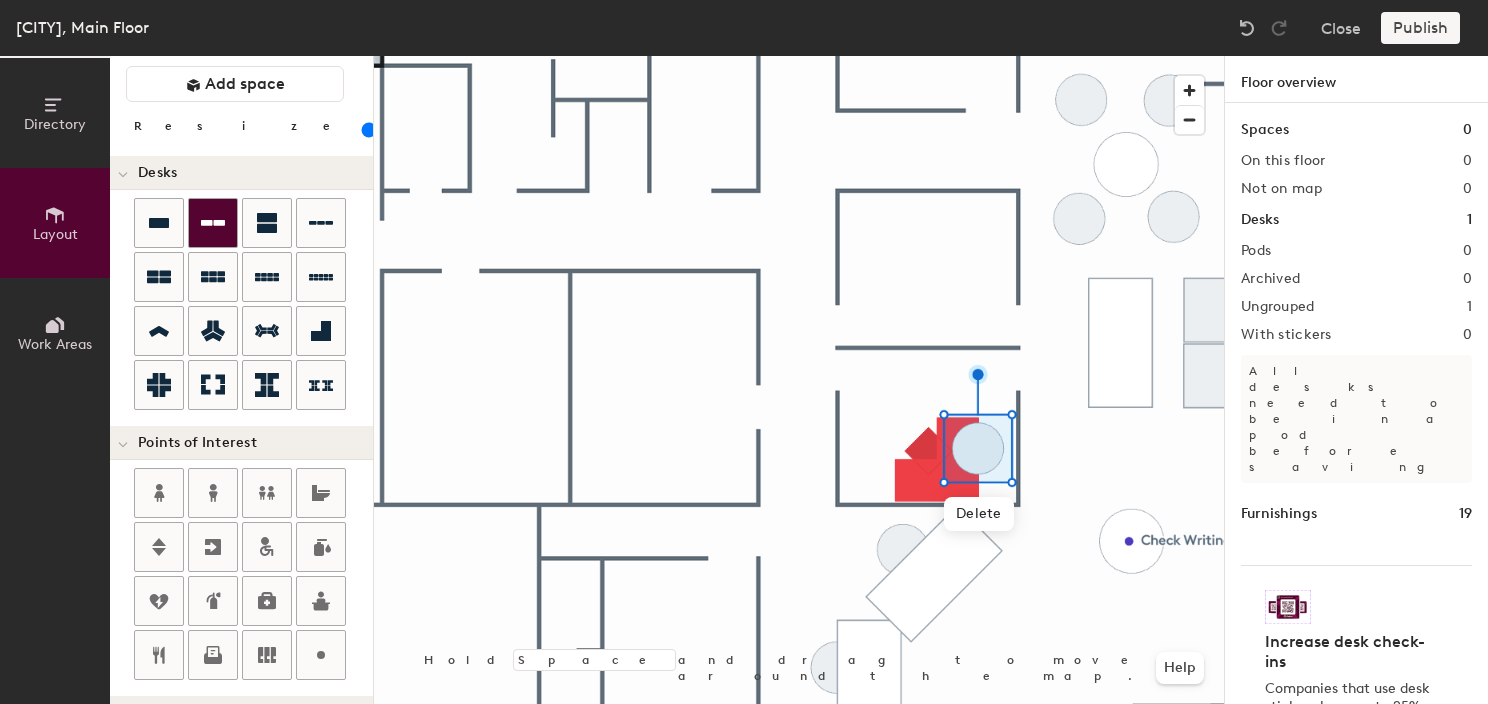 scroll, scrollTop: 0, scrollLeft: 0, axis: both 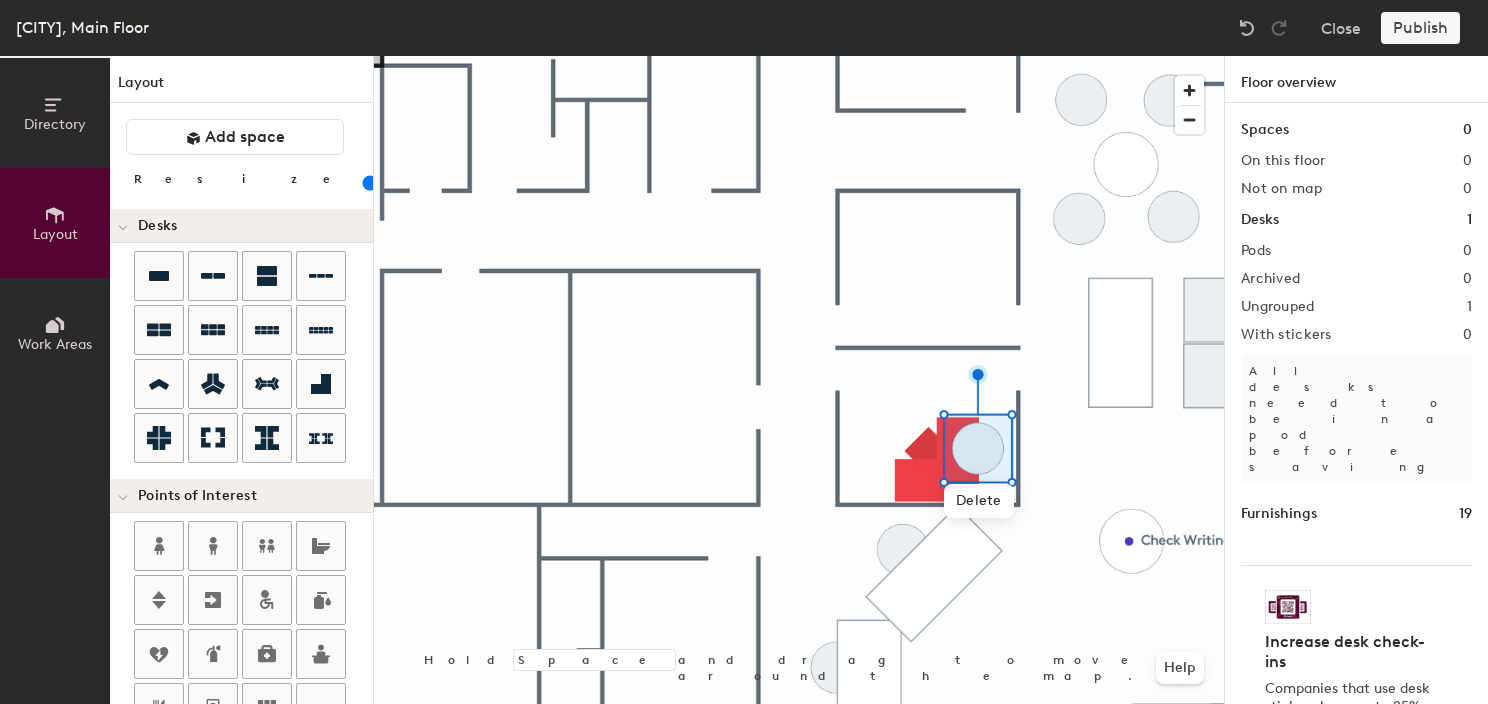 click 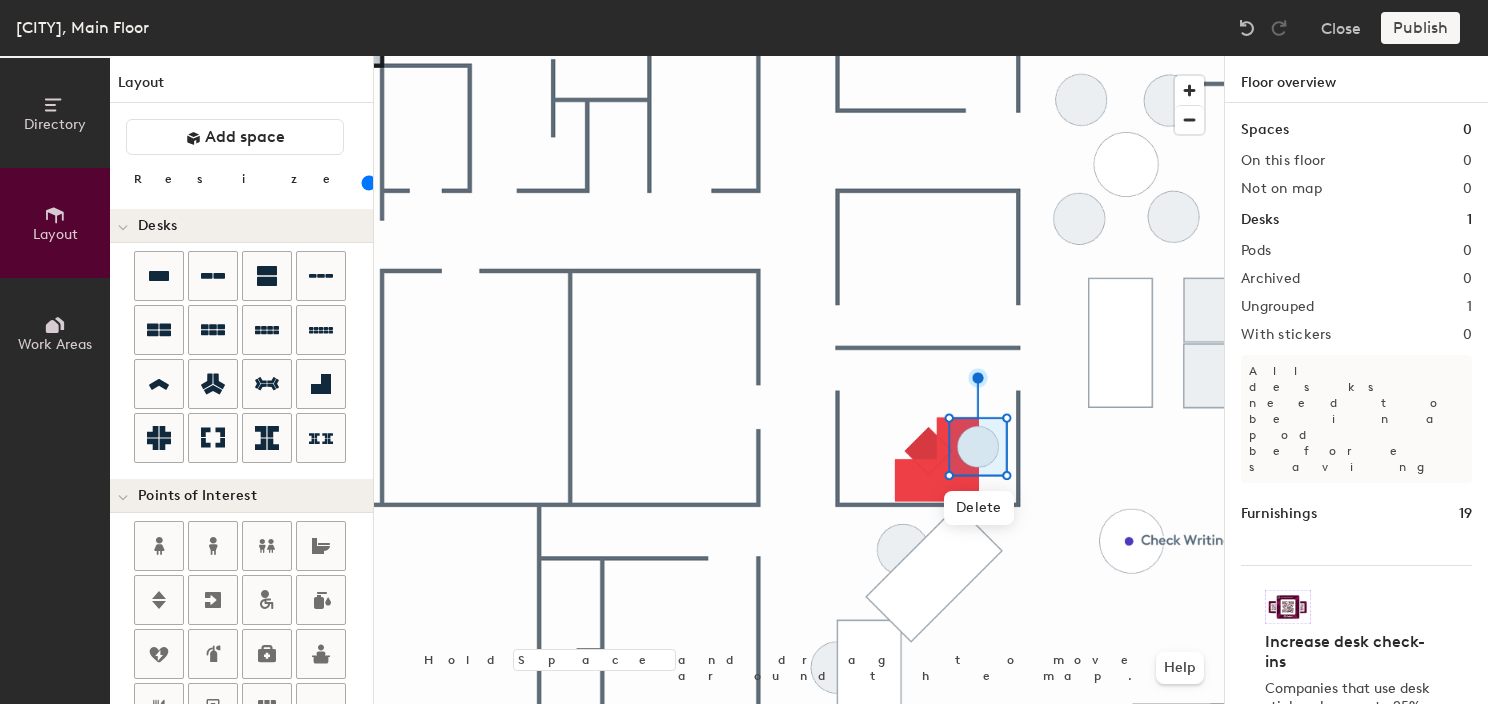 click 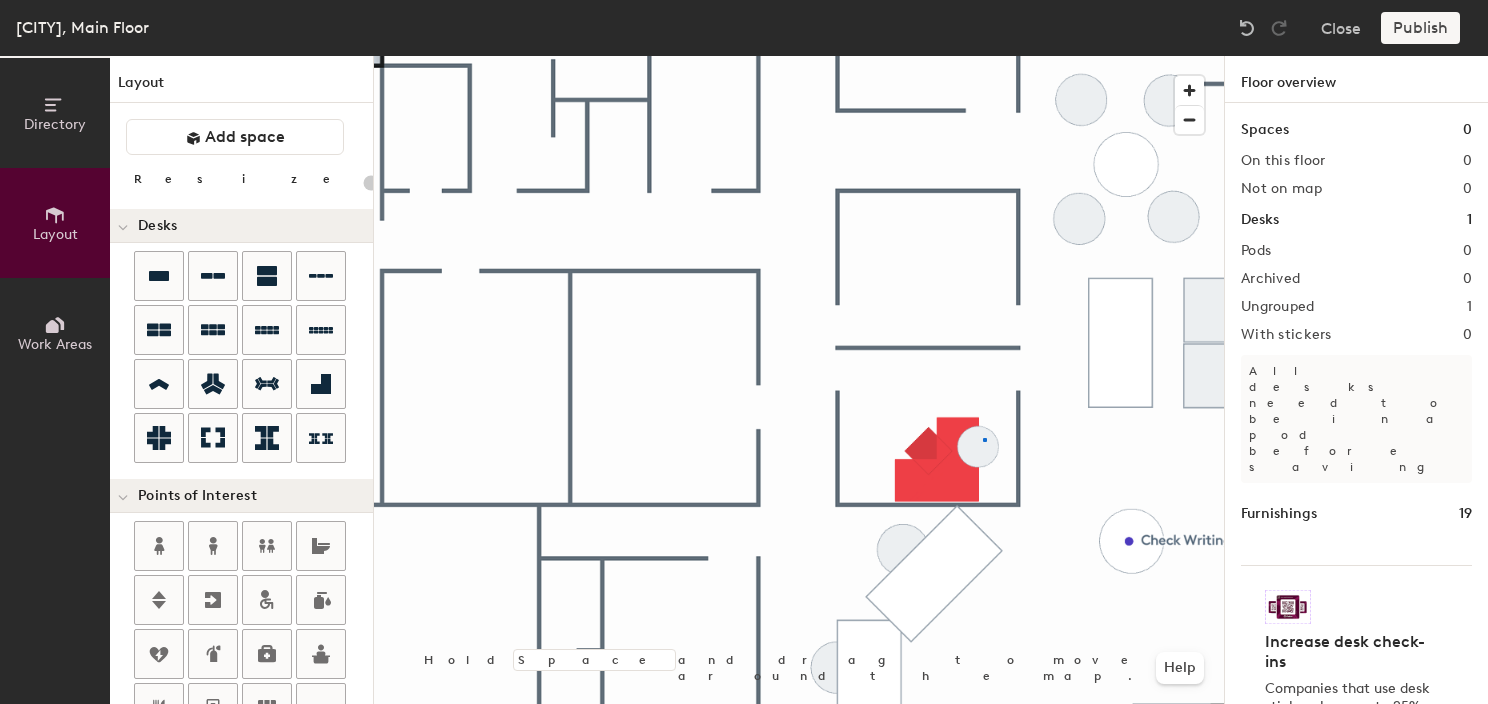 click 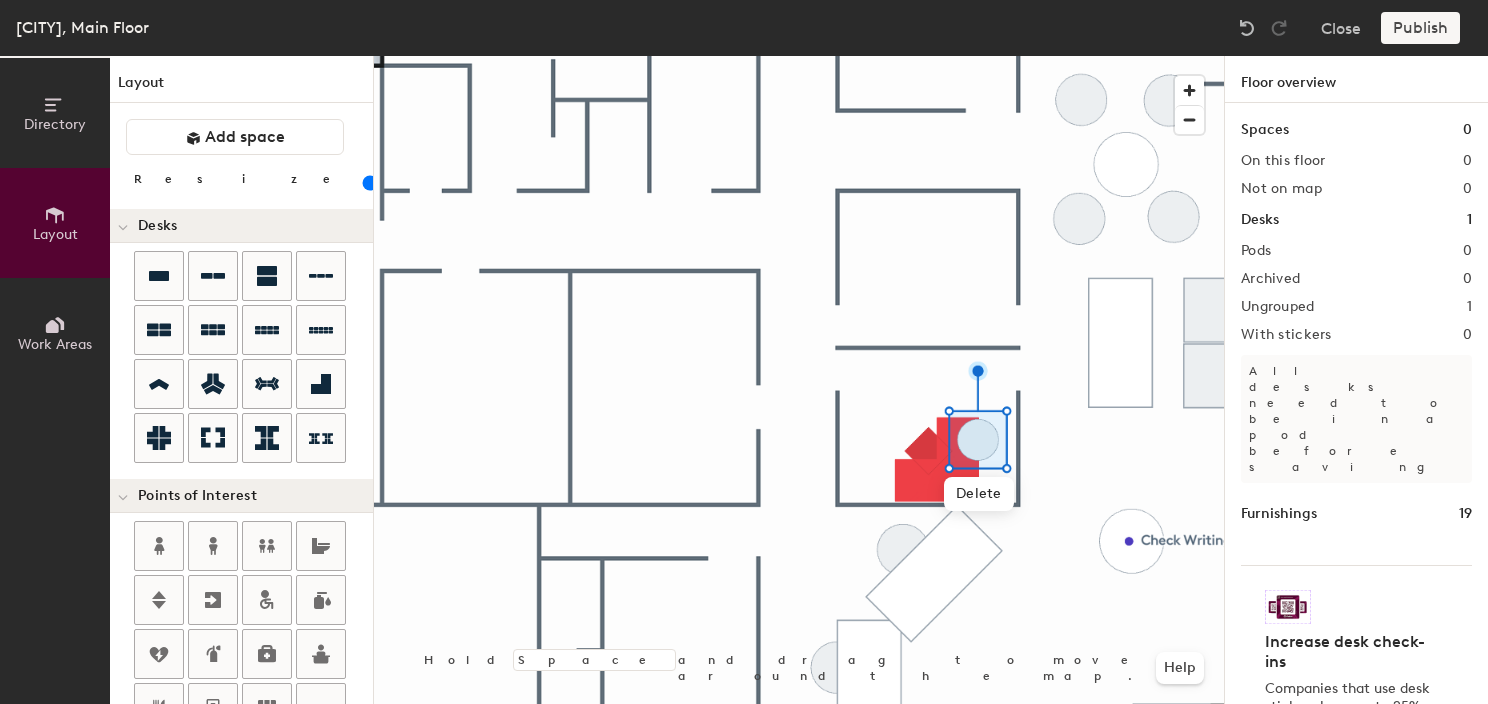 click 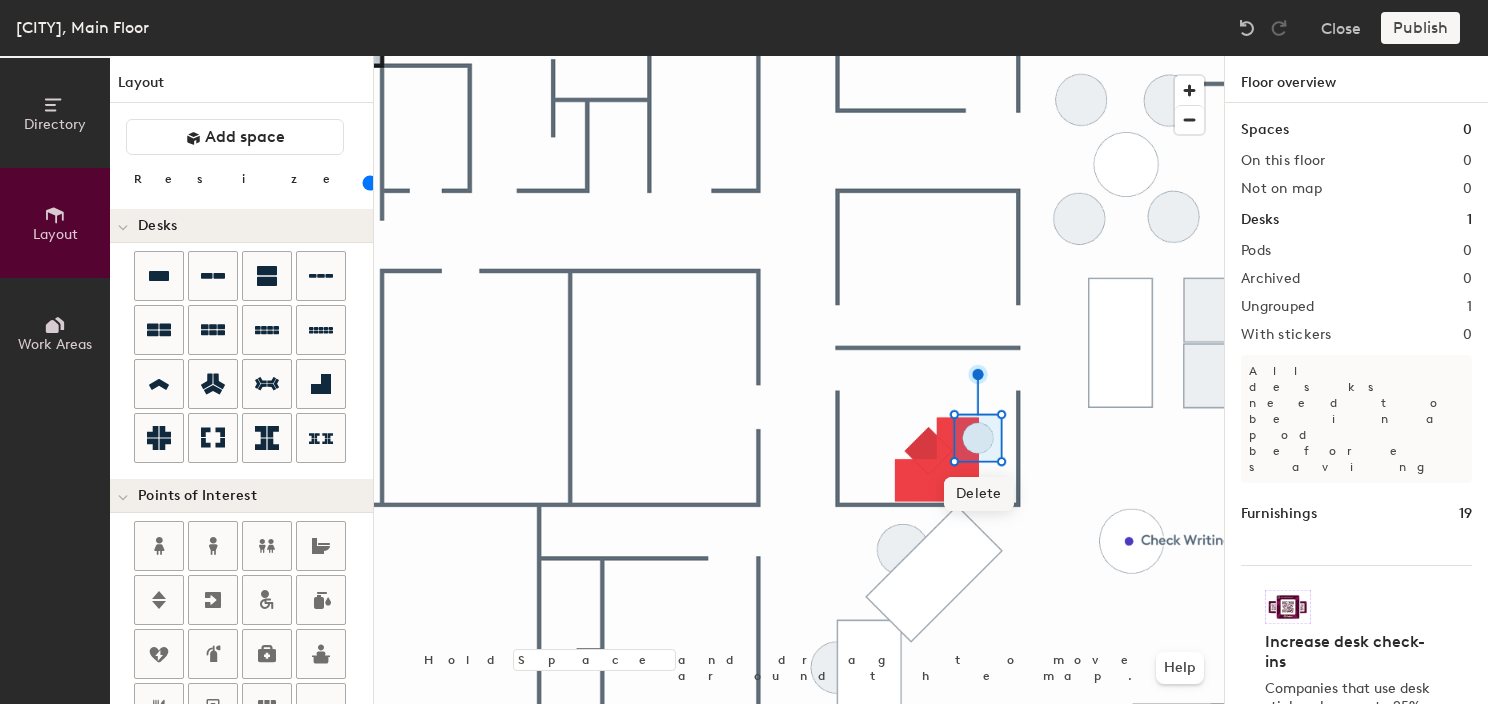 click 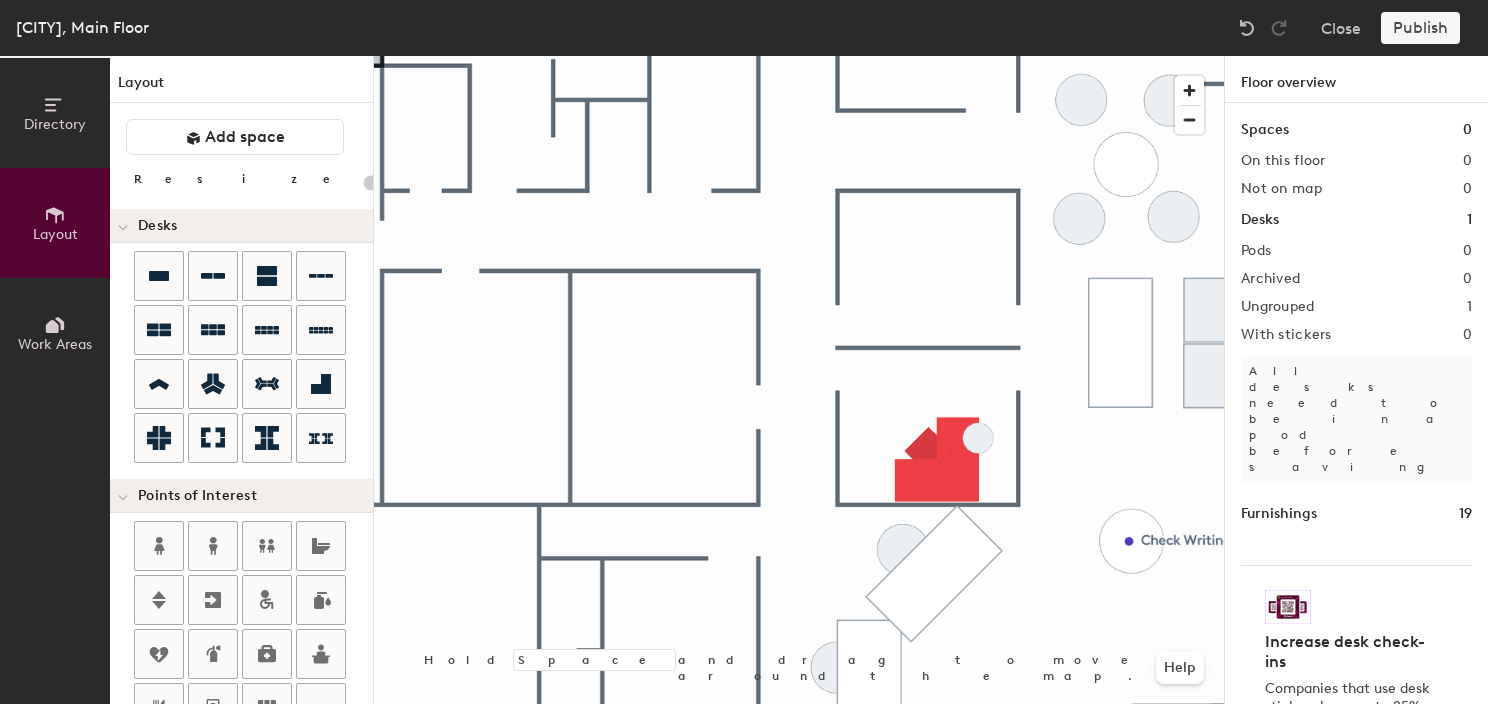 click 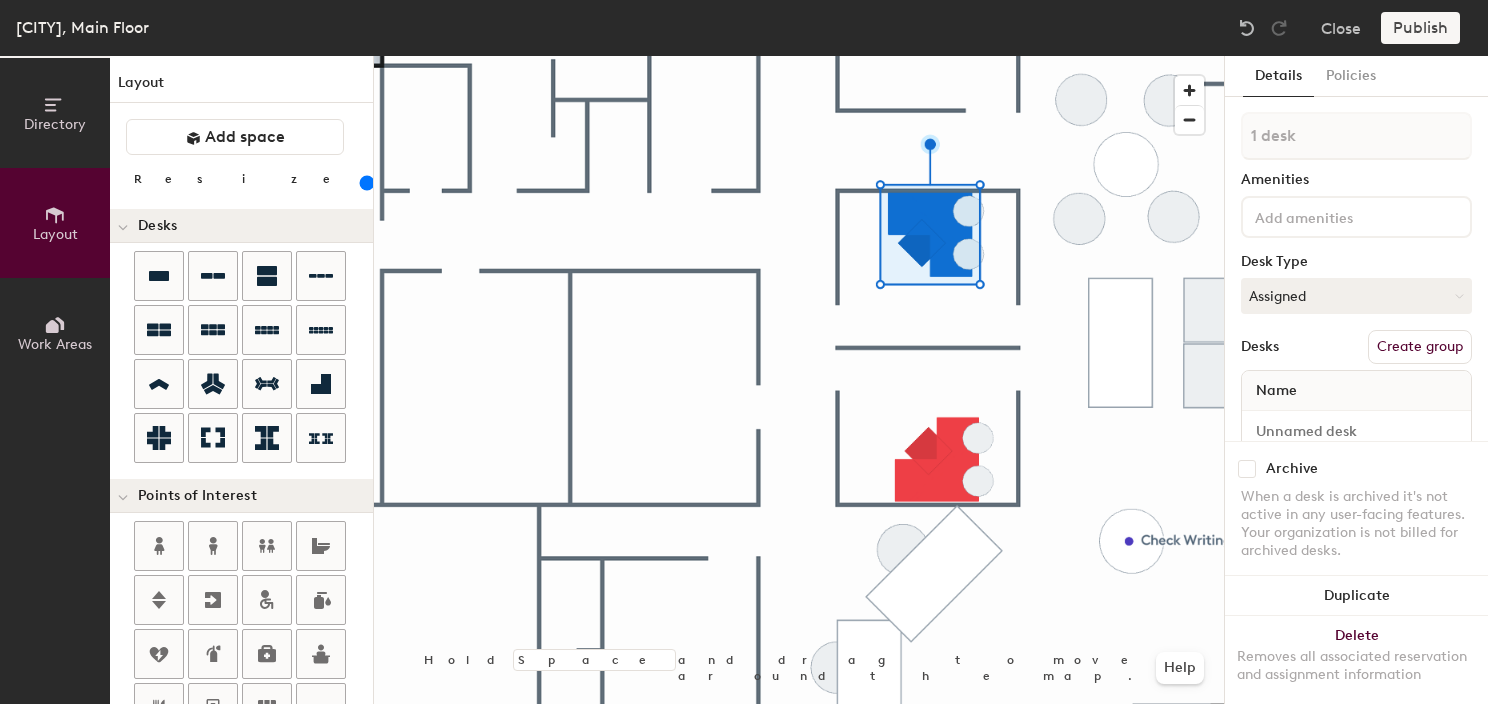 click 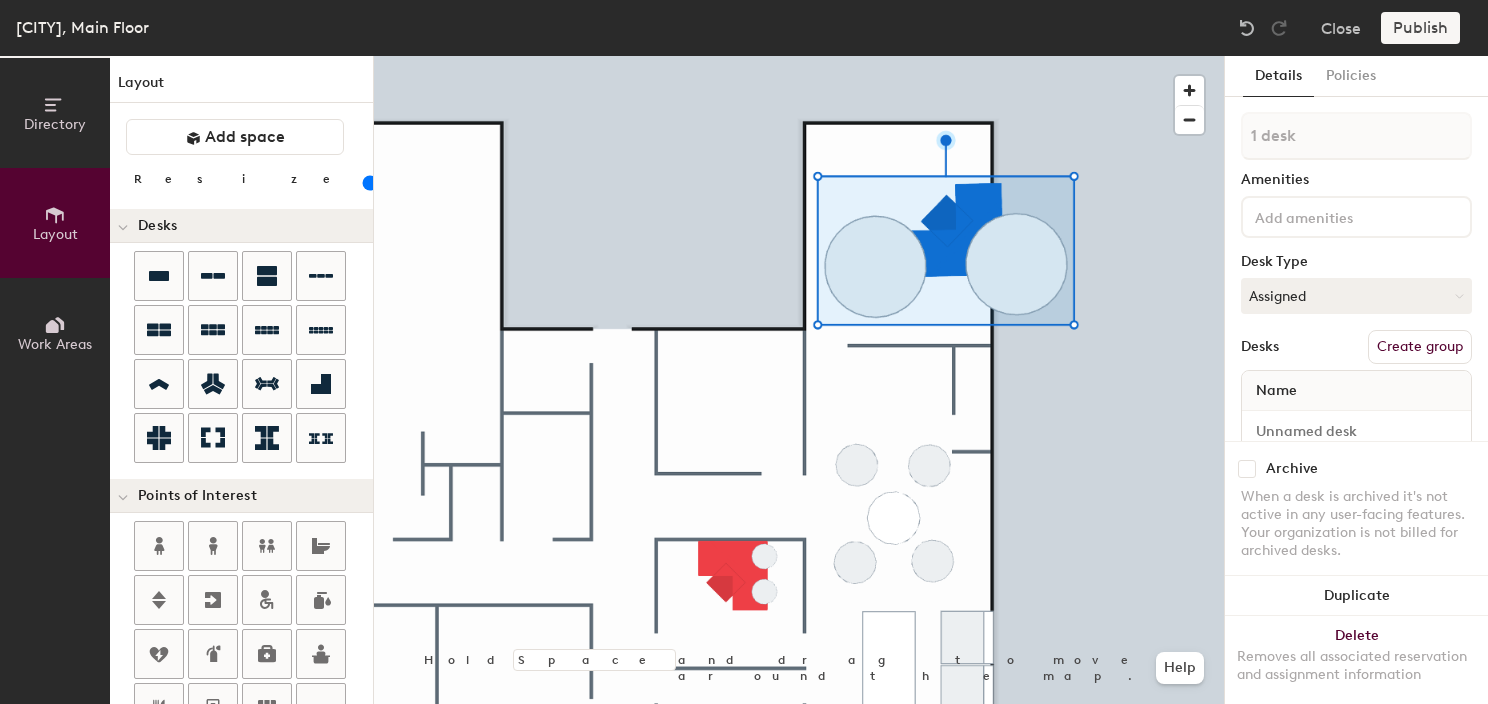 drag, startPoint x: 232, startPoint y: 181, endPoint x: 190, endPoint y: 157, distance: 48.373547 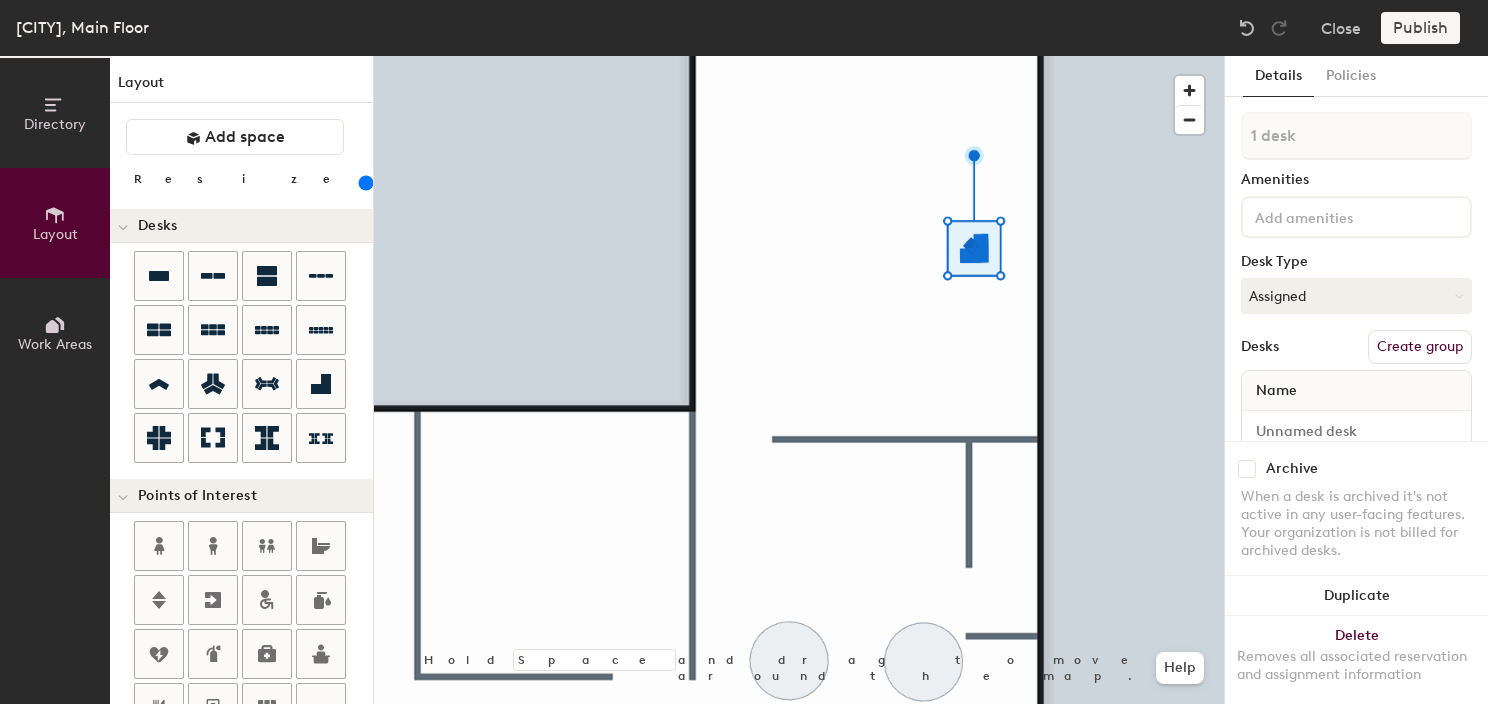 drag, startPoint x: 186, startPoint y: 181, endPoint x: 251, endPoint y: 178, distance: 65.06919 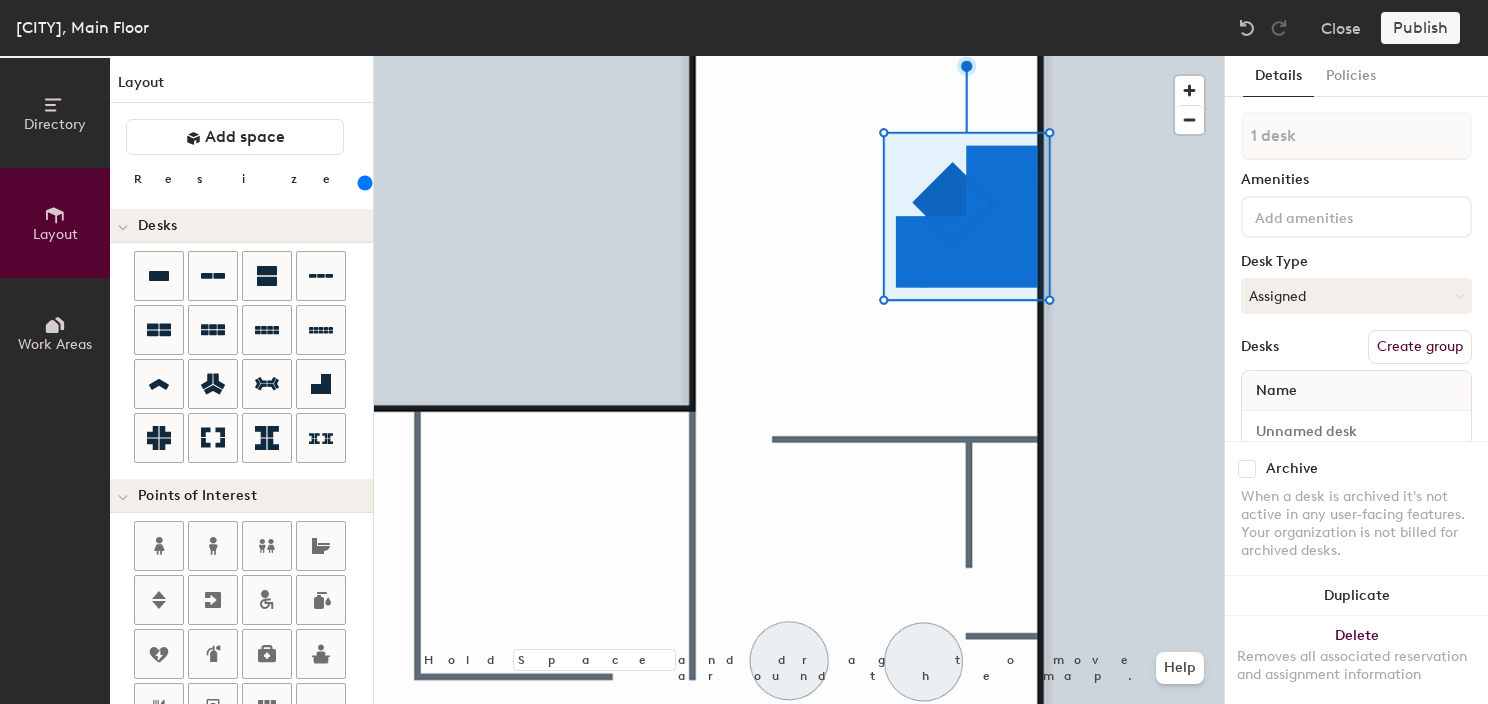 click 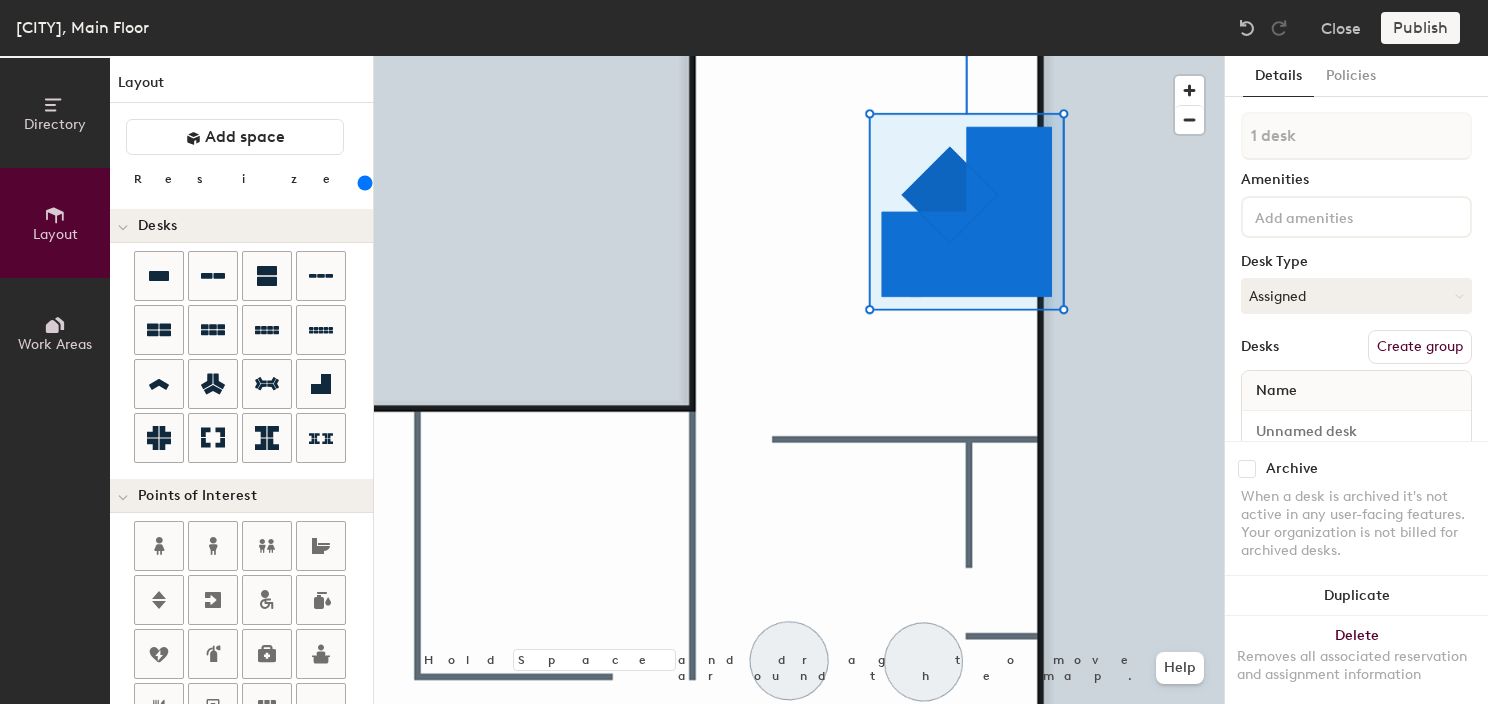click 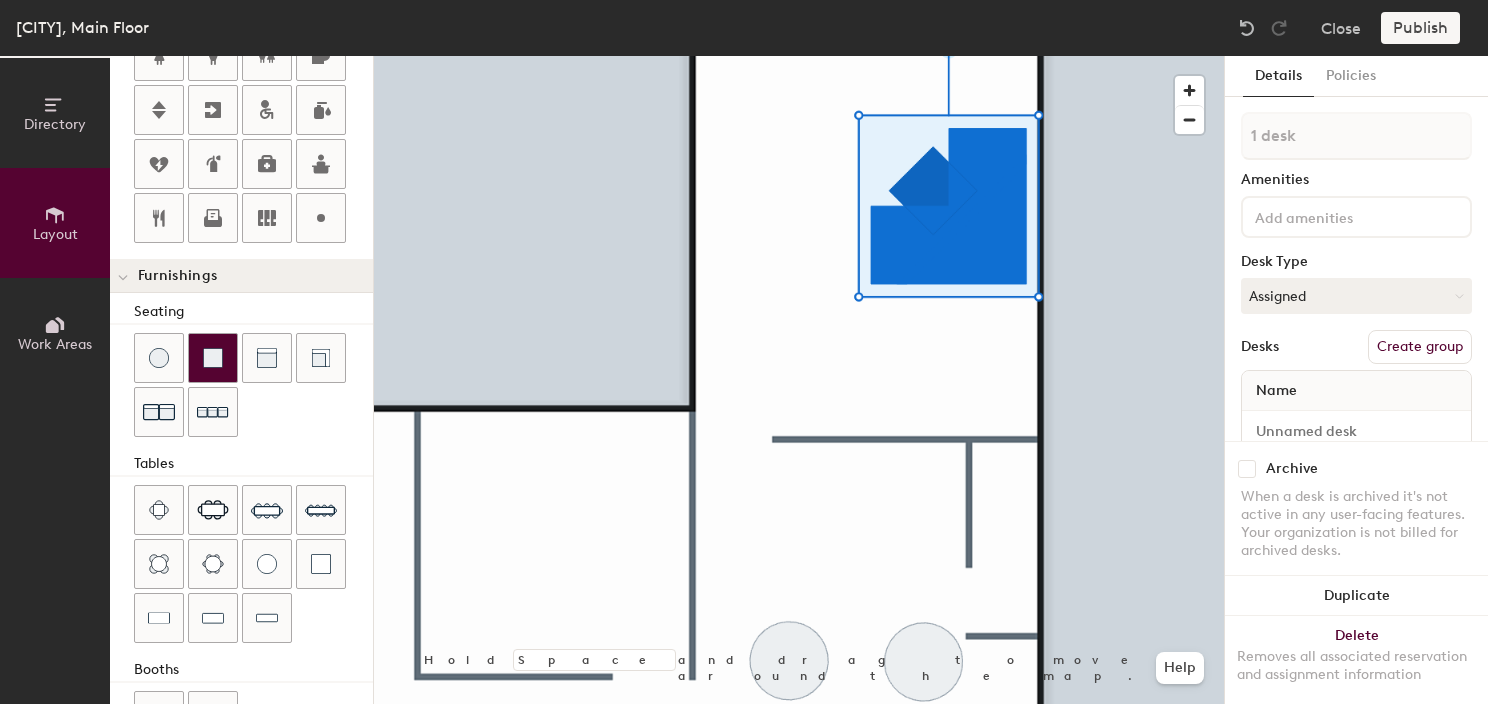 scroll, scrollTop: 500, scrollLeft: 0, axis: vertical 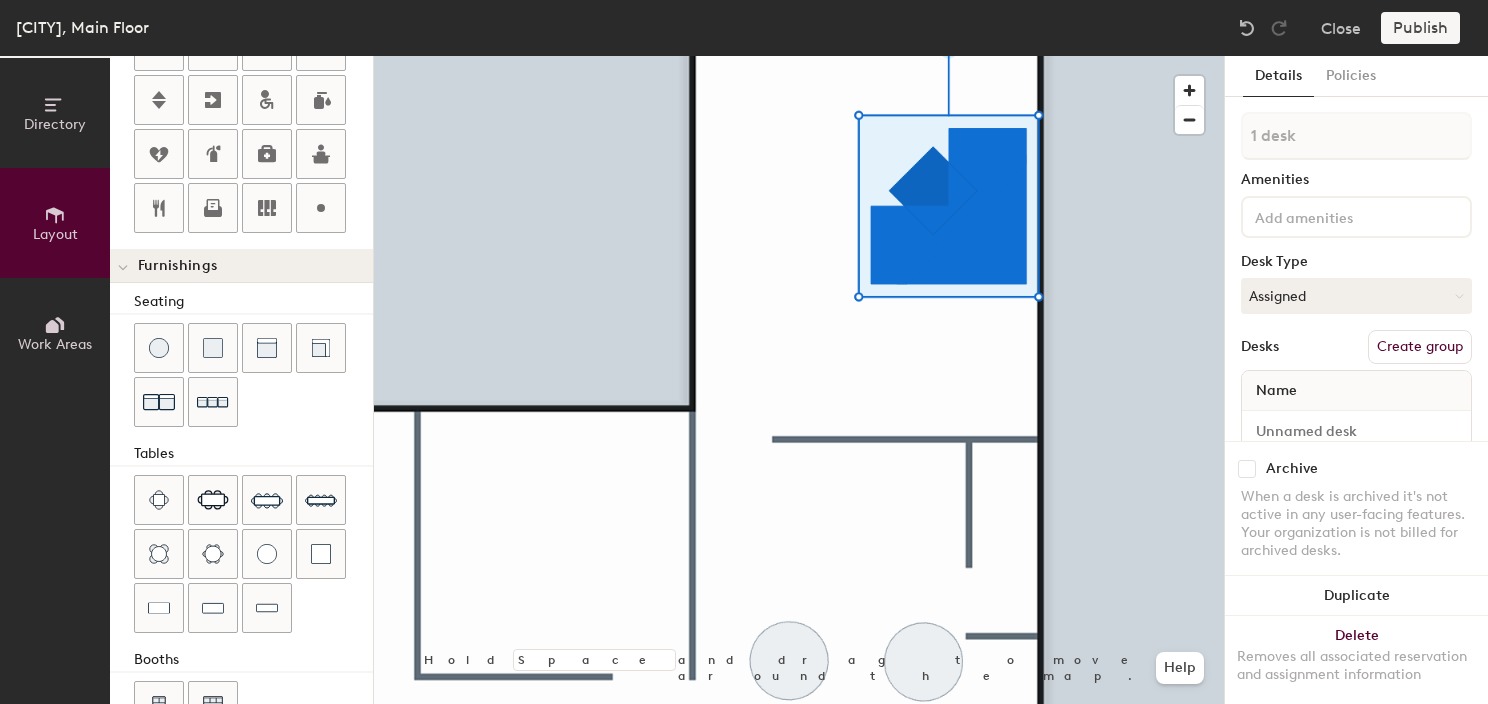 drag, startPoint x: 156, startPoint y: 360, endPoint x: 349, endPoint y: 356, distance: 193.04144 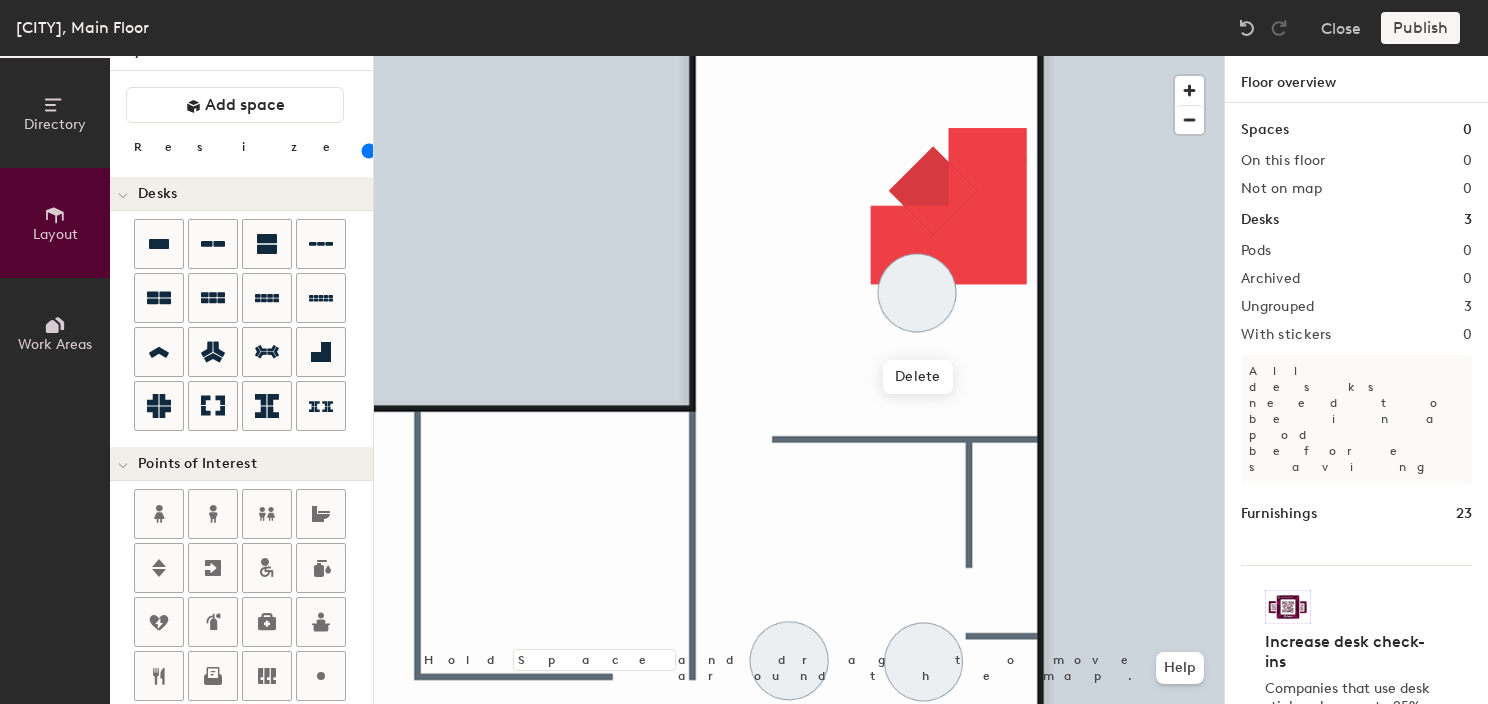 scroll, scrollTop: 0, scrollLeft: 0, axis: both 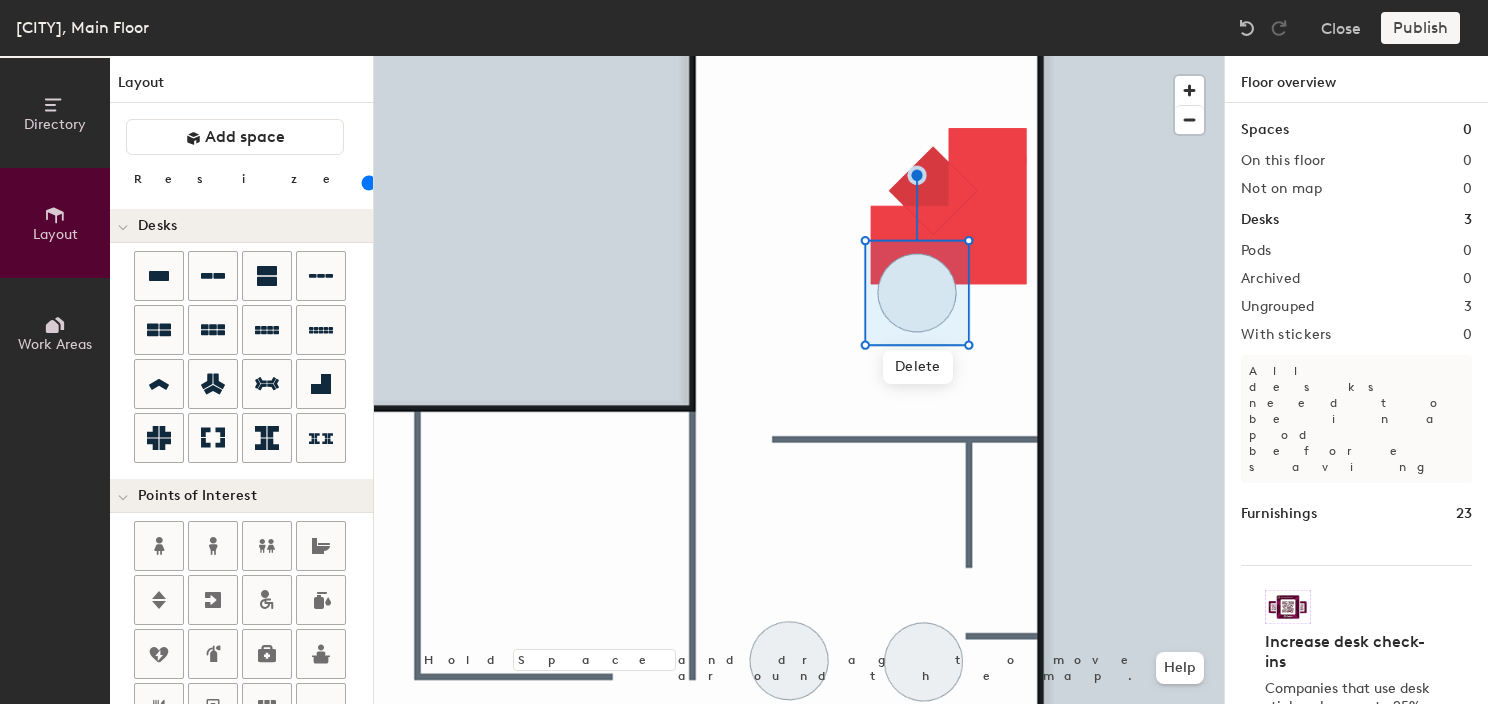 click 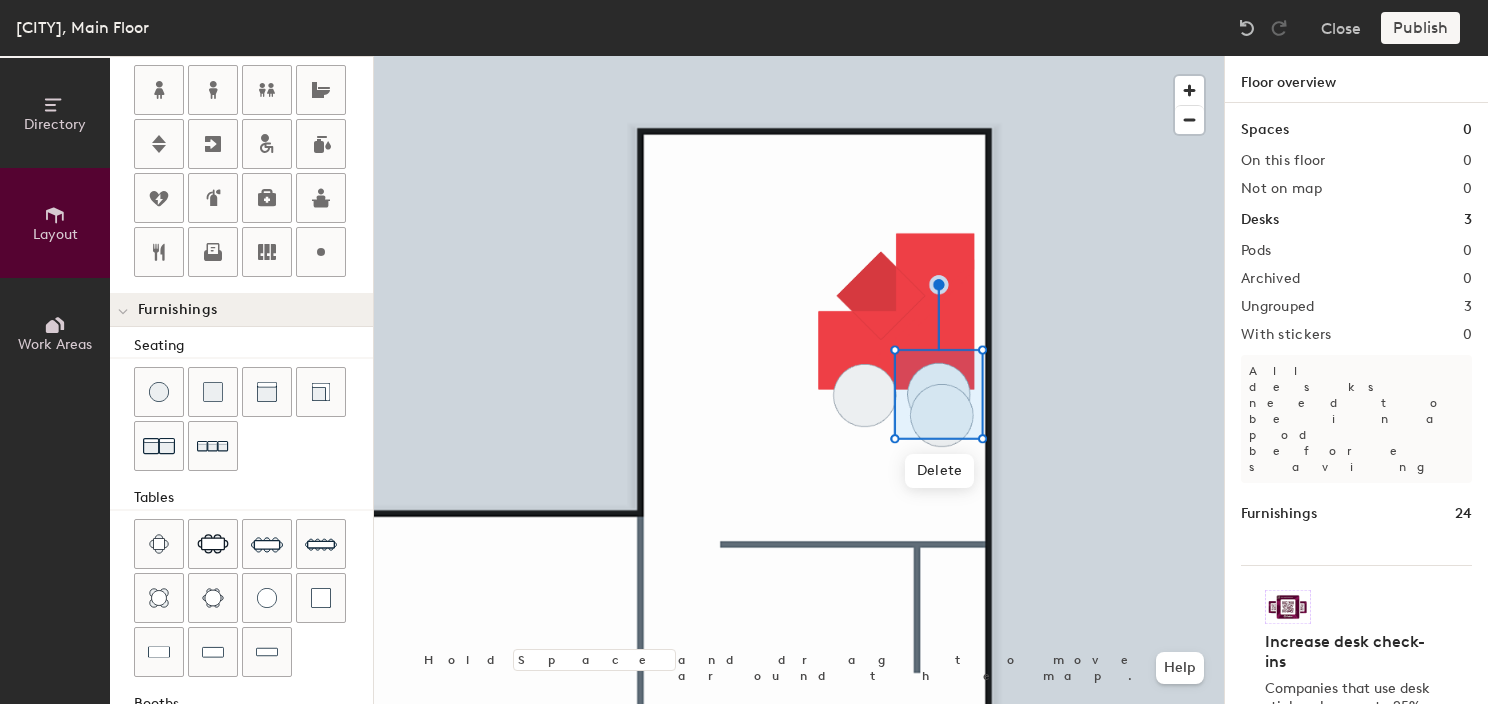 scroll, scrollTop: 500, scrollLeft: 0, axis: vertical 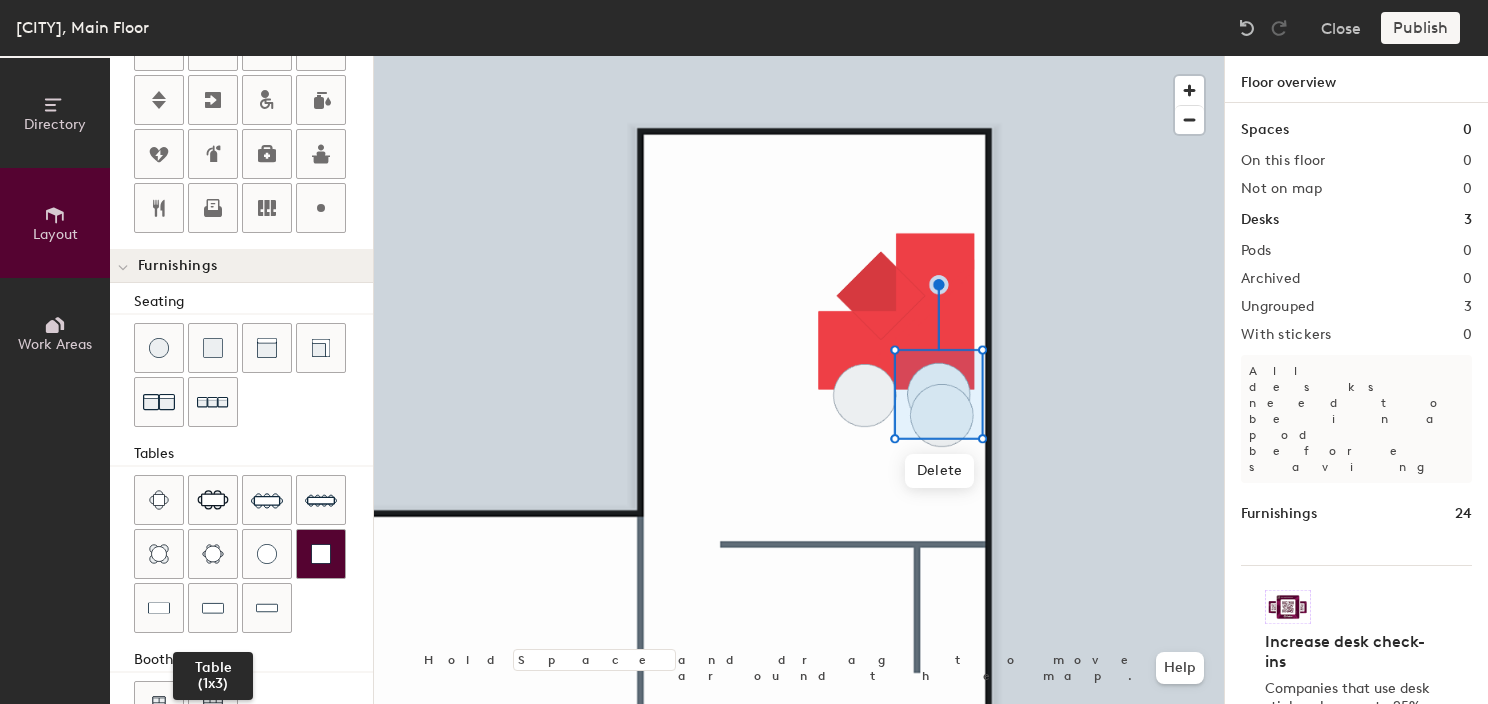 drag, startPoint x: 216, startPoint y: 589, endPoint x: 312, endPoint y: 558, distance: 100.88112 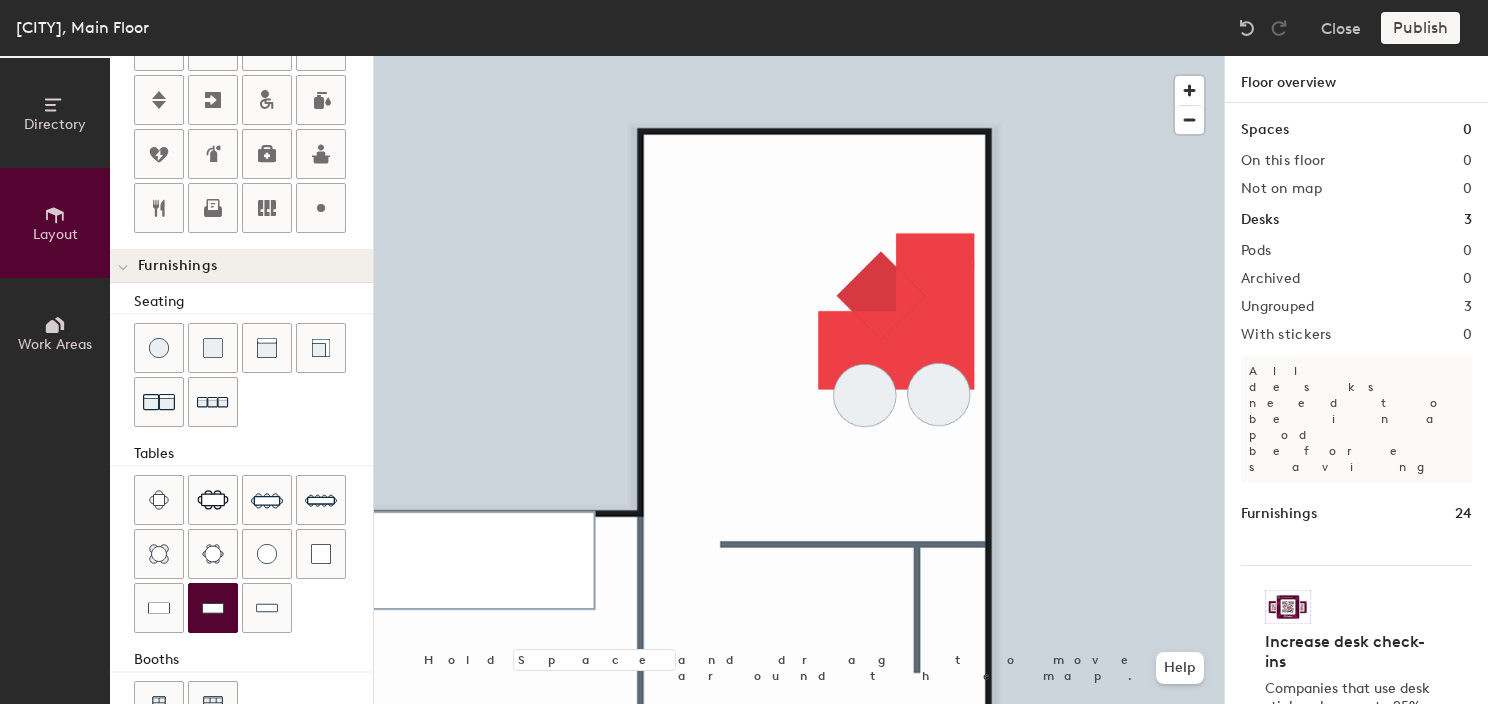 drag, startPoint x: 165, startPoint y: 607, endPoint x: 347, endPoint y: 528, distance: 198.40614 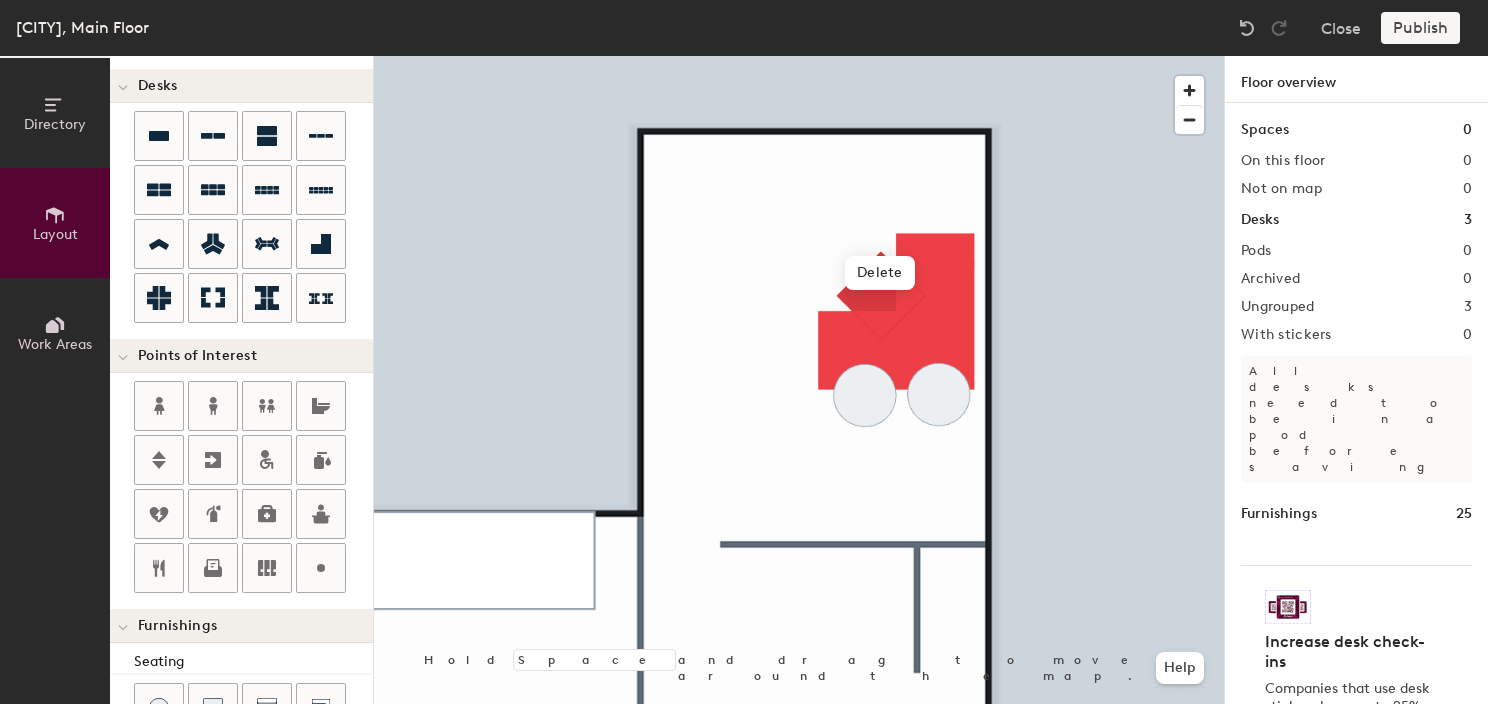 scroll, scrollTop: 0, scrollLeft: 0, axis: both 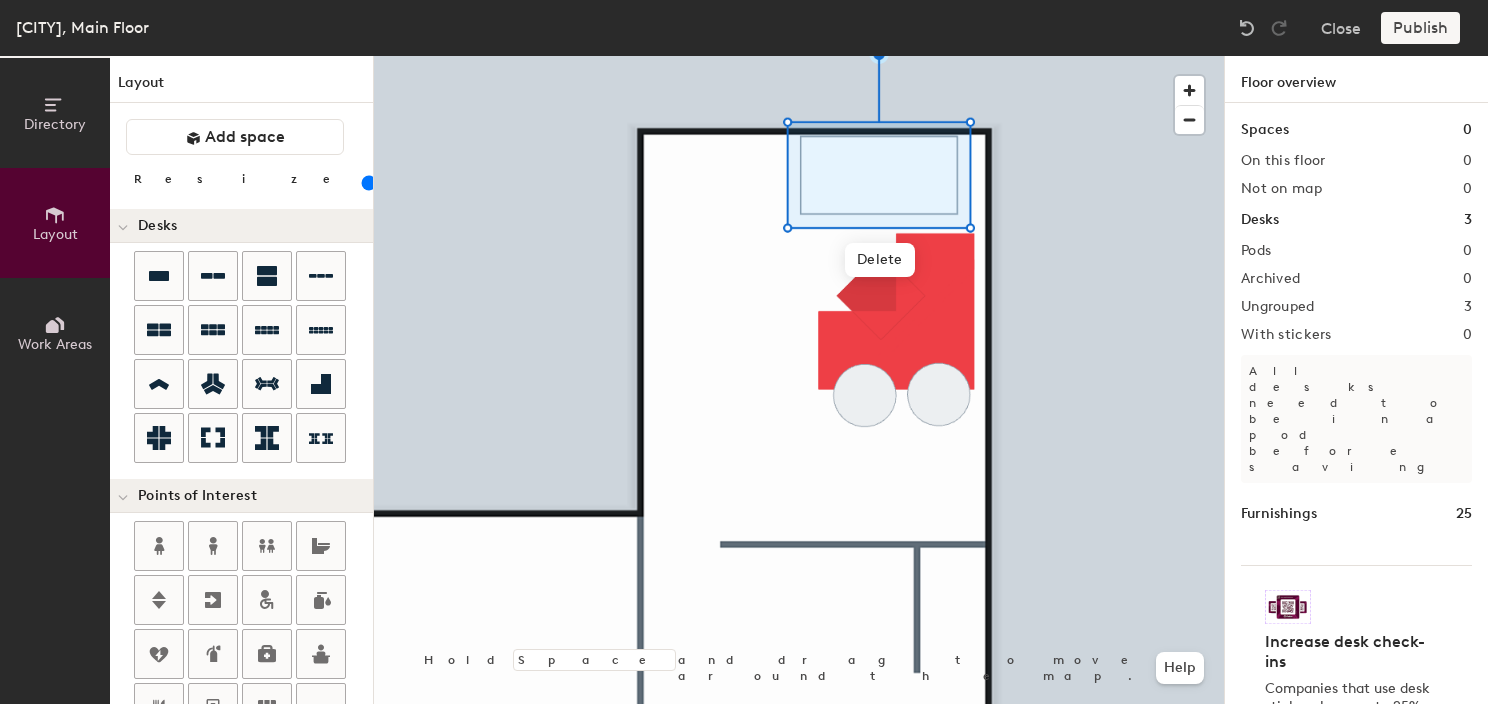 drag, startPoint x: 207, startPoint y: 180, endPoint x: 250, endPoint y: 175, distance: 43.289722 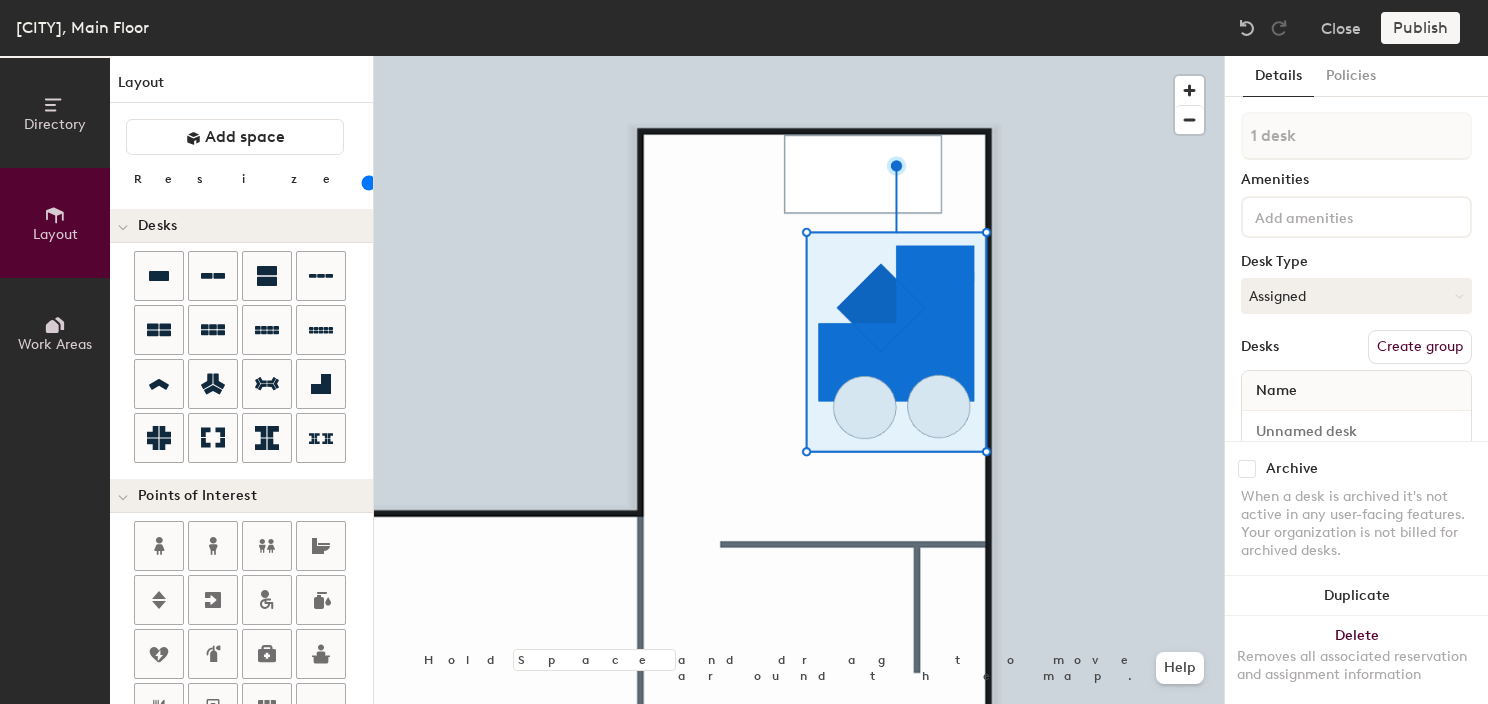 drag, startPoint x: 185, startPoint y: 180, endPoint x: 203, endPoint y: 184, distance: 18.439089 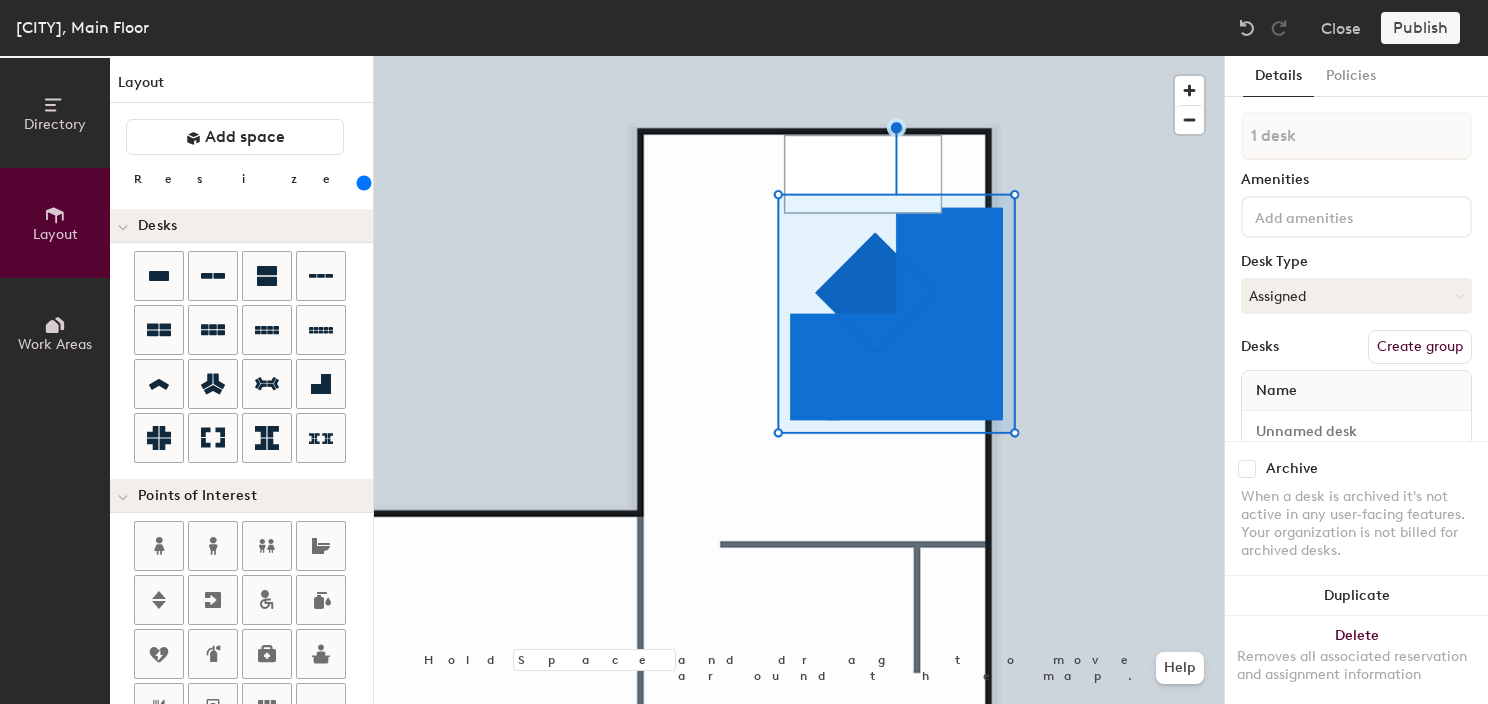 drag, startPoint x: 195, startPoint y: 184, endPoint x: 307, endPoint y: 197, distance: 112.75194 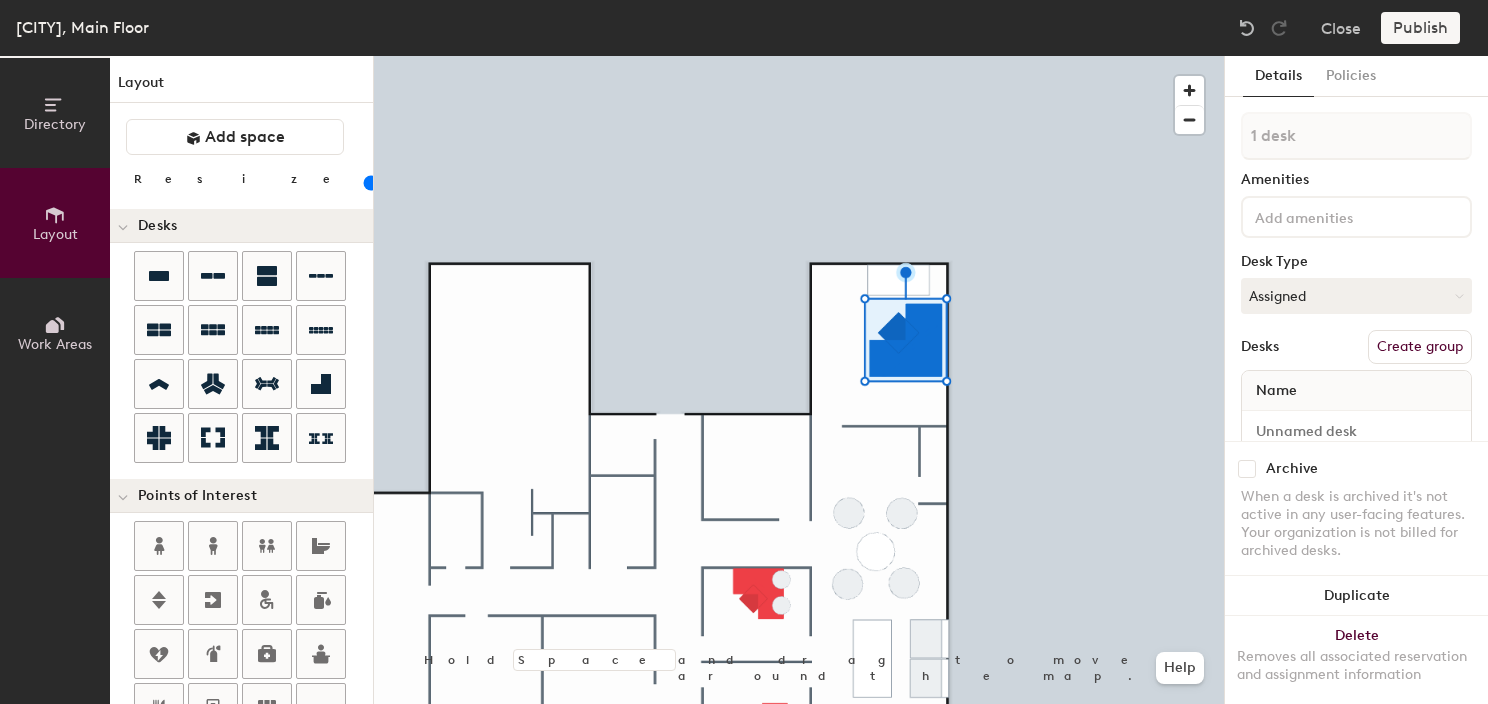 type on "20" 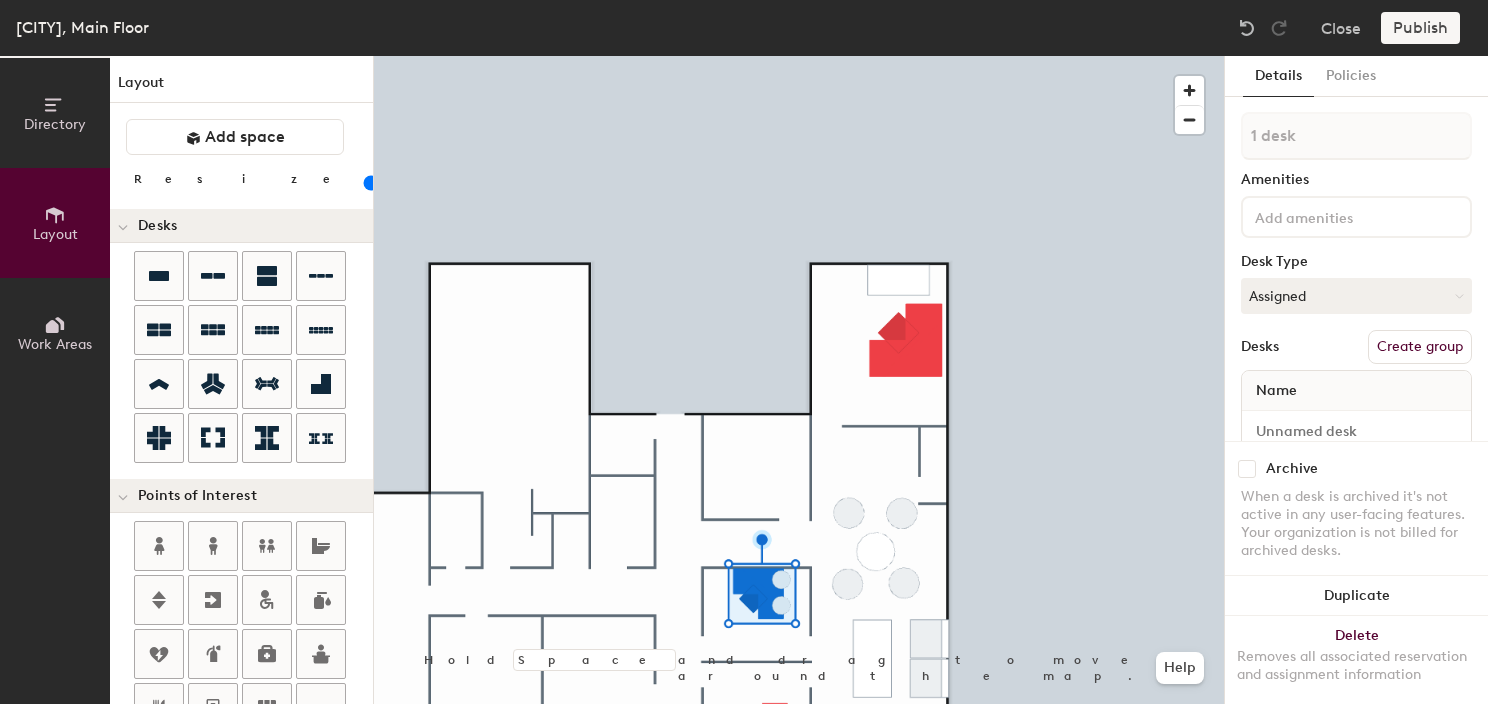 scroll, scrollTop: 0, scrollLeft: 0, axis: both 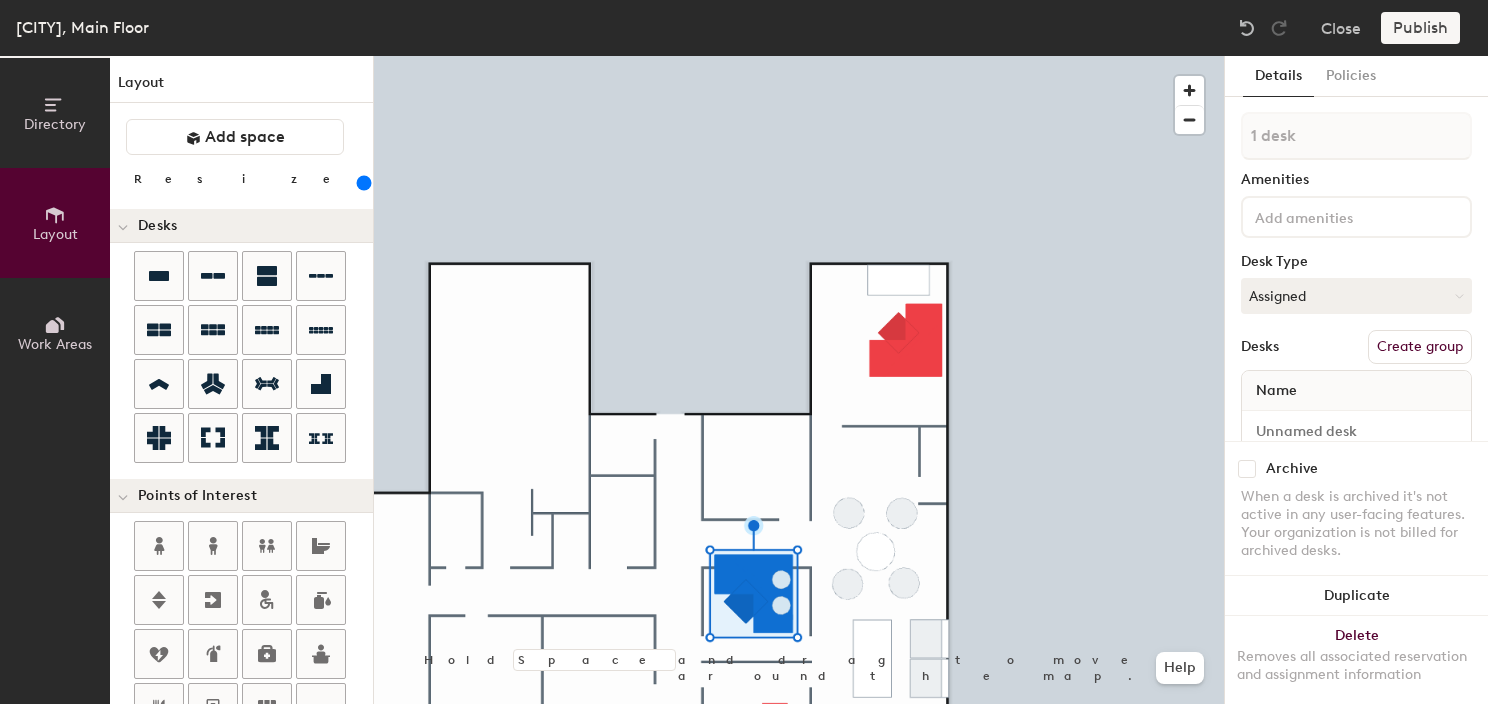 drag, startPoint x: 231, startPoint y: 180, endPoint x: 246, endPoint y: 173, distance: 16.552946 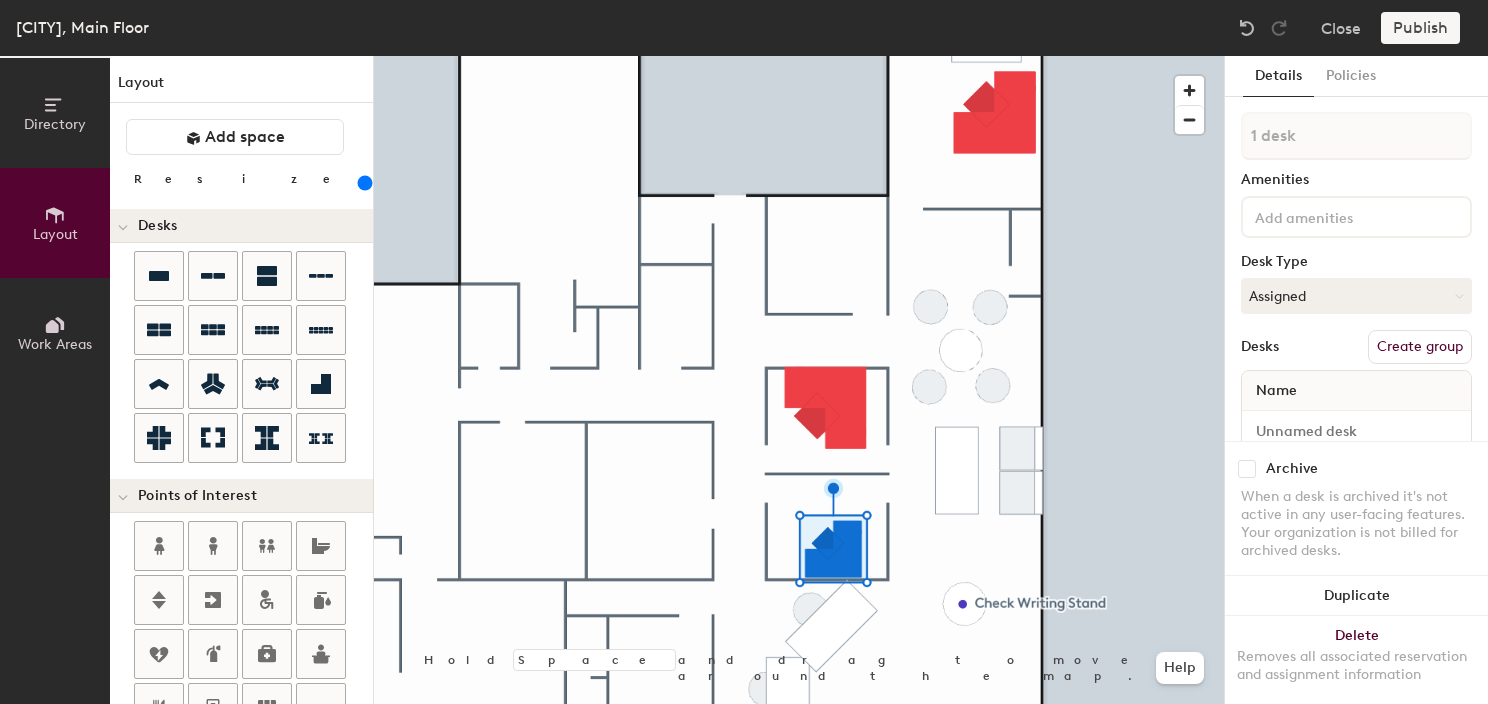 drag, startPoint x: 226, startPoint y: 182, endPoint x: 237, endPoint y: 178, distance: 11.7046995 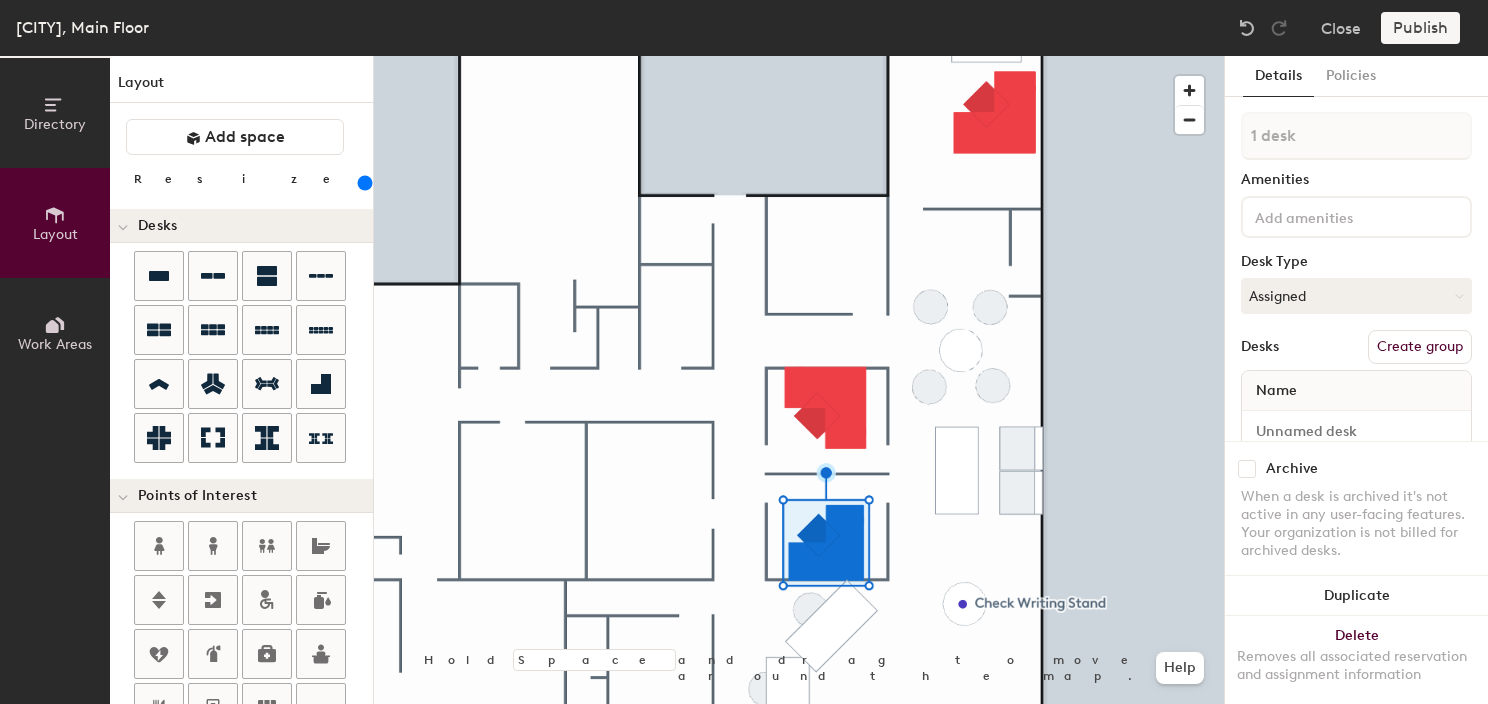 click 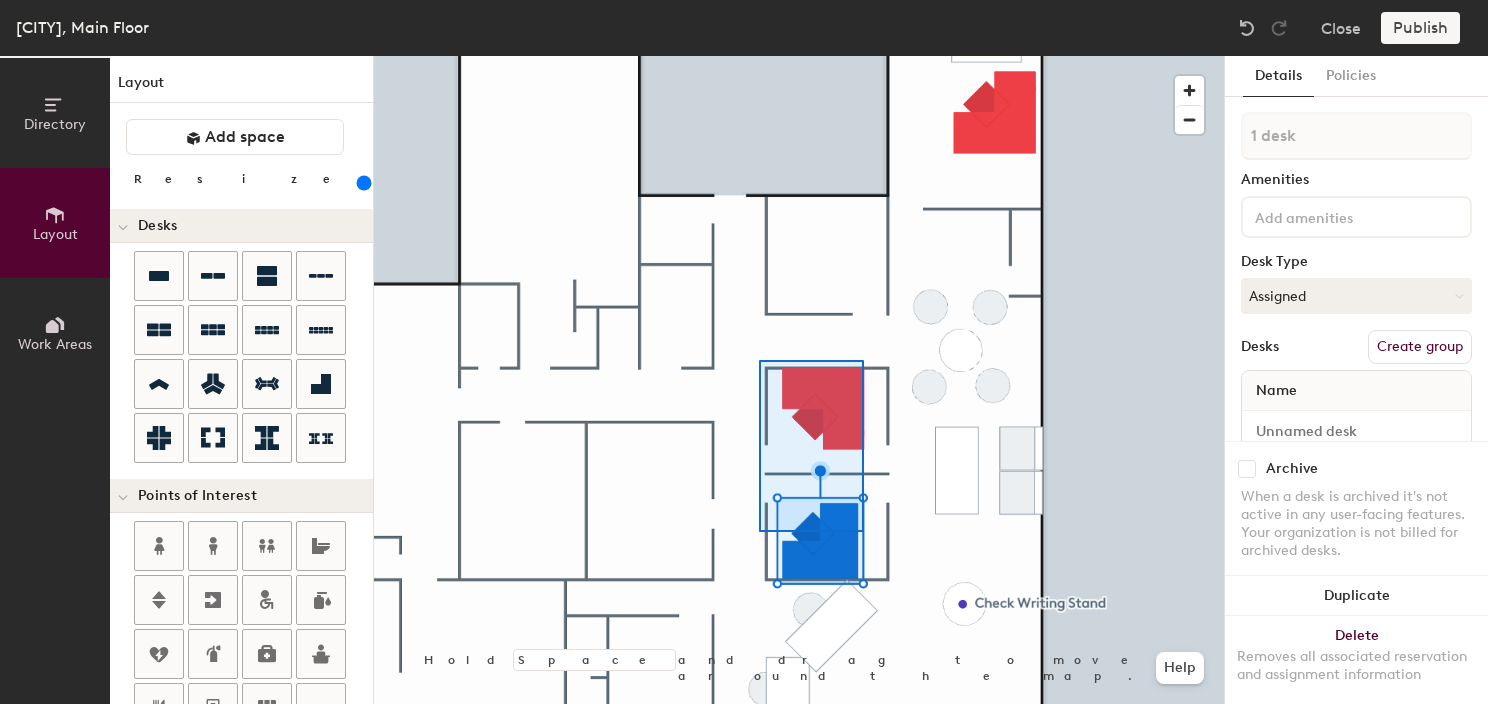 type on "20" 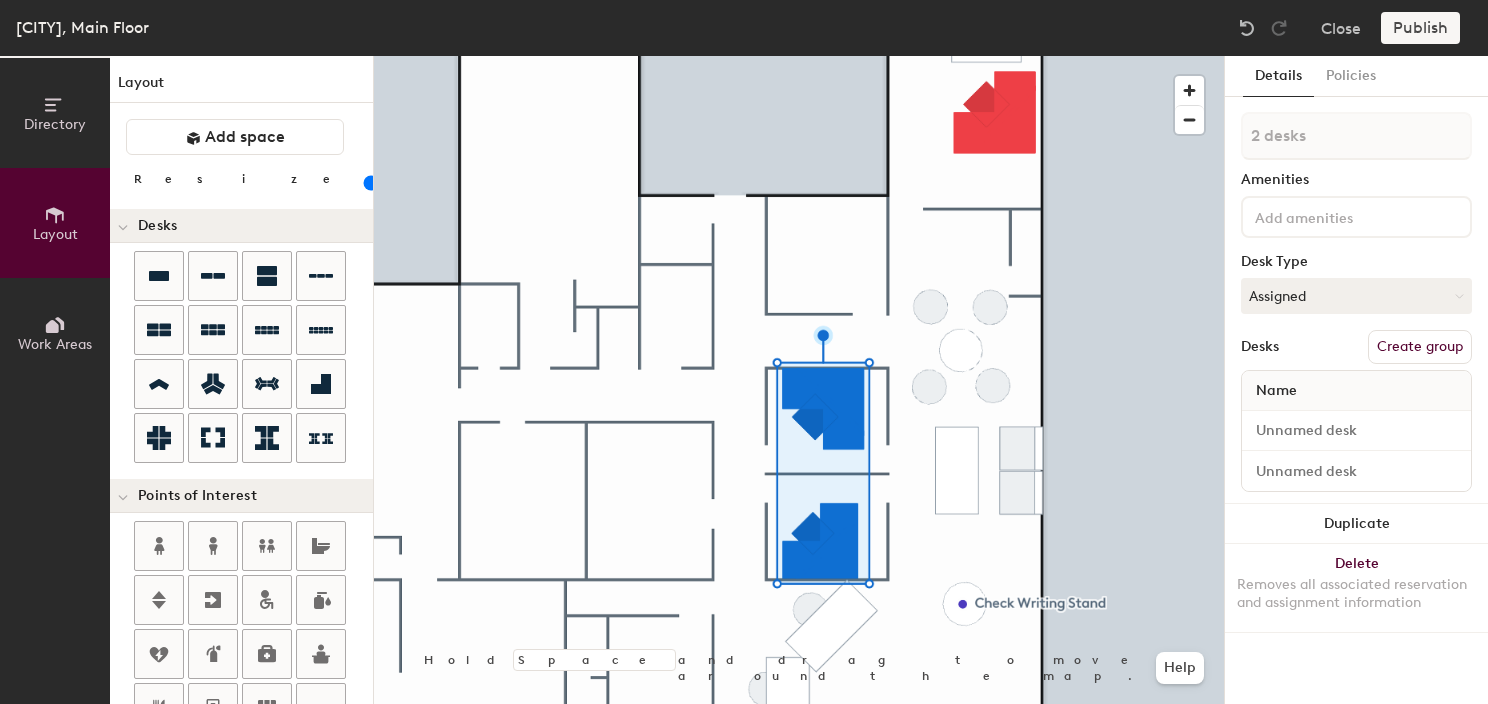 click 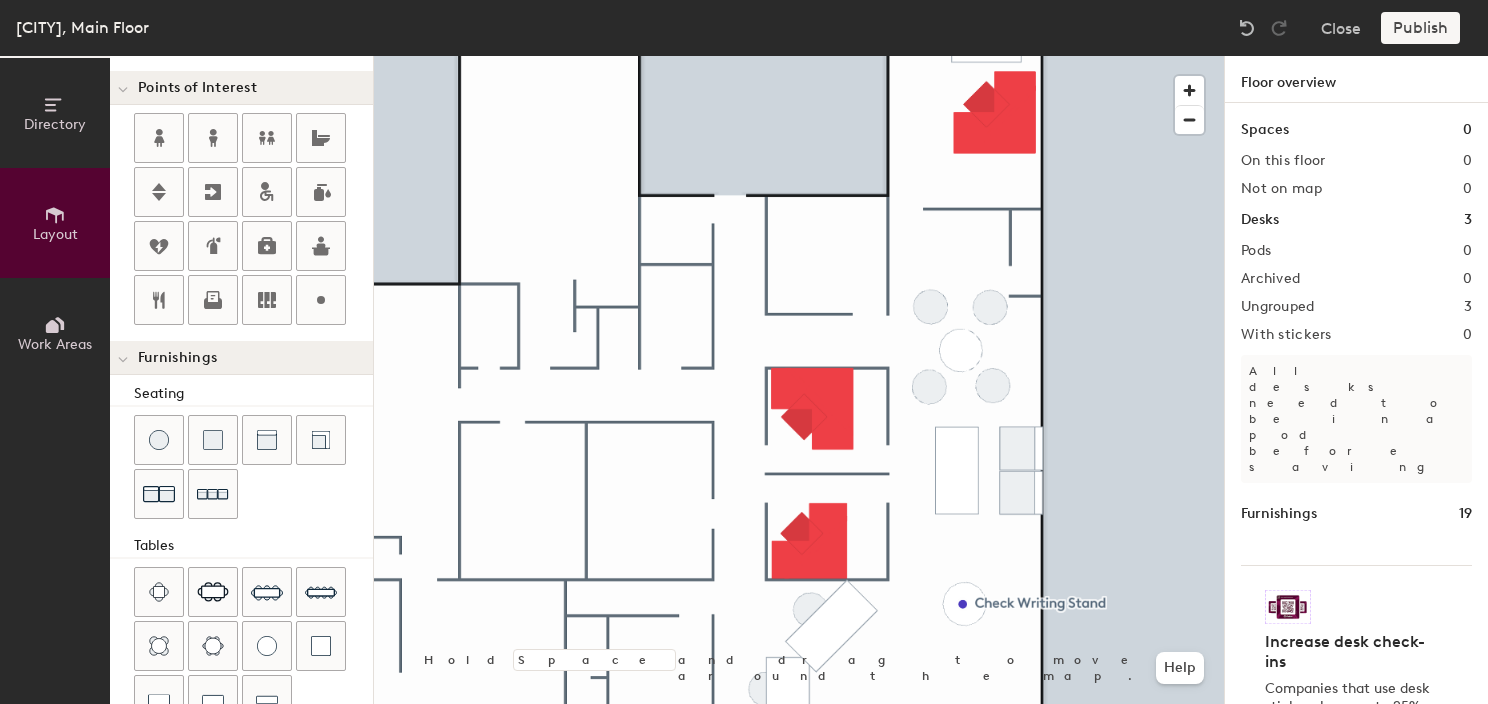 scroll, scrollTop: 500, scrollLeft: 0, axis: vertical 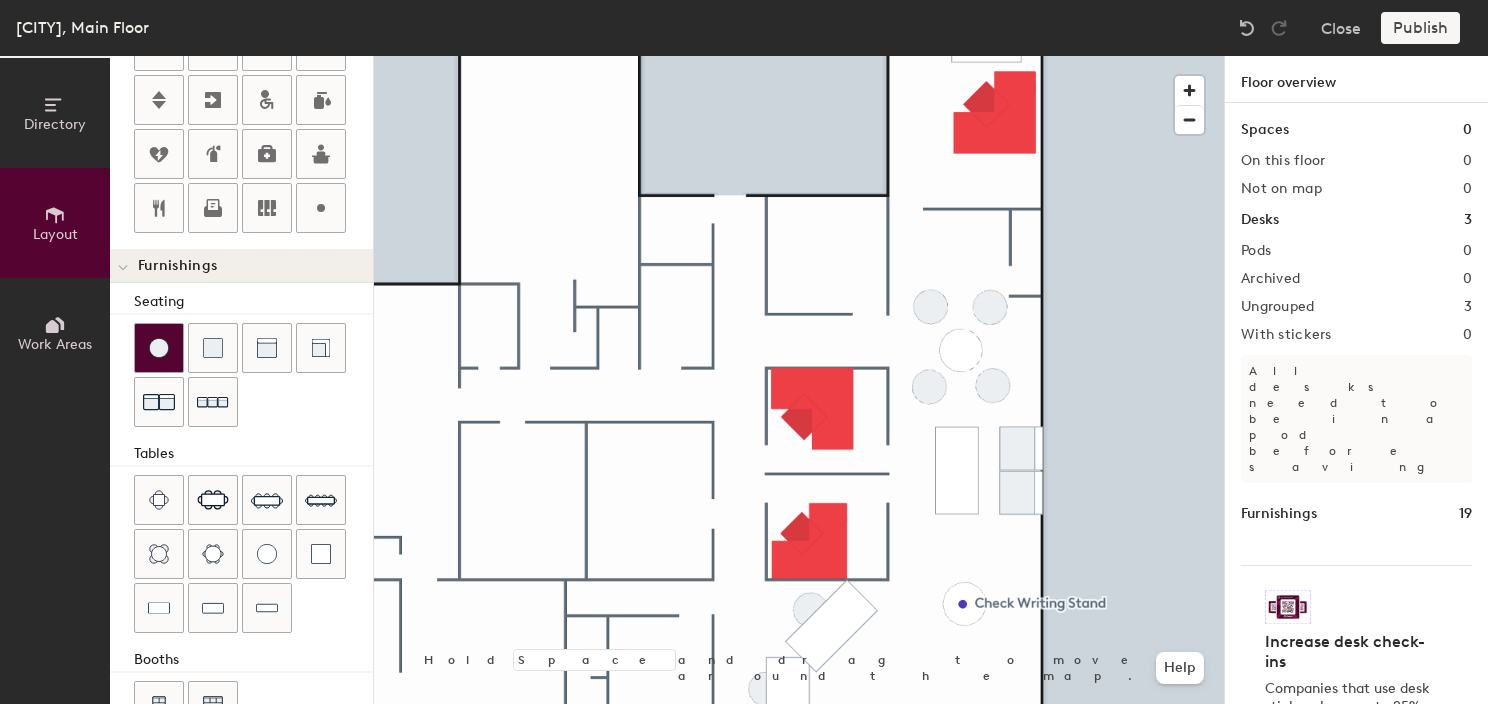 click 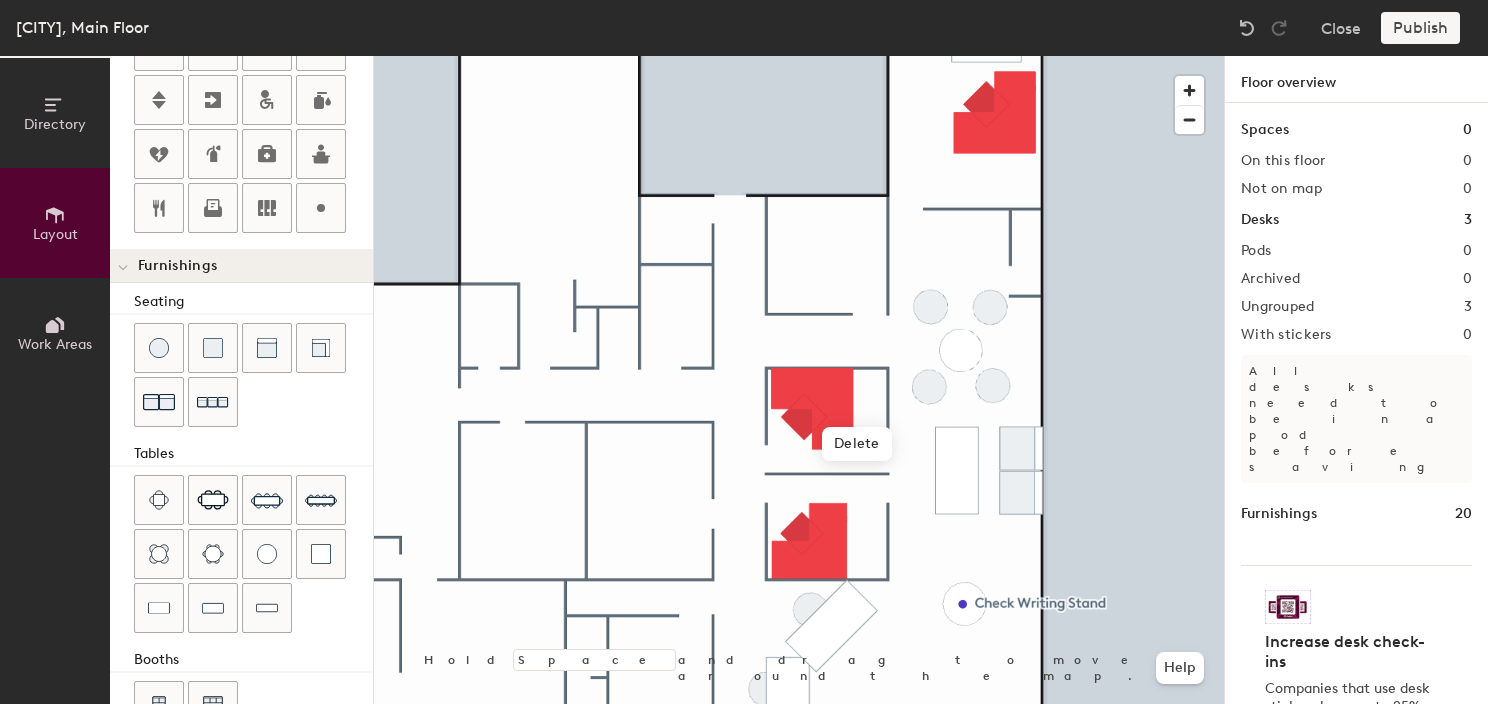 scroll, scrollTop: 0, scrollLeft: 0, axis: both 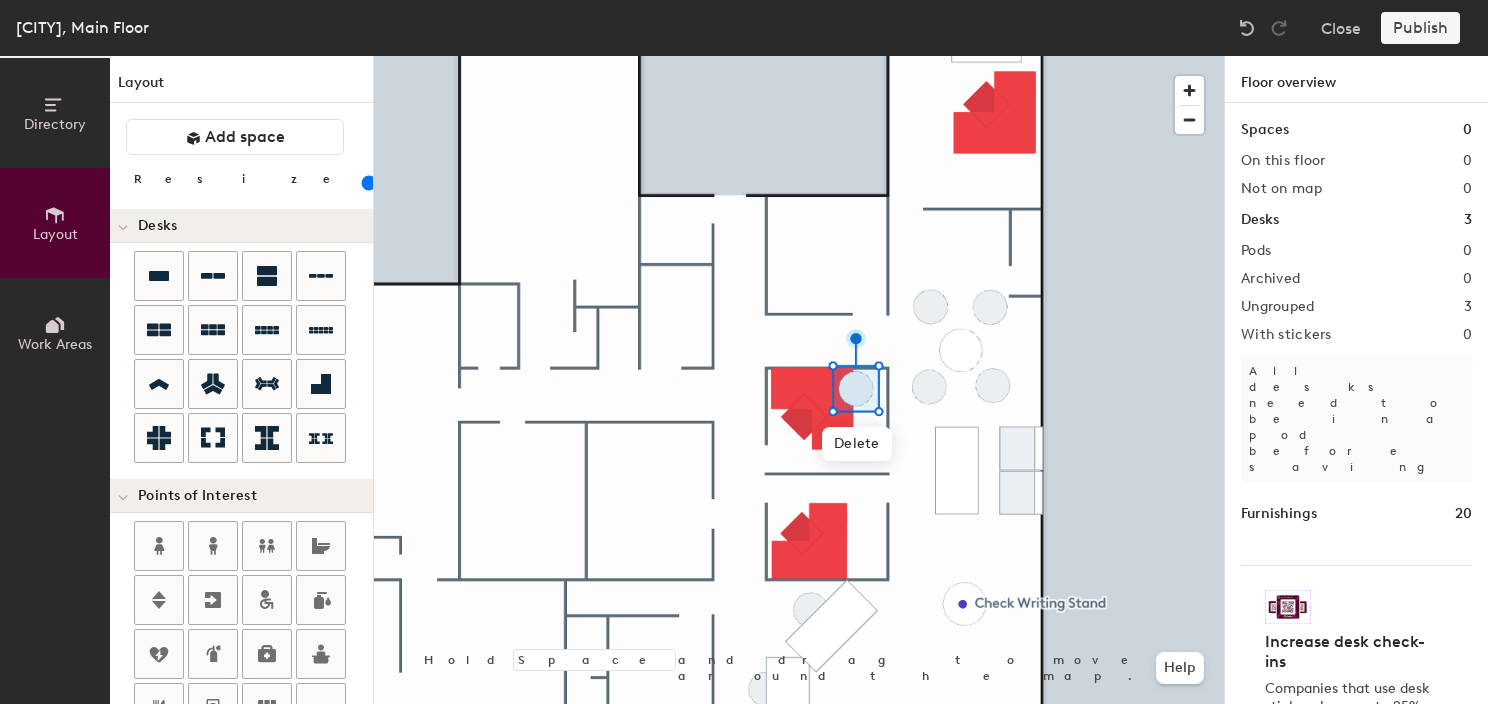 click 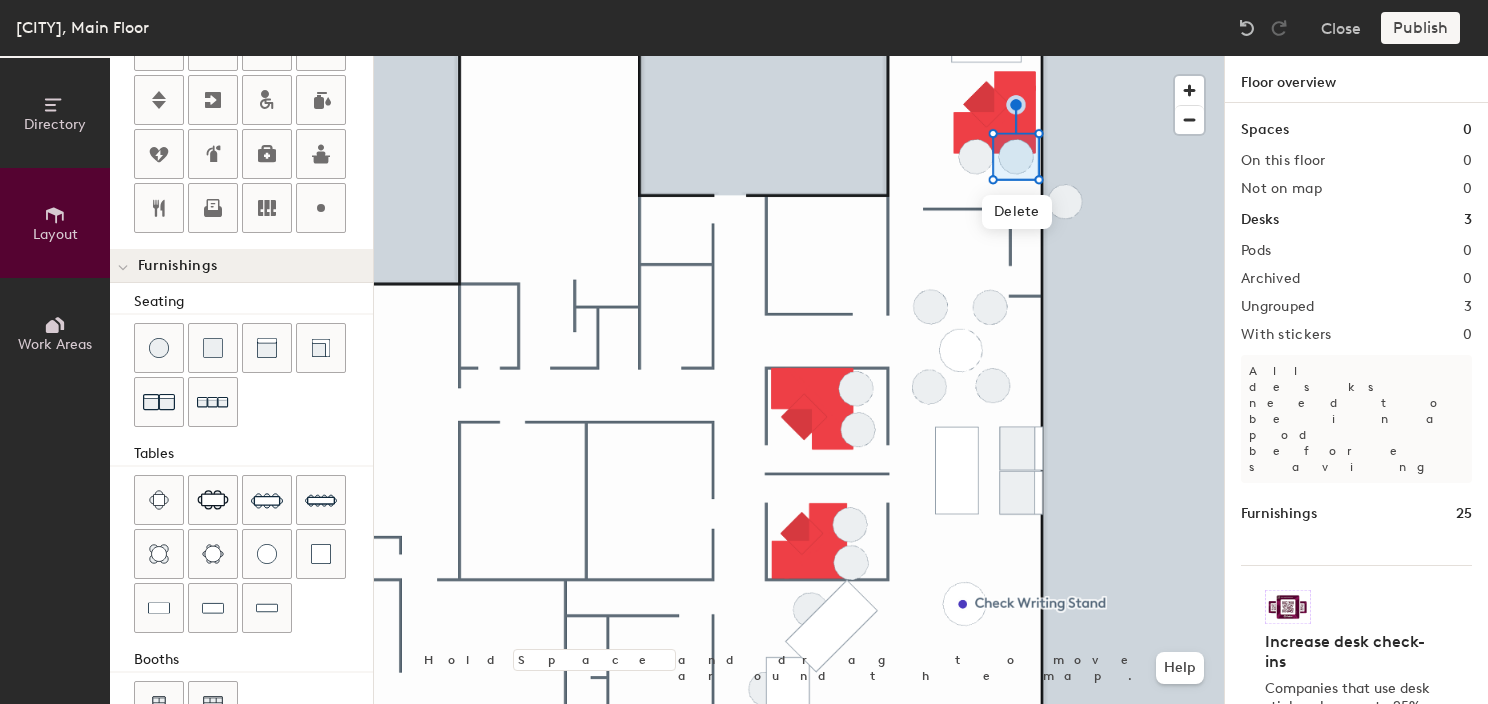 scroll, scrollTop: 100, scrollLeft: 0, axis: vertical 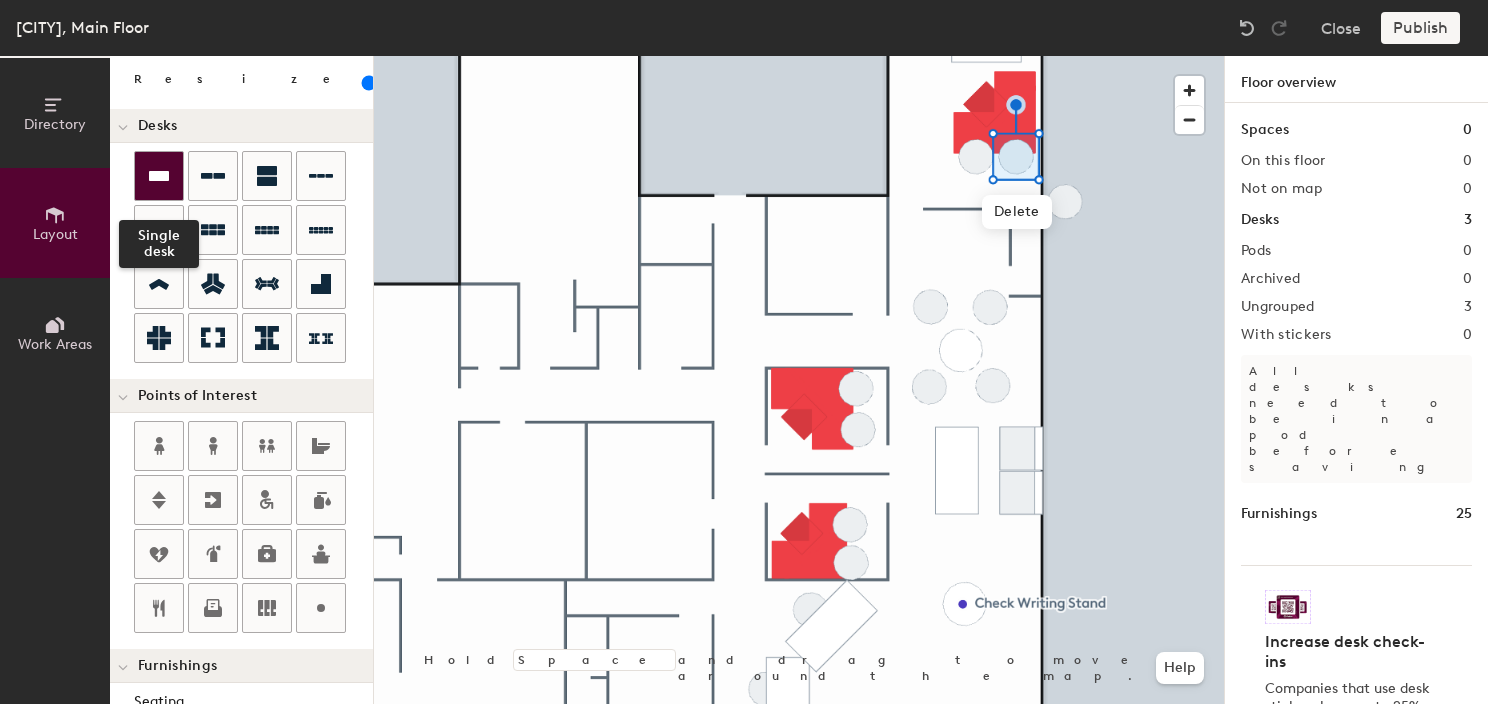 click 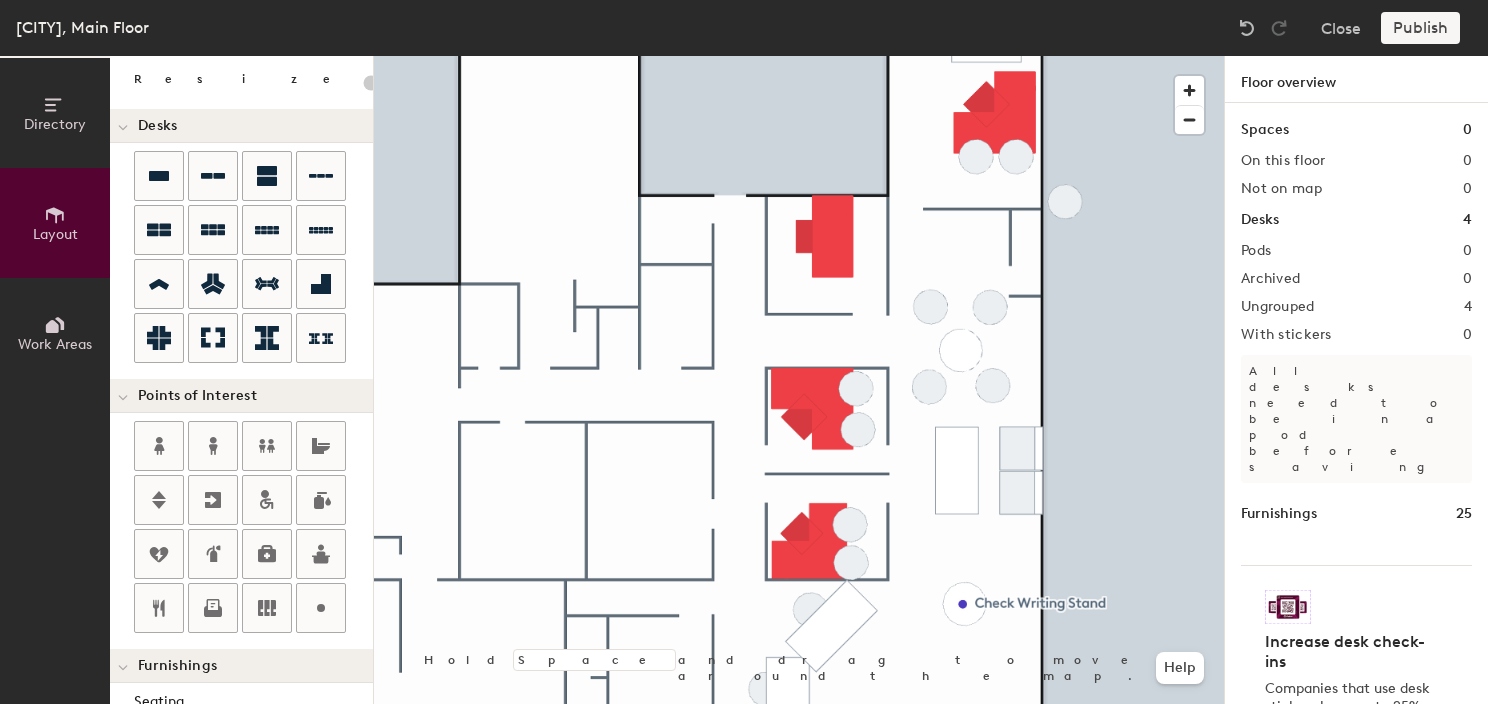 click 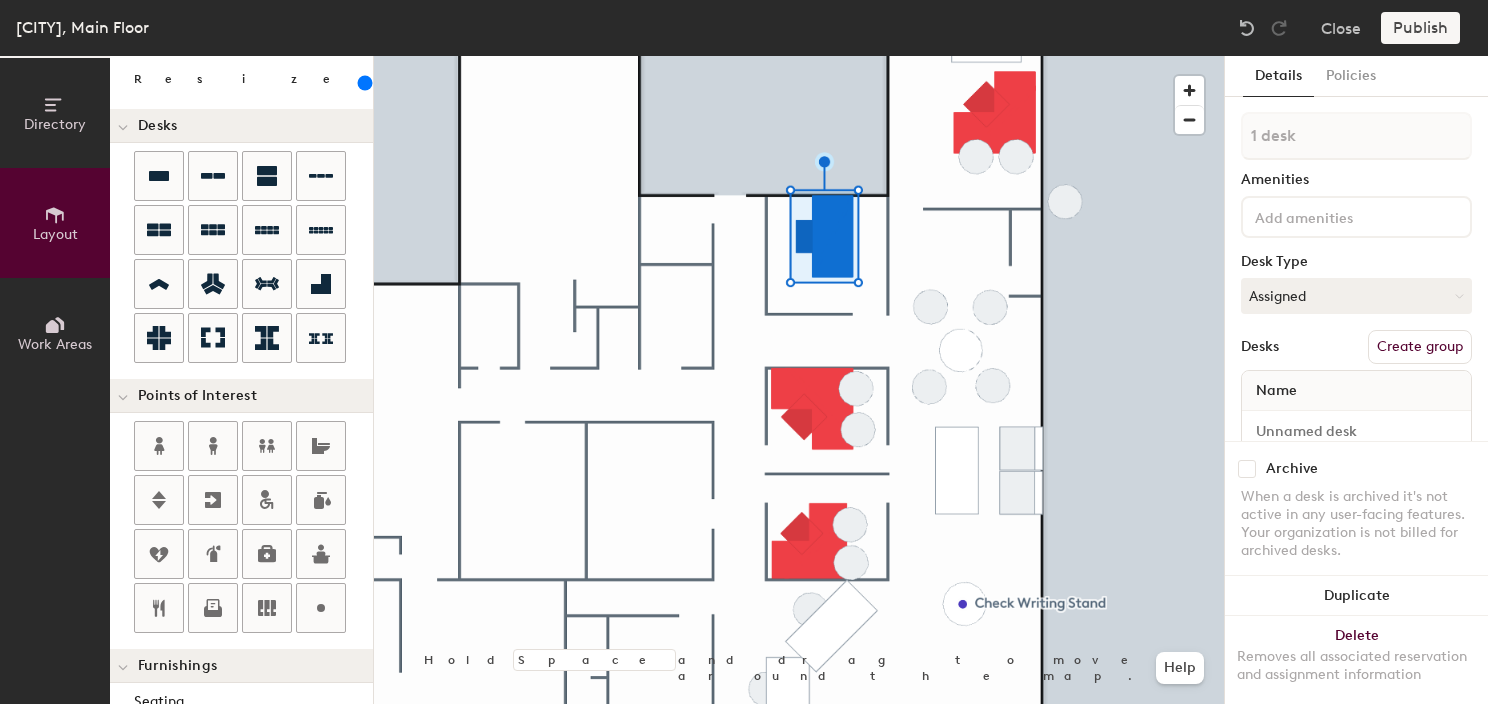click 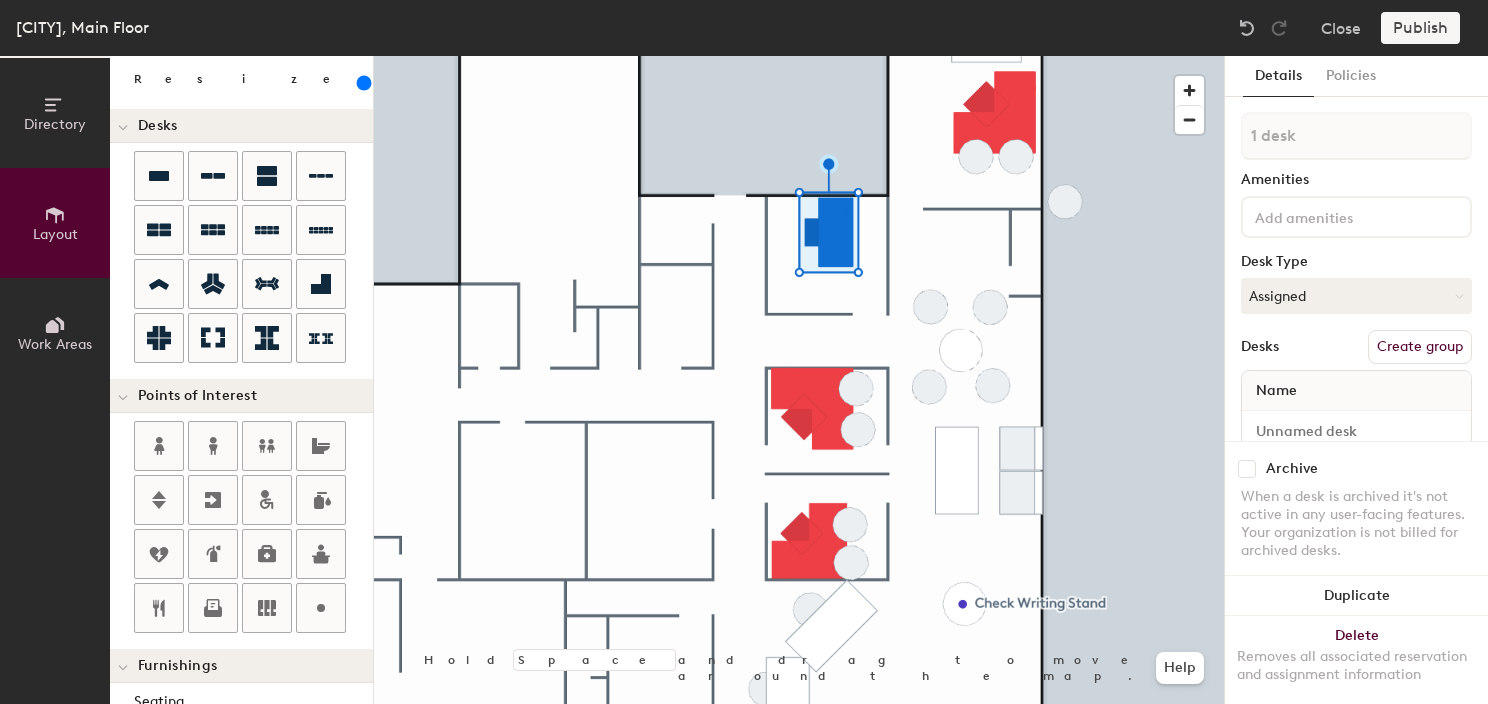 drag, startPoint x: 233, startPoint y: 84, endPoint x: 246, endPoint y: 88, distance: 13.601471 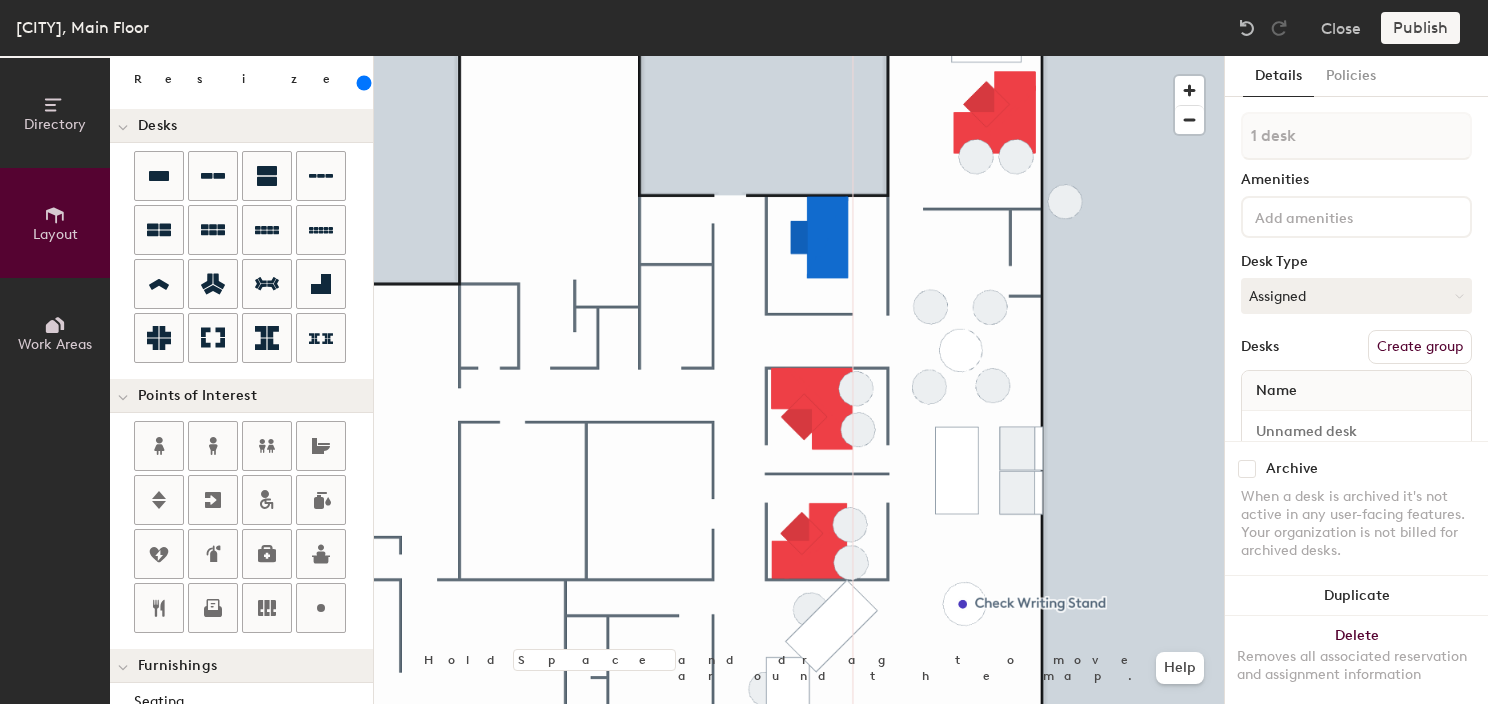 click 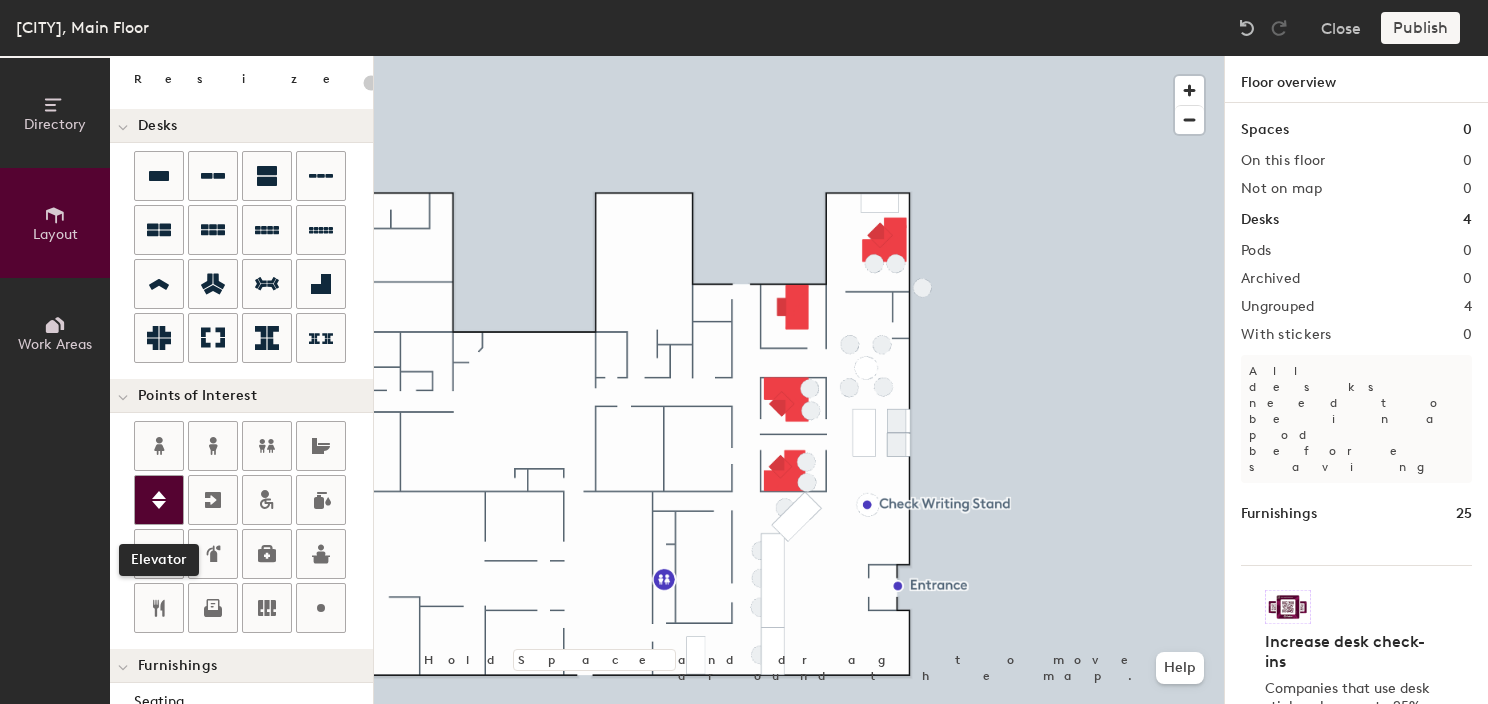 click 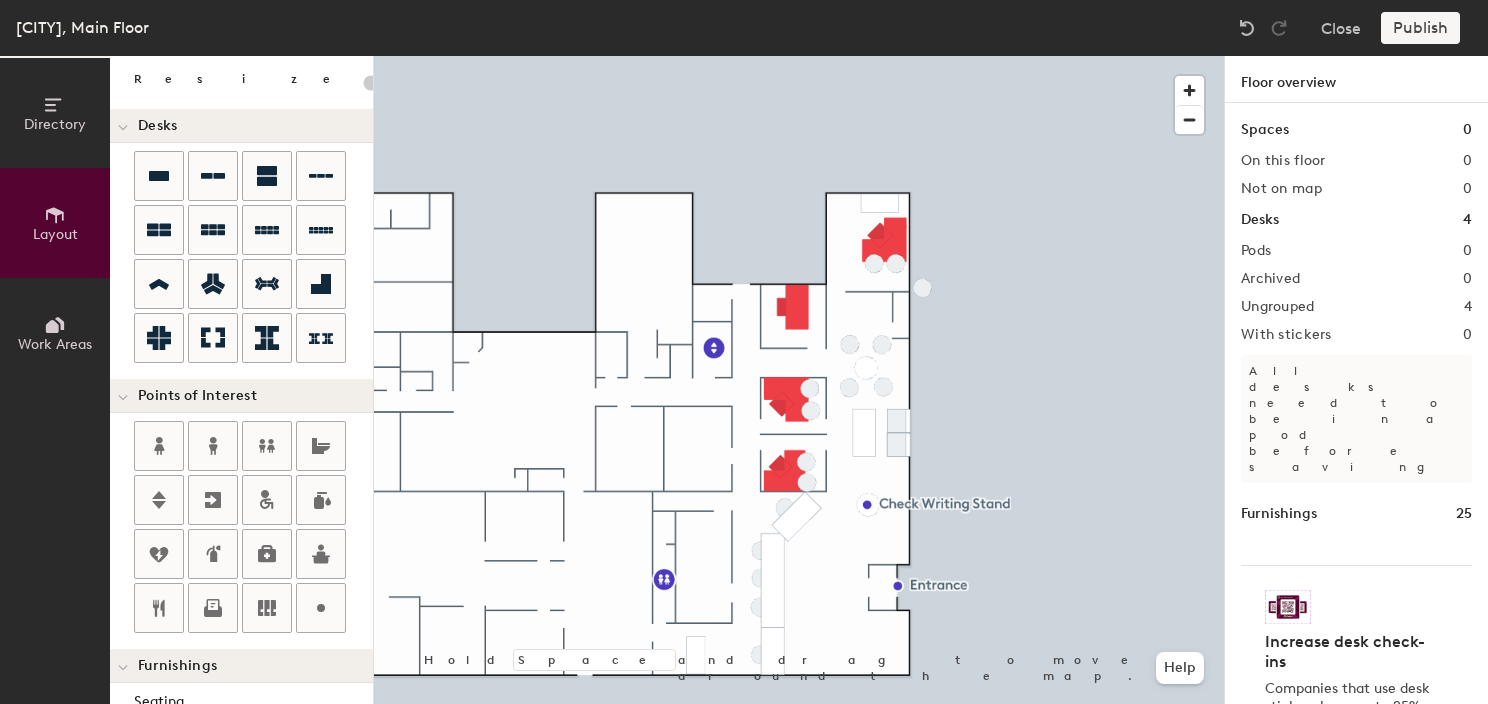 scroll, scrollTop: 552, scrollLeft: 0, axis: vertical 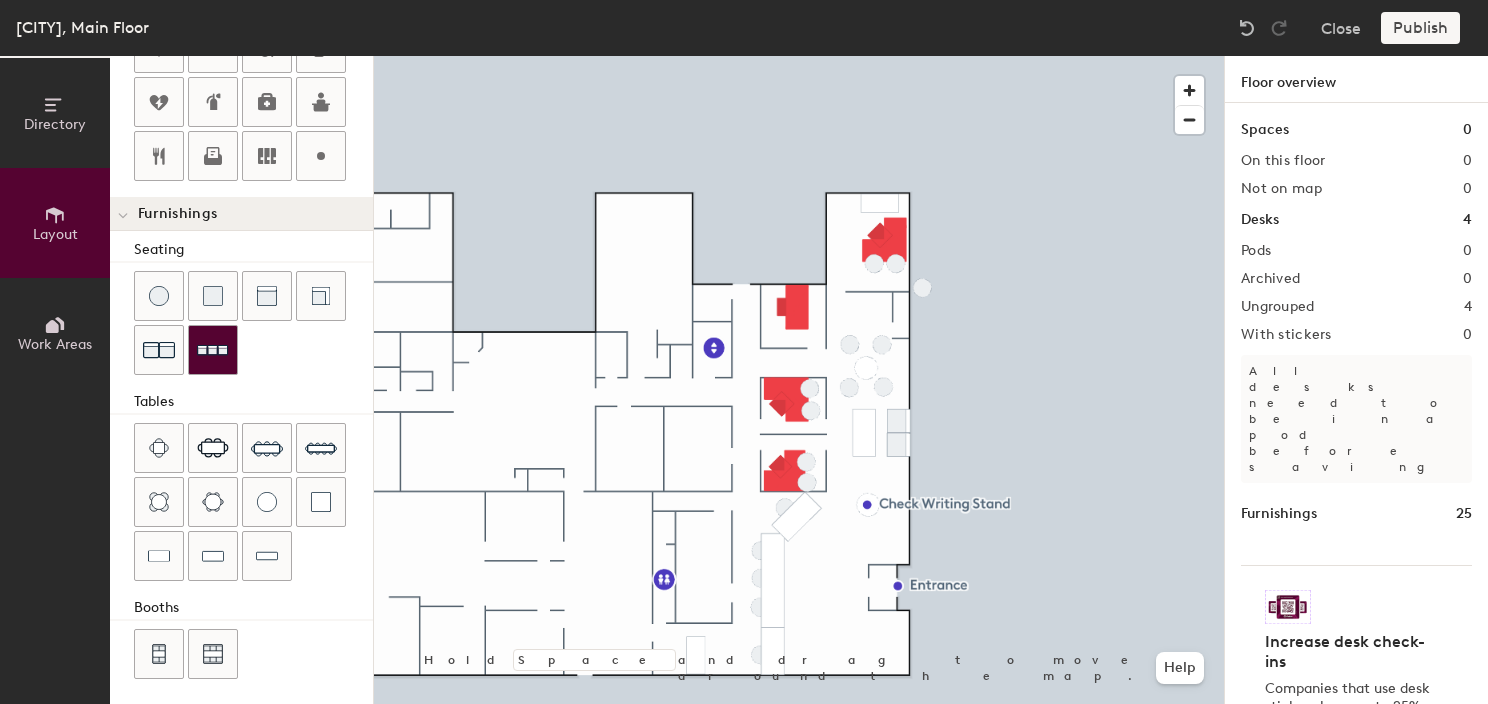 click 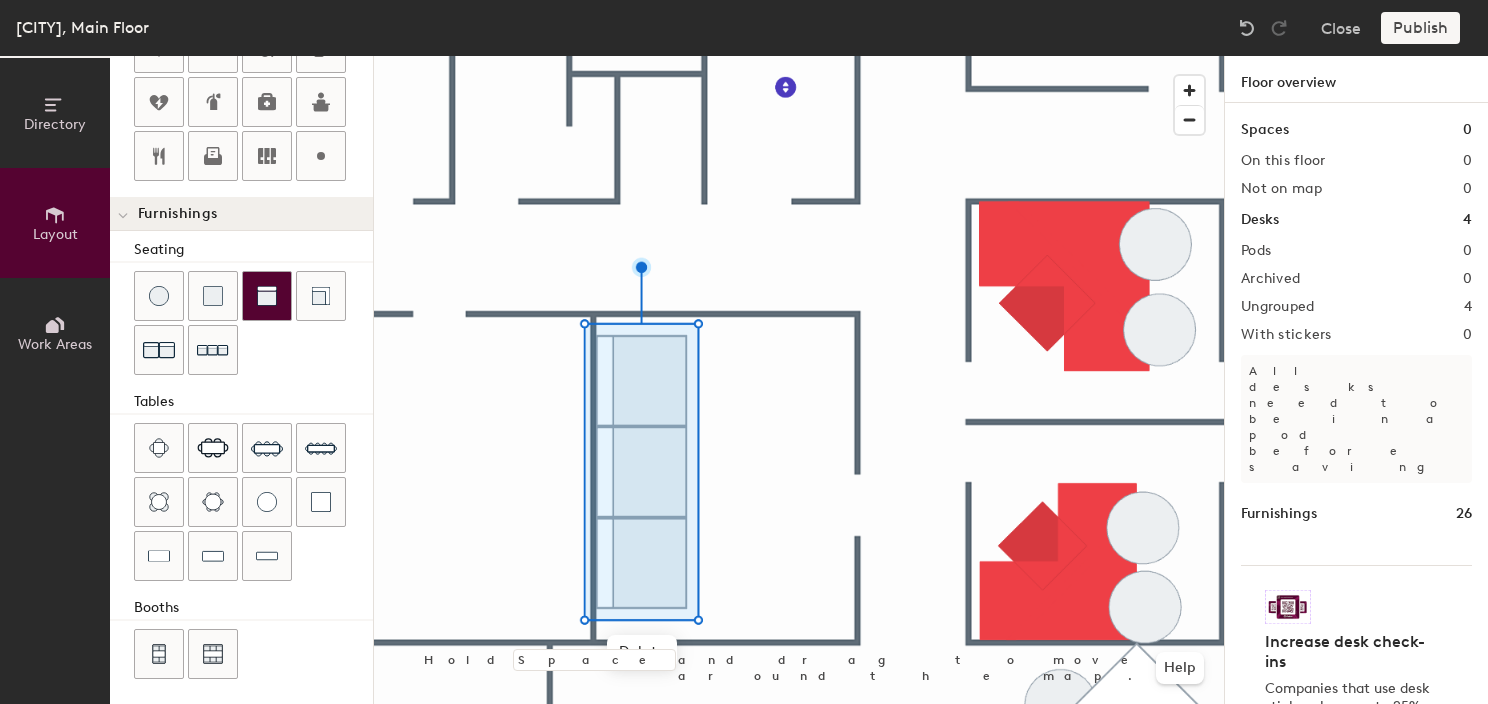 click 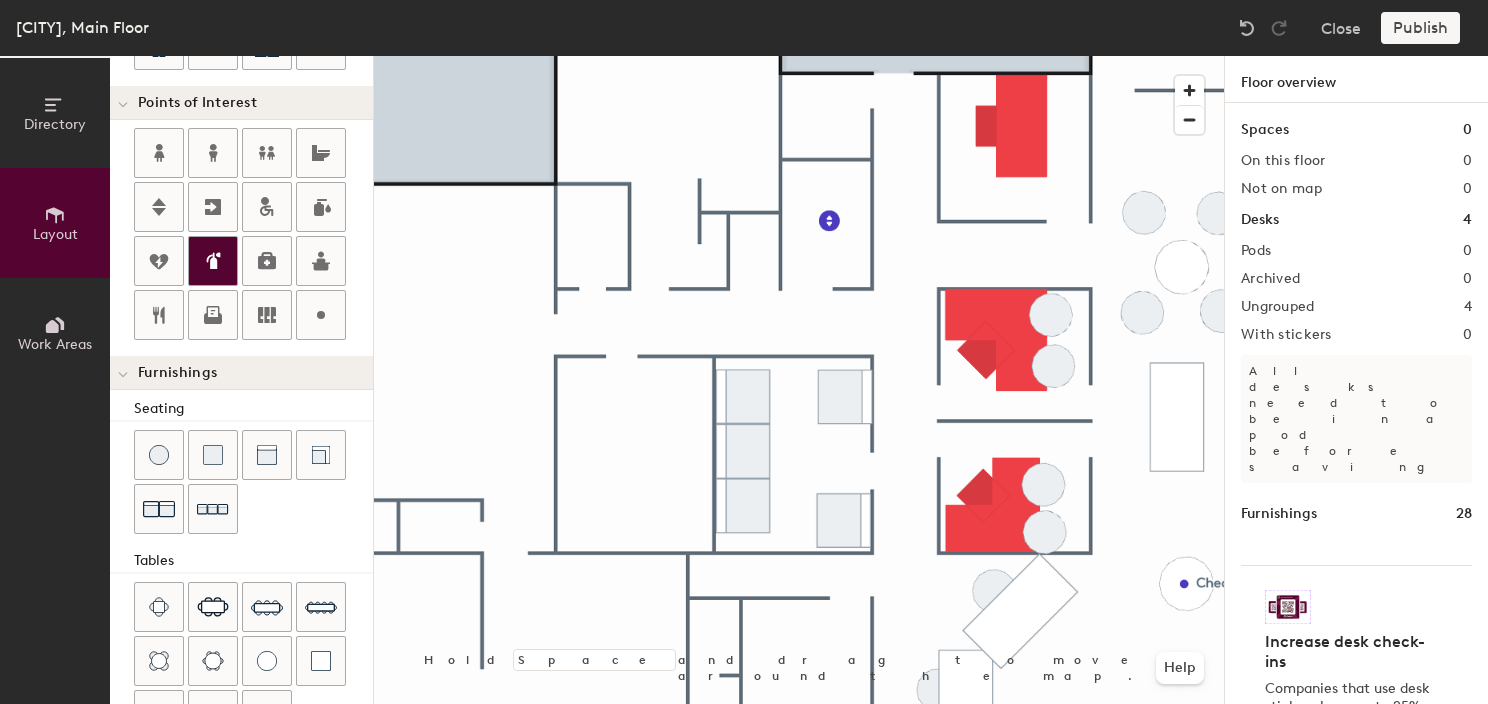 scroll, scrollTop: 352, scrollLeft: 0, axis: vertical 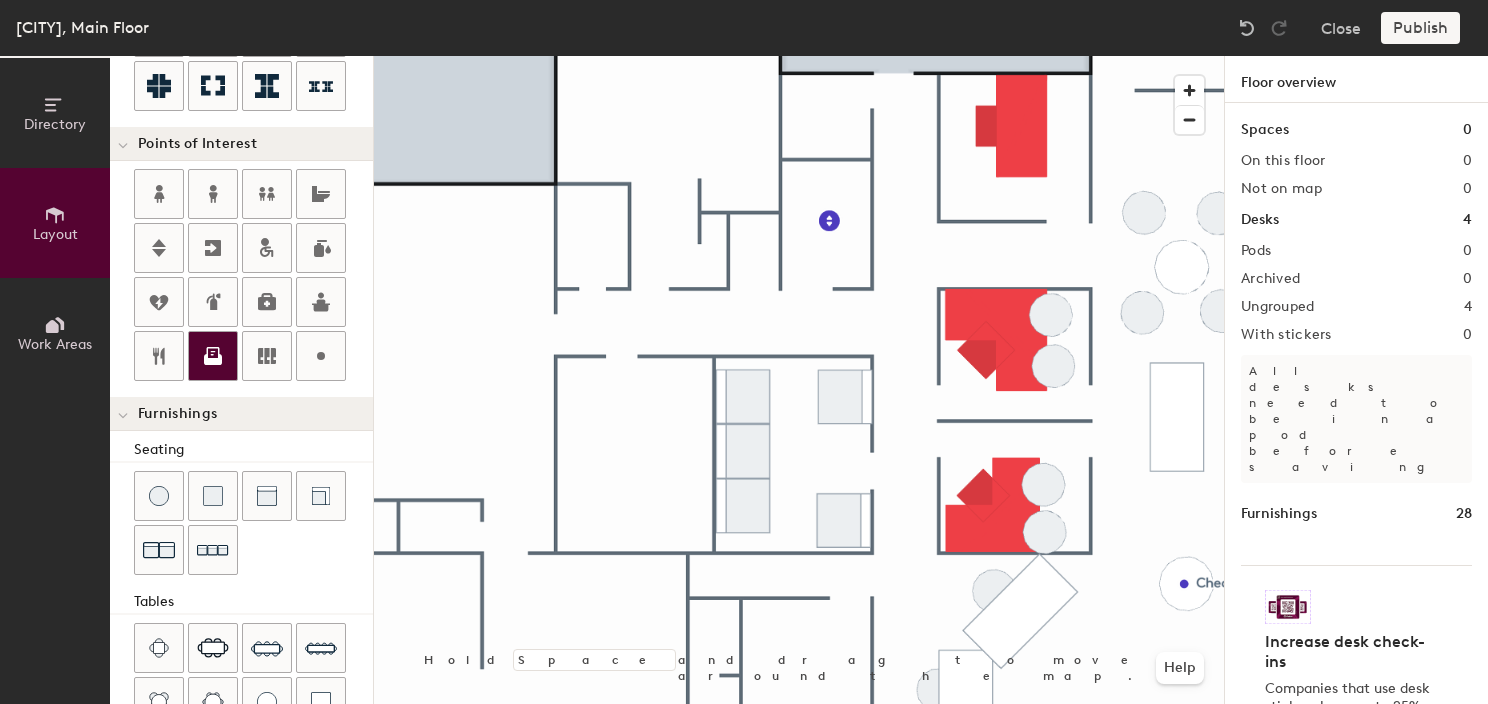 click 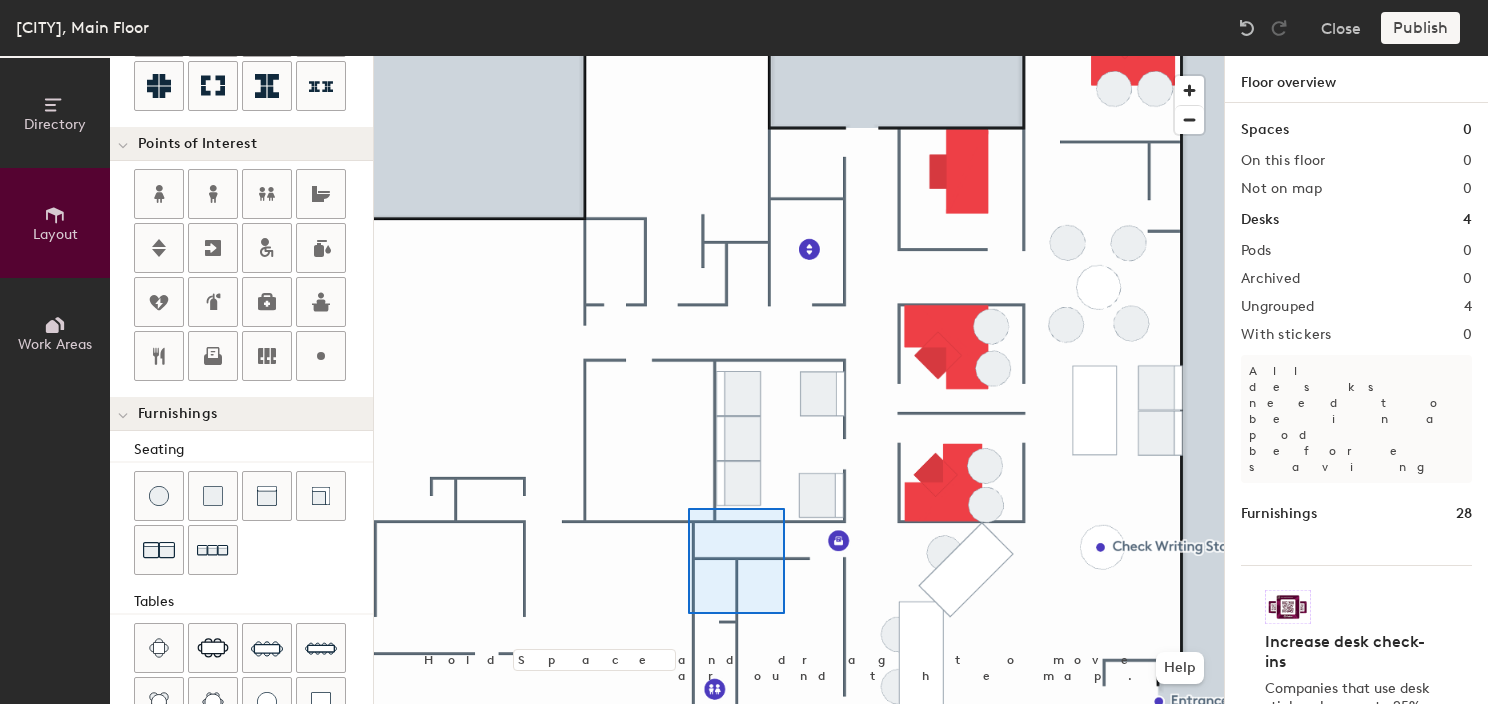click 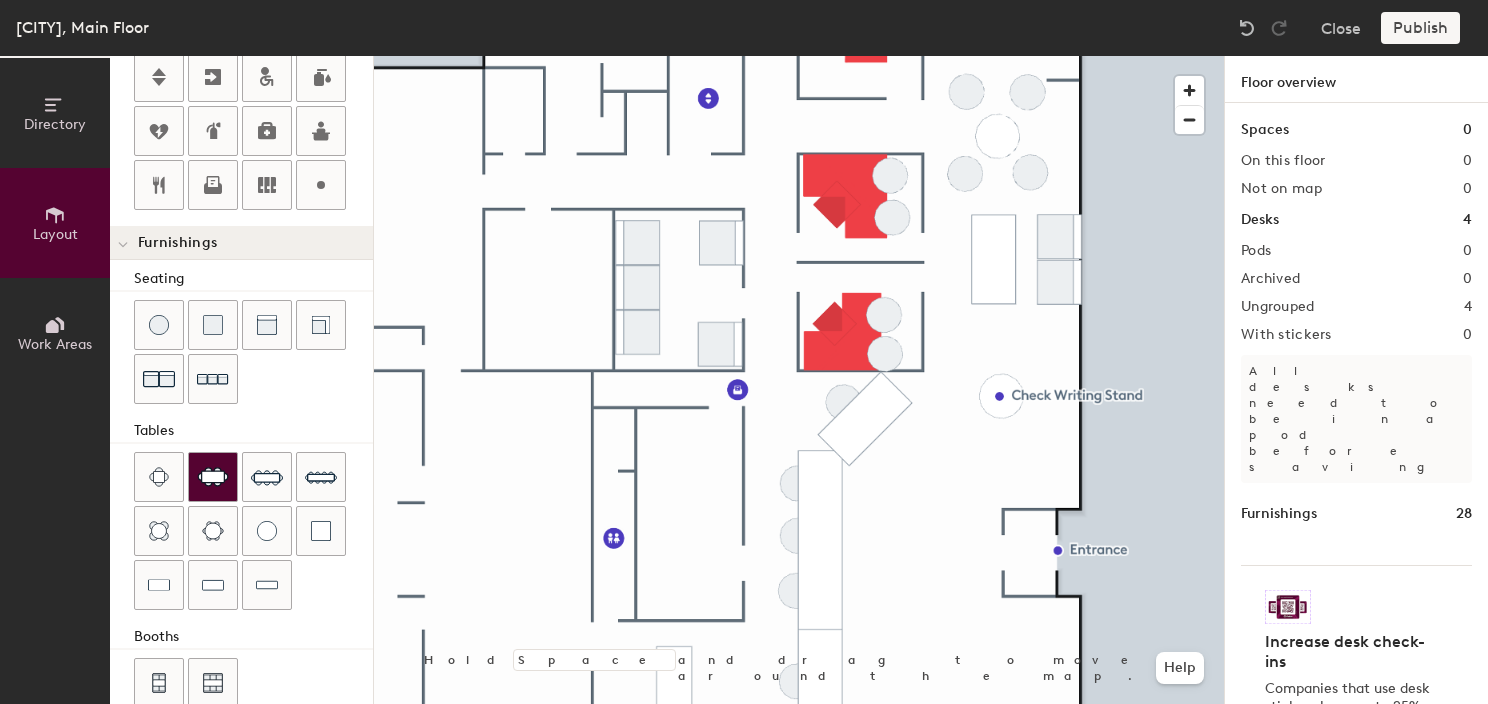 scroll, scrollTop: 452, scrollLeft: 0, axis: vertical 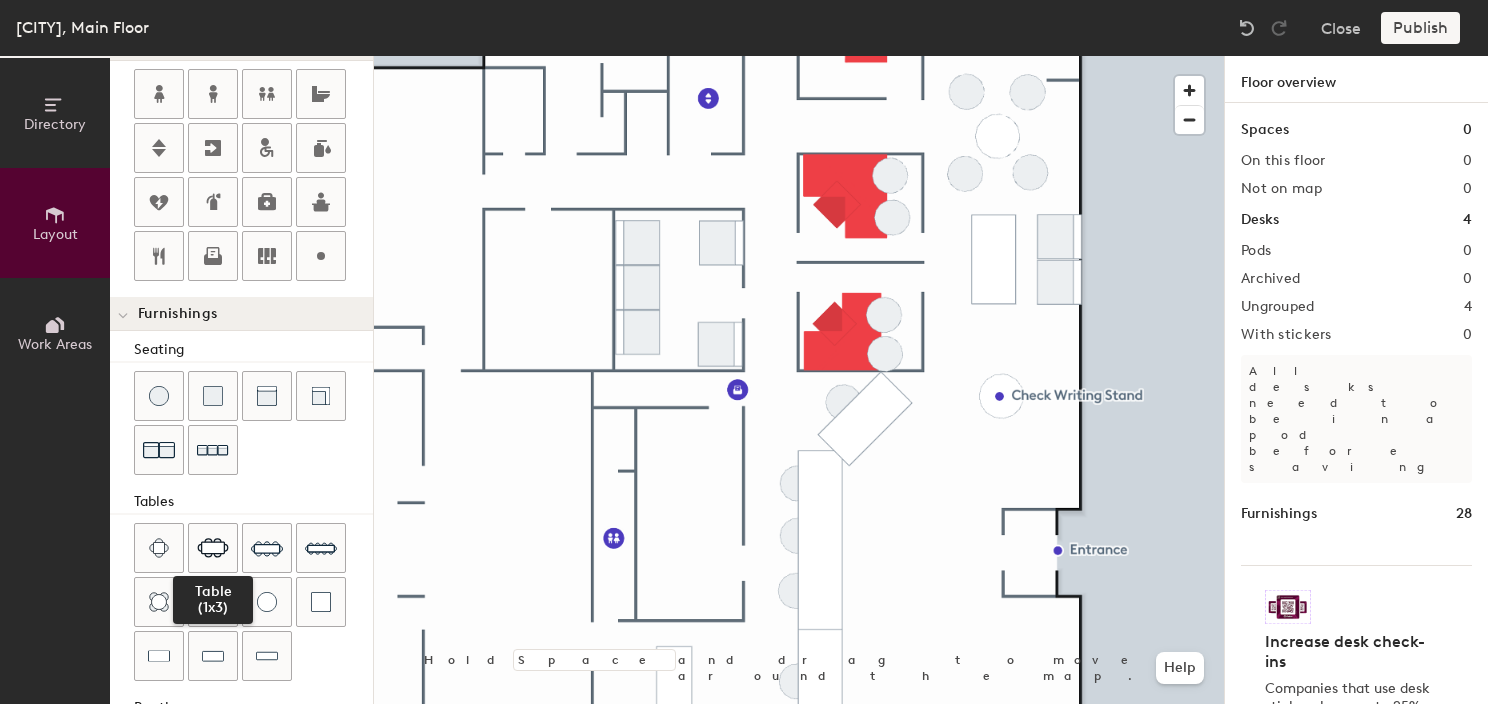 drag, startPoint x: 229, startPoint y: 640, endPoint x: 354, endPoint y: 596, distance: 132.51793 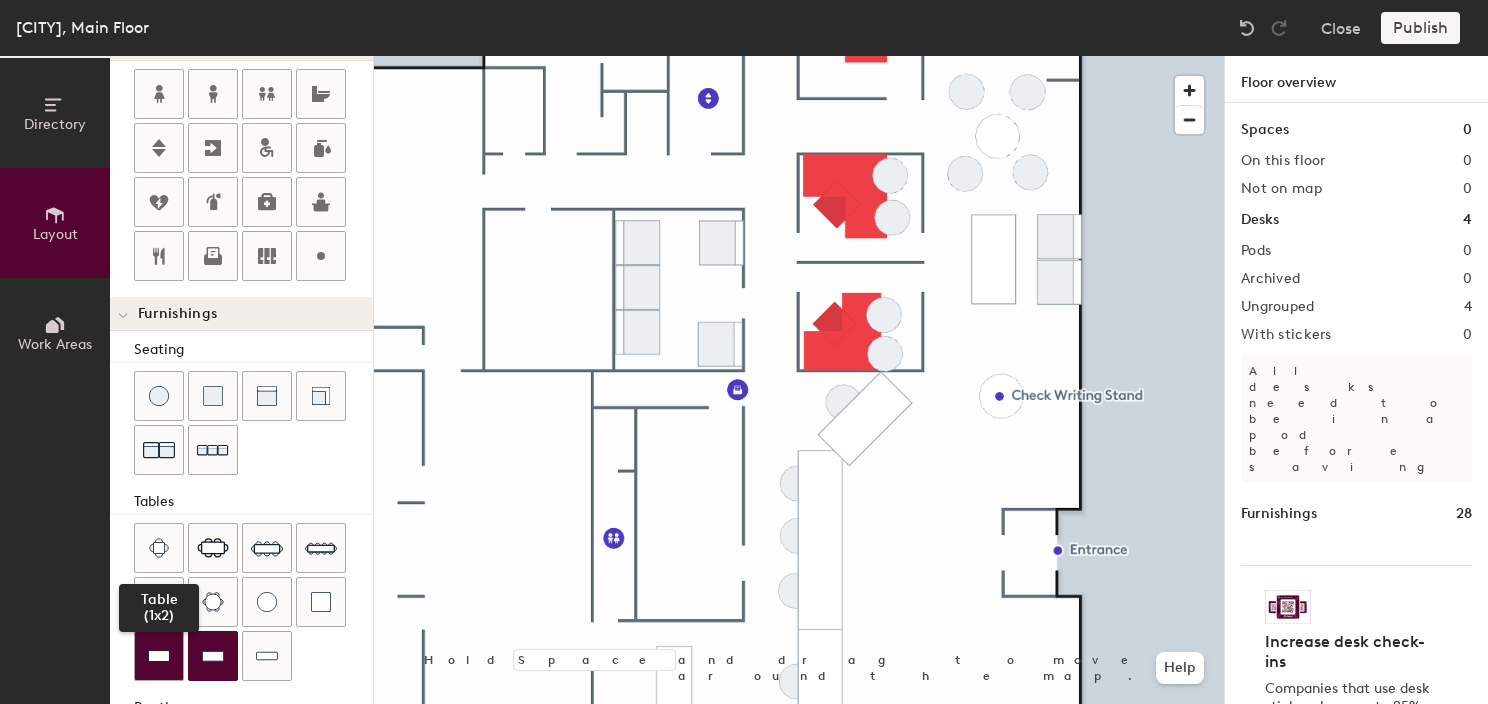 click 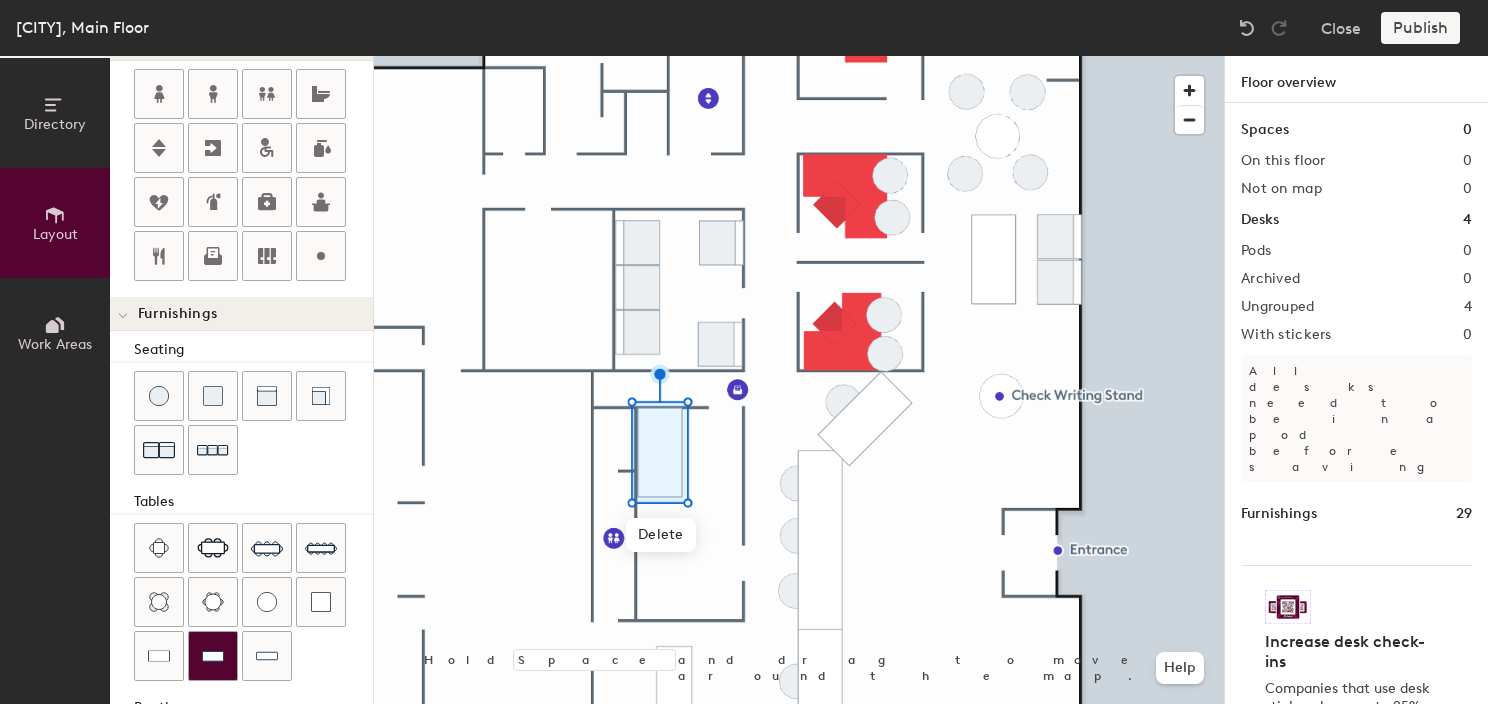click 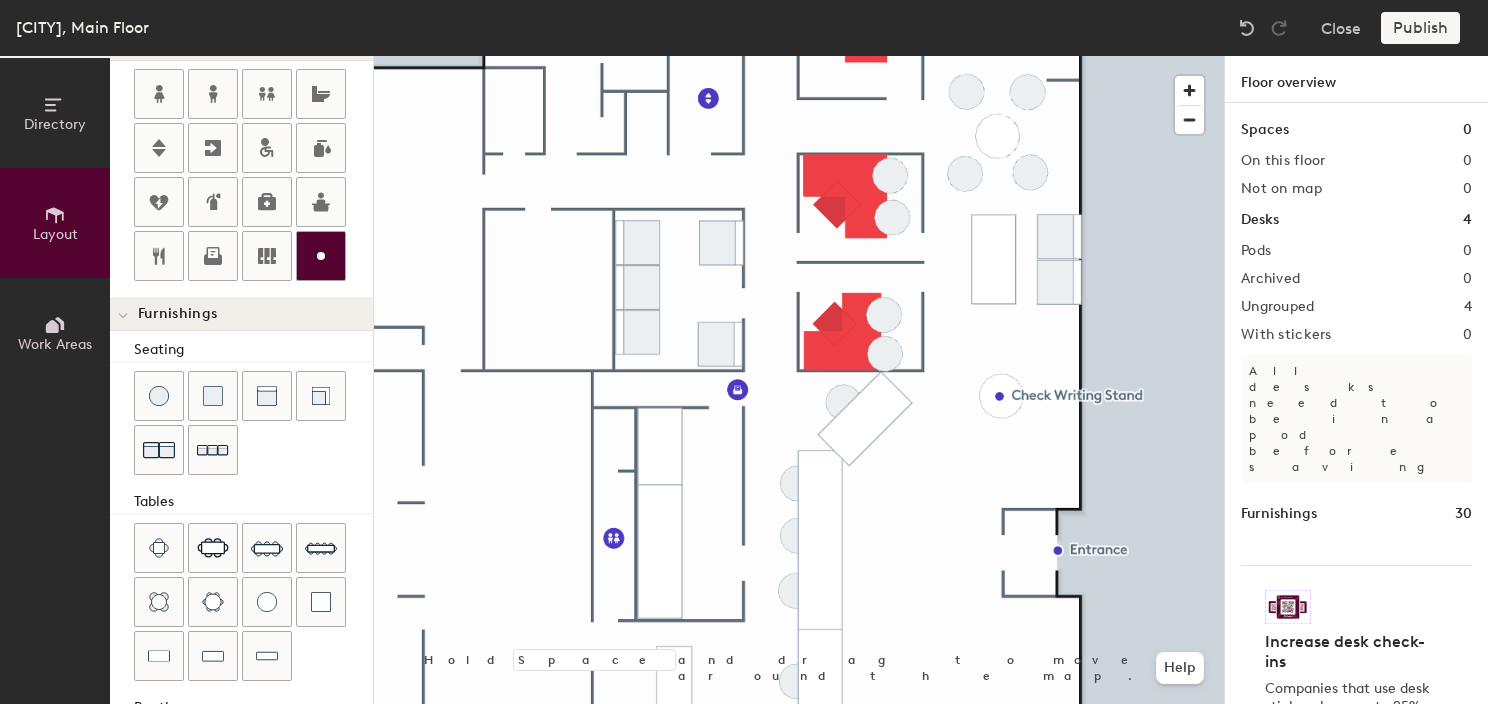 click 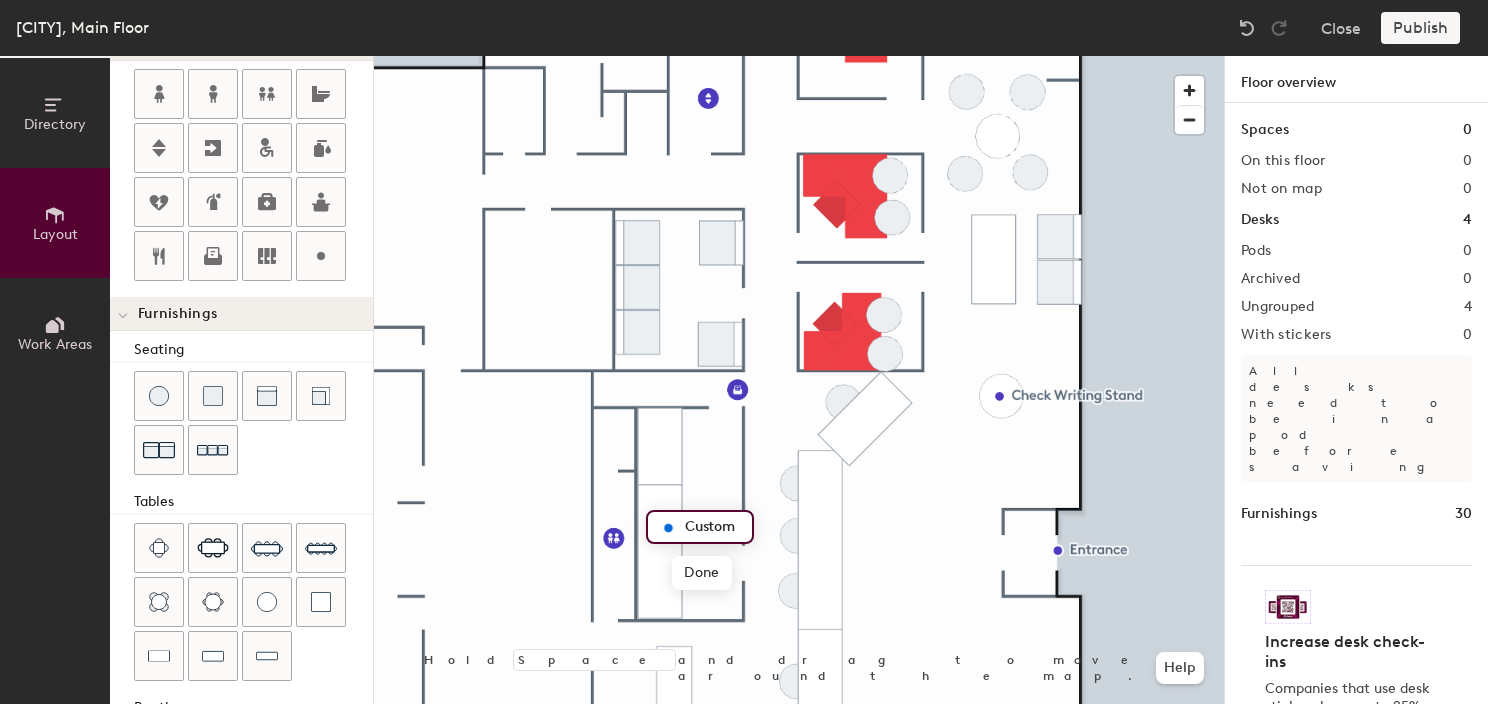 type on "20" 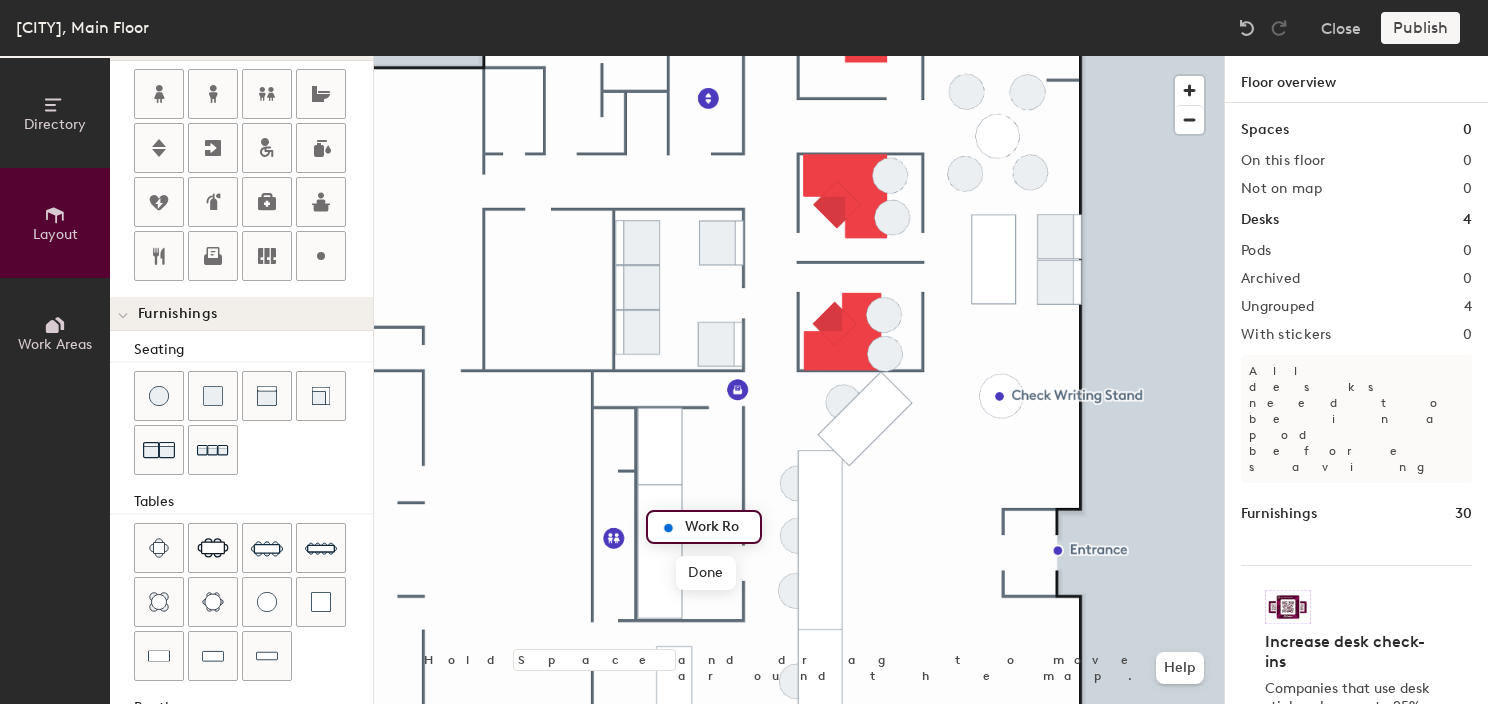scroll, scrollTop: 0, scrollLeft: 0, axis: both 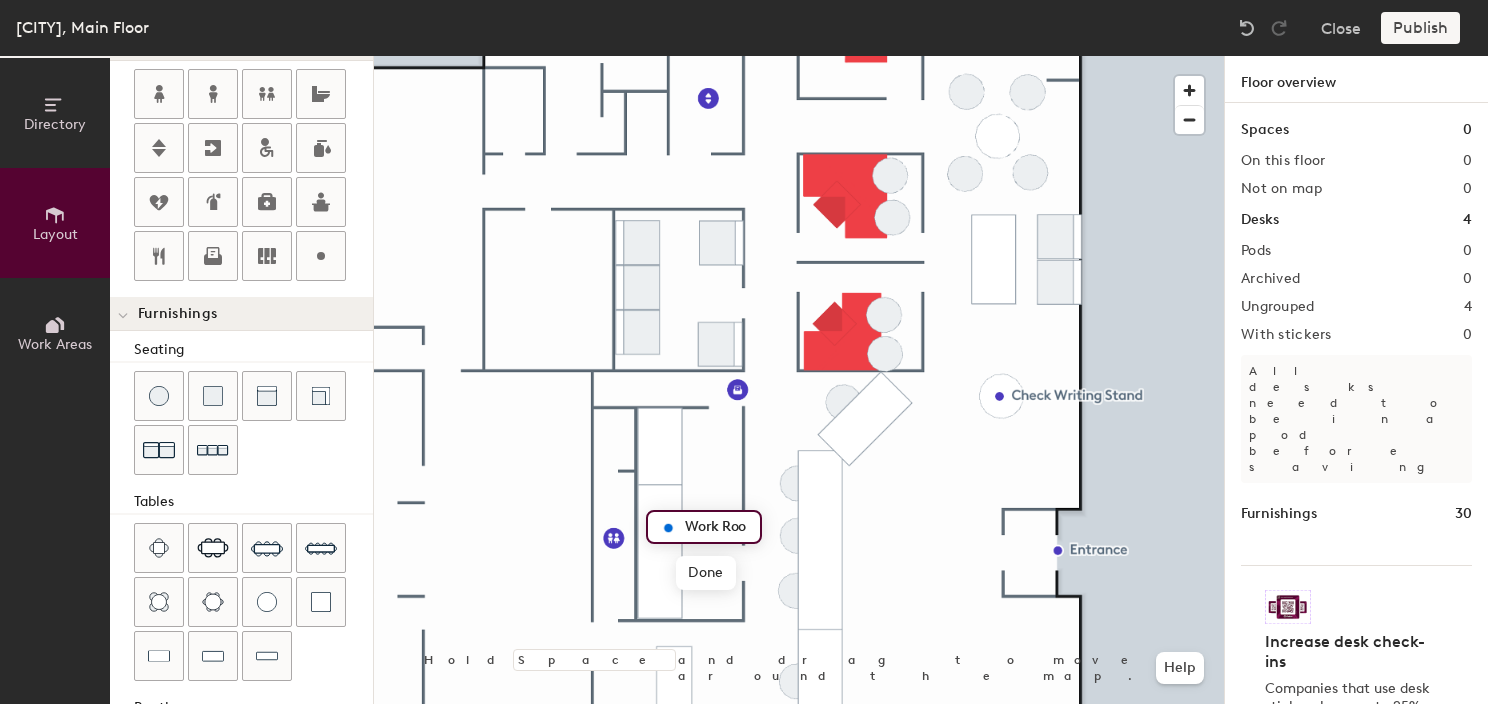 type on "Work Room" 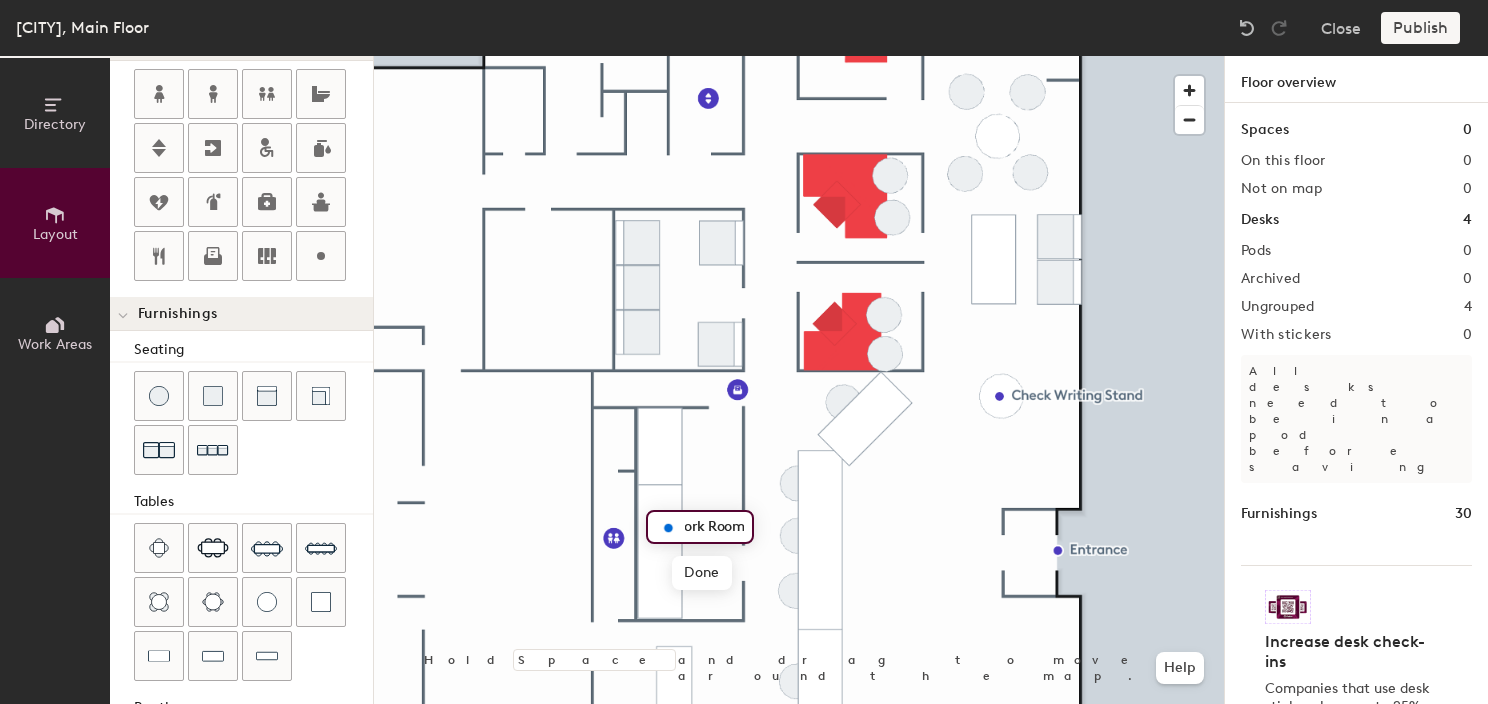 scroll, scrollTop: 0, scrollLeft: 0, axis: both 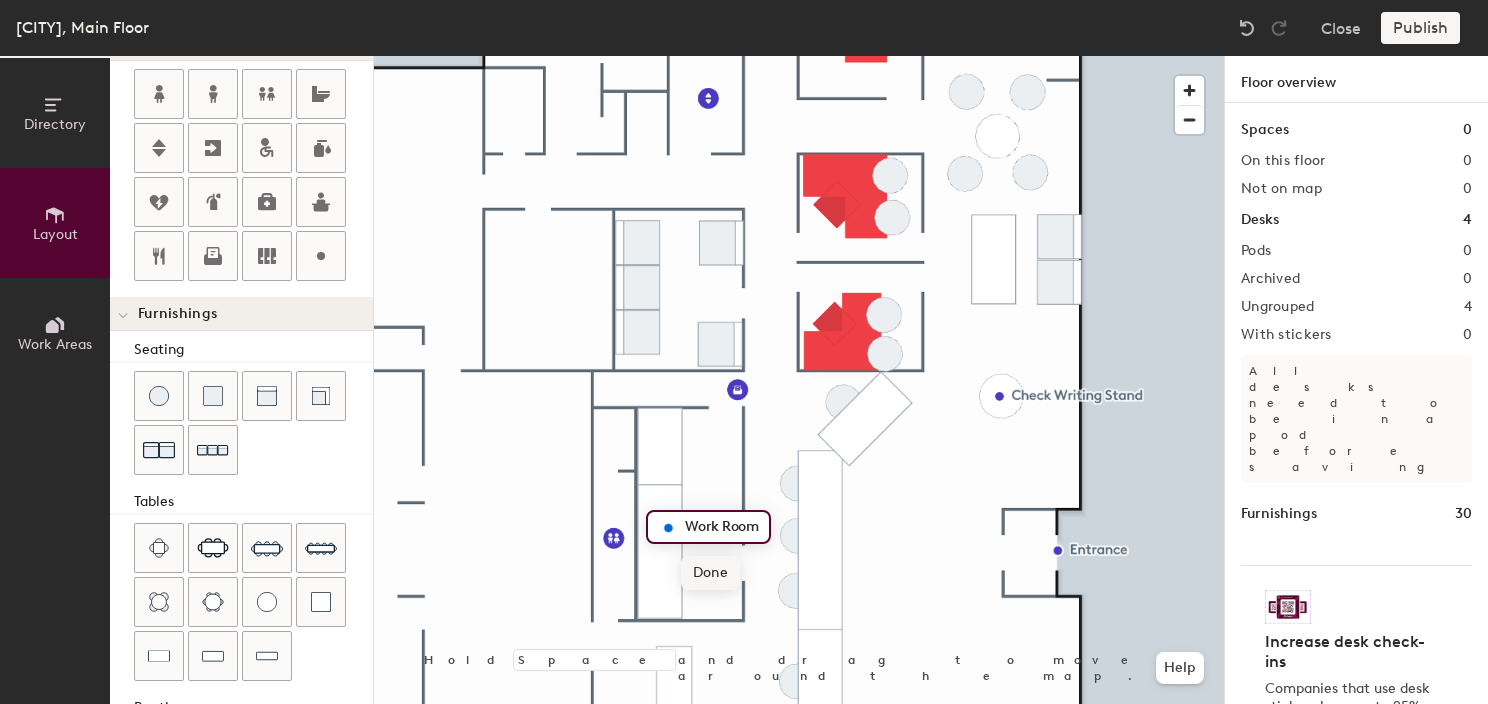 click on "Done" 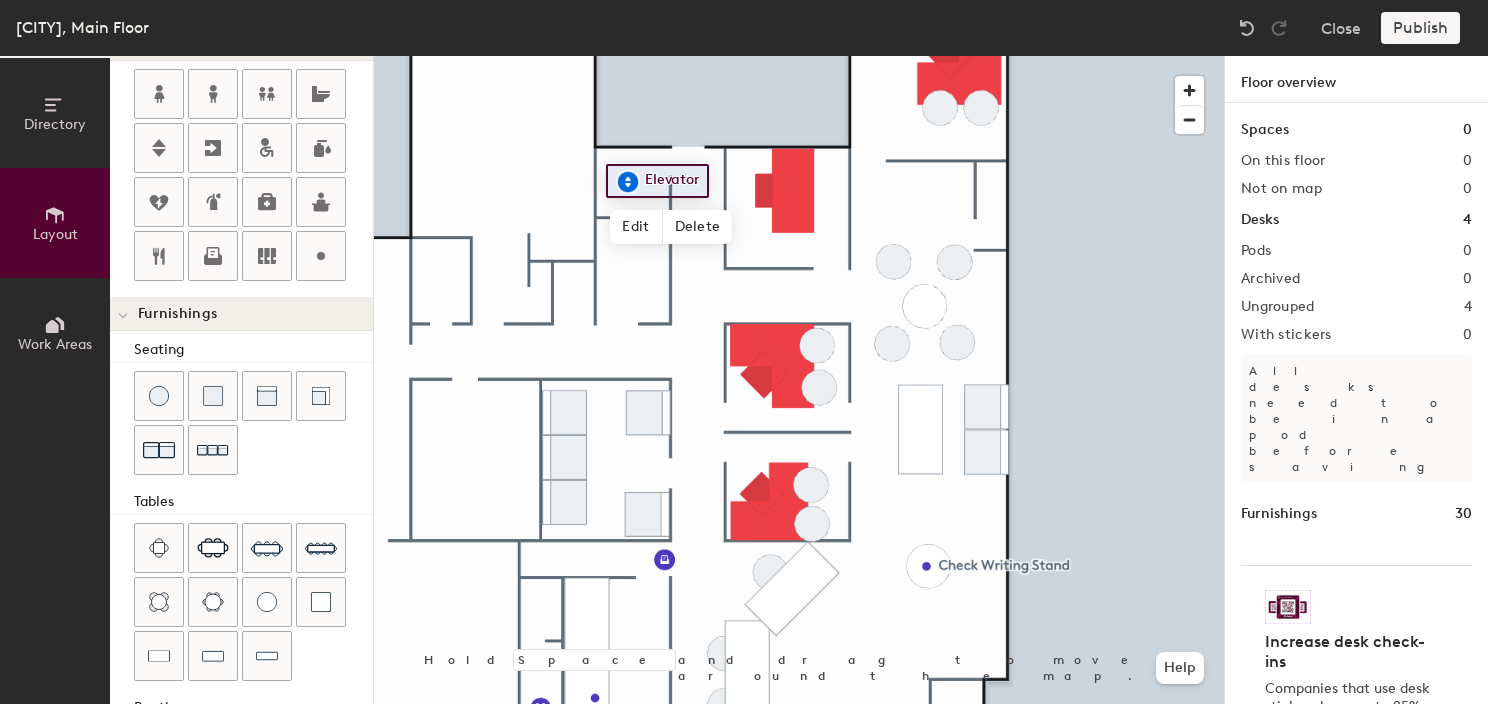 drag, startPoint x: 253, startPoint y: 103, endPoint x: 356, endPoint y: 161, distance: 118.20744 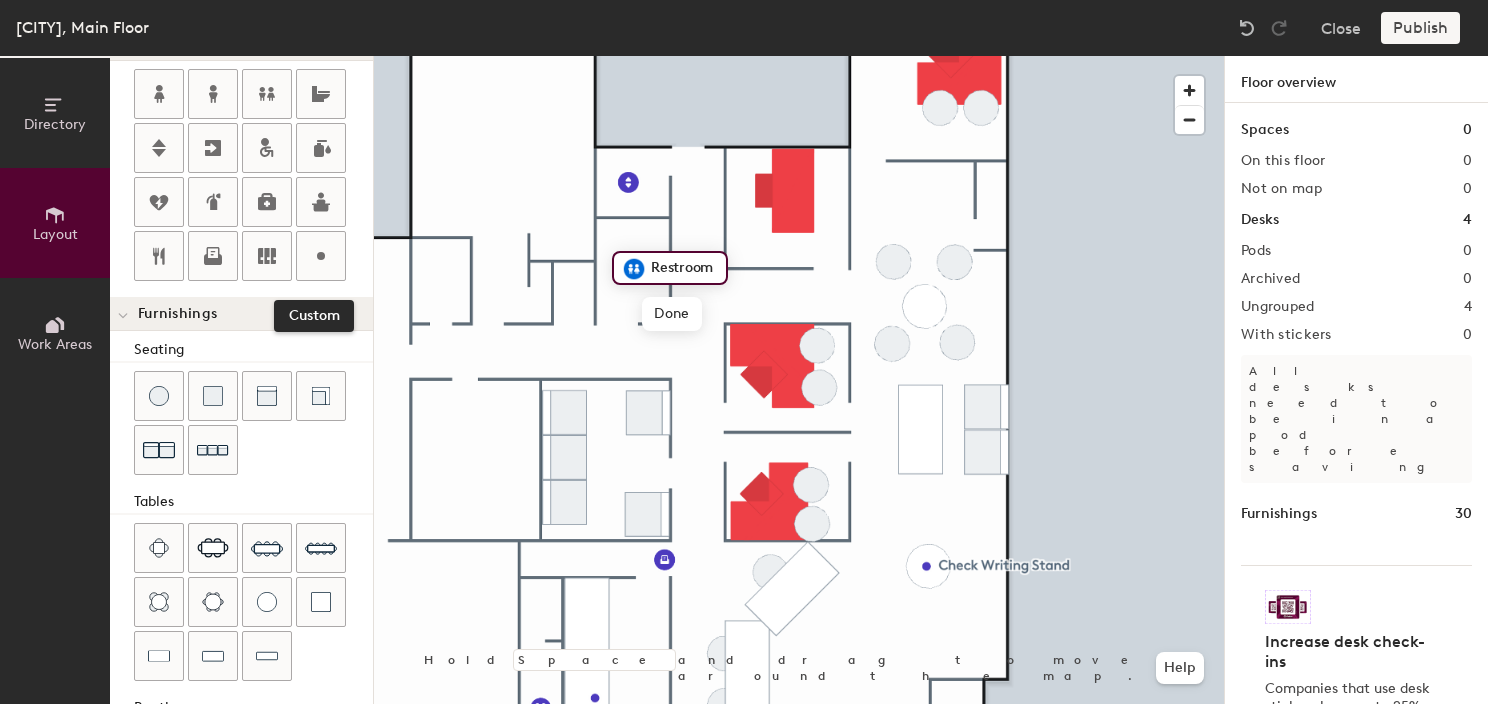 drag, startPoint x: 323, startPoint y: 269, endPoint x: 369, endPoint y: 273, distance: 46.173584 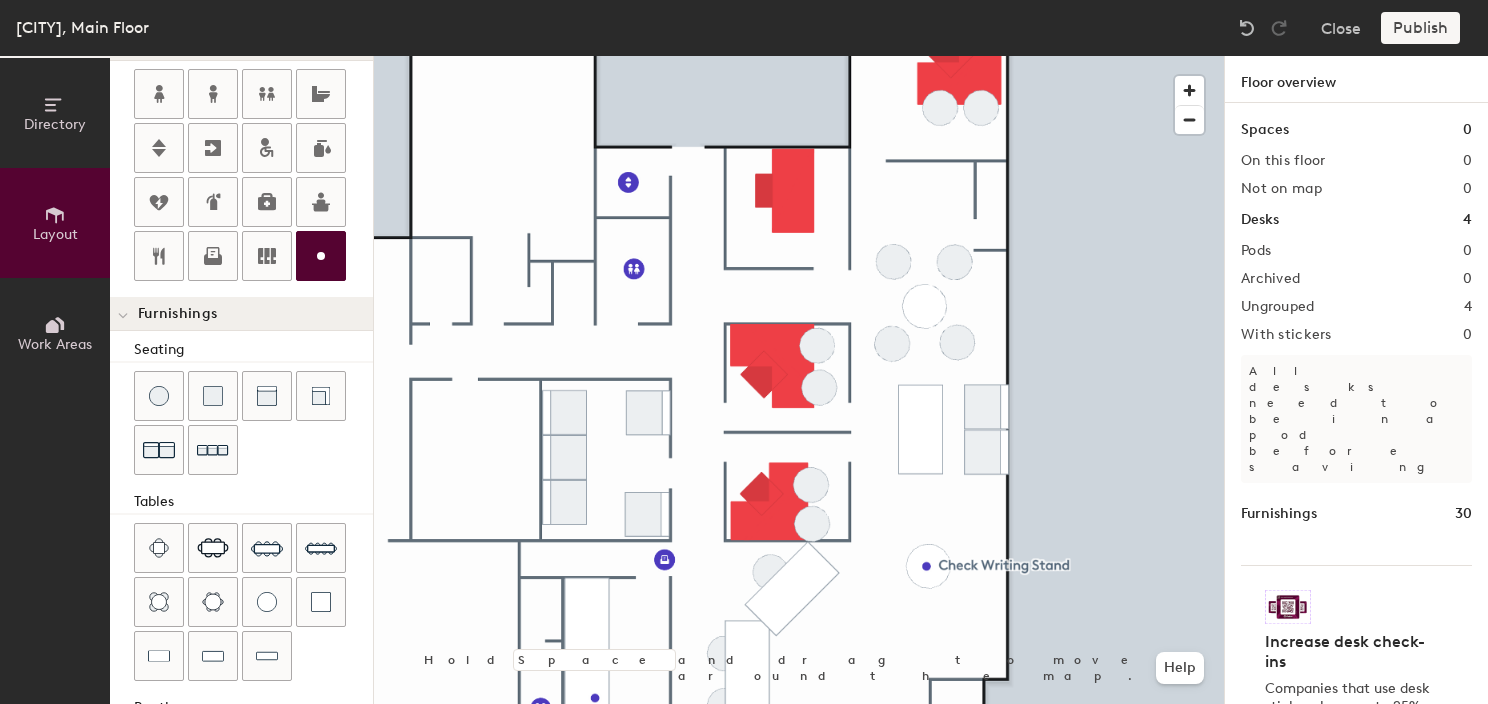 type on "20" 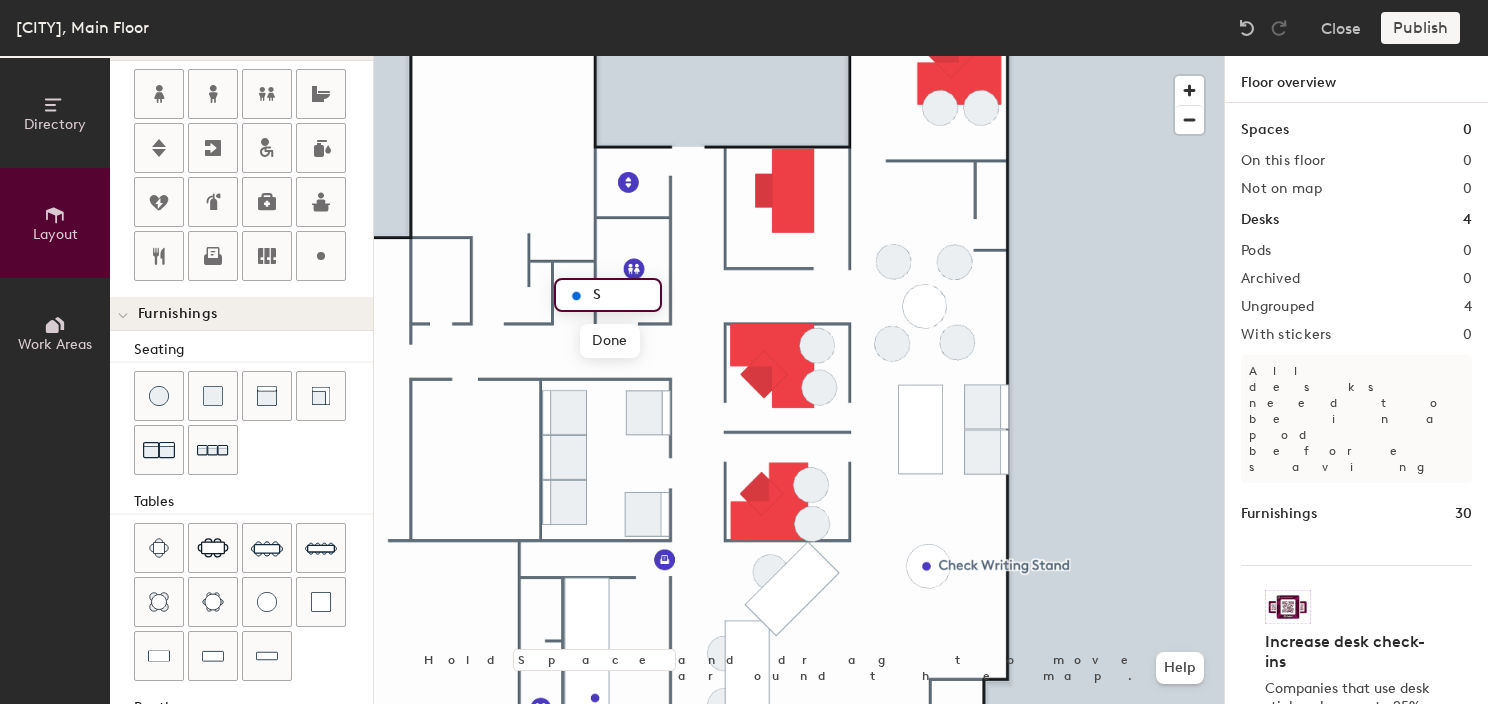 type on "St" 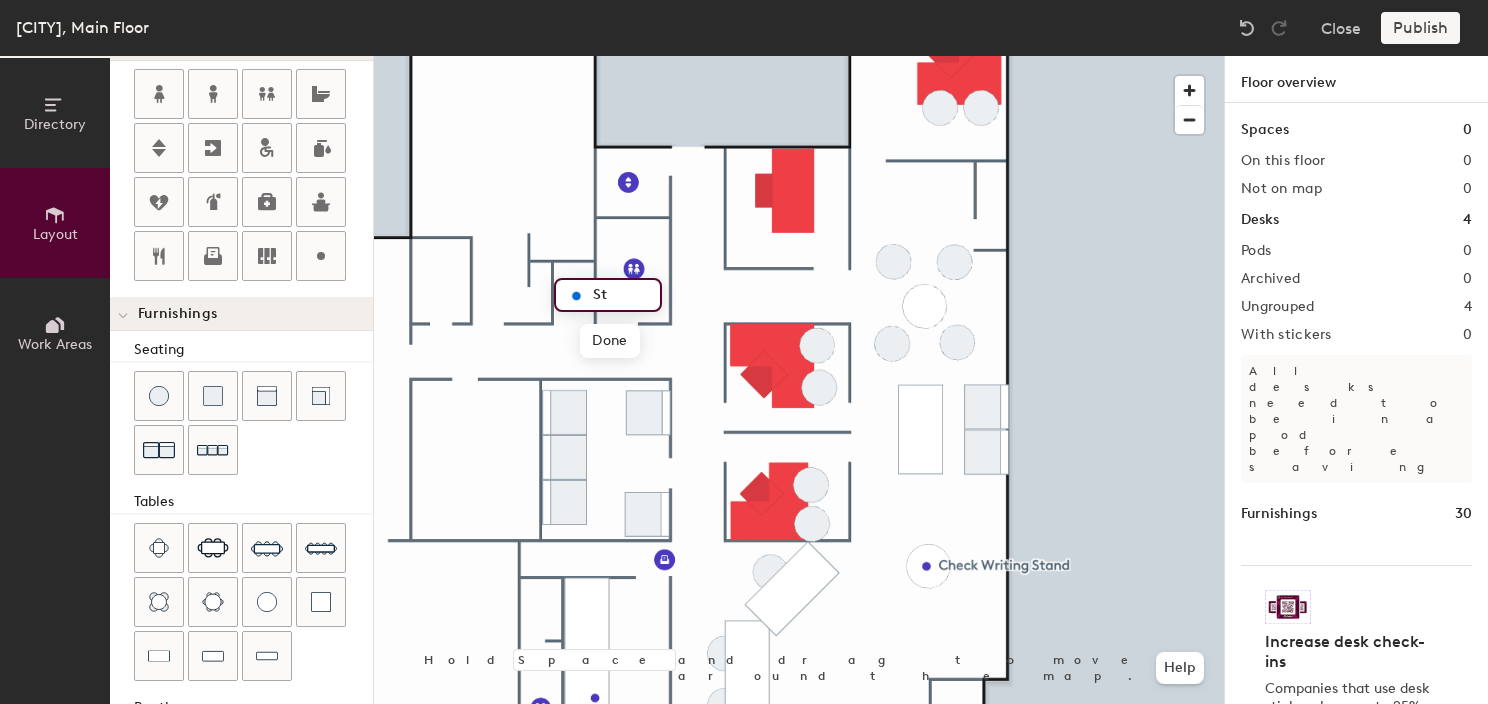 type on "20" 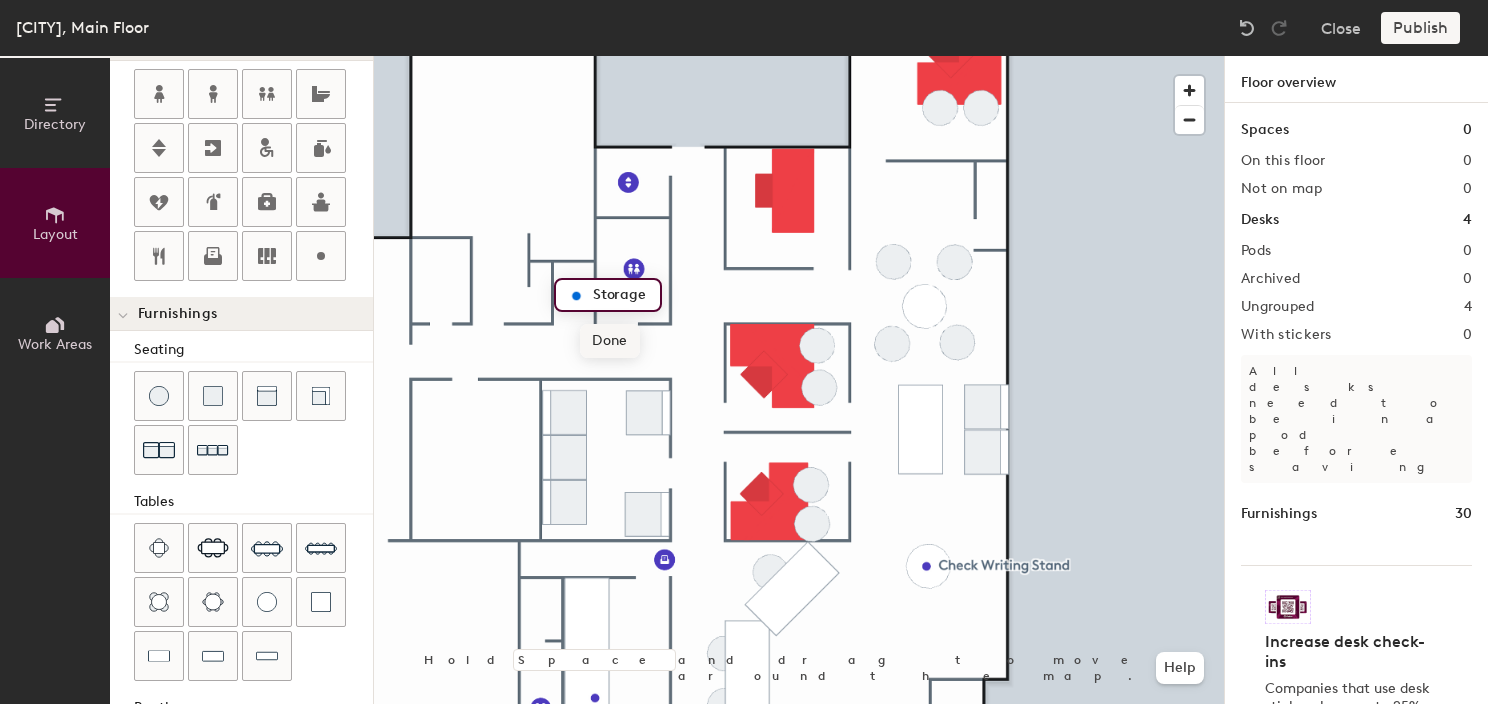 type on "Storage" 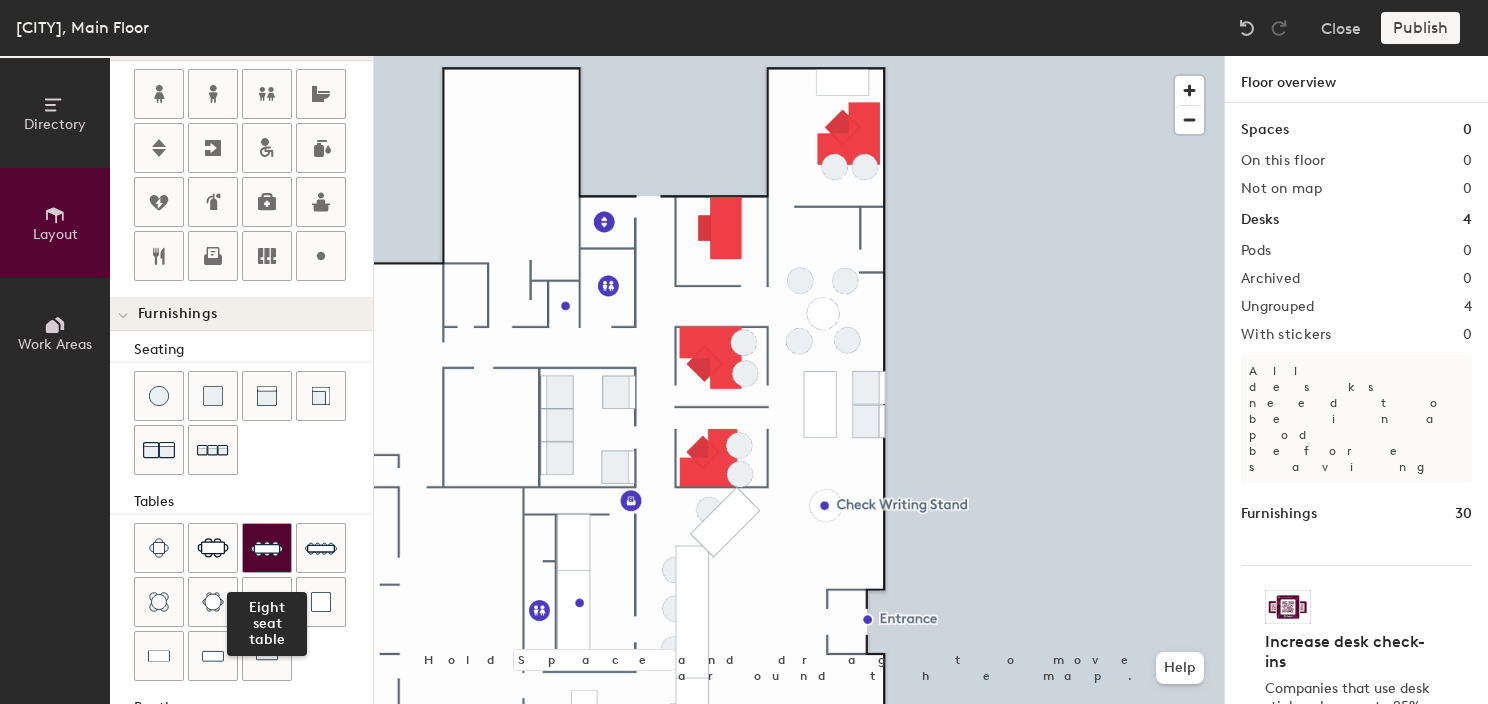 click 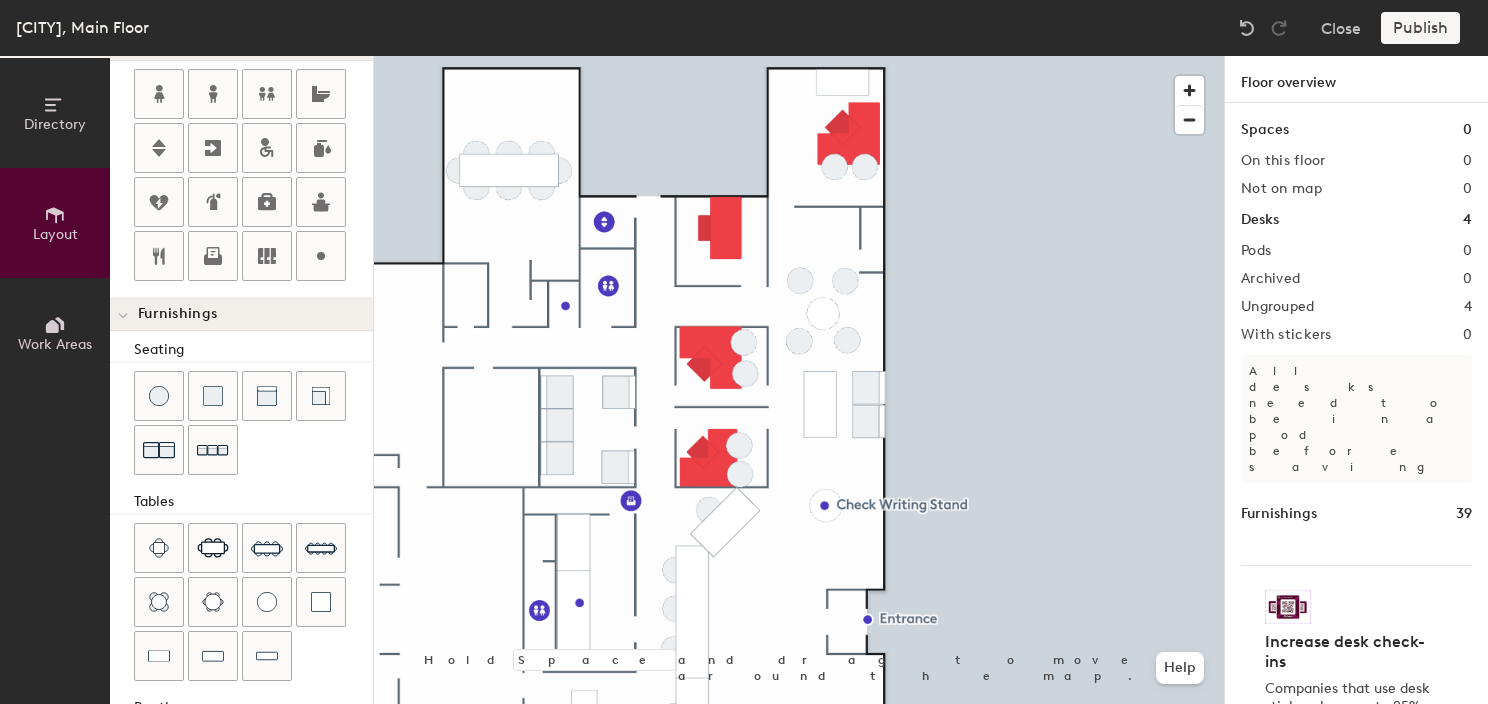 drag, startPoint x: 320, startPoint y: 241, endPoint x: 356, endPoint y: 260, distance: 40.706264 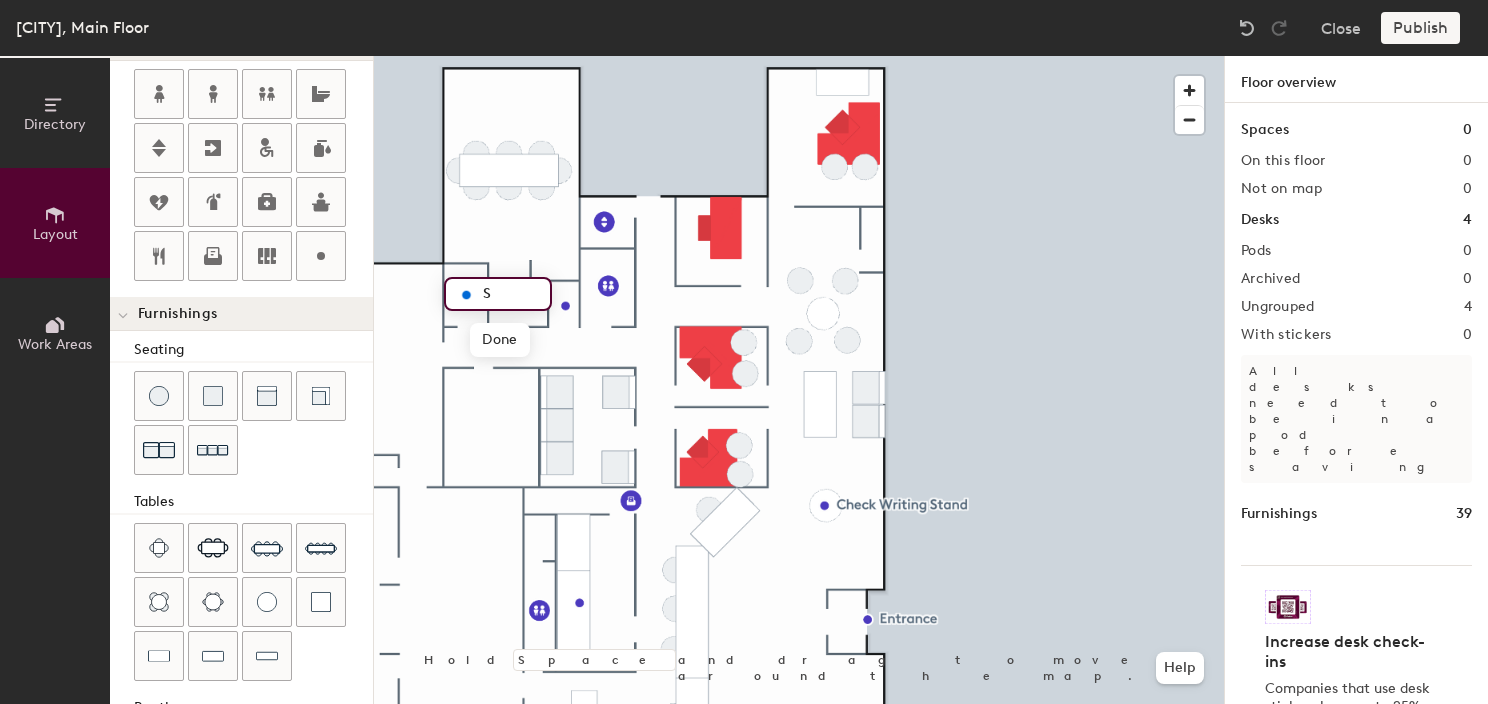 type on "20" 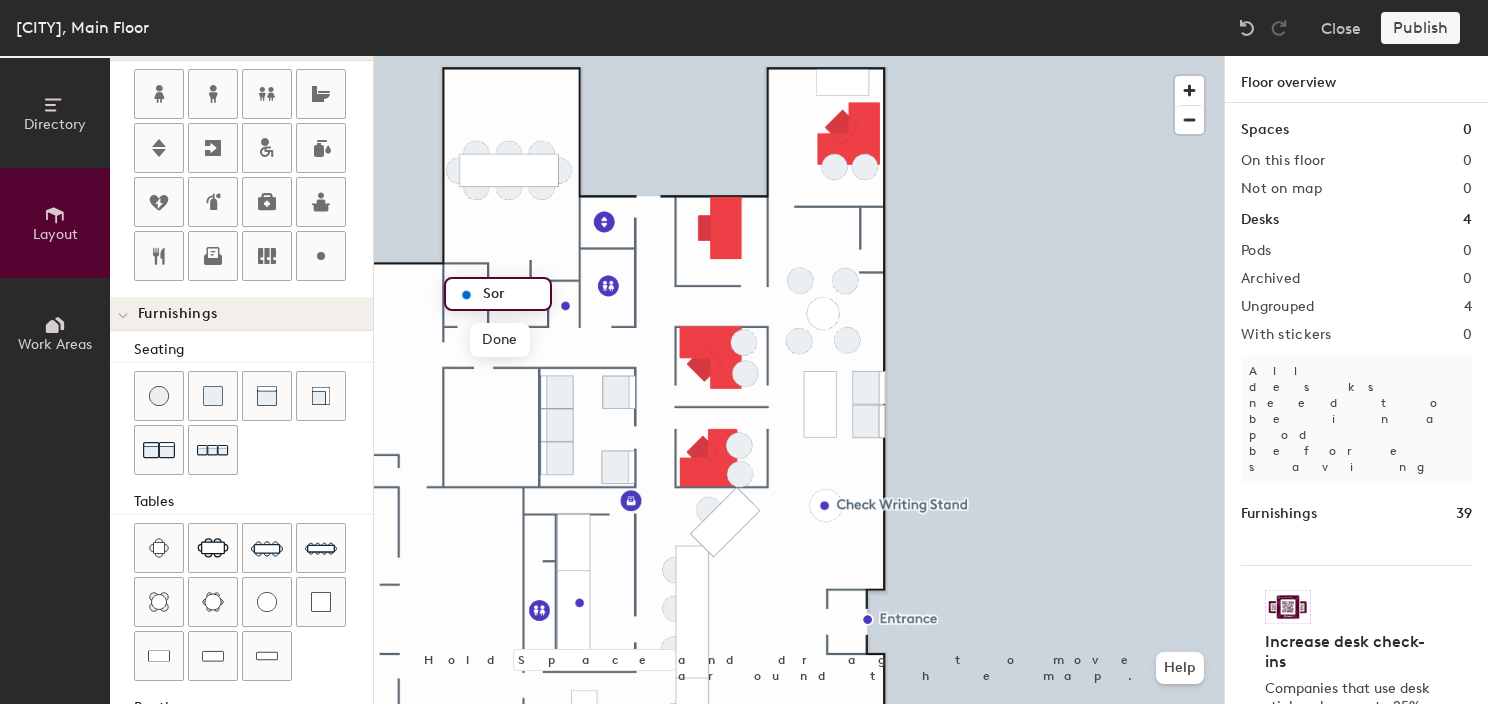 type on "So" 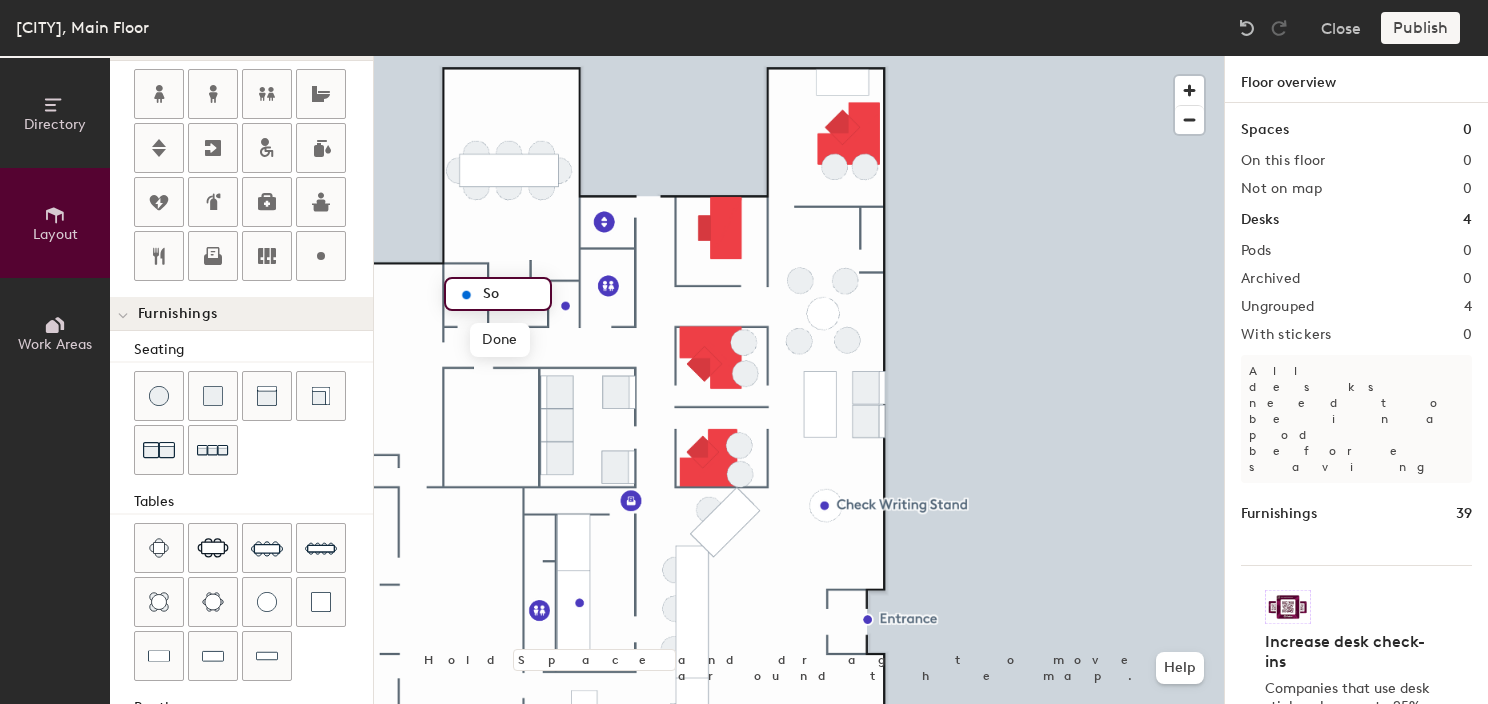type on "20" 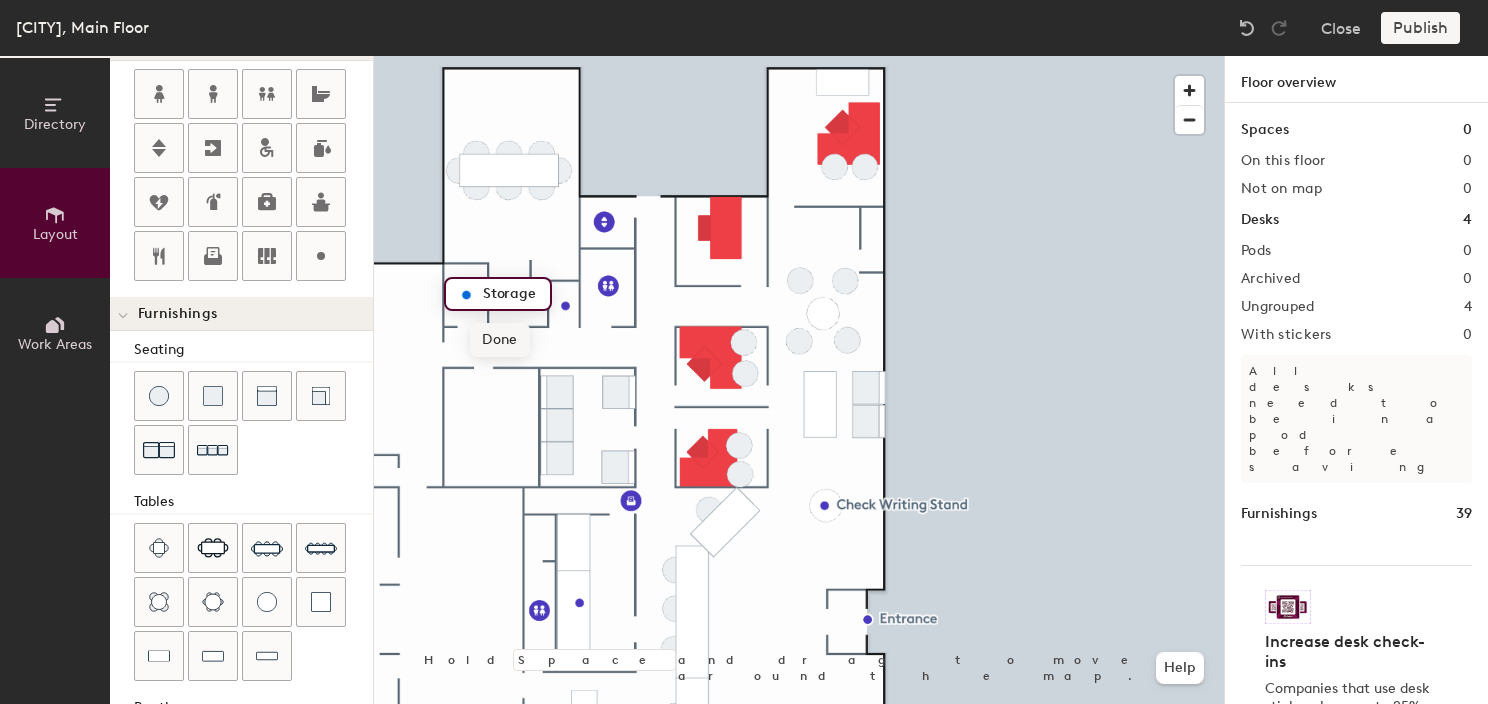 type on "Storage" 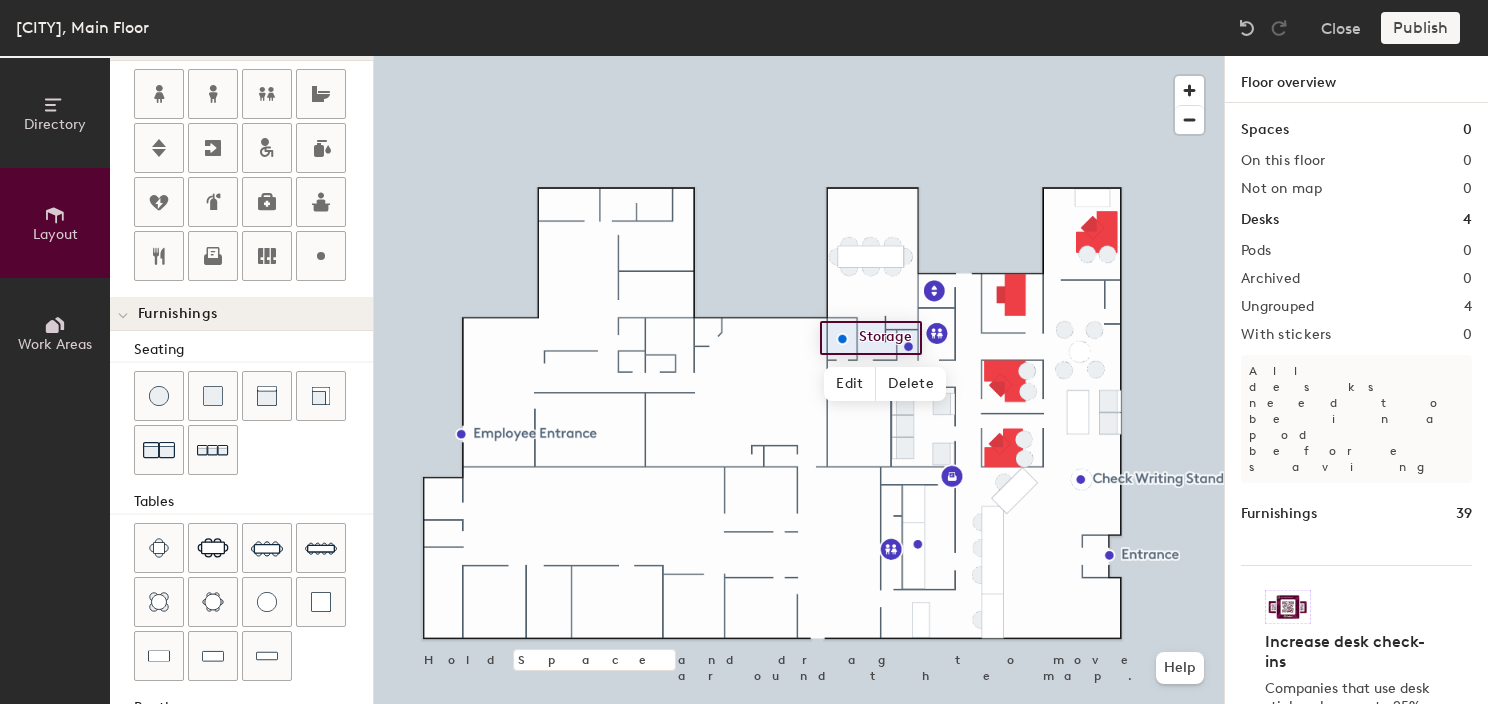 drag, startPoint x: 320, startPoint y: 253, endPoint x: 348, endPoint y: 268, distance: 31.764761 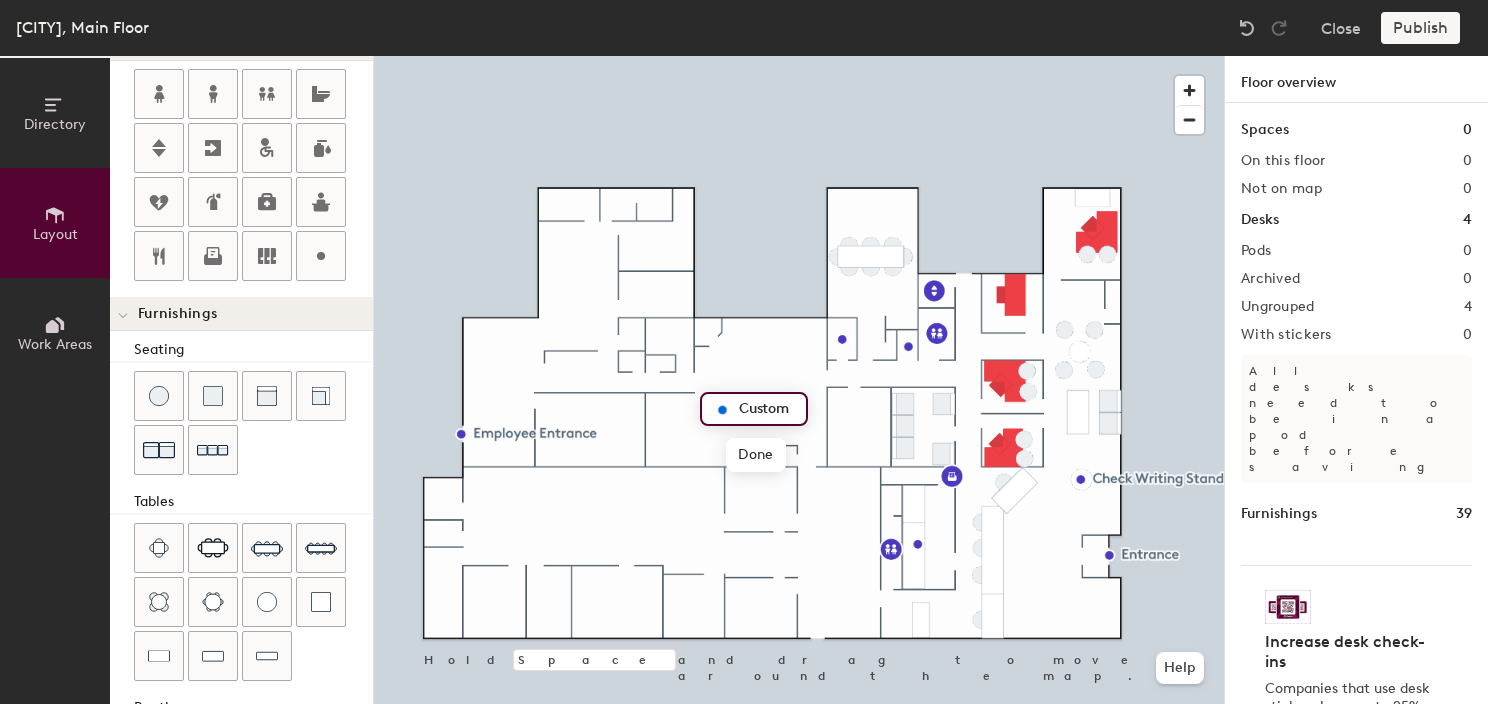 type on "20" 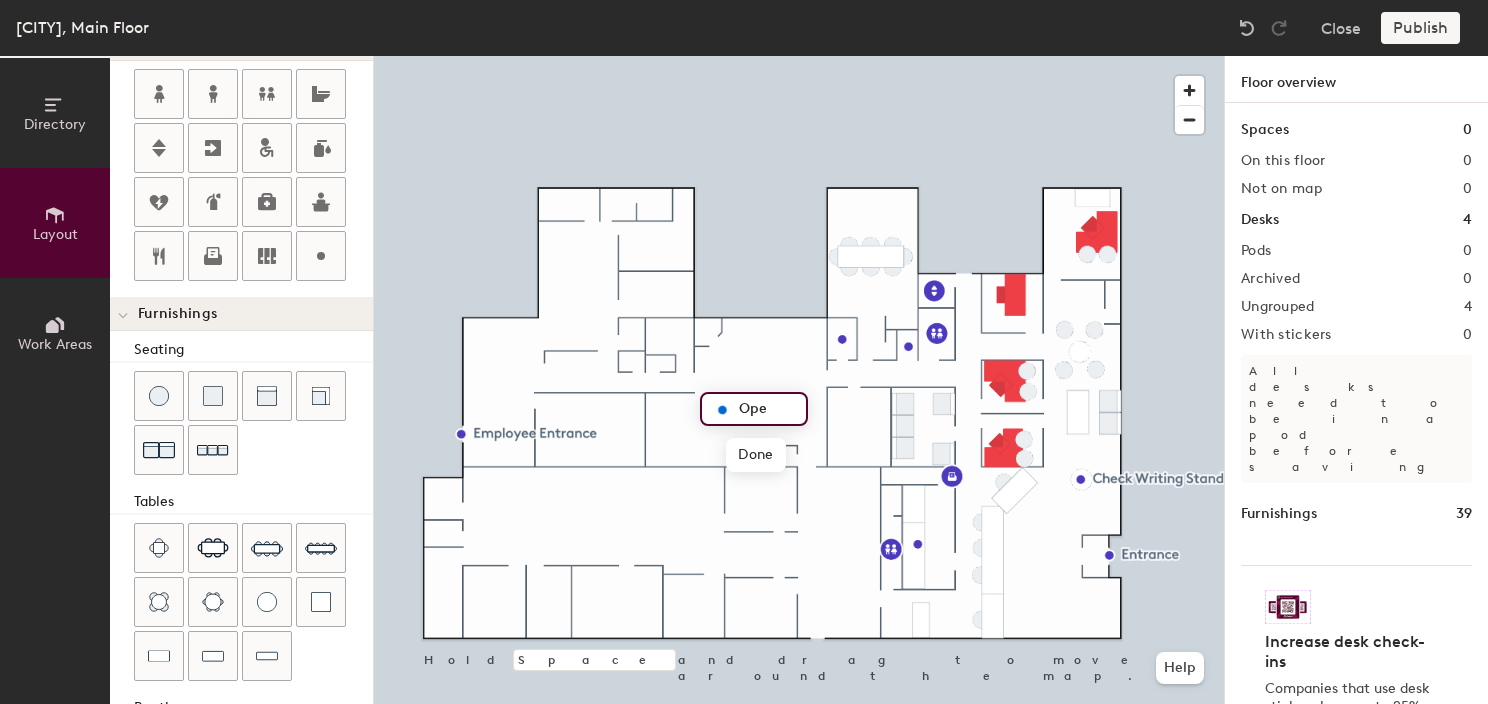 type on "Open" 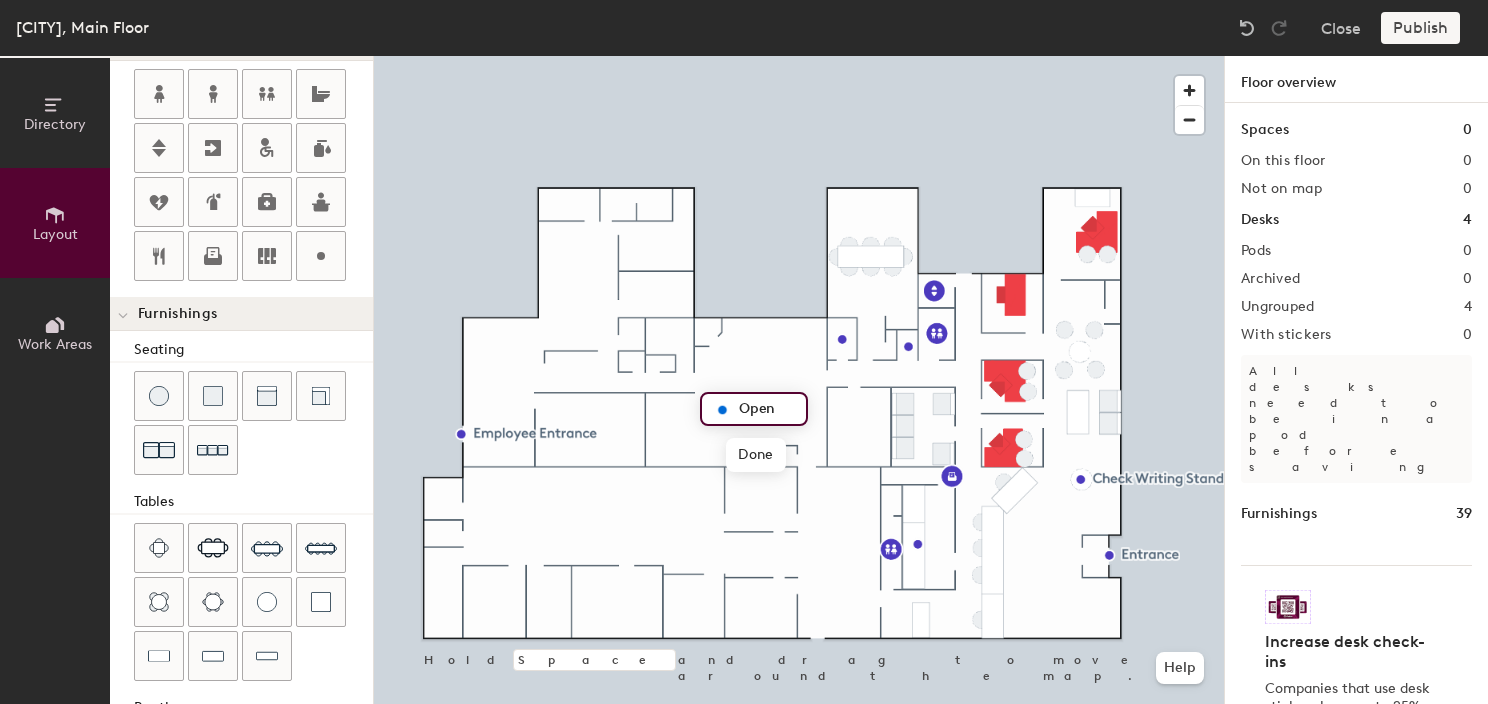 type on "20" 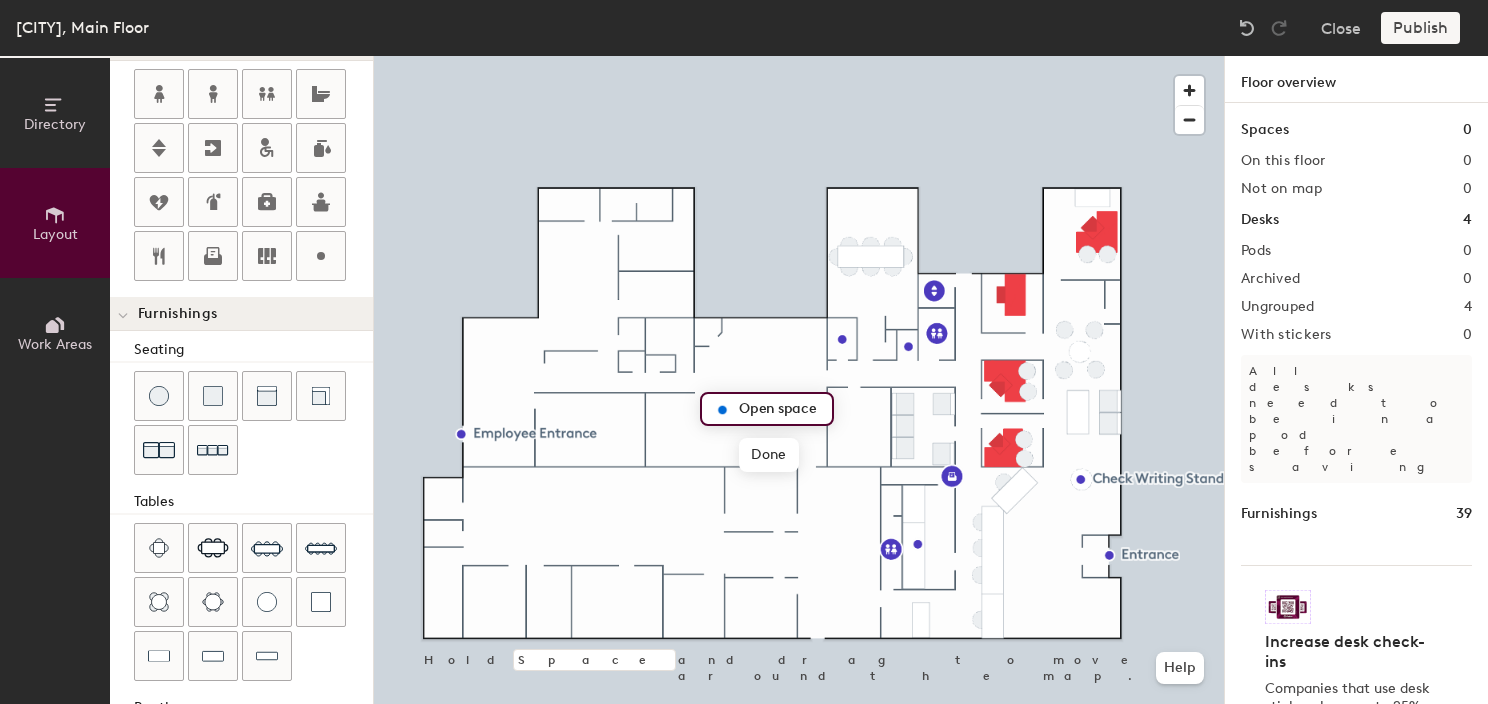 scroll, scrollTop: 0, scrollLeft: 0, axis: both 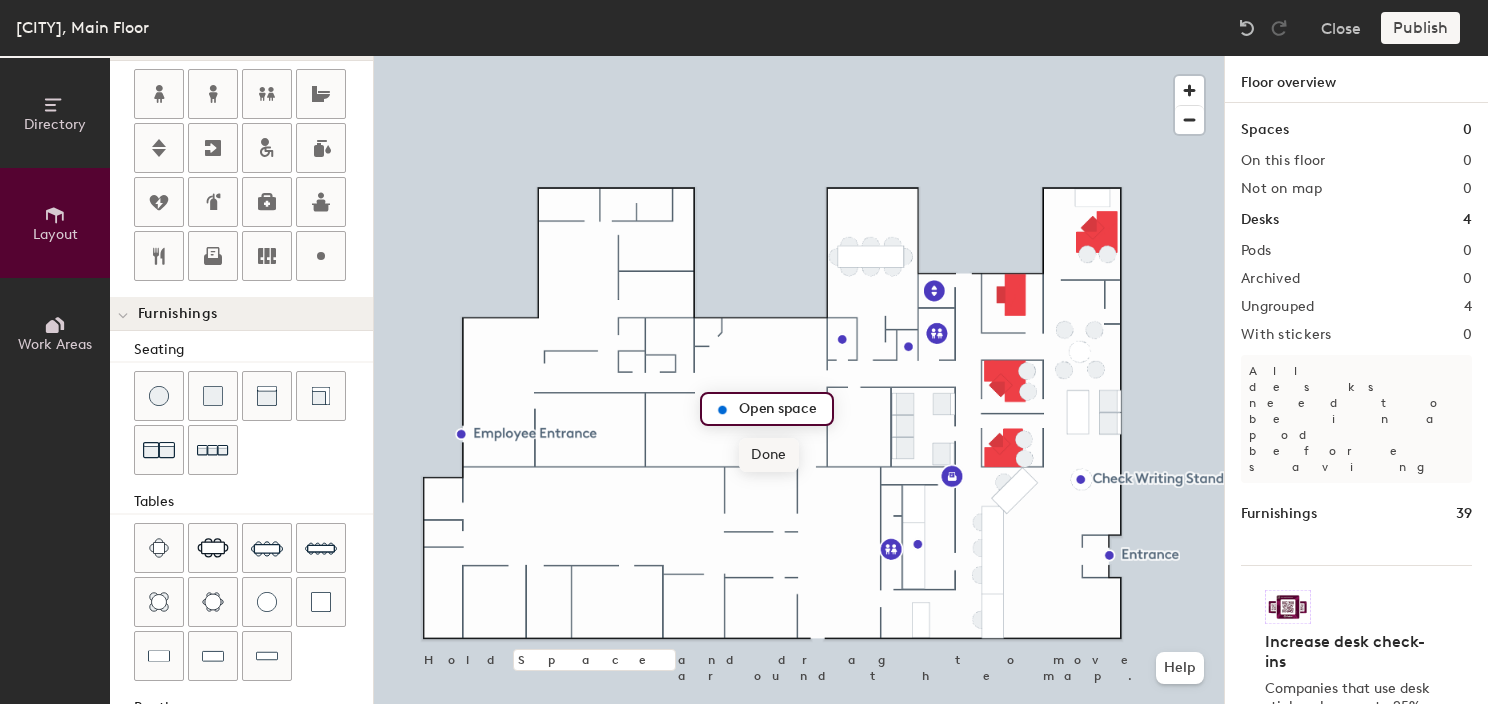 type on "Open space" 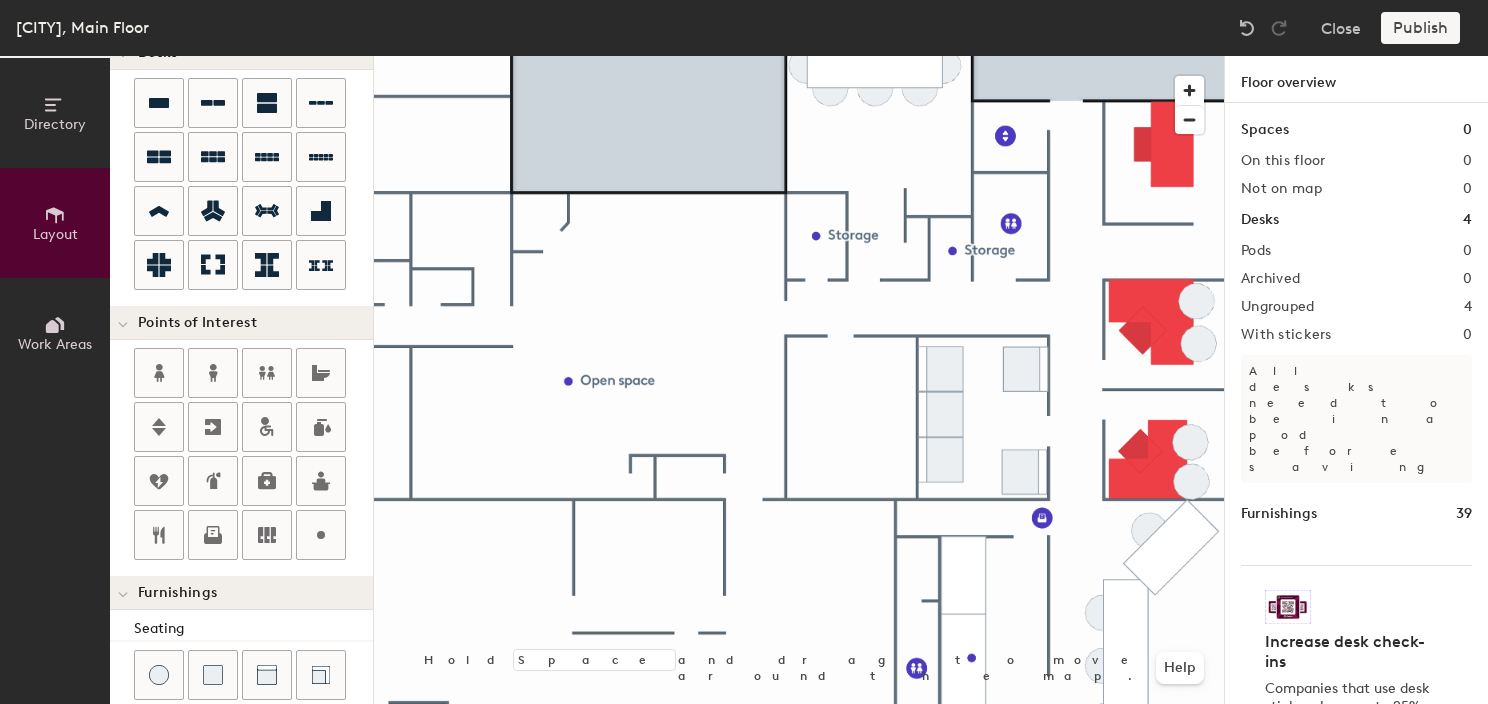 scroll, scrollTop: 52, scrollLeft: 0, axis: vertical 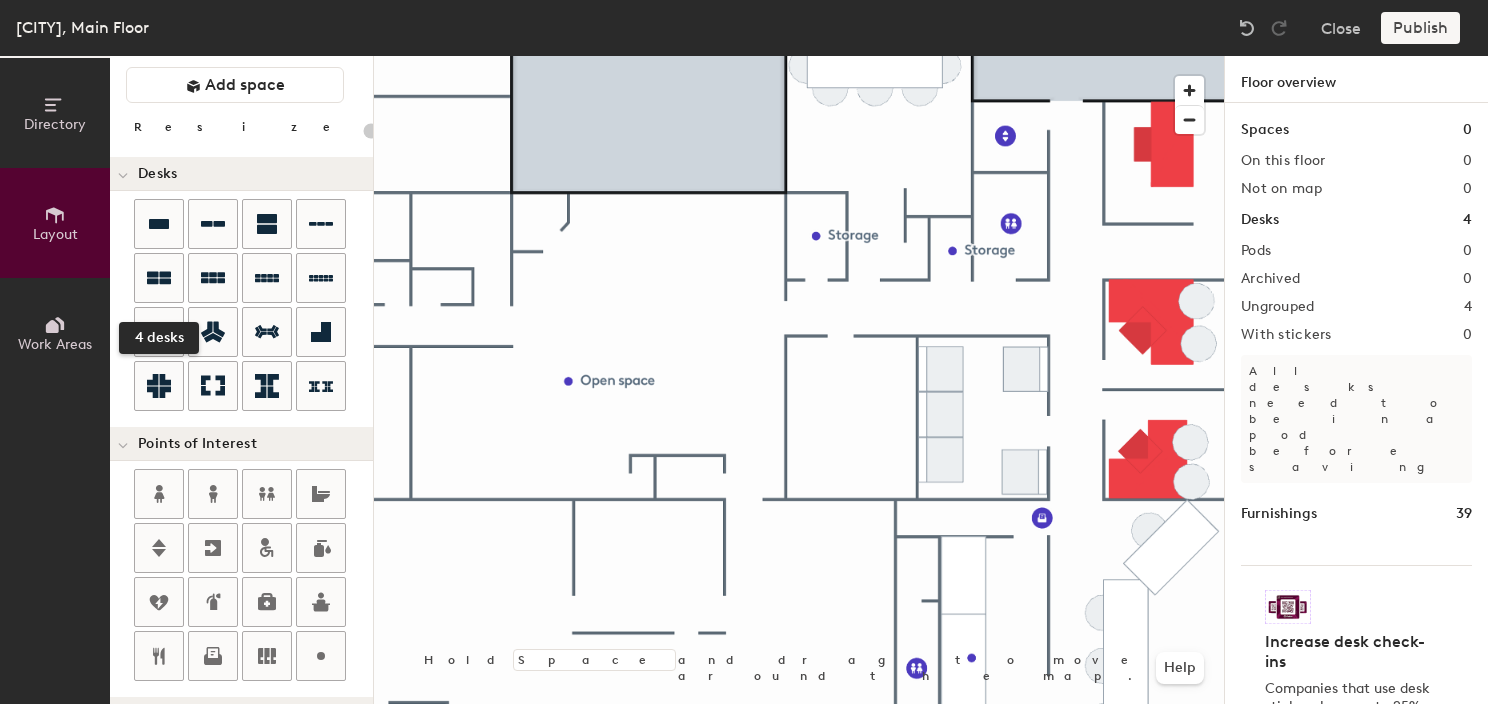 drag, startPoint x: 159, startPoint y: 232, endPoint x: 192, endPoint y: 251, distance: 38.078865 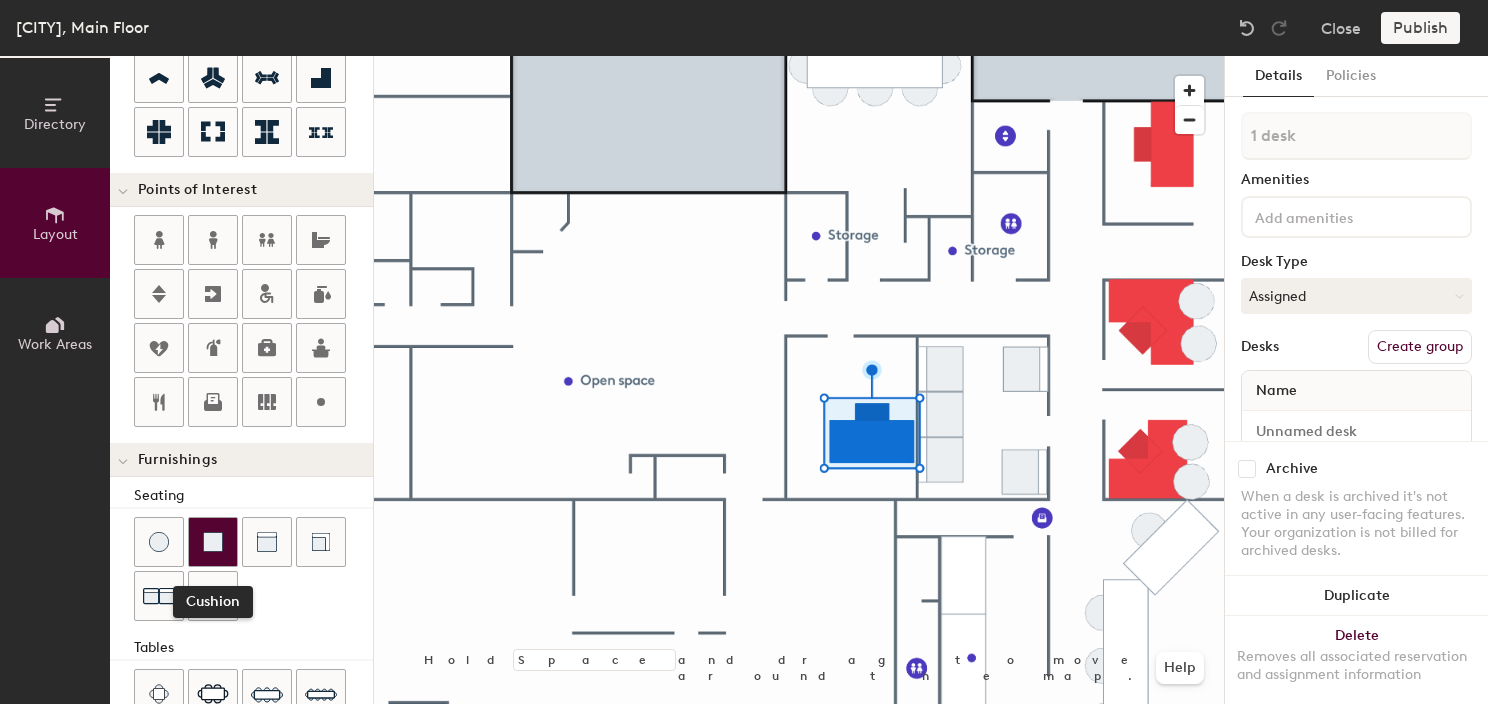 scroll, scrollTop: 352, scrollLeft: 0, axis: vertical 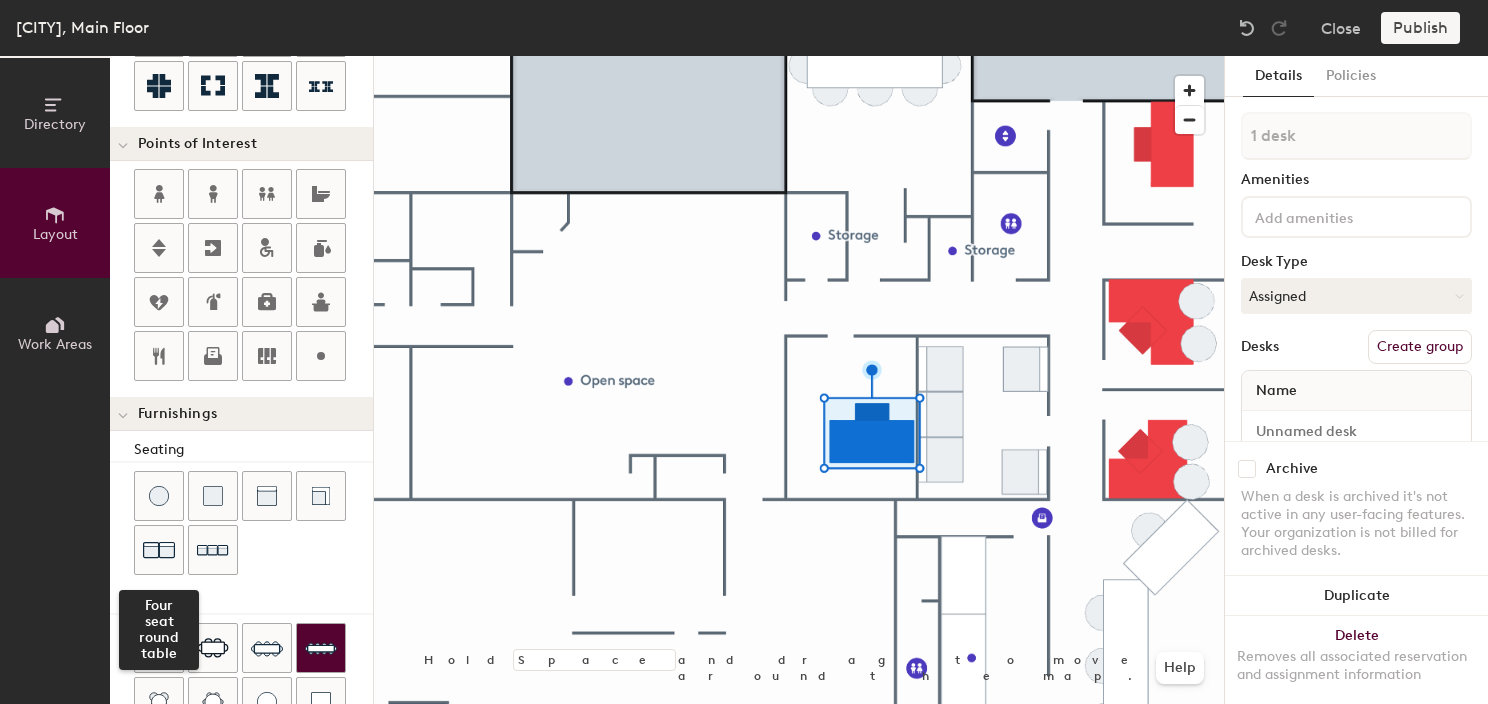 drag, startPoint x: 160, startPoint y: 685, endPoint x: 308, endPoint y: 618, distance: 162.45923 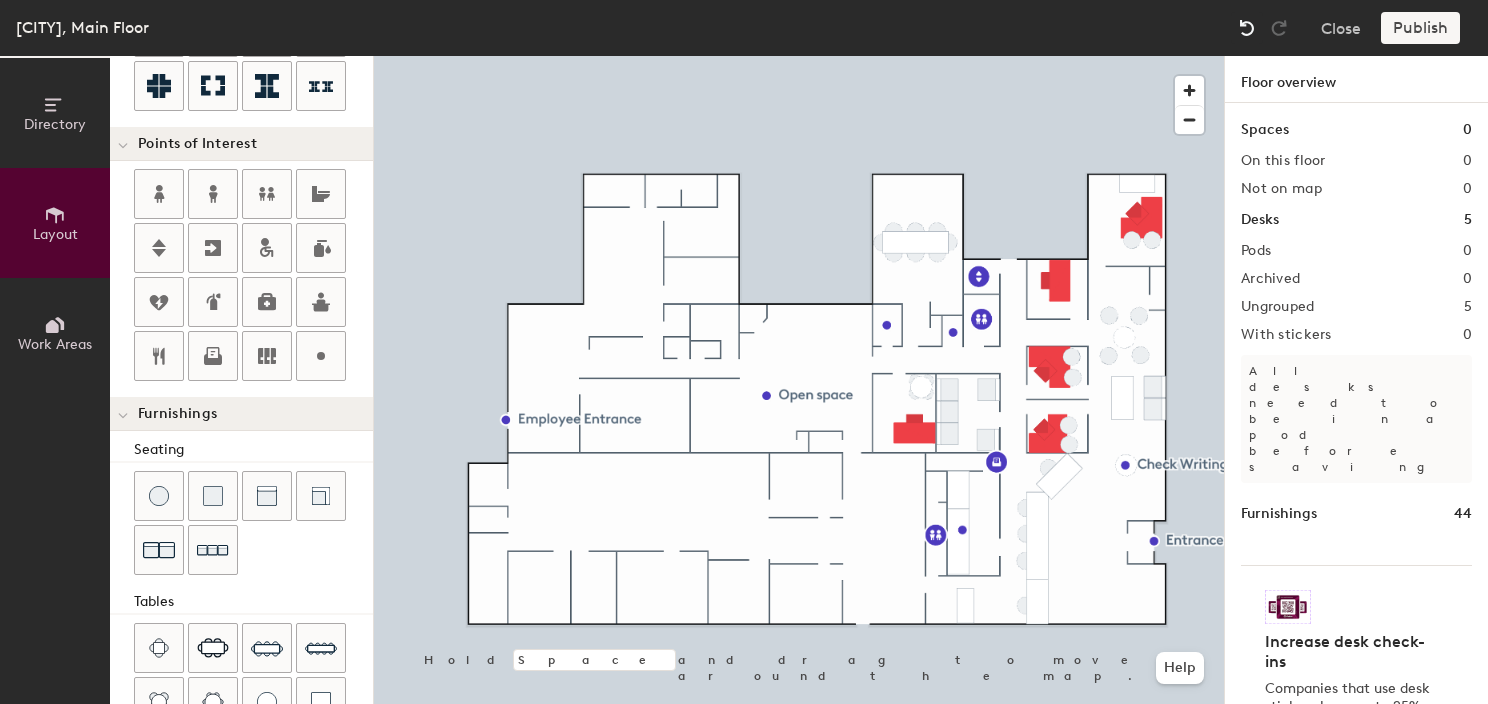 type on "260" 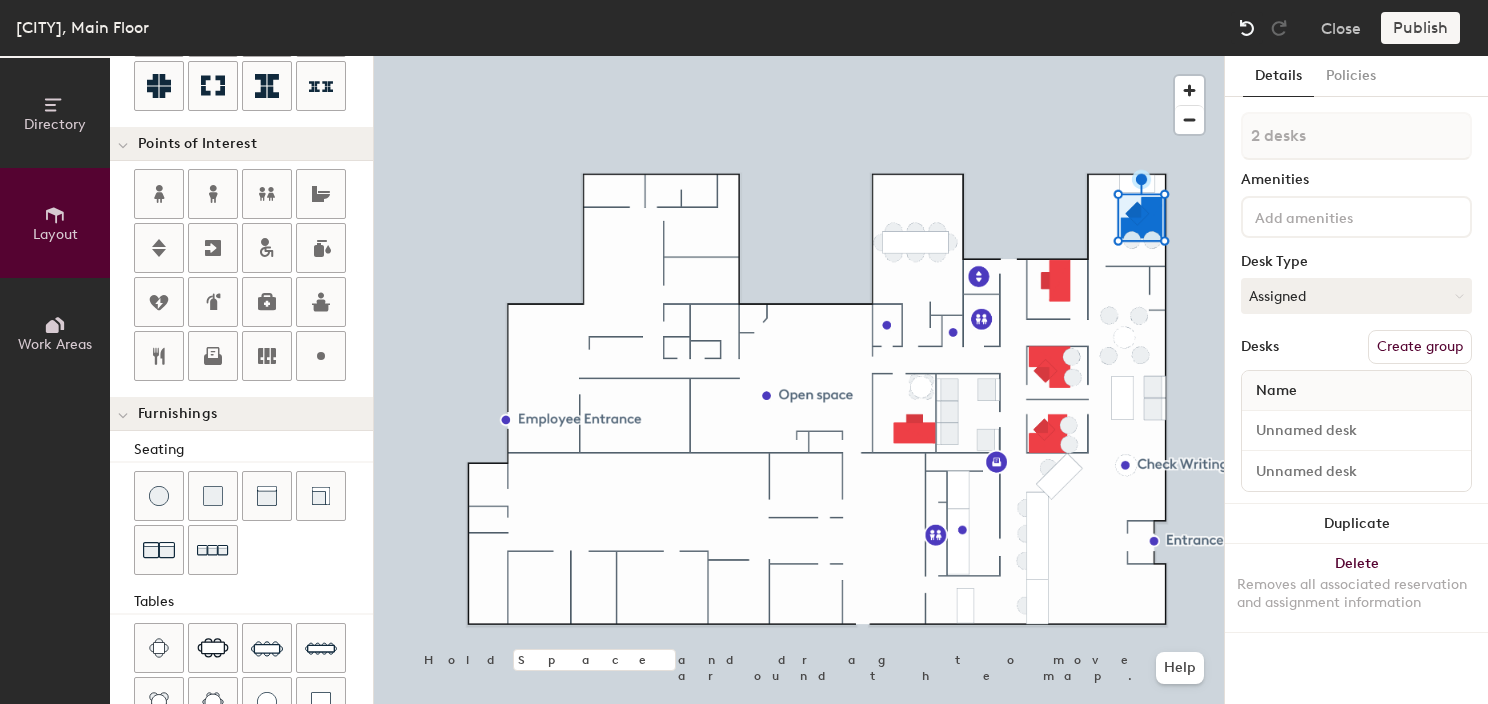 type on "3 desks" 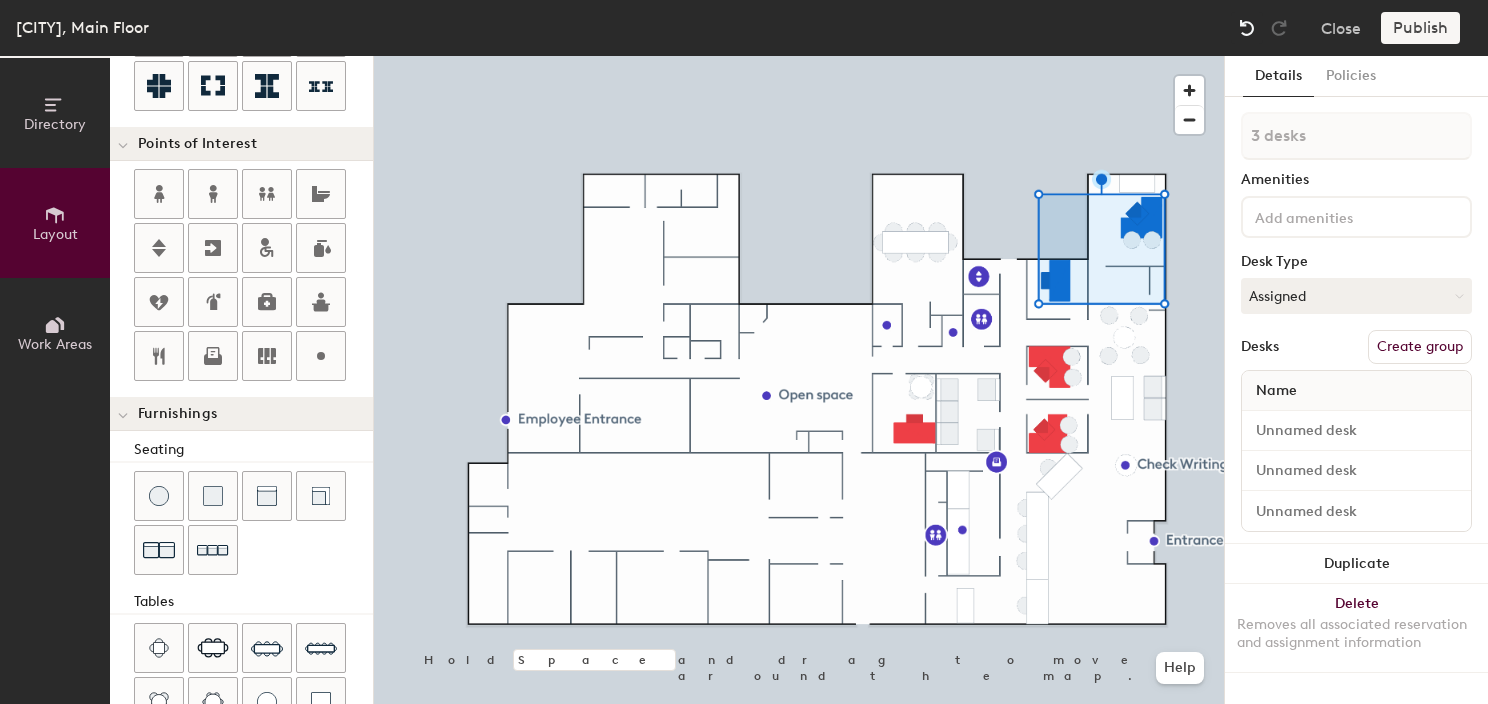 type on "20" 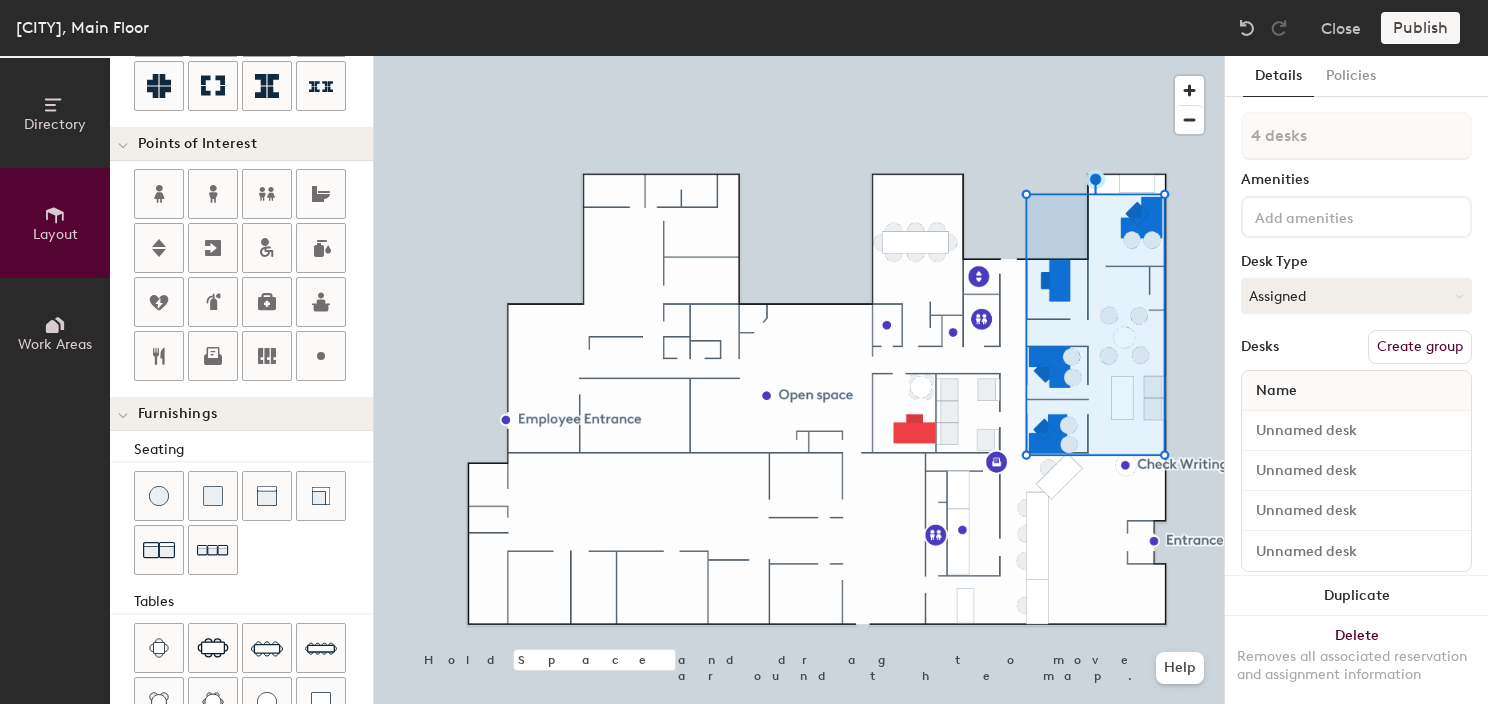 click on "Create group" 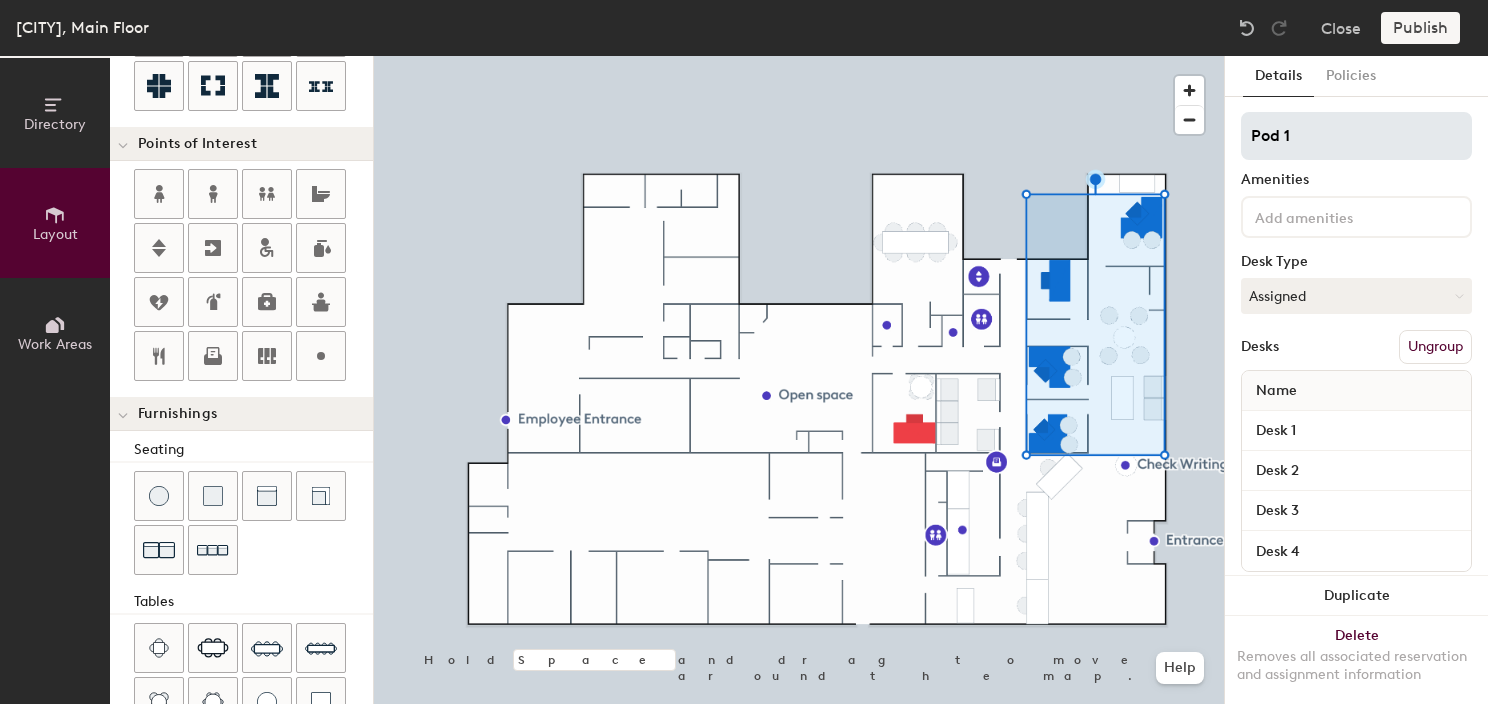 type on "20" 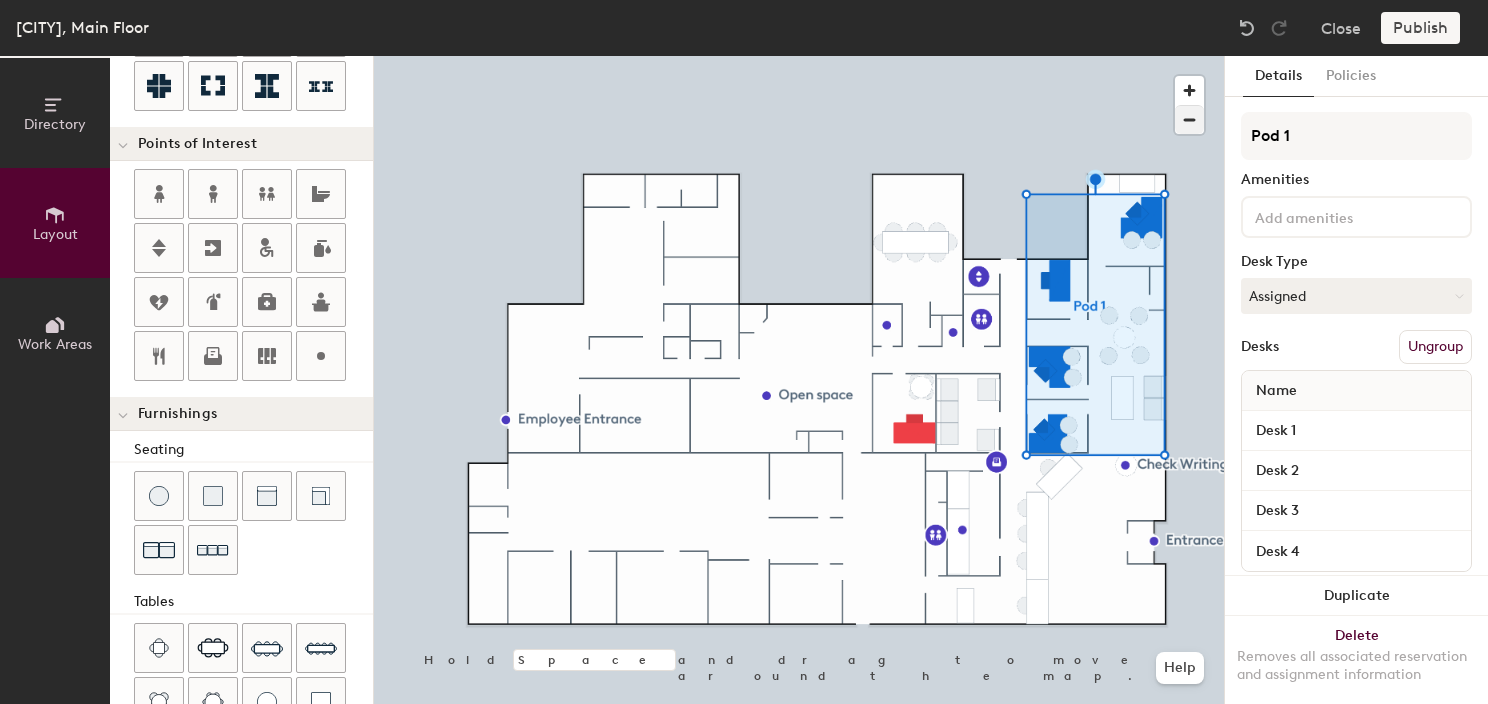 drag, startPoint x: 1241, startPoint y: 128, endPoint x: 1192, endPoint y: 128, distance: 49 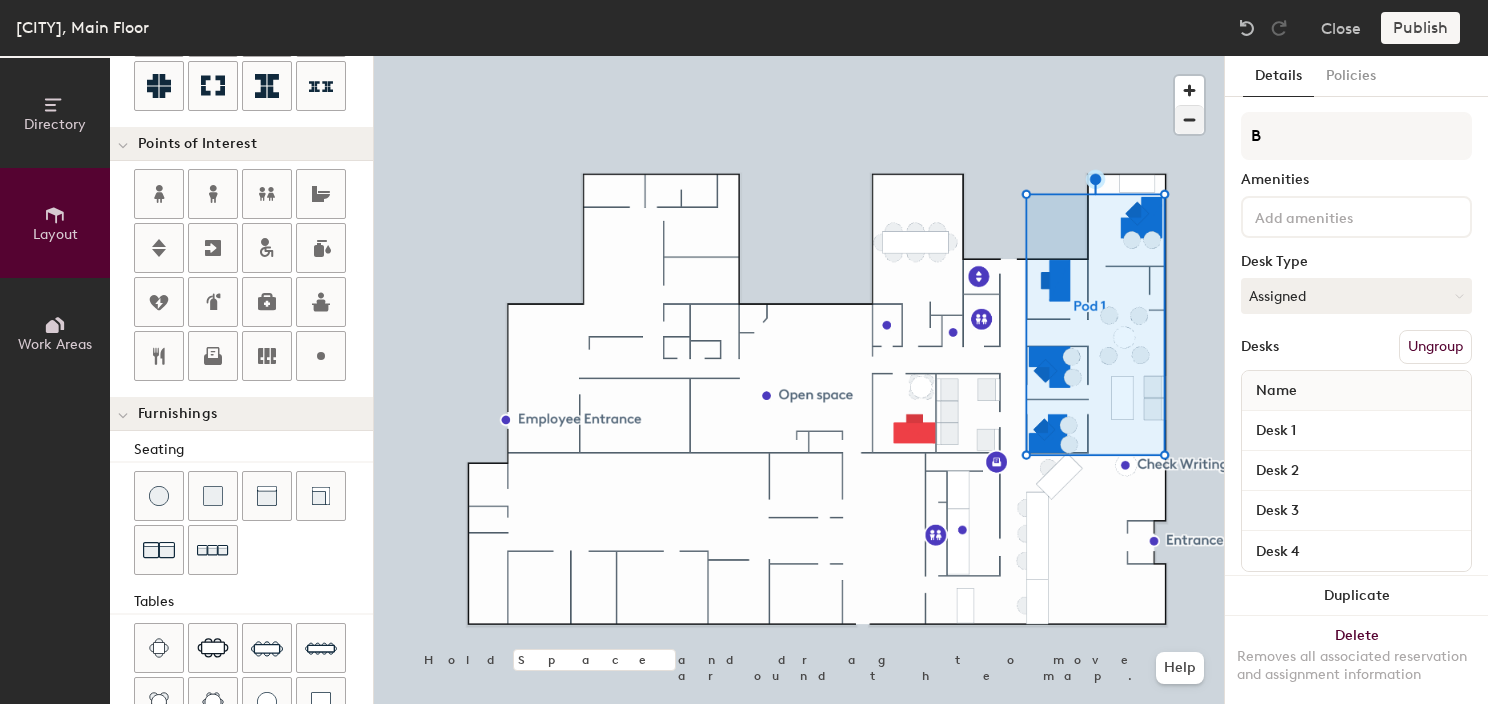 type on "20" 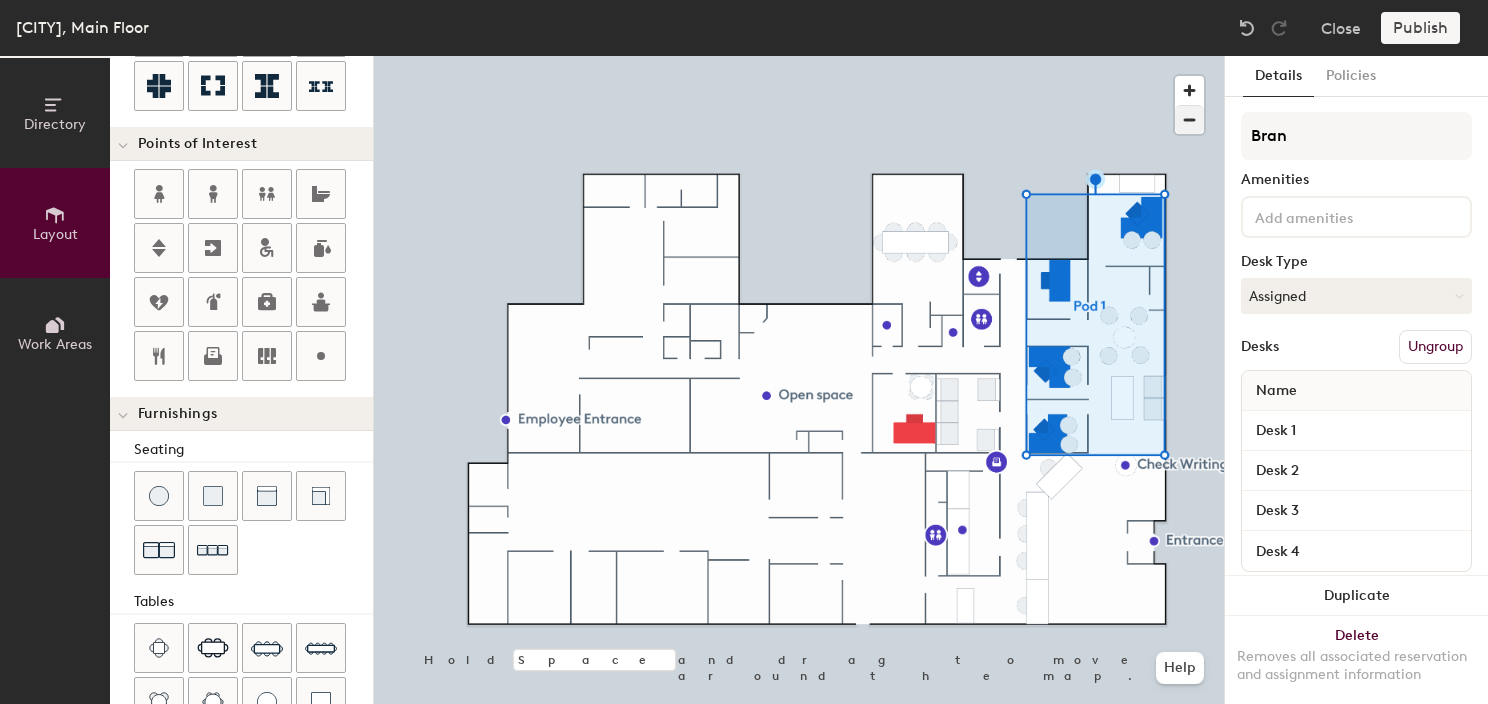 type on "Branc" 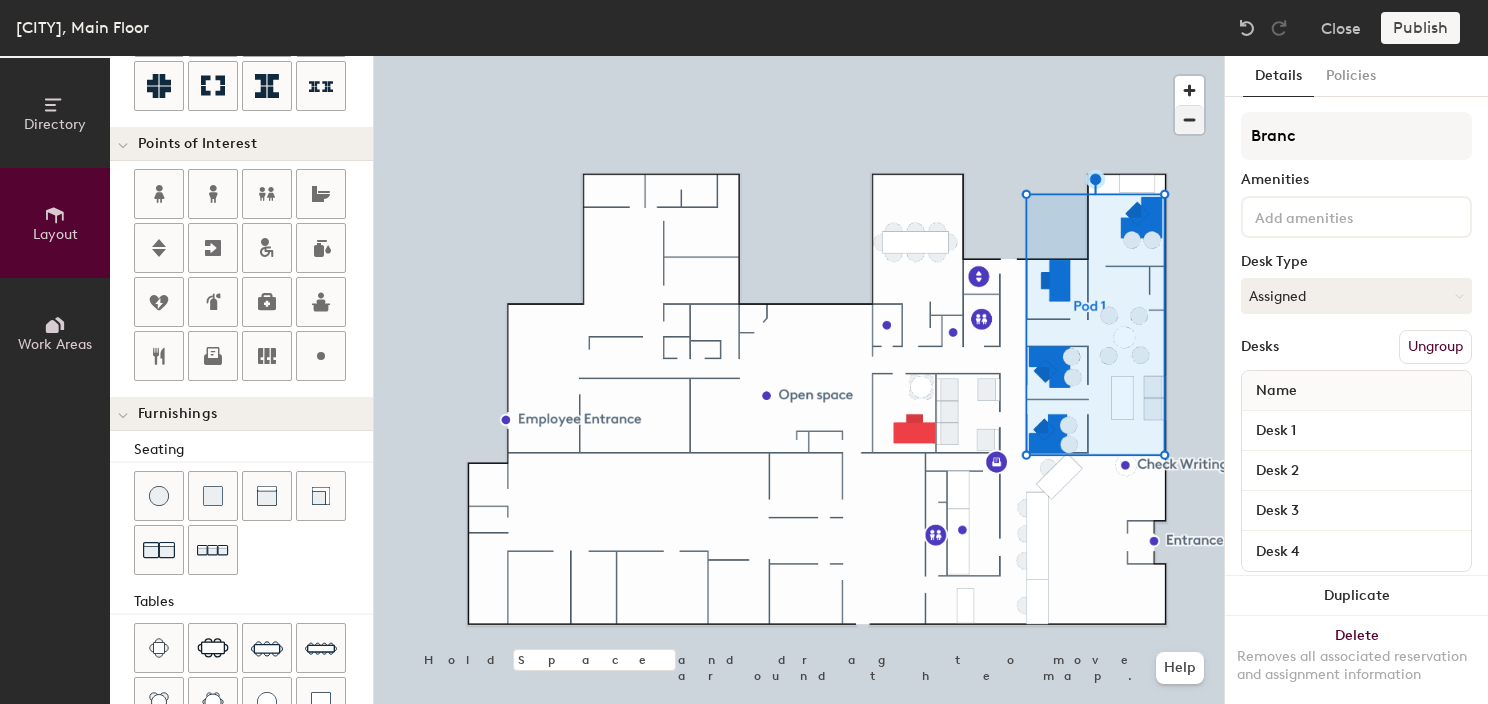 type on "20" 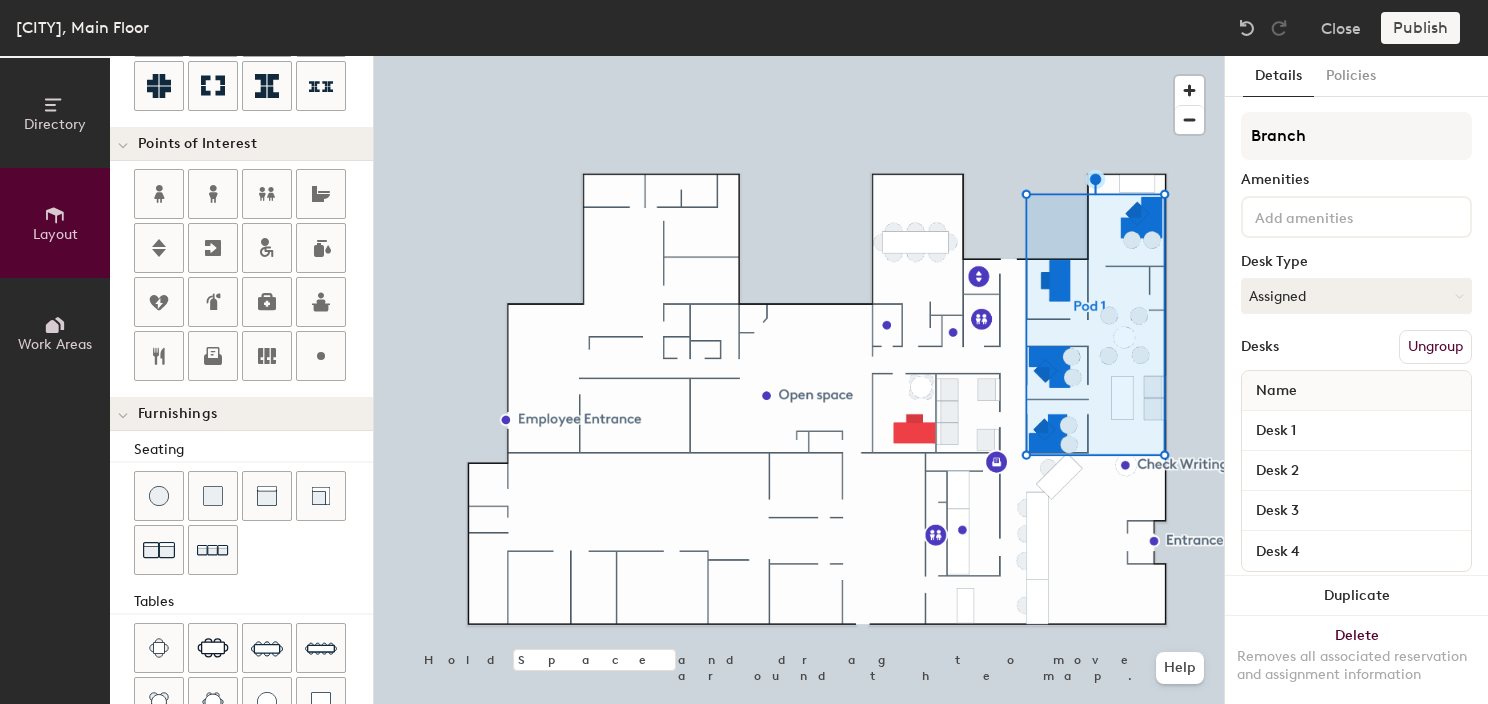 type on "20" 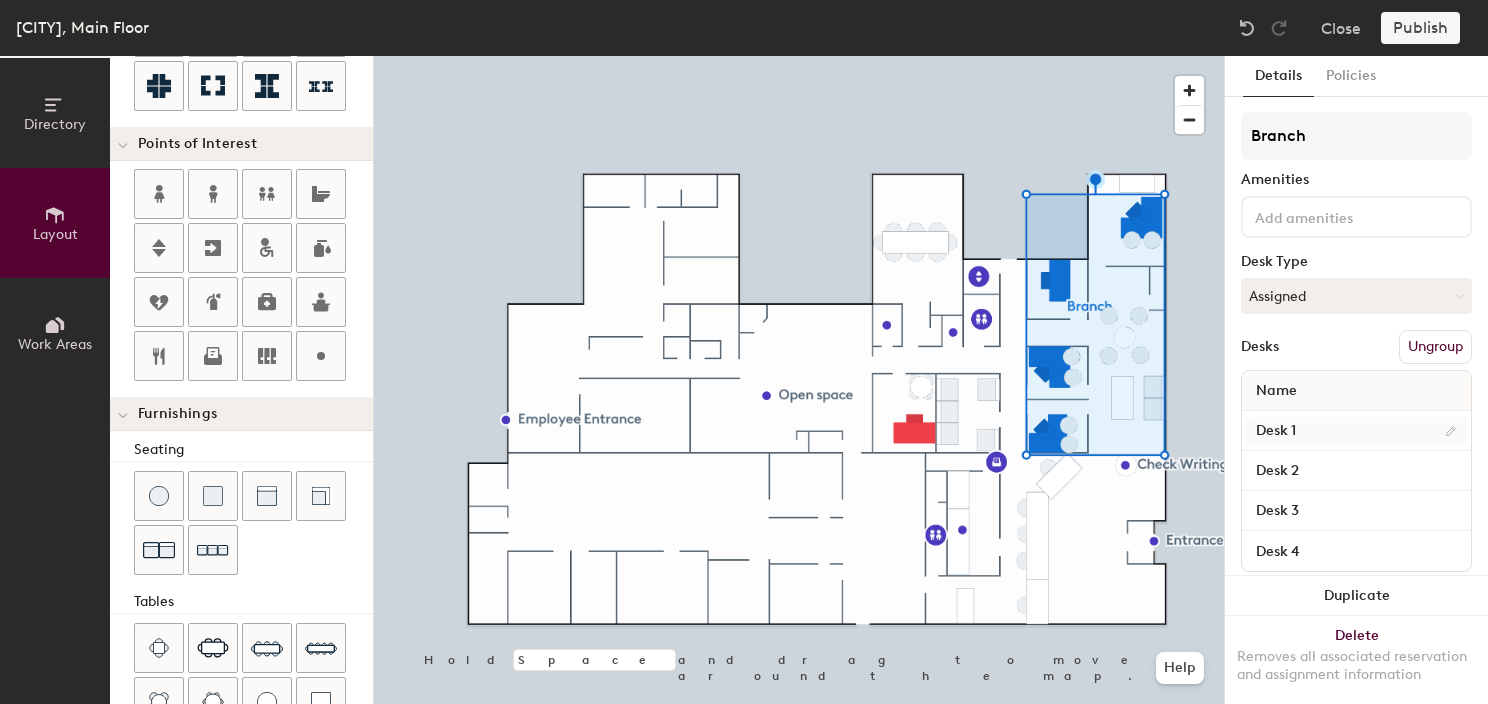 type on "Branch" 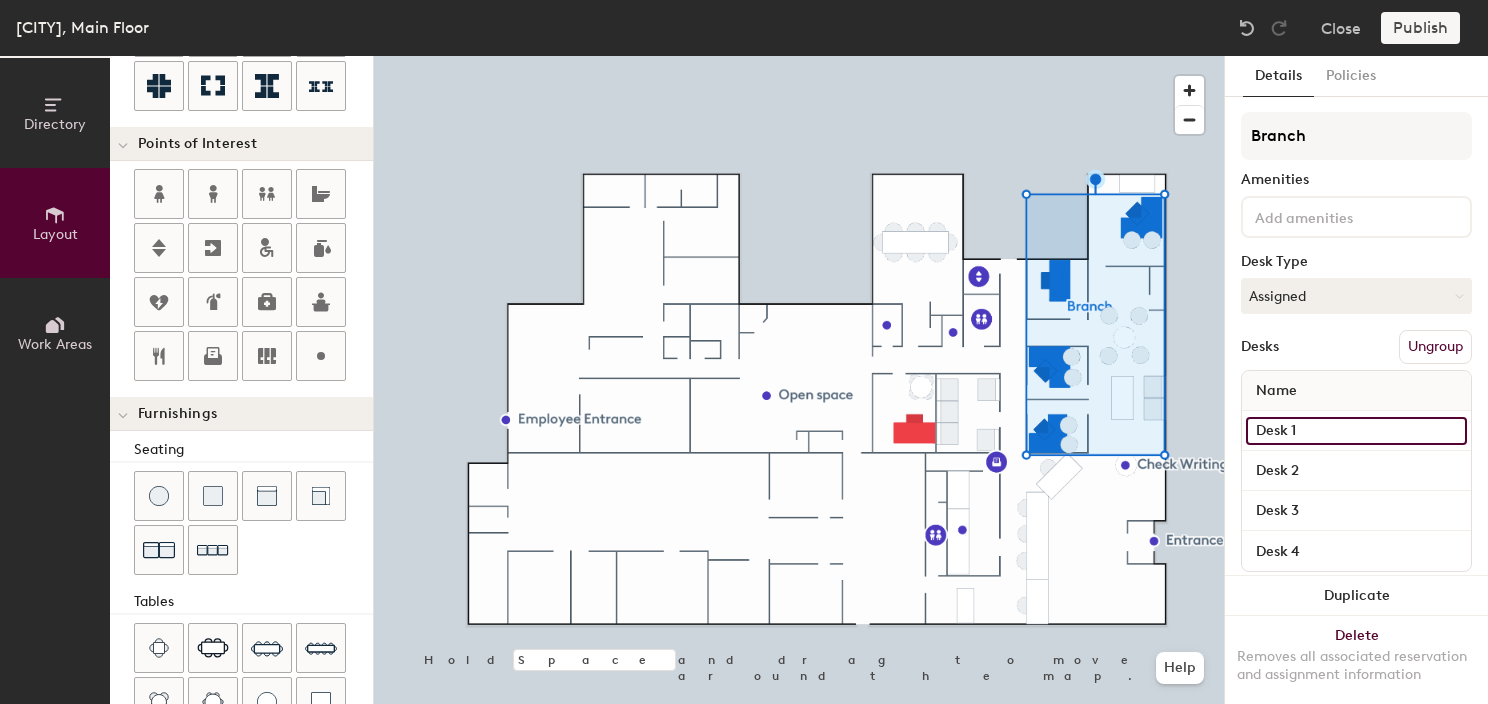 type on "20" 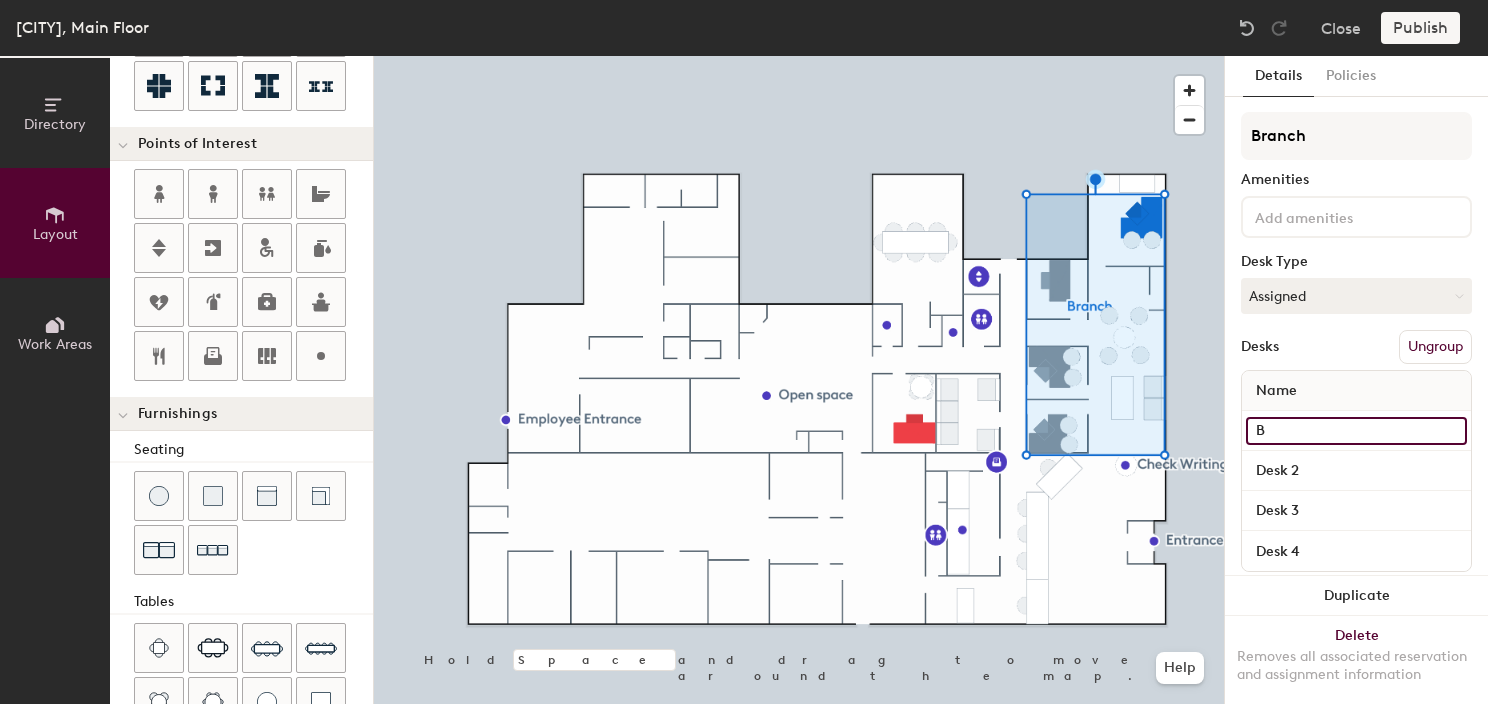 type on "20" 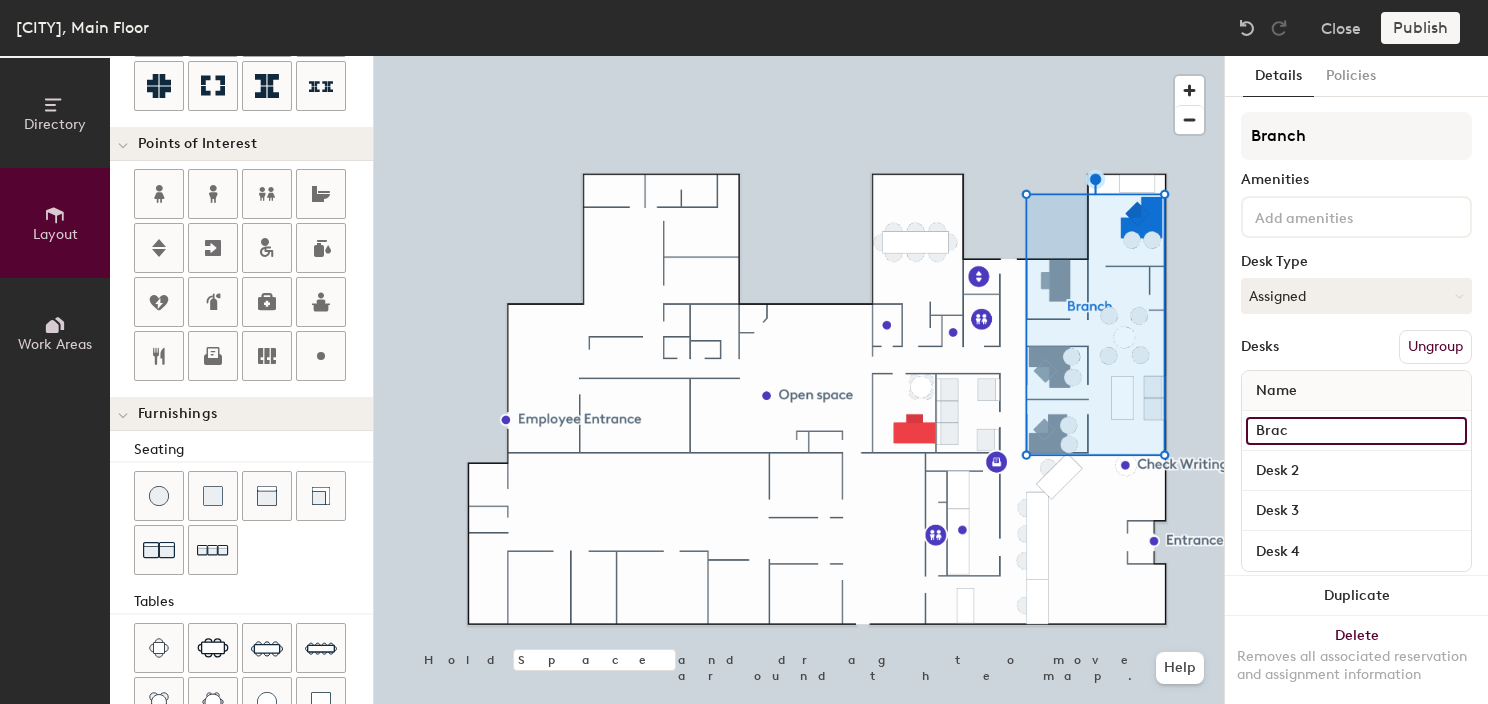 type on "Bracn" 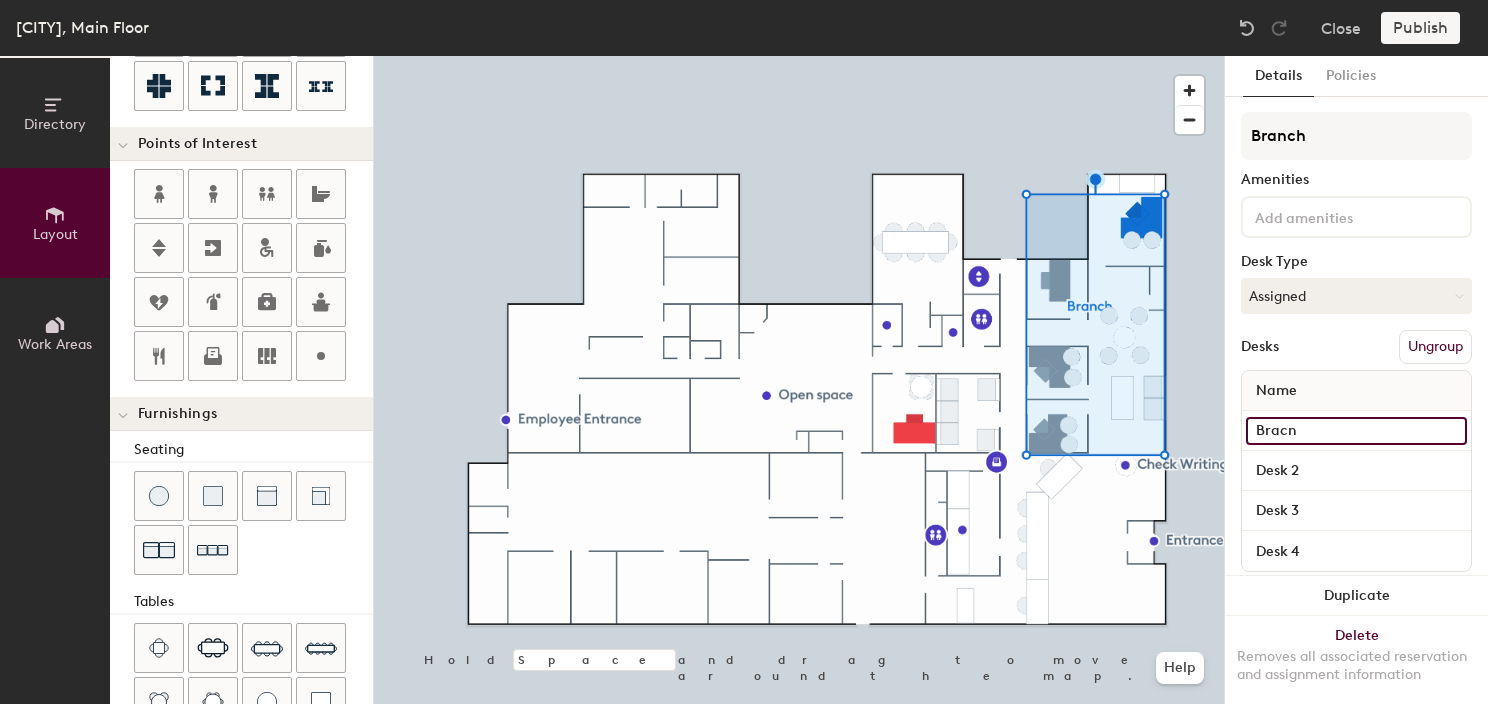 type on "20" 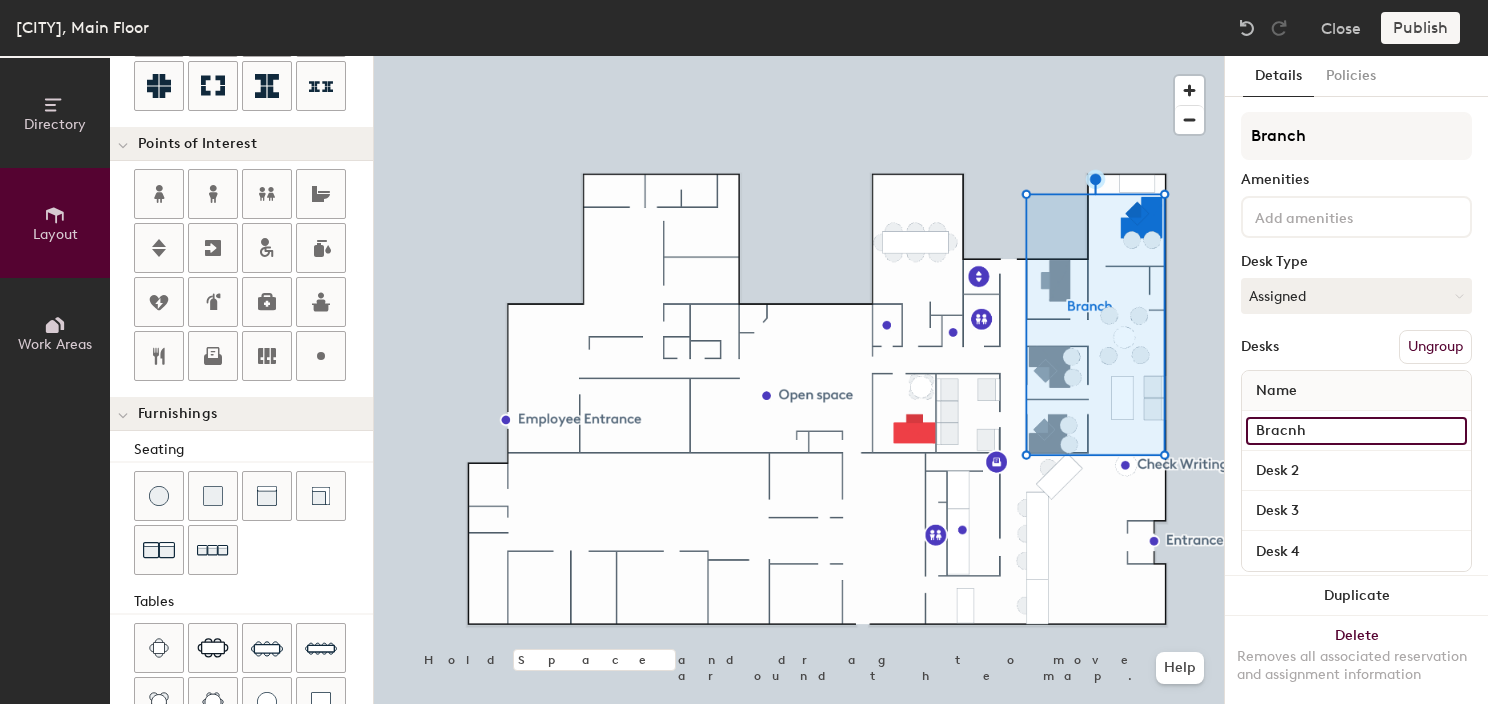 type on "20" 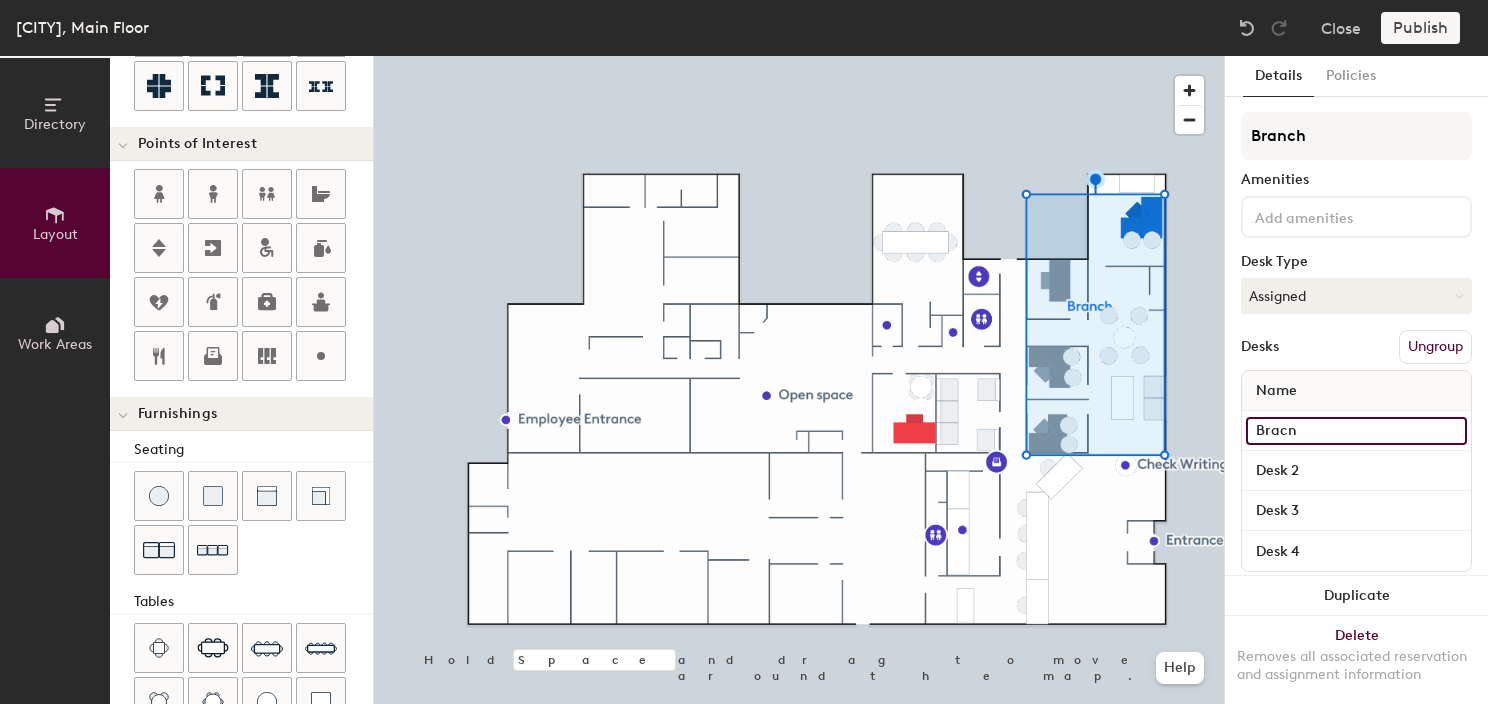 type on "Brac" 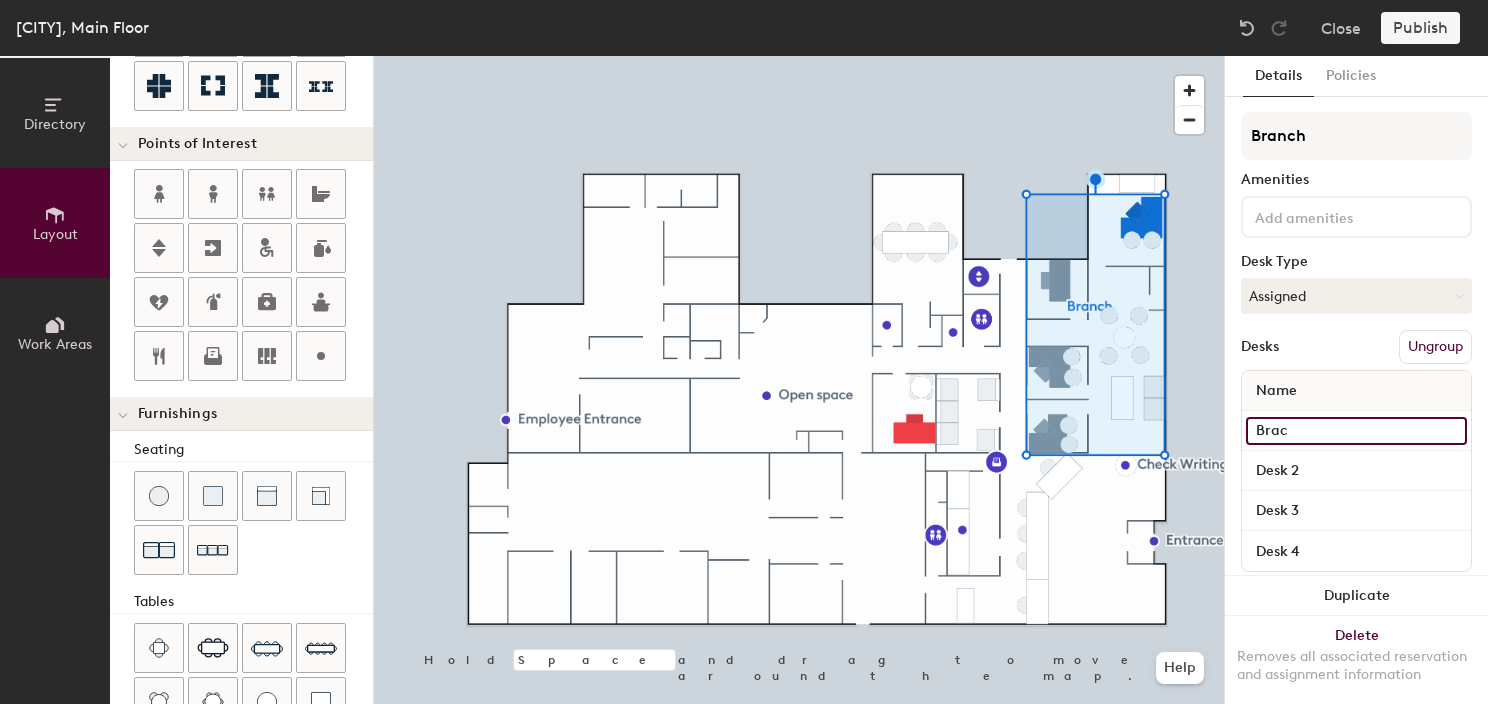type on "20" 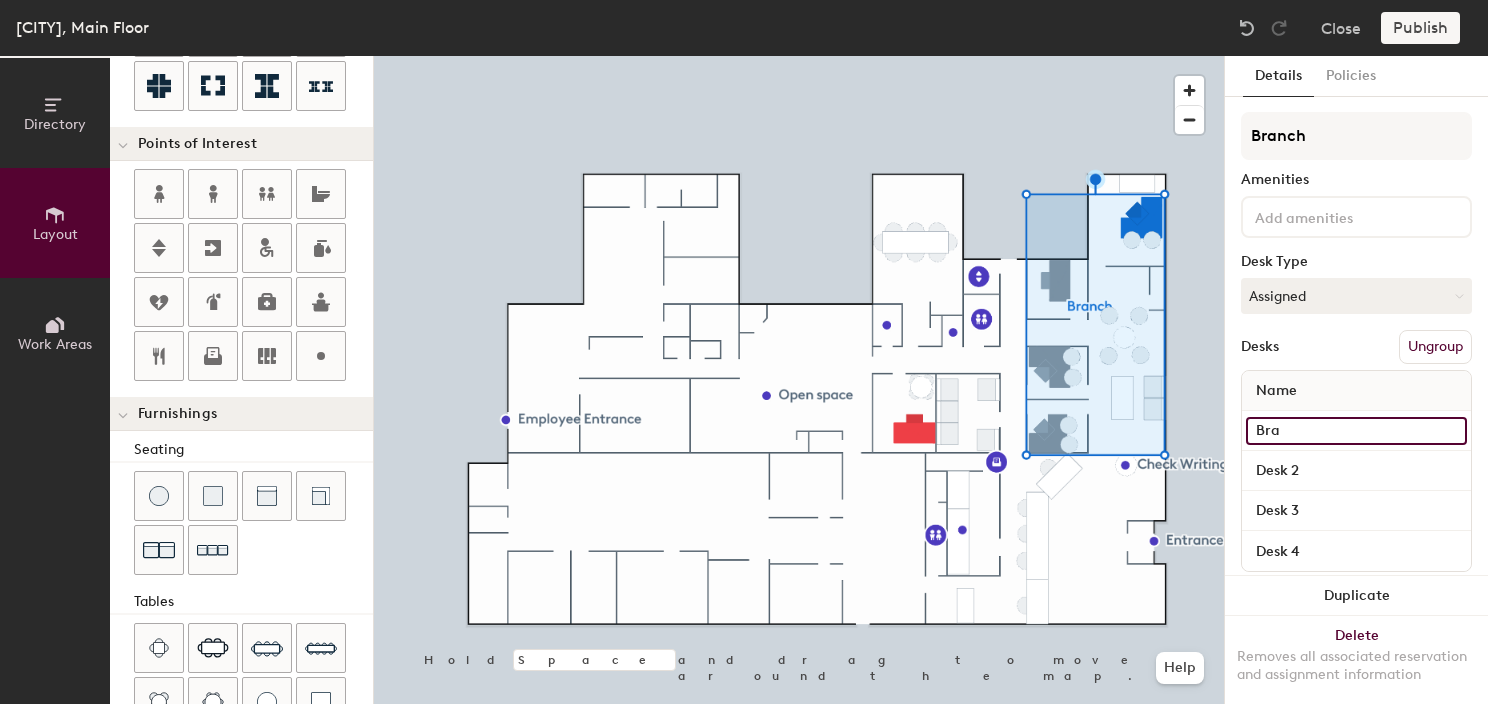 type on "20" 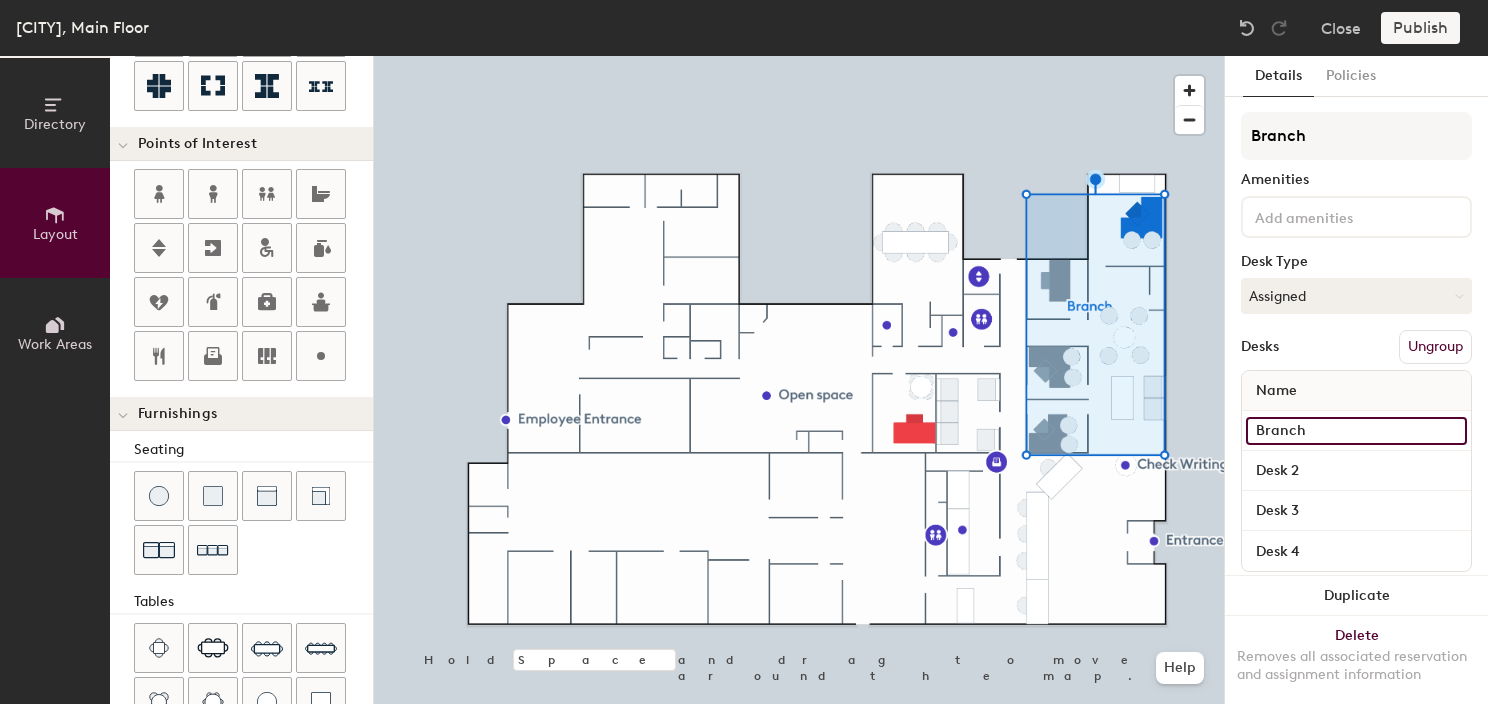 type on "Branch" 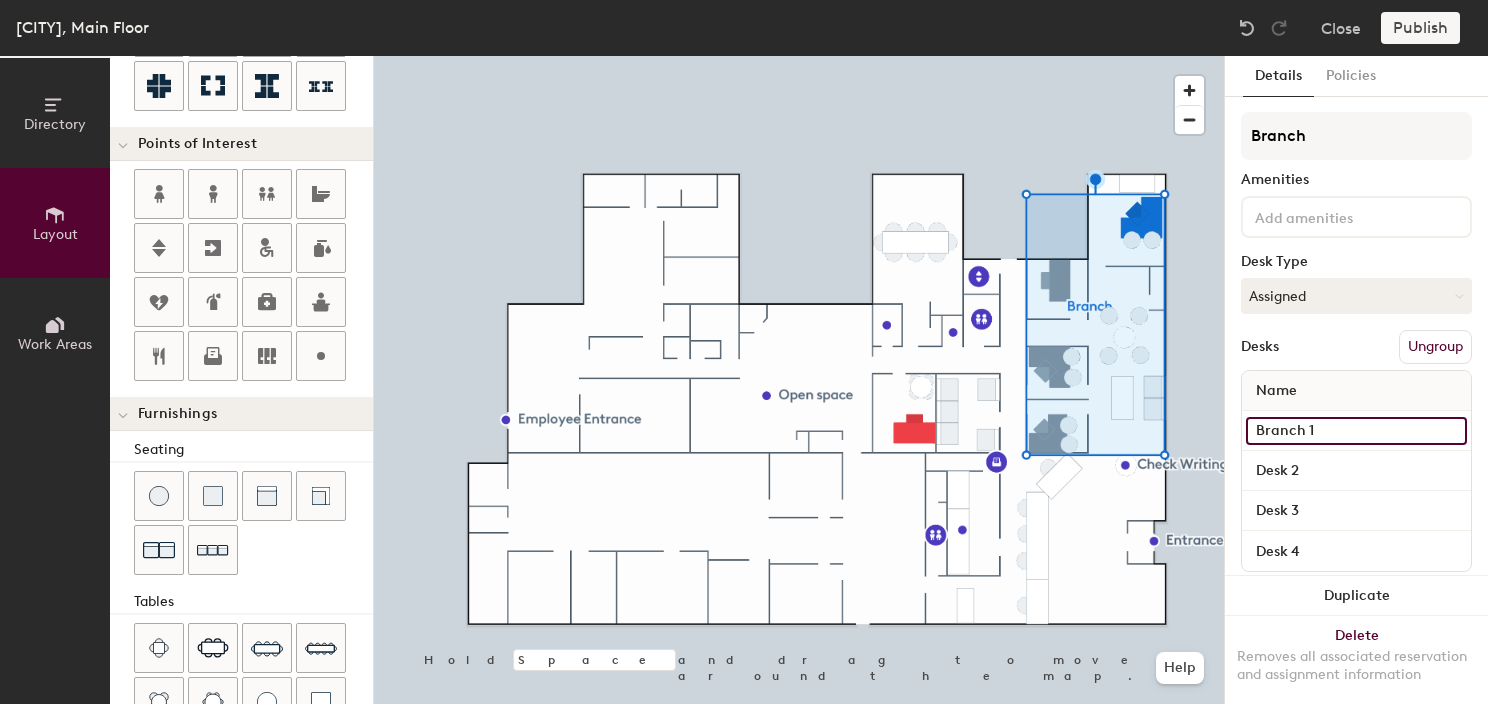 type on "Branch 1" 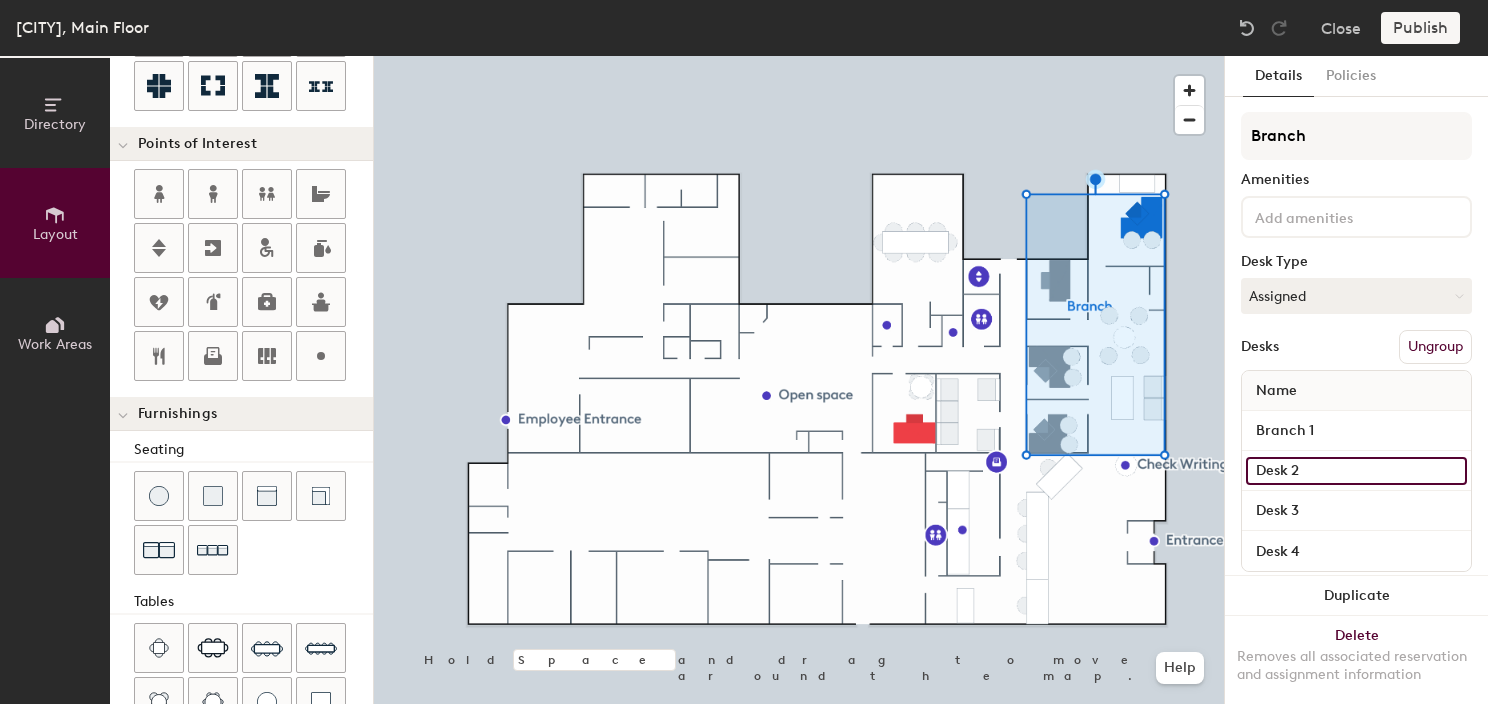 type on "20" 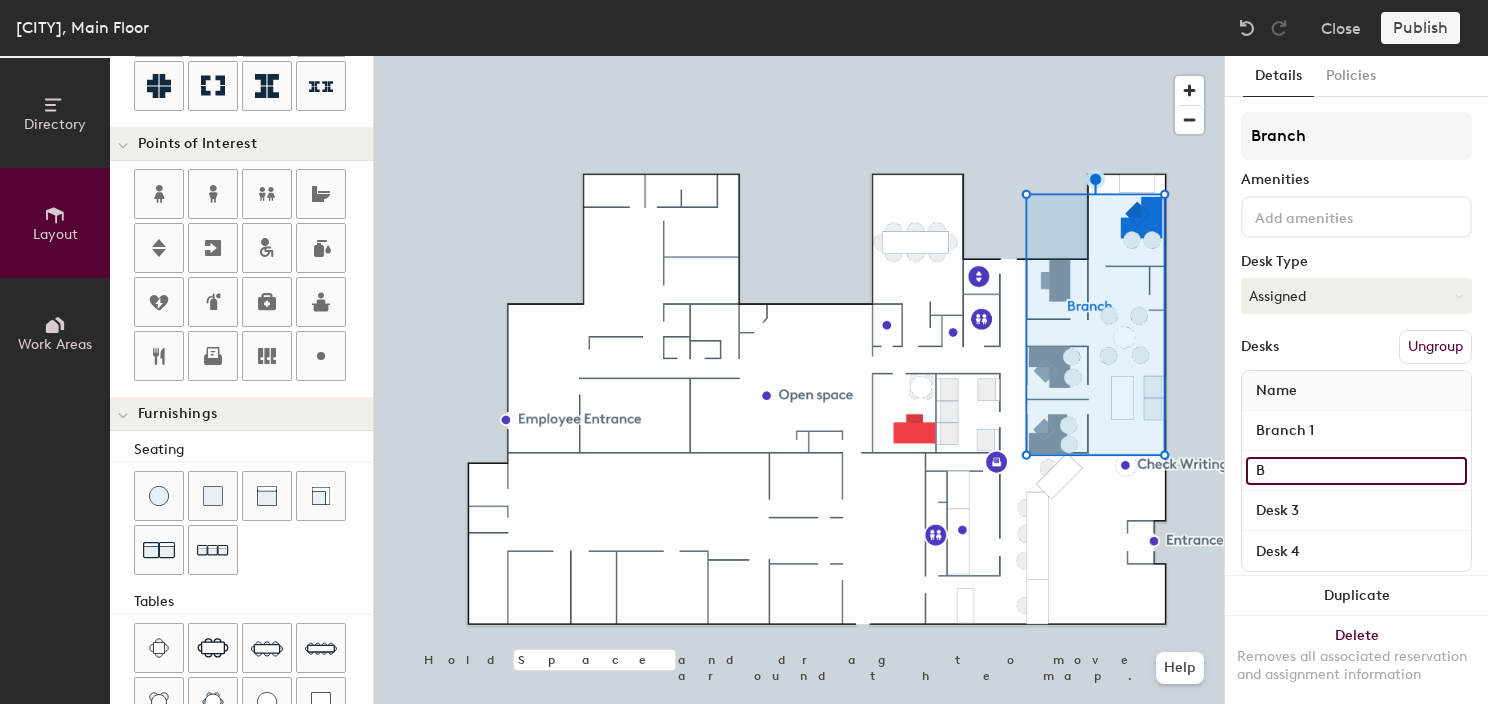 type on "20" 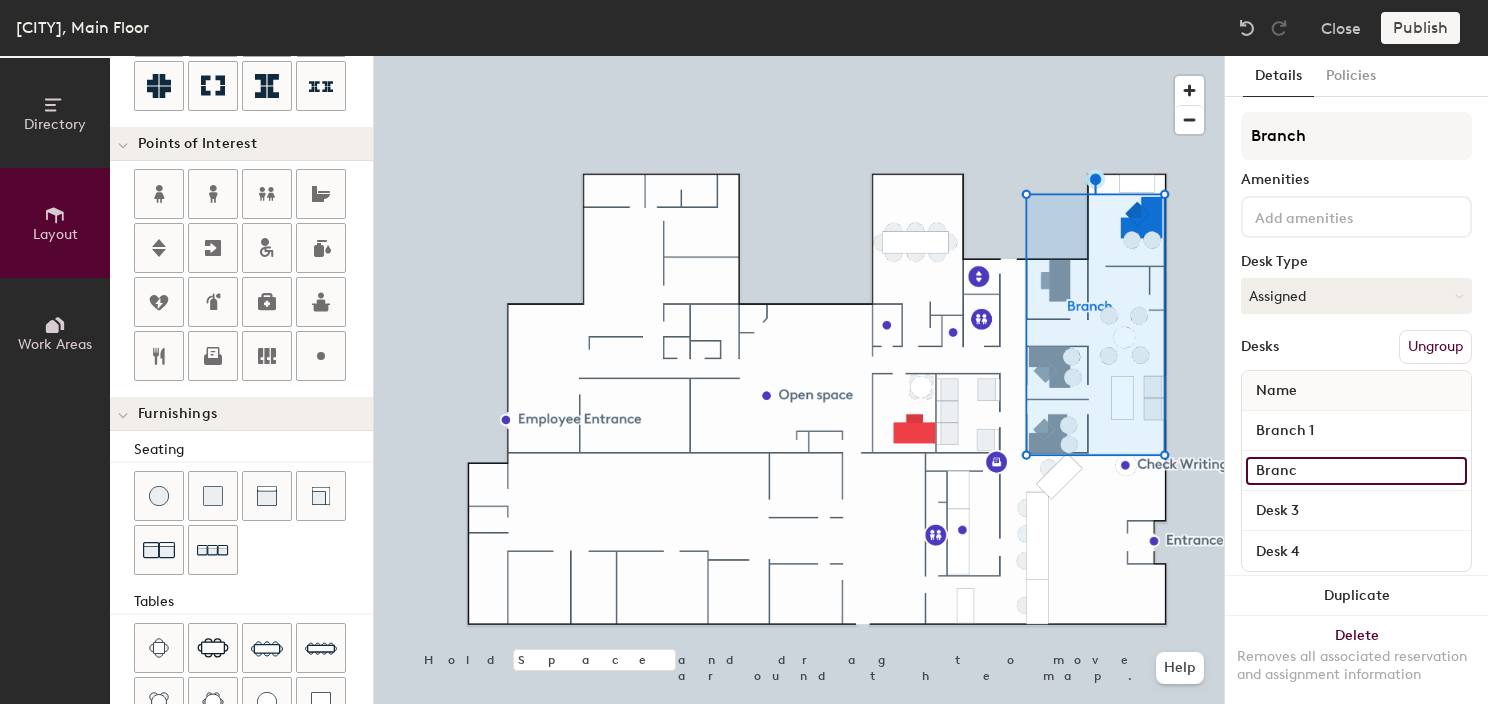type on "Branch" 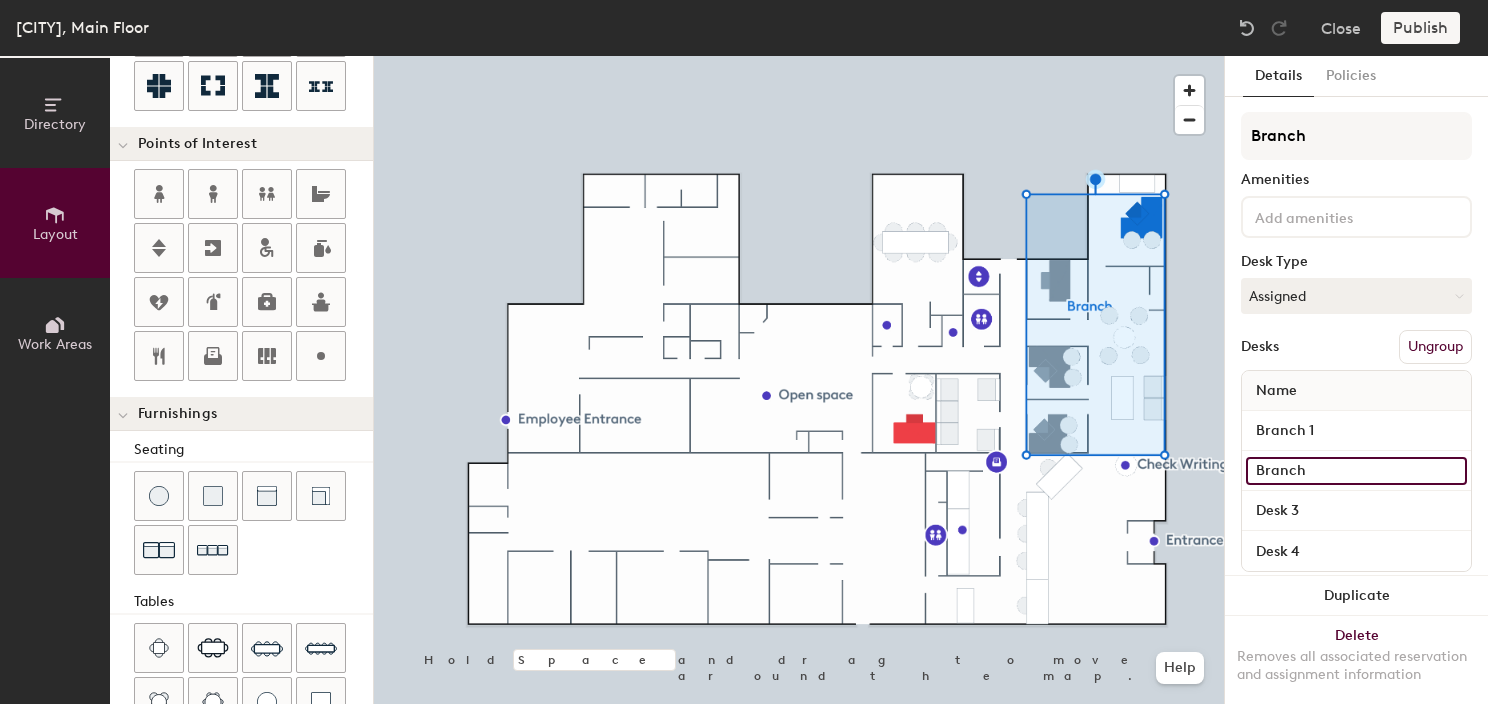 type on "20" 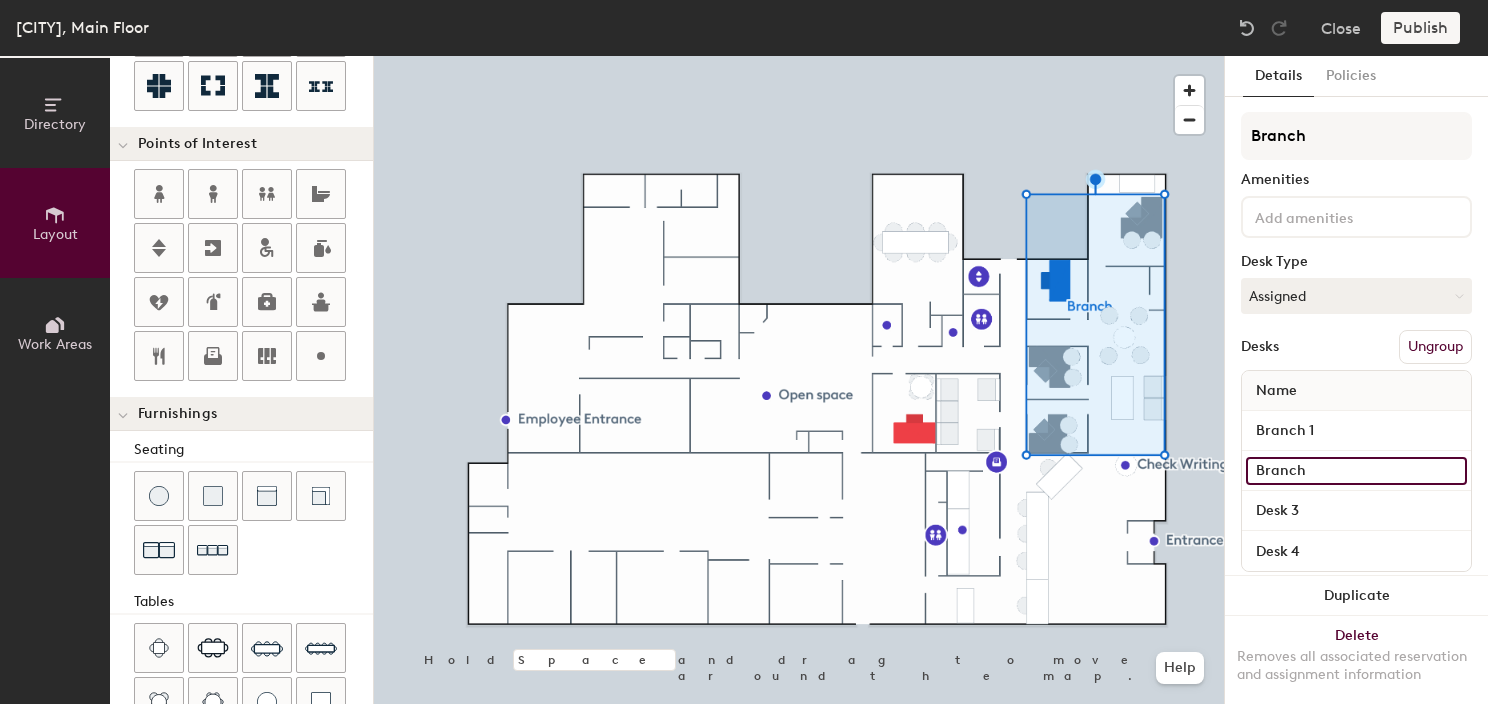 type on "Branch 2" 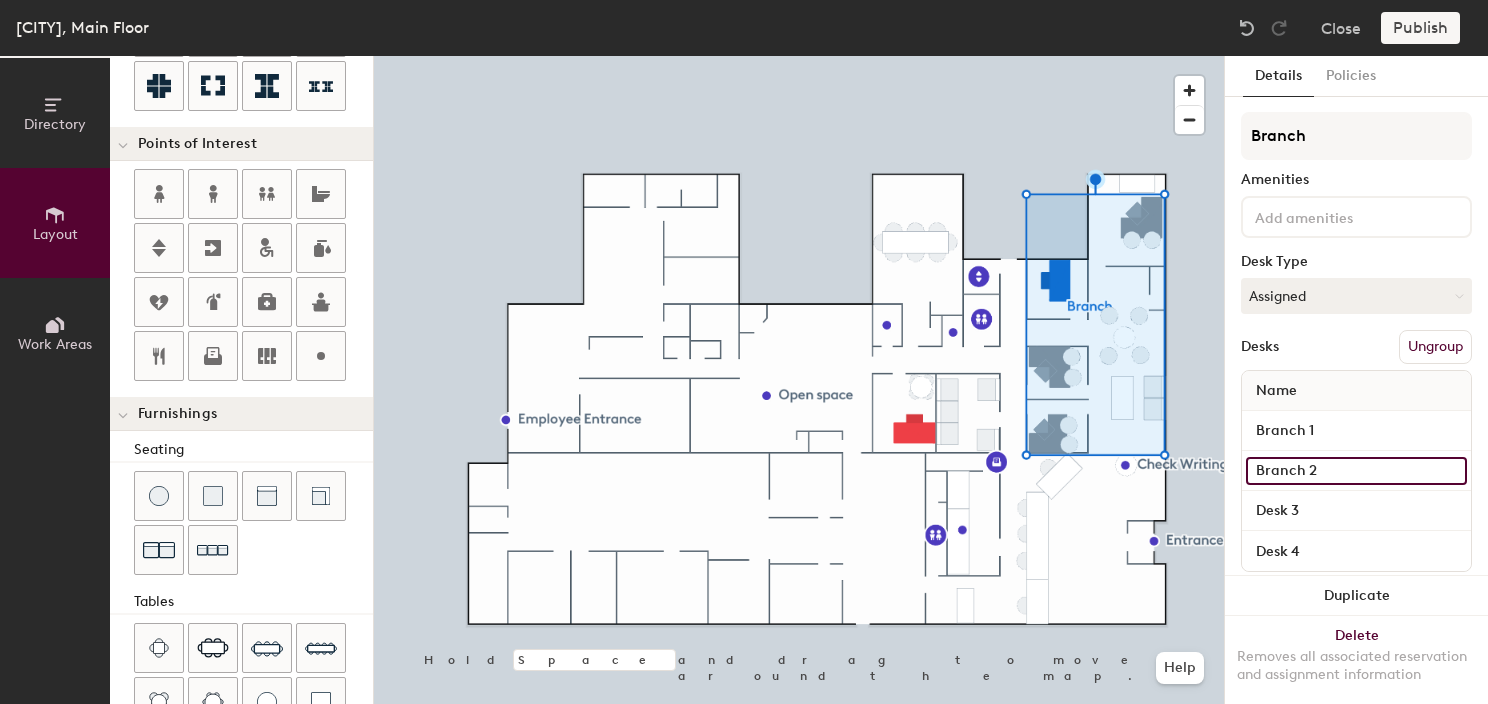 type on "20" 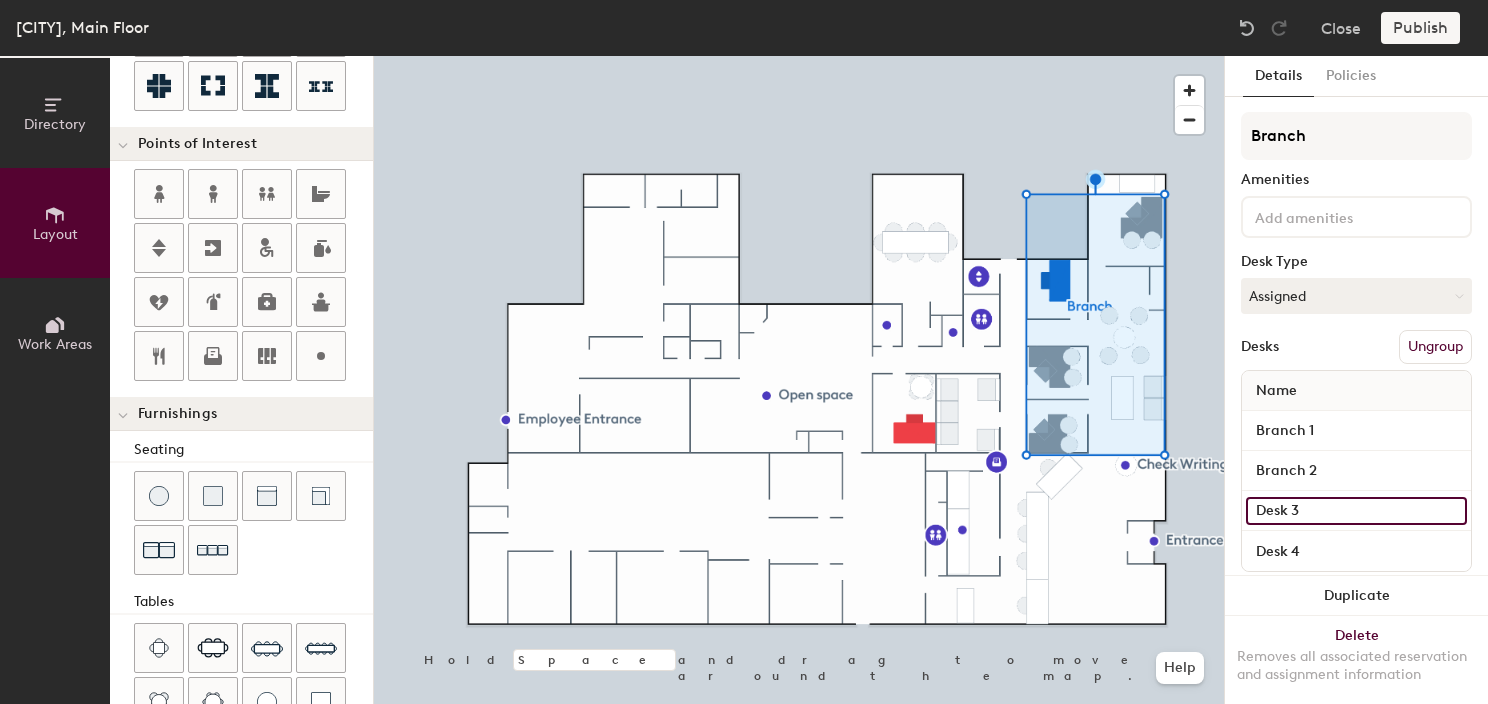 type on "20" 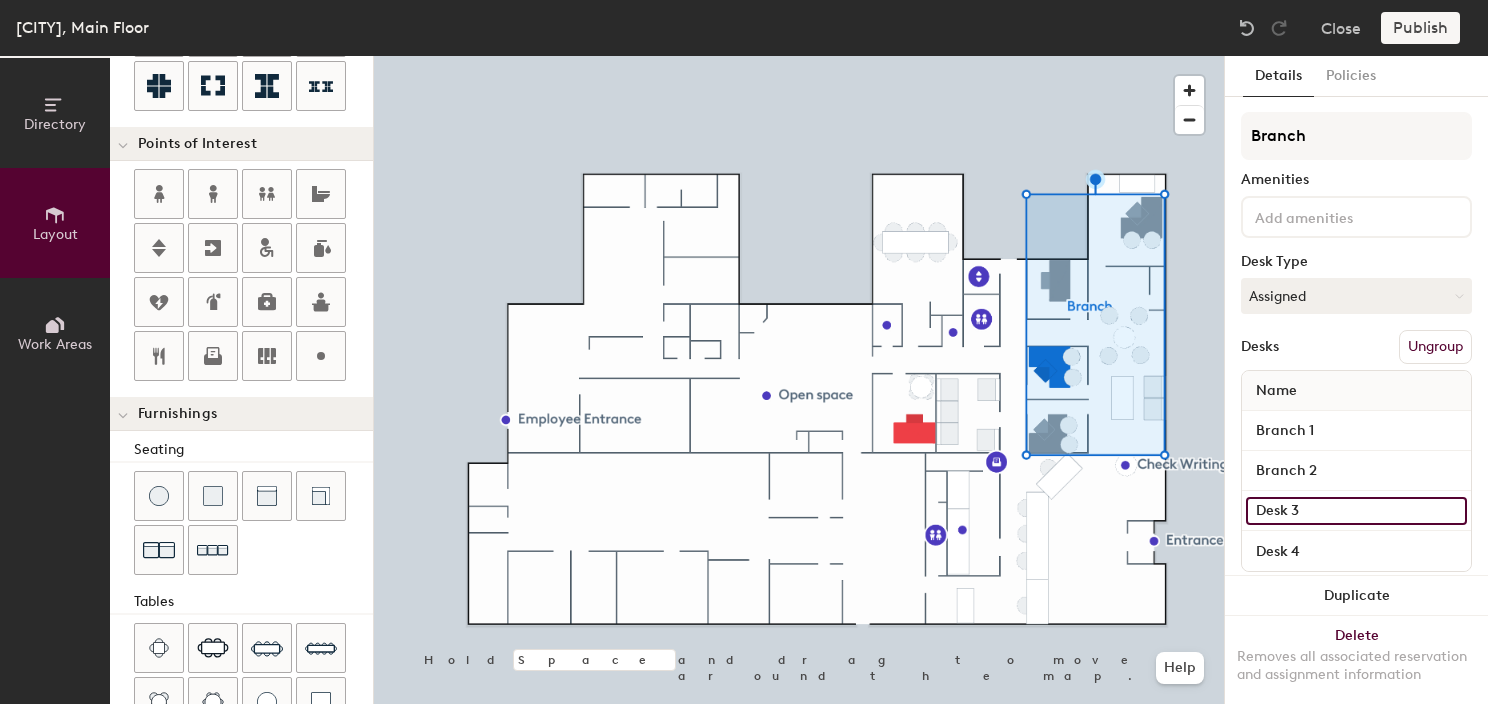 type on "B" 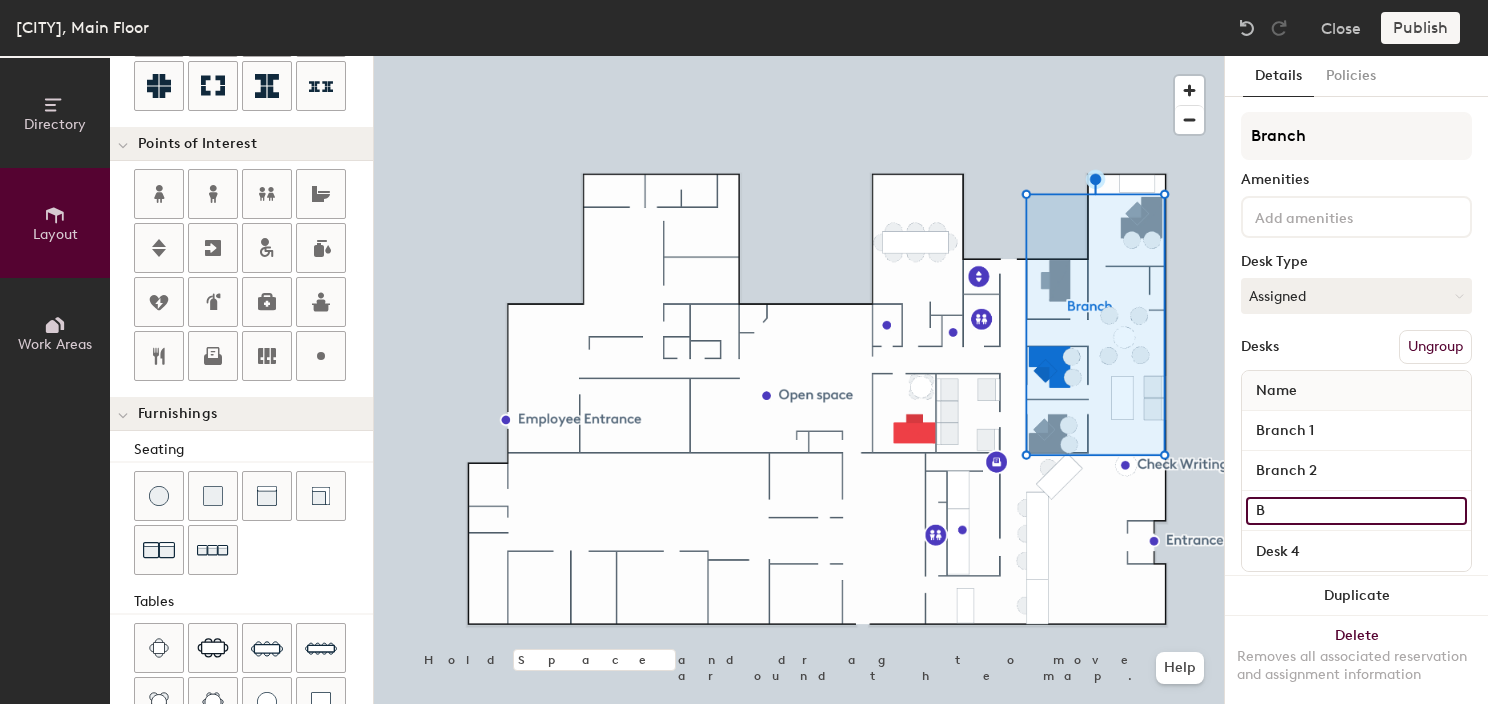 type on "20" 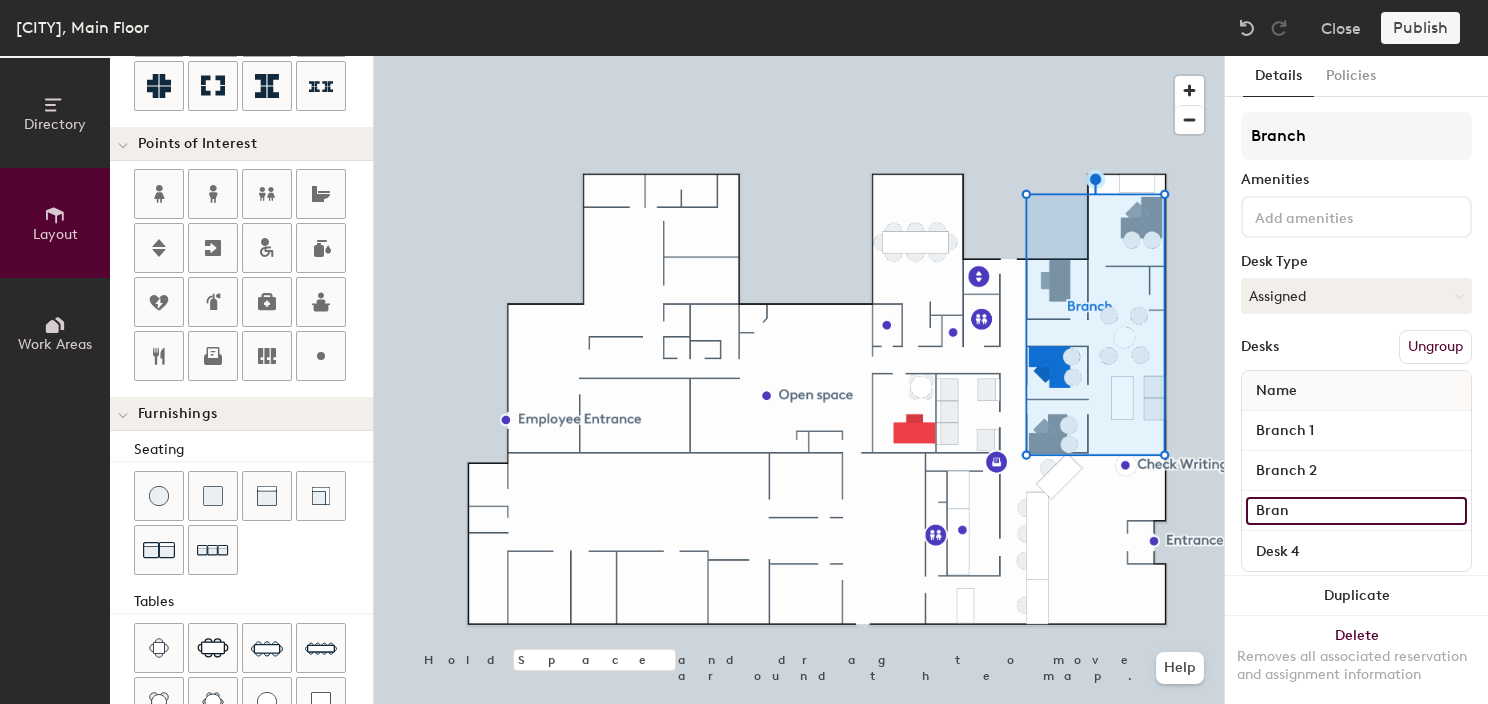 type on "Branc" 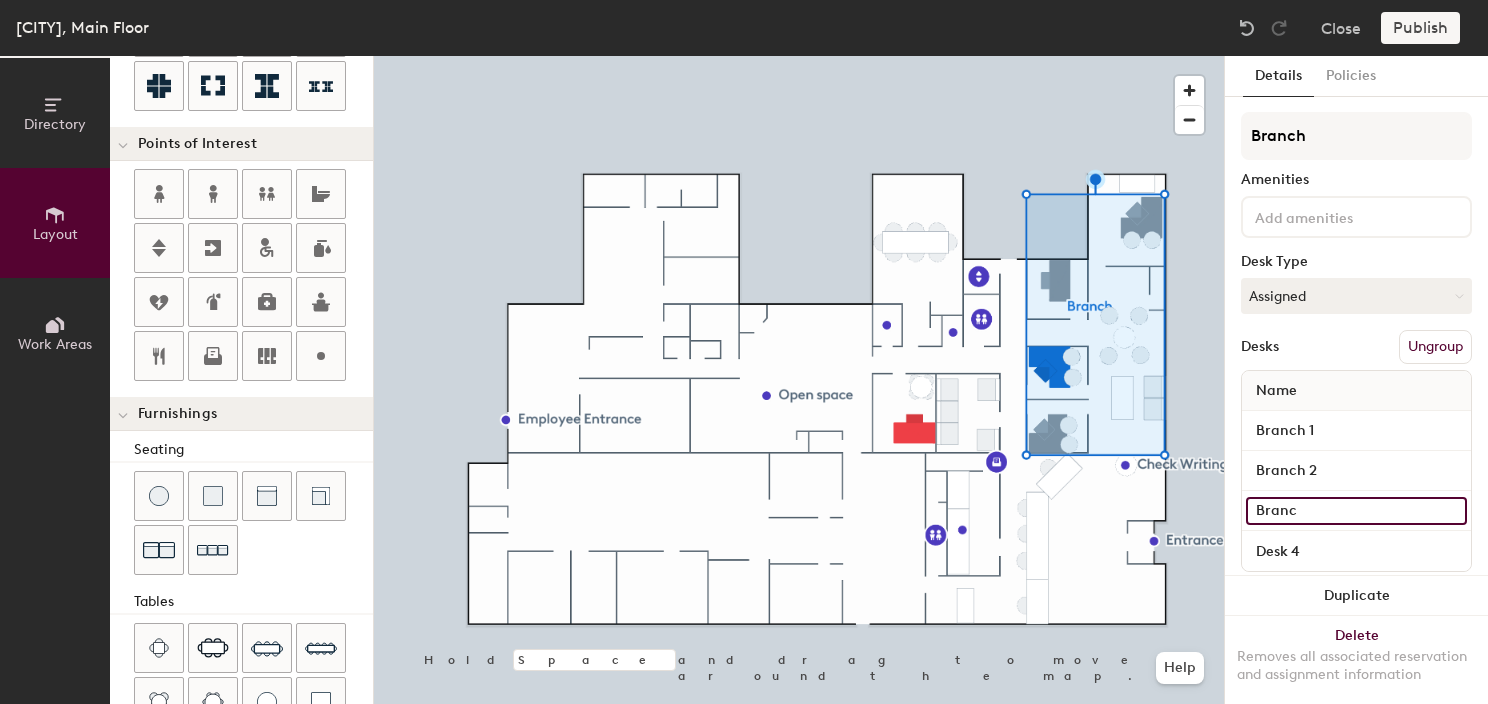 type on "20" 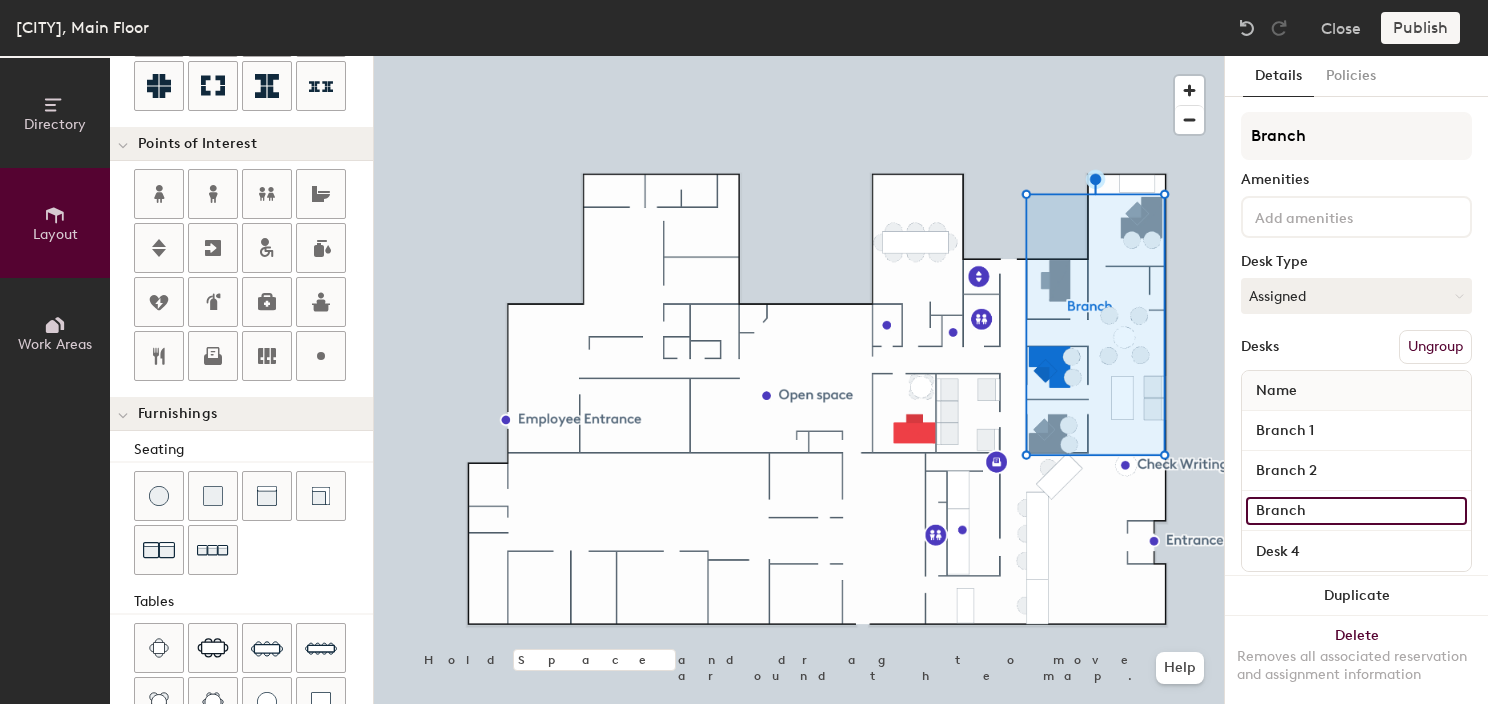 type on "Branch" 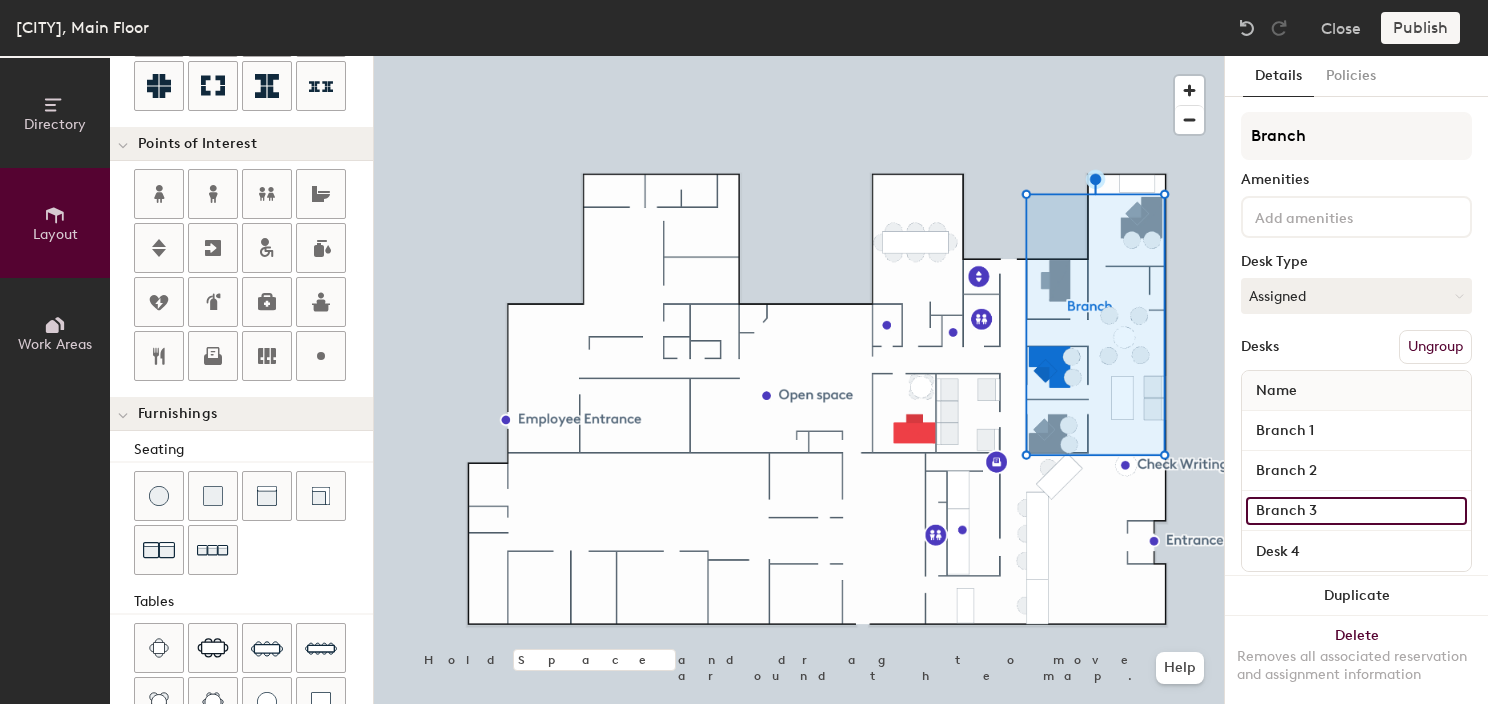 type on "Branch 3" 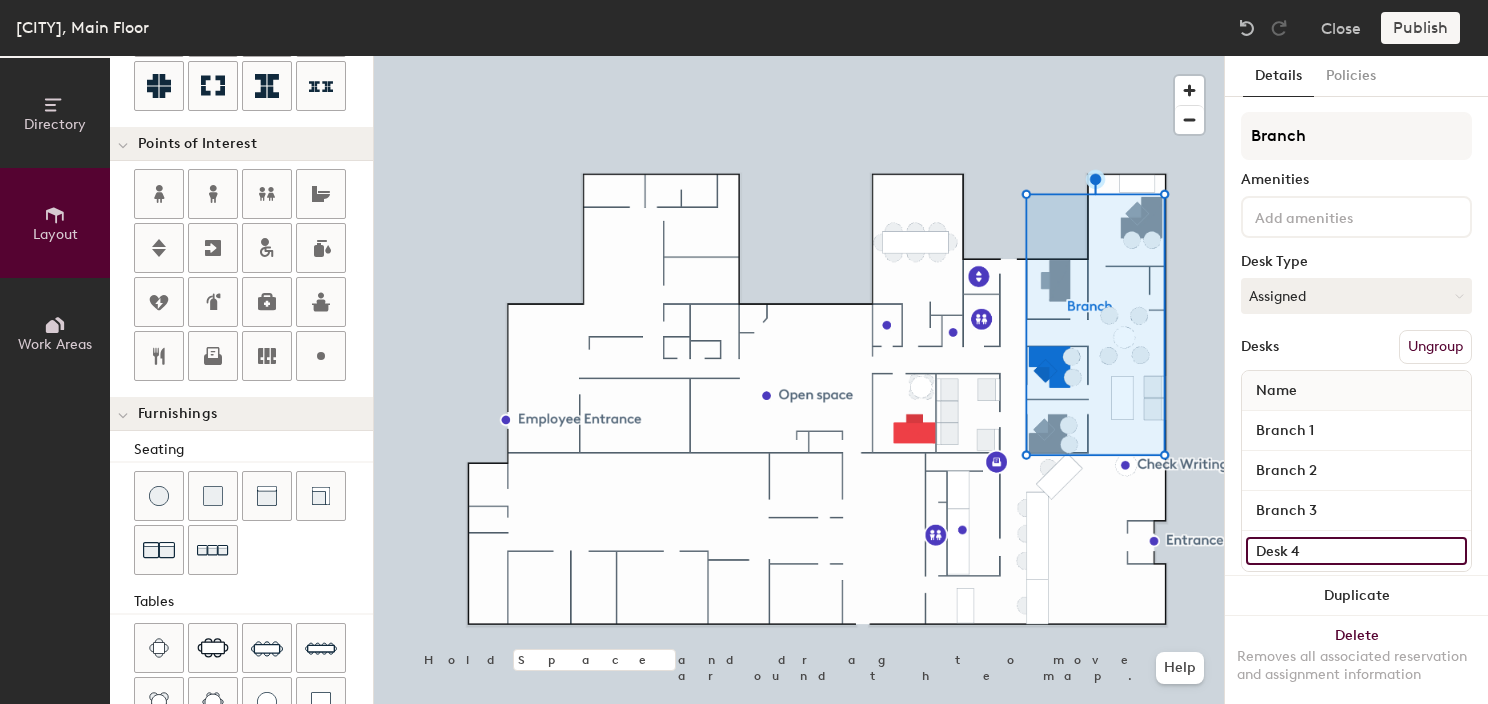 type on "20" 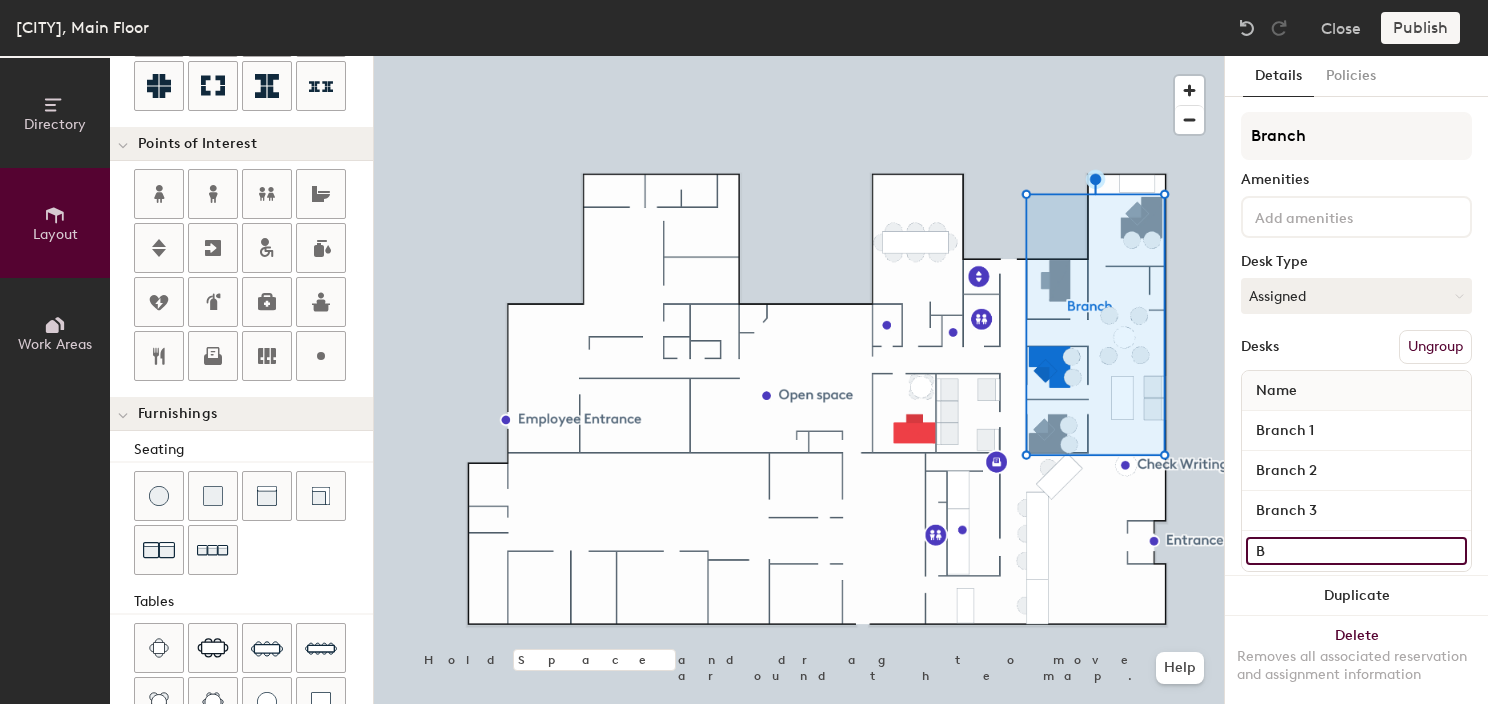 type on "20" 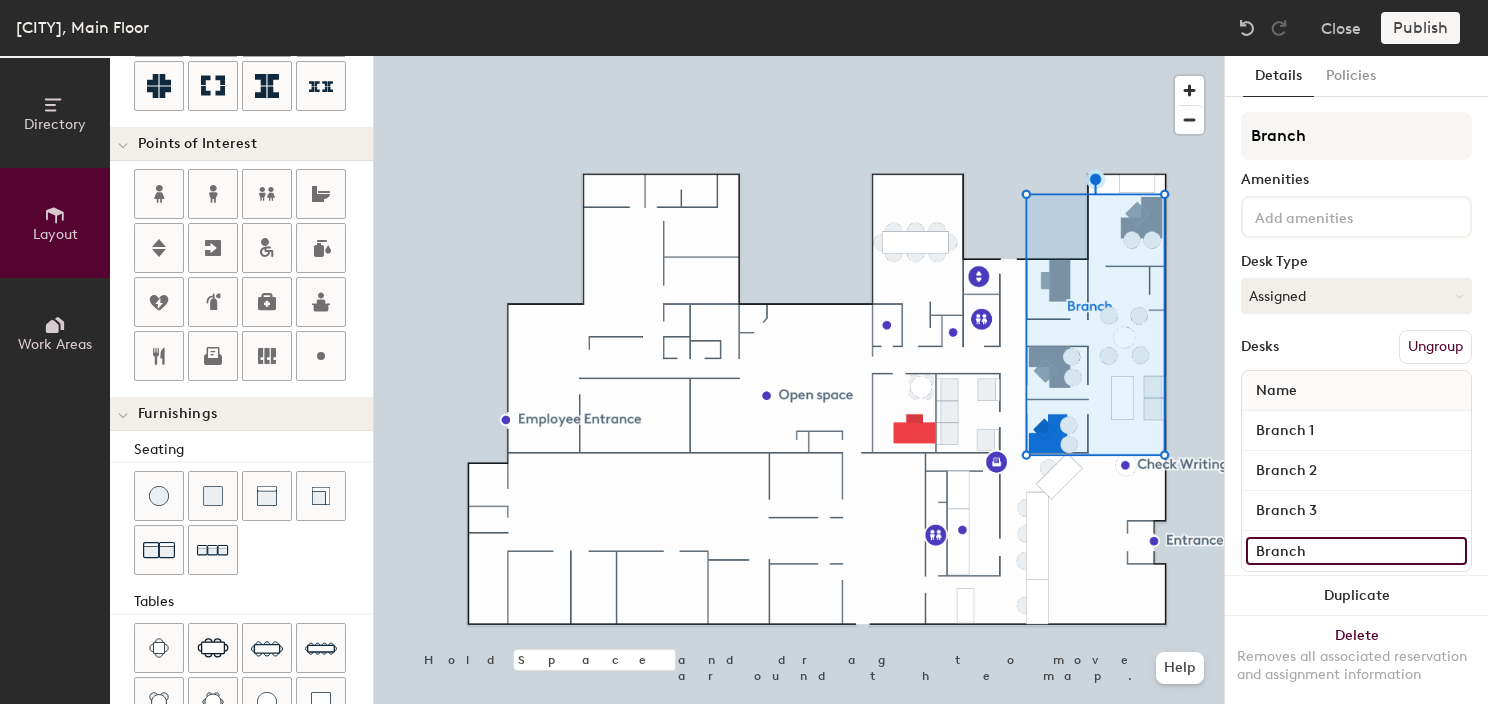 type on "Branch" 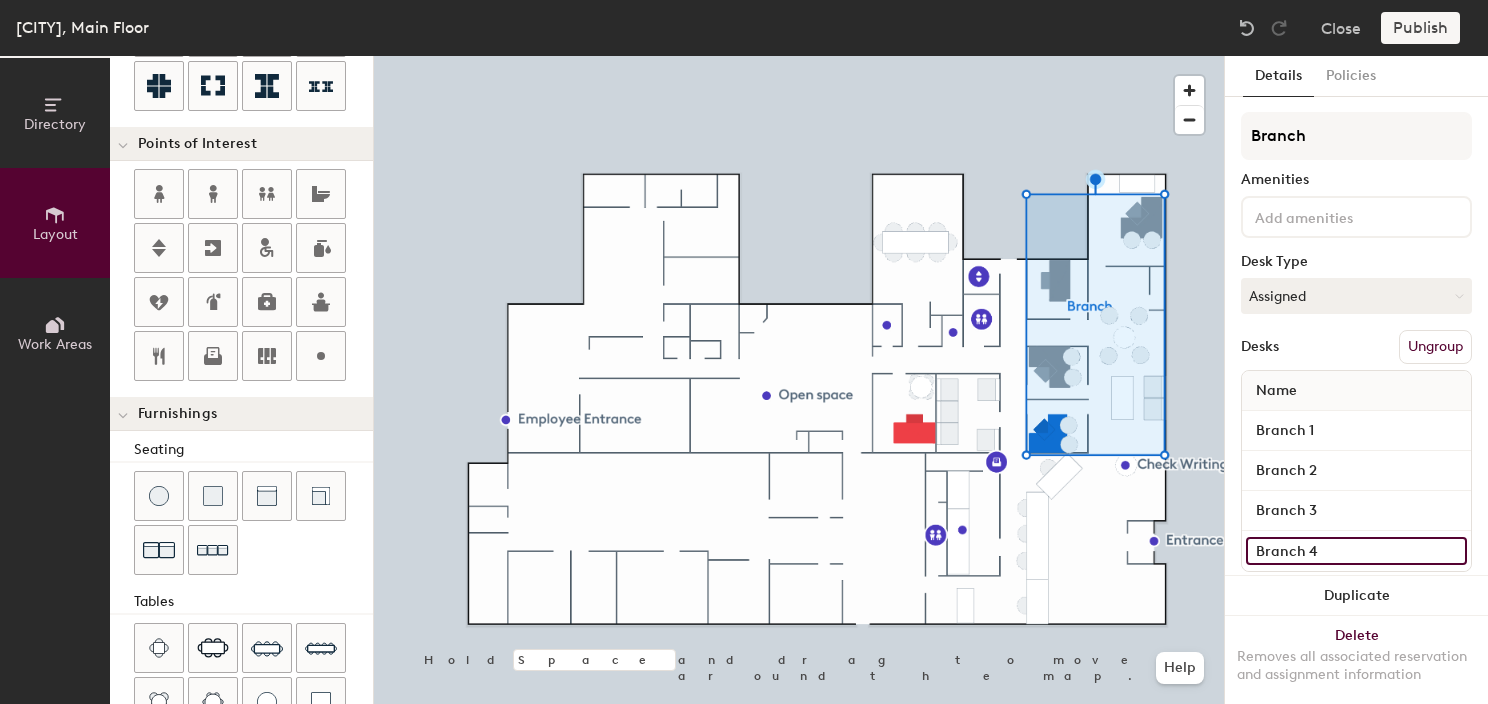 type on "20" 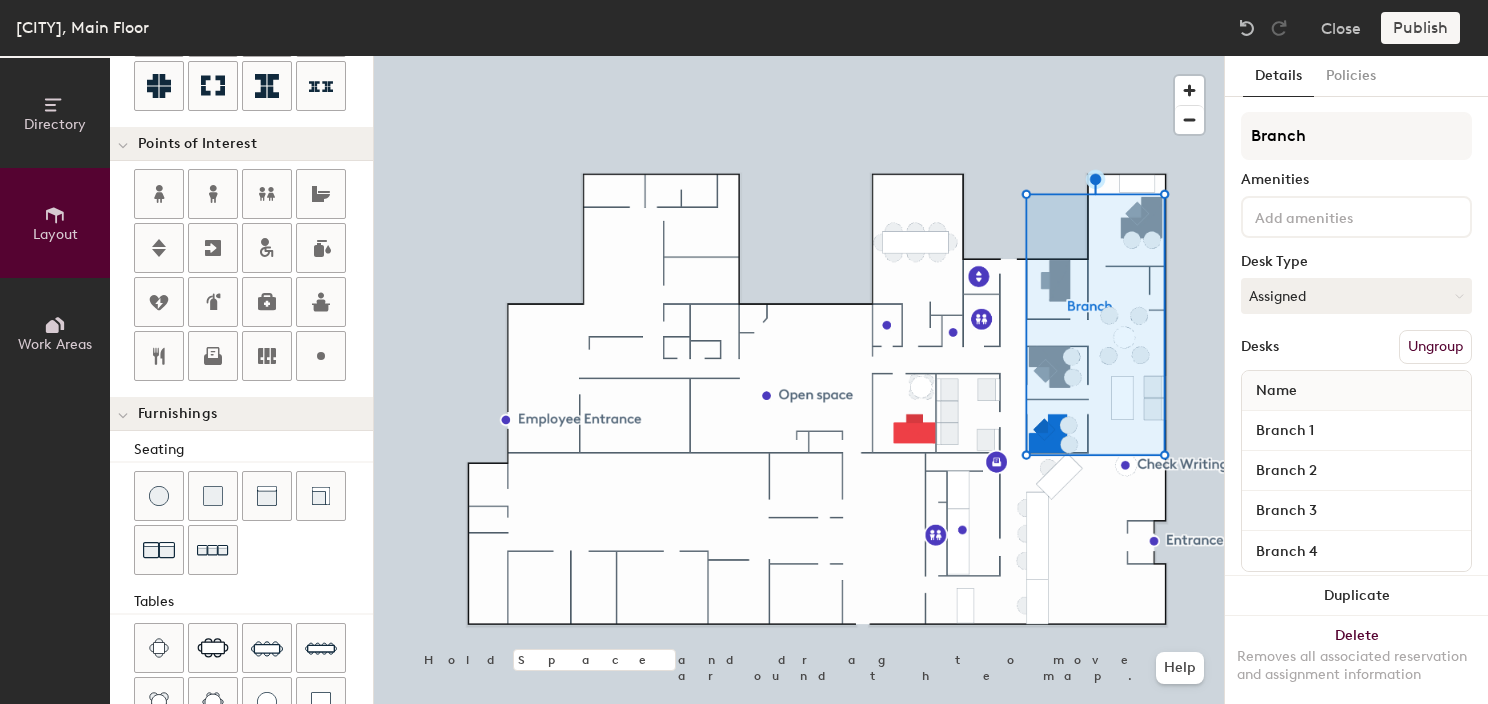 type 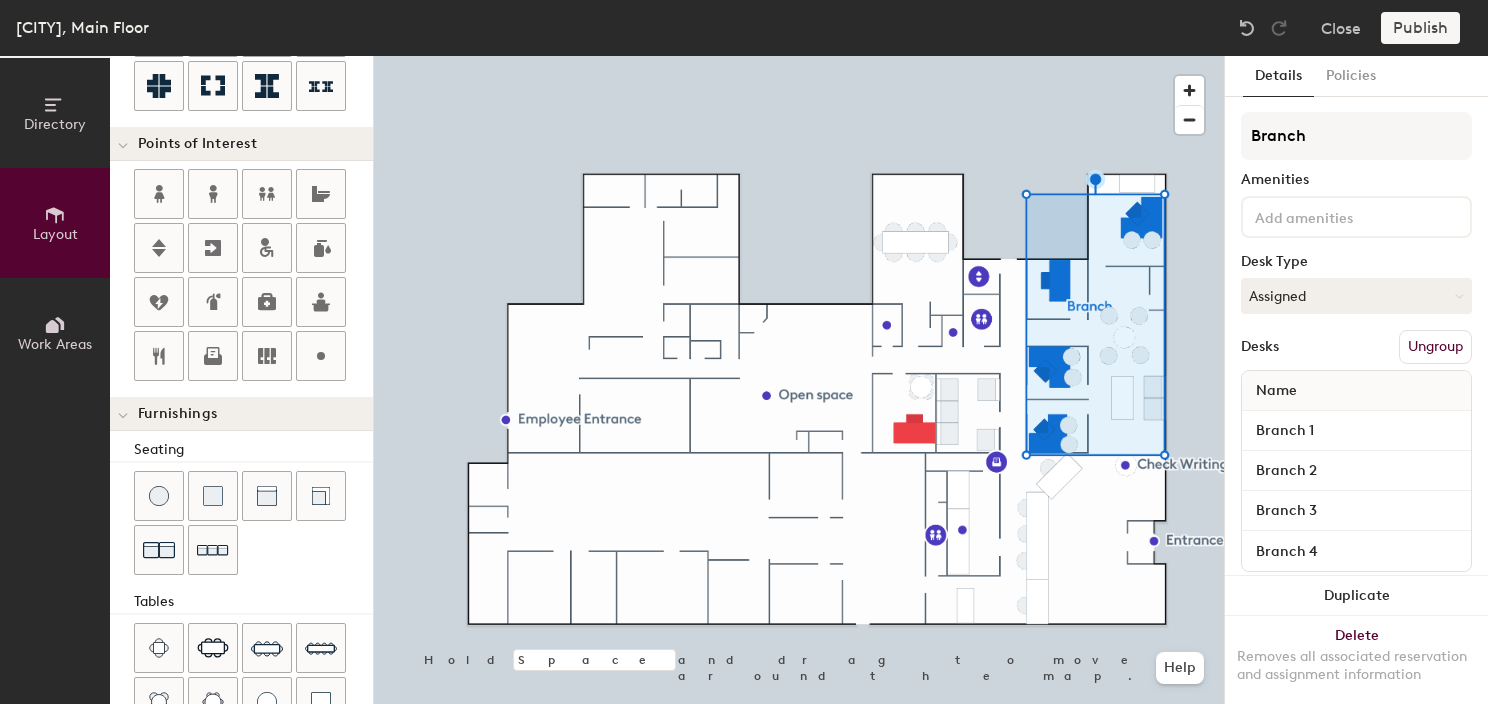 click on "Duplicate" 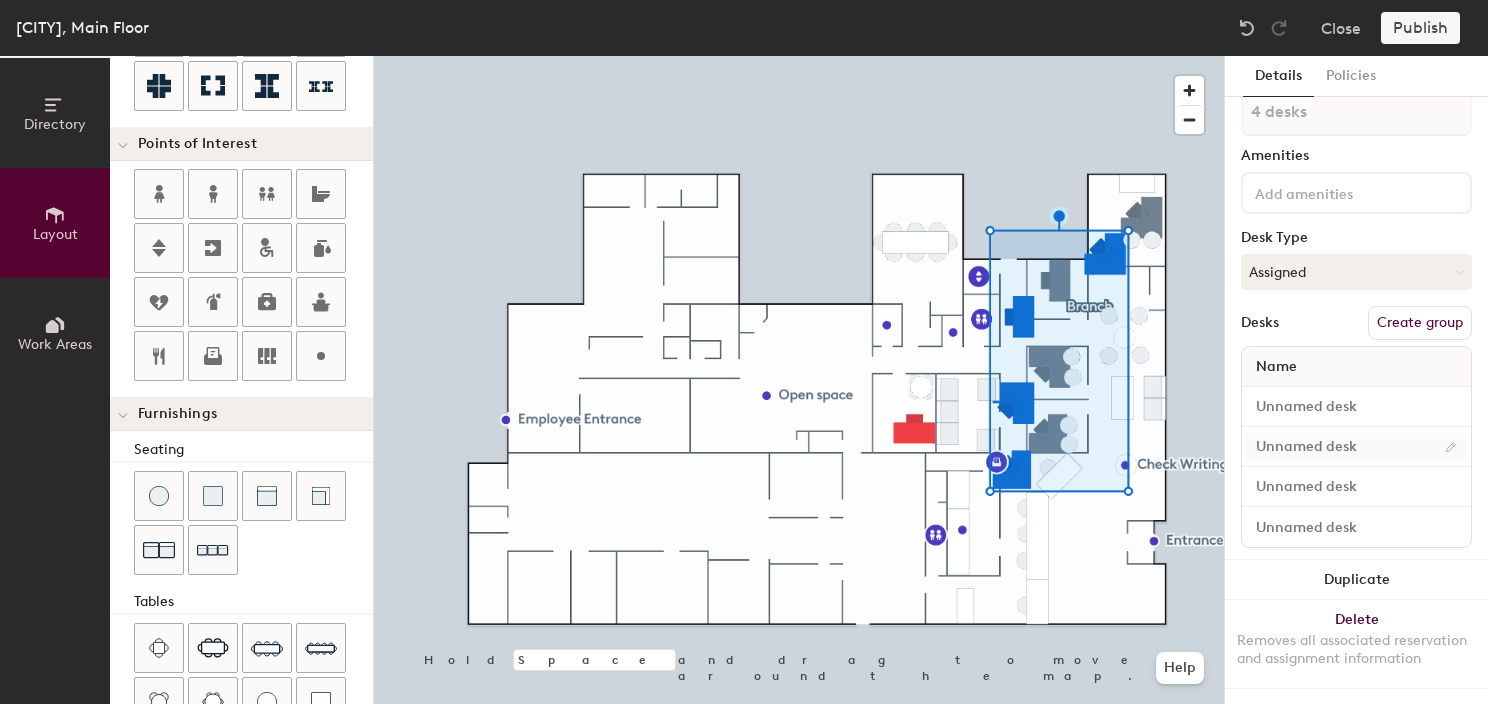 scroll, scrollTop: 40, scrollLeft: 0, axis: vertical 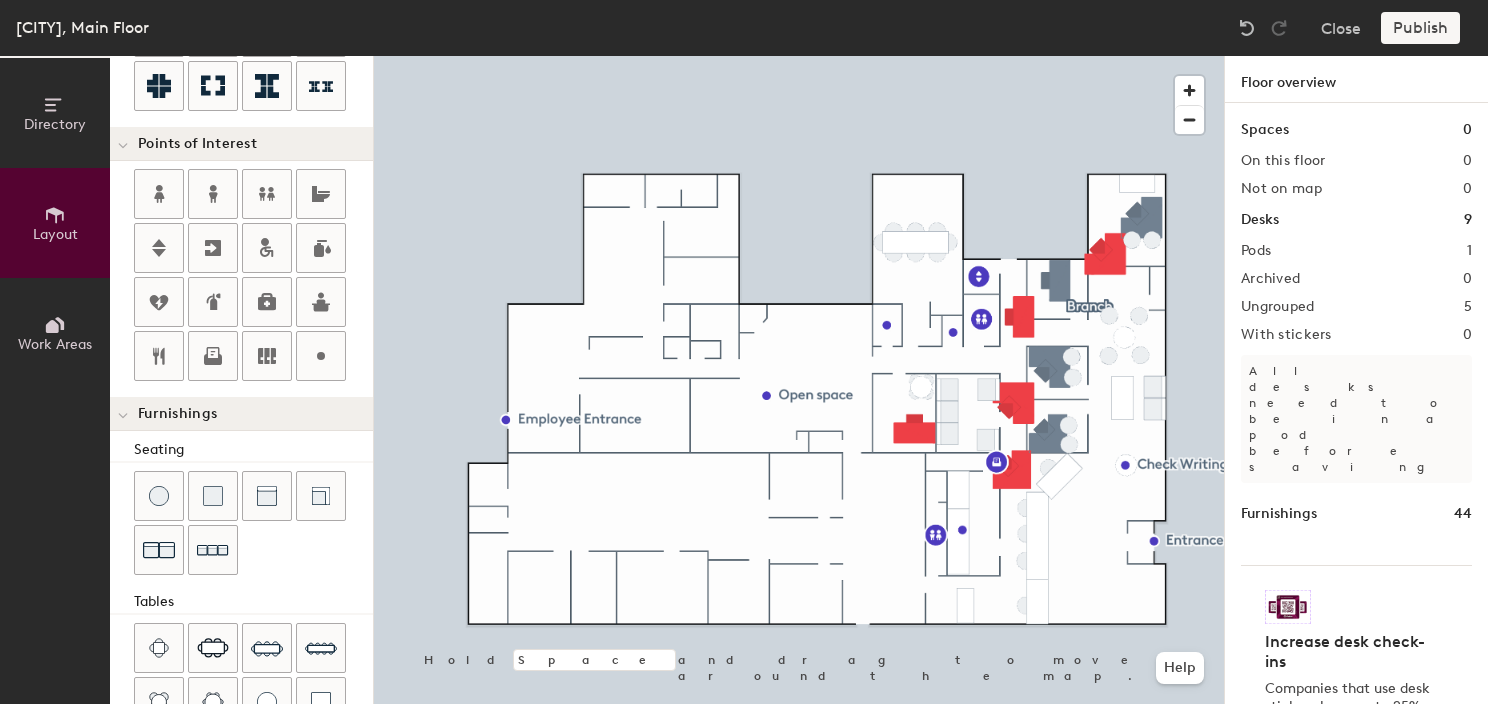 click on "Publish" 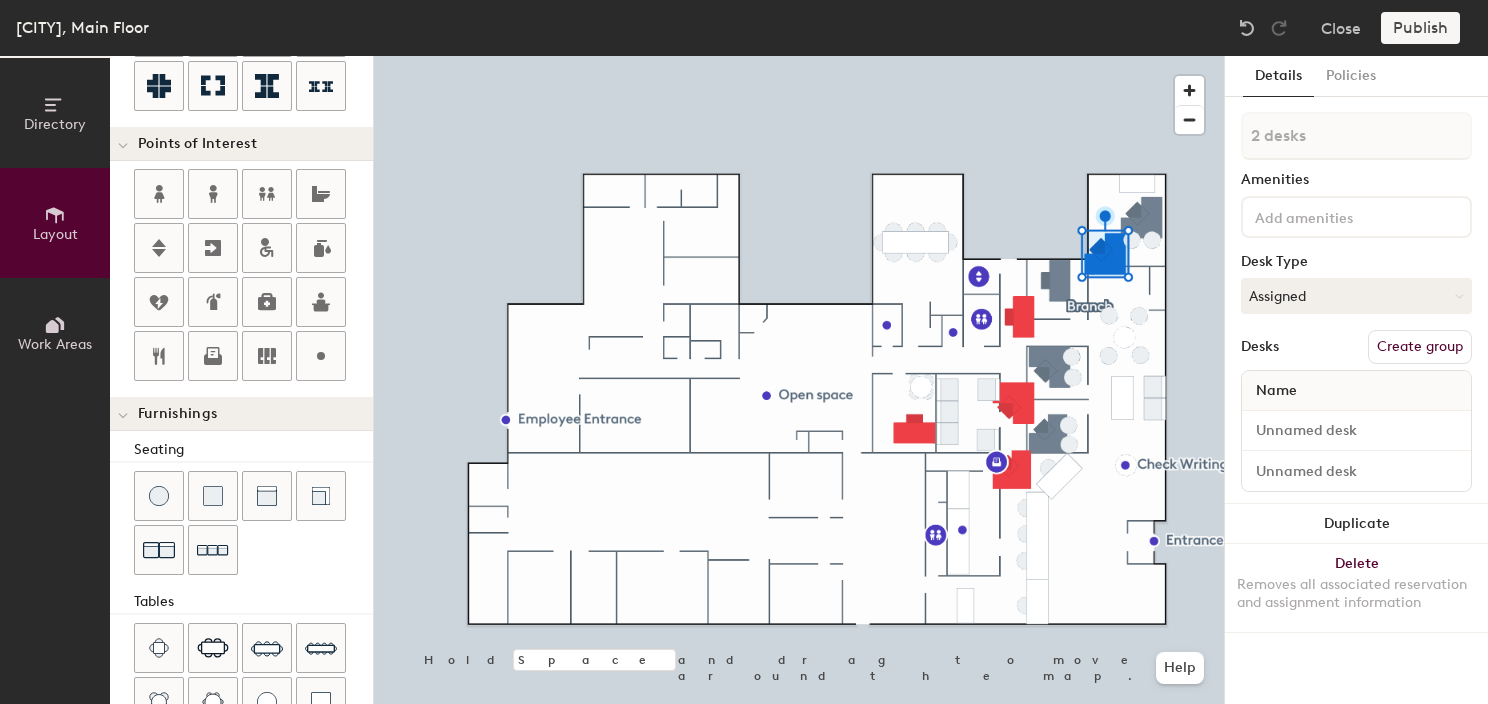 type on "3 desks" 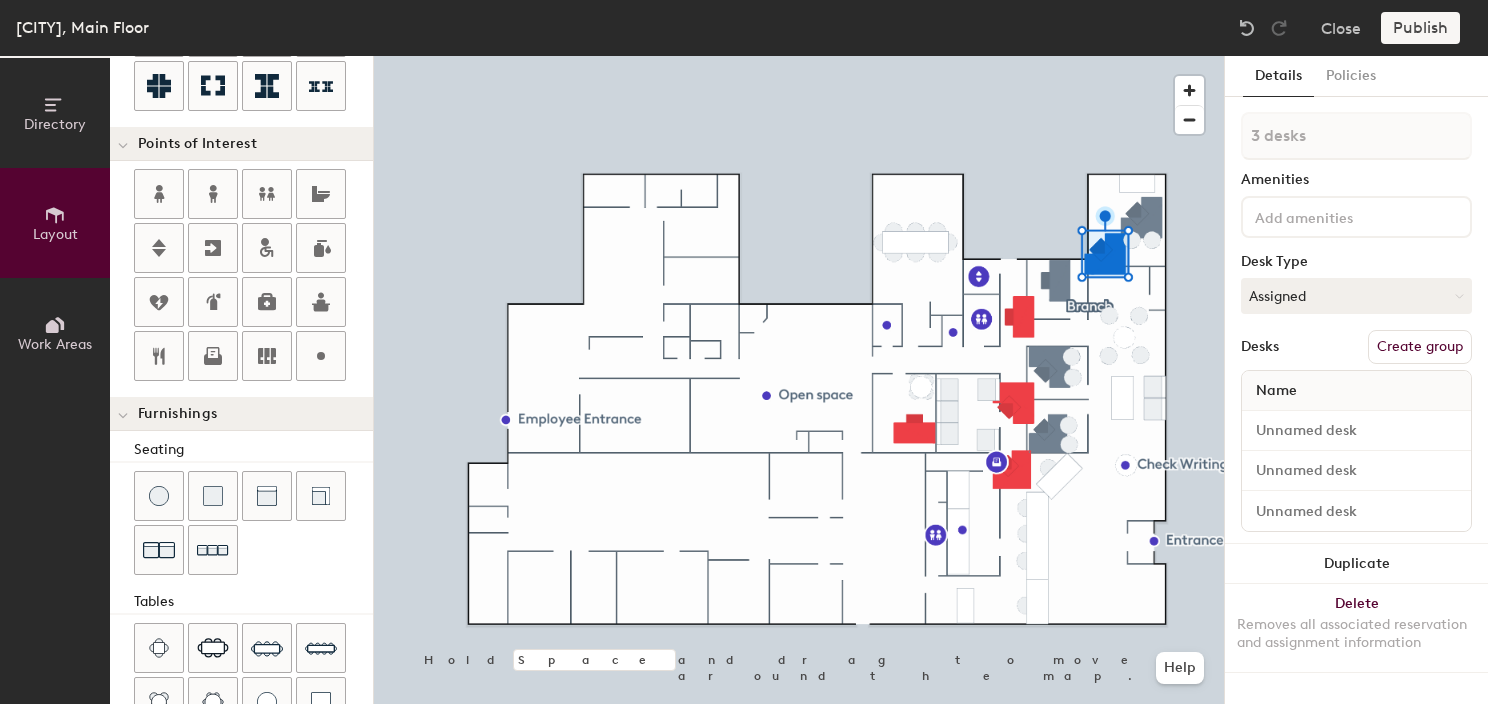 type on "20" 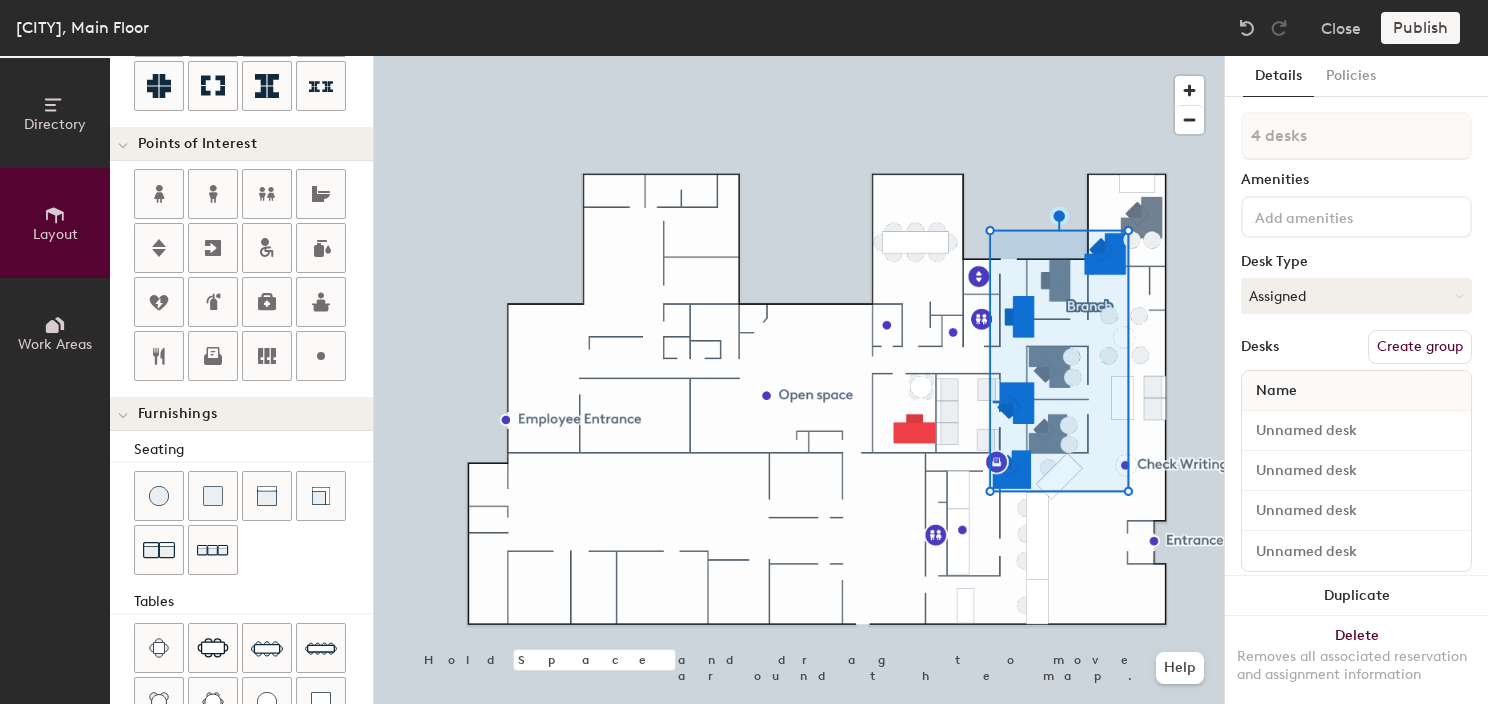 click on "Create group" 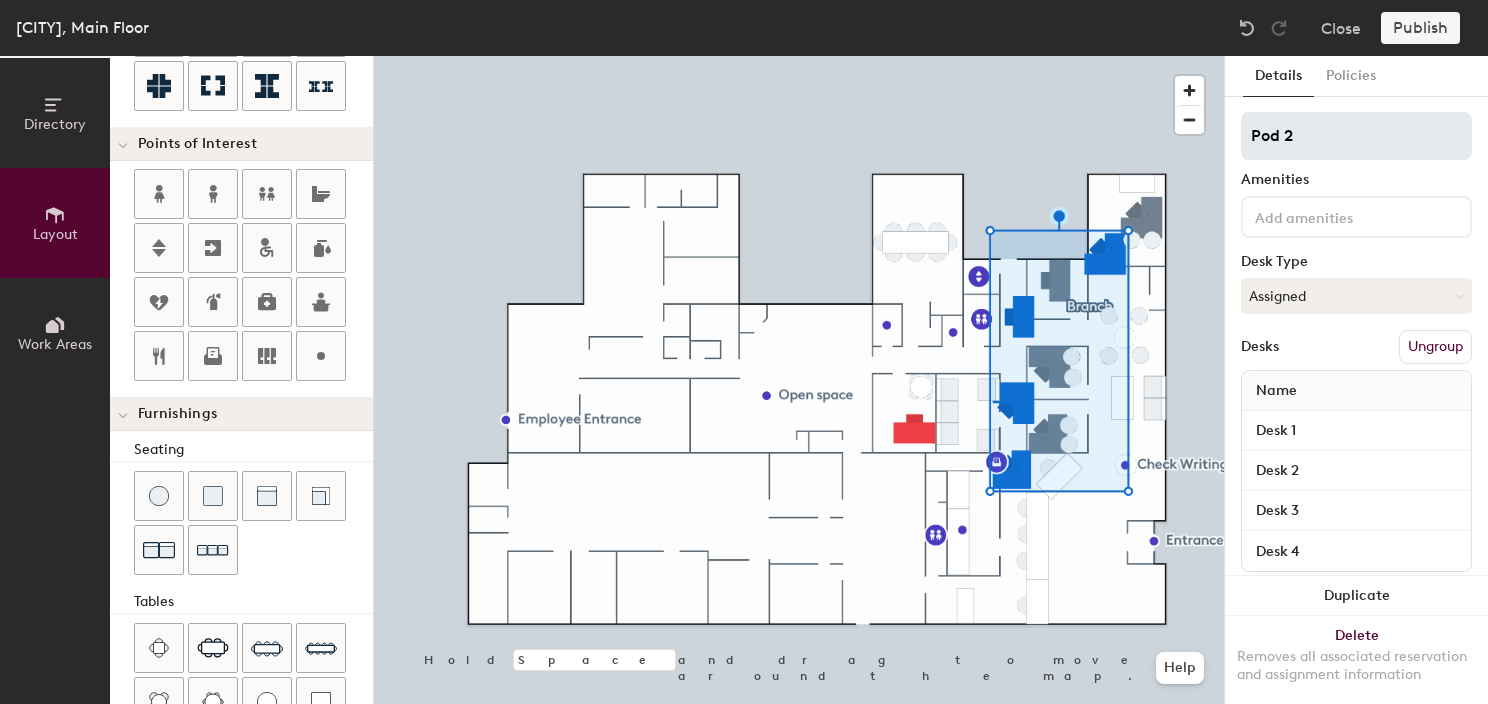 type on "20" 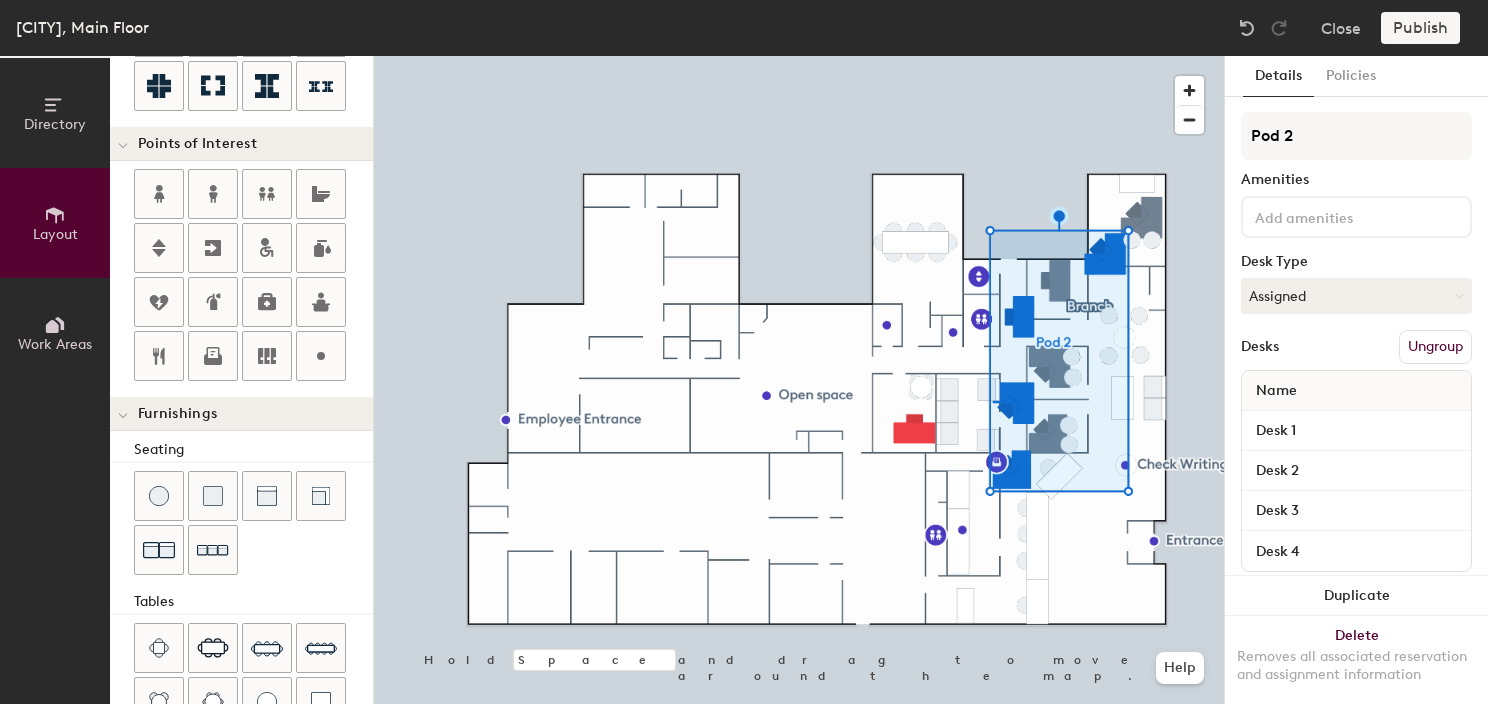 click on "Directory Layout Work Areas Layout   Add space Resize Desks Points of Interest Furnishings Seating Tables Booths Hold Space and drag to move around the map. Help Details Policies Pod 2 Amenities Desk Type Assigned Desks Ungroup Name Desk 1 Desk 2 Desk 3 Desk 4 Duplicate Delete Removes all associated reservation and assignment information" 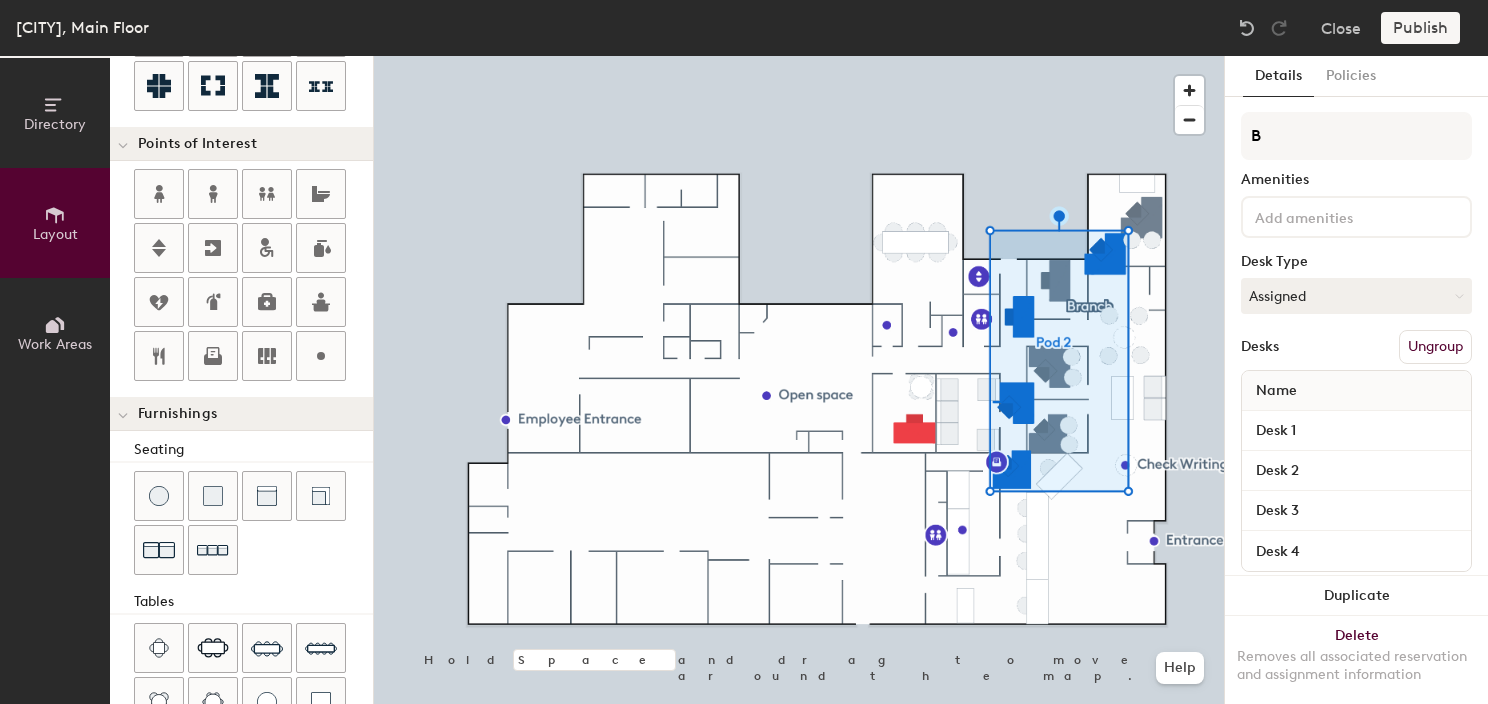 type on "20" 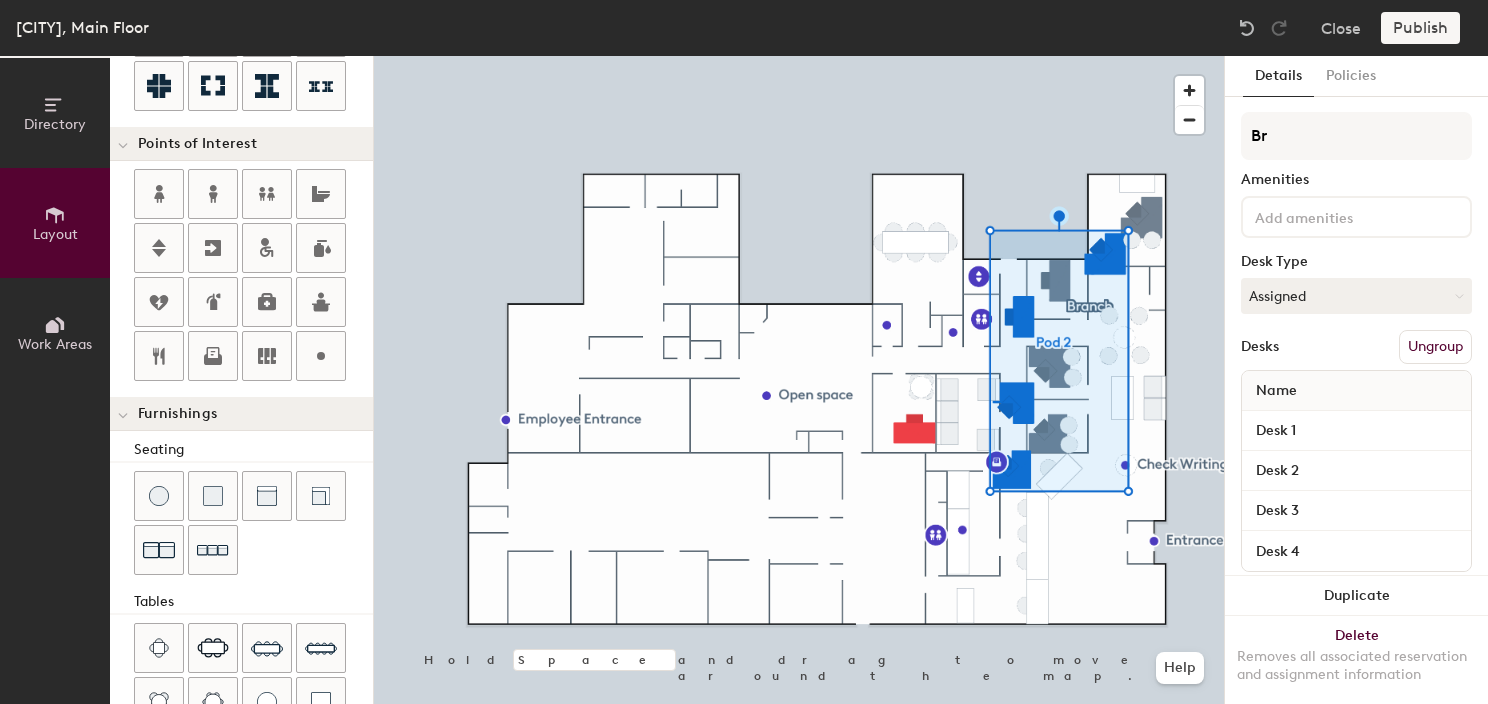 type on "20" 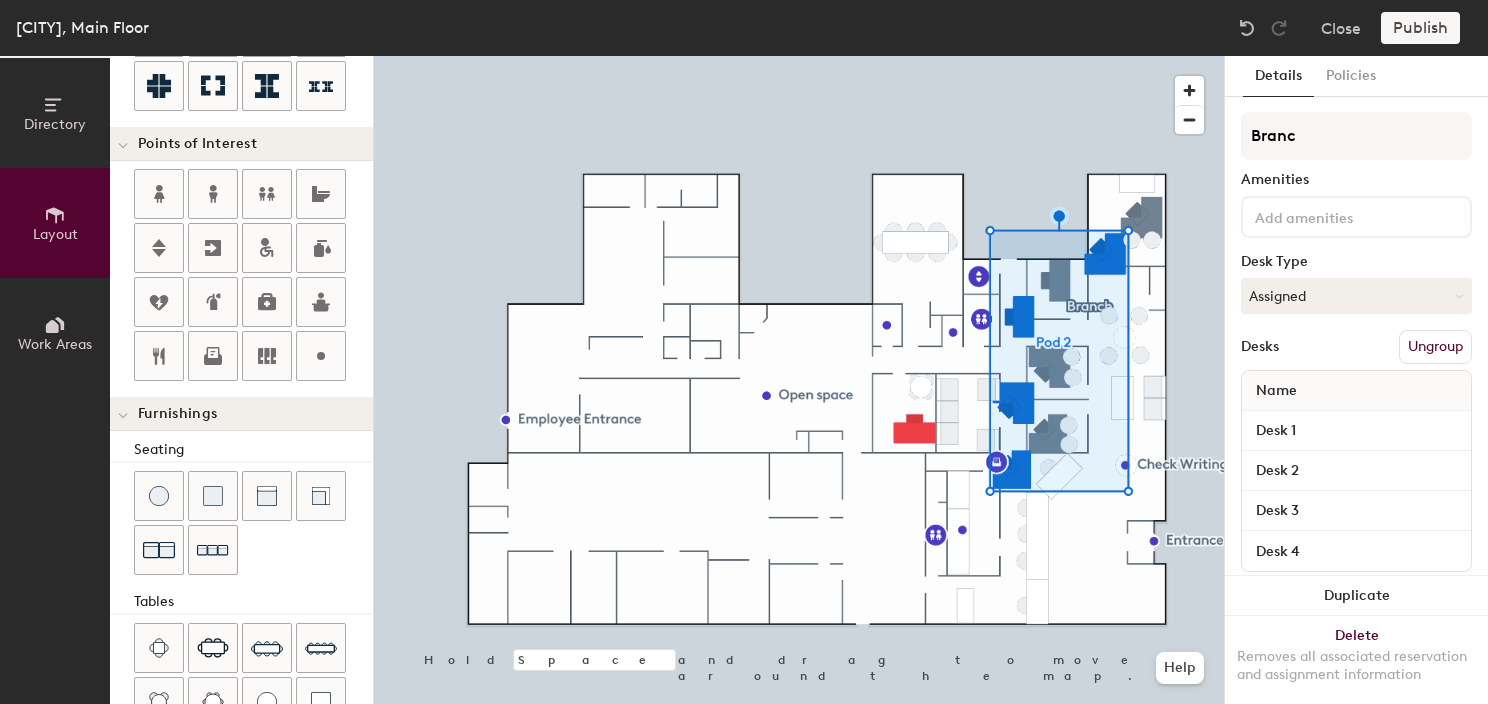 type on "Branch" 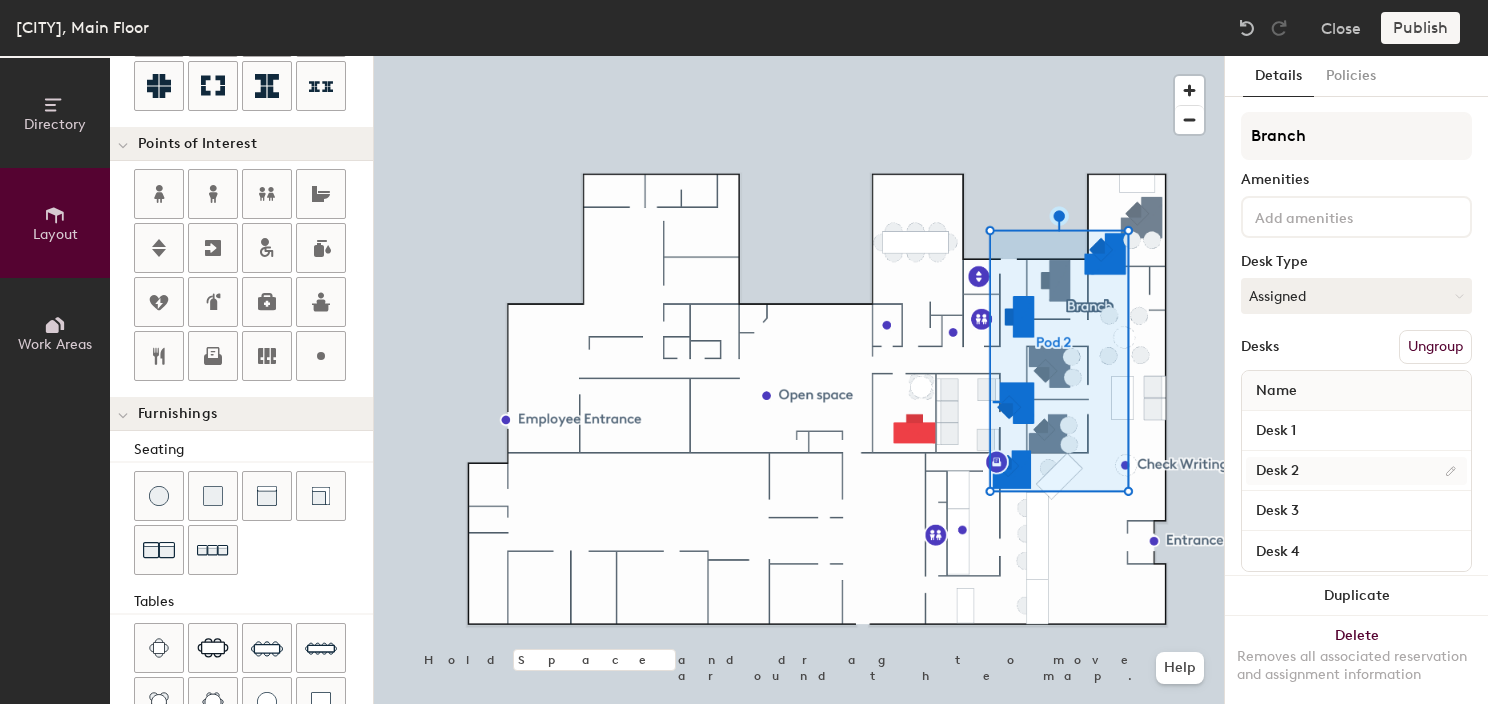 type on "20" 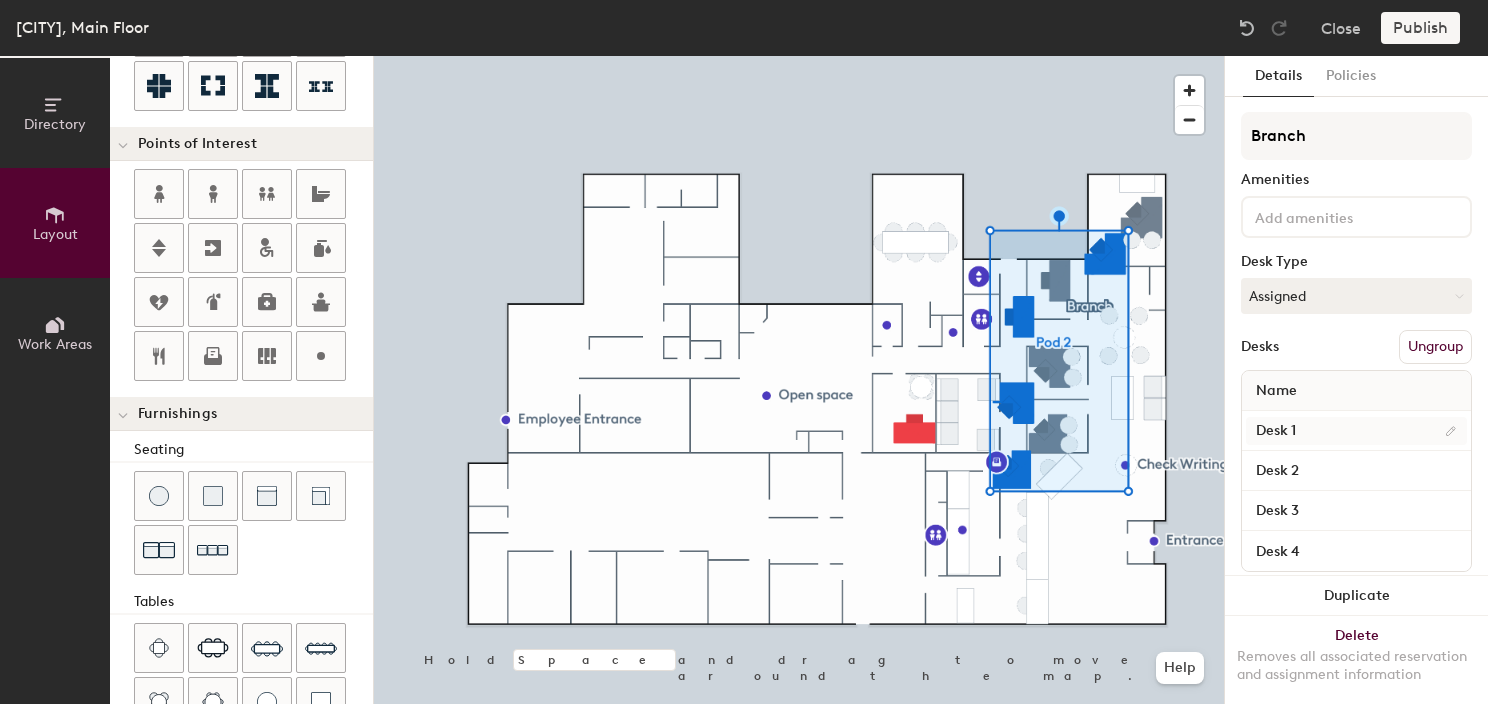 type on "Branch" 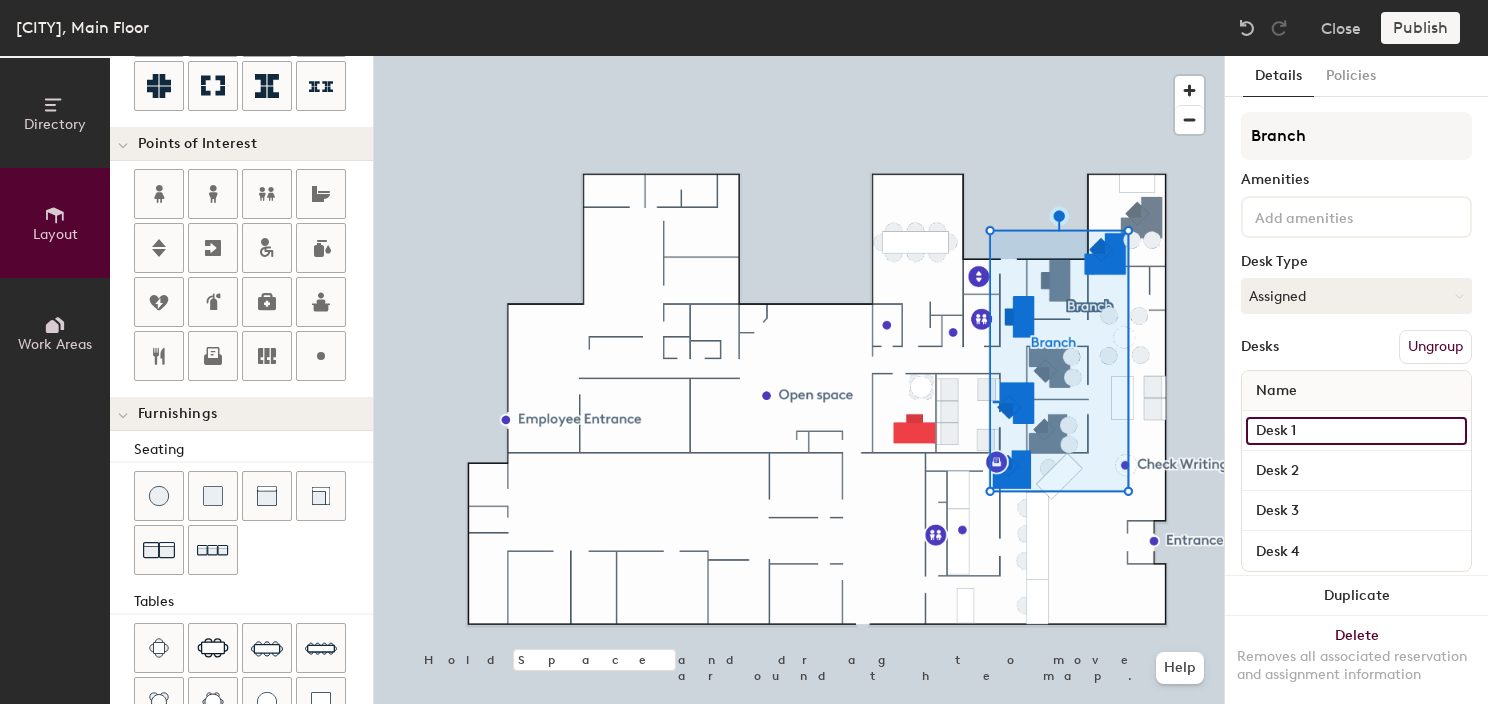 type on "20" 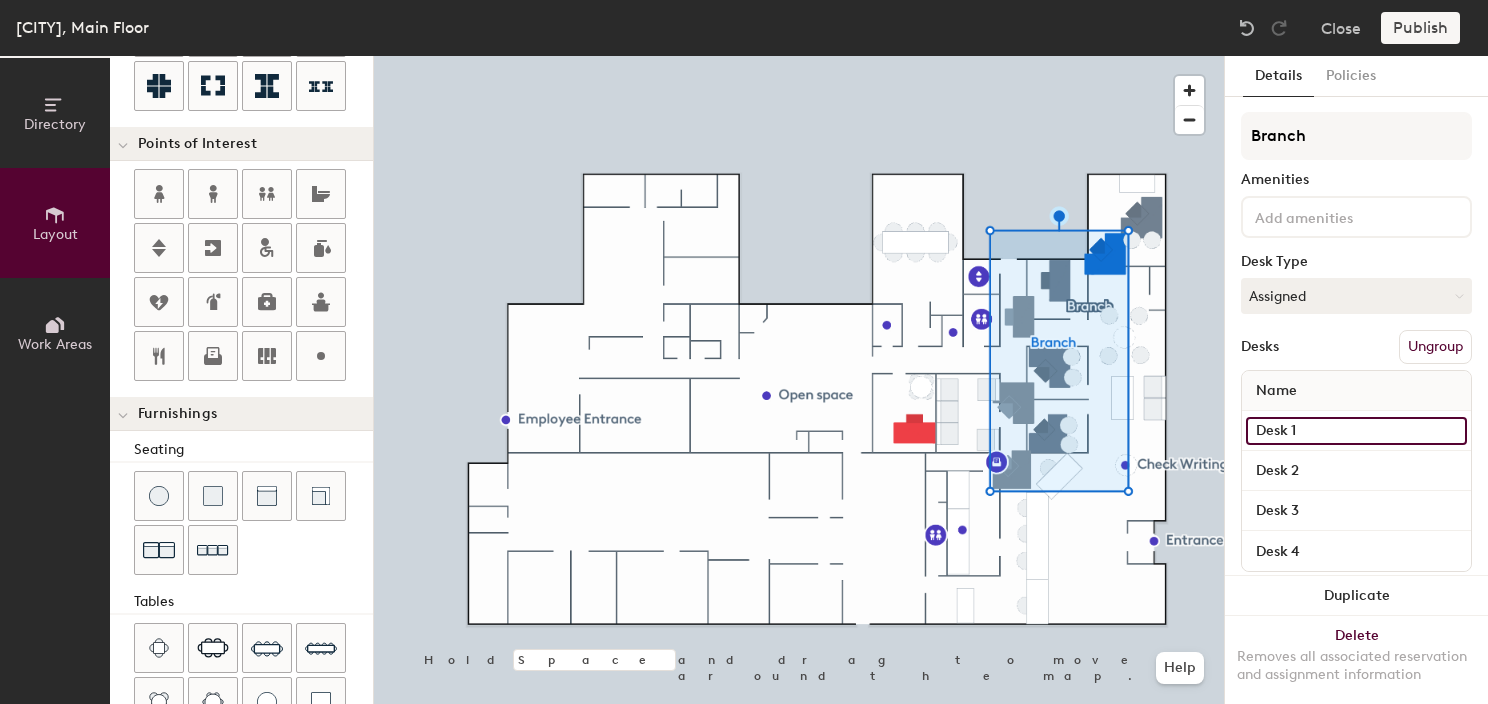 type on "B" 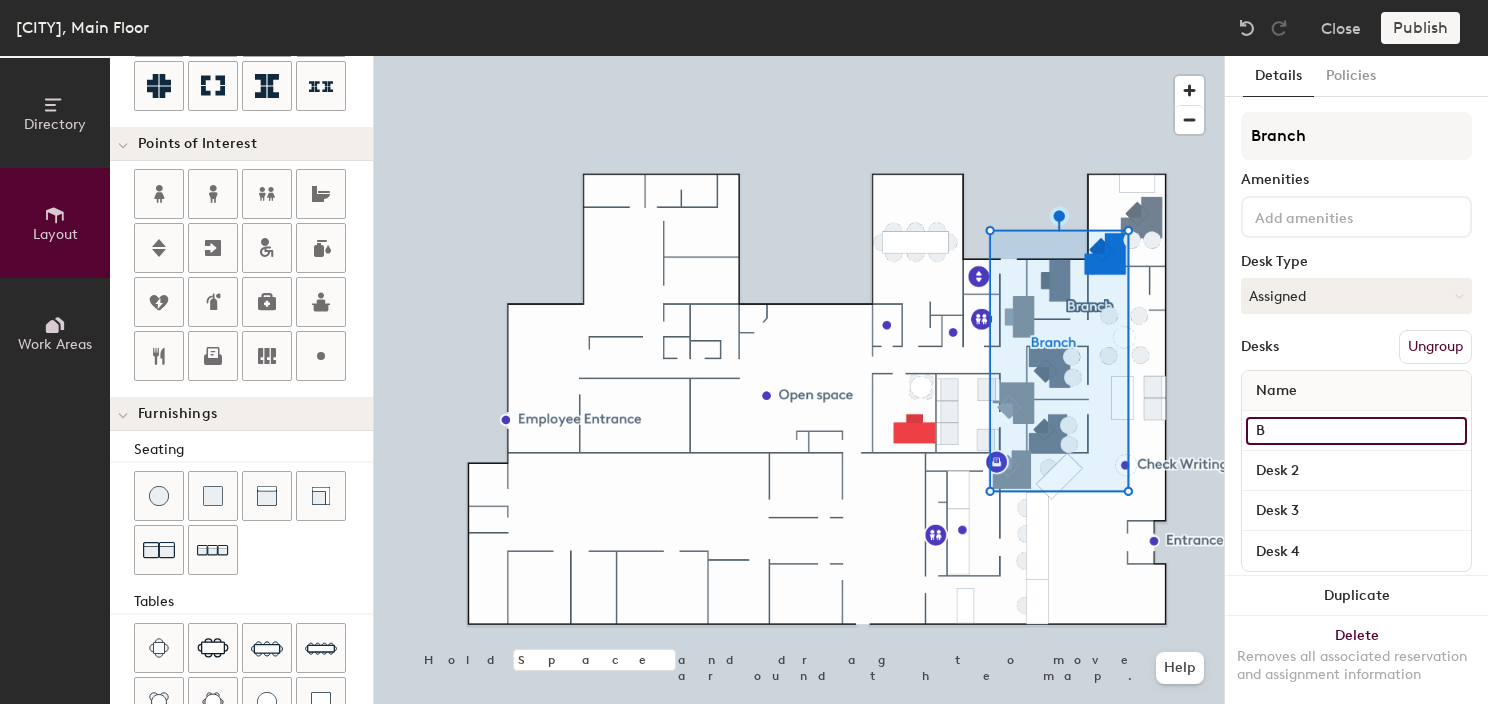 type on "20" 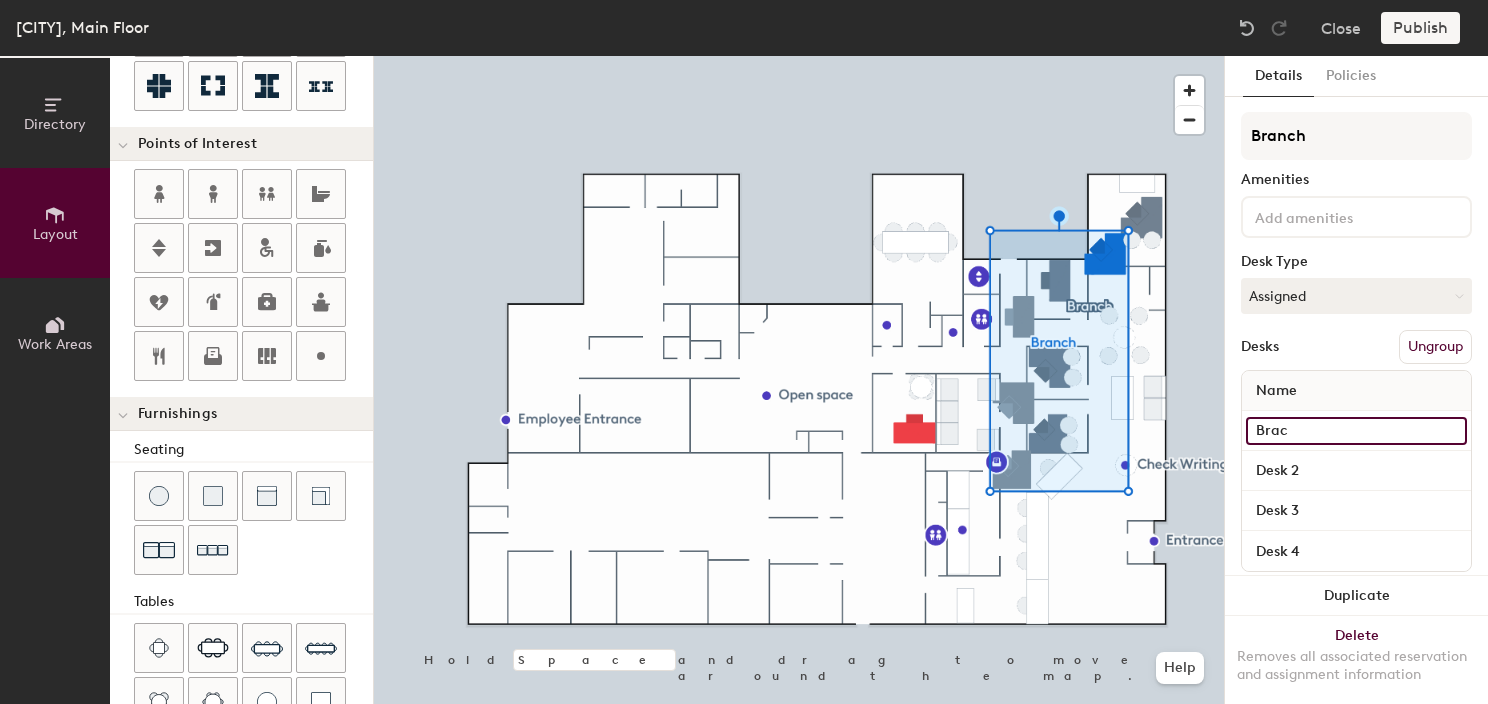 type on "Bracn" 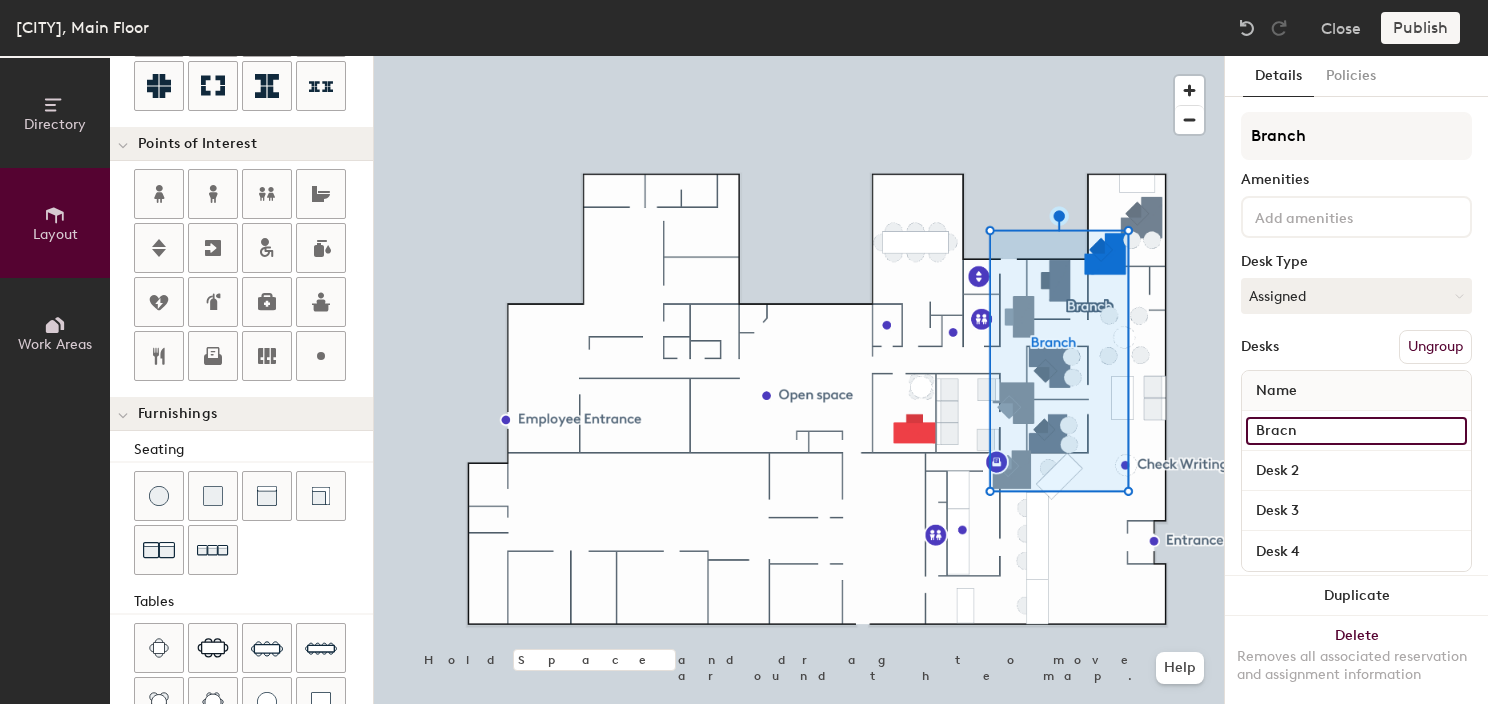 type on "20" 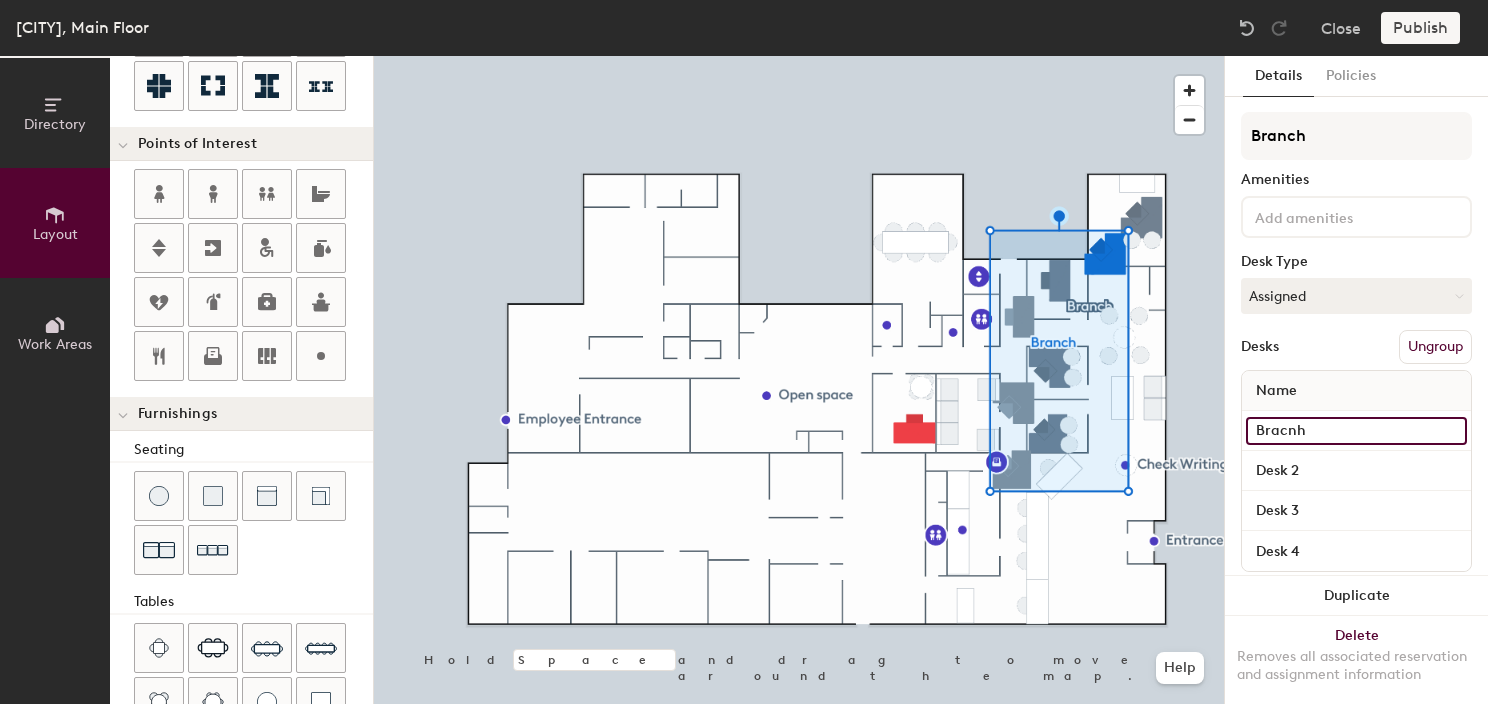 type on "20" 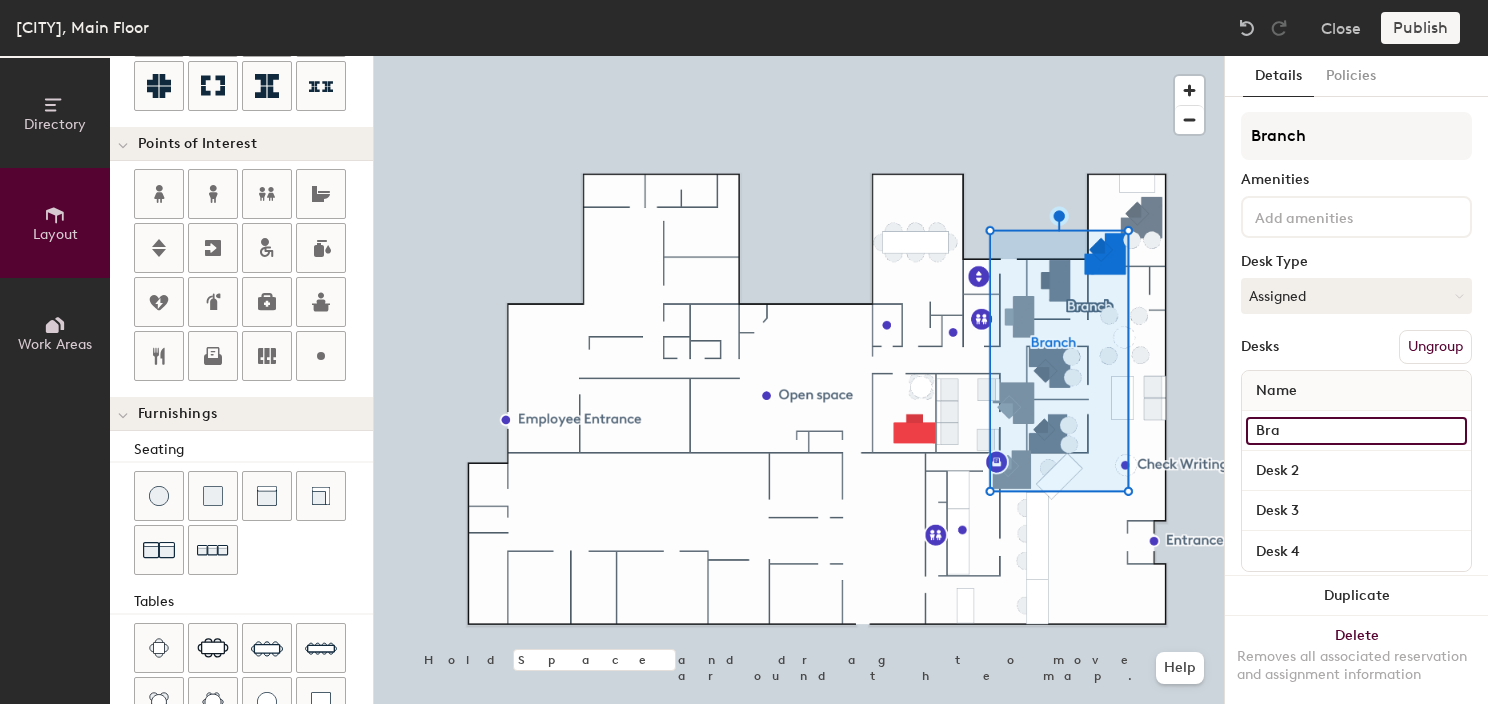 type on "Bran" 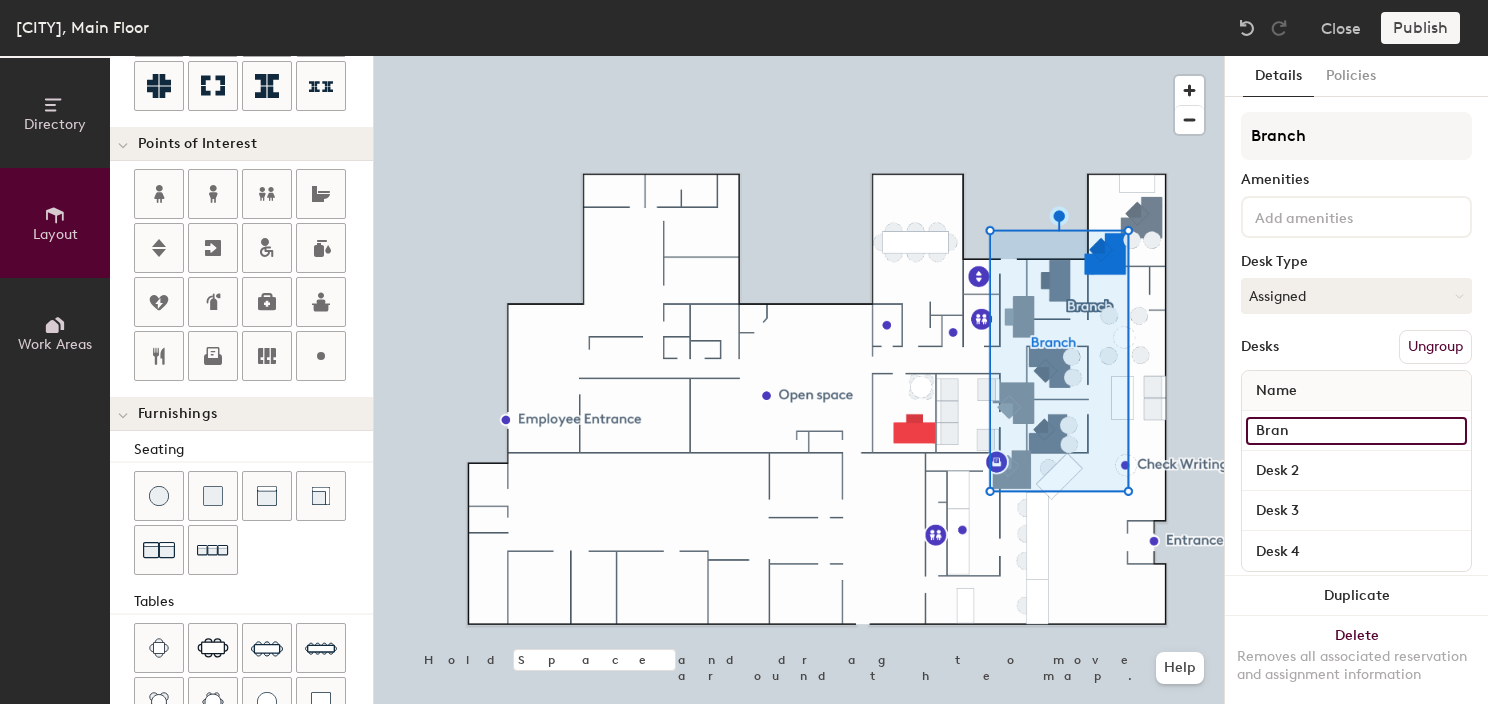 type on "20" 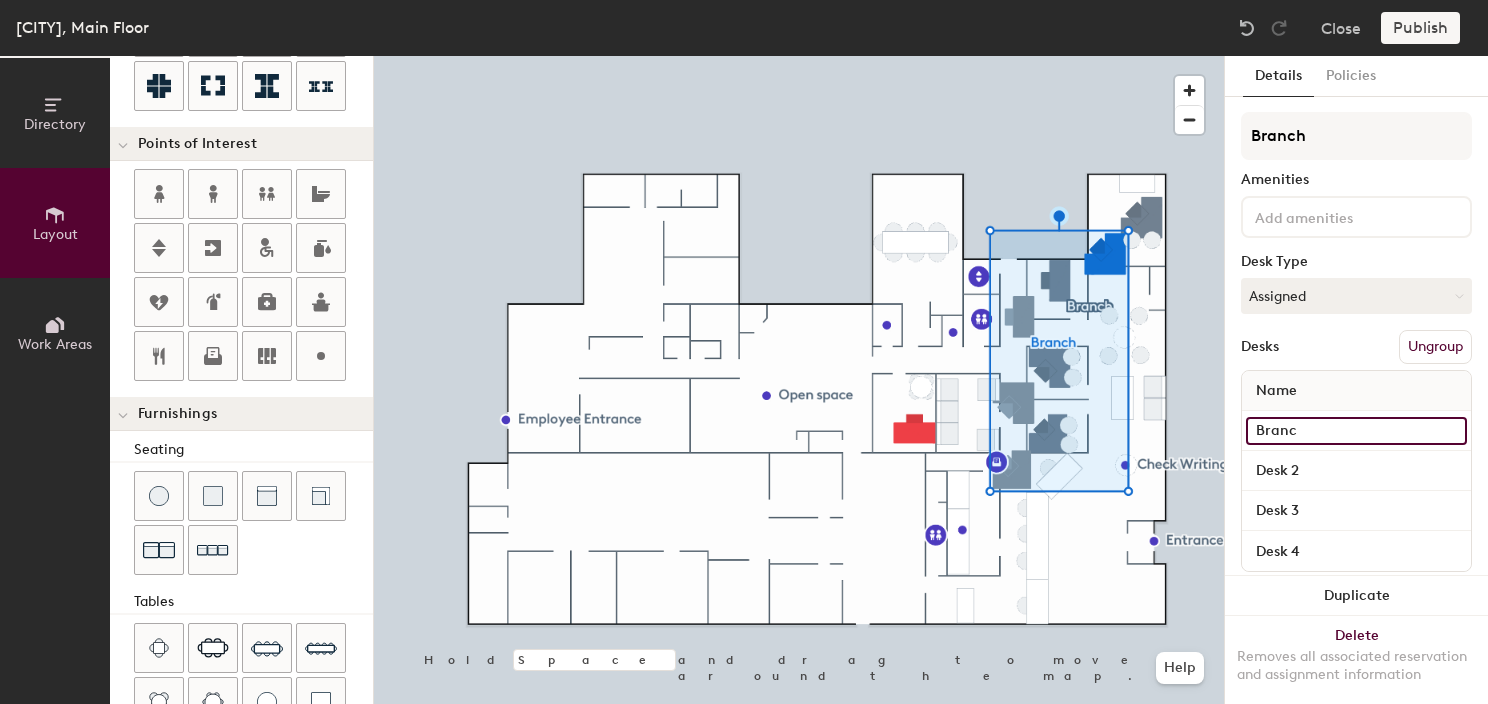 type on "Branch" 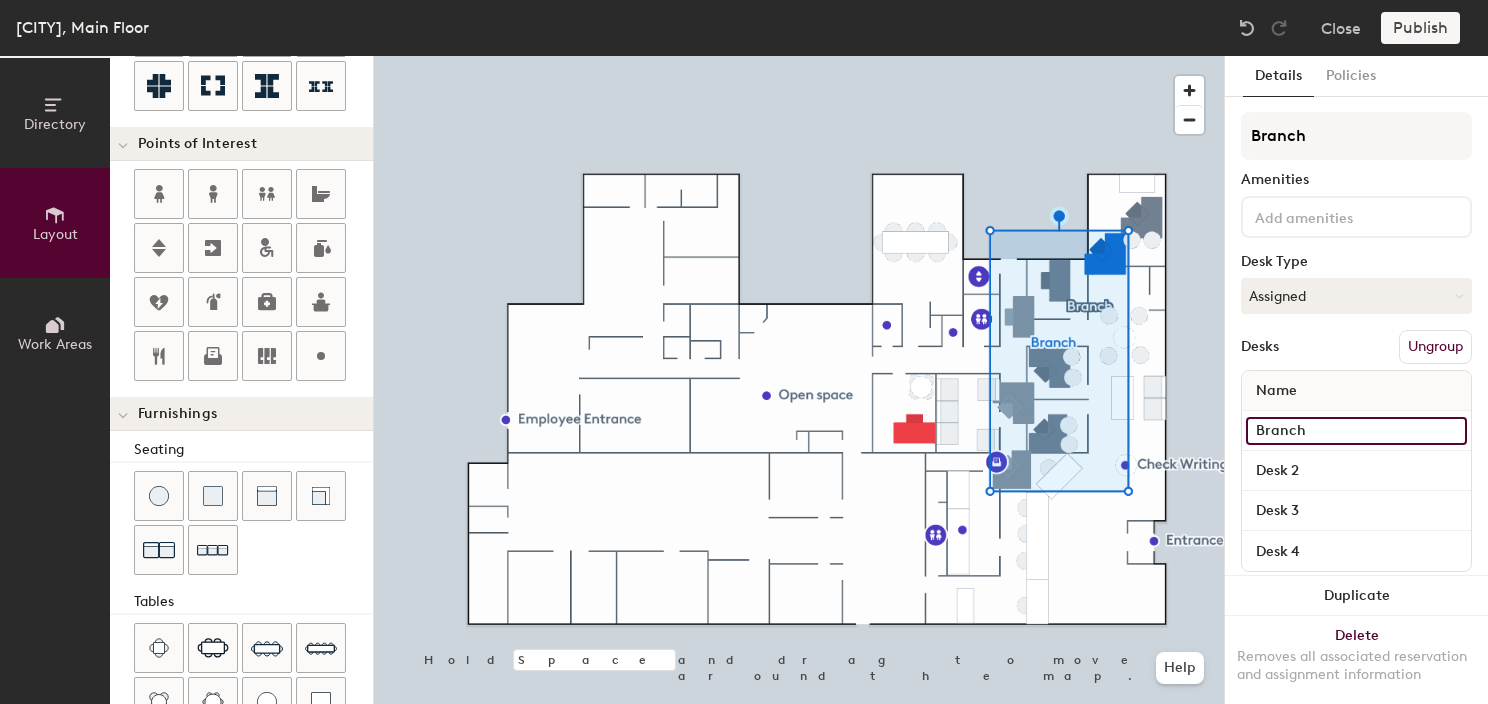 type on "20" 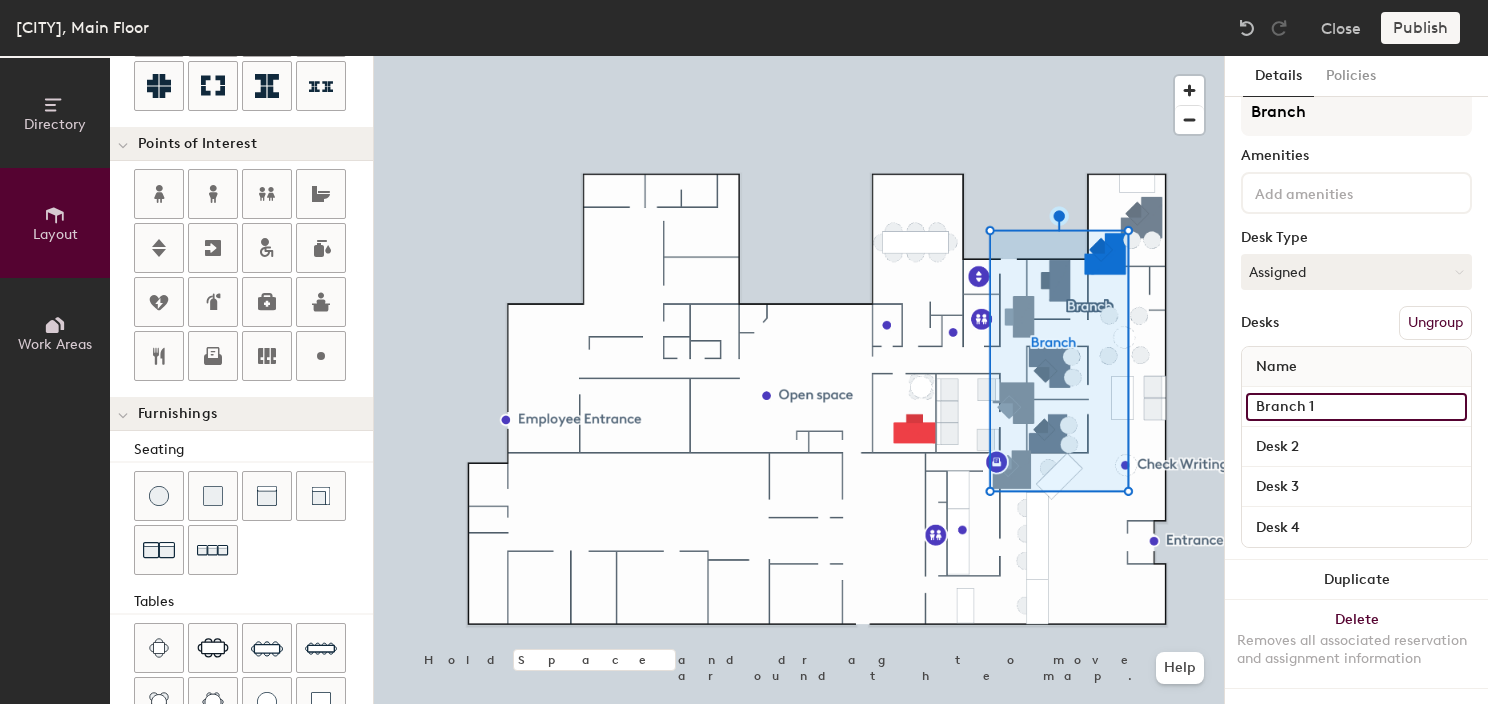 scroll, scrollTop: 40, scrollLeft: 0, axis: vertical 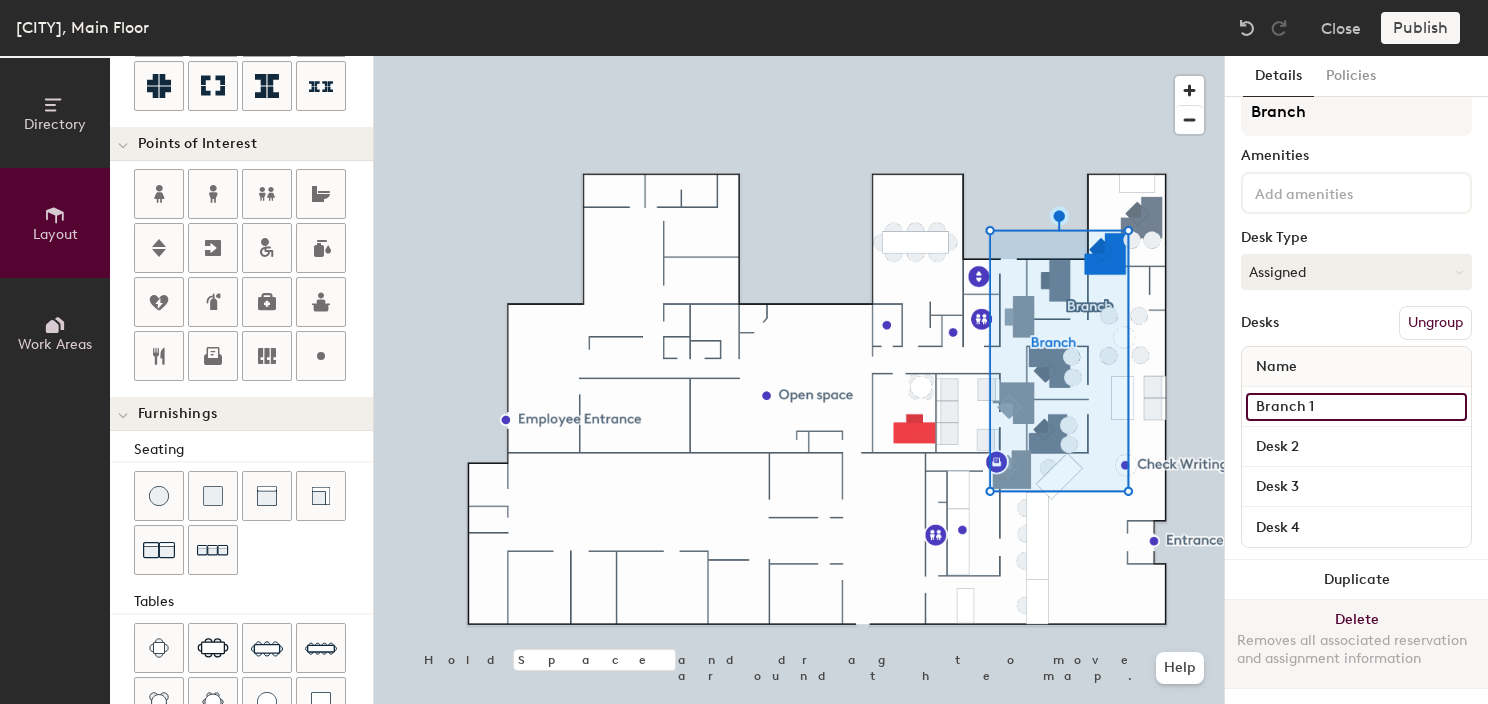 type on "Branch 1" 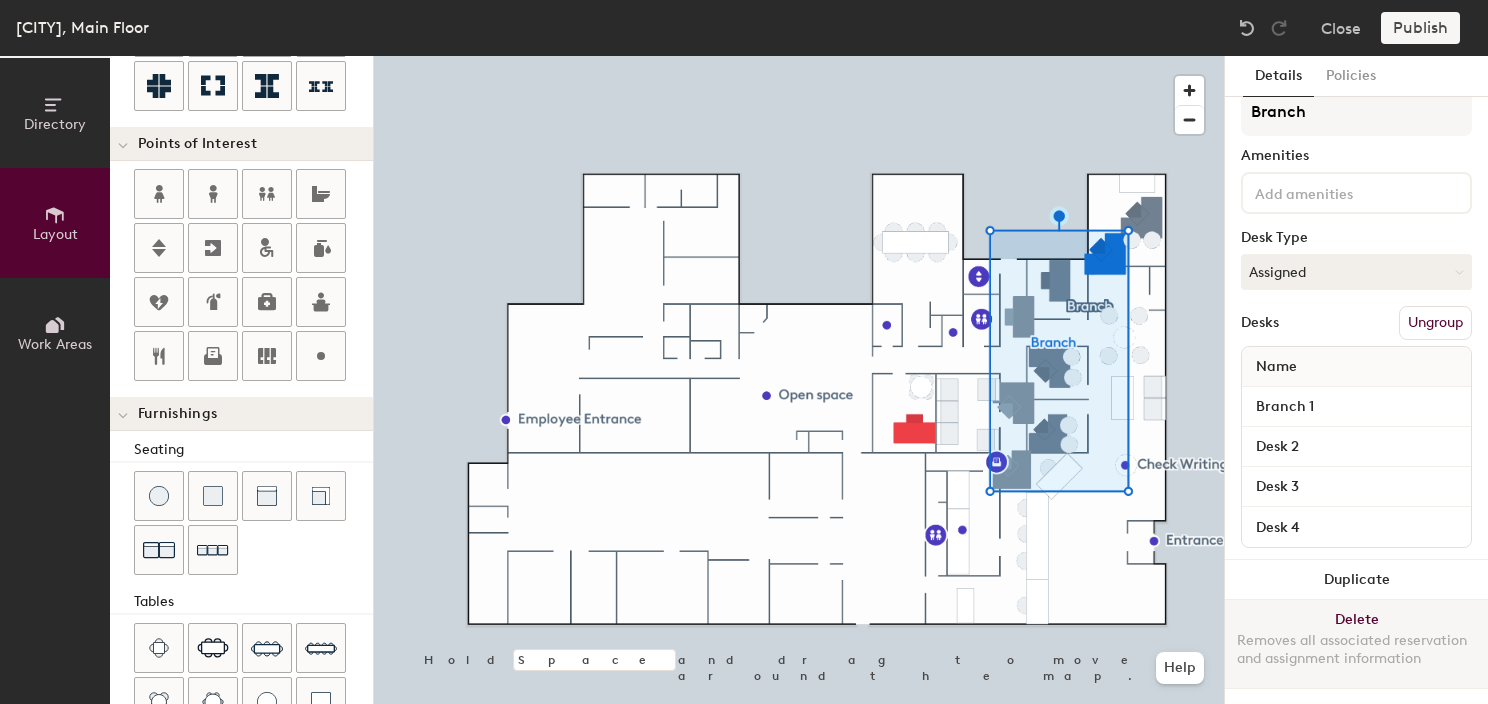 click on "Delete Removes all associated reservation and assignment information" 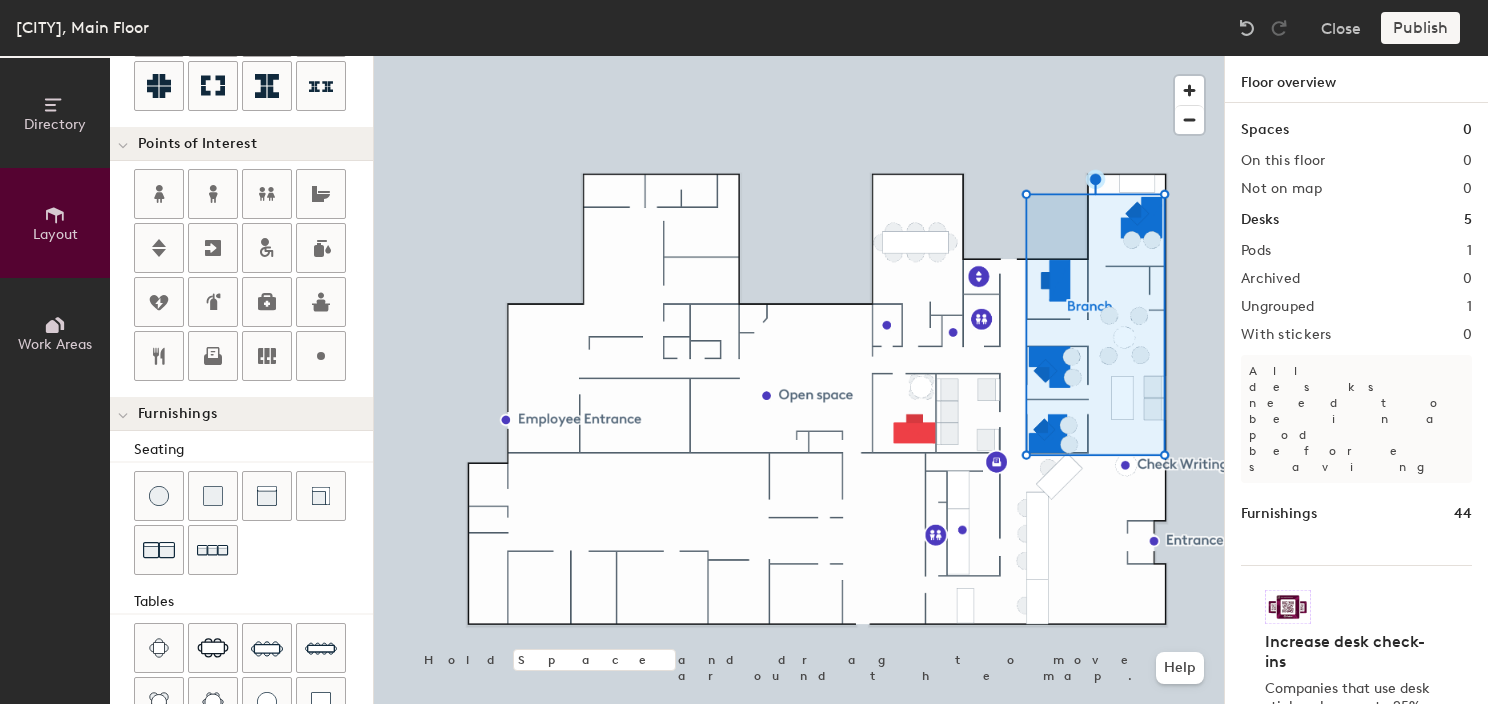 click 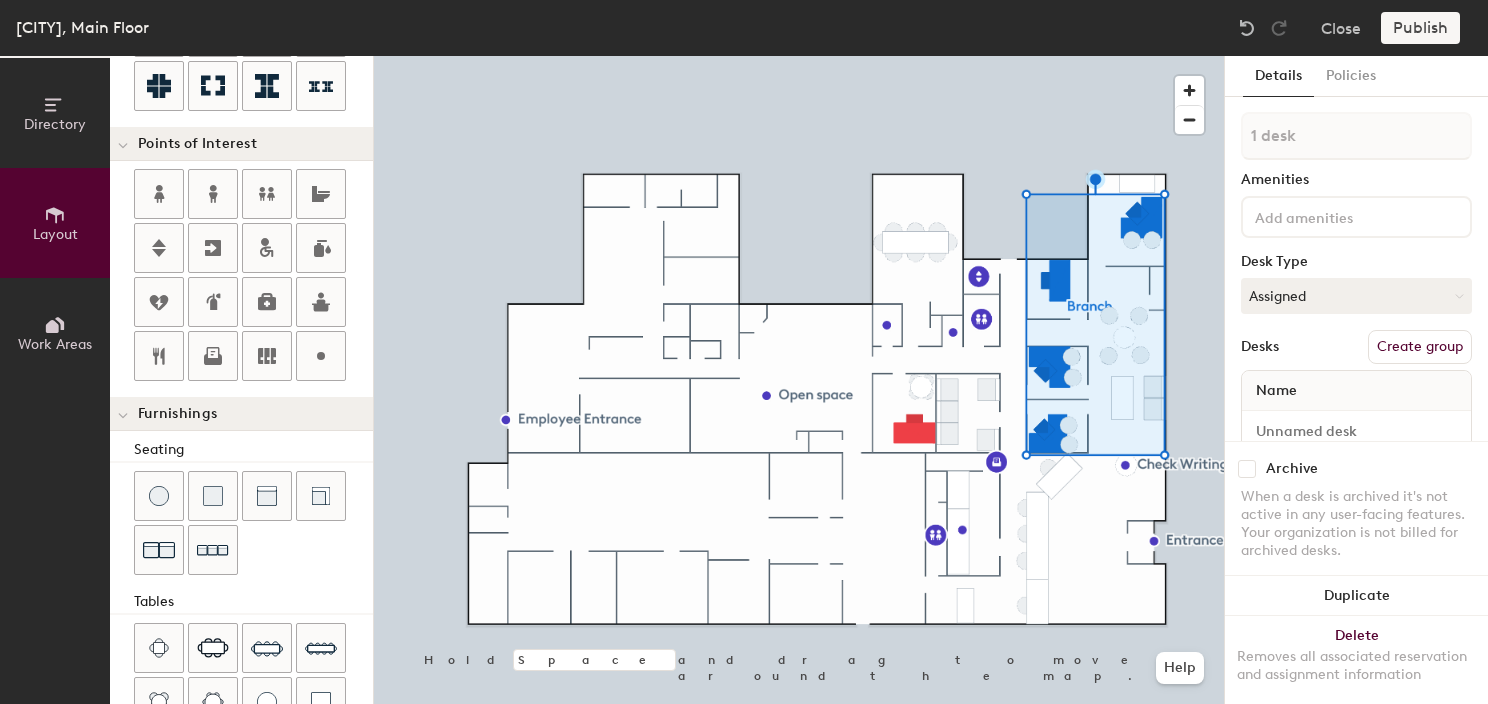 click on "Create group" 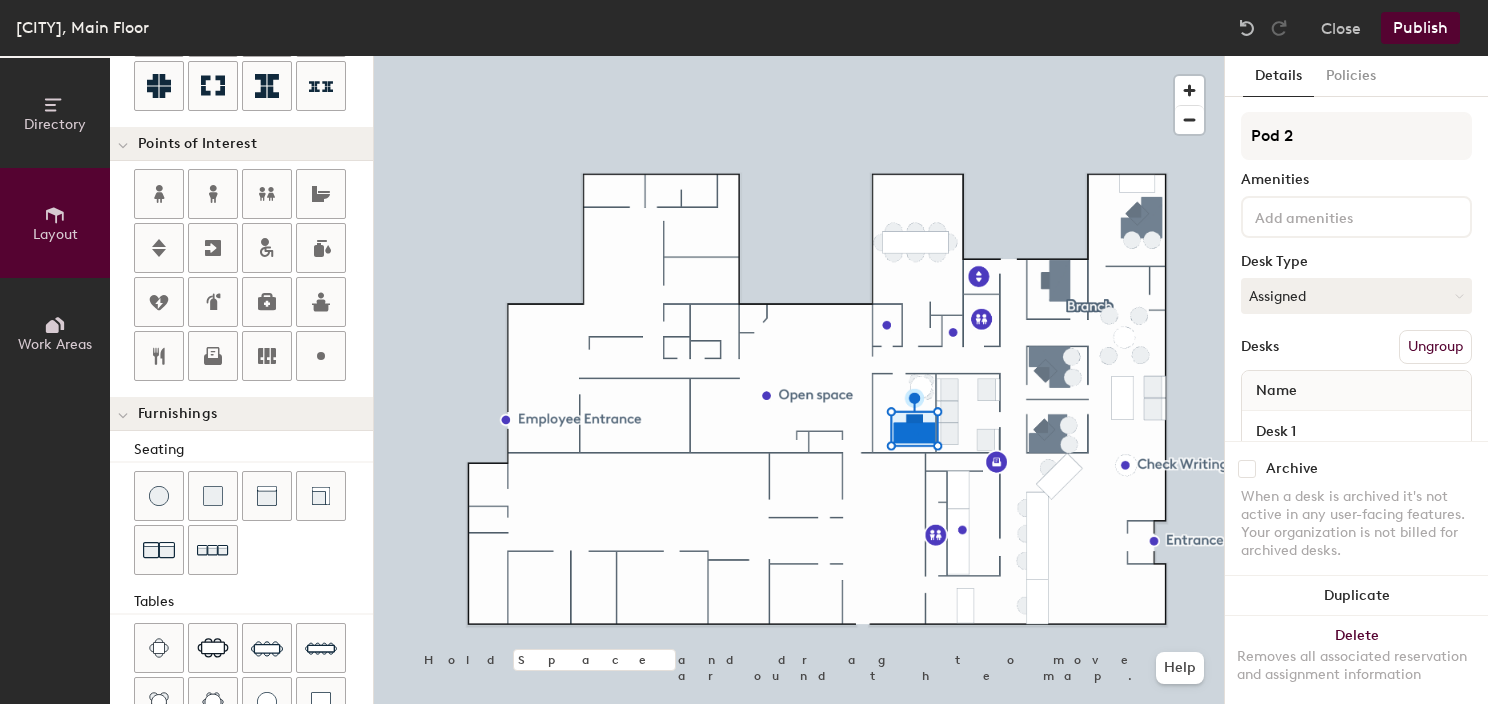 drag, startPoint x: 1314, startPoint y: 150, endPoint x: 1224, endPoint y: 135, distance: 91.24144 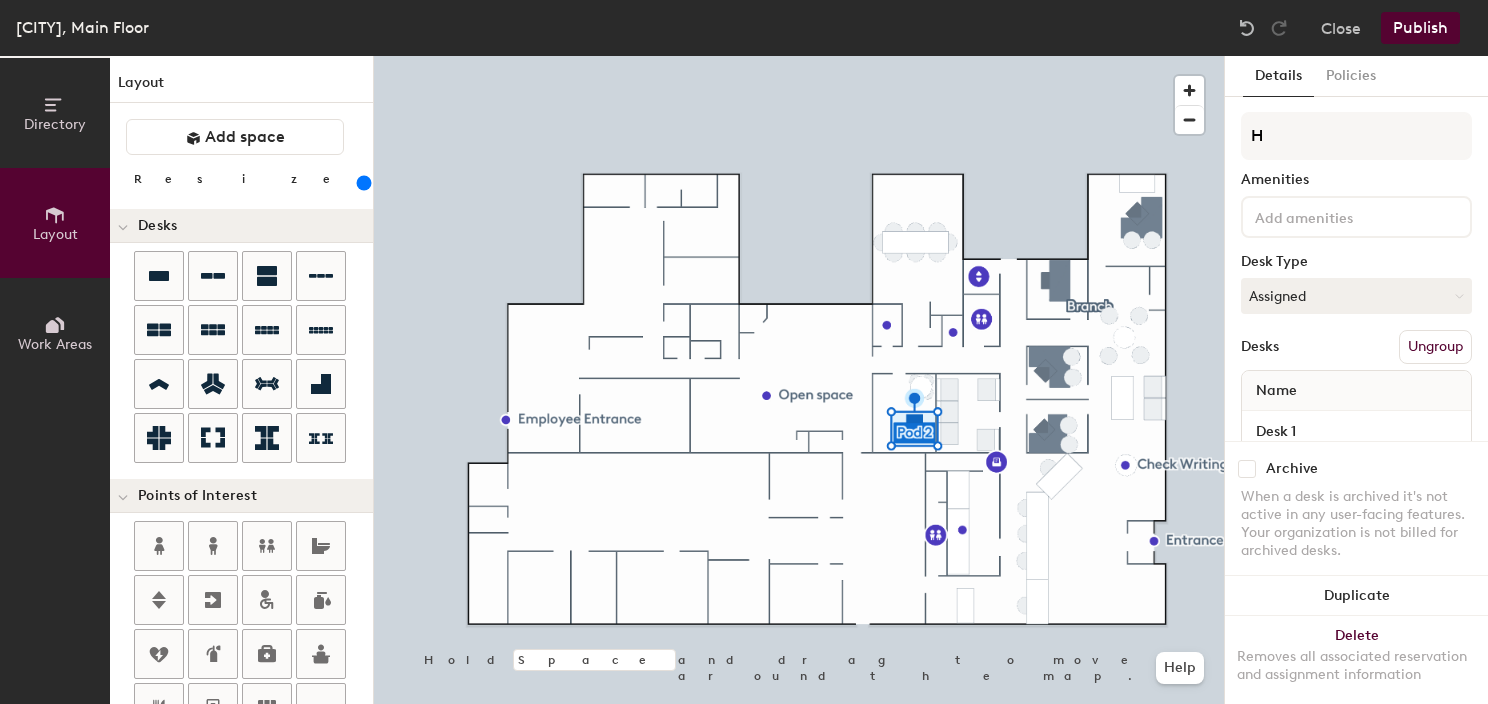 scroll, scrollTop: 0, scrollLeft: 0, axis: both 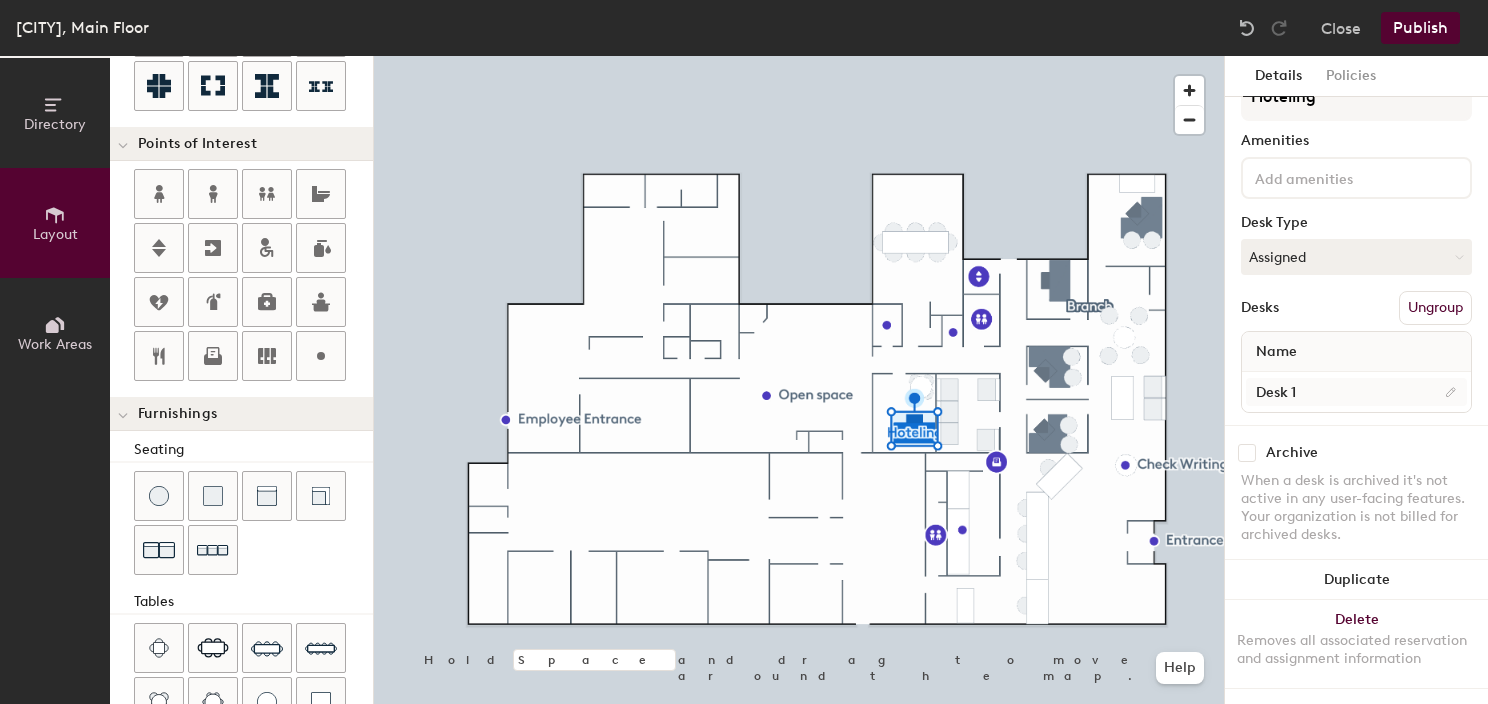 type on "Hoteling" 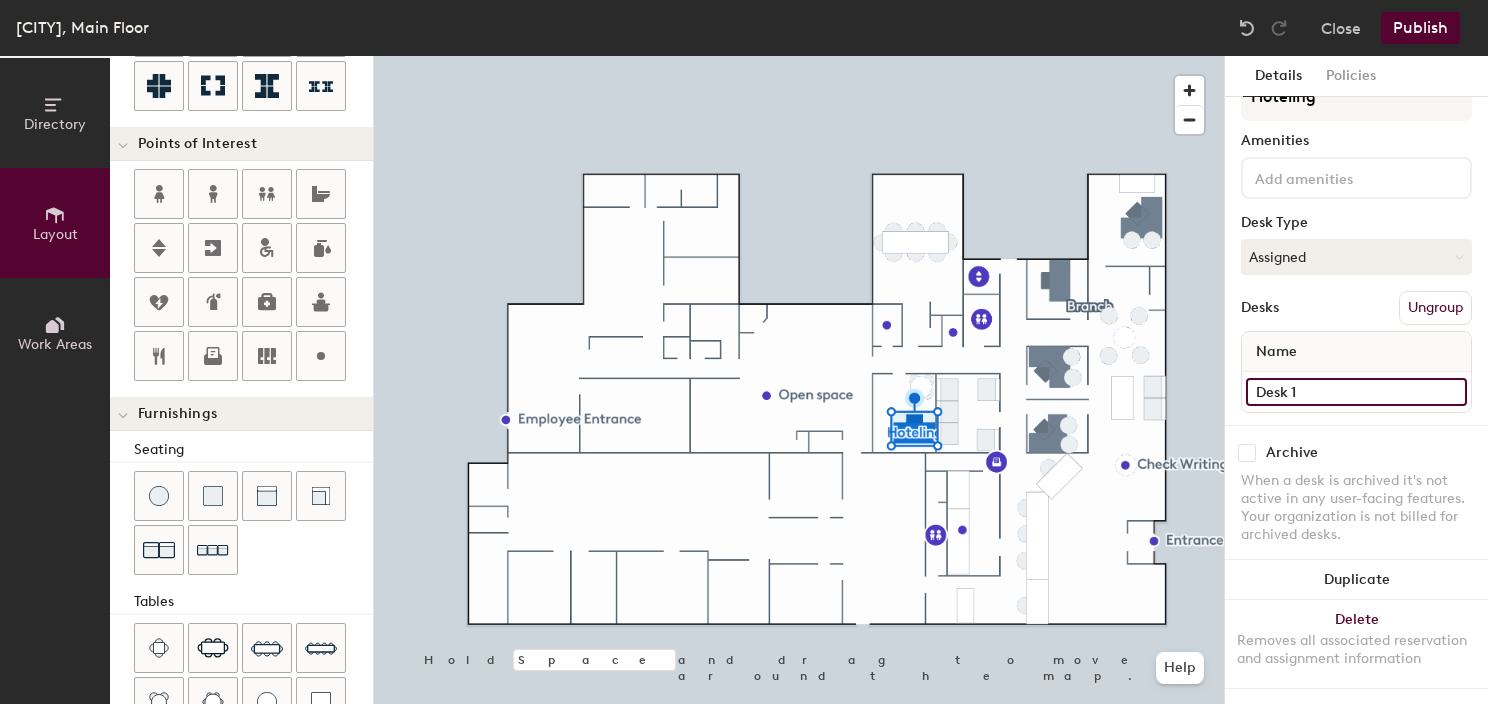 drag, startPoint x: 1269, startPoint y: 364, endPoint x: 1242, endPoint y: 364, distance: 27 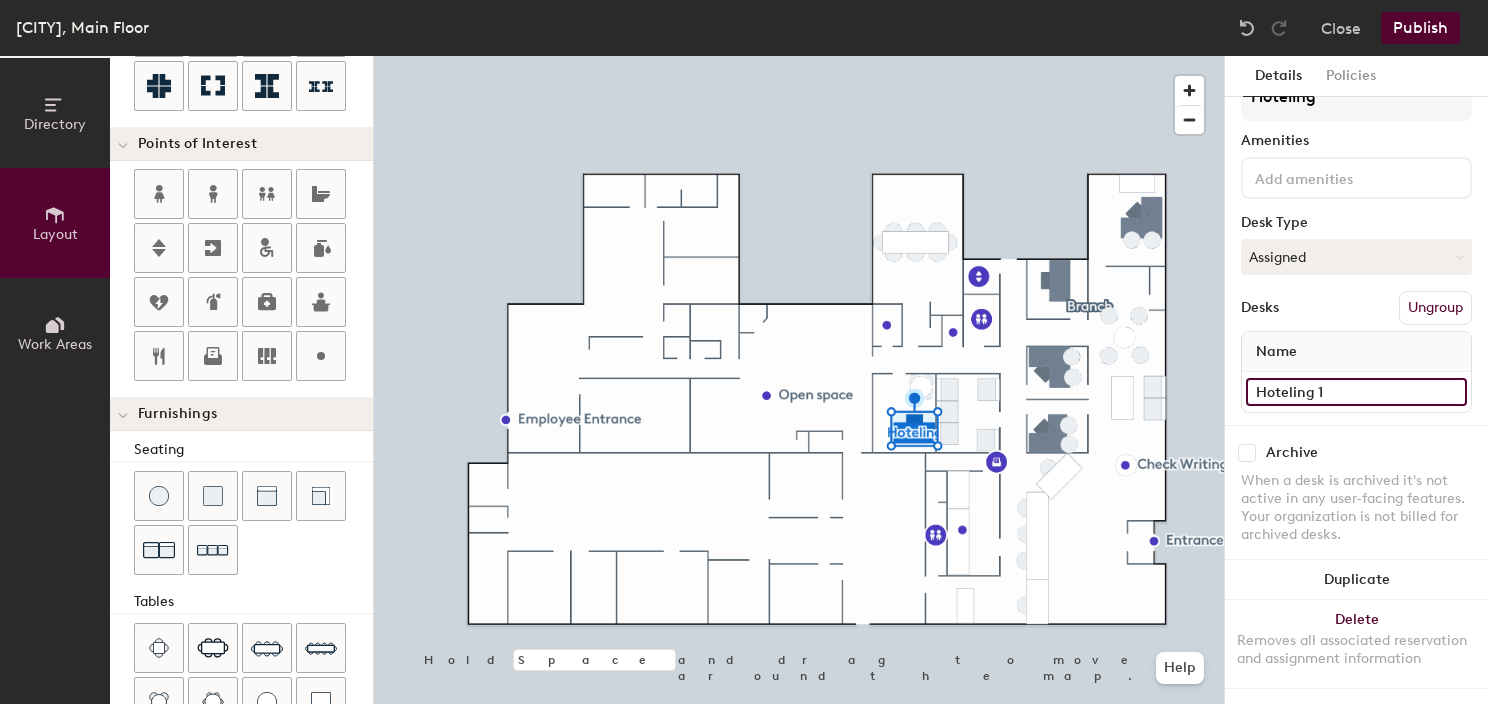type on "Hoteling 1" 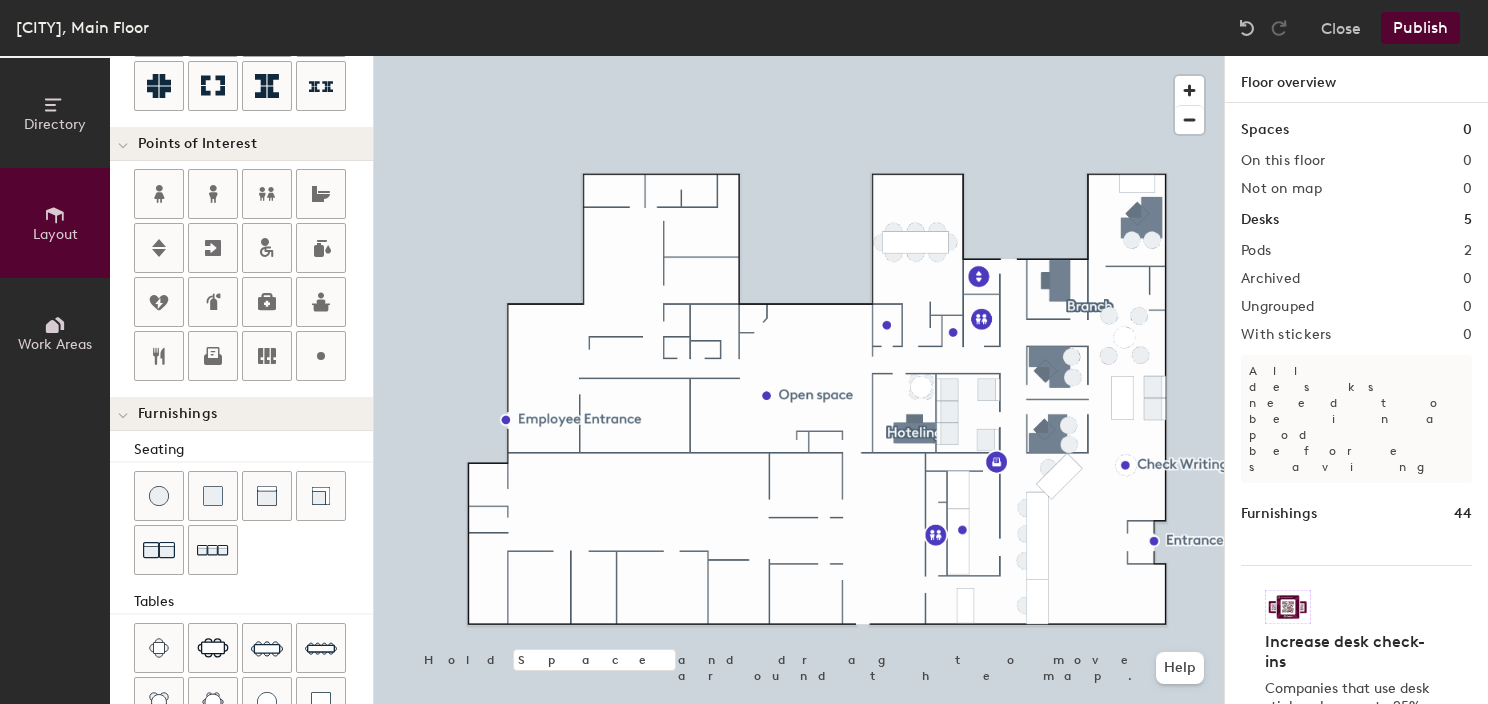 click on "Publish" 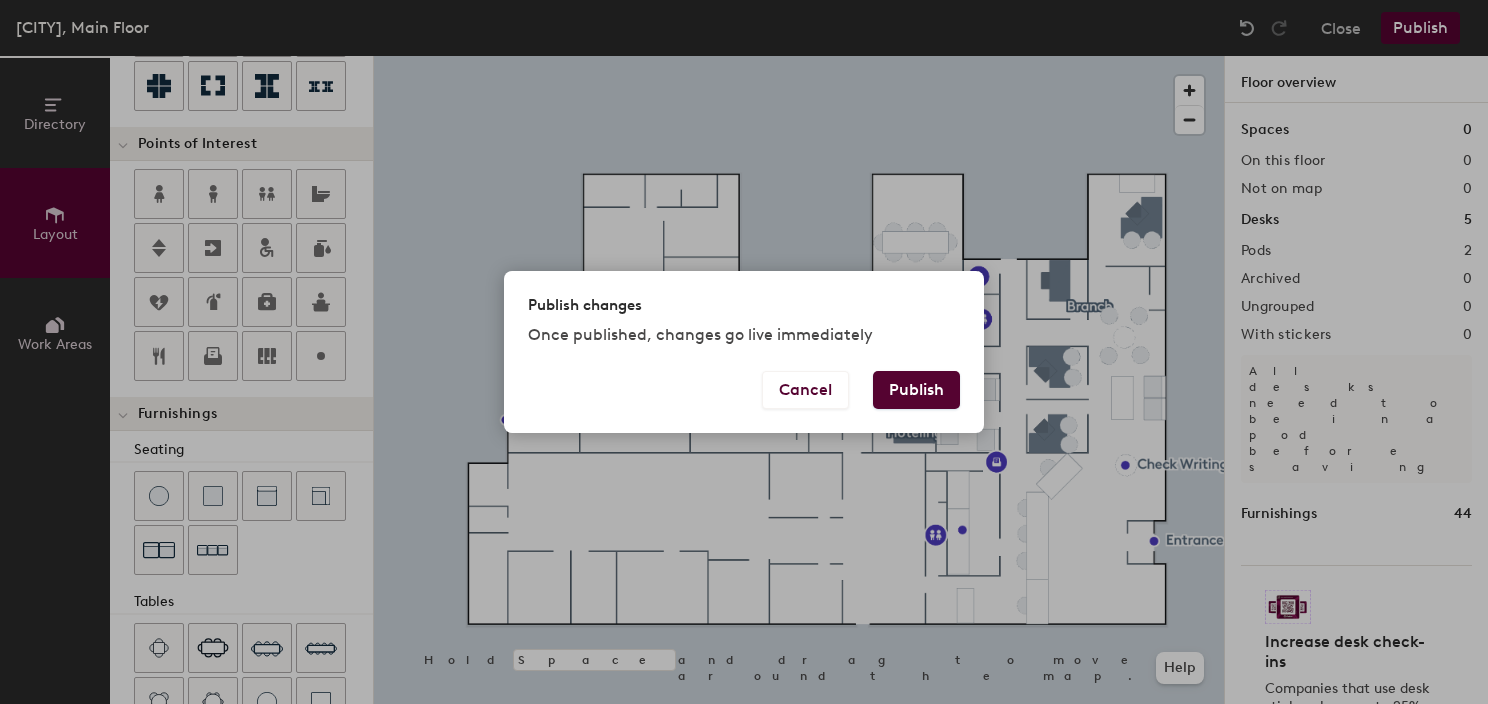 click on "Publish" at bounding box center (916, 390) 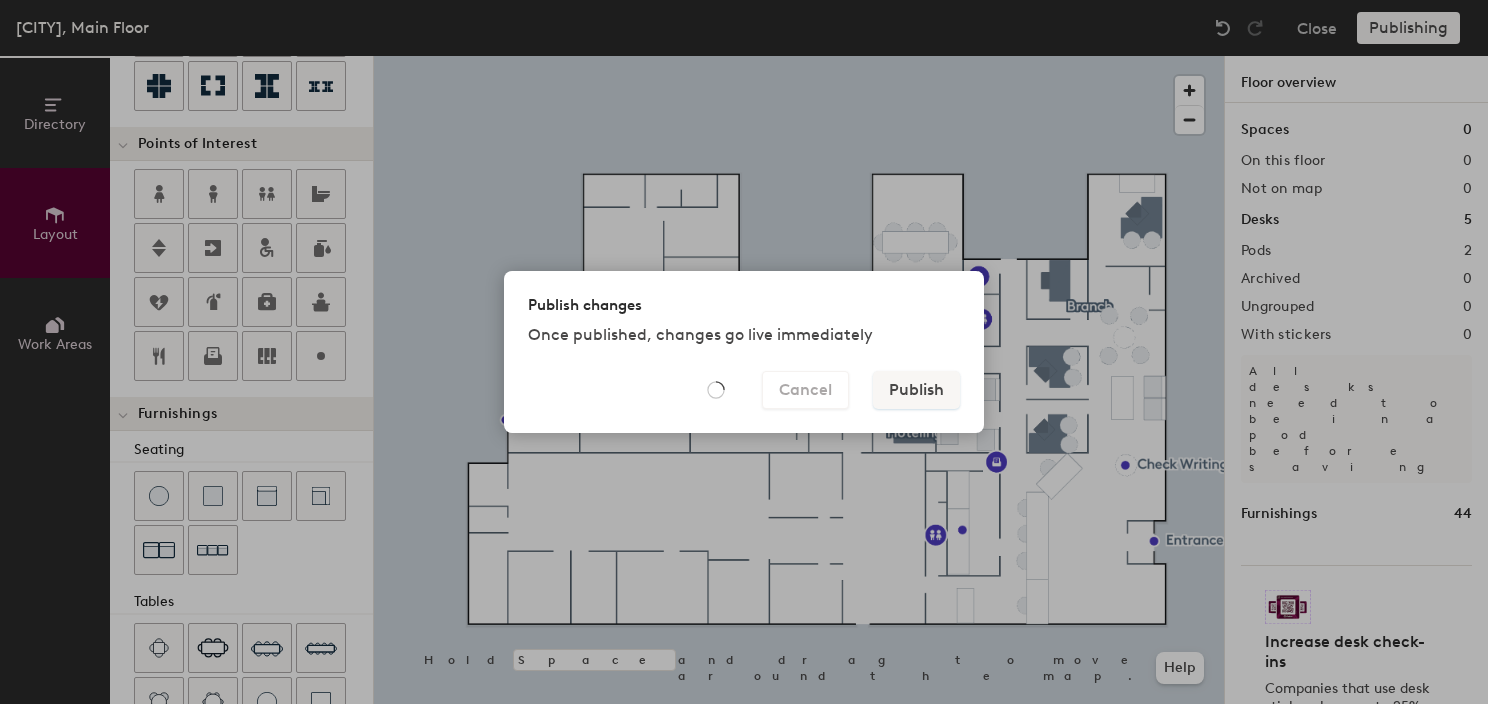 type on "20" 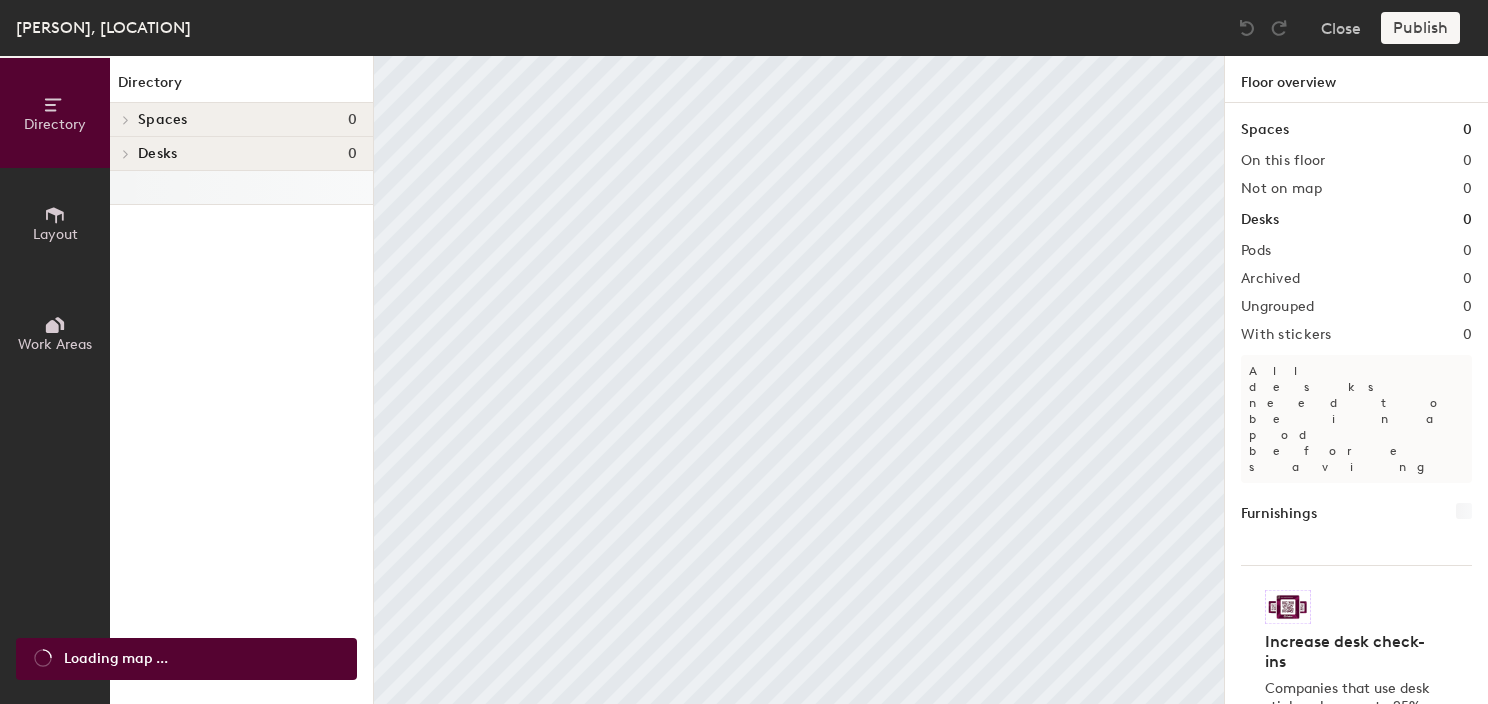 scroll, scrollTop: 0, scrollLeft: 0, axis: both 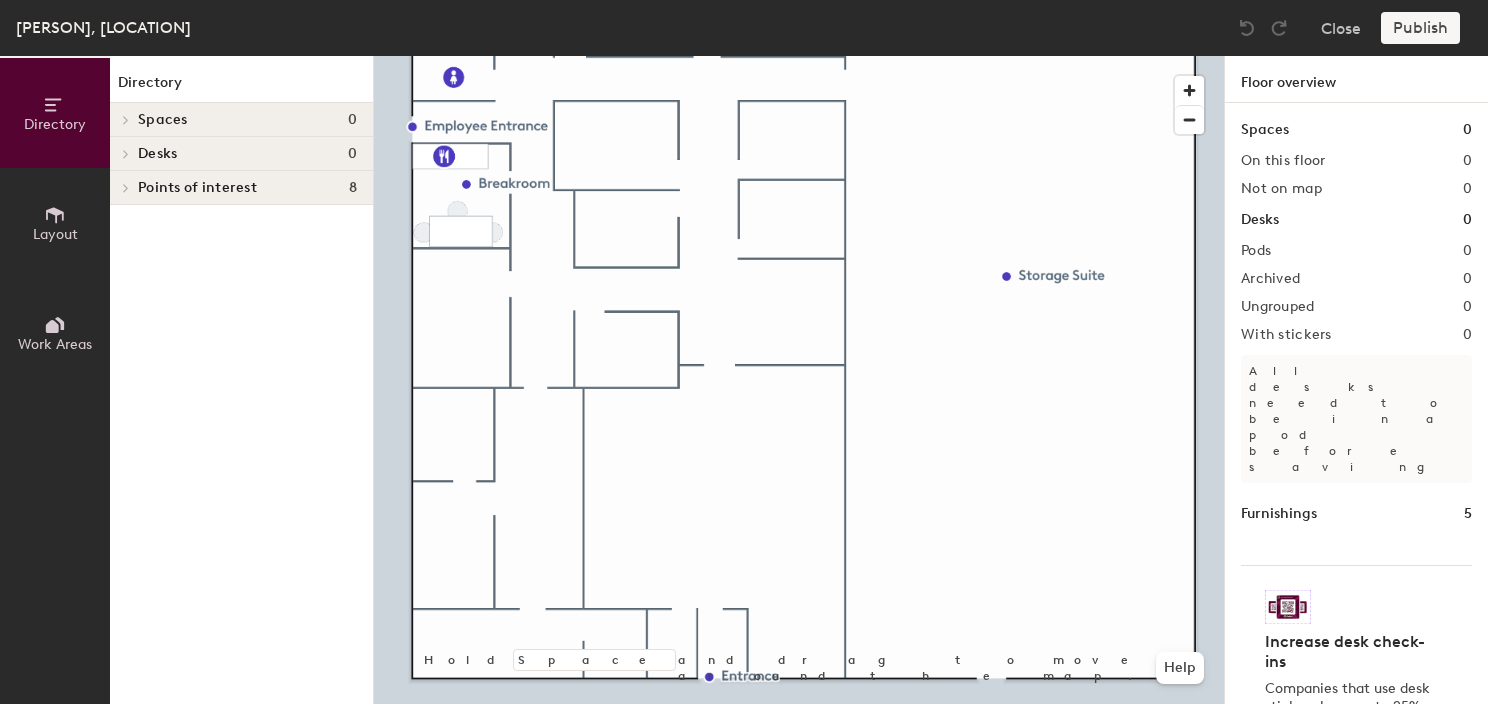 click on "Layout" 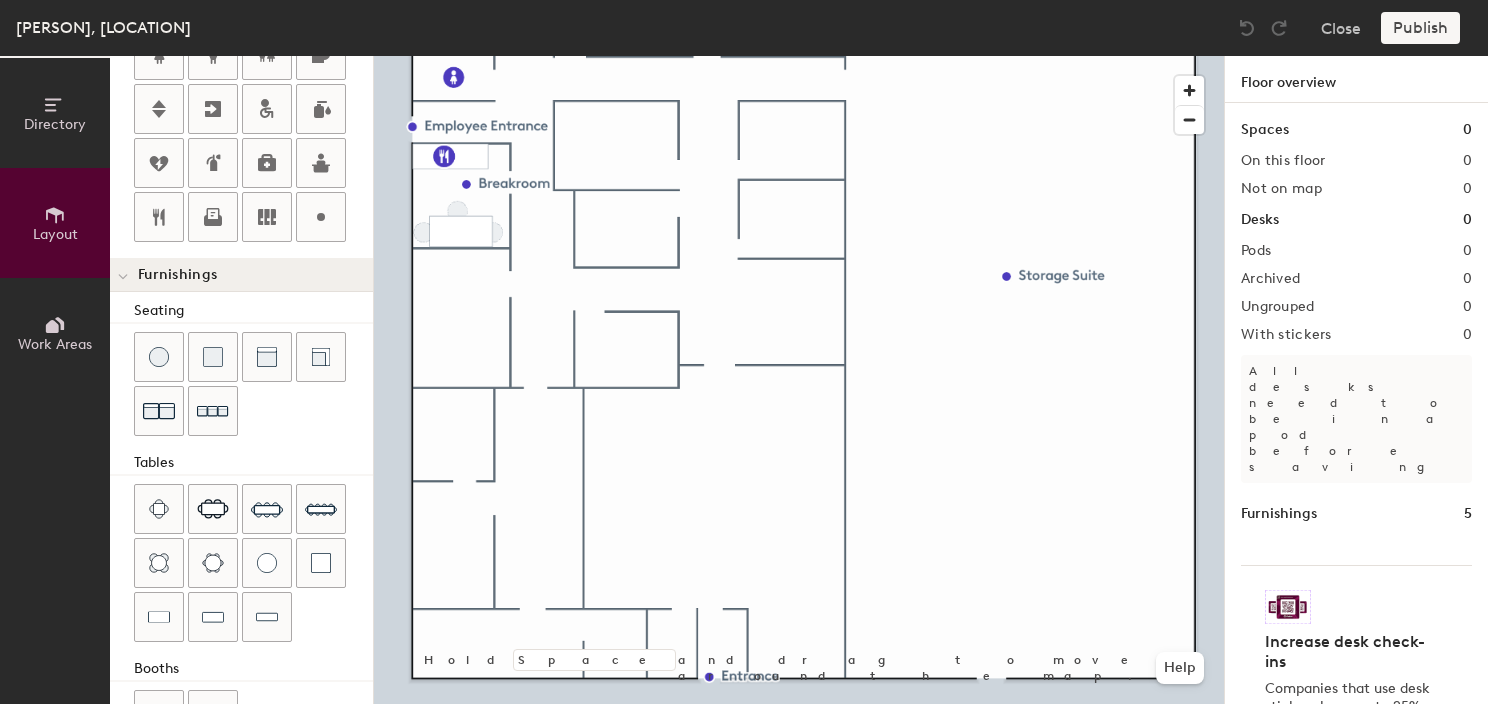 scroll, scrollTop: 552, scrollLeft: 0, axis: vertical 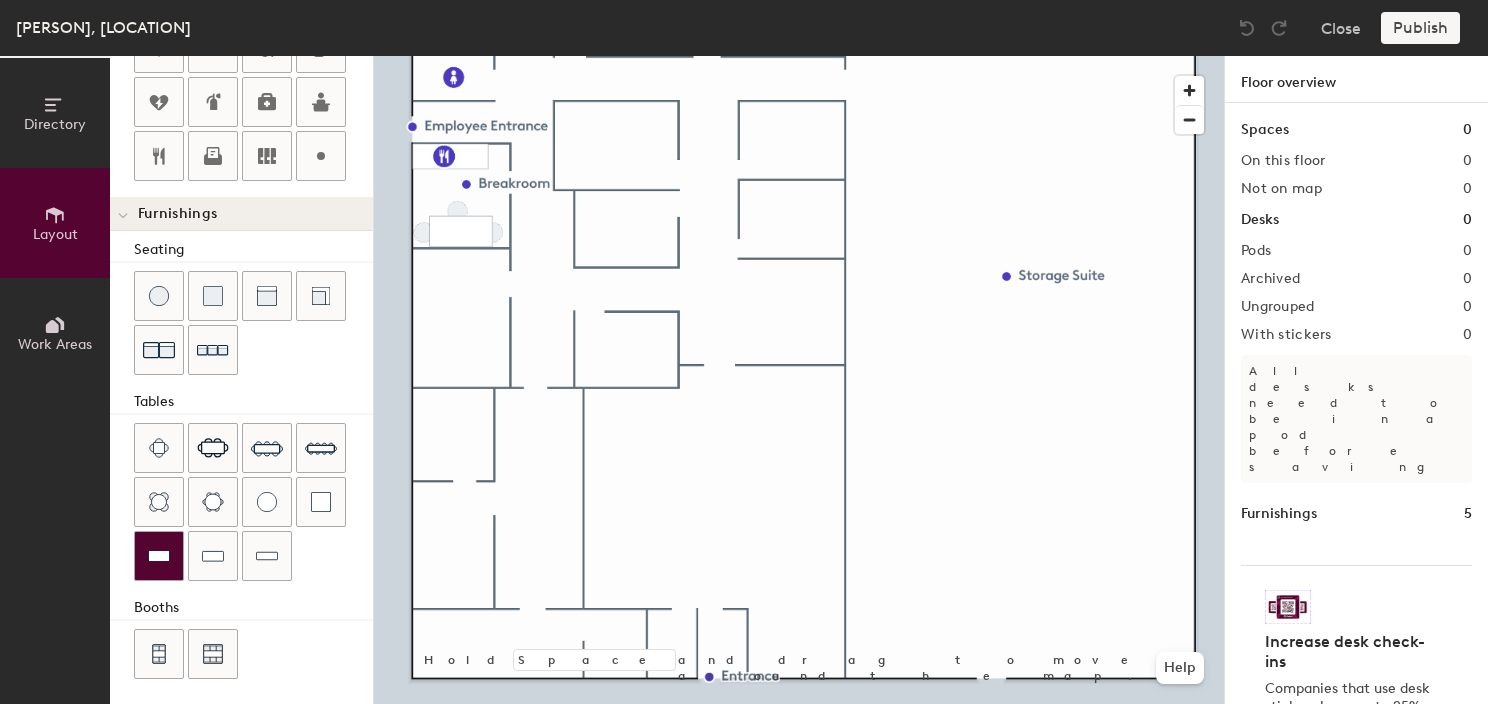 click 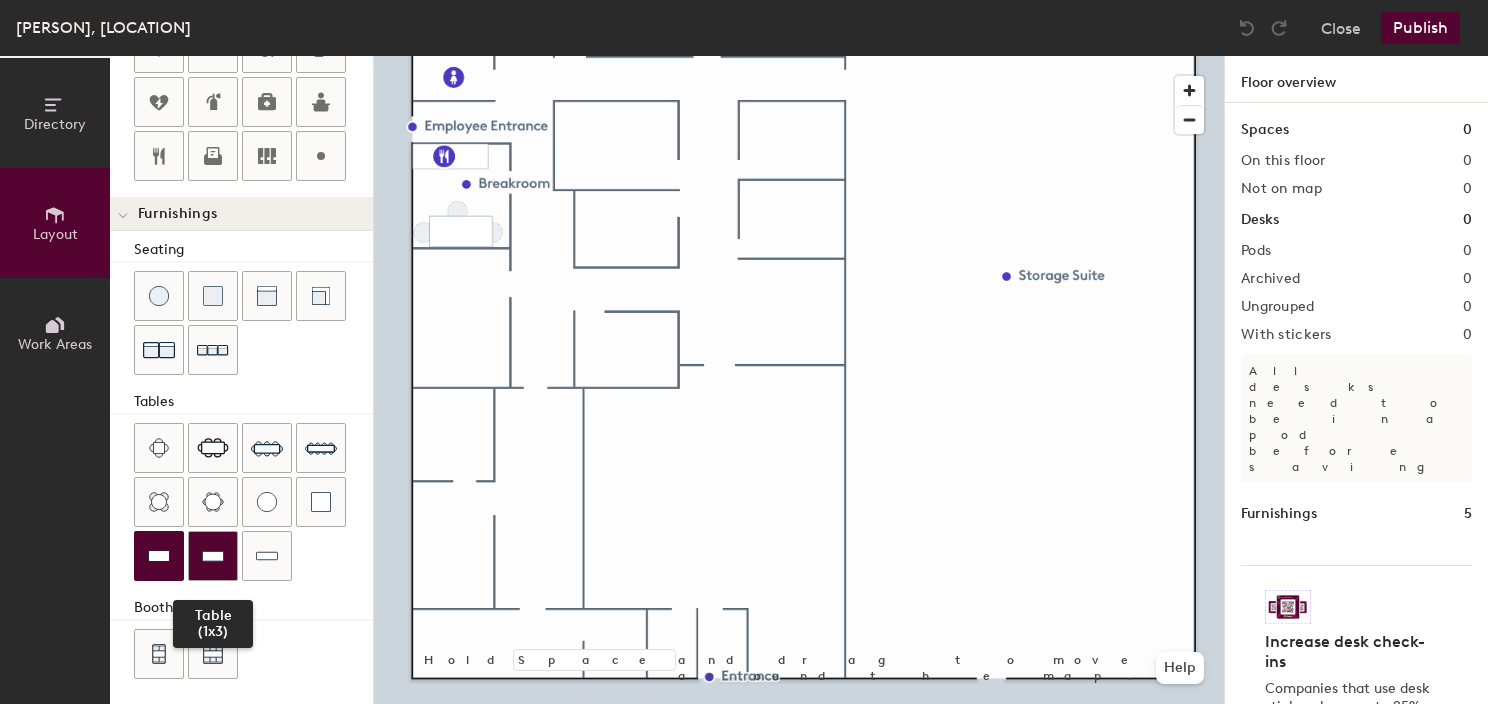 click 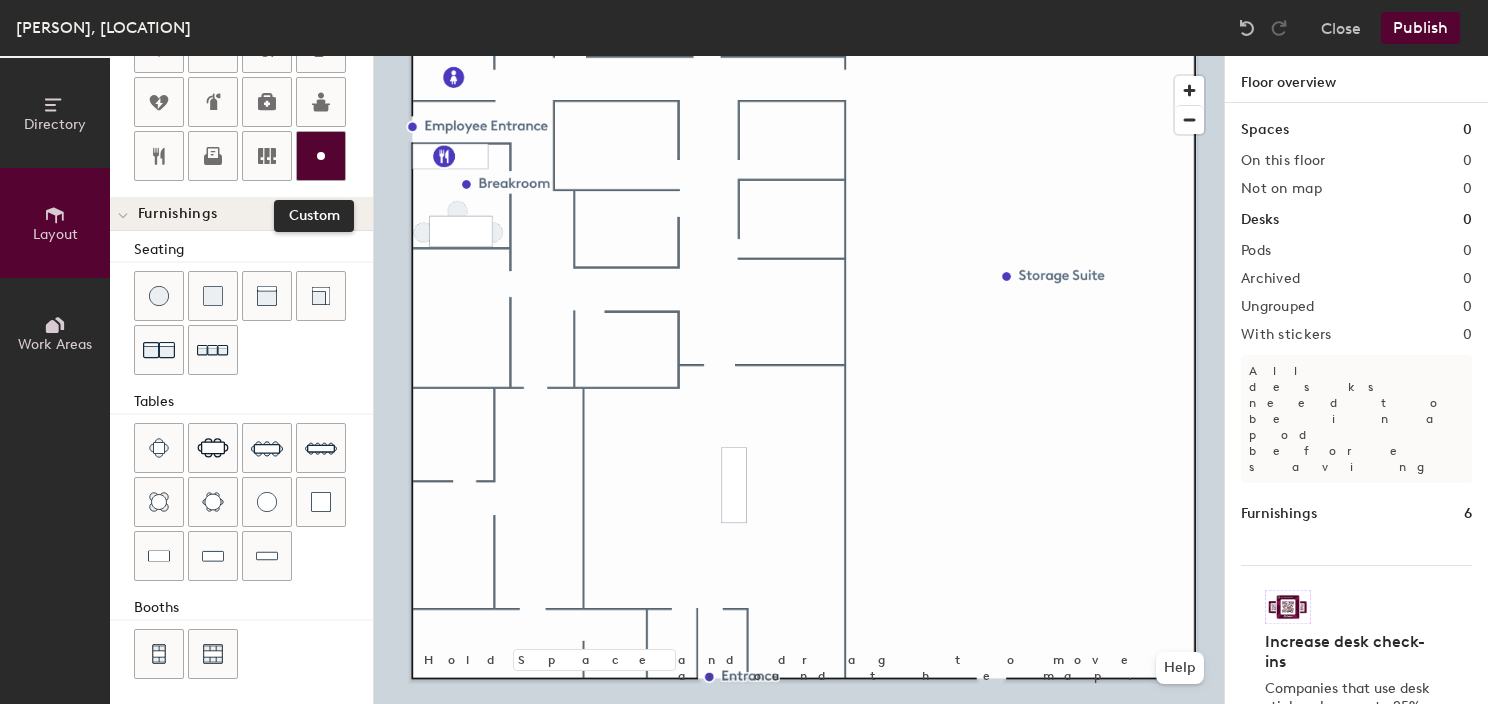 click 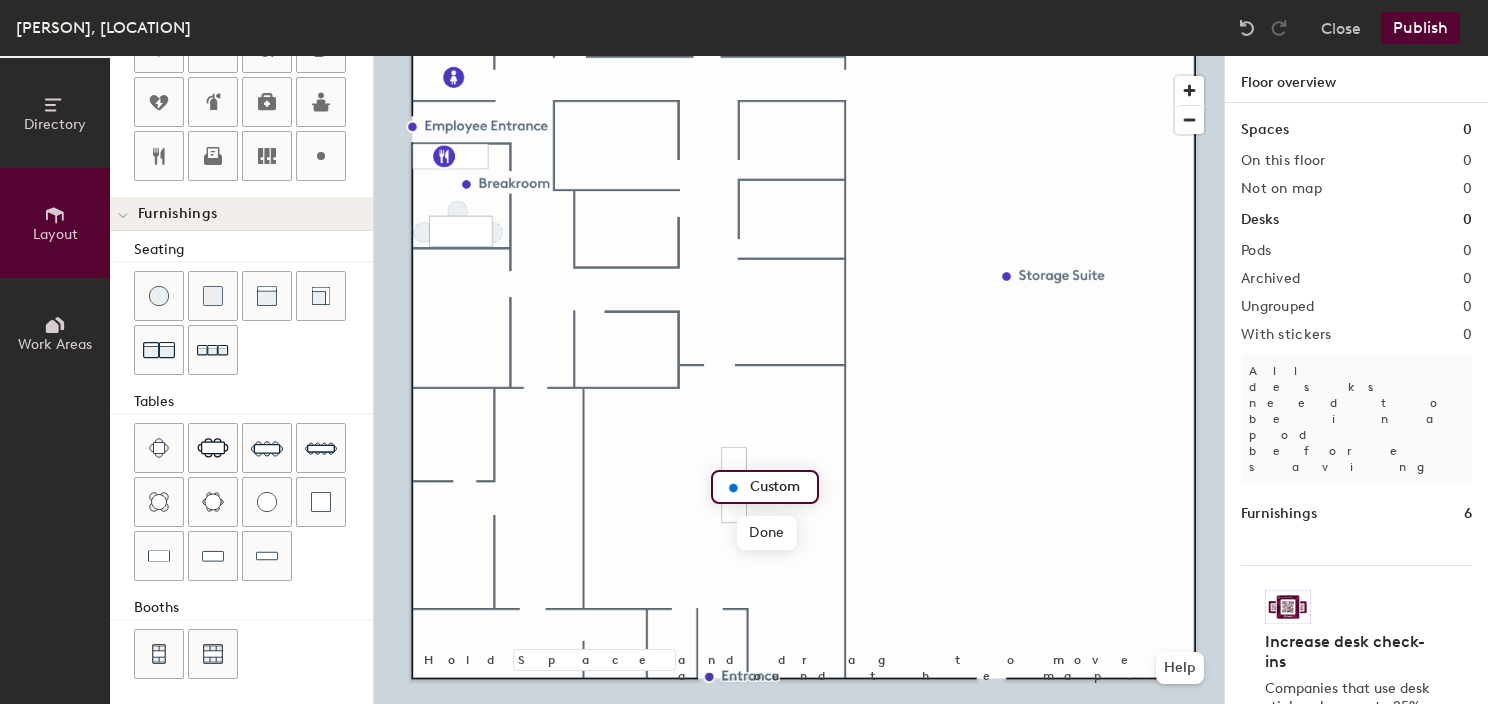 type on "20" 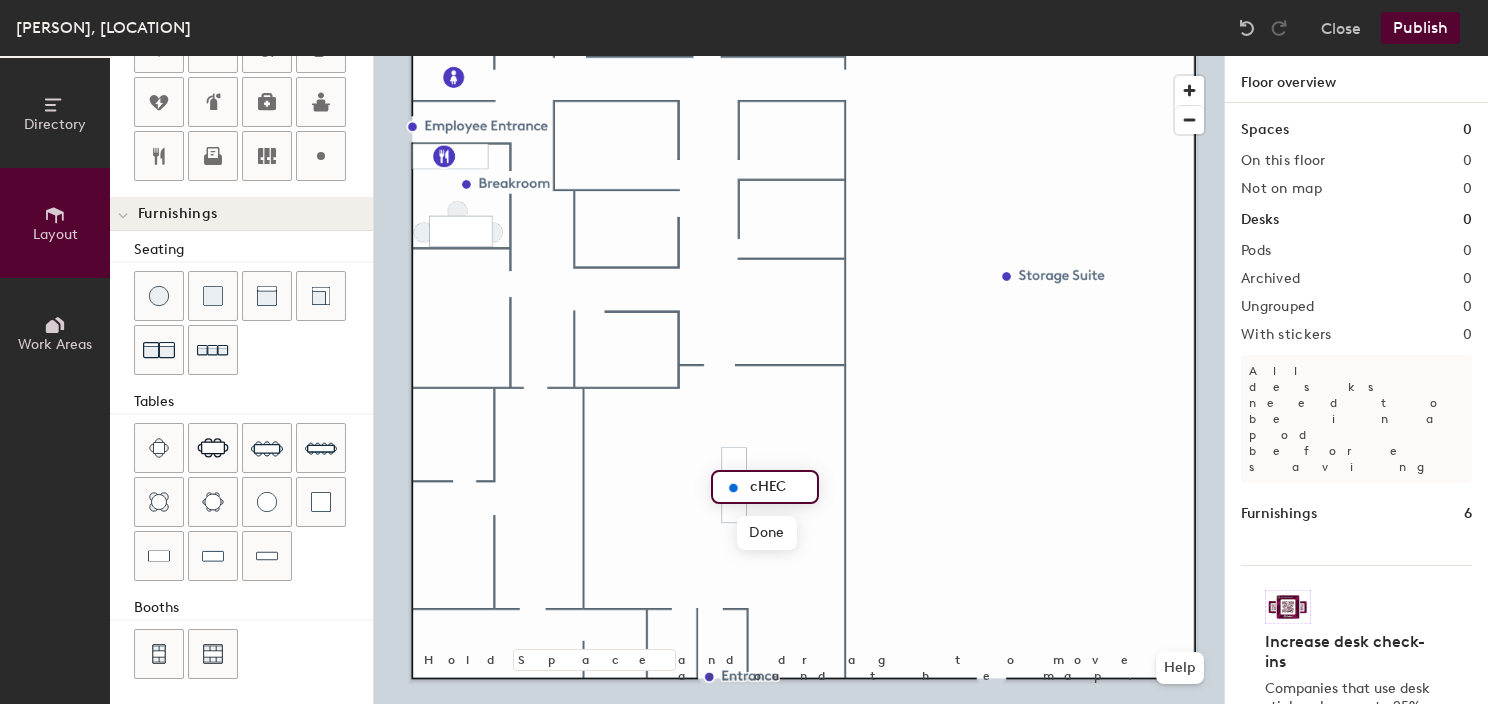 type on "cHEC" 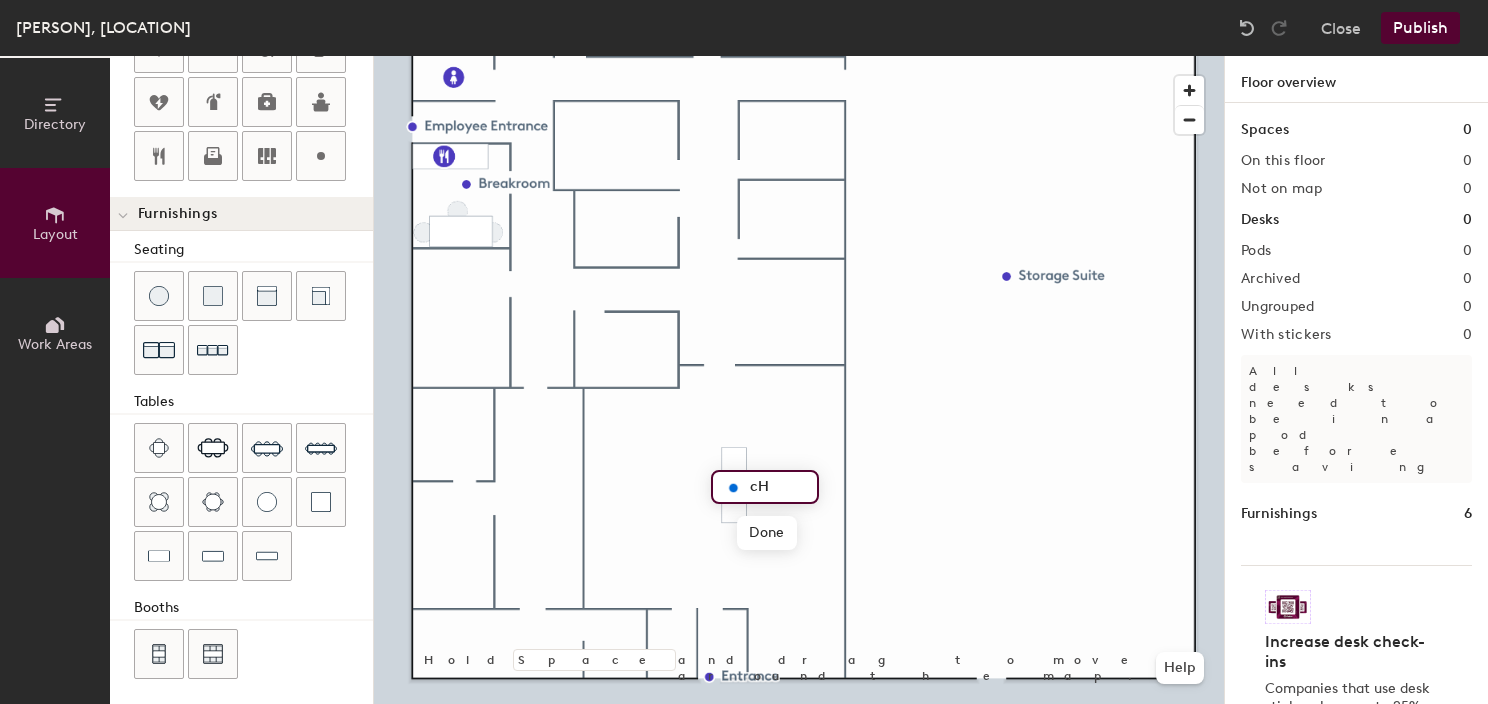 type on "c" 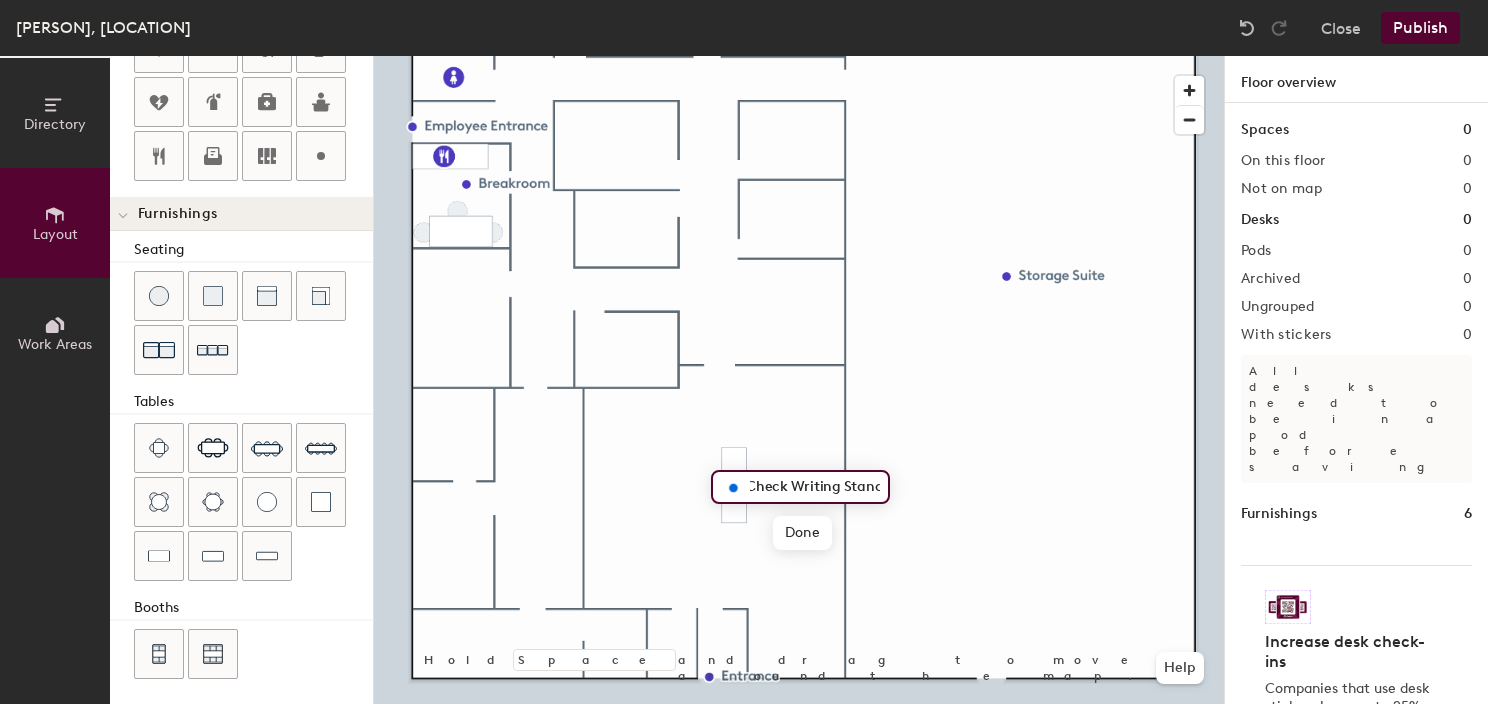 scroll, scrollTop: 0, scrollLeft: 0, axis: both 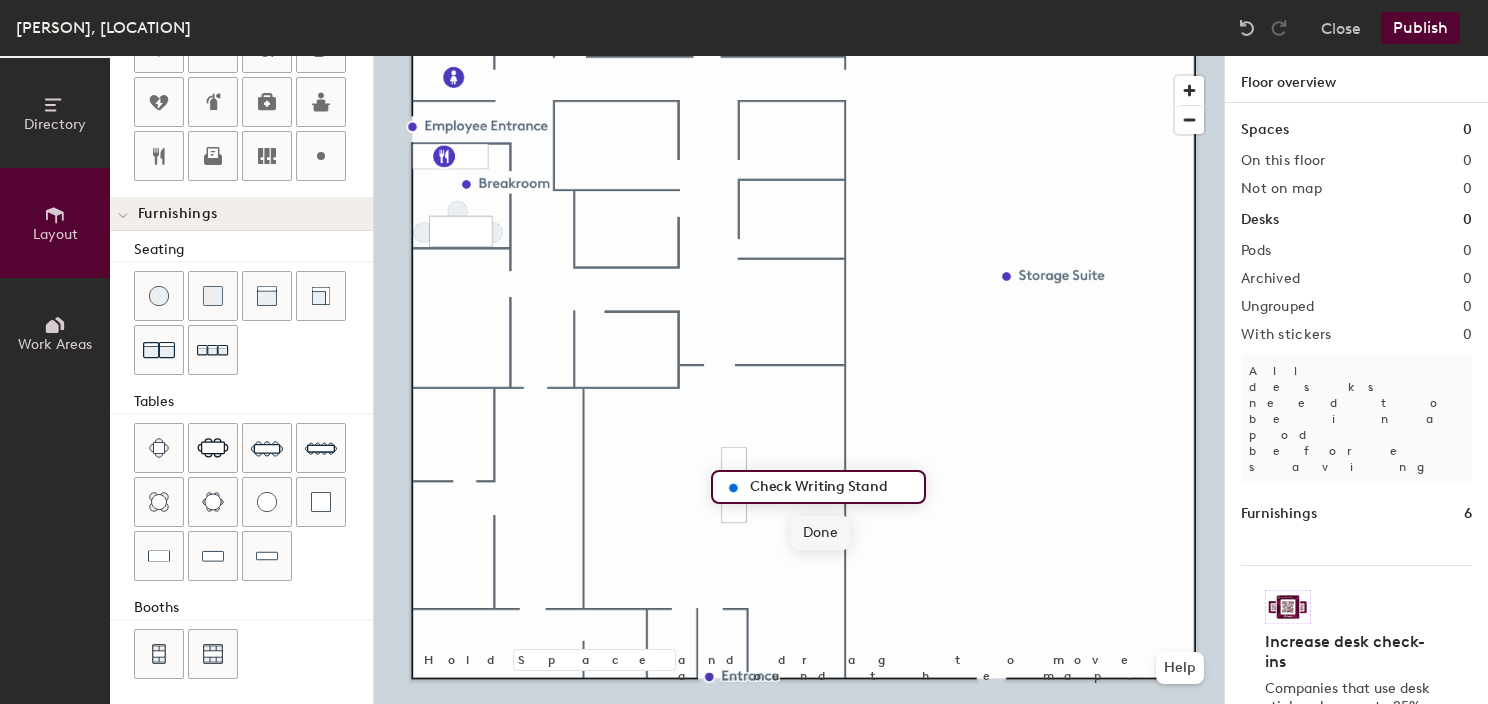 type on "Check Writing Stand" 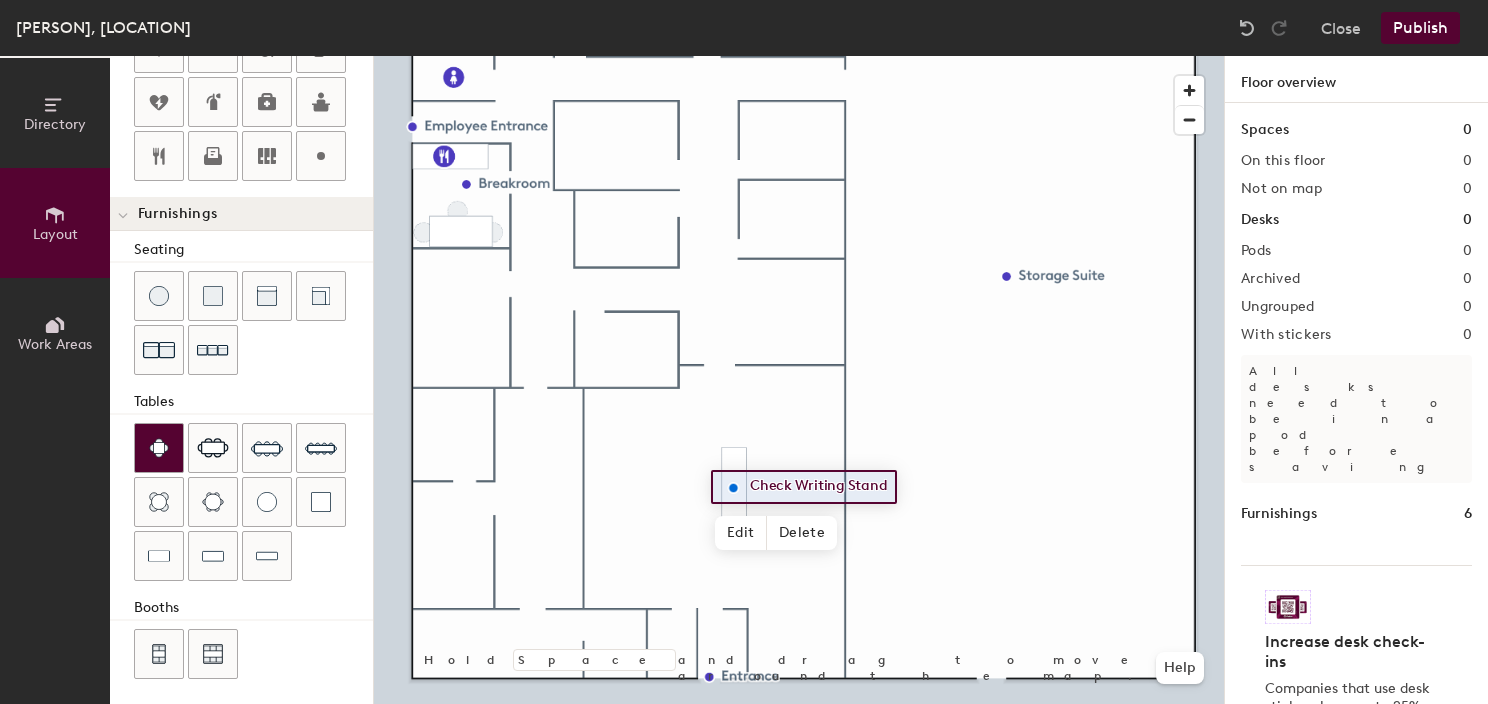 click 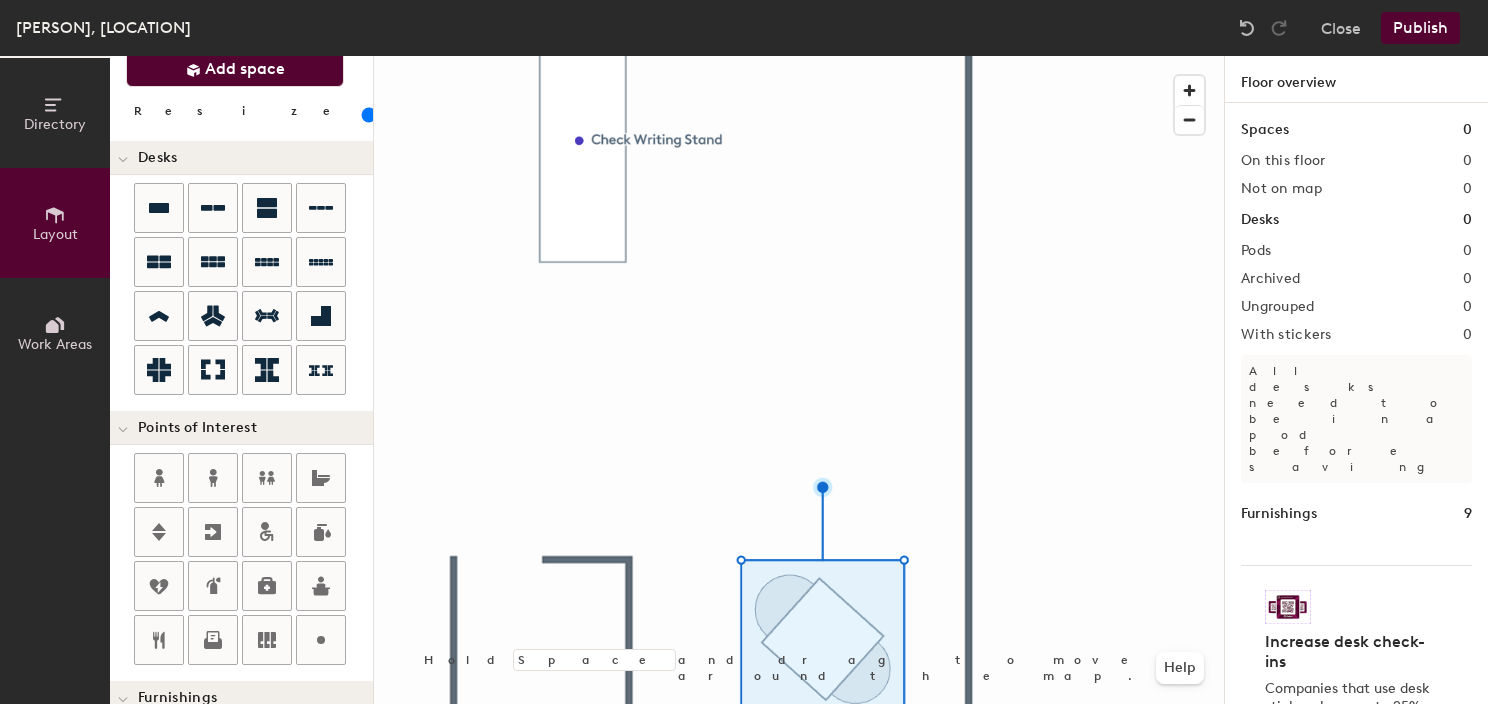 scroll, scrollTop: 0, scrollLeft: 0, axis: both 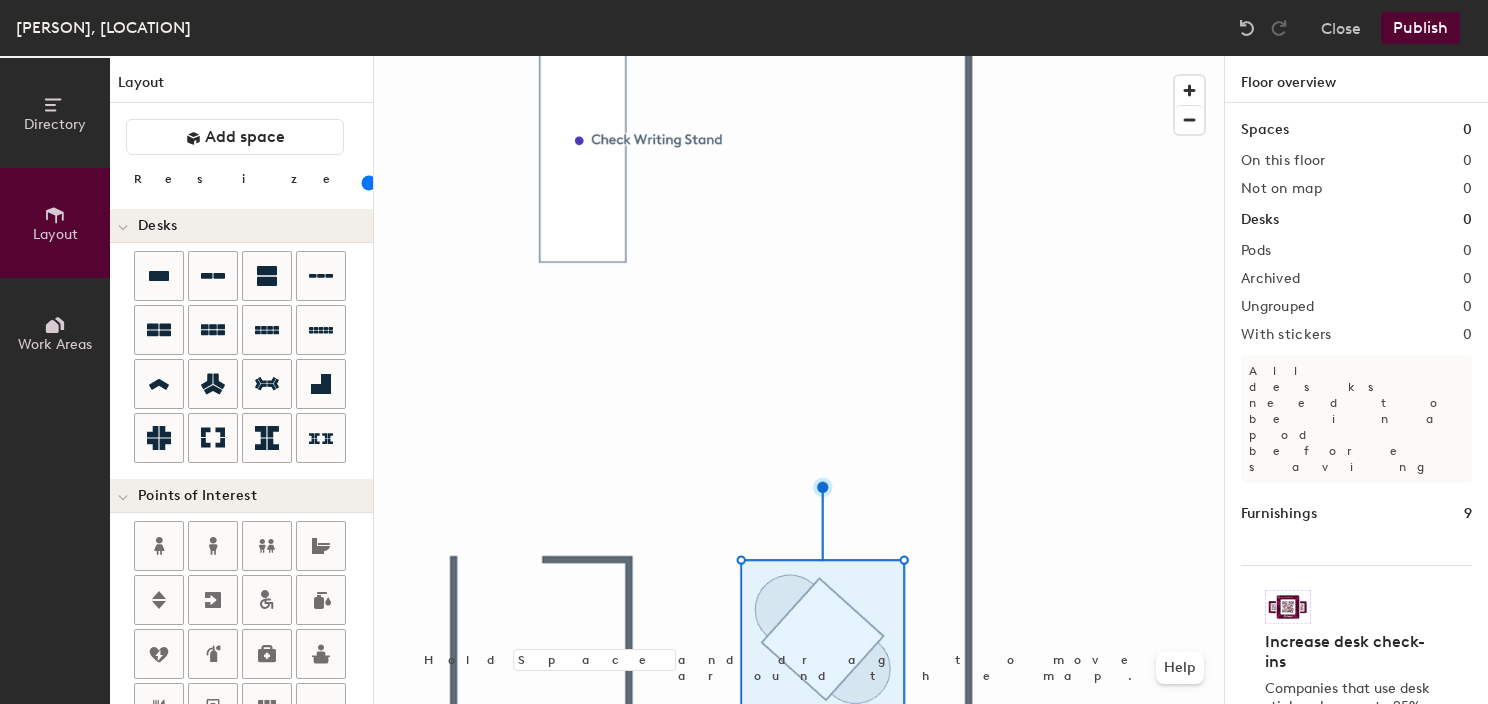click 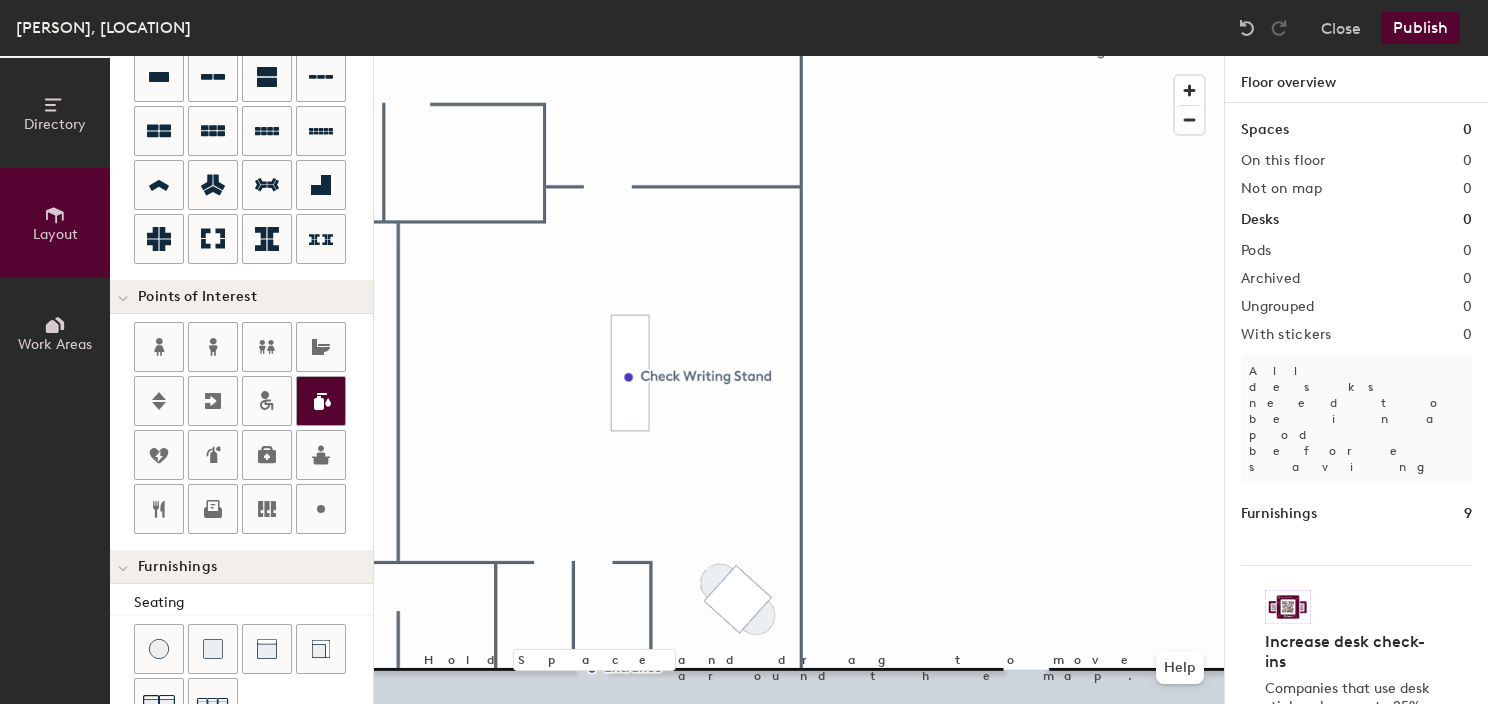 scroll, scrollTop: 300, scrollLeft: 0, axis: vertical 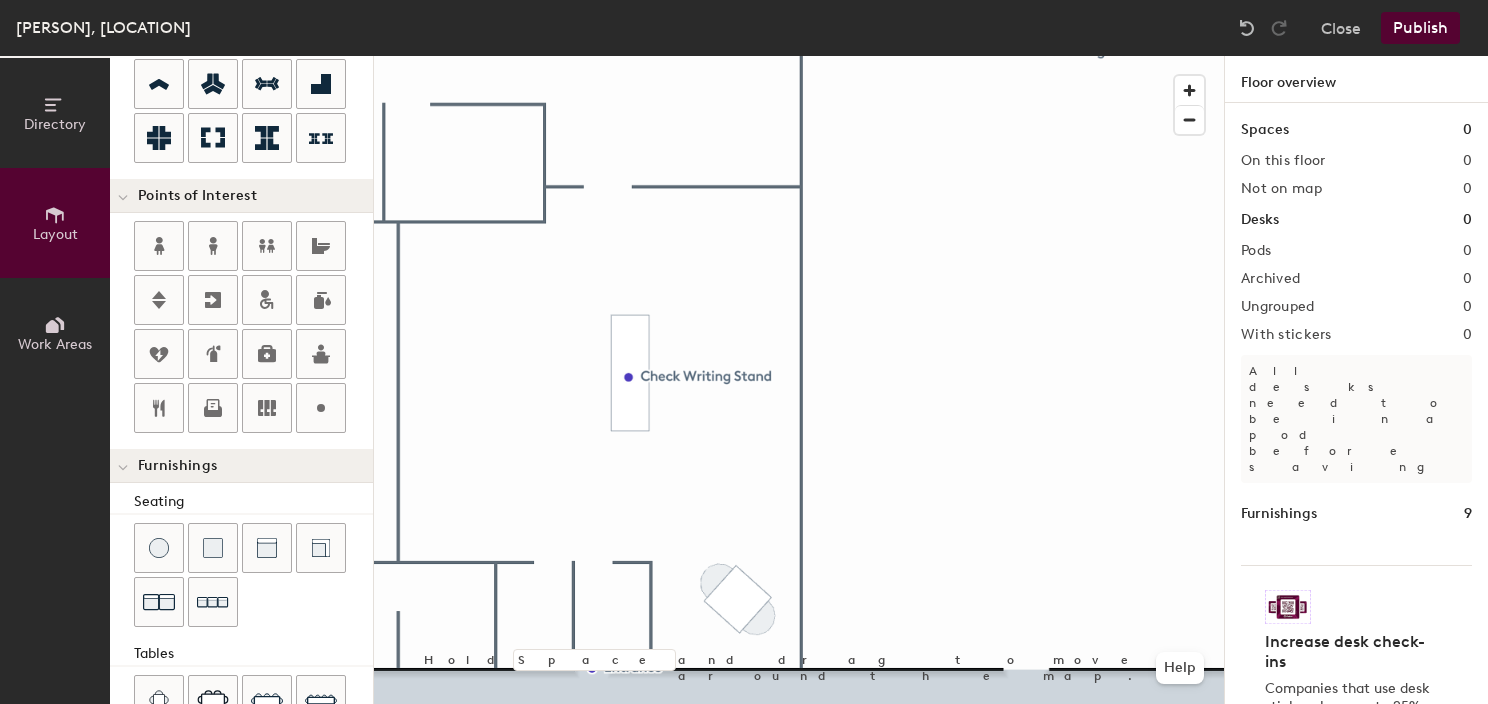 drag, startPoint x: 276, startPoint y: 536, endPoint x: 293, endPoint y: 531, distance: 17.720045 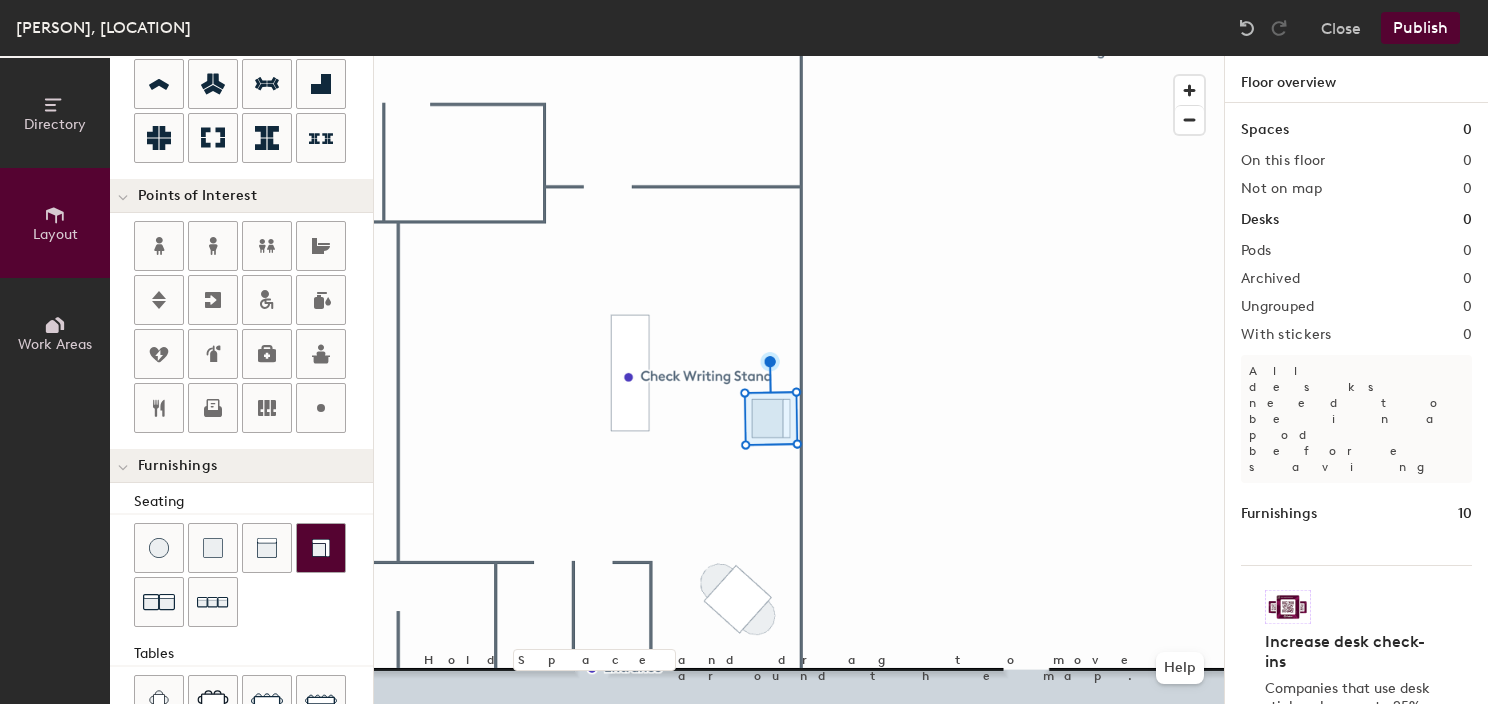 click 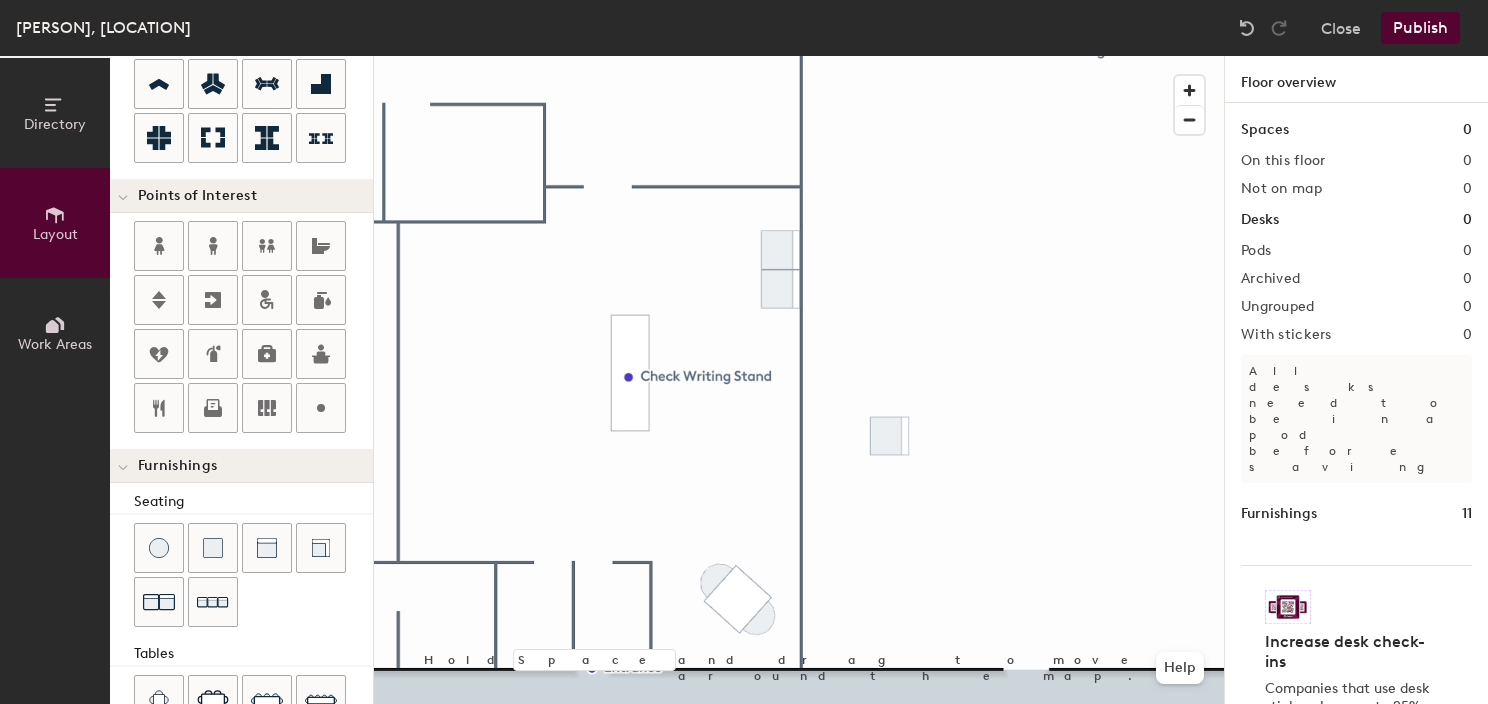 click 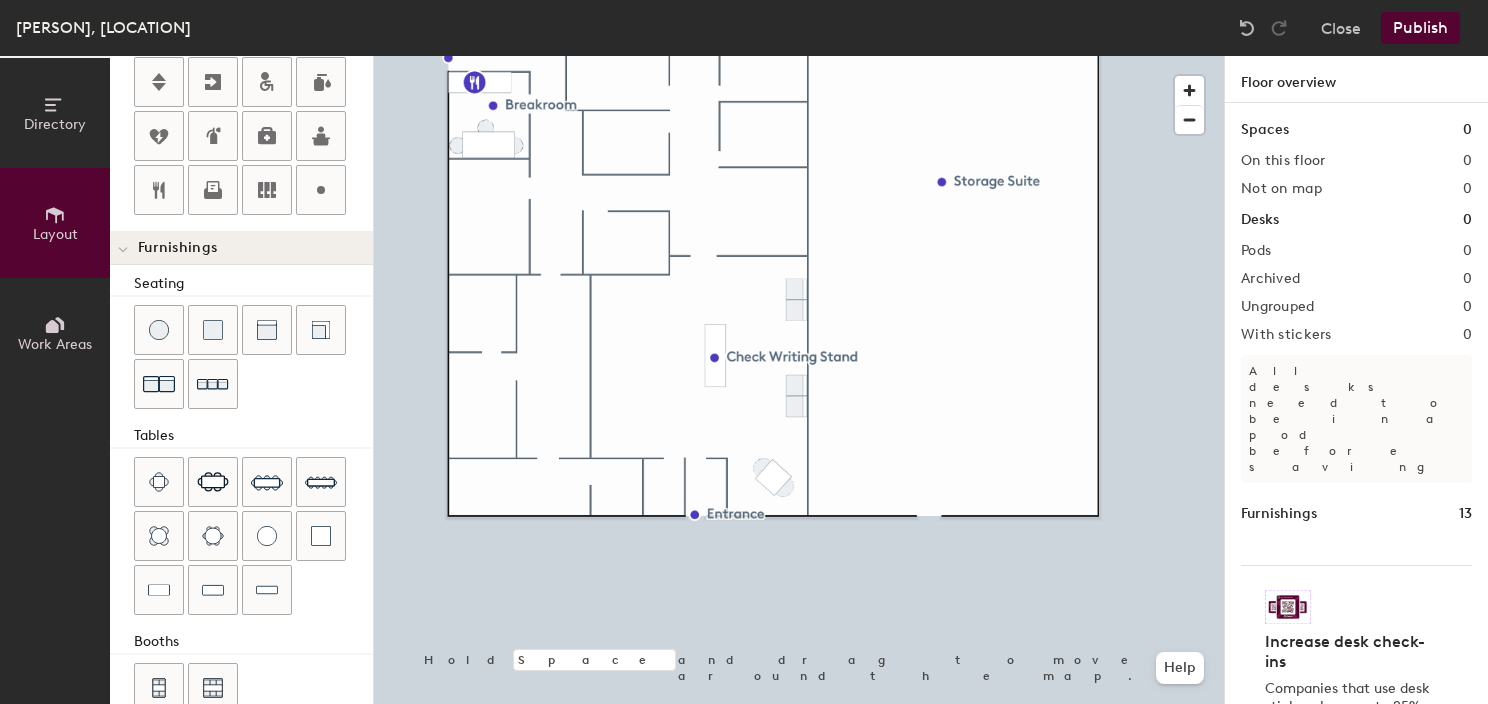 scroll, scrollTop: 552, scrollLeft: 0, axis: vertical 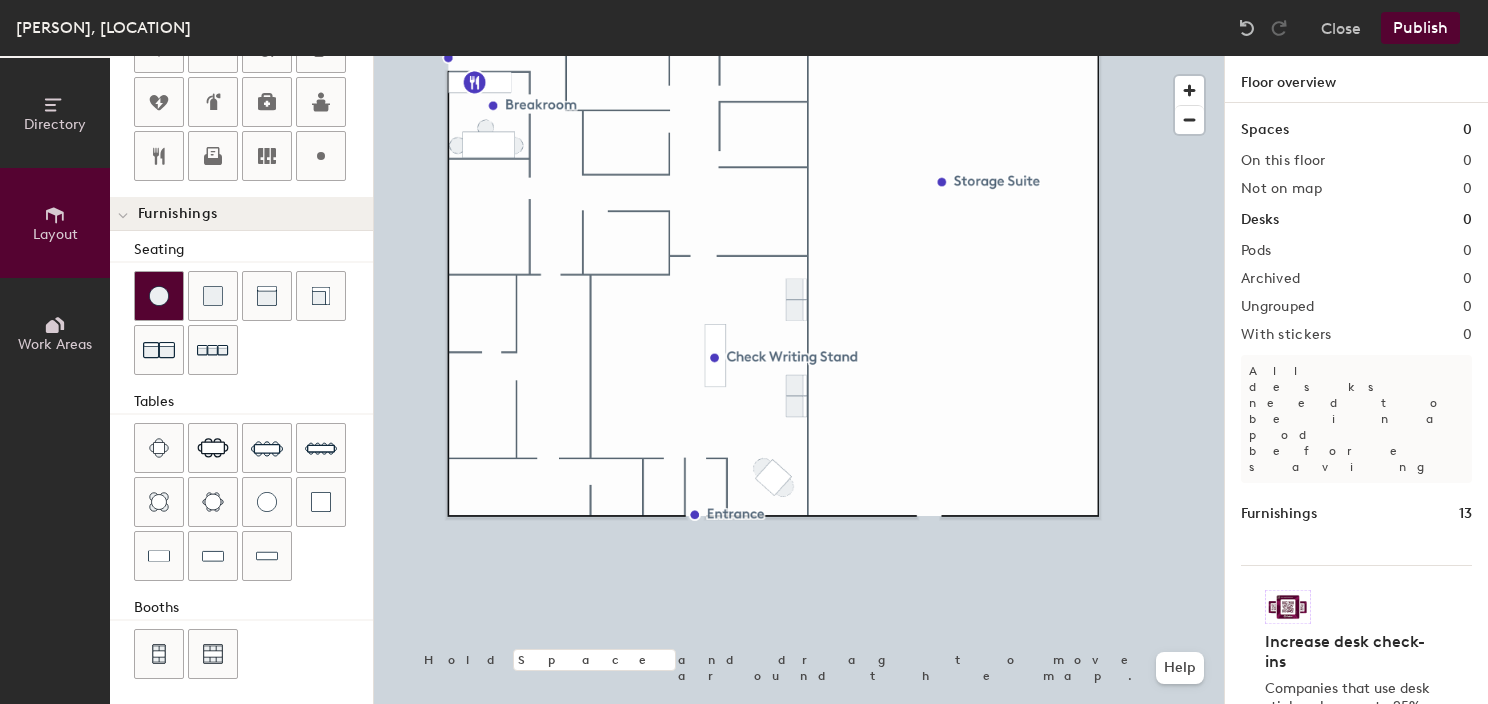 click 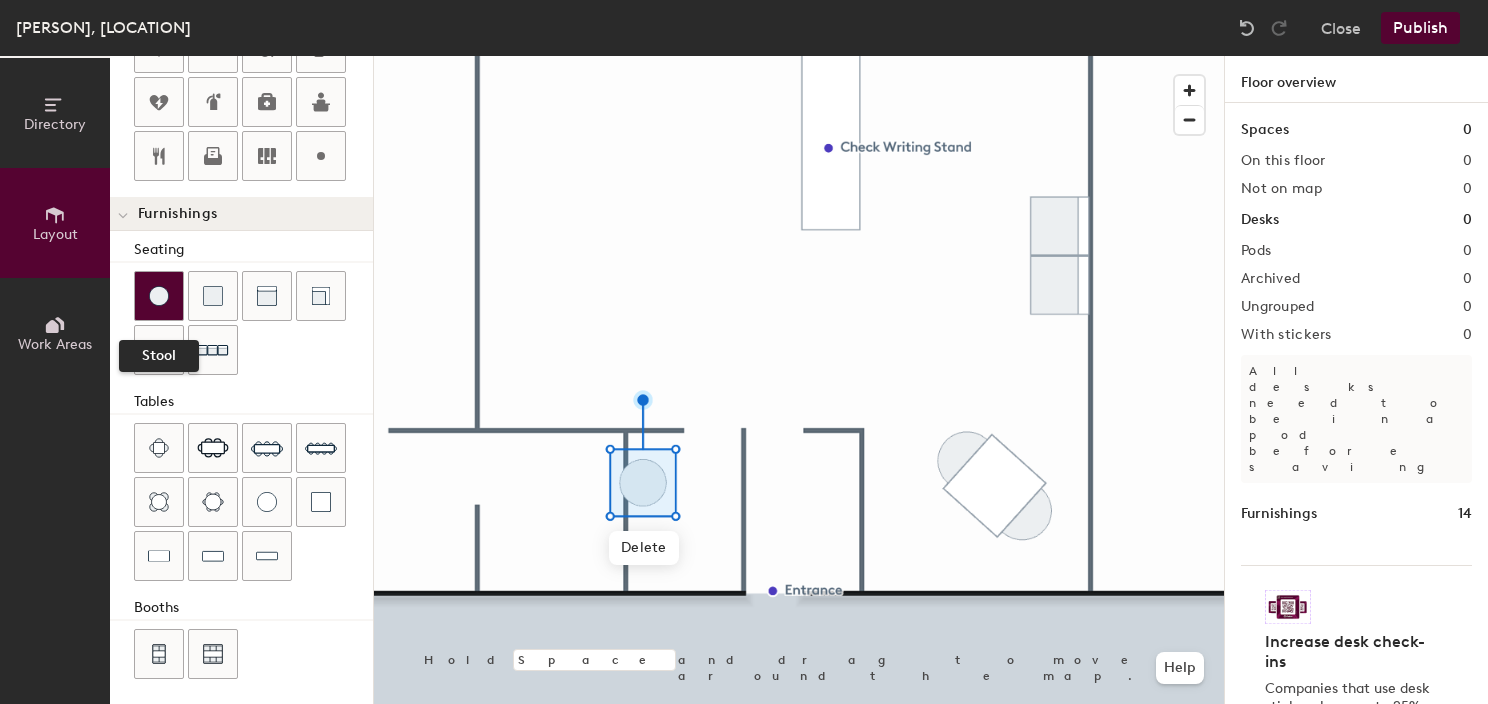 click 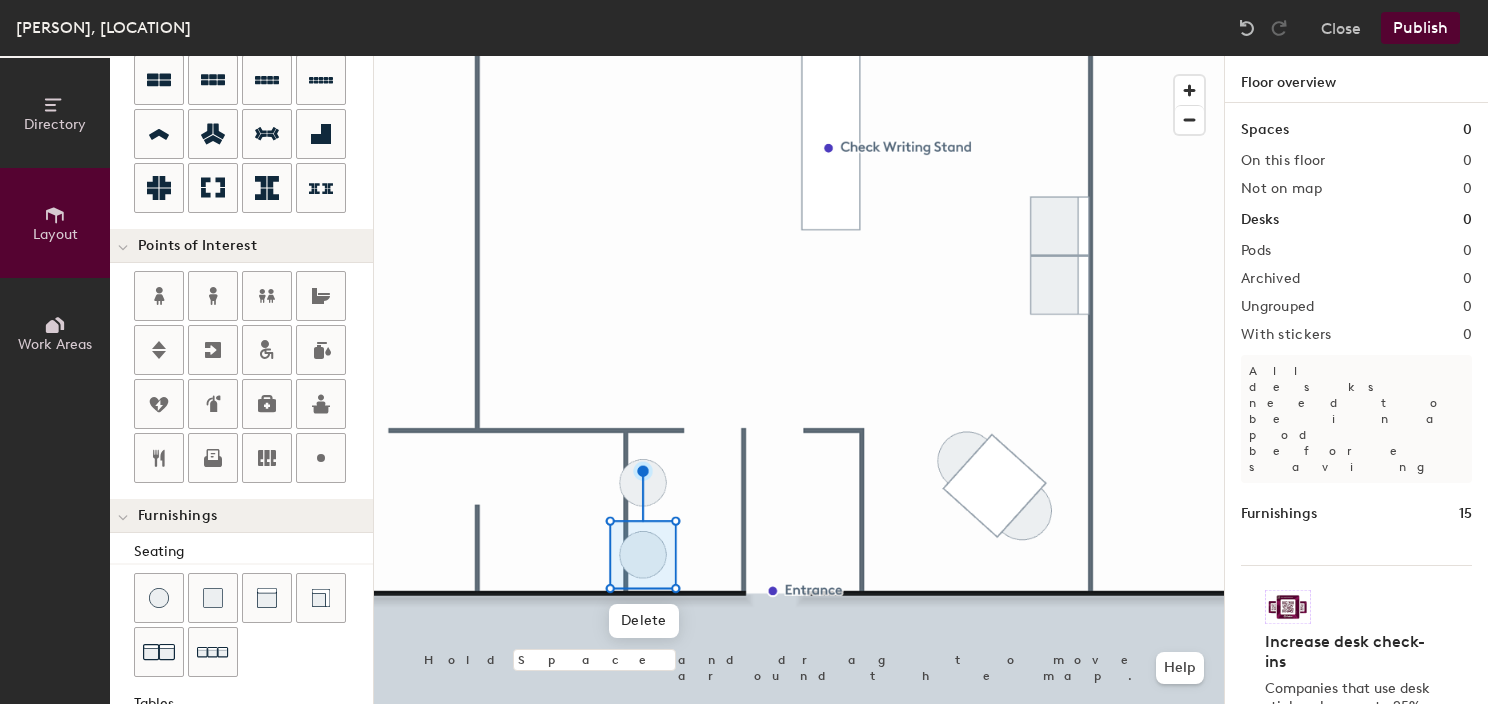 scroll, scrollTop: 152, scrollLeft: 0, axis: vertical 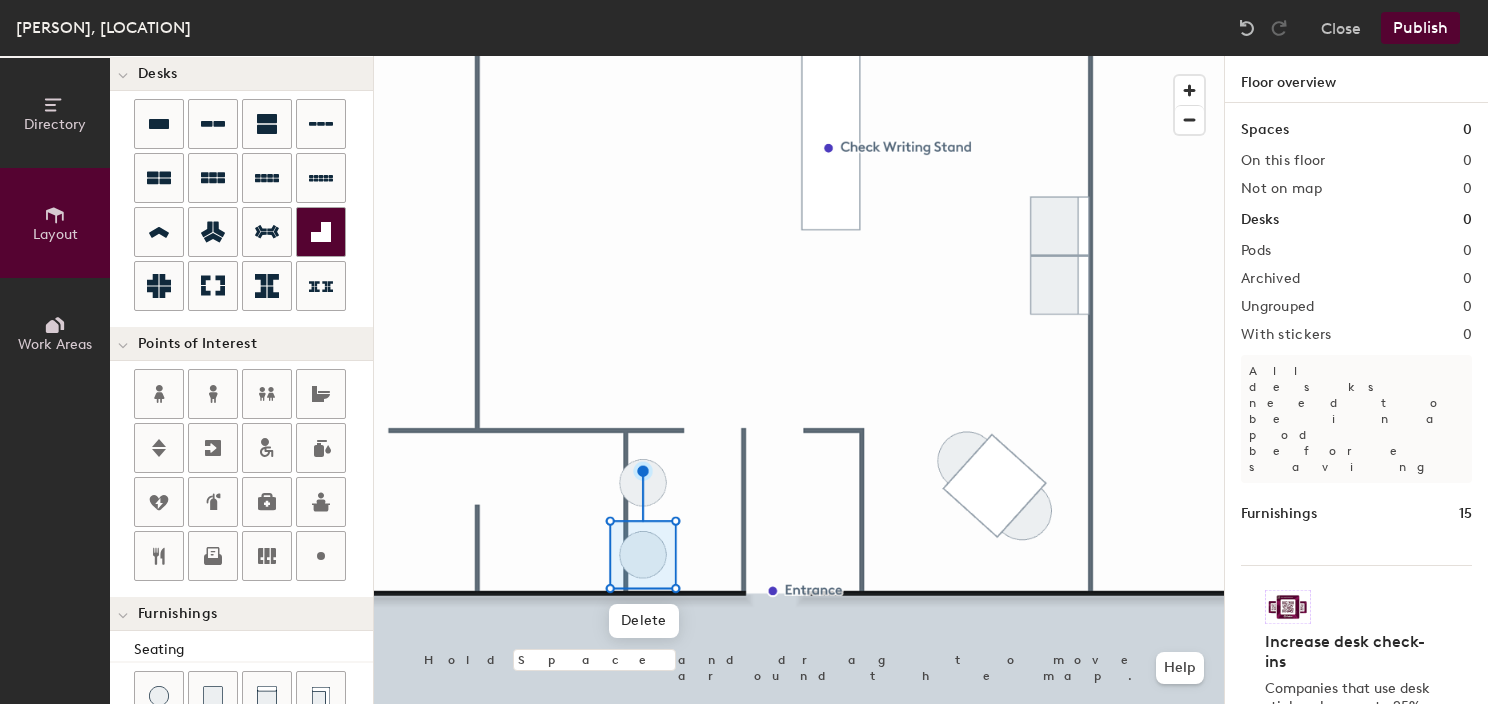 click 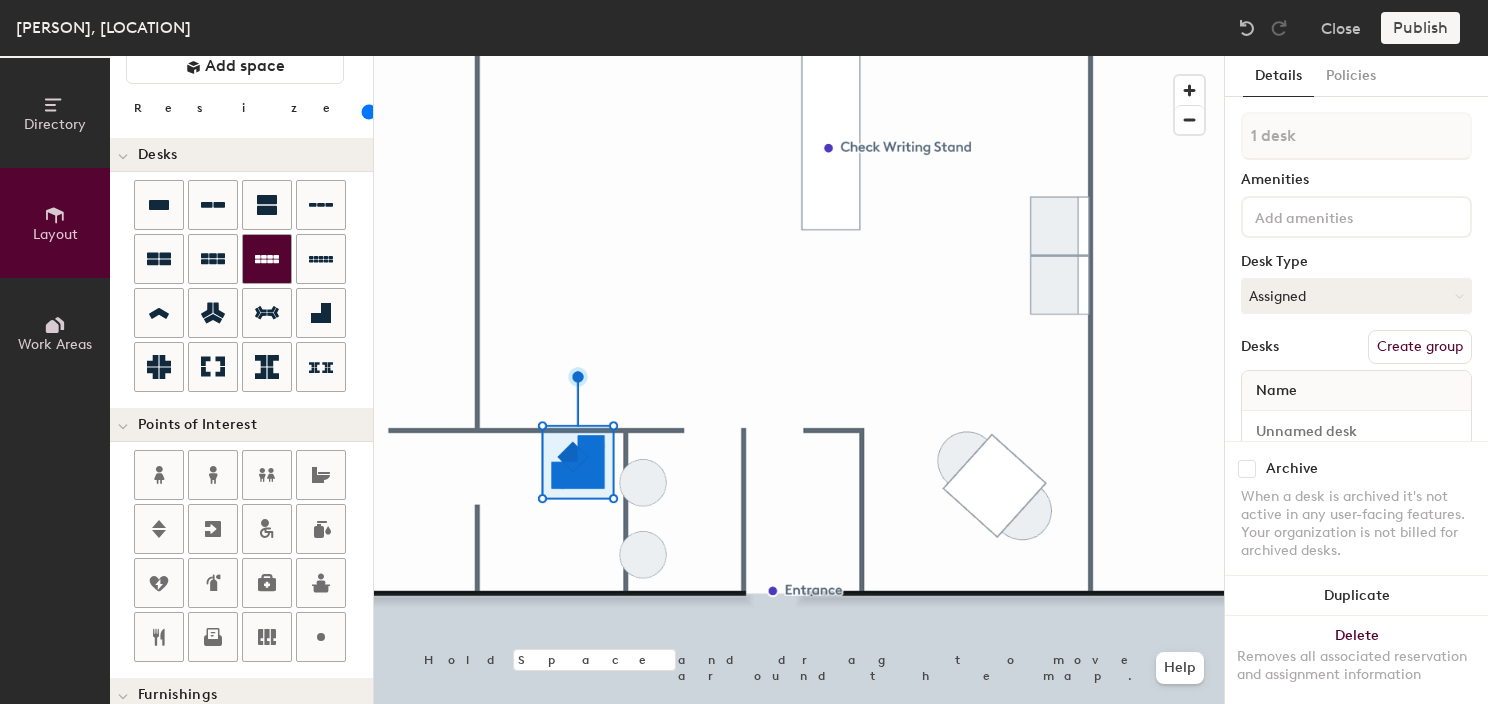 scroll, scrollTop: 0, scrollLeft: 0, axis: both 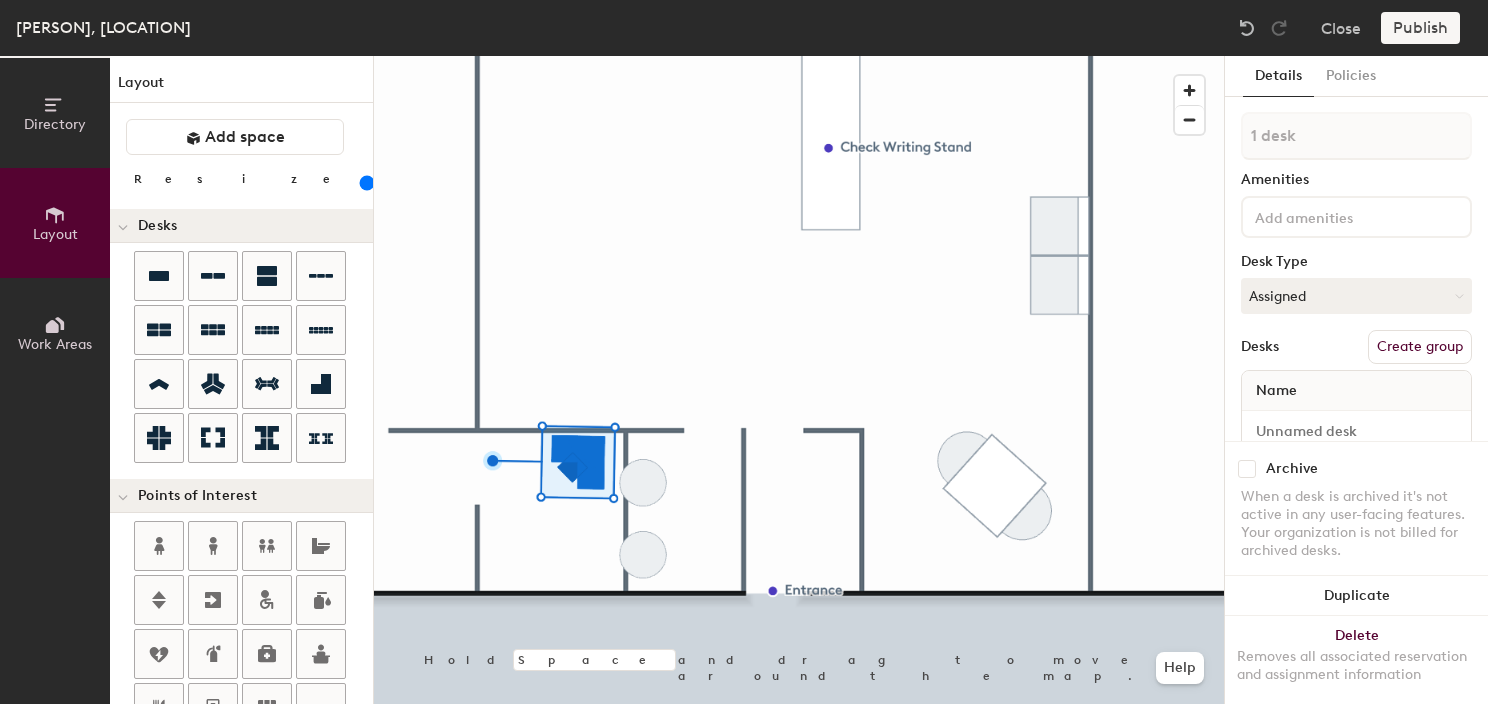 drag, startPoint x: 207, startPoint y: 181, endPoint x: 228, endPoint y: 185, distance: 21.377558 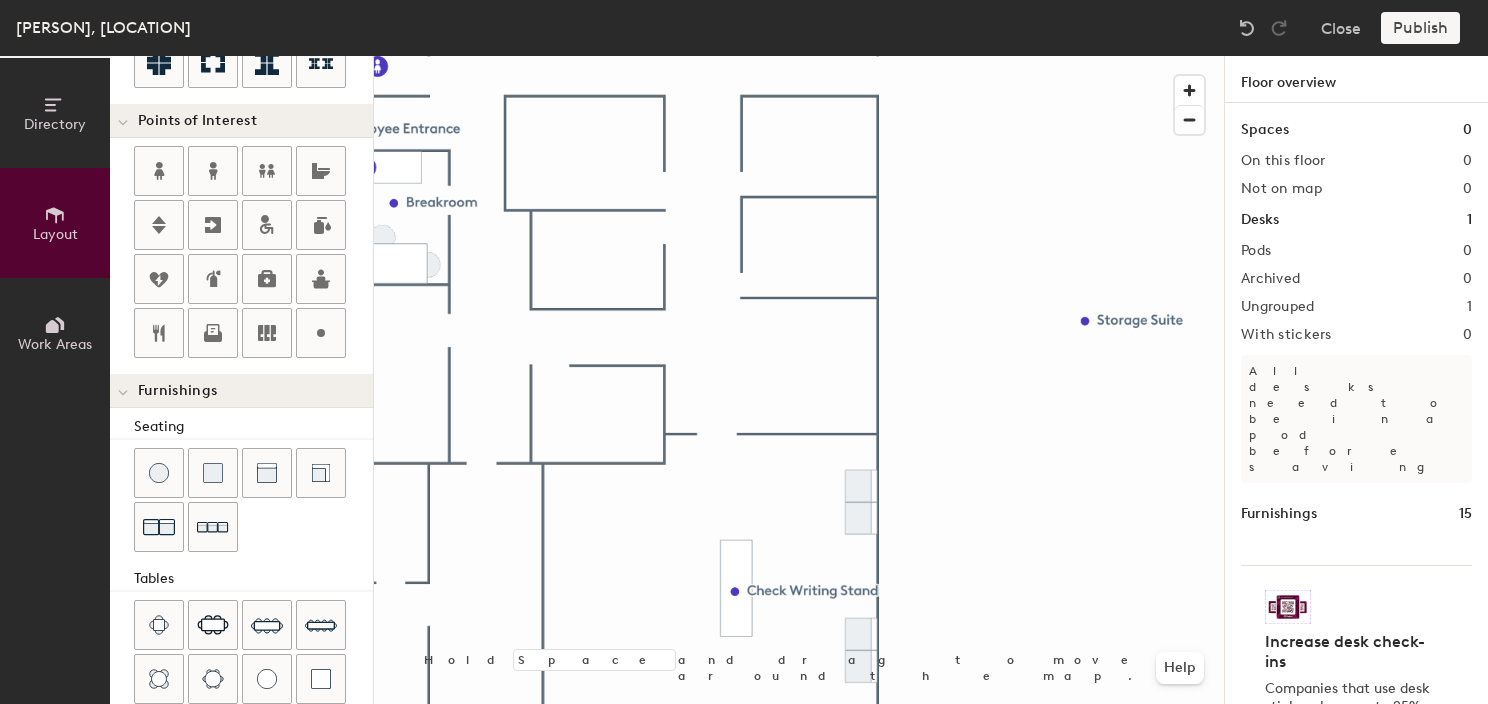 scroll, scrollTop: 500, scrollLeft: 0, axis: vertical 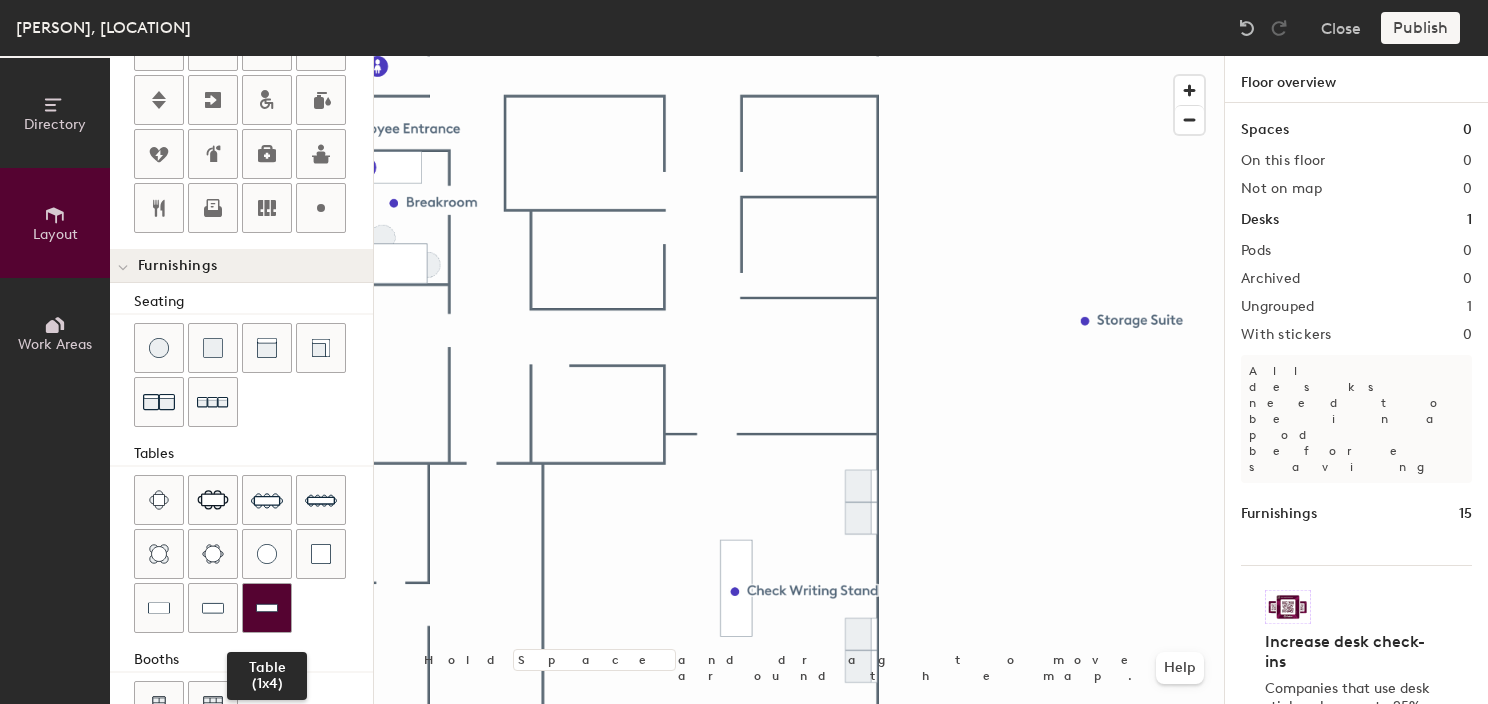 click 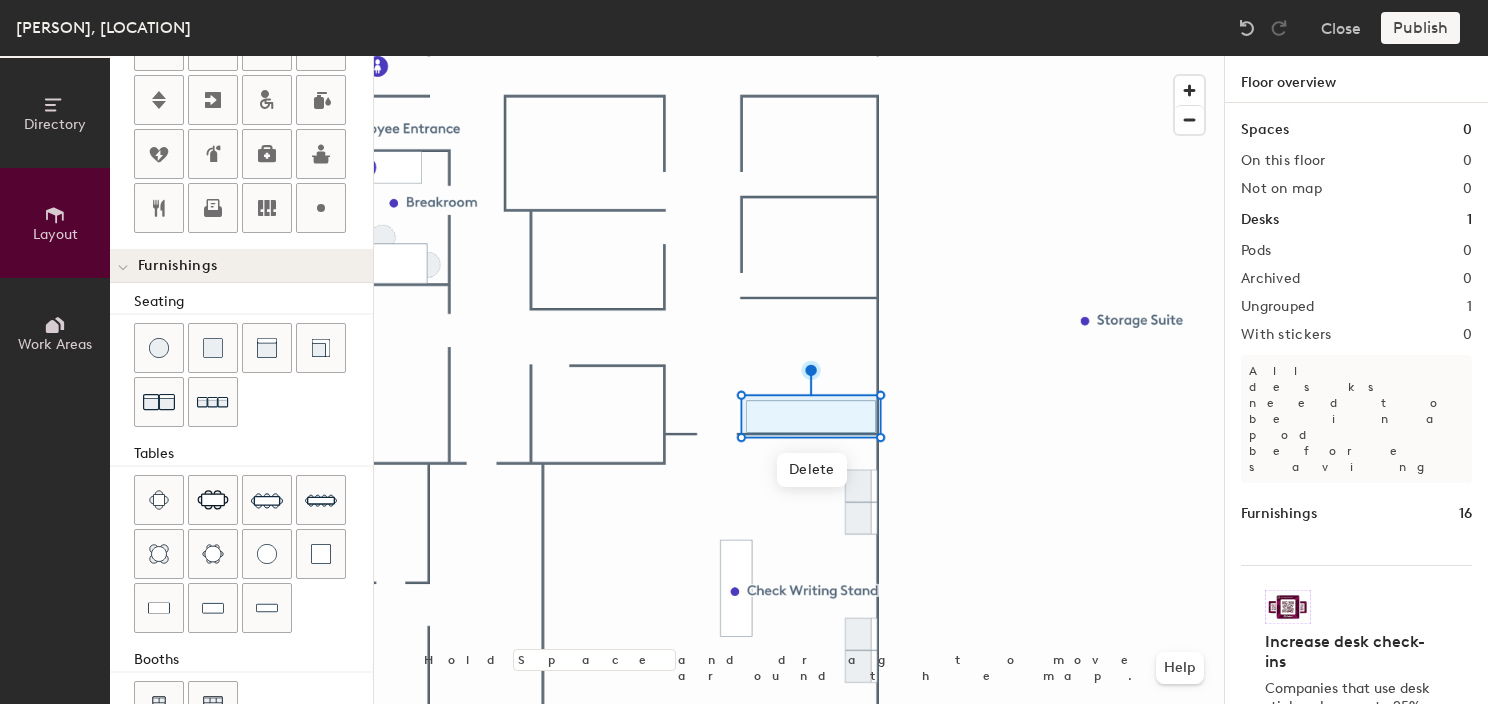 drag, startPoint x: 155, startPoint y: 607, endPoint x: 359, endPoint y: 552, distance: 211.28416 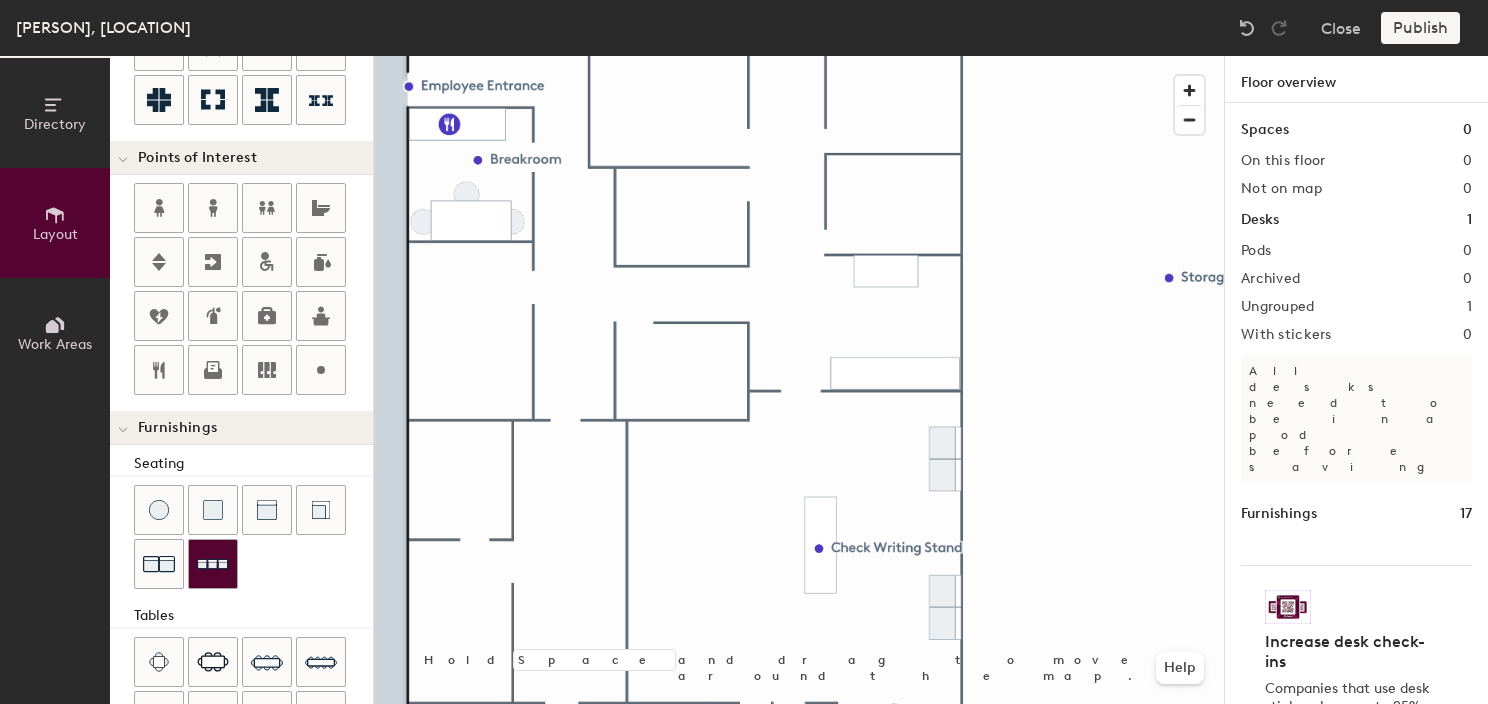 scroll, scrollTop: 200, scrollLeft: 0, axis: vertical 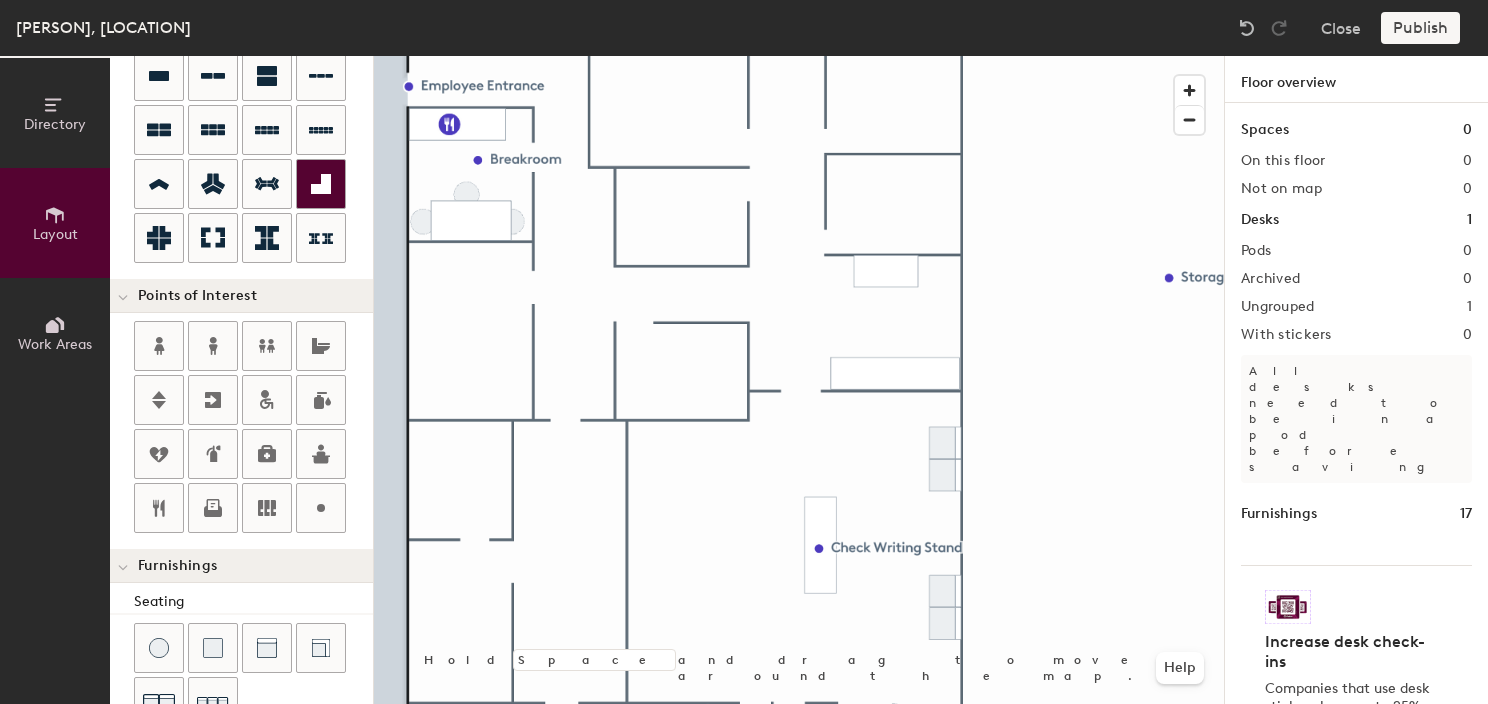 click 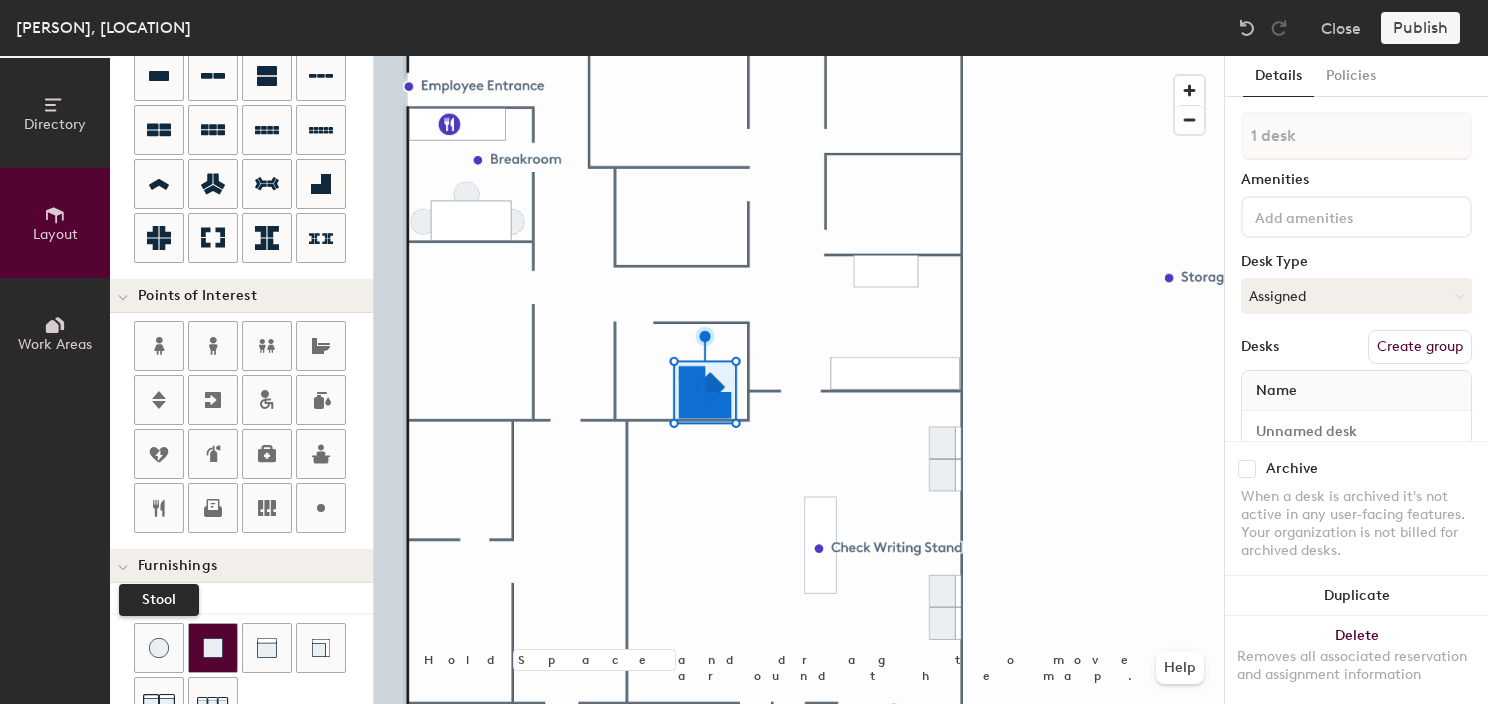 click 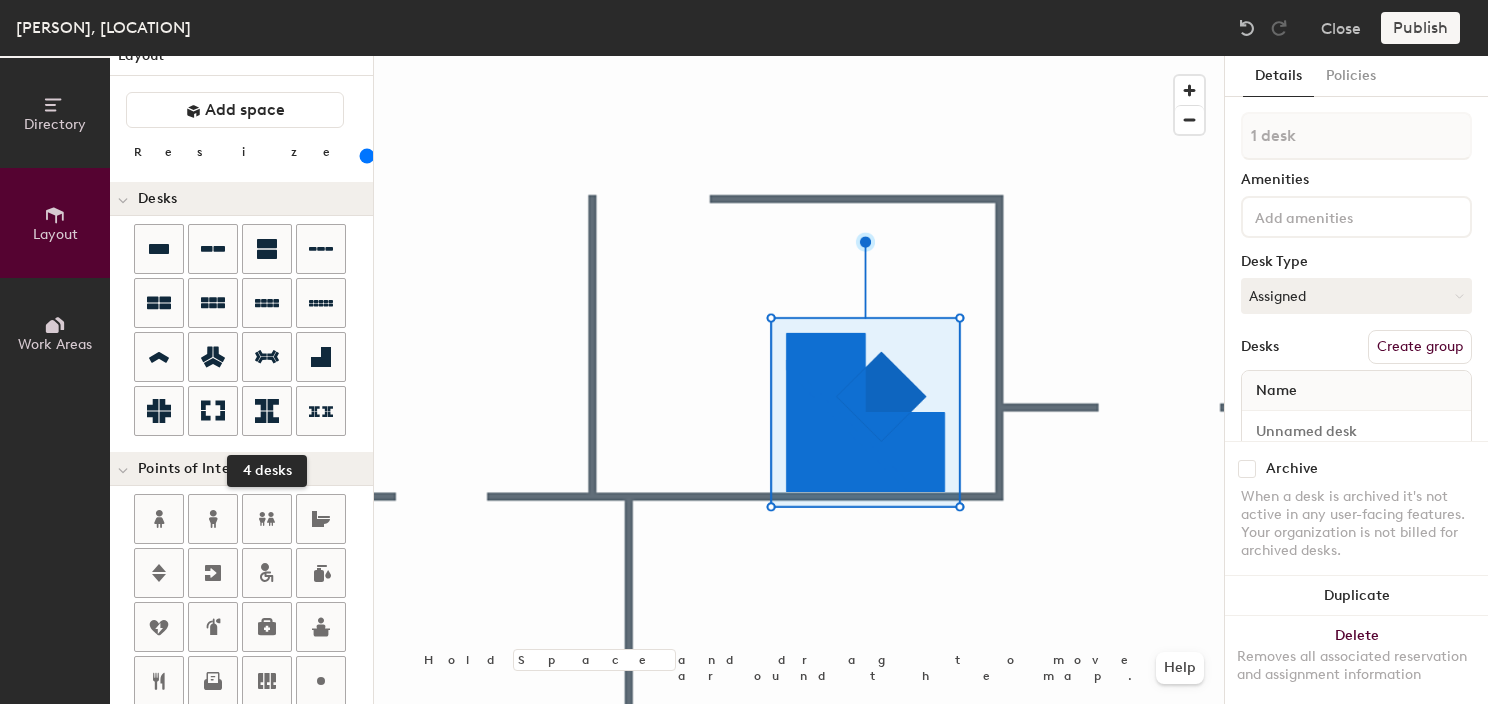 scroll, scrollTop: 0, scrollLeft: 0, axis: both 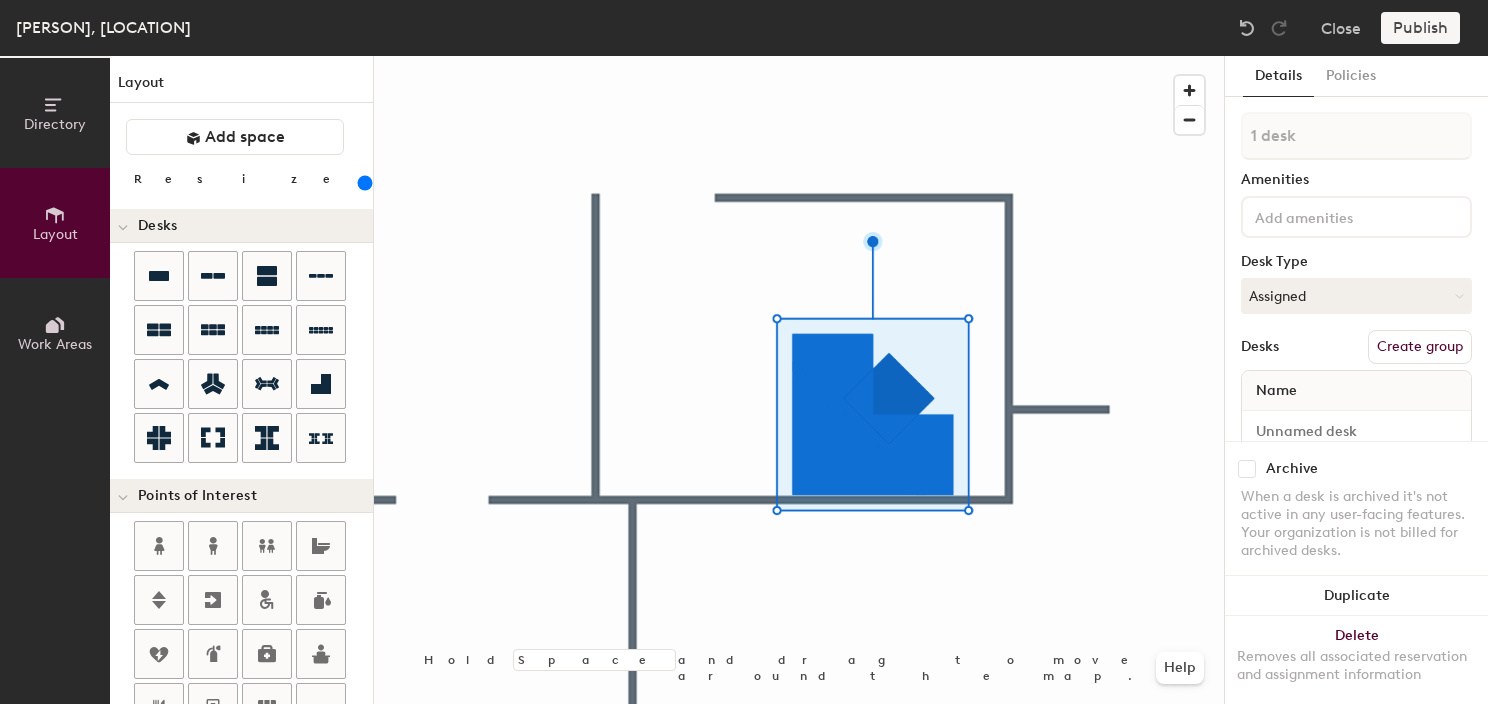 drag, startPoint x: 228, startPoint y: 181, endPoint x: 244, endPoint y: 182, distance: 16.03122 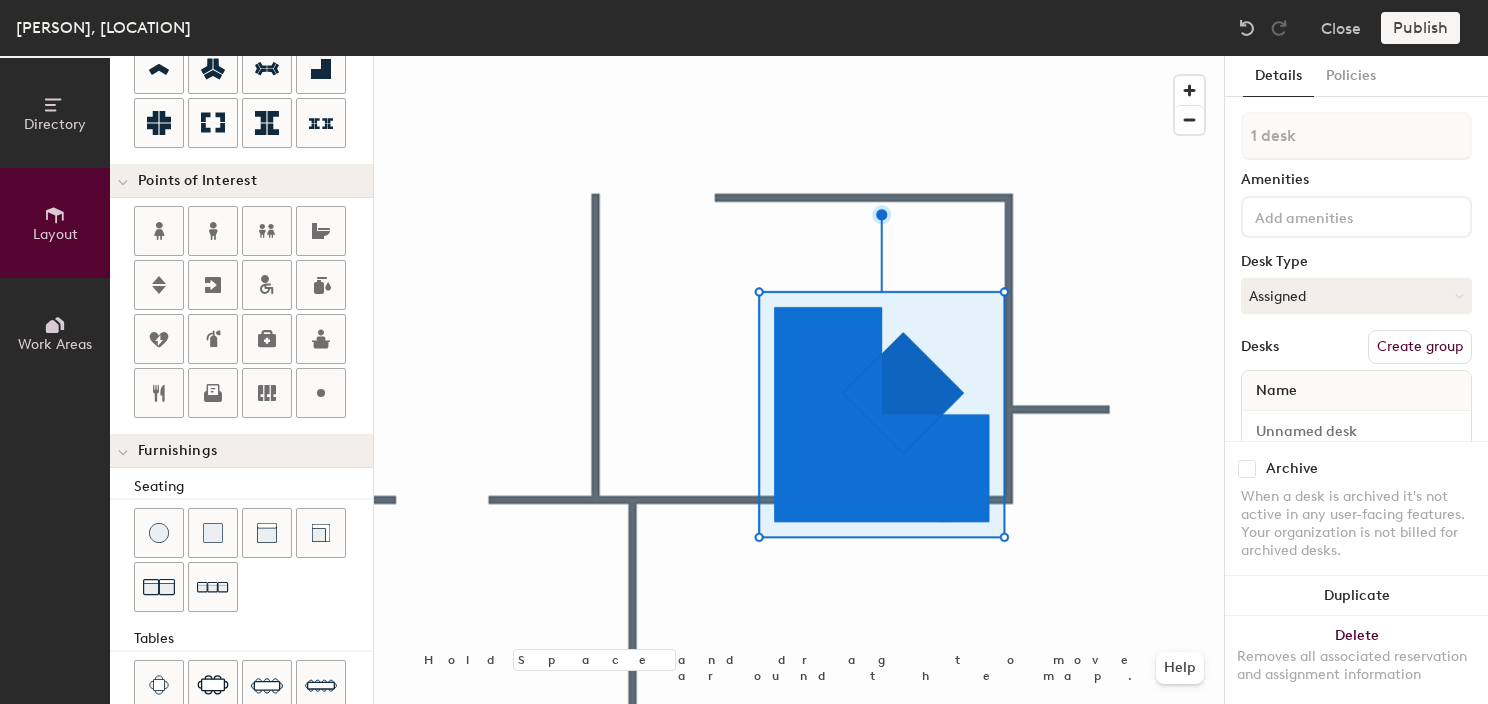 scroll, scrollTop: 552, scrollLeft: 0, axis: vertical 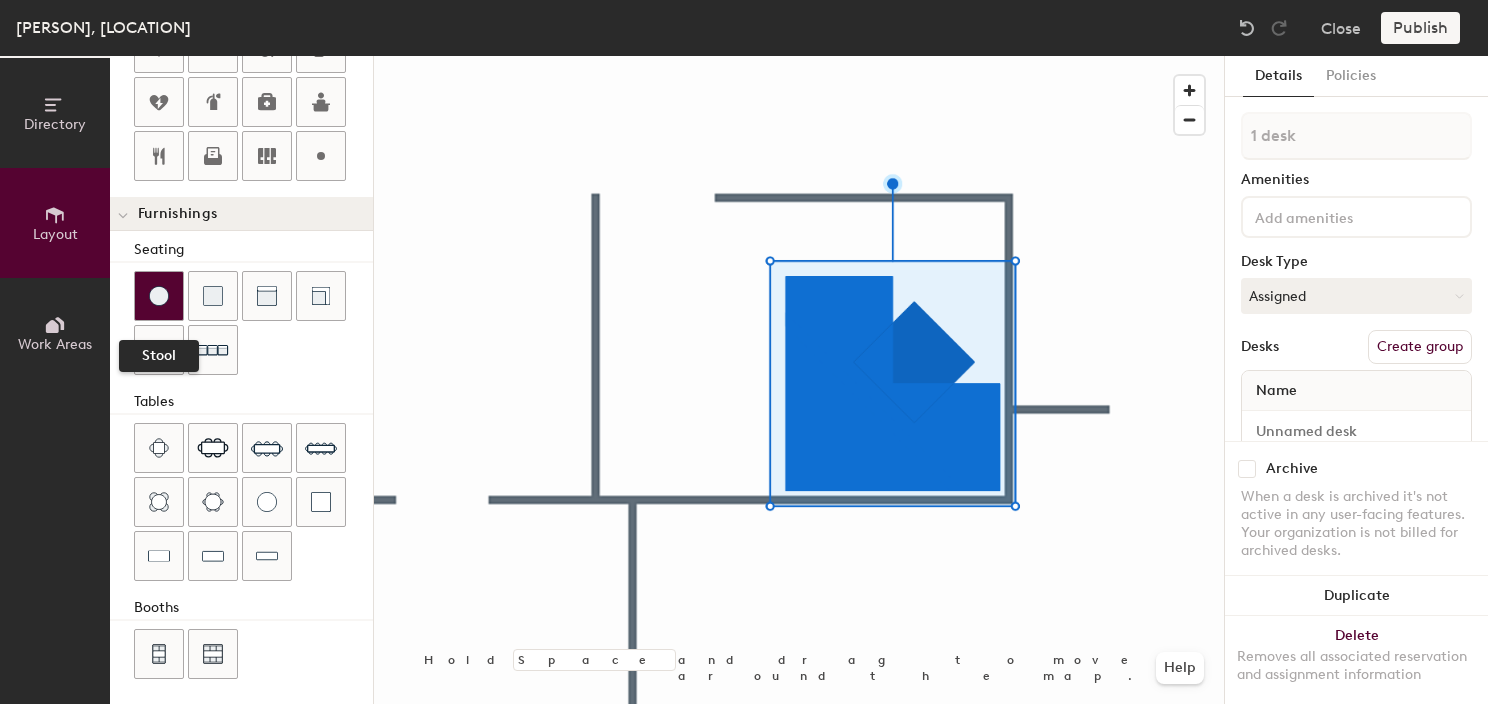 click 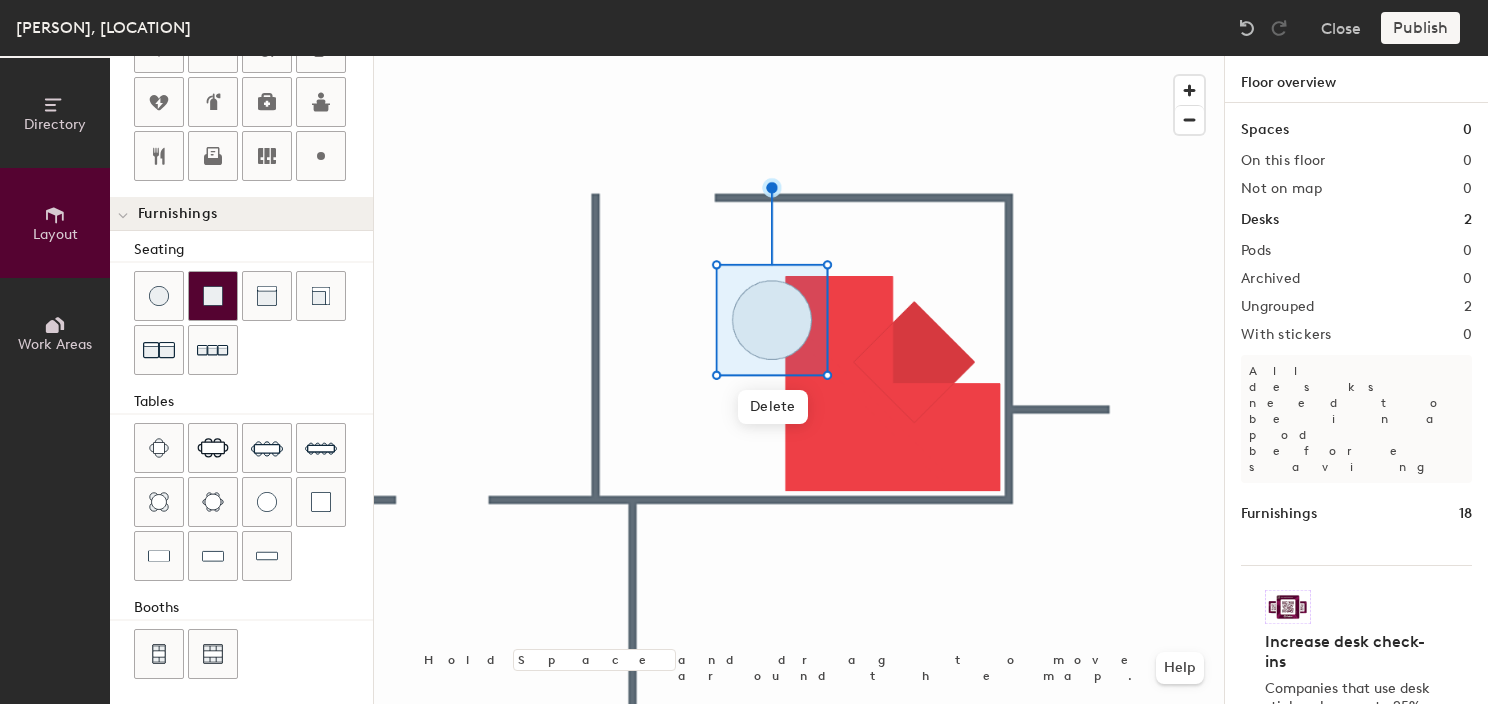 drag, startPoint x: 169, startPoint y: 283, endPoint x: 228, endPoint y: 304, distance: 62.625874 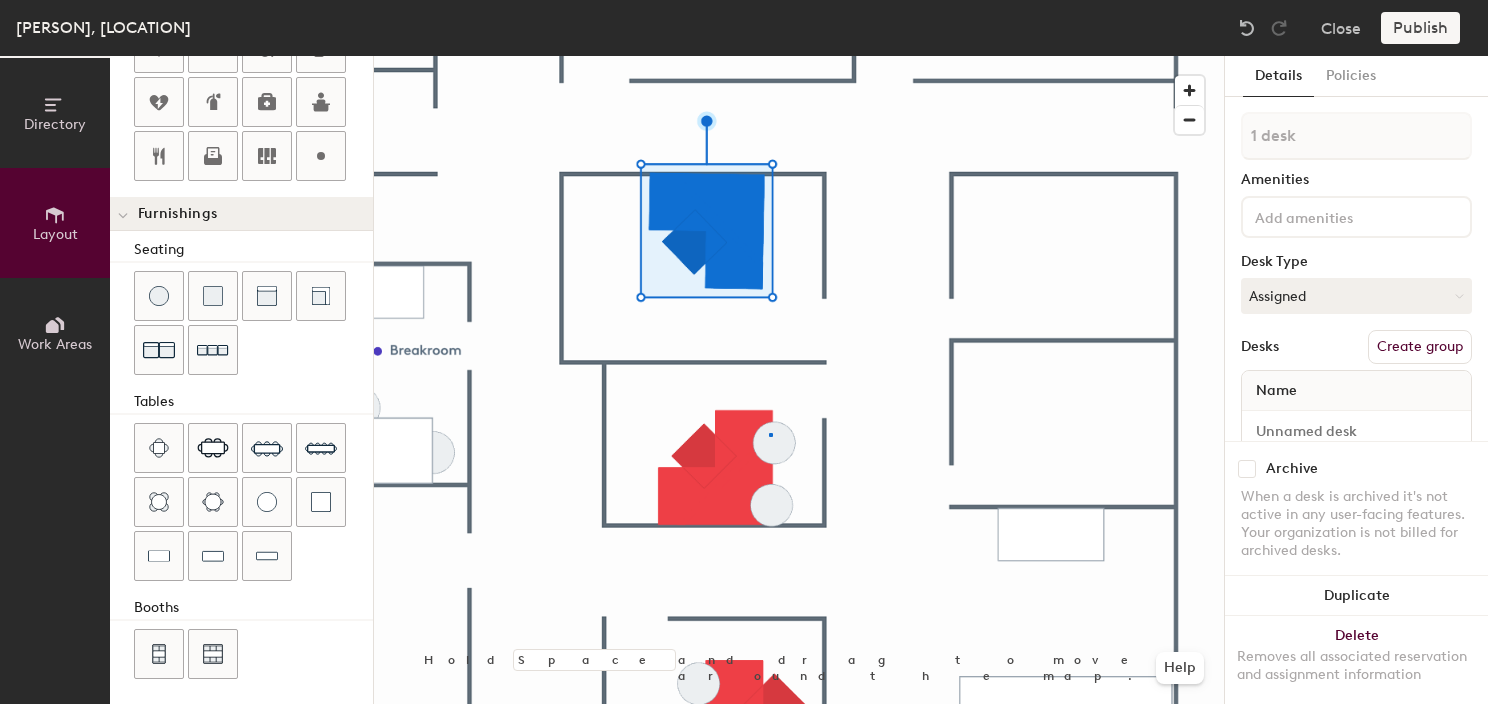 click 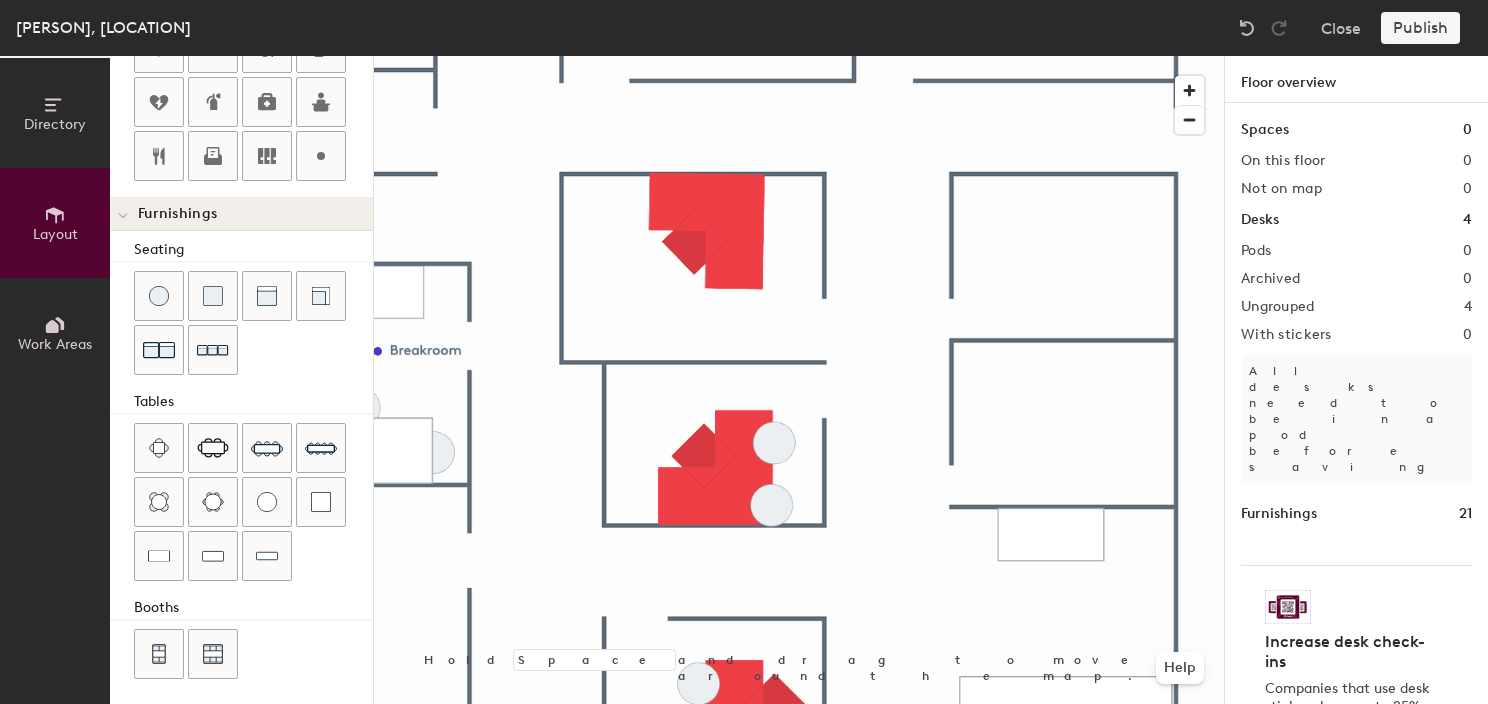 click 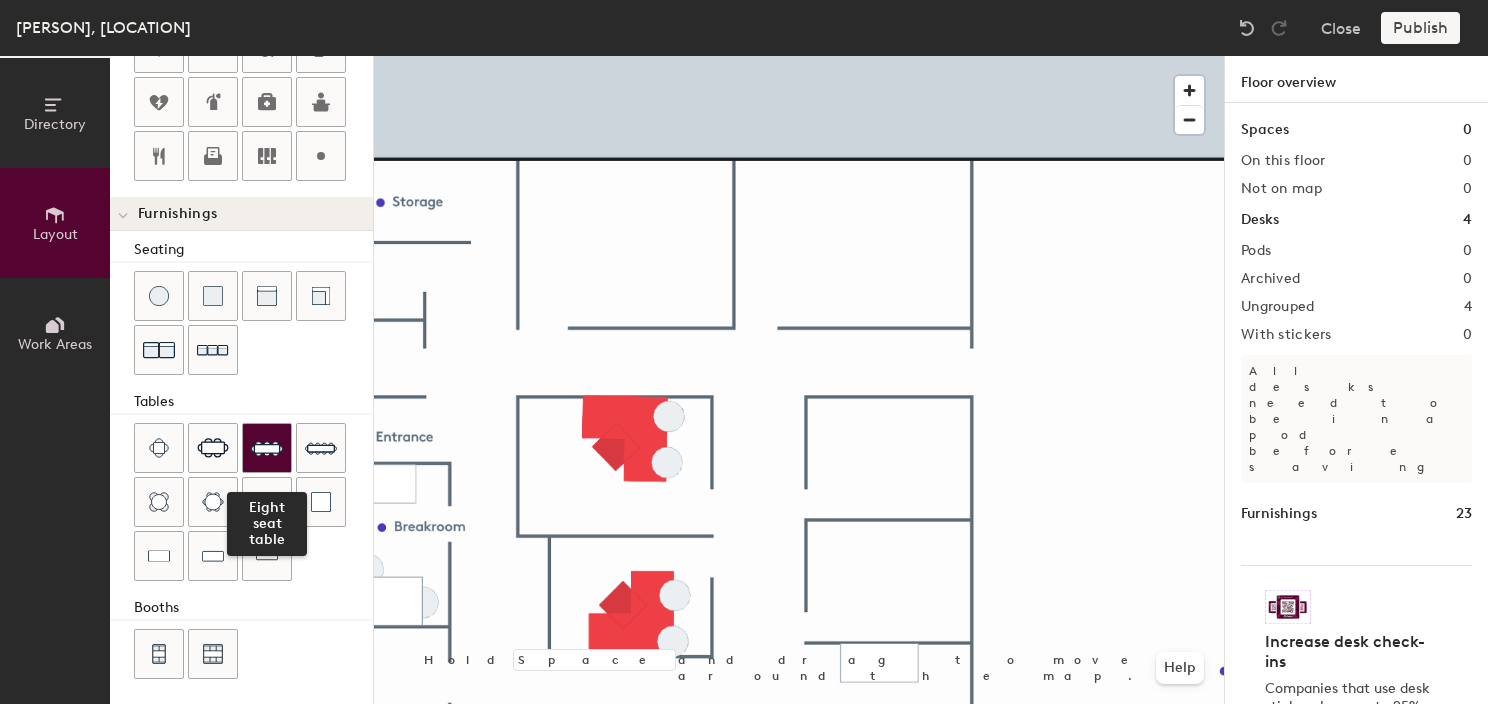click 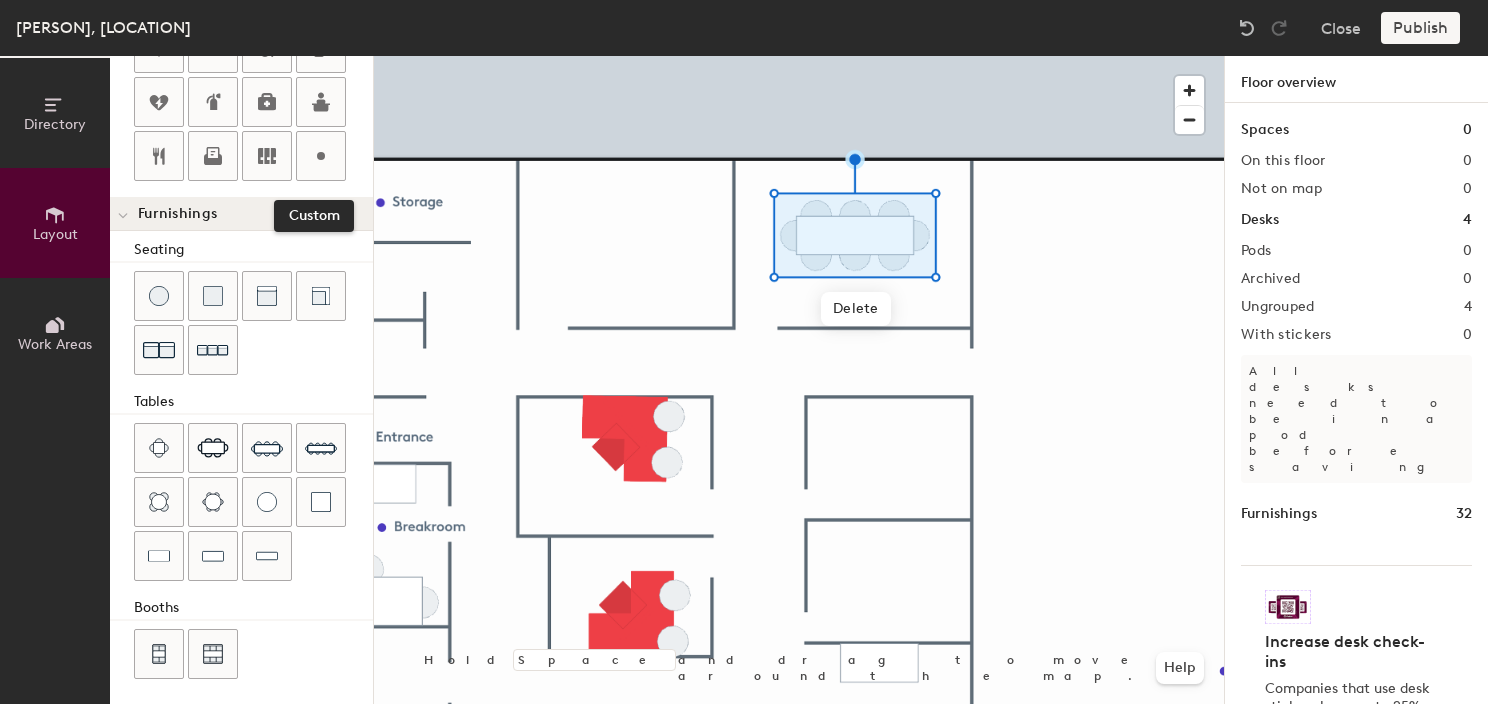 drag, startPoint x: 313, startPoint y: 161, endPoint x: 373, endPoint y: 180, distance: 62.936478 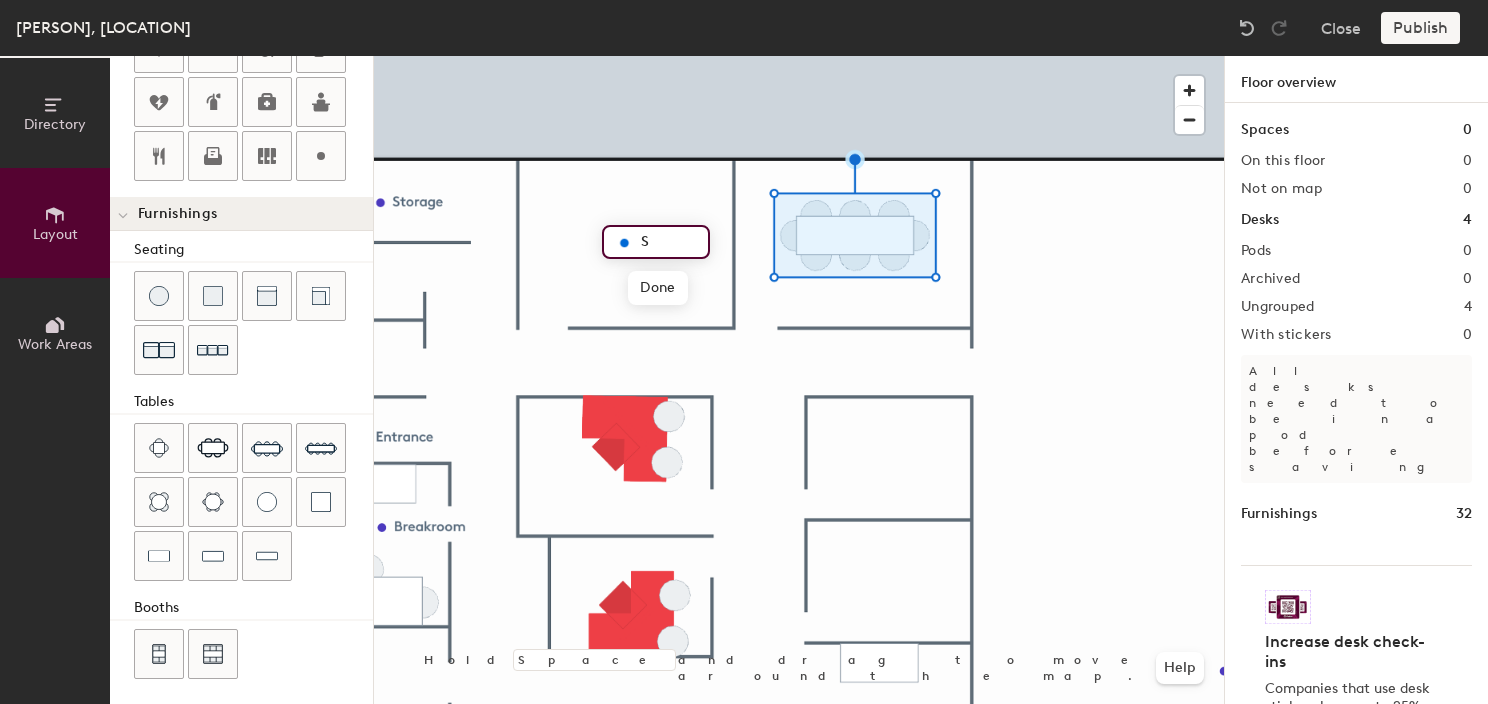 type on "20" 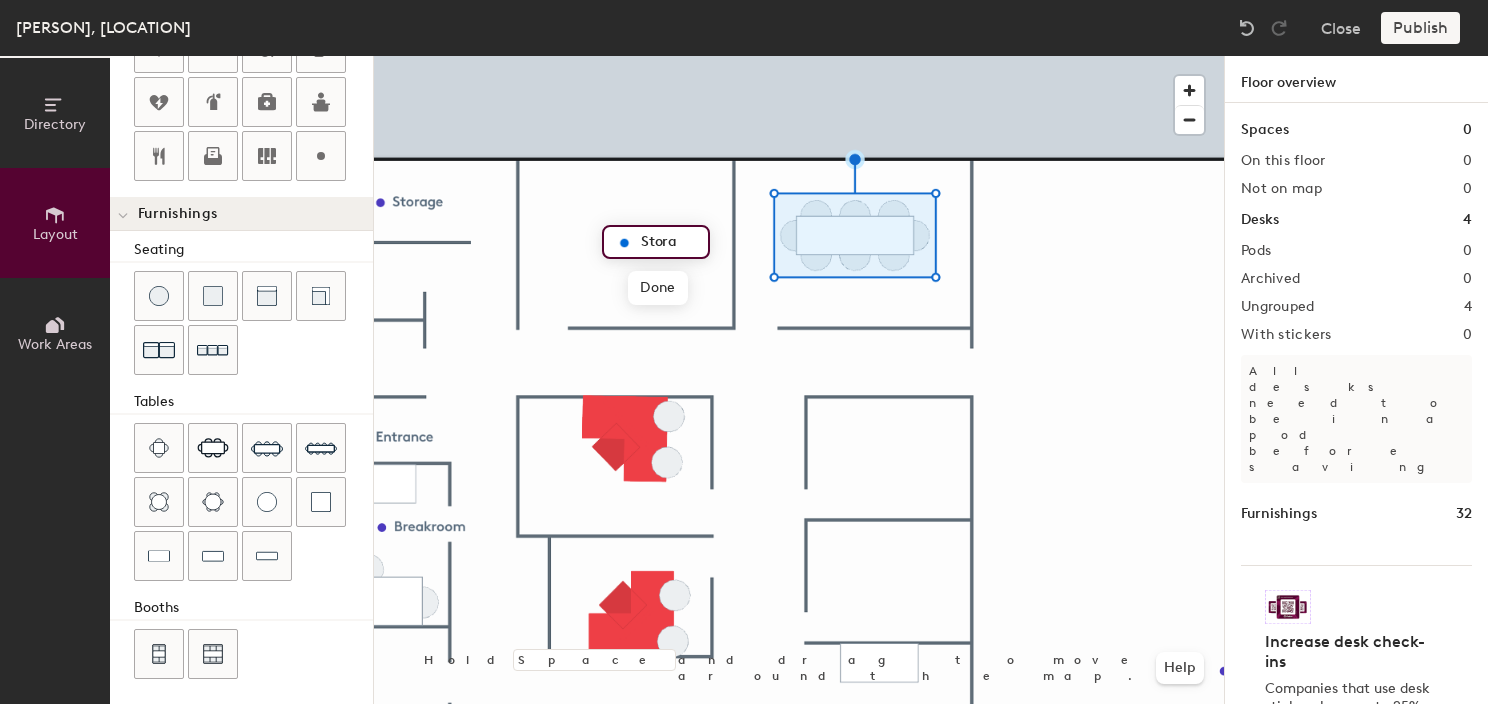 type on "Storag" 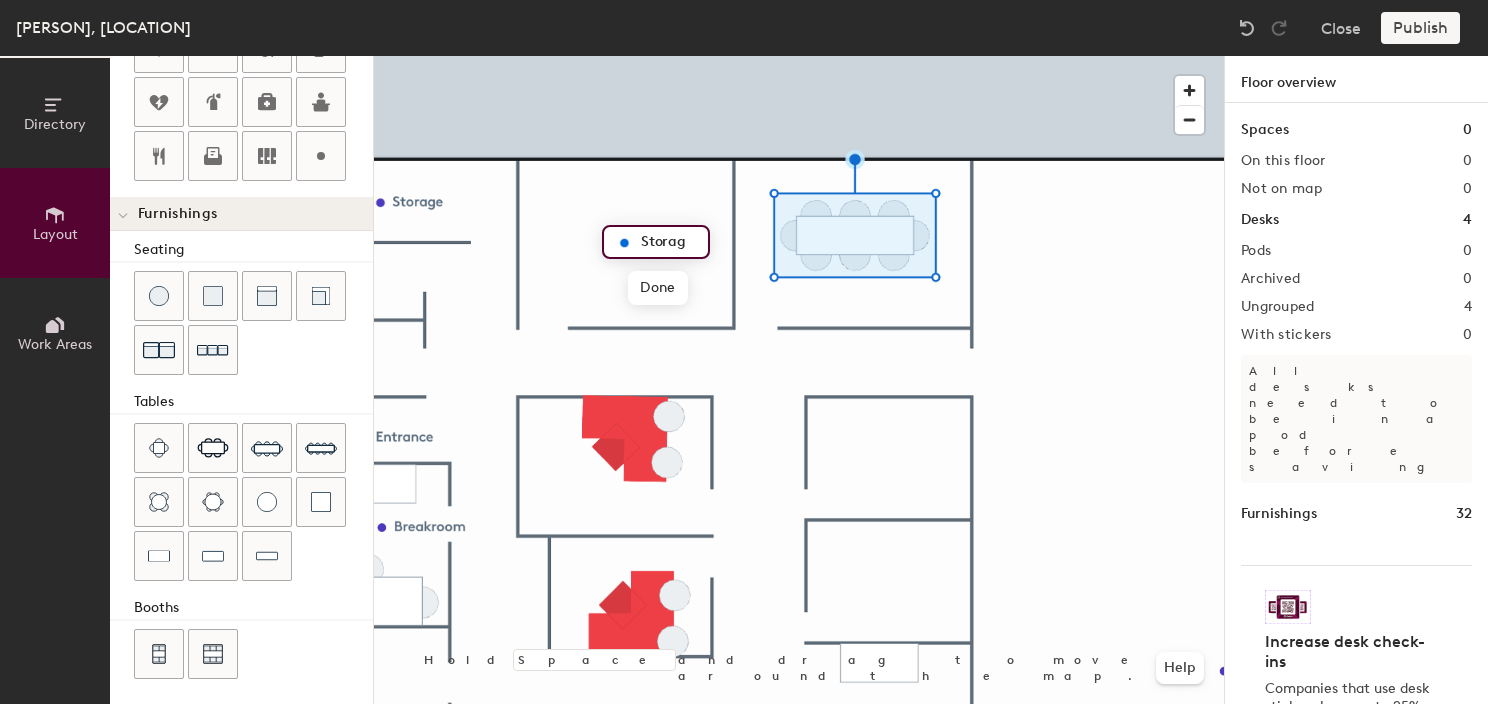 type on "20" 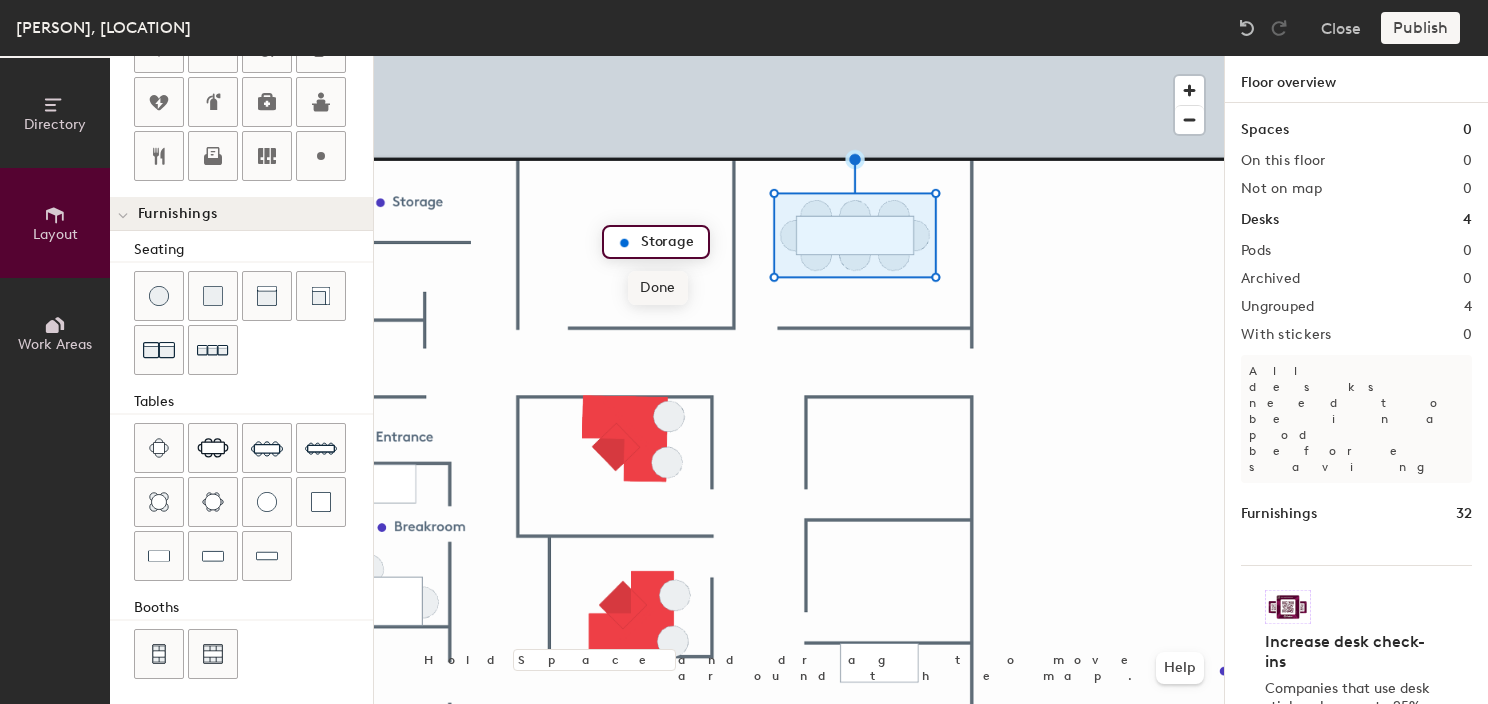 type on "Storage" 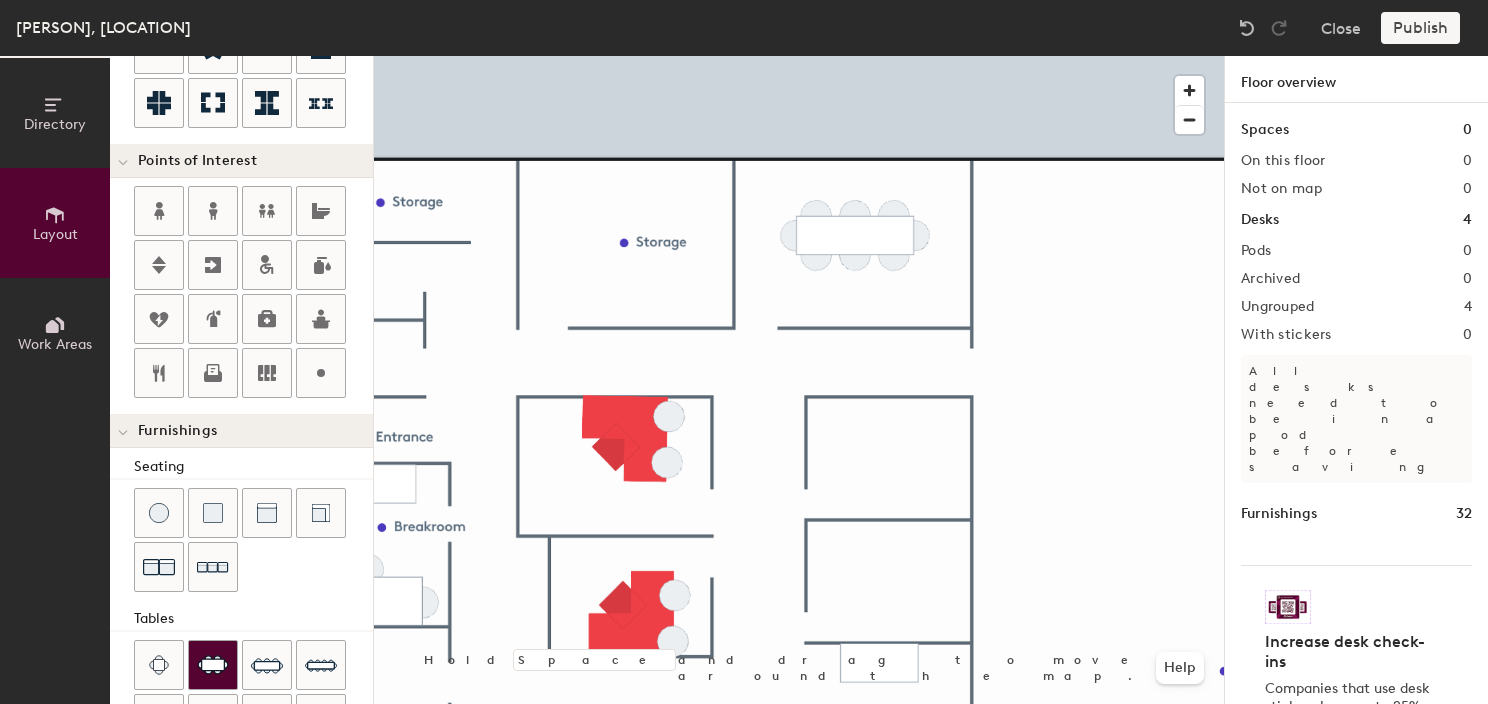 scroll, scrollTop: 252, scrollLeft: 0, axis: vertical 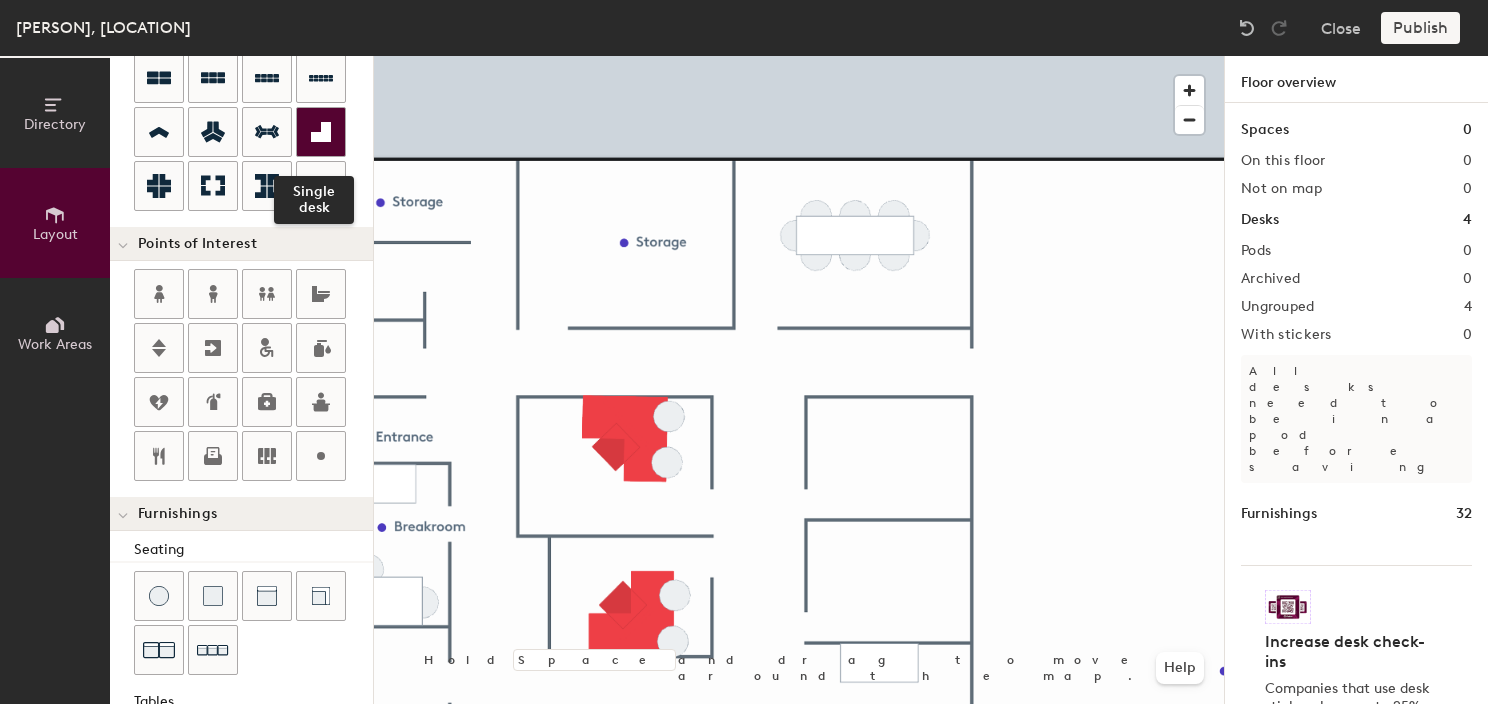 click 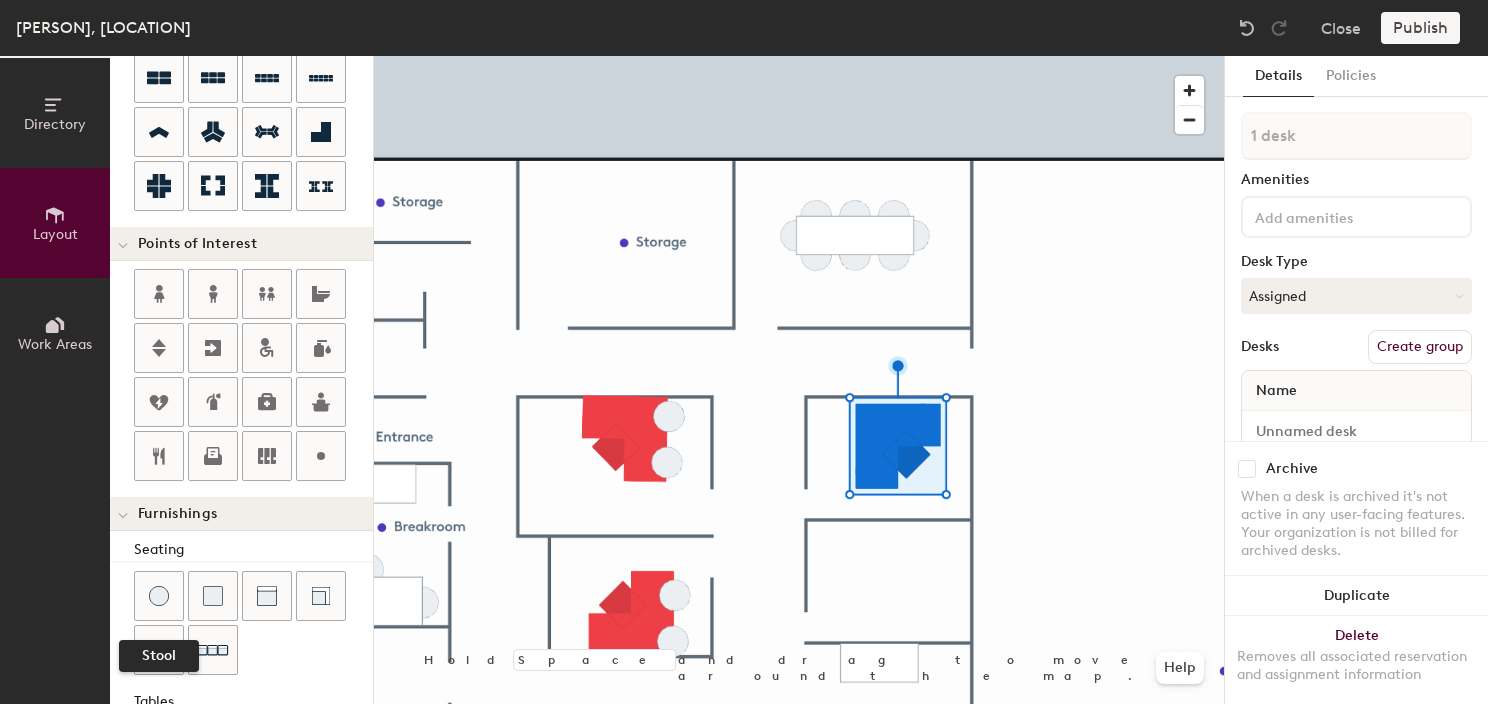 drag, startPoint x: 156, startPoint y: 592, endPoint x: 339, endPoint y: 560, distance: 185.77675 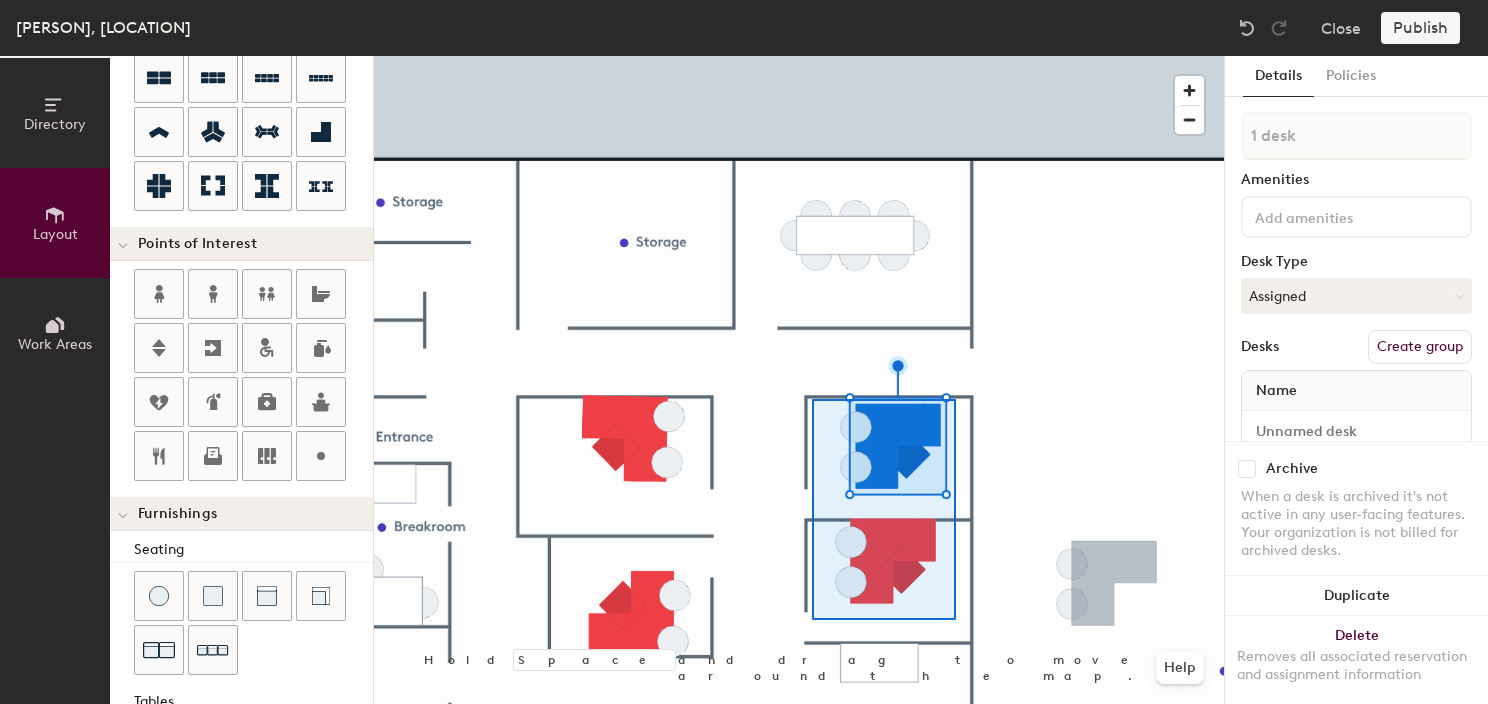 type on "20" 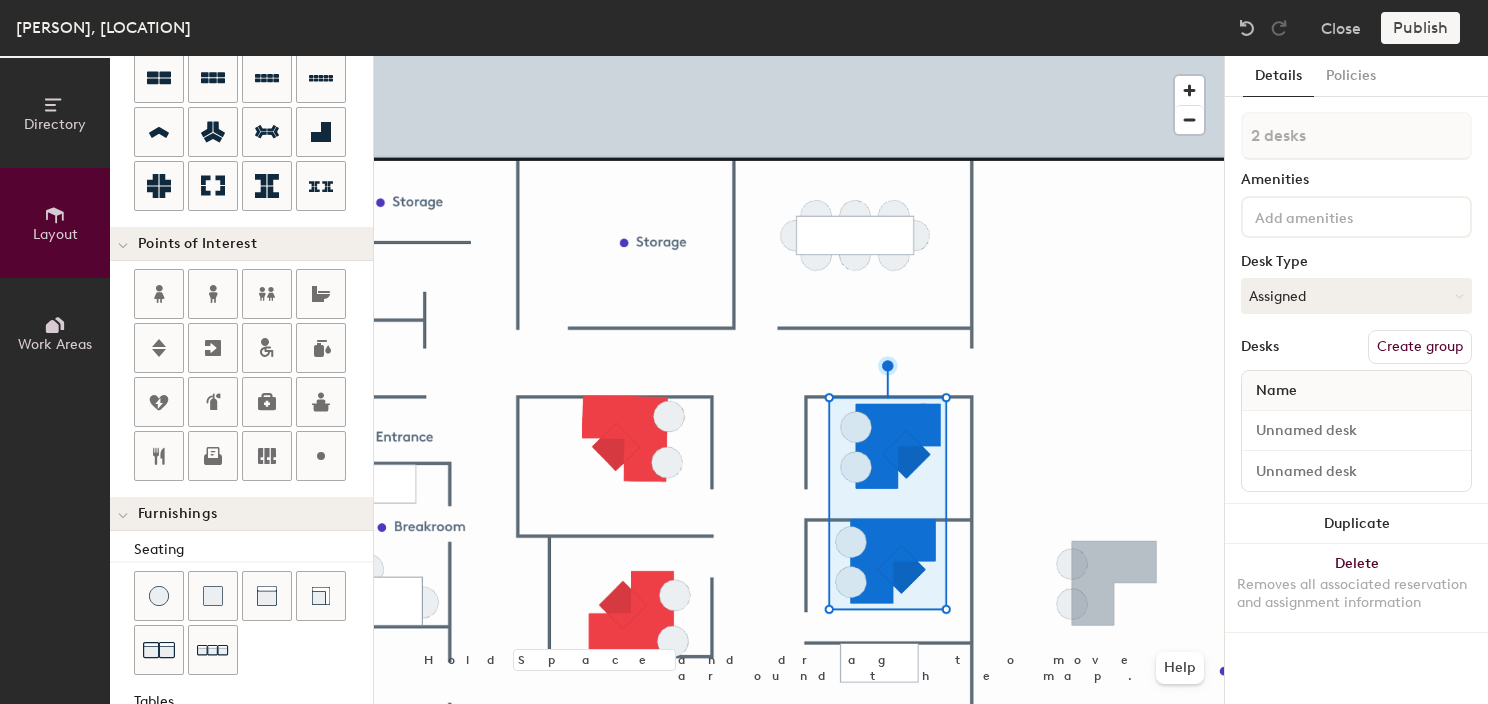 click 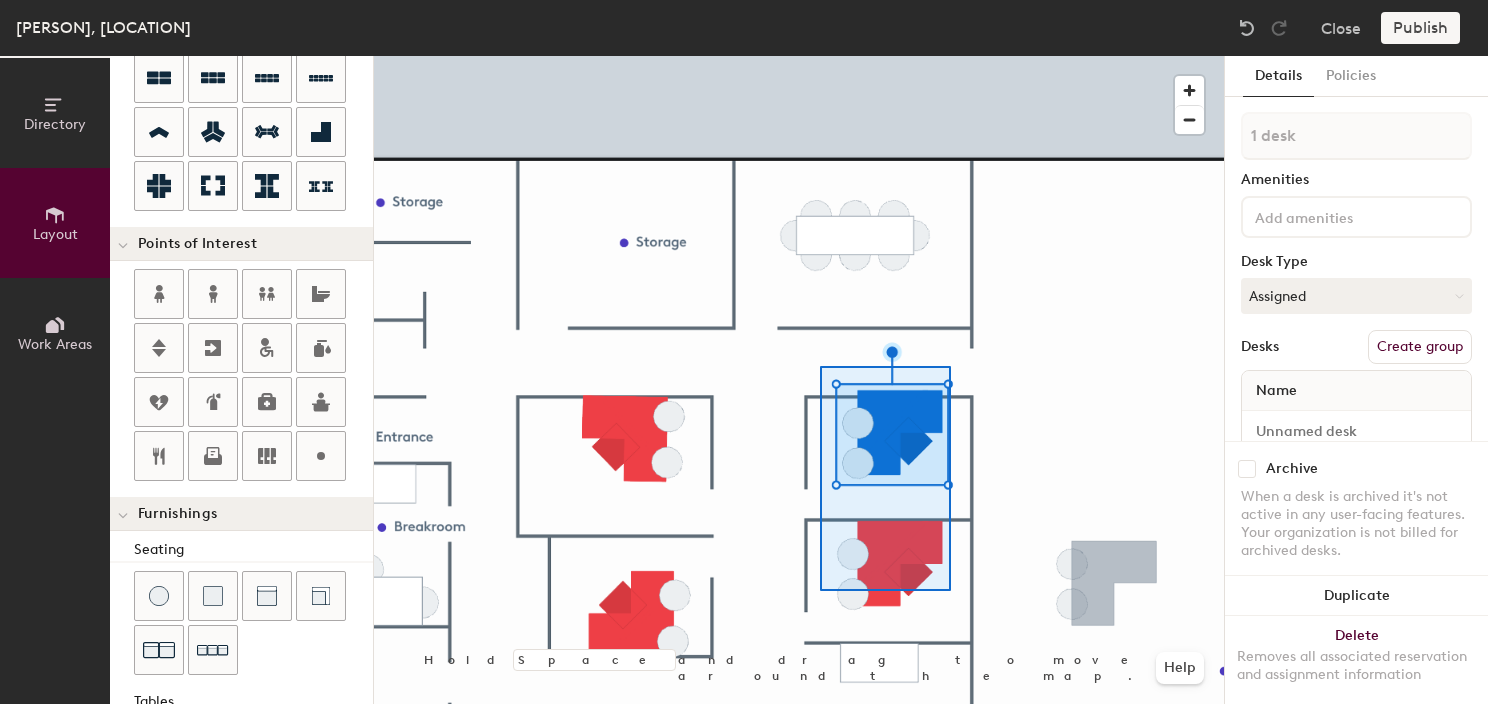 type on "20" 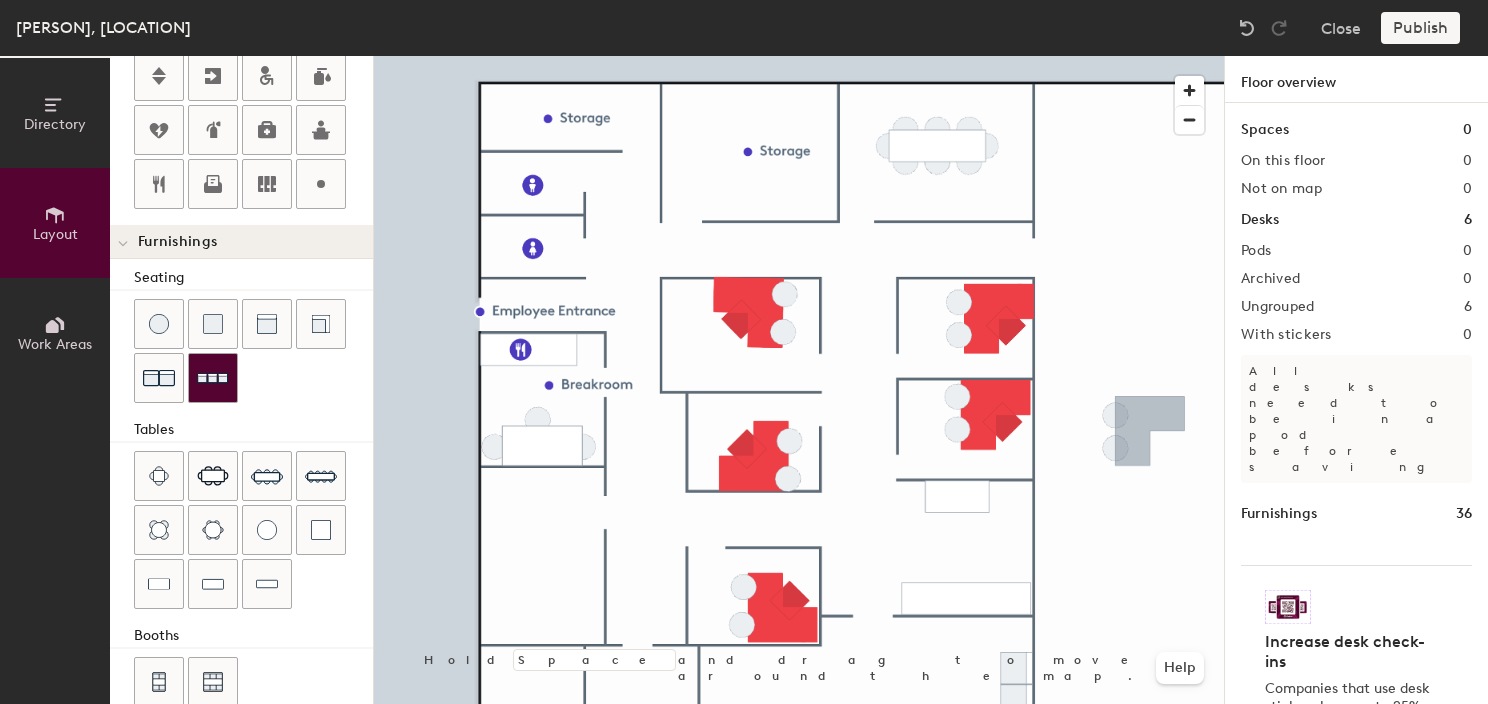 scroll, scrollTop: 552, scrollLeft: 0, axis: vertical 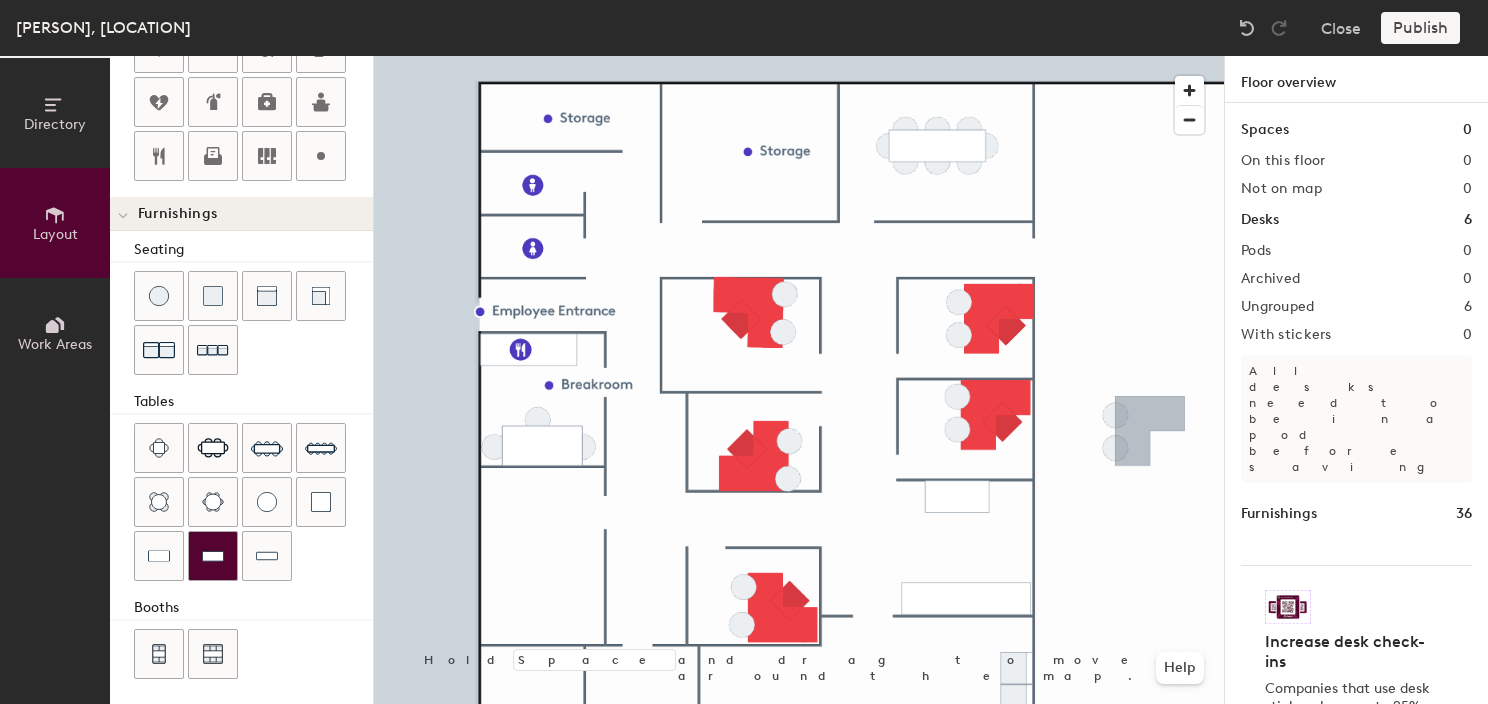 click 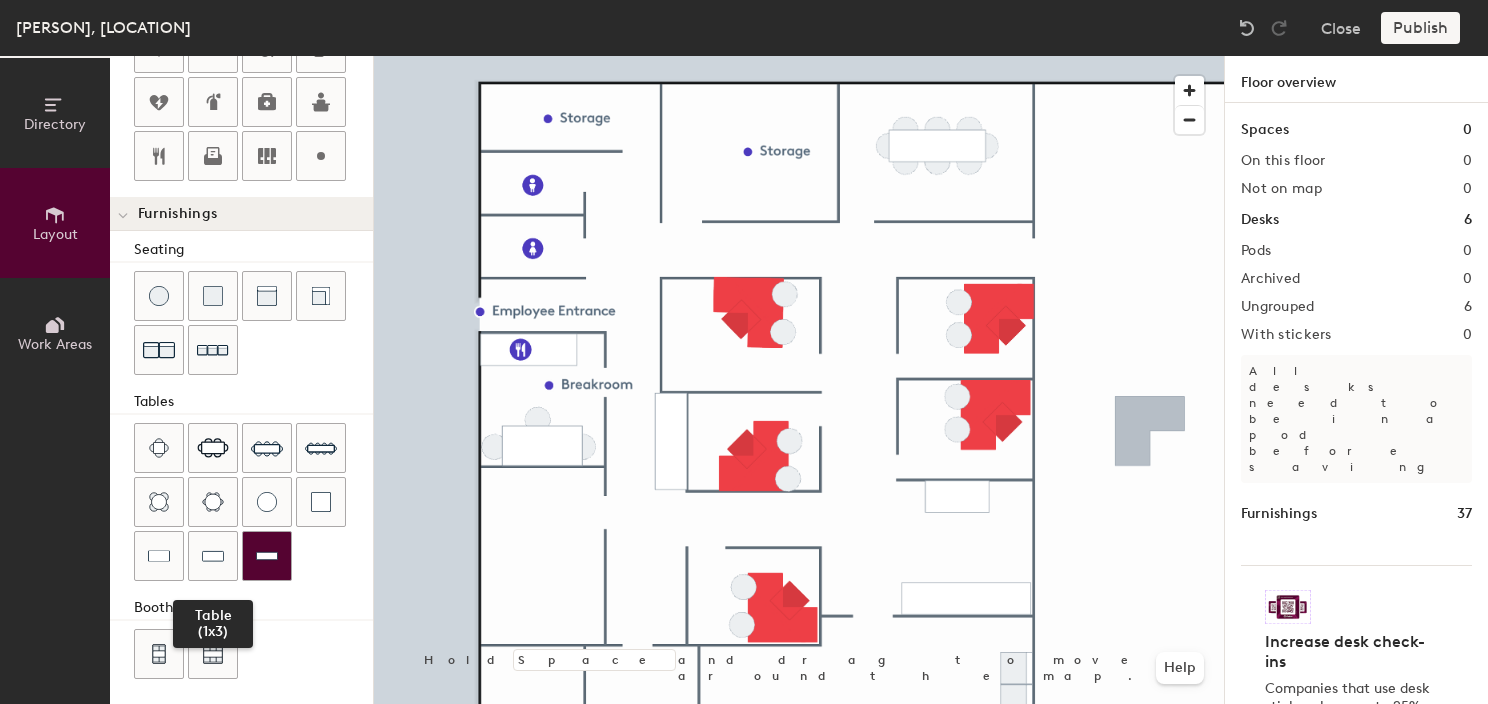 drag, startPoint x: 216, startPoint y: 556, endPoint x: 260, endPoint y: 569, distance: 45.88028 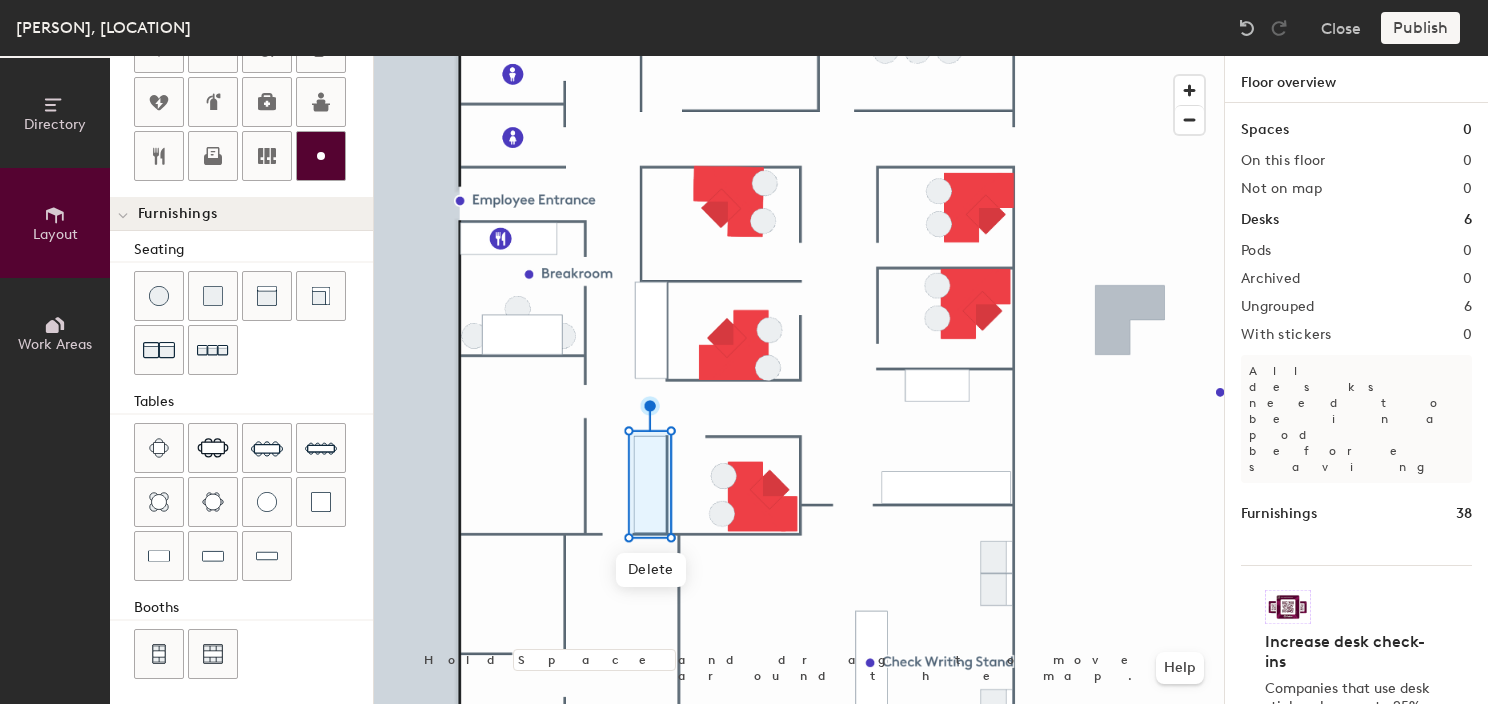click 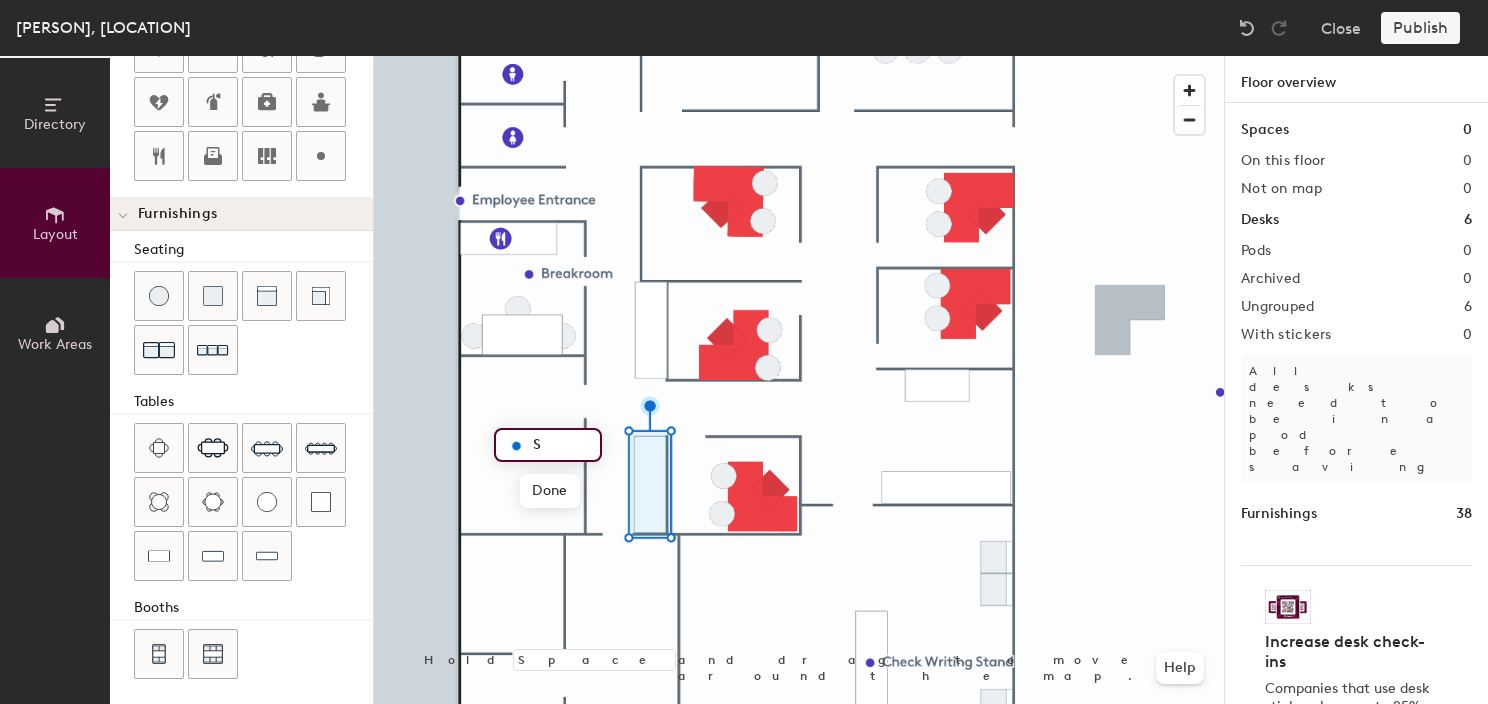 type on "20" 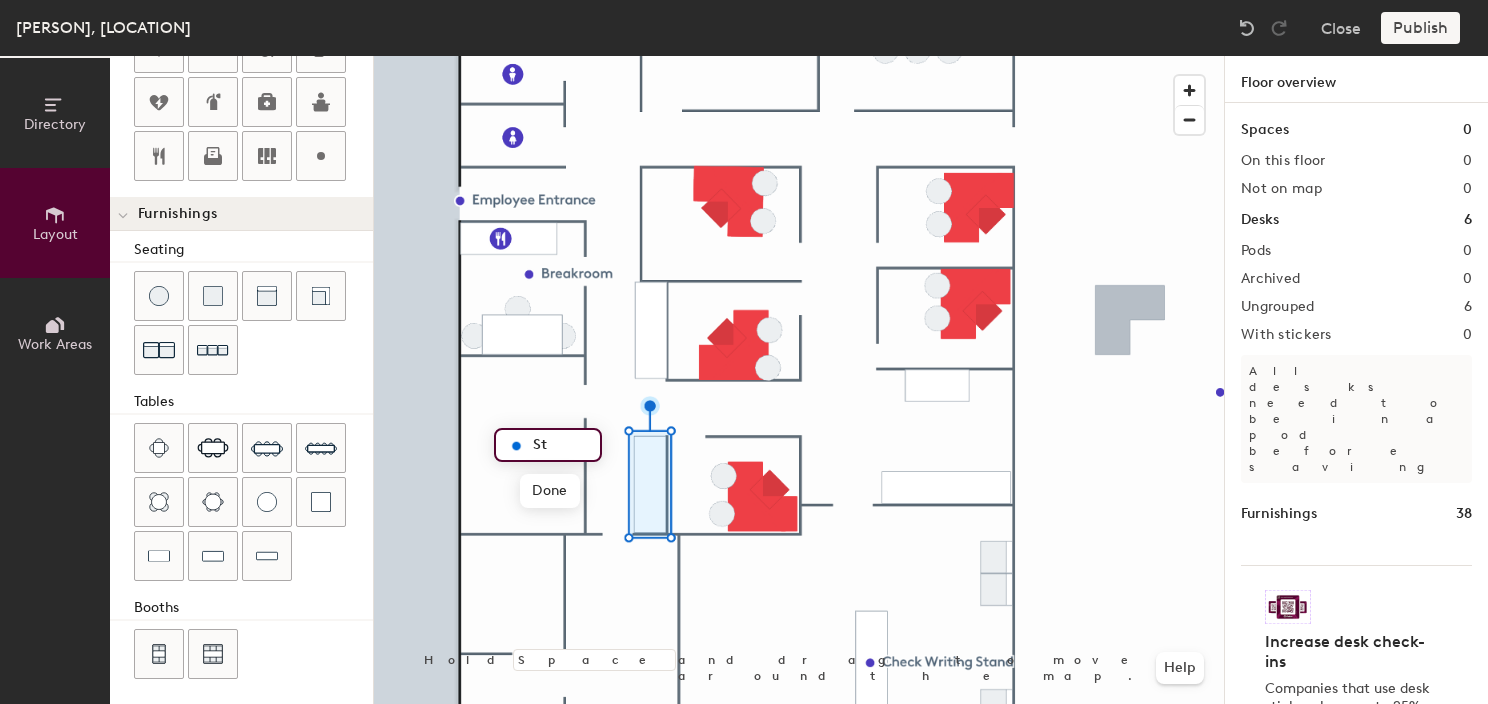 type on "20" 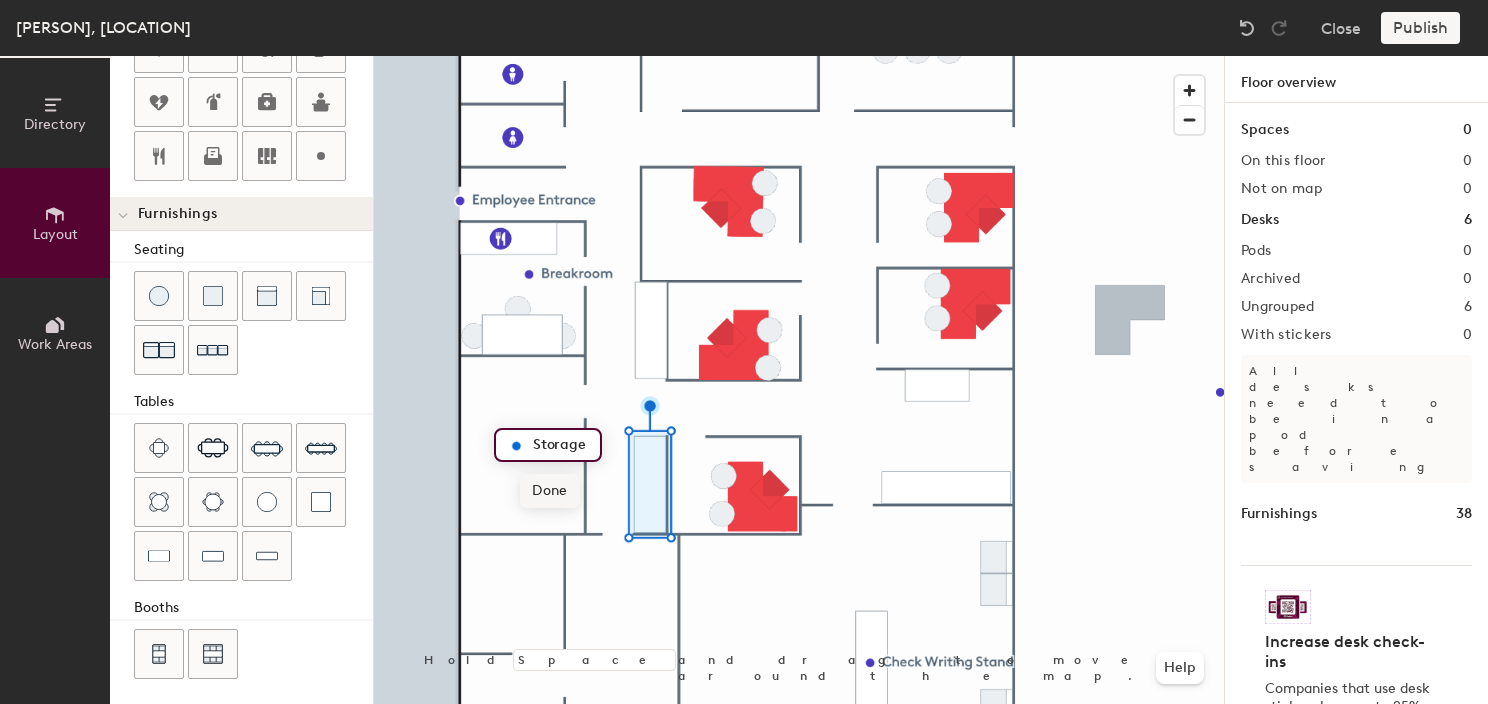 type on "Storage" 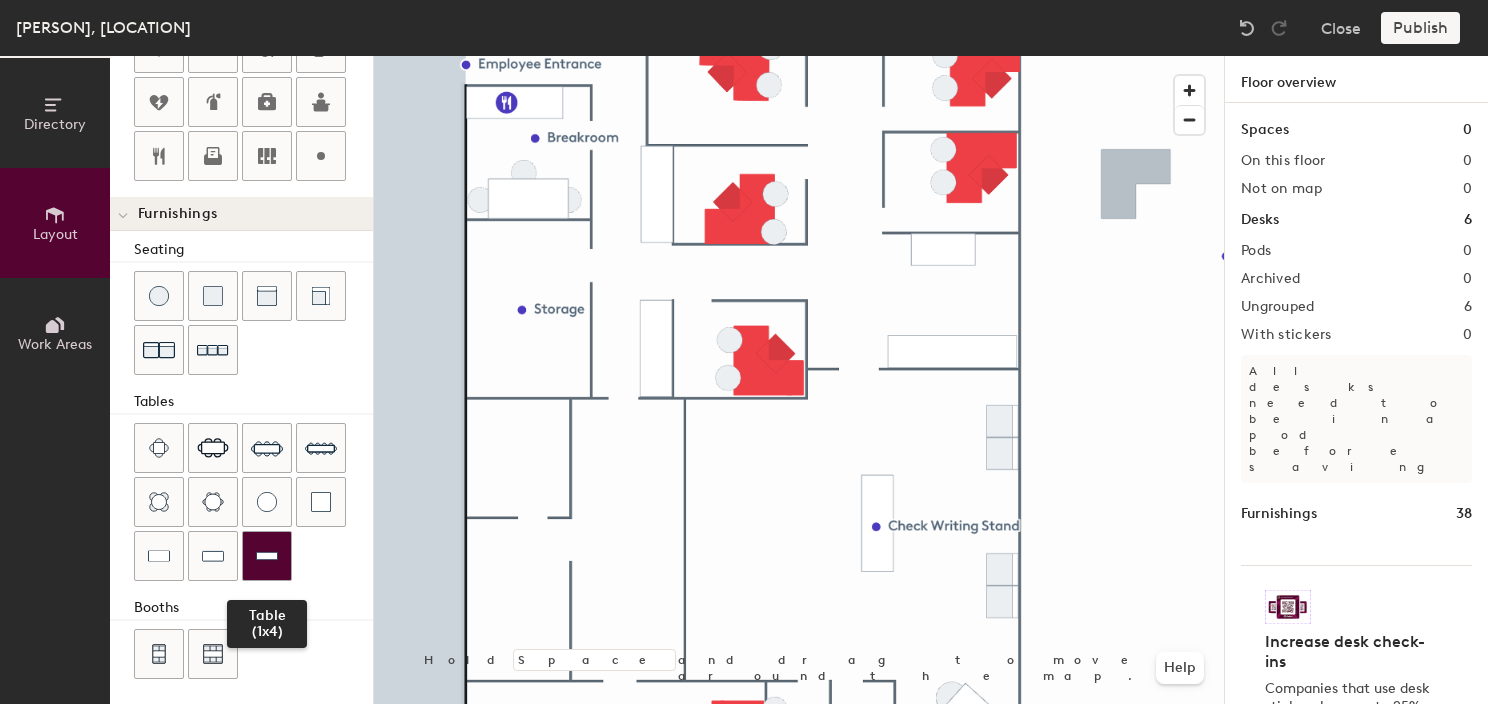 click 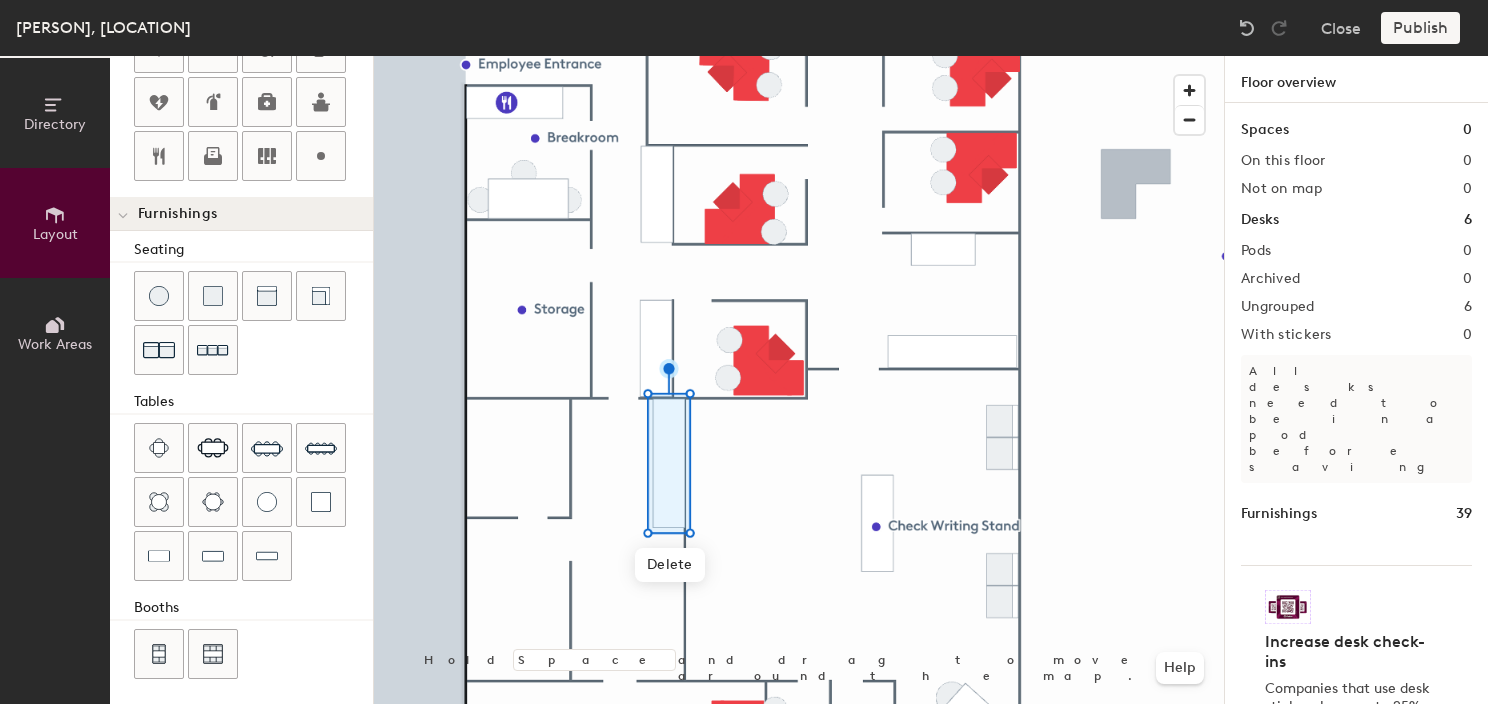 drag, startPoint x: 273, startPoint y: 564, endPoint x: 346, endPoint y: 574, distance: 73.68175 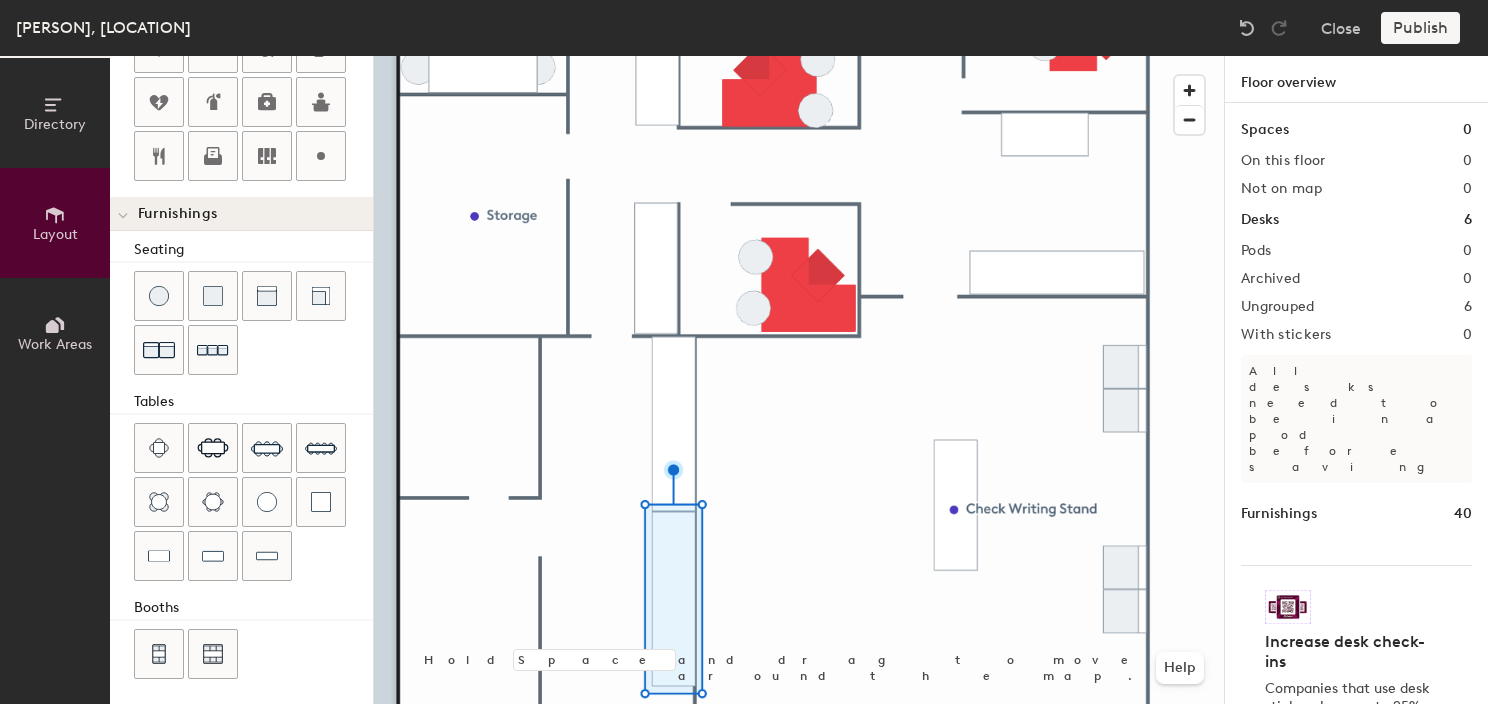 type on "20" 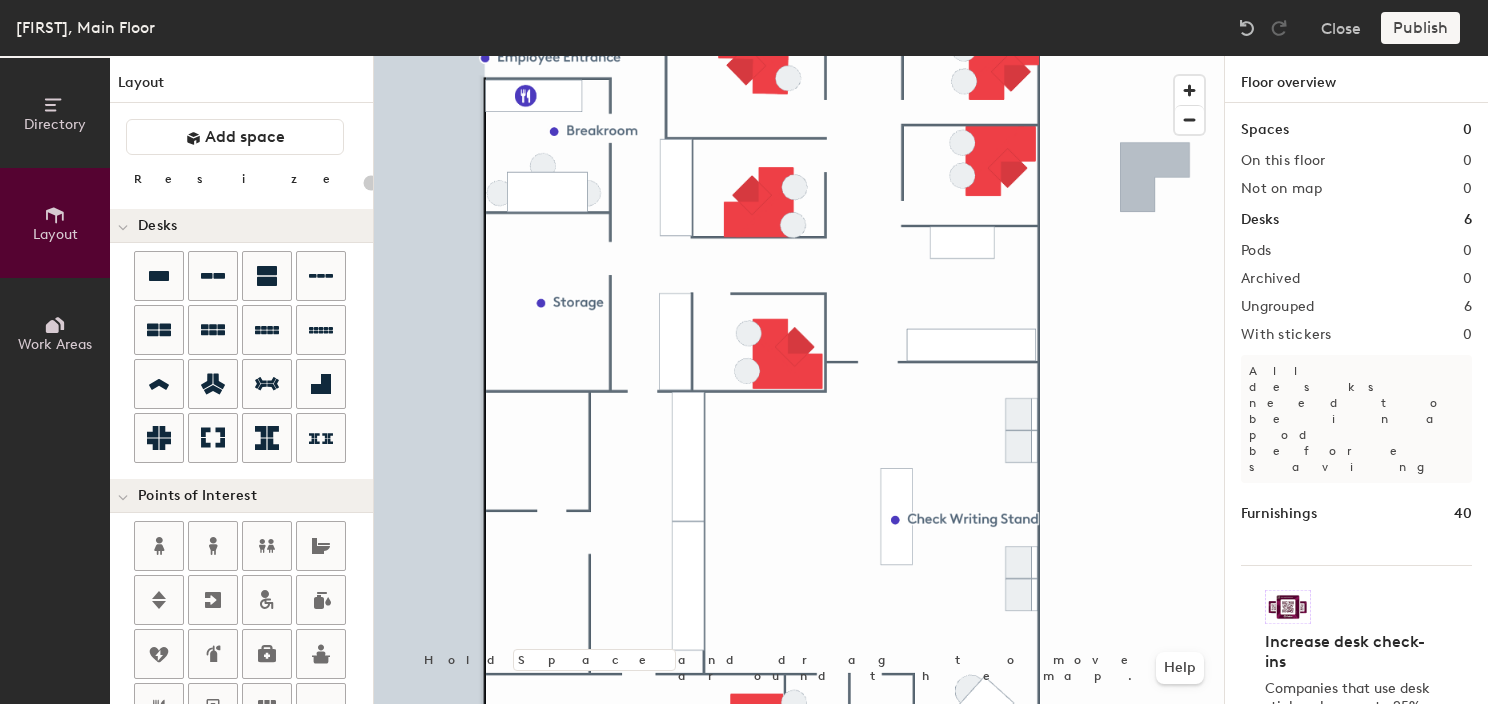 scroll, scrollTop: 0, scrollLeft: 0, axis: both 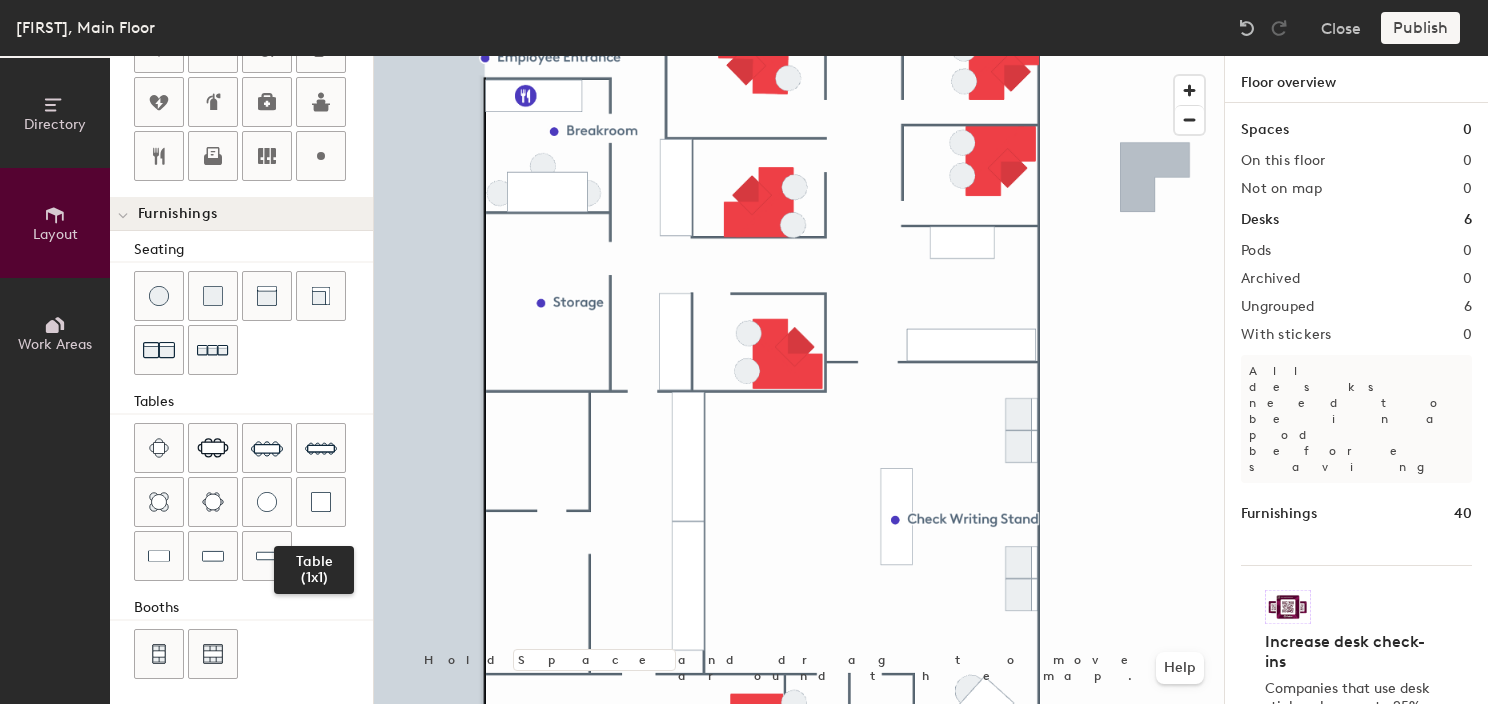 click on "Table (1x1)" 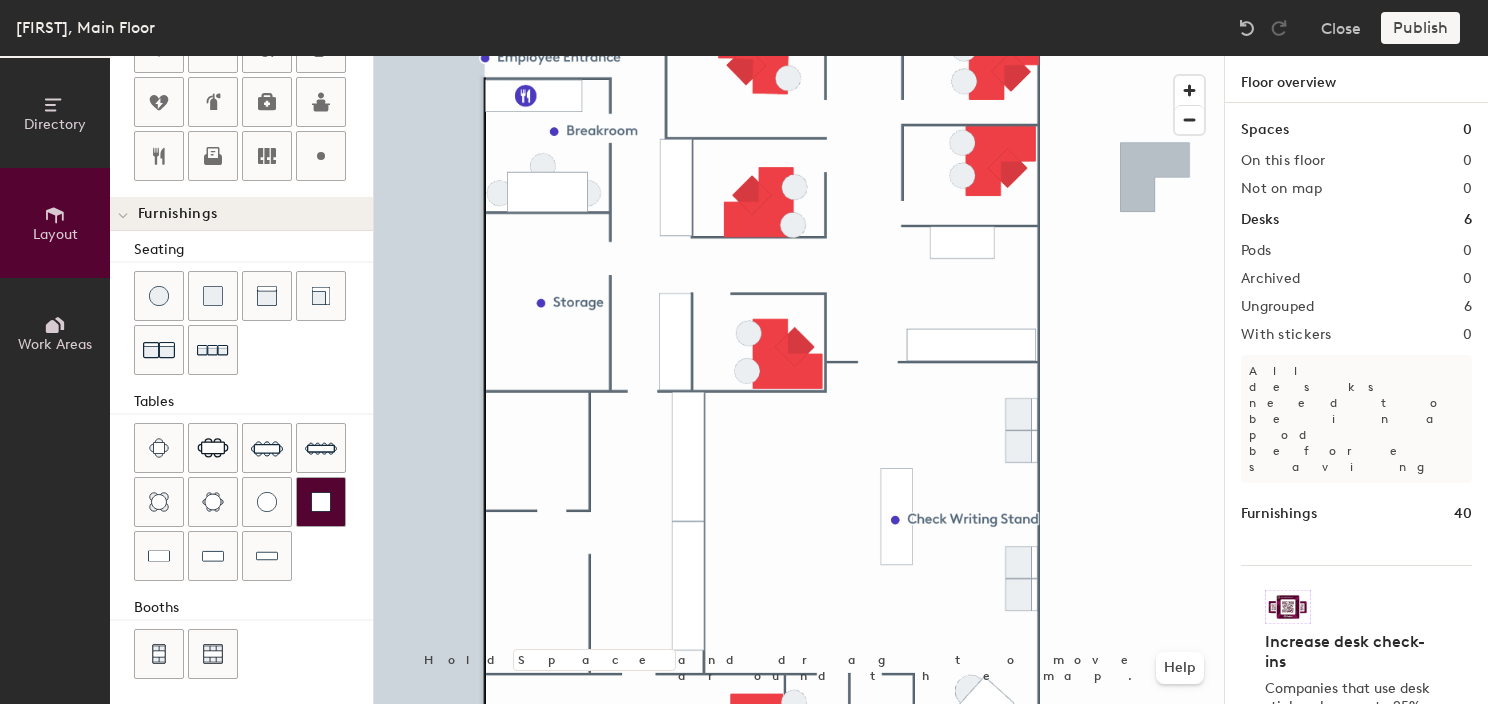 click 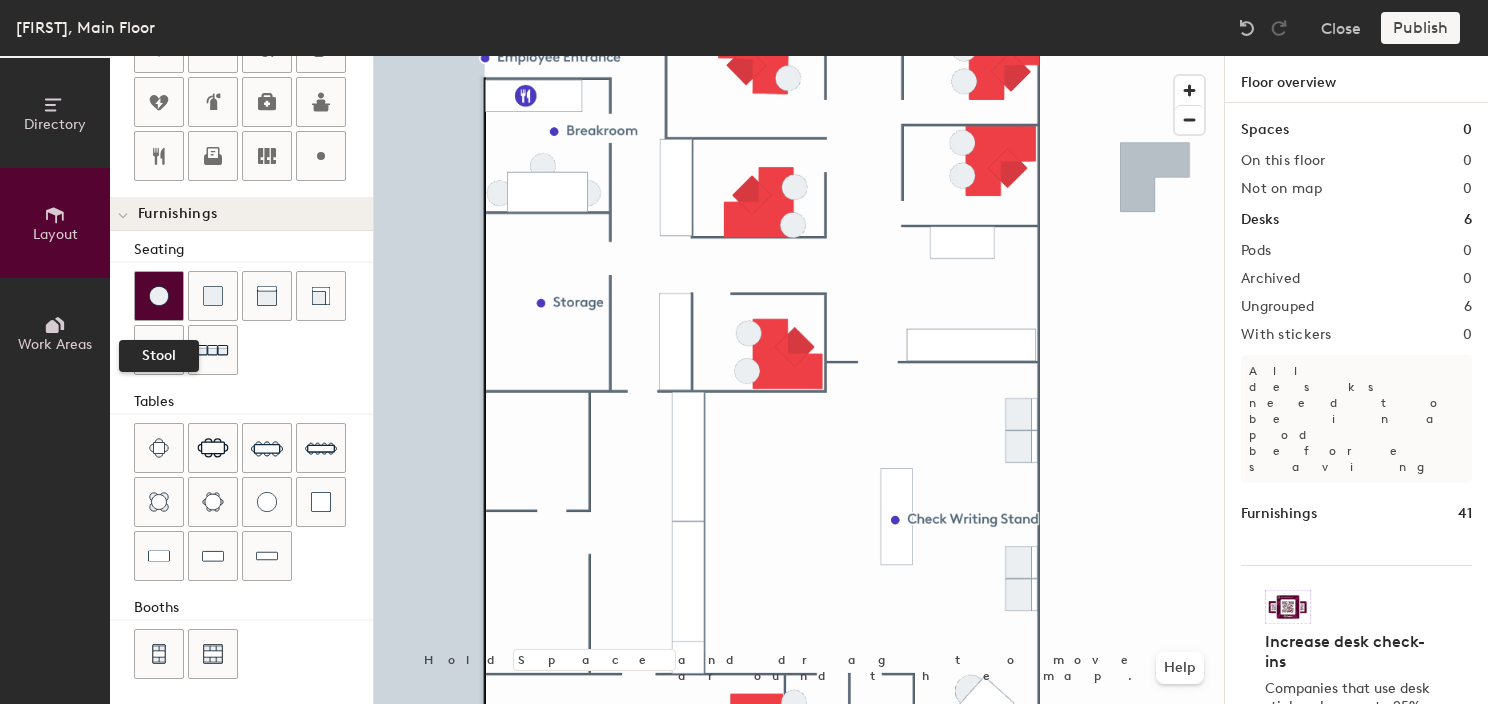 click 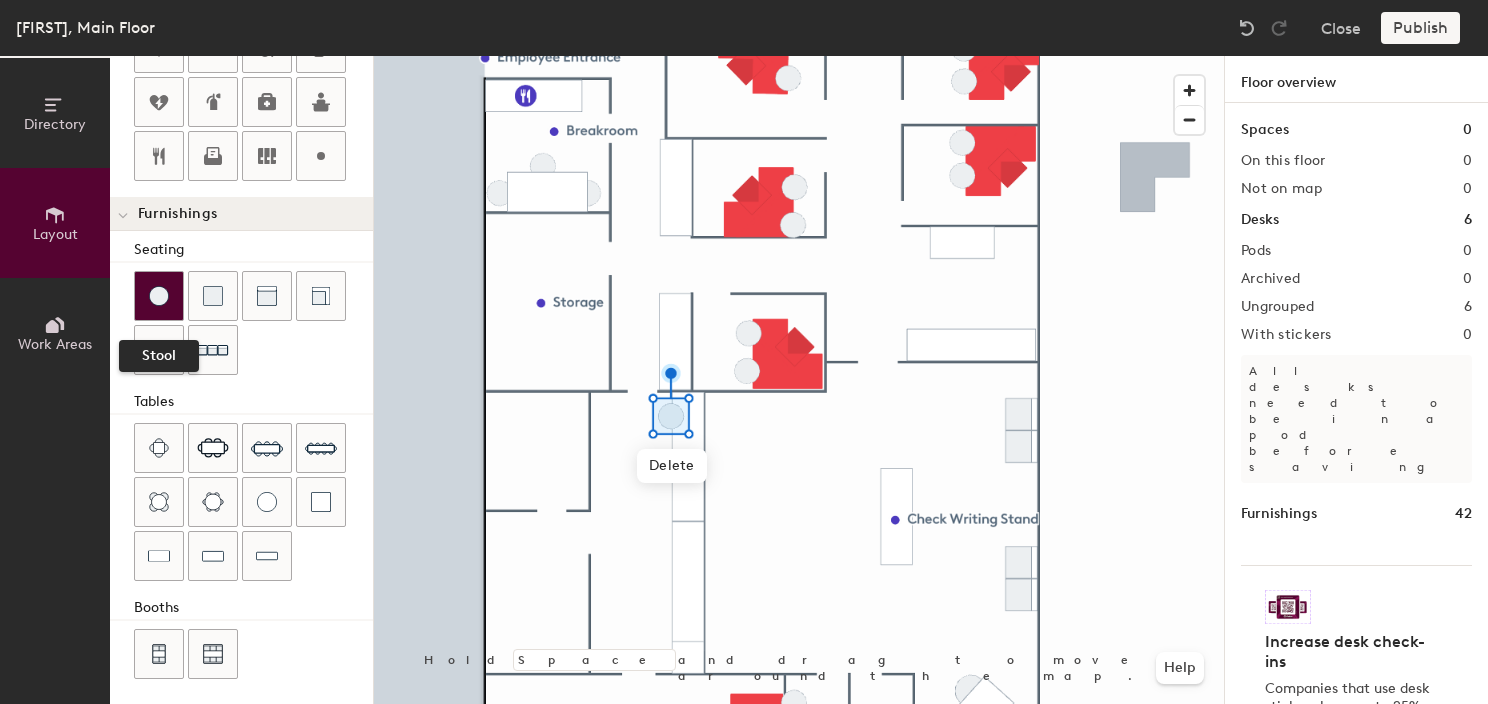 click 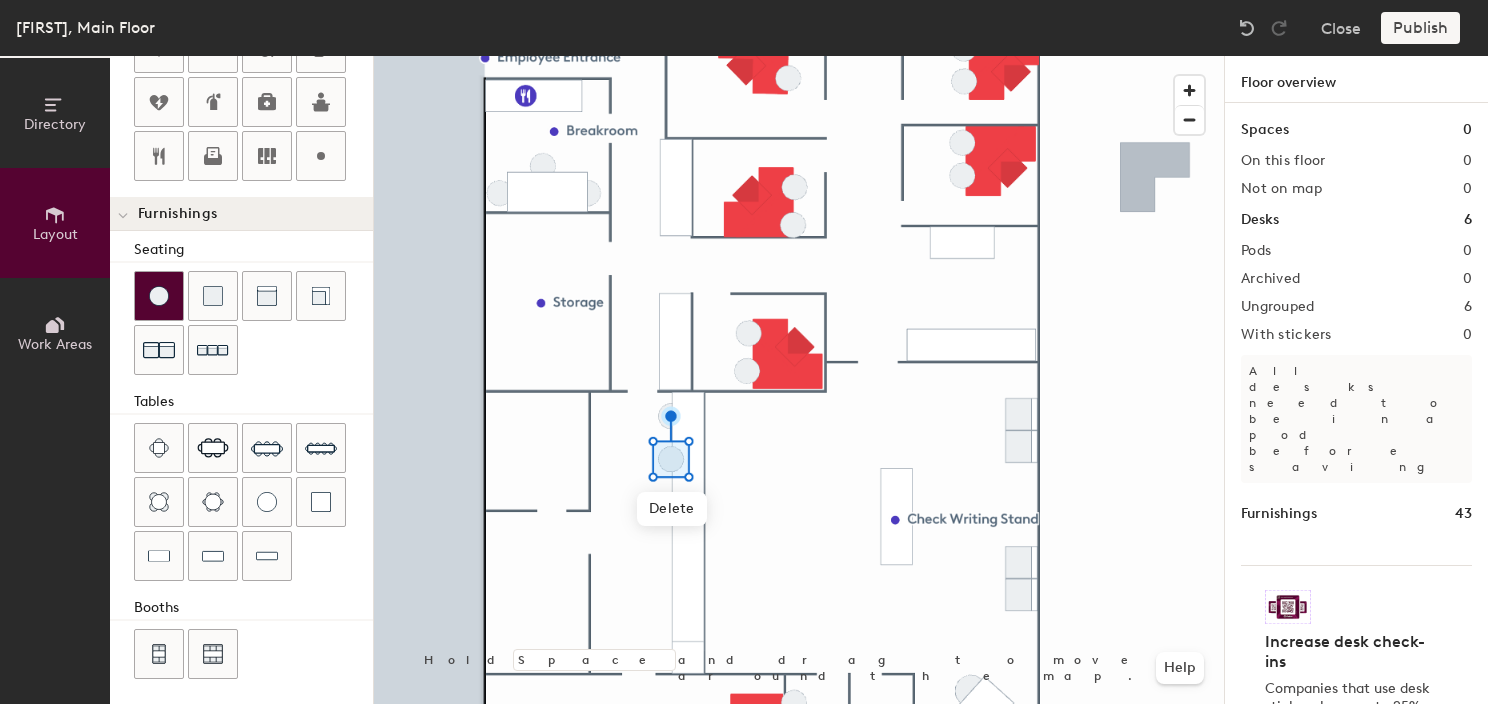 click 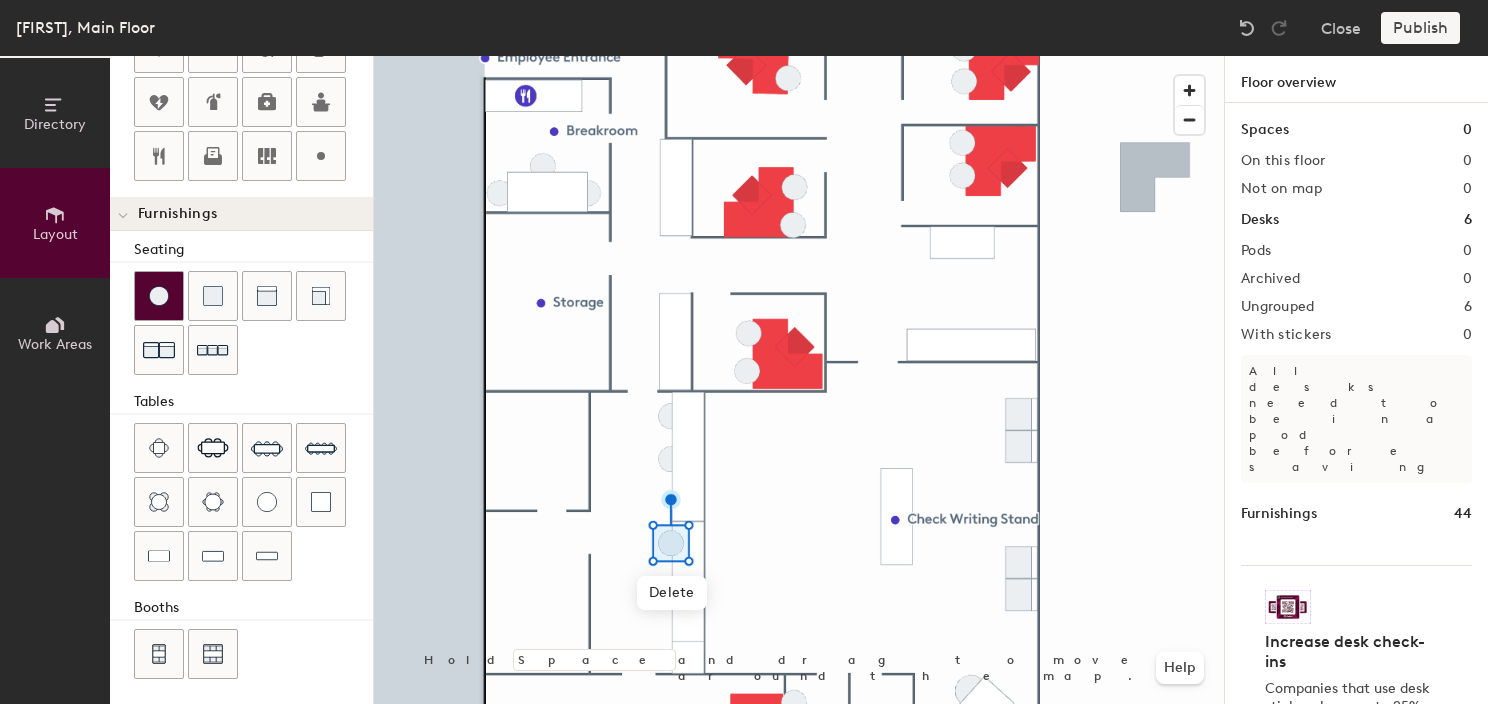 click 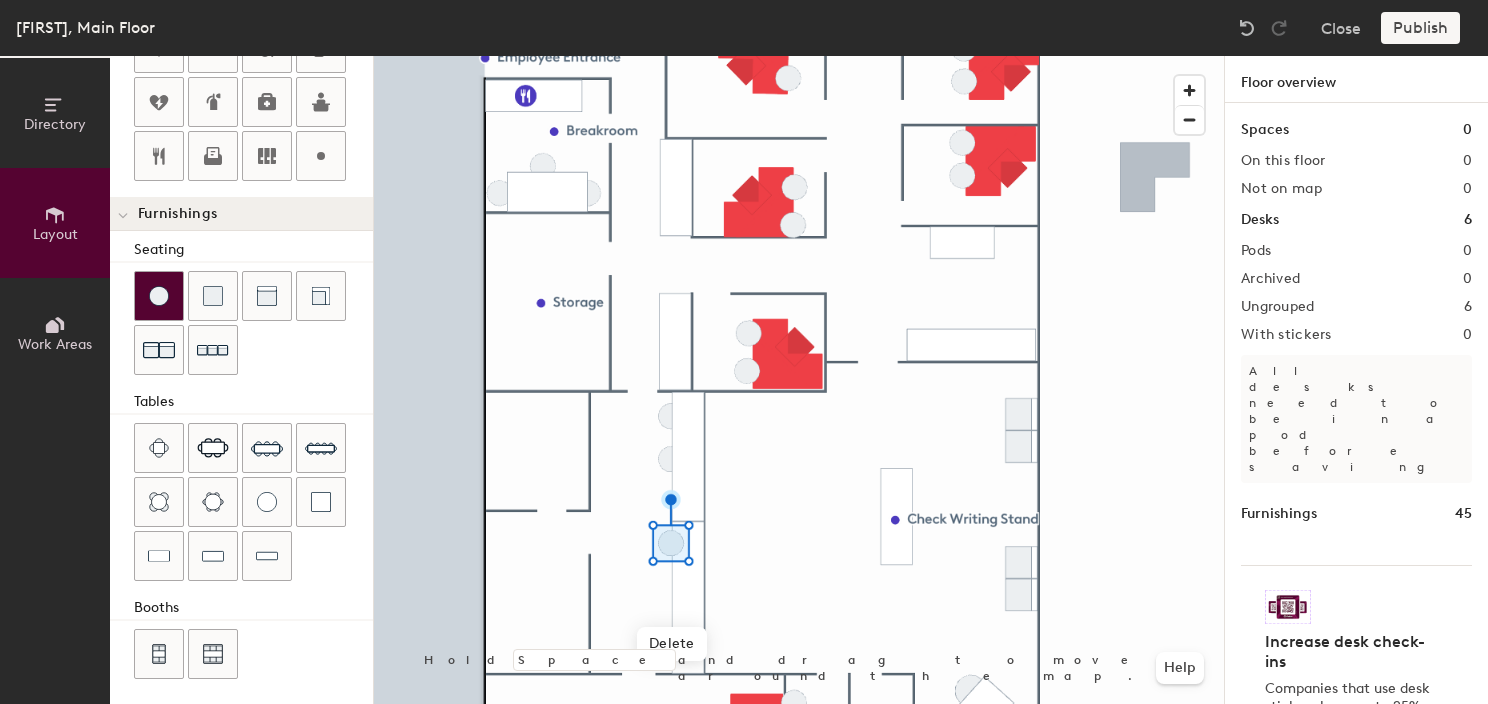 click 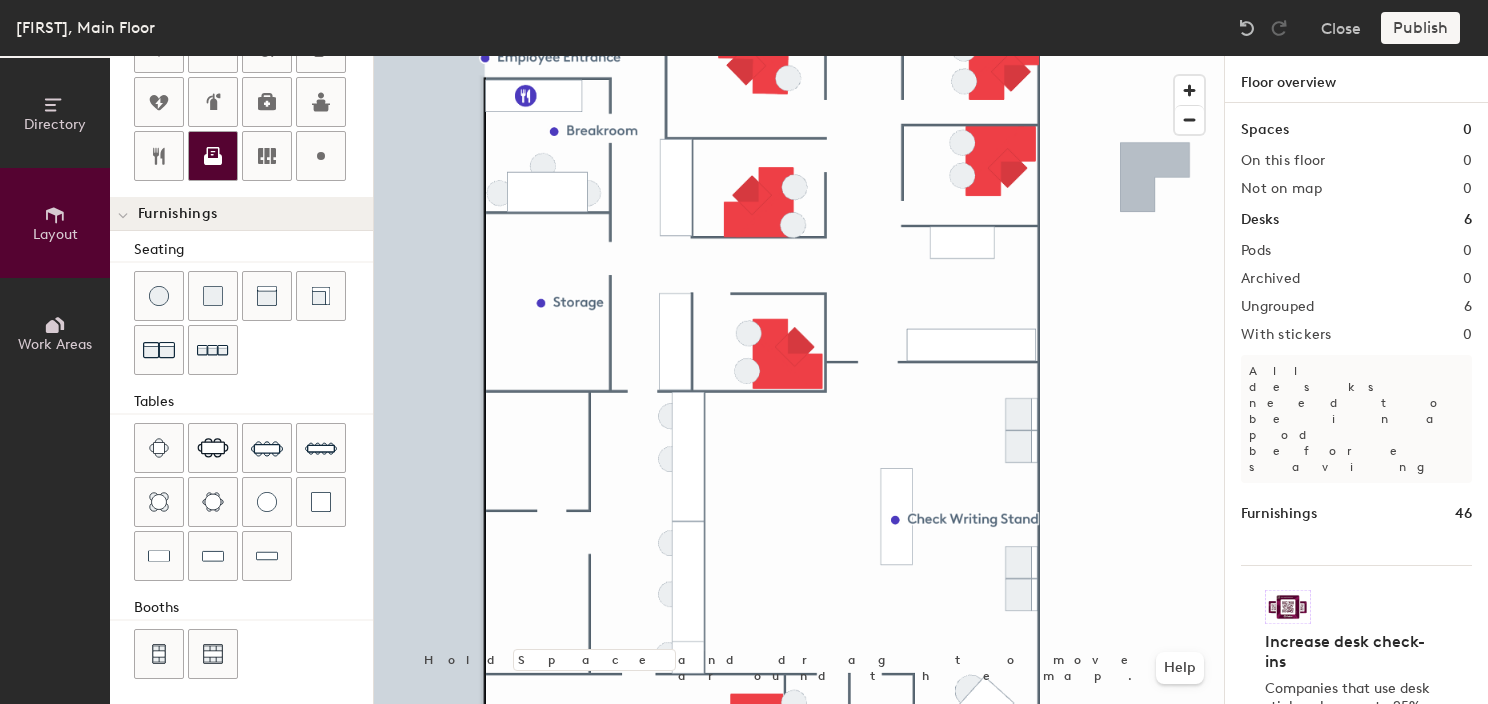 click 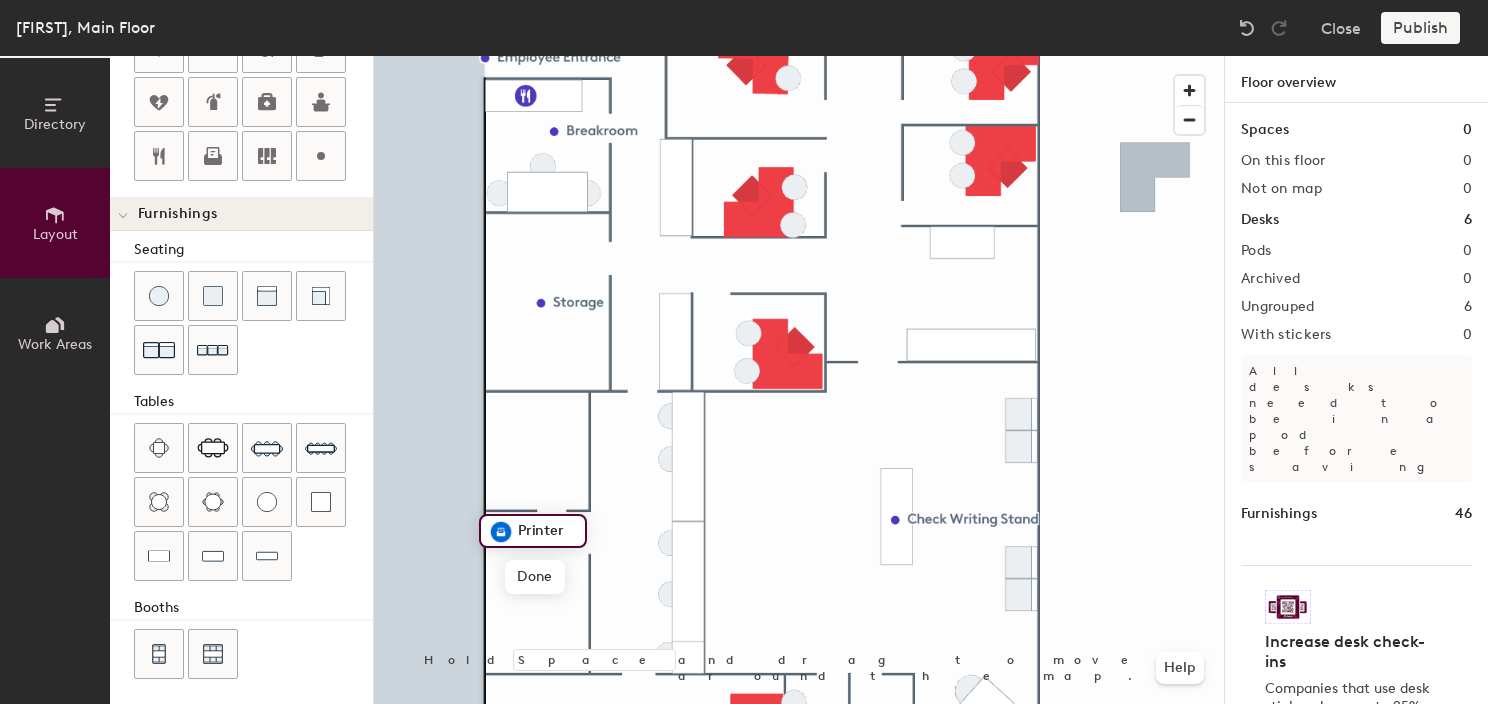 drag, startPoint x: 328, startPoint y: 164, endPoint x: 371, endPoint y: 184, distance: 47.423622 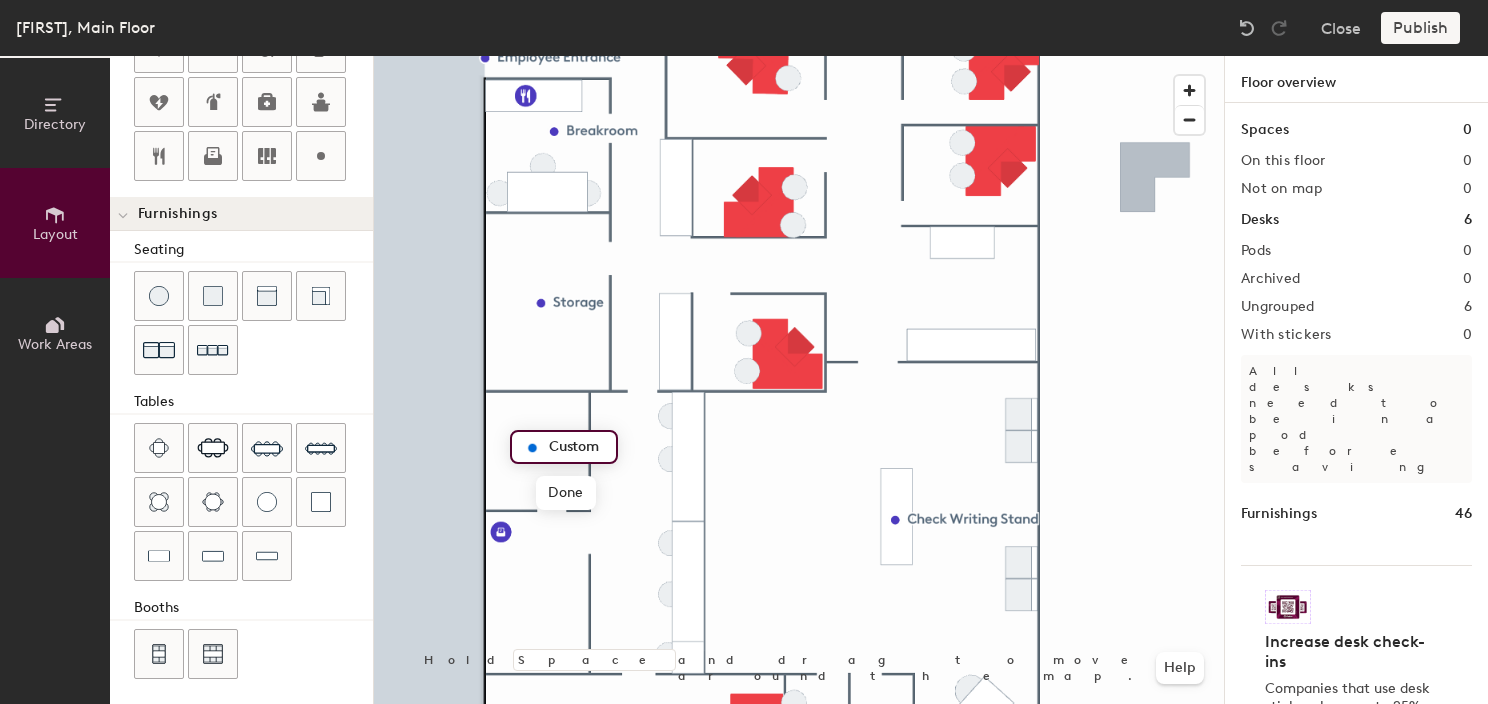 type on "20" 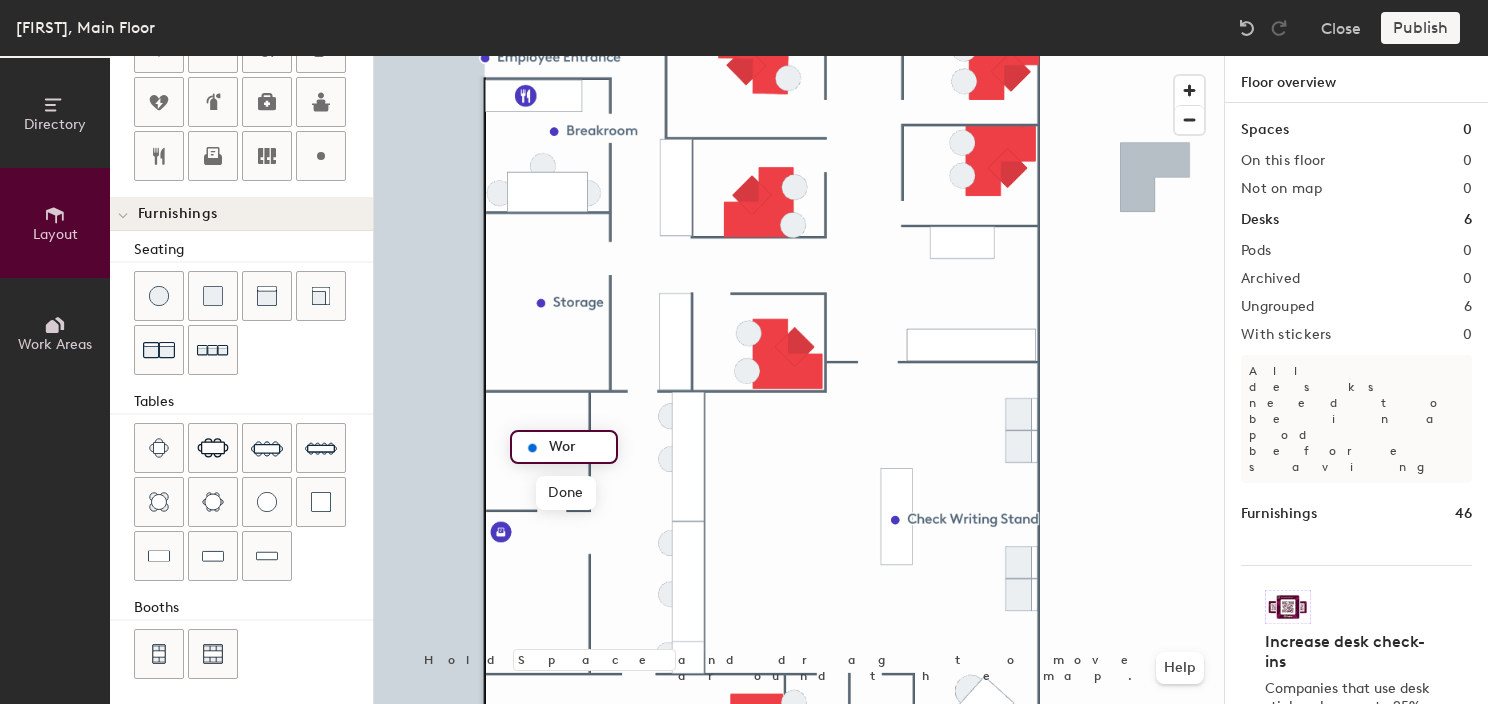 type on "Work" 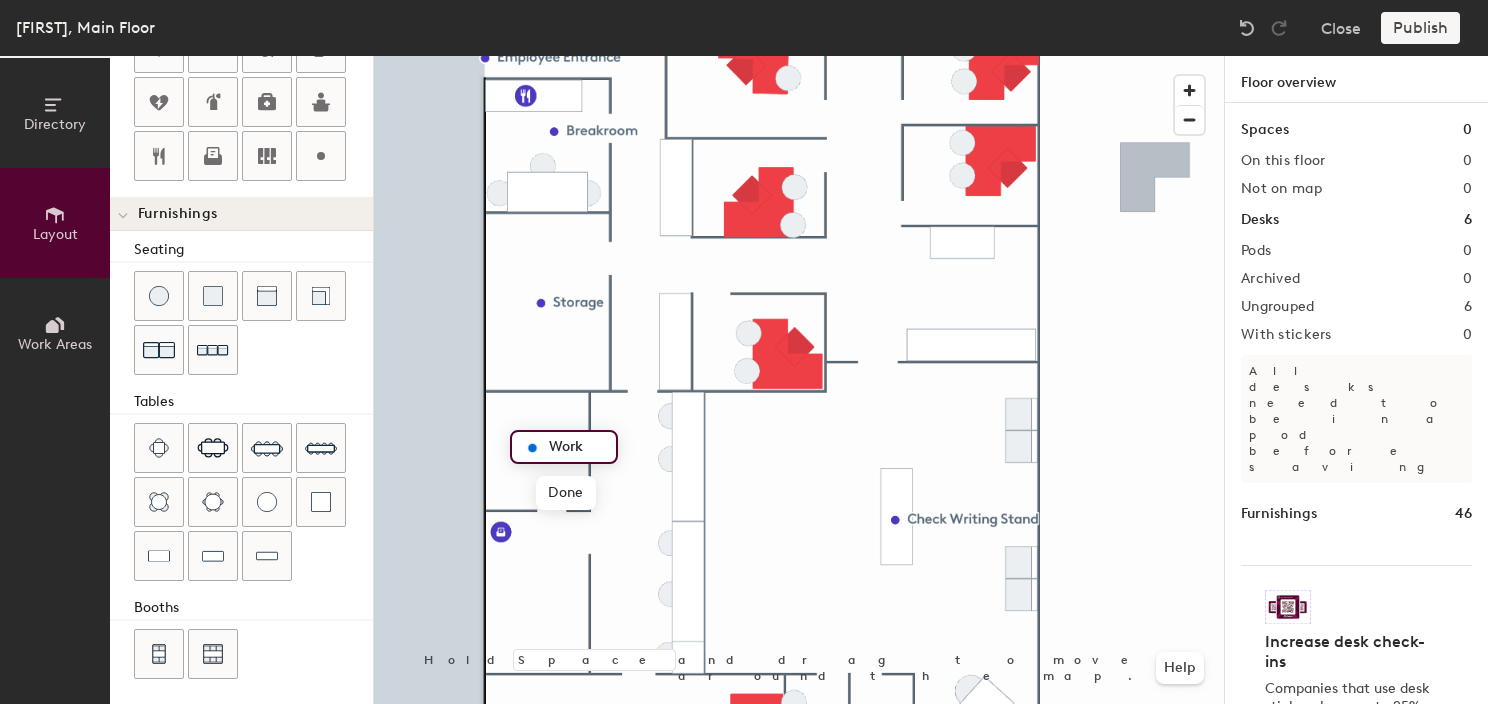 type on "20" 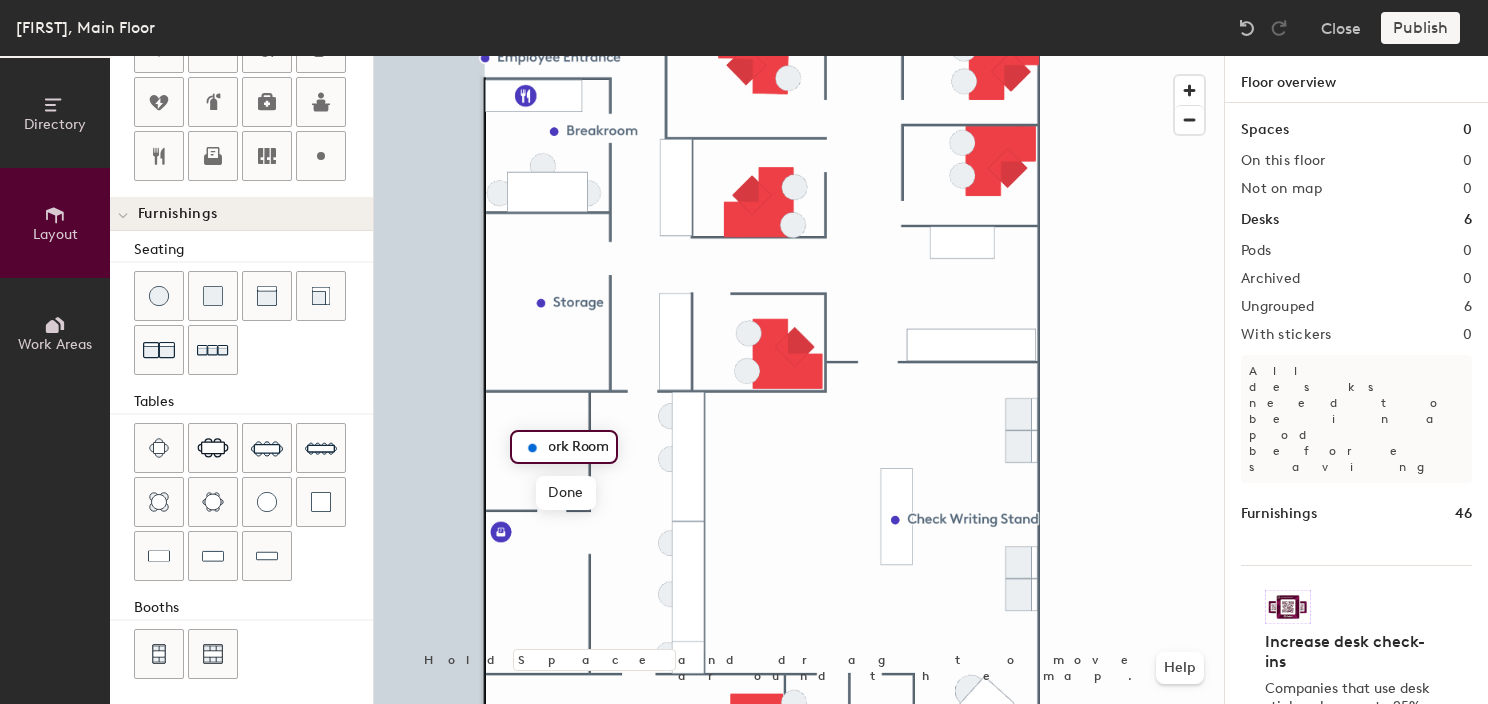scroll, scrollTop: 0, scrollLeft: 0, axis: both 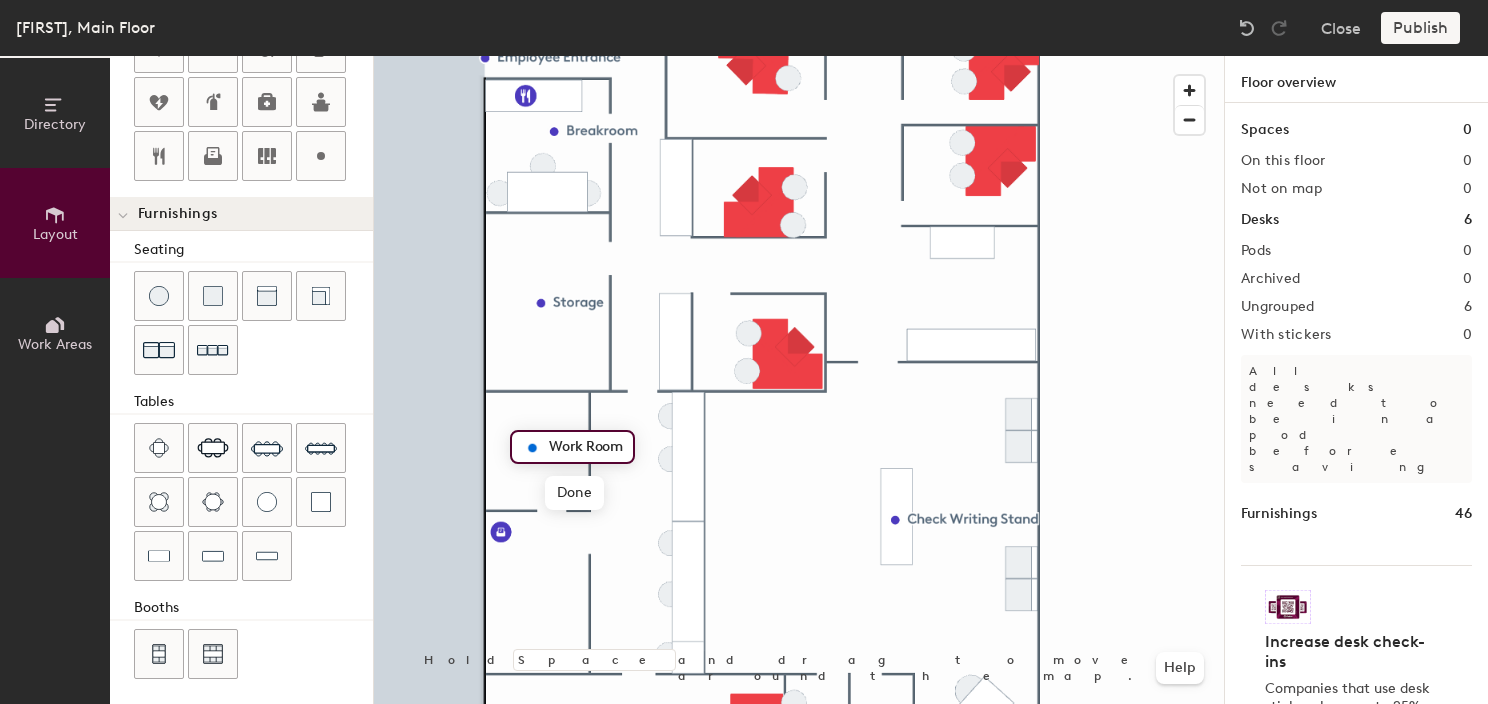 type on "Work Room" 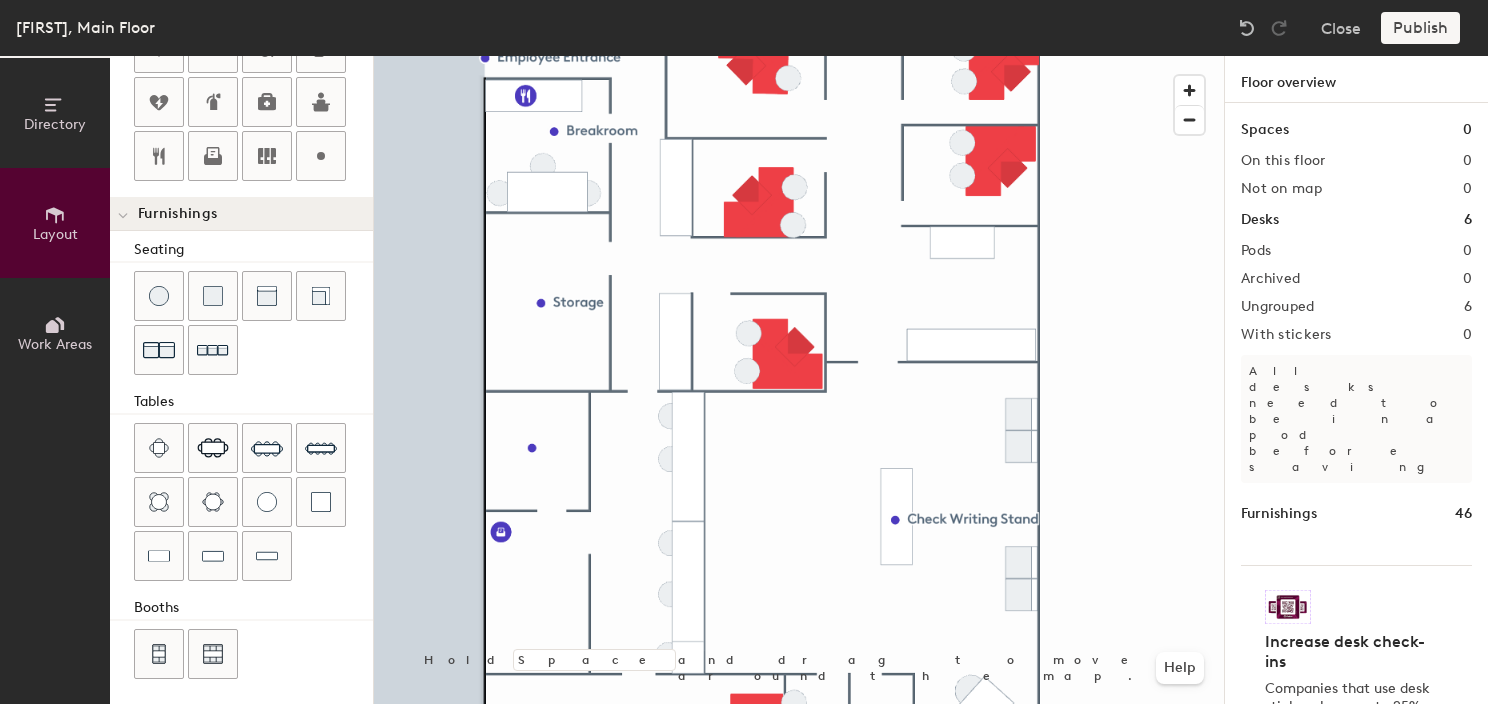 drag, startPoint x: 210, startPoint y: 551, endPoint x: 343, endPoint y: 568, distance: 134.08206 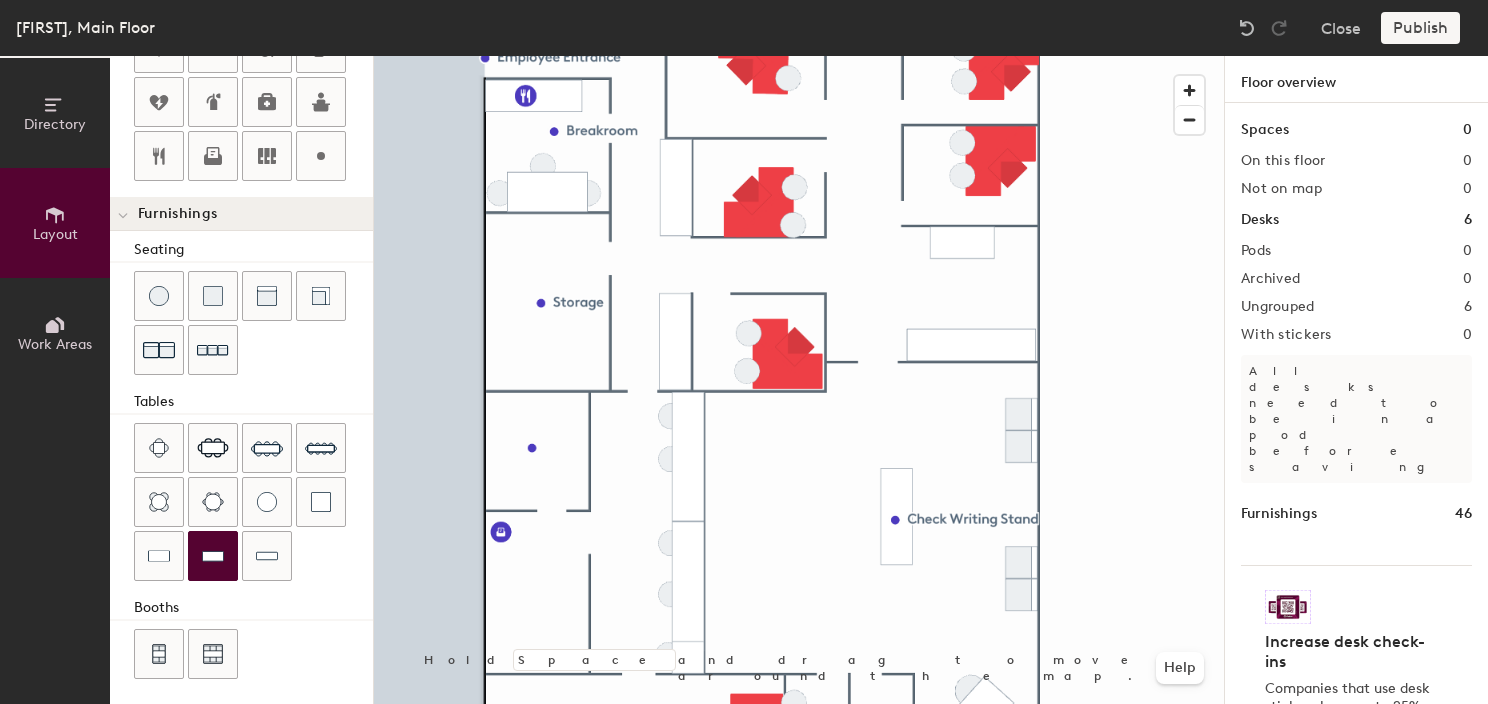 drag, startPoint x: 240, startPoint y: 545, endPoint x: 350, endPoint y: 561, distance: 111.15755 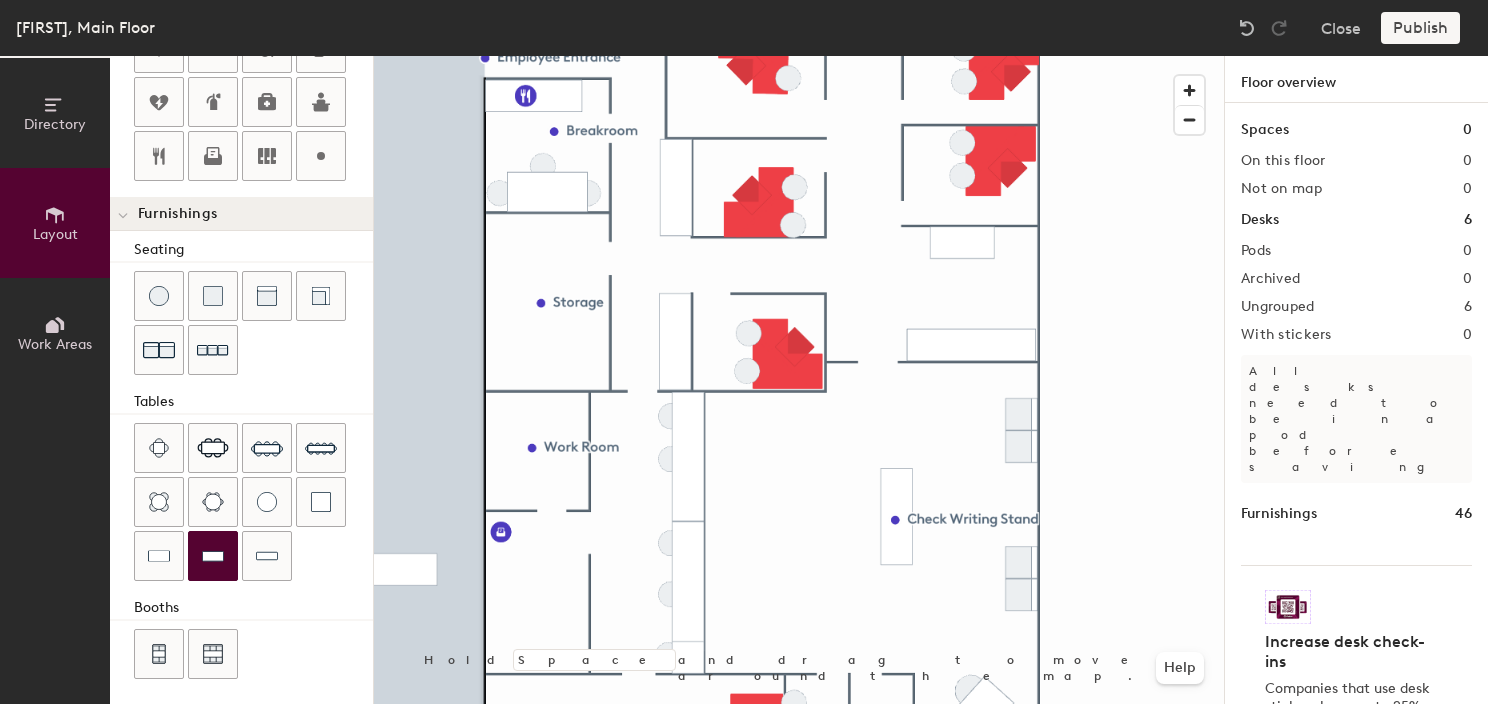drag, startPoint x: 272, startPoint y: 552, endPoint x: 341, endPoint y: 567, distance: 70.61161 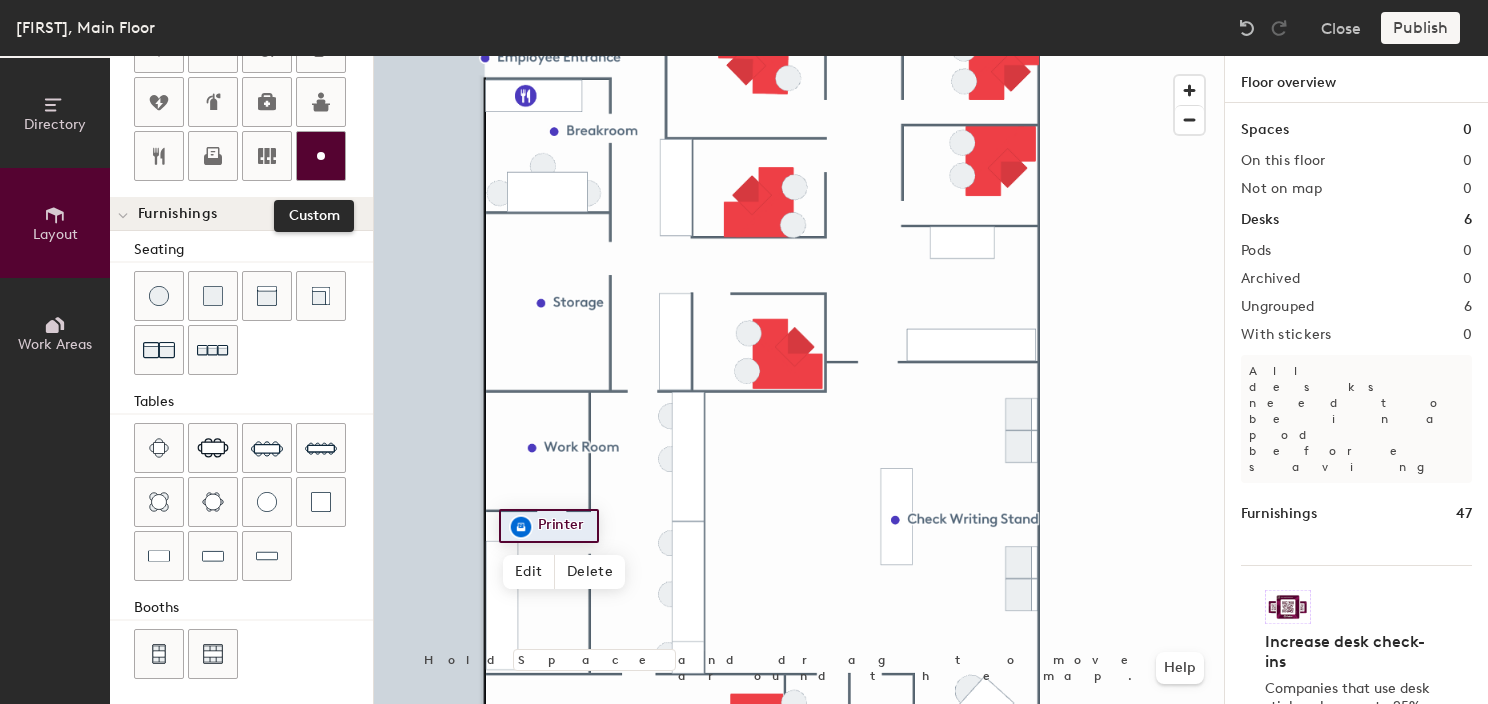 click 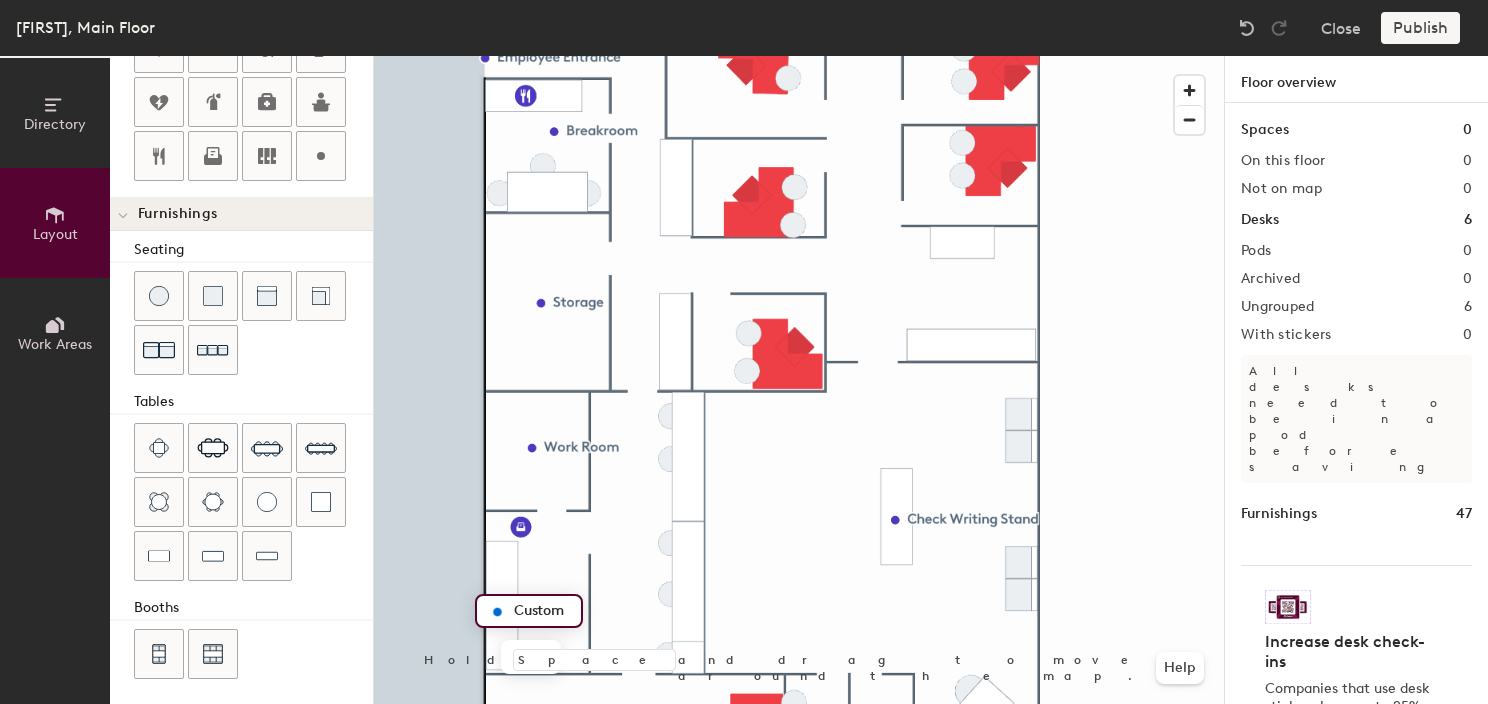 type on "20" 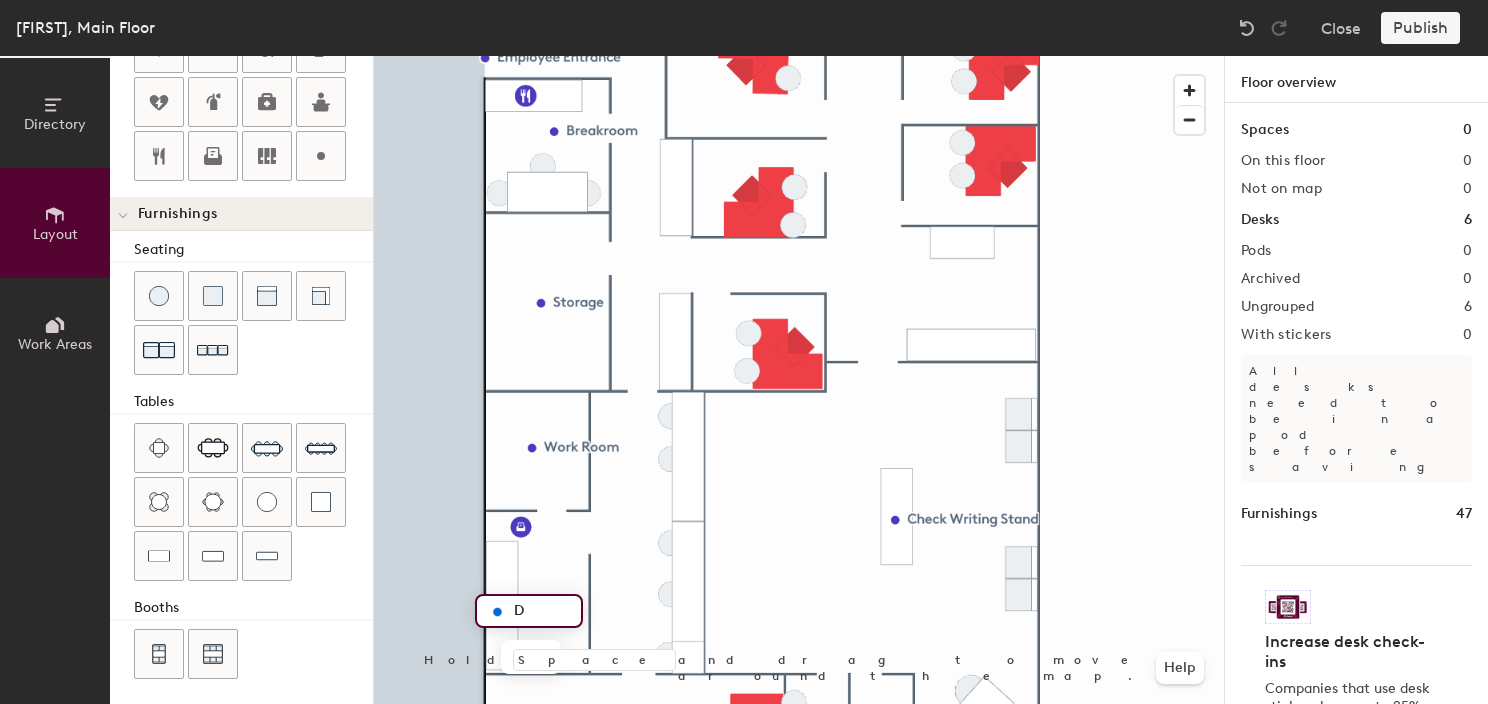 type on "Dr" 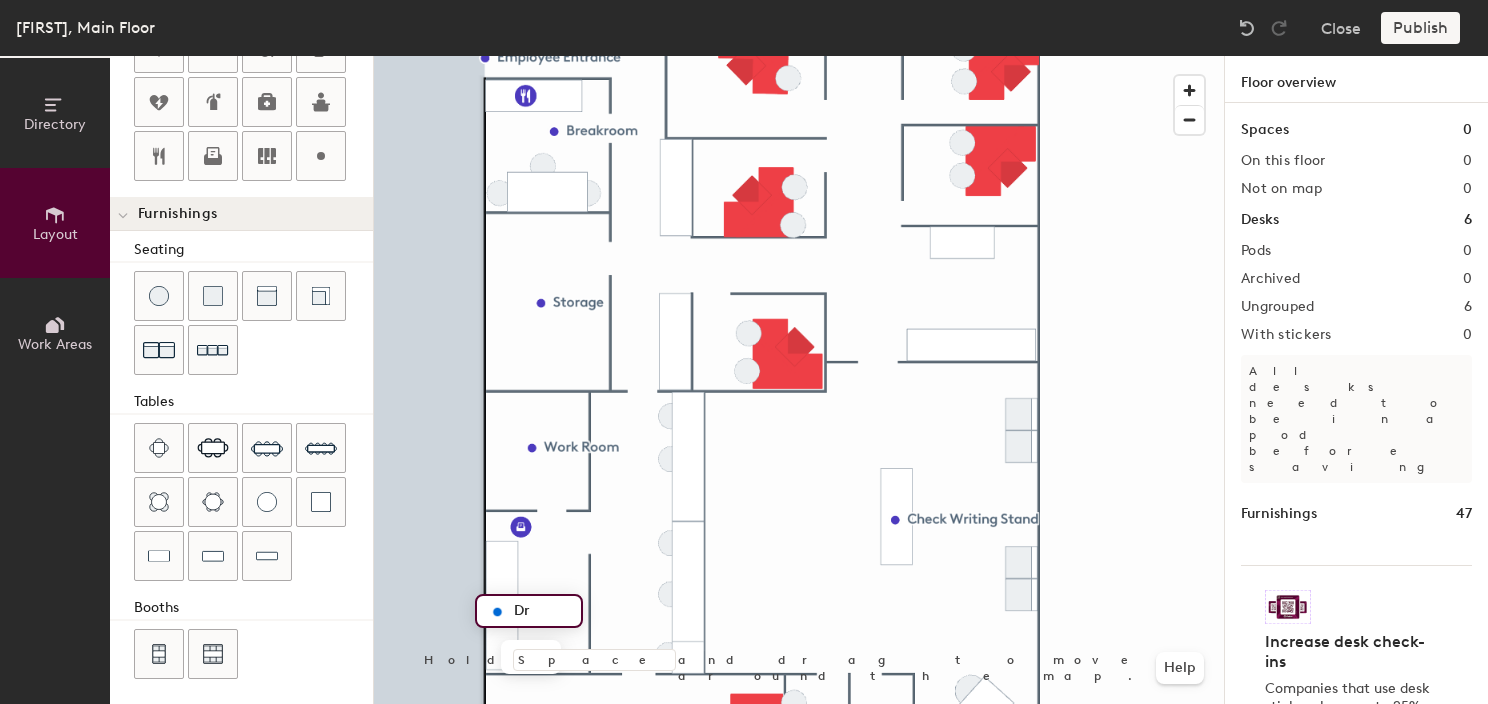 type on "20" 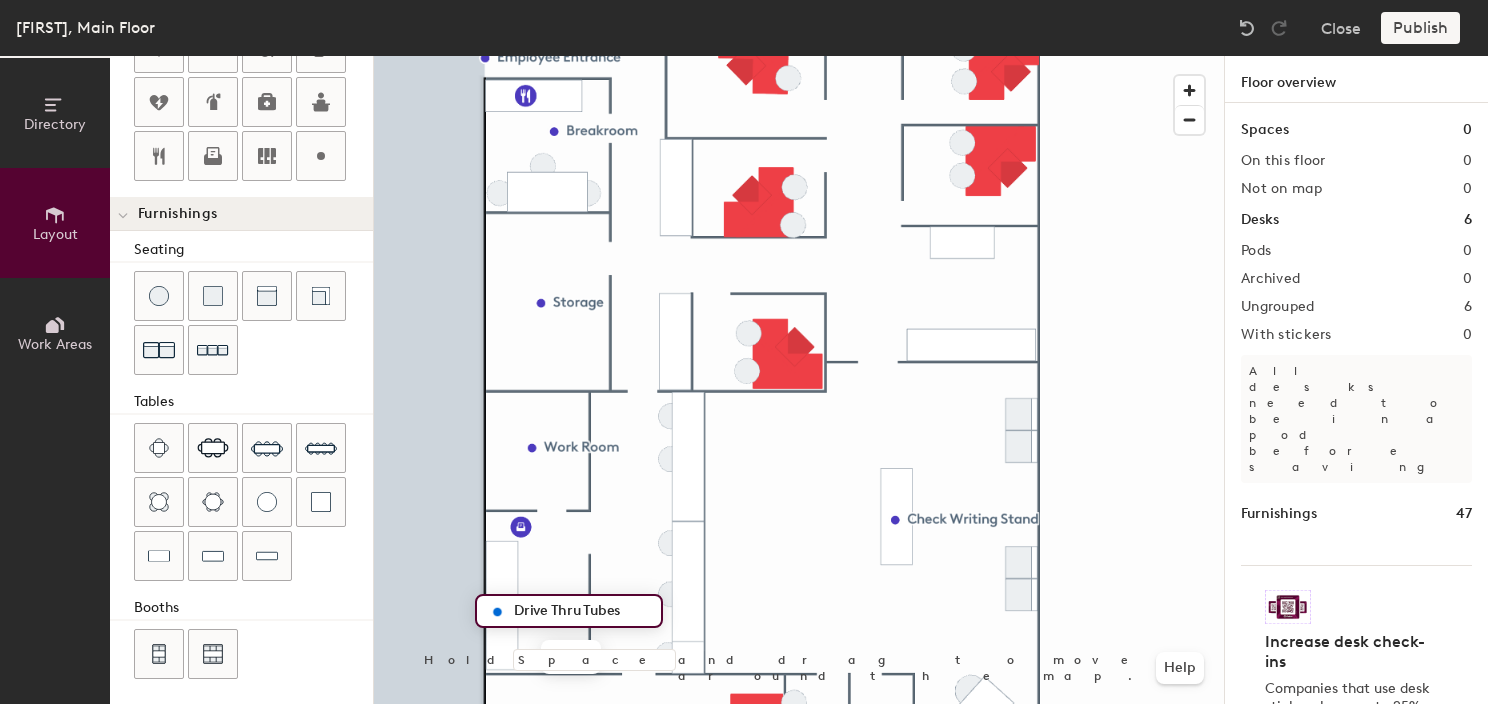 scroll, scrollTop: 0, scrollLeft: 0, axis: both 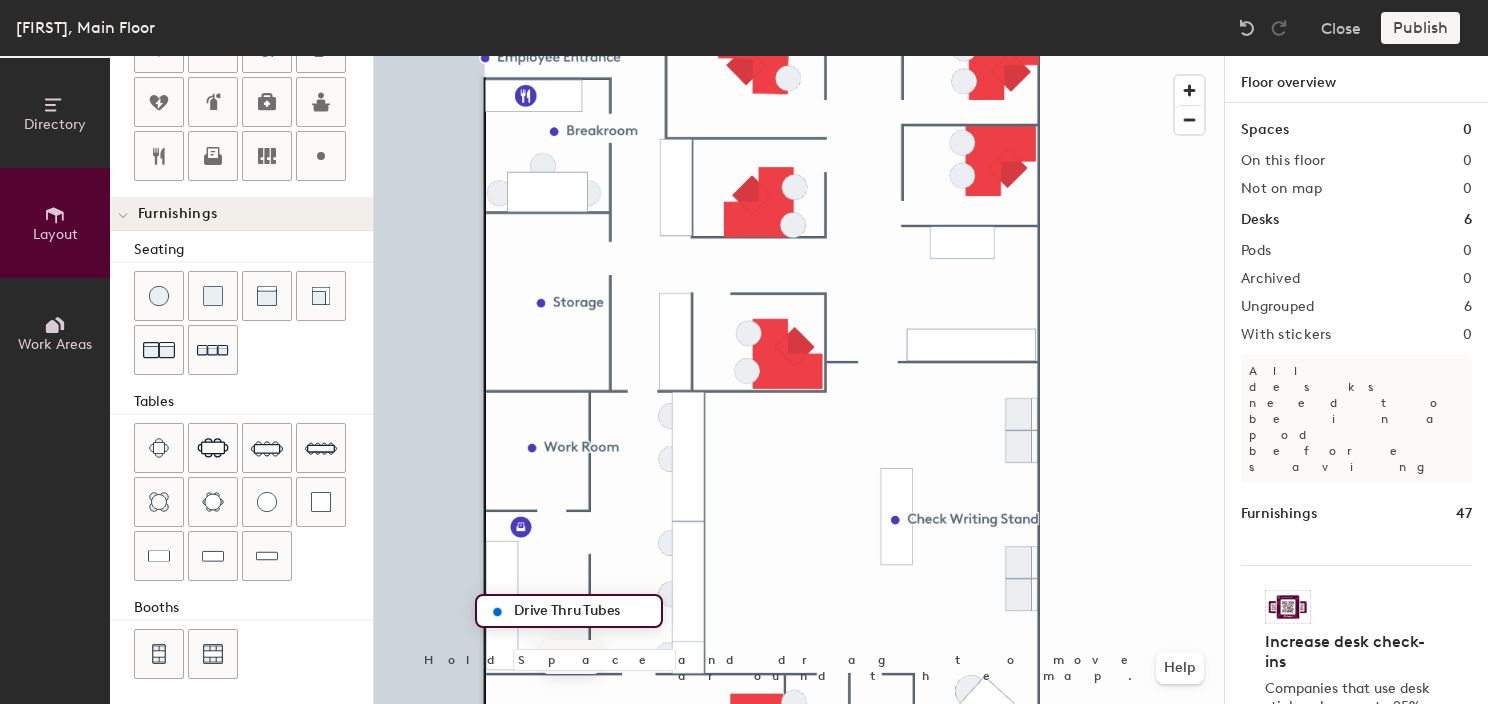 type on "Drive Thru Tubes" 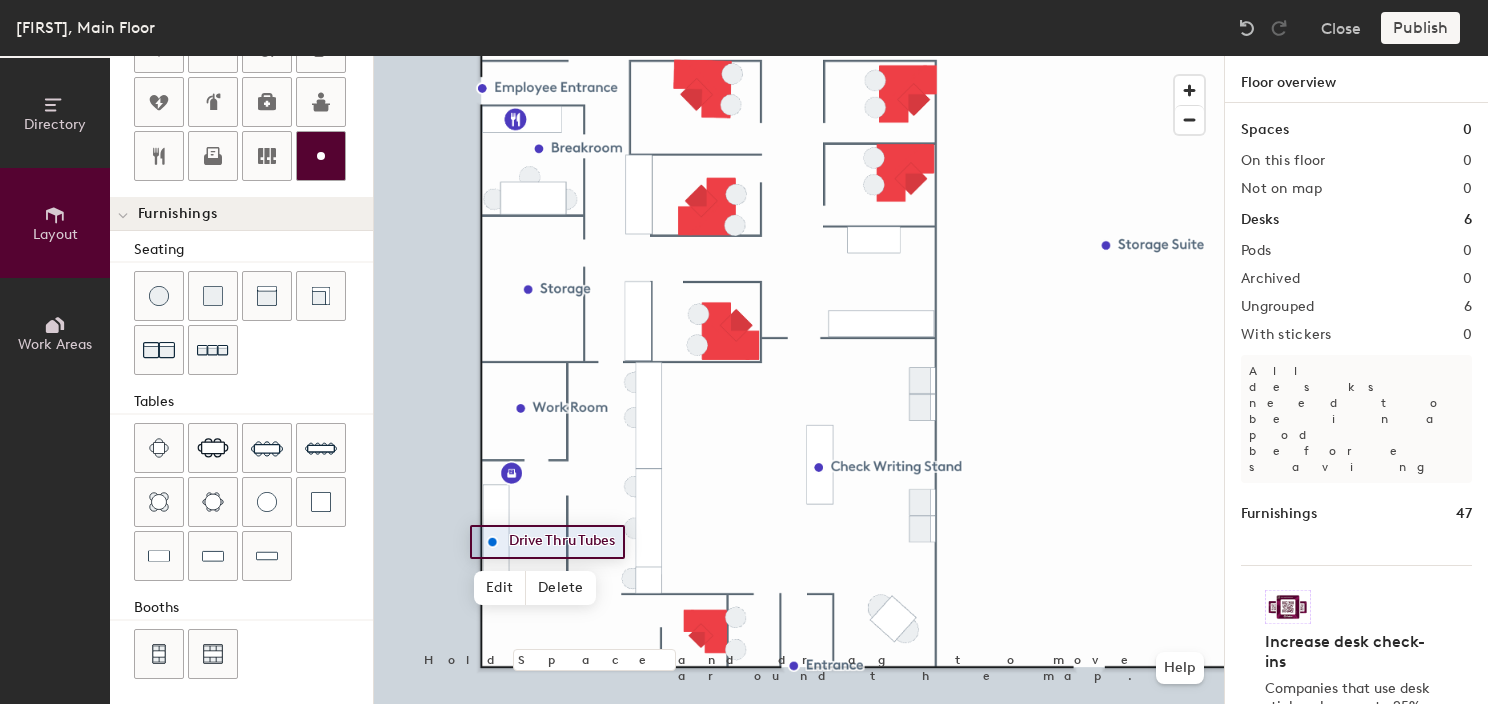 click 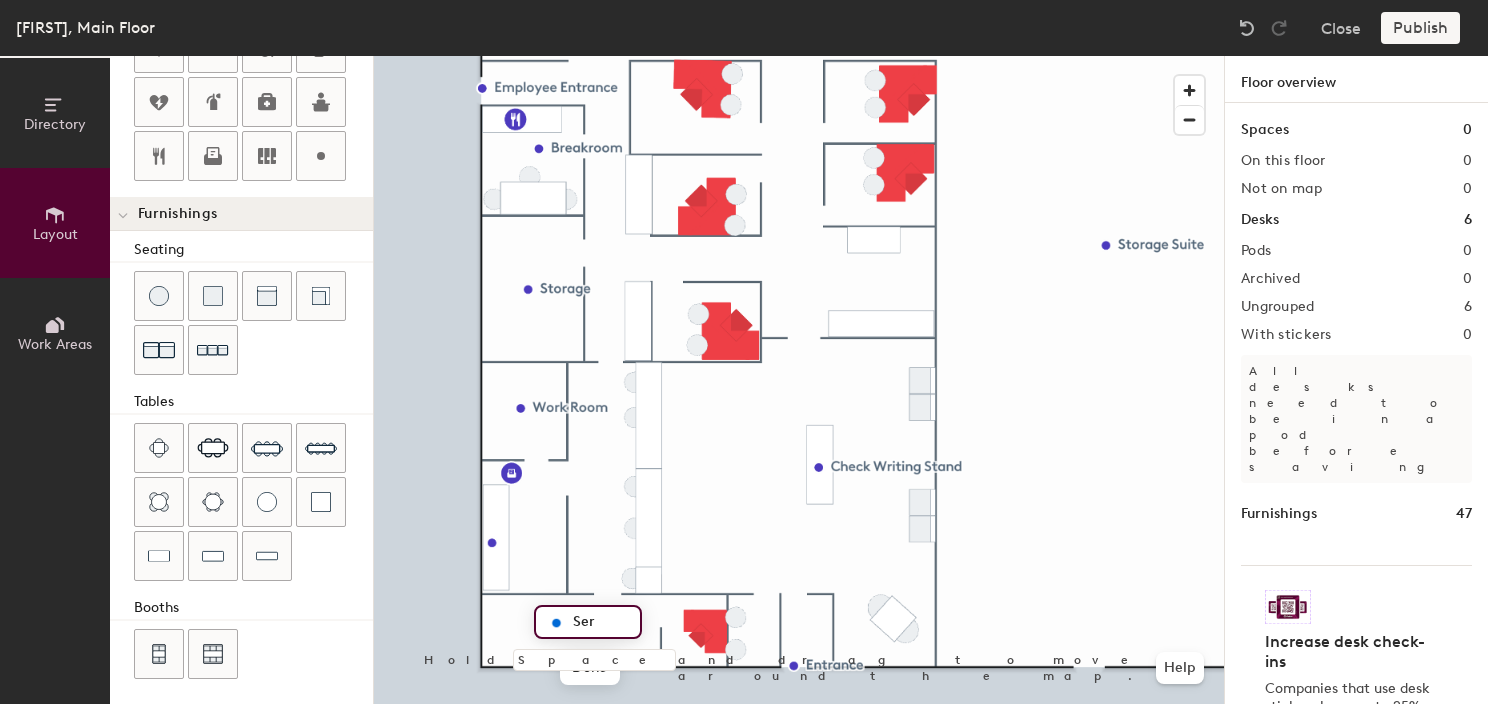 type on "20" 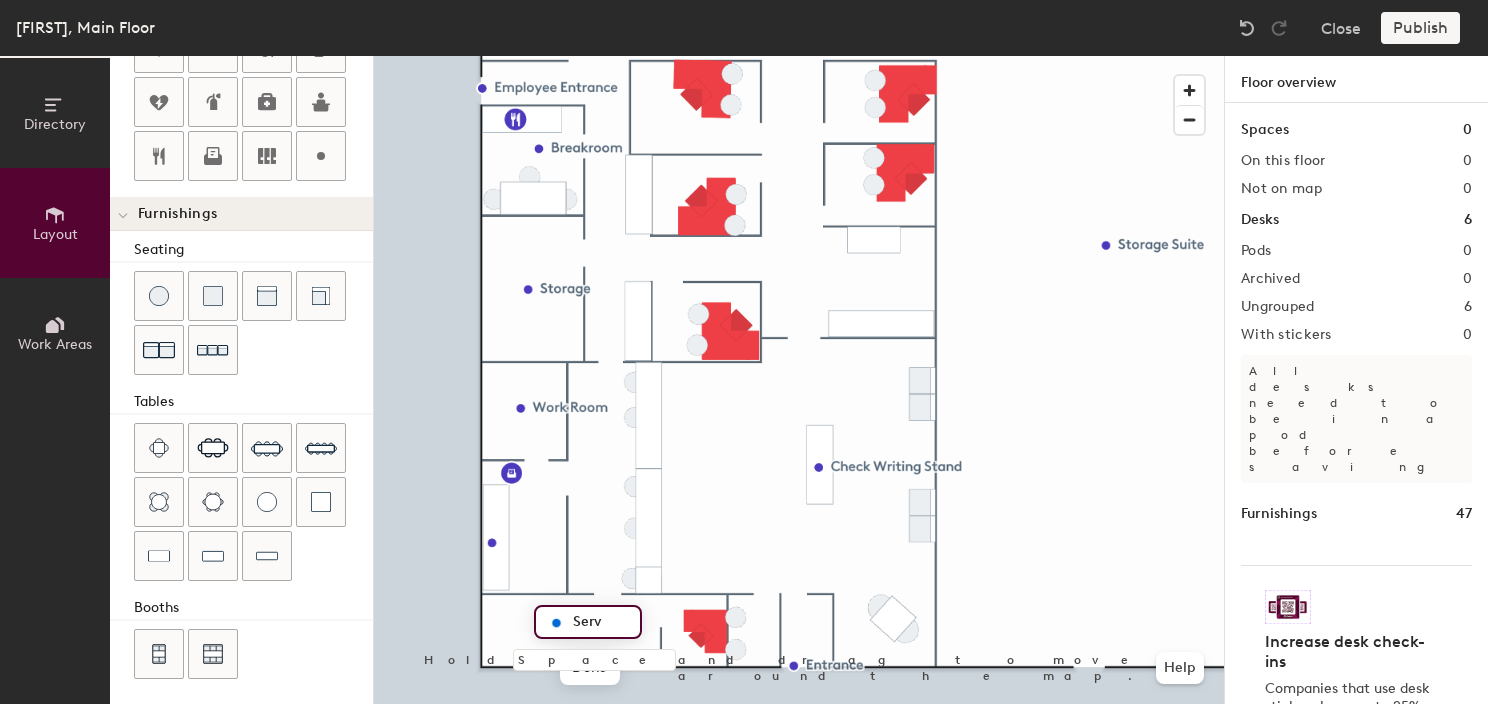 type on "Serve" 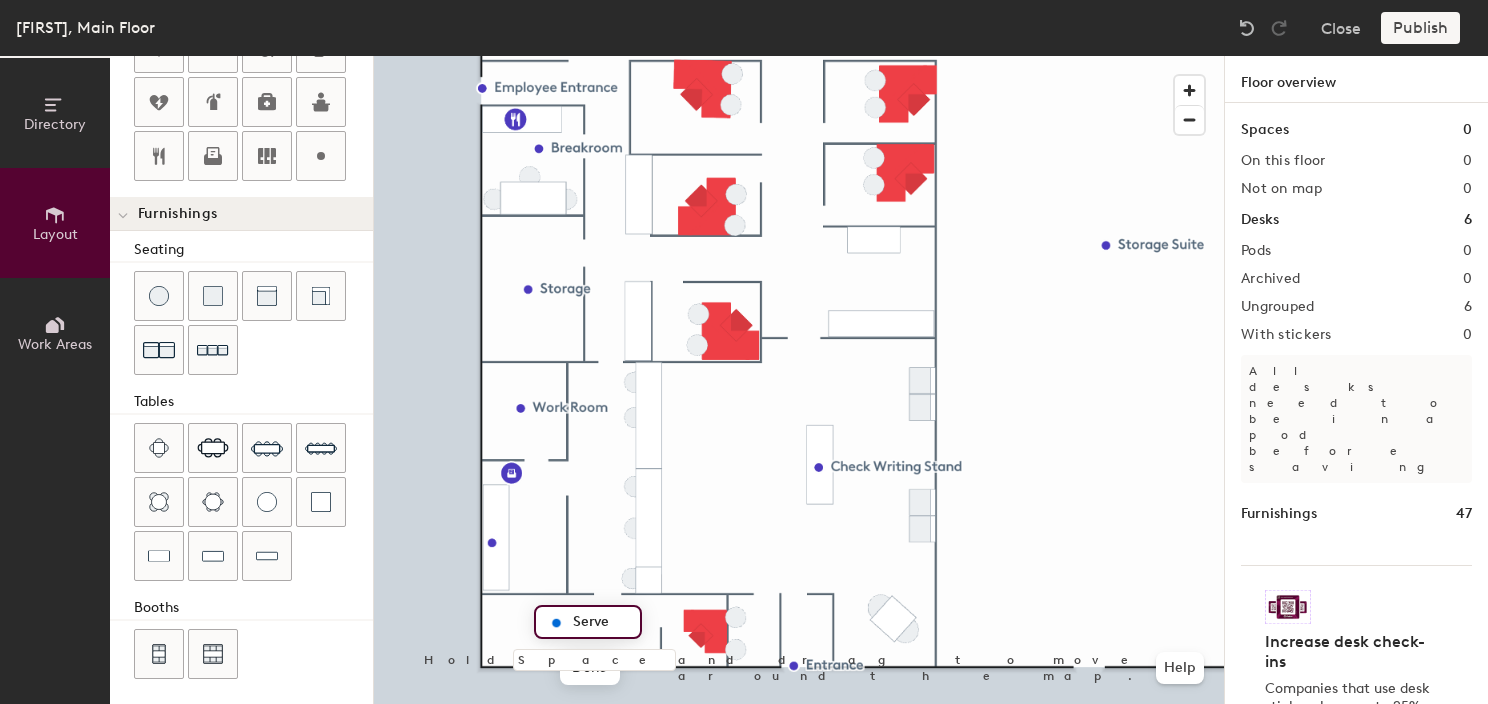 type on "20" 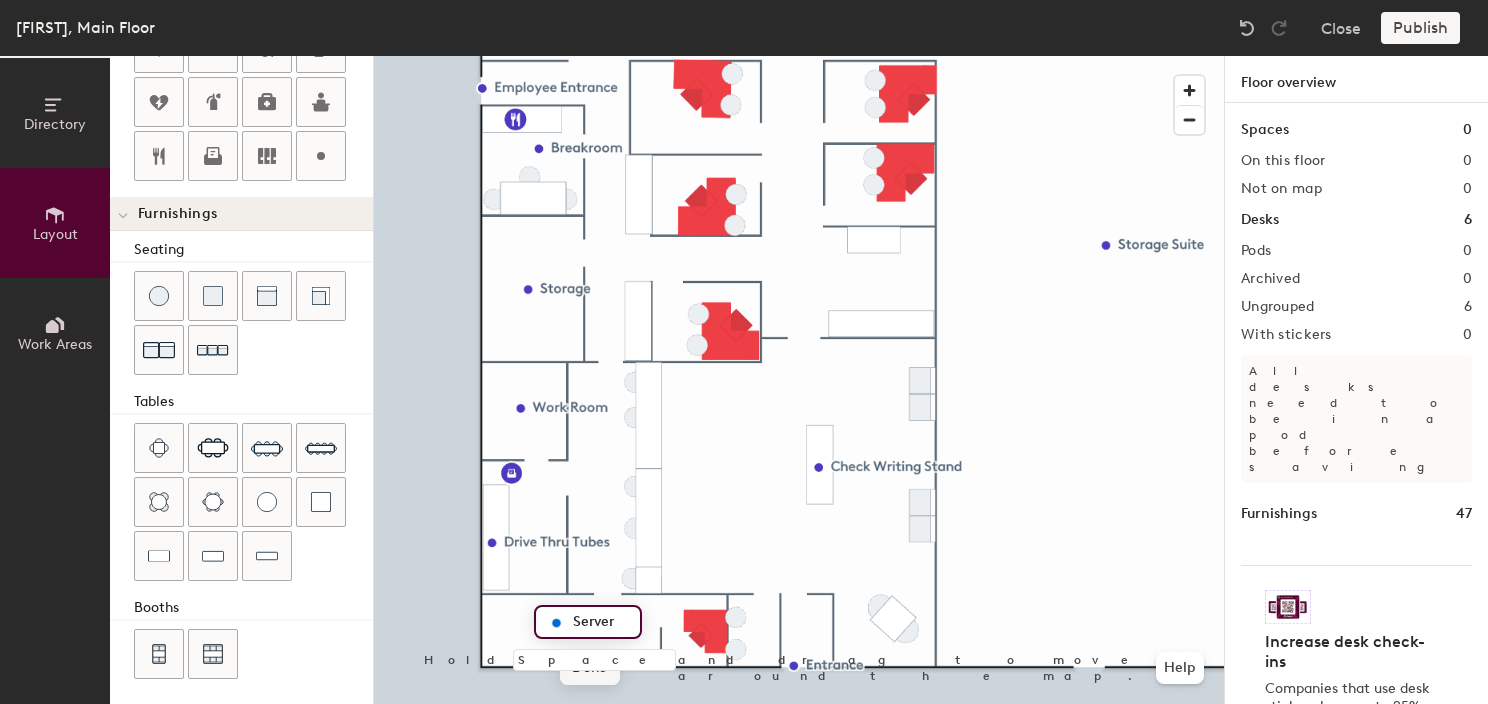 type on "Server" 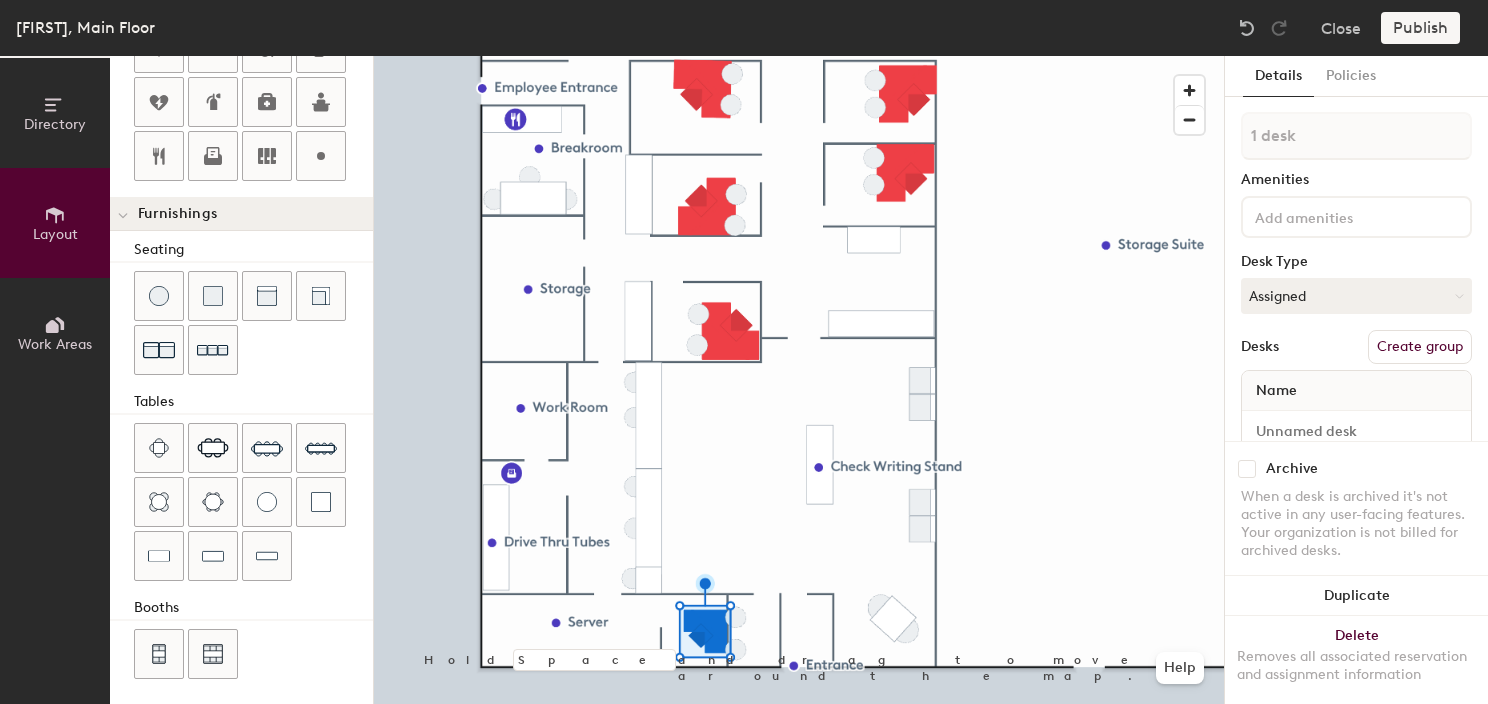 type on "20" 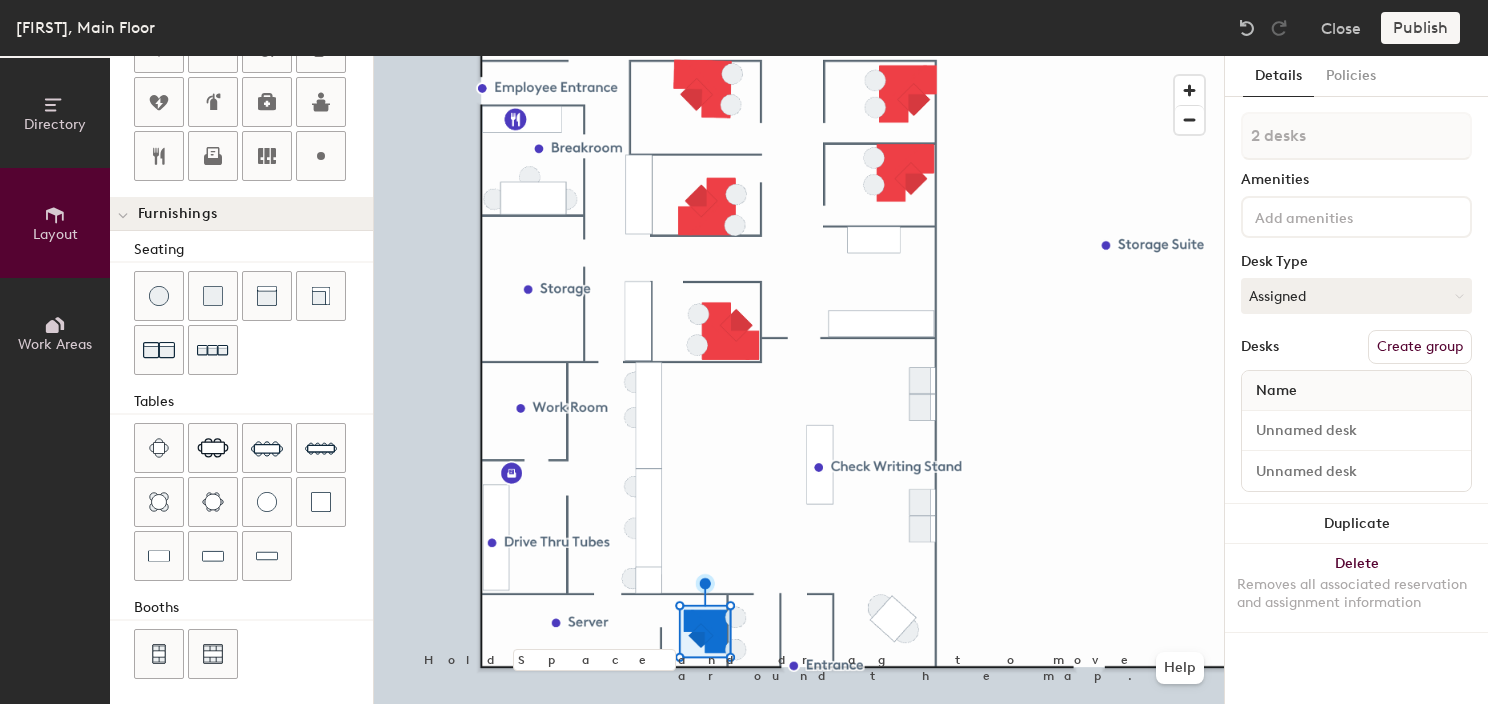 type on "20" 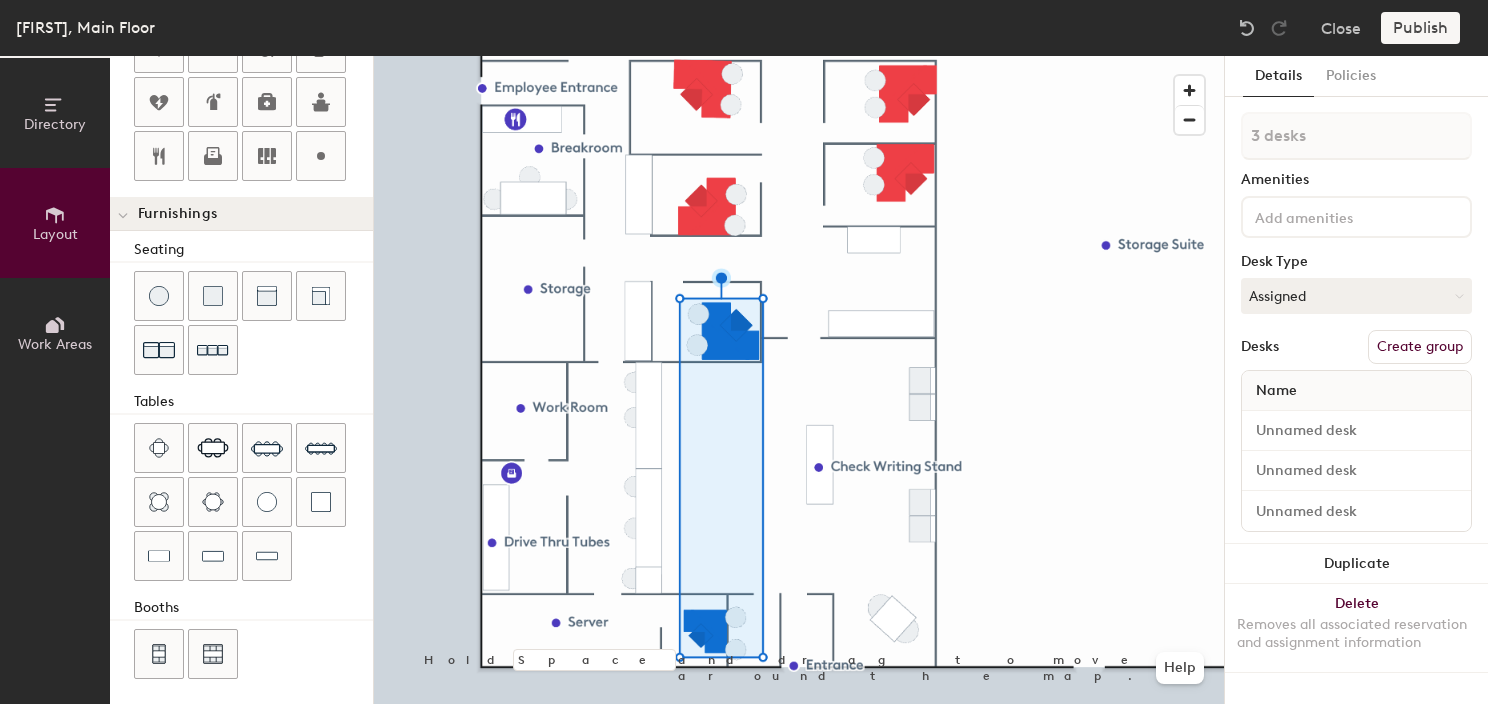type on "20" 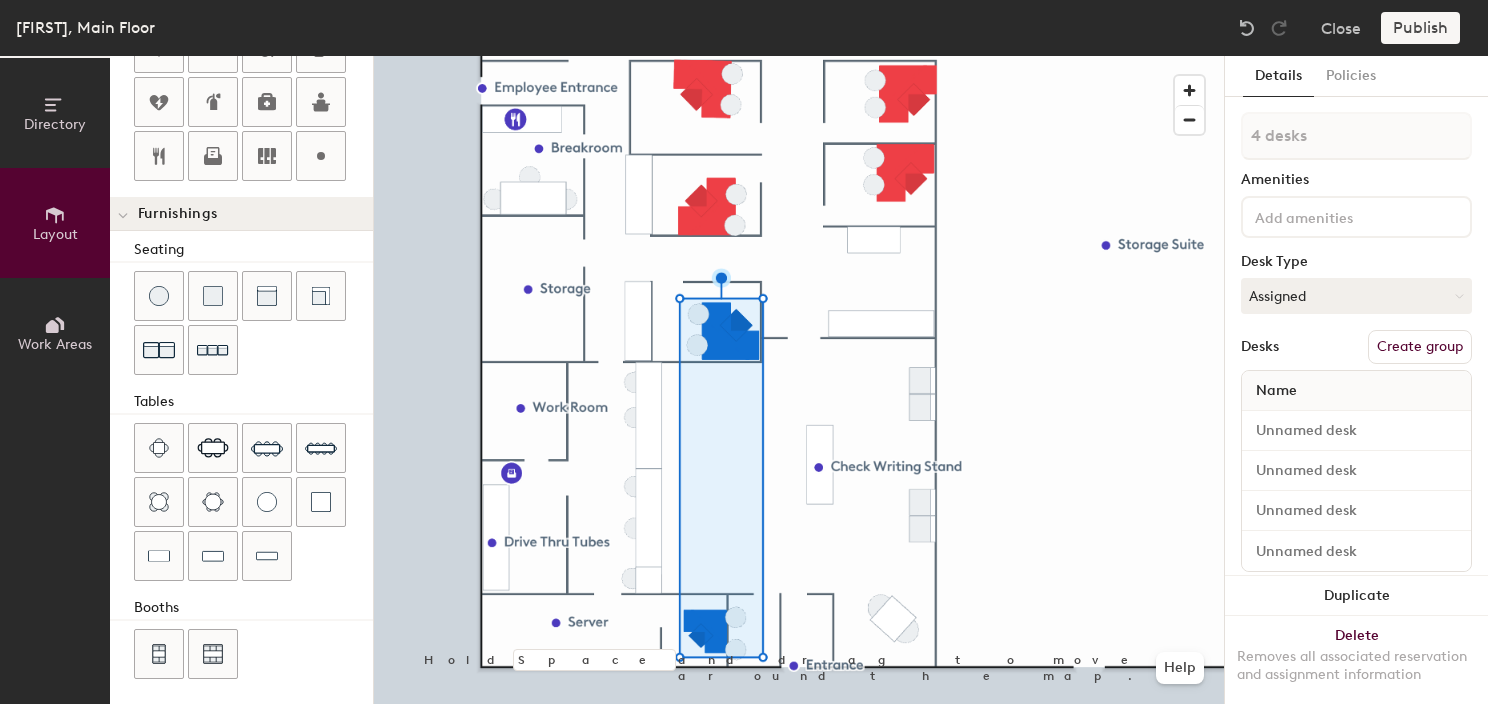 type on "20" 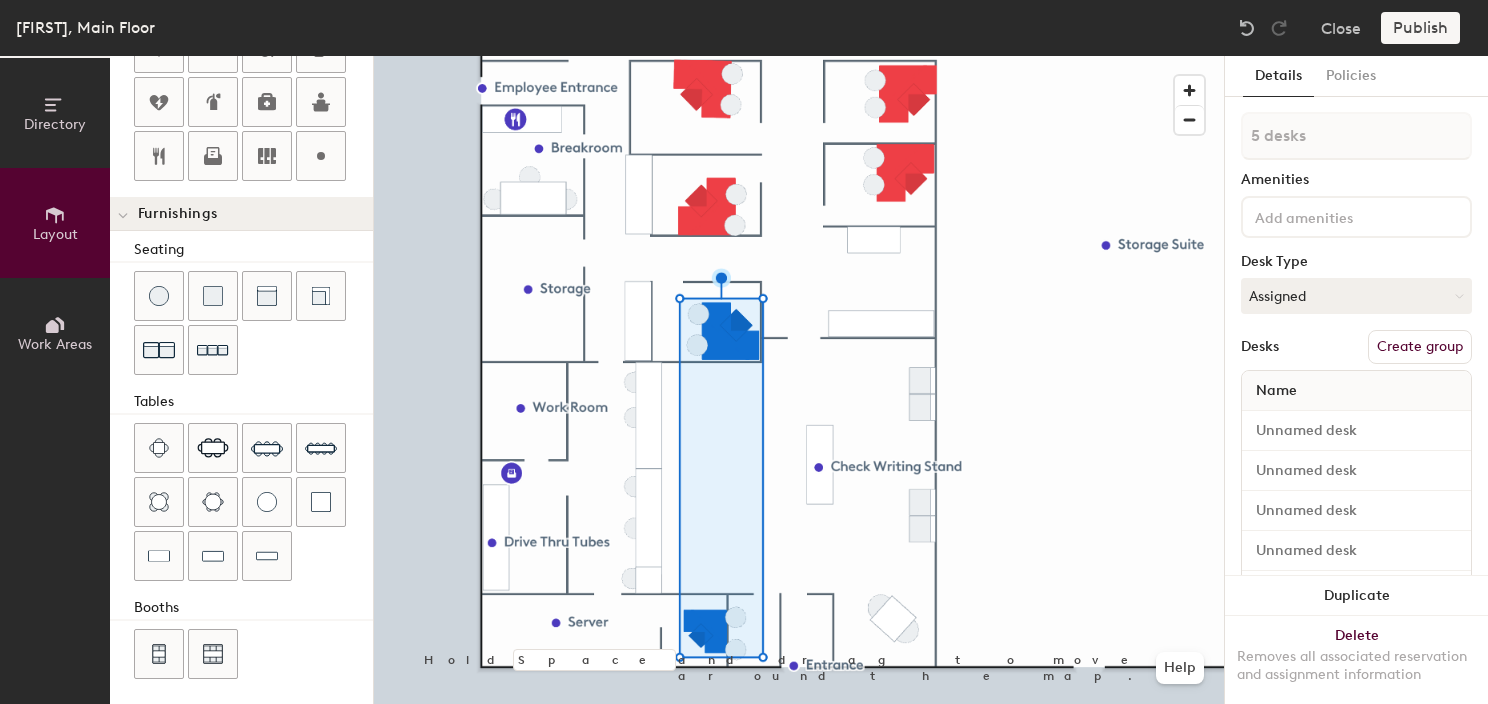 type on "20" 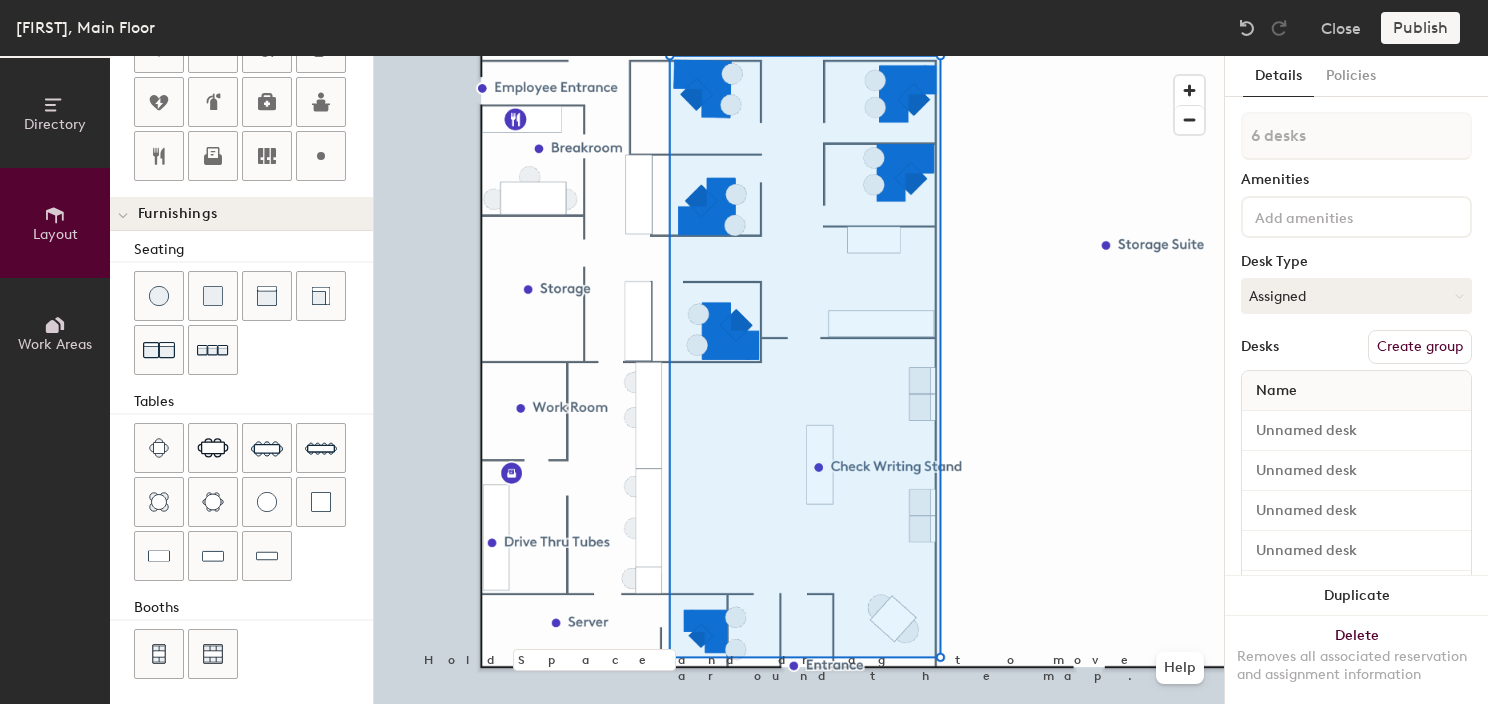 click on "Create group" 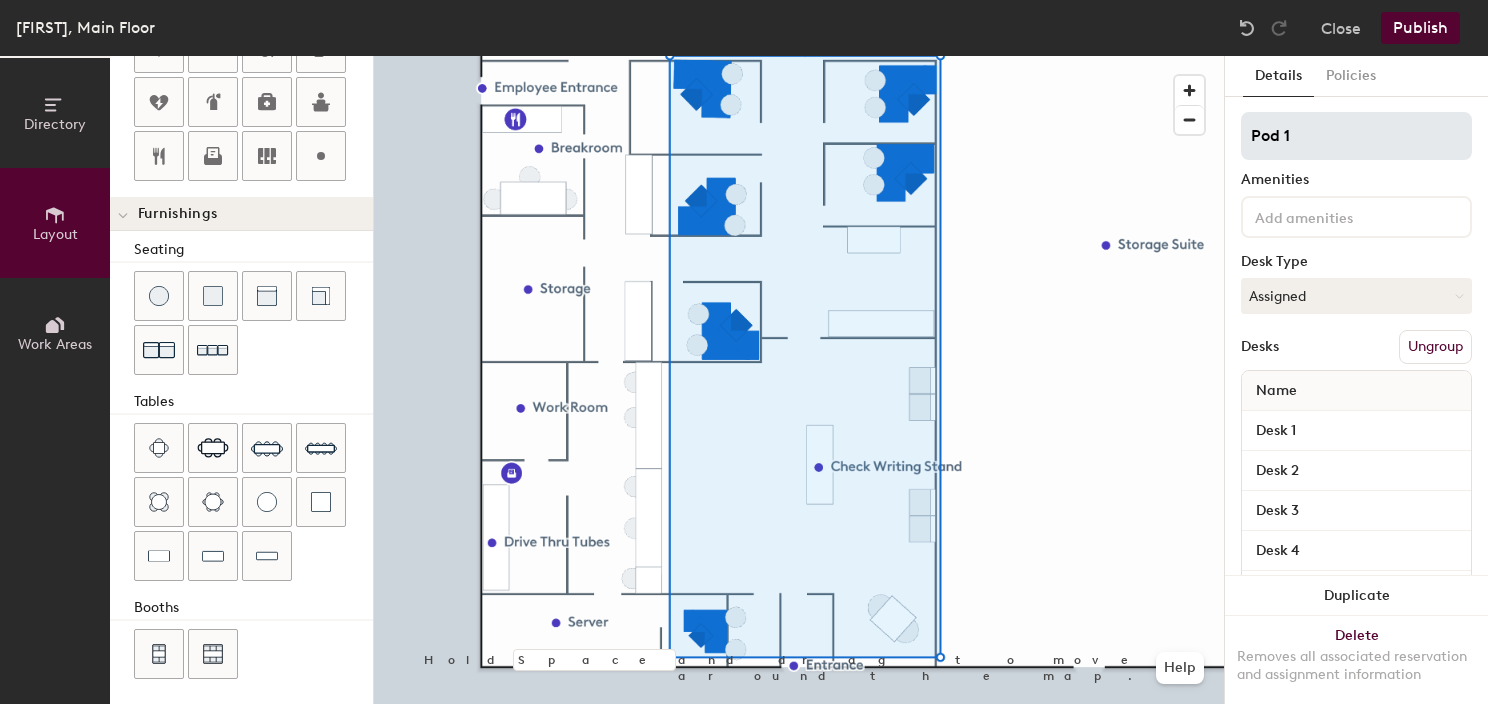 type on "20" 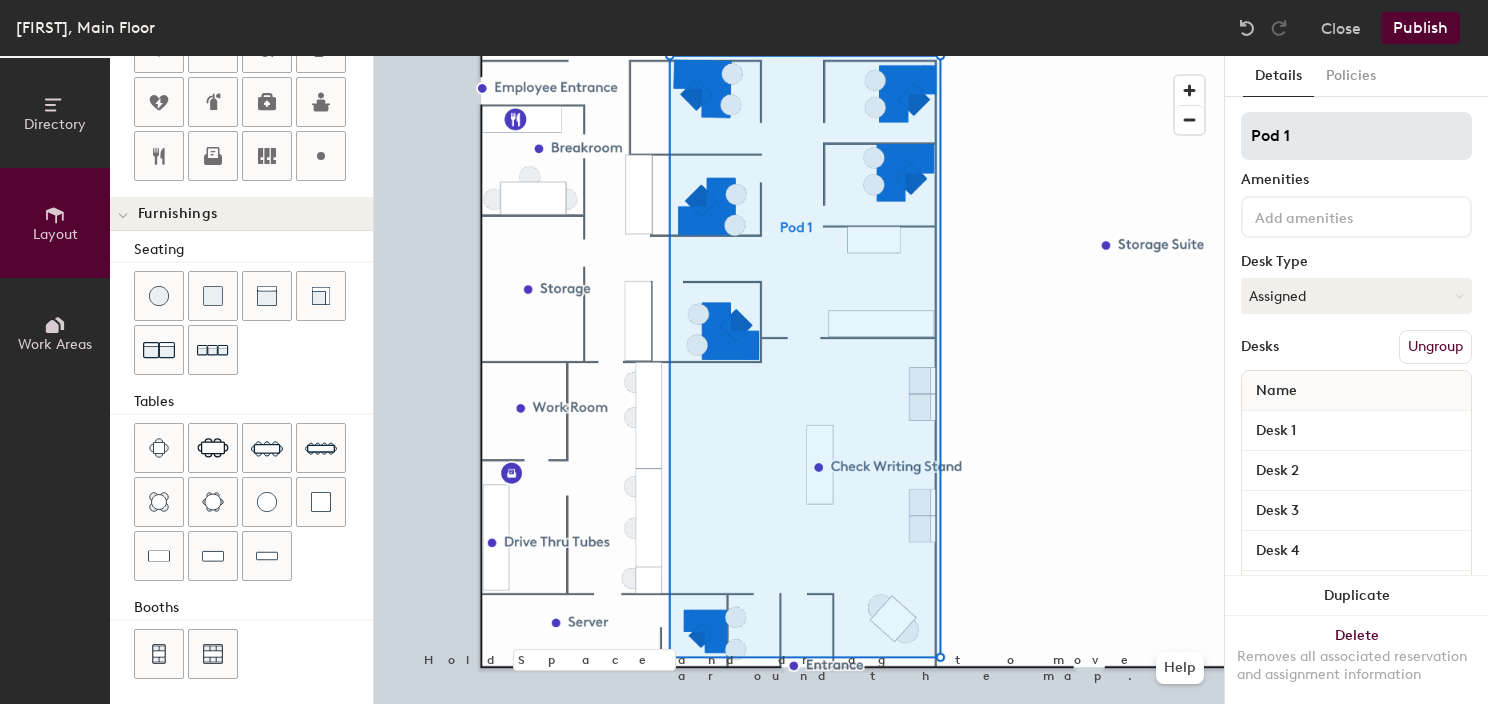 type on "B" 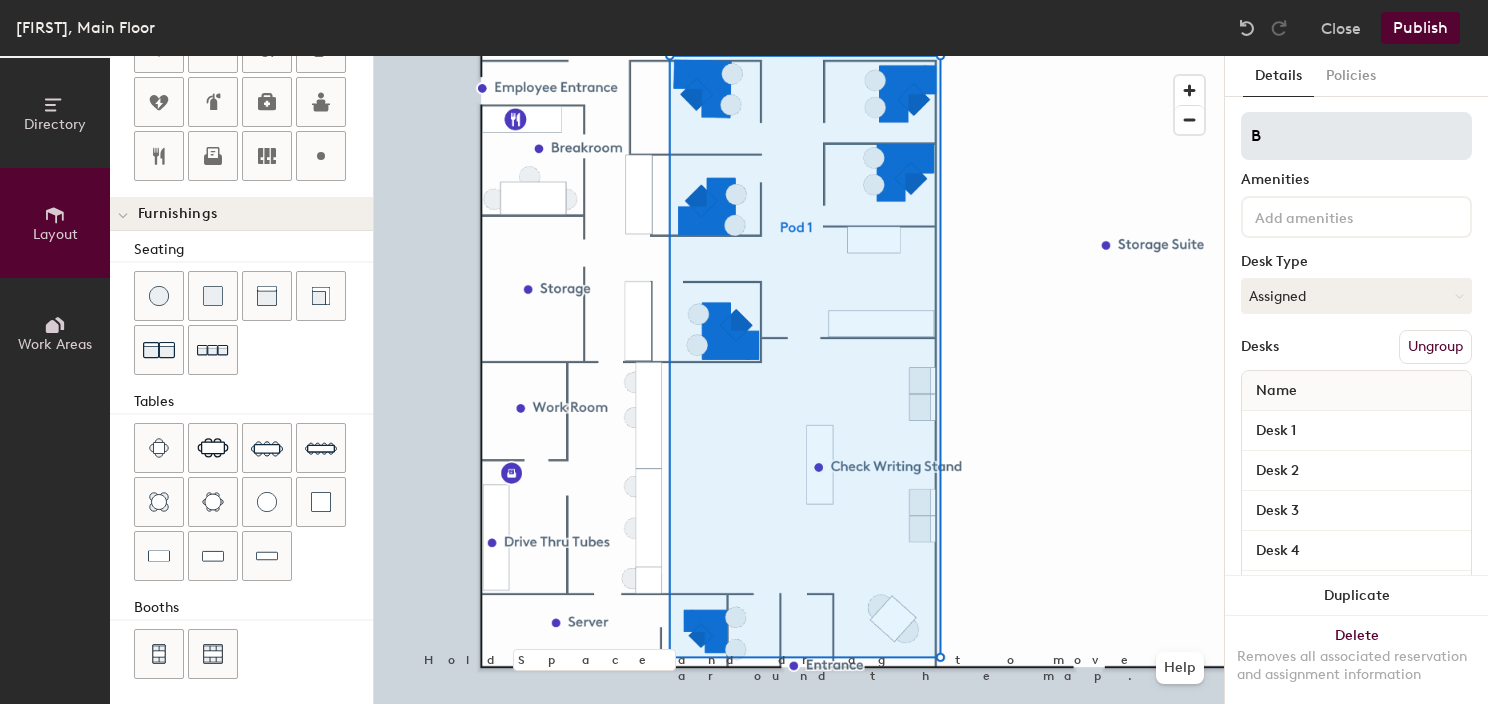 type on "20" 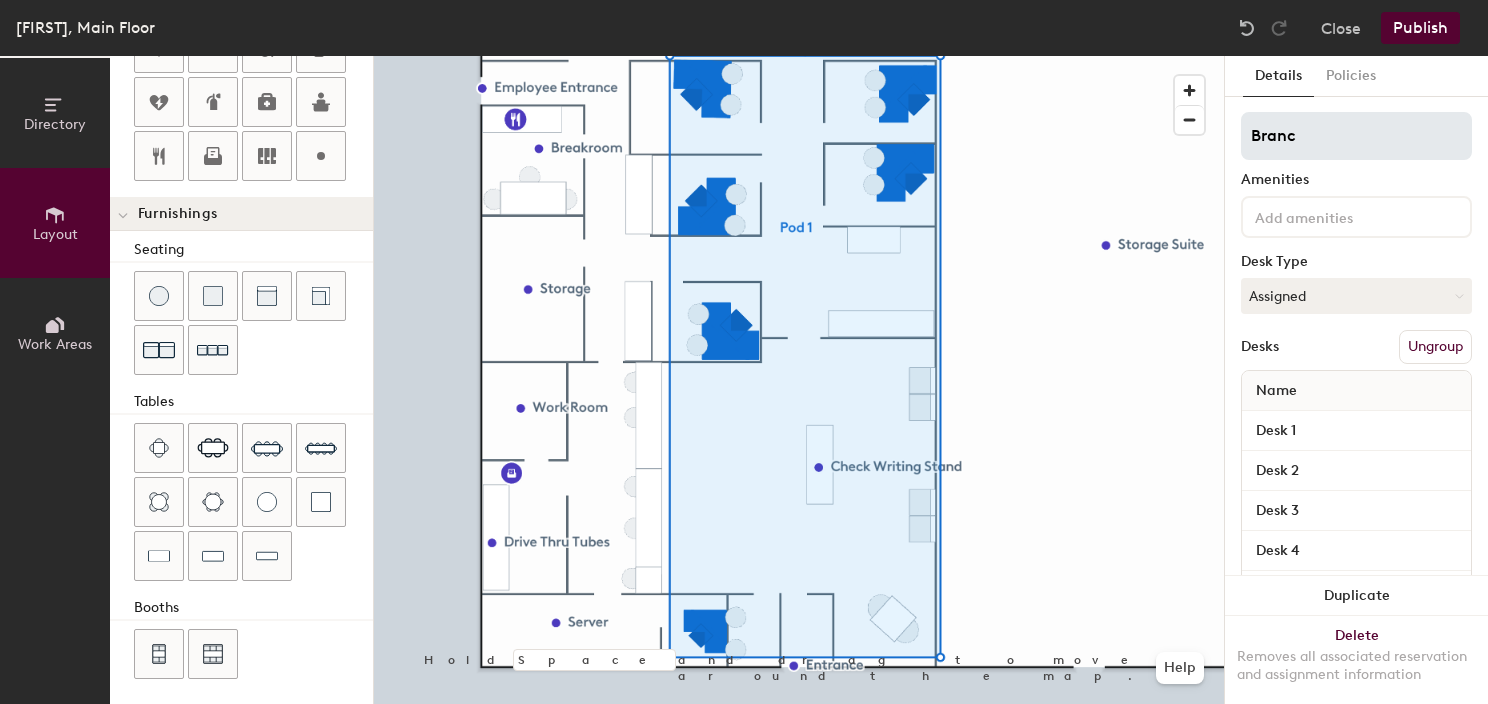 type on "Branch" 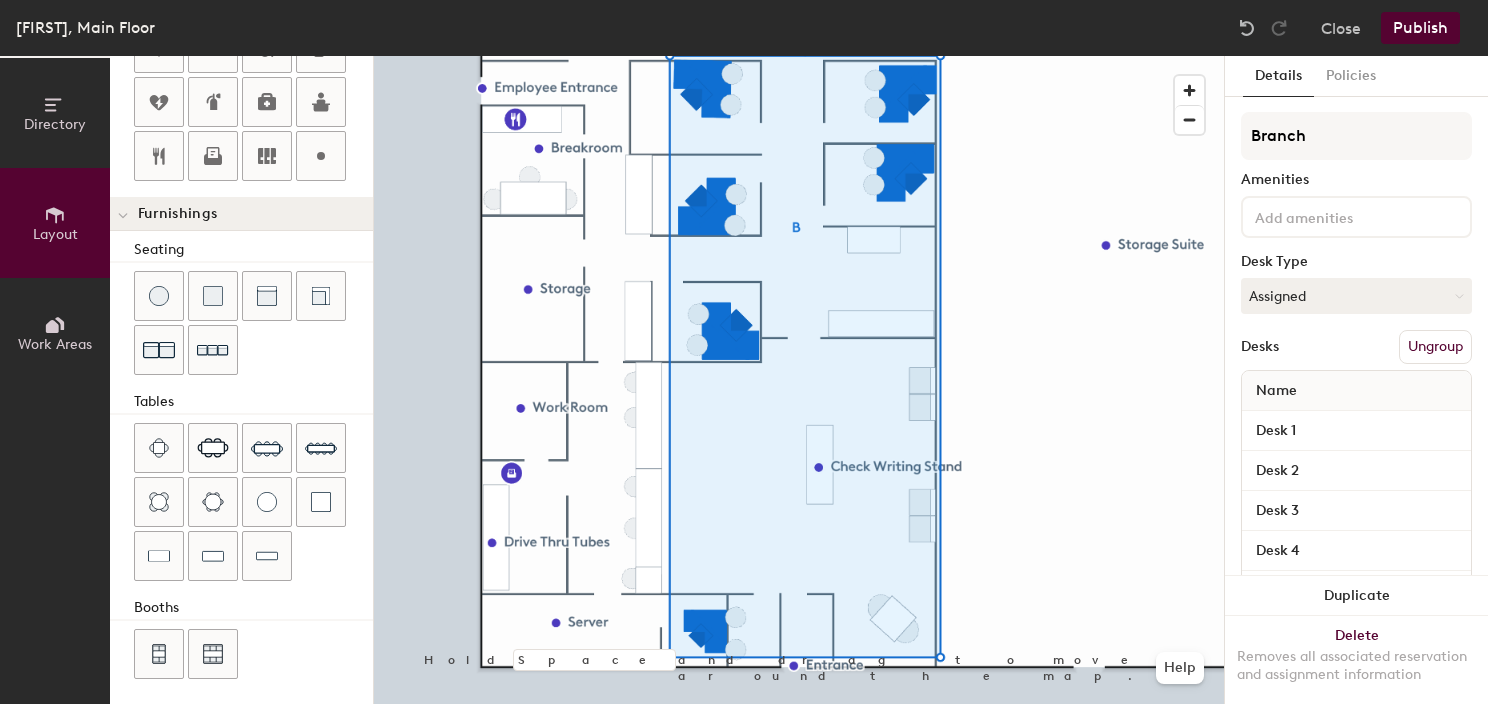 type on "20" 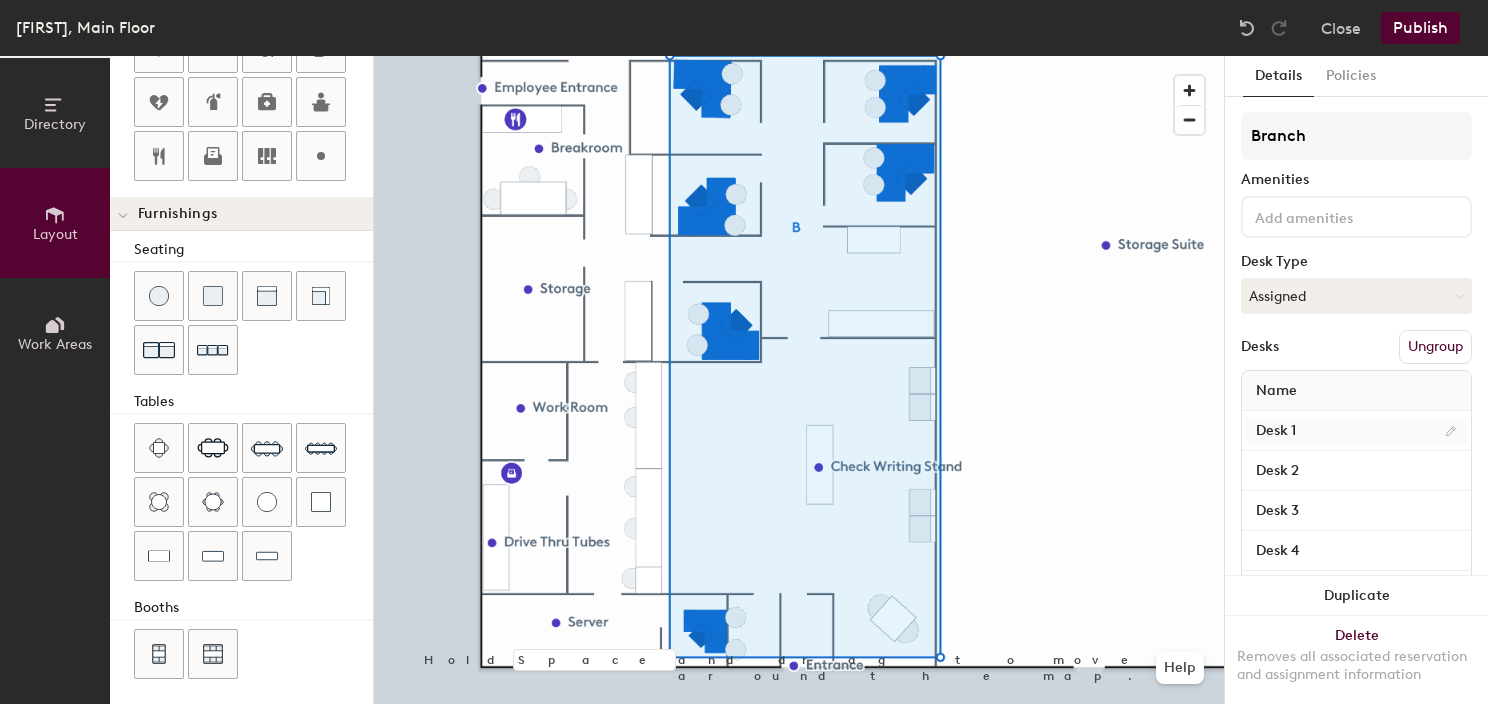 type on "Branch" 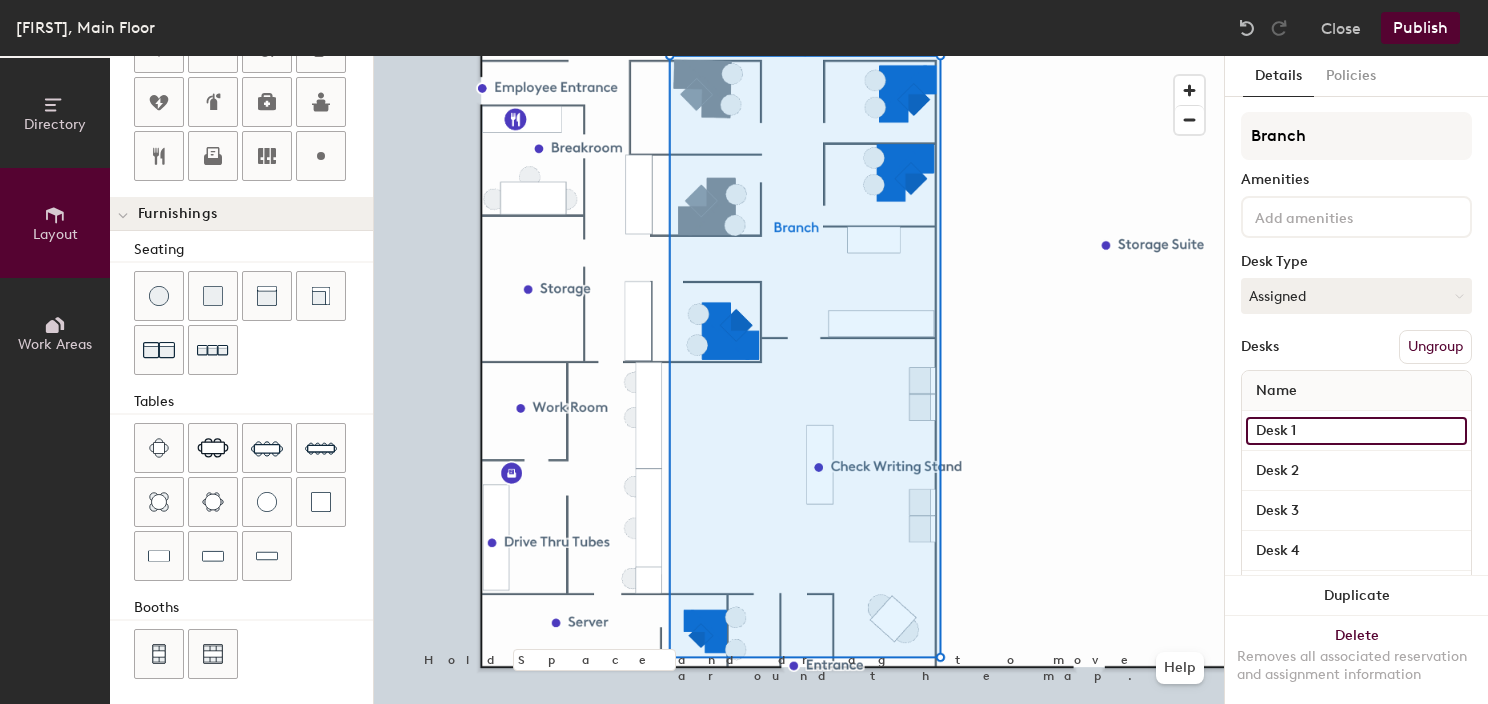 drag, startPoint x: 1276, startPoint y: 437, endPoint x: 1264, endPoint y: 442, distance: 13 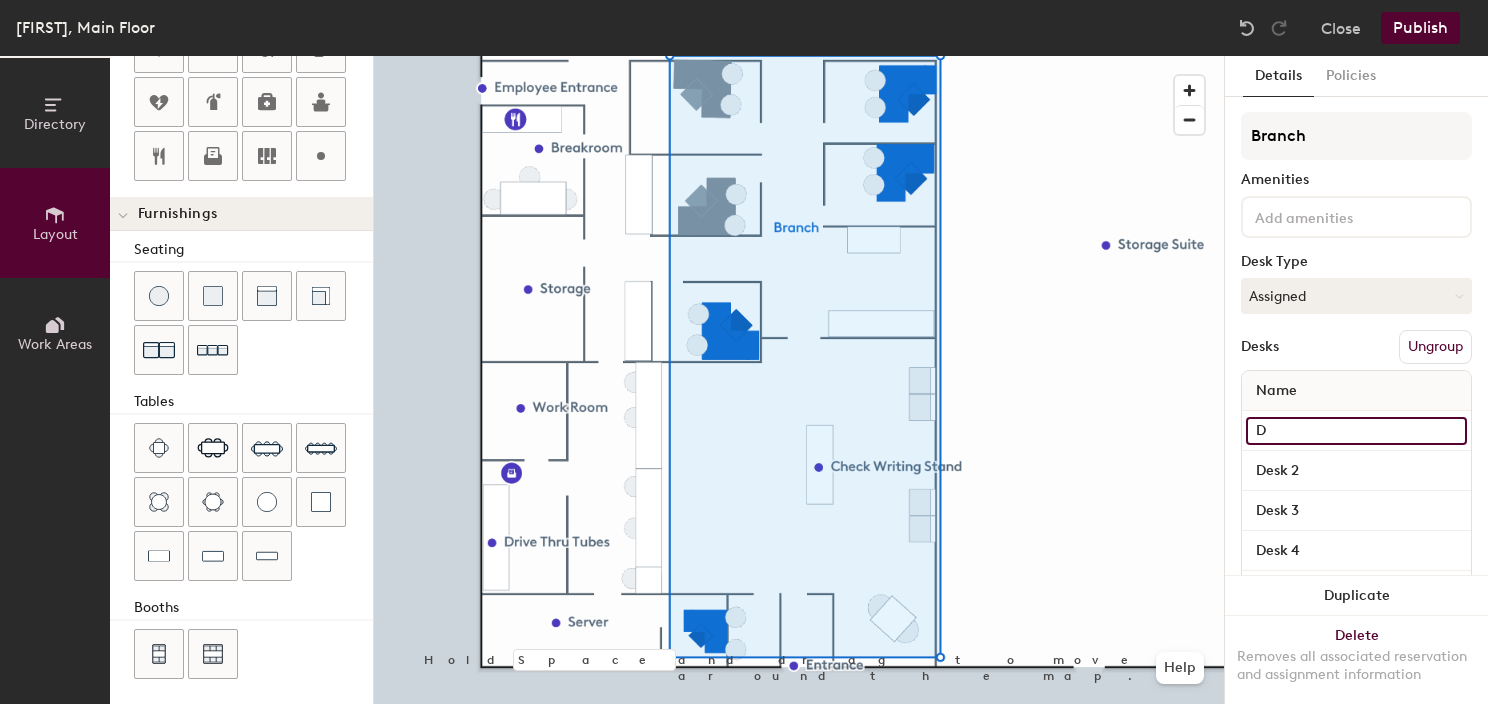 type 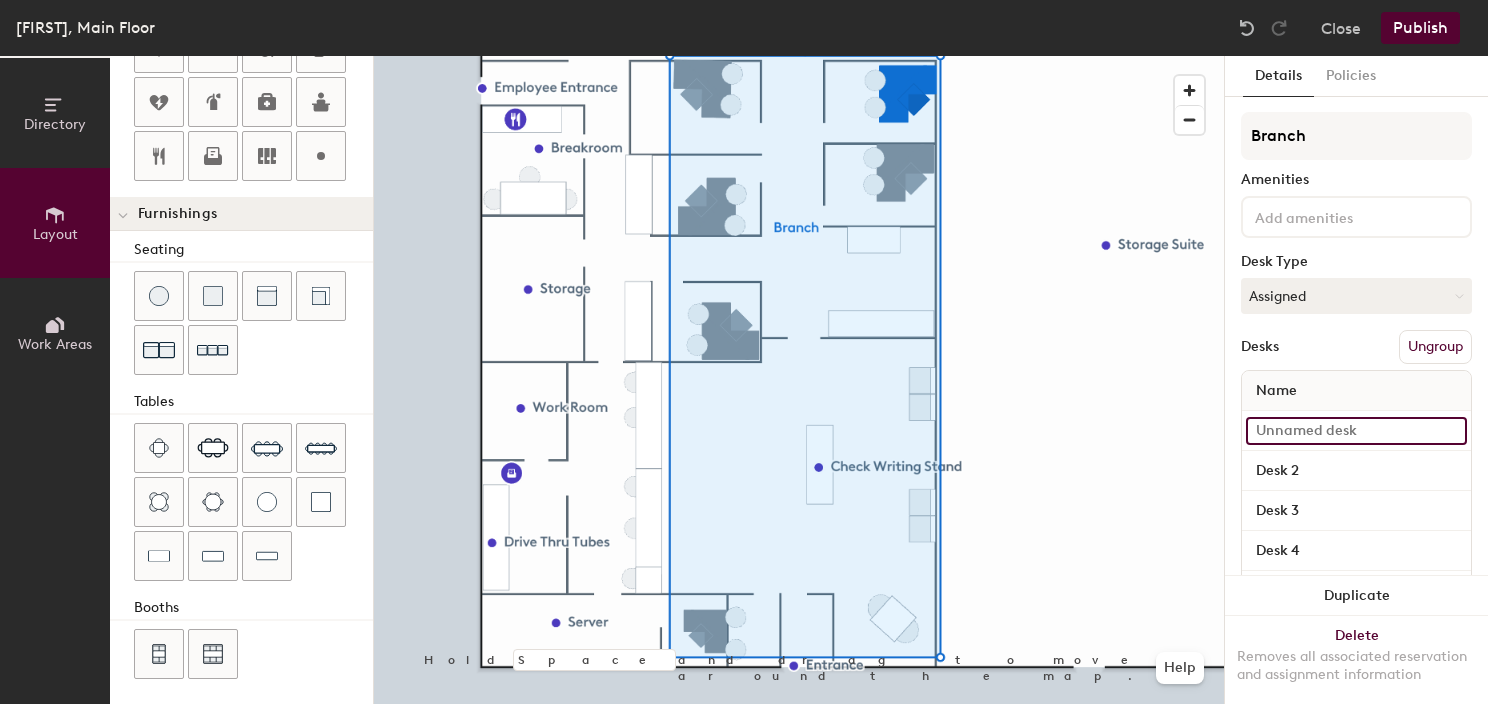 type on "20" 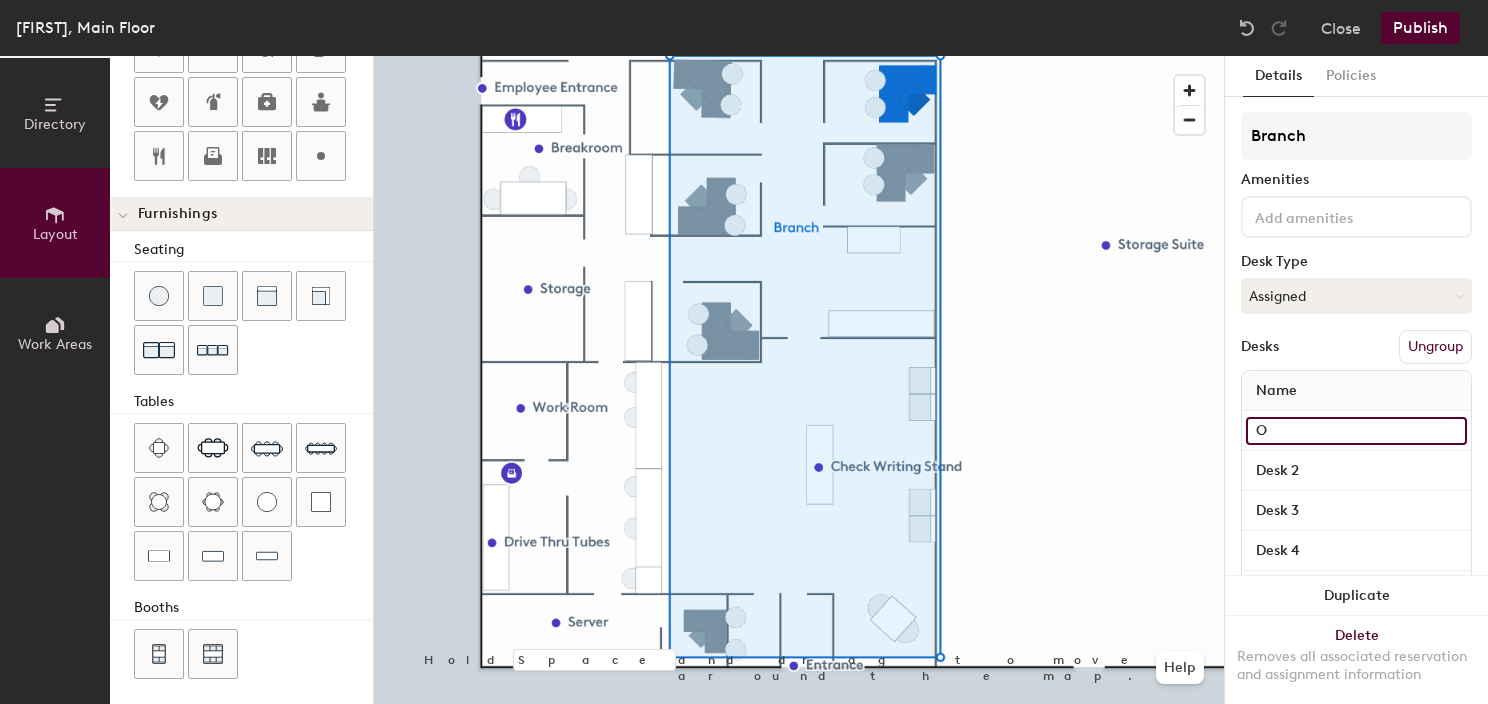 type on "20" 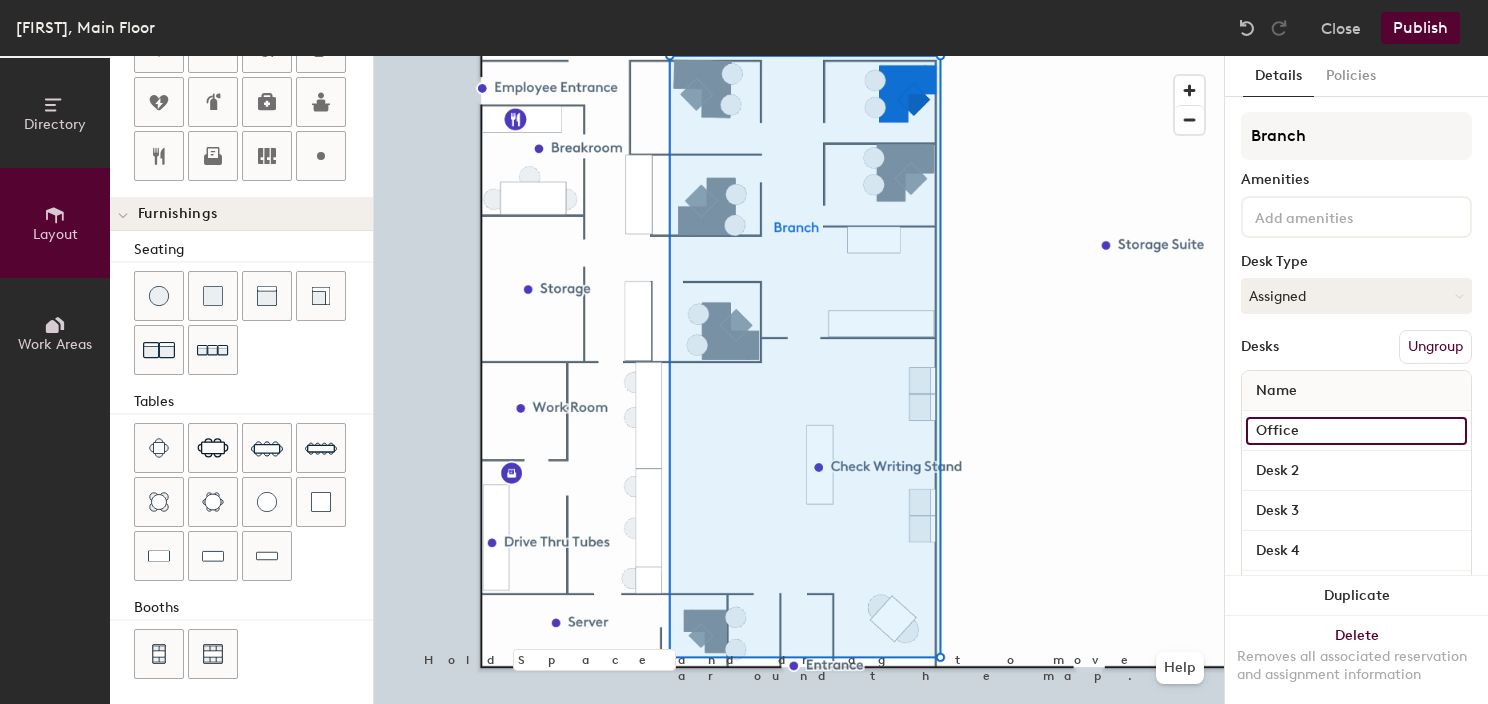 type on "Office" 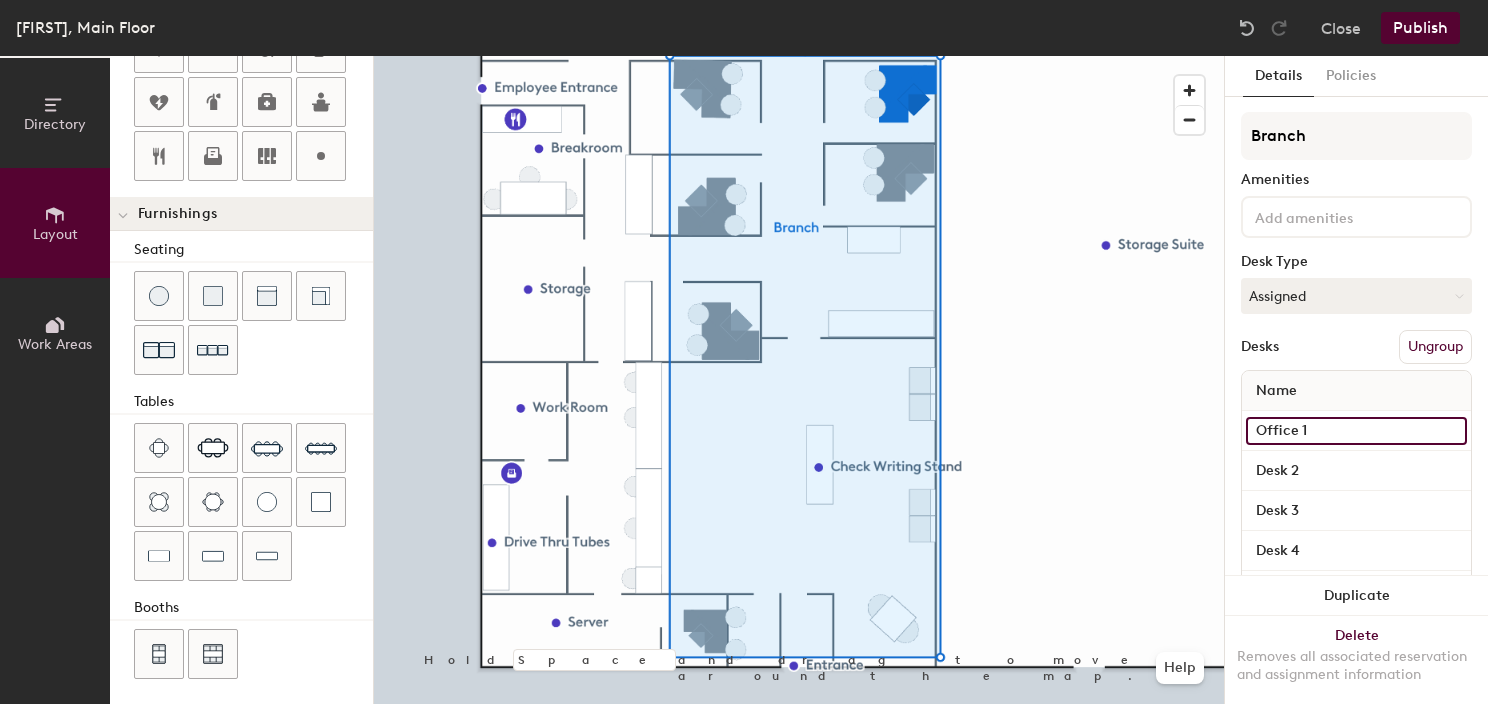 type on "Office 1" 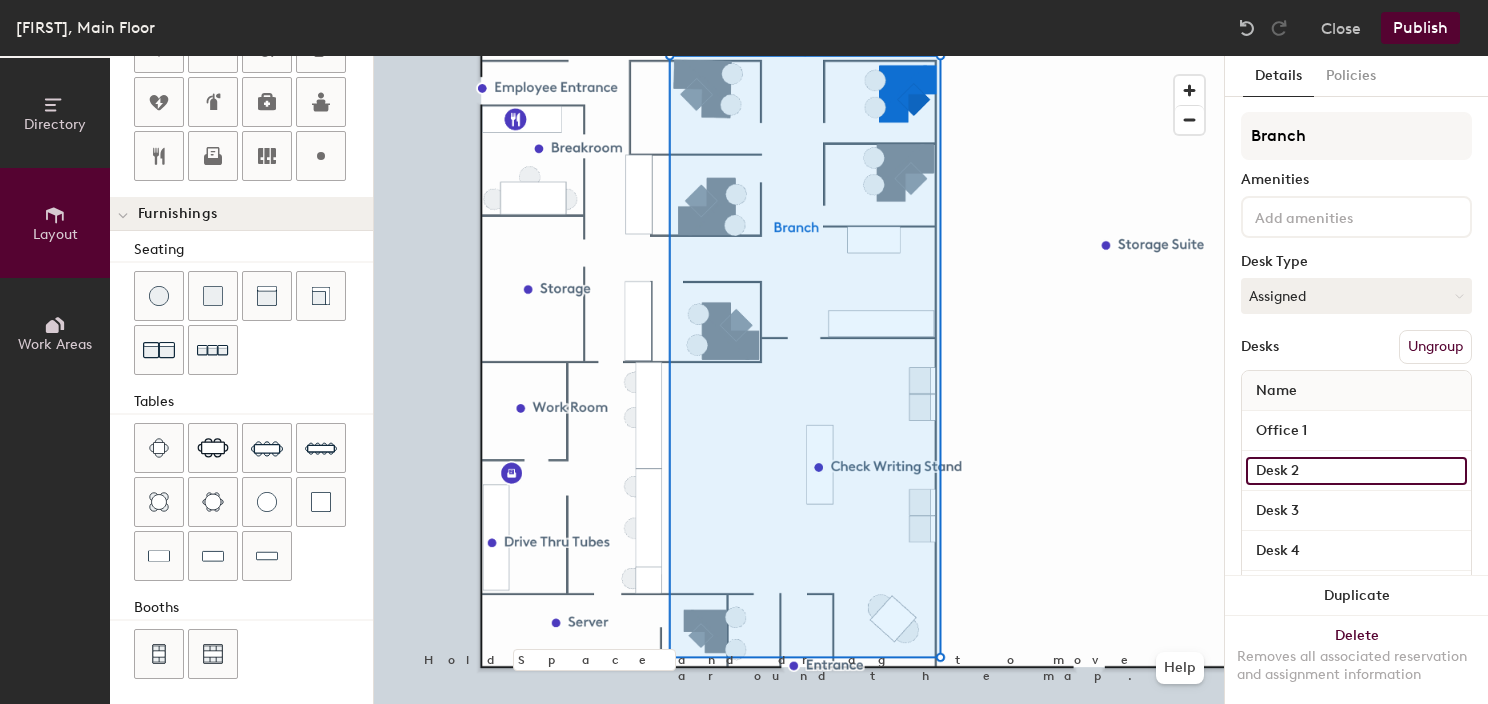 type on "20" 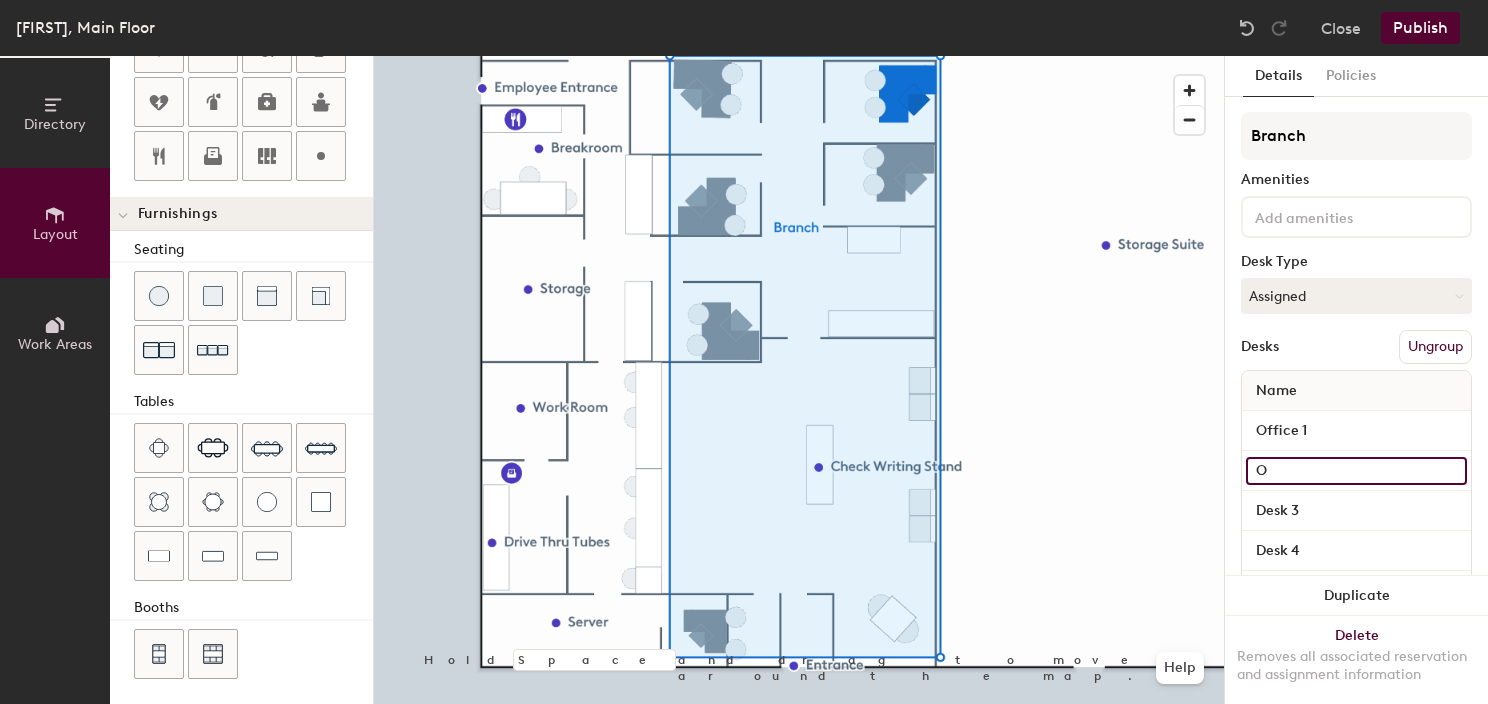 type on "Of" 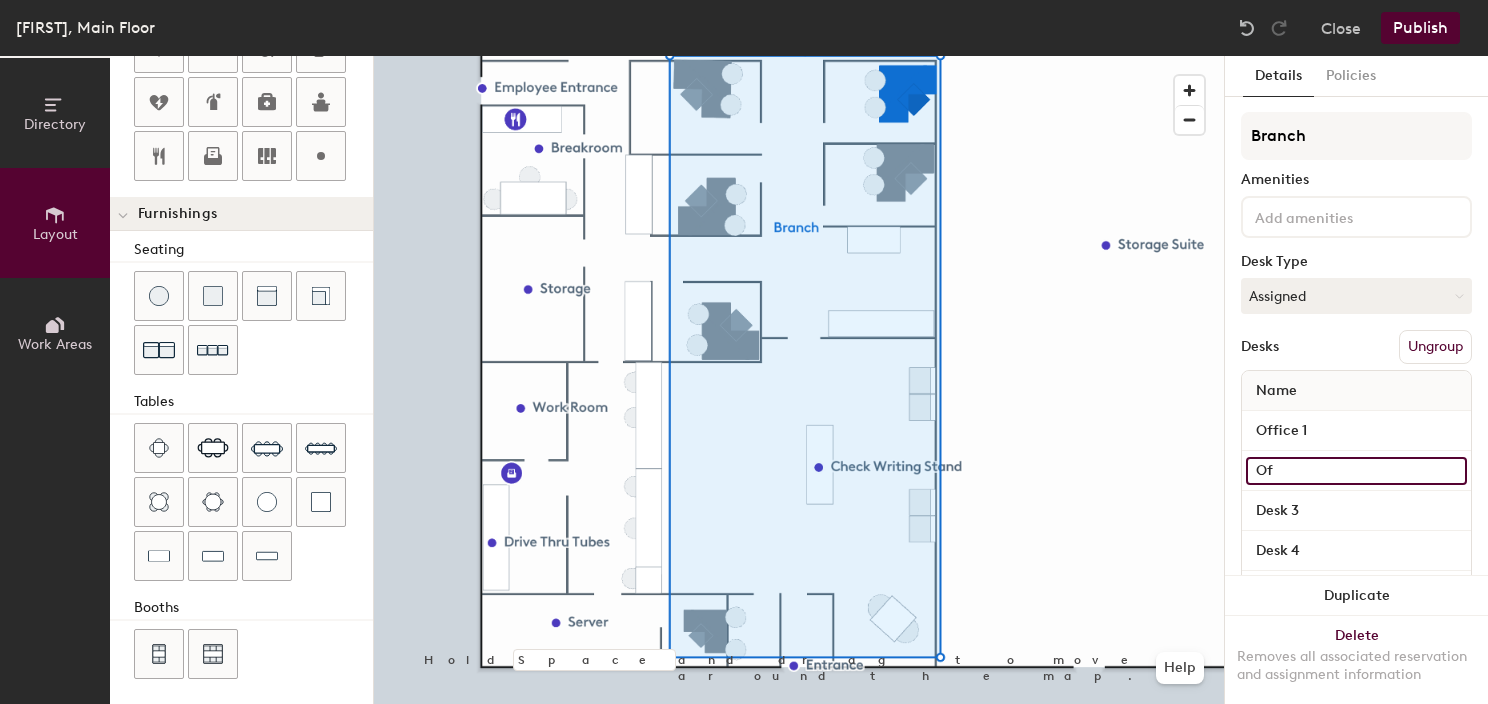 type on "20" 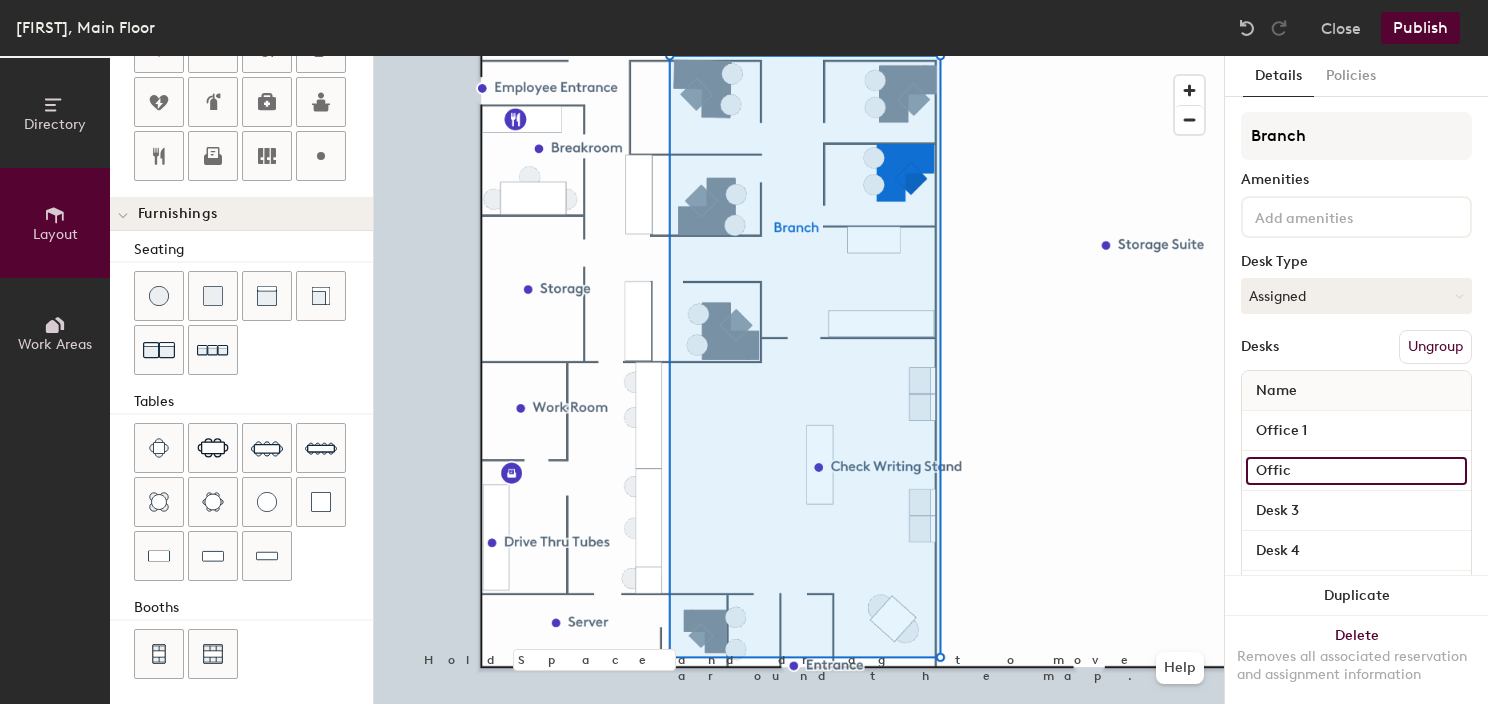 type on "Office" 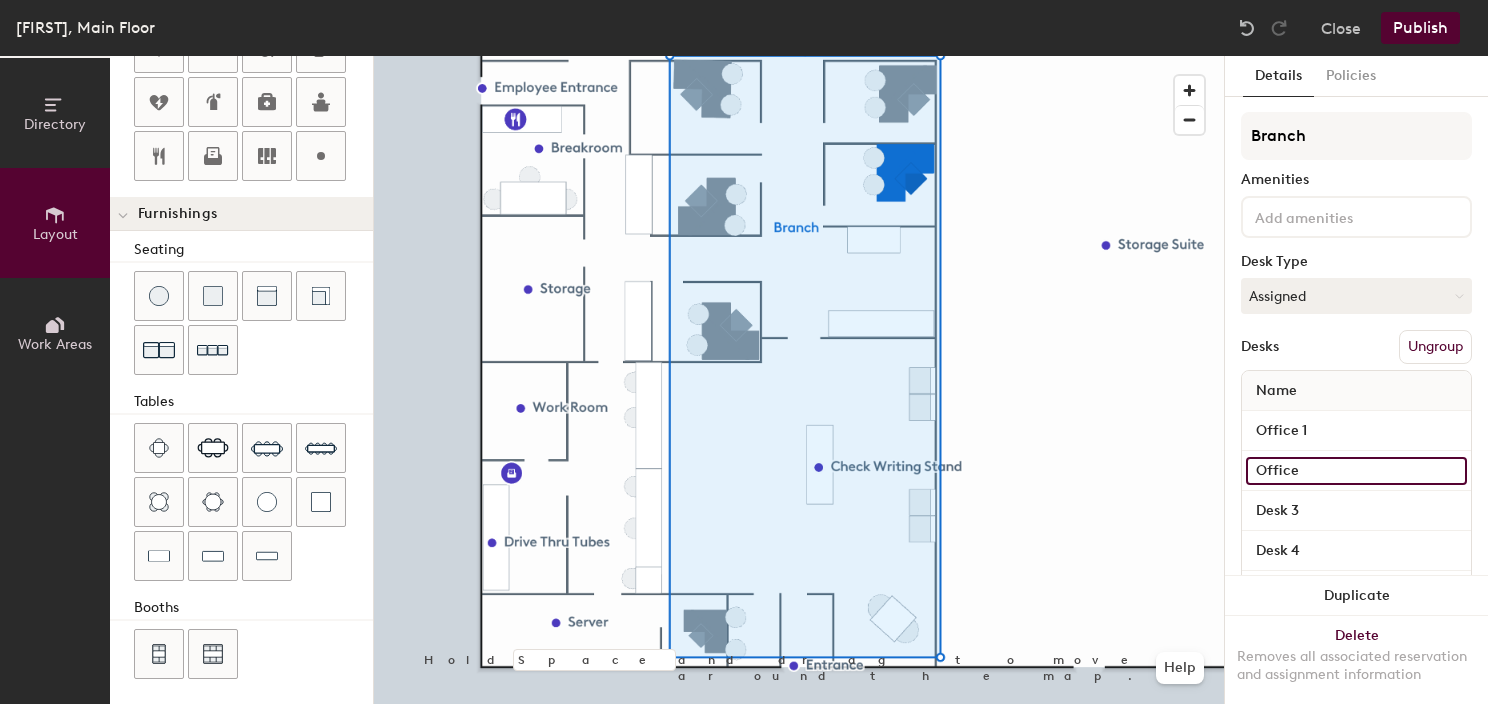 type on "20" 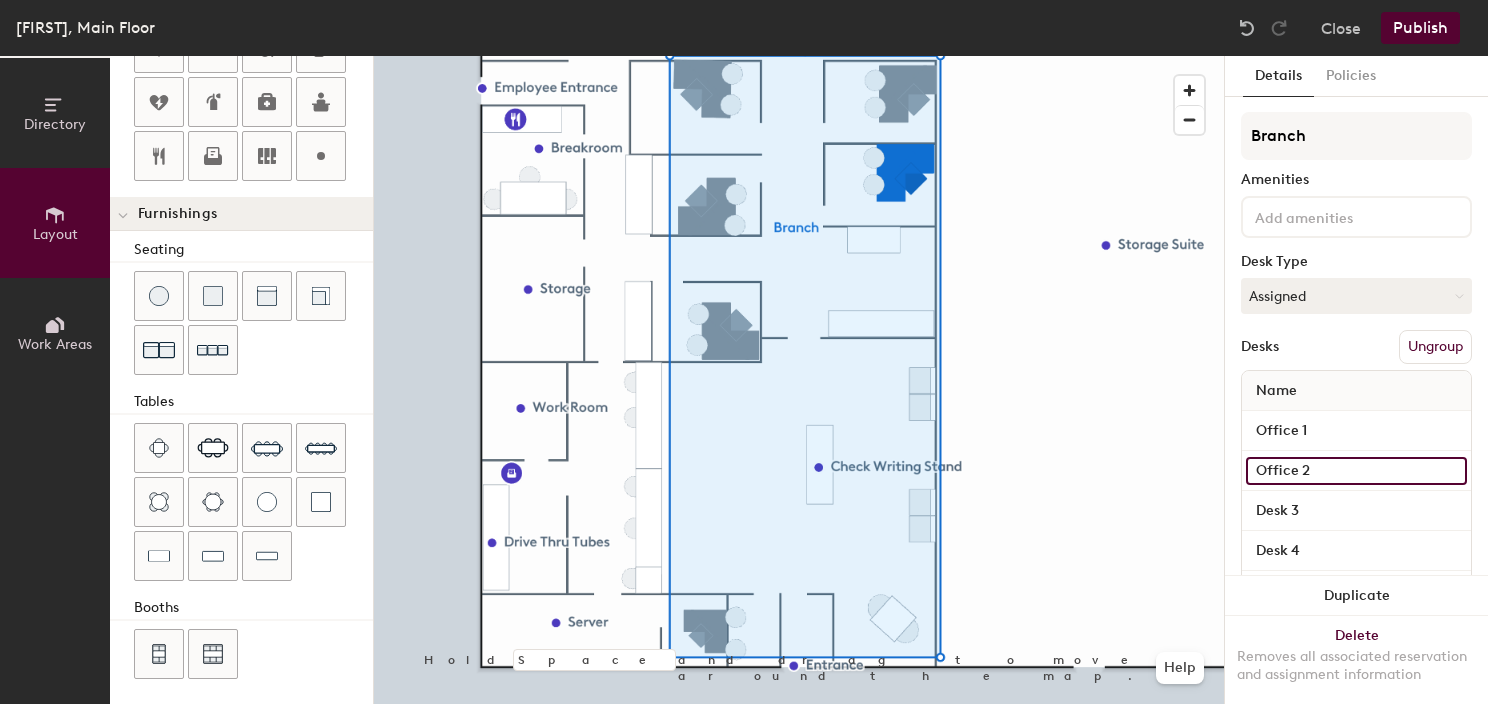 type on "20" 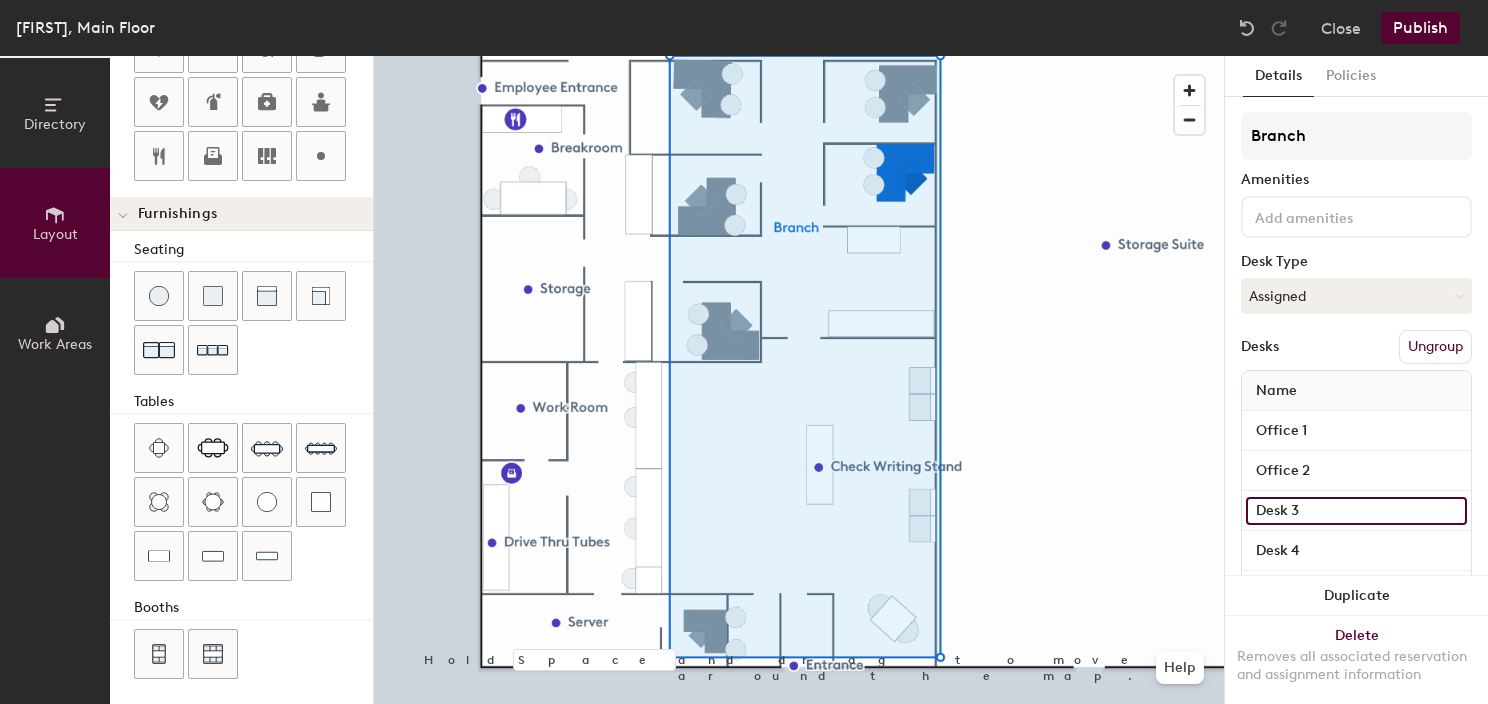 type on "20" 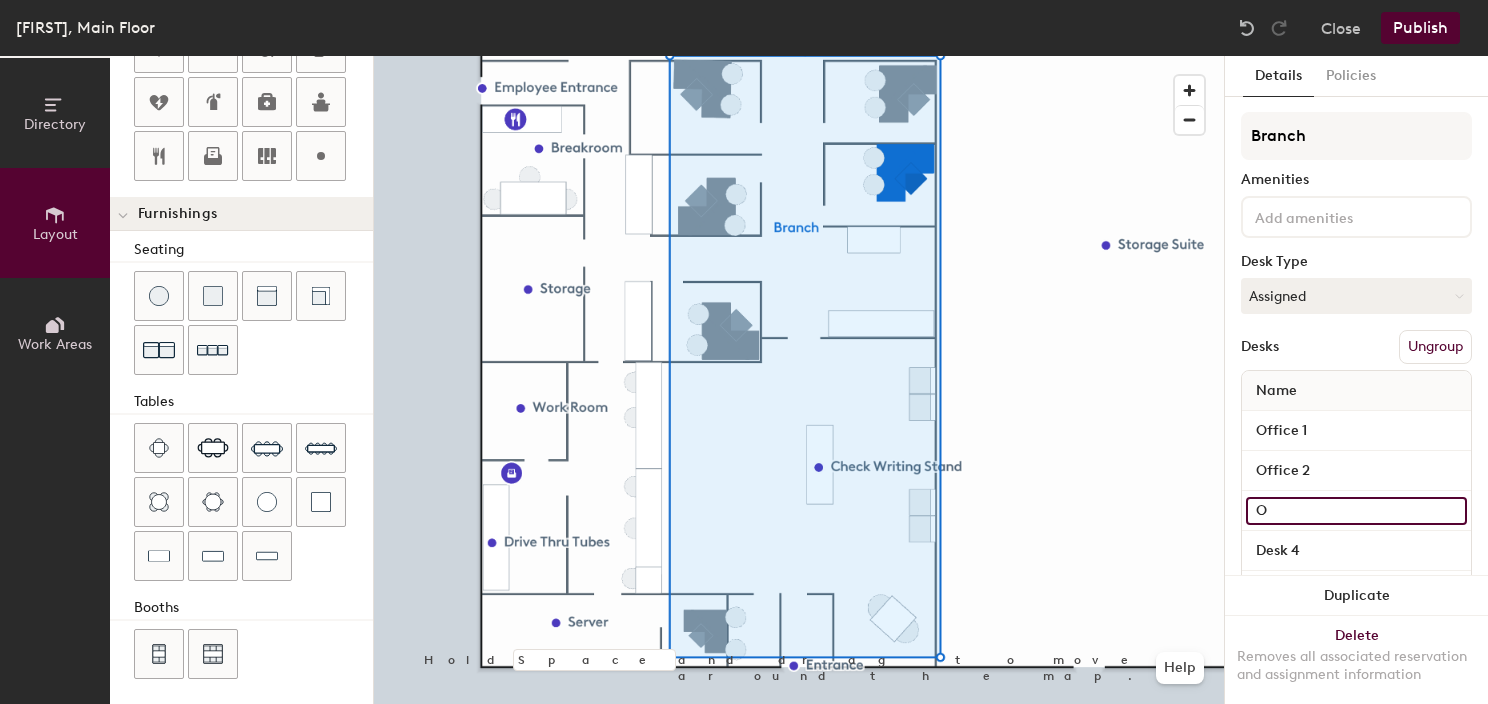 type on "Of" 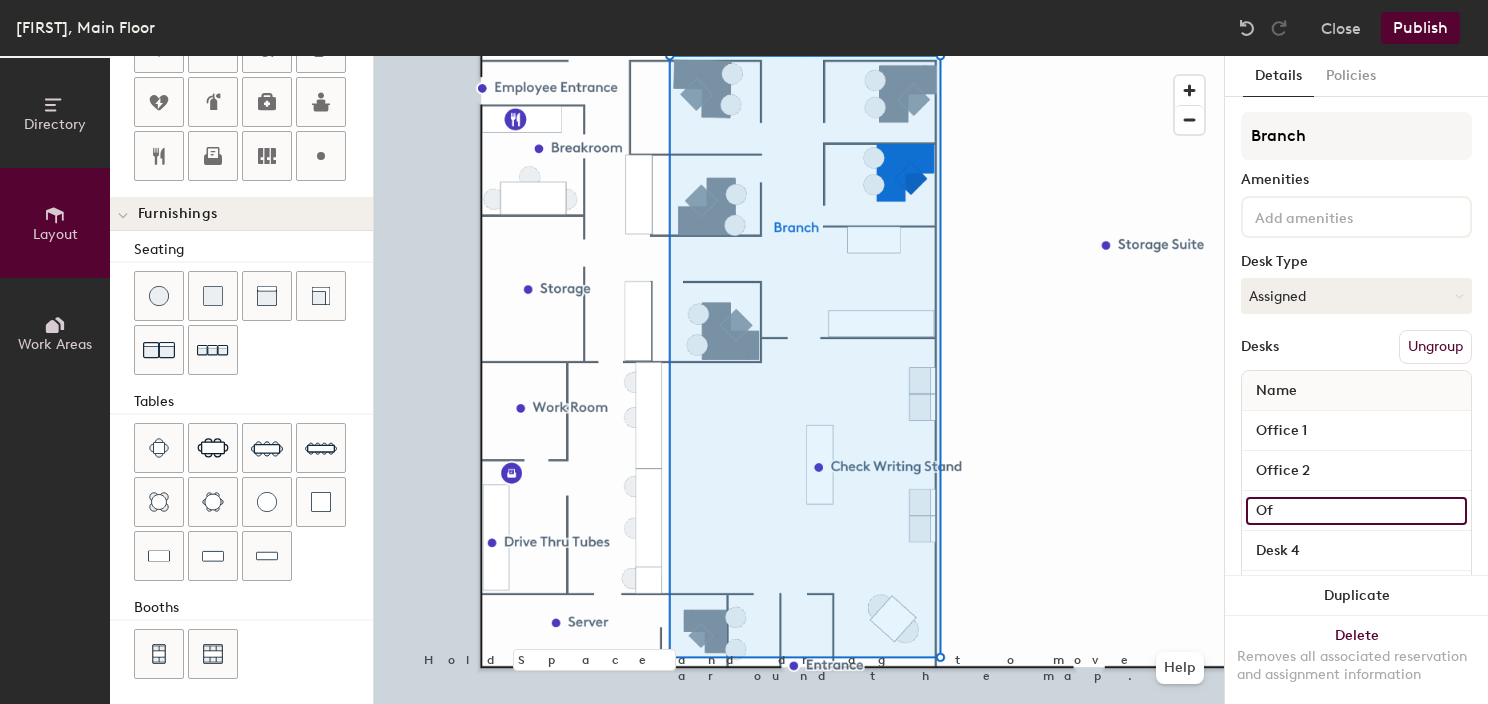 type on "20" 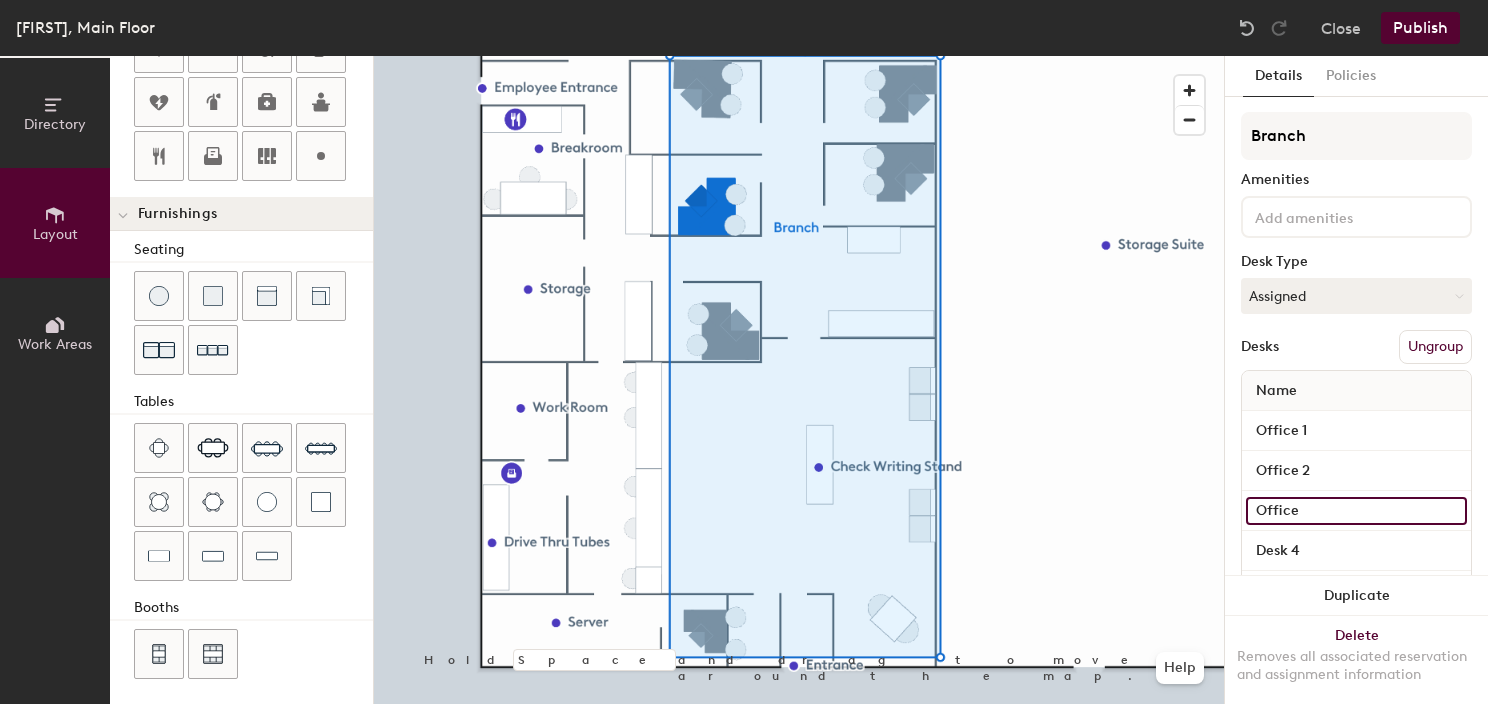 type on "Office" 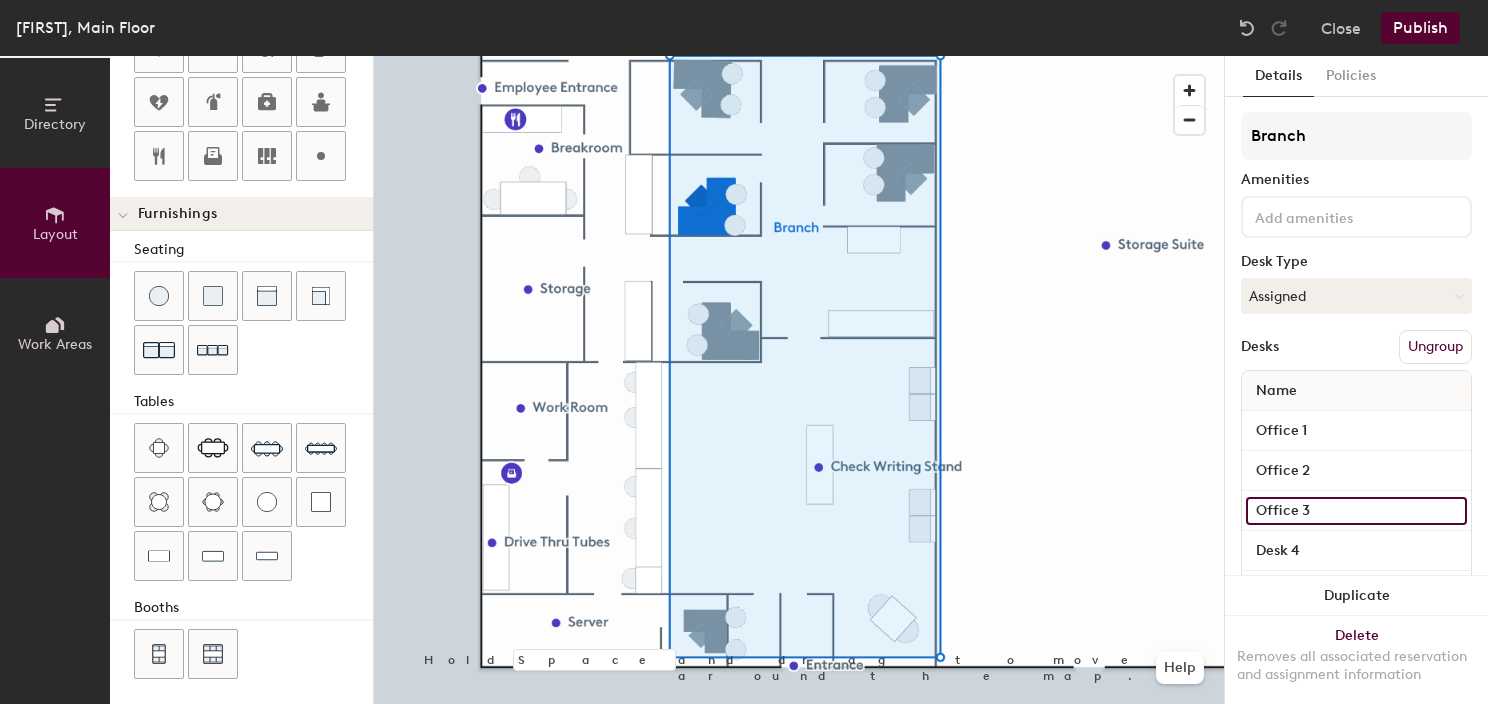 type on "20" 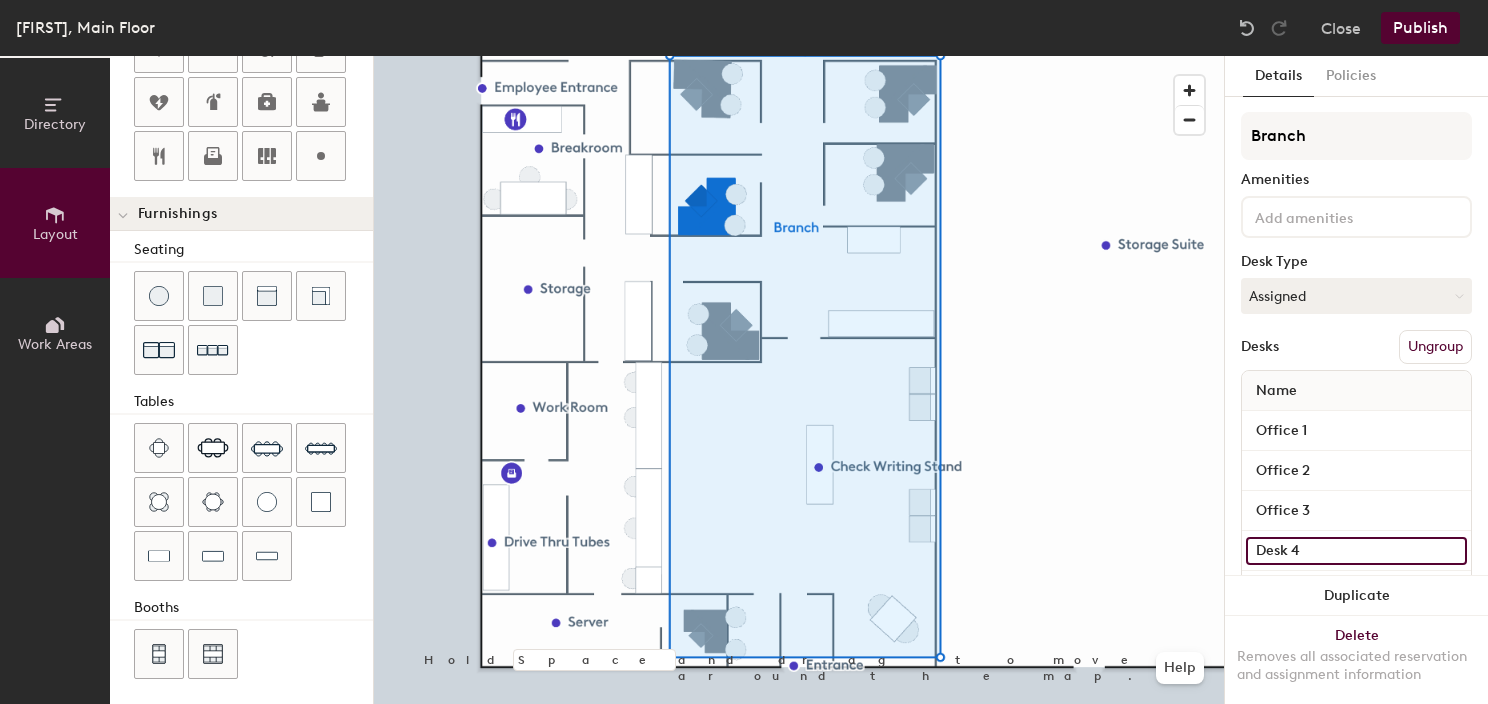 type on "20" 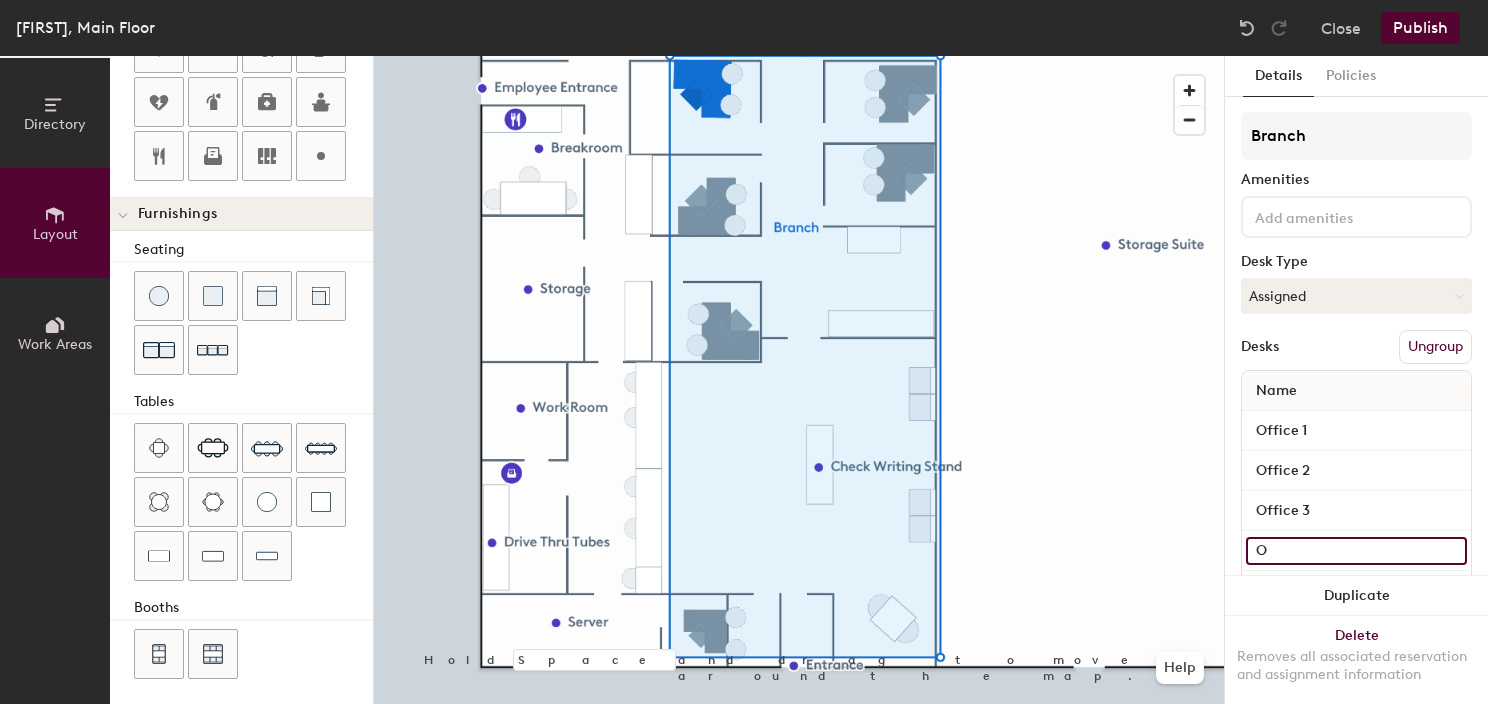 type on "20" 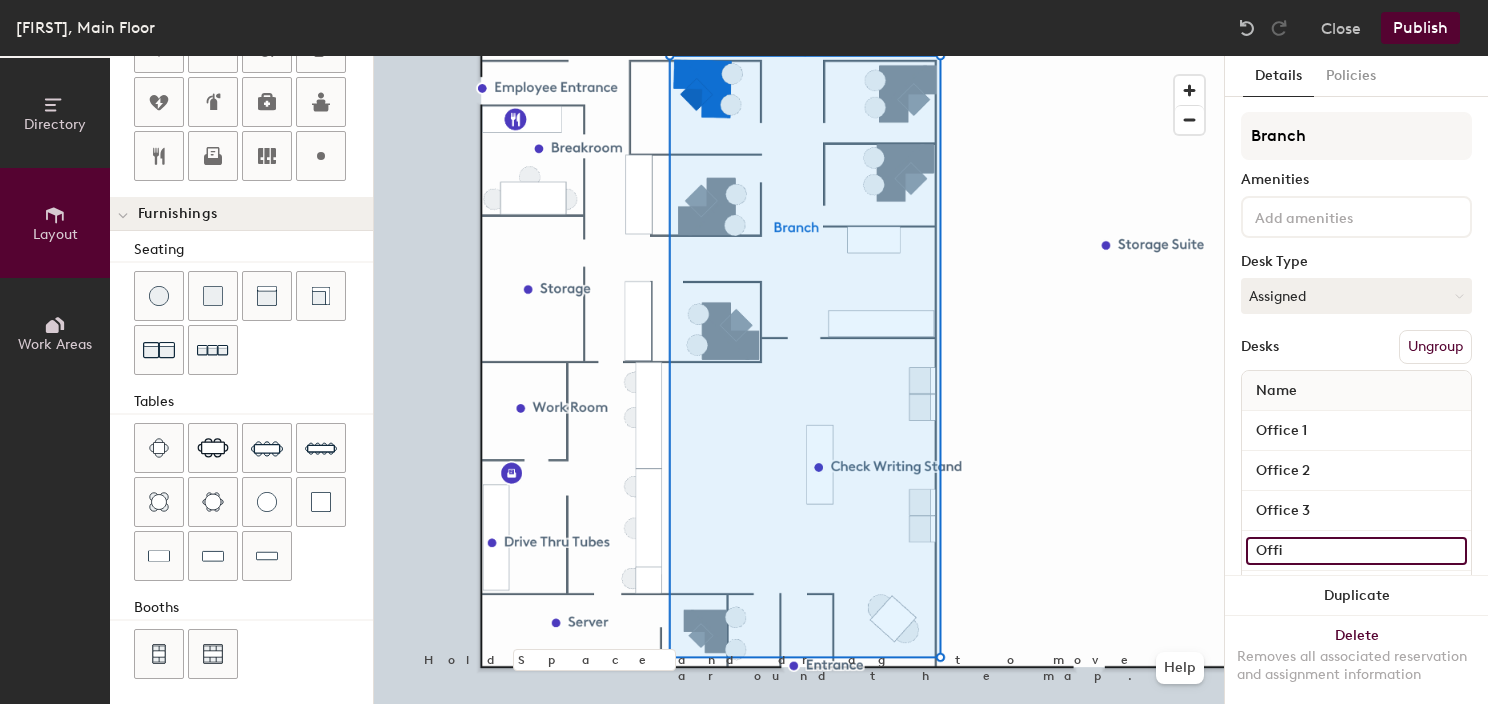 type on "Offic" 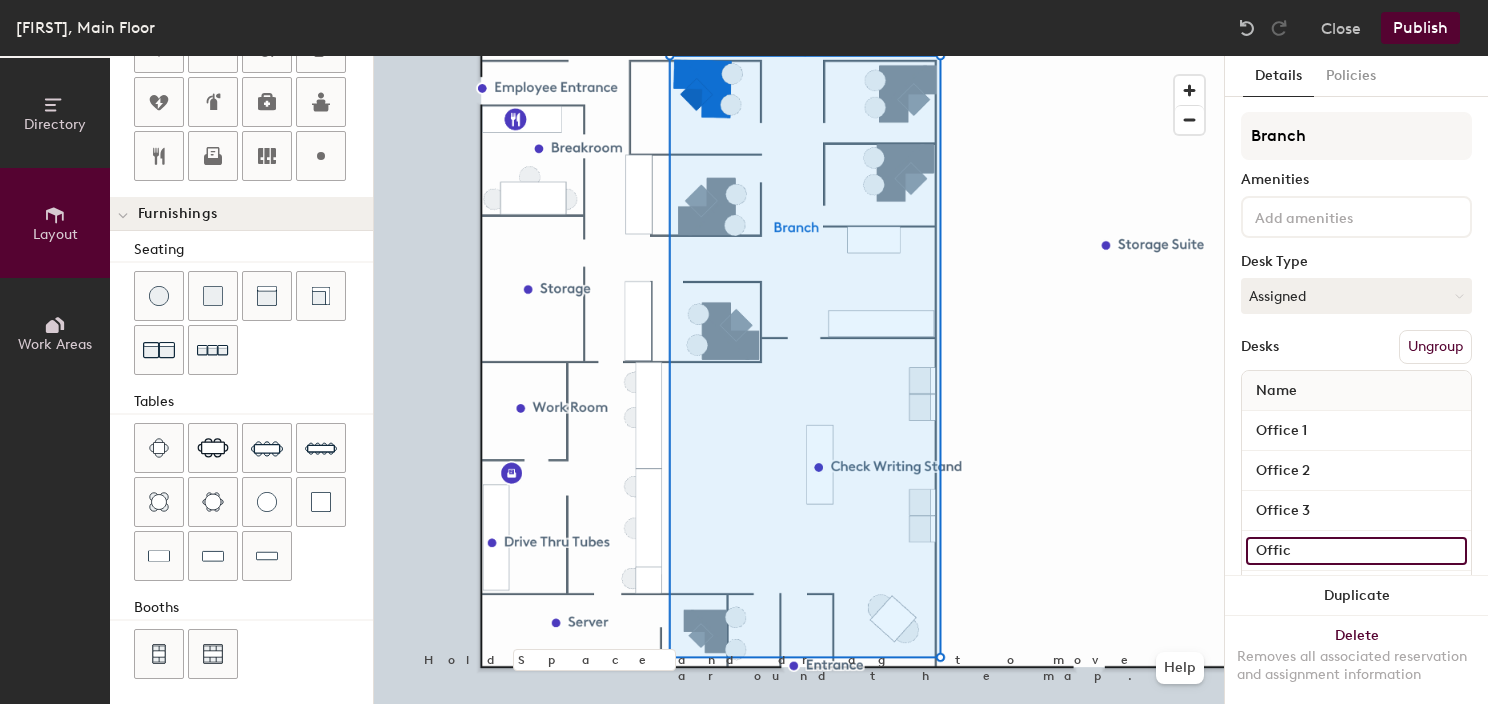 type on "20" 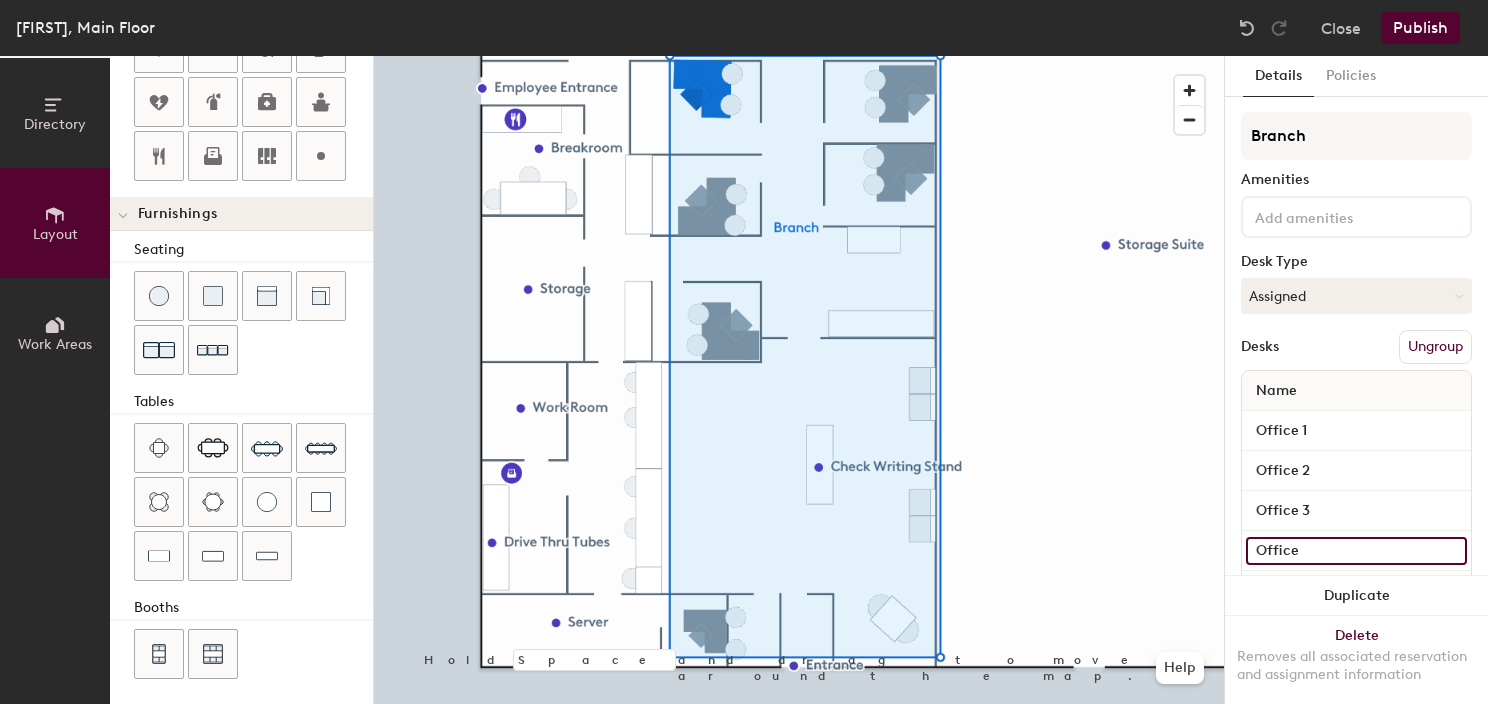 type on "20" 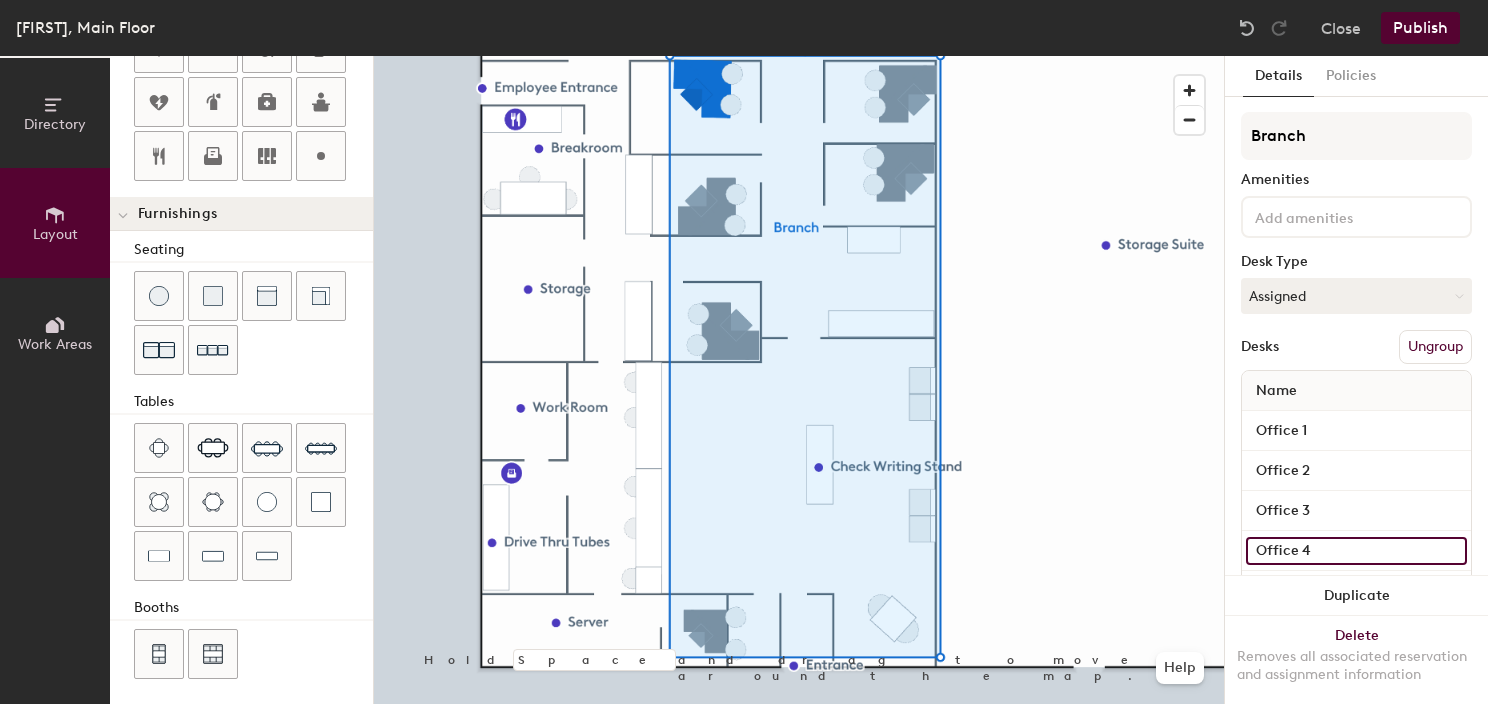 type on "20" 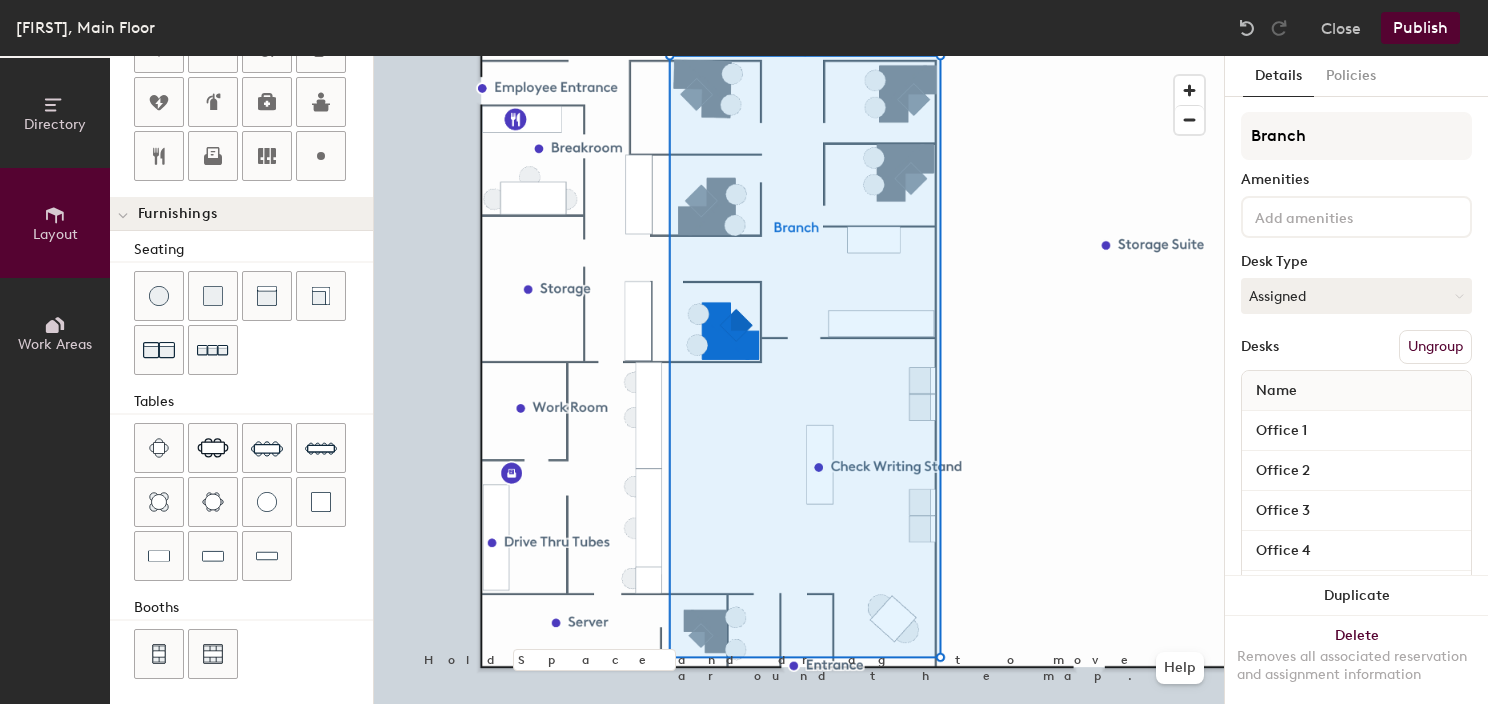 type on "20" 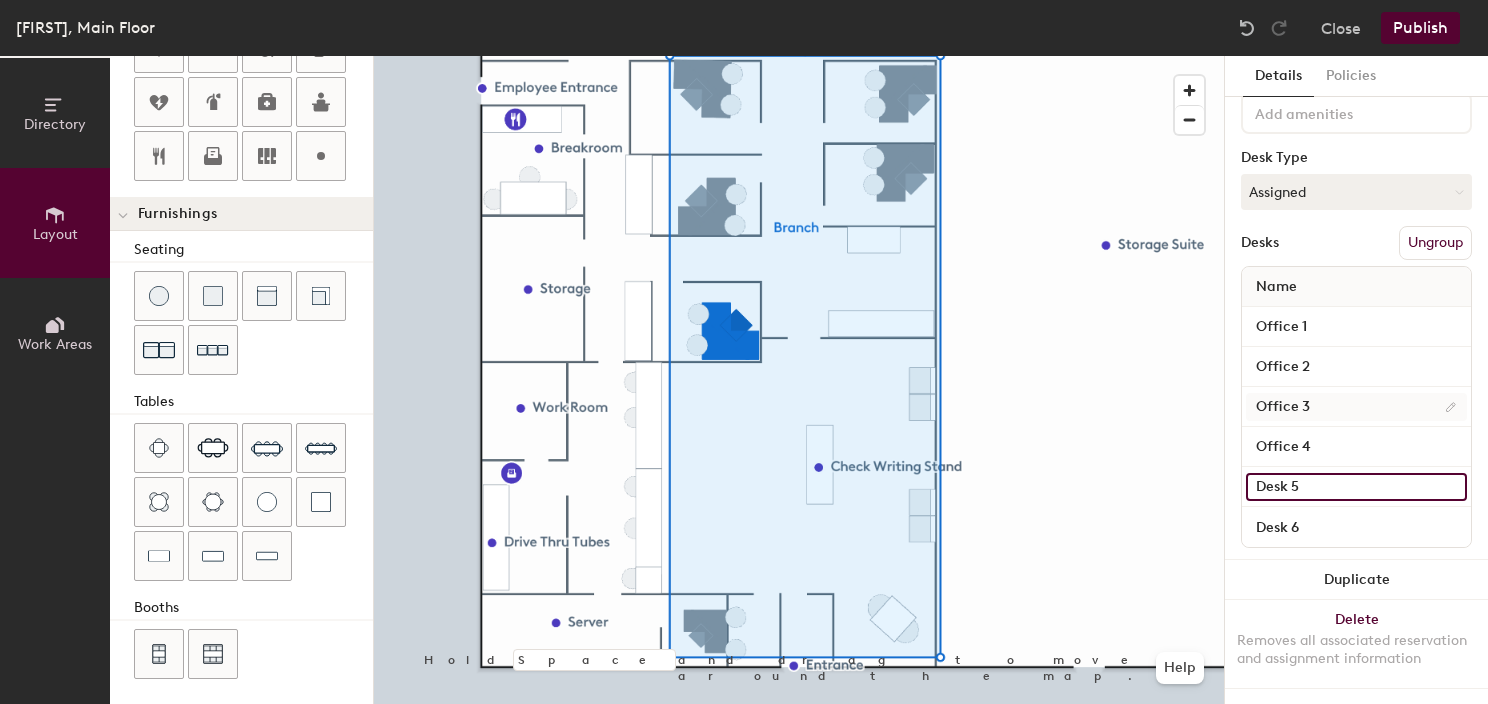 scroll, scrollTop: 120, scrollLeft: 0, axis: vertical 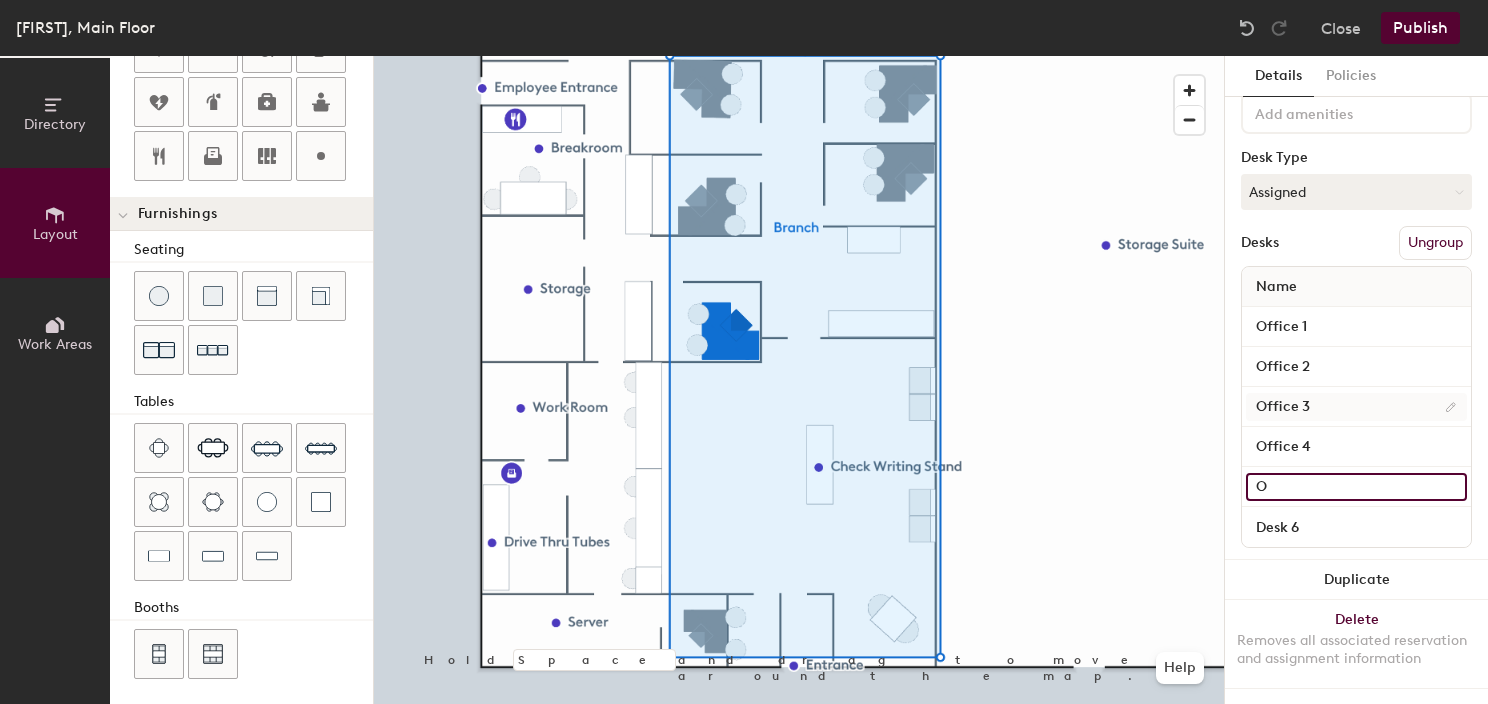 type on "Of" 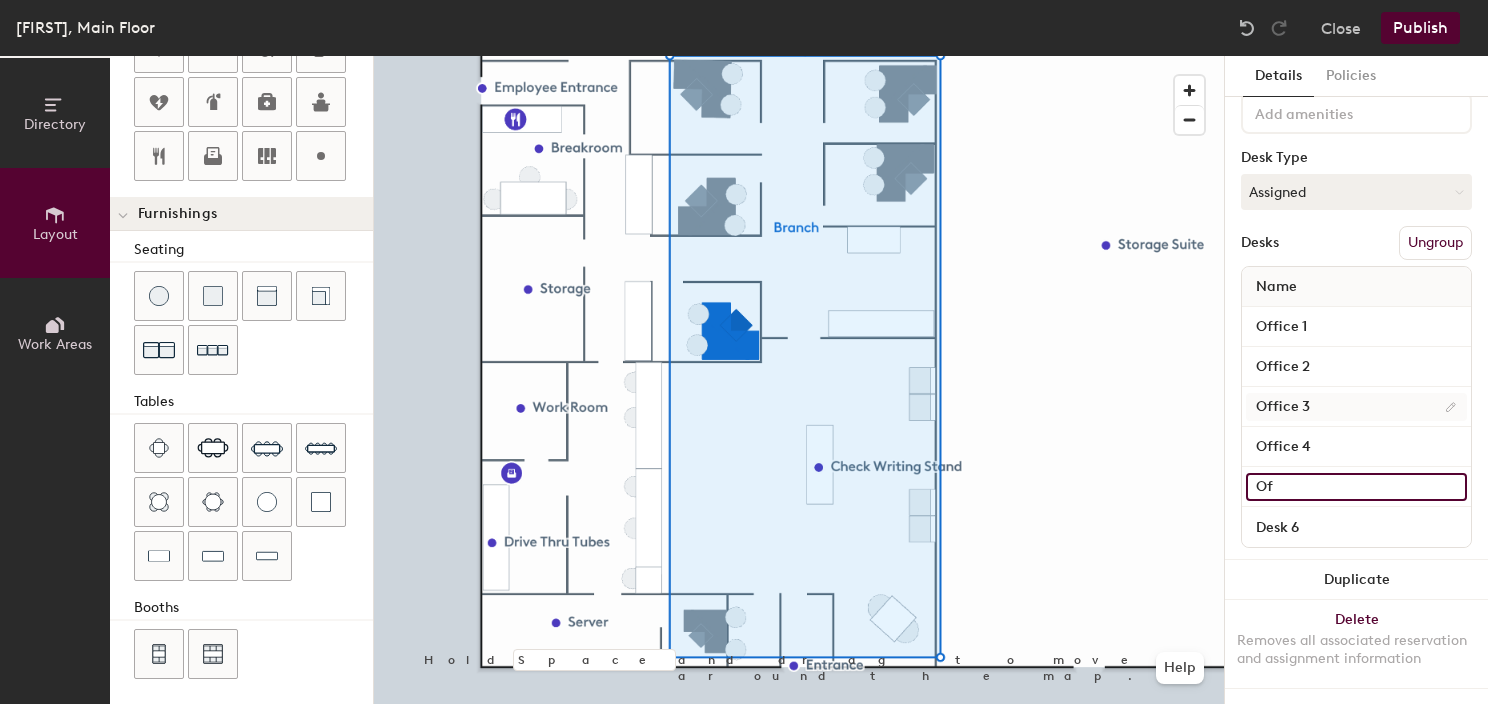 type on "20" 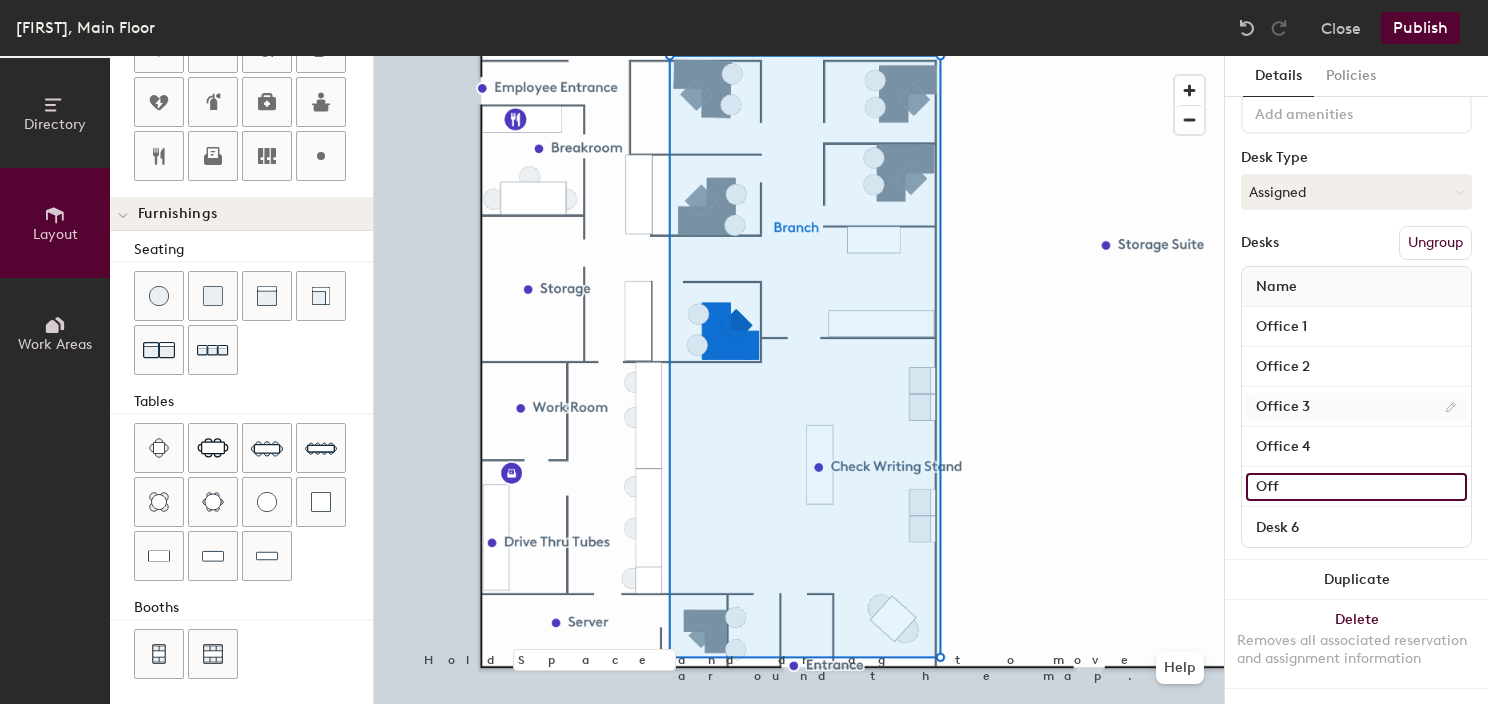type on "Offi" 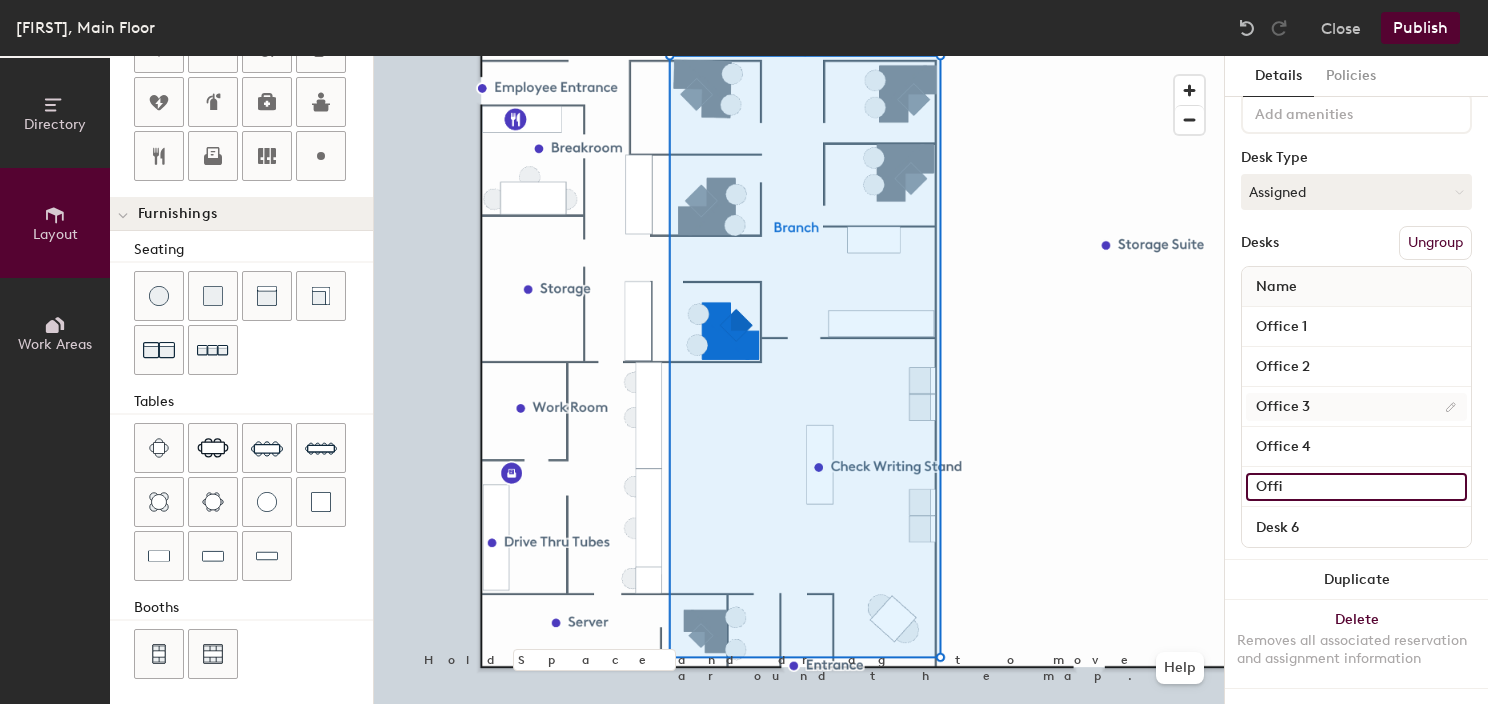 type on "20" 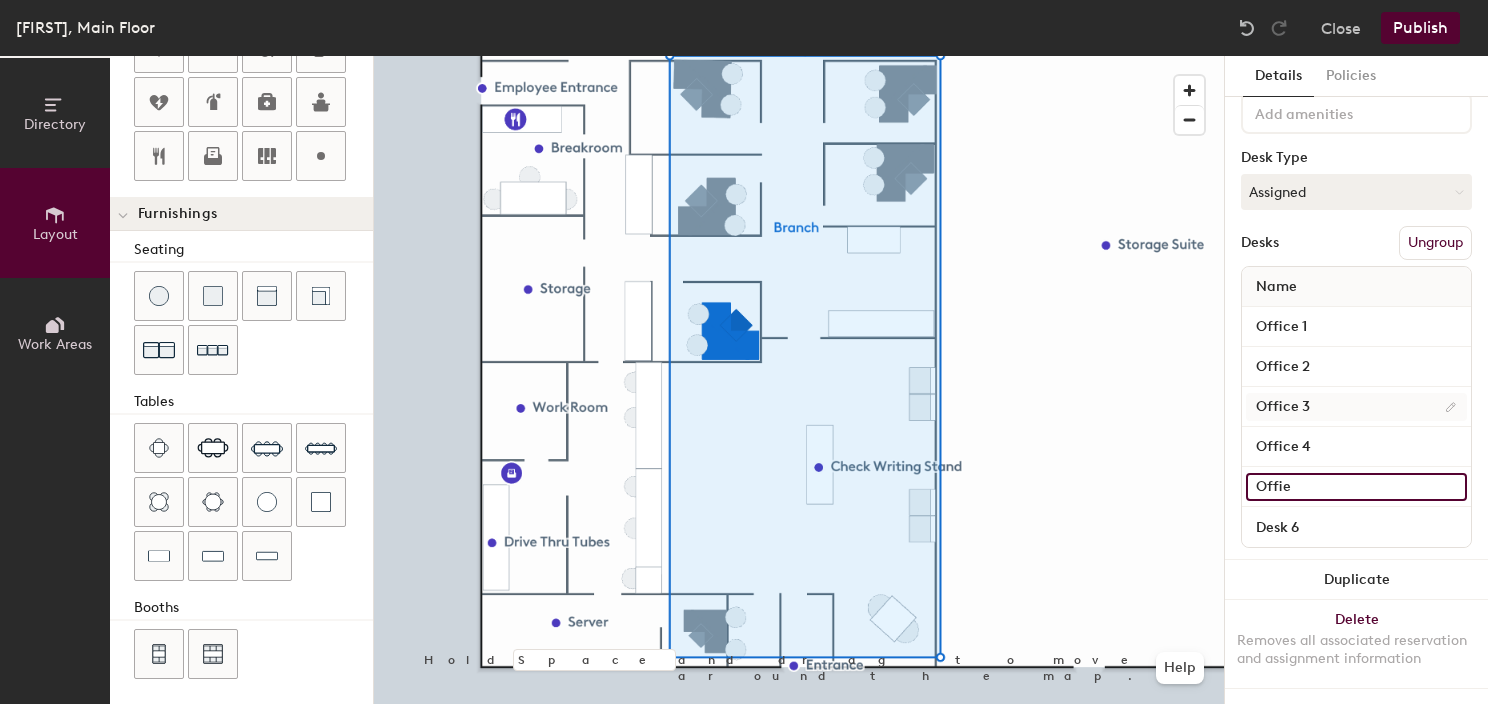 type on "20" 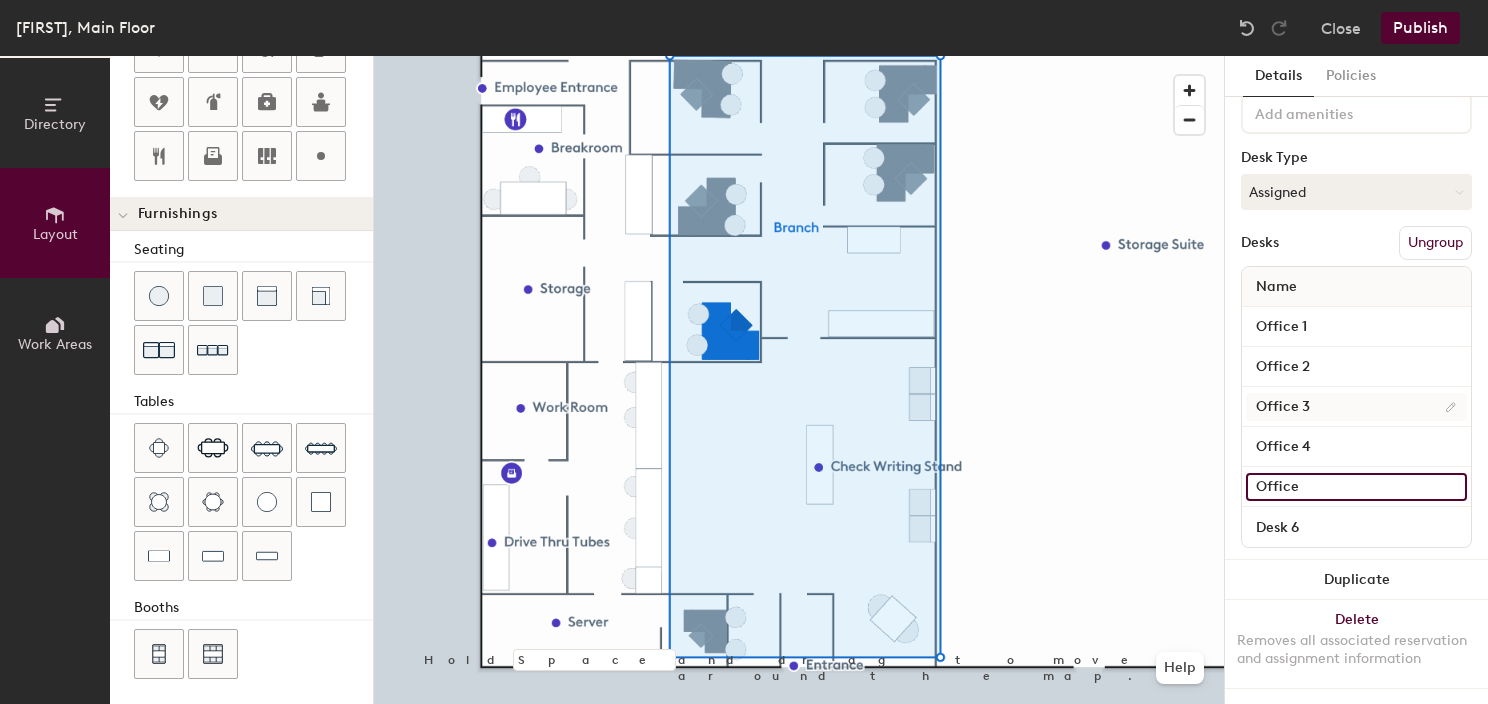 type on "Office" 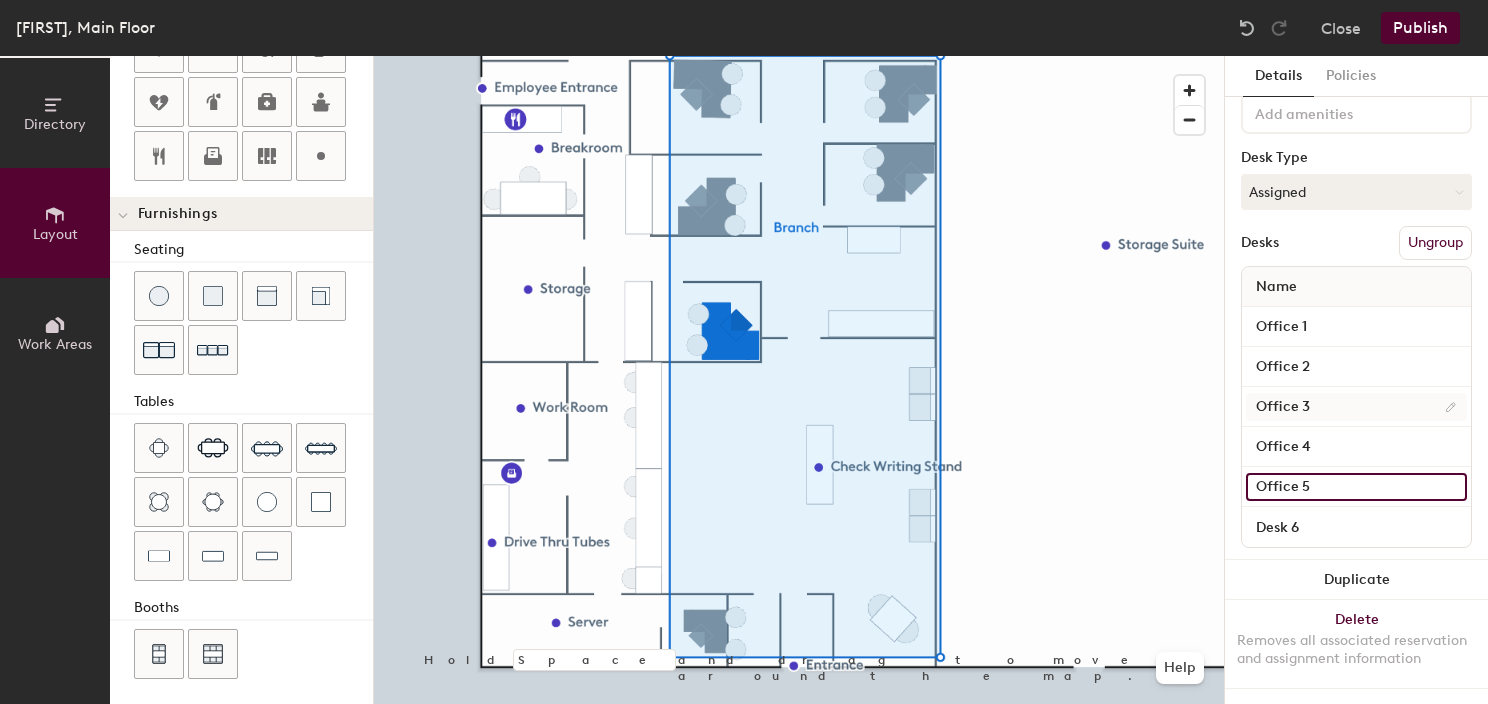 type on "20" 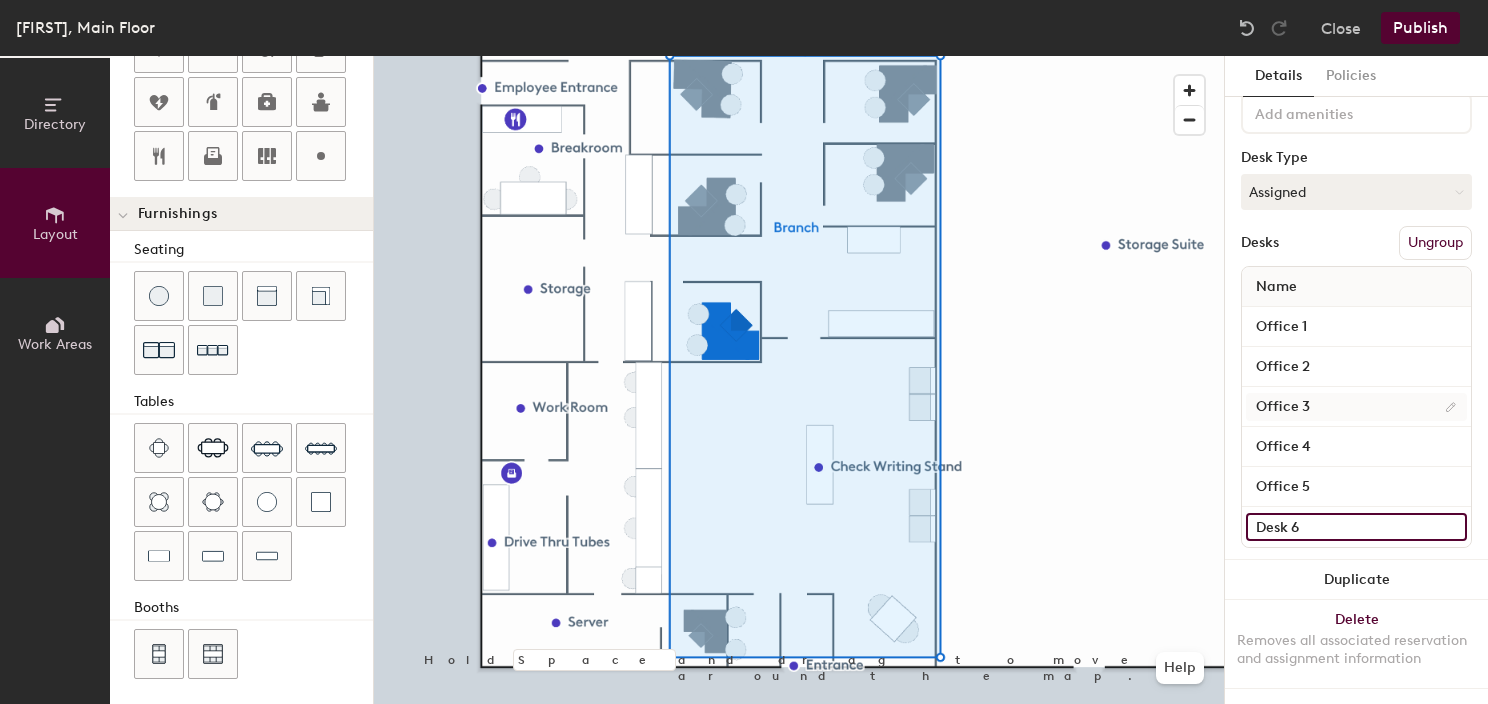 type on "20" 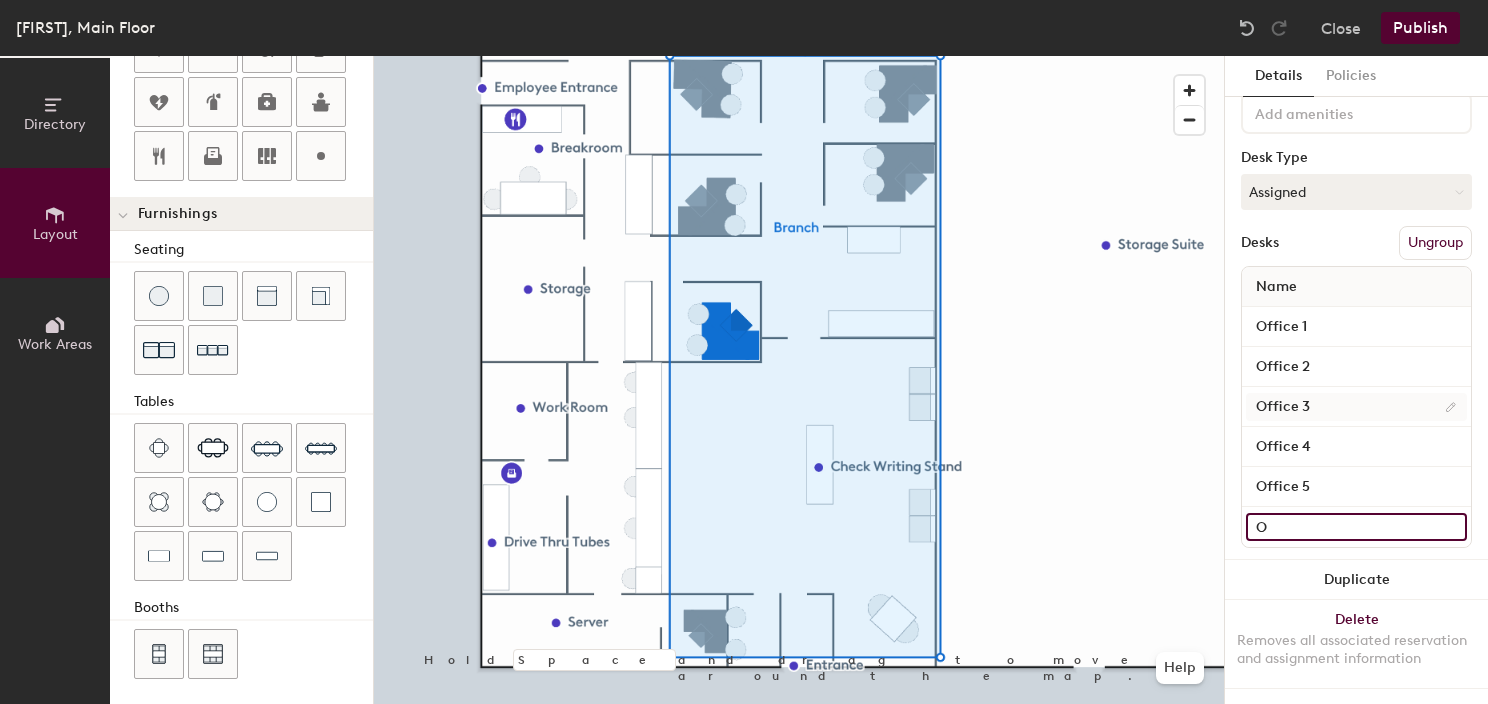 type on "20" 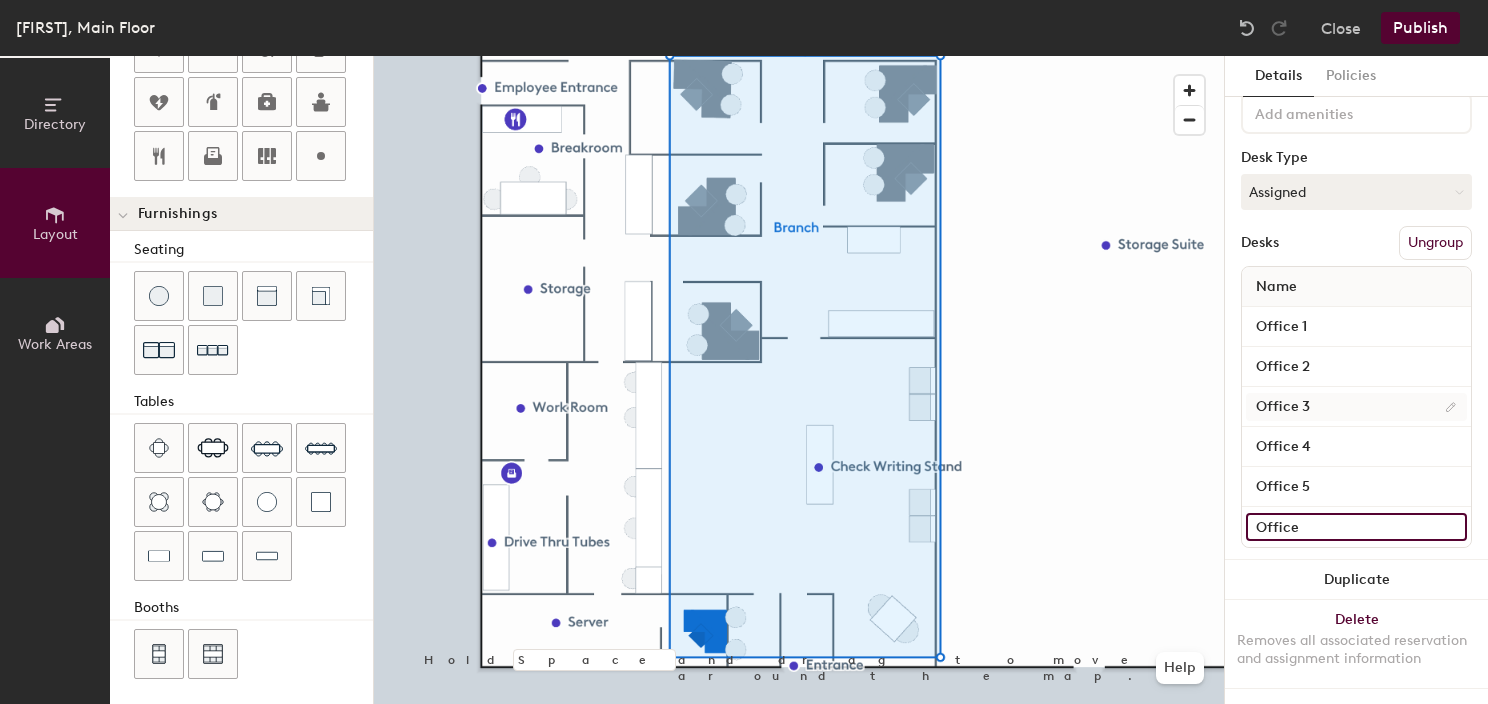 type on "Office" 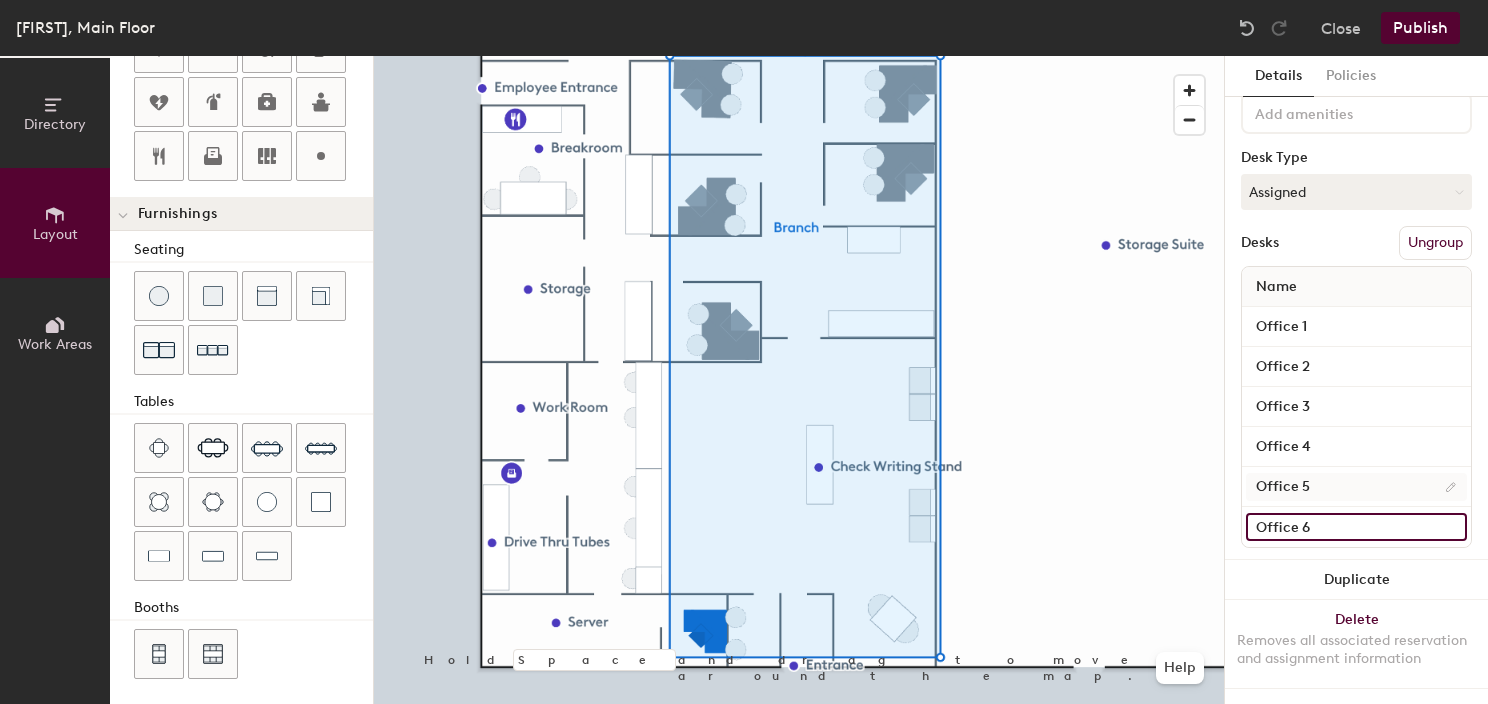 type on "20" 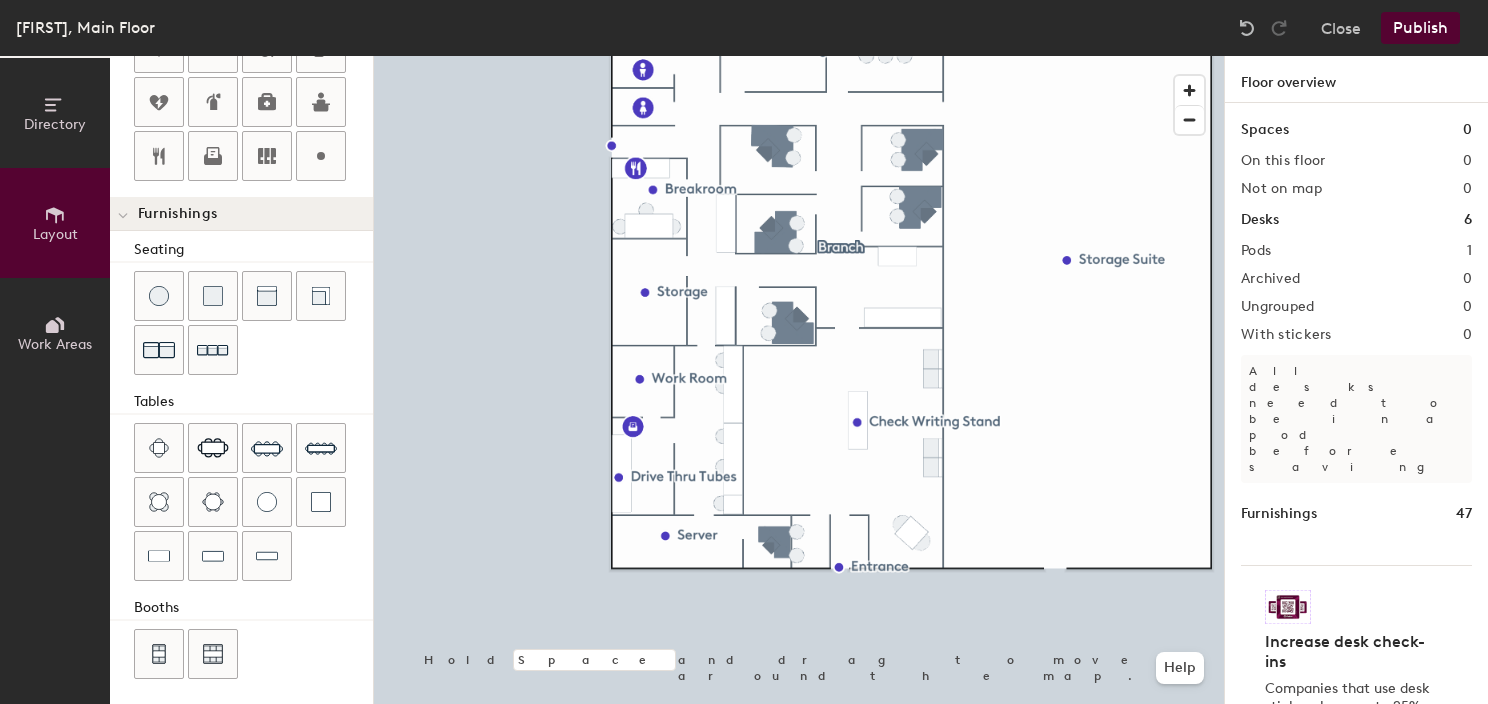 click on "Publish" 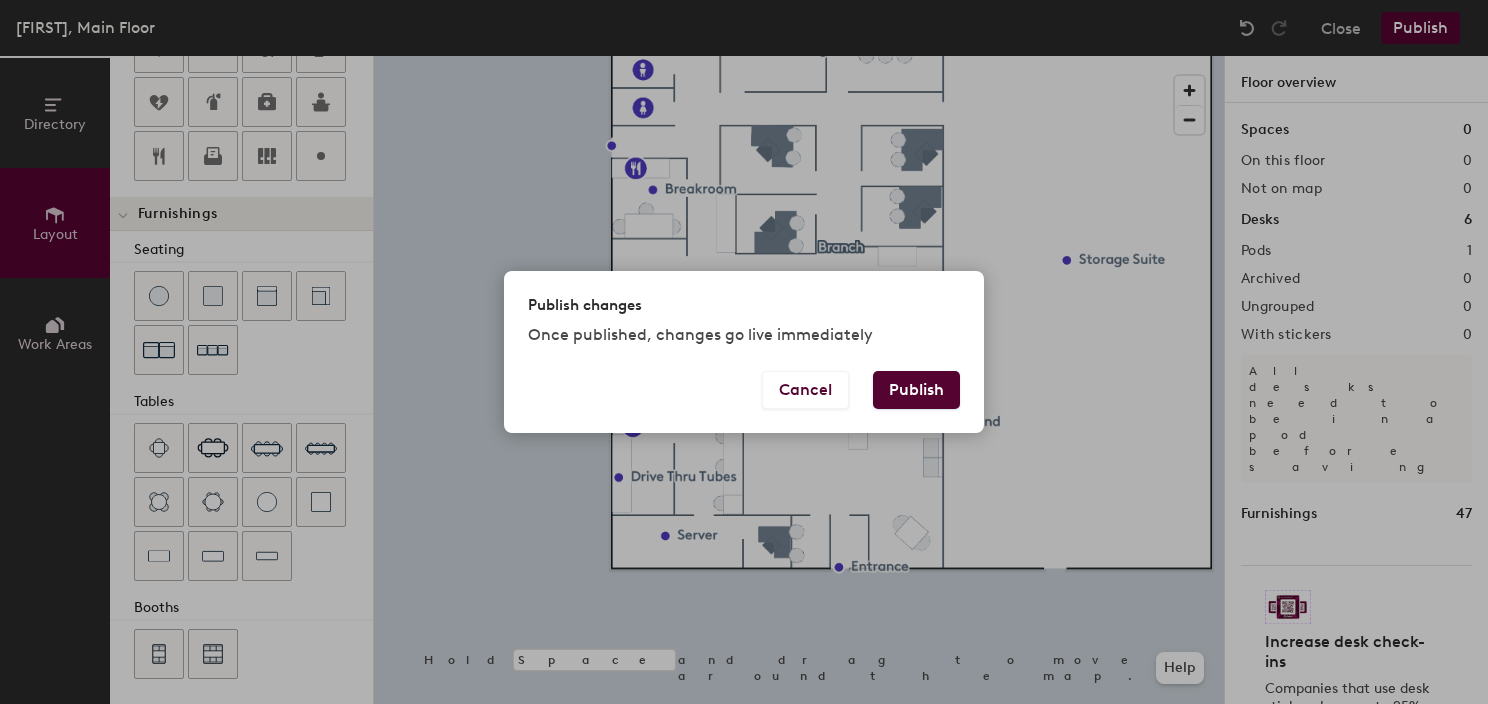 click on "Publish" at bounding box center [916, 390] 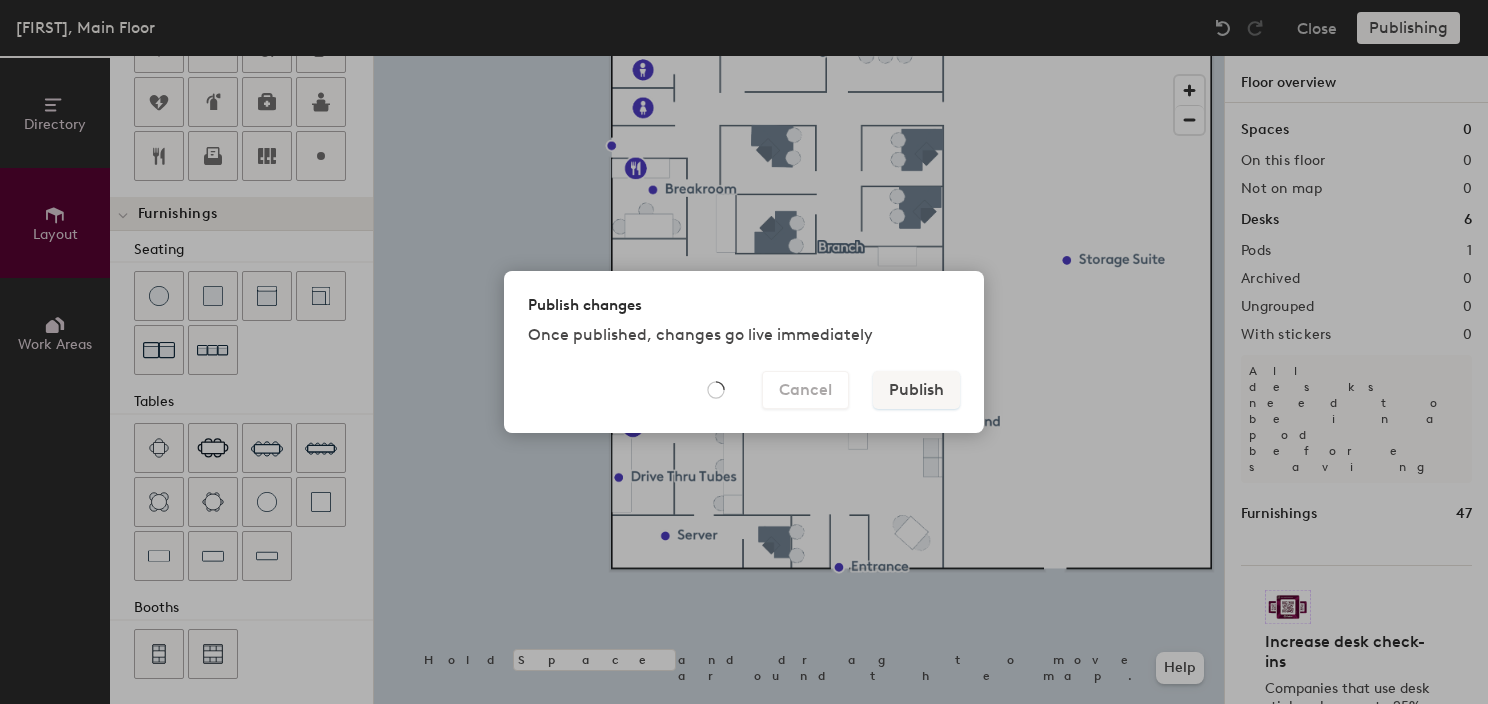 type on "20" 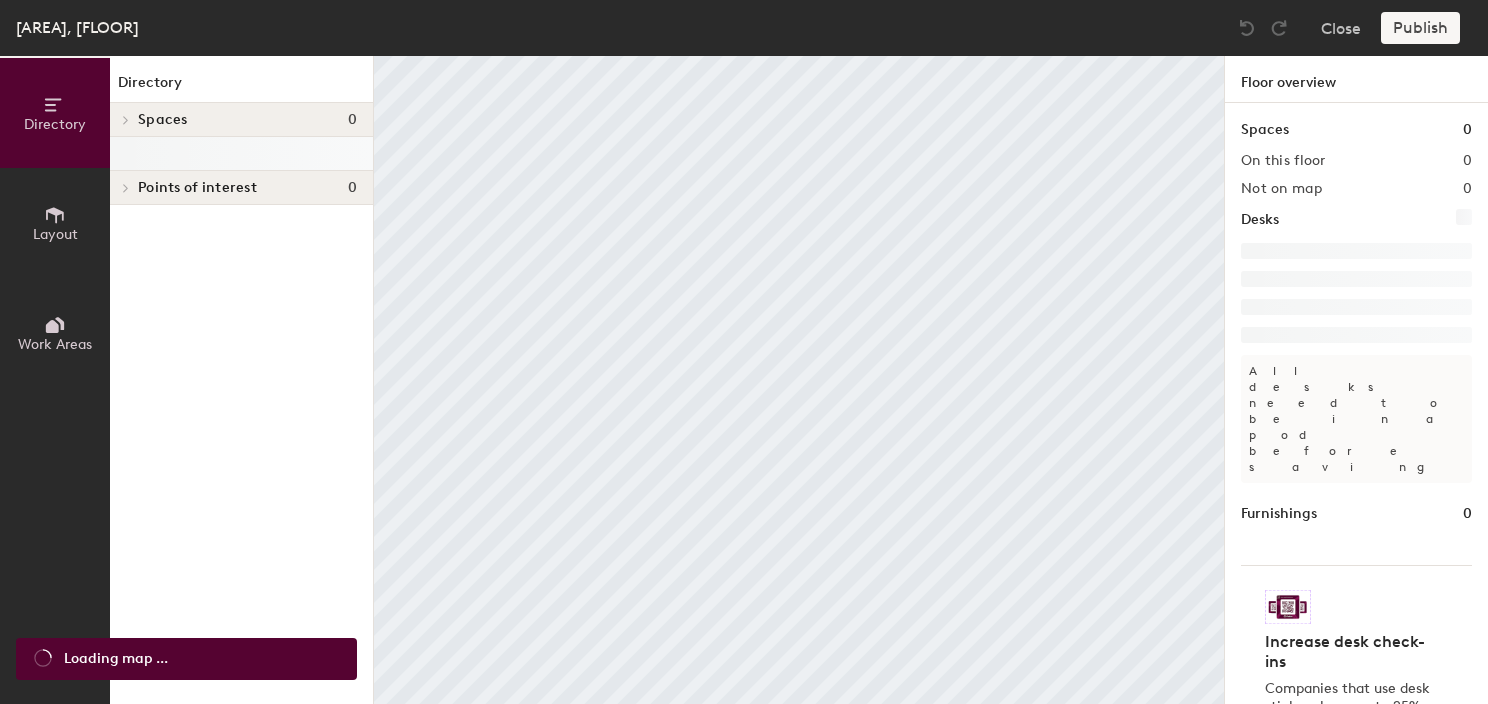 scroll, scrollTop: 0, scrollLeft: 0, axis: both 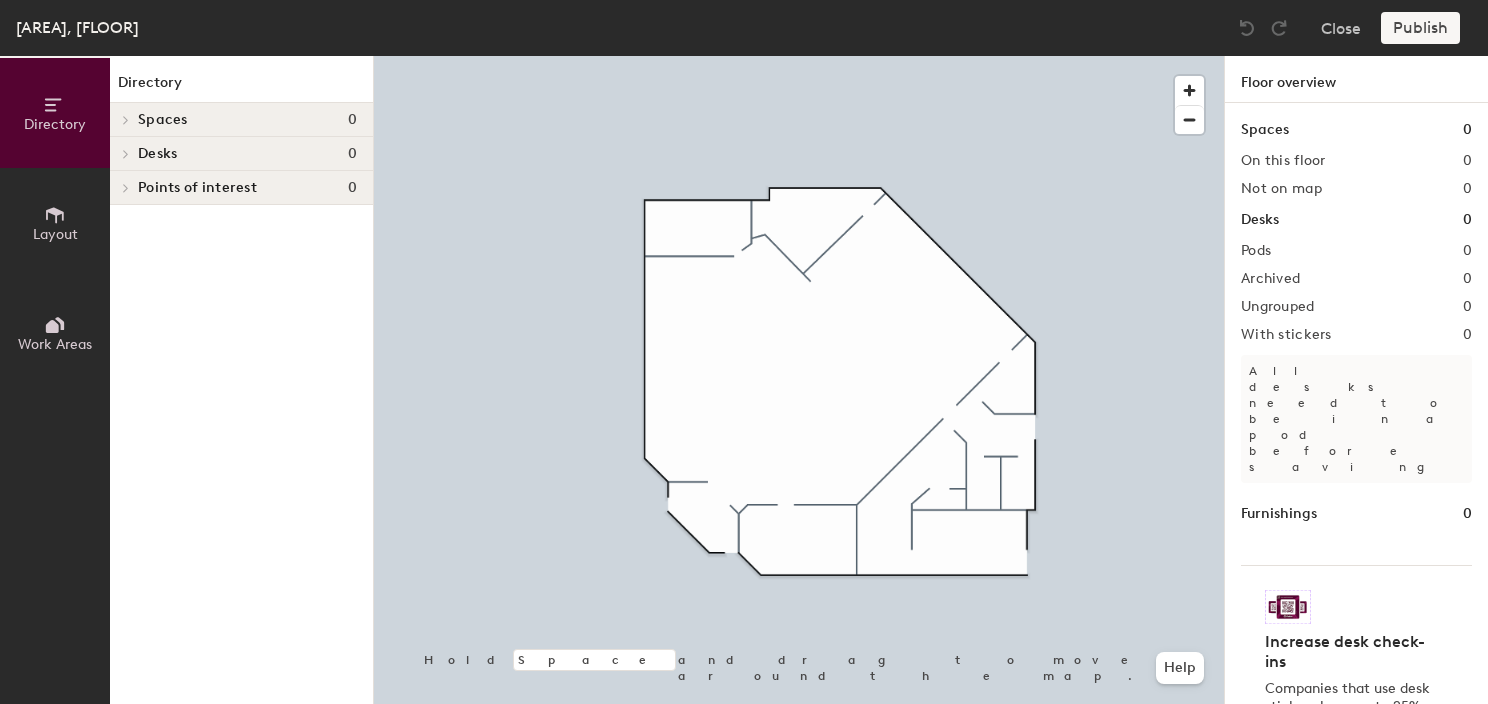 drag, startPoint x: 15, startPoint y: 190, endPoint x: 33, endPoint y: 189, distance: 18.027756 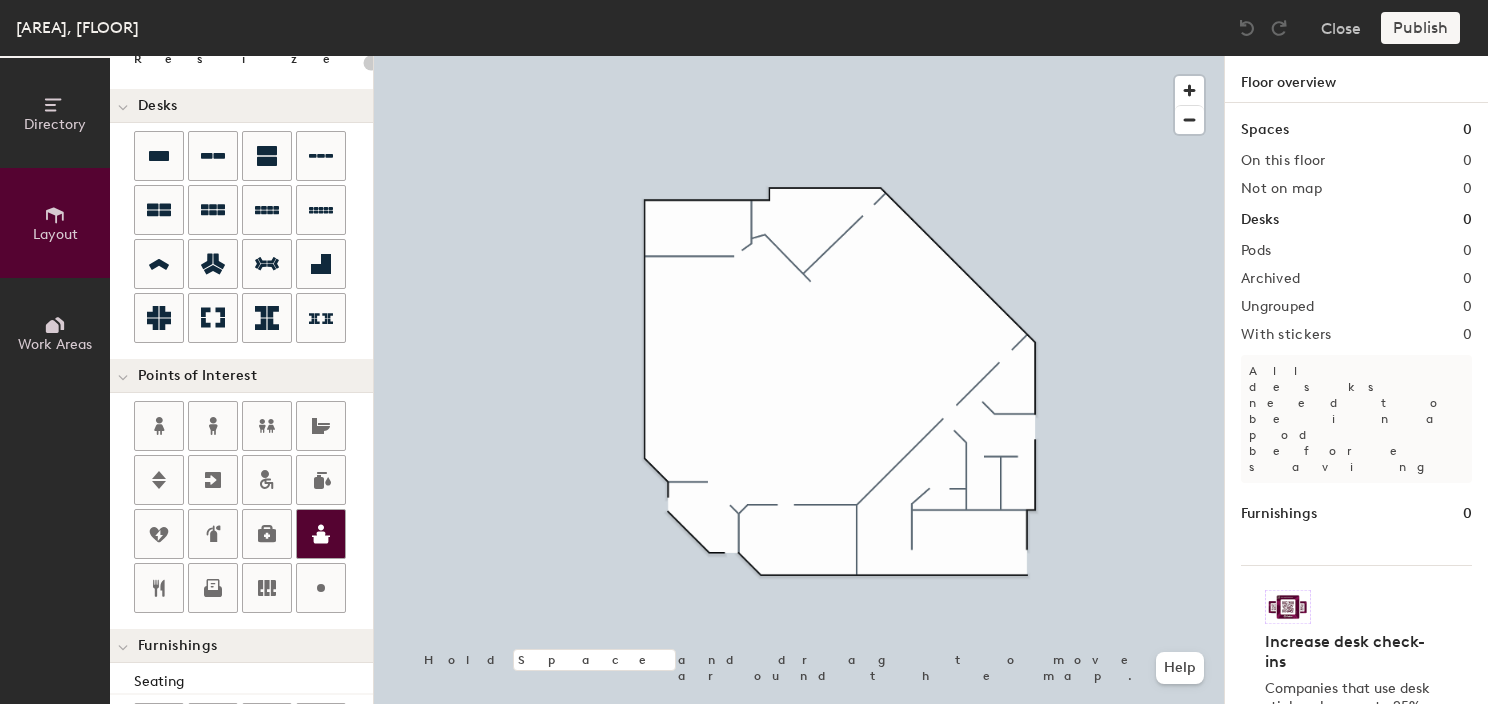 scroll, scrollTop: 300, scrollLeft: 0, axis: vertical 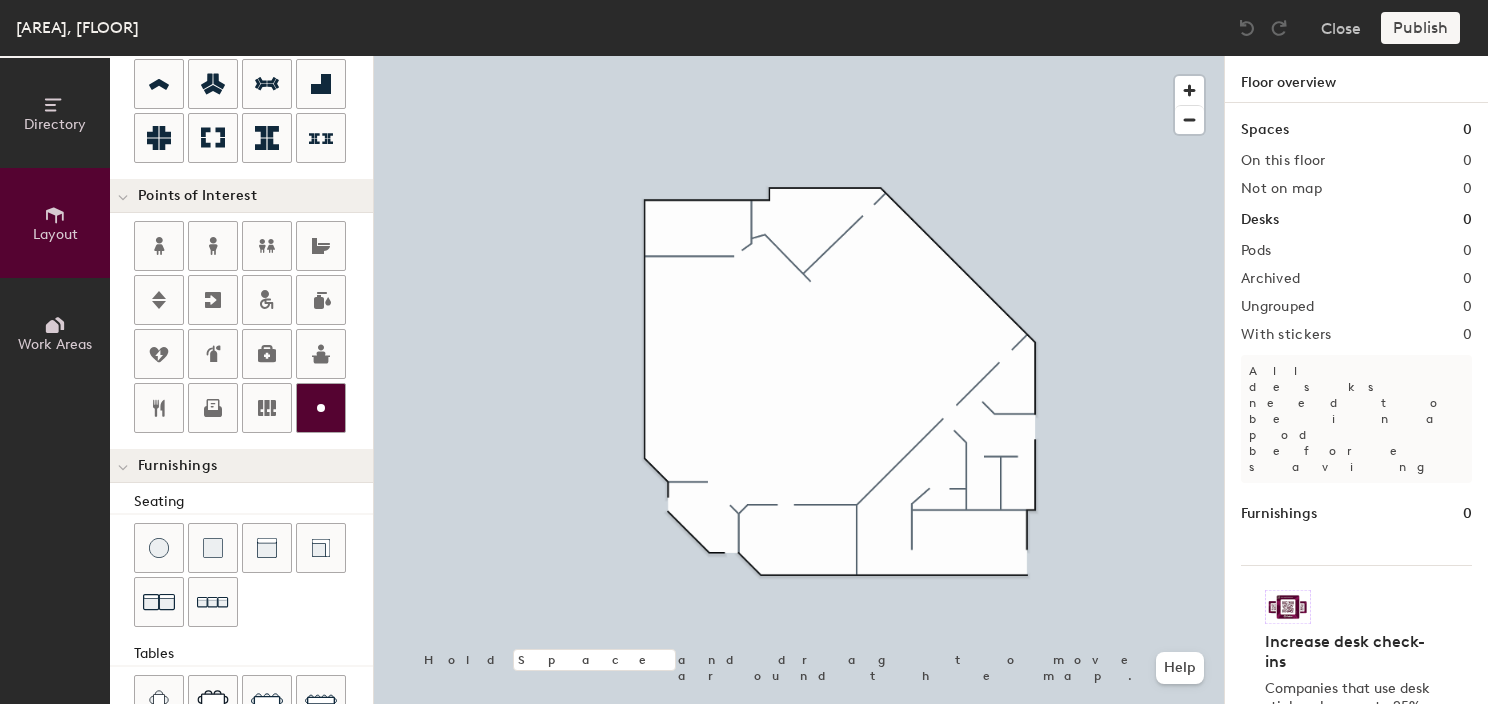 click 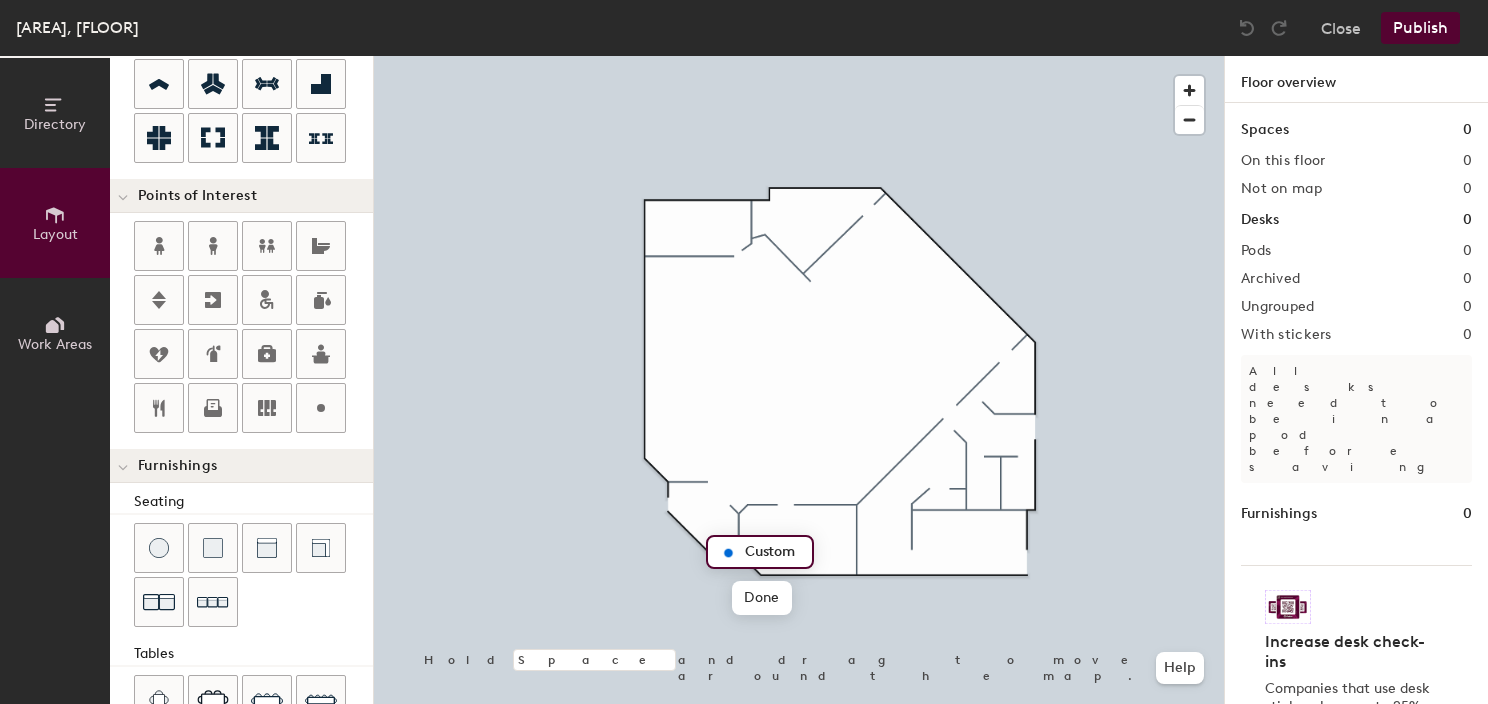 type on "20" 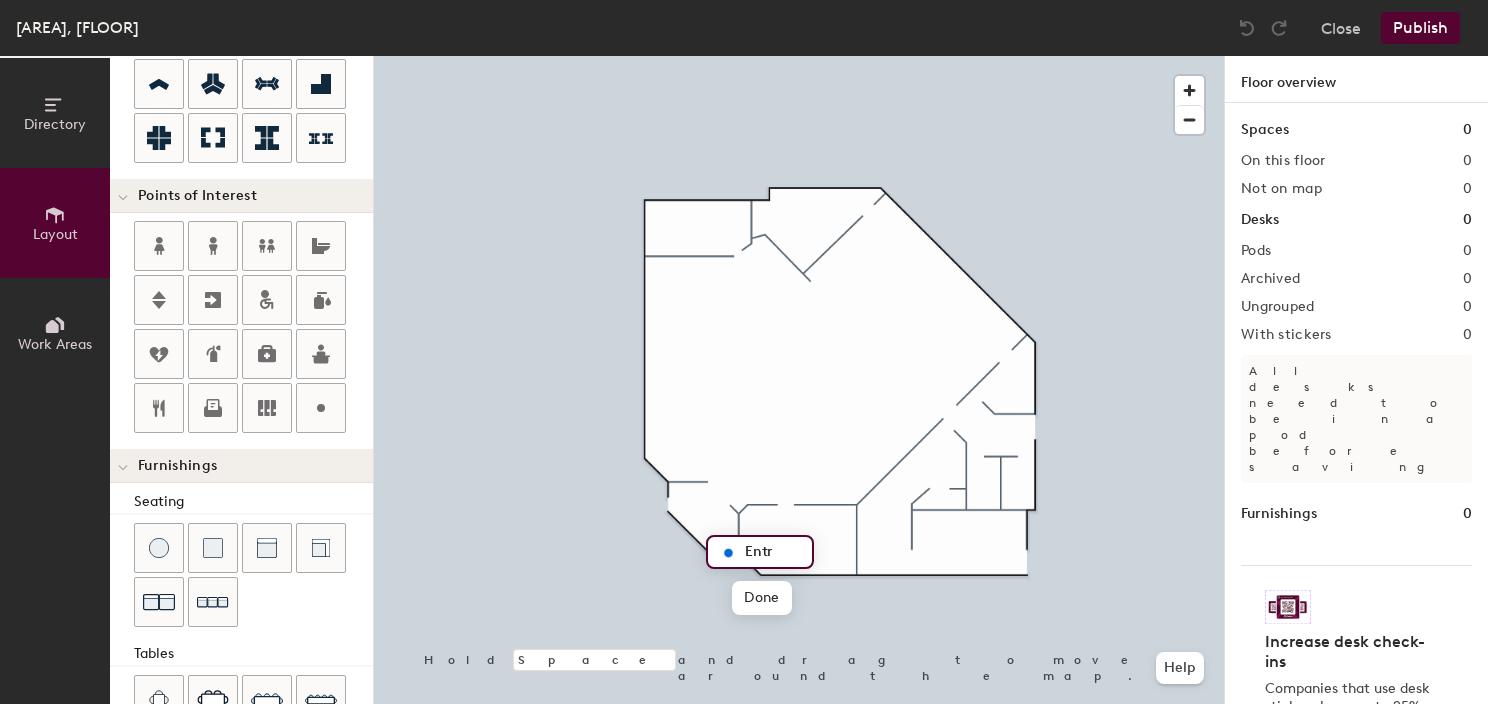 type on "Entra" 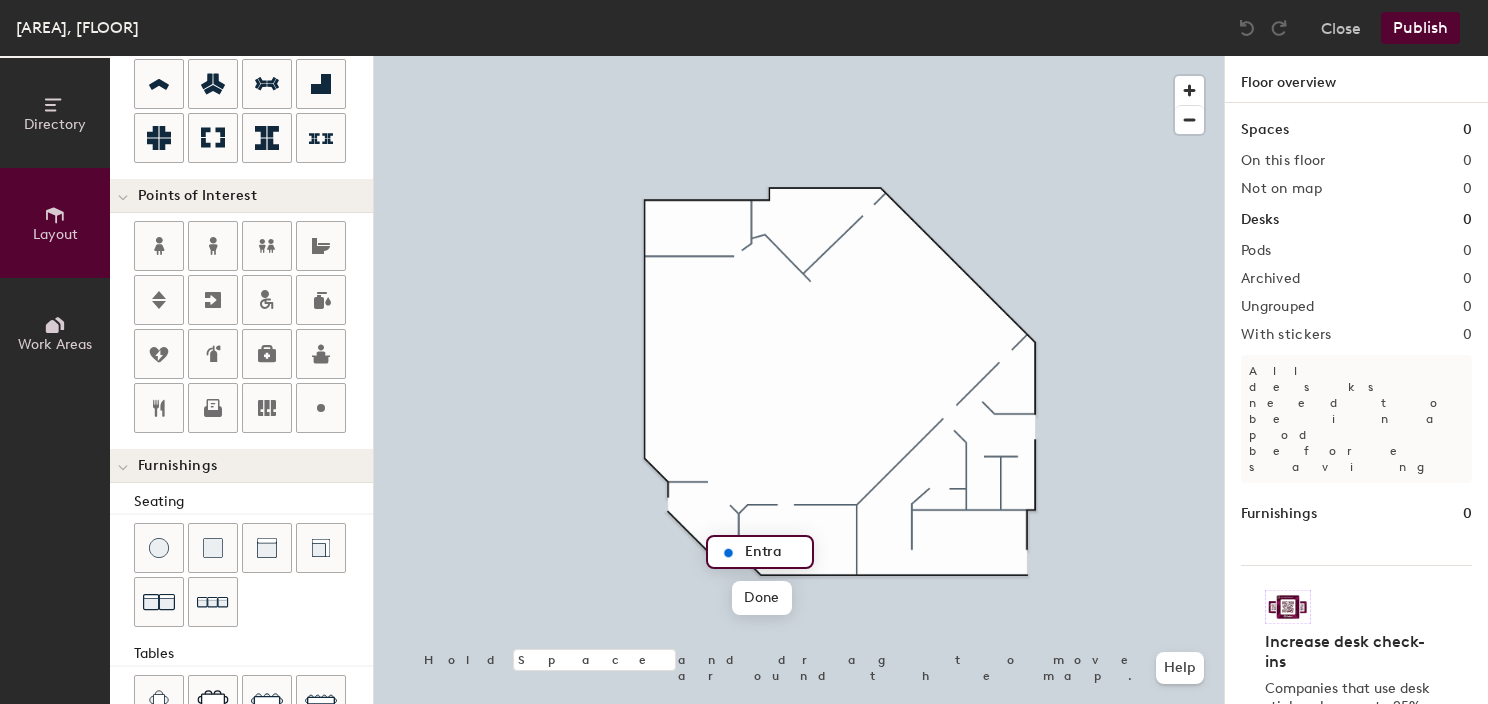 type on "20" 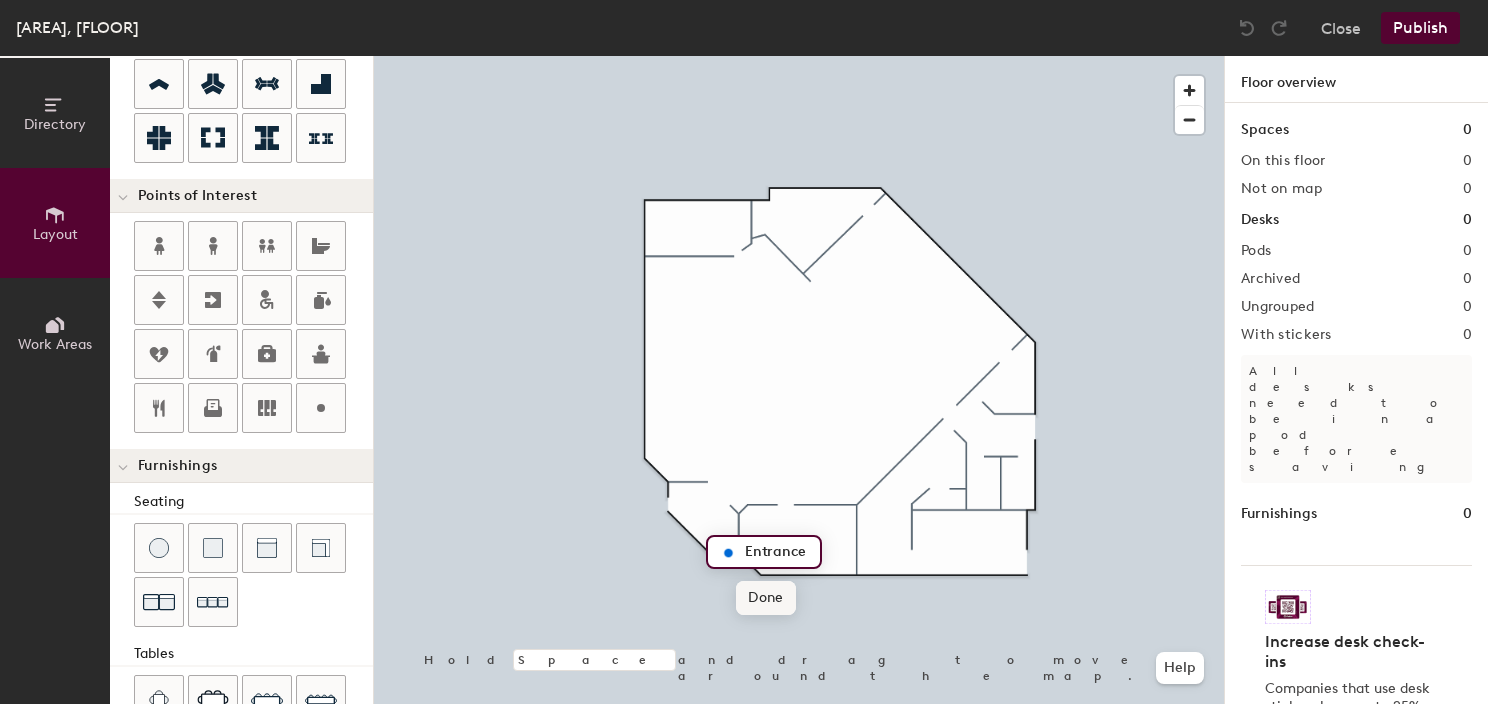type on "Entrance" 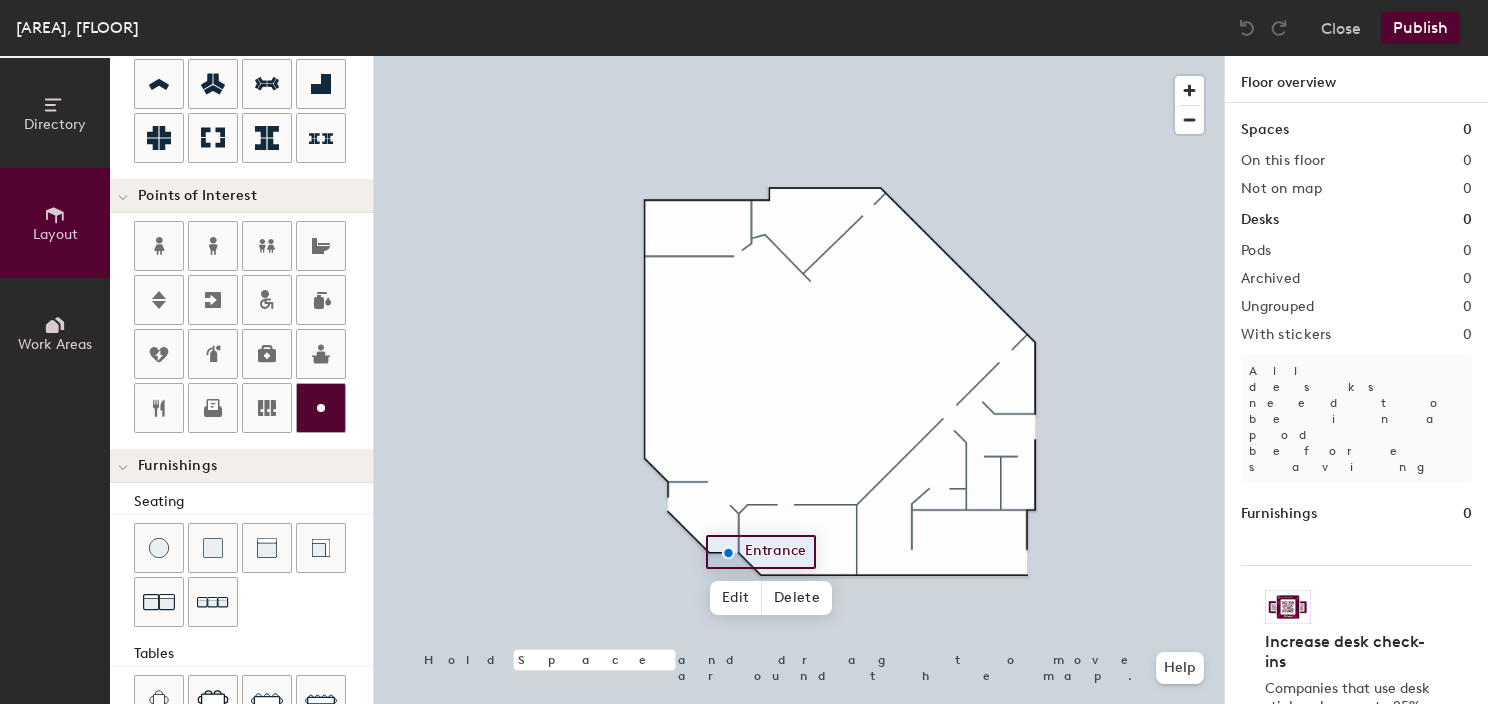 drag, startPoint x: 317, startPoint y: 412, endPoint x: 338, endPoint y: 412, distance: 21 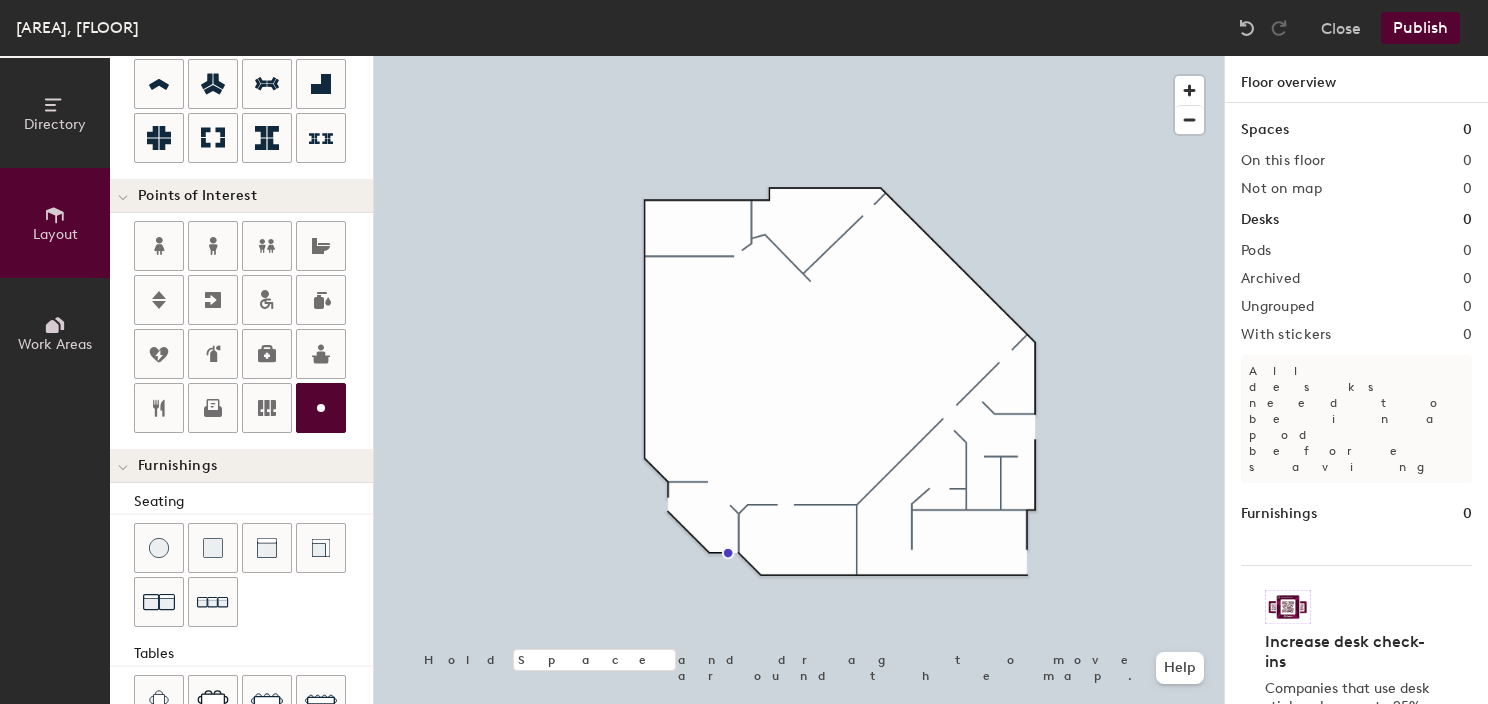 type on "20" 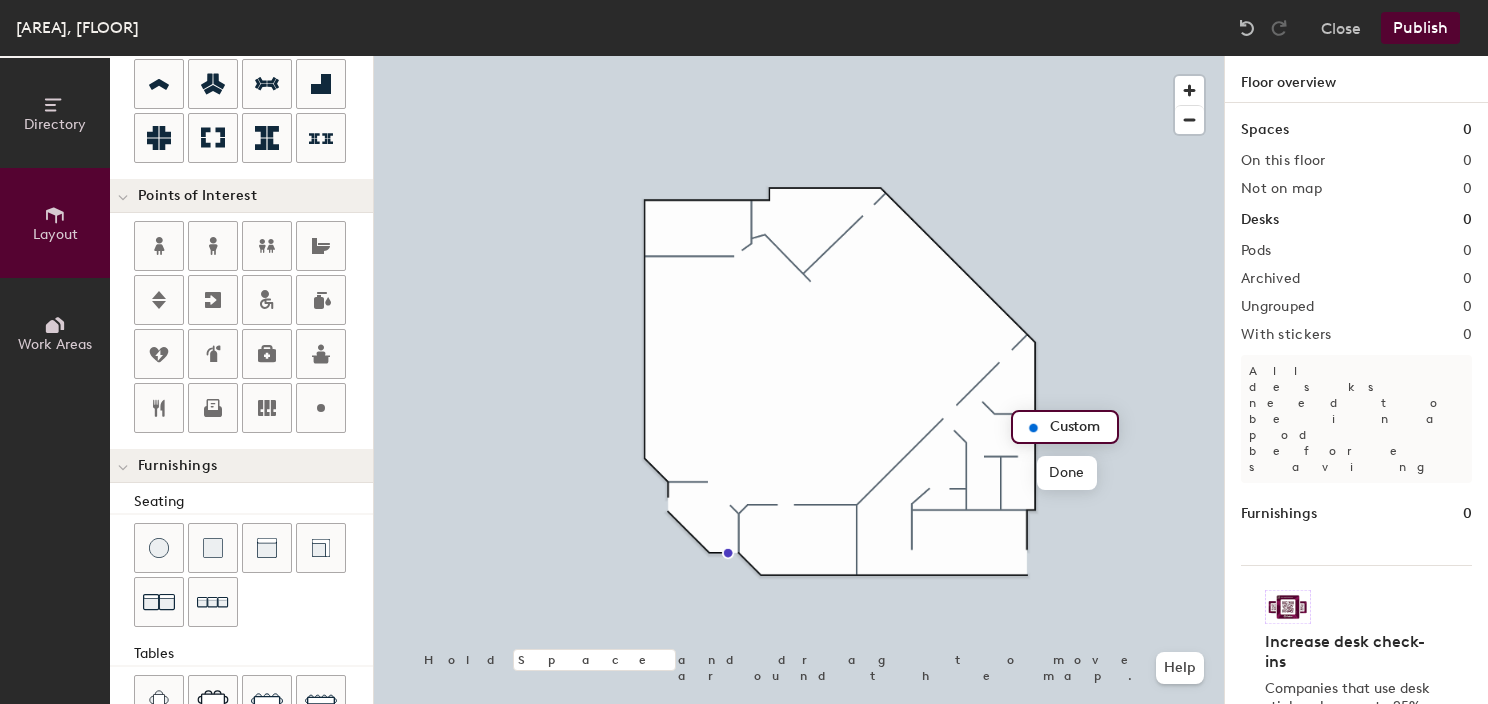 type on "E" 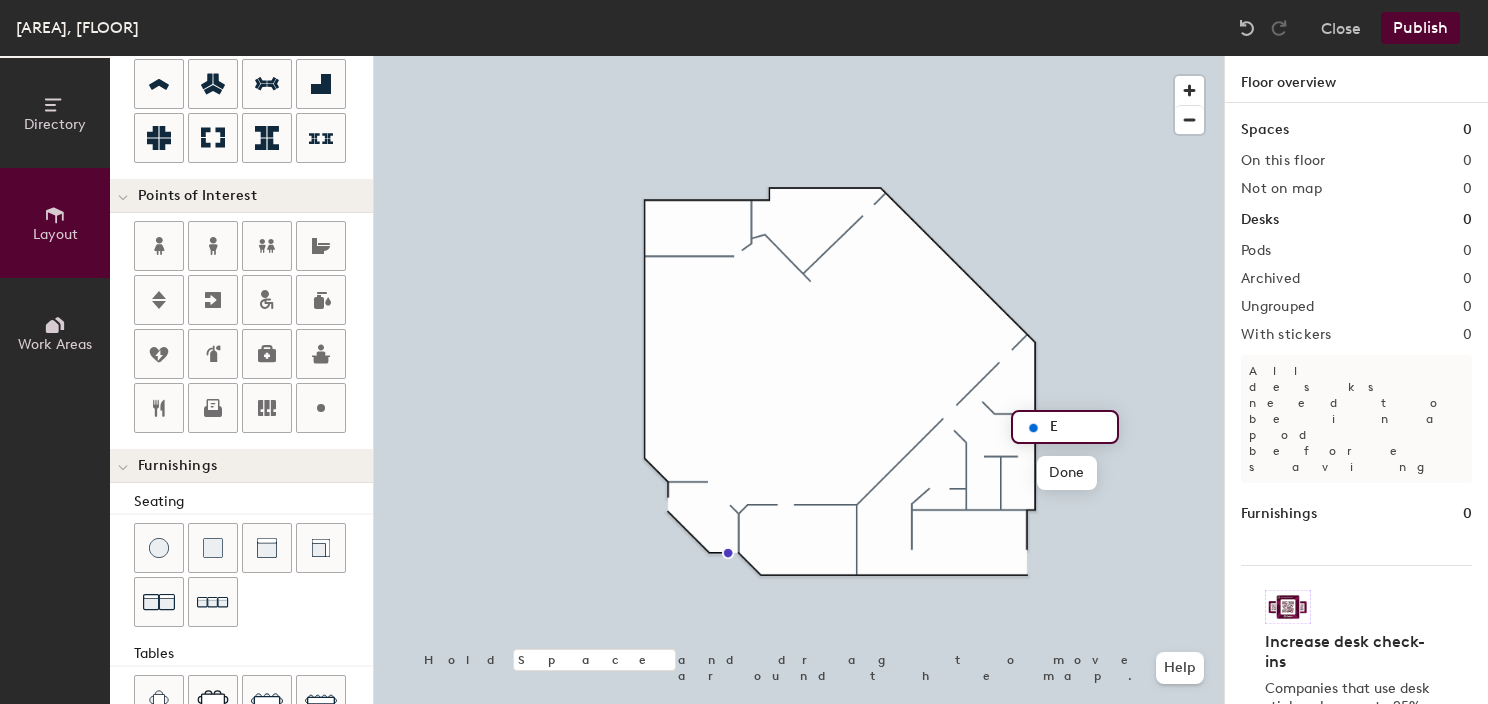 type on "20" 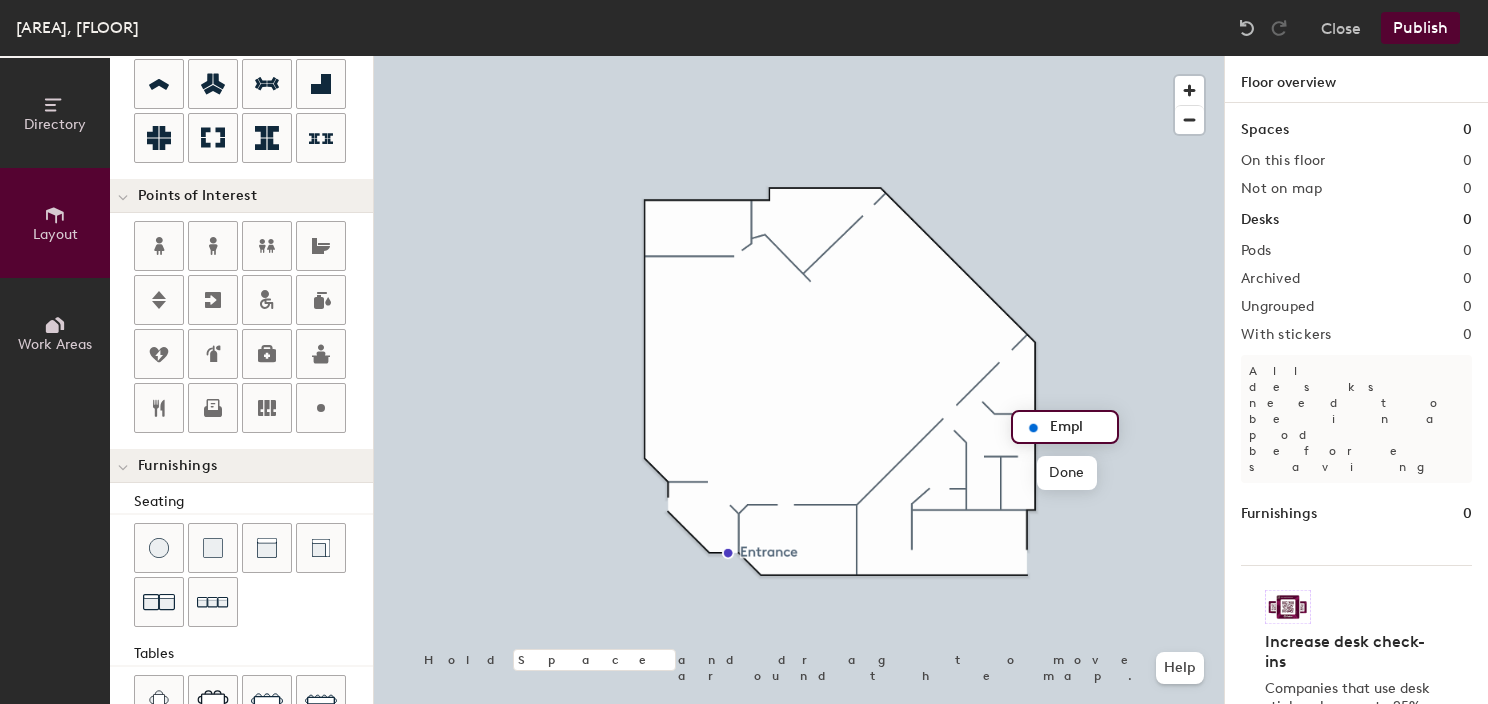 type on "Emplo" 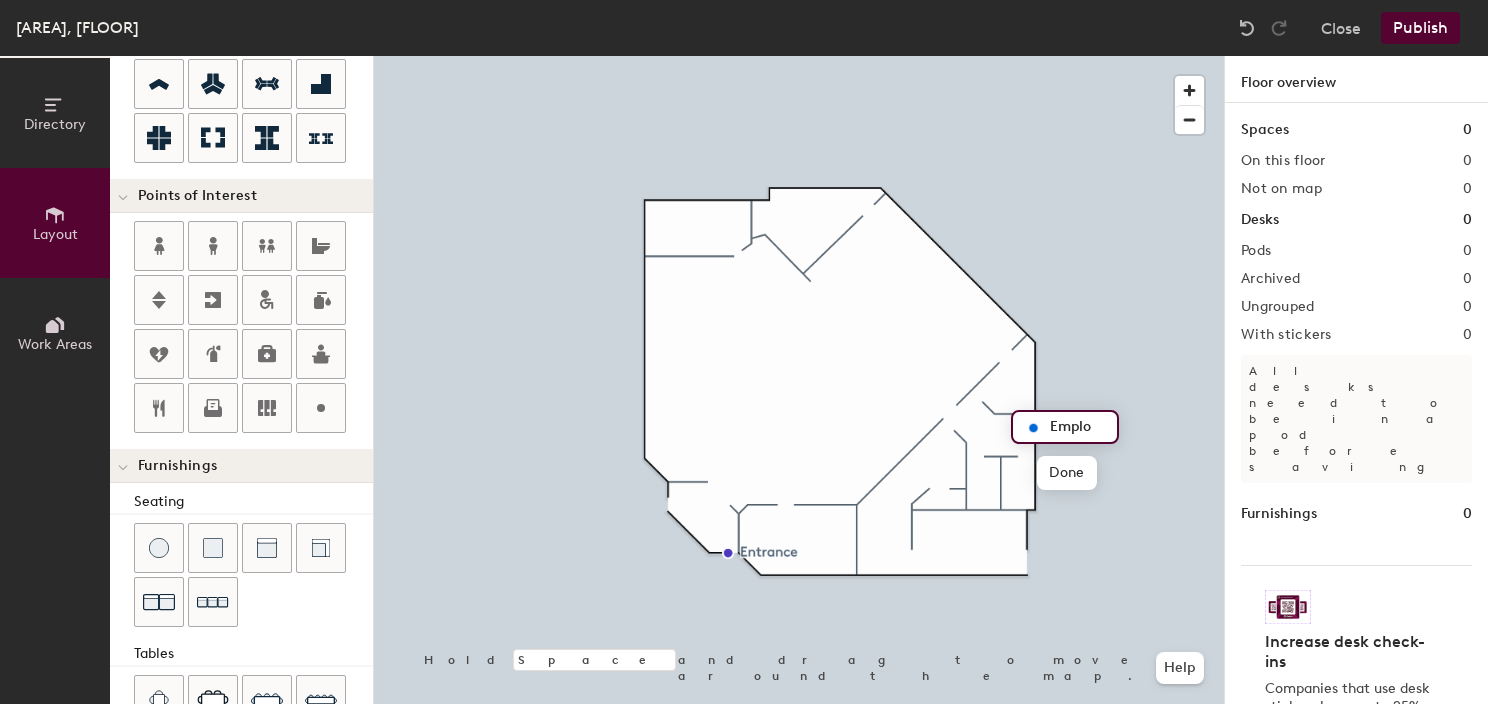 type on "20" 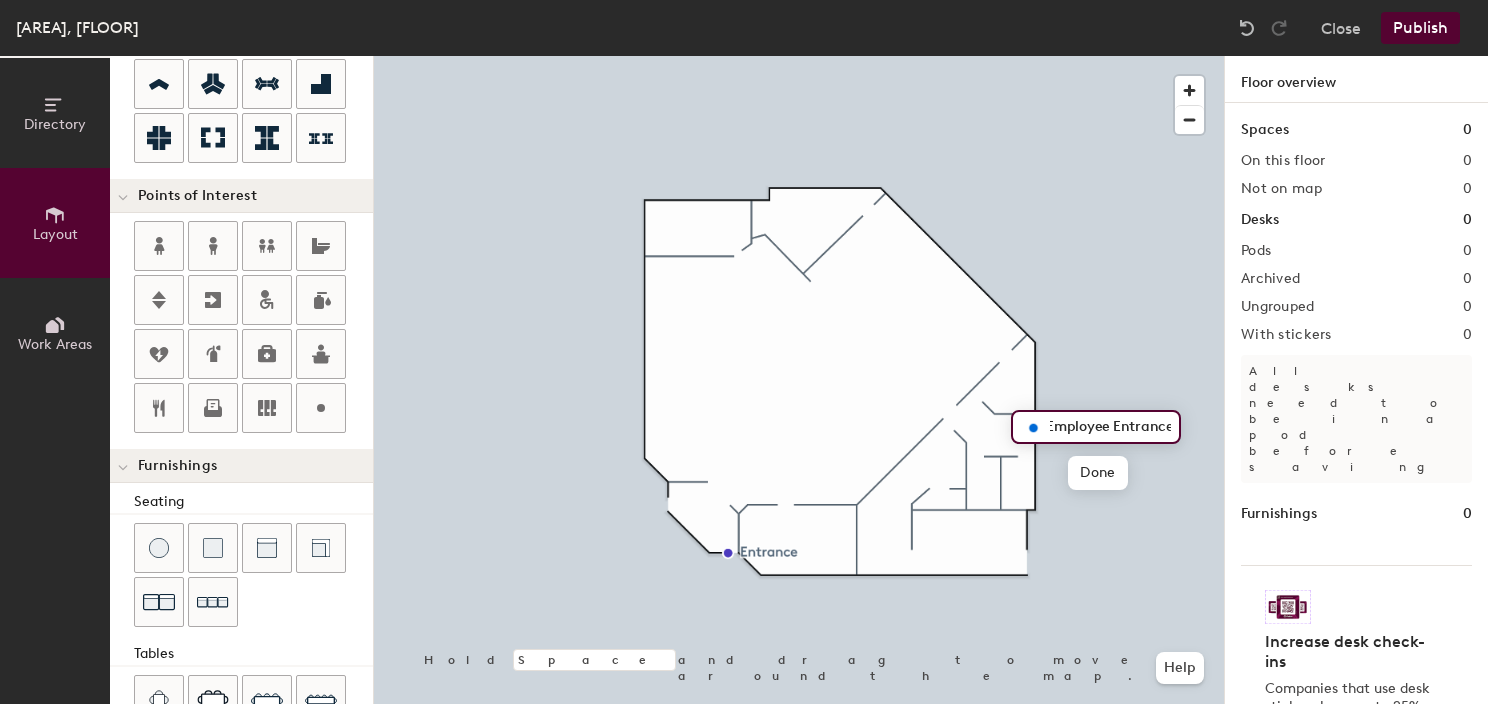 scroll, scrollTop: 0, scrollLeft: 0, axis: both 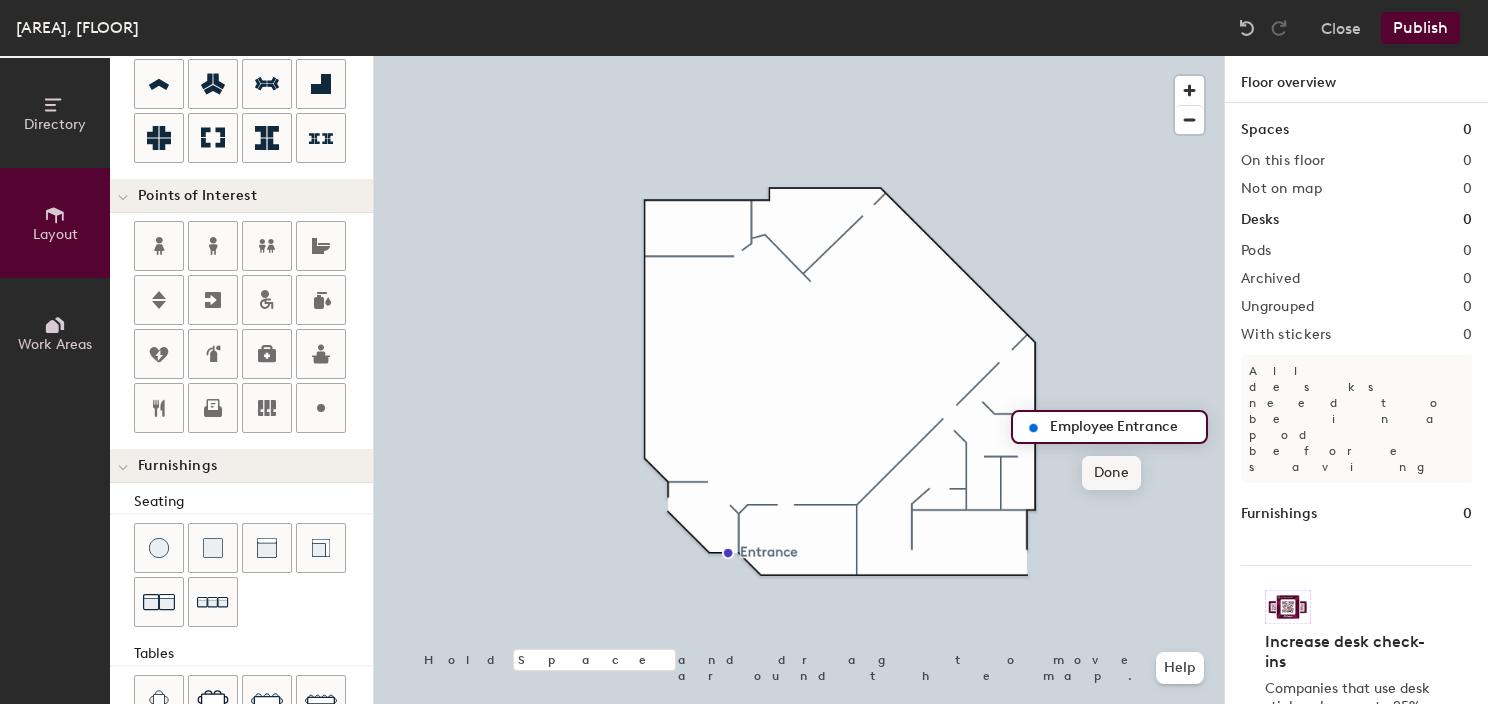 type on "Employee Entrance" 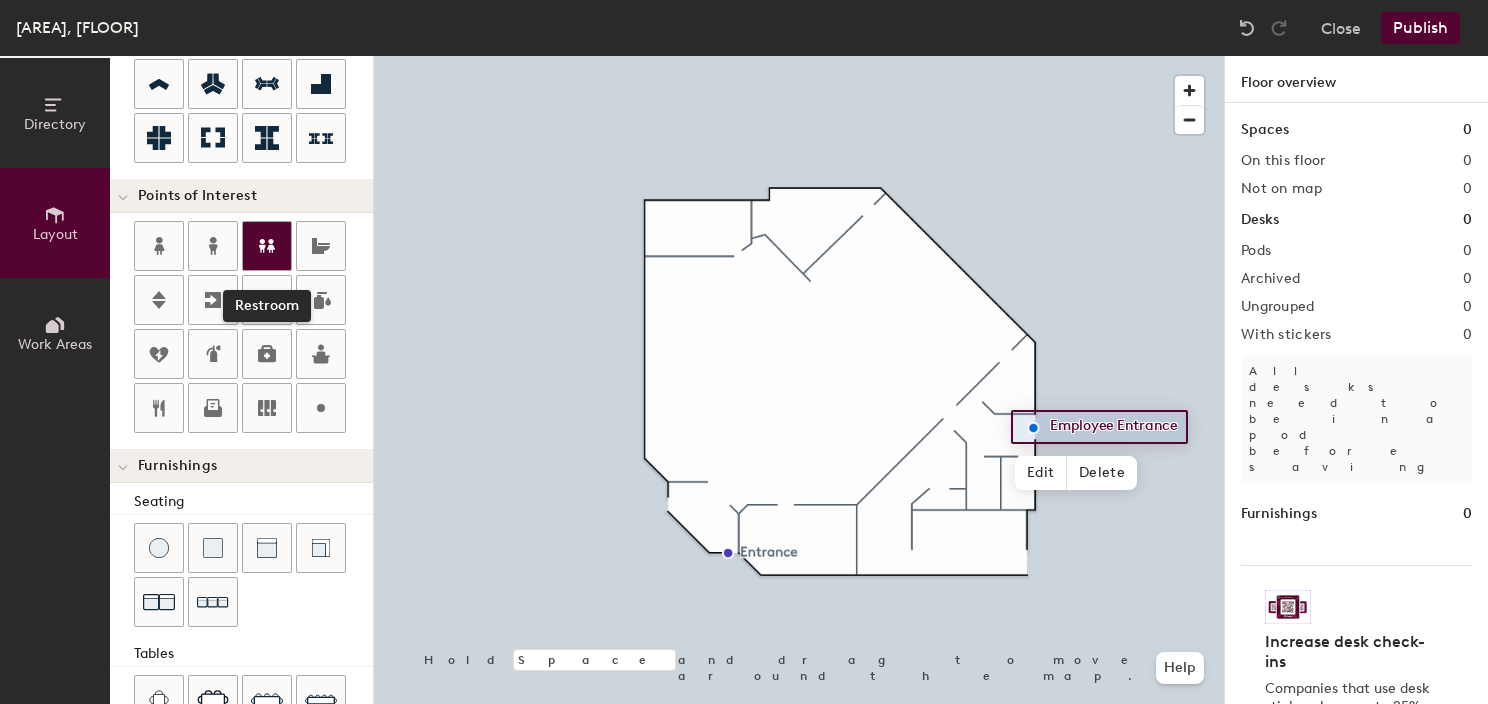 click 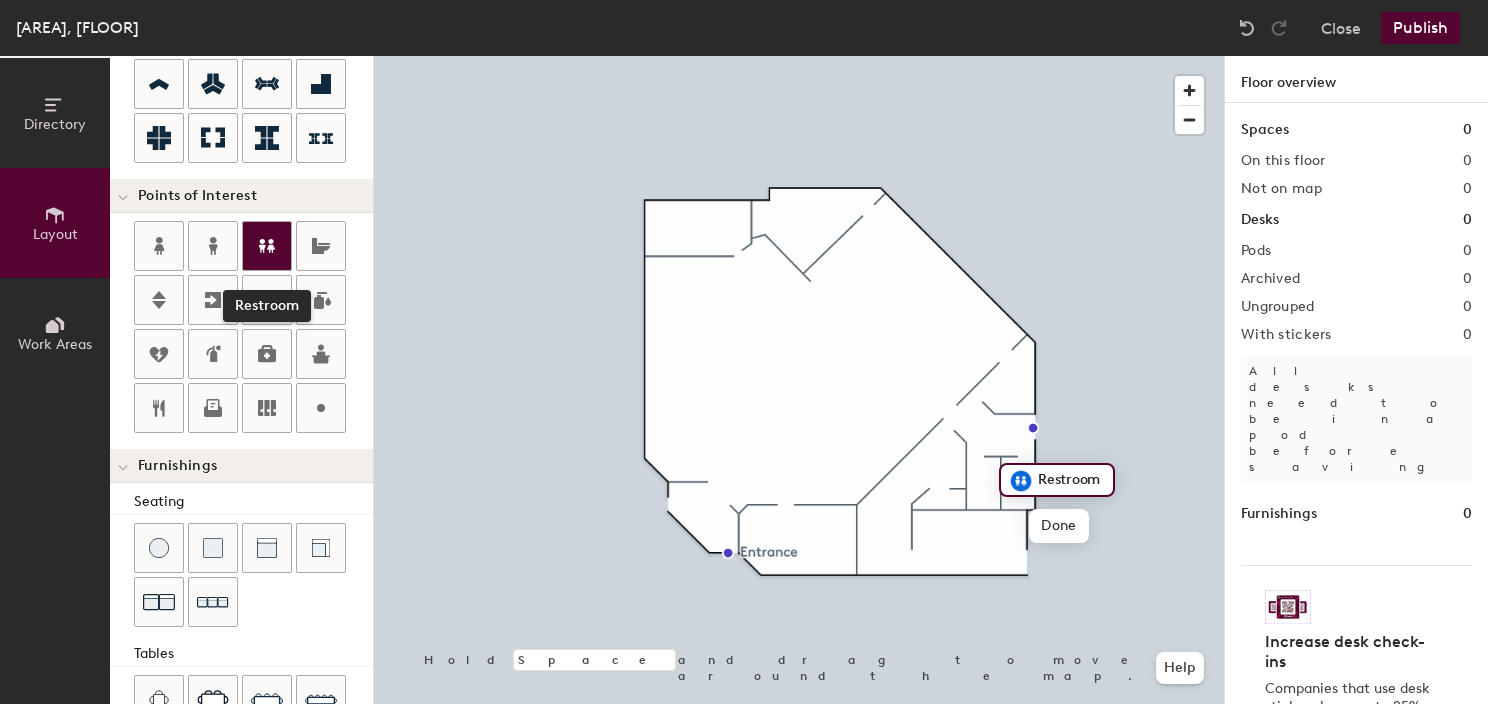 click 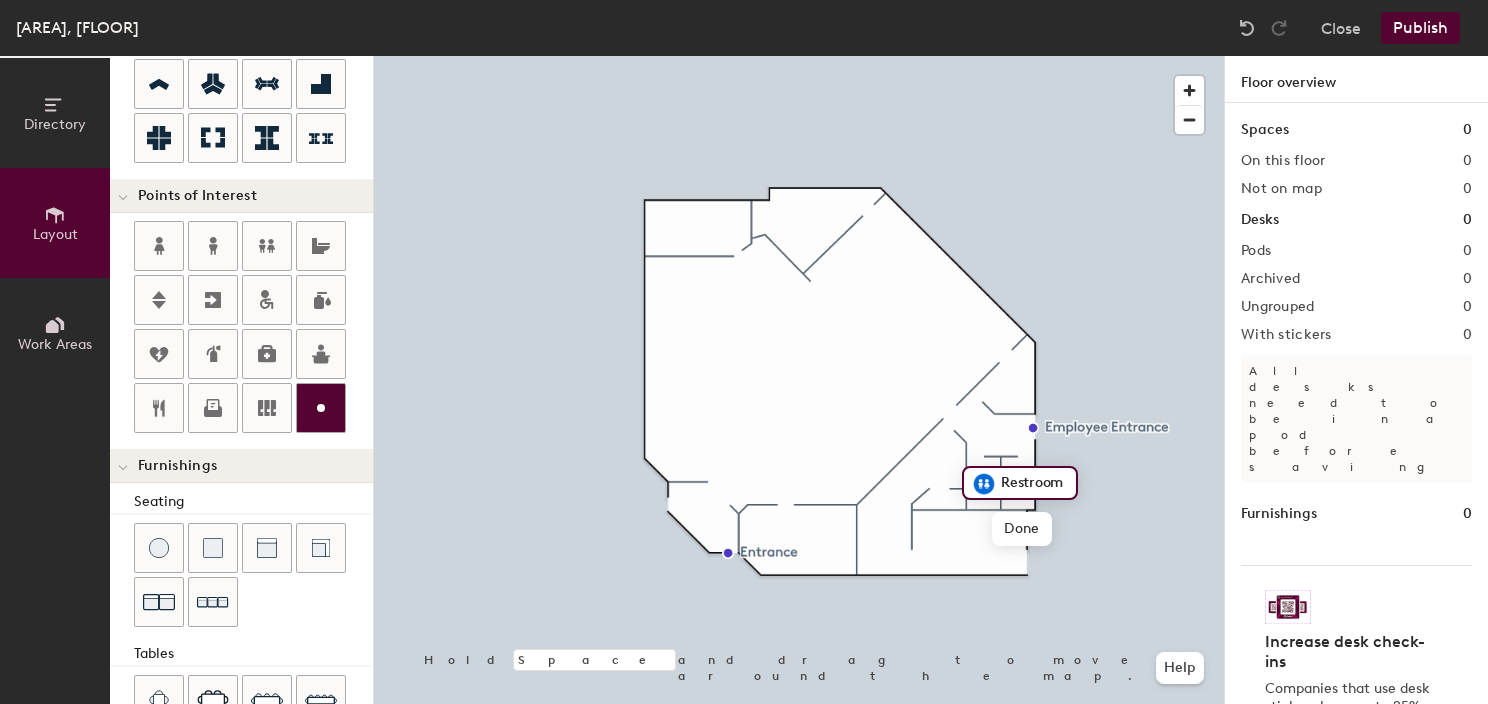 click 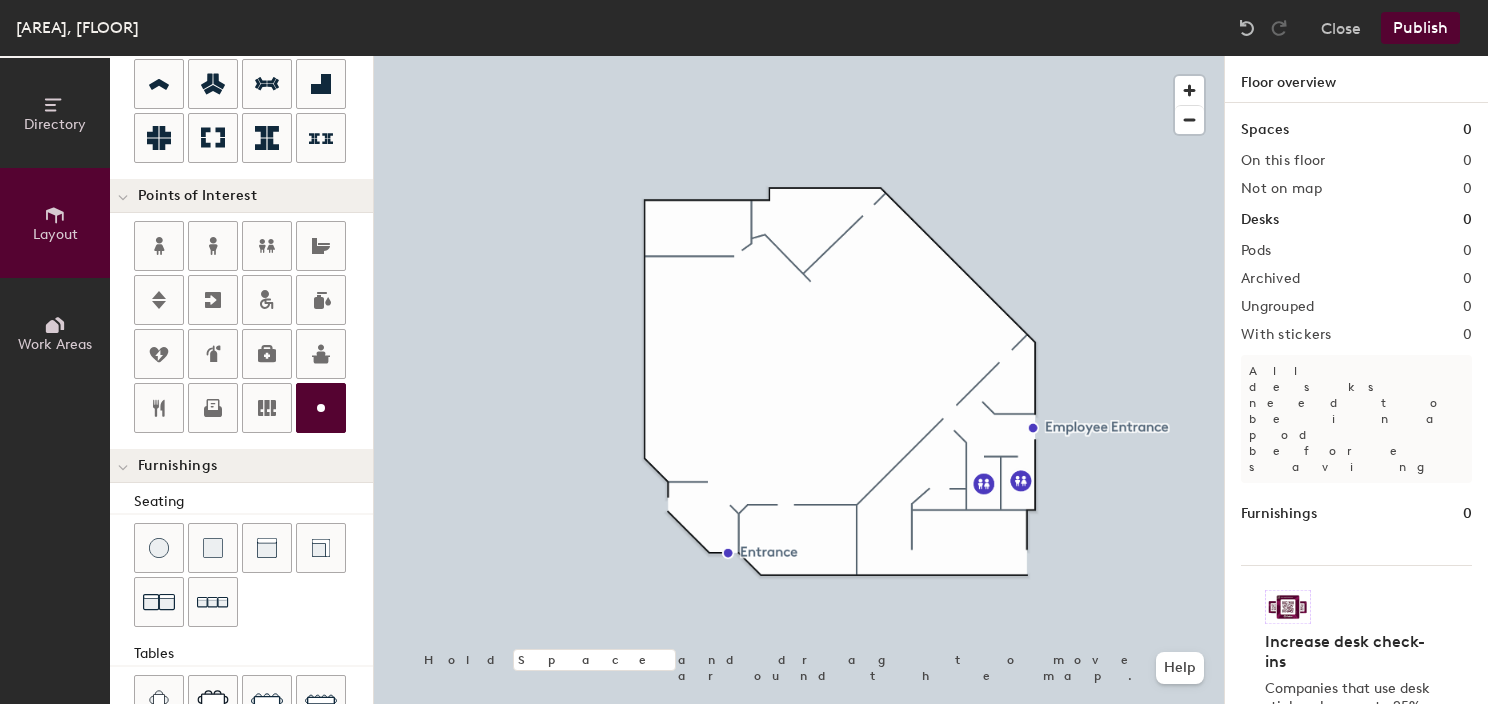 type on "20" 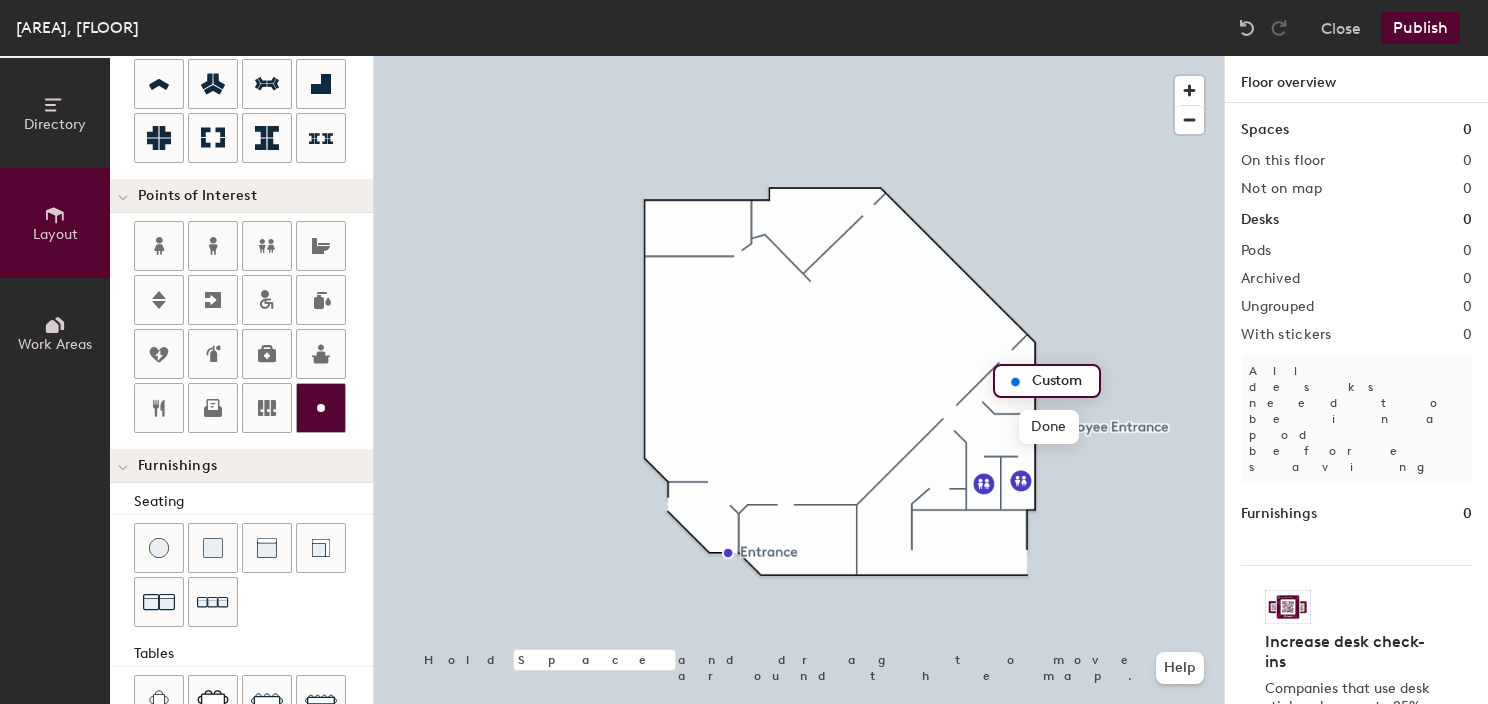 type on "W" 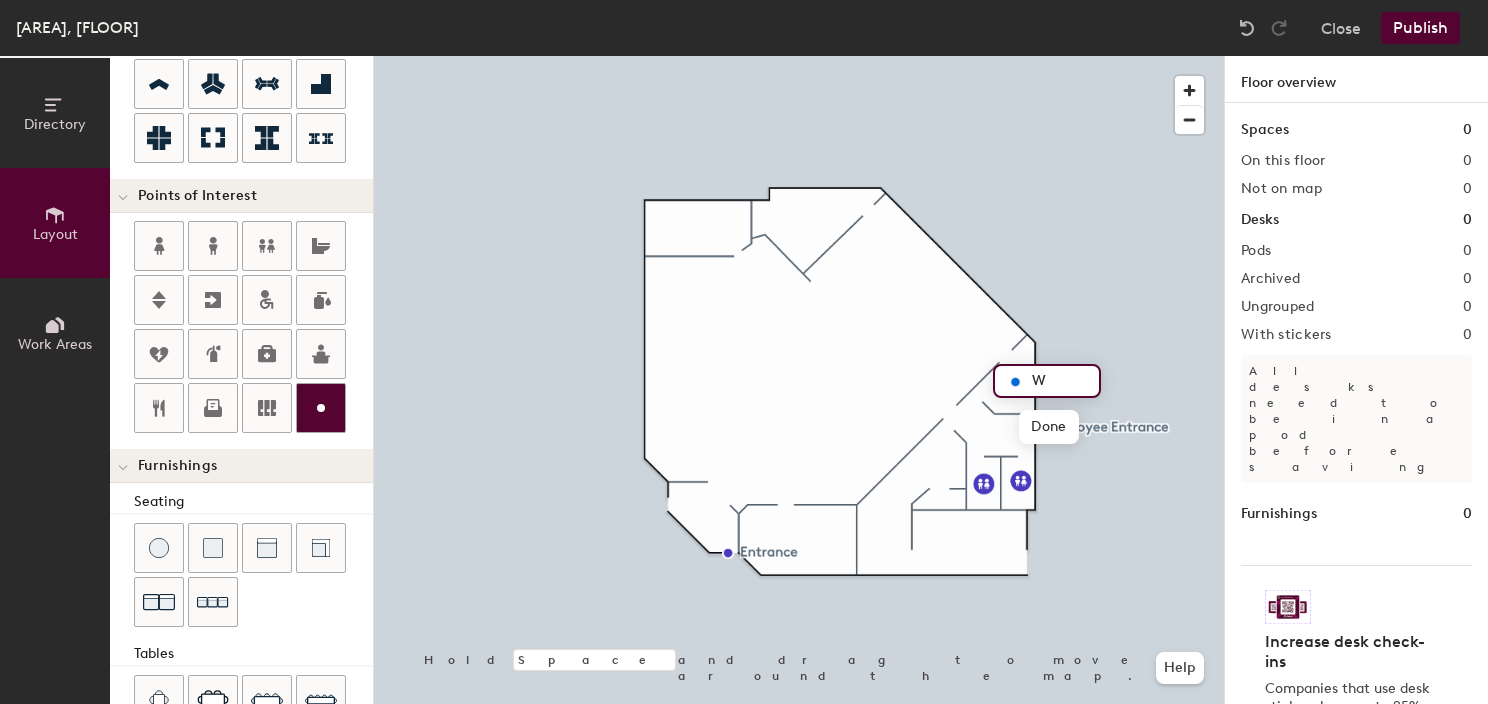type on "20" 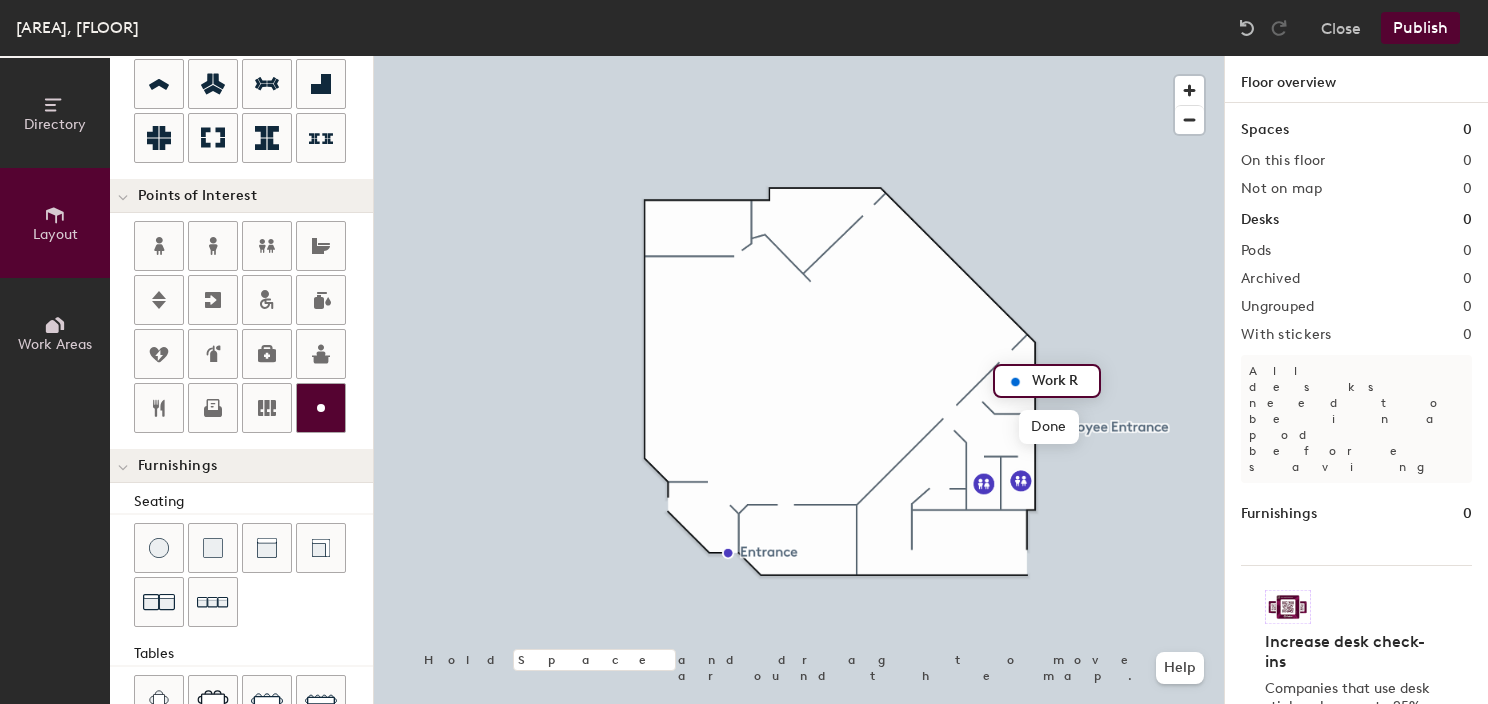 type on "Work Ro" 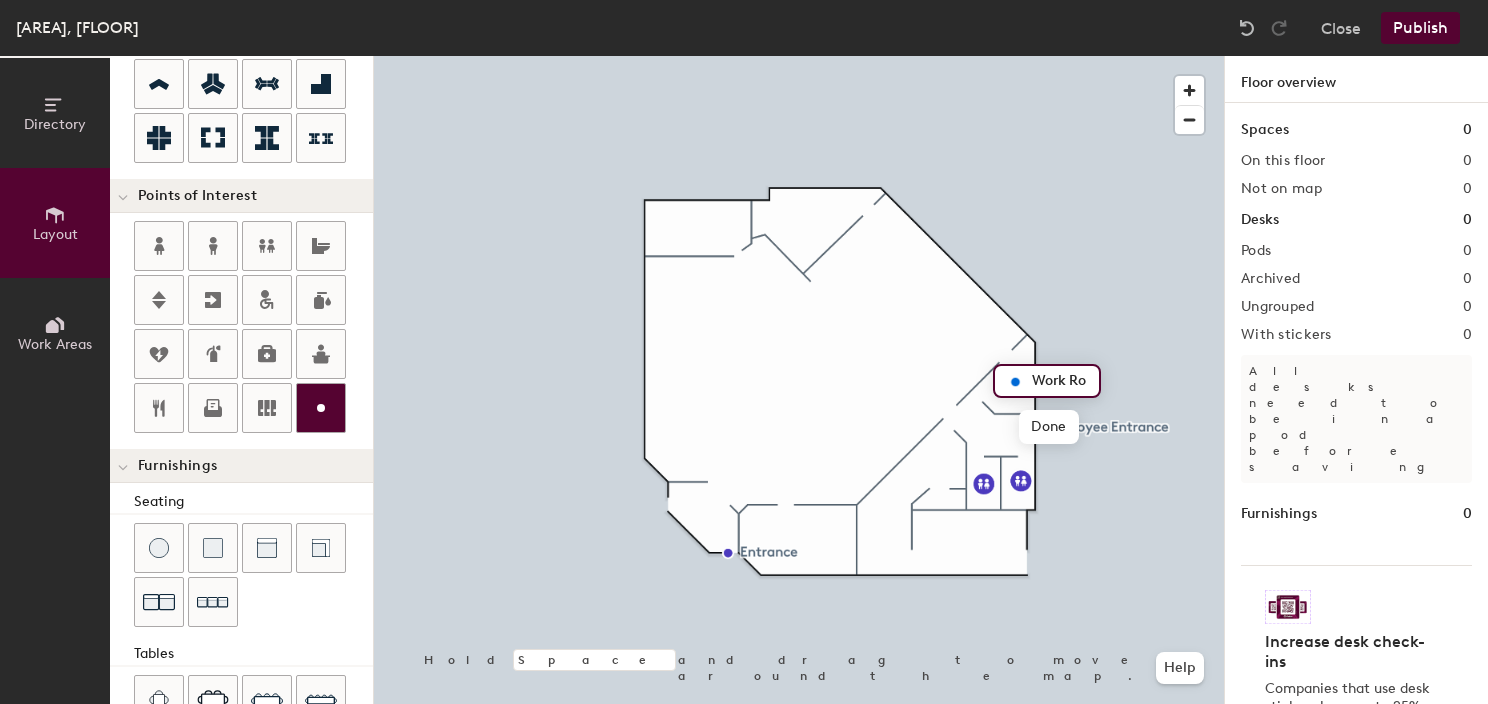 type on "20" 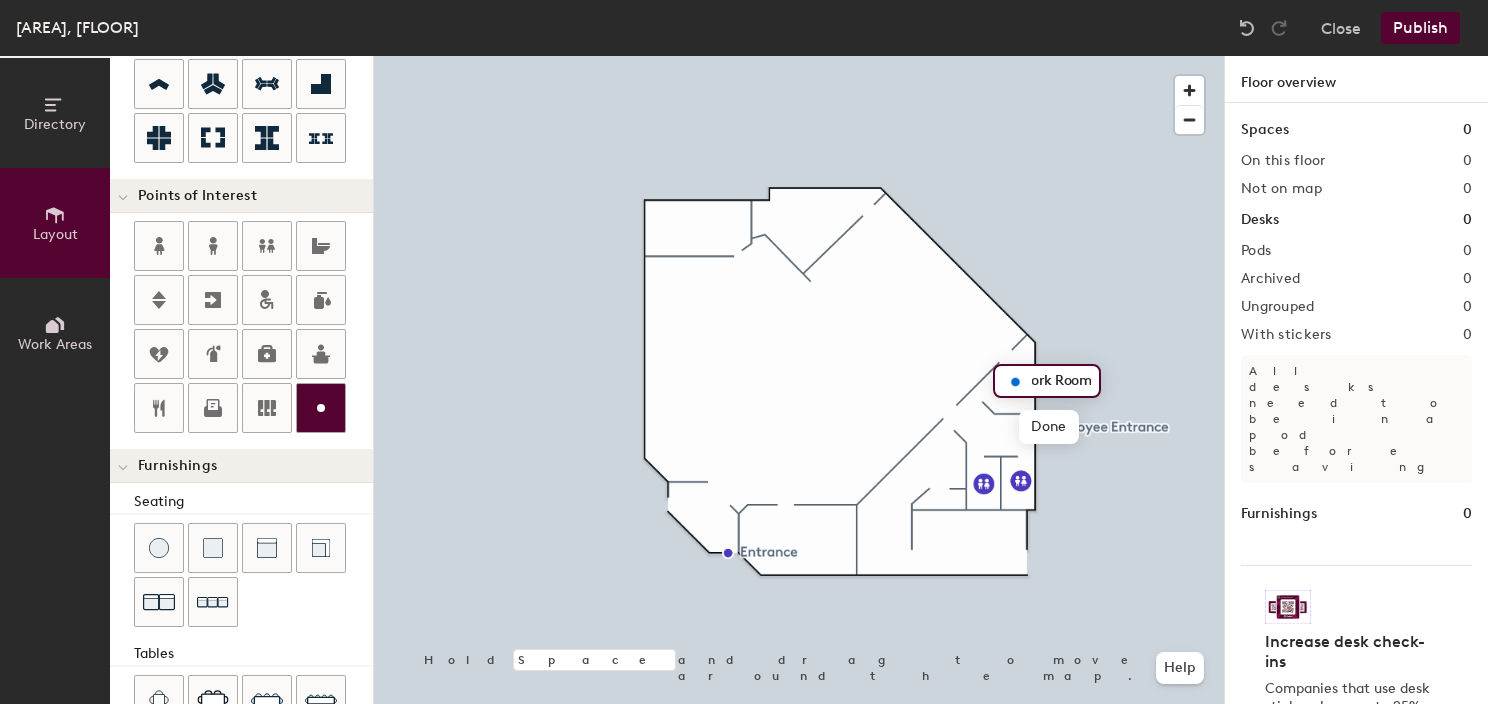 scroll, scrollTop: 0, scrollLeft: 0, axis: both 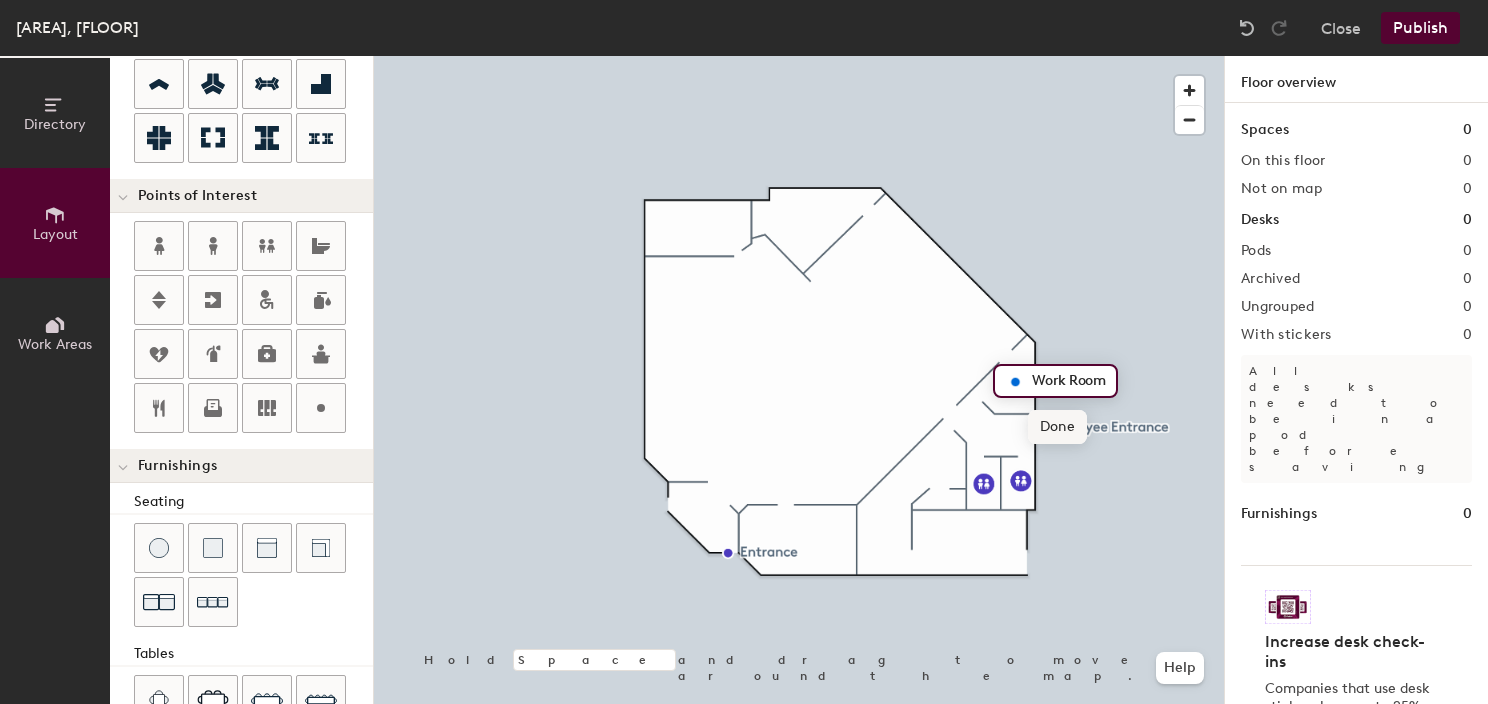type on "Work Room" 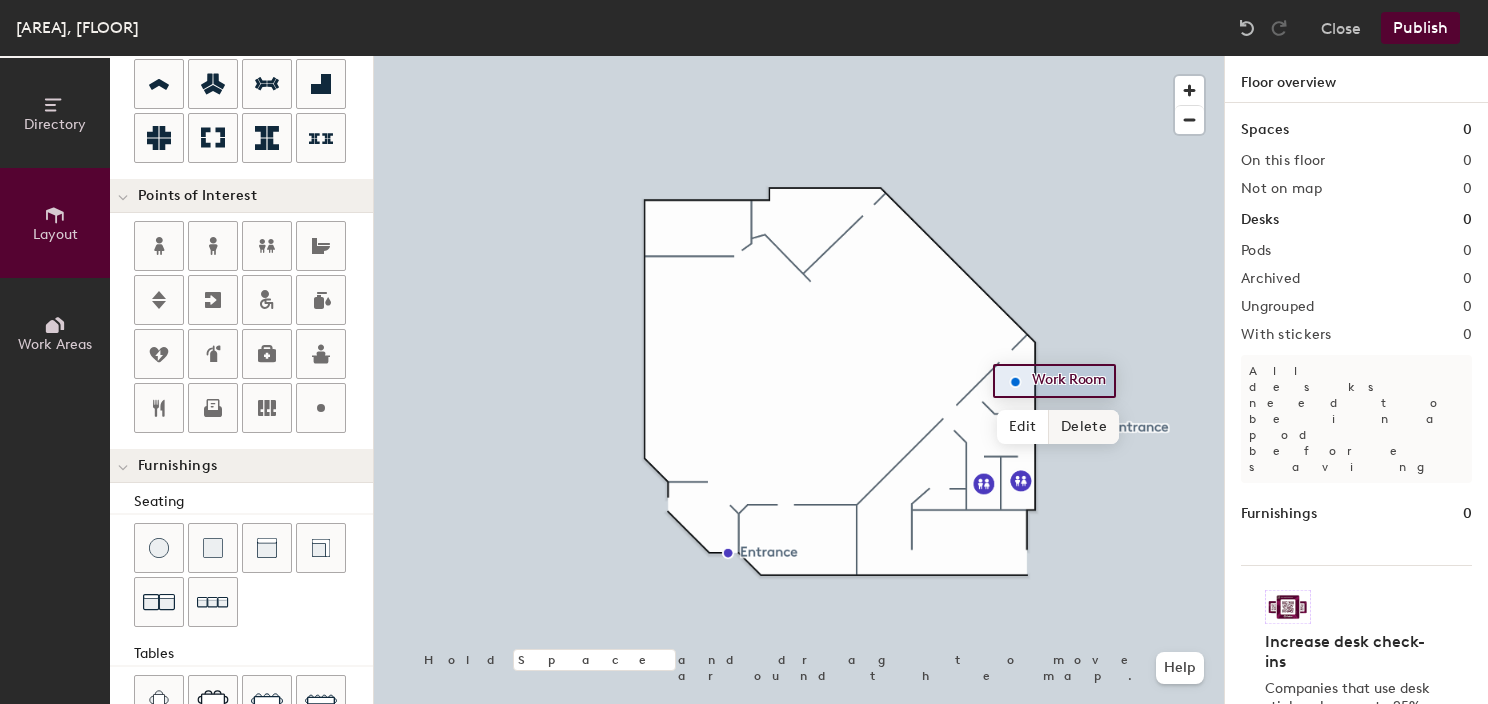 click 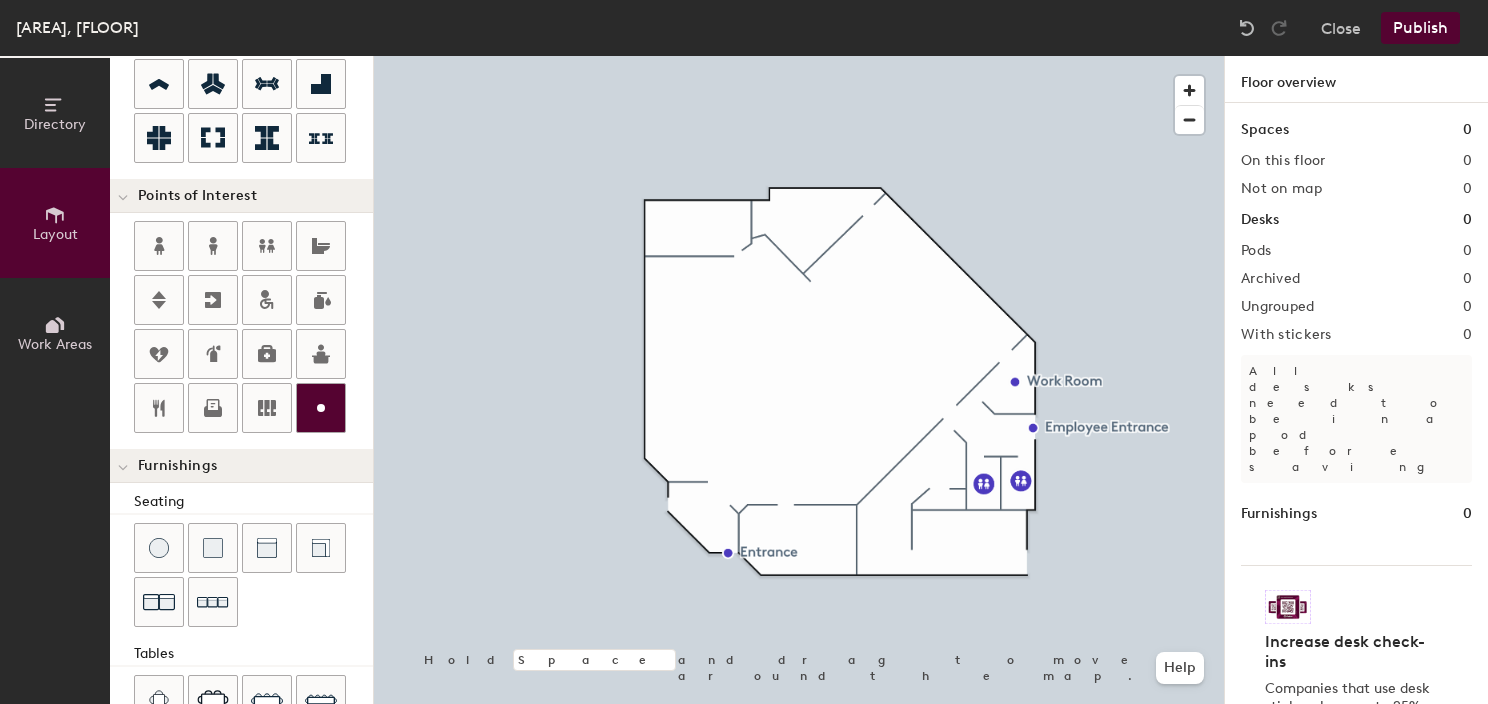 click 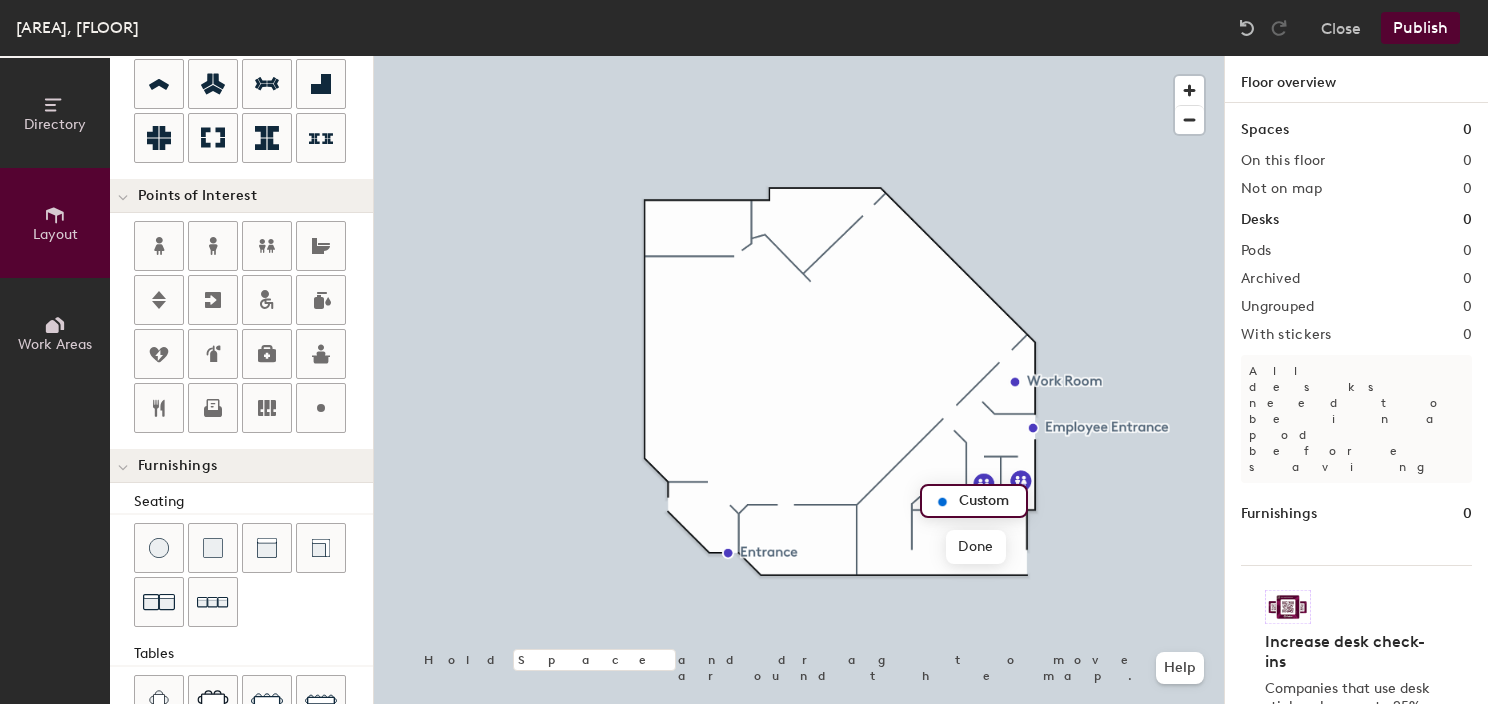 type on "20" 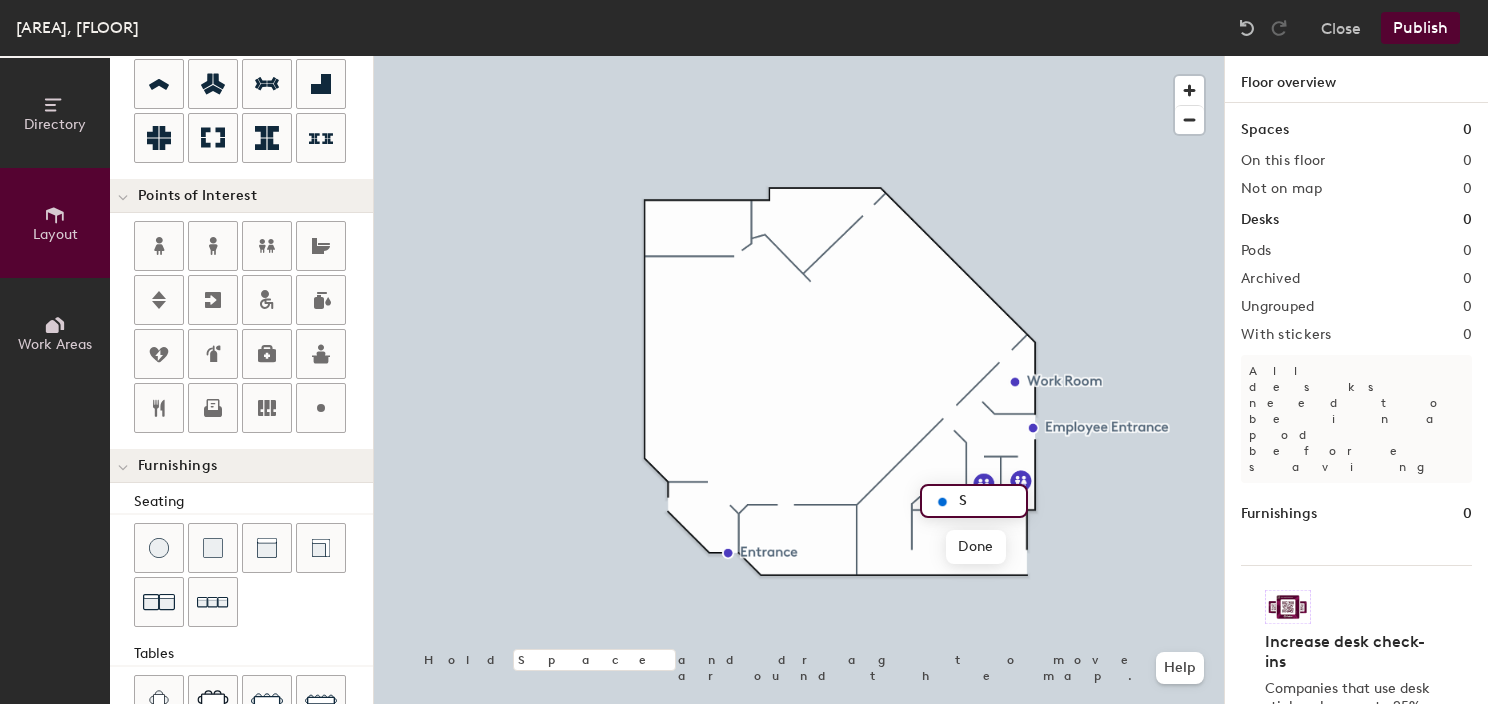 type on "St" 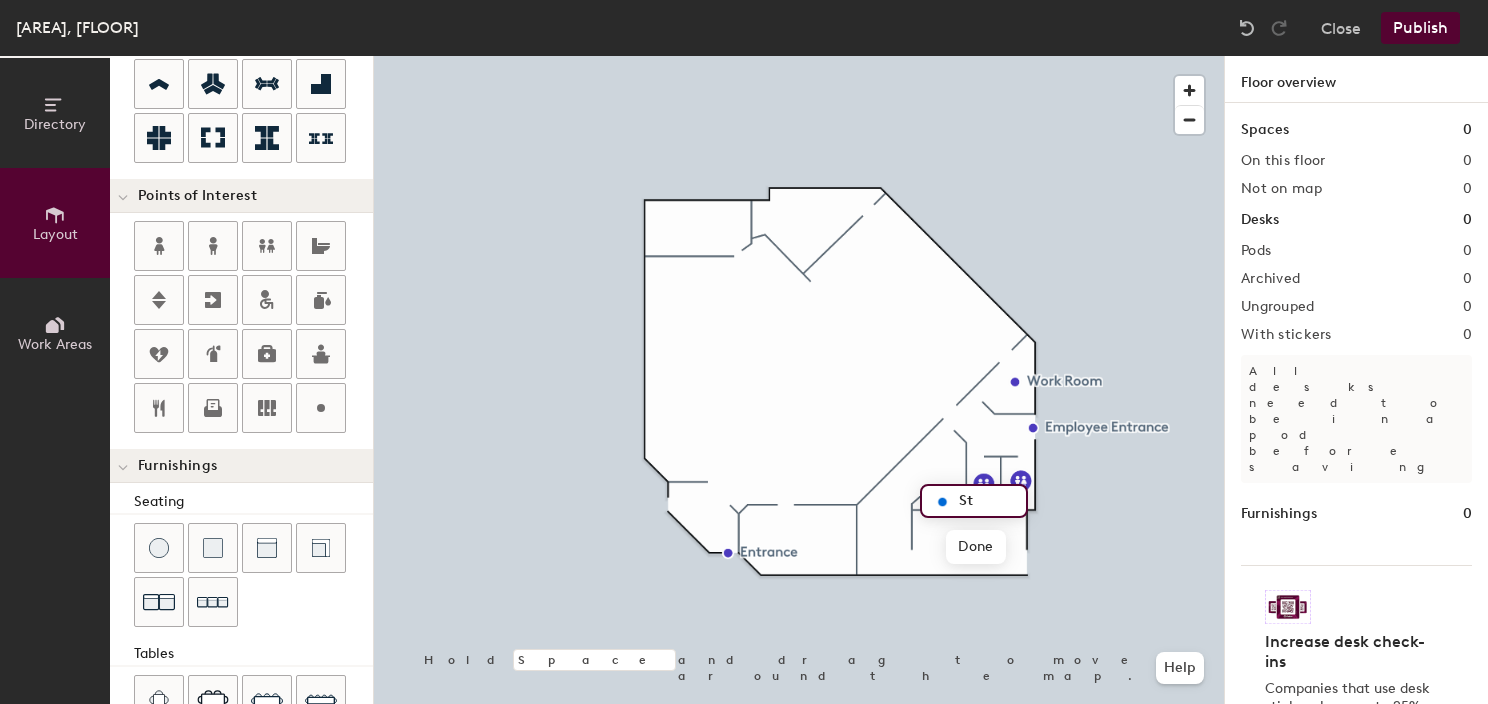 type on "20" 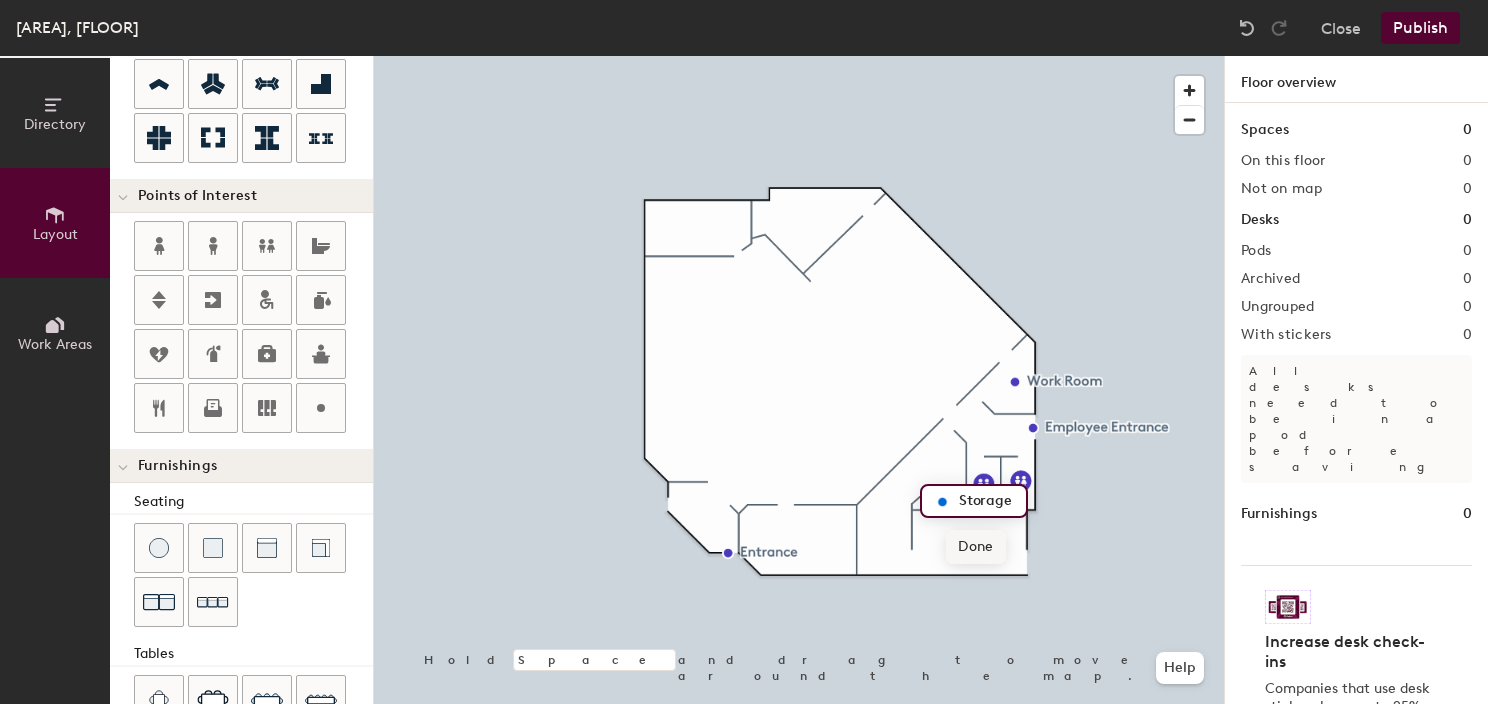 type on "Storage" 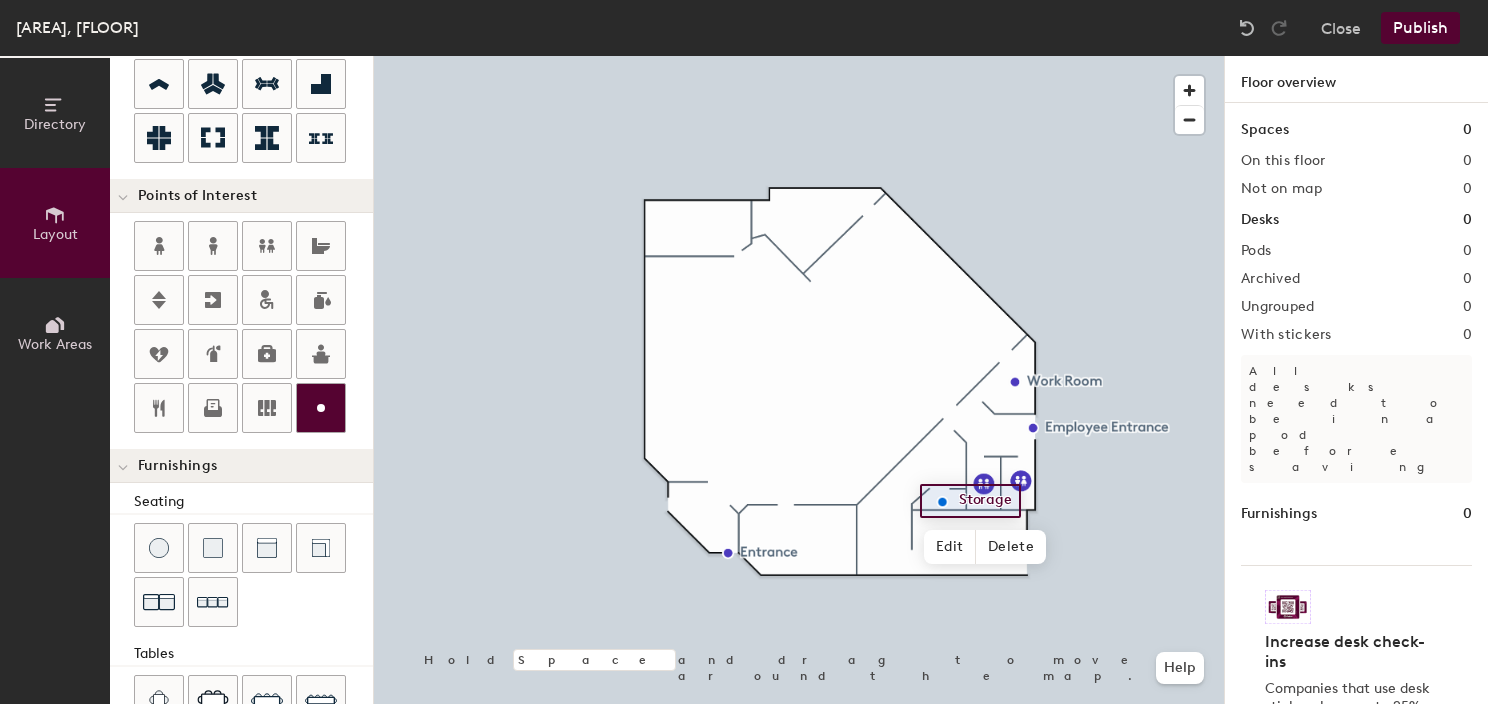 drag, startPoint x: 330, startPoint y: 414, endPoint x: 342, endPoint y: 416, distance: 12.165525 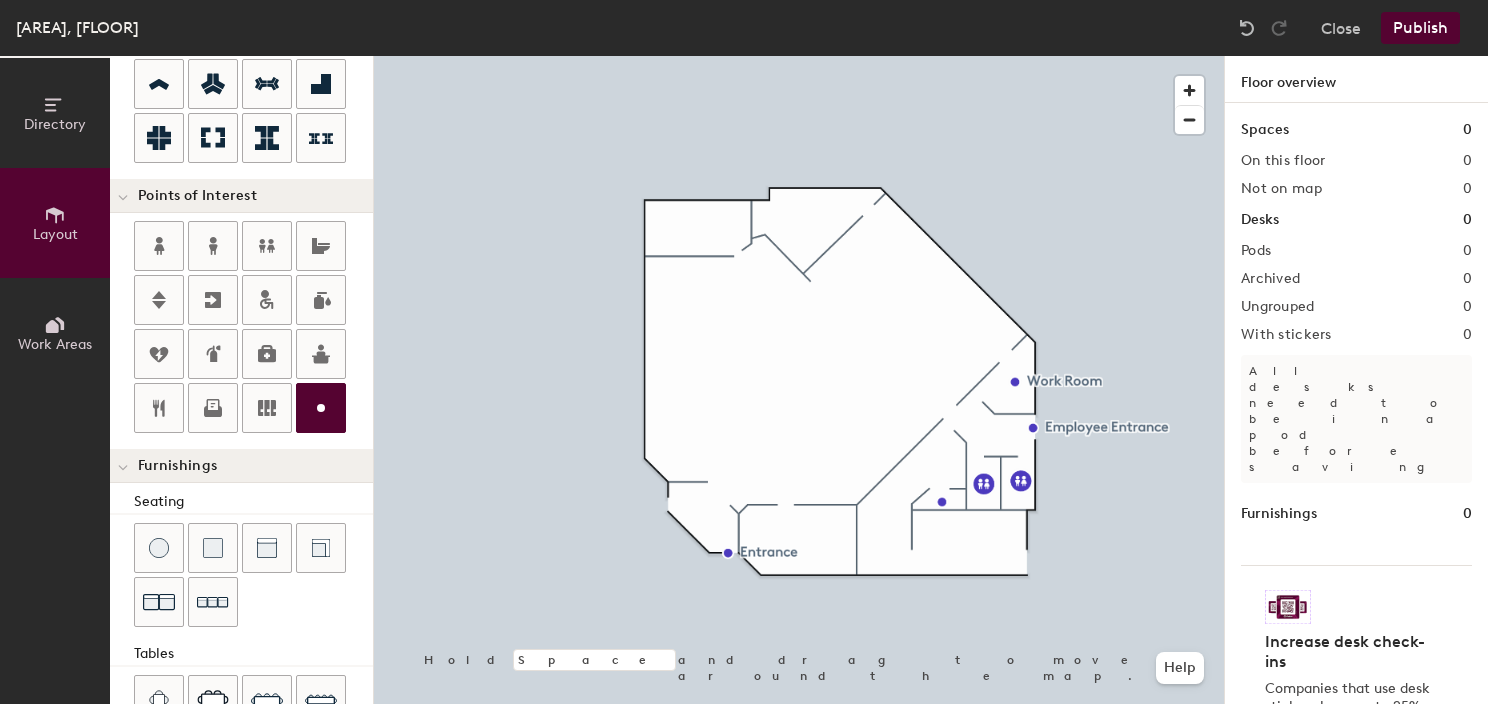 type on "20" 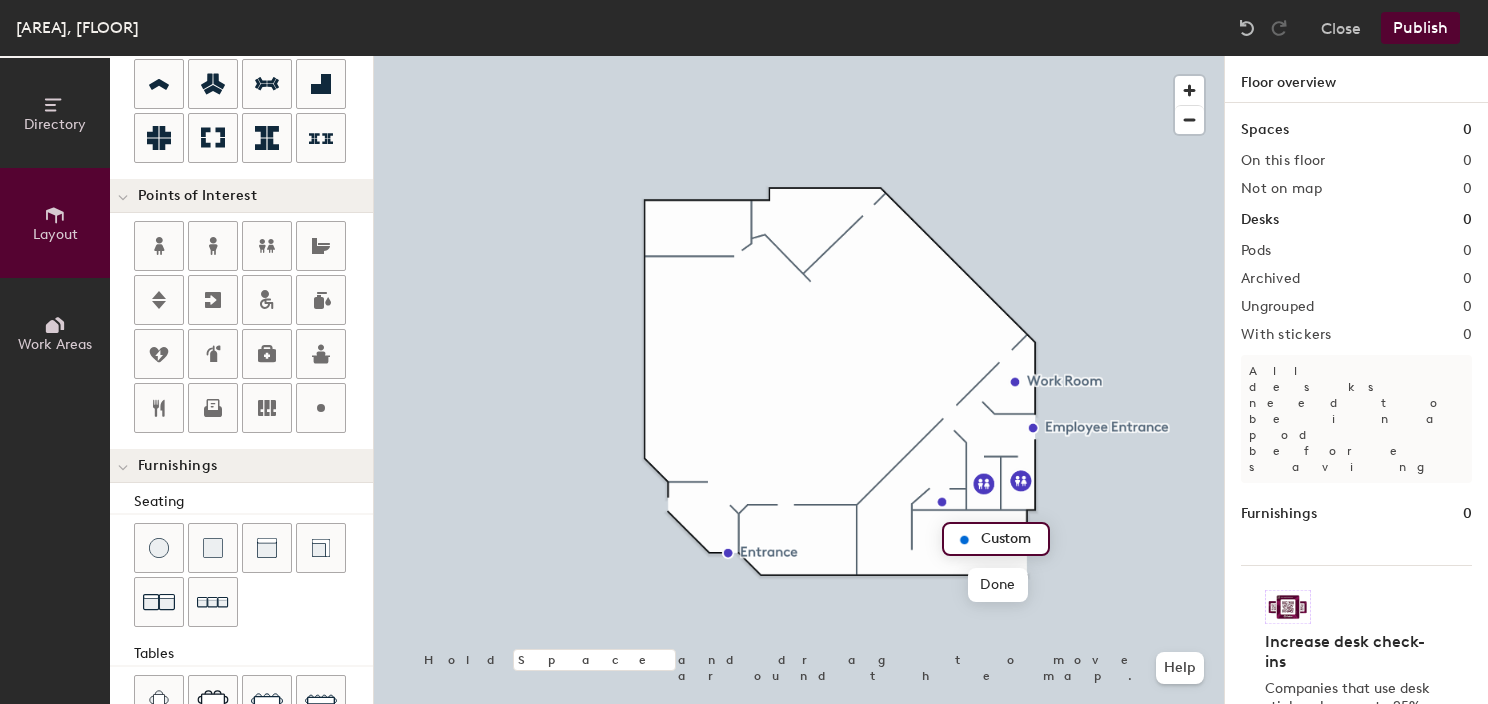 type on "E" 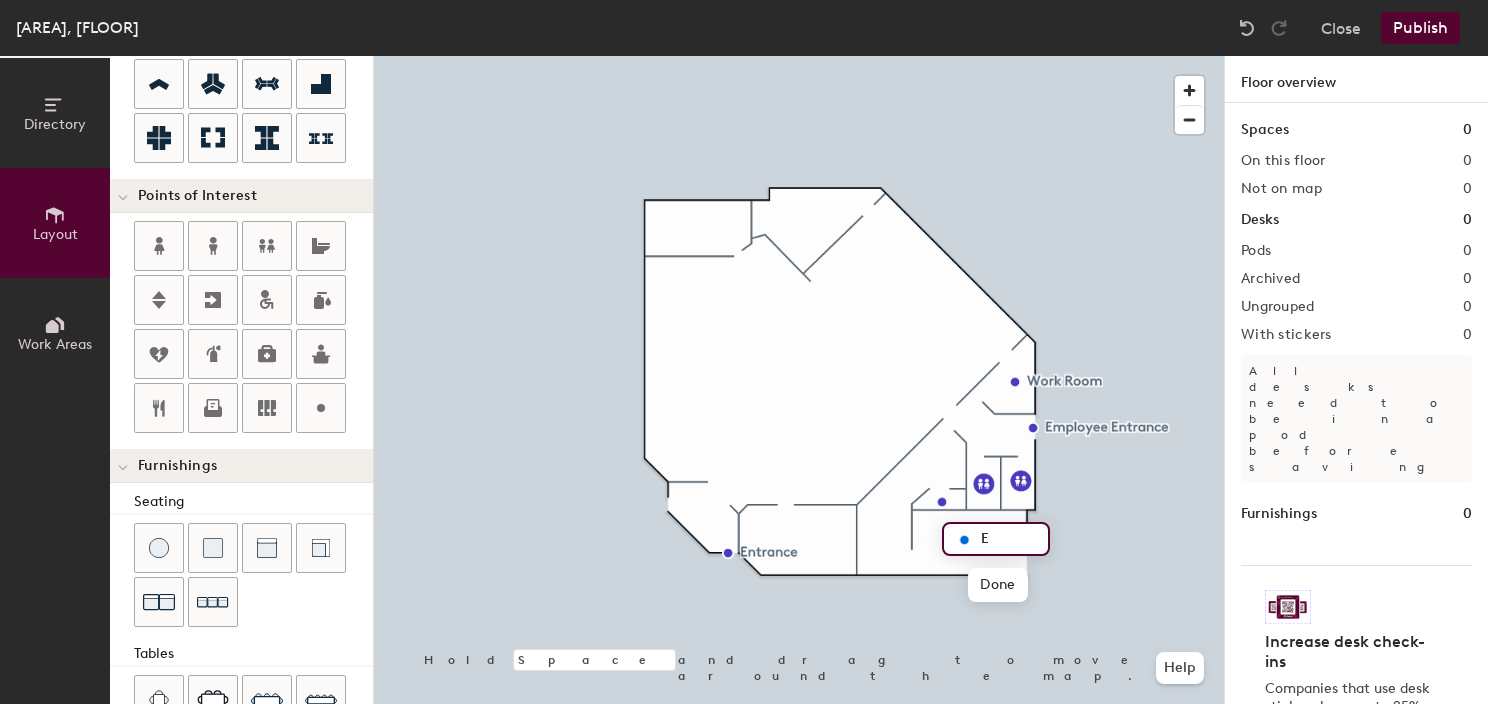type on "20" 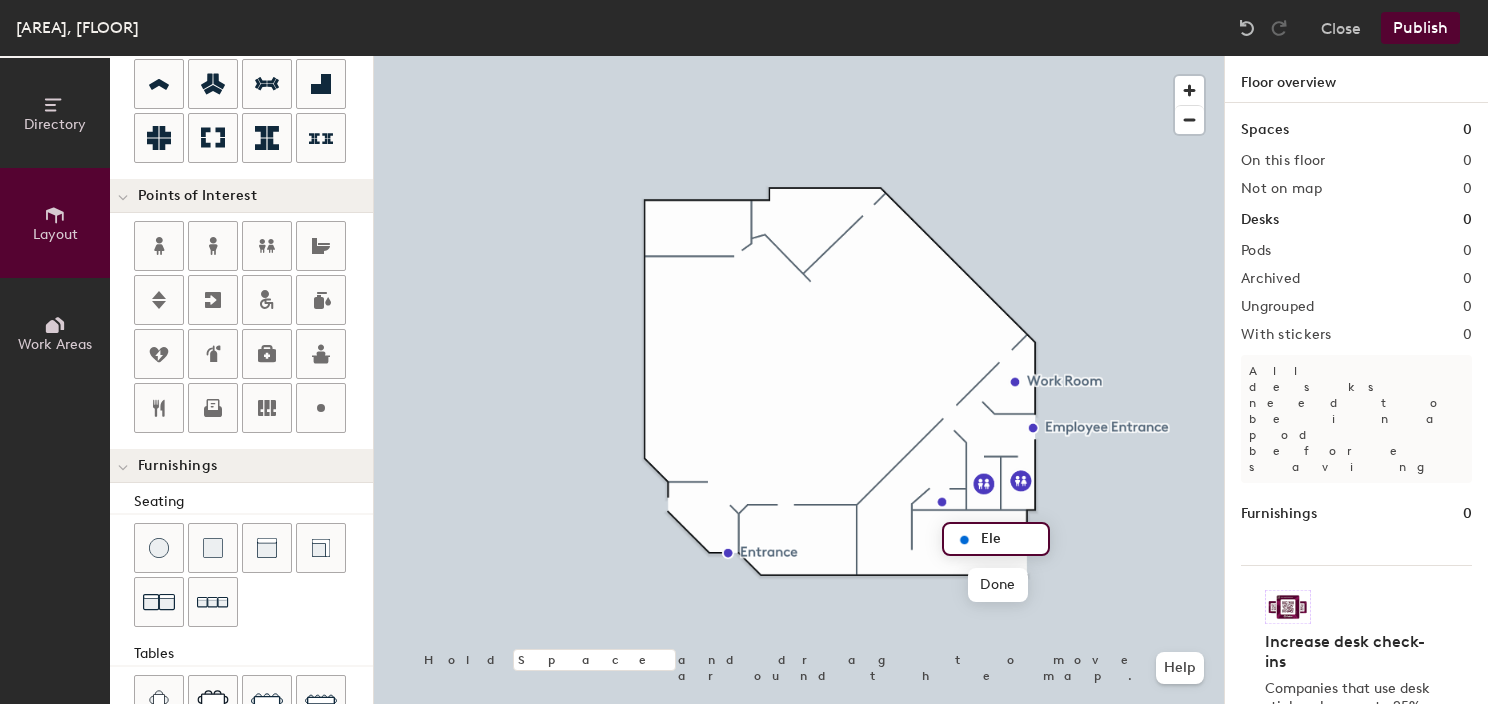 type on "Elec" 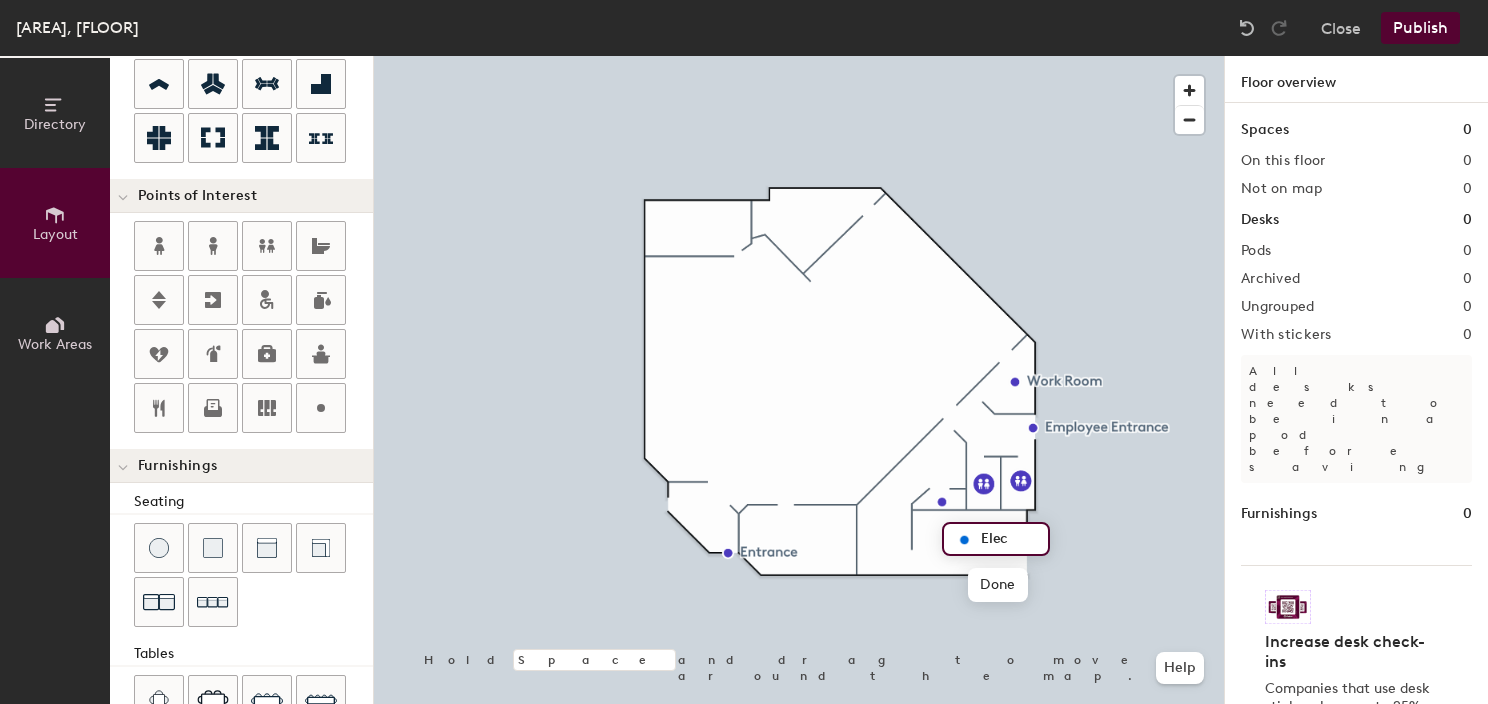 type on "20" 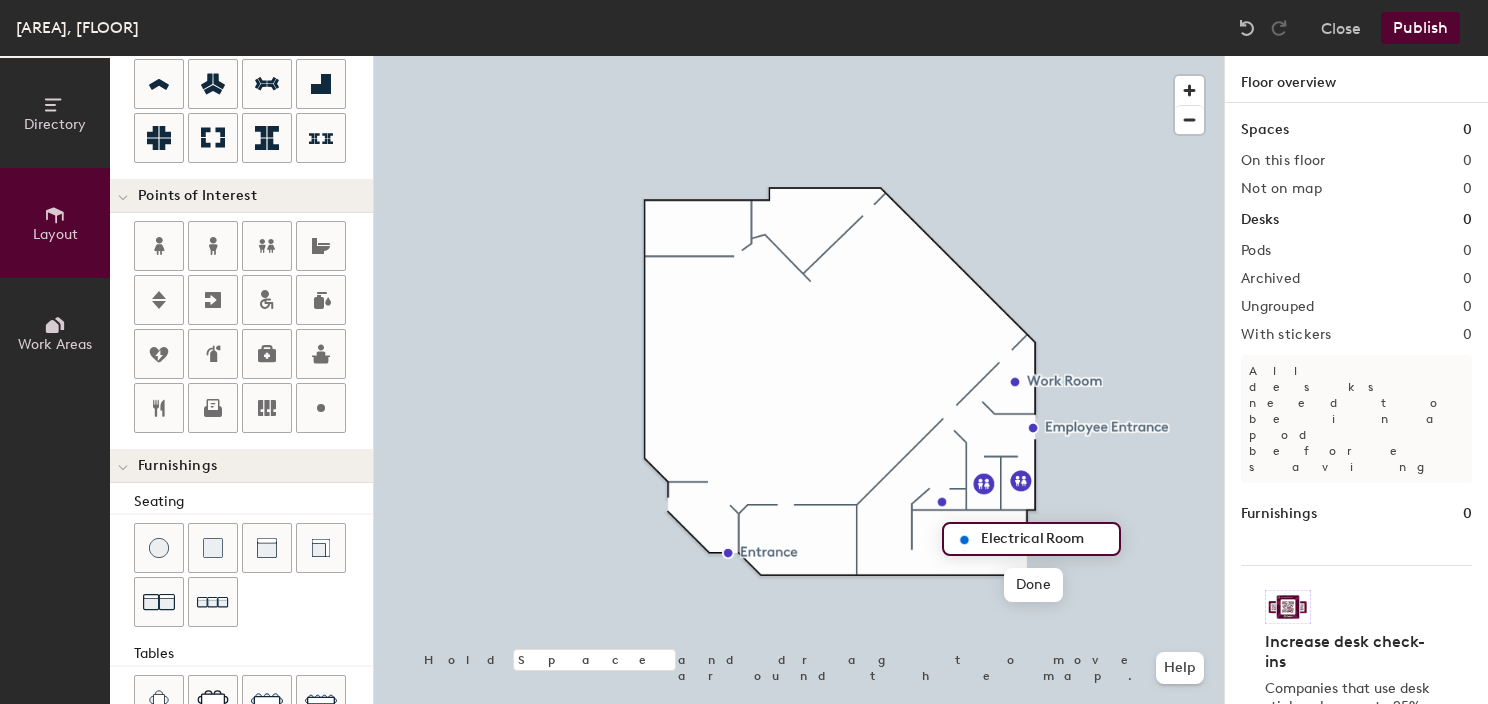 scroll, scrollTop: 0, scrollLeft: 0, axis: both 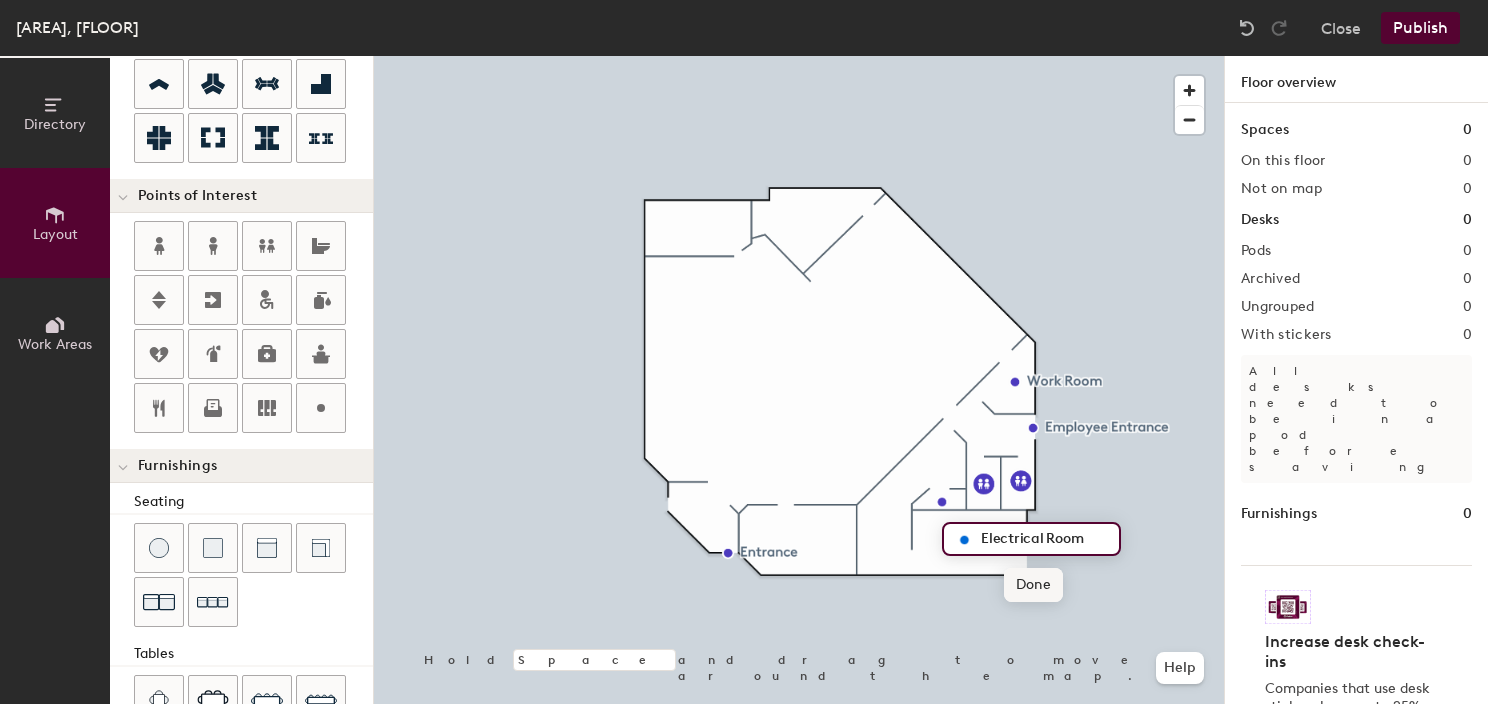 type on "Electrical Room" 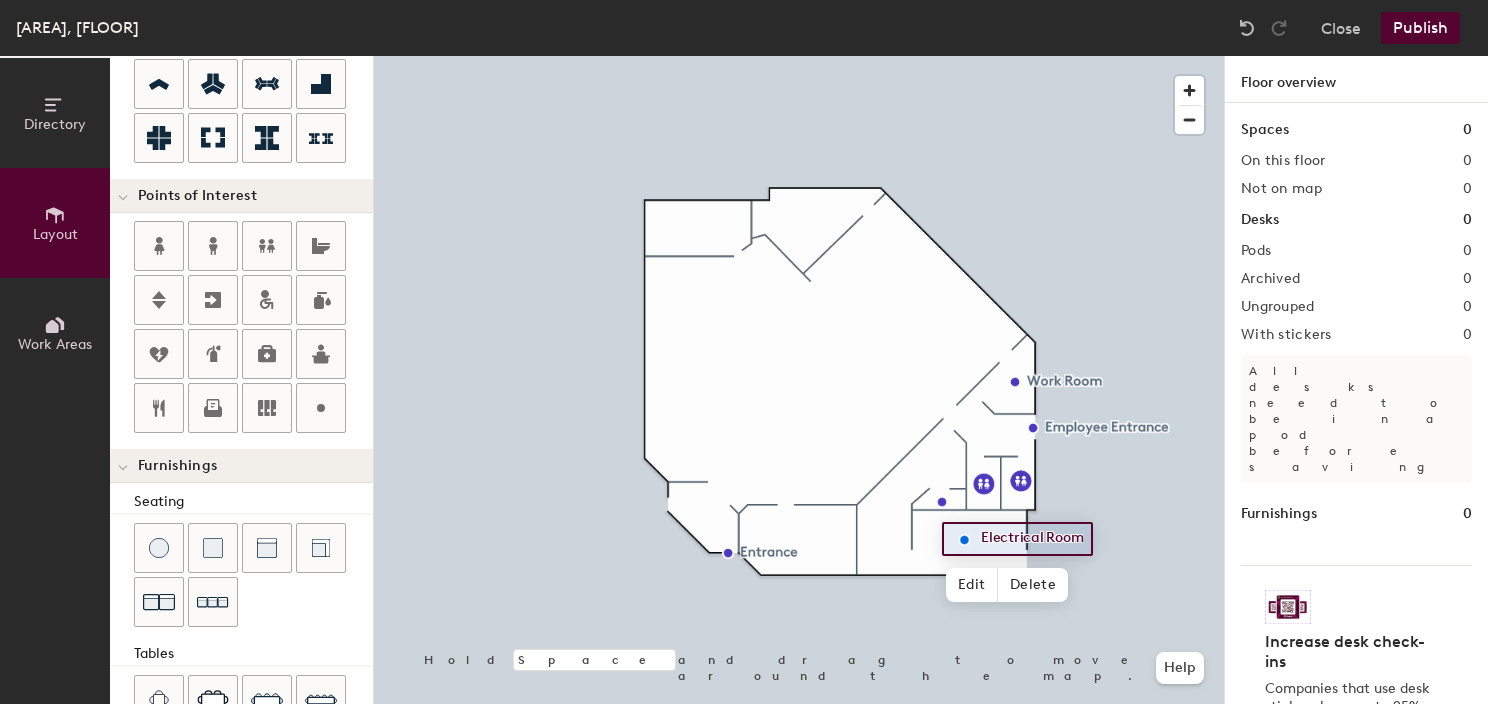 drag, startPoint x: 320, startPoint y: 391, endPoint x: 354, endPoint y: 406, distance: 37.161808 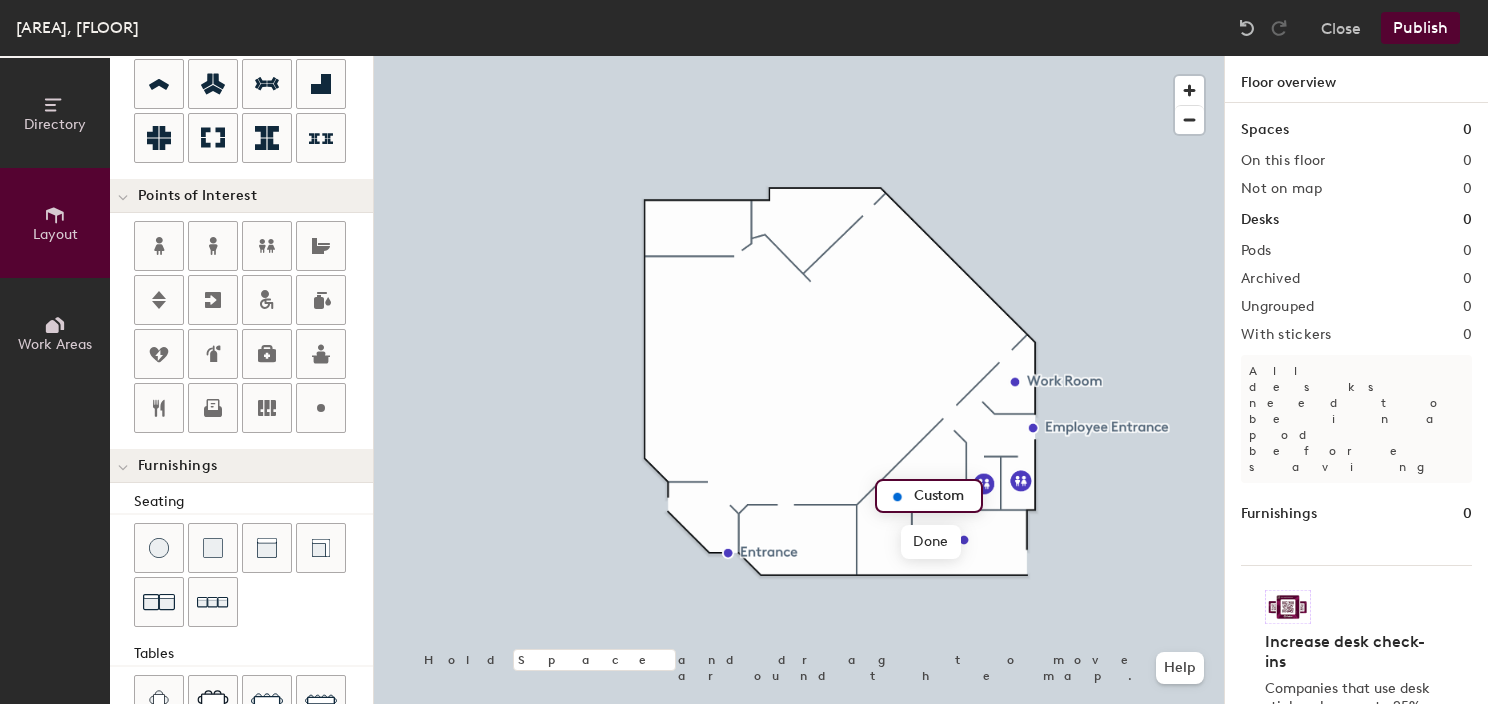 type on "20" 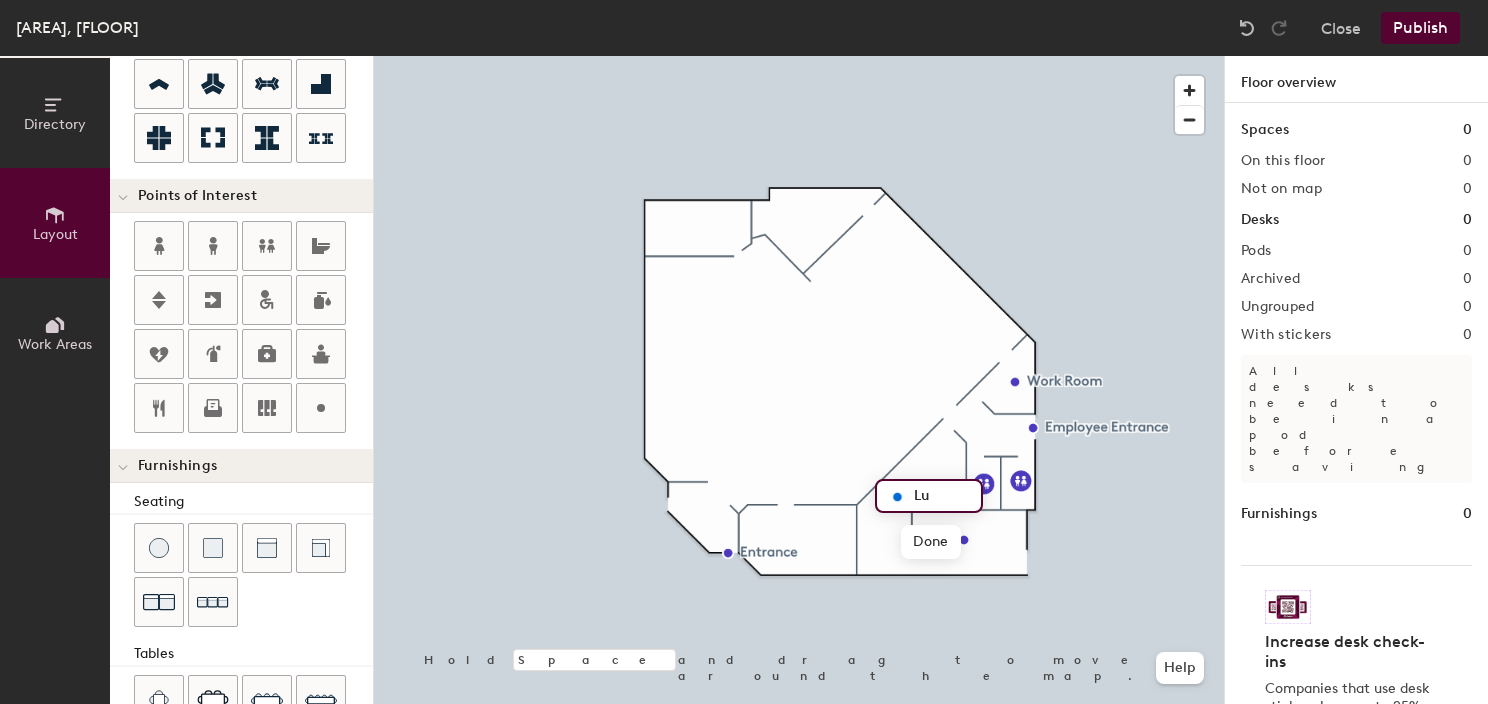 type on "Lun" 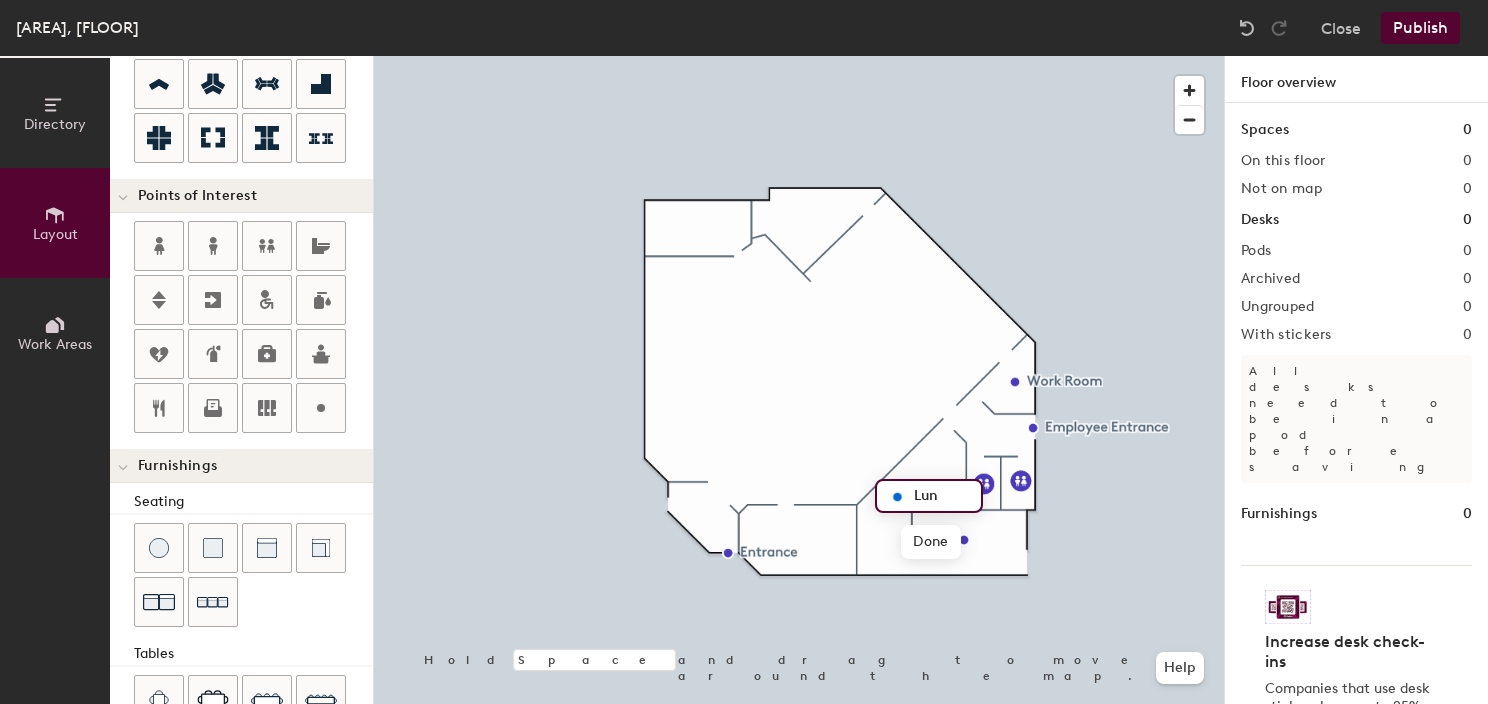 type on "20" 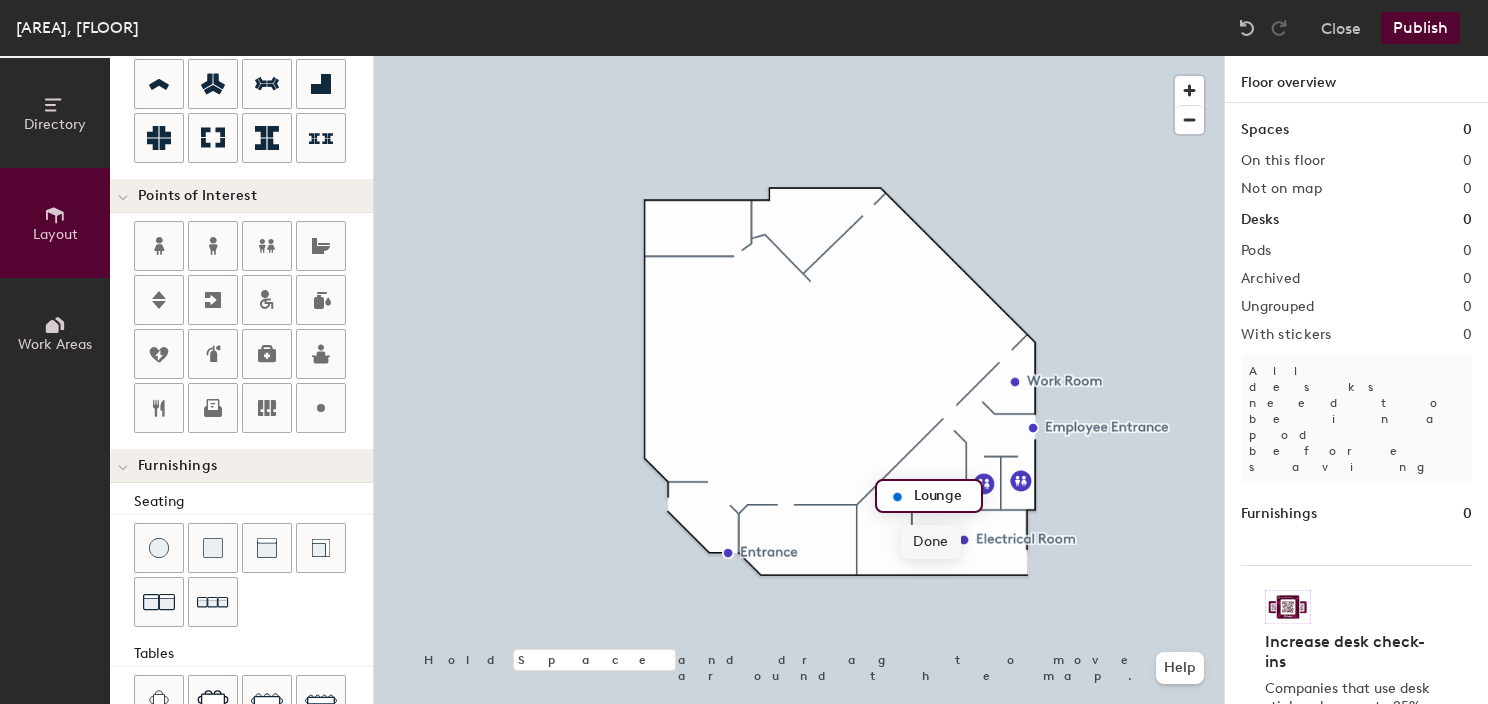 type on "Lounge" 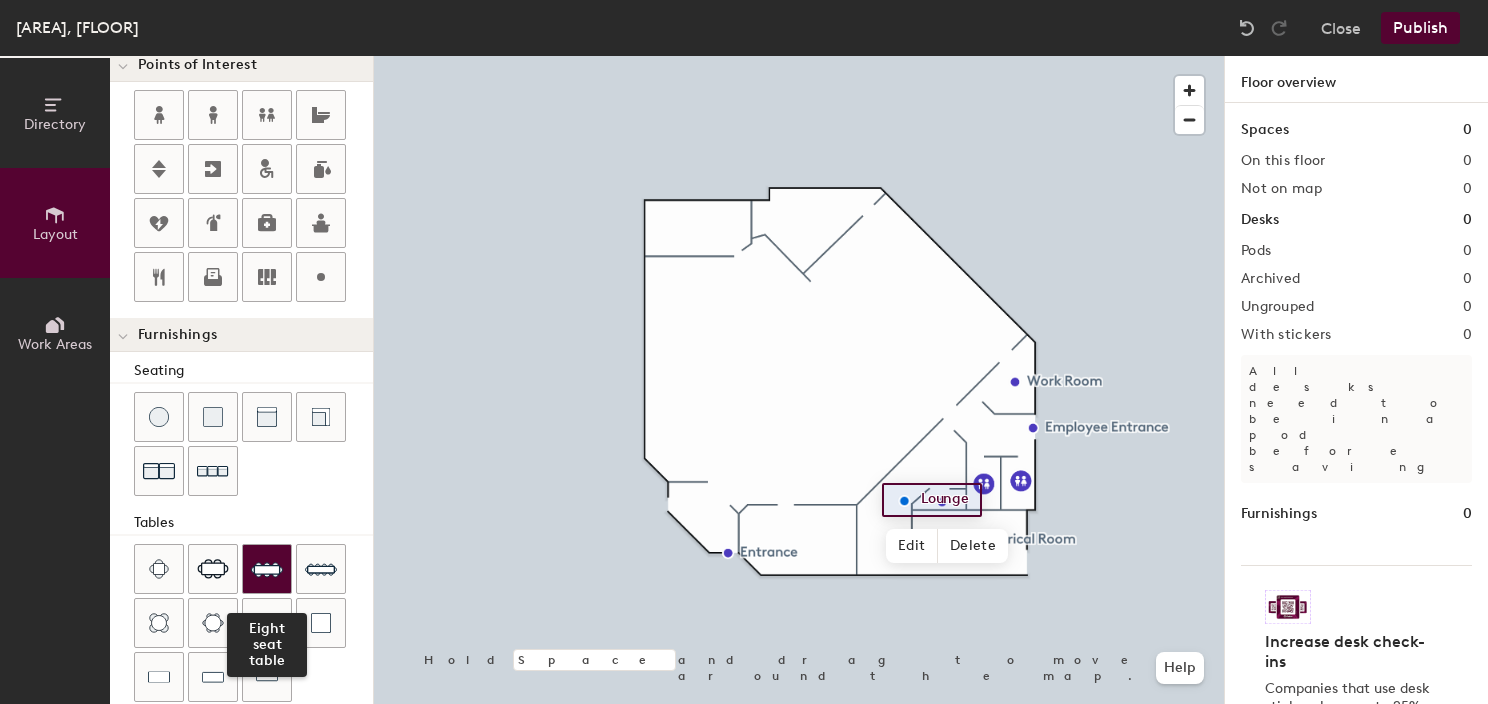 scroll, scrollTop: 500, scrollLeft: 0, axis: vertical 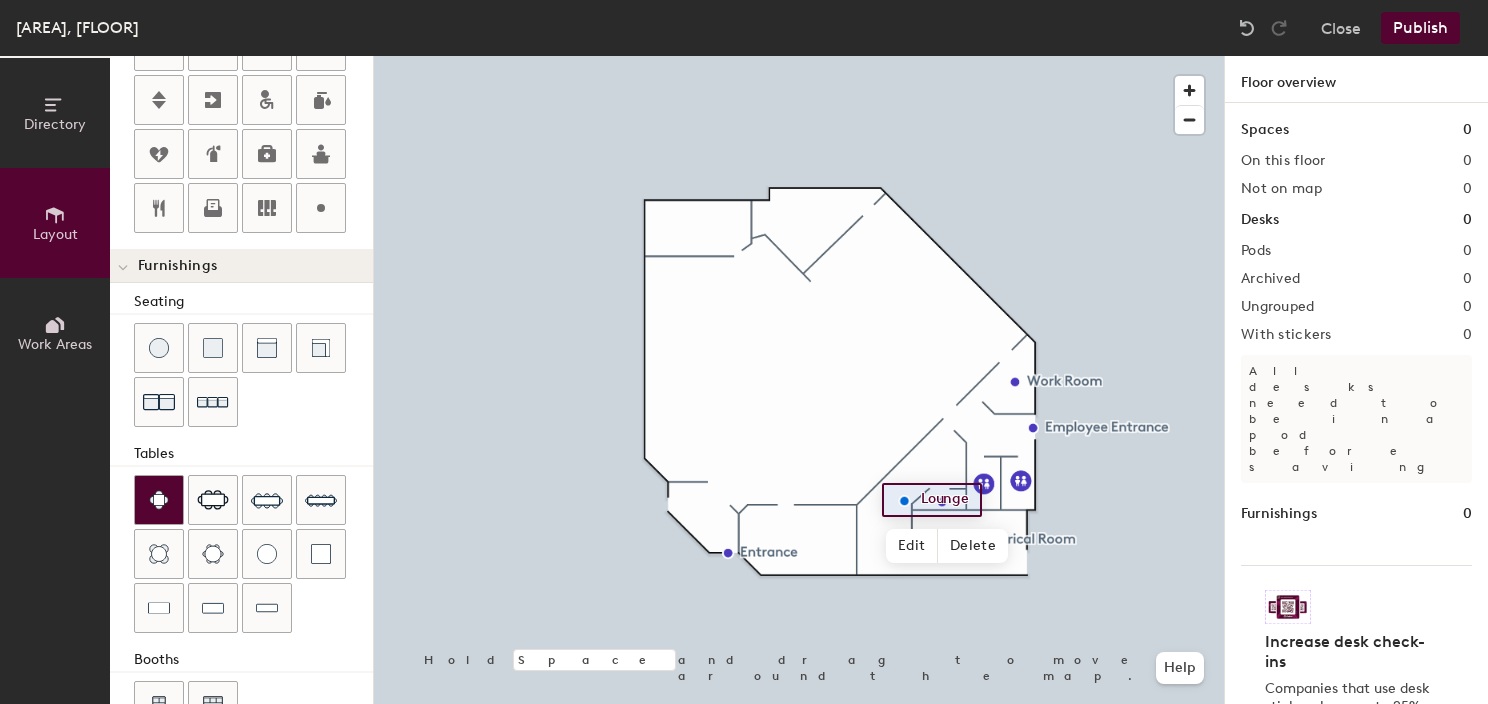 click 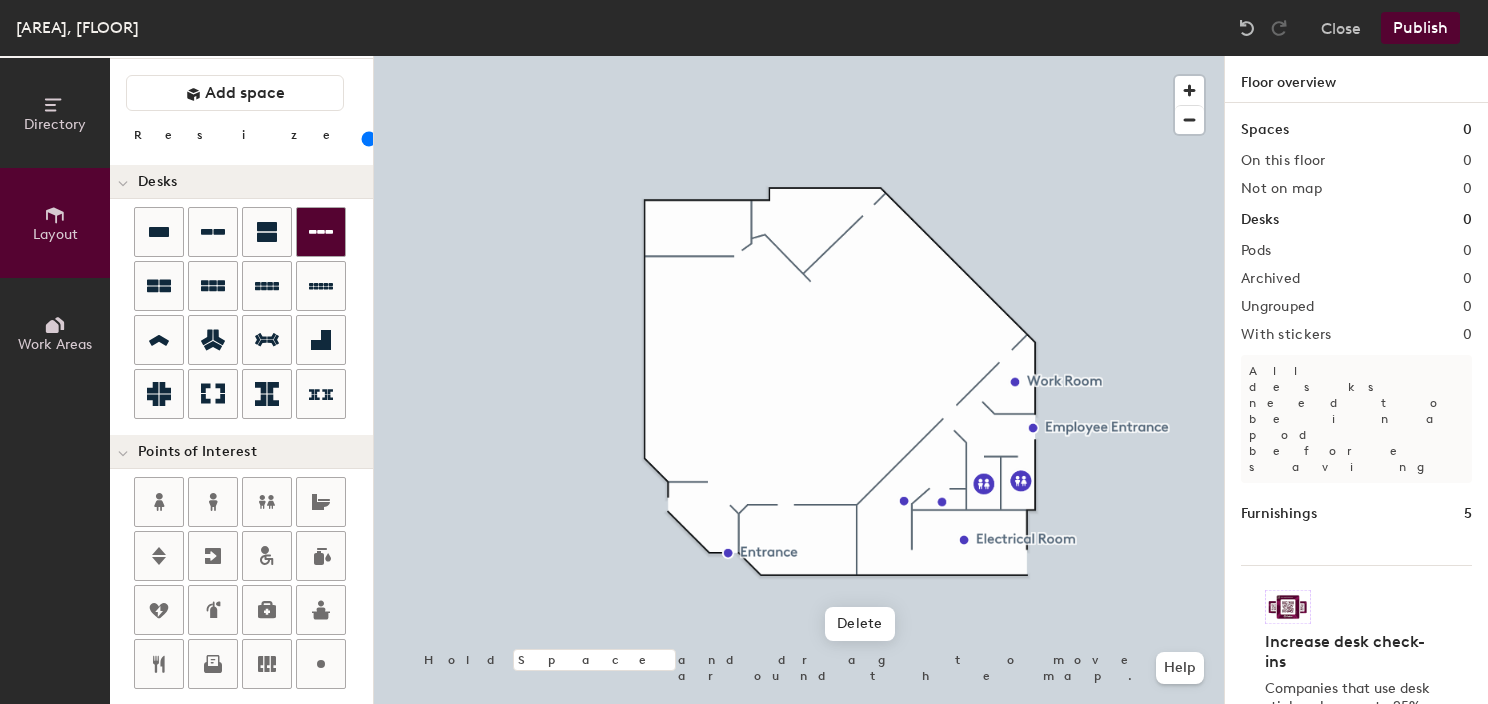 scroll, scrollTop: 0, scrollLeft: 0, axis: both 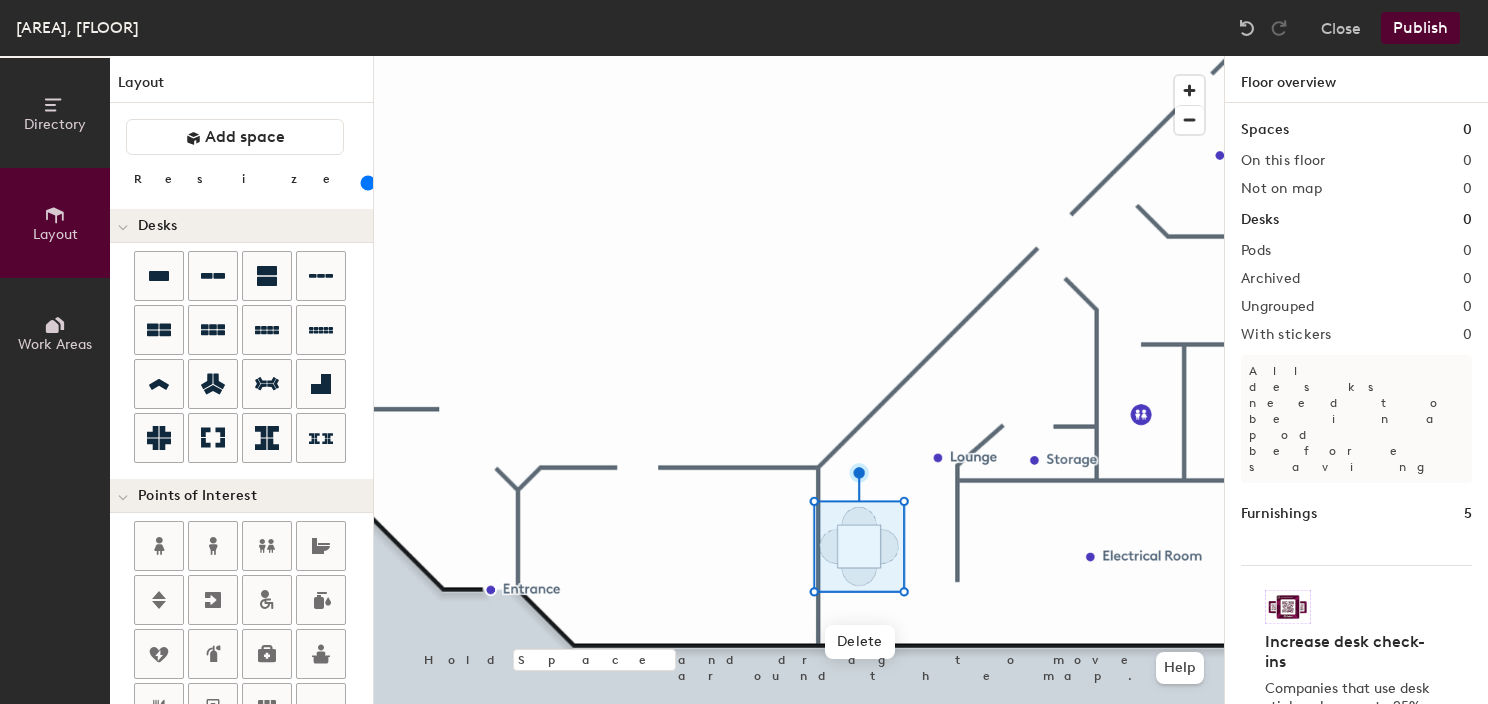 click 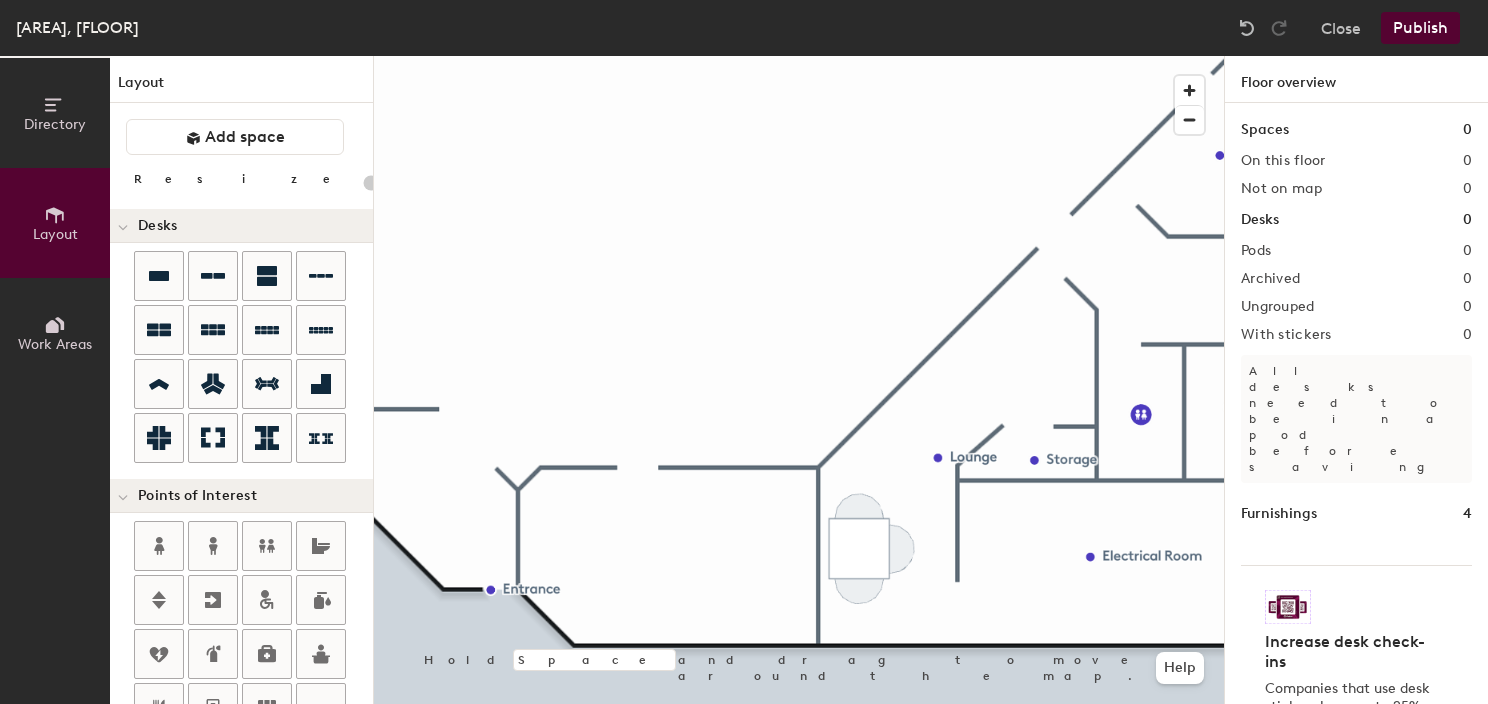 click 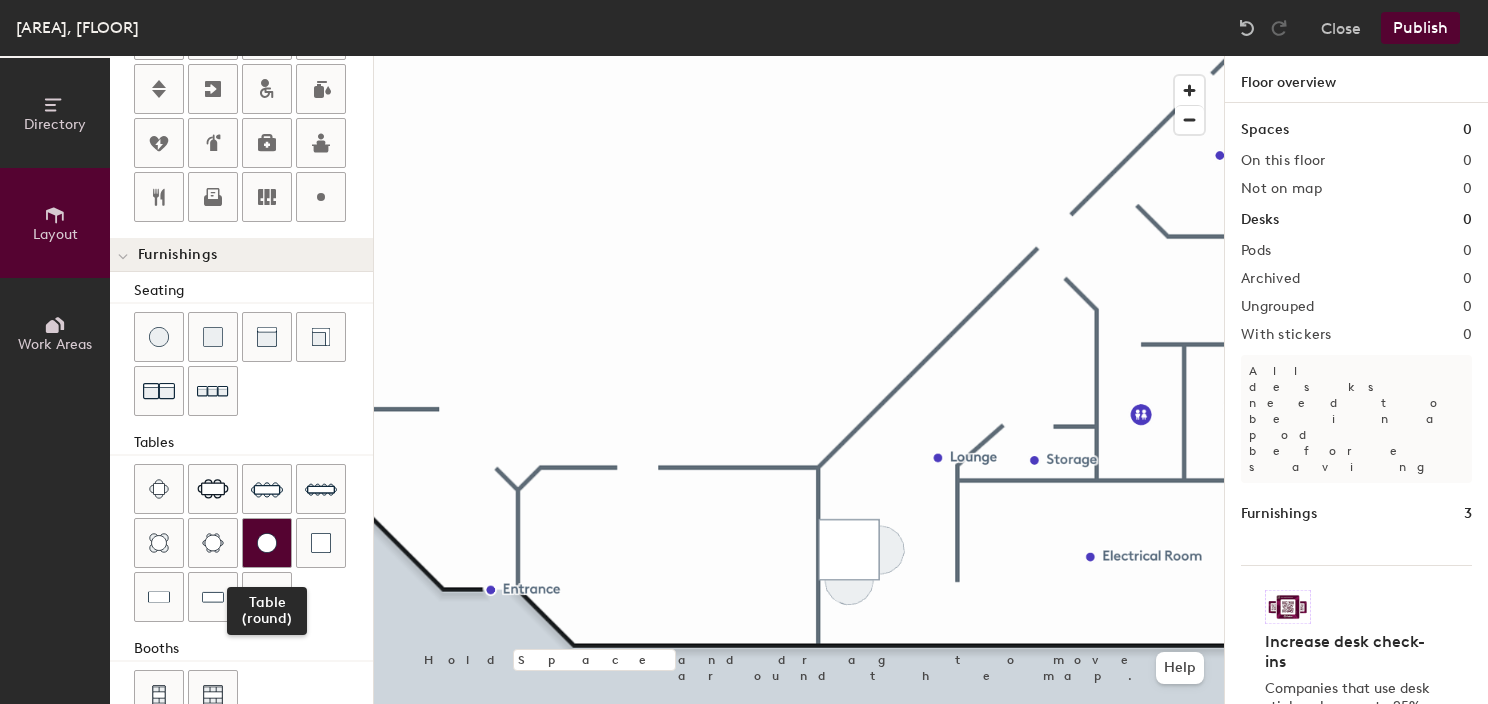 scroll, scrollTop: 552, scrollLeft: 0, axis: vertical 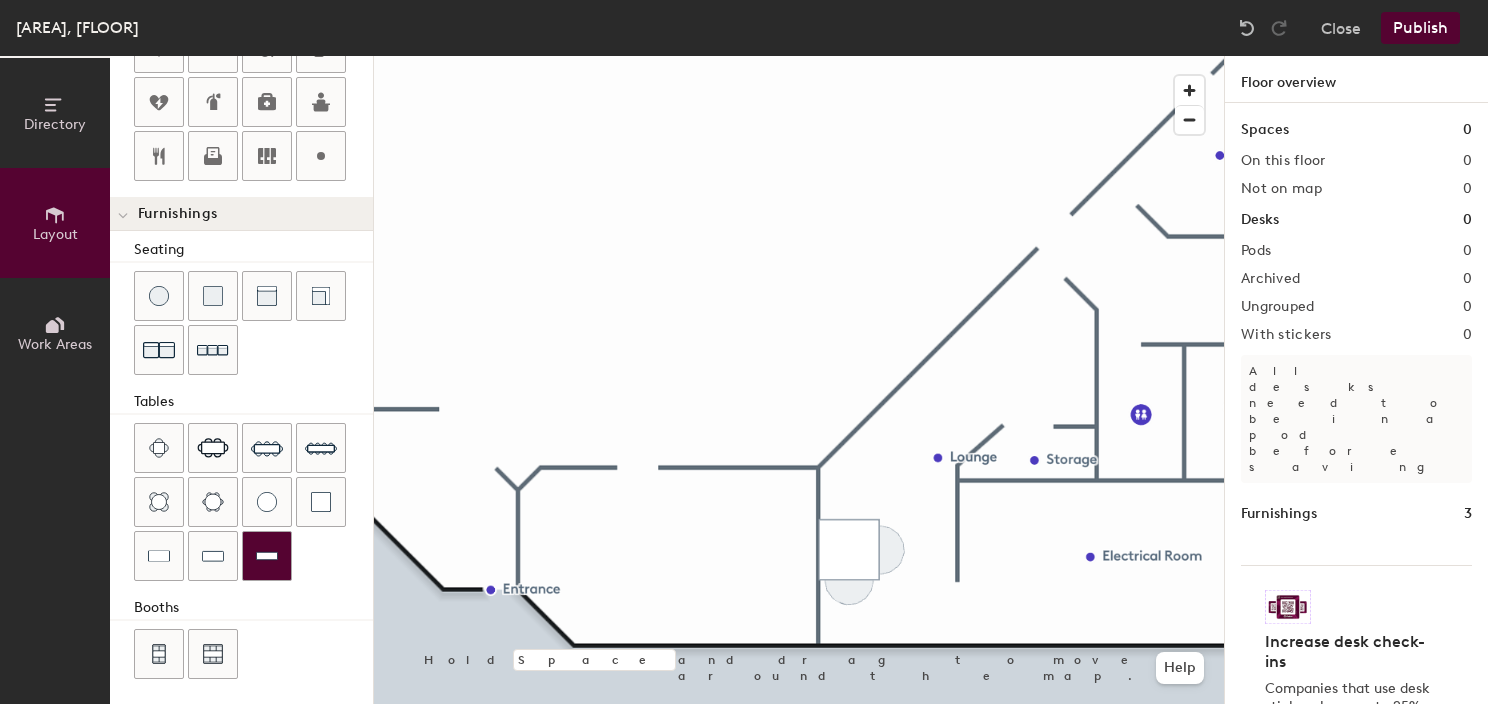 click 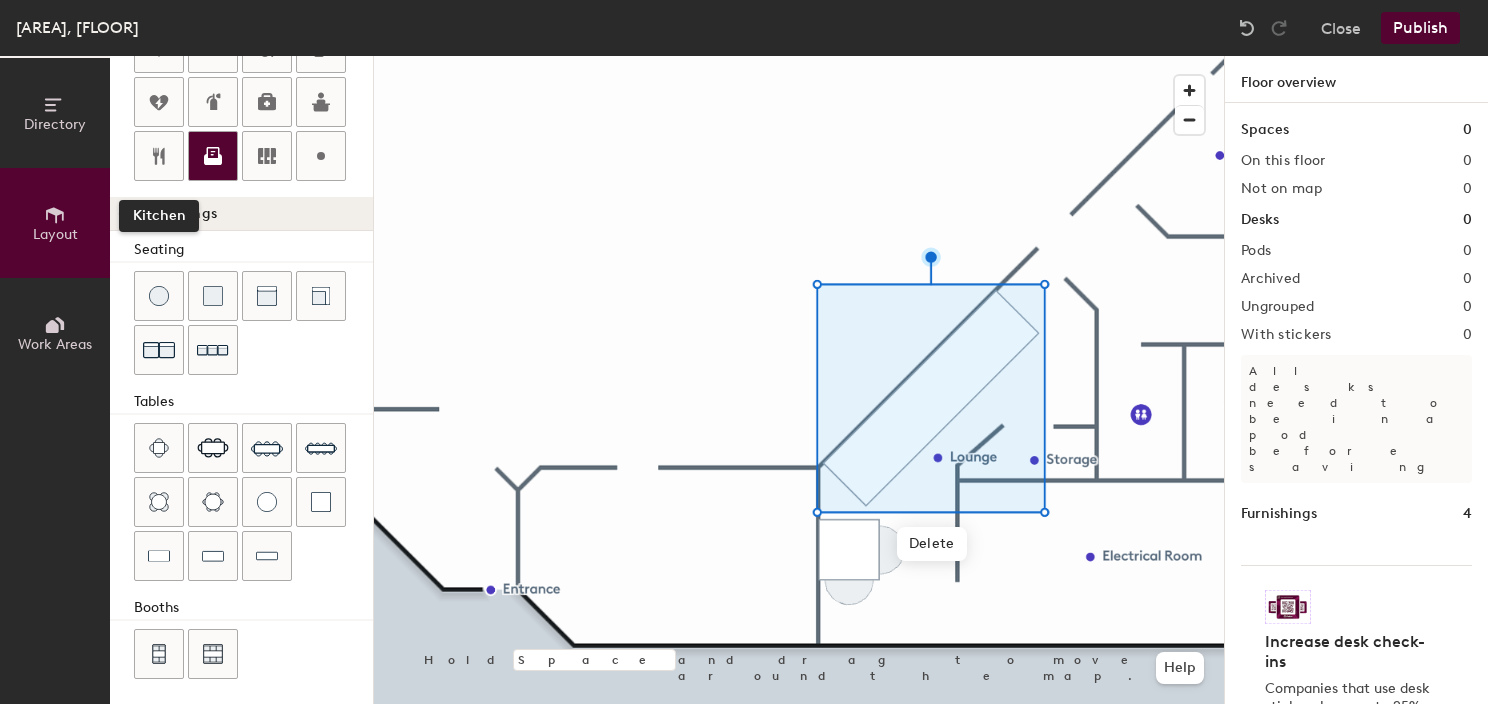 drag, startPoint x: 176, startPoint y: 139, endPoint x: 221, endPoint y: 151, distance: 46.572525 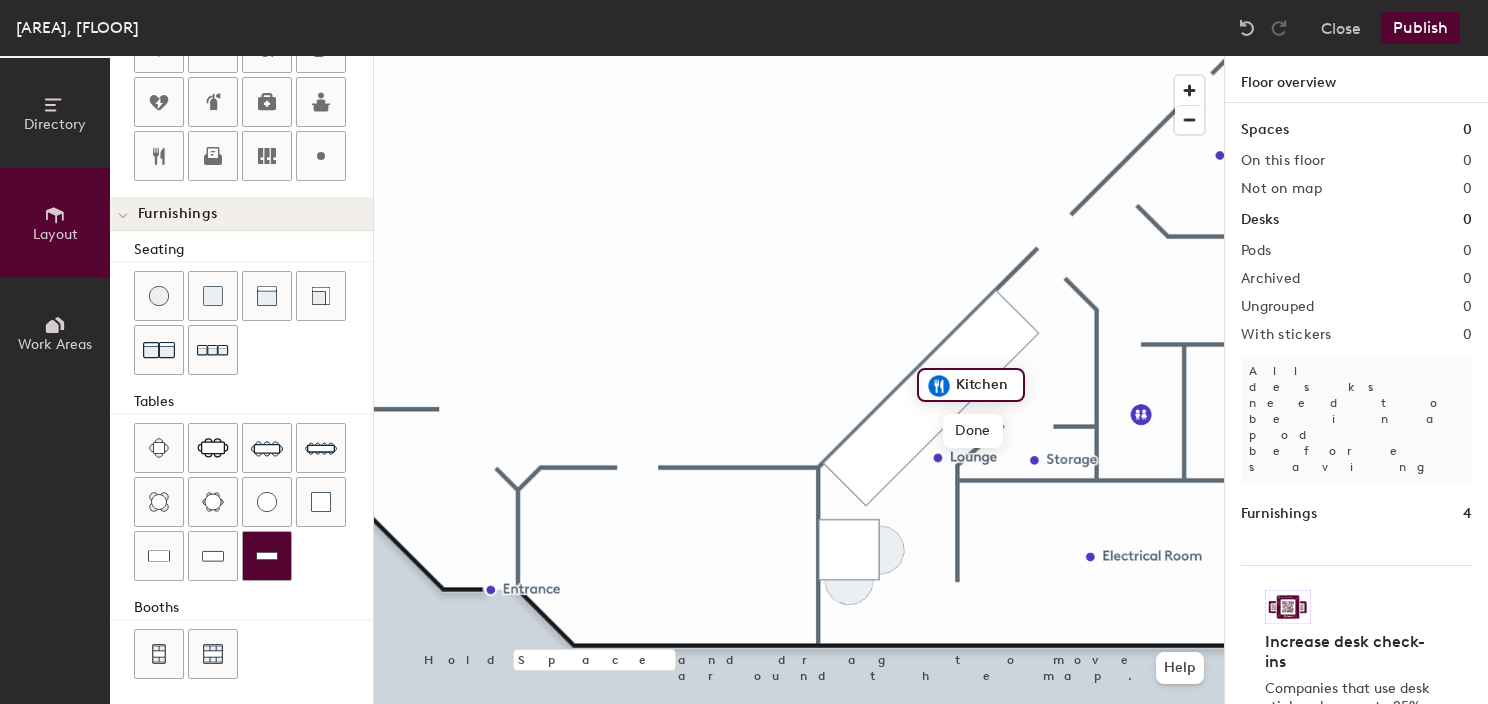 drag, startPoint x: 224, startPoint y: 548, endPoint x: 289, endPoint y: 544, distance: 65.12296 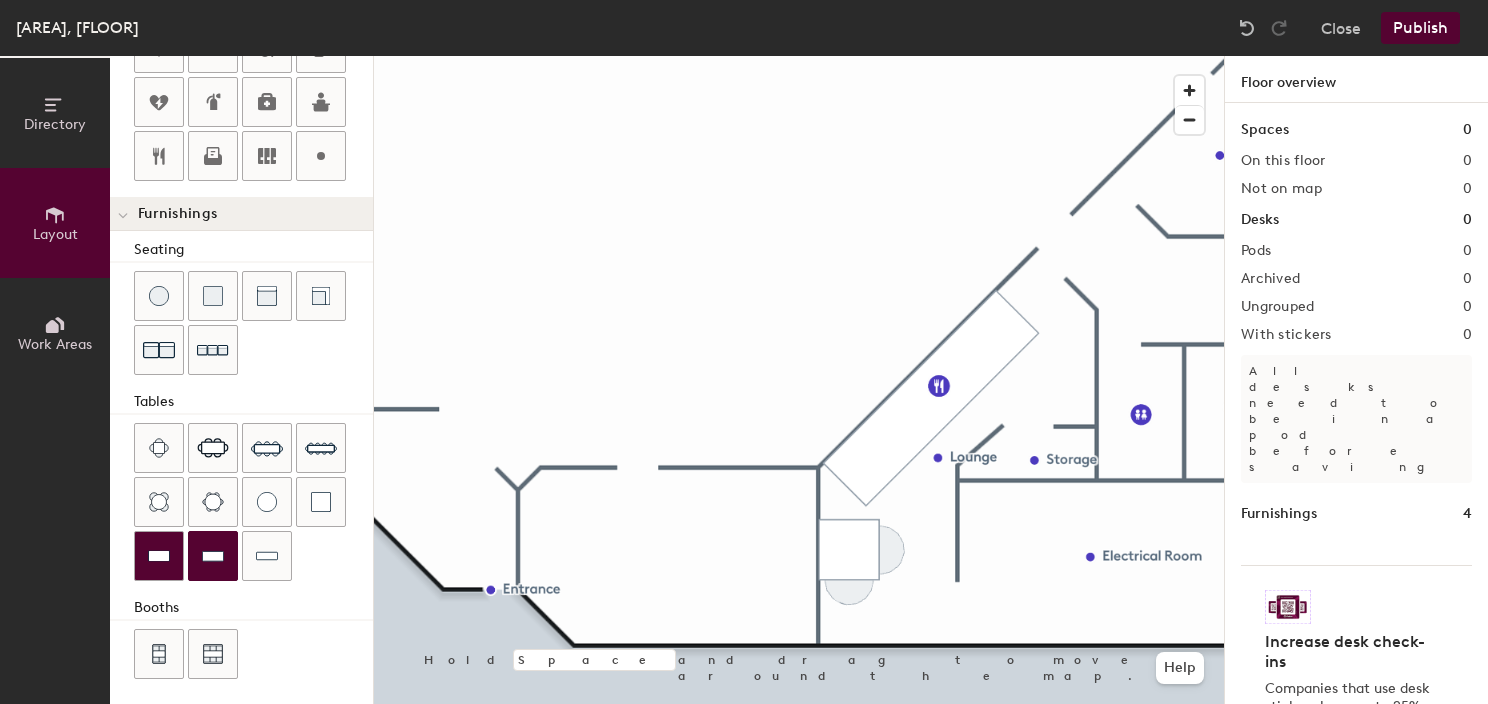 click 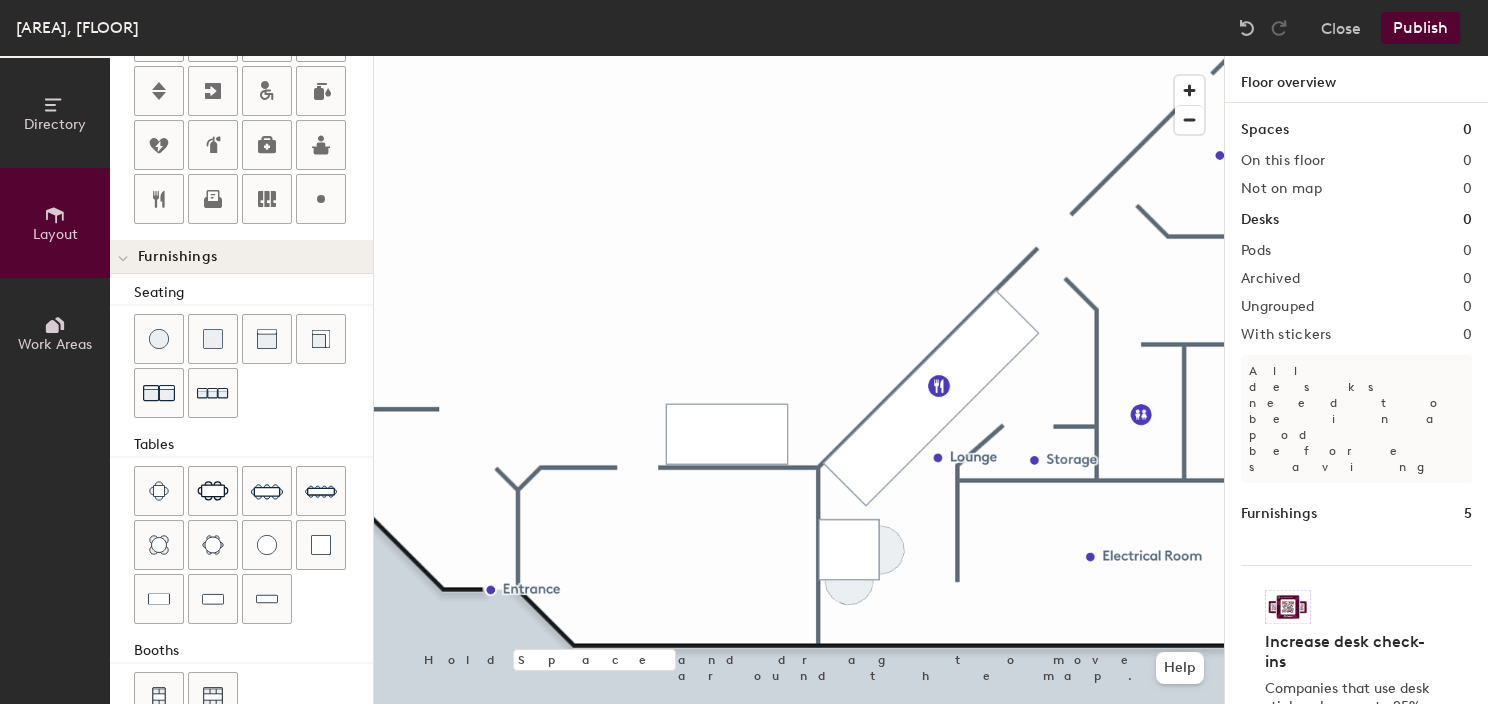 scroll, scrollTop: 552, scrollLeft: 0, axis: vertical 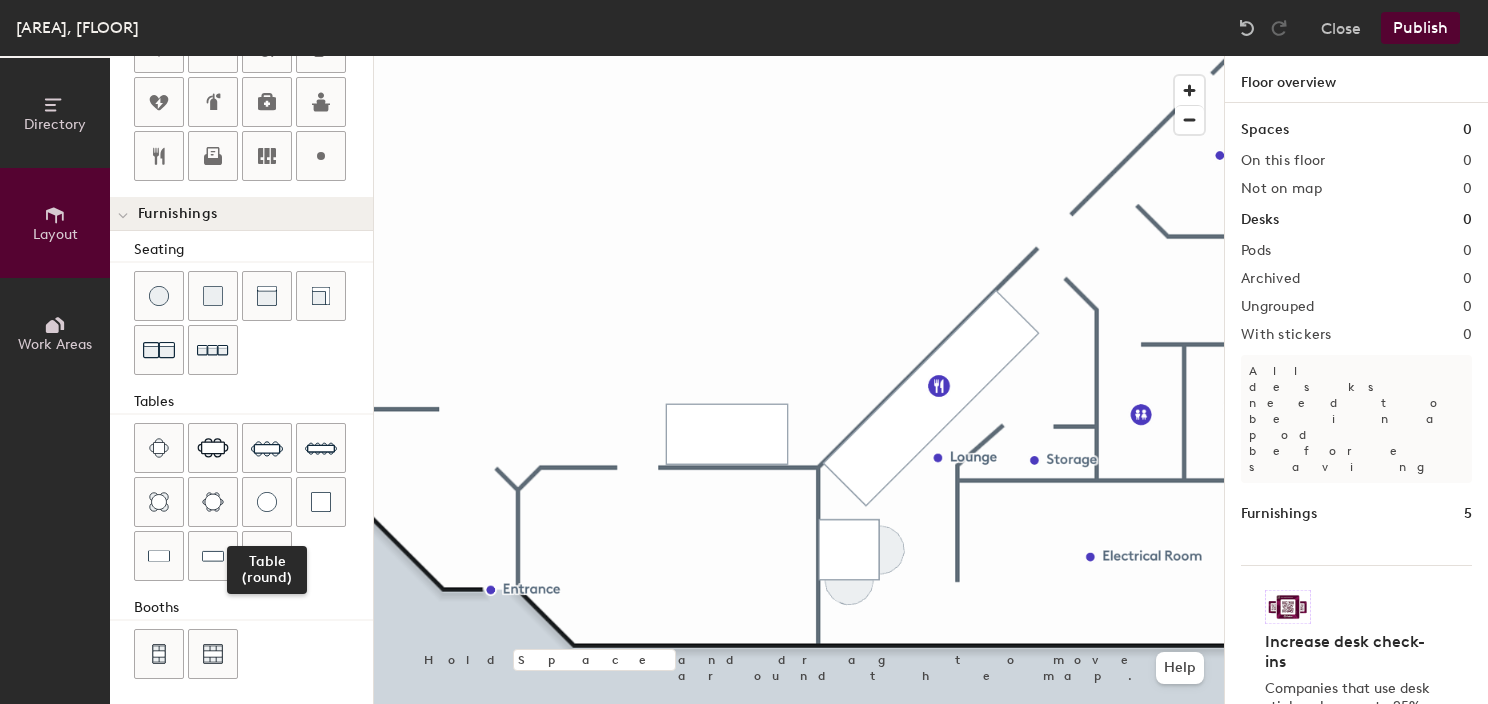 drag, startPoint x: 262, startPoint y: 504, endPoint x: 372, endPoint y: 488, distance: 111.15755 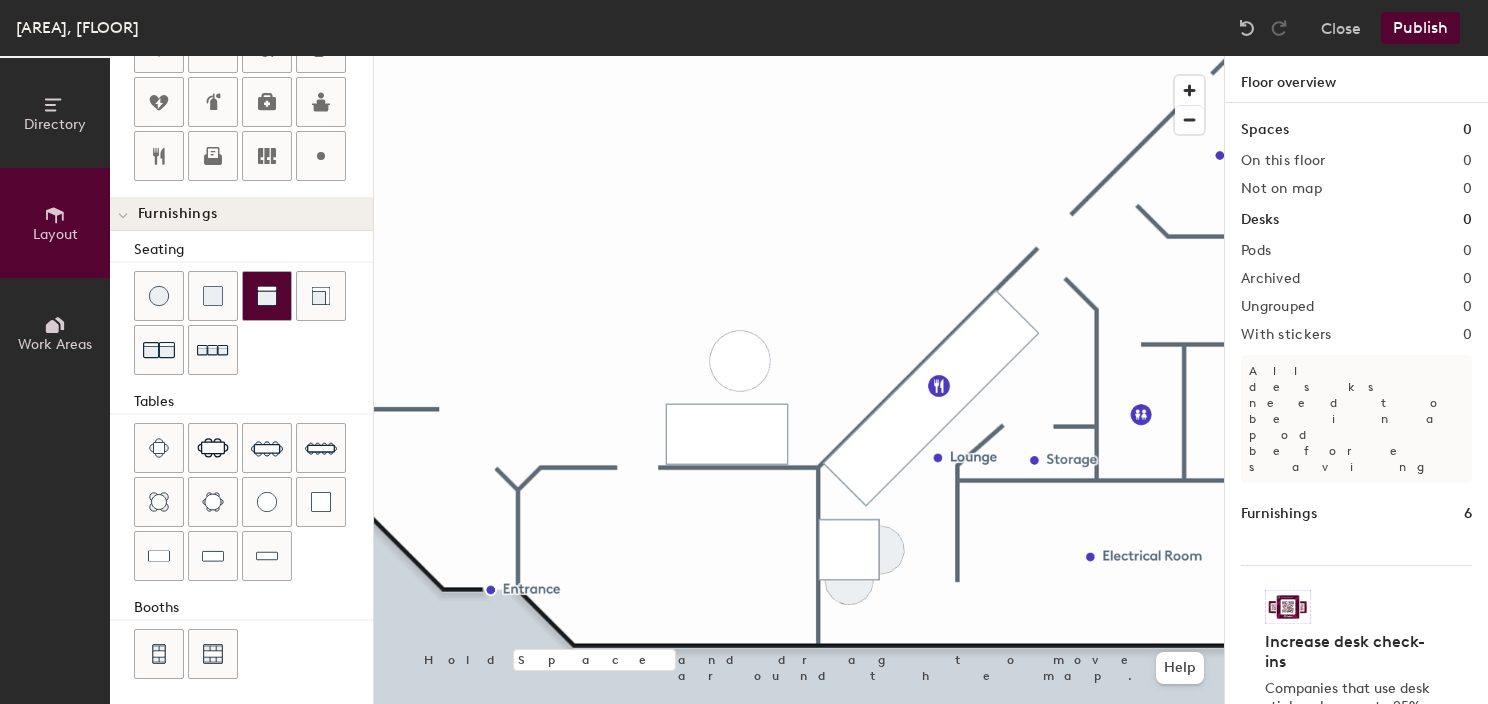 click 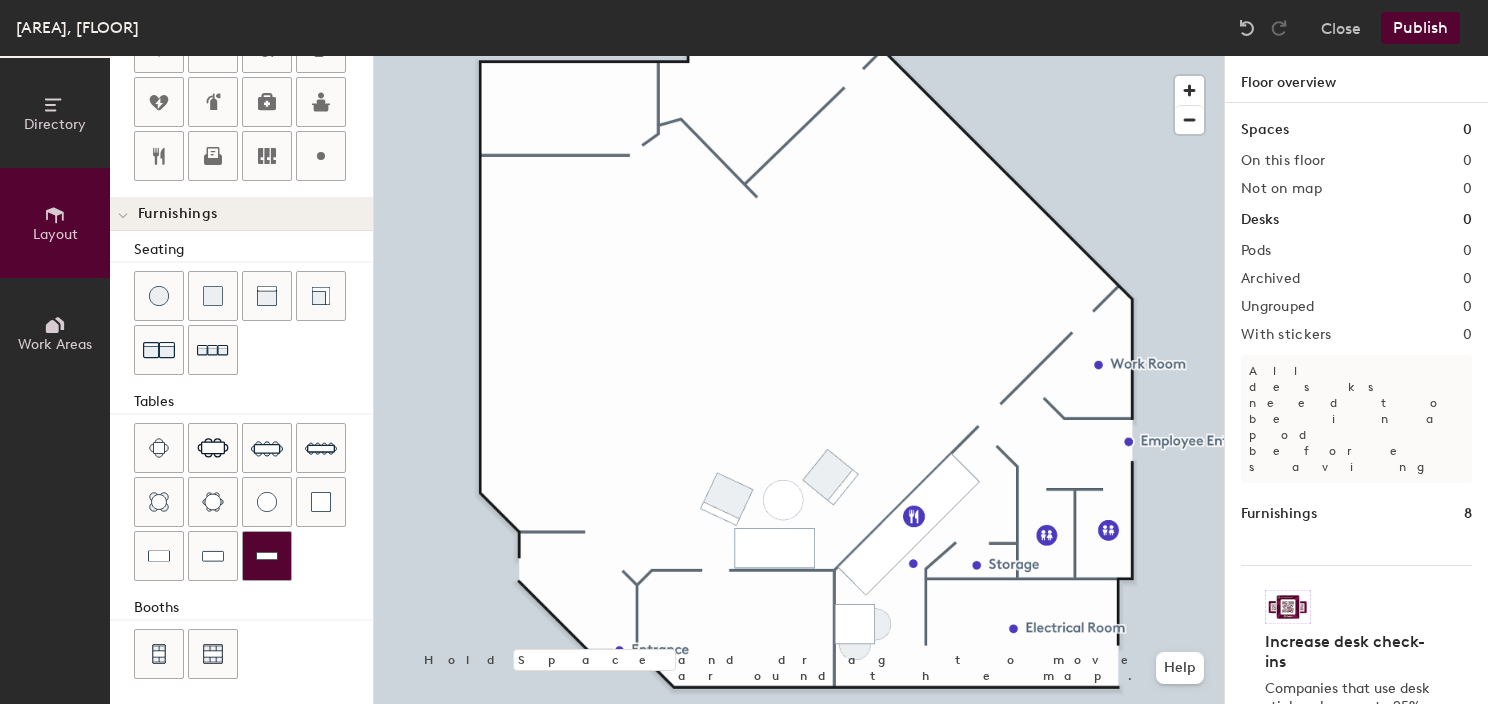drag, startPoint x: 168, startPoint y: 565, endPoint x: 286, endPoint y: 560, distance: 118.10589 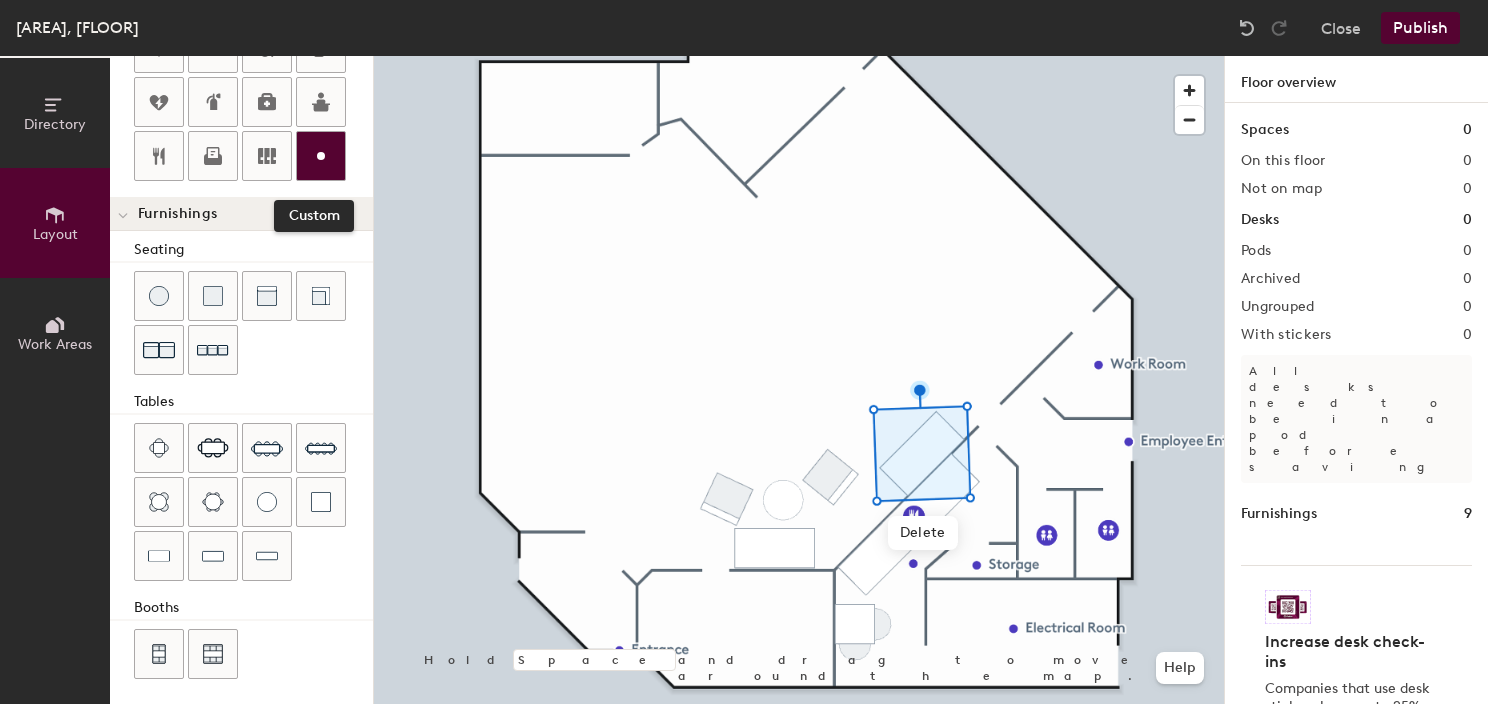 drag, startPoint x: 309, startPoint y: 172, endPoint x: 336, endPoint y: 176, distance: 27.294687 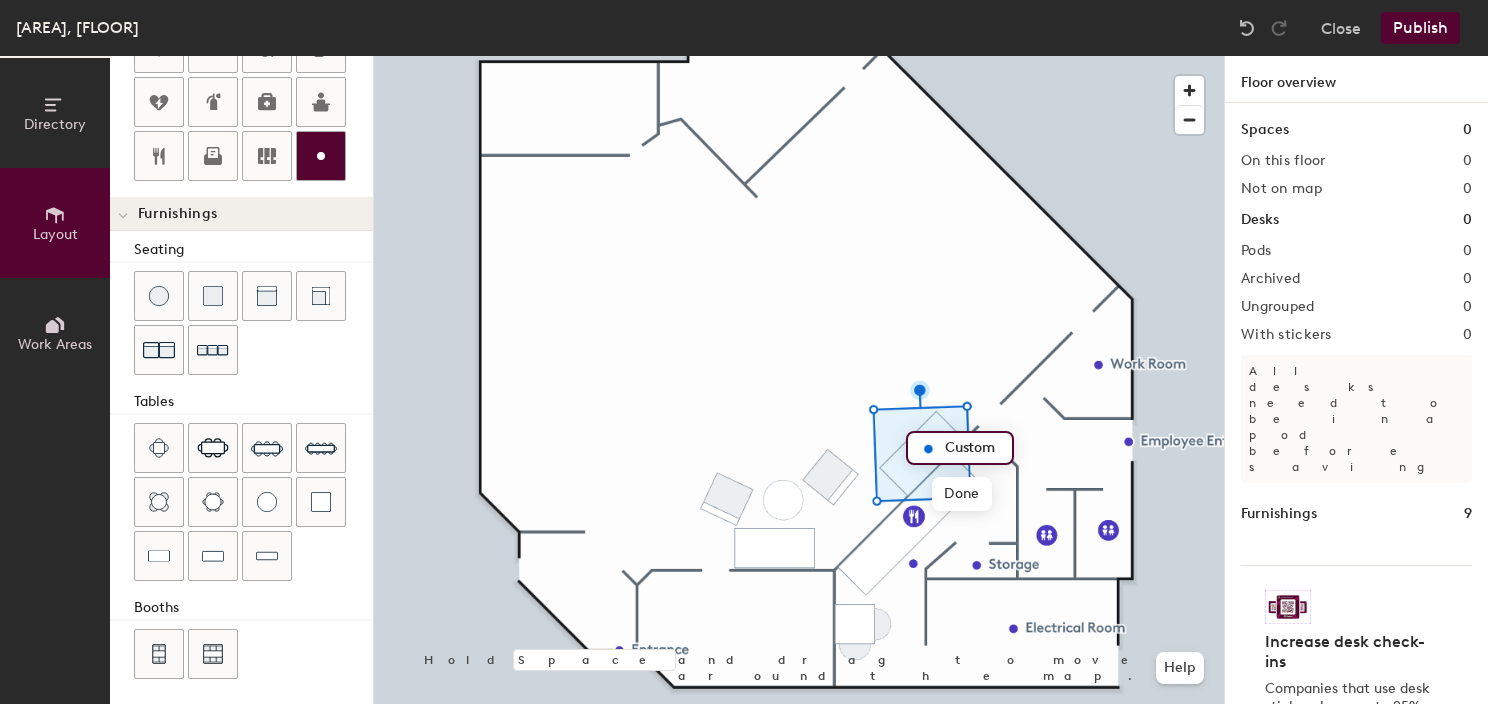 type on "20" 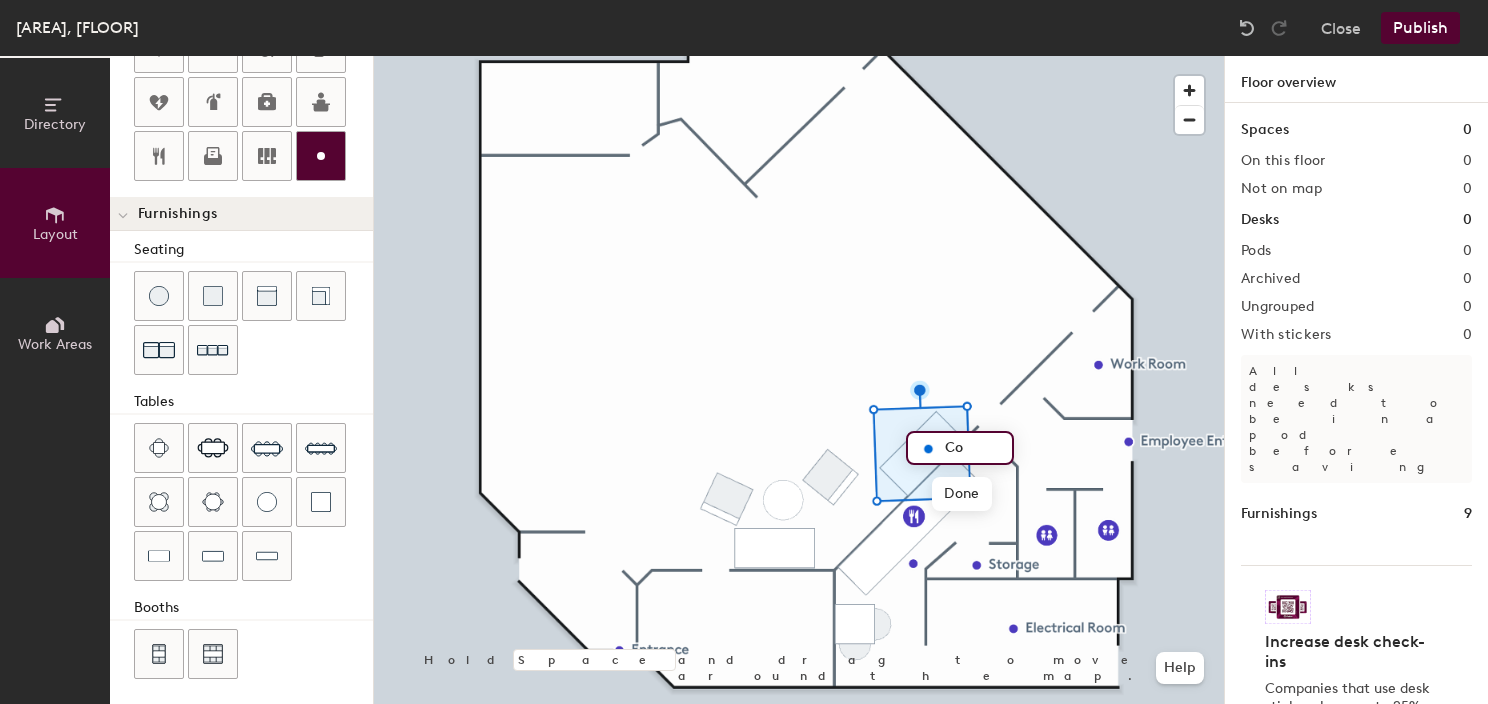 type on "Cof" 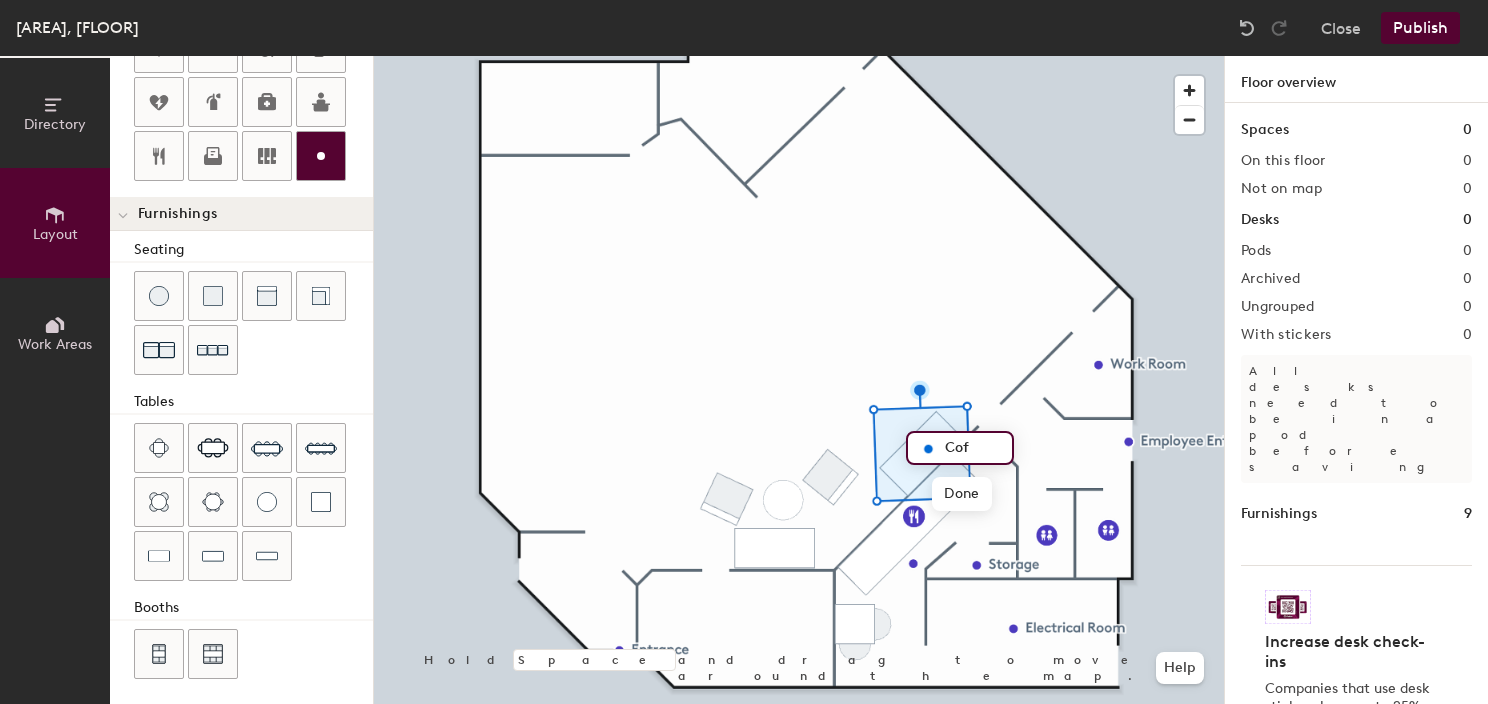 type on "20" 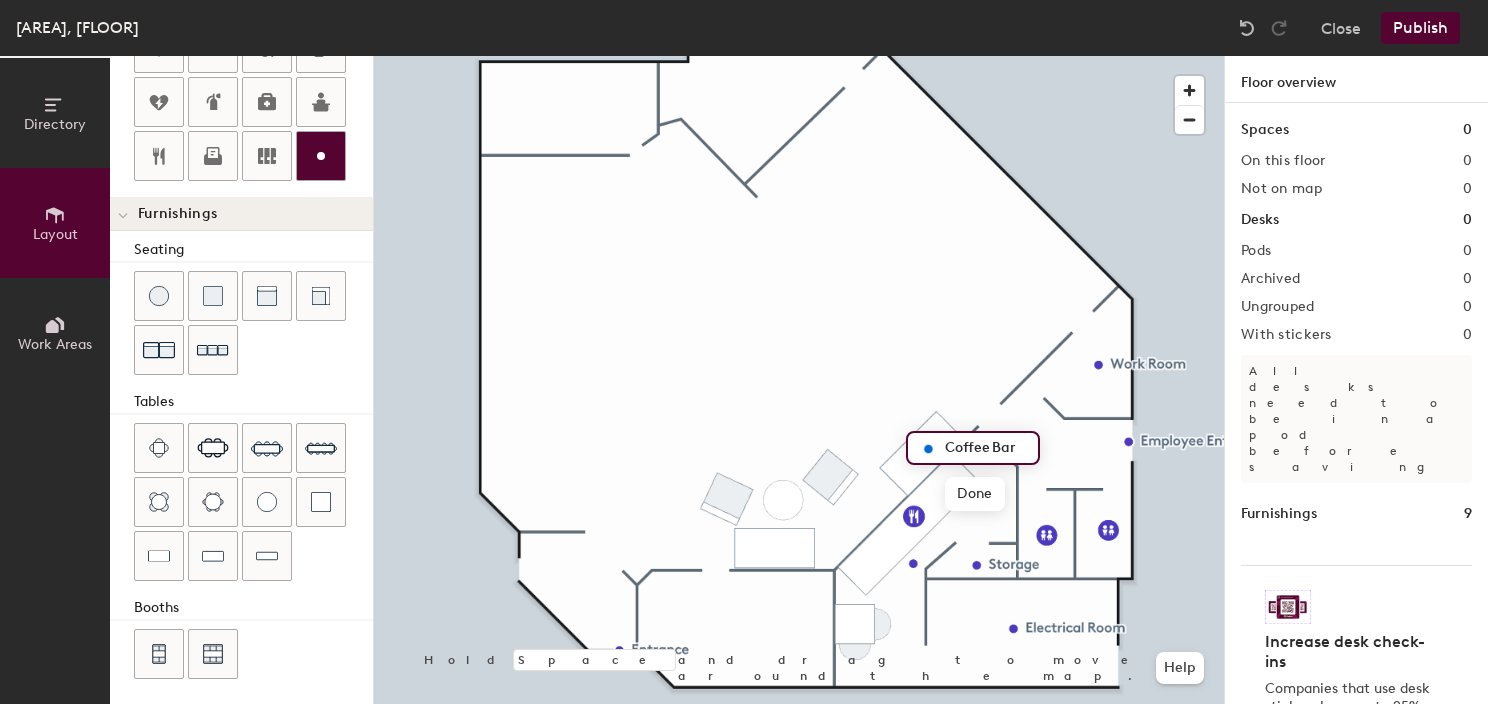 scroll, scrollTop: 0, scrollLeft: 0, axis: both 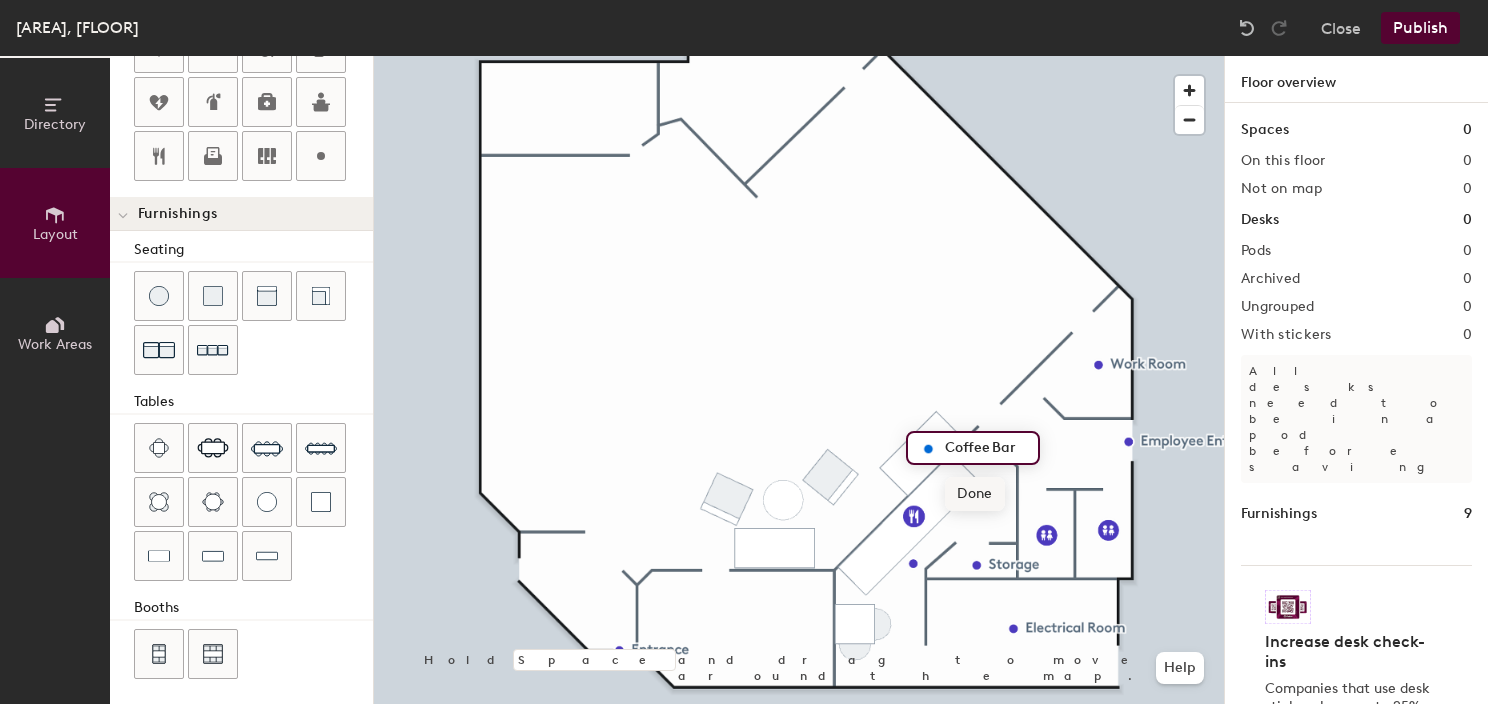 type on "Coffee Bar" 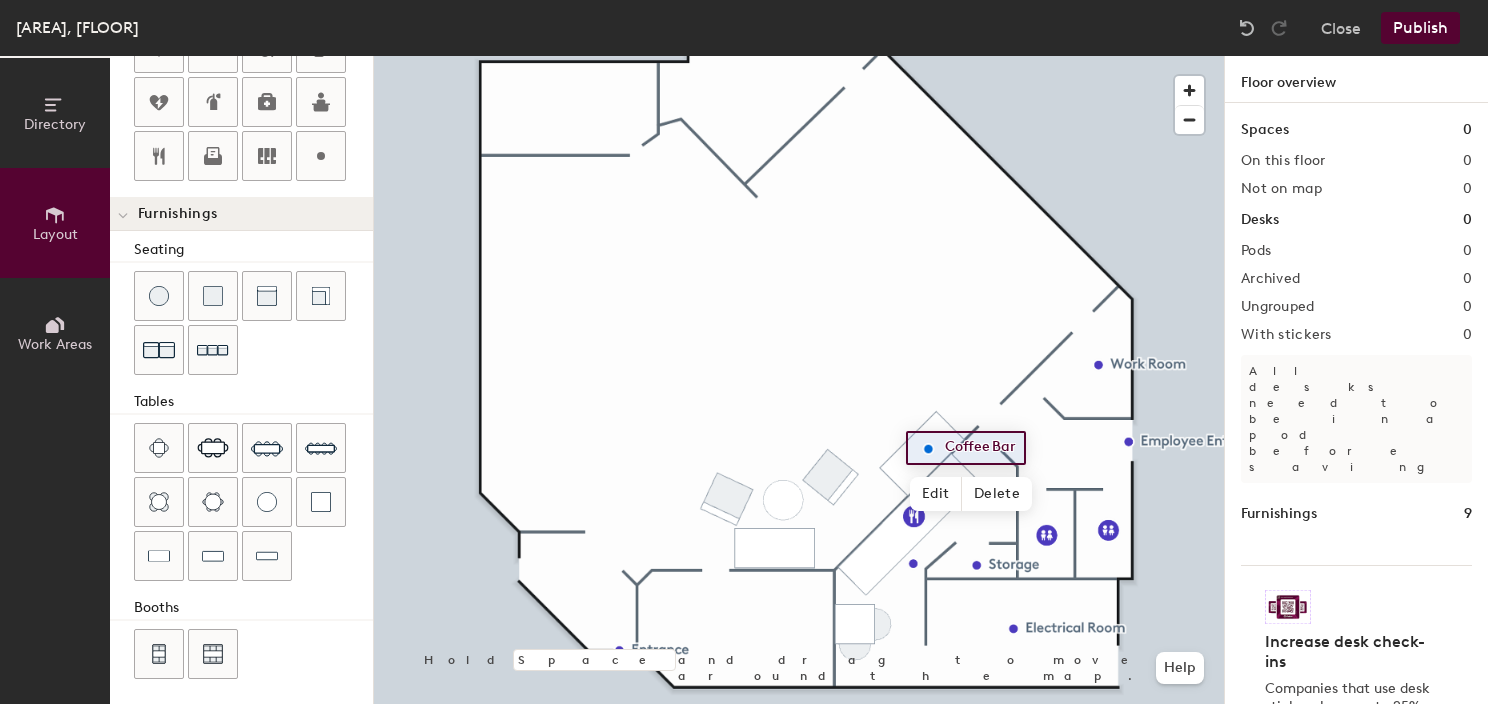 click 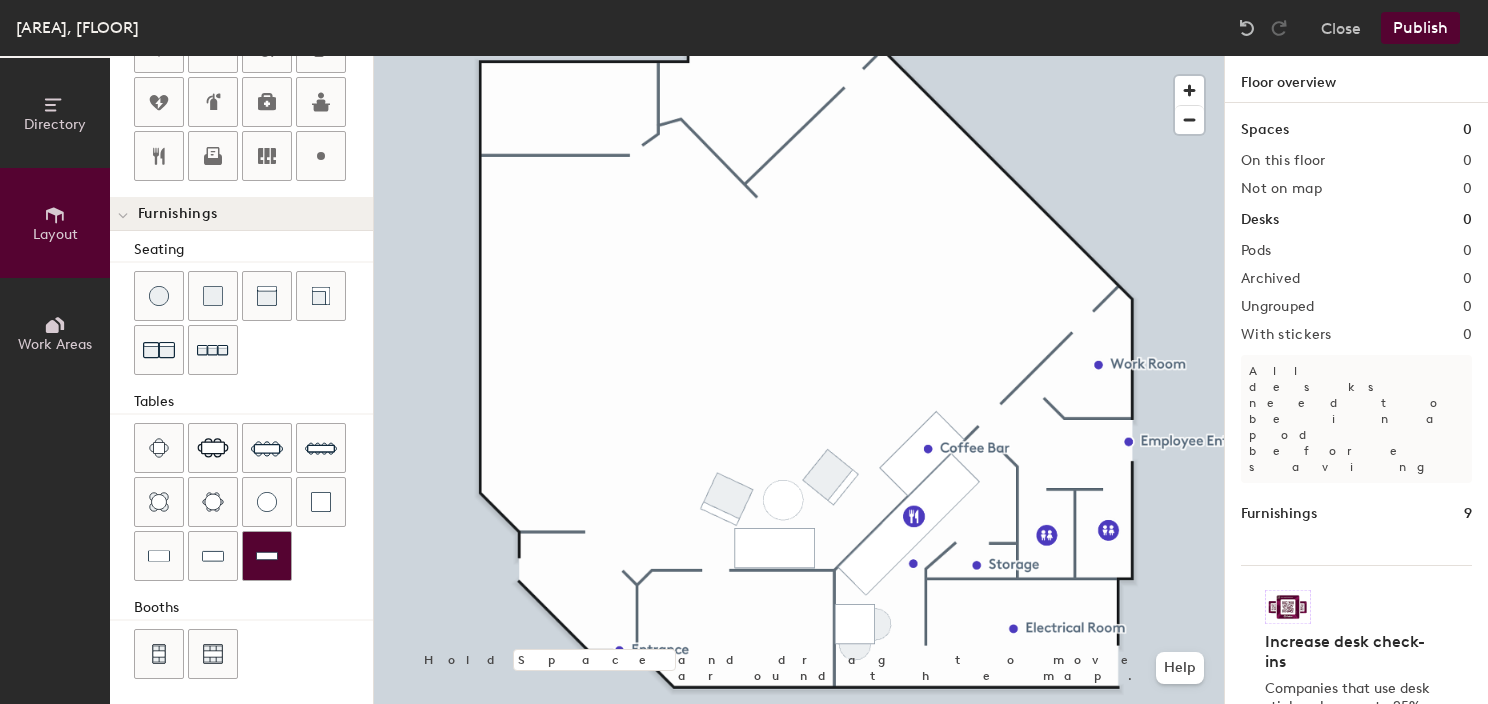 click 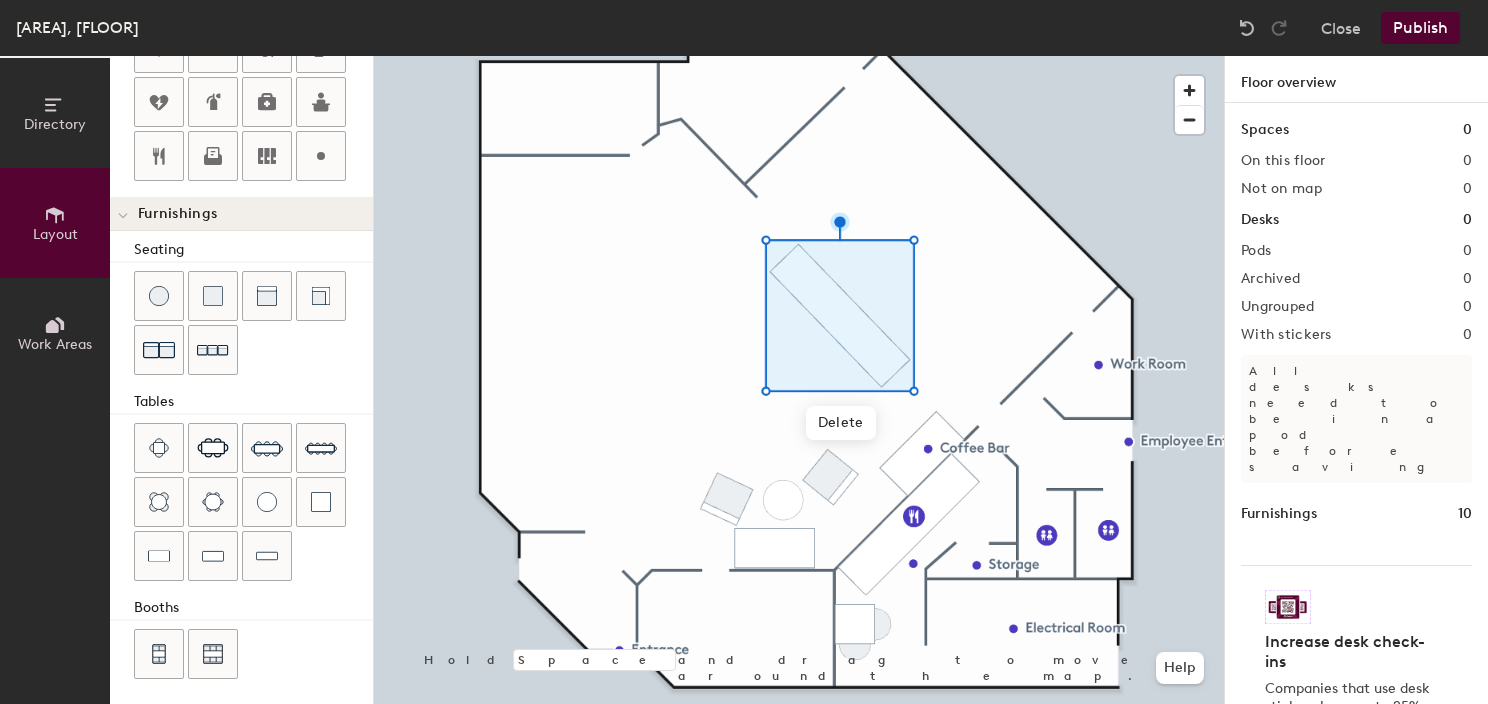 drag, startPoint x: 219, startPoint y: 548, endPoint x: 373, endPoint y: 531, distance: 154.93547 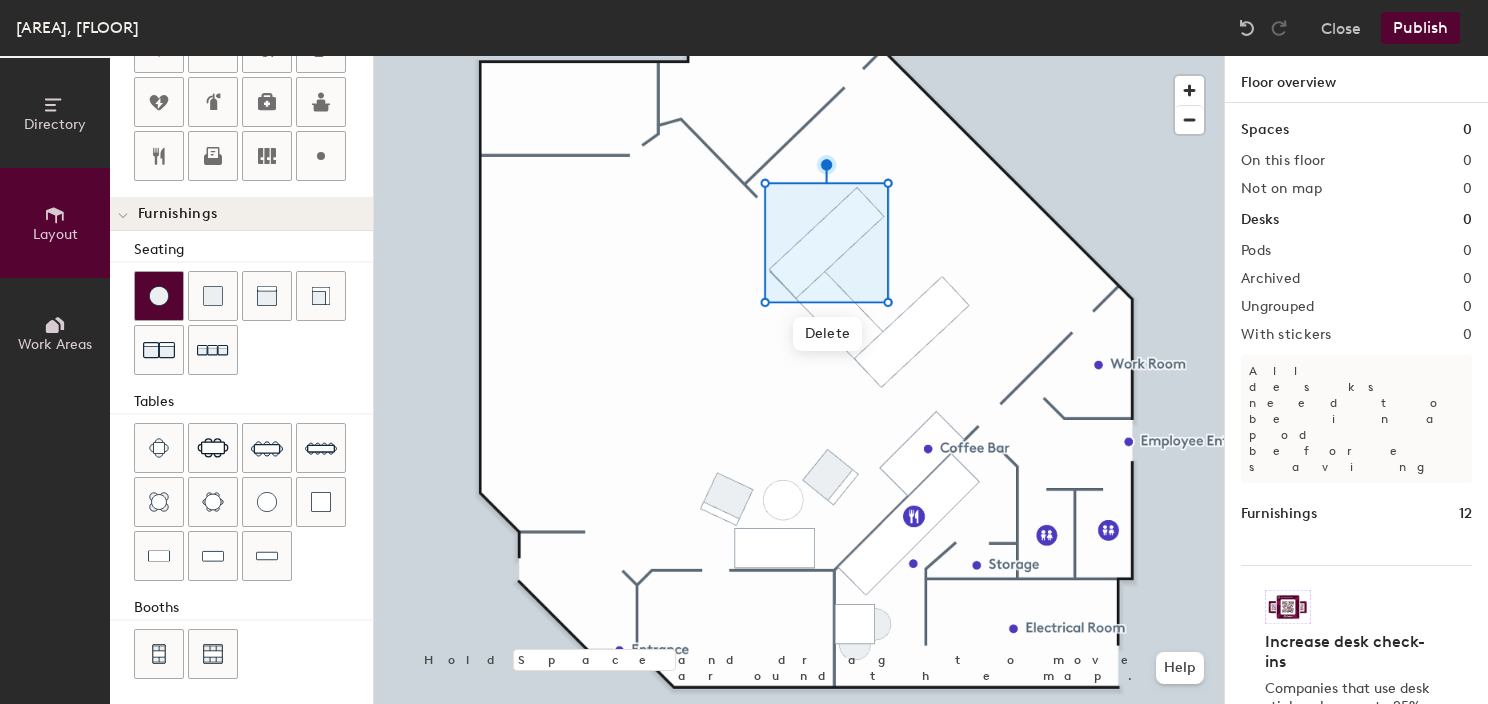 click 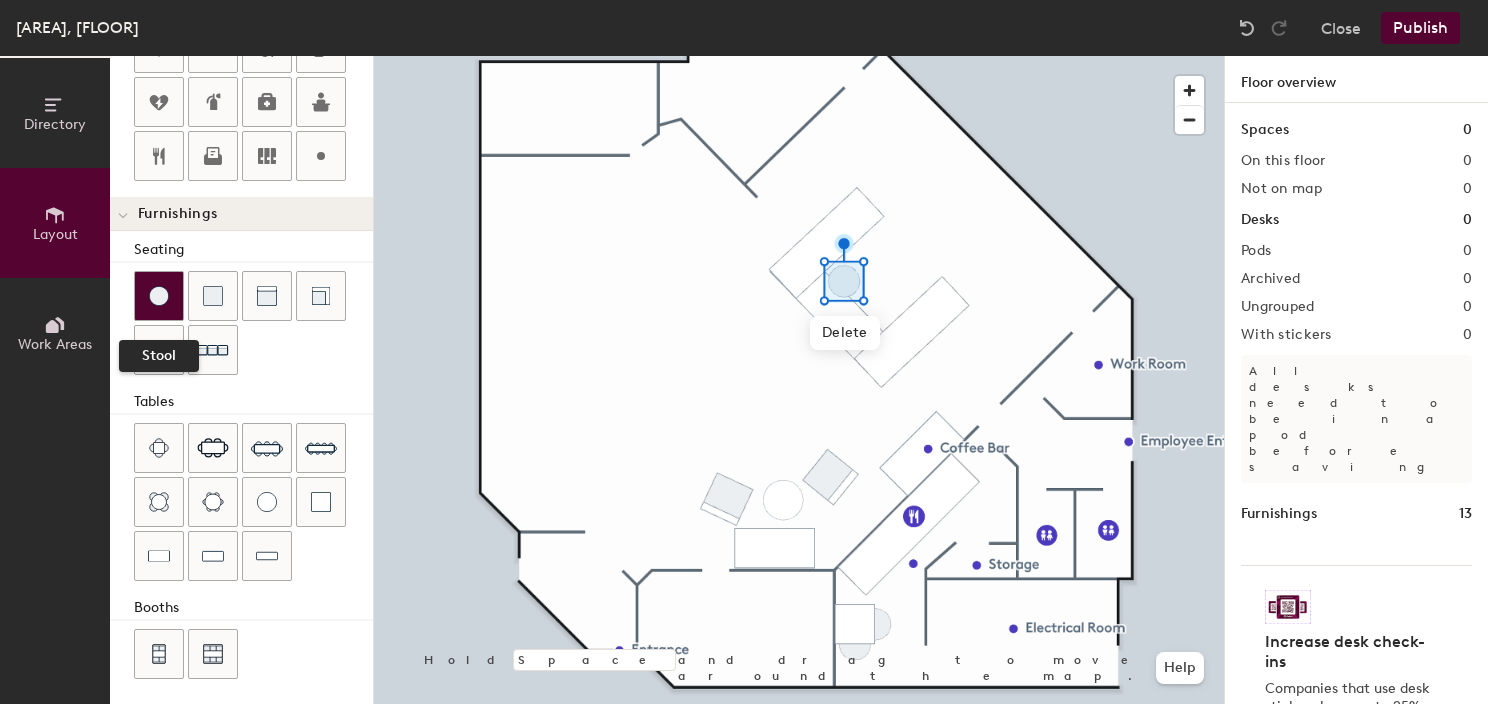 click 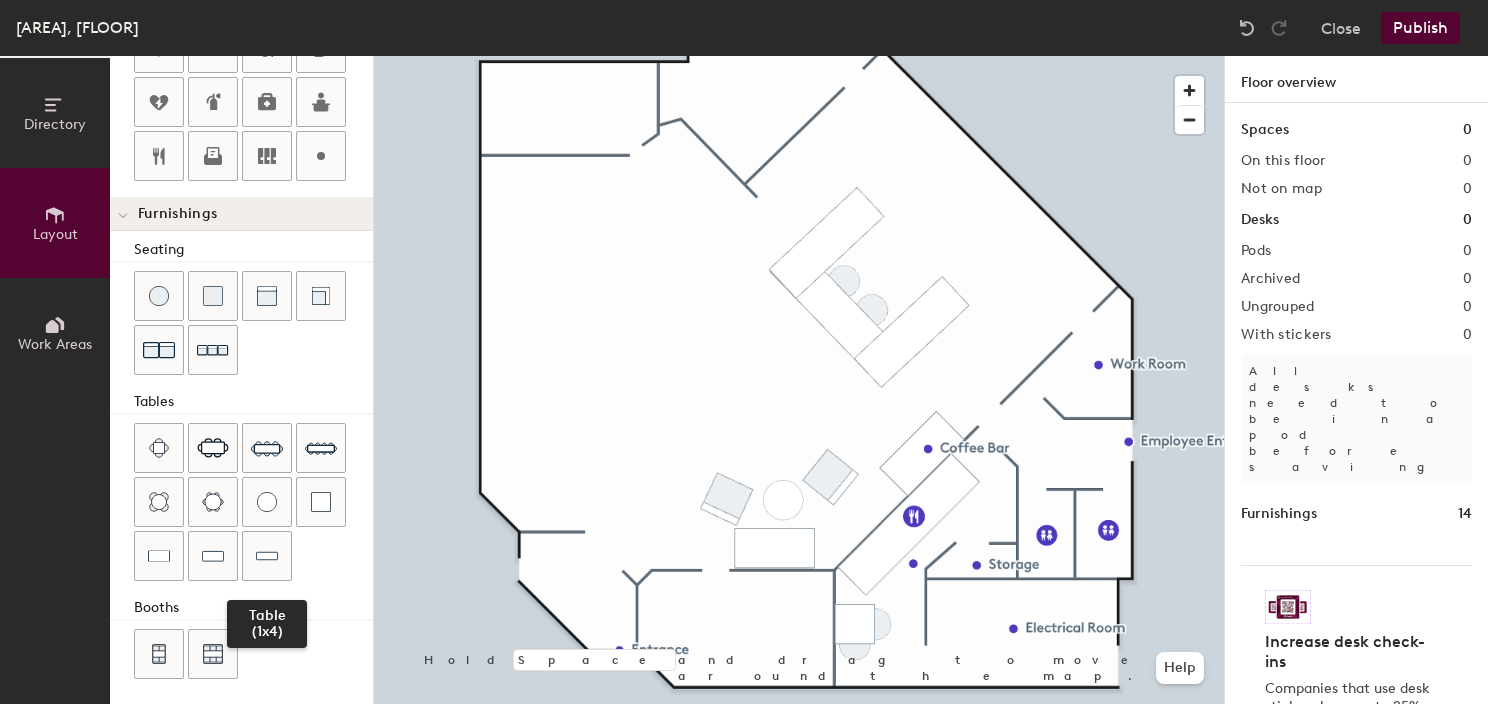 click 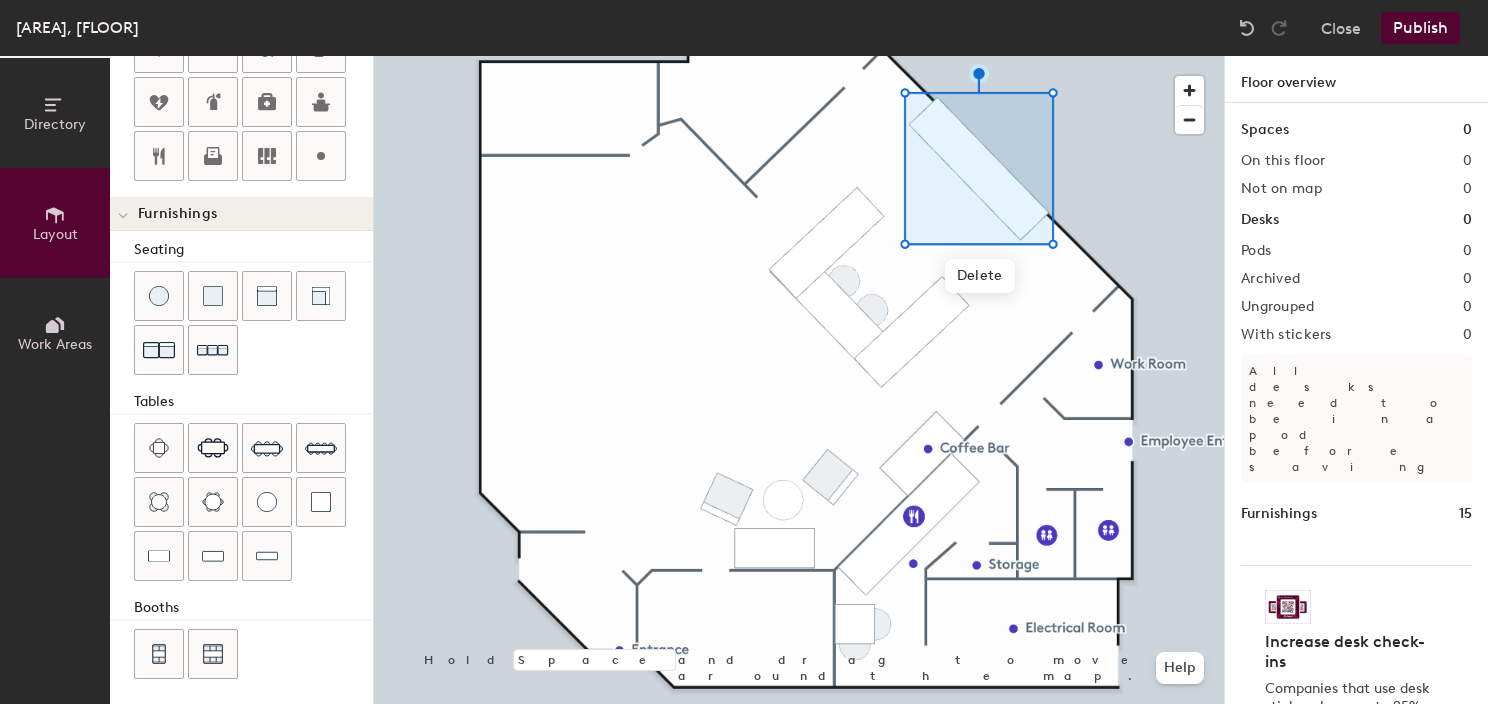 click 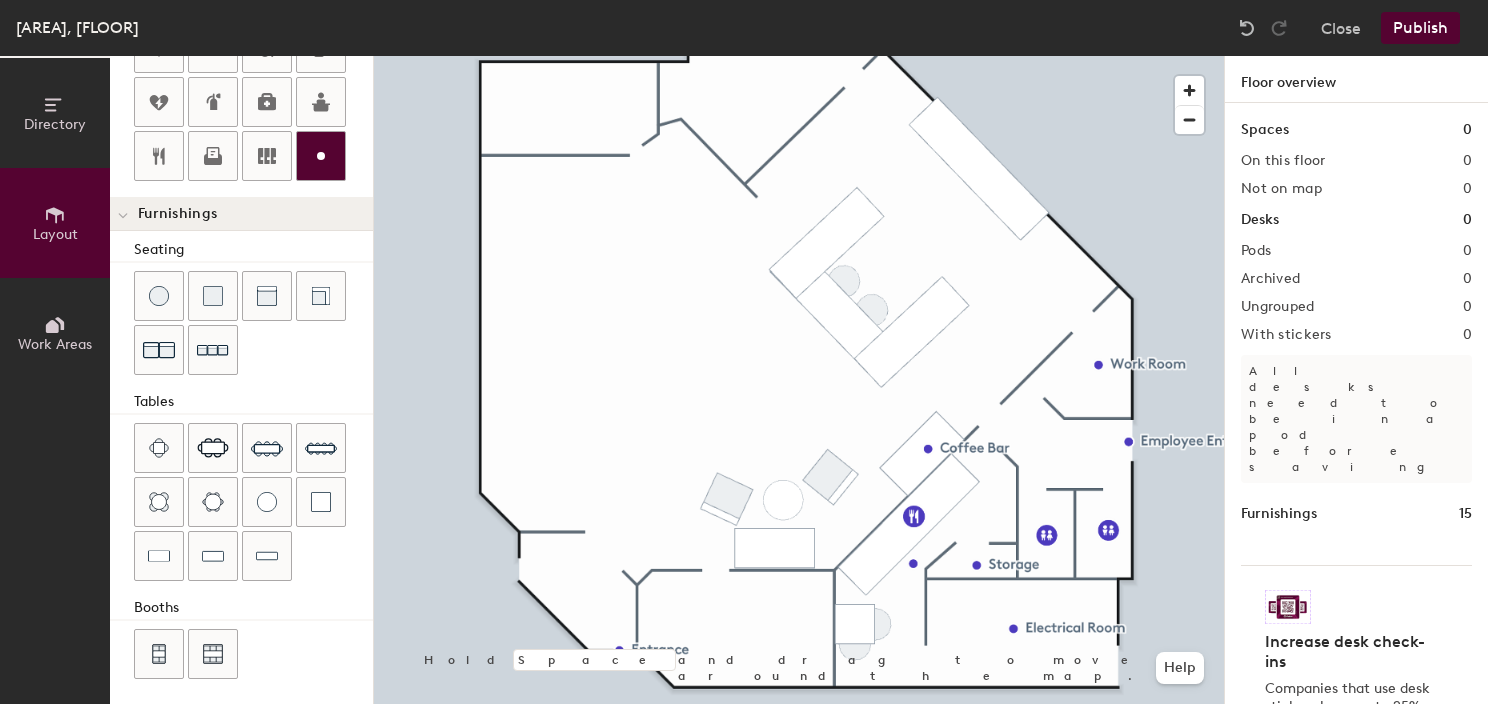 click 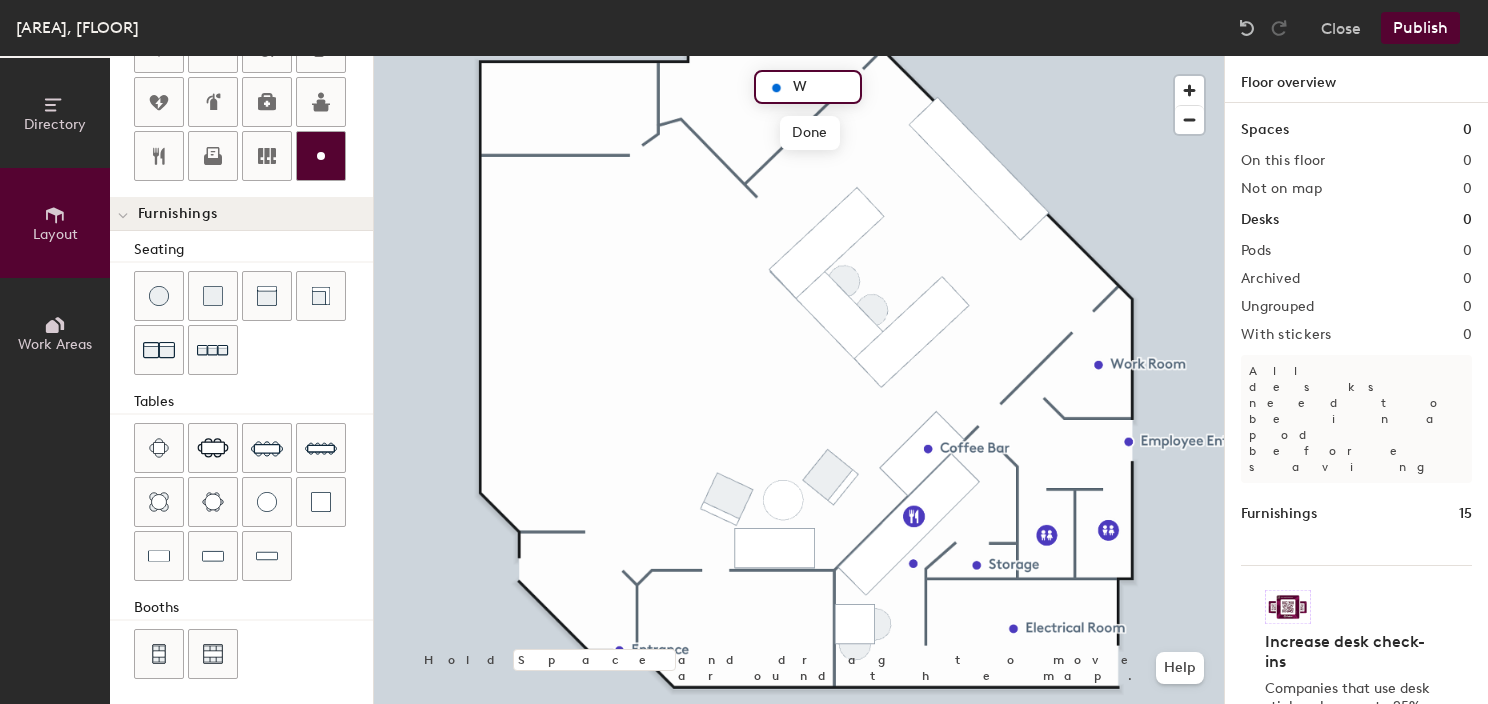 type on "20" 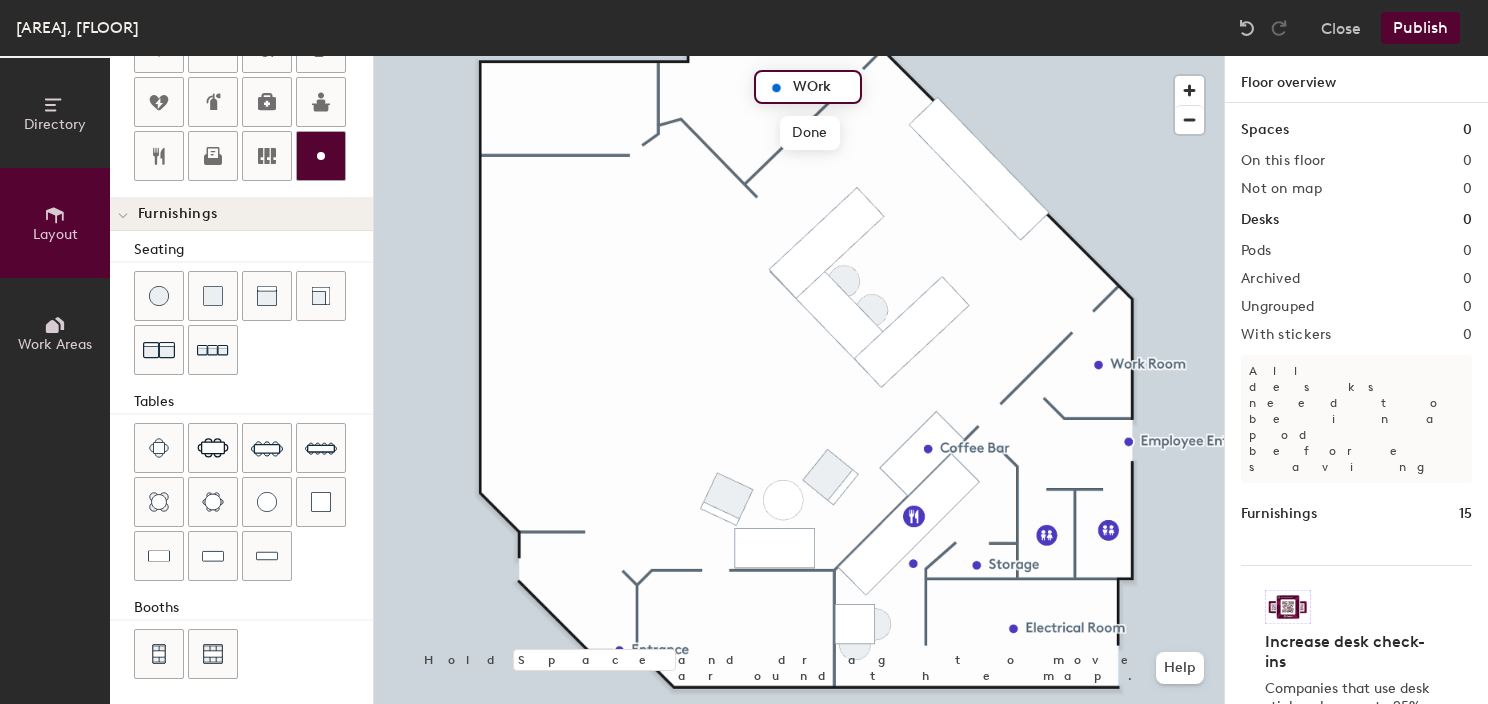 type on "WOrk" 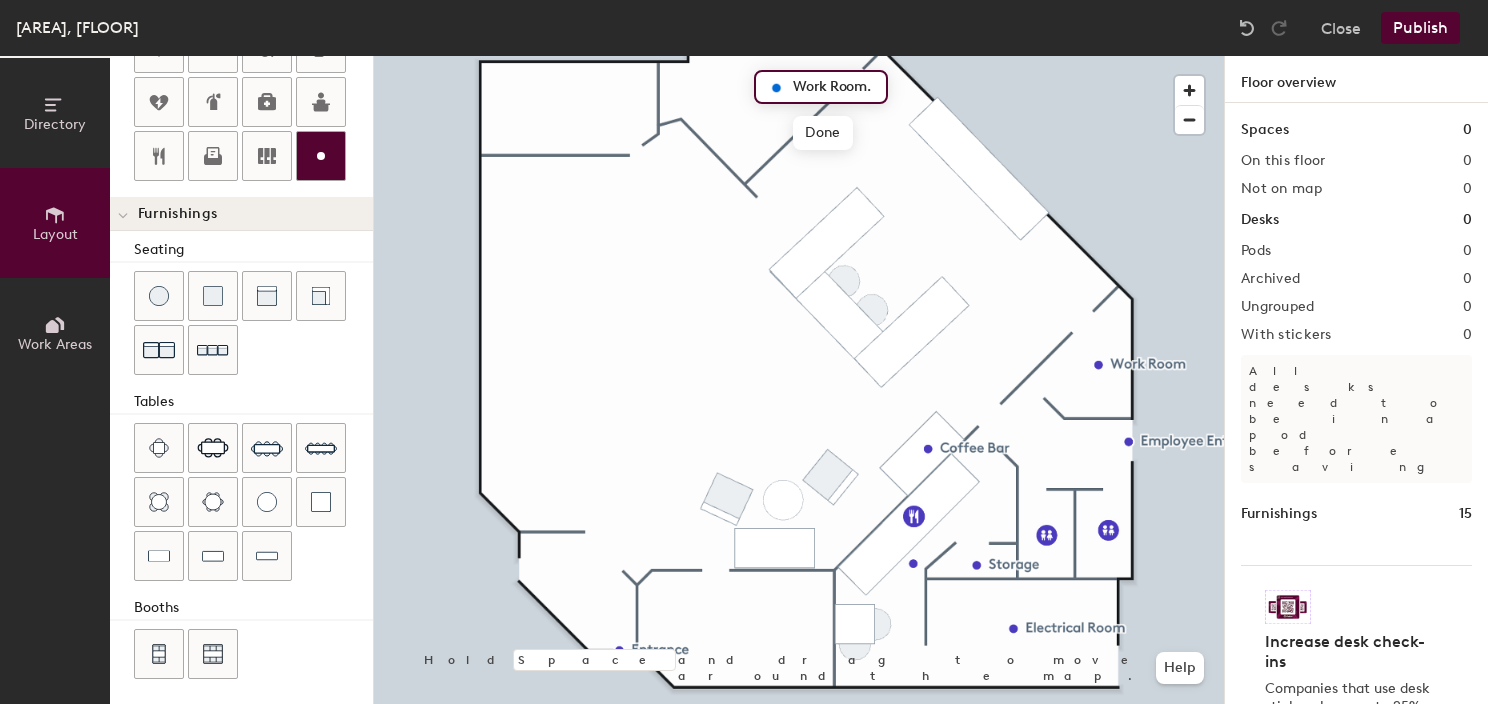 scroll, scrollTop: 0, scrollLeft: 0, axis: both 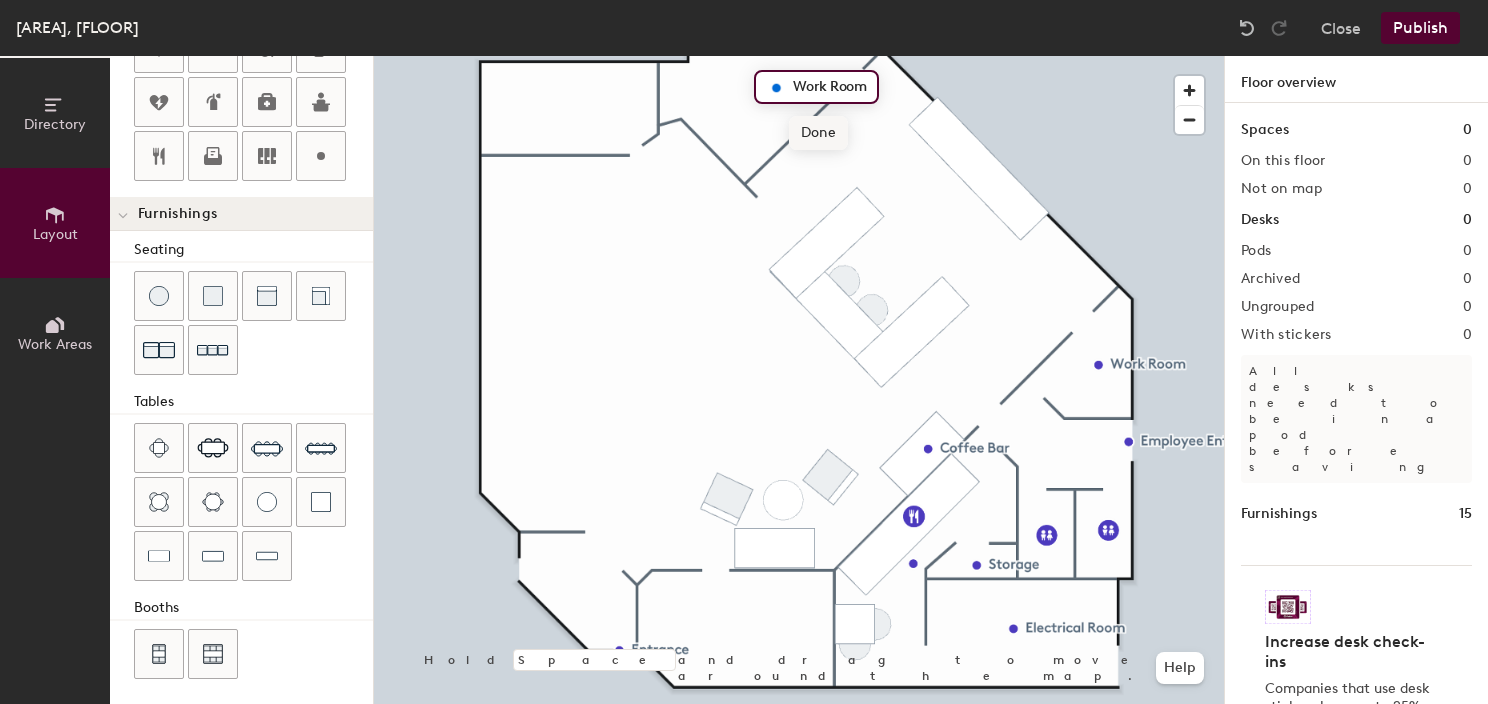 type on "Work Room" 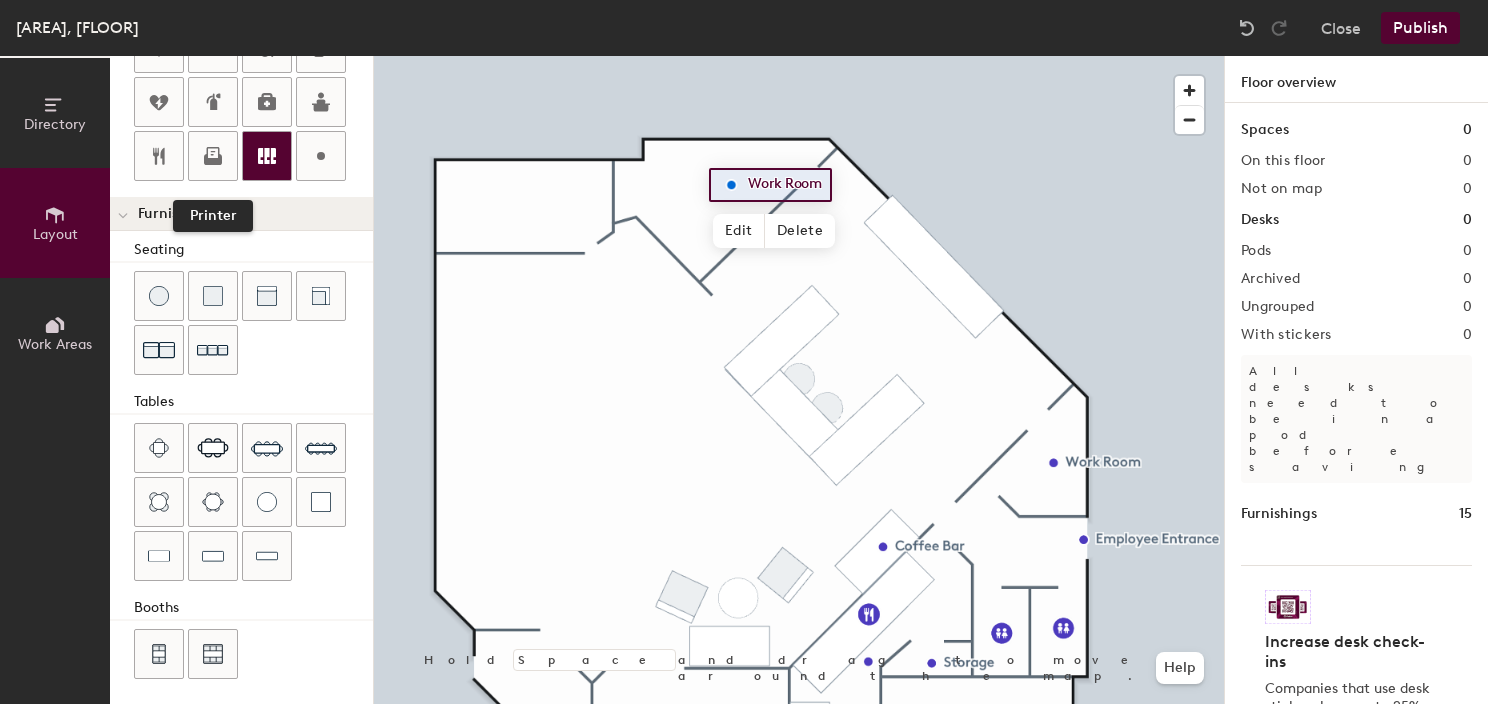 drag, startPoint x: 210, startPoint y: 149, endPoint x: 287, endPoint y: 159, distance: 77.64664 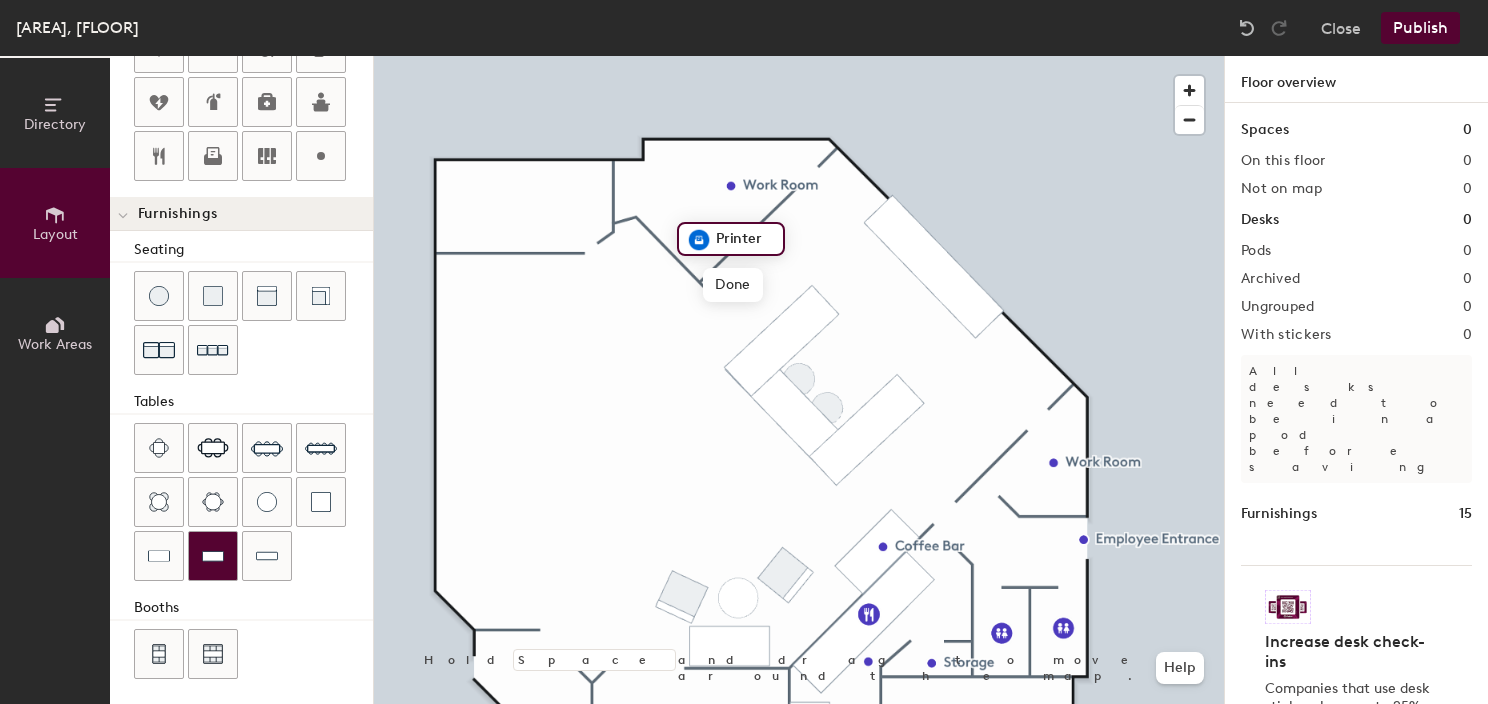 click 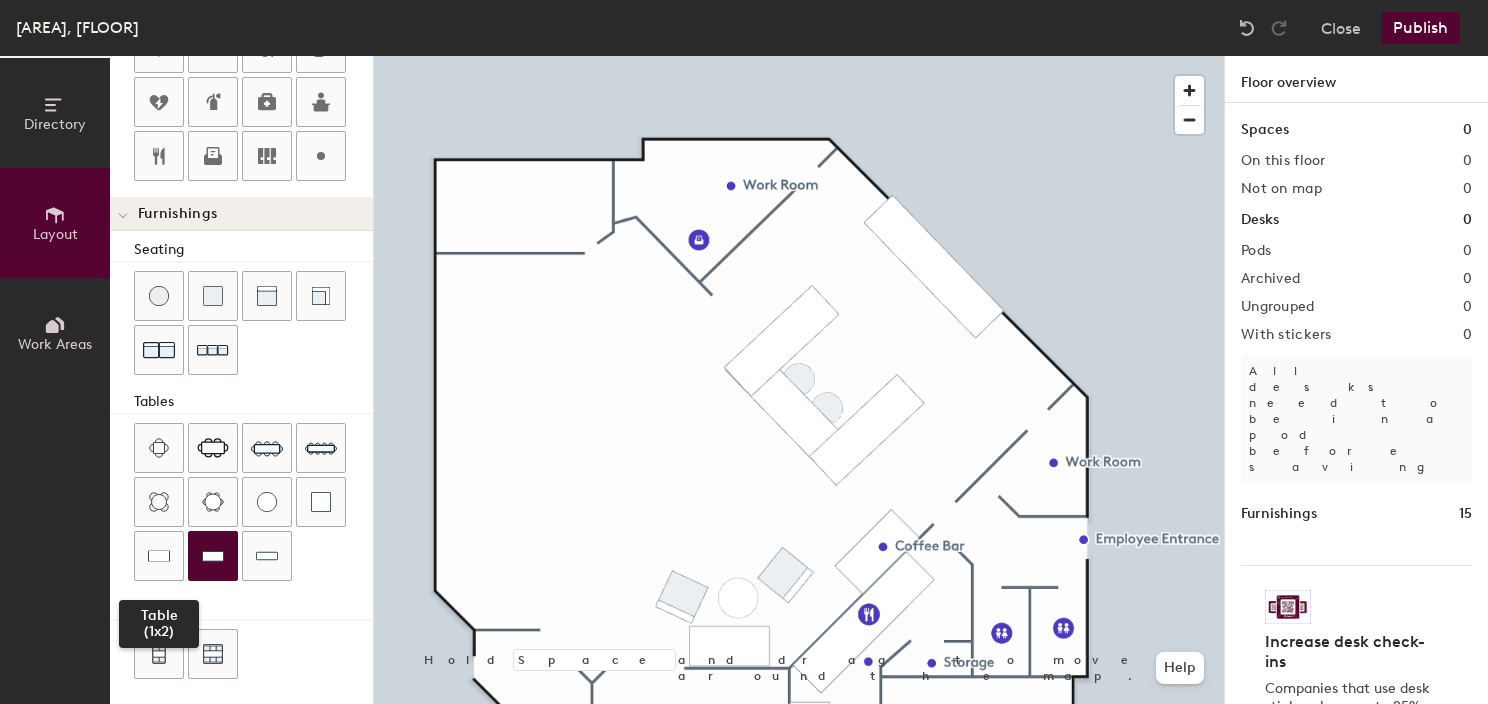 click 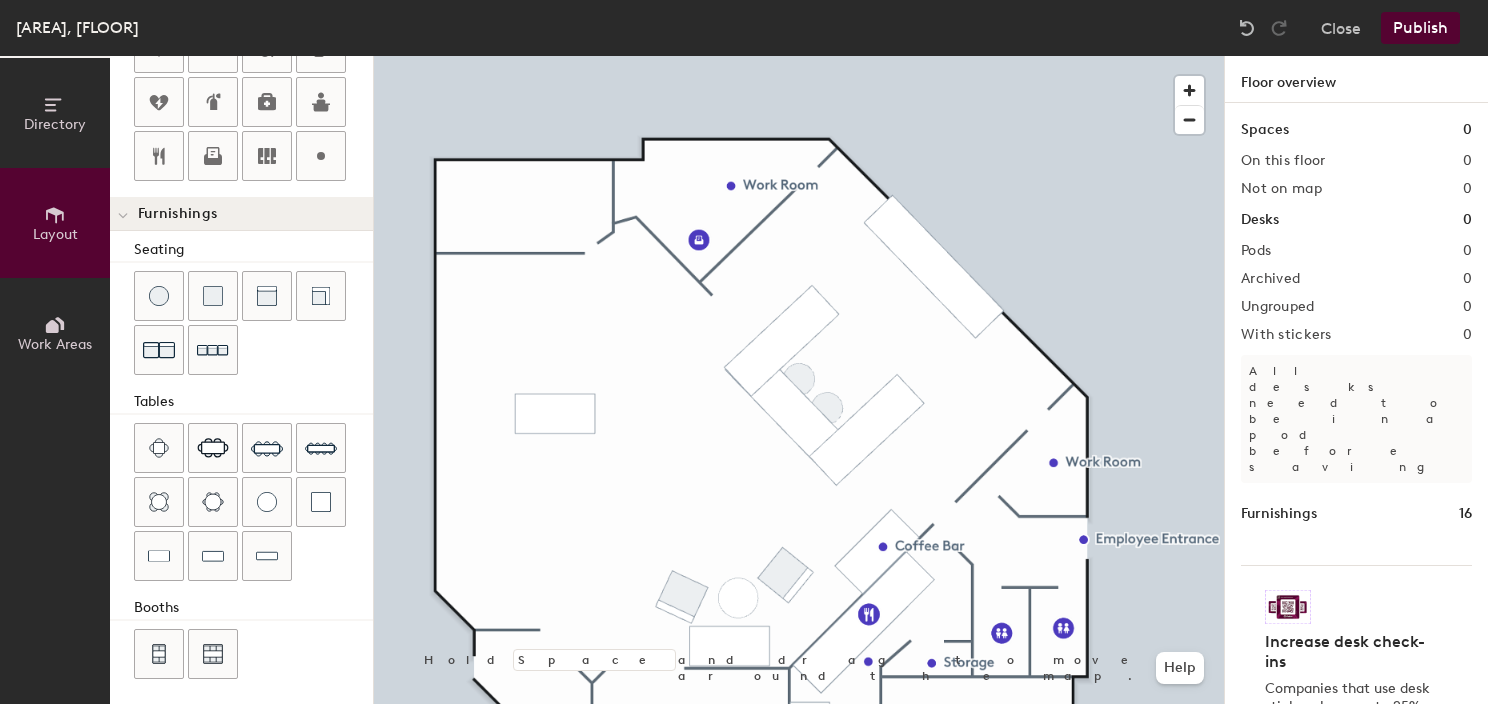 click 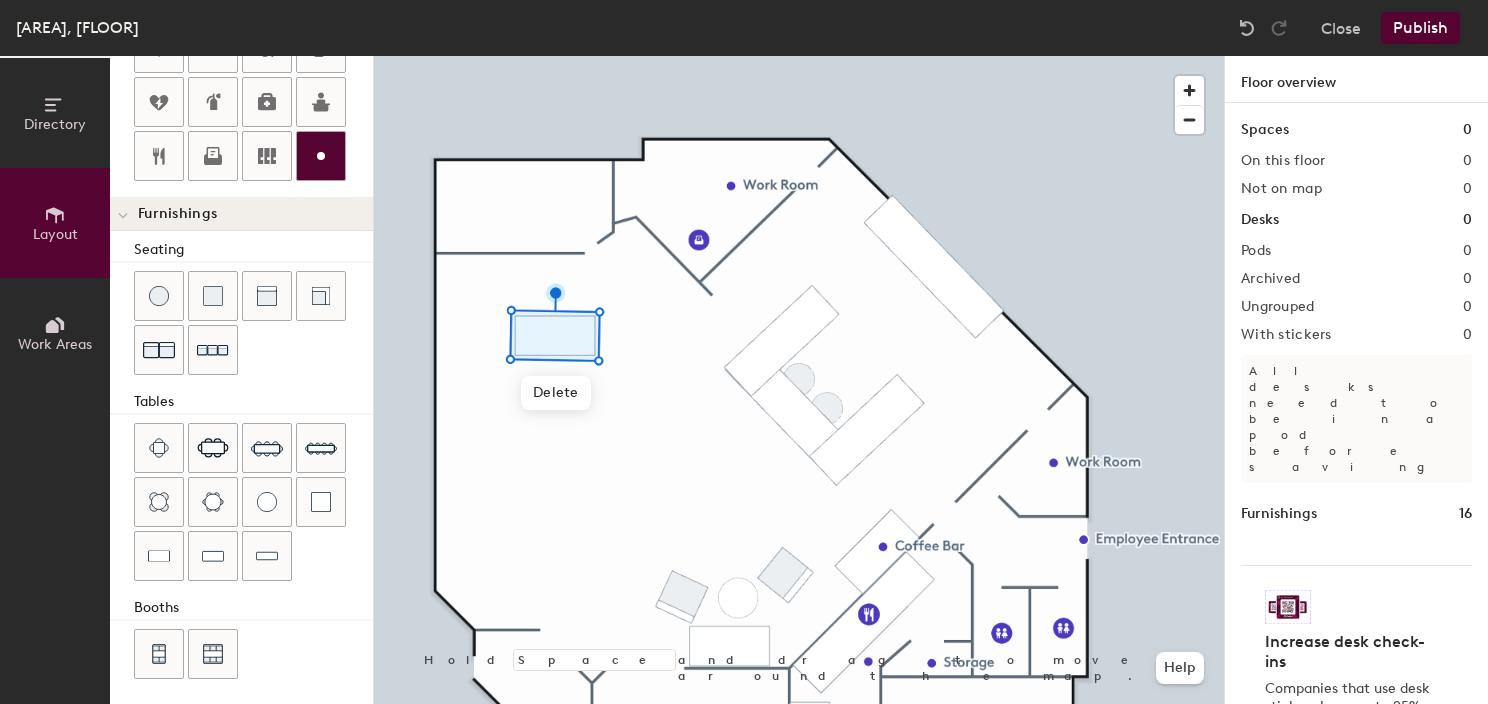 click 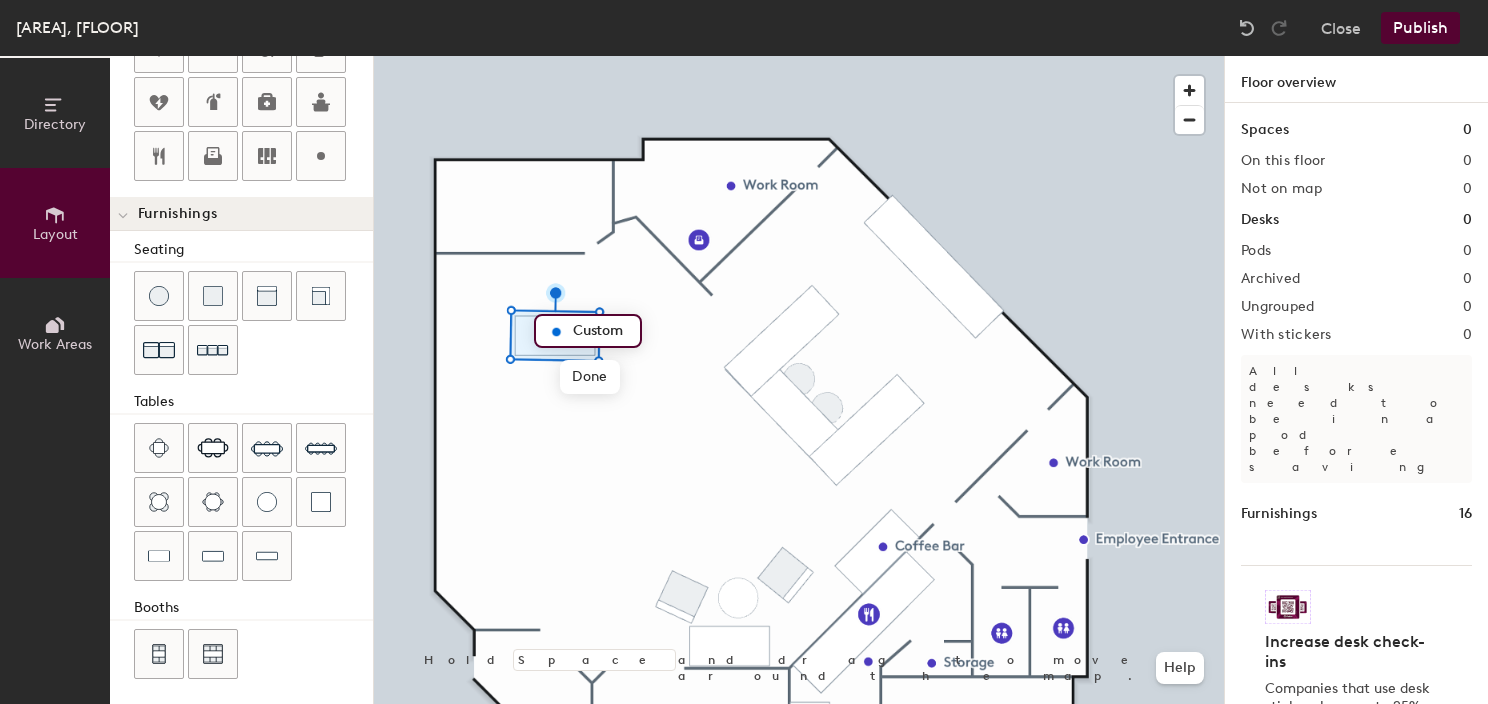 type on "20" 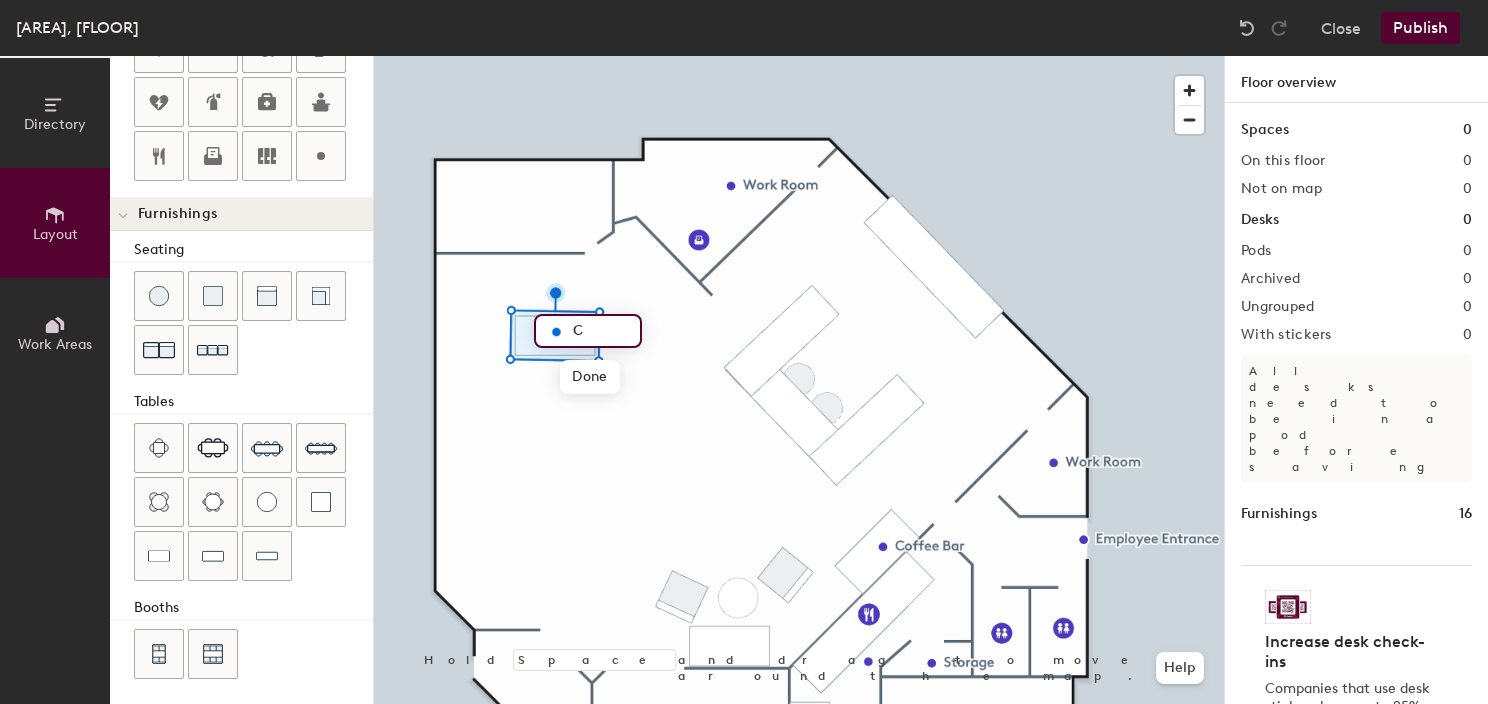 type on "Ch" 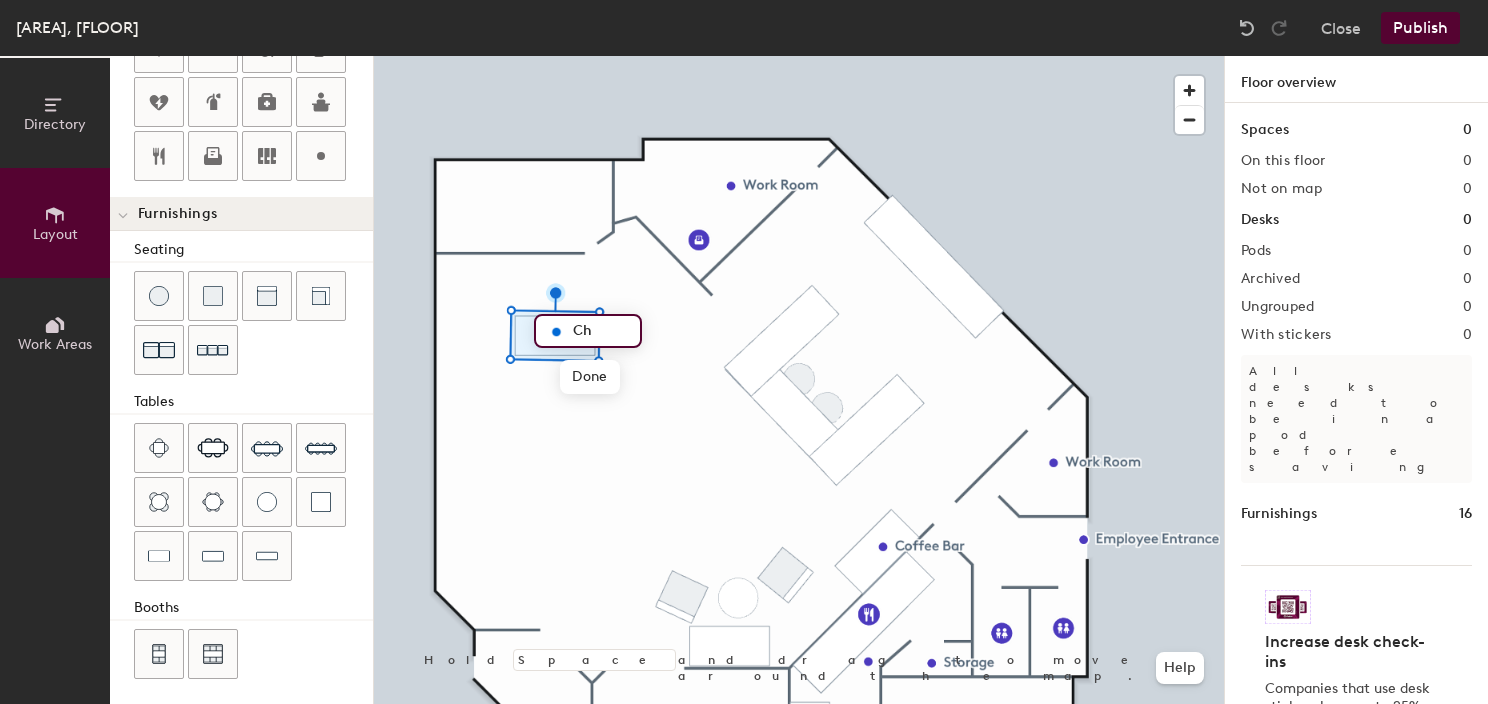 type on "20" 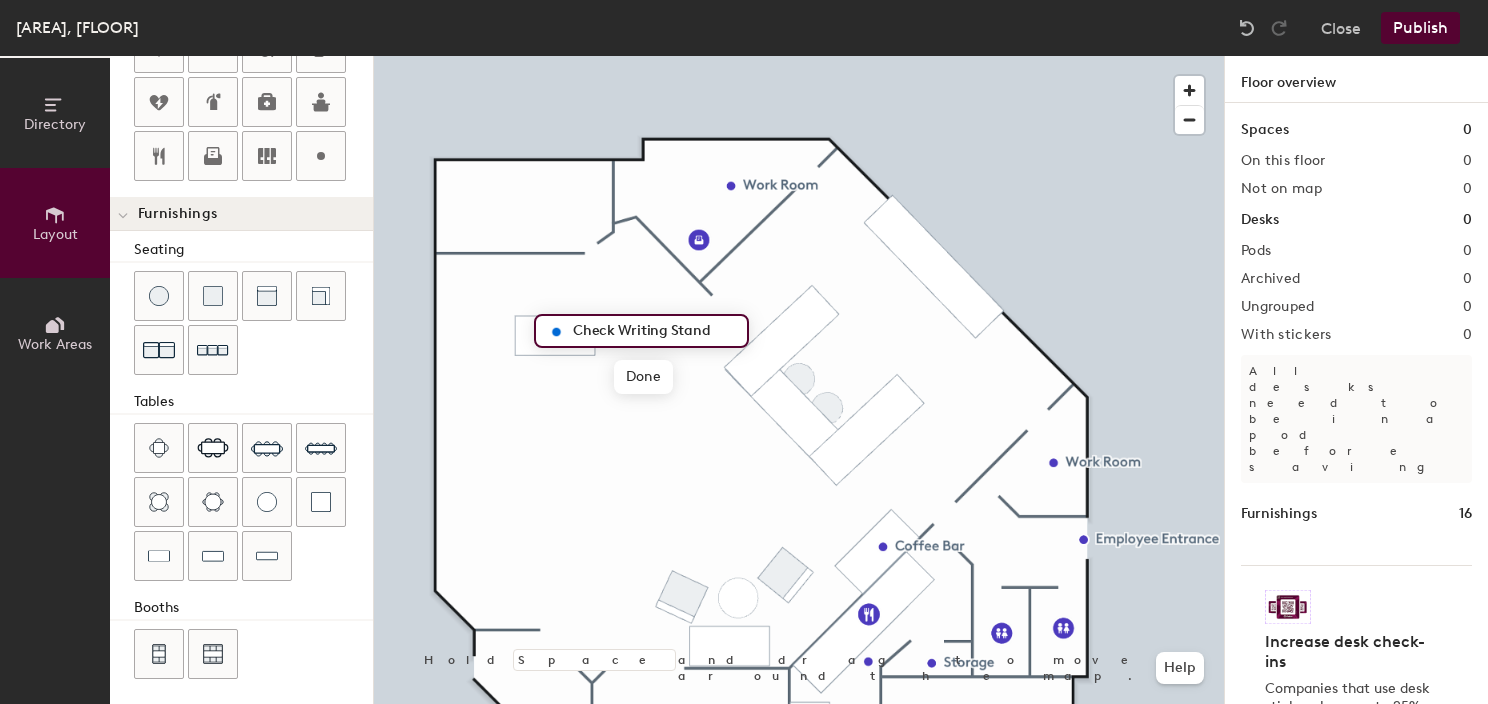 scroll, scrollTop: 0, scrollLeft: 0, axis: both 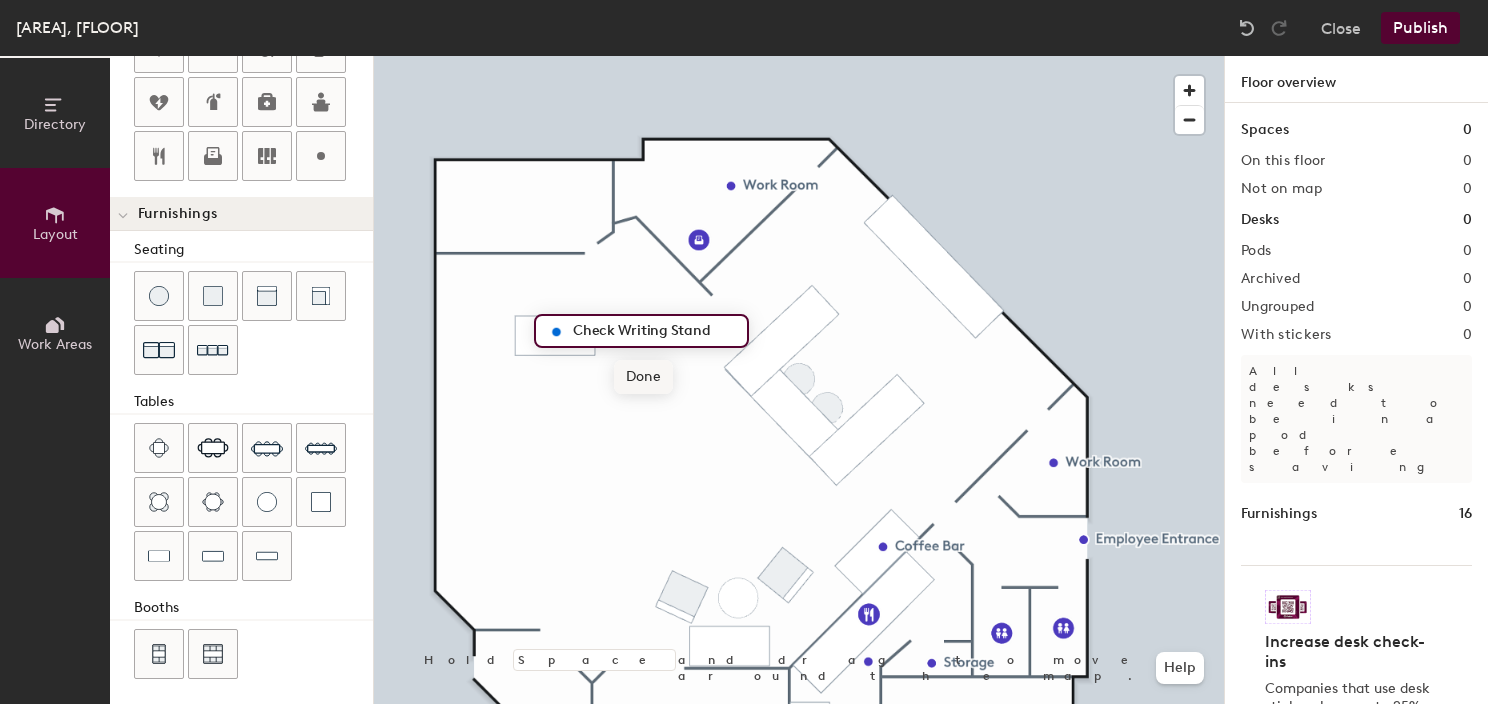 type on "Check Writing Stand" 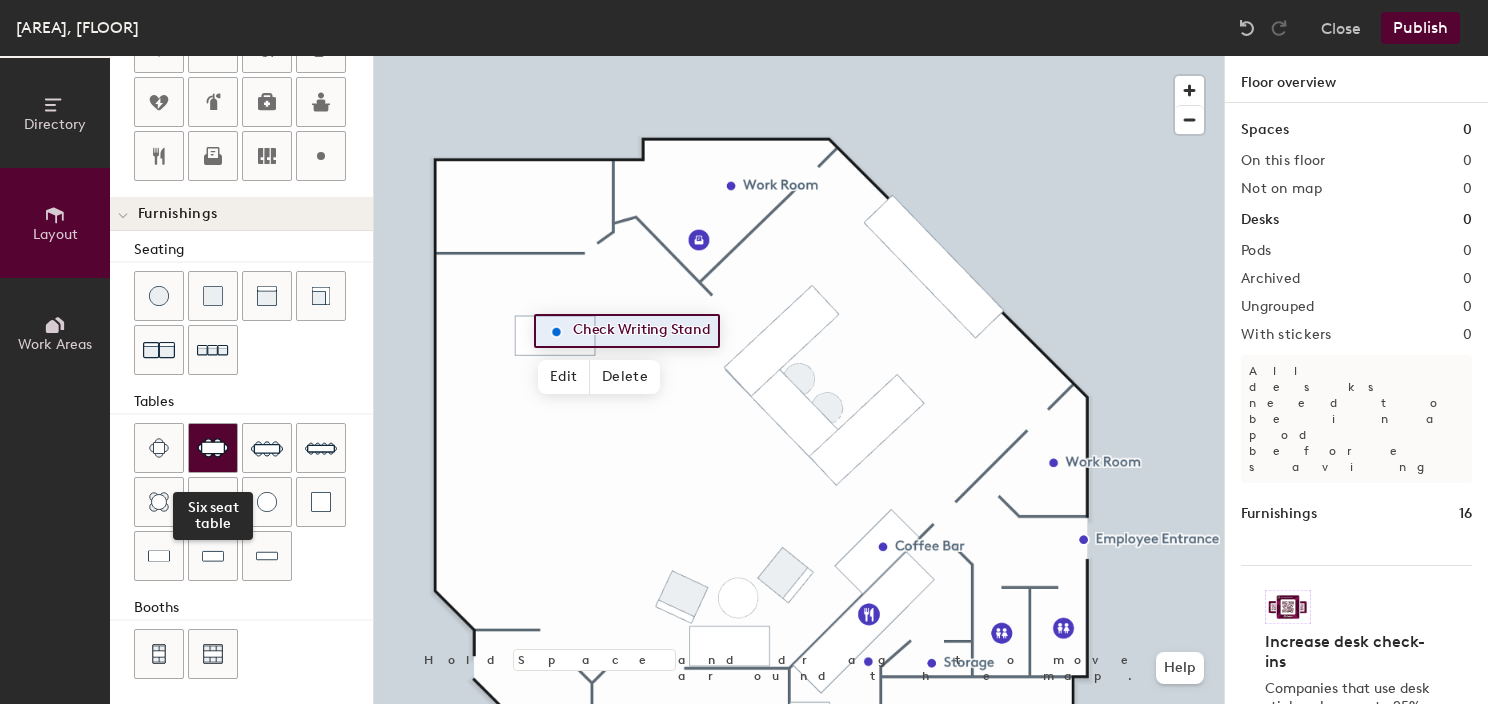 click 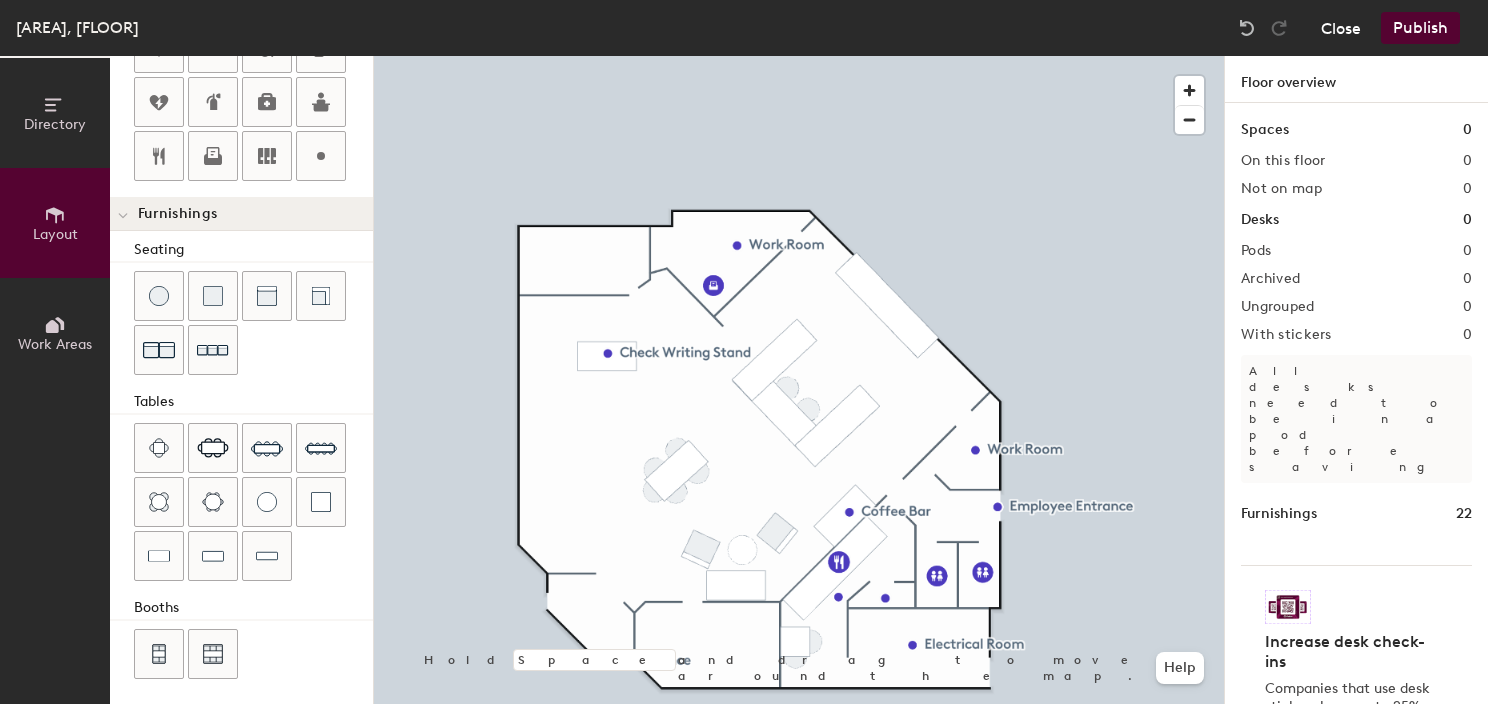 click on "Close" 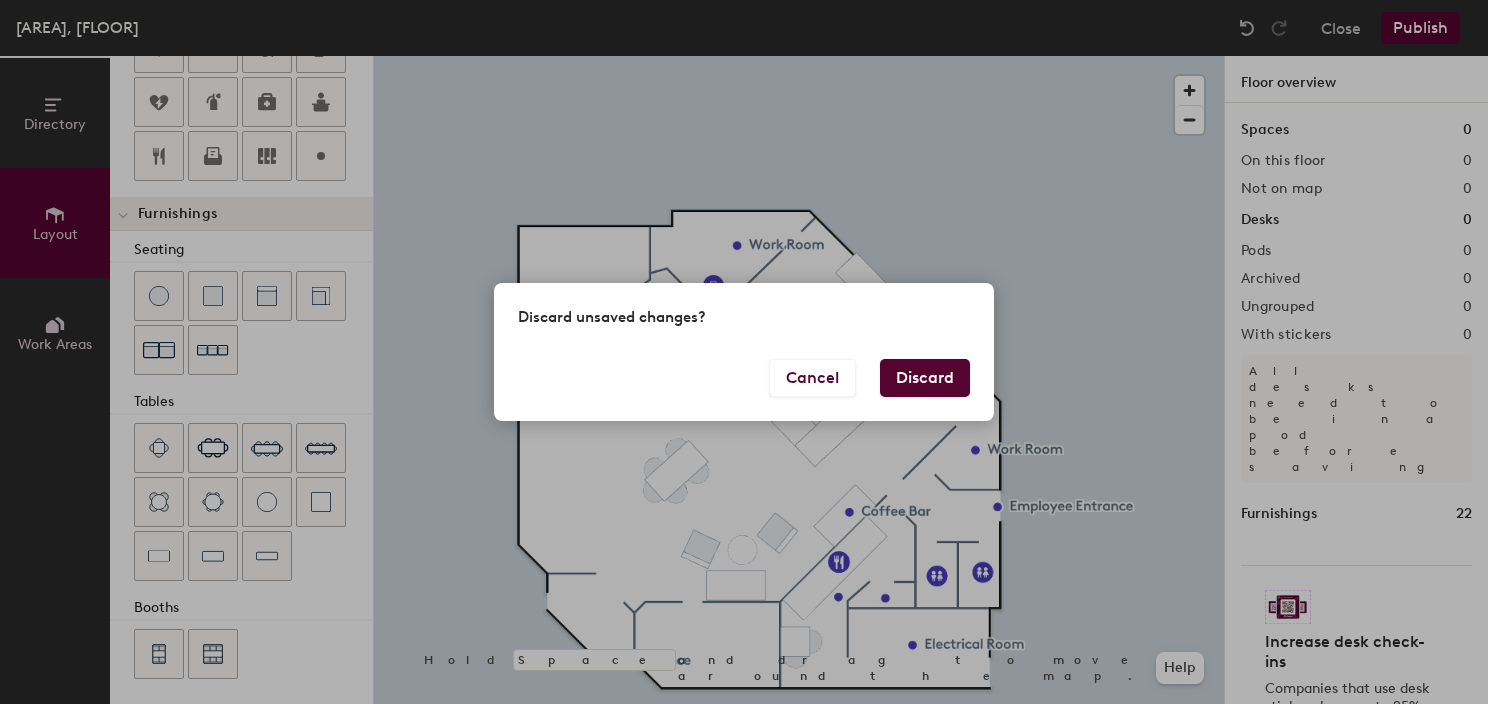 click on "Discard" at bounding box center (925, 378) 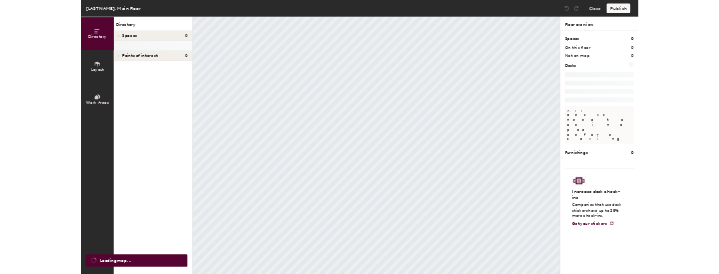 scroll, scrollTop: 0, scrollLeft: 0, axis: both 